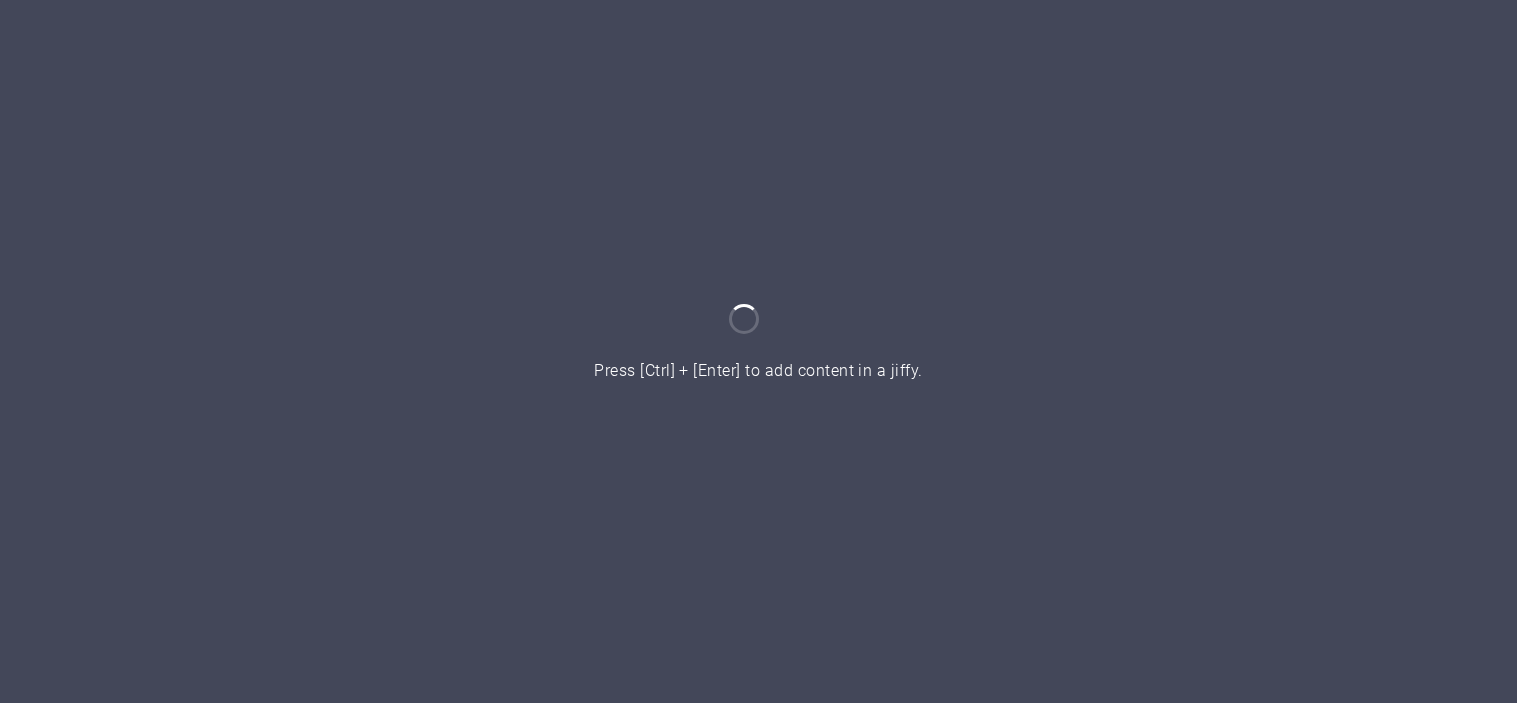 scroll, scrollTop: 0, scrollLeft: 0, axis: both 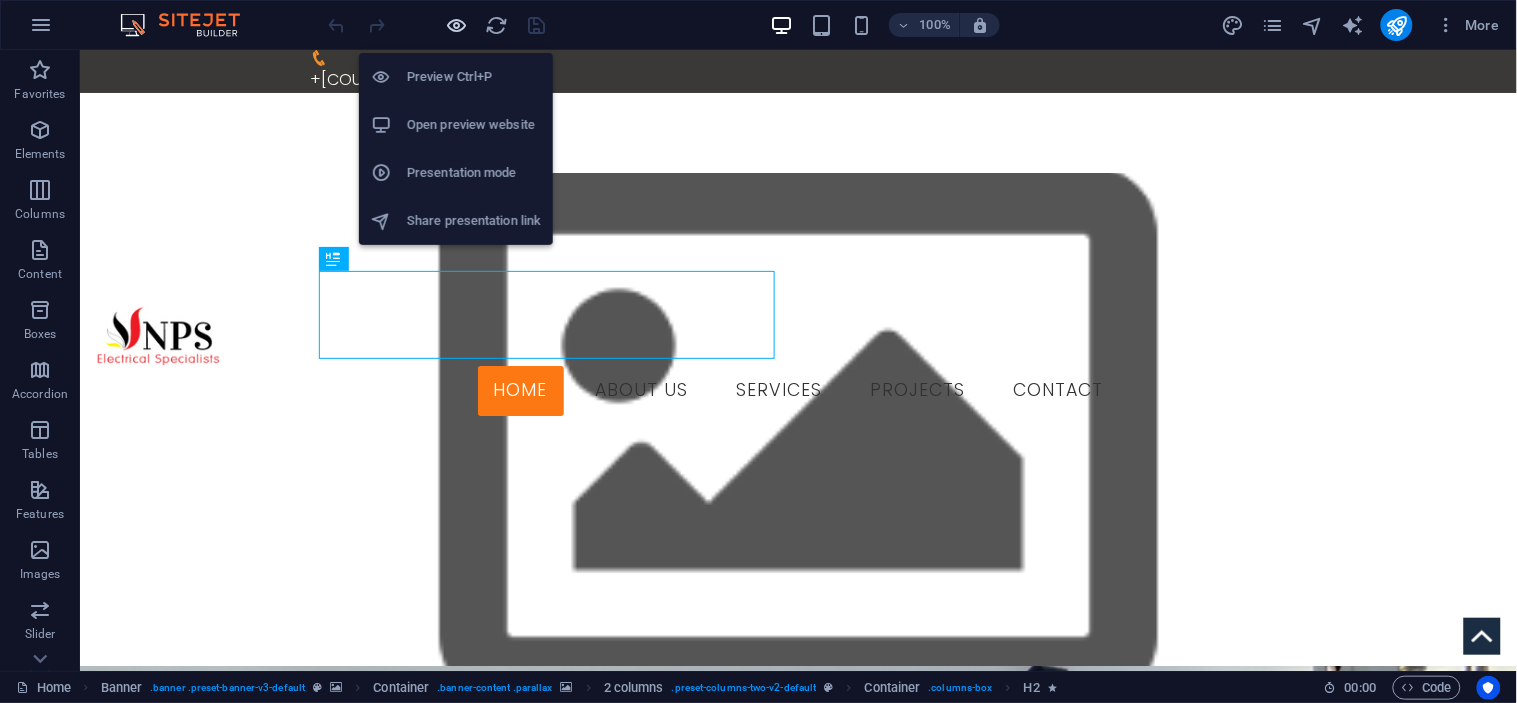 click at bounding box center [457, 25] 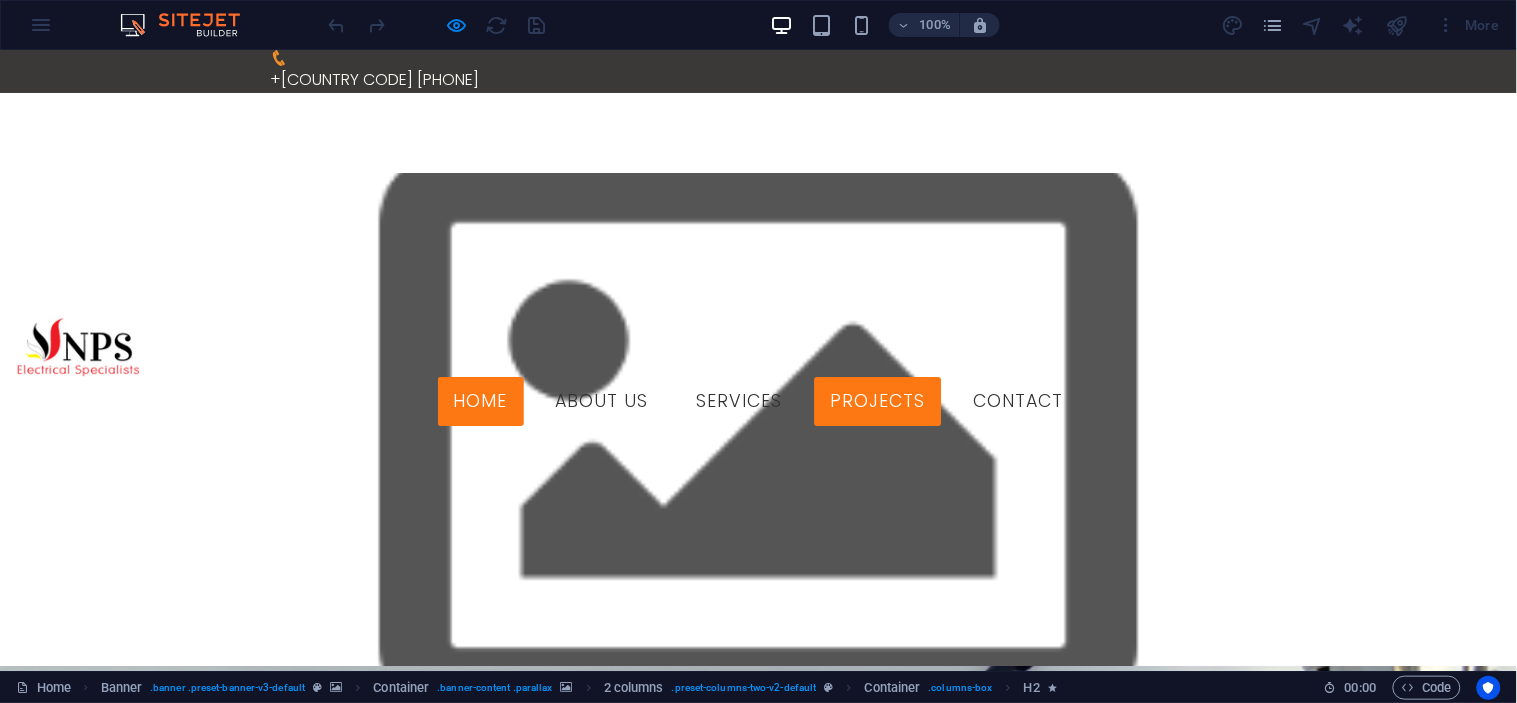 click on "Projects" at bounding box center (878, 401) 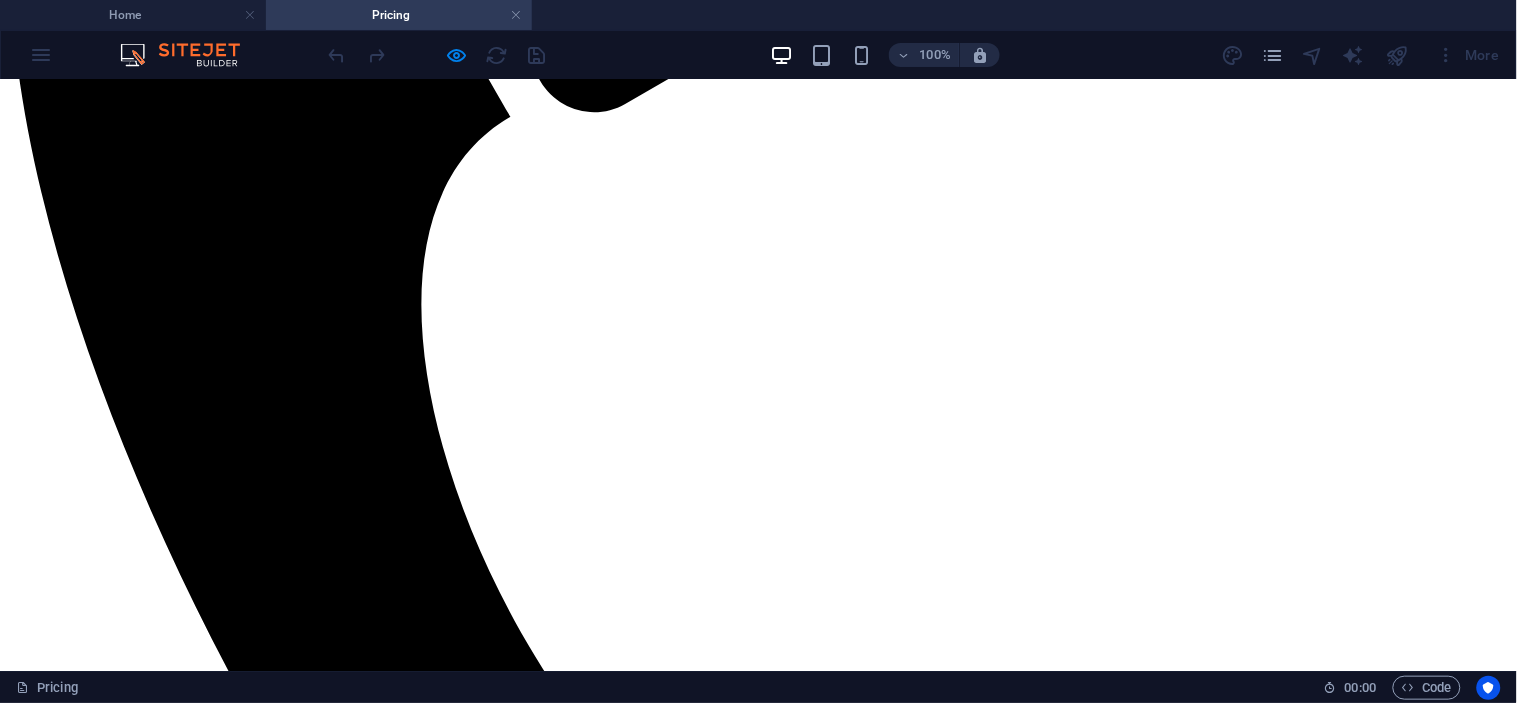 scroll, scrollTop: 777, scrollLeft: 0, axis: vertical 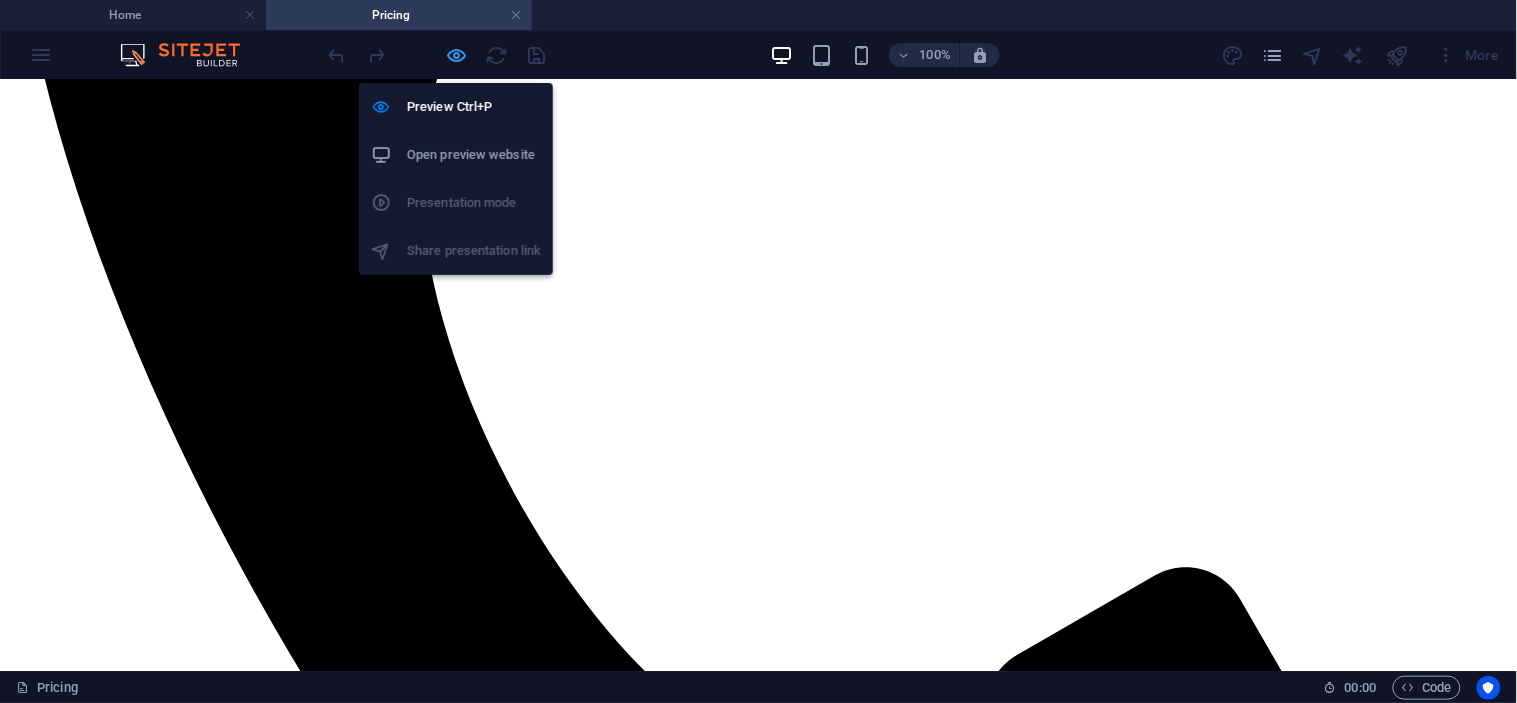 click at bounding box center [457, 55] 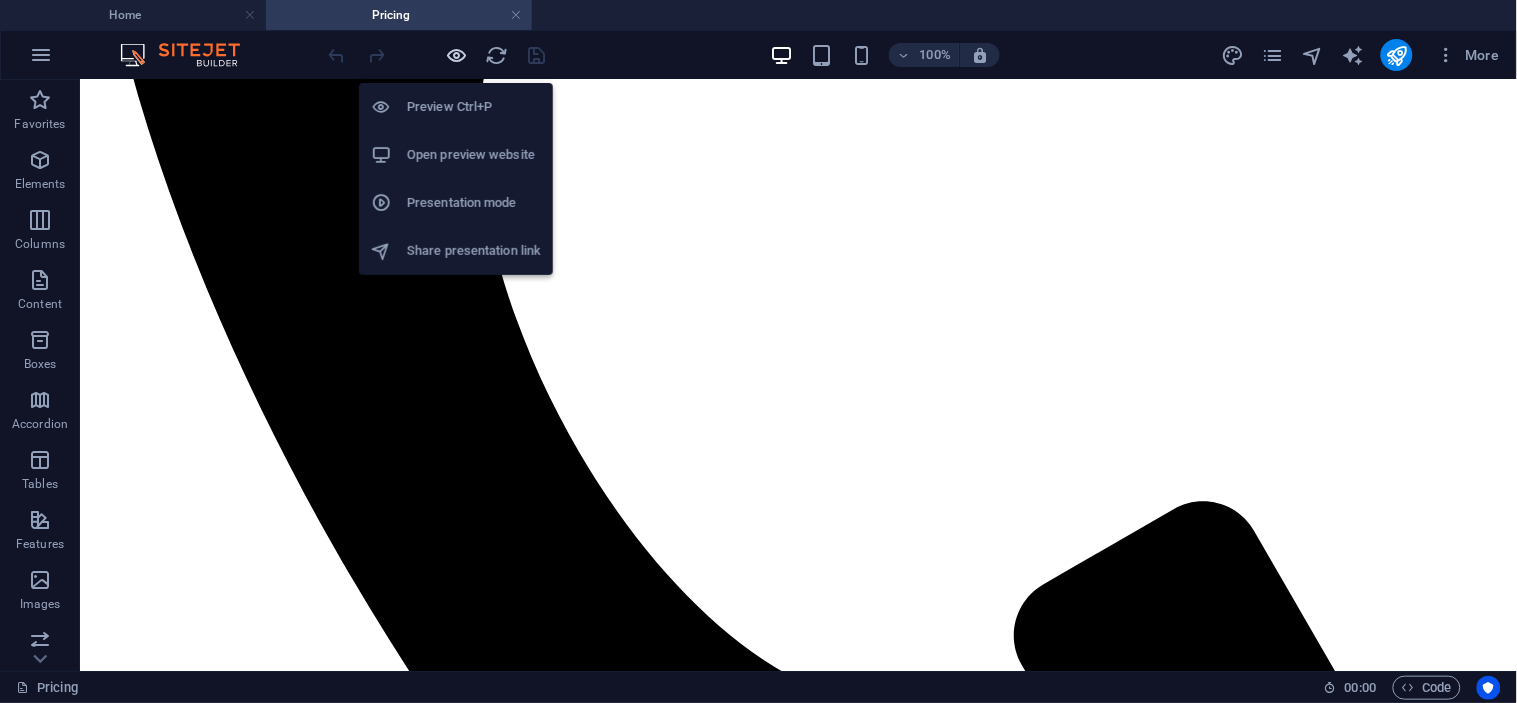 click at bounding box center (457, 55) 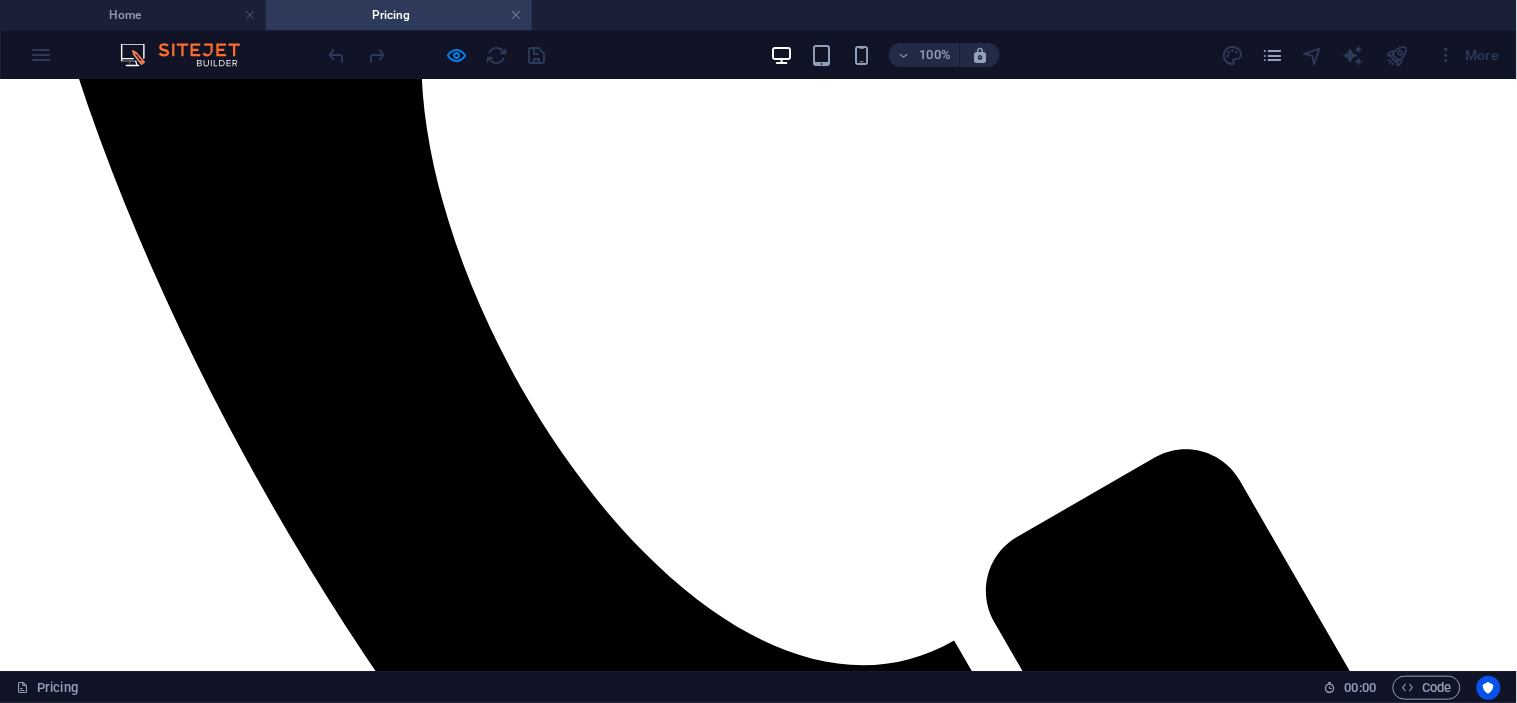 scroll, scrollTop: 888, scrollLeft: 0, axis: vertical 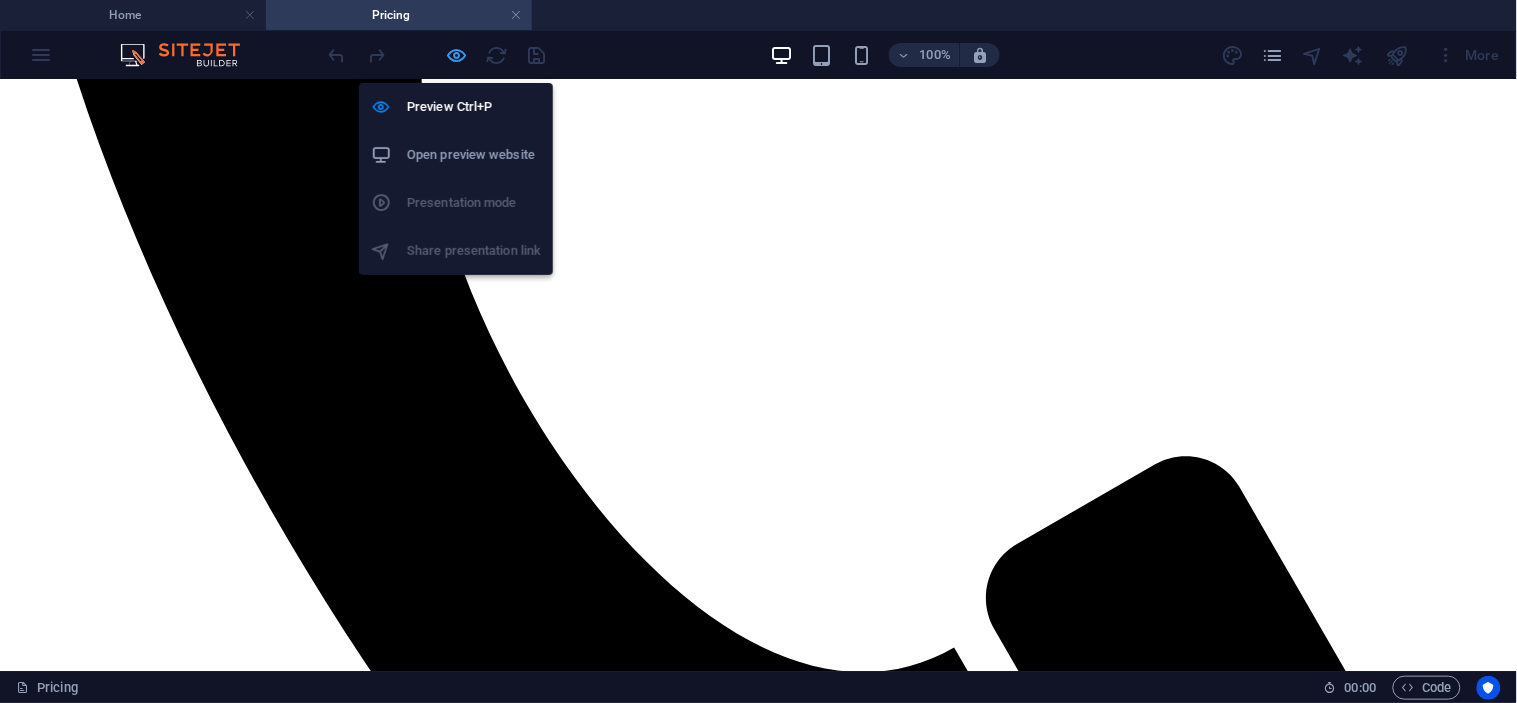 click at bounding box center (457, 55) 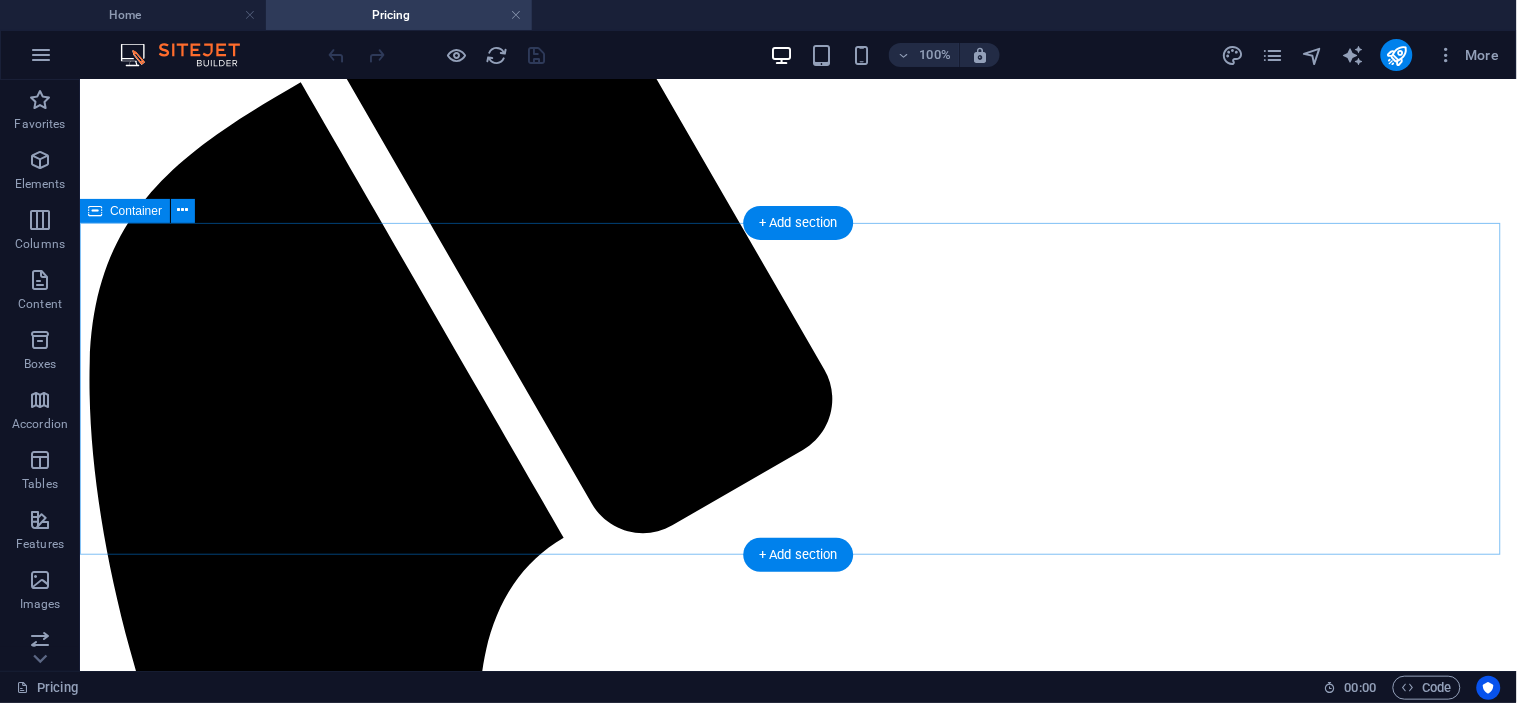 scroll, scrollTop: 0, scrollLeft: 0, axis: both 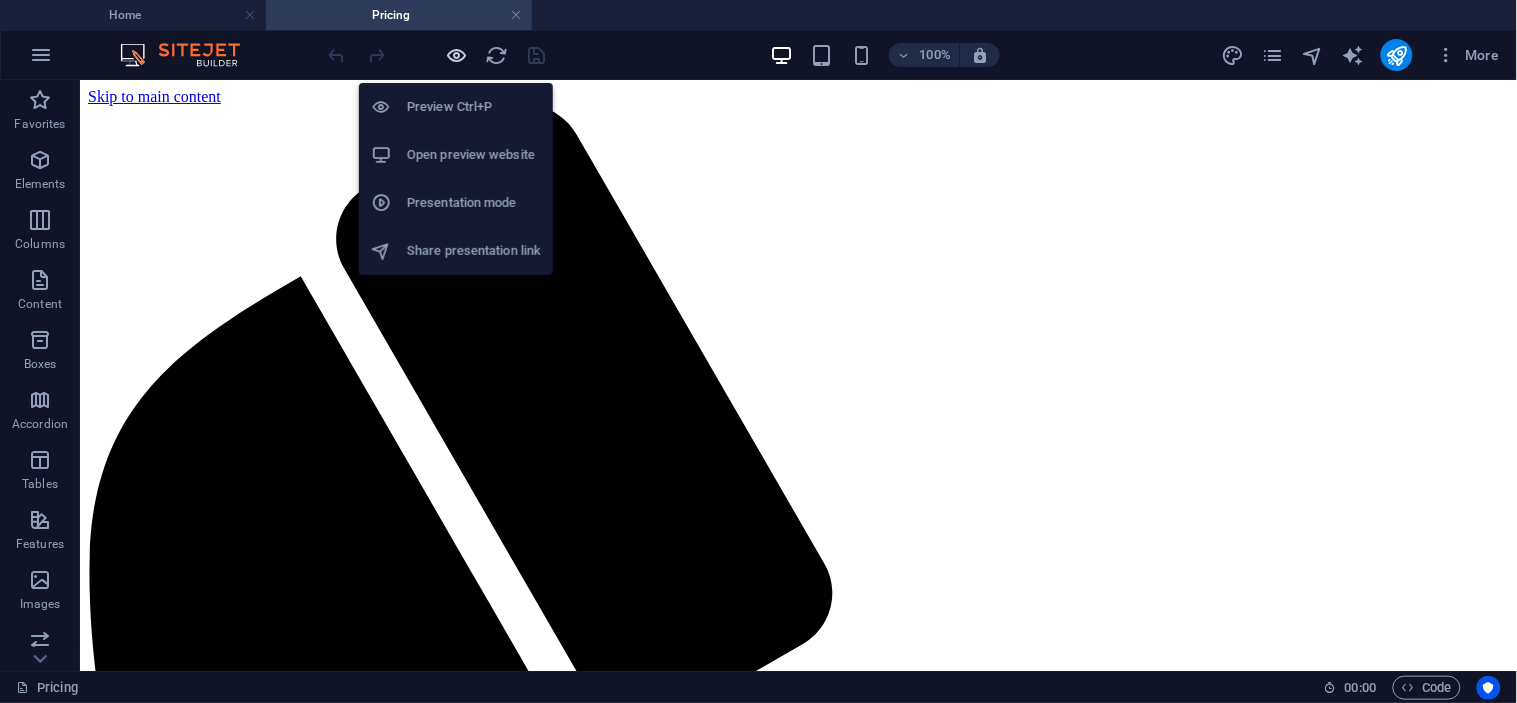 click at bounding box center [457, 55] 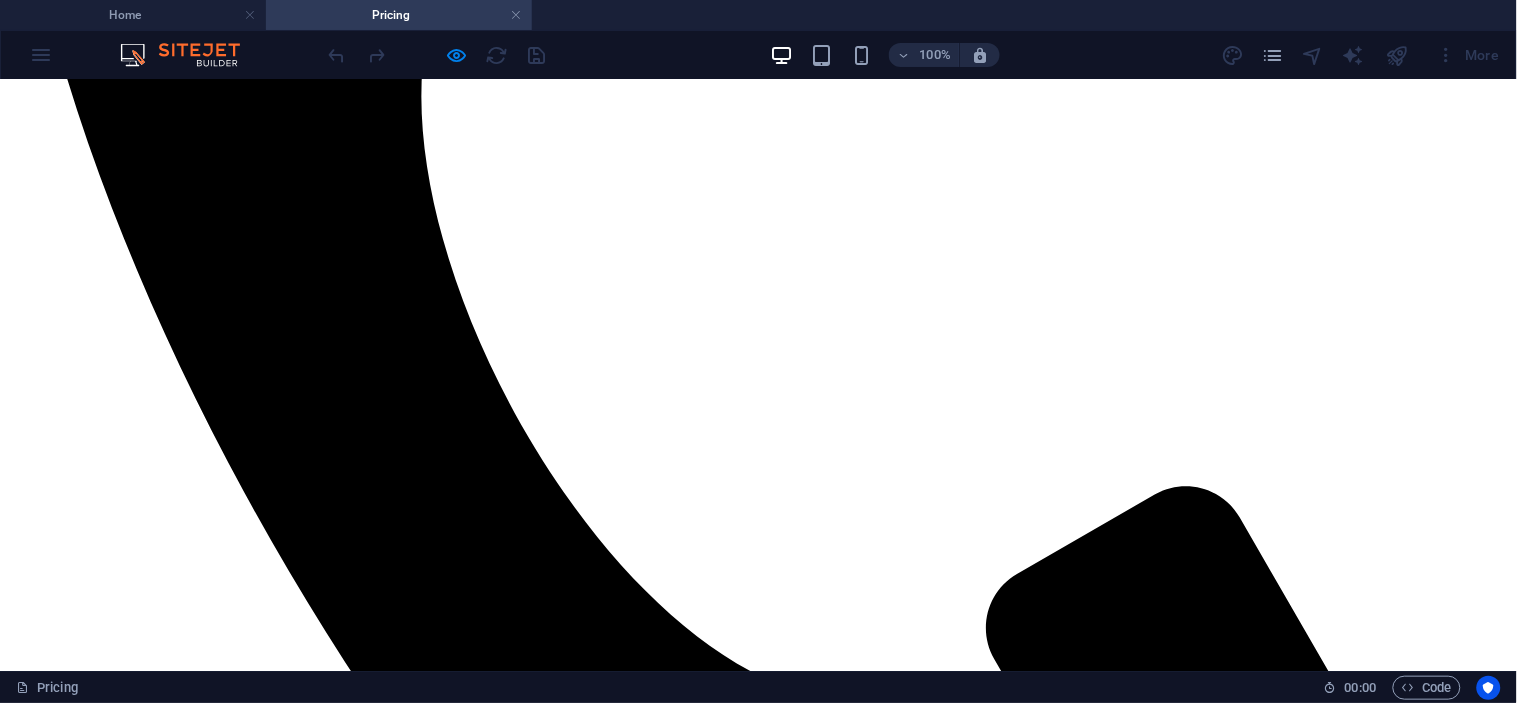 scroll, scrollTop: 777, scrollLeft: 0, axis: vertical 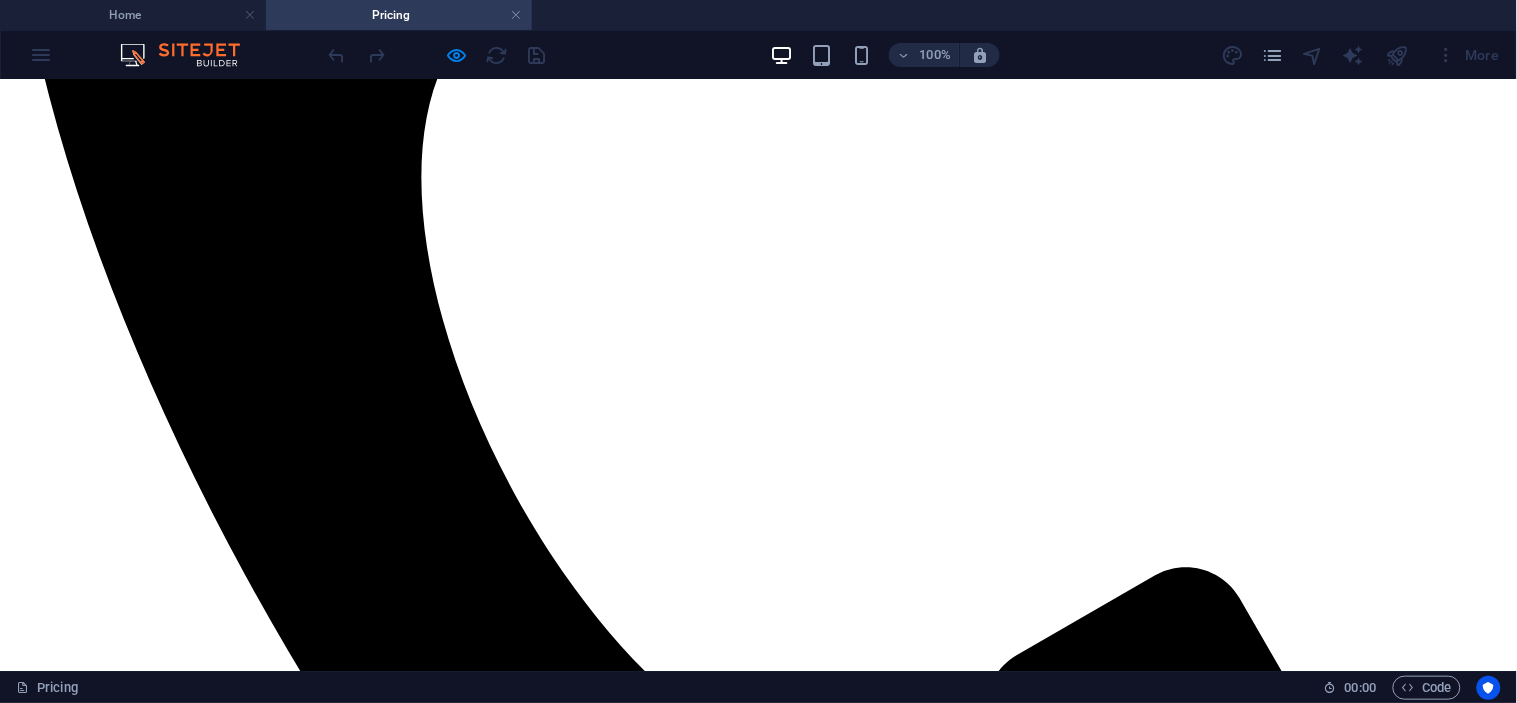click at bounding box center (758, 3046) 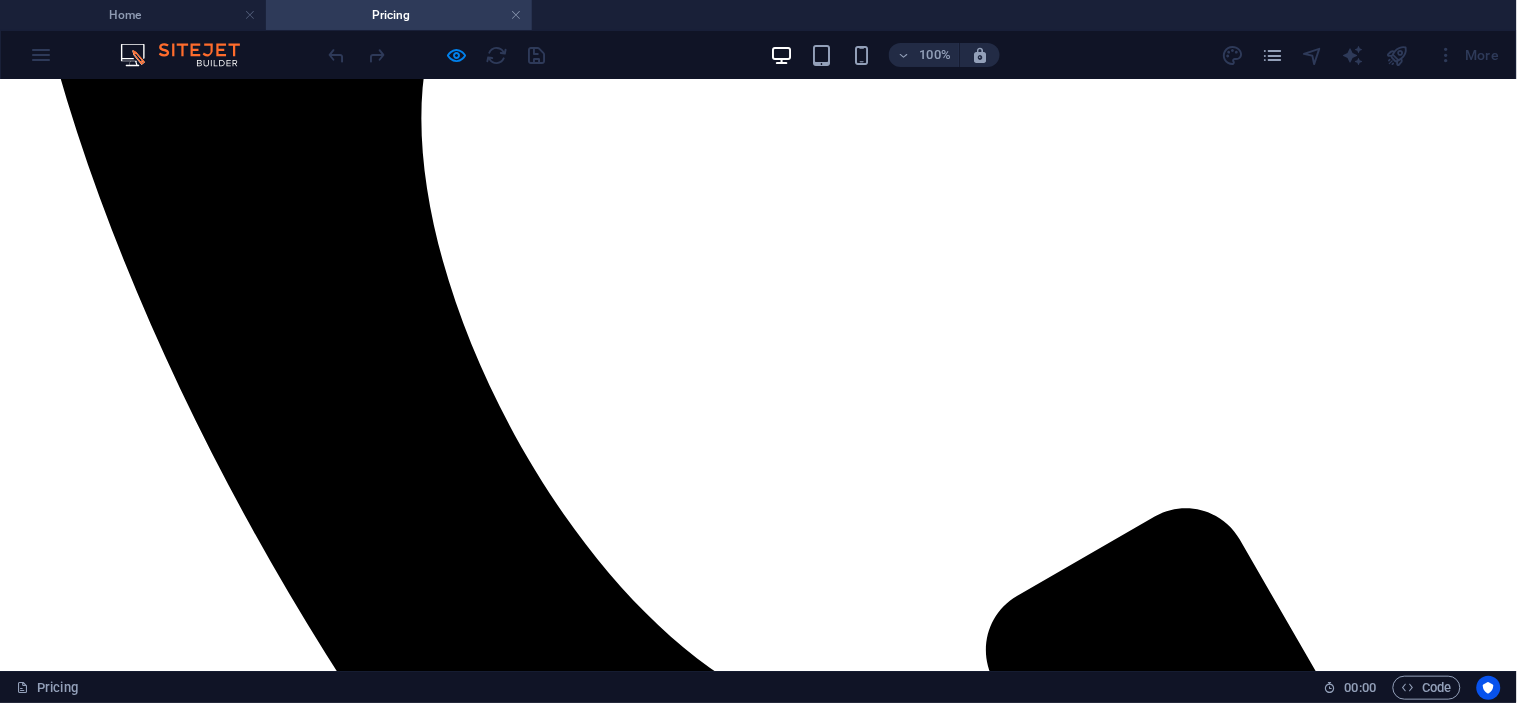 scroll, scrollTop: 777, scrollLeft: 0, axis: vertical 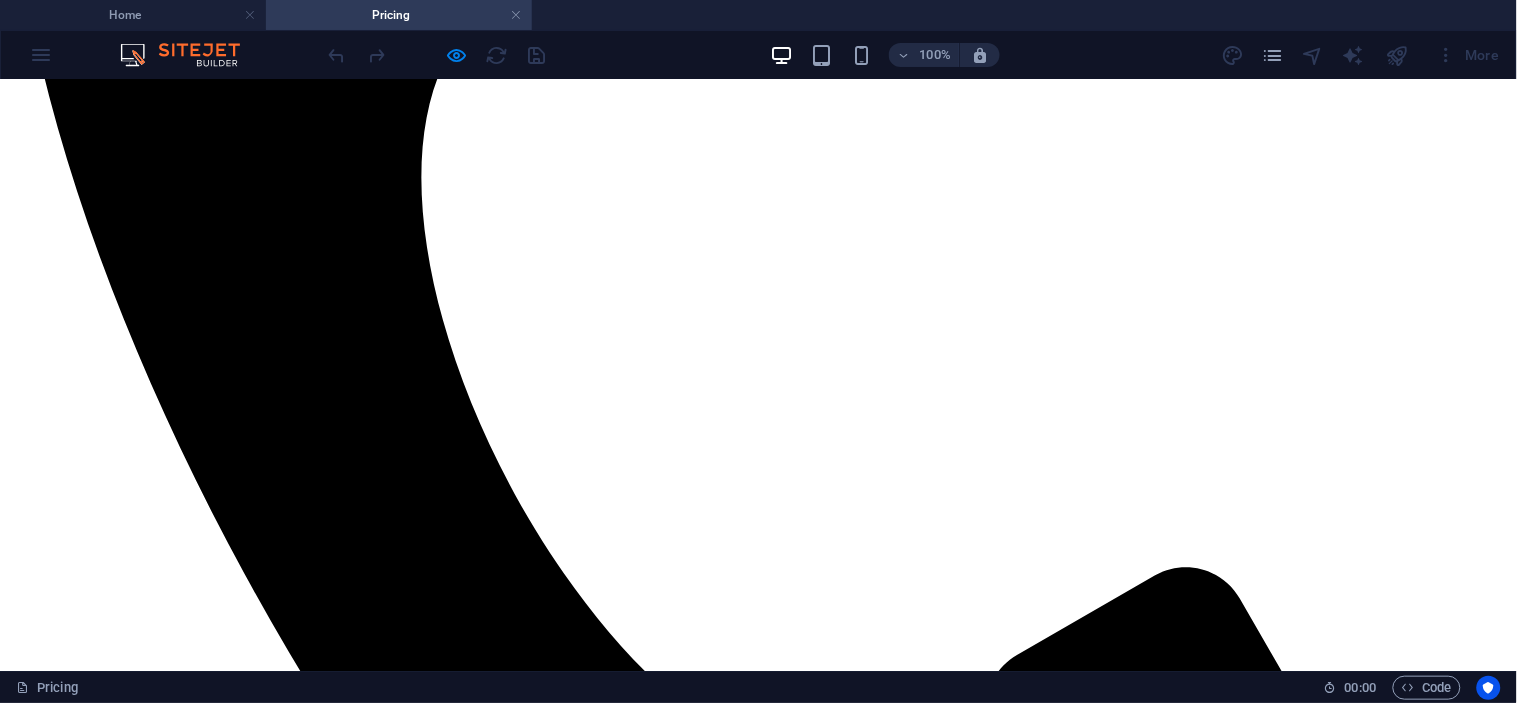 click on "SP BREWERY" at bounding box center (758, 3400) 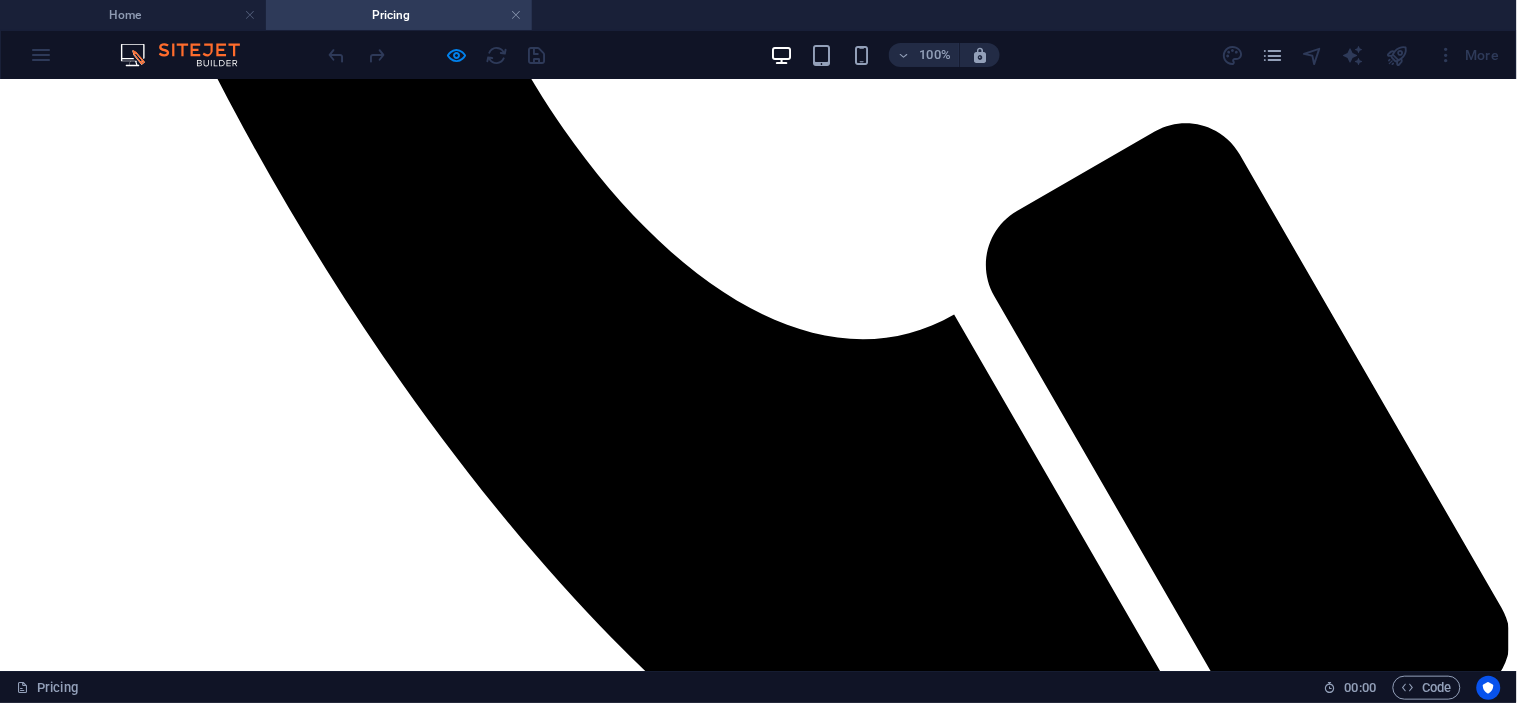click on "EAST WEST TRANSPORT" at bounding box center [758, 4049] 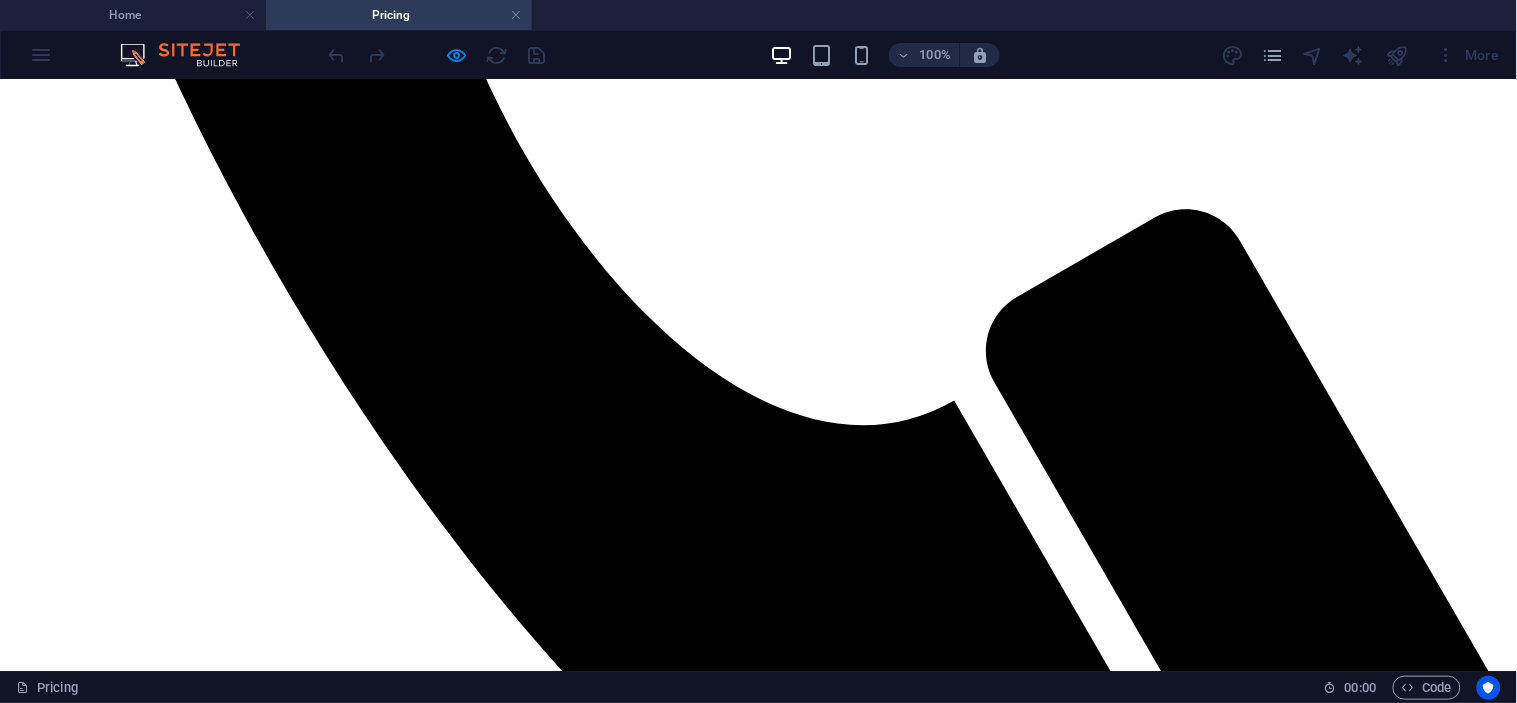 scroll, scrollTop: 1126, scrollLeft: 0, axis: vertical 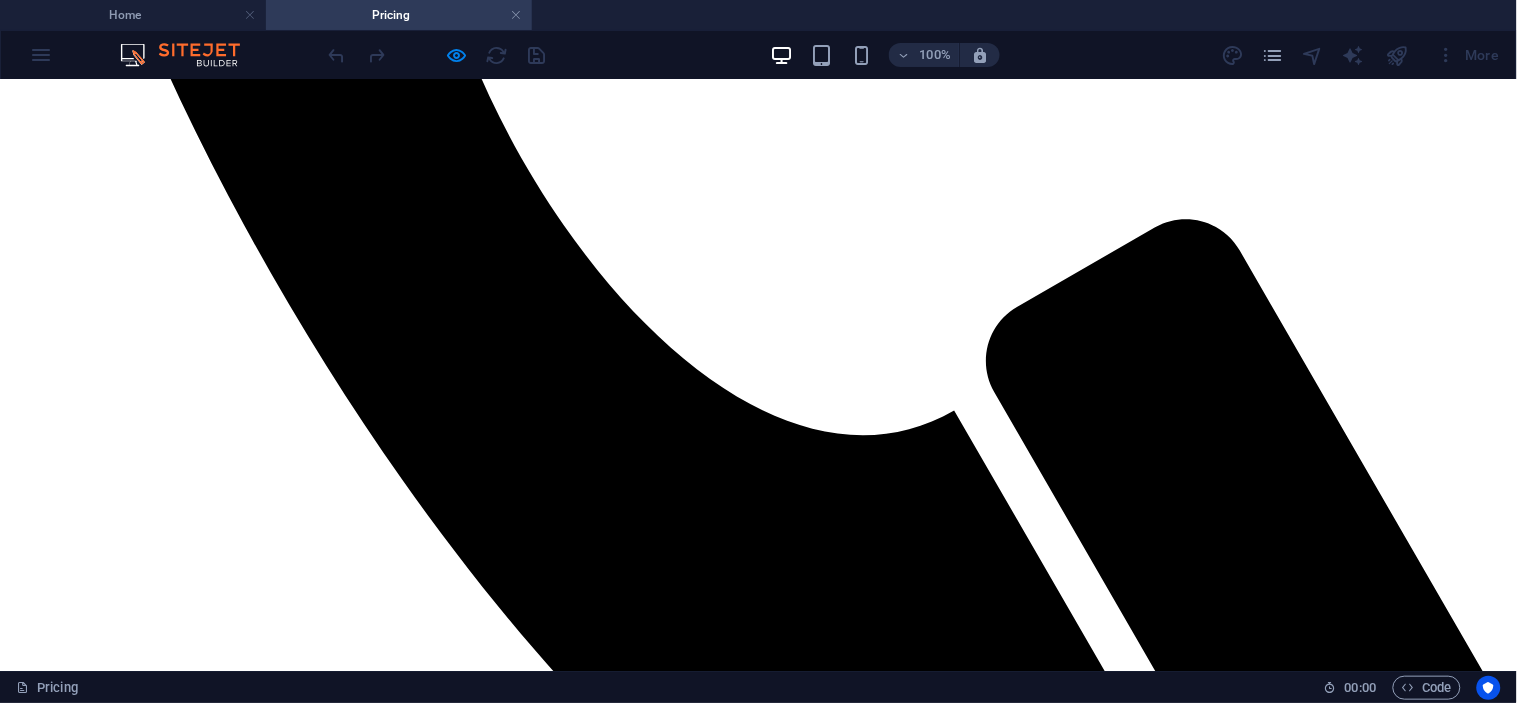 click on "KAINANTU" at bounding box center [758, 4499] 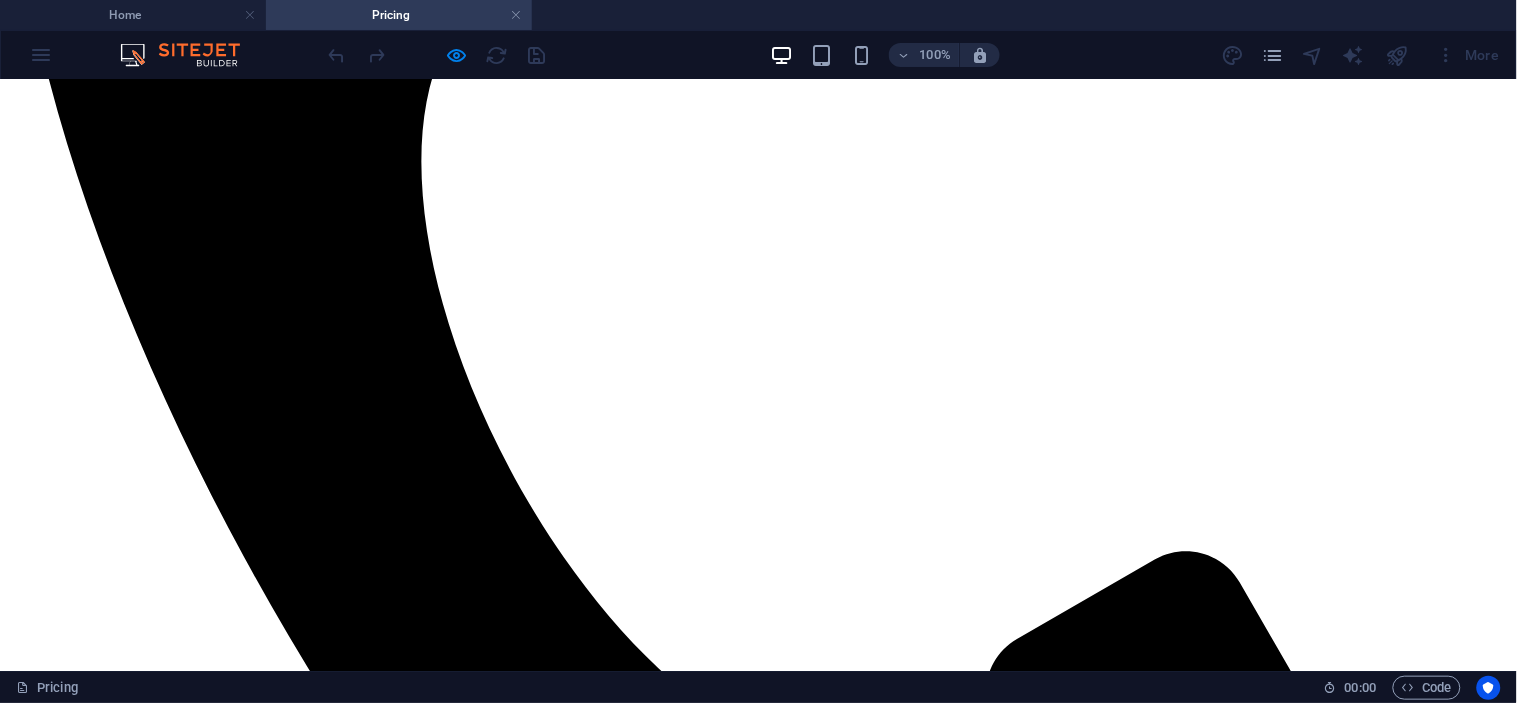 scroll, scrollTop: 904, scrollLeft: 0, axis: vertical 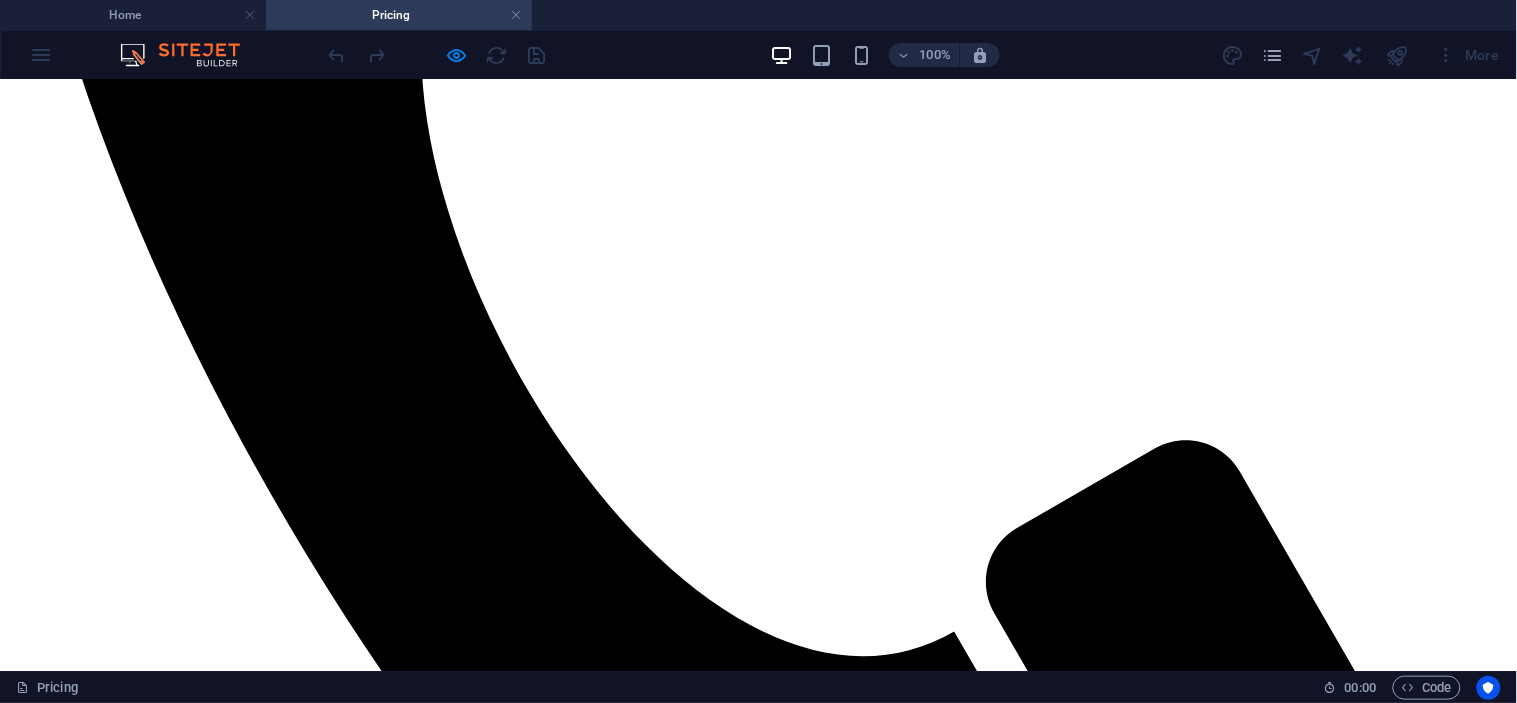 click on "EAST WEST TRANSPORT" at bounding box center [758, 4335] 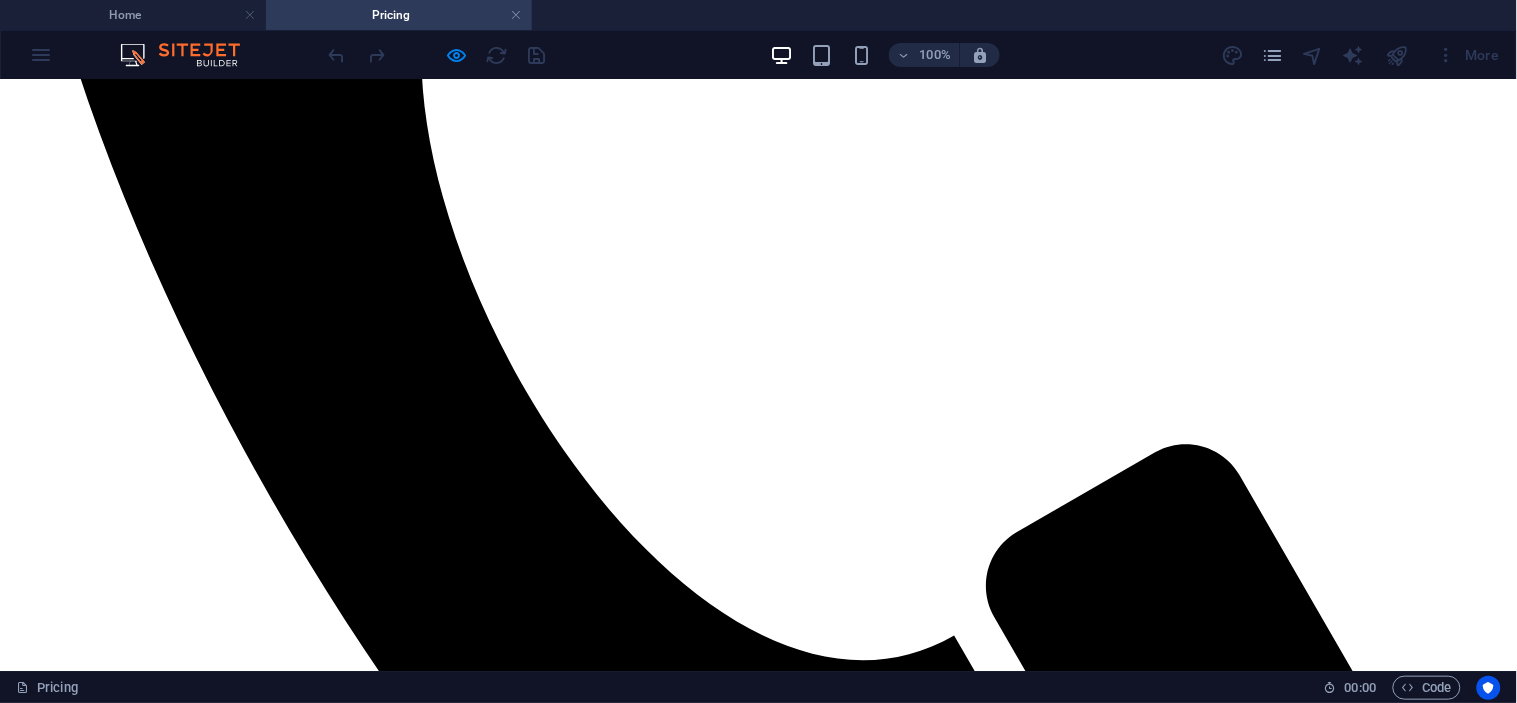 scroll, scrollTop: 952, scrollLeft: 0, axis: vertical 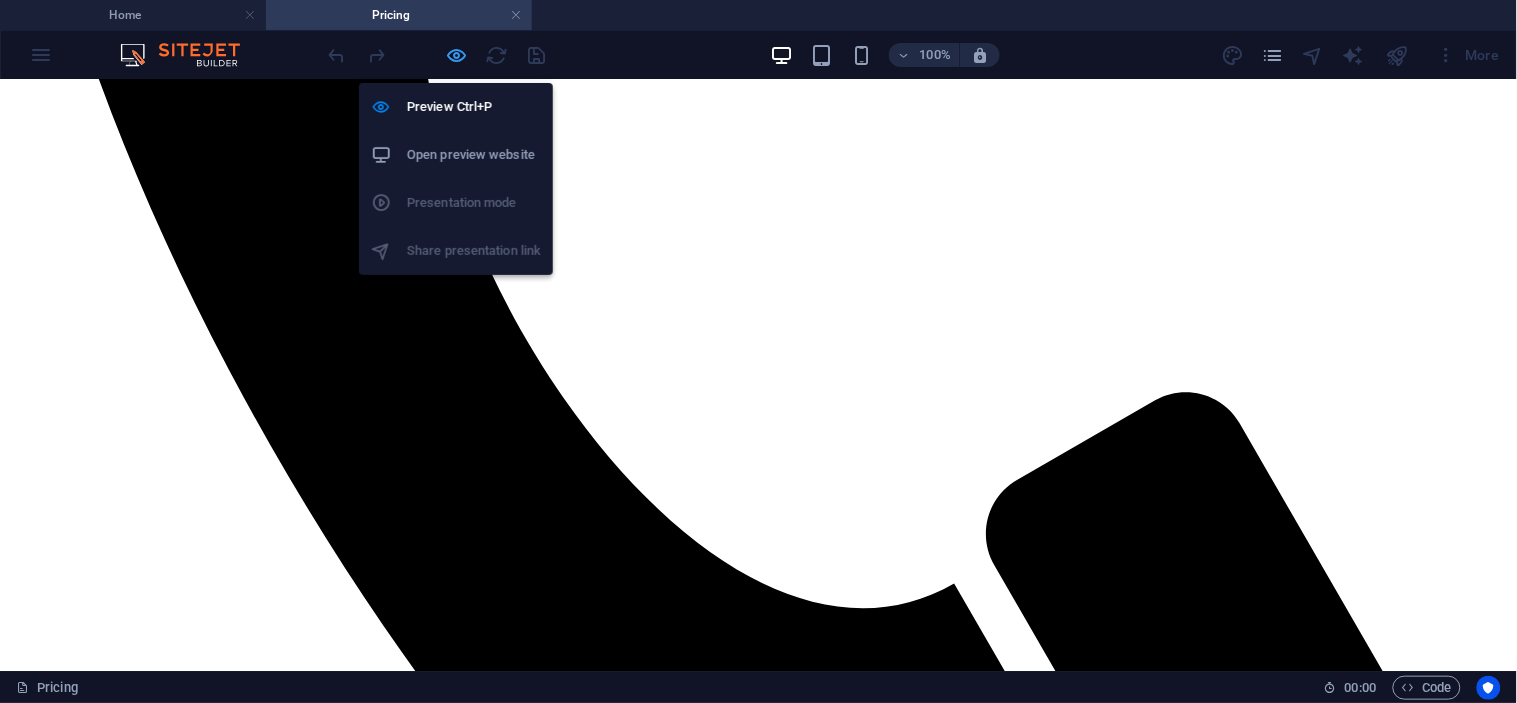 click at bounding box center (457, 55) 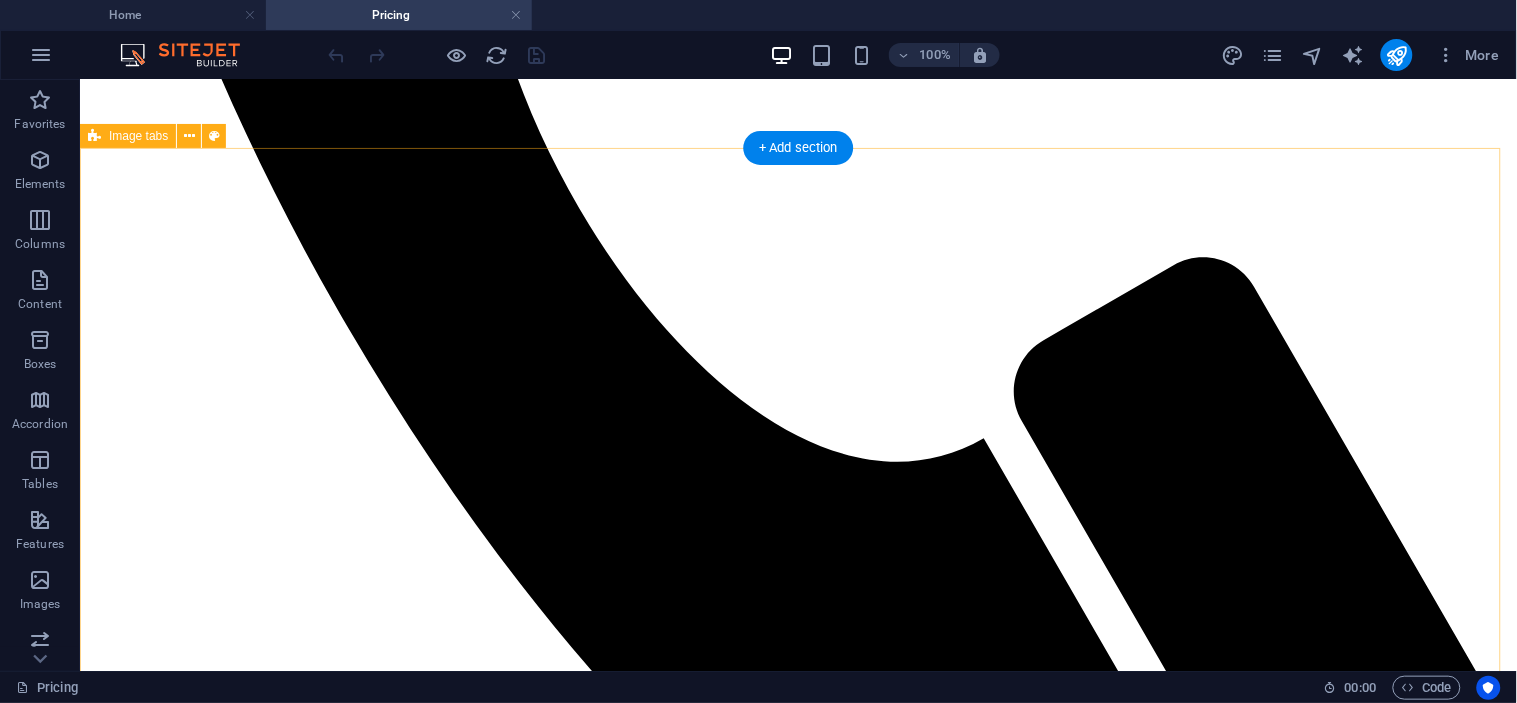 scroll, scrollTop: 1093, scrollLeft: 0, axis: vertical 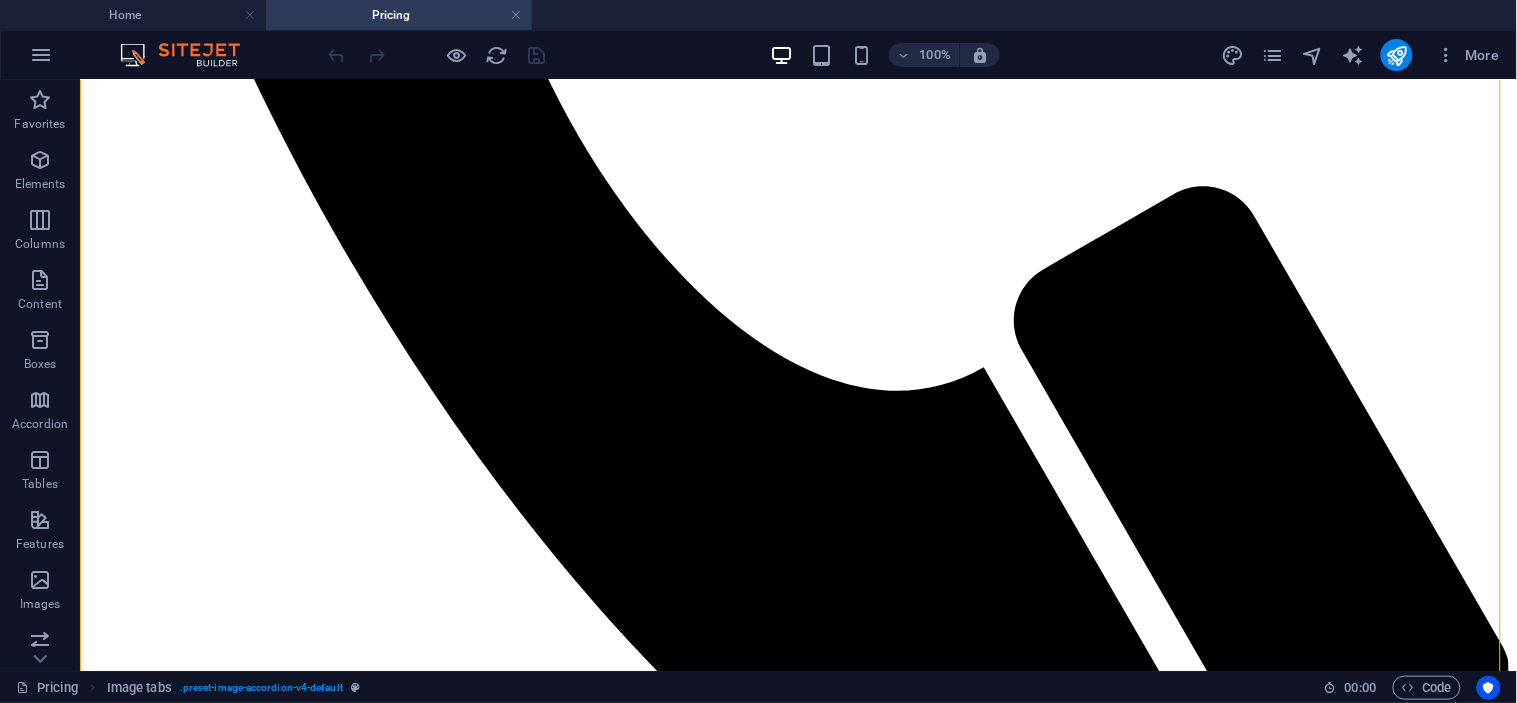 drag, startPoint x: 361, startPoint y: 452, endPoint x: 507, endPoint y: 243, distance: 254.9451 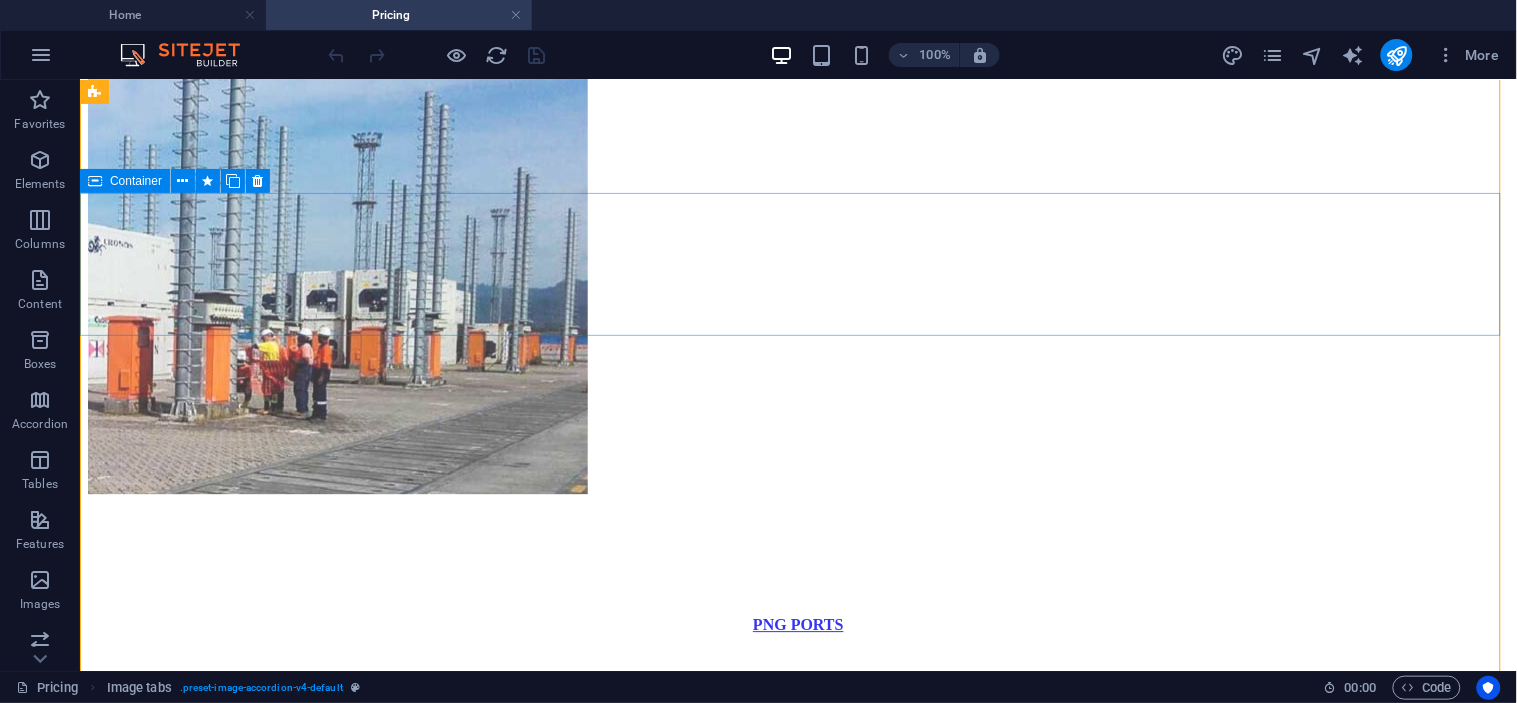 scroll, scrollTop: 2982, scrollLeft: 0, axis: vertical 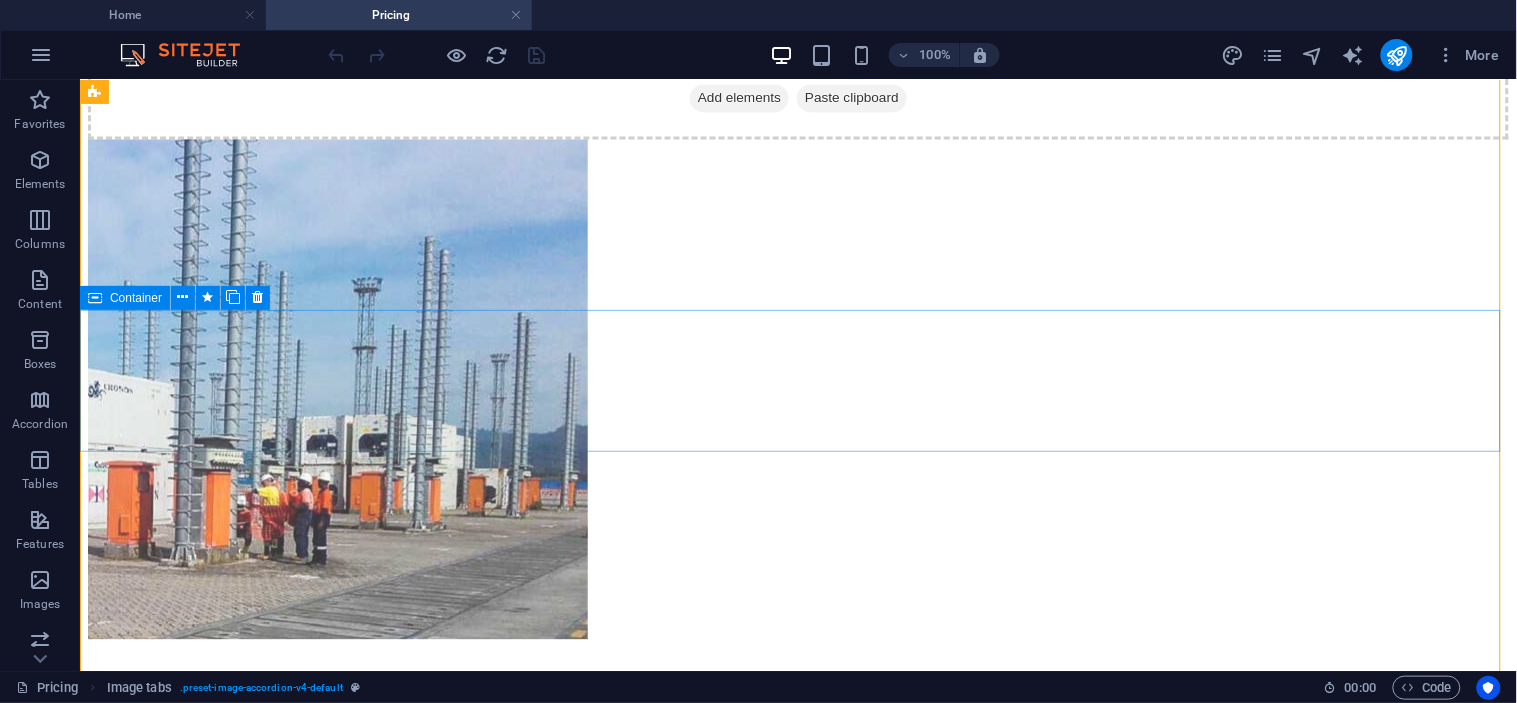 click on "Drop content here or  Add elements  Paste clipboard" at bounding box center [797, 2460] 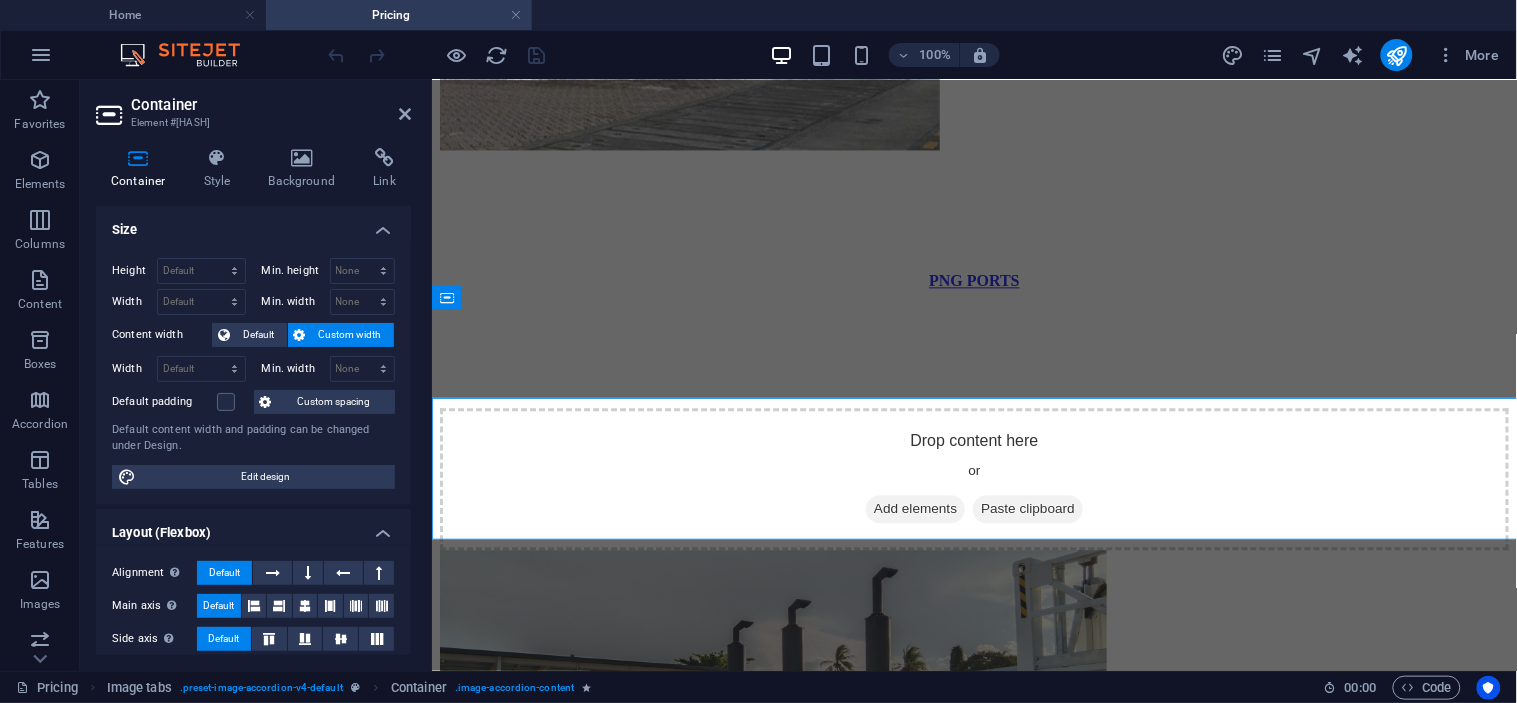scroll, scrollTop: 2894, scrollLeft: 0, axis: vertical 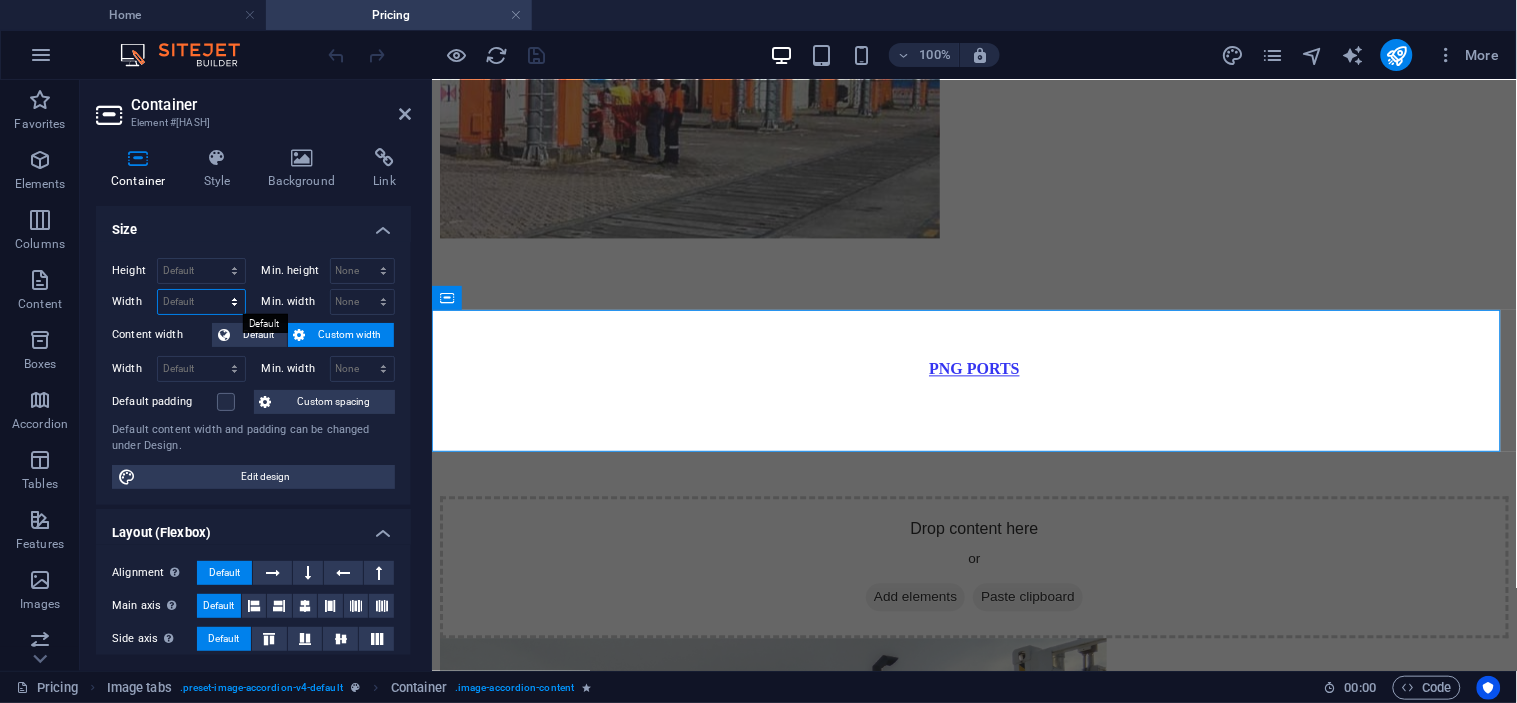 click on "Default px rem % em vh vw" at bounding box center [201, 302] 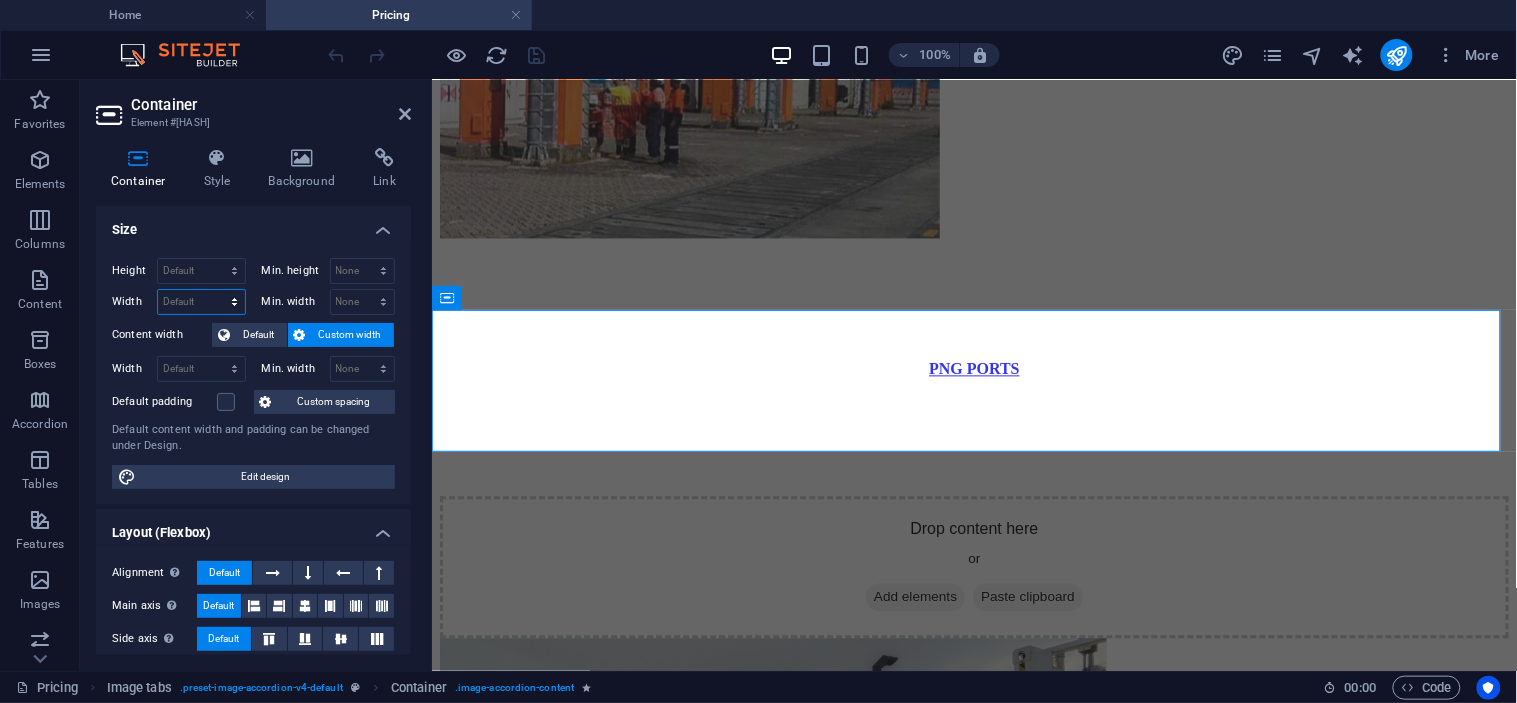 select on "px" 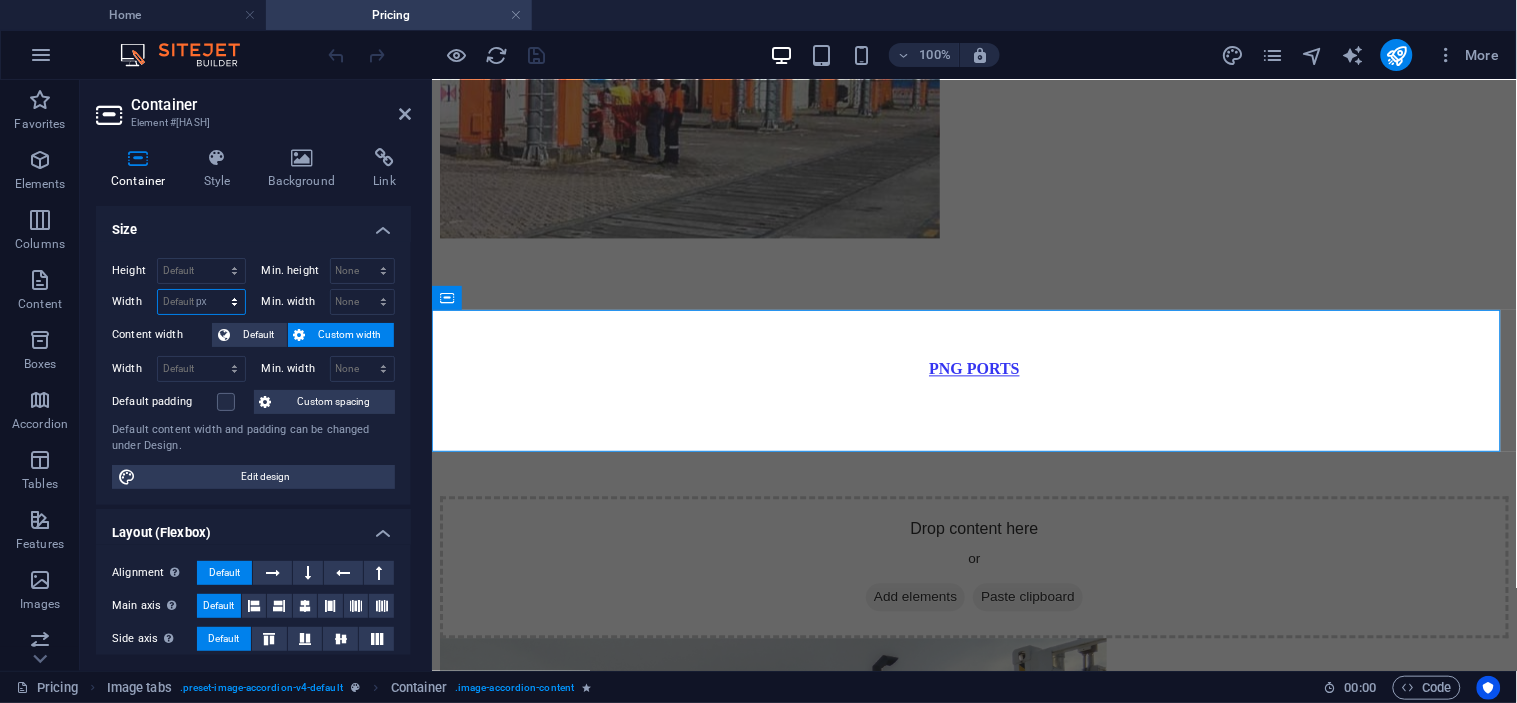 click on "Default px rem % em vh vw" at bounding box center (201, 302) 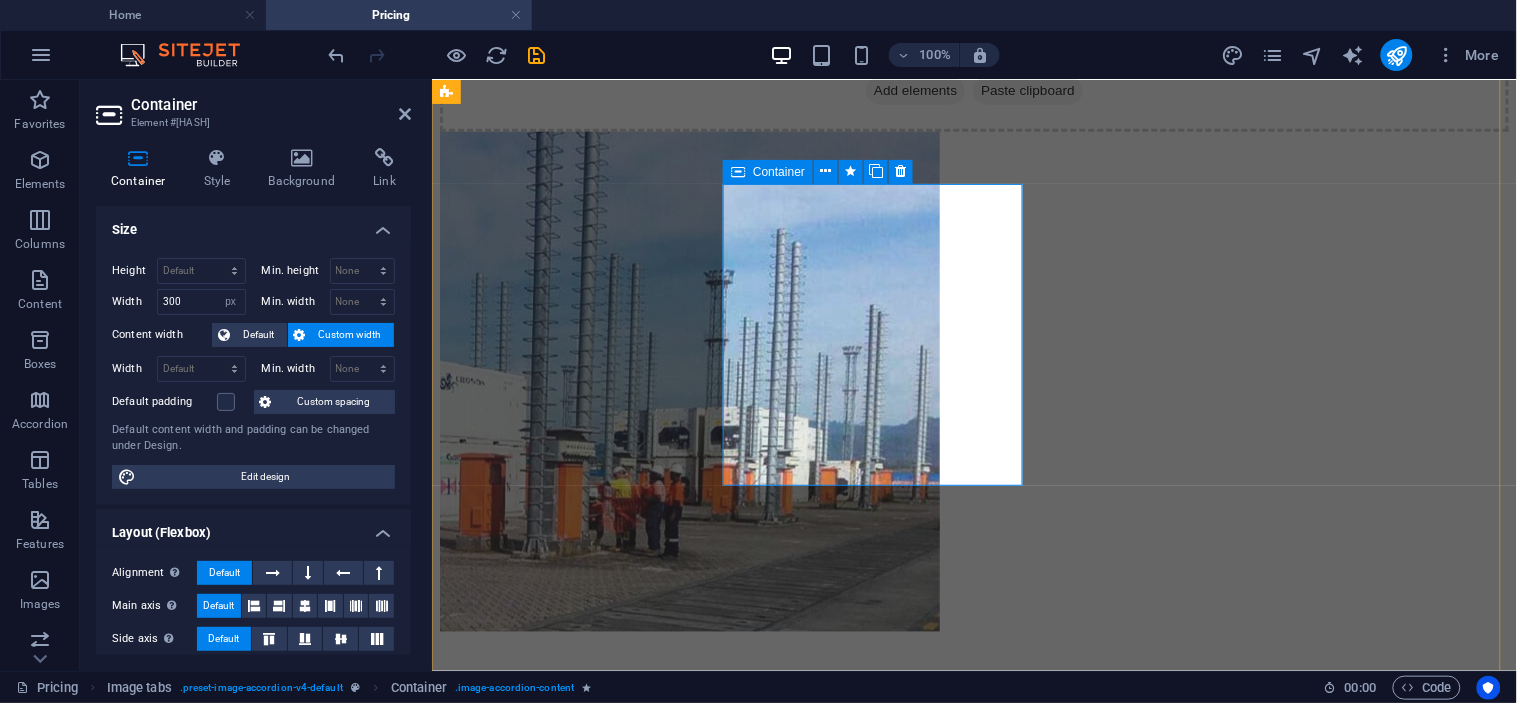 scroll, scrollTop: 2450, scrollLeft: 0, axis: vertical 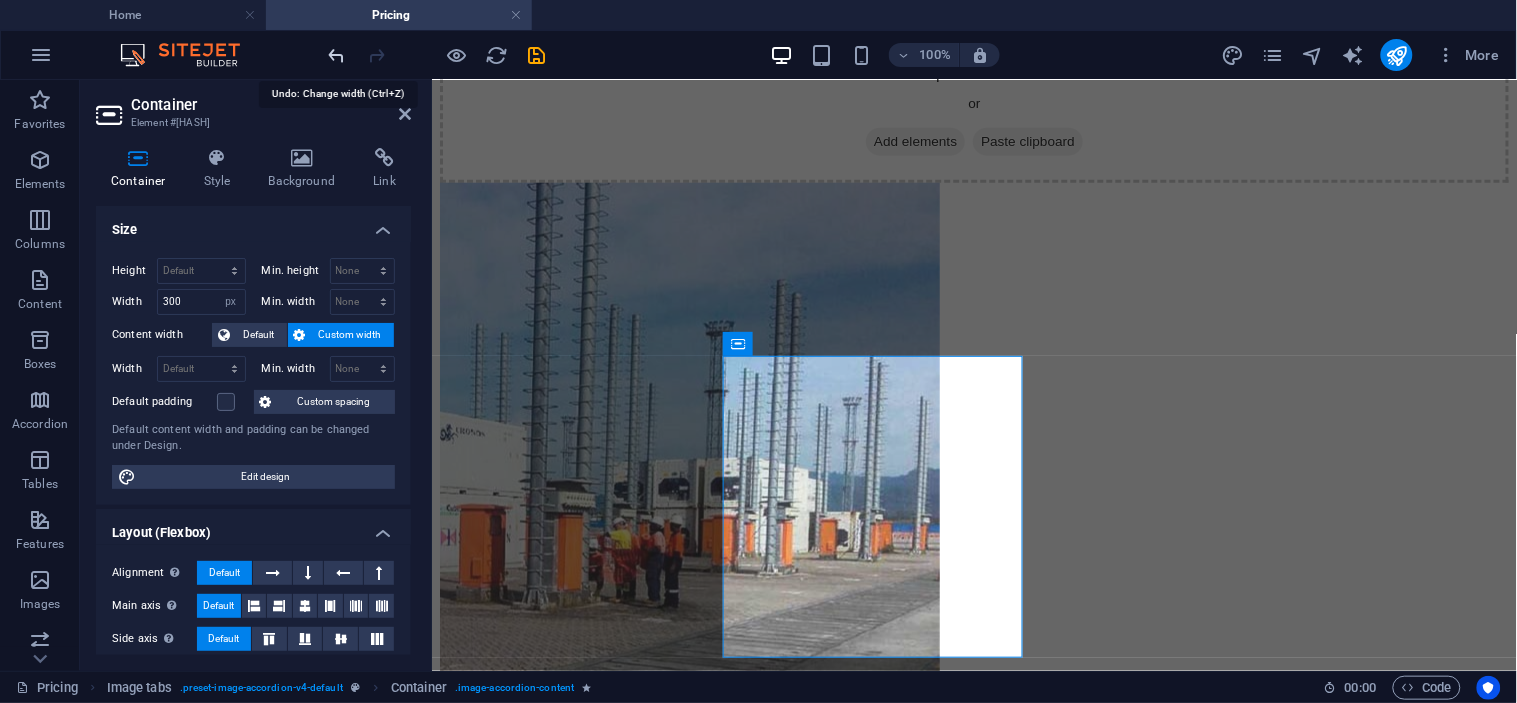 click at bounding box center [337, 55] 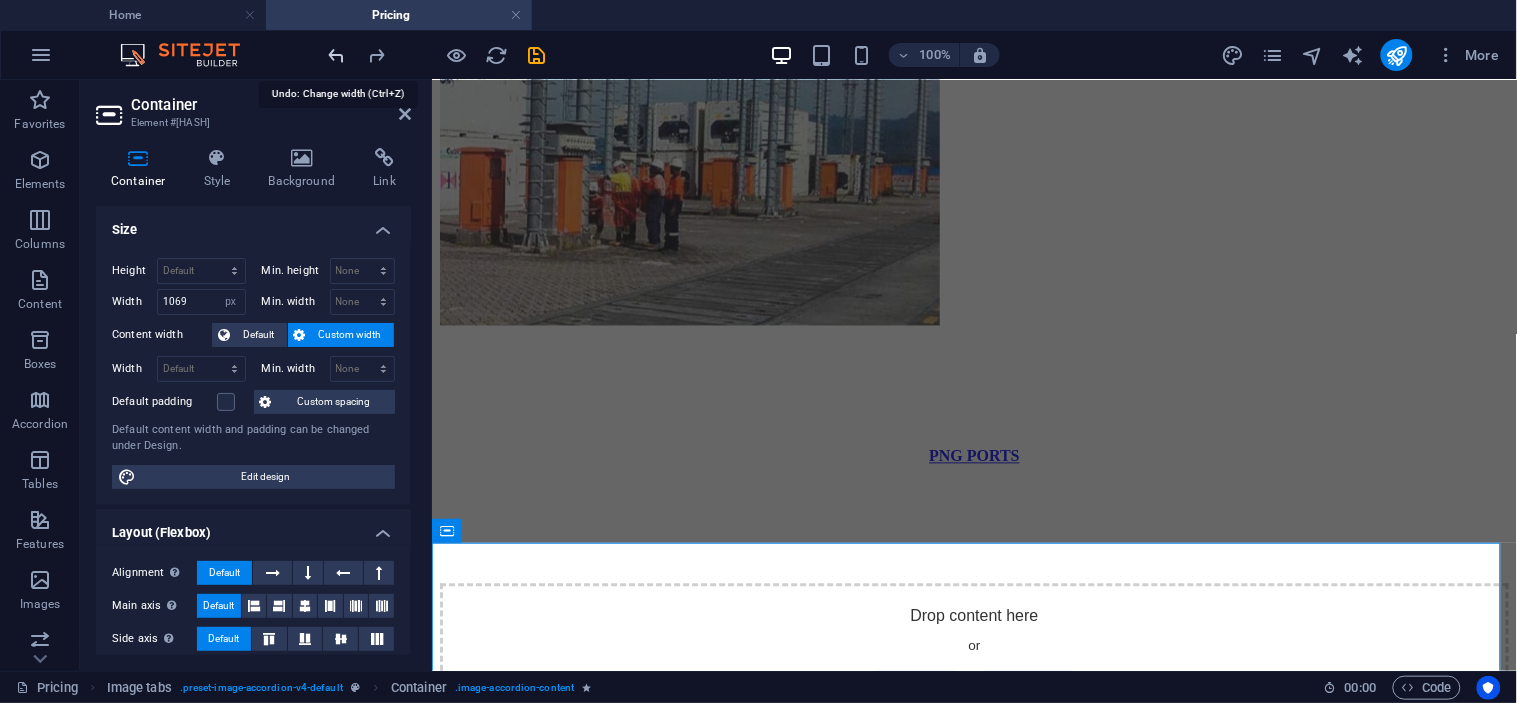 scroll, scrollTop: 2900, scrollLeft: 0, axis: vertical 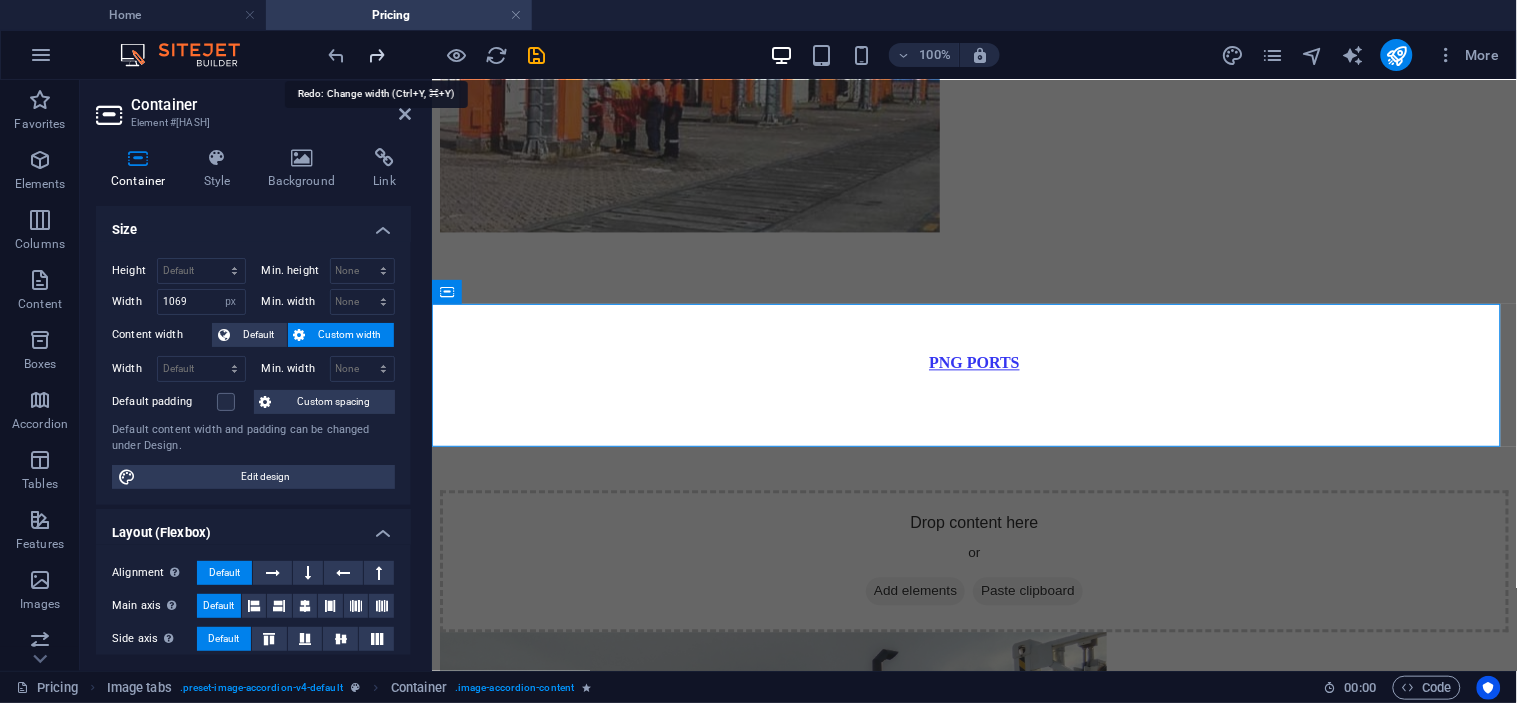 click at bounding box center (377, 55) 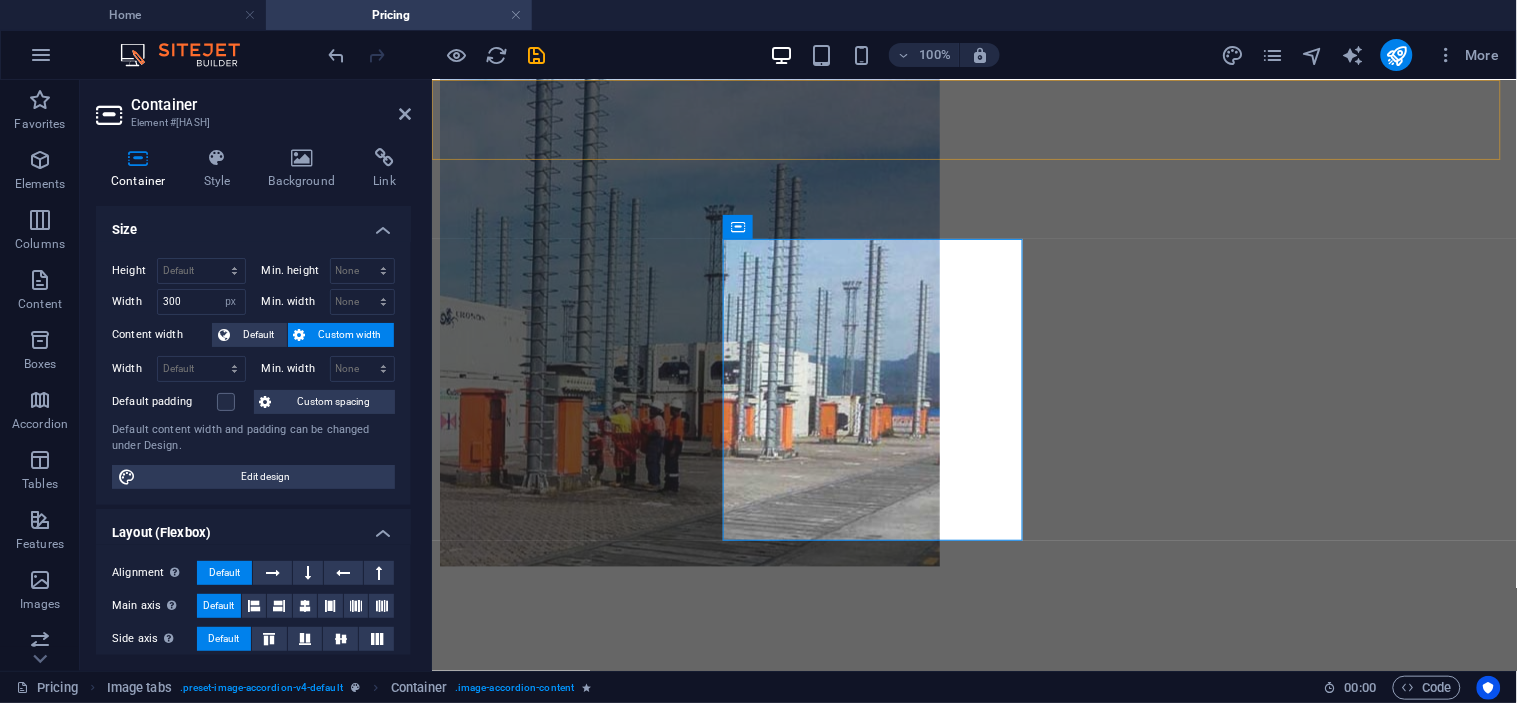 scroll, scrollTop: 2677, scrollLeft: 0, axis: vertical 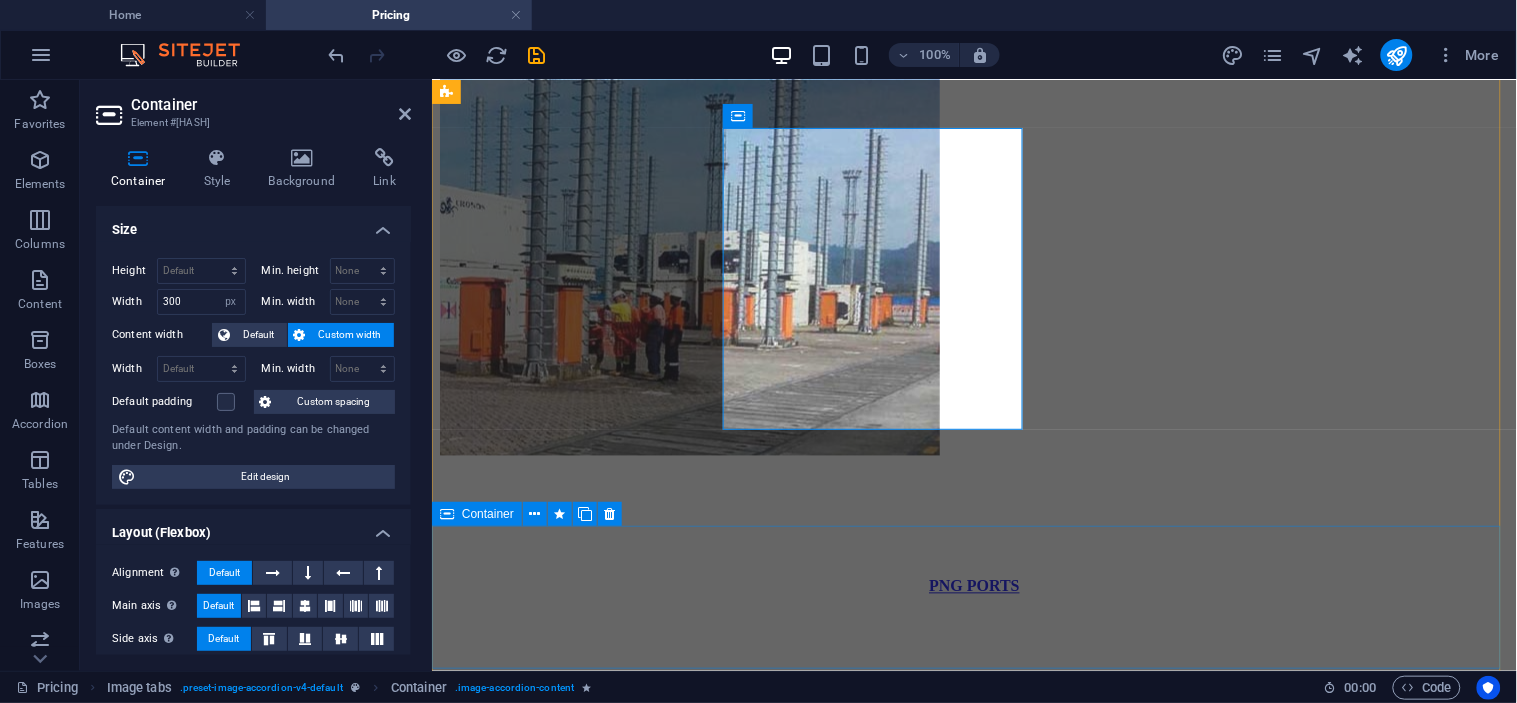 click on "Drop content here or  Add elements  Paste clipboard" at bounding box center (973, 2852) 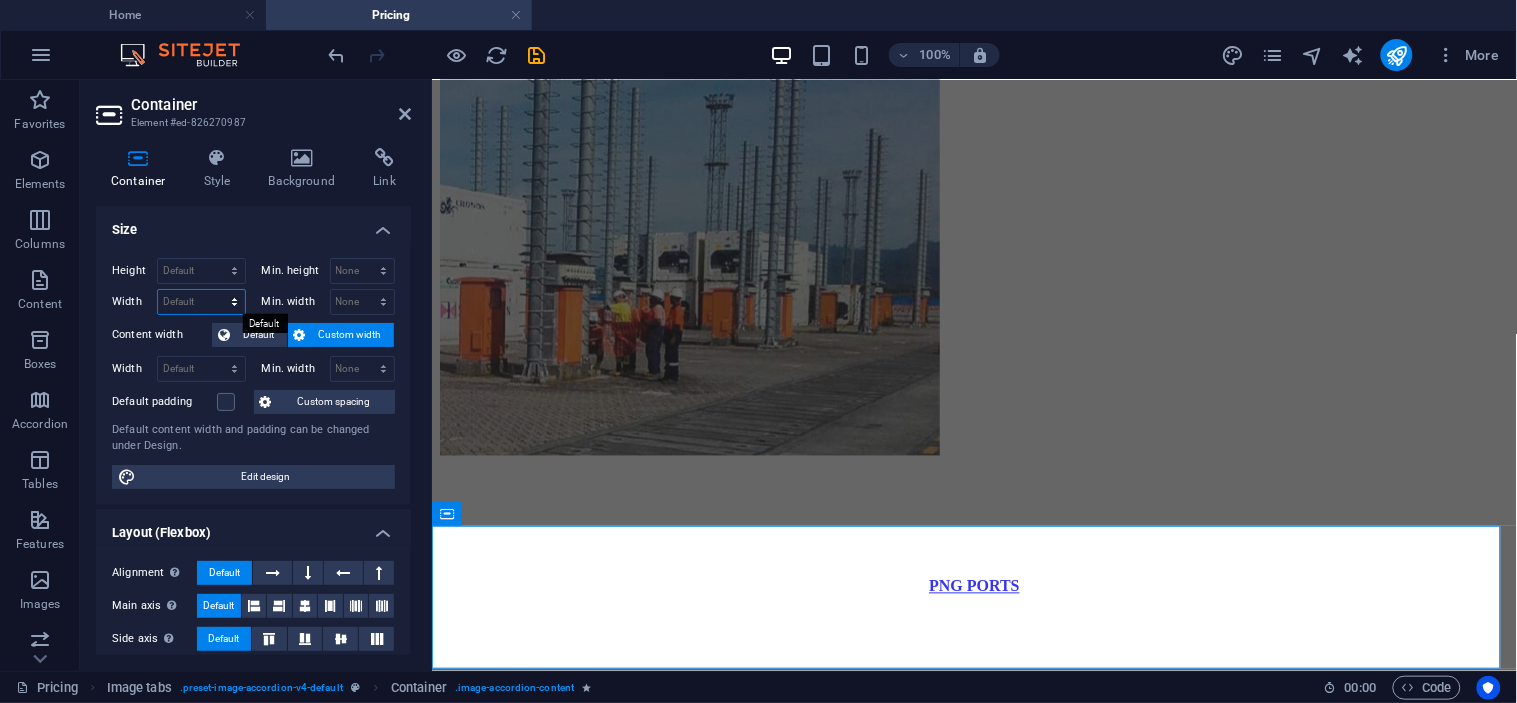 click on "Default px rem % em vh vw" at bounding box center (201, 302) 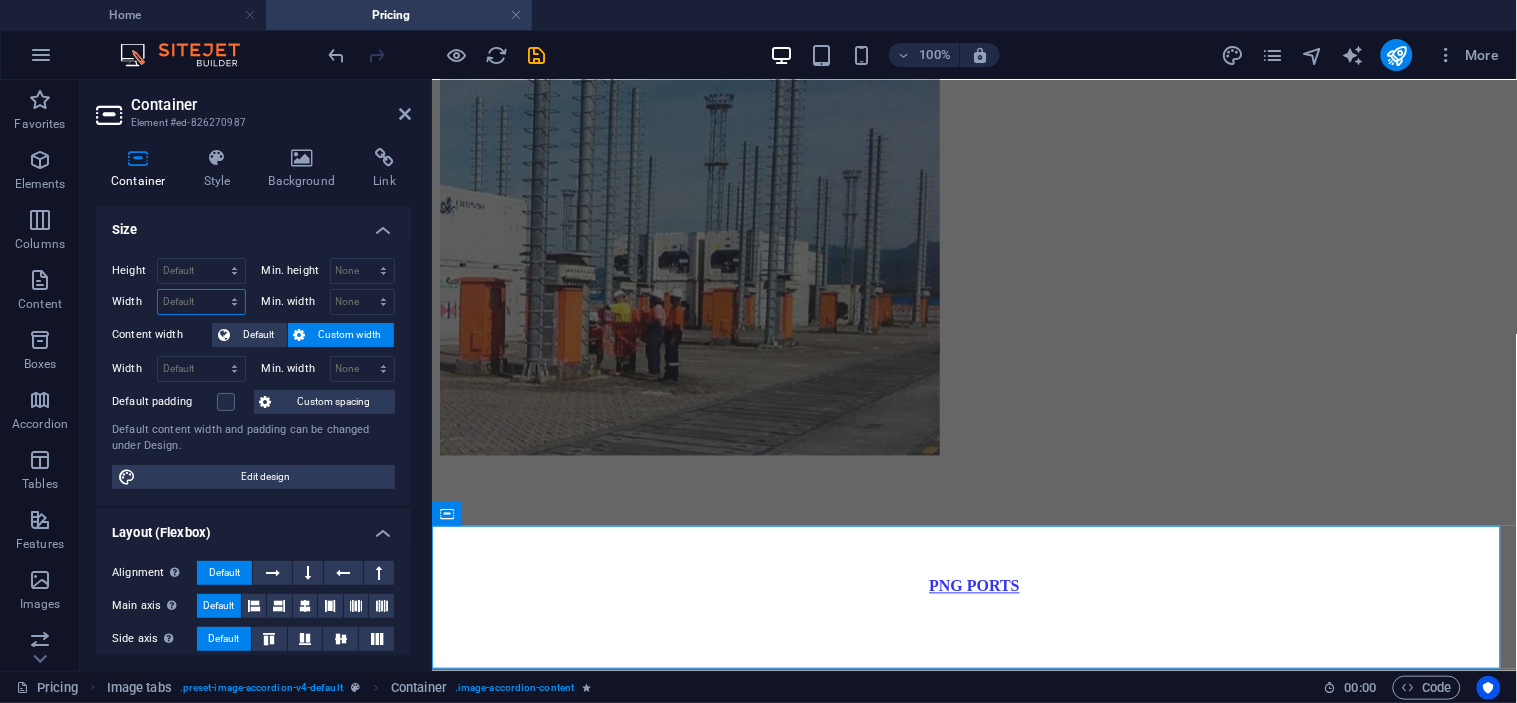 select on "px" 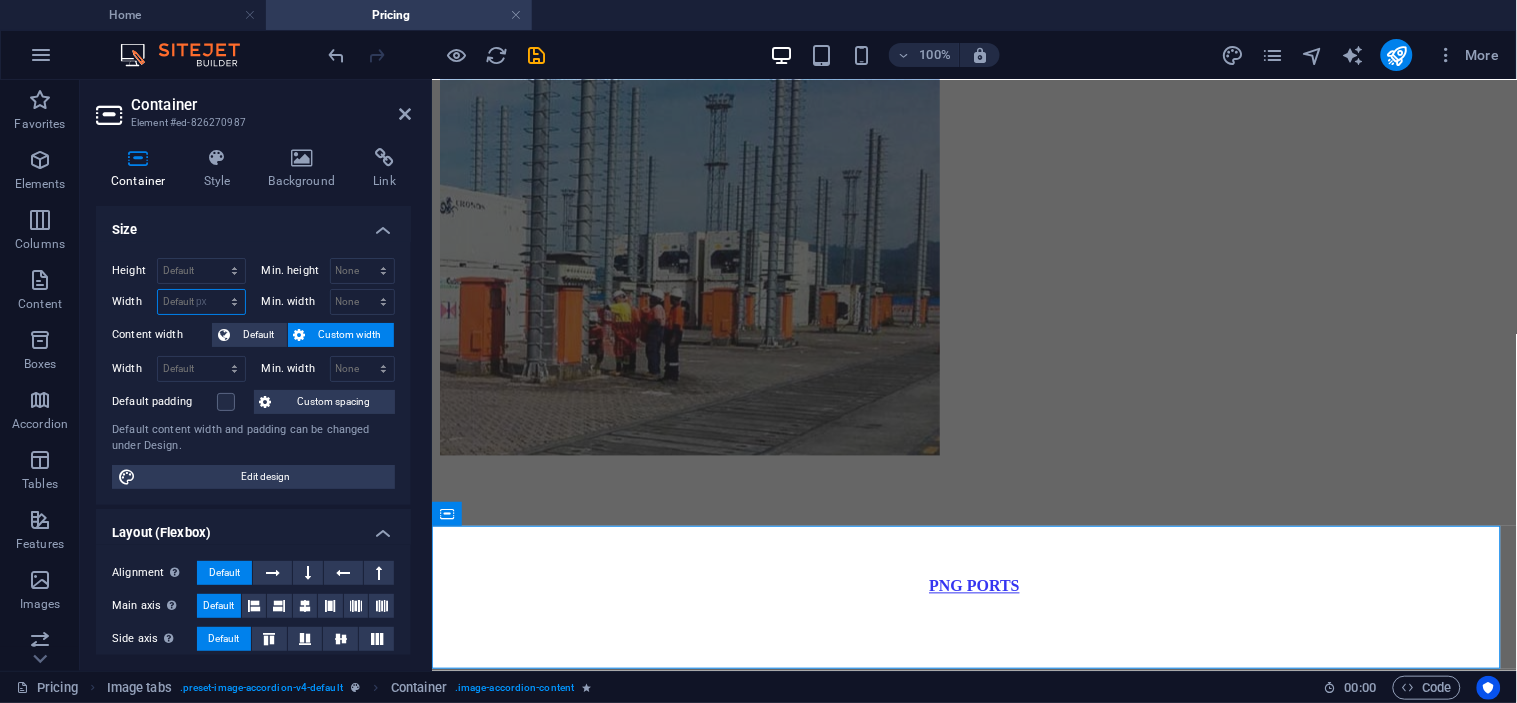click on "Default px rem % em vh vw" at bounding box center (201, 302) 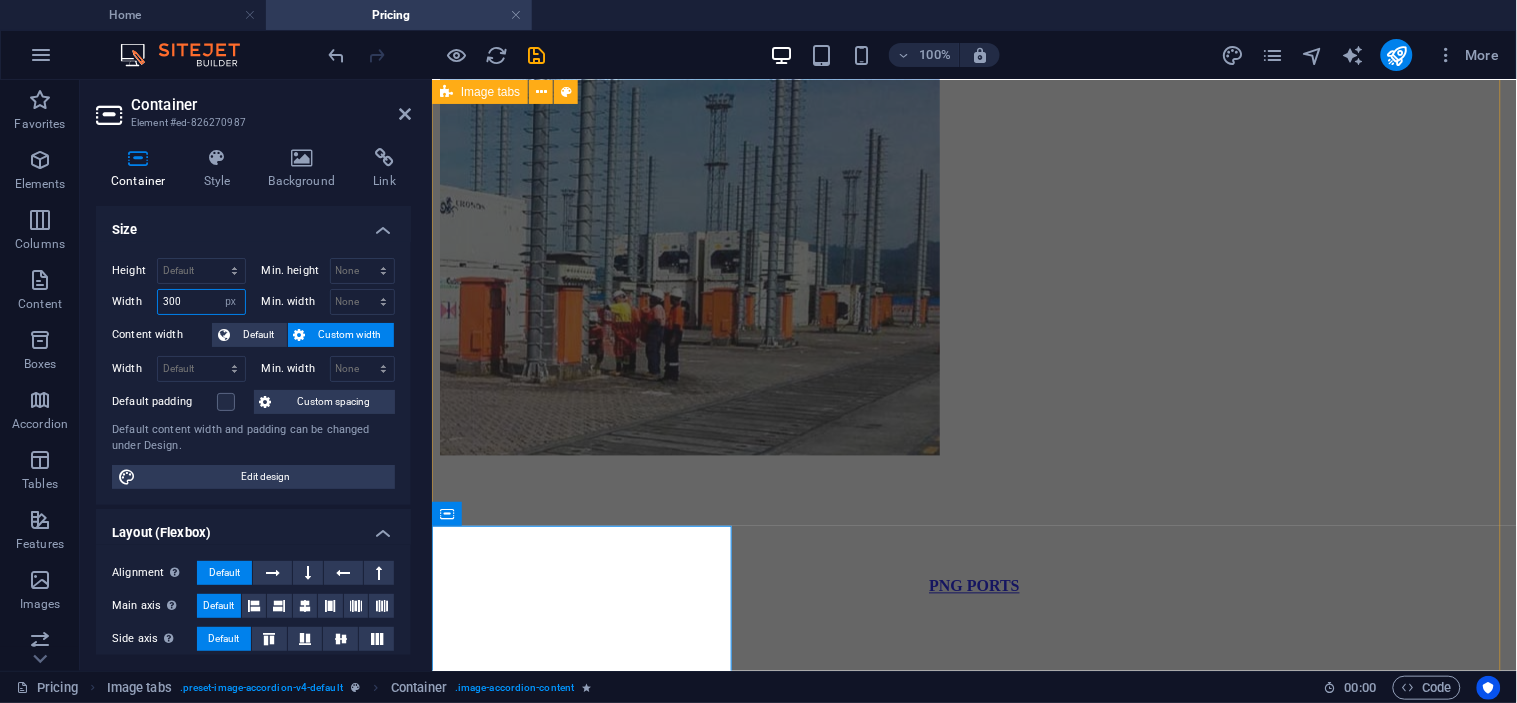 type on "300" 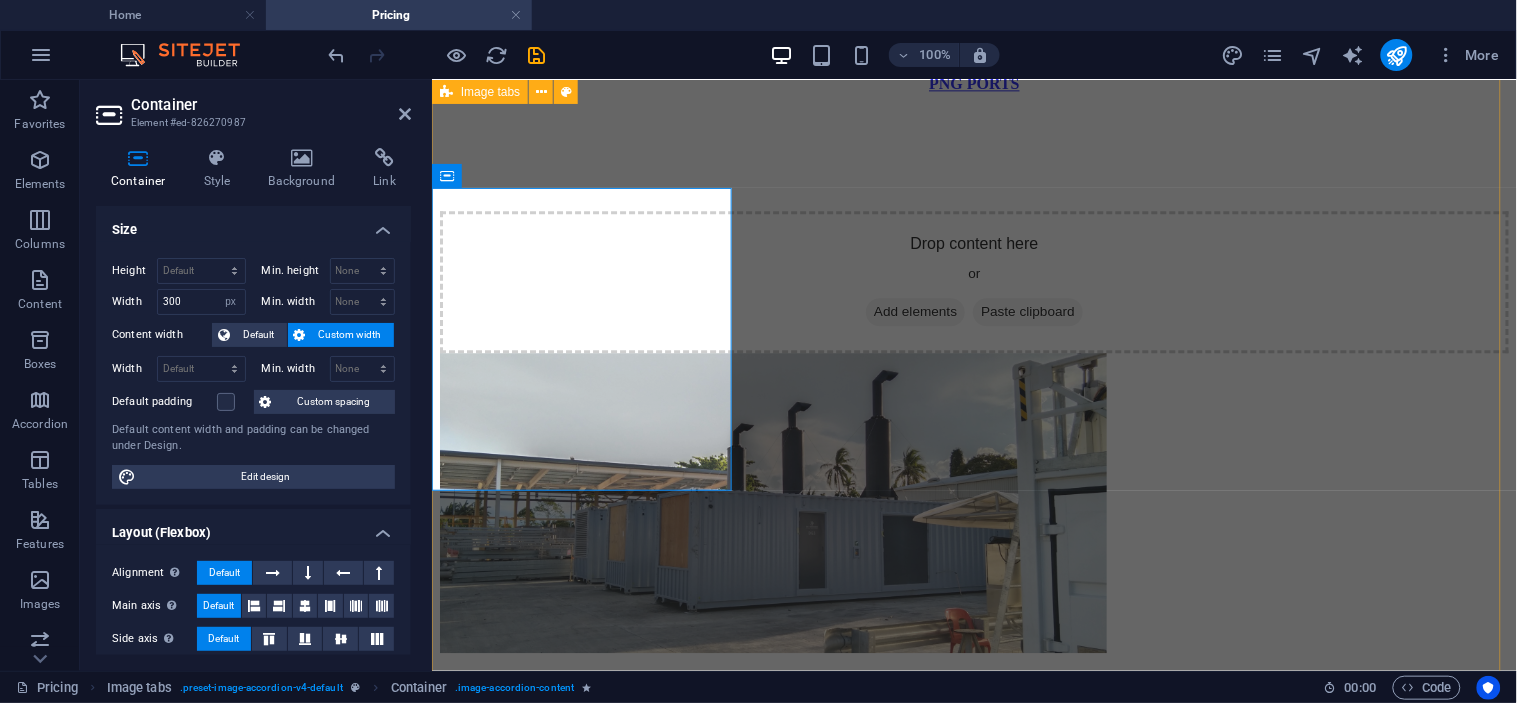 scroll, scrollTop: 3344, scrollLeft: 0, axis: vertical 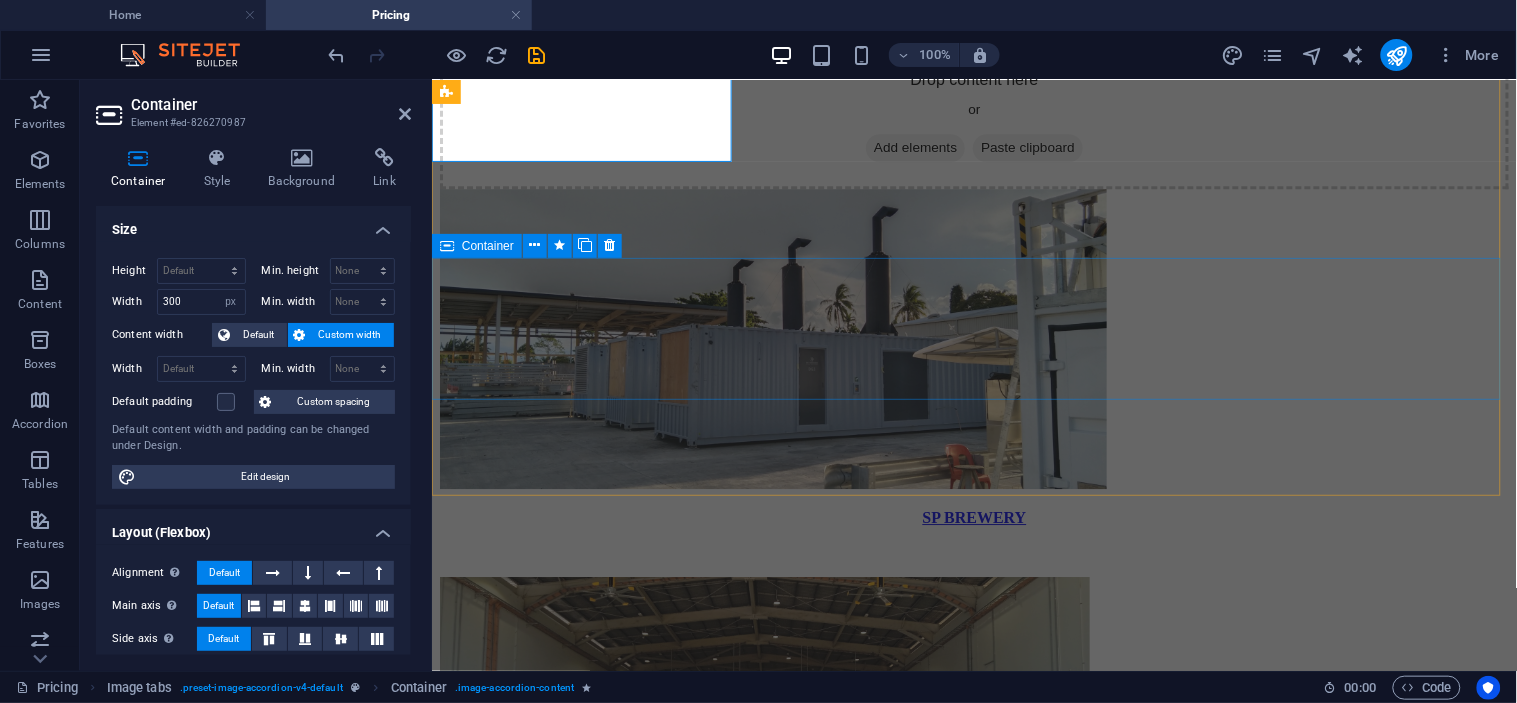 click on "Drop content here or  Add elements  Paste clipboard" at bounding box center [973, 2761] 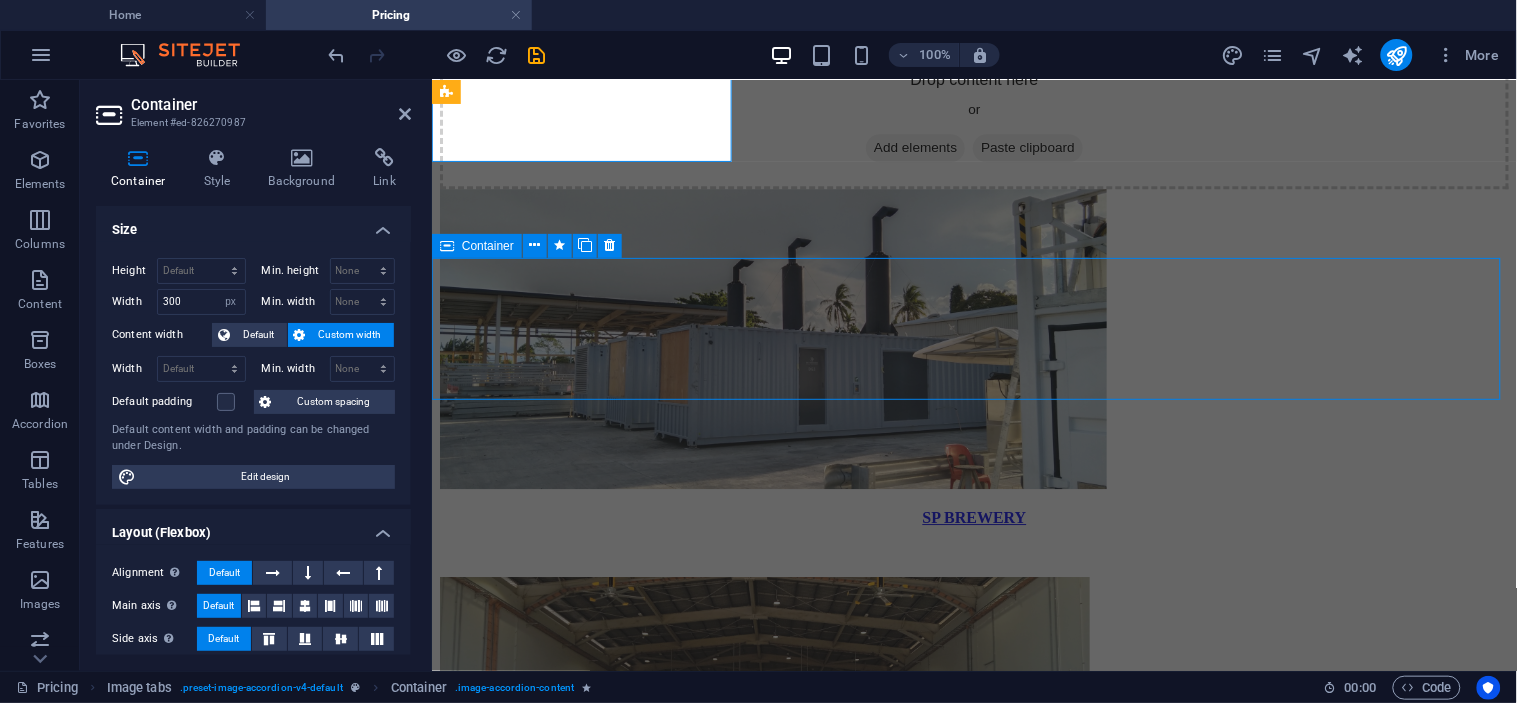 click on "Drop content here or  Add elements  Paste clipboard" at bounding box center (973, 2761) 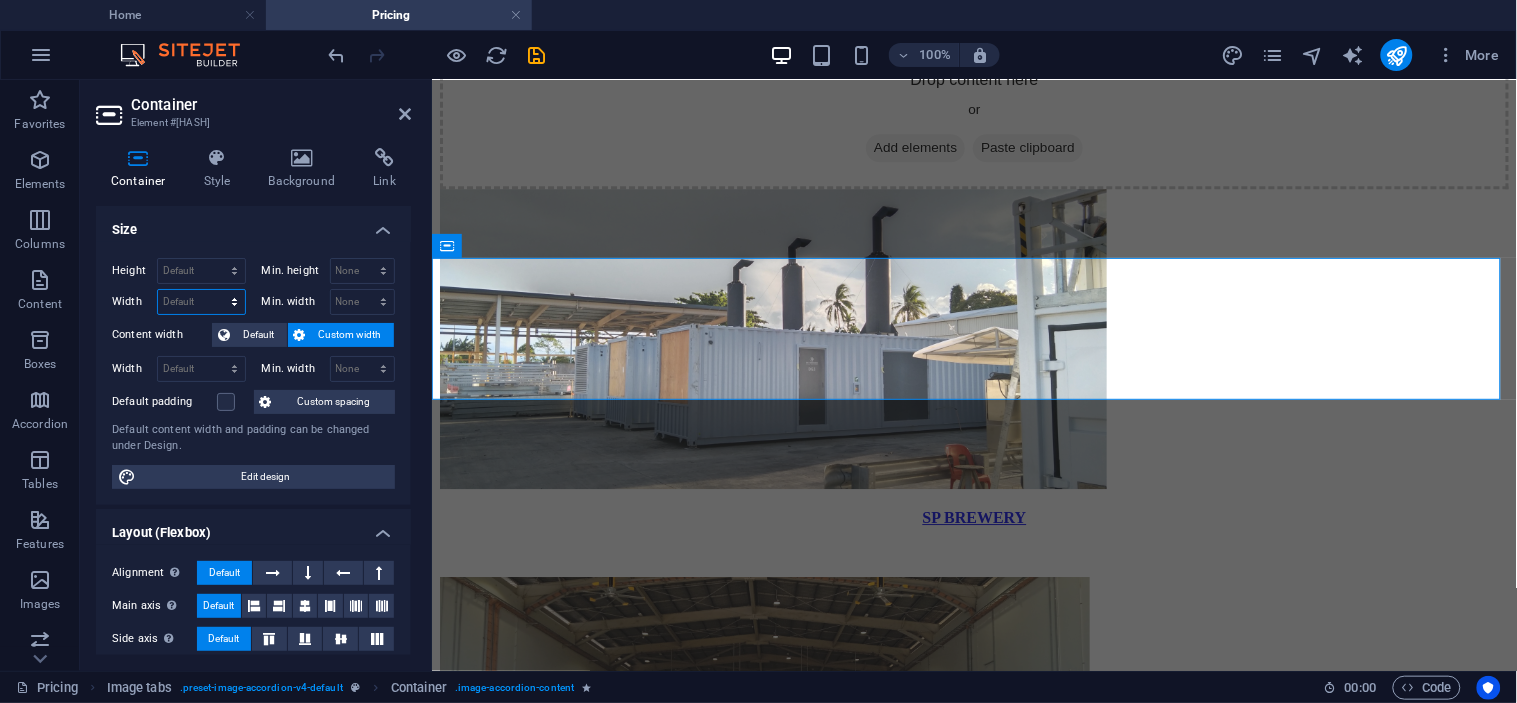 click on "Default px rem % em vh vw" at bounding box center (201, 302) 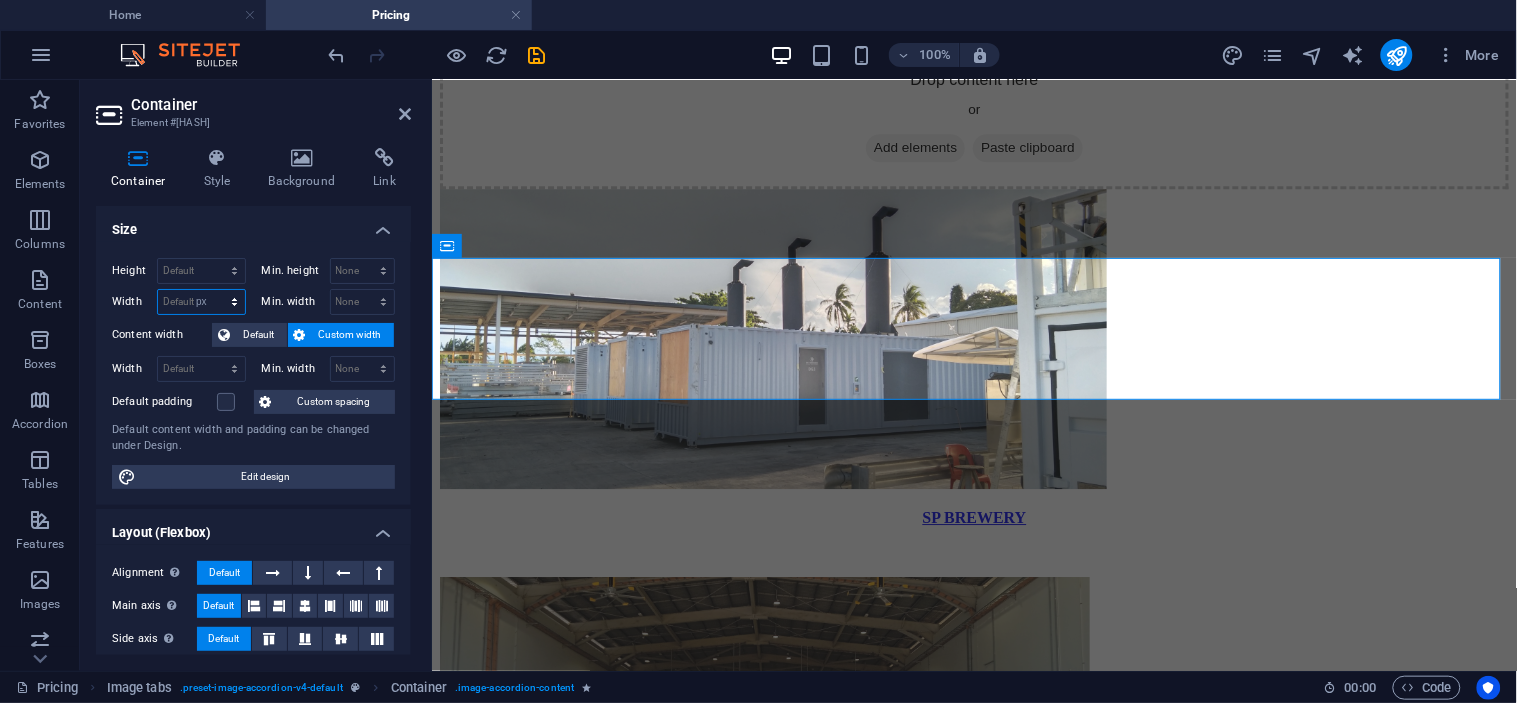 click on "Default px rem % em vh vw" at bounding box center (201, 302) 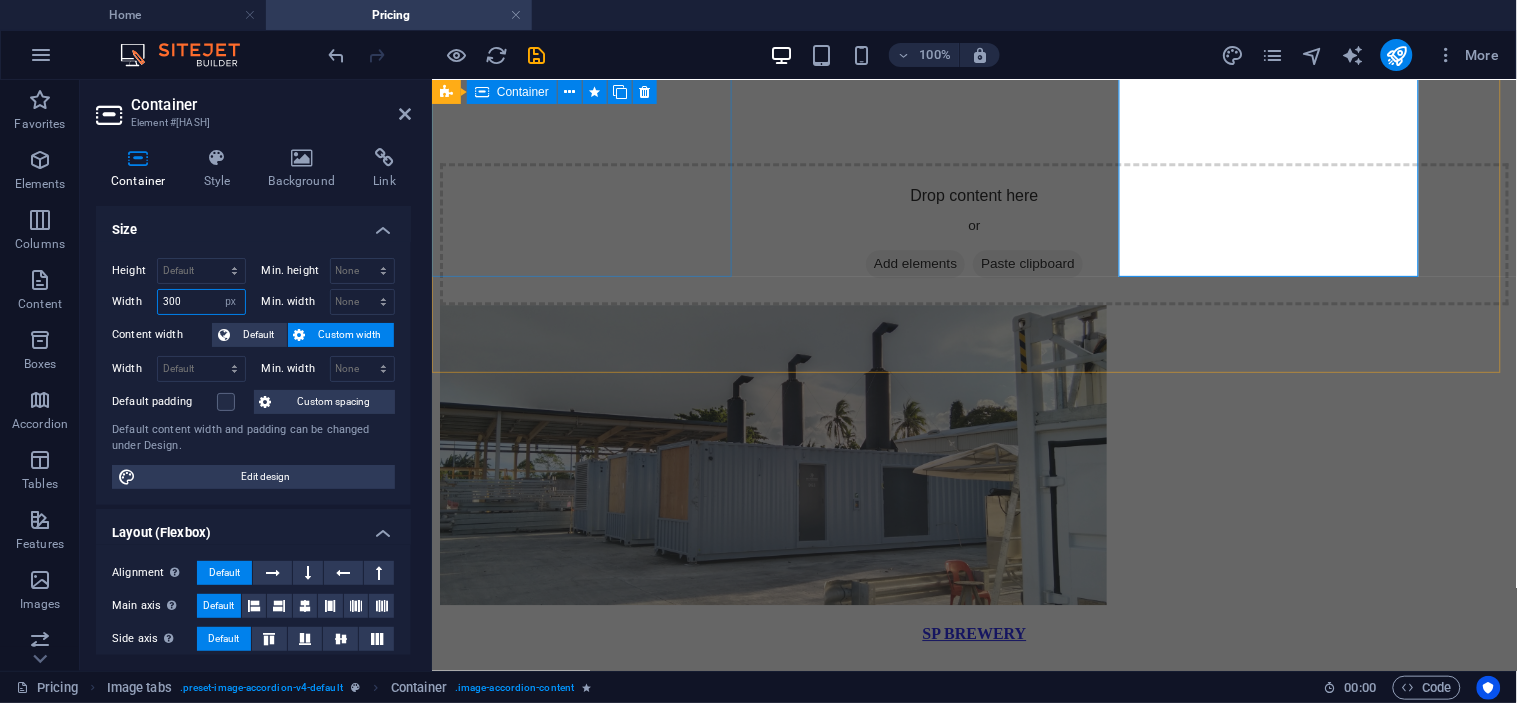 type on "300" 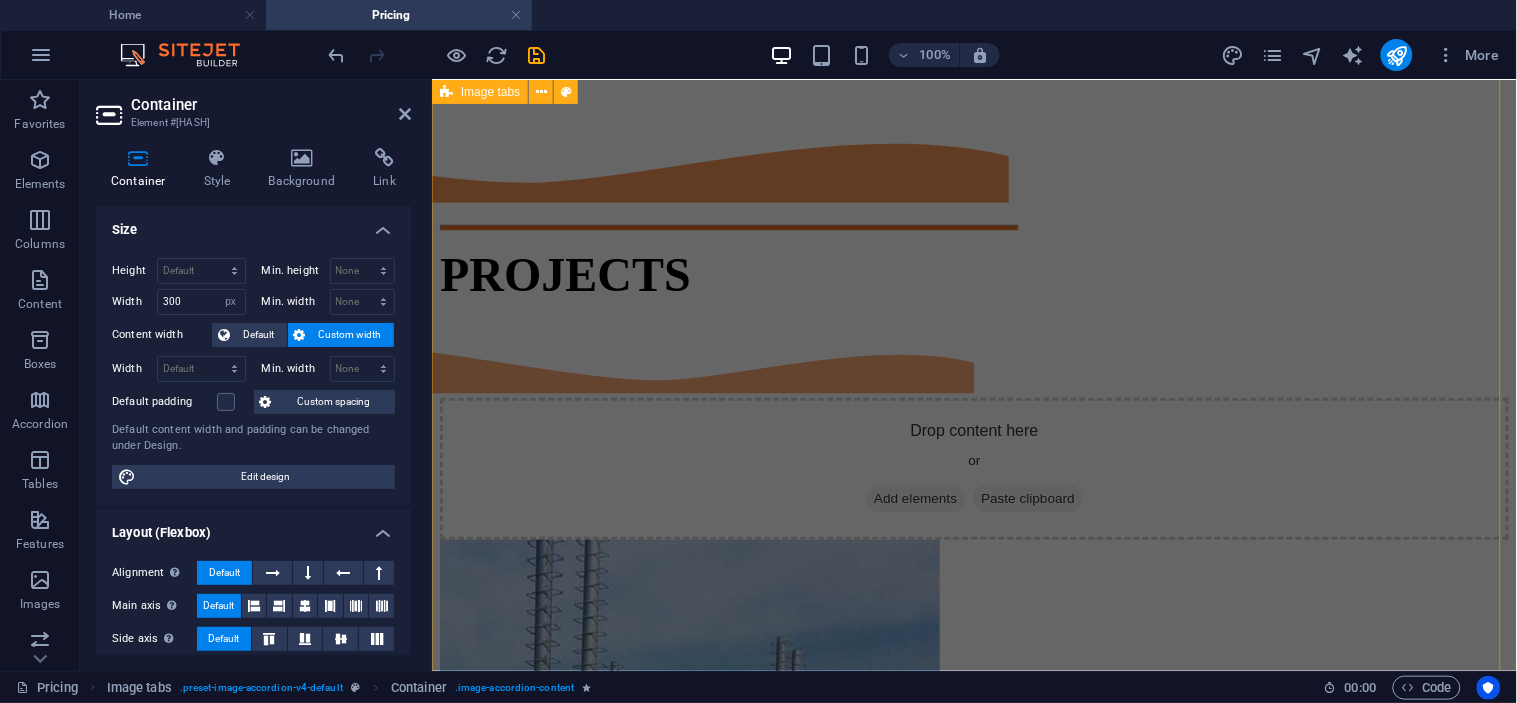 scroll, scrollTop: 2228, scrollLeft: 0, axis: vertical 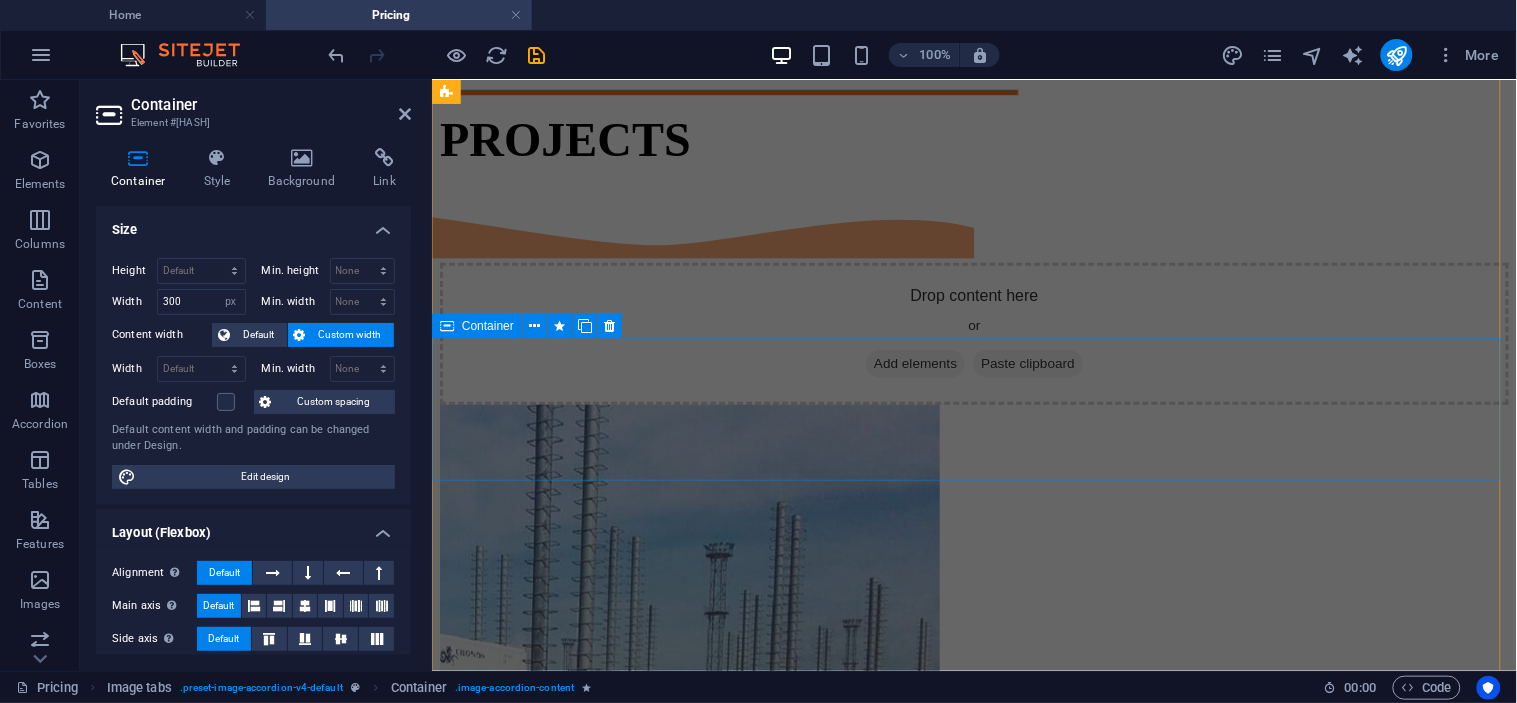 click on "Drop content here or  Add elements  Paste clipboard" at bounding box center (973, 2149) 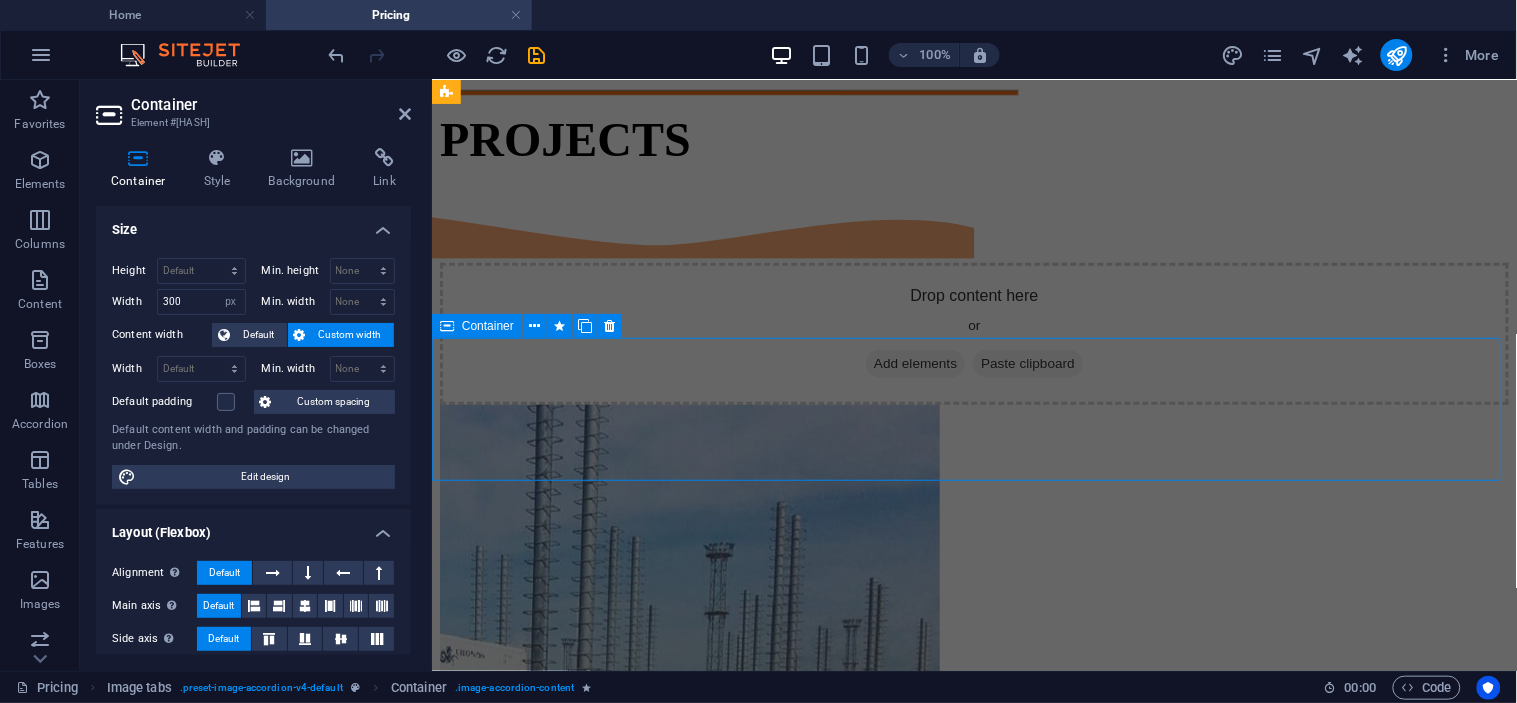 click on "Drop content here or  Add elements  Paste clipboard" at bounding box center (973, 2149) 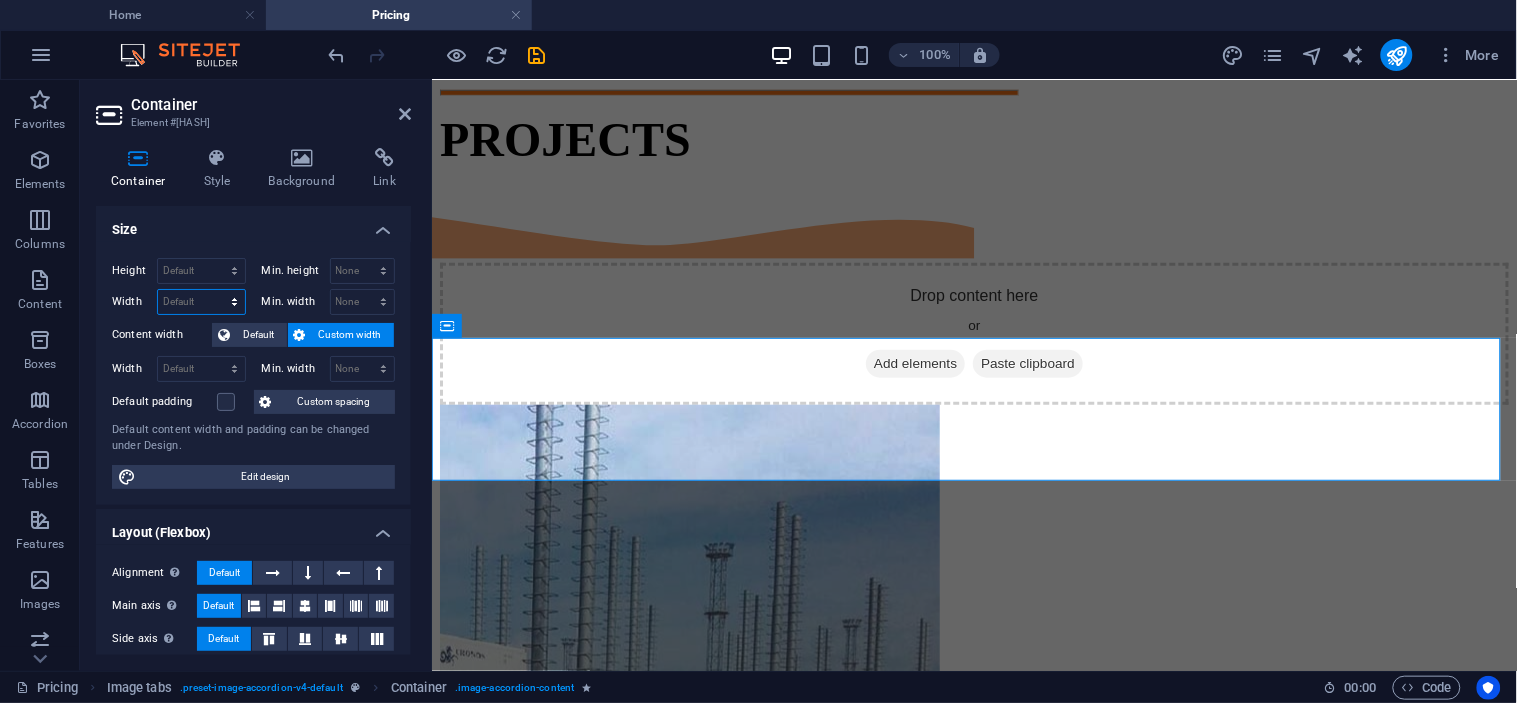 click on "Default px rem % em vh vw" at bounding box center [201, 302] 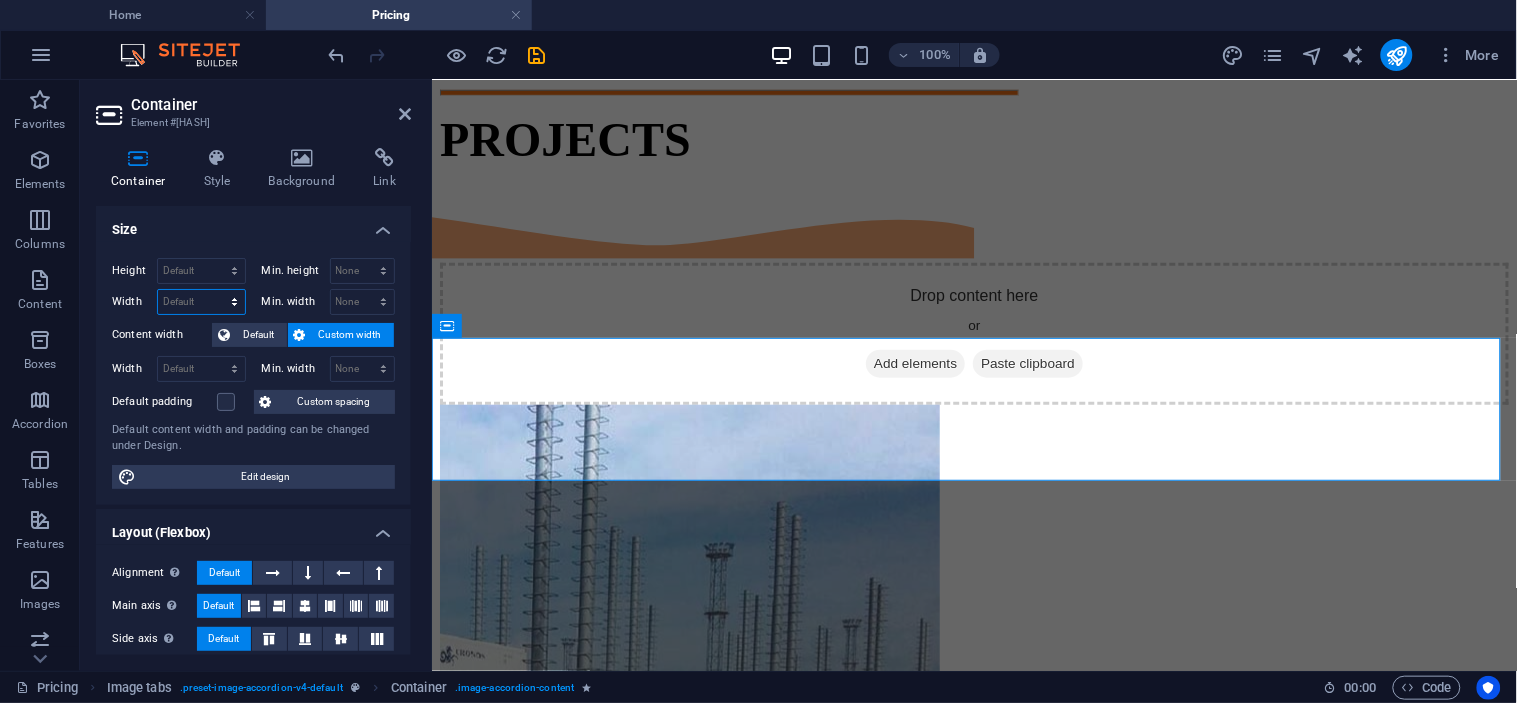select on "px" 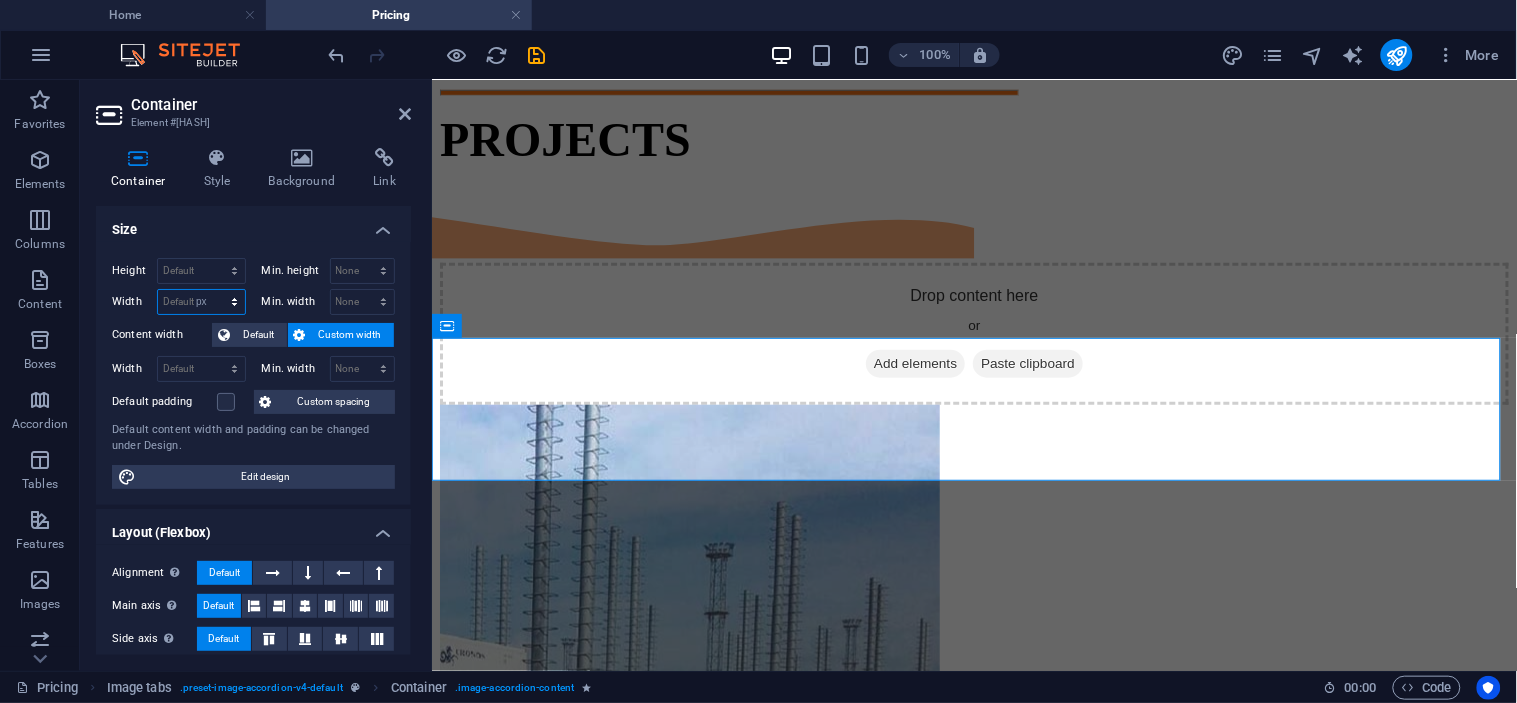 click on "Default px rem % em vh vw" at bounding box center (201, 302) 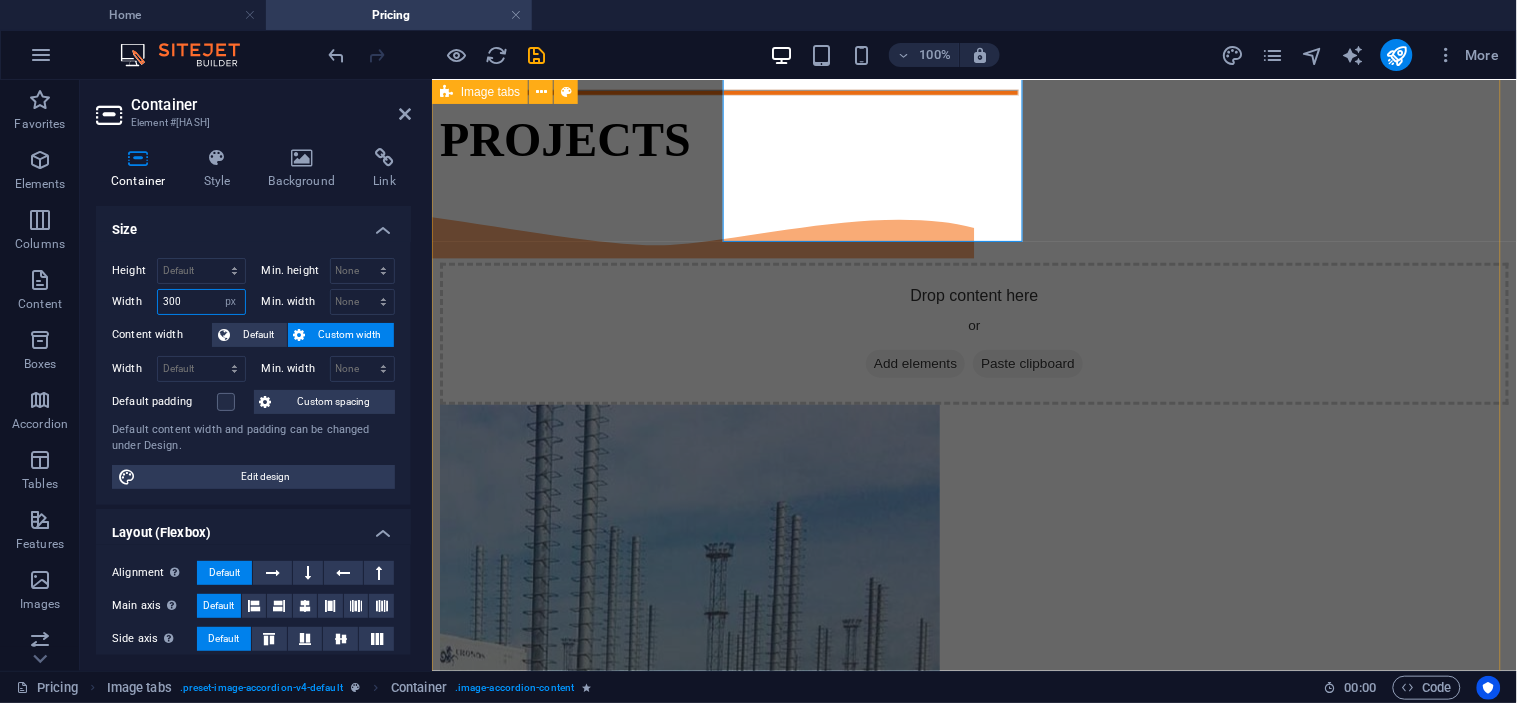 type on "300" 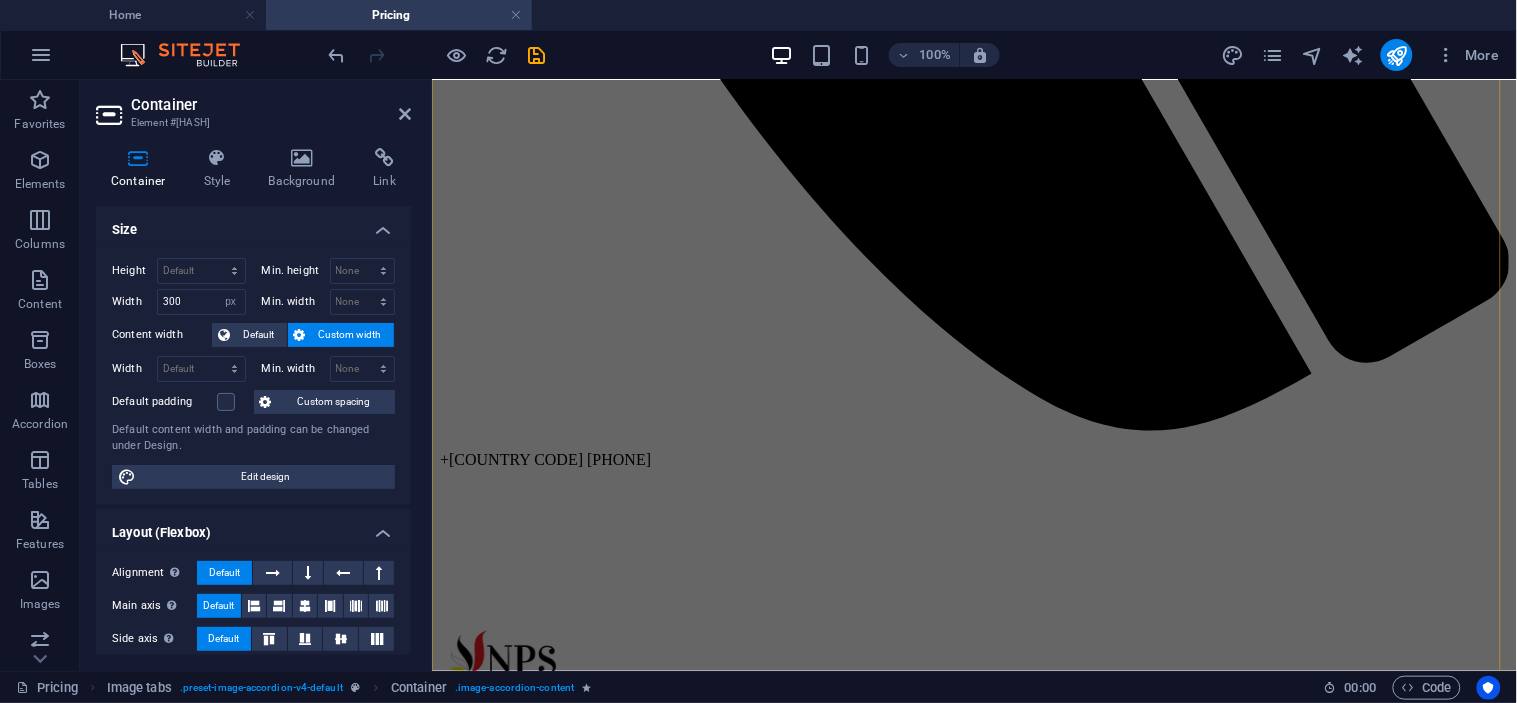 scroll, scrollTop: 1117, scrollLeft: 0, axis: vertical 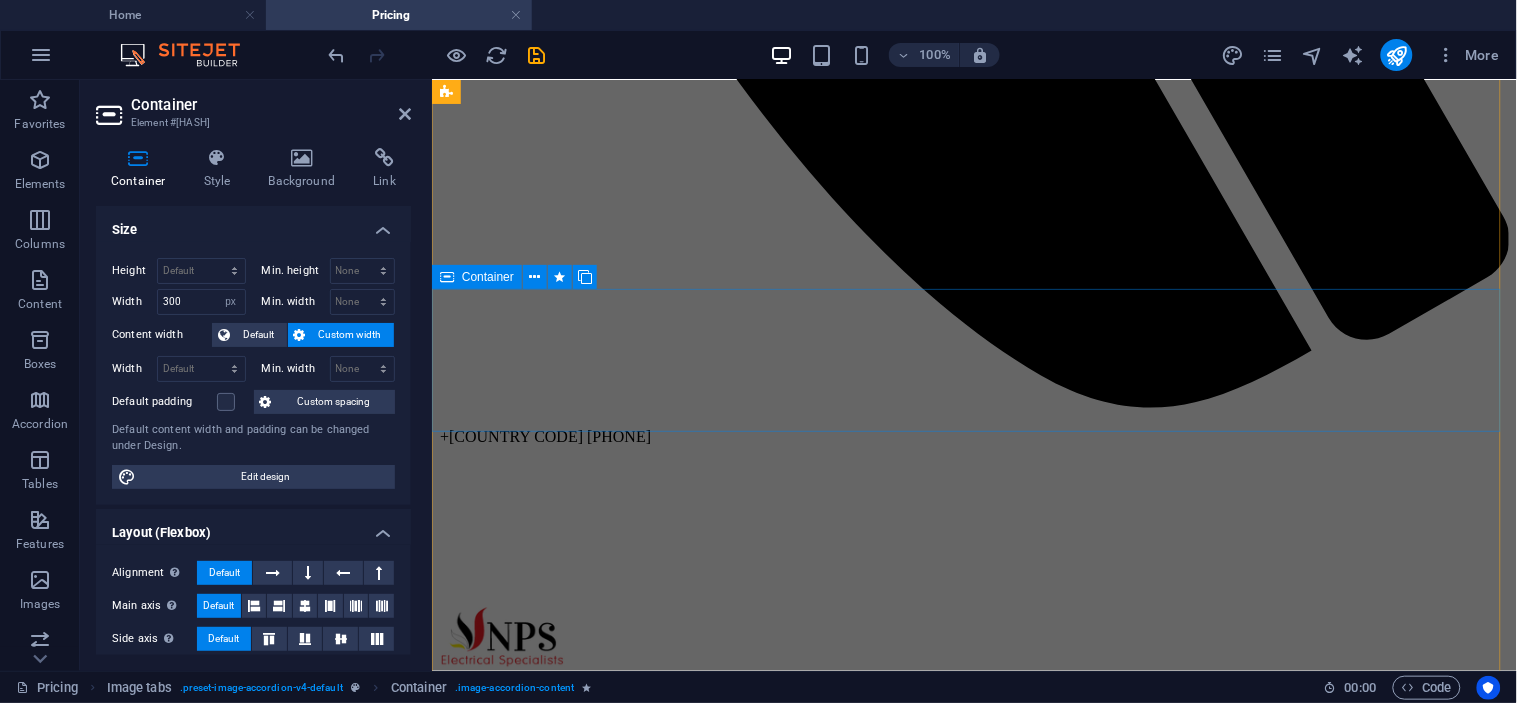 click on "Drop content here or  Add elements  Paste clipboard" at bounding box center (973, 2344) 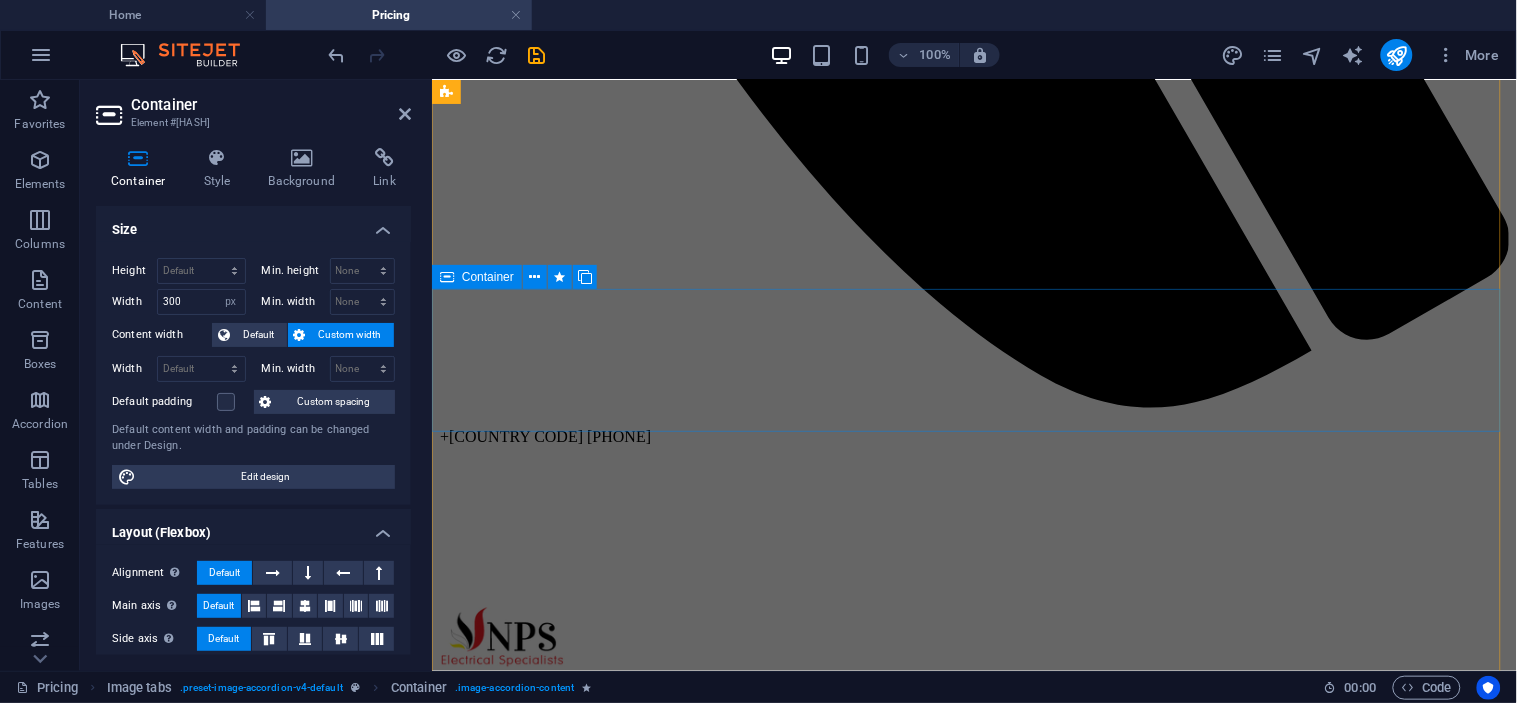 click on "Drop content here or  Add elements  Paste clipboard" at bounding box center (973, 2344) 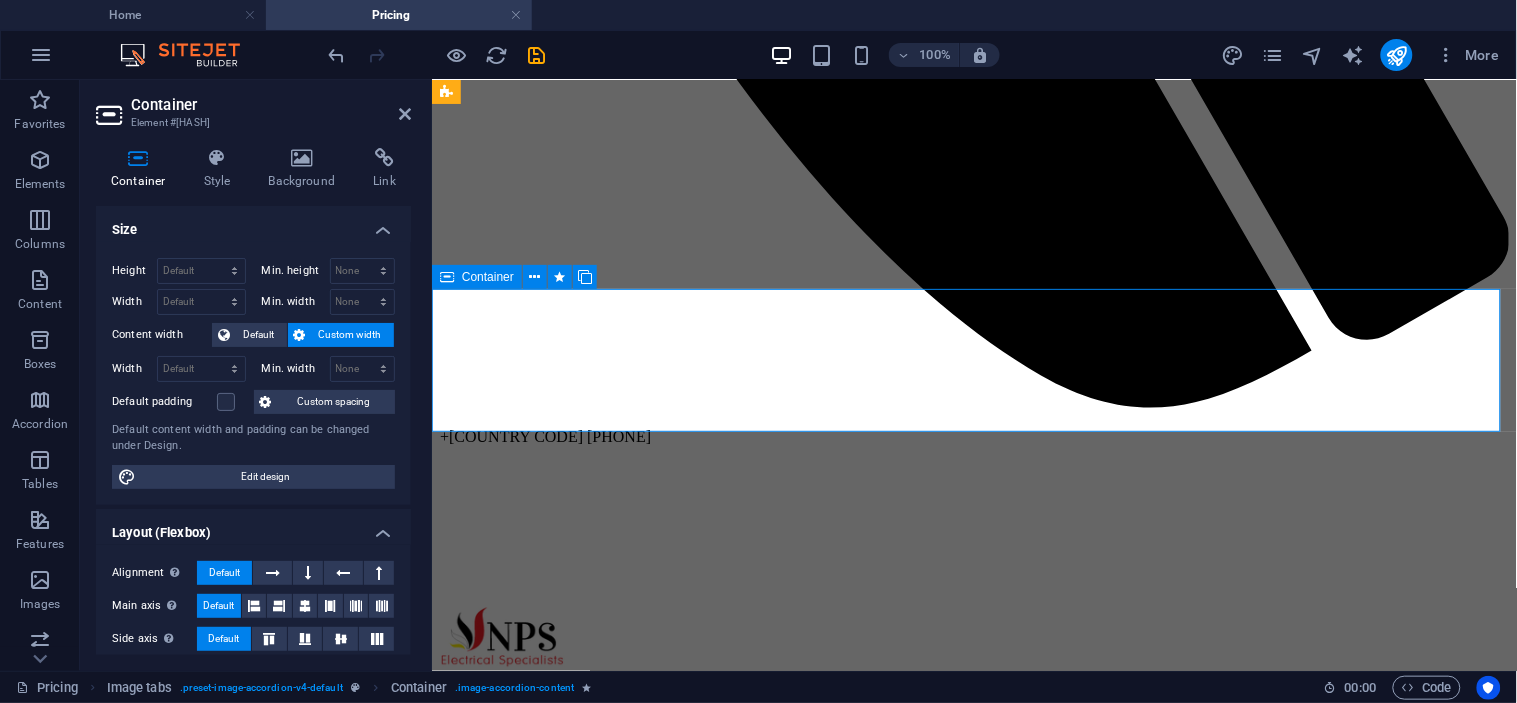 click on "Drop content here or  Add elements  Paste clipboard" at bounding box center (973, 2344) 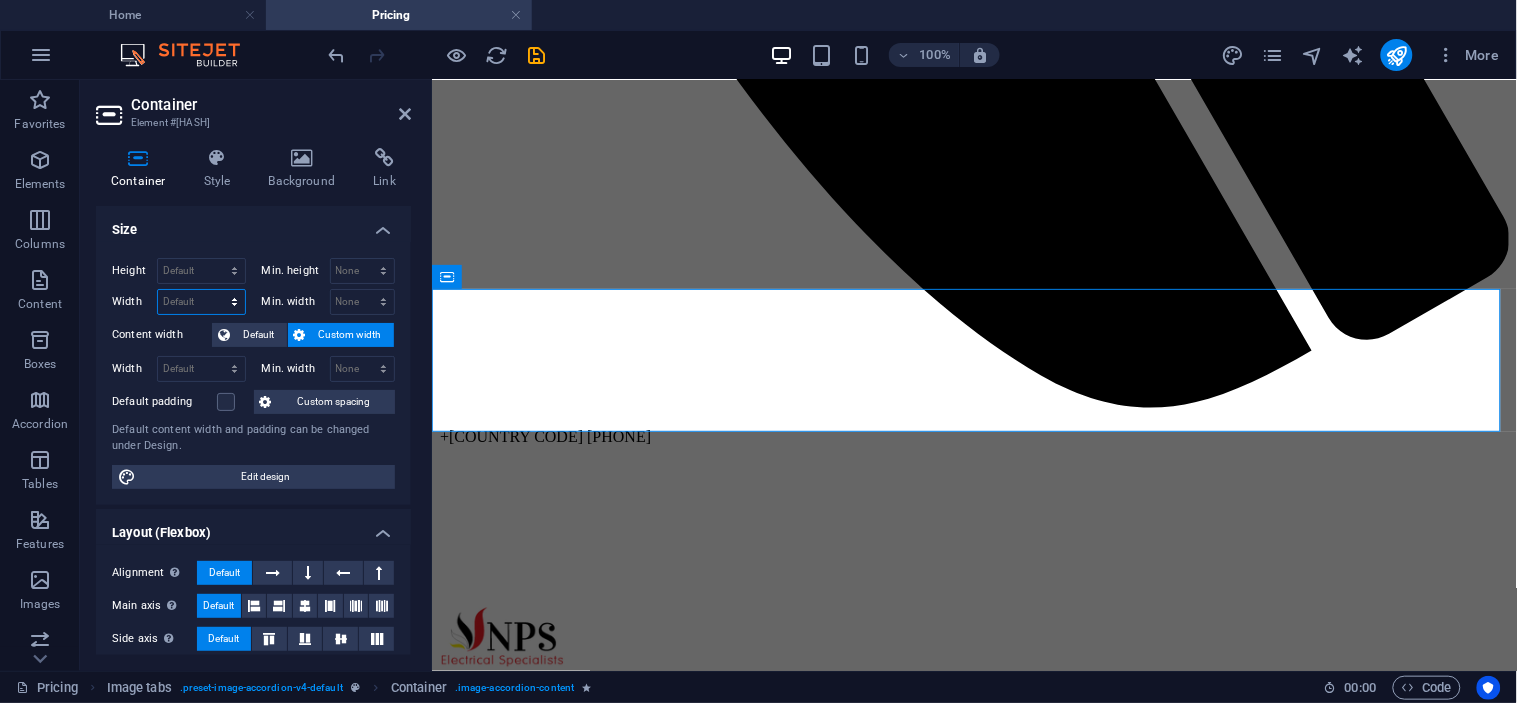 click on "Default px rem % em vh vw" at bounding box center [201, 302] 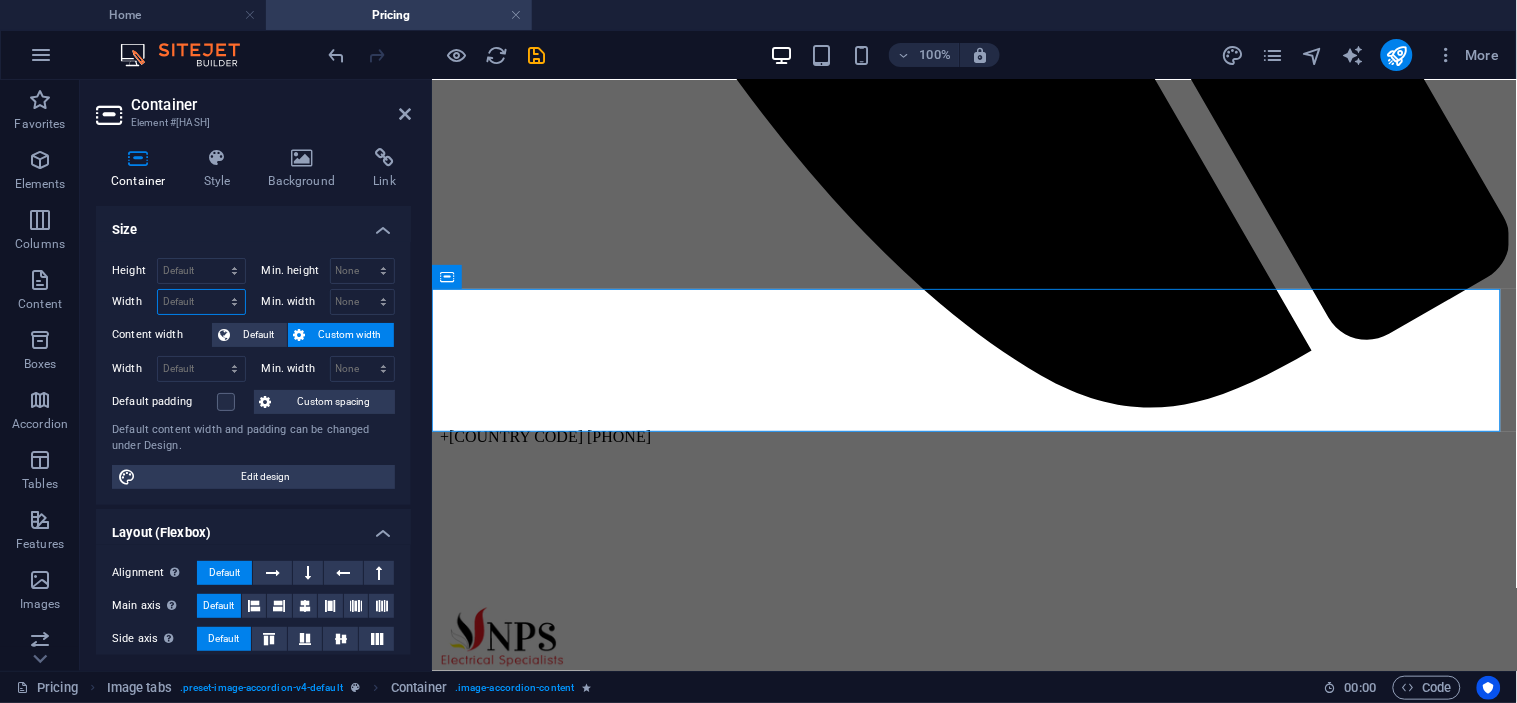 select on "px" 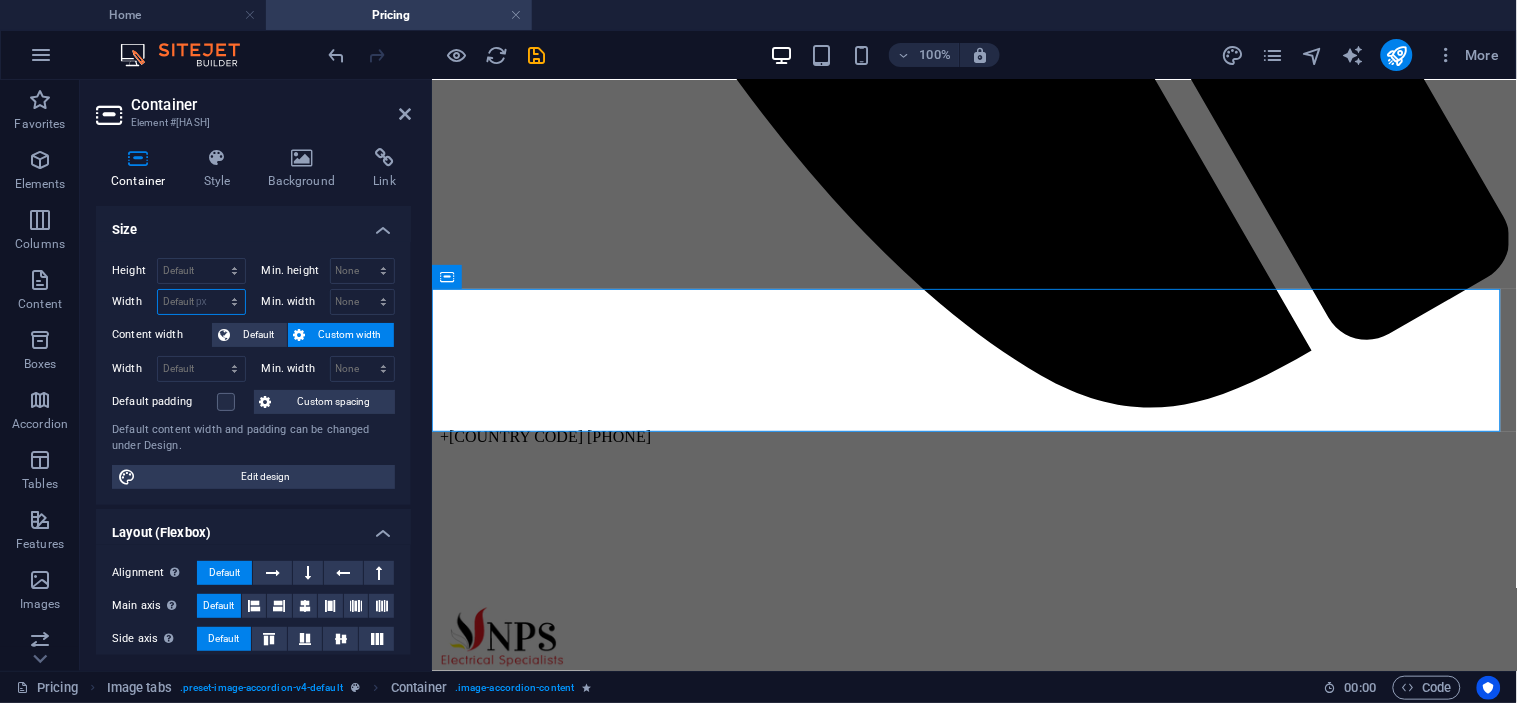 click on "Default px rem % em vh vw" at bounding box center (201, 302) 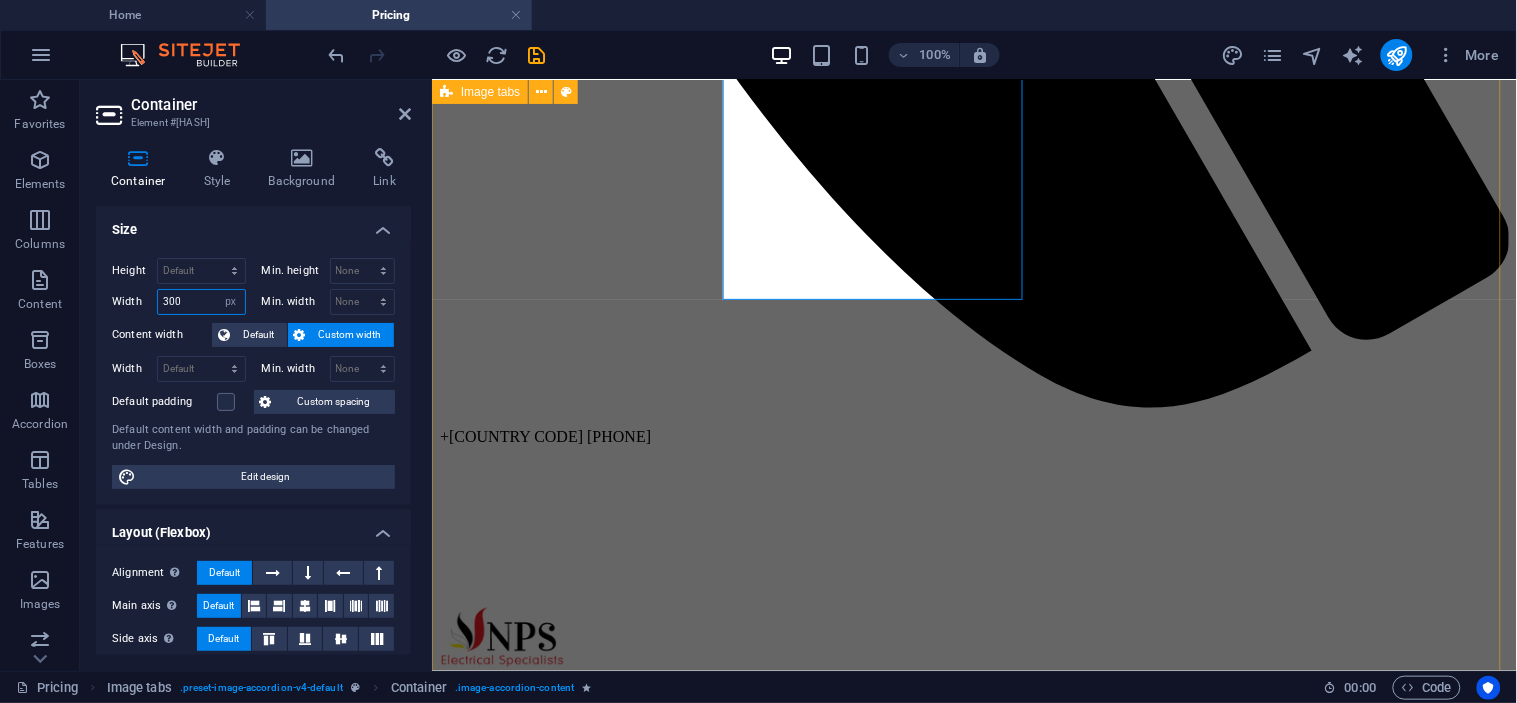 type on "300" 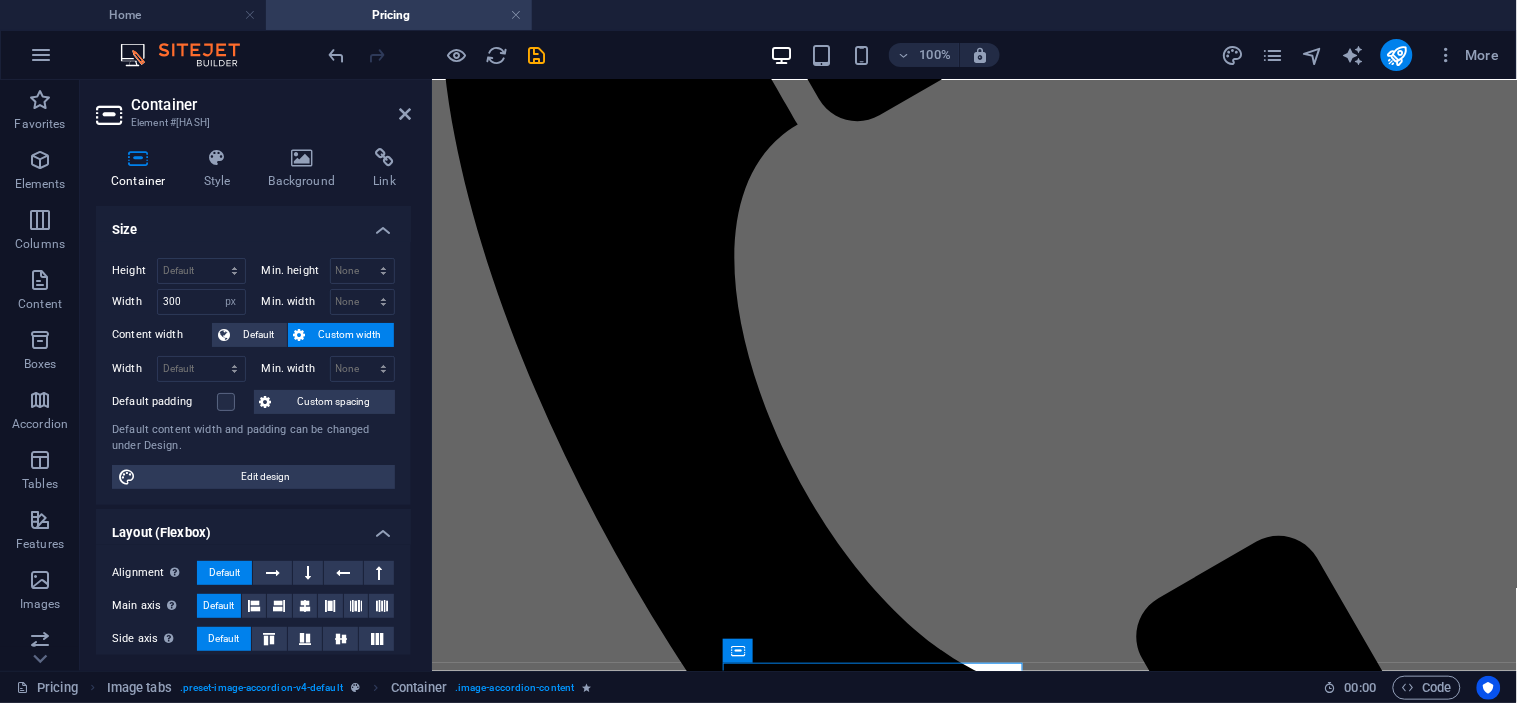 scroll, scrollTop: 451, scrollLeft: 0, axis: vertical 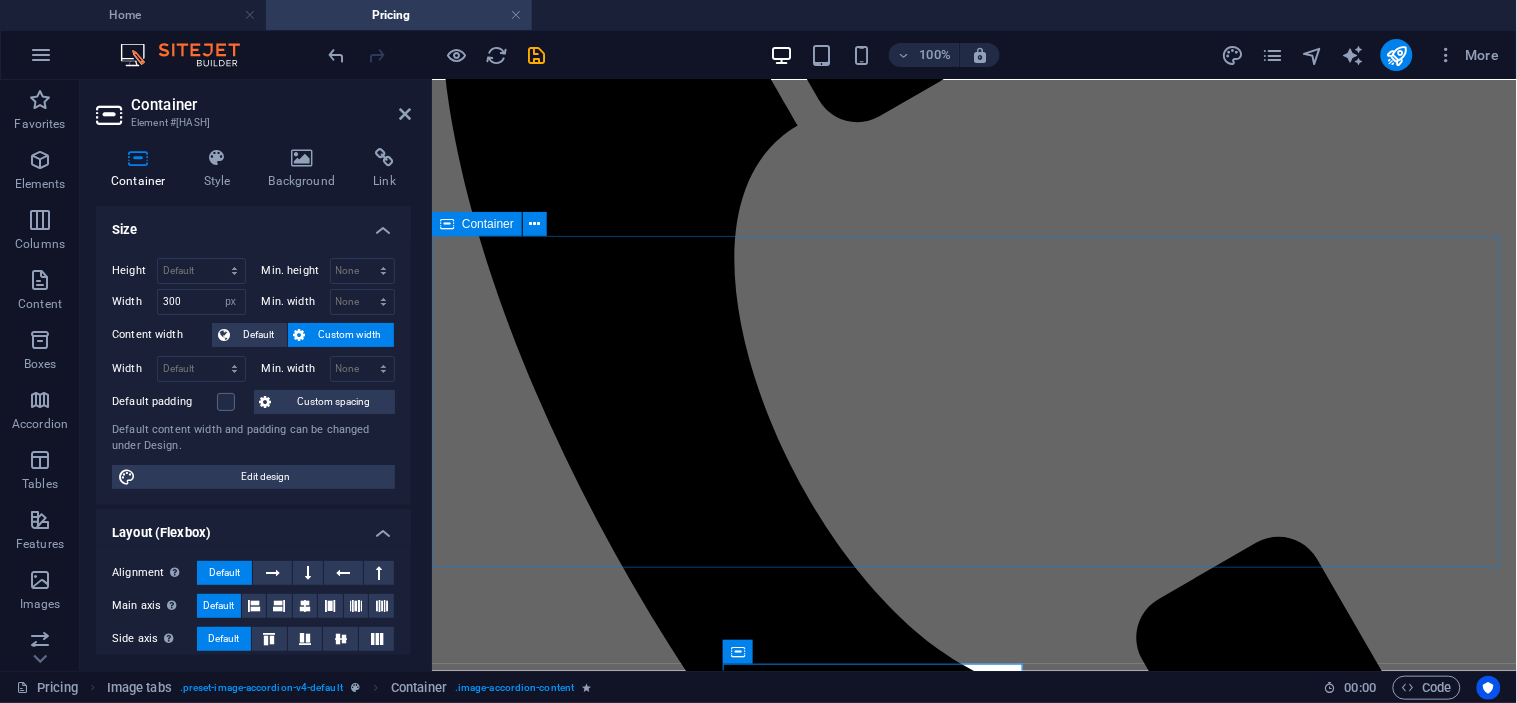 click on "Drop content here or  Add elements  Paste clipboard" at bounding box center (973, 2110) 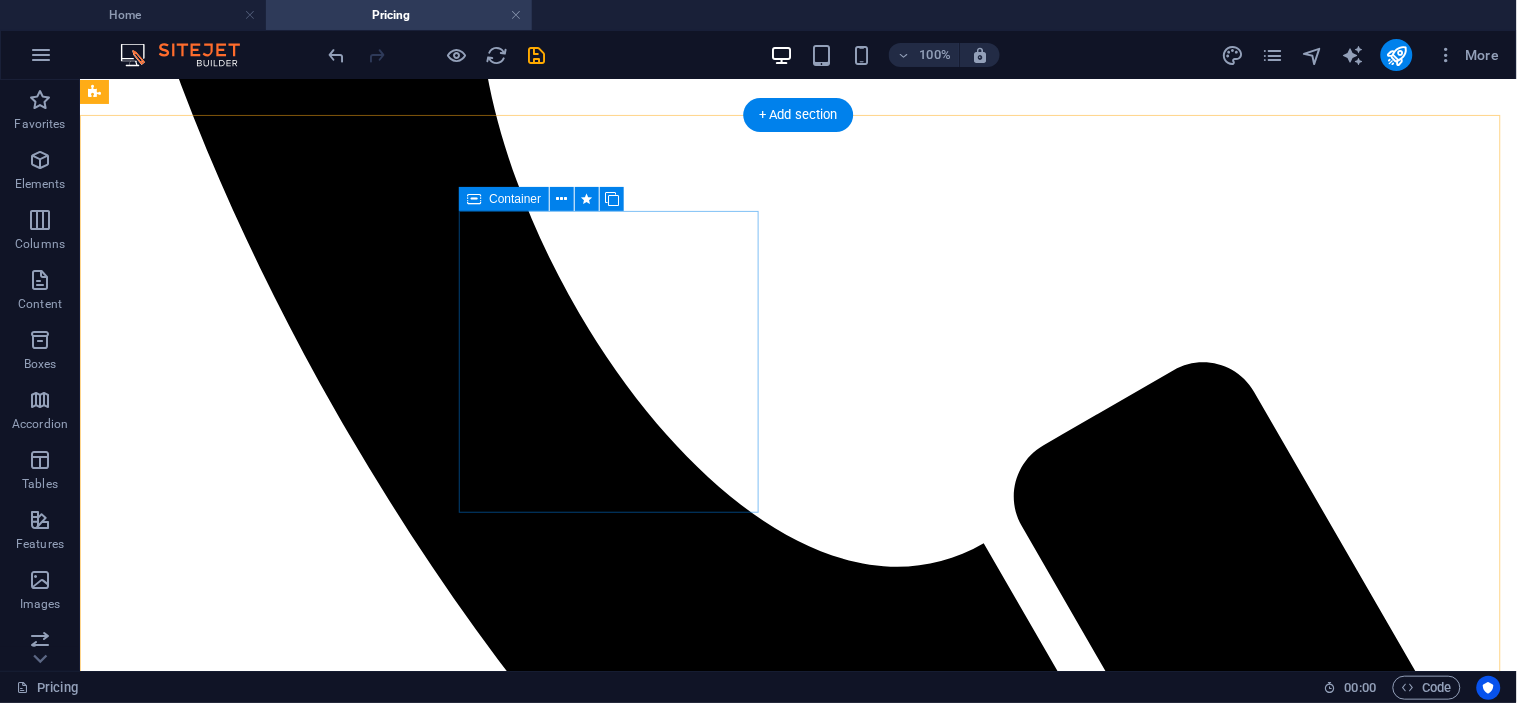 scroll, scrollTop: 904, scrollLeft: 0, axis: vertical 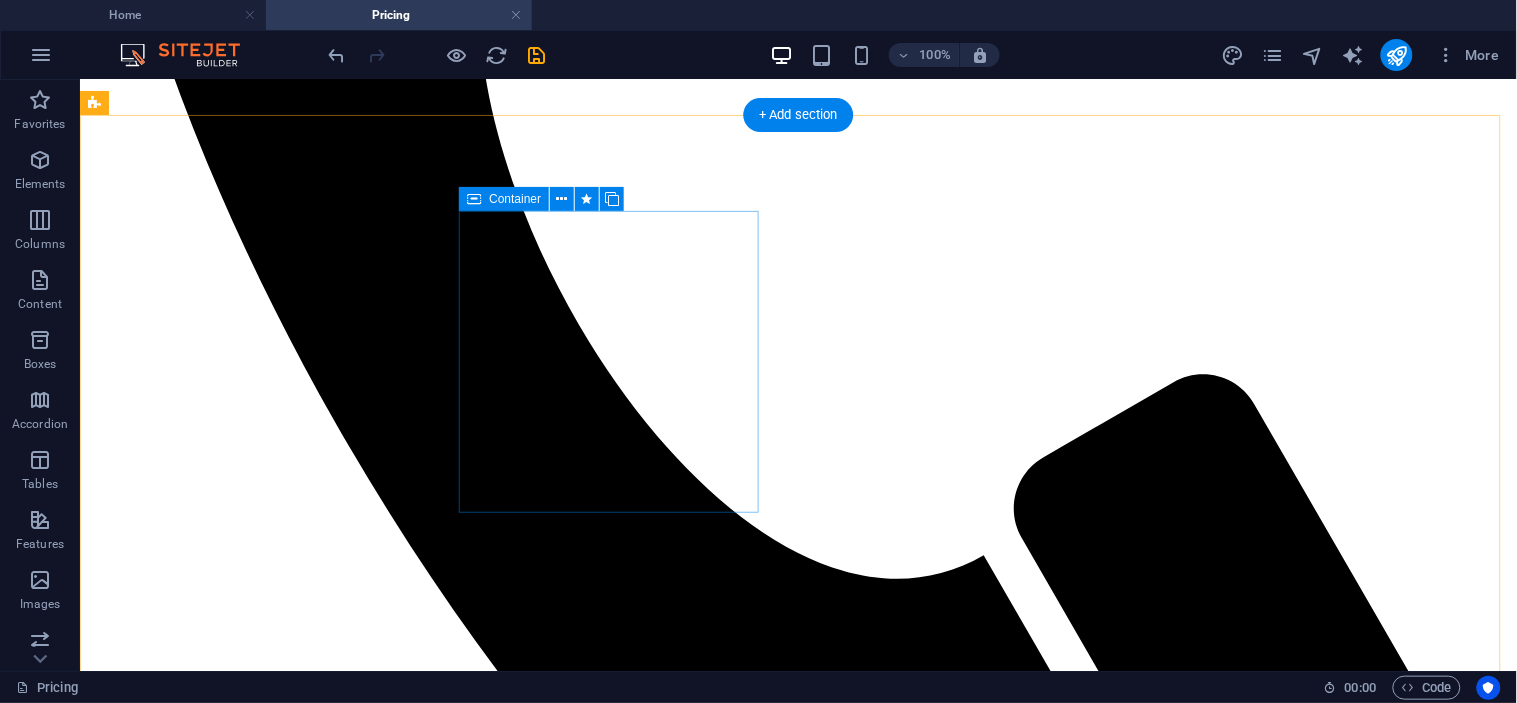 click on "Add elements" at bounding box center (178, 3076) 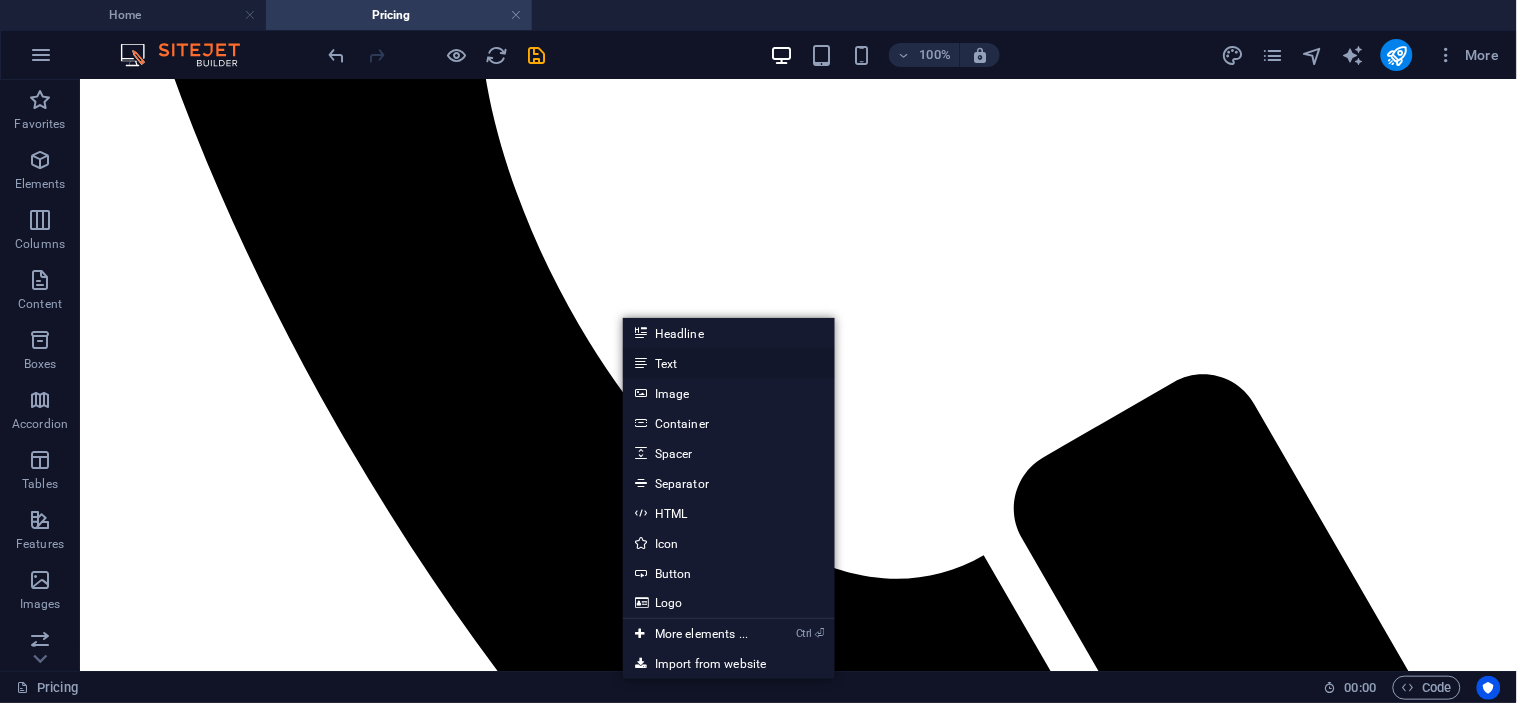 drag, startPoint x: 636, startPoint y: 356, endPoint x: 204, endPoint y: 274, distance: 439.71353 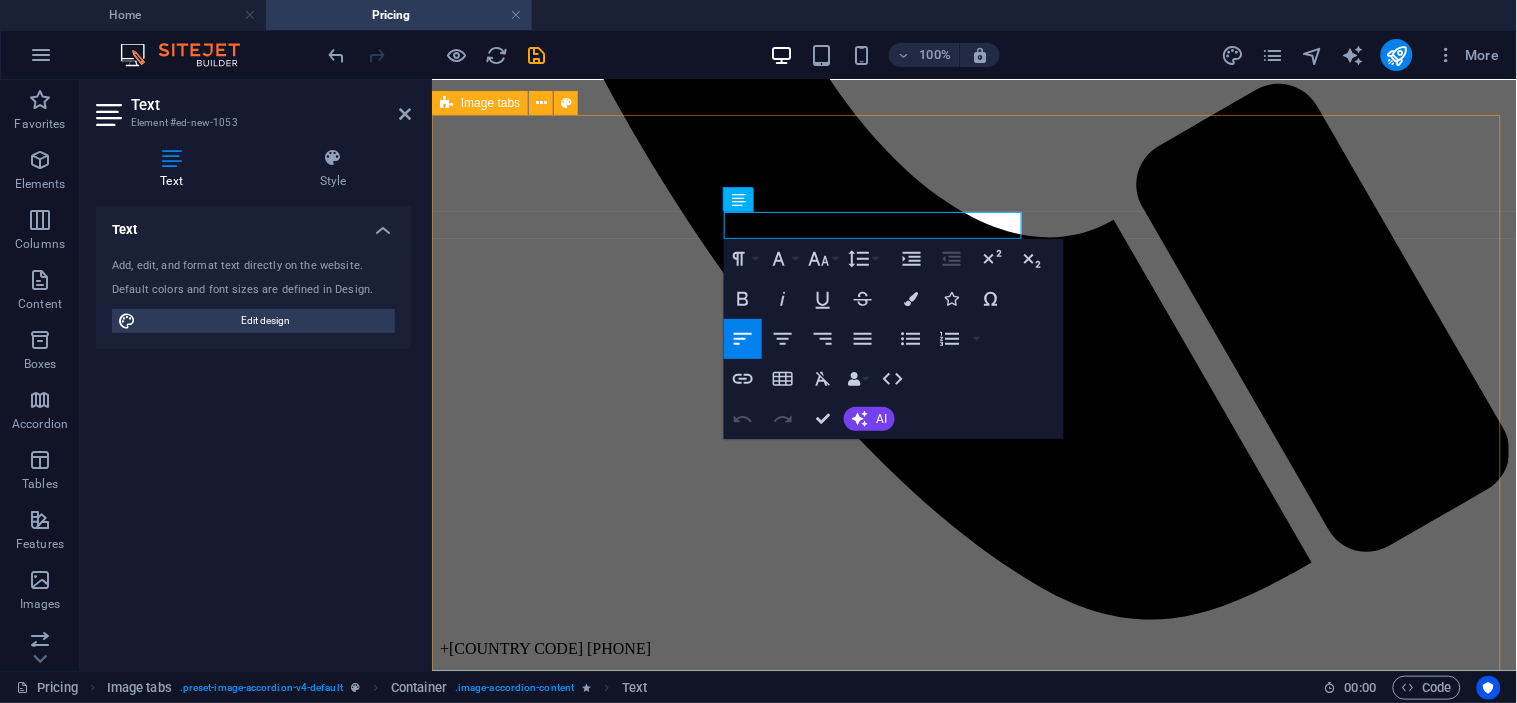 type 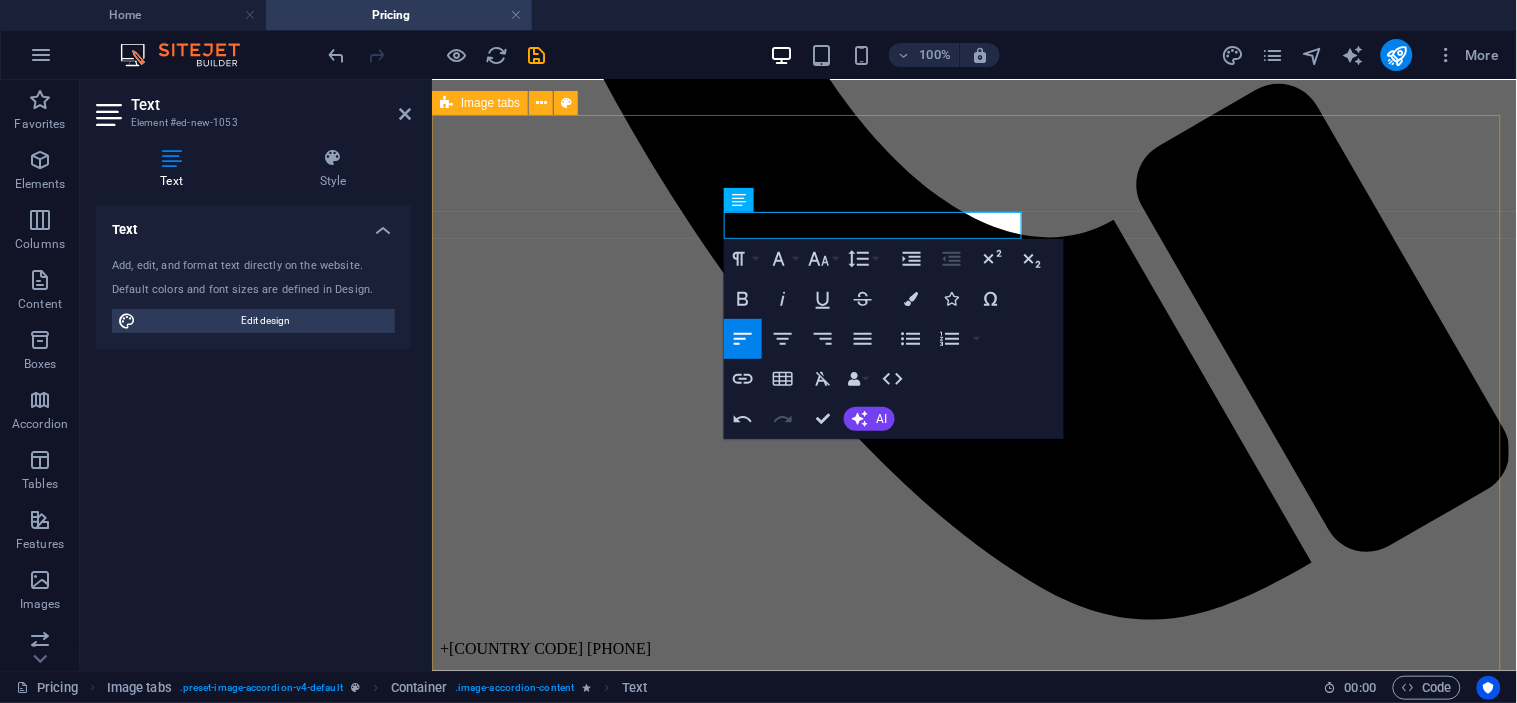 click on "PNG PORTS ghhgyg SP BREWERY                                                                                                                   NKW, MANUS Drop content here or  Add elements  Paste clipboard ZENAG Drop content here or  Add elements  Paste clipboard EAST WEST TRANSPORT Drop content here or  Add elements  Paste clipboard KAINANTU Drop content here or  Add elements  Paste clipboard" at bounding box center [973, 3446] 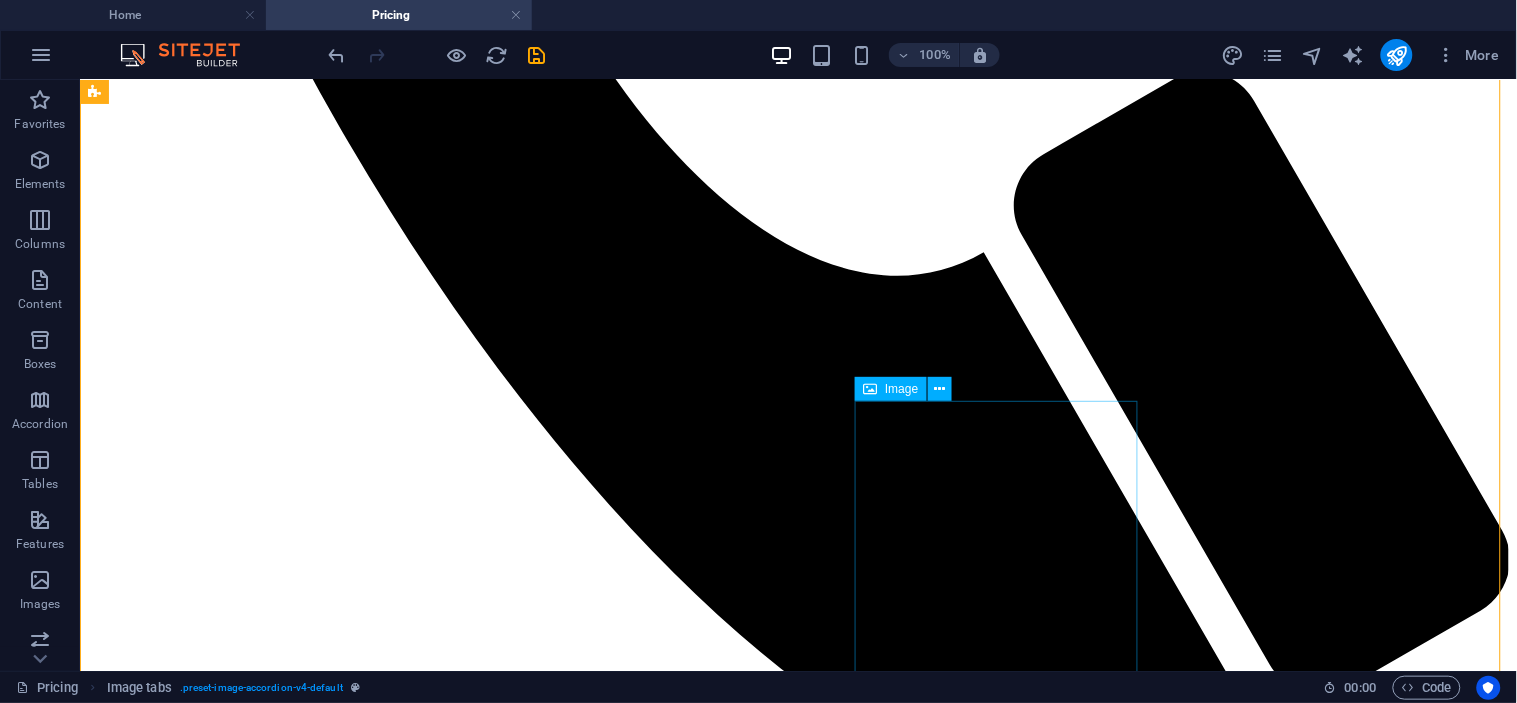 scroll, scrollTop: 1237, scrollLeft: 0, axis: vertical 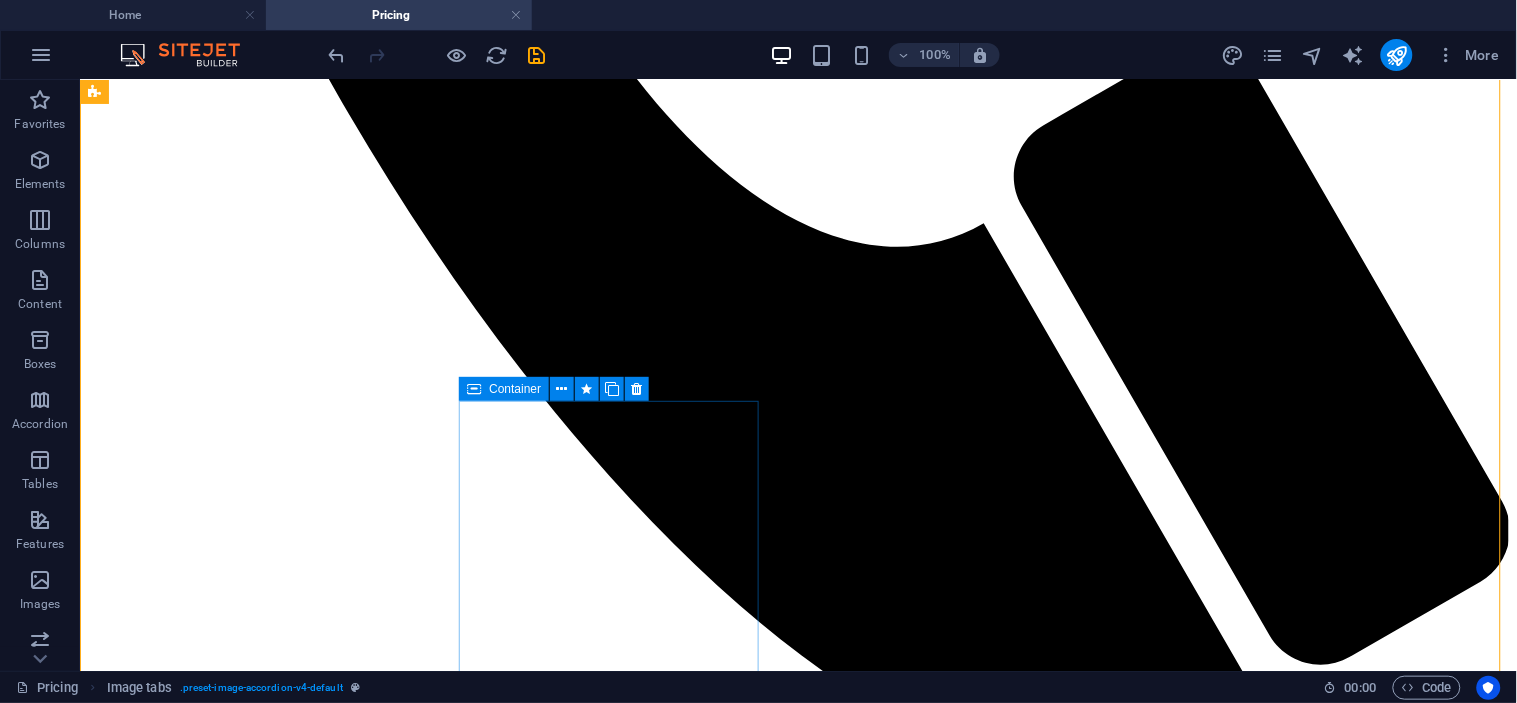 click on "Add elements" at bounding box center [178, 3551] 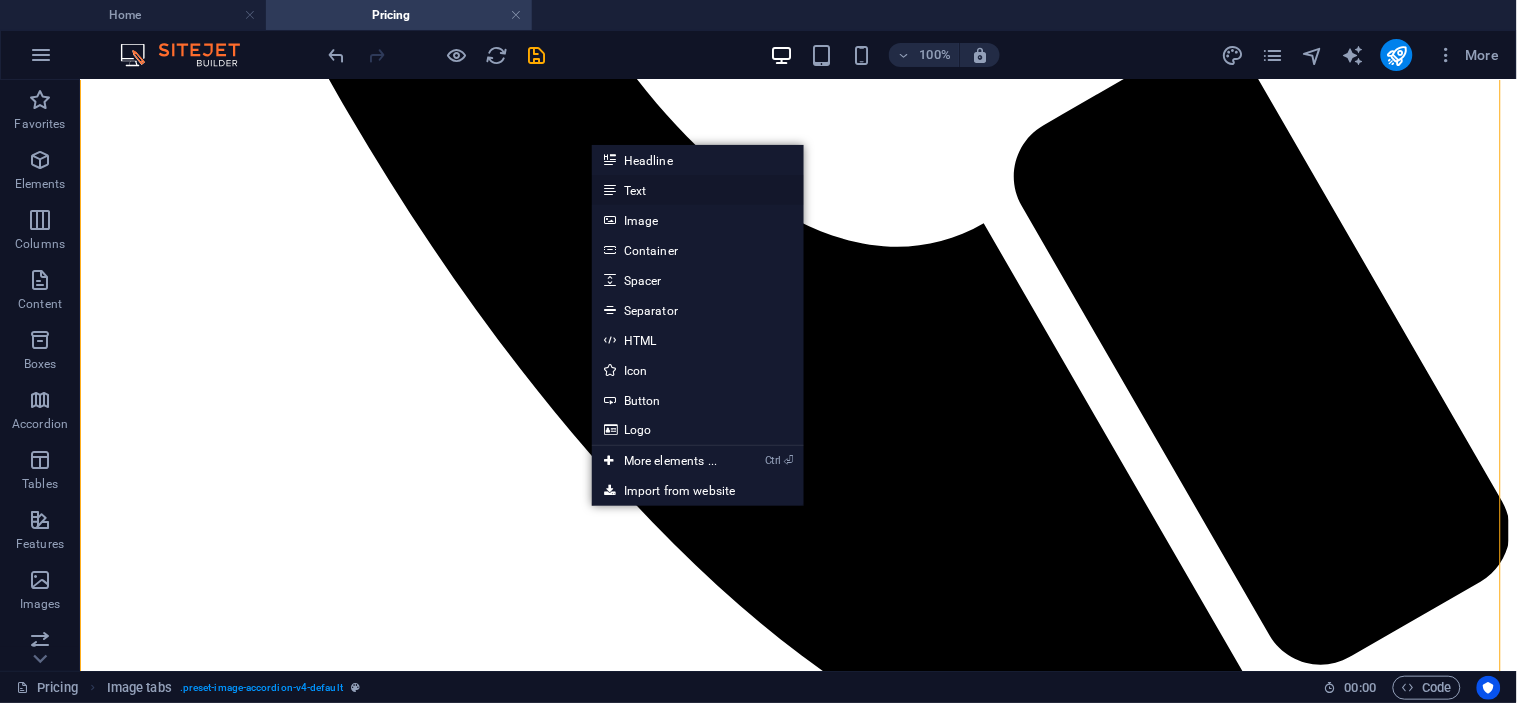 click on "Text" at bounding box center [698, 190] 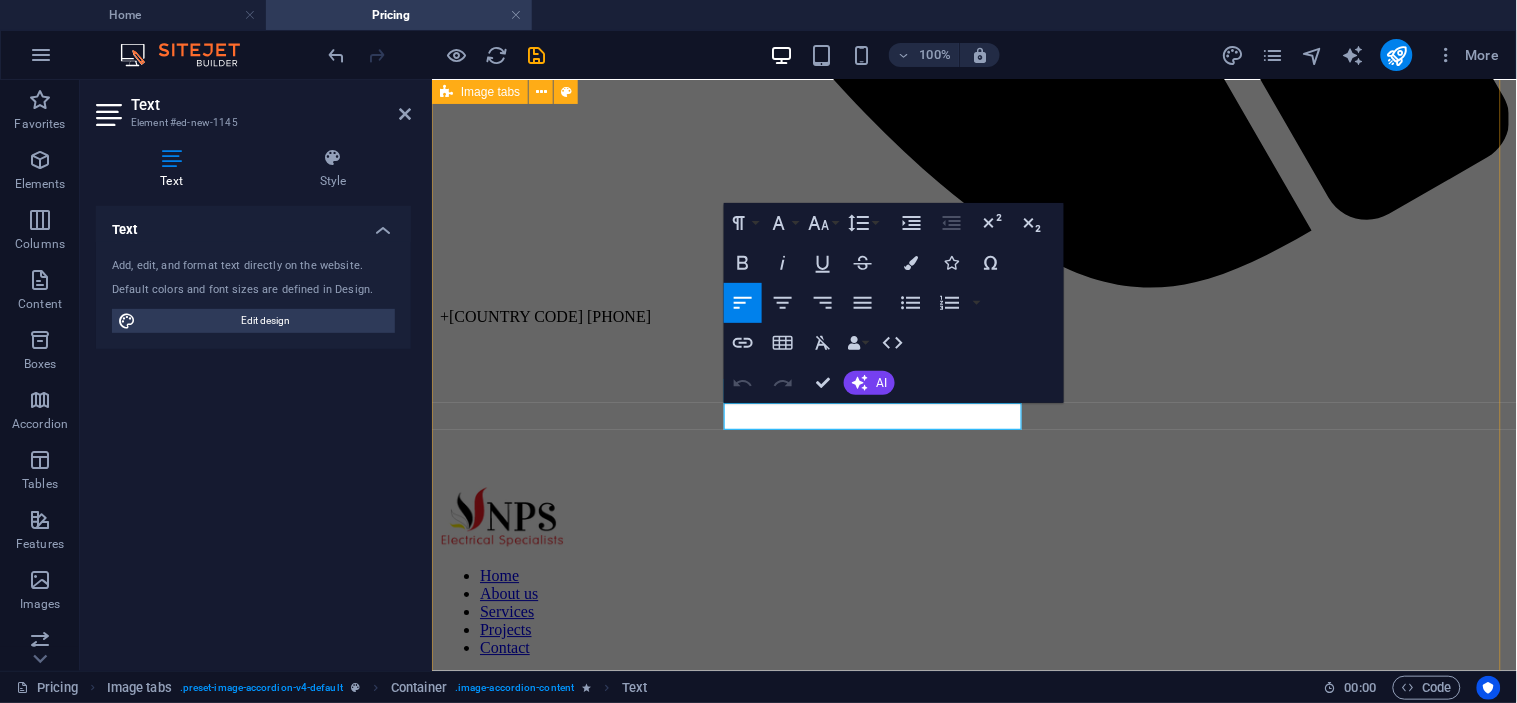 type 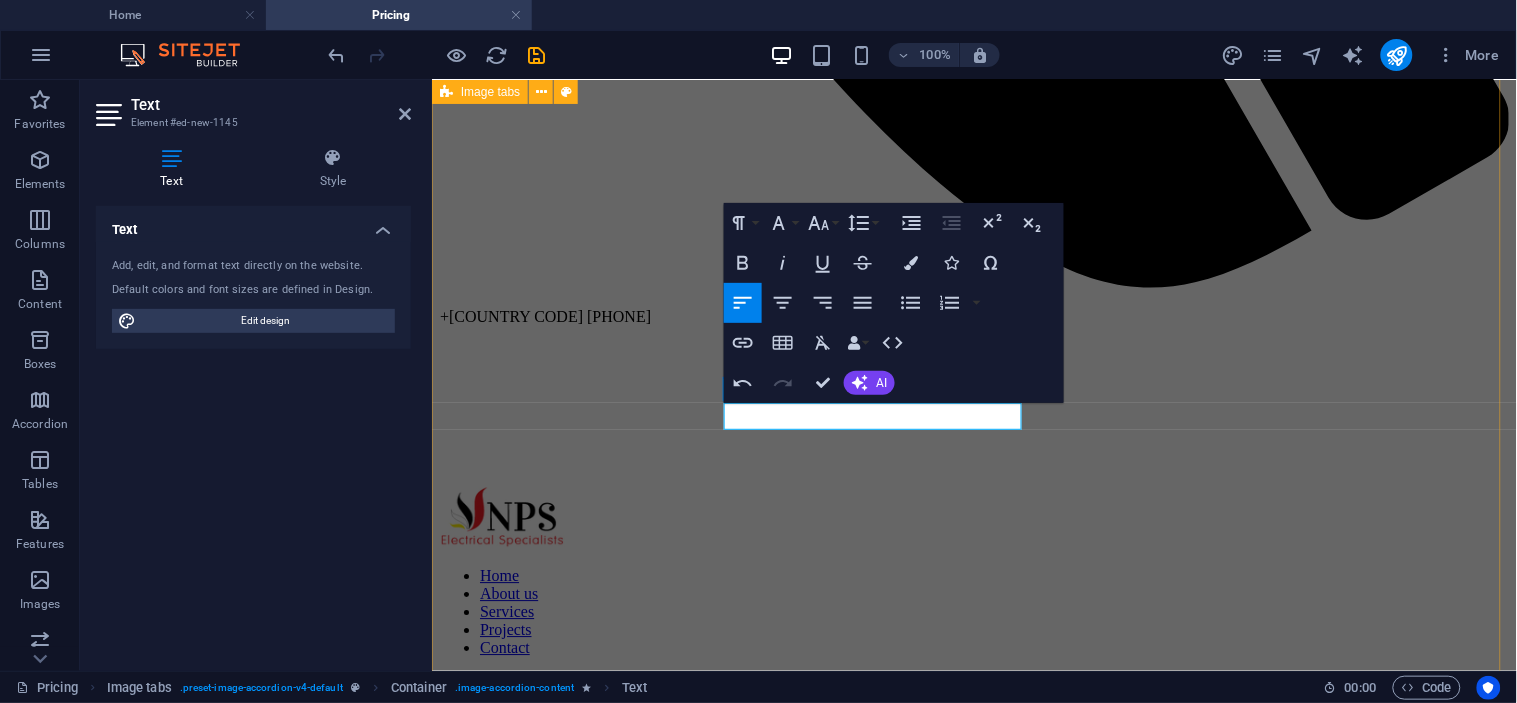click on "PNG PORTS ghhgyg SP BREWERY                                                                                                                   NKW, MANUS jkiojiojioj ZENAG Drop content here or  Add elements  Paste clipboard EAST WEST TRANSPORT Drop content here or  Add elements  Paste clipboard KAINANTU Drop content here or  Add elements  Paste clipboard" at bounding box center (973, 3051) 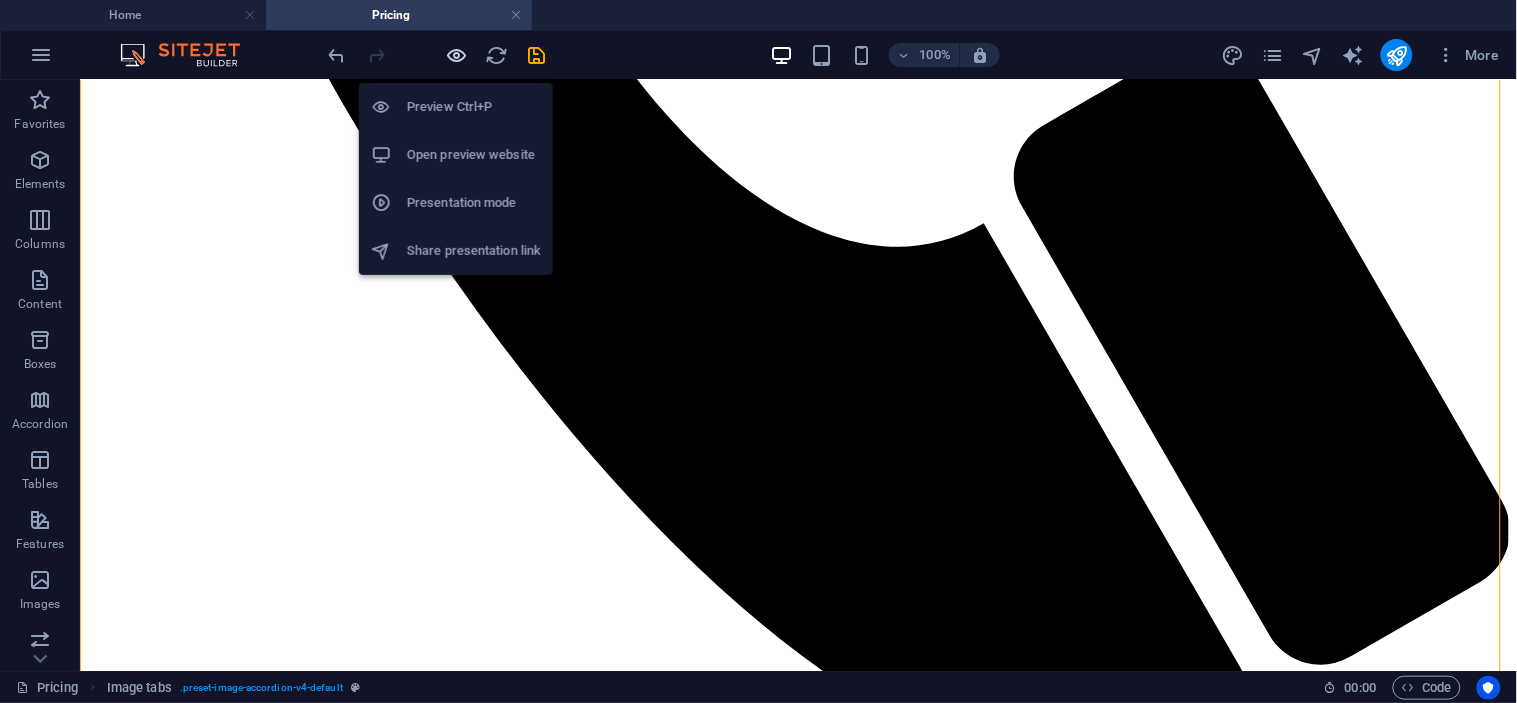 click at bounding box center (457, 55) 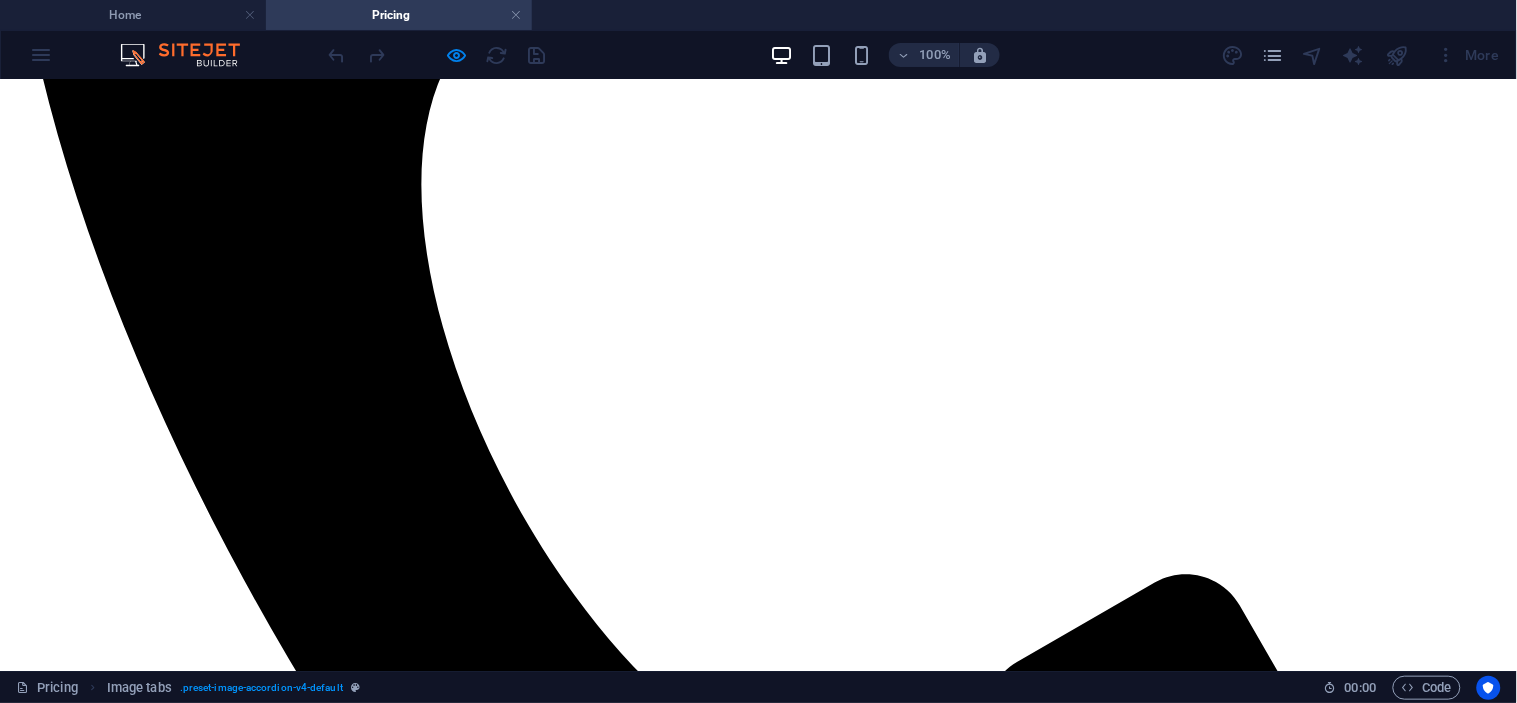 scroll, scrollTop: 763, scrollLeft: 0, axis: vertical 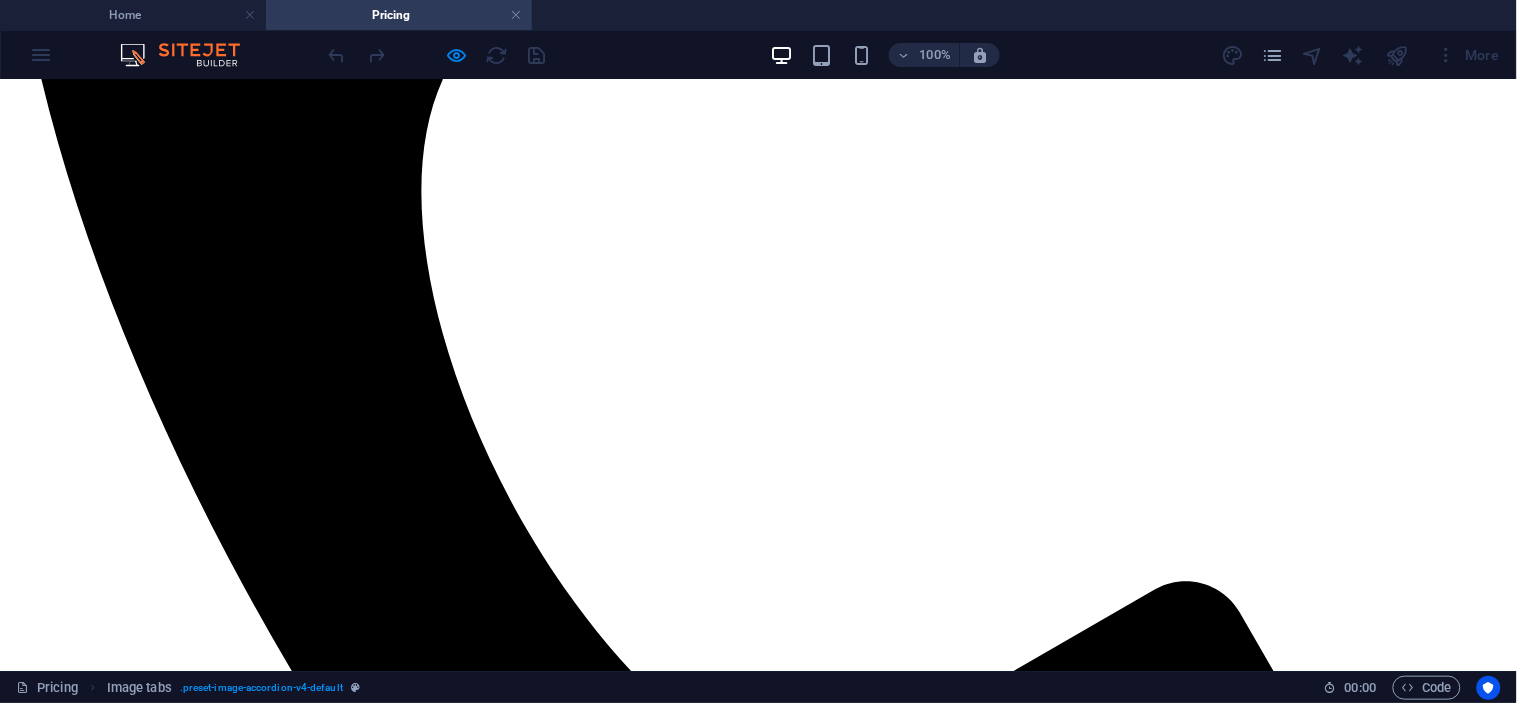 click on "PNG PORTS" at bounding box center [758, 2958] 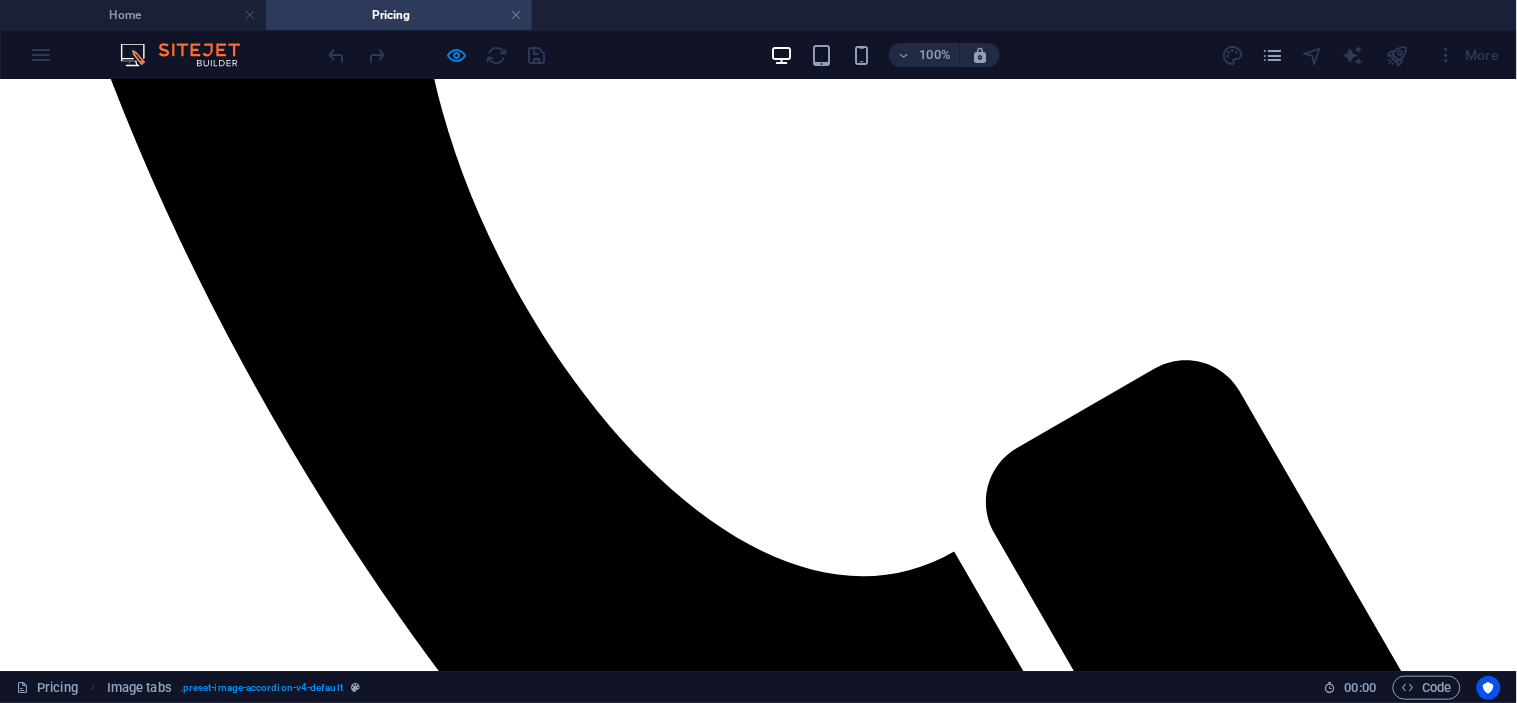 scroll, scrollTop: 985, scrollLeft: 0, axis: vertical 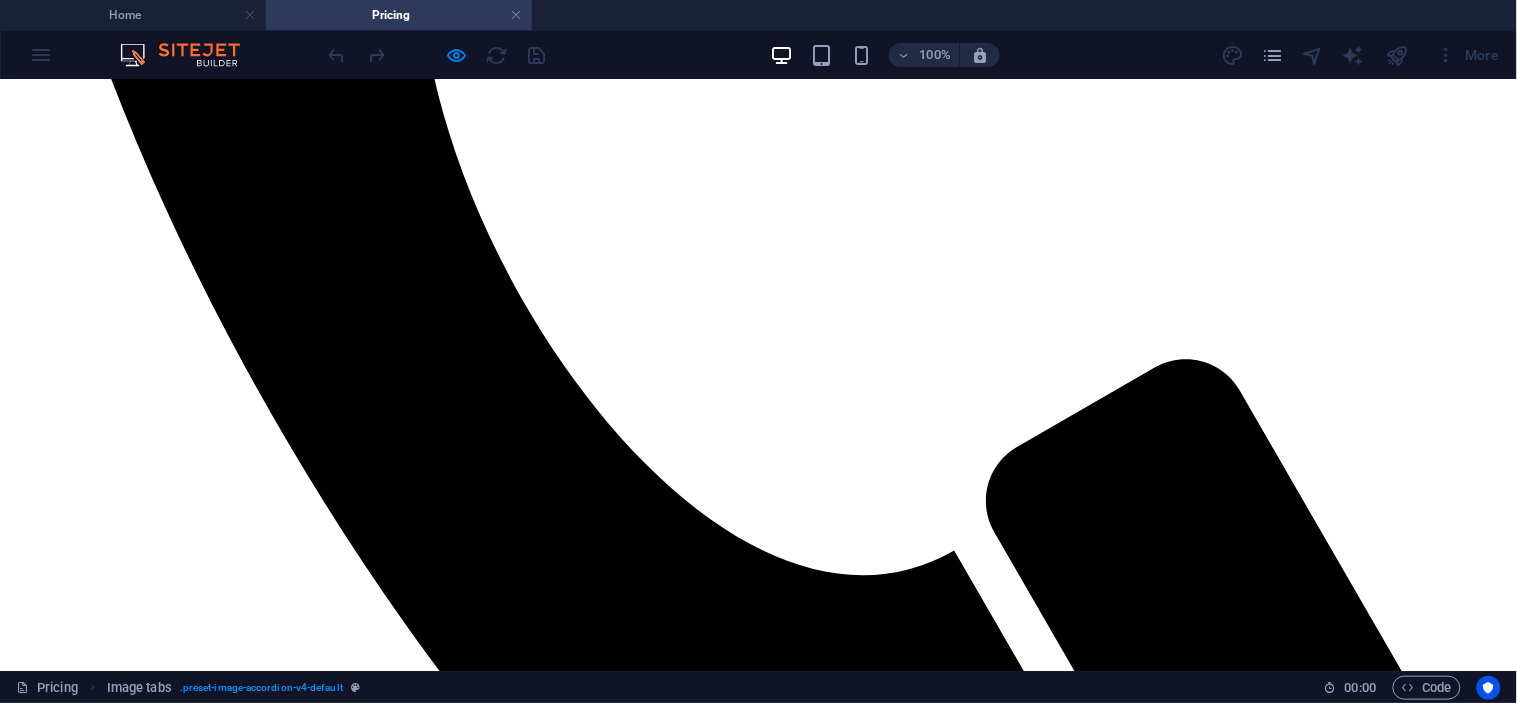 click at bounding box center [758, 1268] 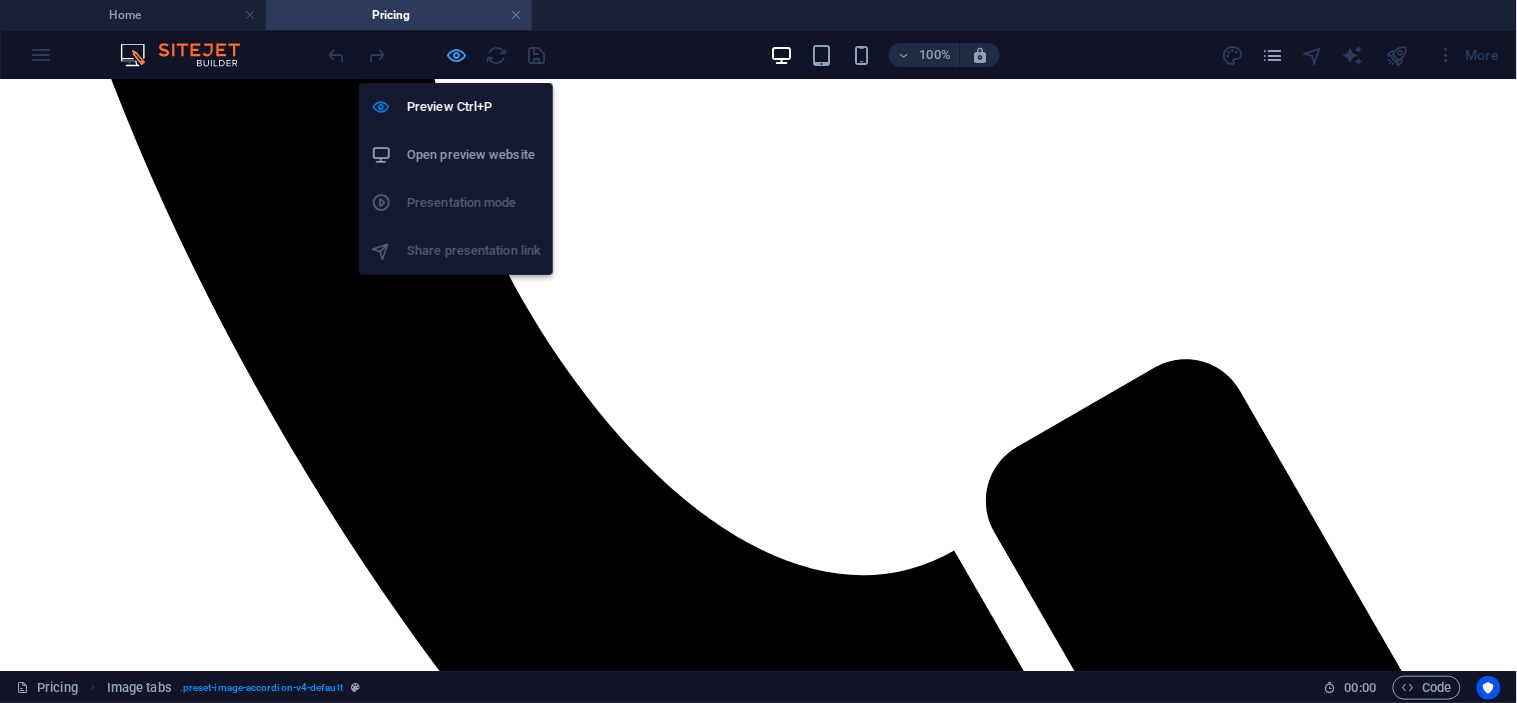 click at bounding box center (457, 55) 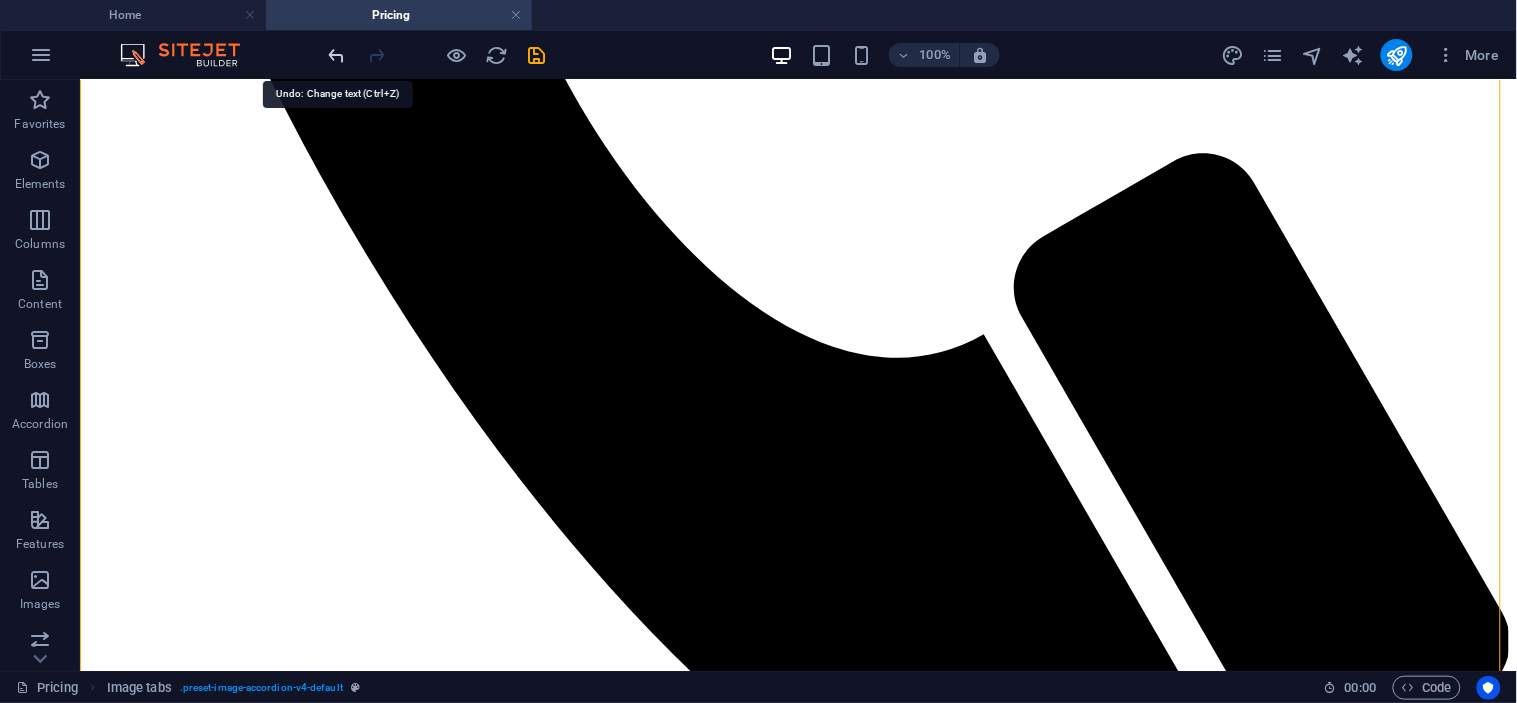 click at bounding box center [337, 55] 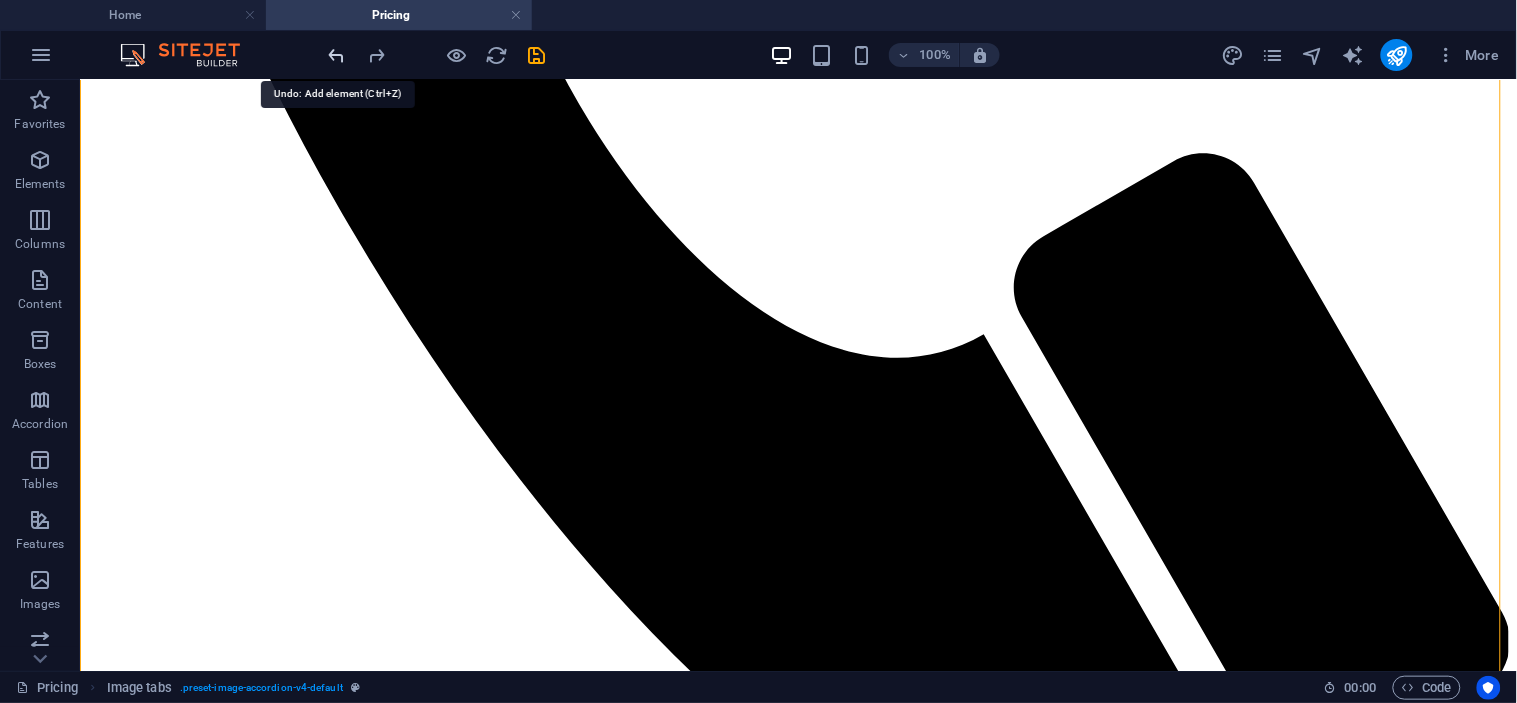 click at bounding box center [337, 55] 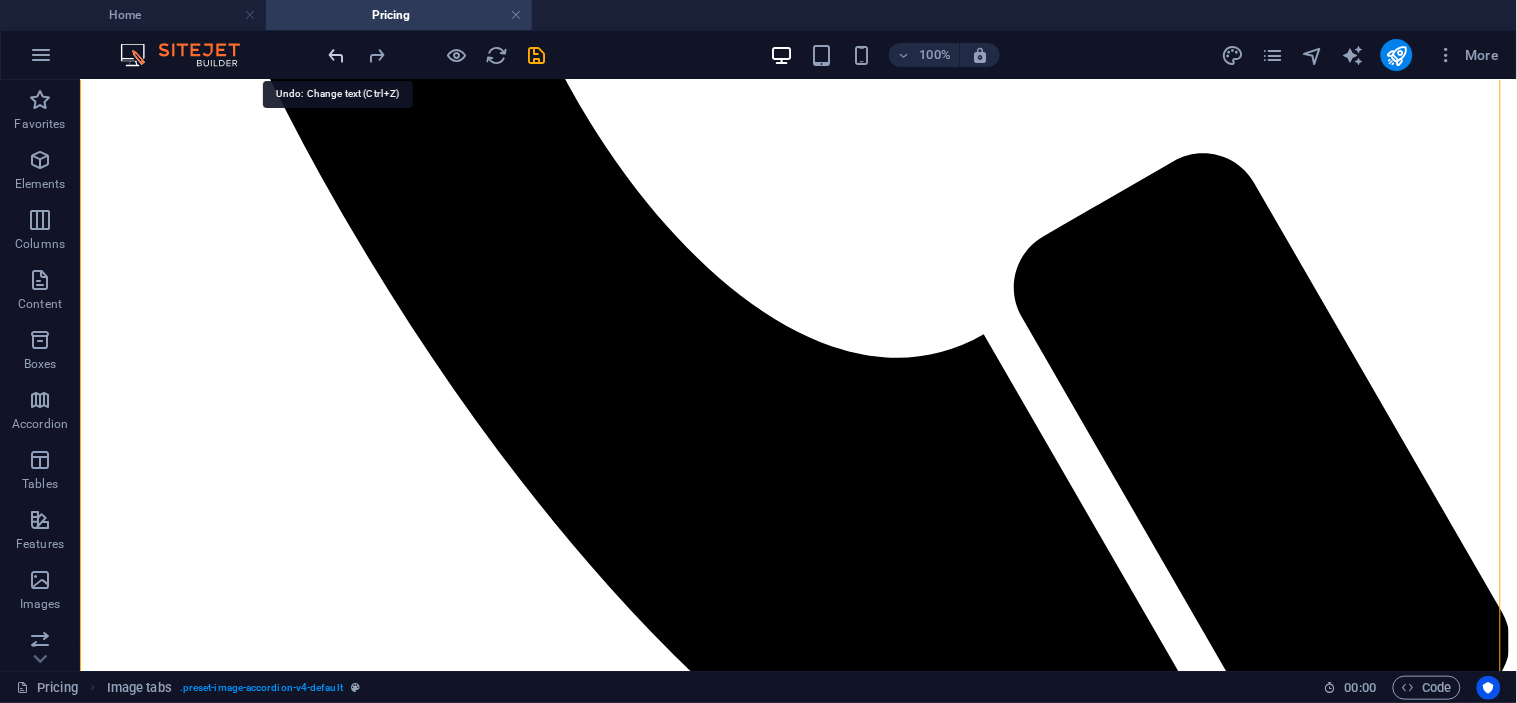 click at bounding box center (337, 55) 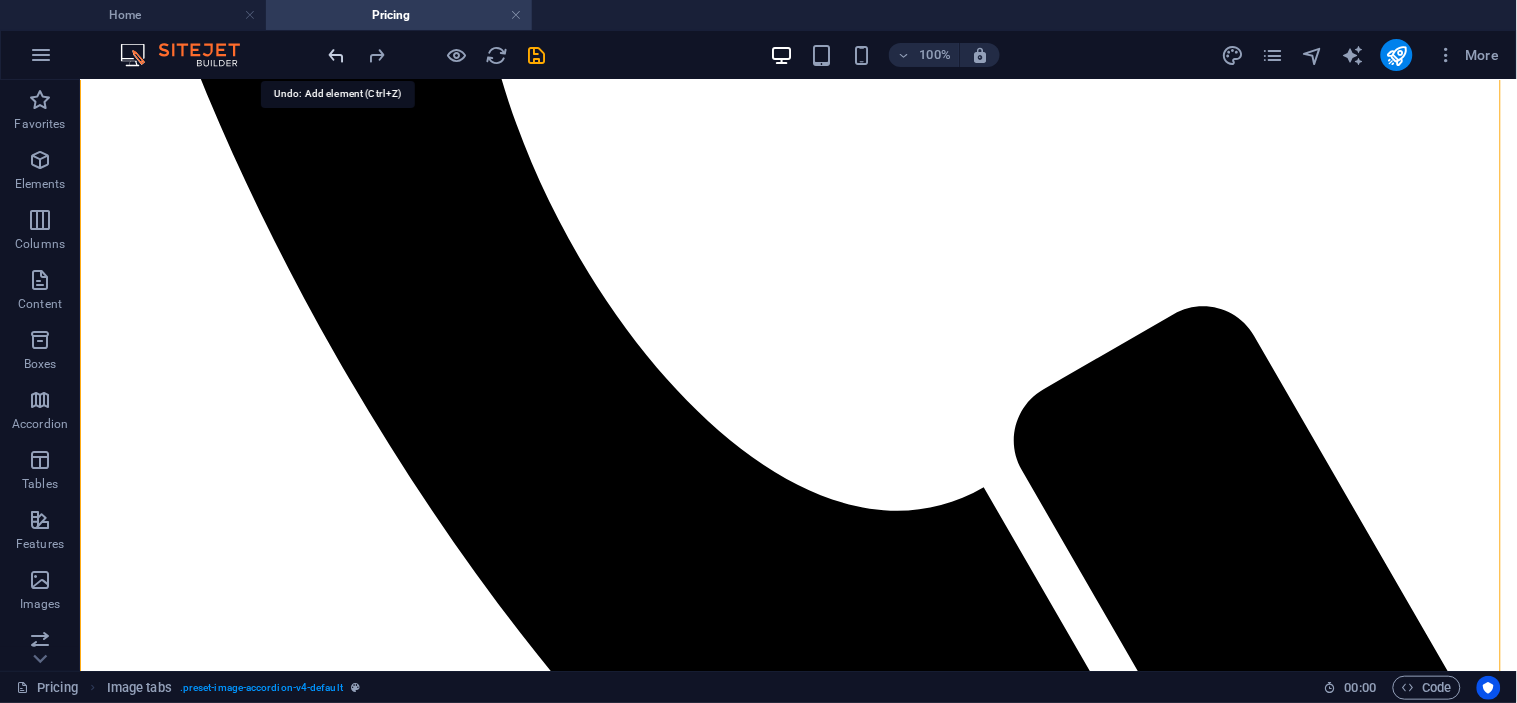 click at bounding box center [337, 55] 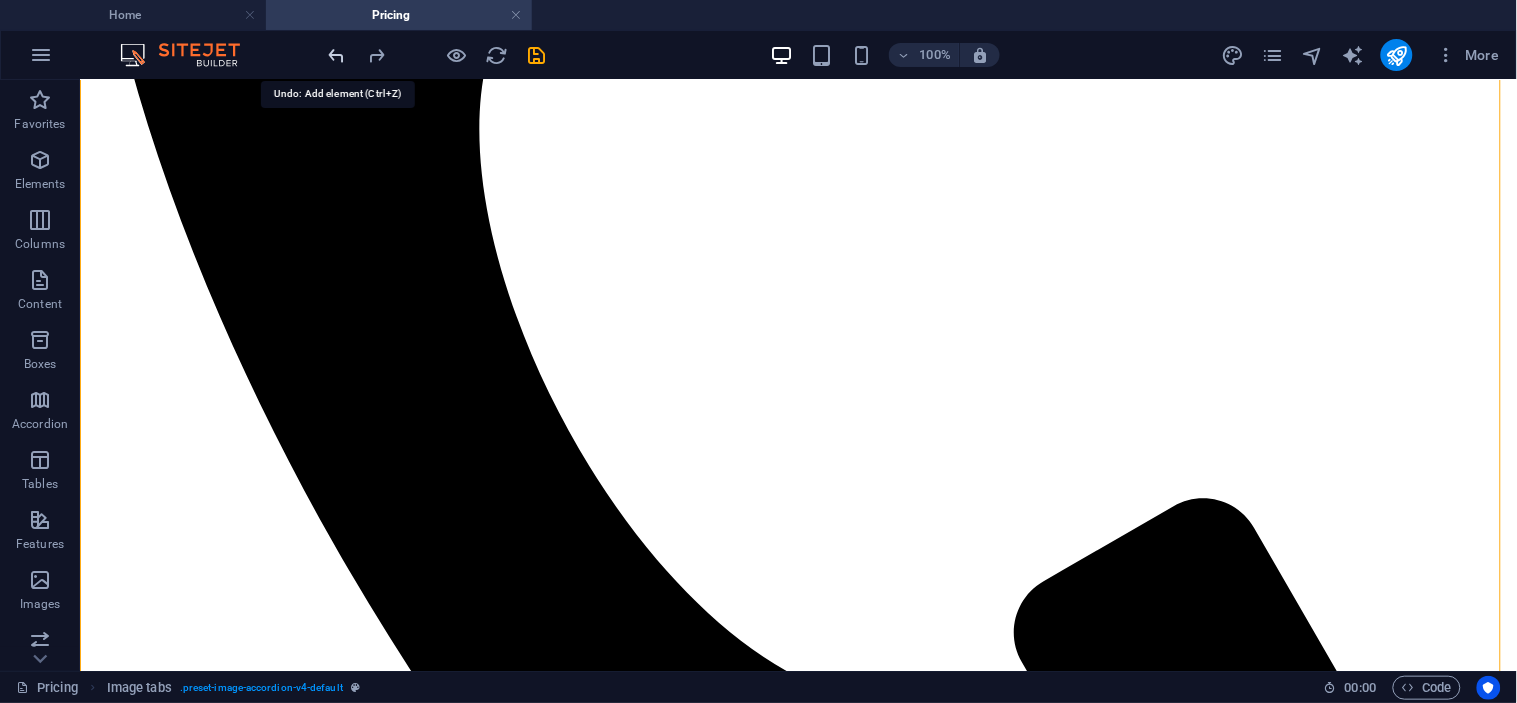 click at bounding box center [337, 55] 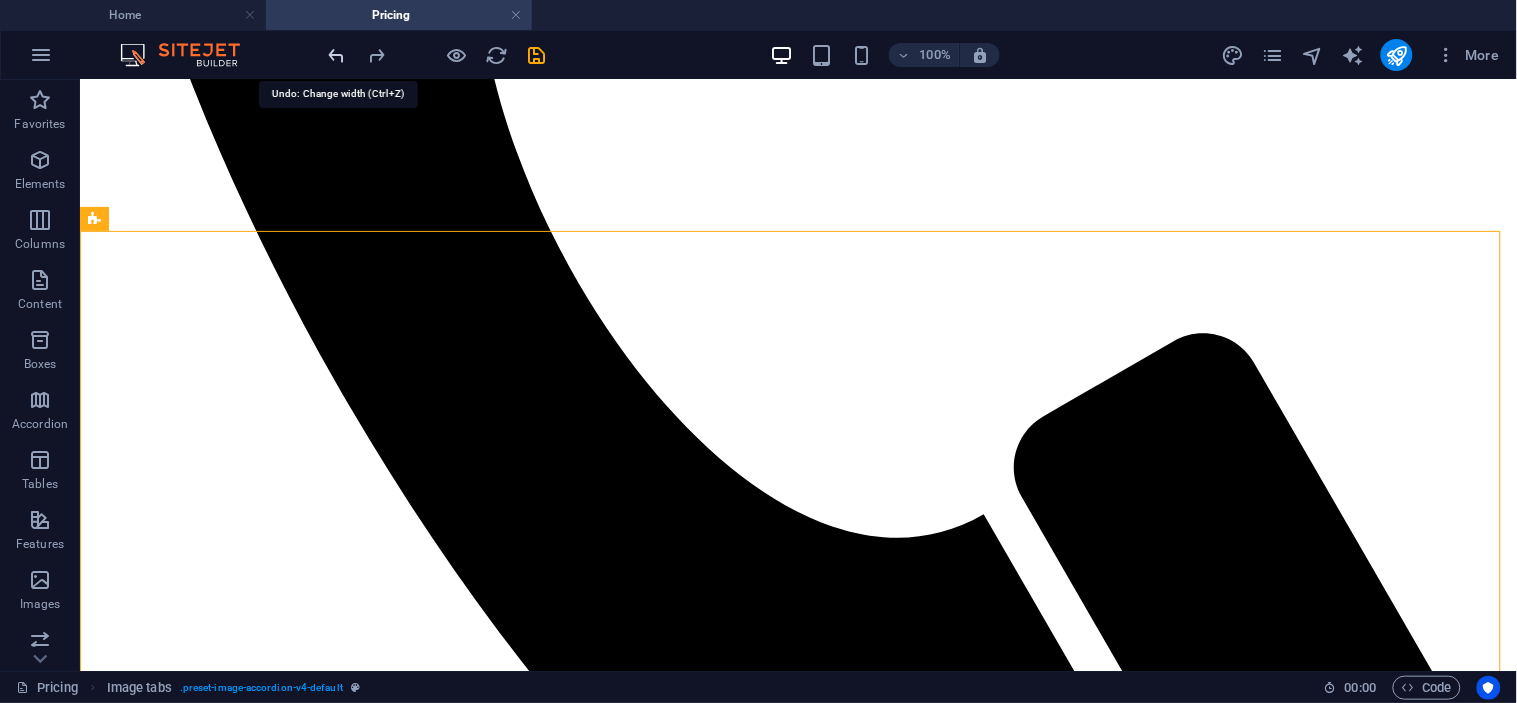 click at bounding box center (337, 55) 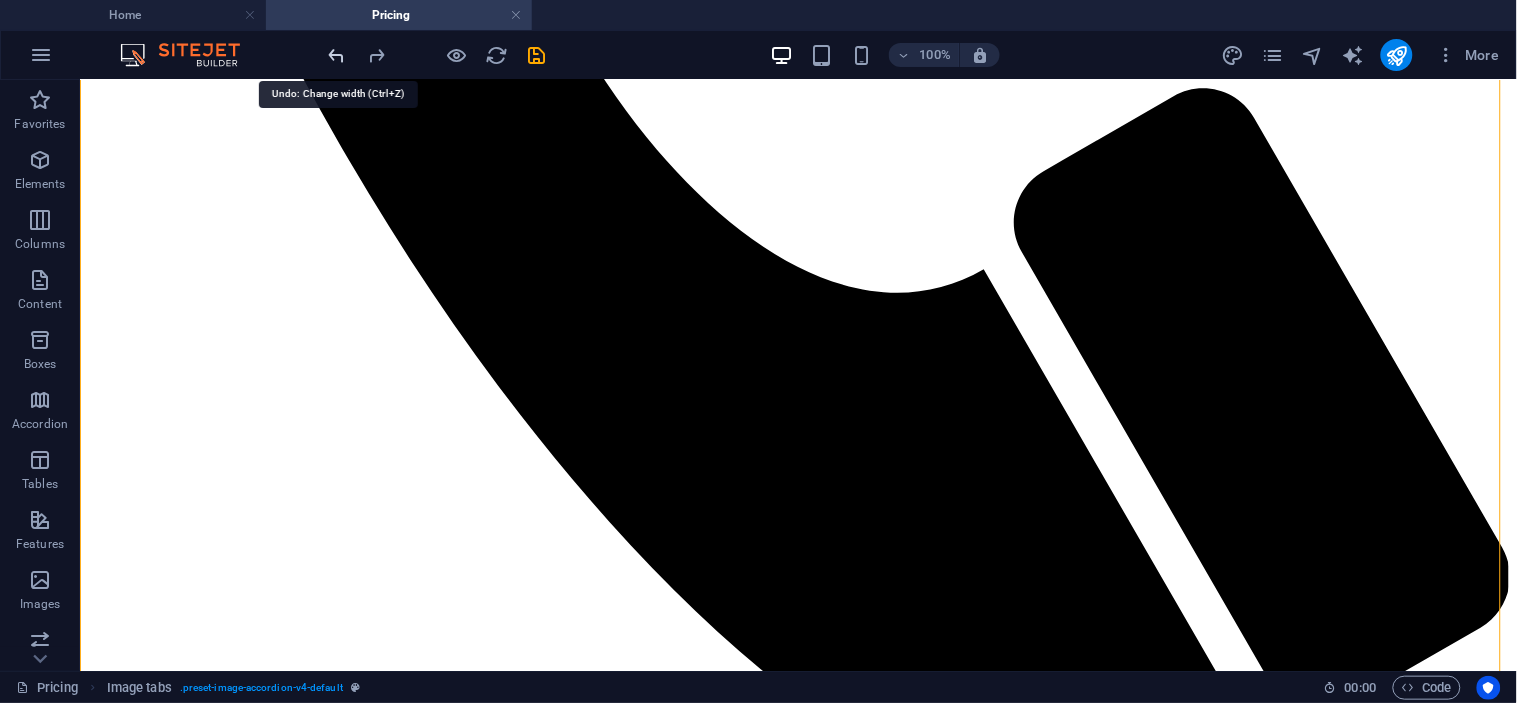 click at bounding box center [337, 55] 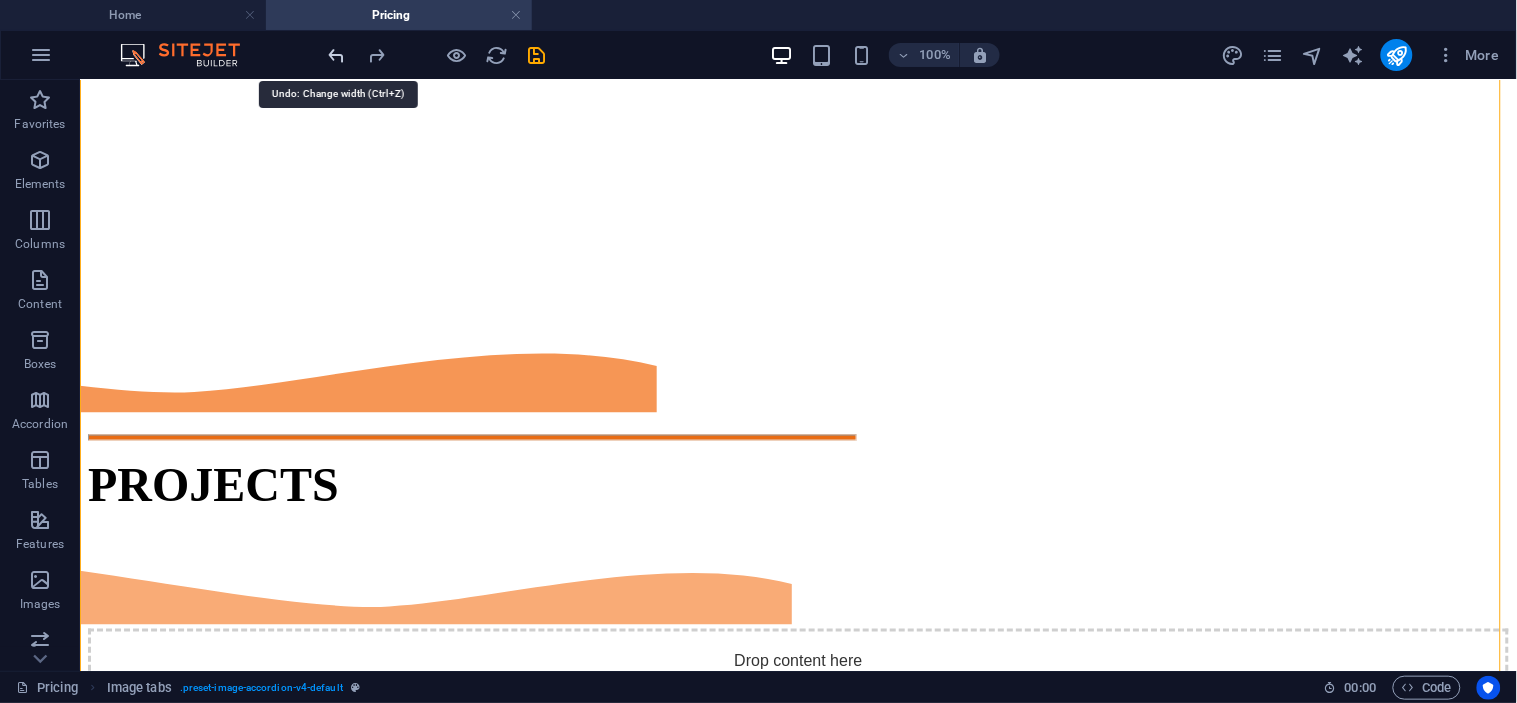 click at bounding box center [337, 55] 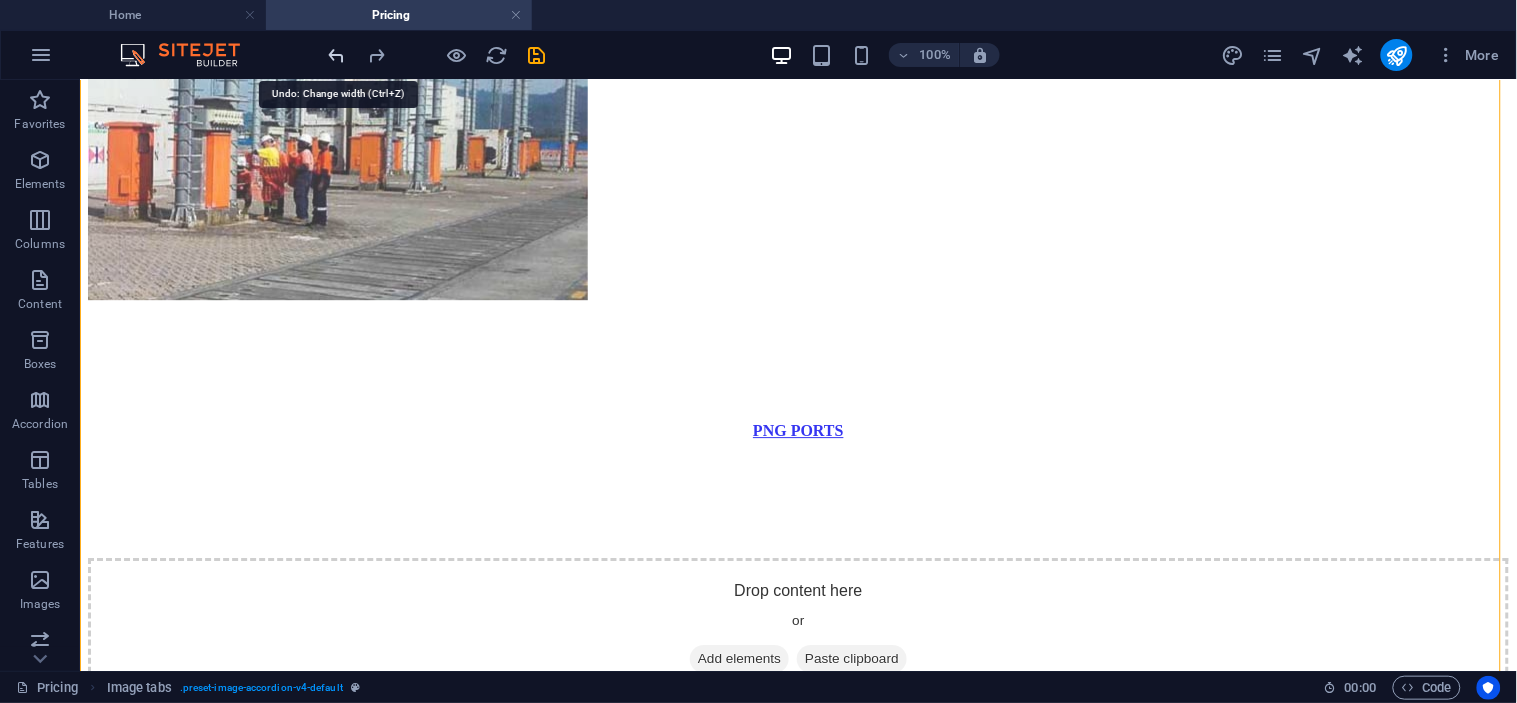 click at bounding box center [337, 55] 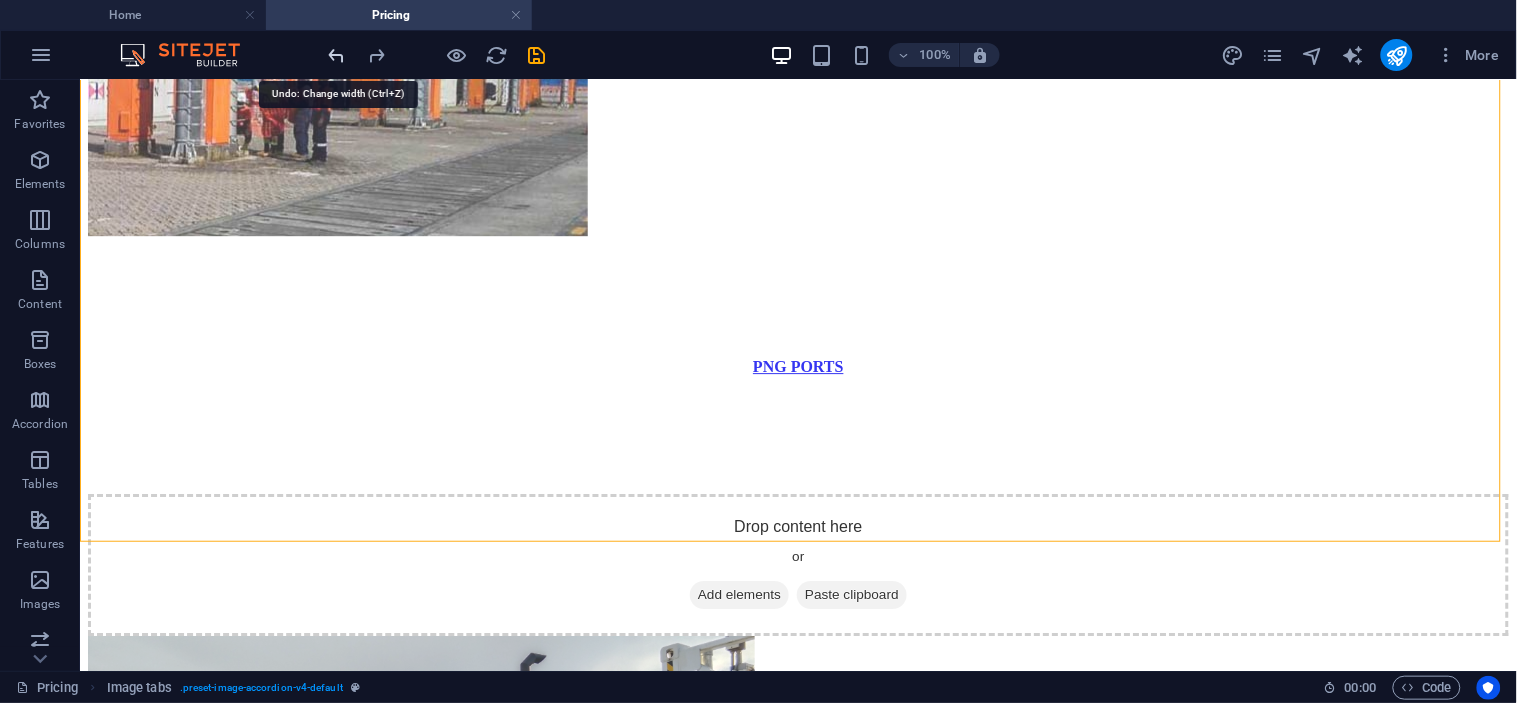 click at bounding box center (337, 55) 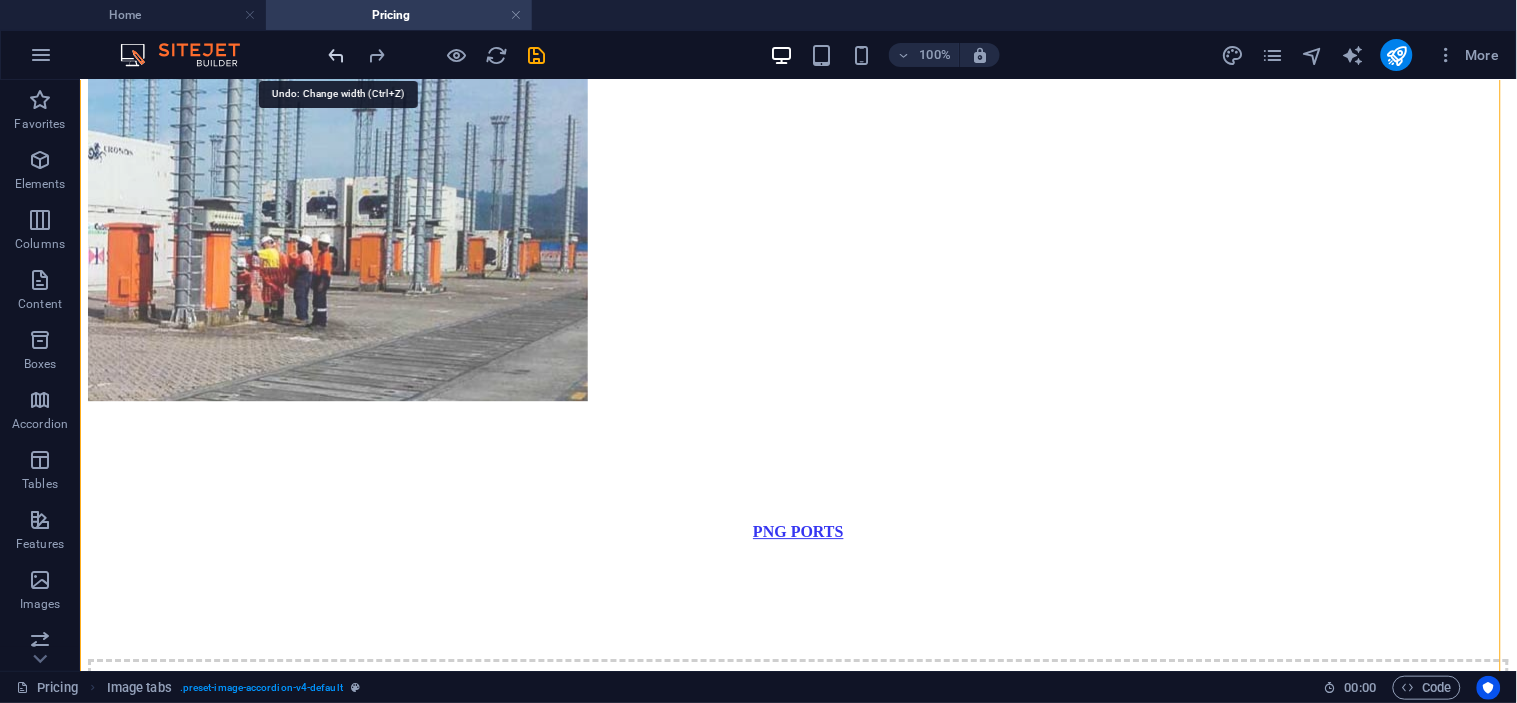 scroll, scrollTop: 2987, scrollLeft: 0, axis: vertical 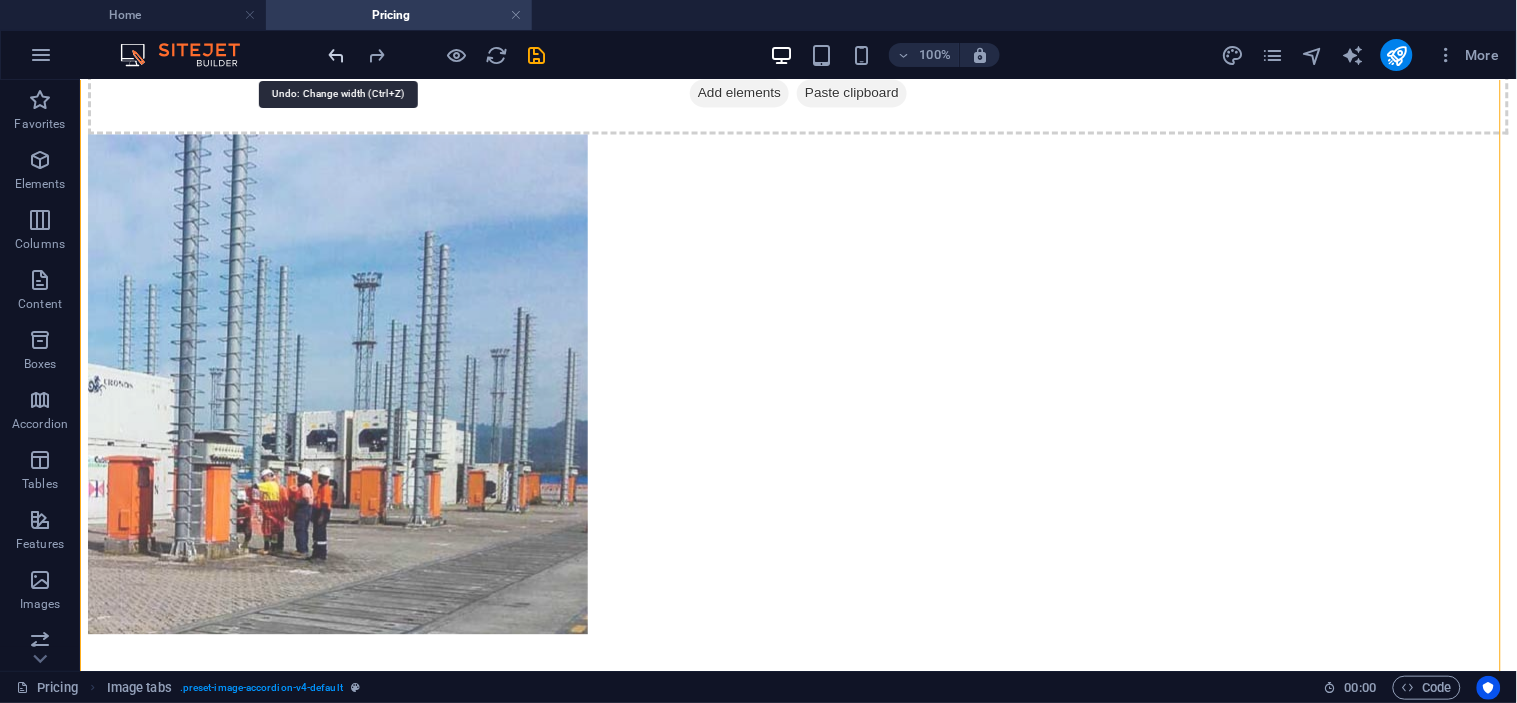 click at bounding box center (337, 55) 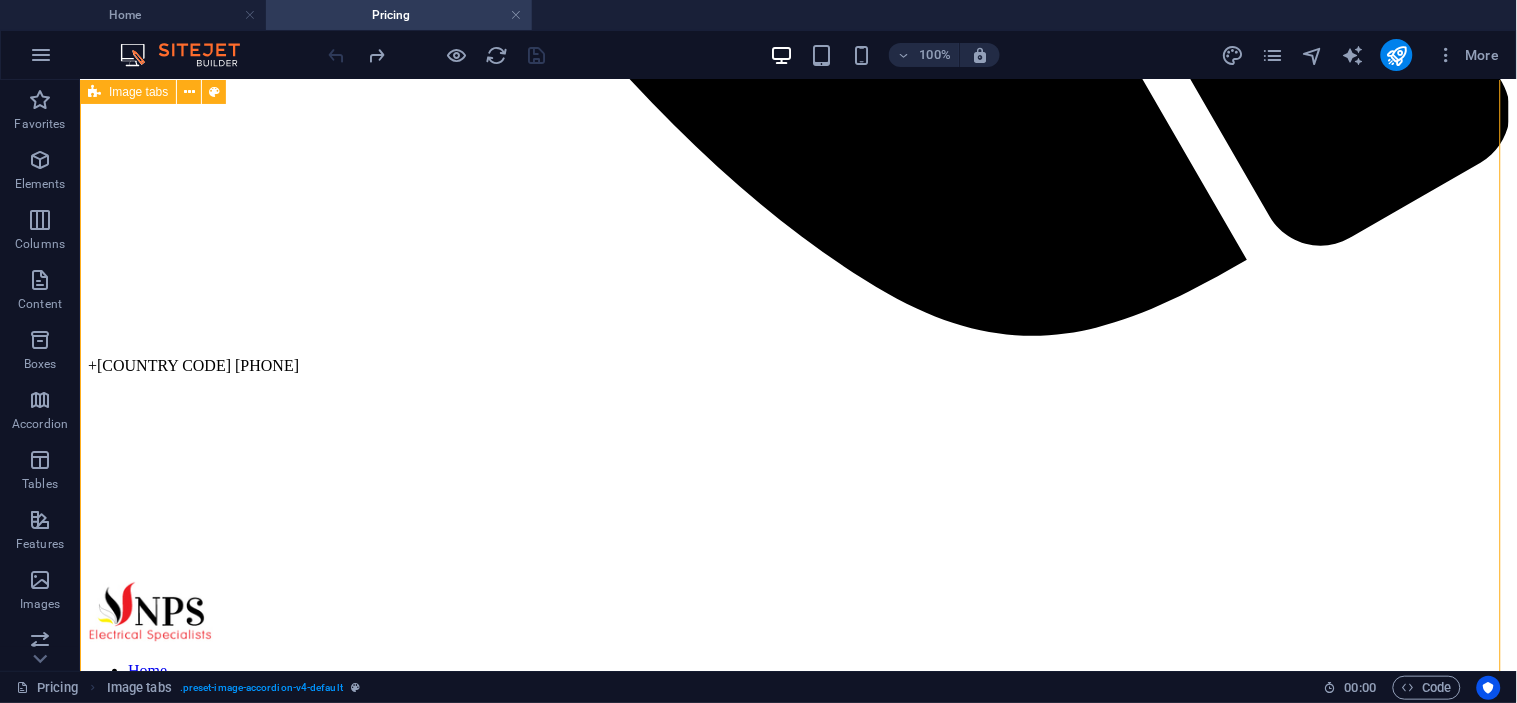 scroll, scrollTop: 1654, scrollLeft: 0, axis: vertical 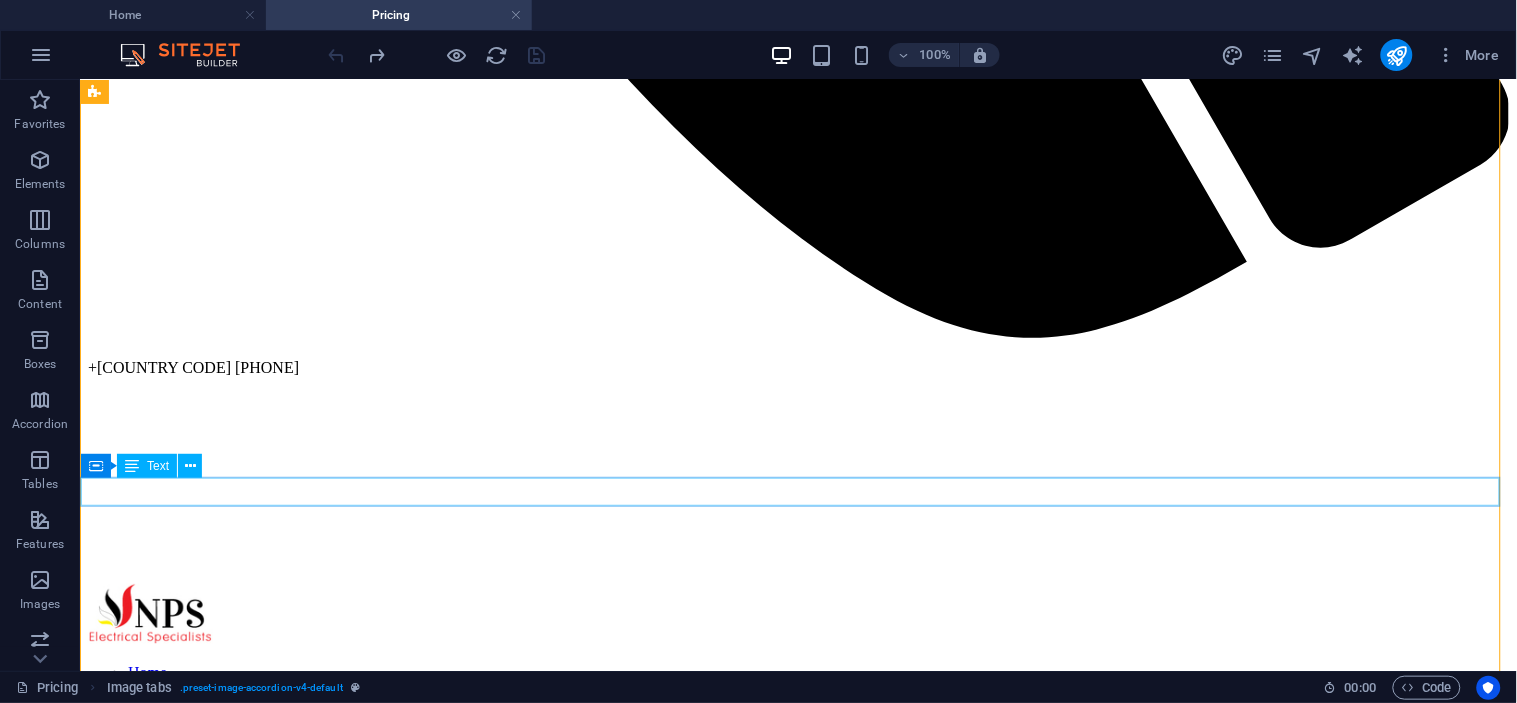 click at bounding box center (797, 2730) 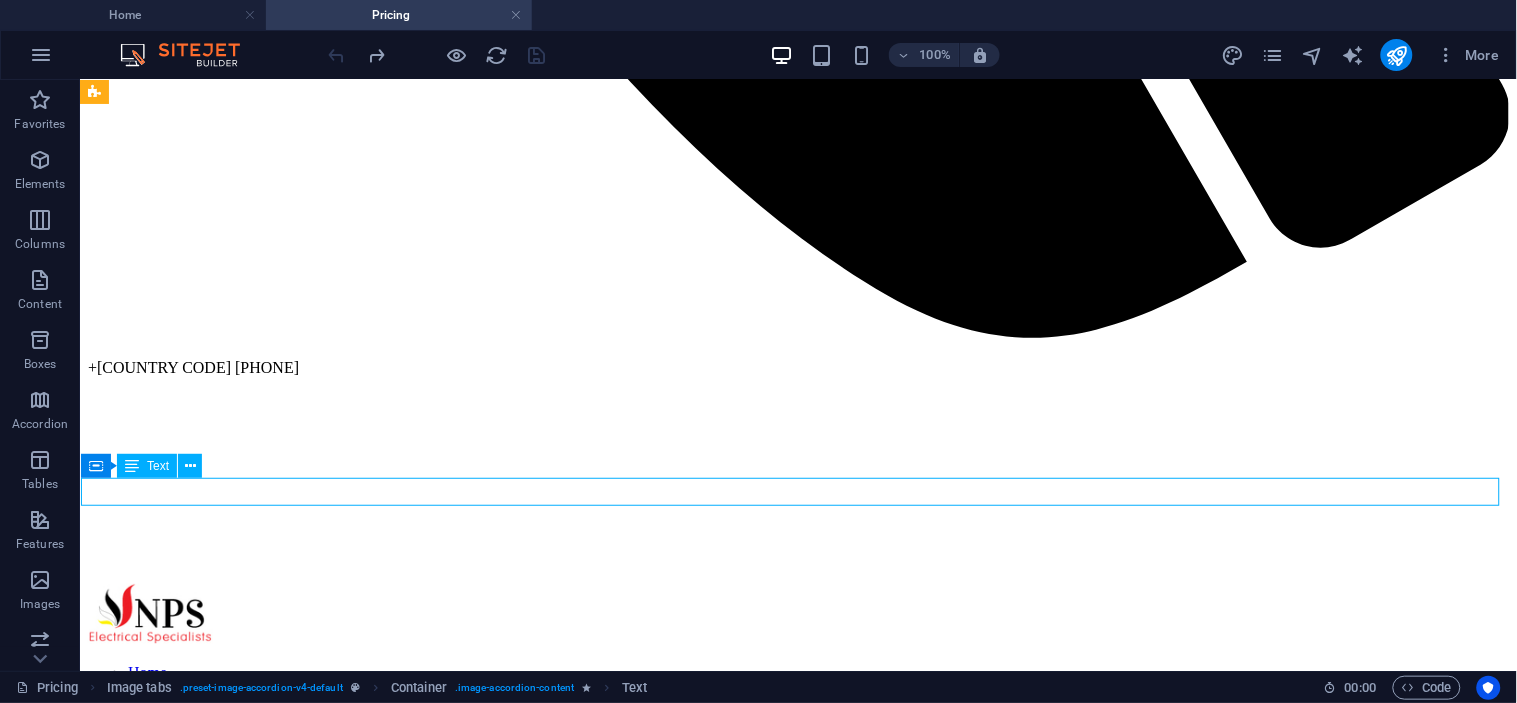 click at bounding box center [797, 2730] 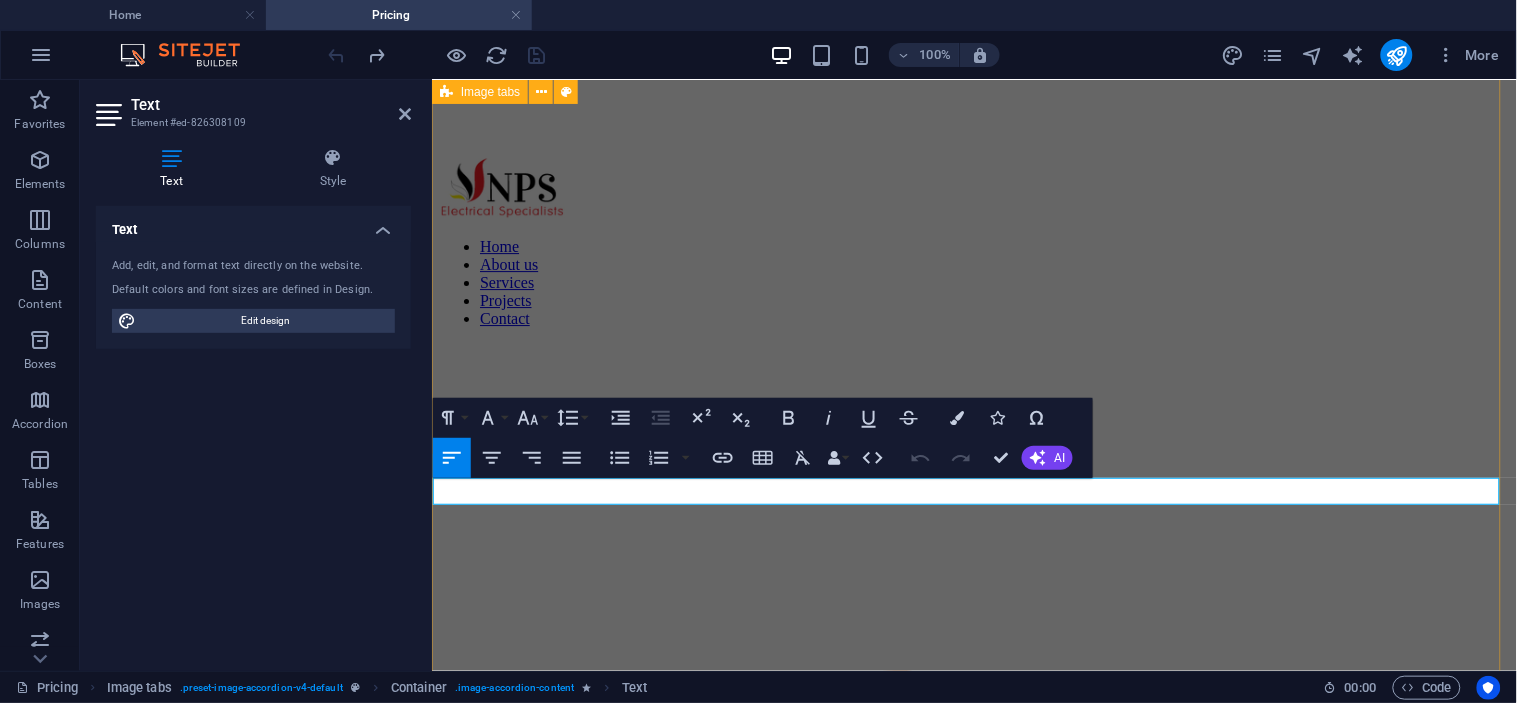 click on "PNG PORTS Drop content here or  Add elements  Paste clipboard SP BREWERY                                                                                                                   NKW, MANUS Drop content here or  Add elements  Paste clipboard ZENAG Drop content here or  Add elements  Paste clipboard EAST WEST TRANSPORT Drop content here or  Add elements  Paste clipboard KAINANTU Drop content here or  Add elements  Paste clipboard" at bounding box center [973, 2838] 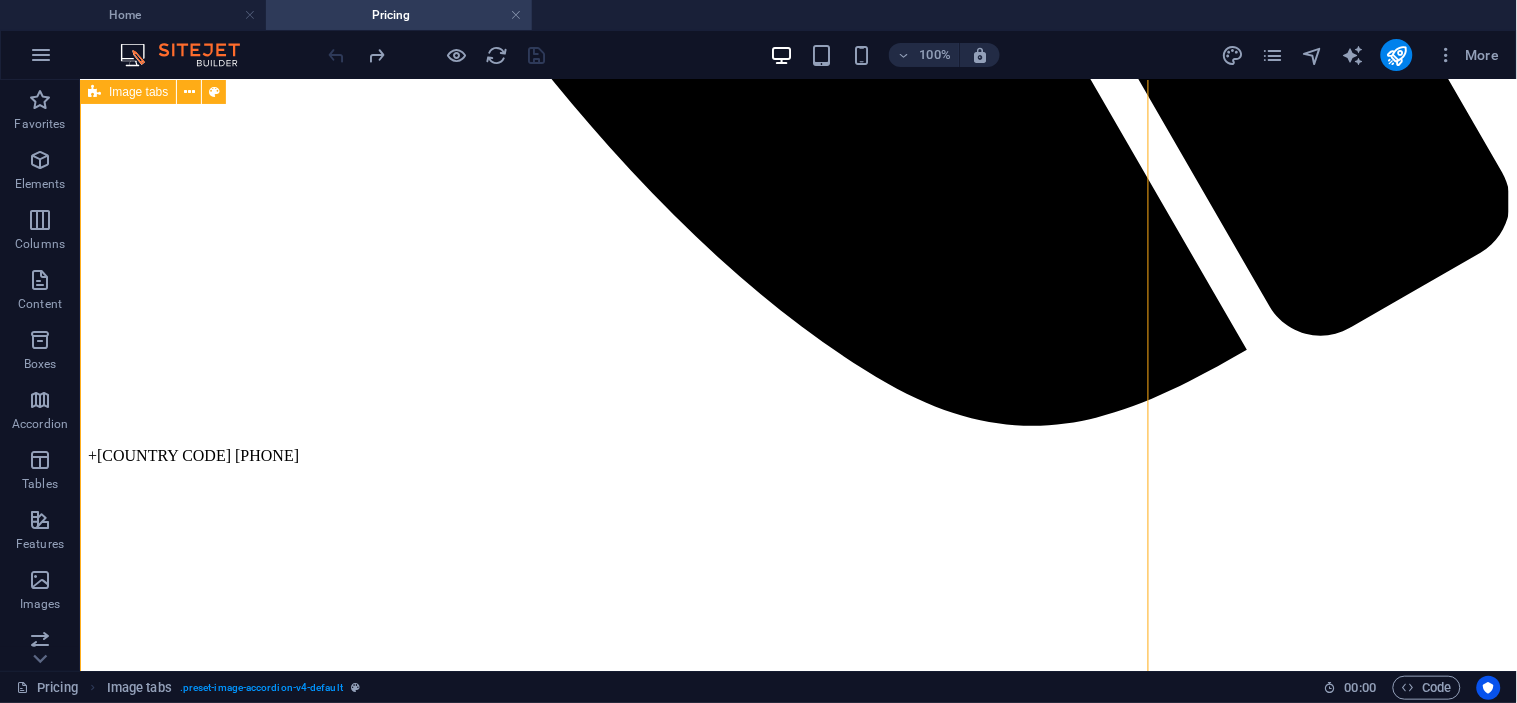 scroll, scrollTop: 1654, scrollLeft: 0, axis: vertical 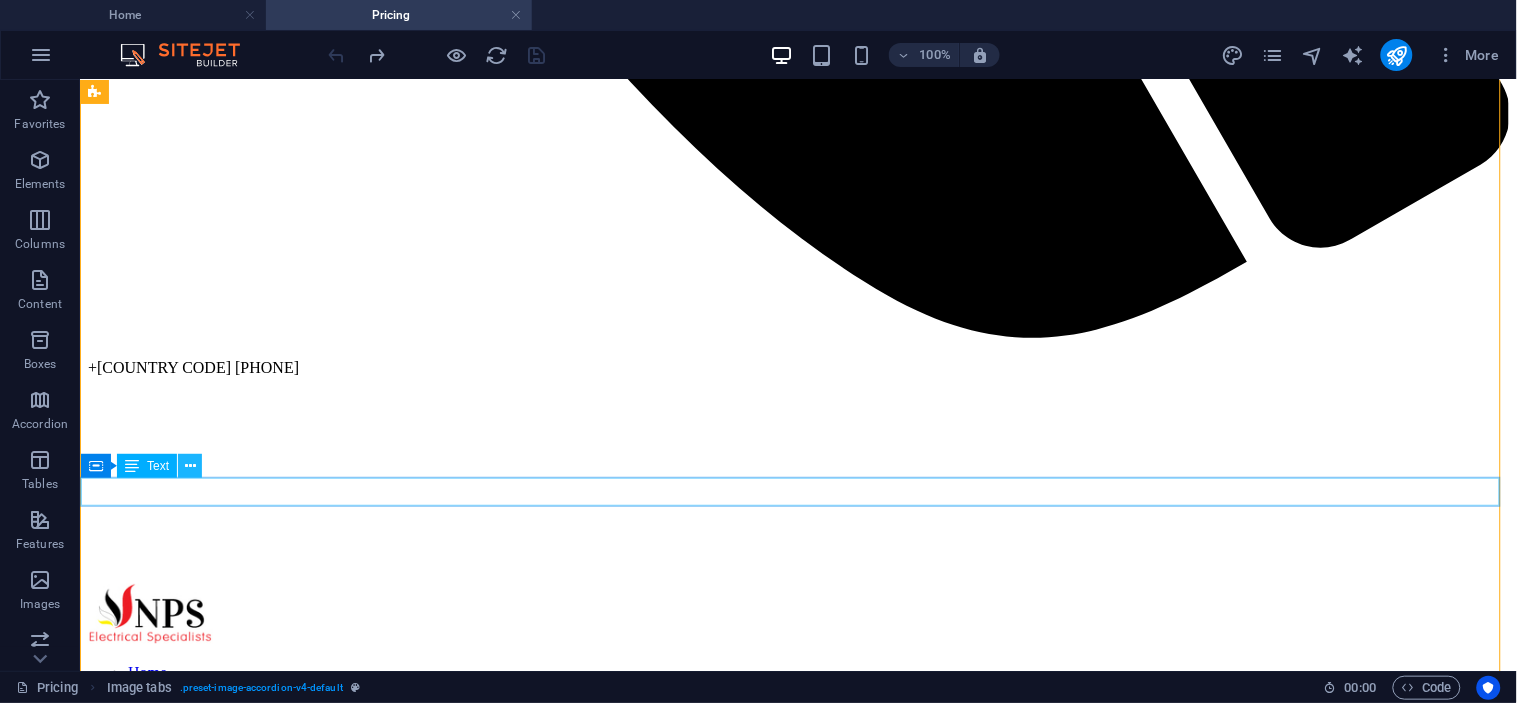 click at bounding box center [190, 466] 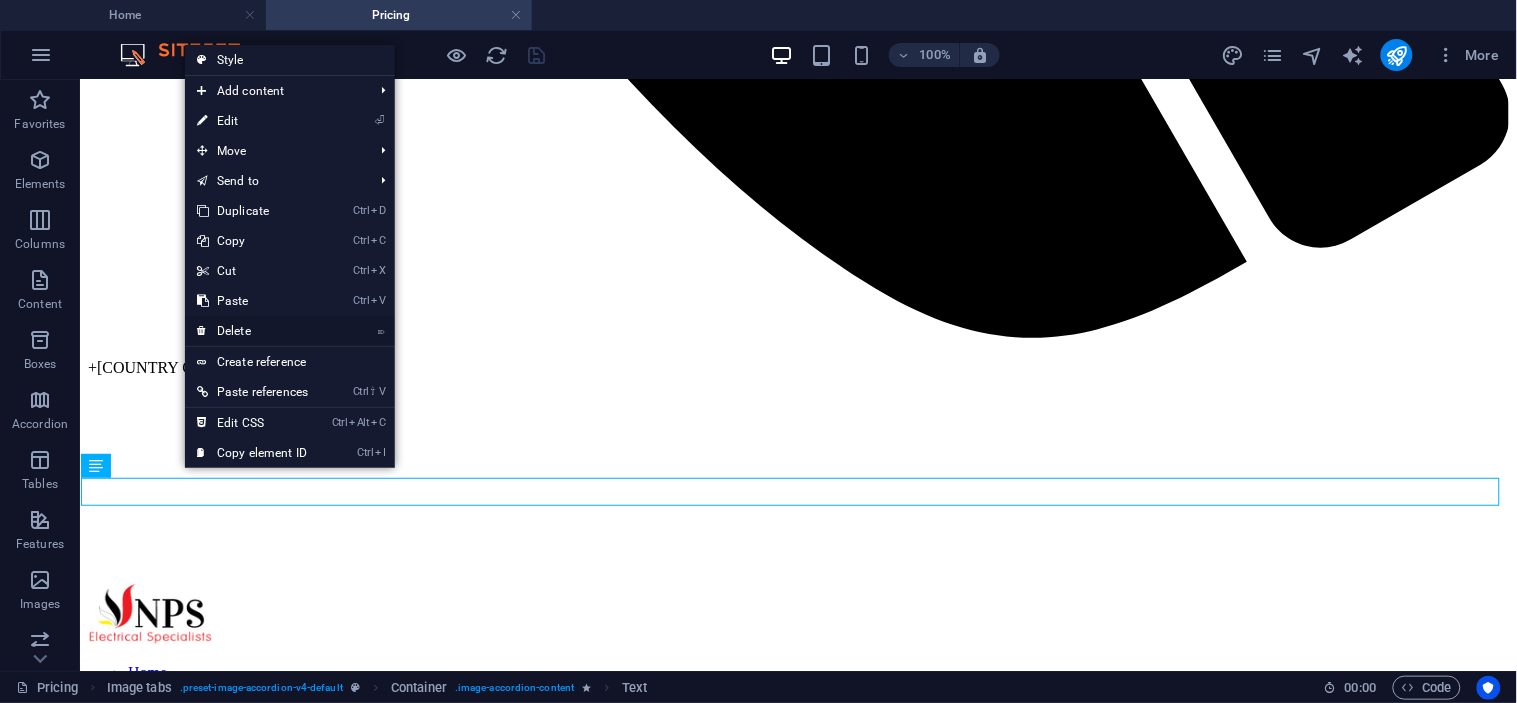 click on "⌦  Delete" at bounding box center [252, 331] 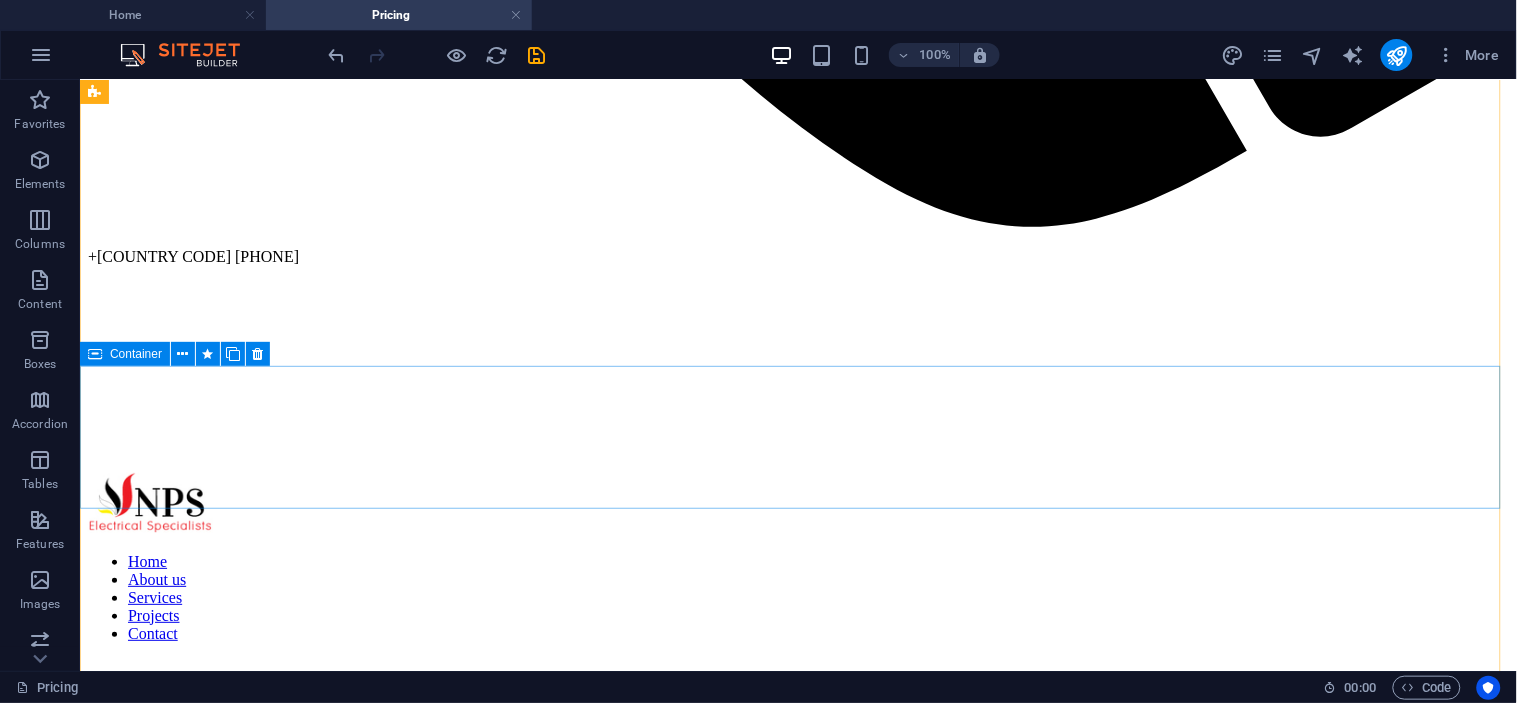 click on "Drop content here or  Add elements  Paste clipboard" at bounding box center (797, 2681) 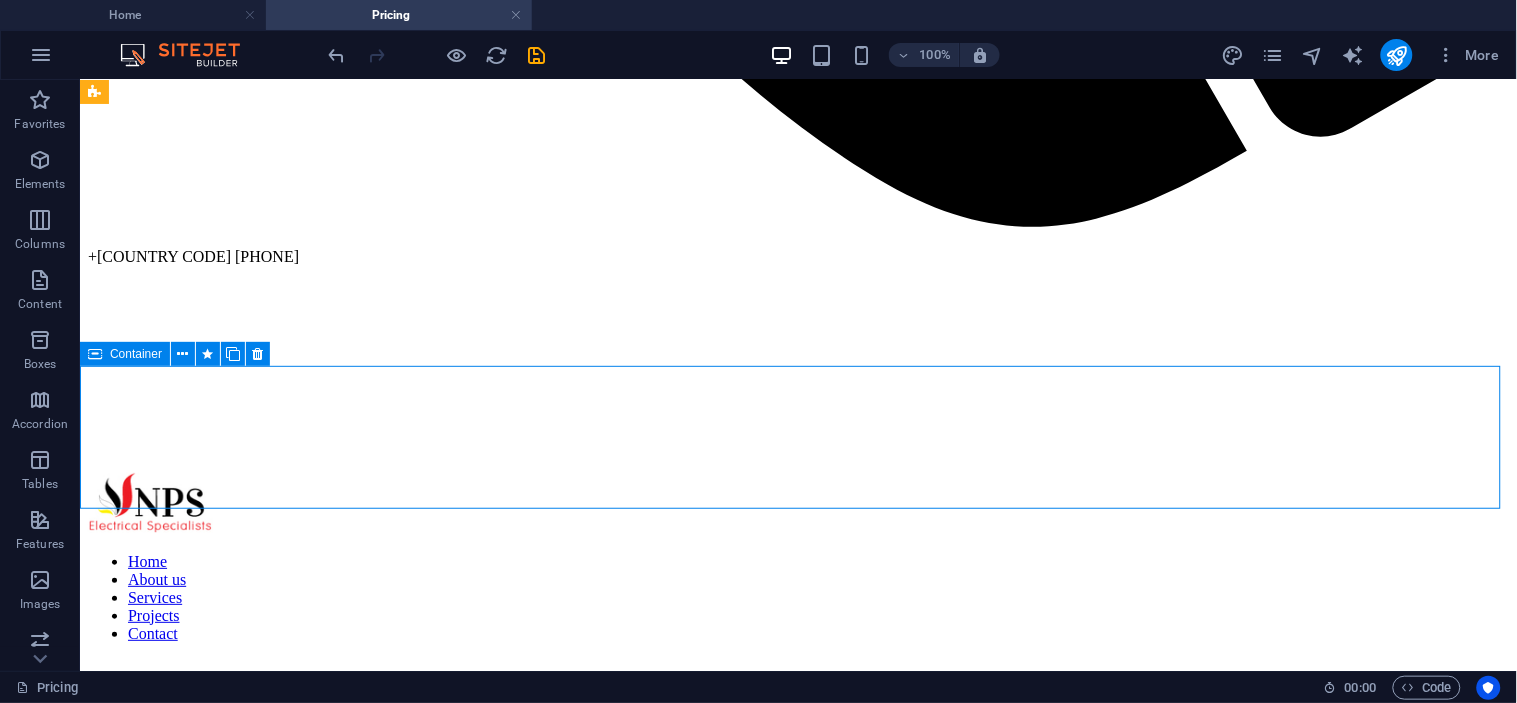 click on "Drop content here or  Add elements  Paste clipboard" at bounding box center (797, 2681) 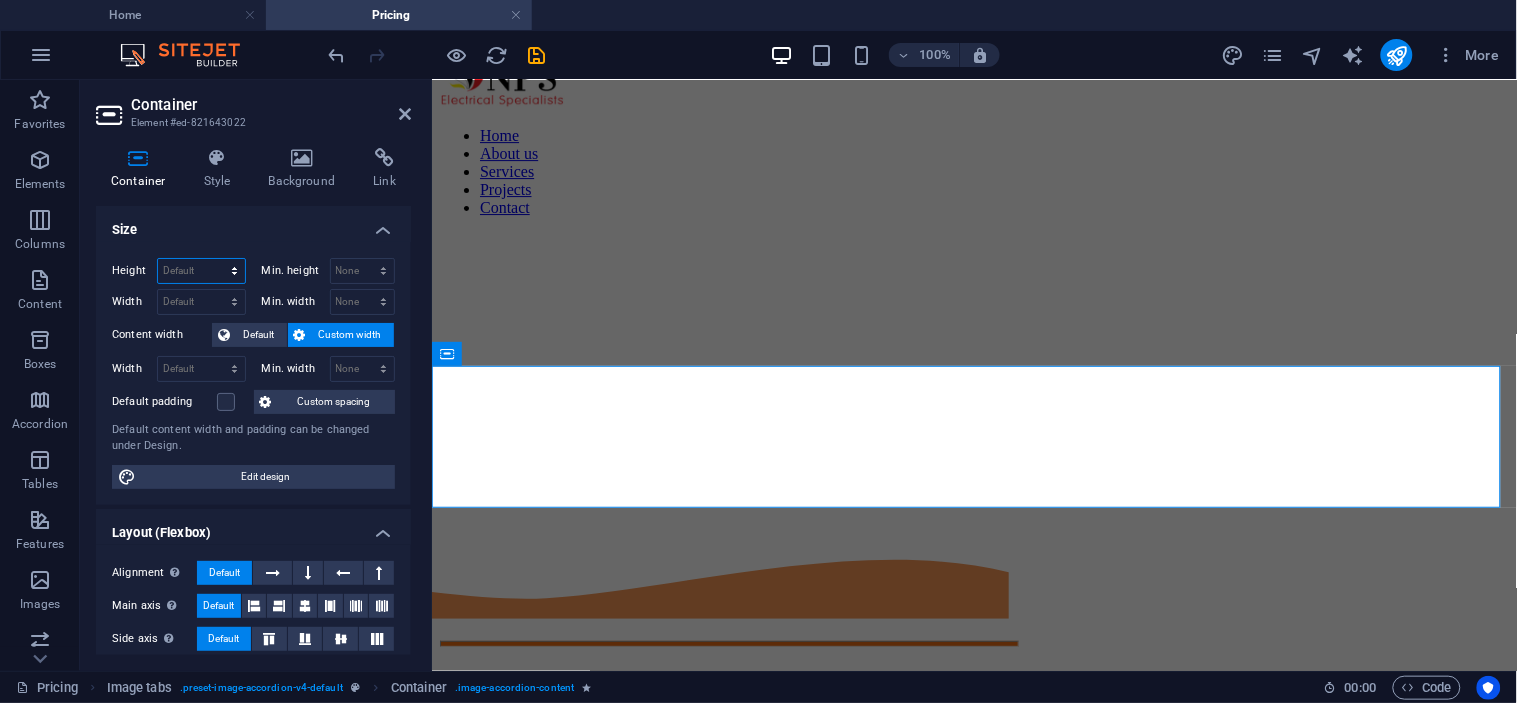click on "Default px rem % vh vw" at bounding box center [201, 271] 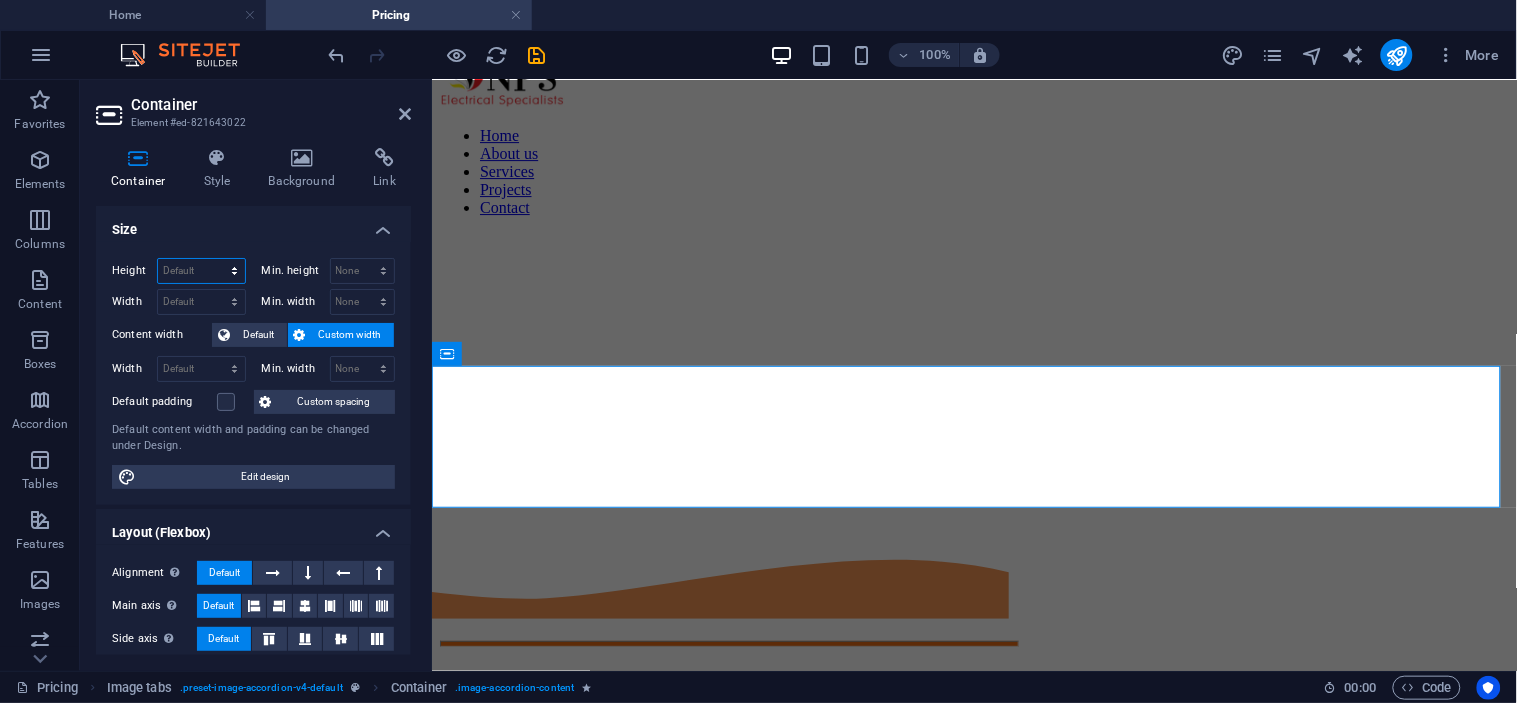 select on "px" 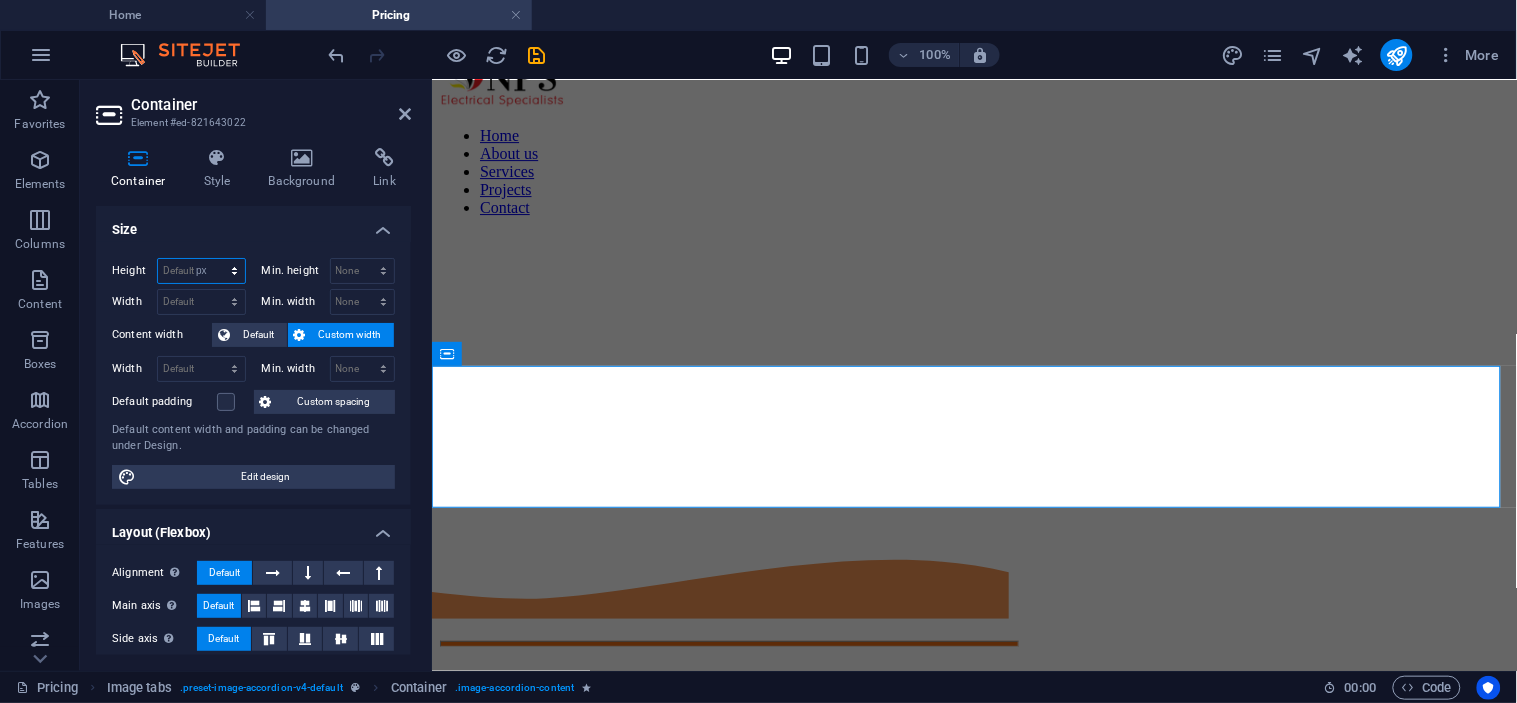 click on "Default px rem % vh vw" at bounding box center (201, 271) 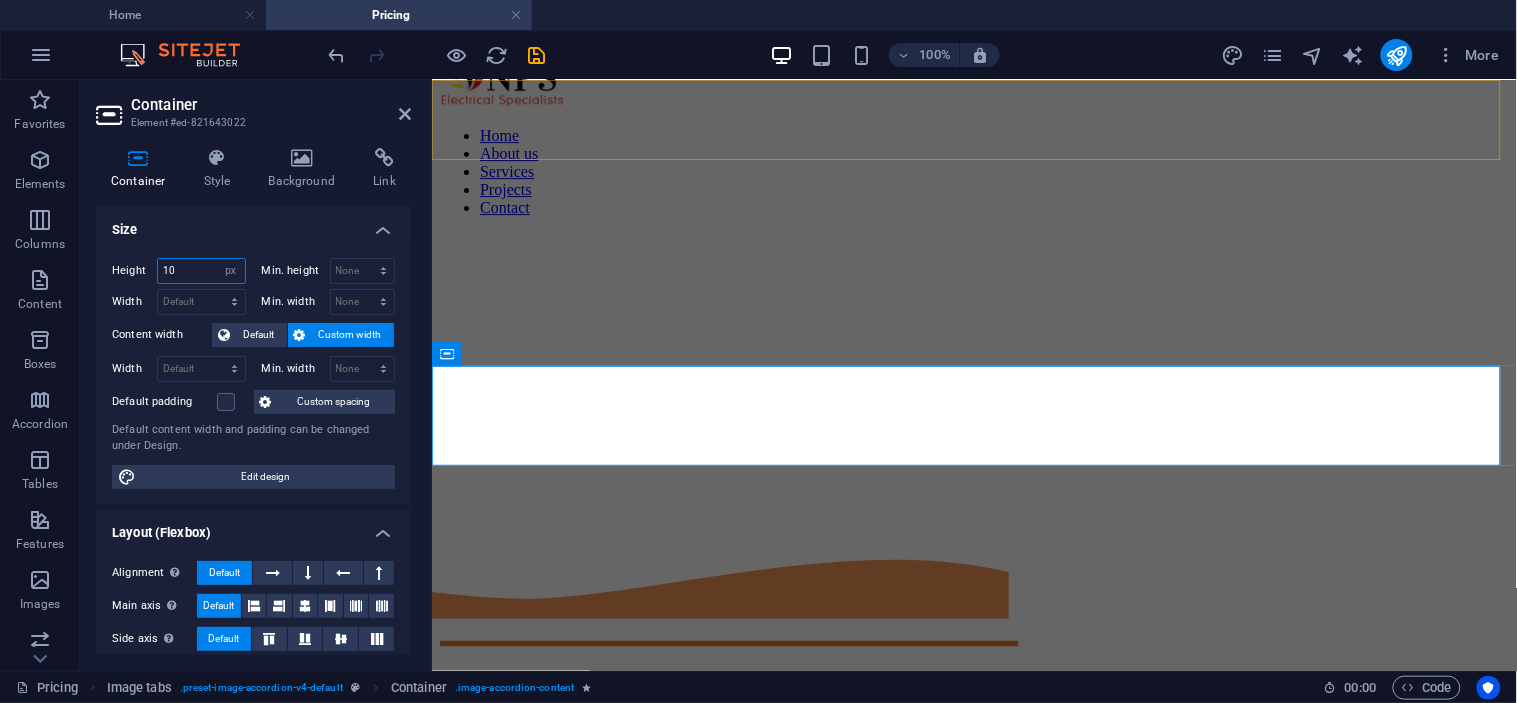 type on "1" 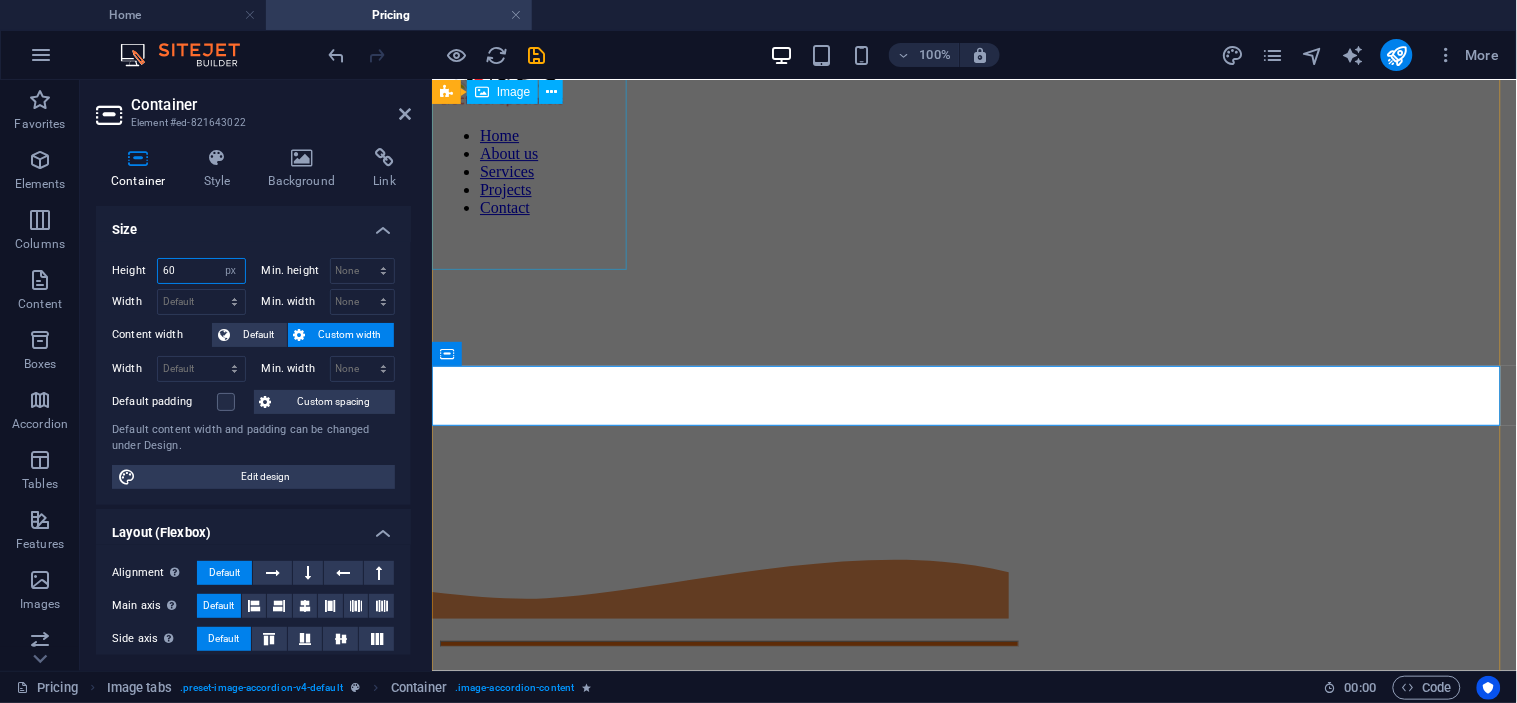 type on "60" 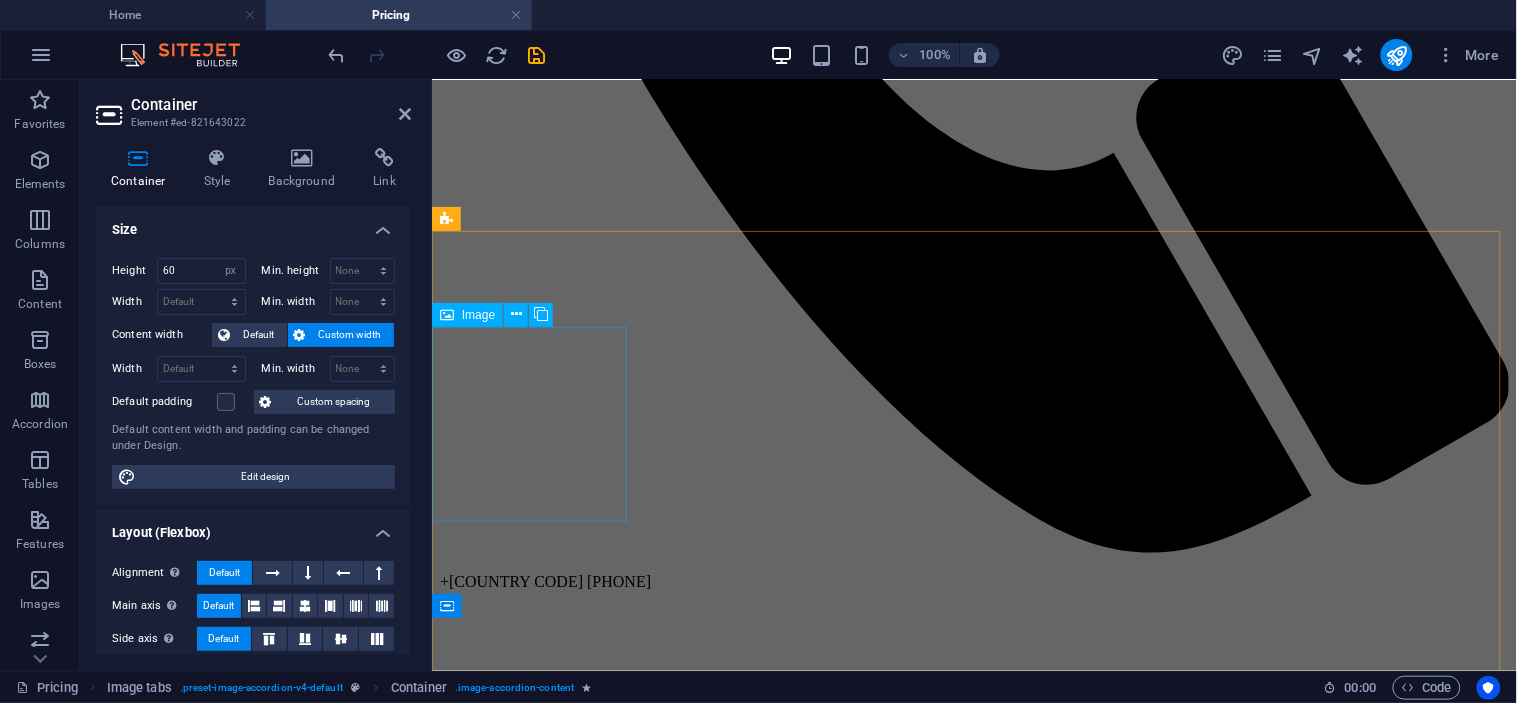 scroll, scrollTop: 1233, scrollLeft: 0, axis: vertical 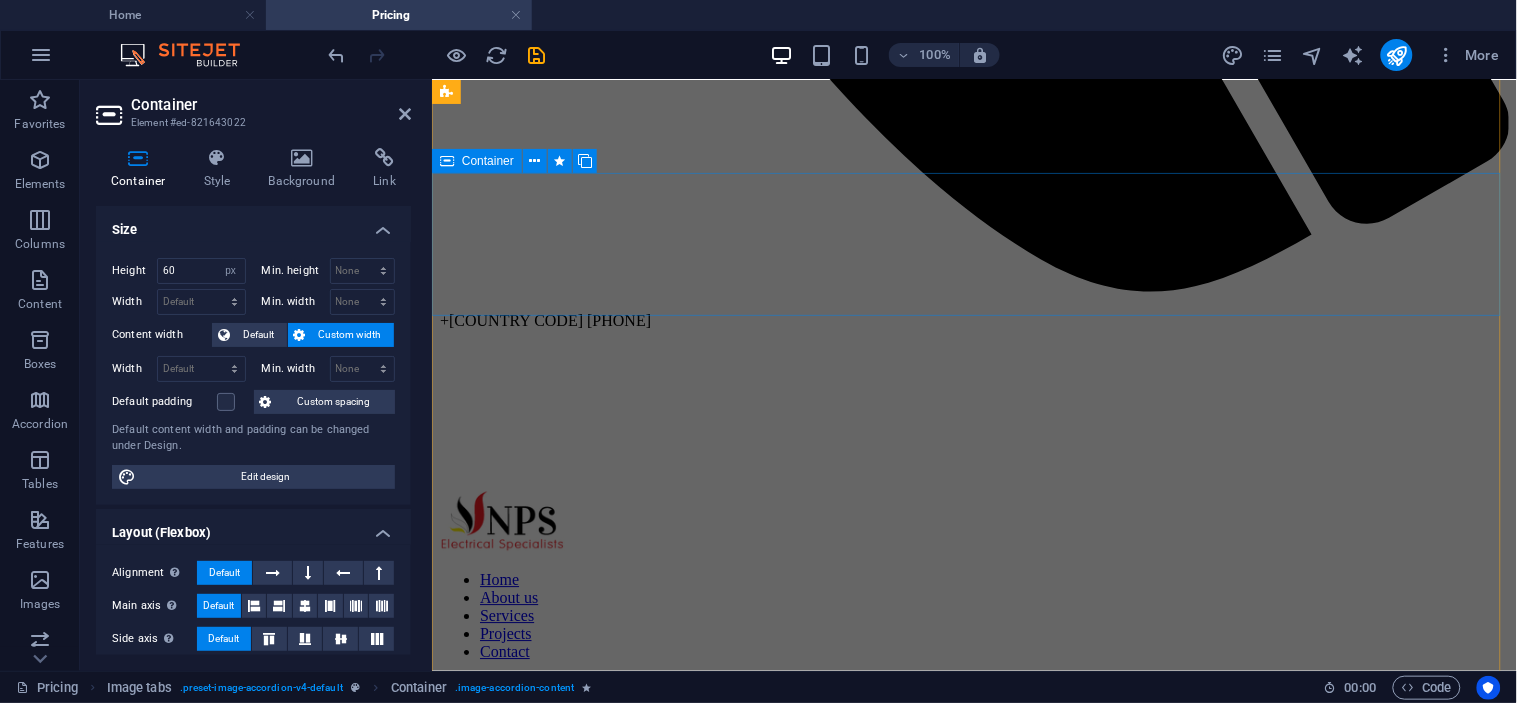 click on "Drop content here or  Add elements  Paste clipboard" at bounding box center (973, 2228) 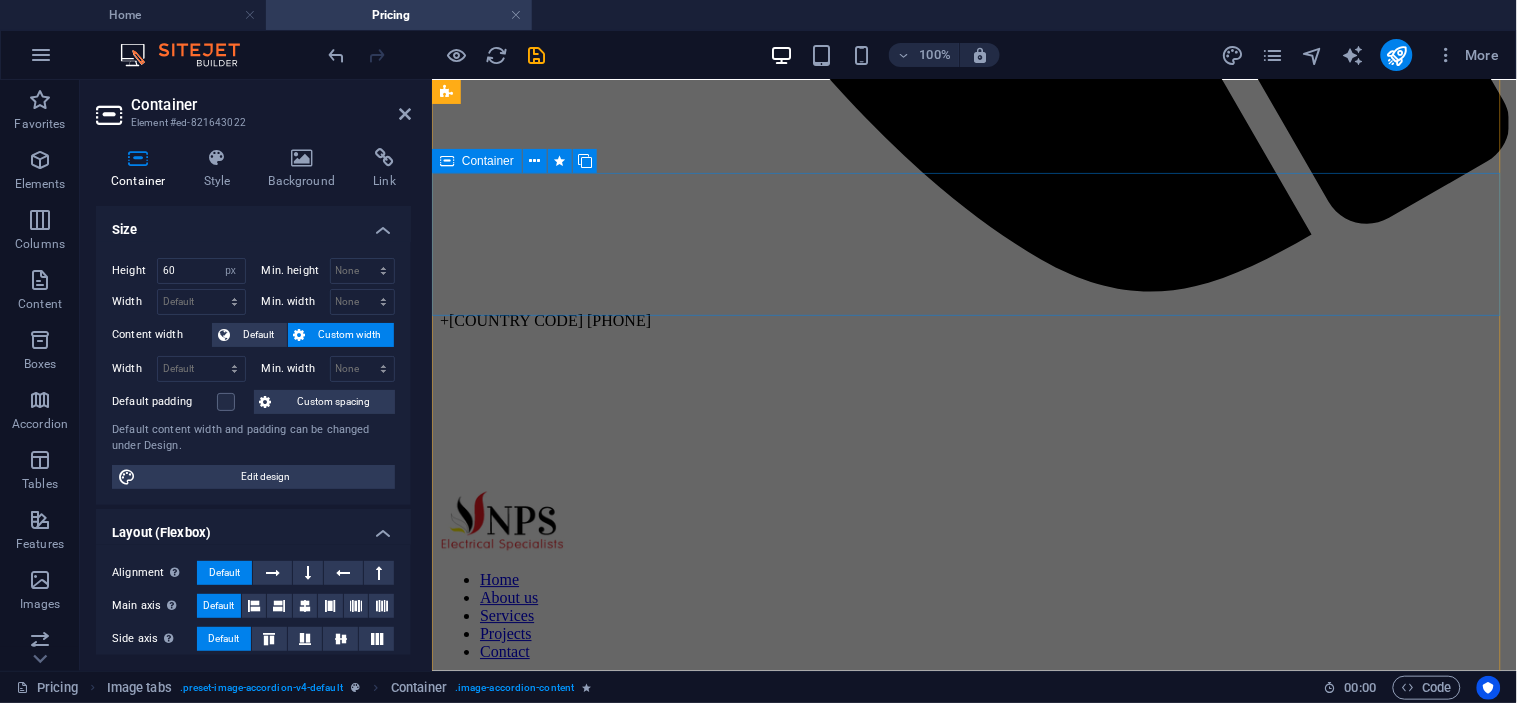 click on "Drop content here or  Add elements  Paste clipboard" at bounding box center [973, 2228] 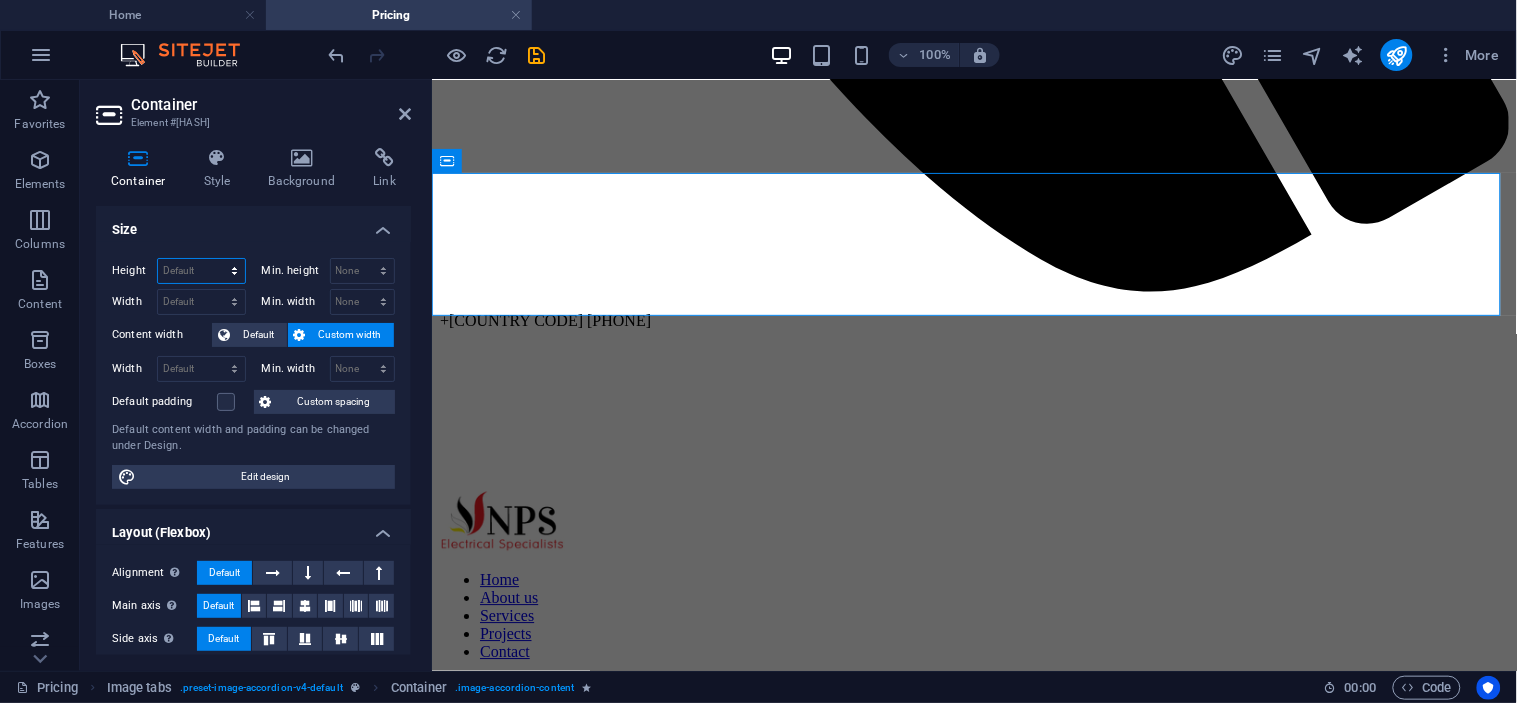 click on "Default px rem % vh vw" at bounding box center (201, 271) 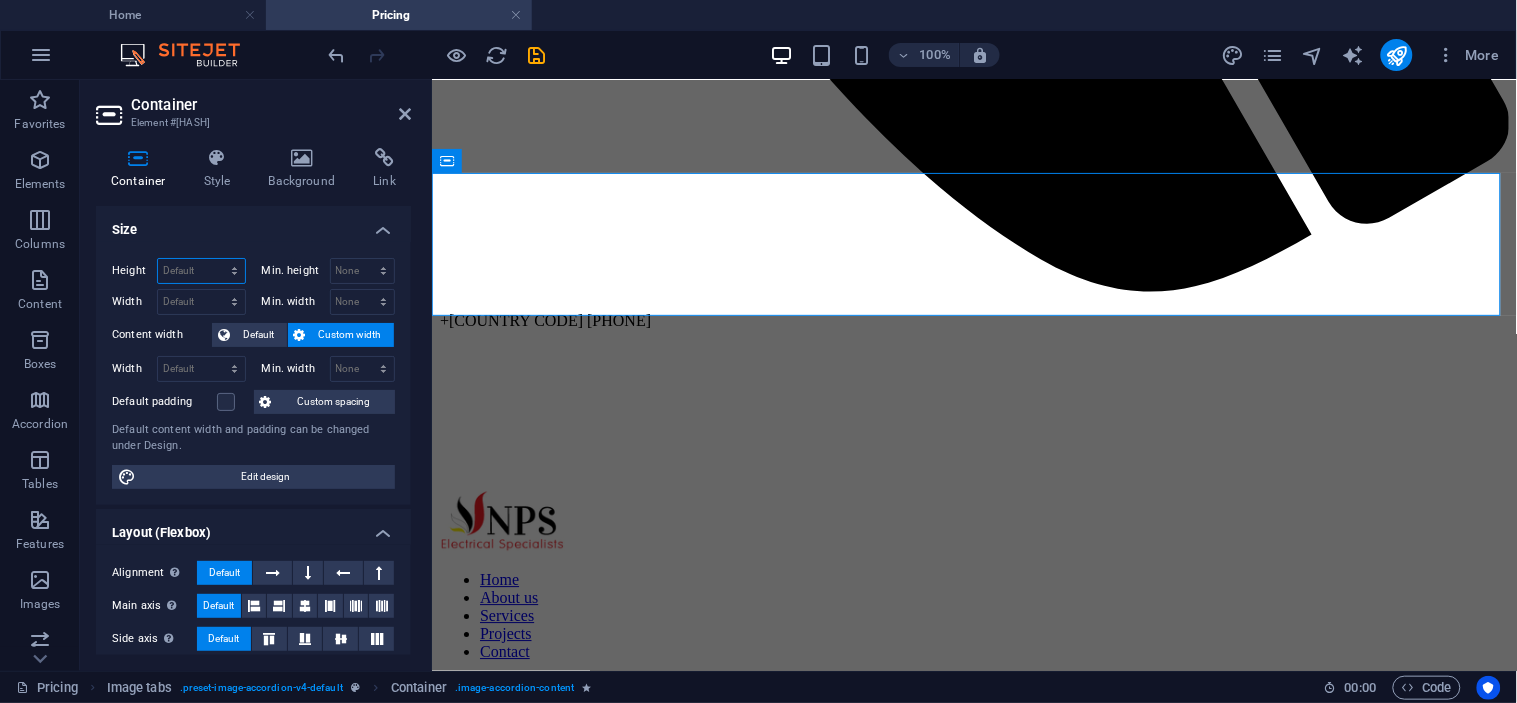 select on "px" 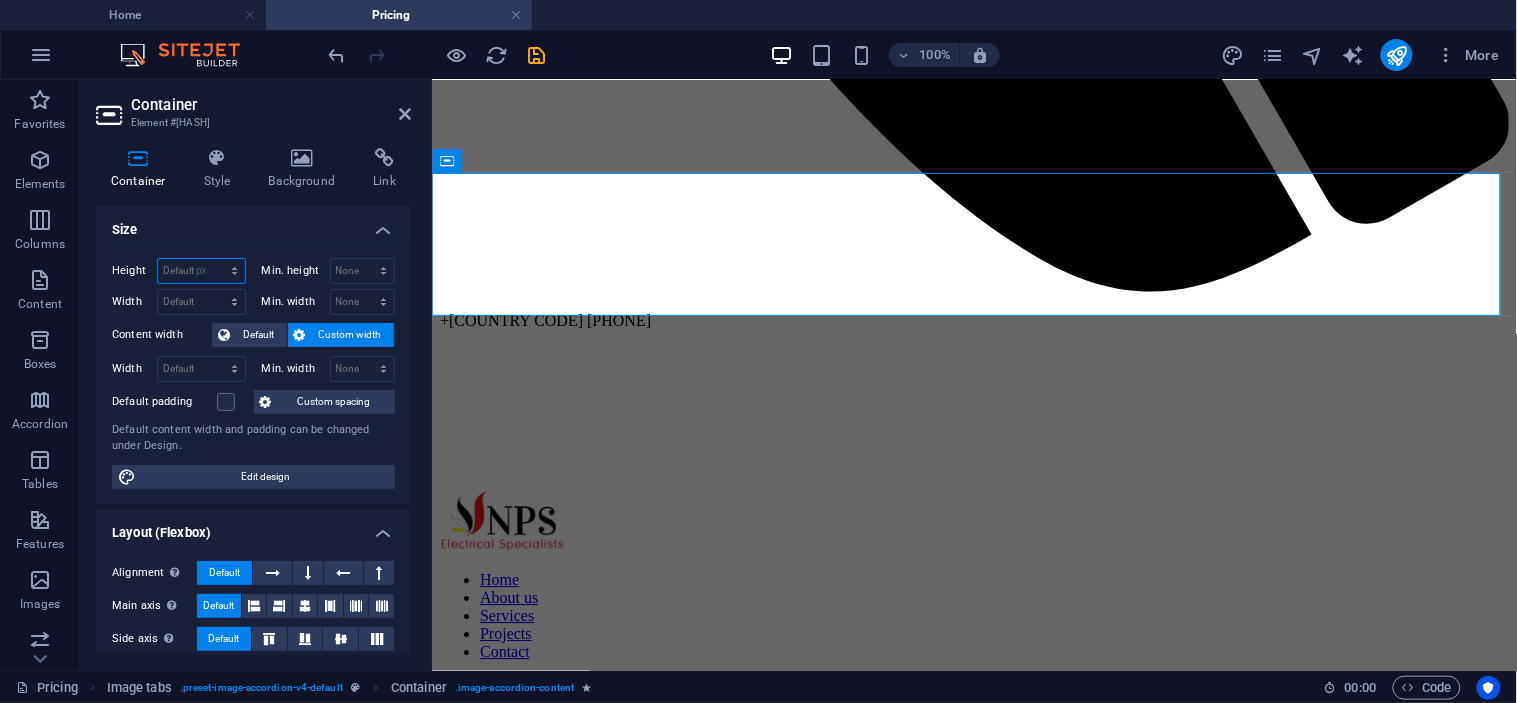 click on "Default px rem % vh vw" at bounding box center (201, 271) 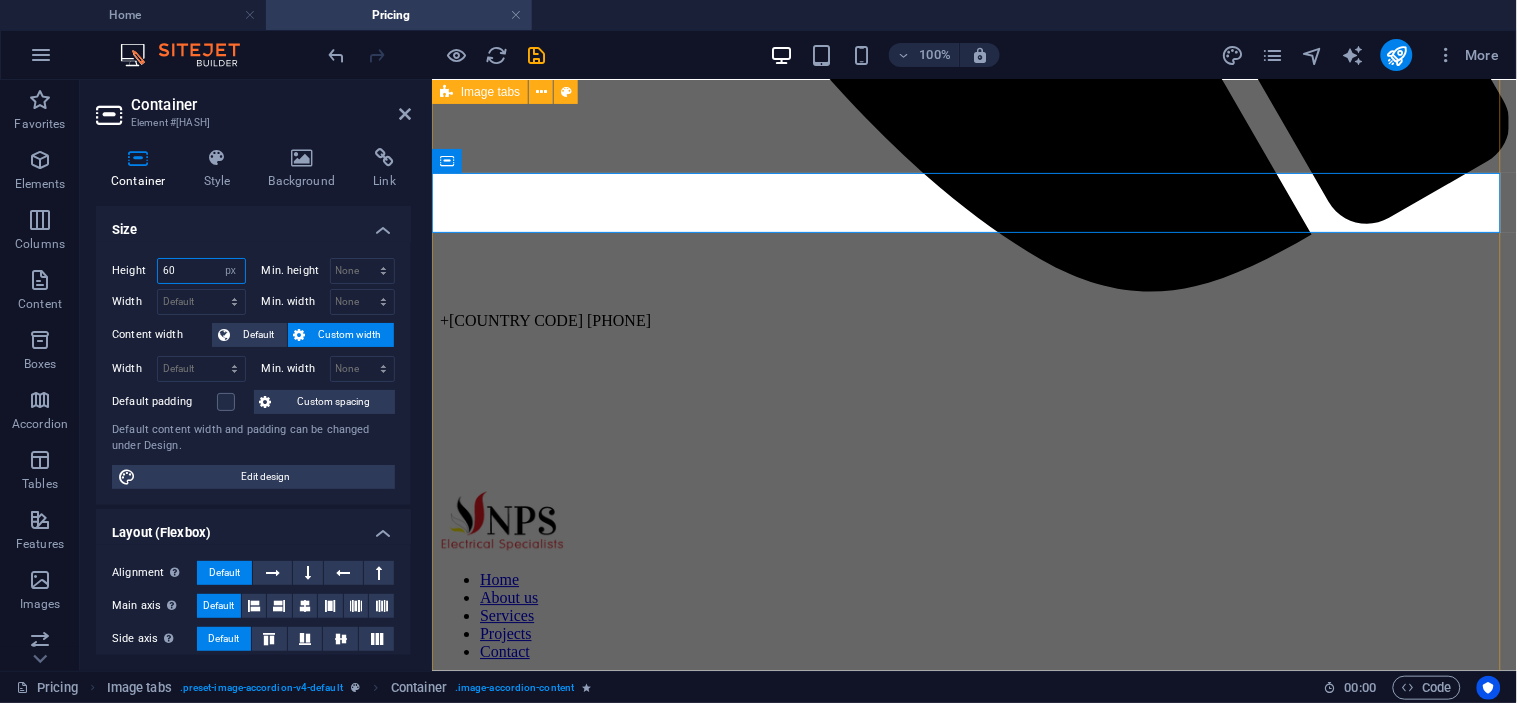 type on "60" 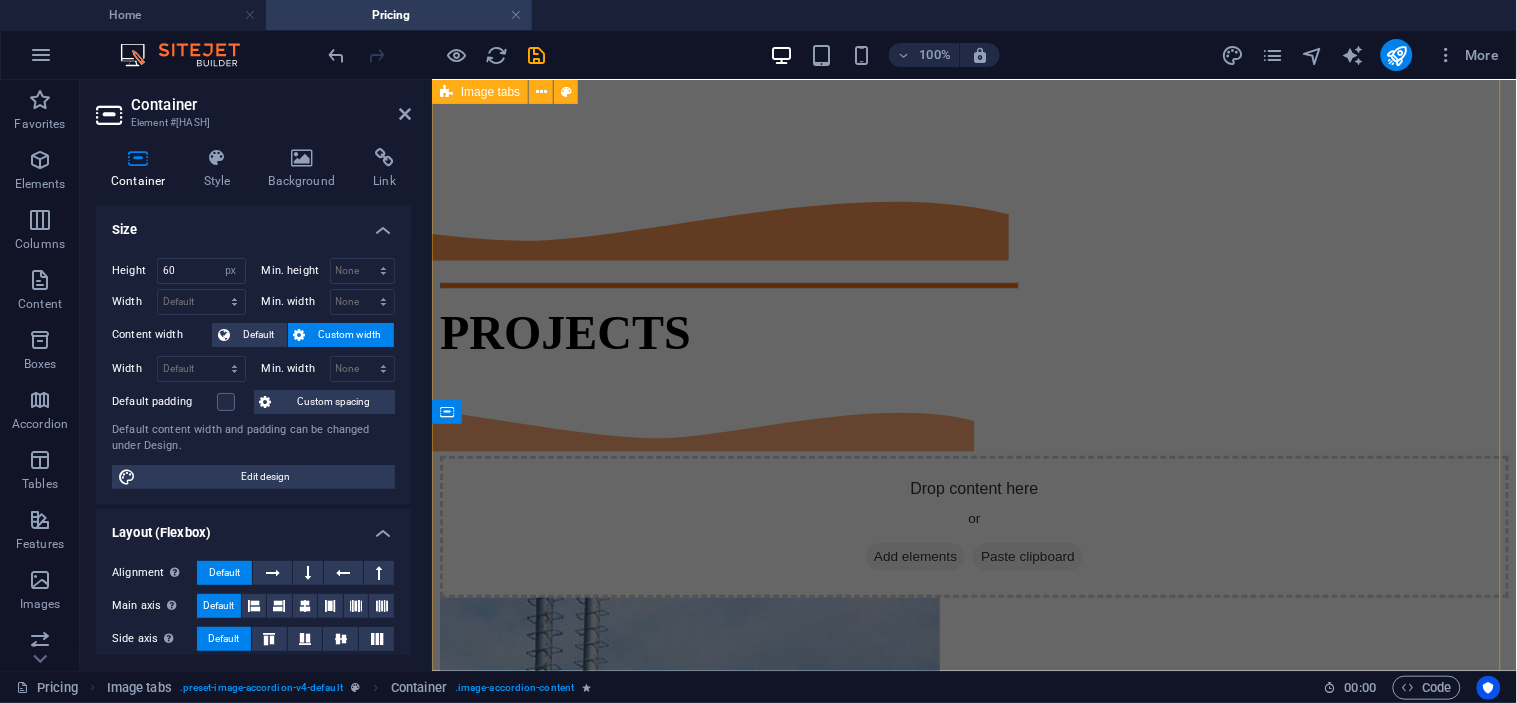 scroll, scrollTop: 2344, scrollLeft: 0, axis: vertical 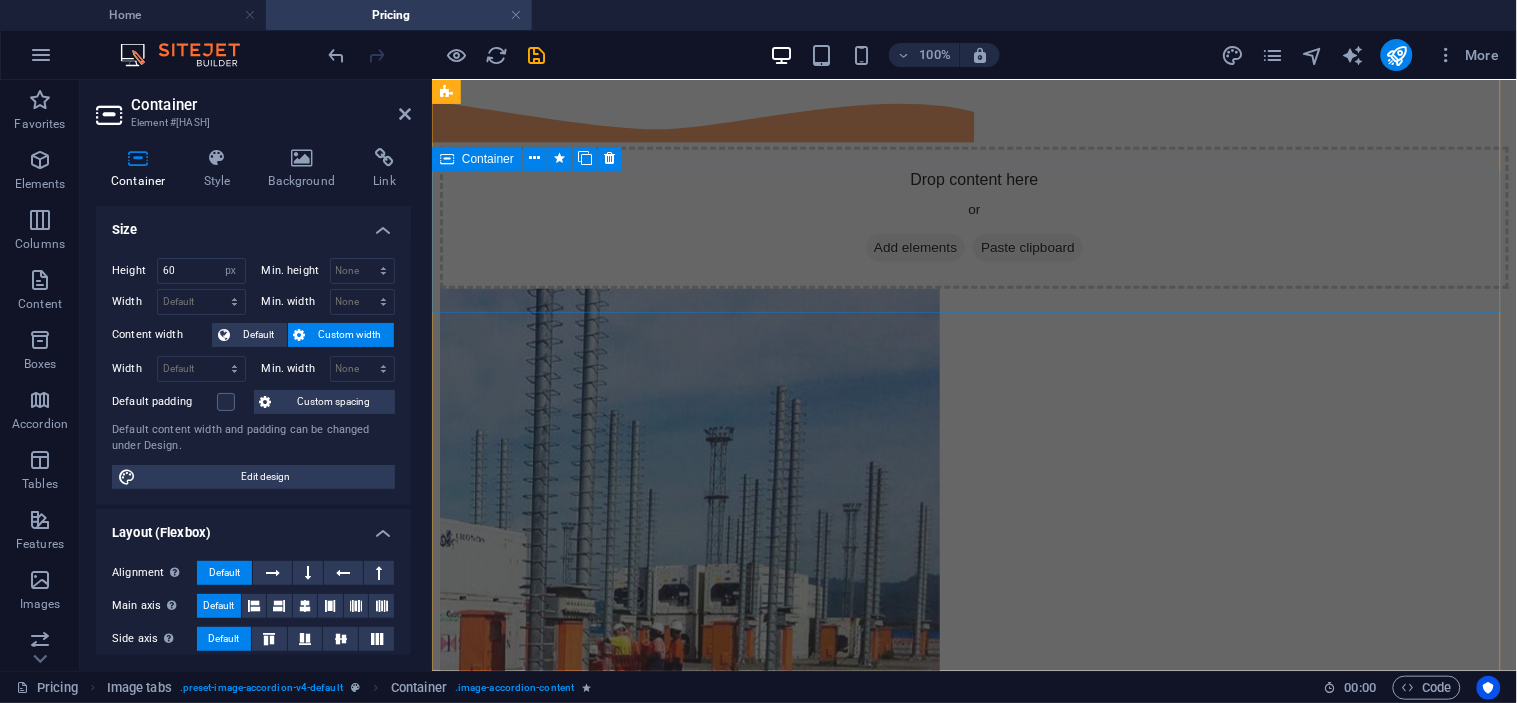 click on "Drop content here or  Add elements  Paste clipboard" at bounding box center (973, 1977) 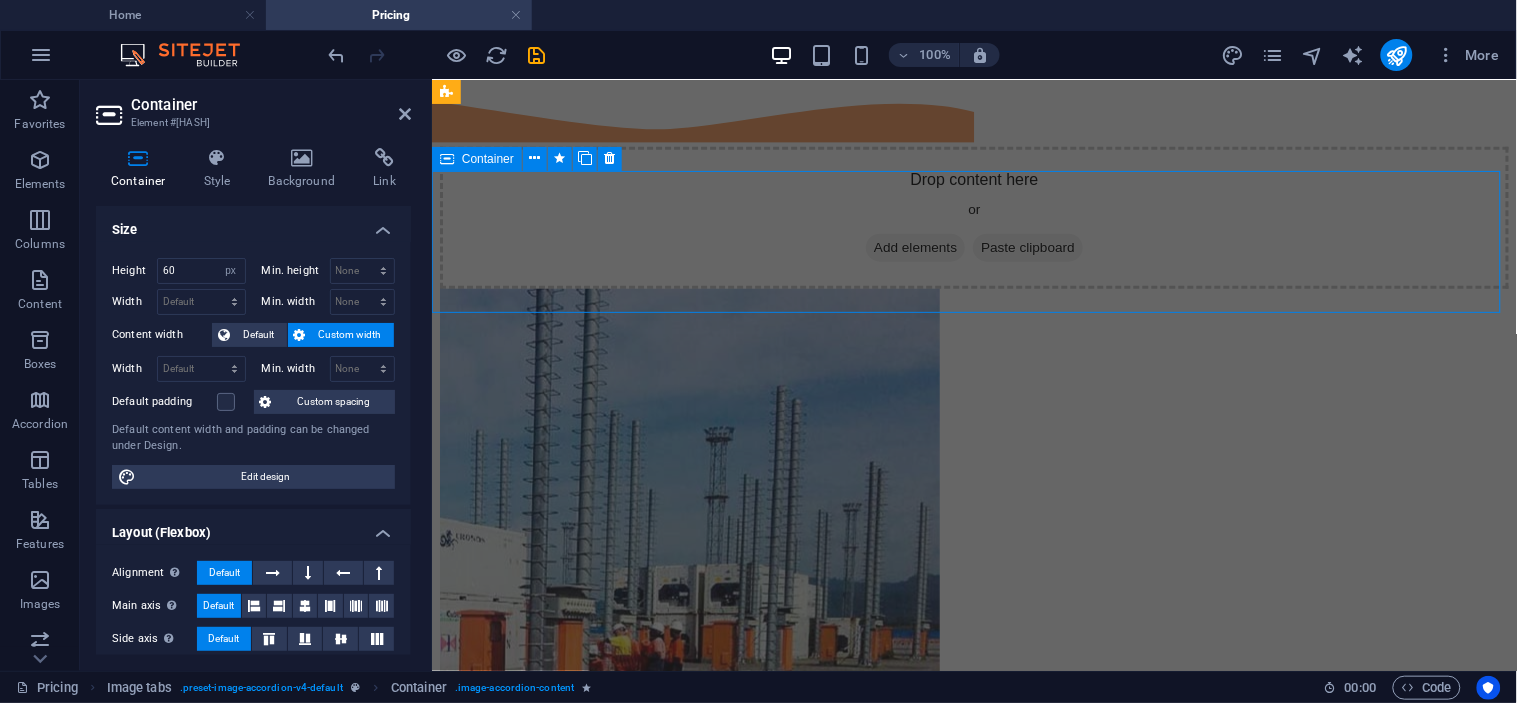 click on "Drop content here or  Add elements  Paste clipboard" at bounding box center [973, 1977] 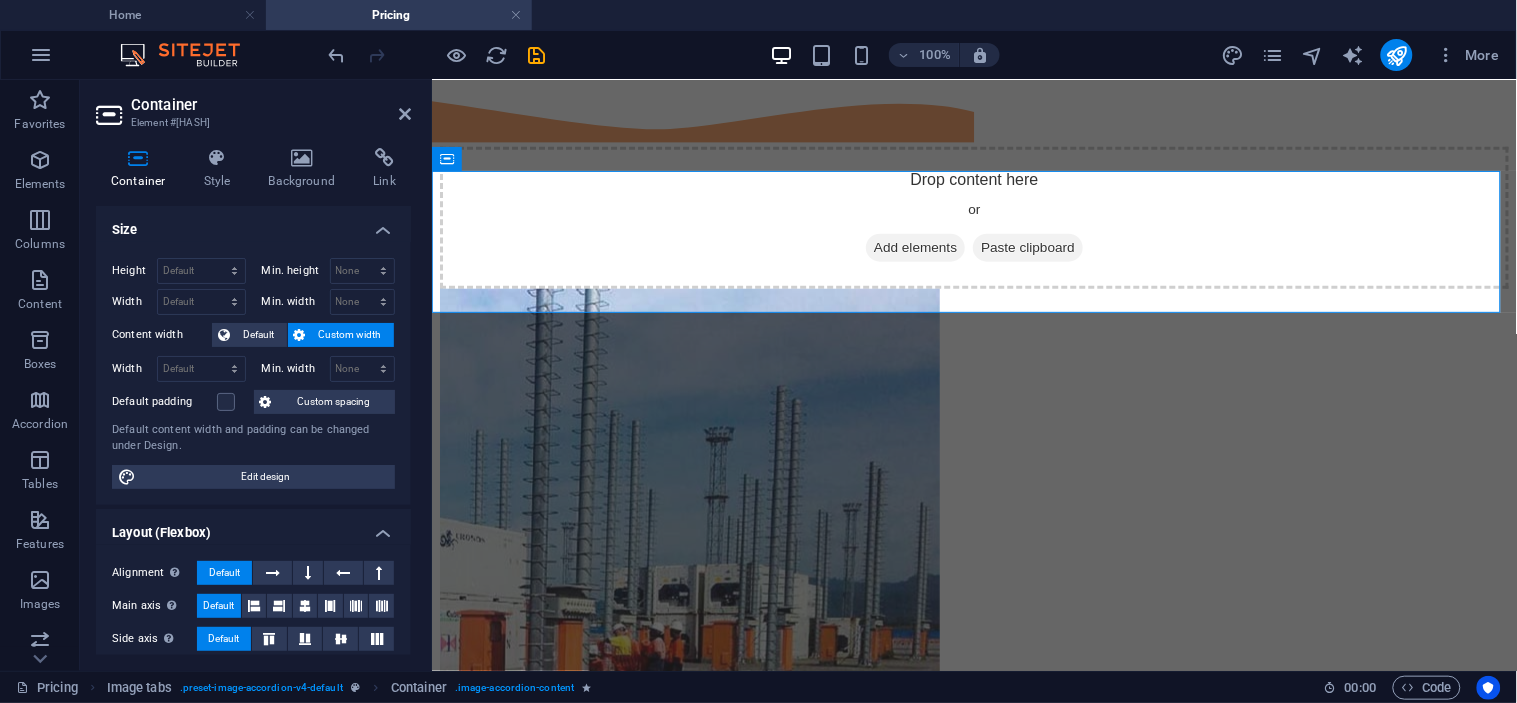 click on "Height Default px rem % vh vw" at bounding box center [183, 273] 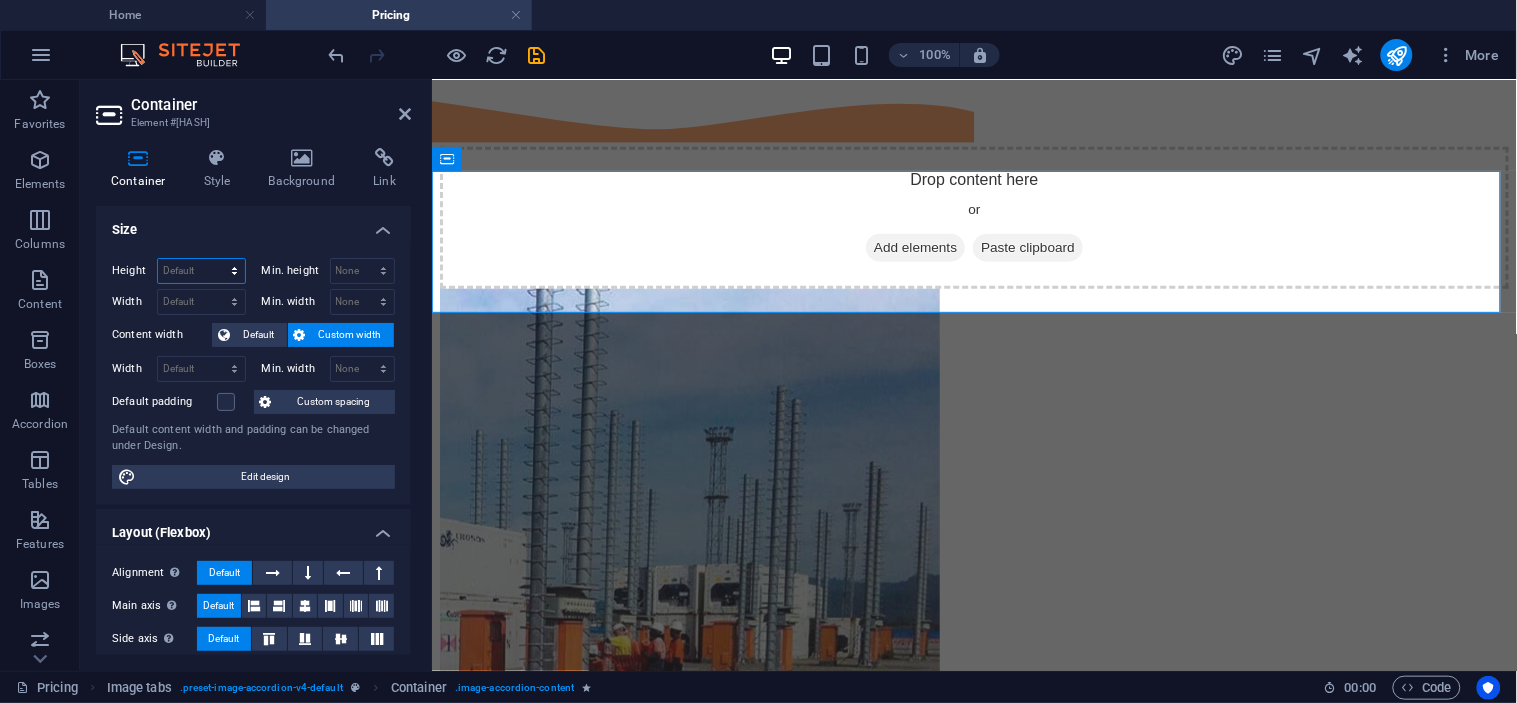 click on "Default px rem % vh vw" at bounding box center (201, 271) 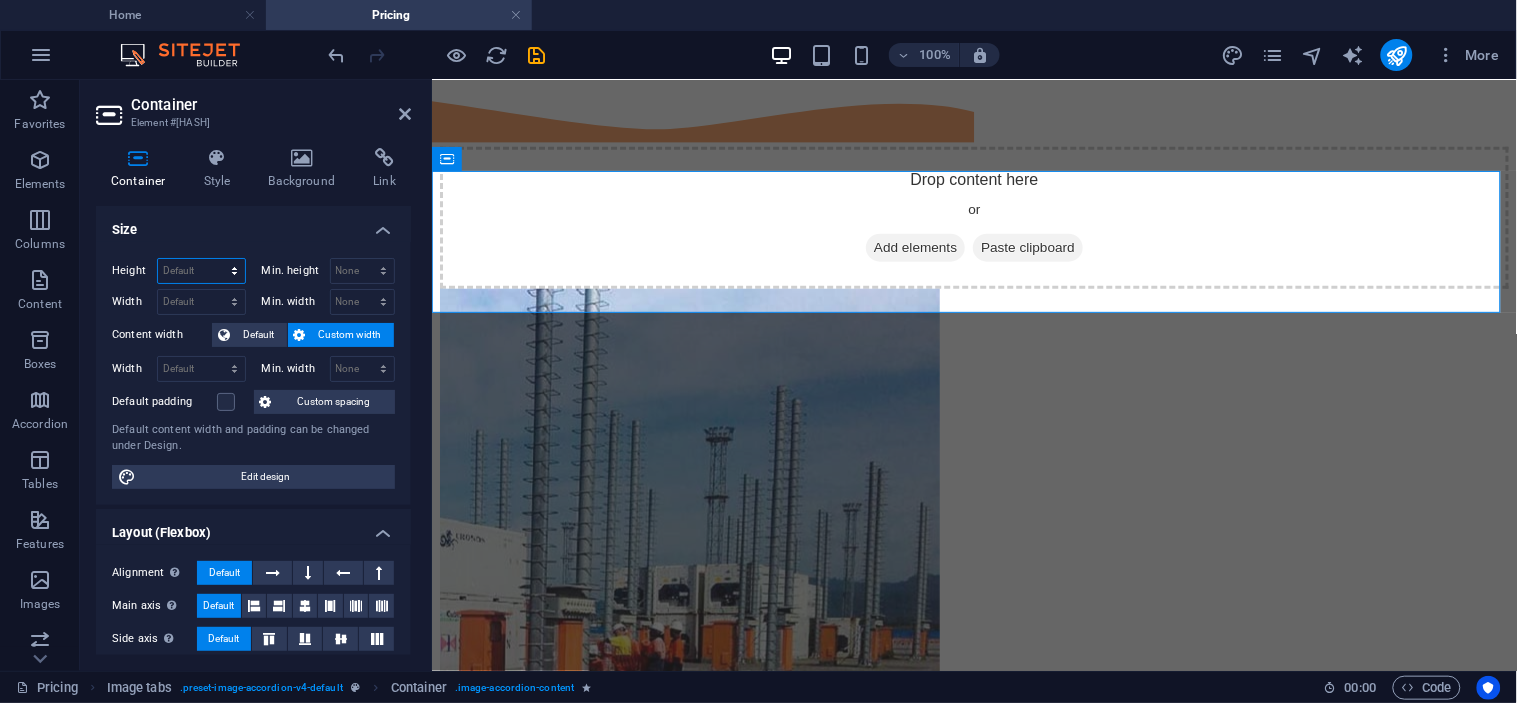 select on "px" 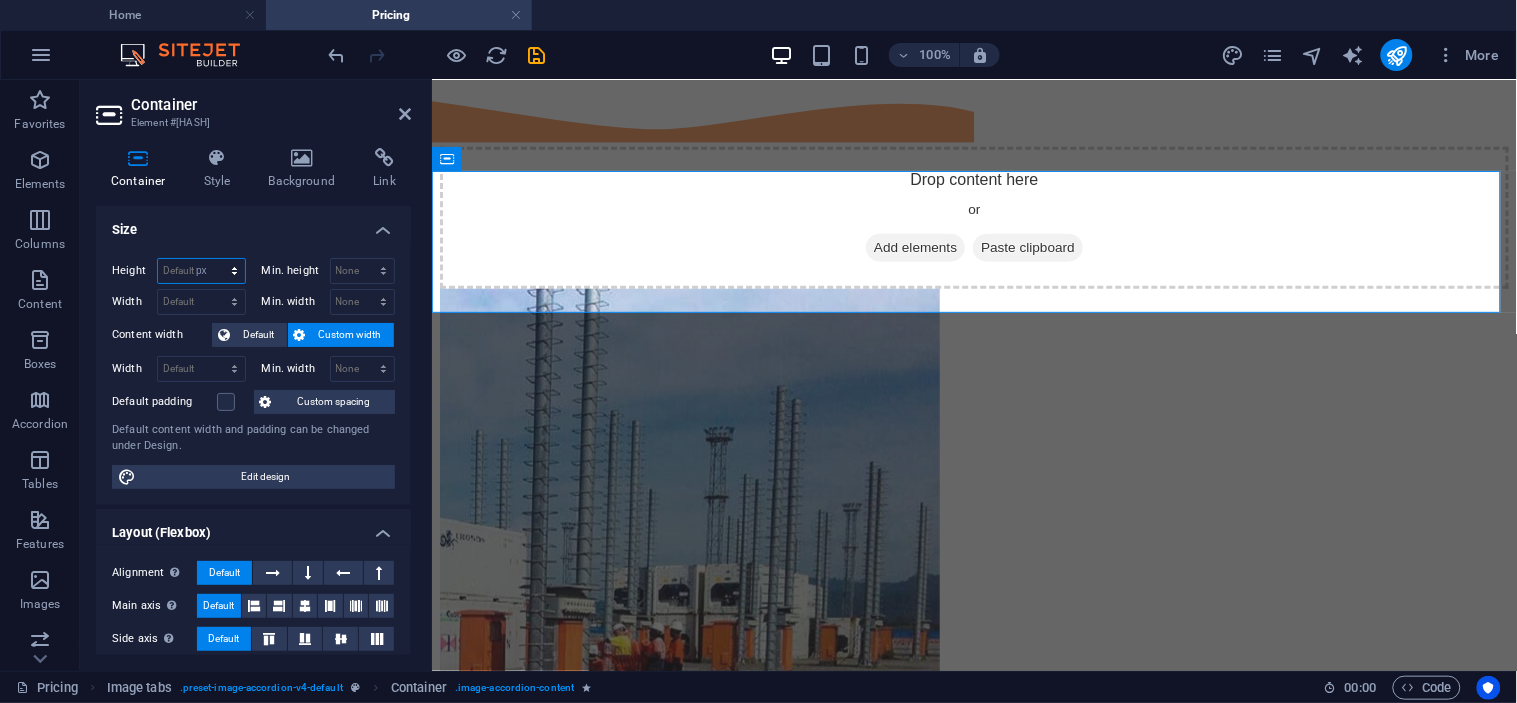 click on "Default px rem % vh vw" at bounding box center [201, 271] 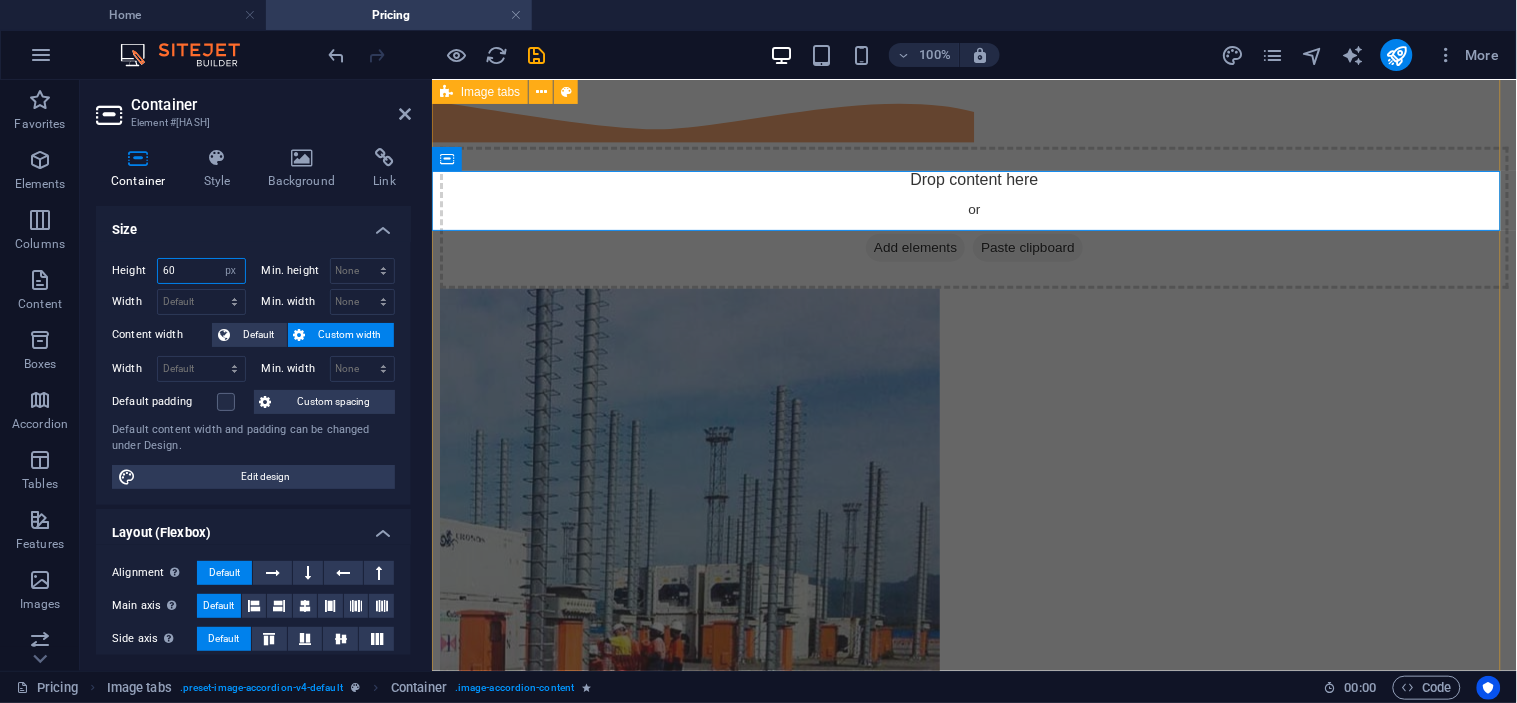 type on "60" 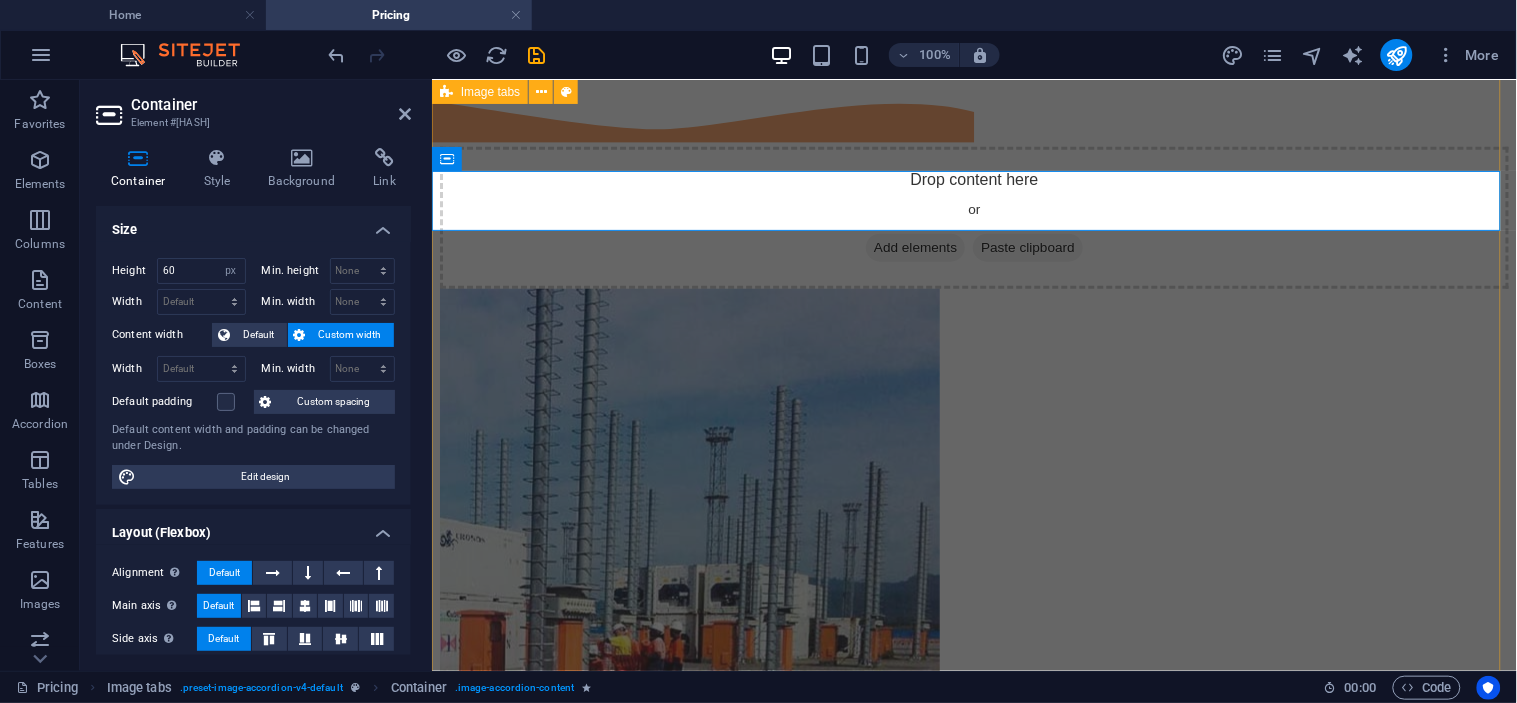 scroll, scrollTop: 2788, scrollLeft: 0, axis: vertical 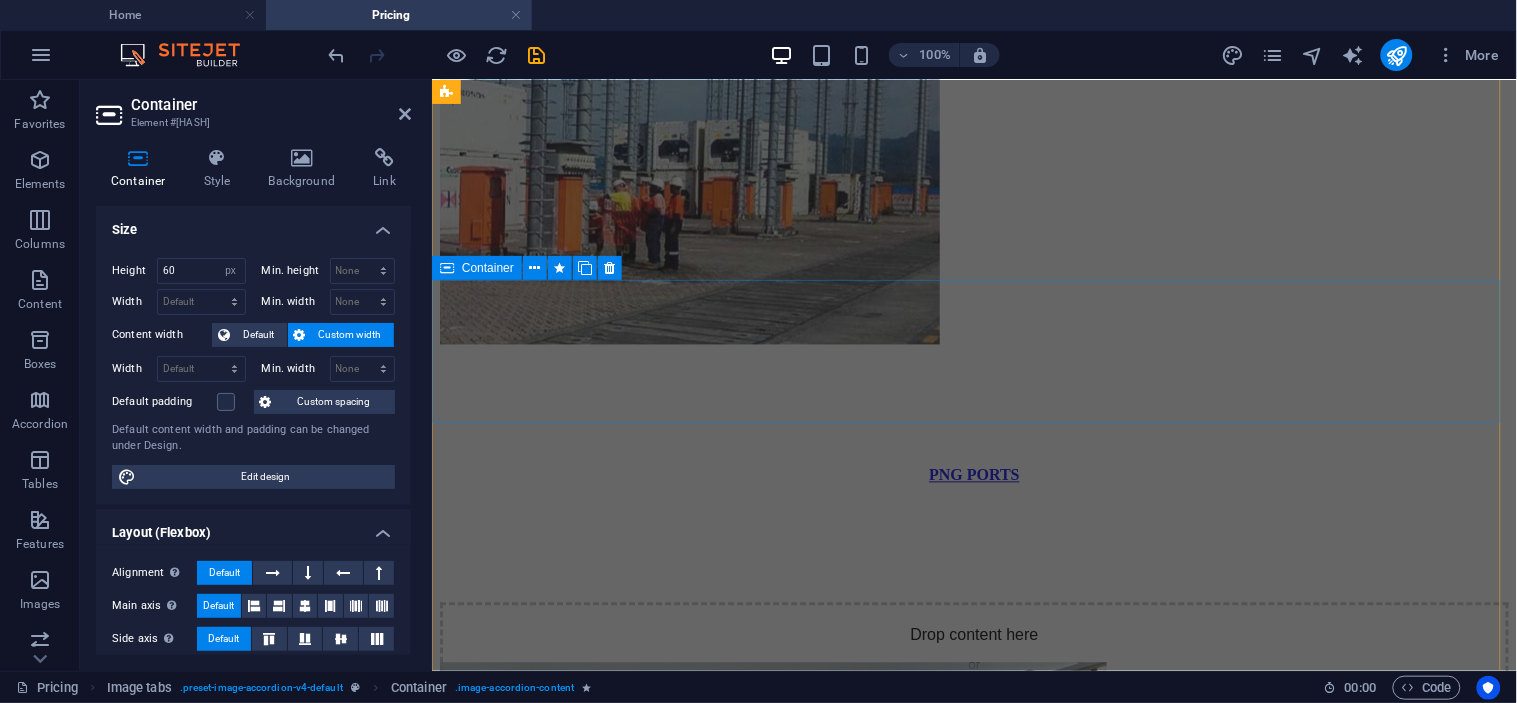 click on "Drop content here or  Add elements  Paste clipboard" at bounding box center (973, 2027) 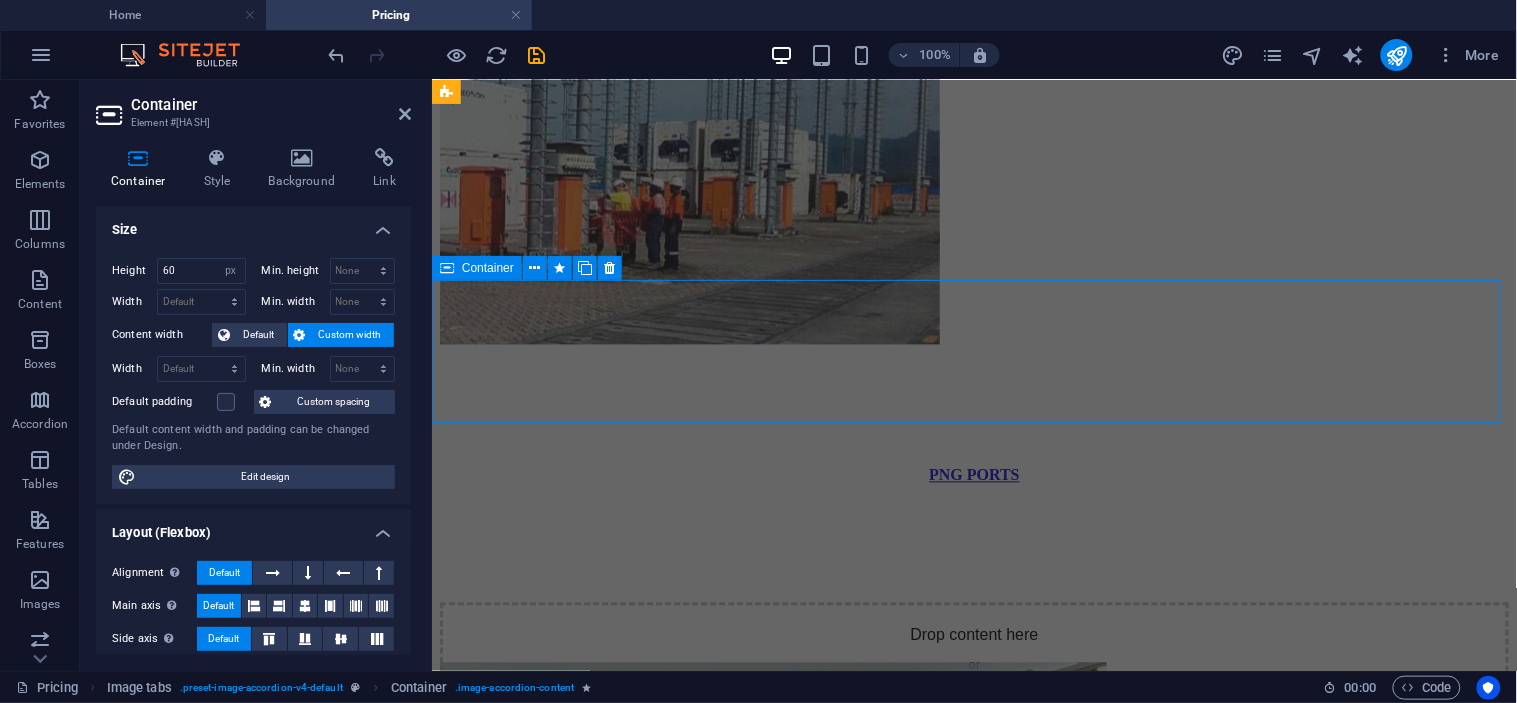 click on "Drop content here or  Add elements  Paste clipboard" at bounding box center [973, 2027] 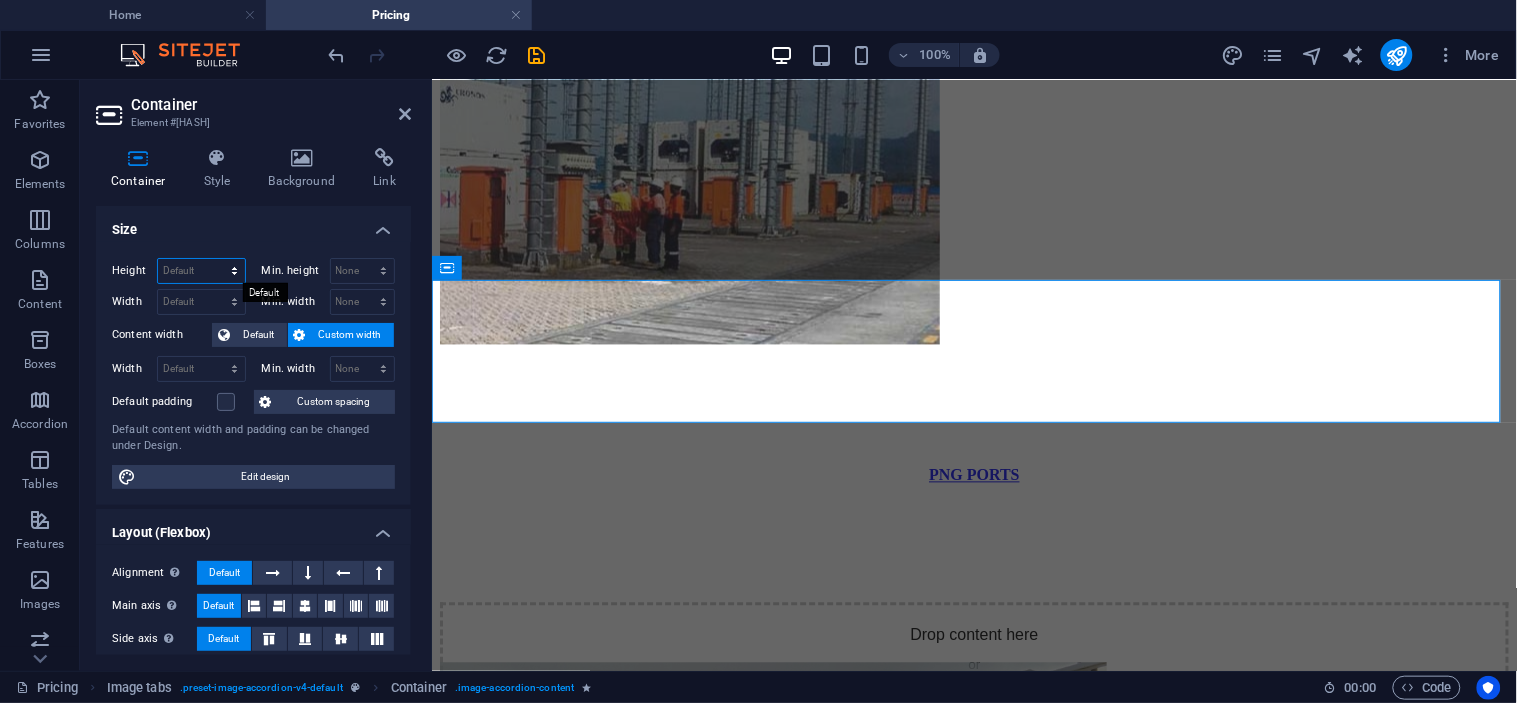 click on "Default px rem % vh vw" at bounding box center [201, 271] 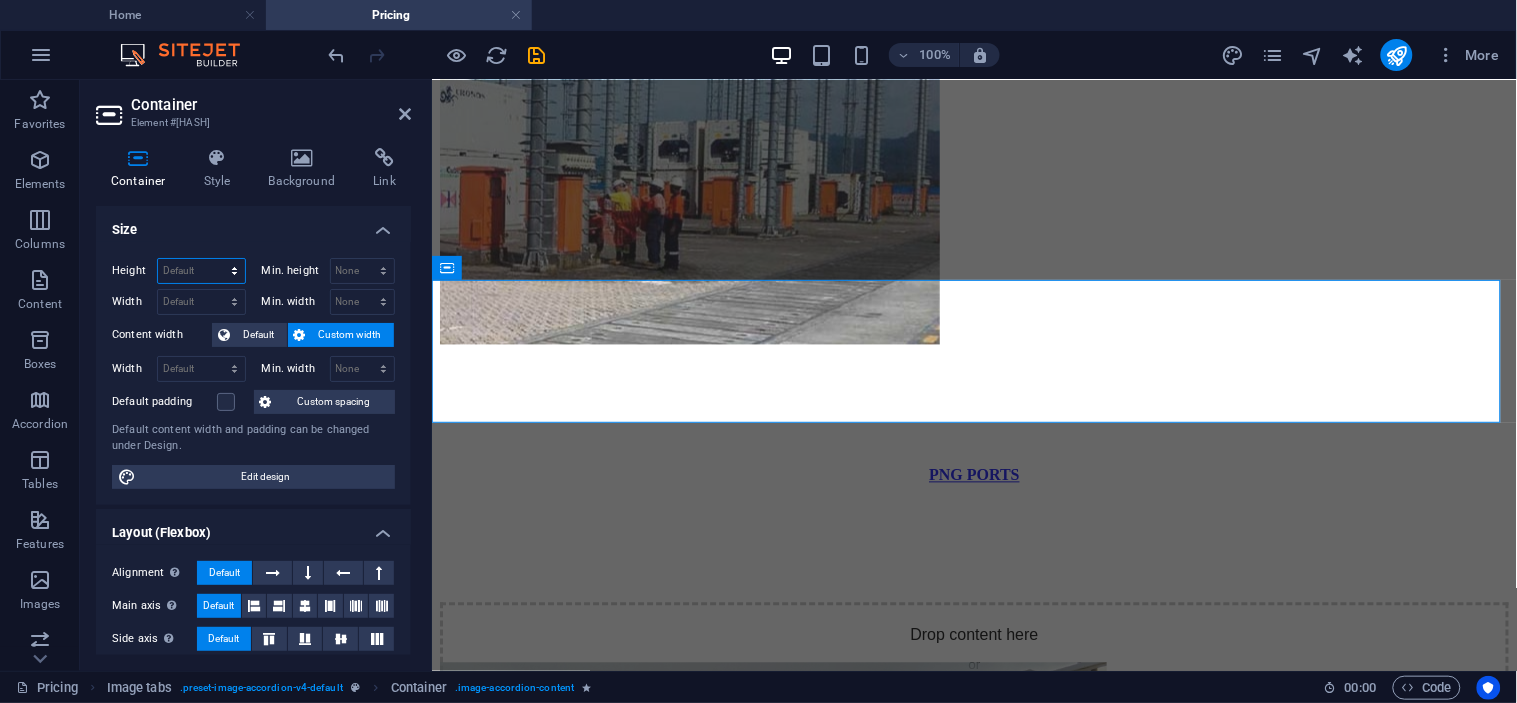 select on "px" 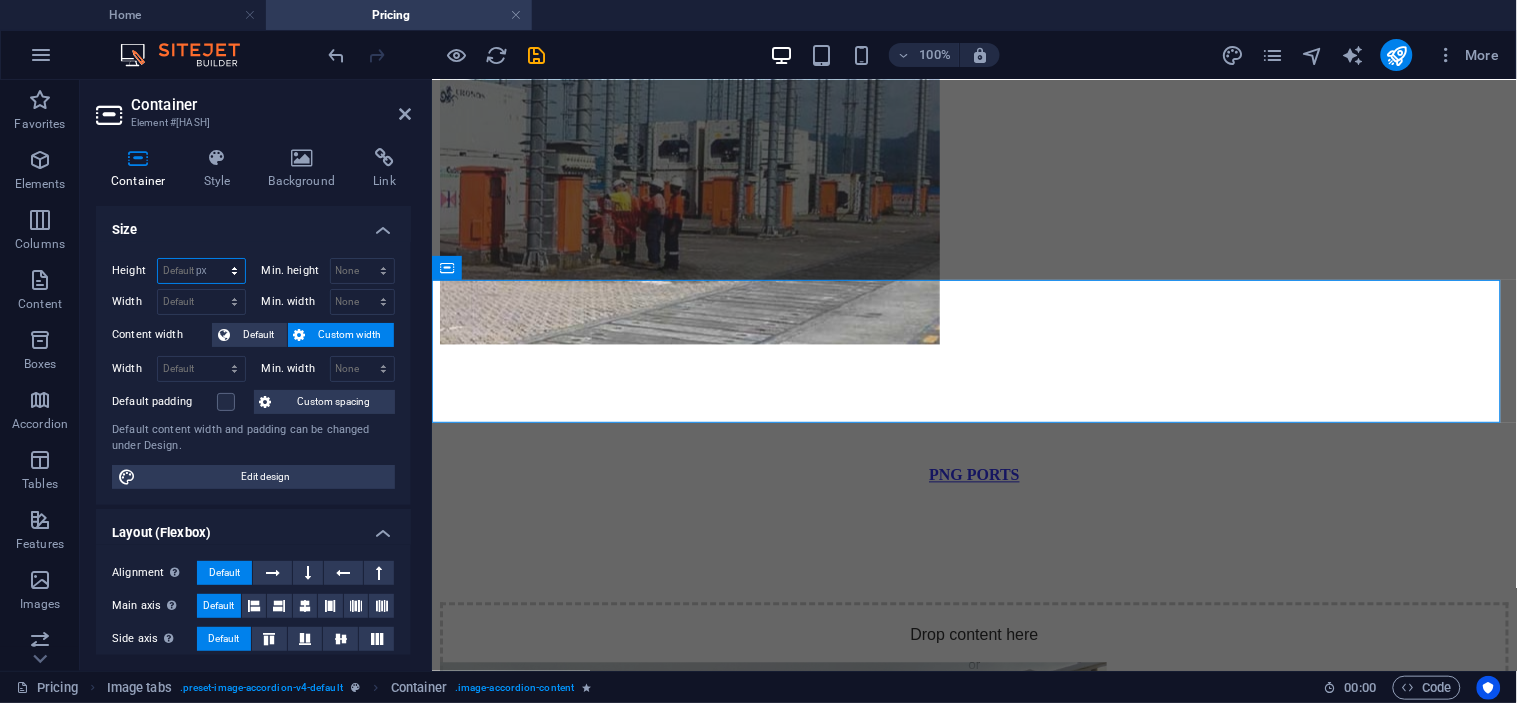 click on "Default px rem % vh vw" at bounding box center [201, 271] 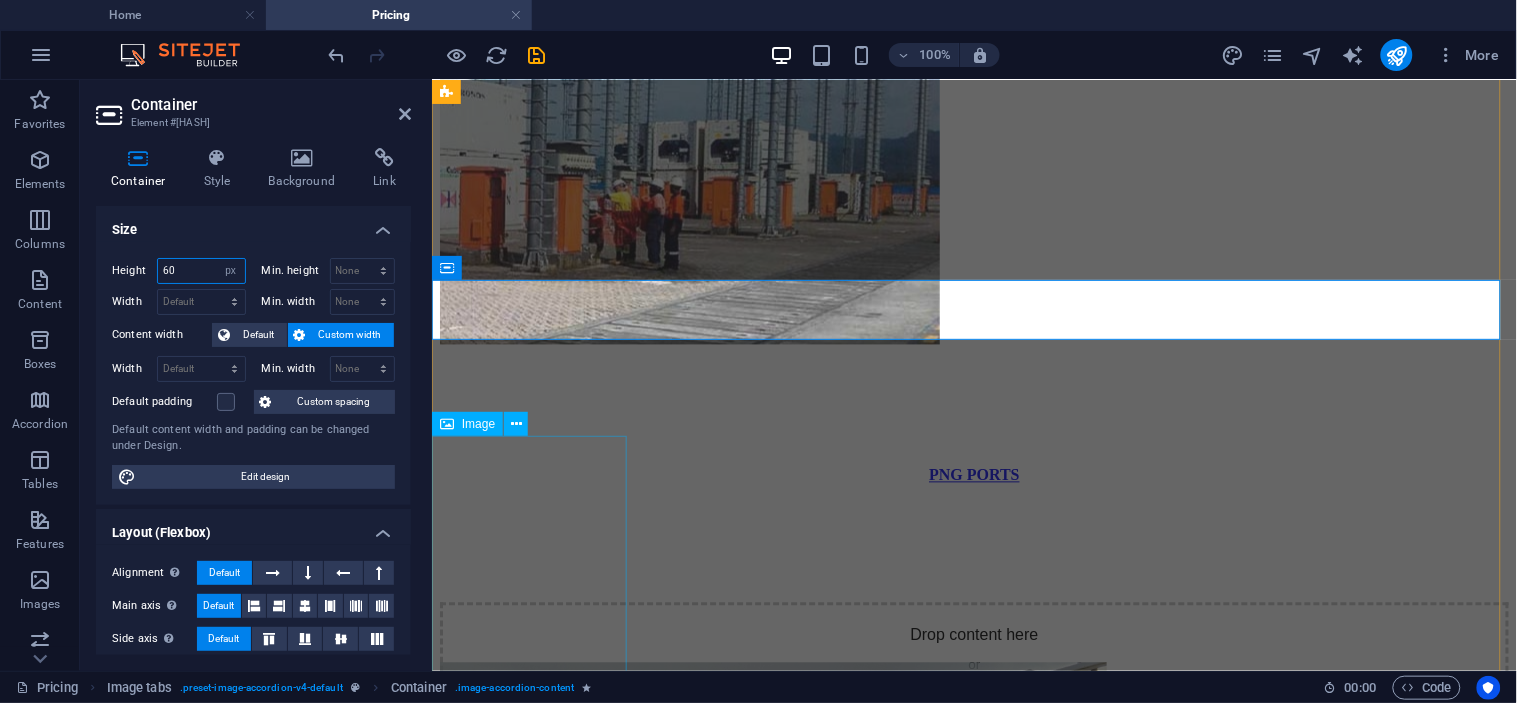 type on "60" 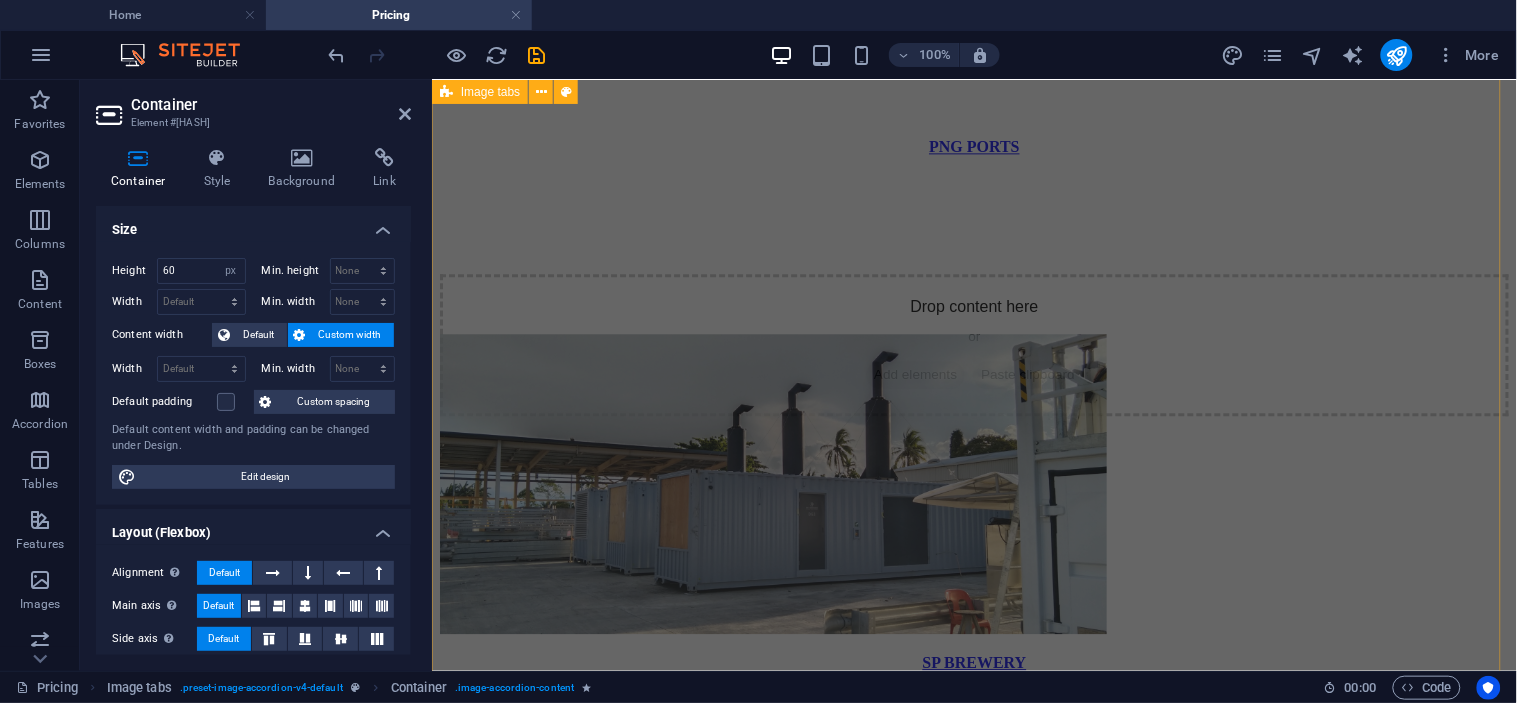 scroll, scrollTop: 3233, scrollLeft: 0, axis: vertical 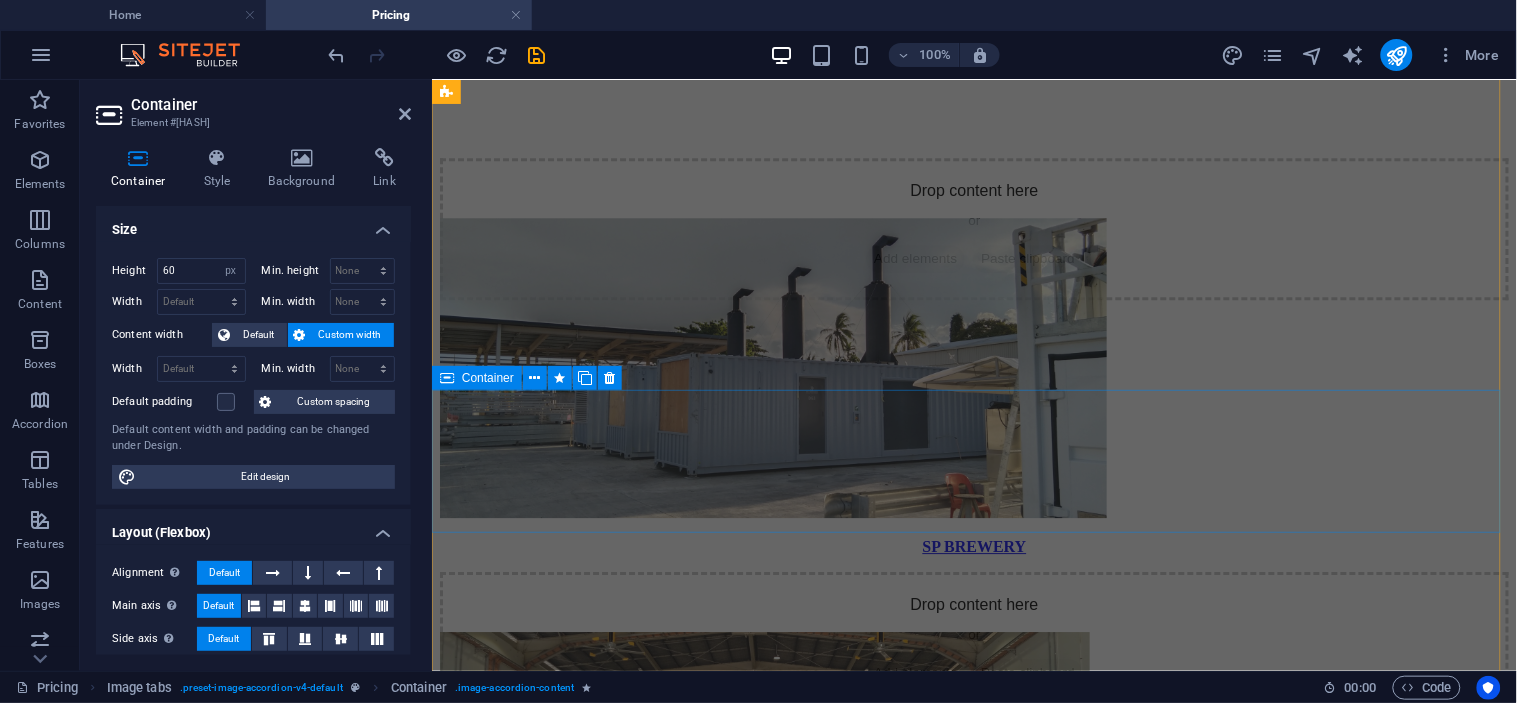 click on "Drop content here or  Add elements  Paste clipboard" at bounding box center (973, 2076) 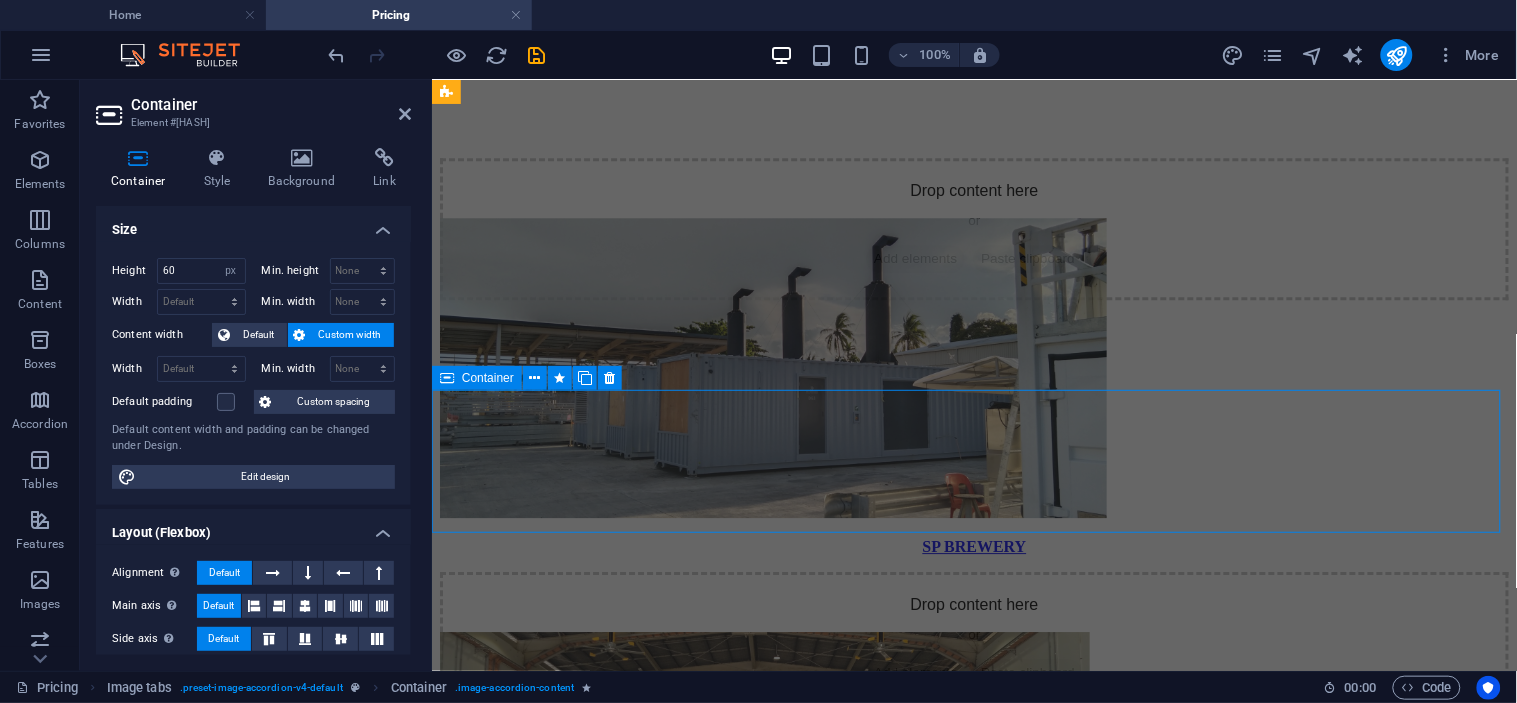 click on "Drop content here or  Add elements  Paste clipboard" at bounding box center [973, 2076] 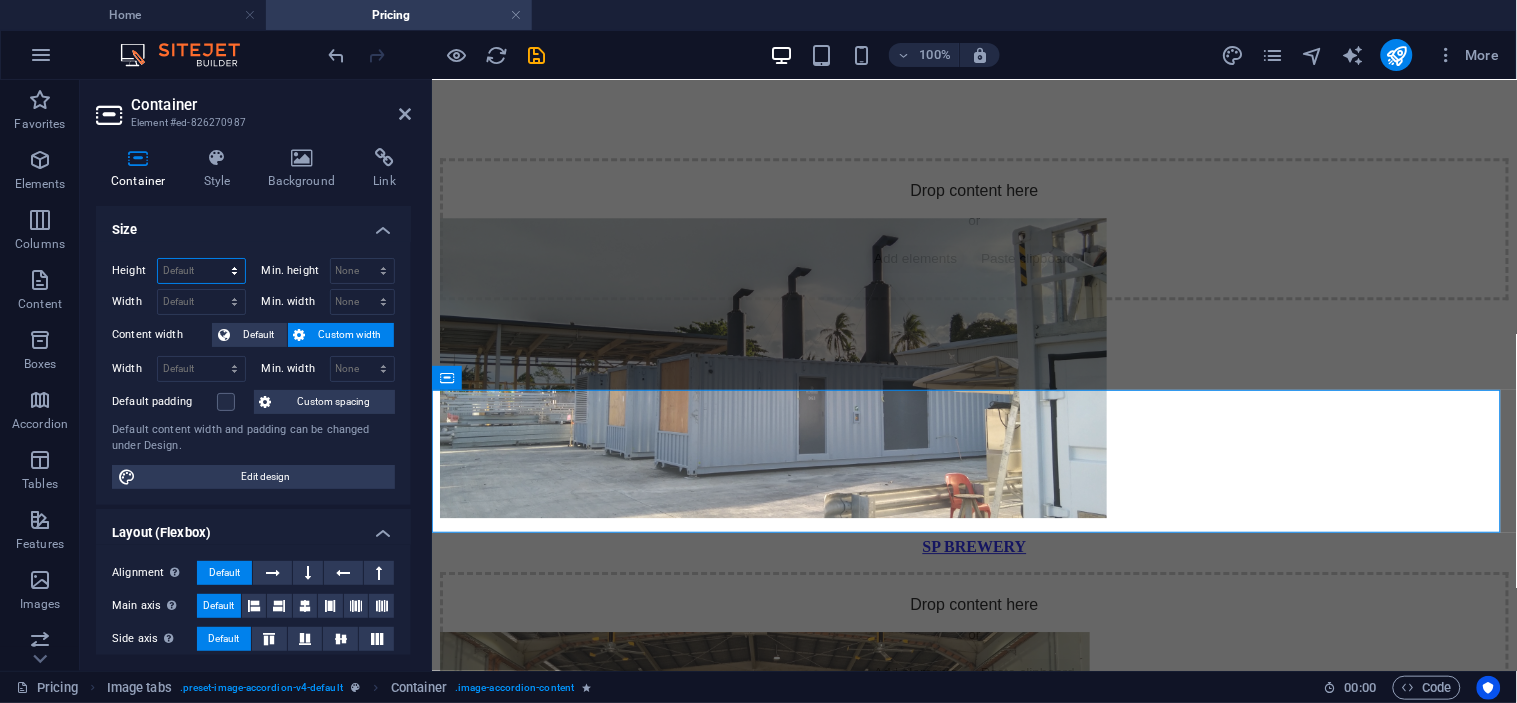 click on "Default px rem % vh vw" at bounding box center (201, 271) 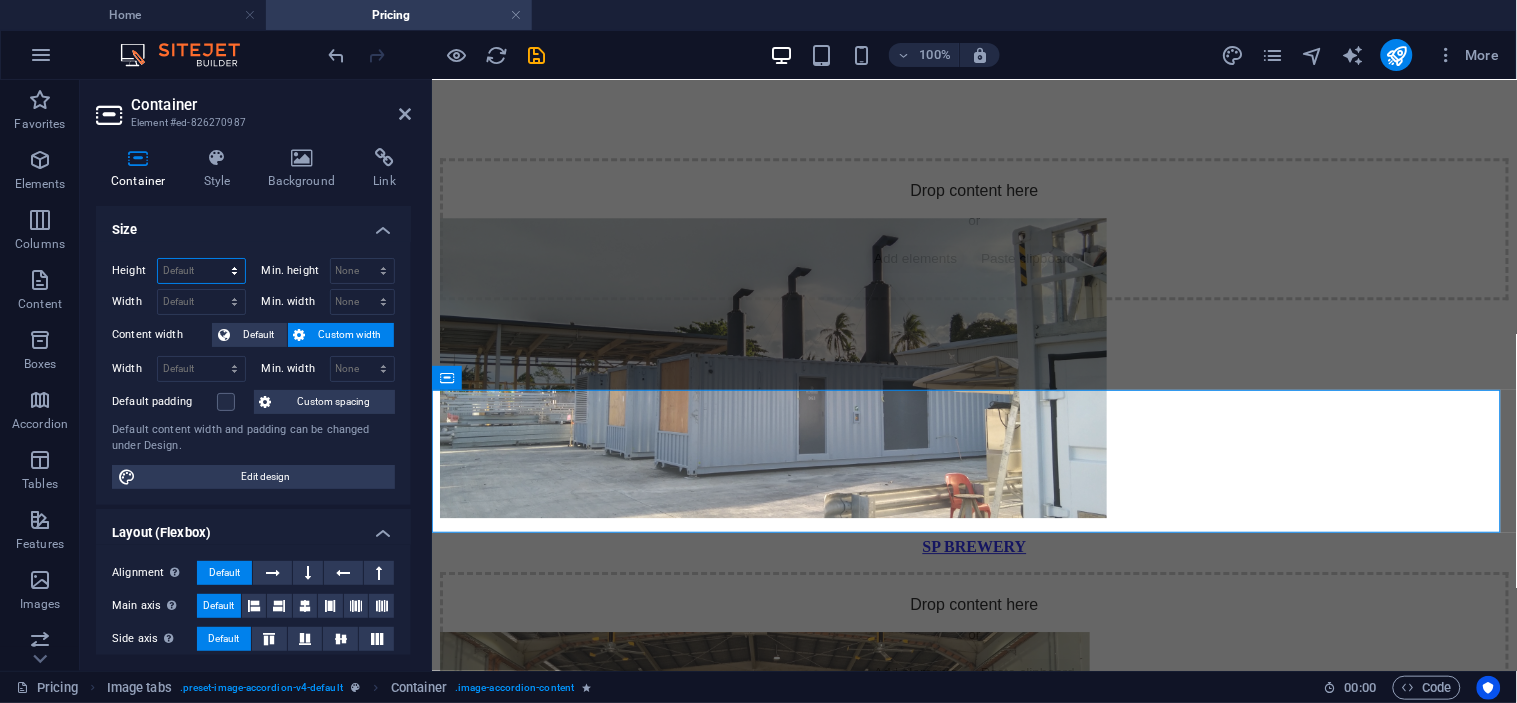 select on "px" 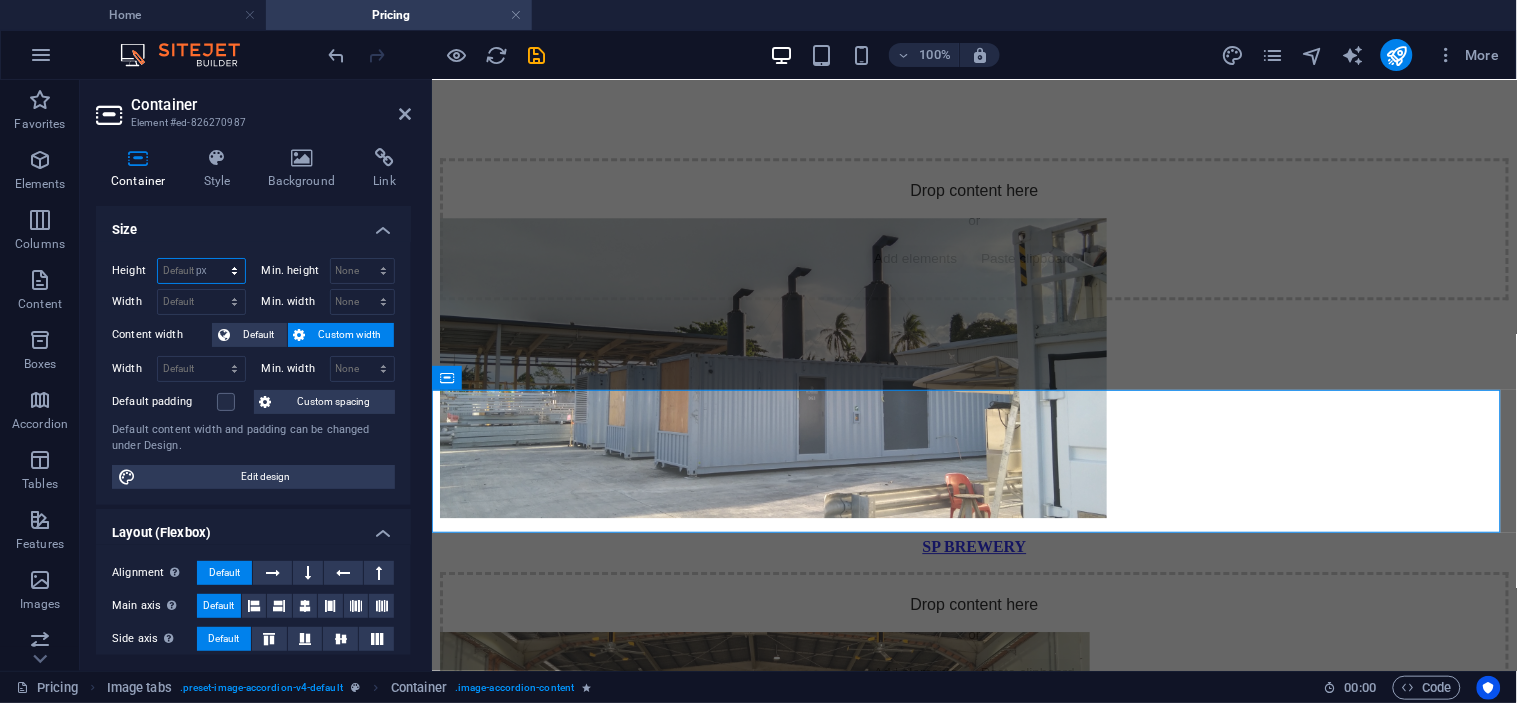 click on "Default px rem % vh vw" at bounding box center [201, 271] 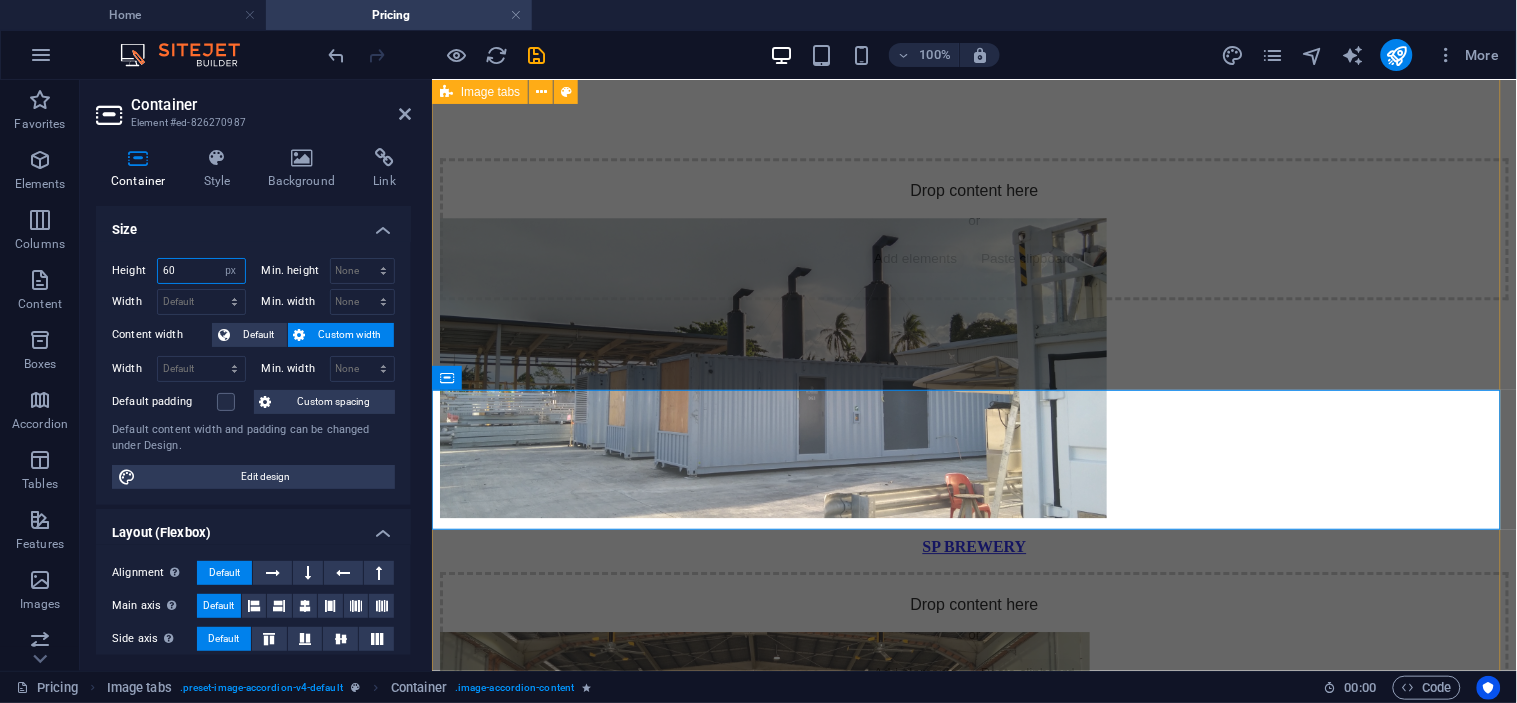 type on "60" 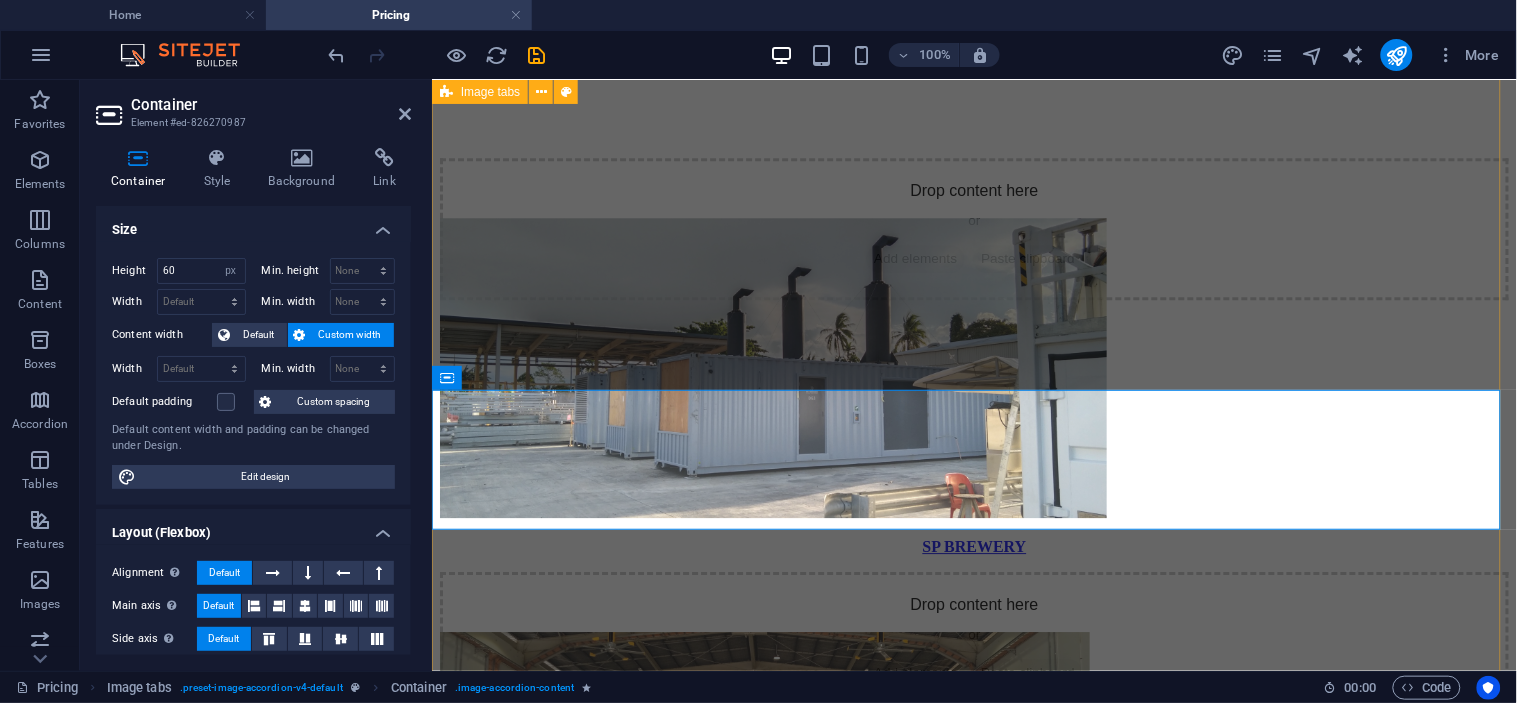 scroll, scrollTop: 3566, scrollLeft: 0, axis: vertical 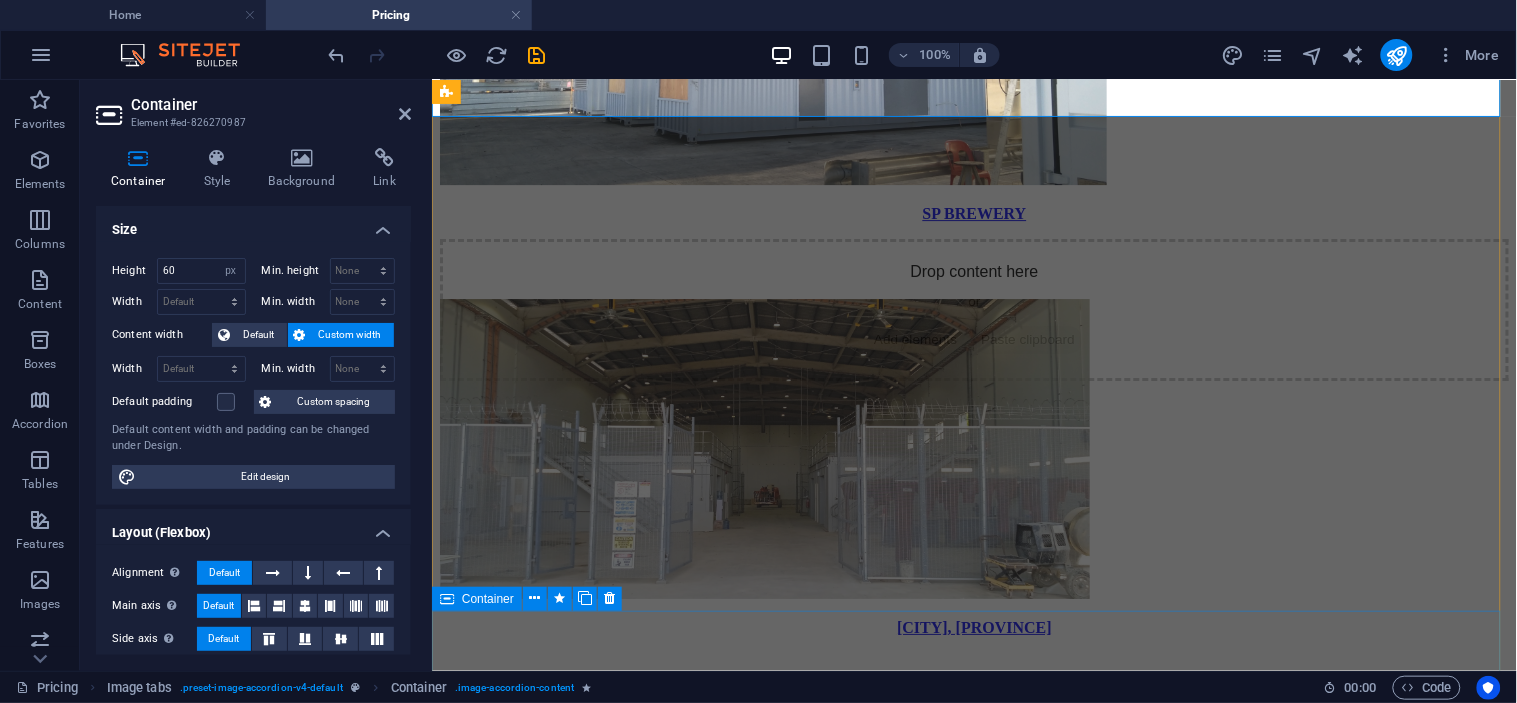 click on "Drop content here or  Add elements  Paste clipboard" at bounding box center (973, 2237) 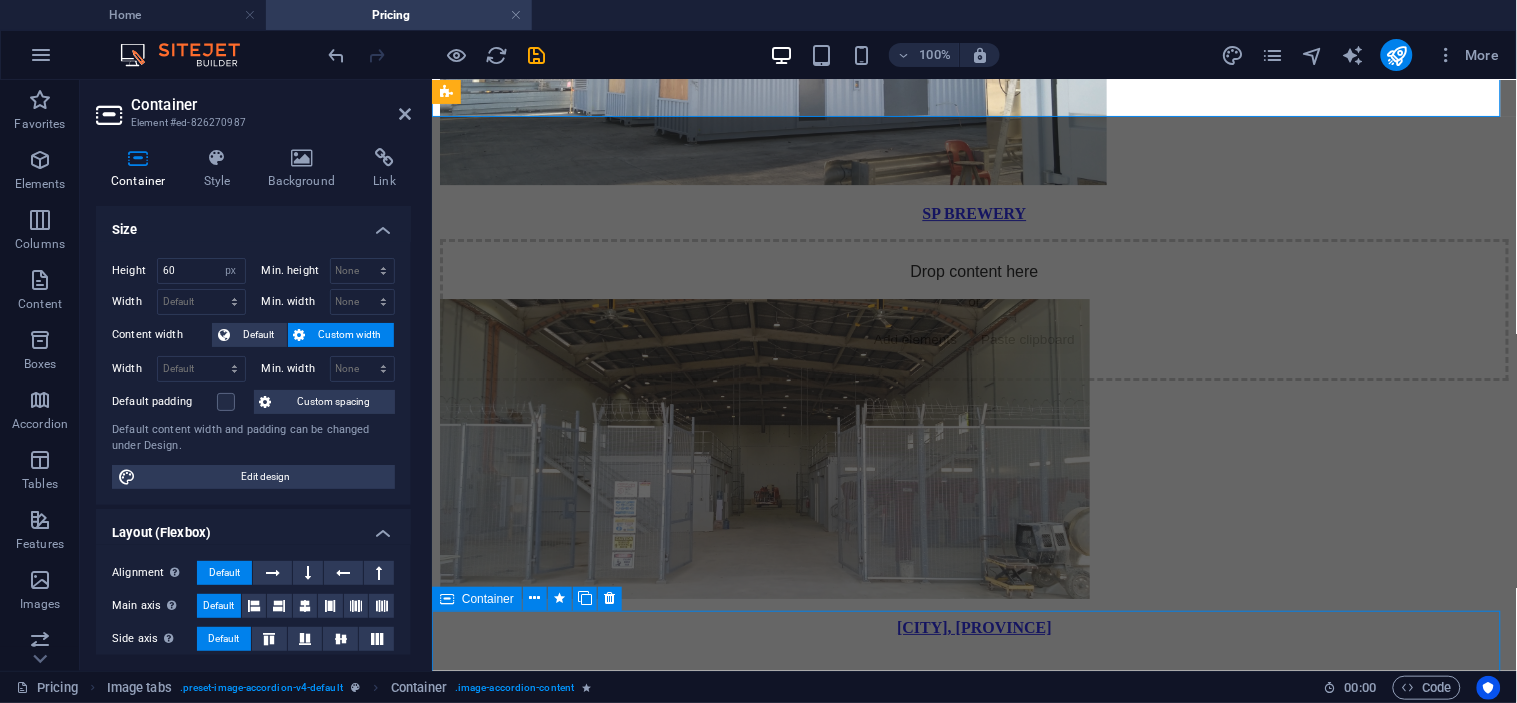 click on "Drop content here or  Add elements  Paste clipboard" at bounding box center [973, 2237] 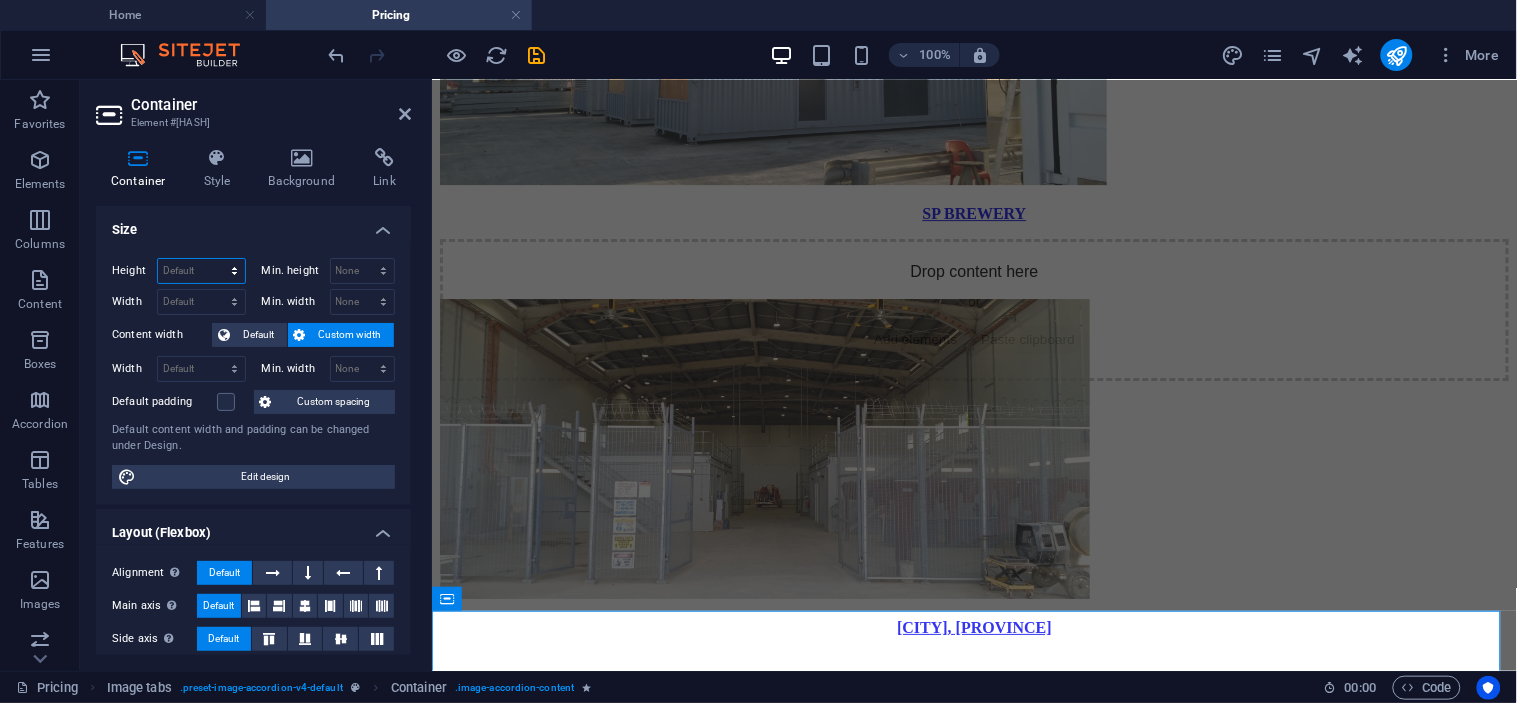 click on "Default px rem % vh vw" at bounding box center [201, 271] 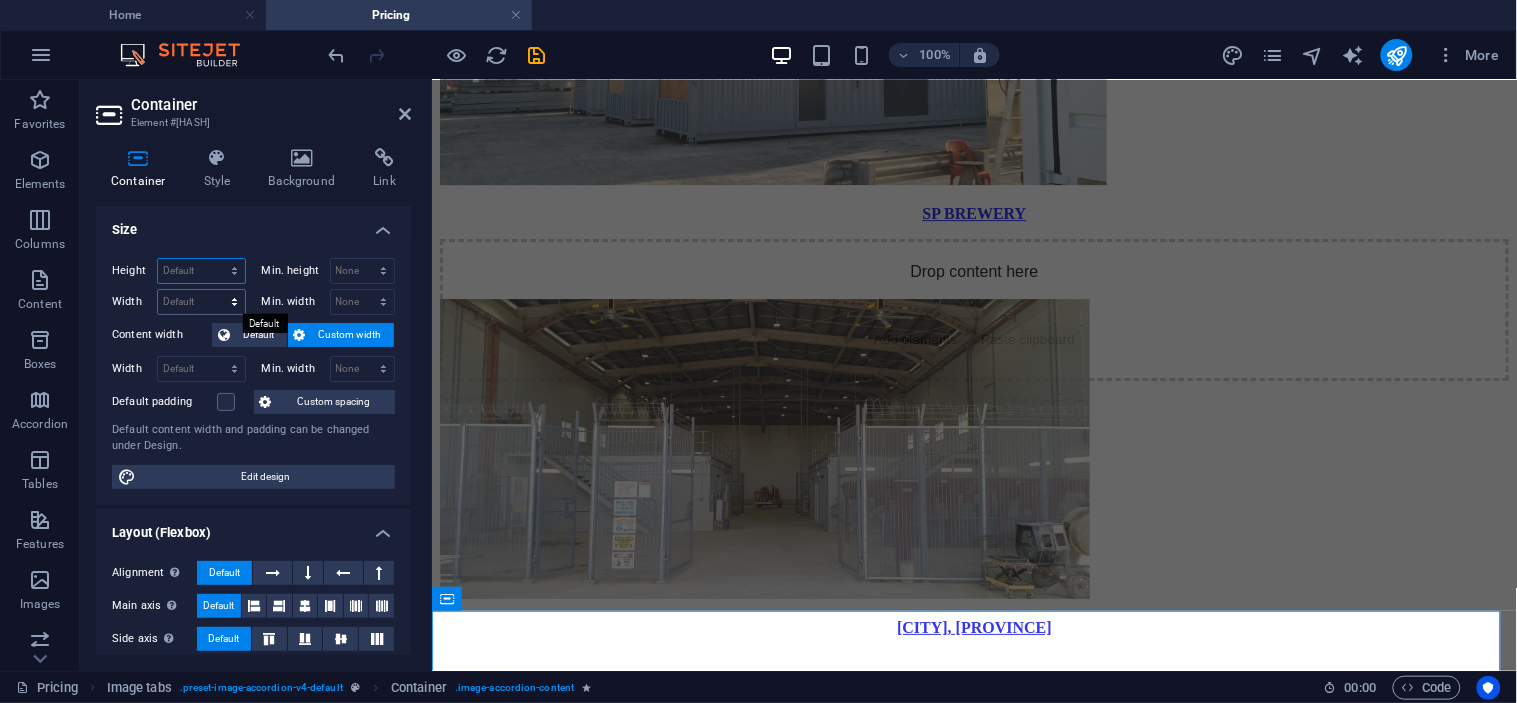 select on "px" 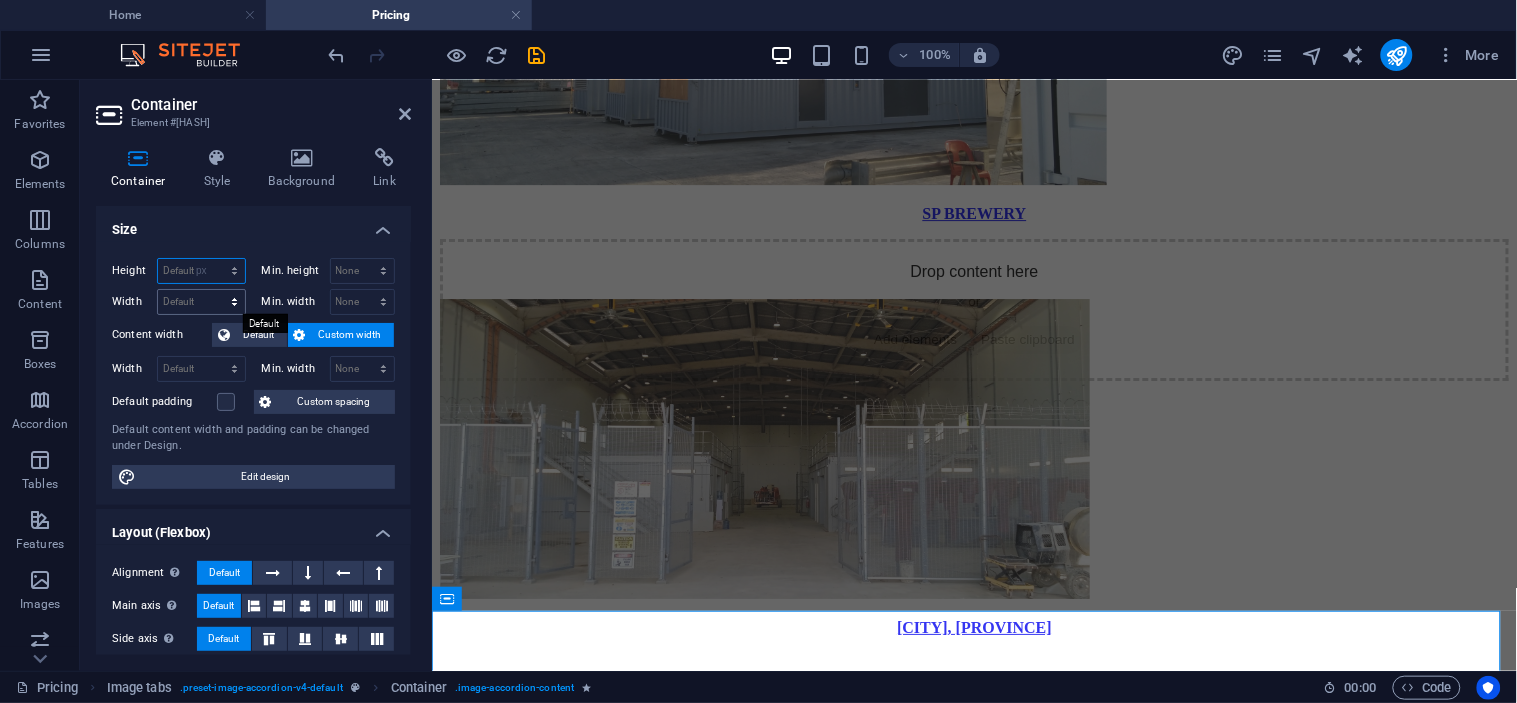 click on "Default px rem % vh vw" at bounding box center (201, 271) 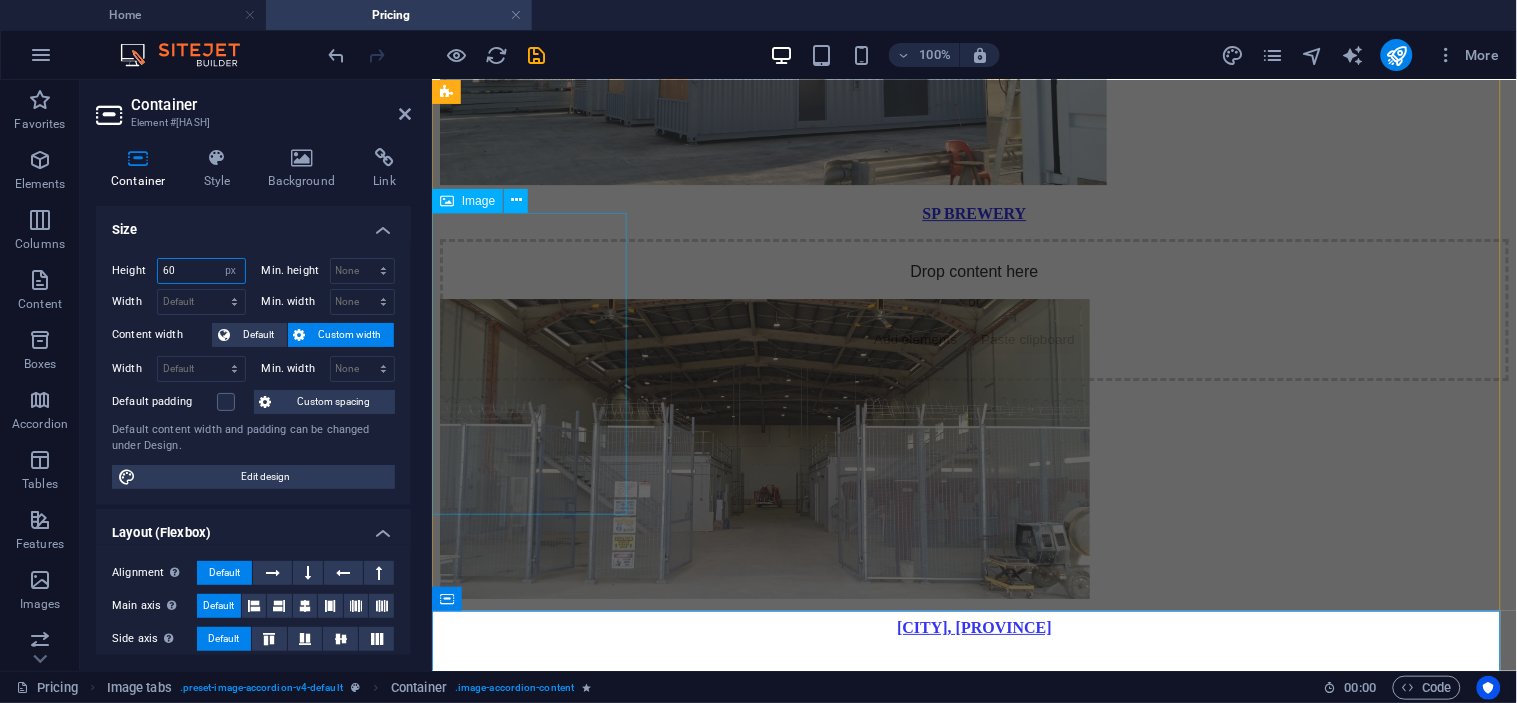 type on "60" 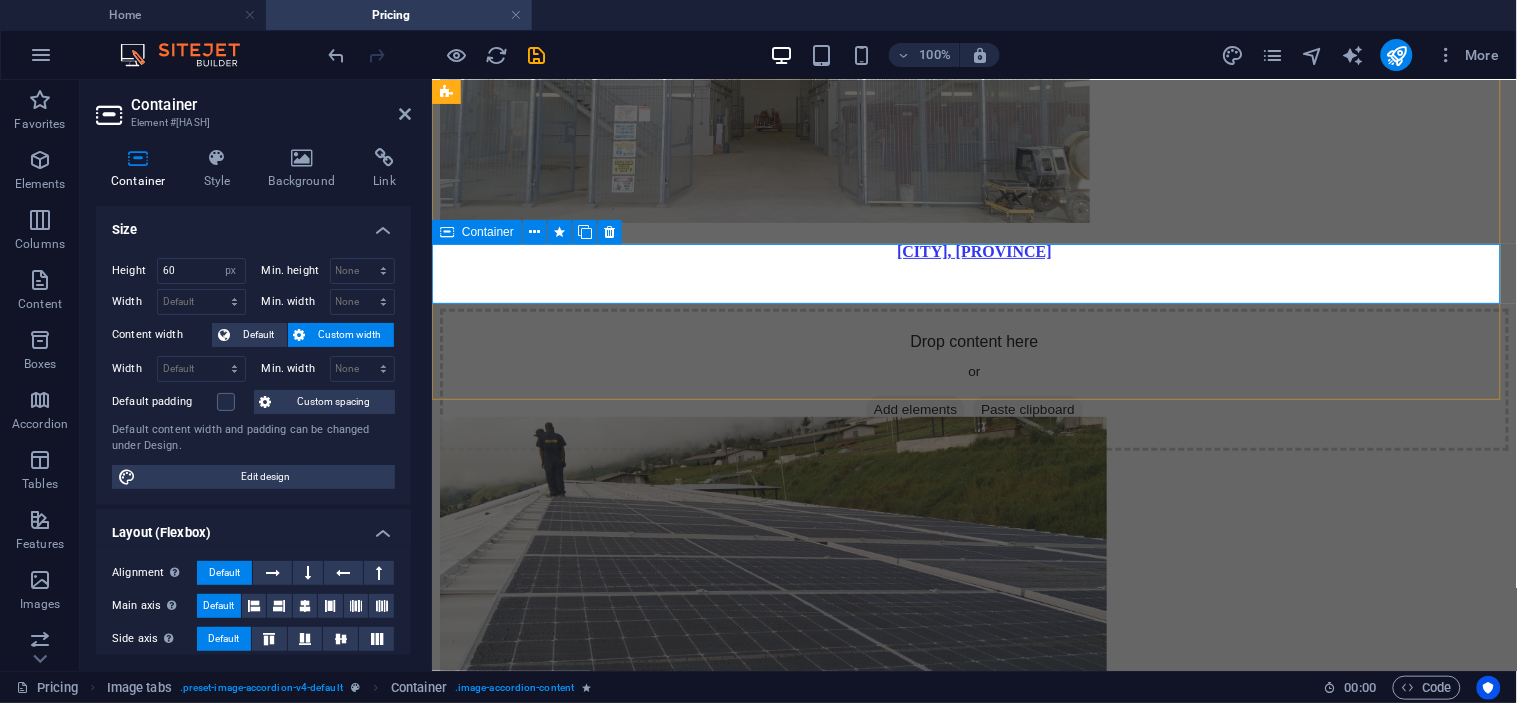 scroll, scrollTop: 3960, scrollLeft: 0, axis: vertical 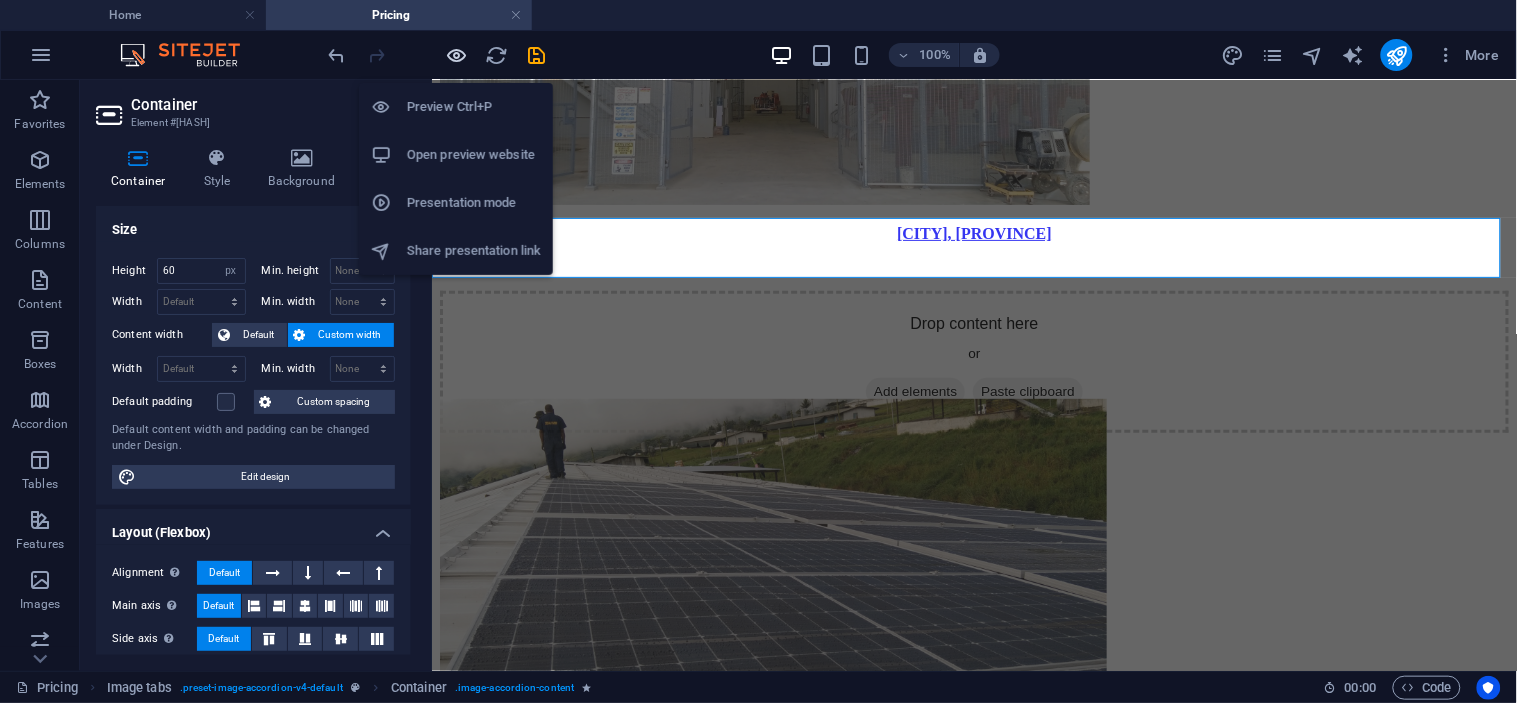 click at bounding box center [457, 55] 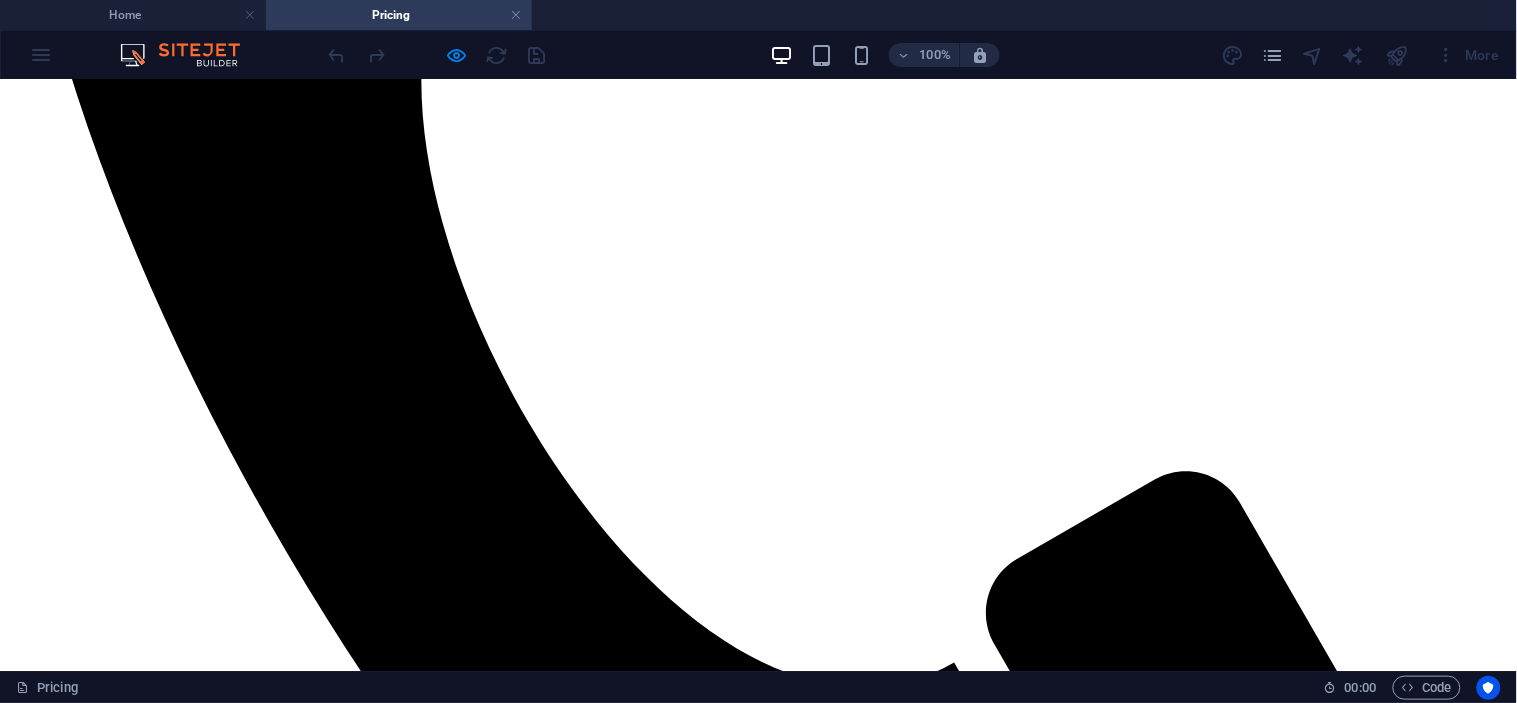 scroll, scrollTop: 841, scrollLeft: 0, axis: vertical 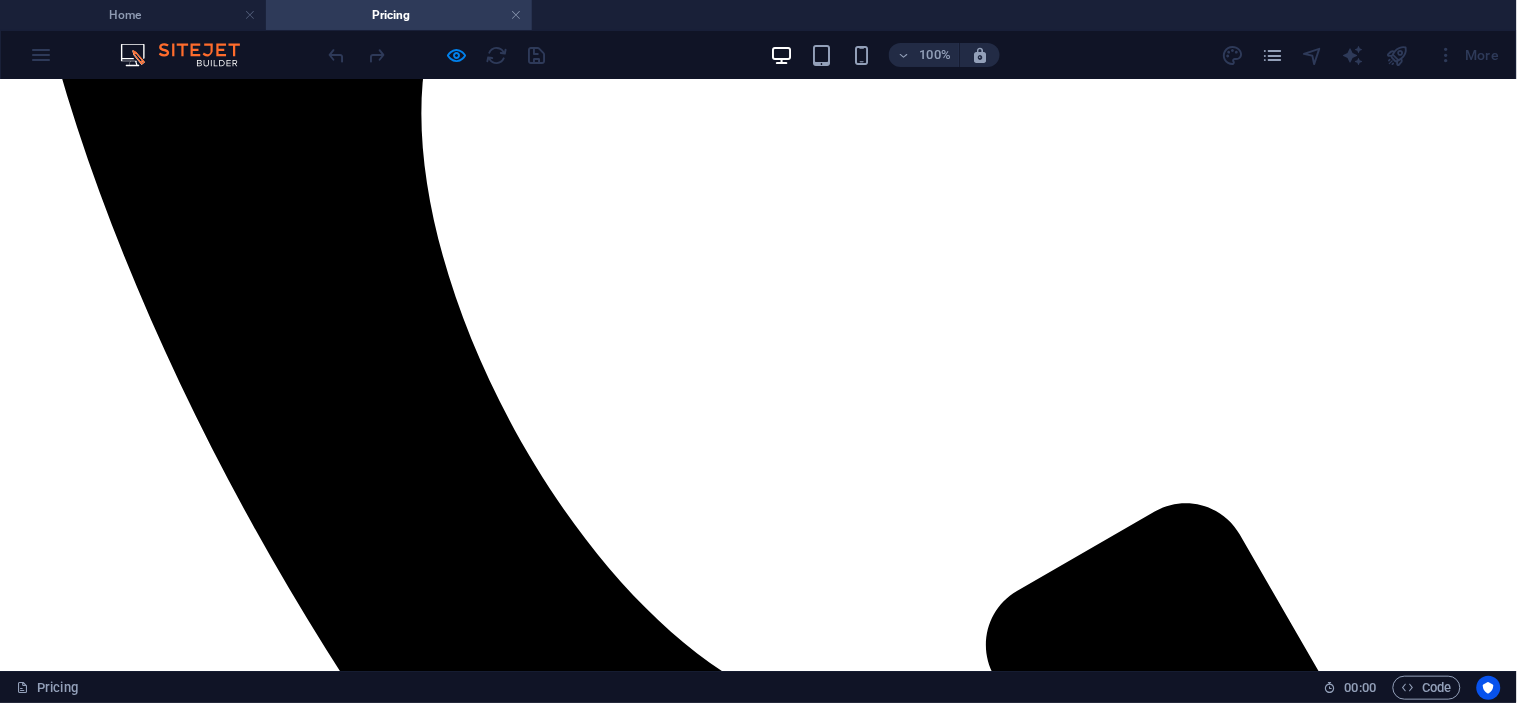 click at bounding box center [758, 2982] 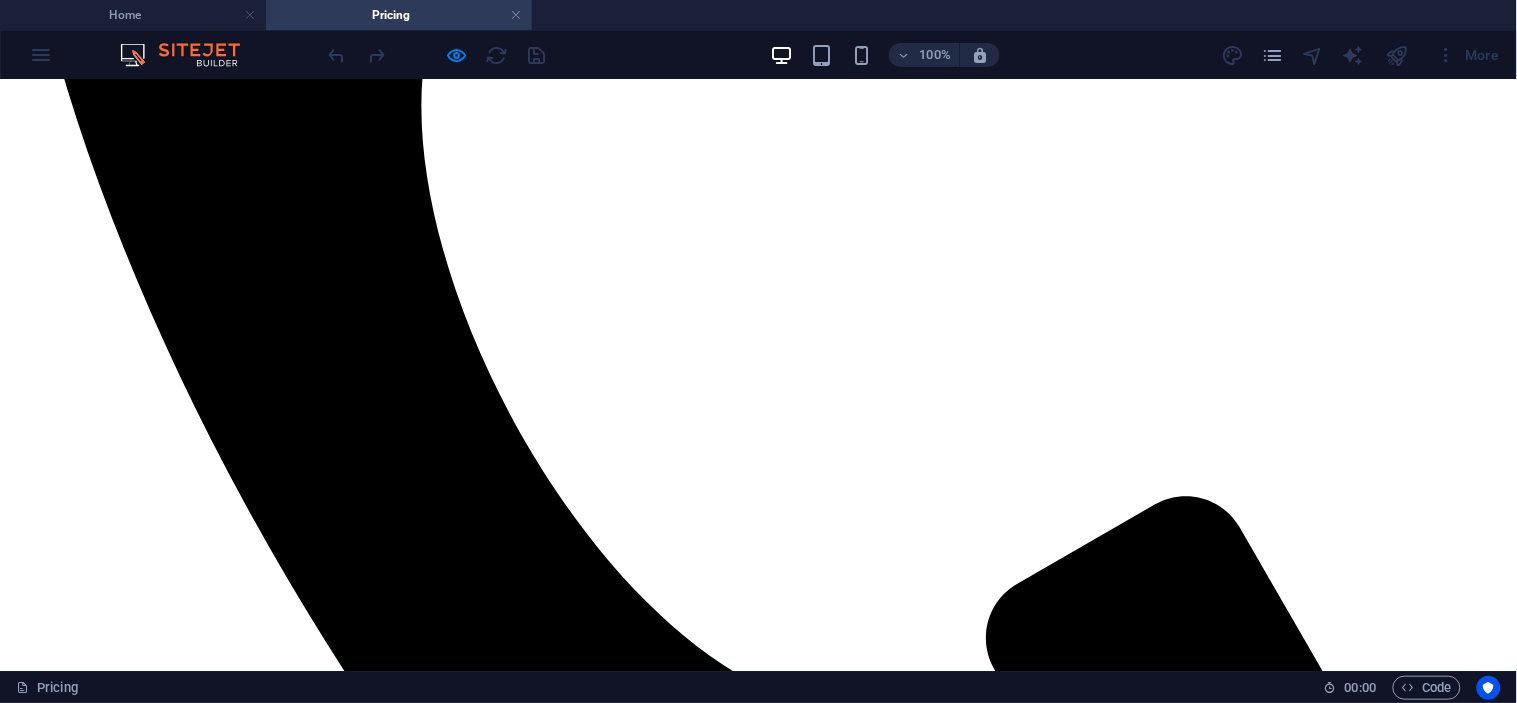 scroll, scrollTop: 841, scrollLeft: 0, axis: vertical 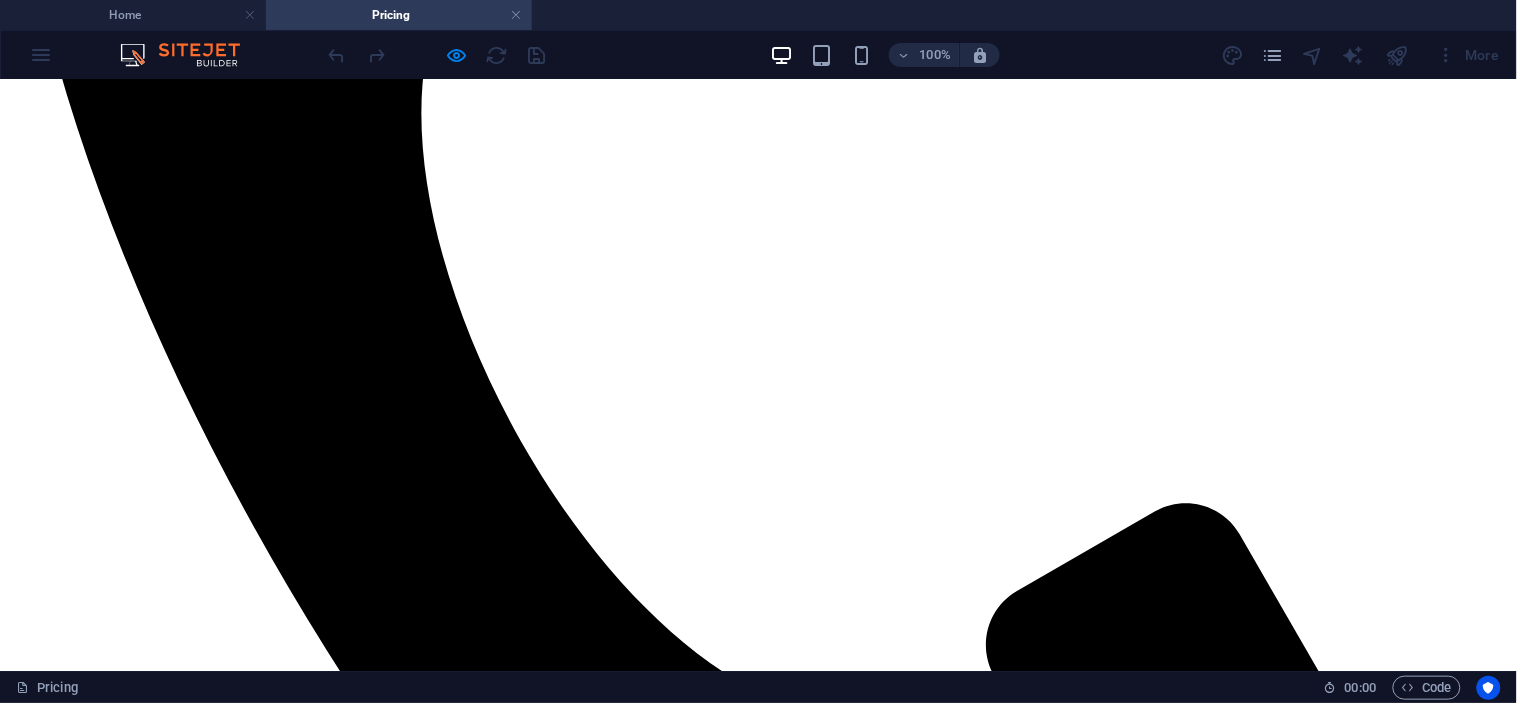 click on "NKW, [CITY]" at bounding box center [758, 3733] 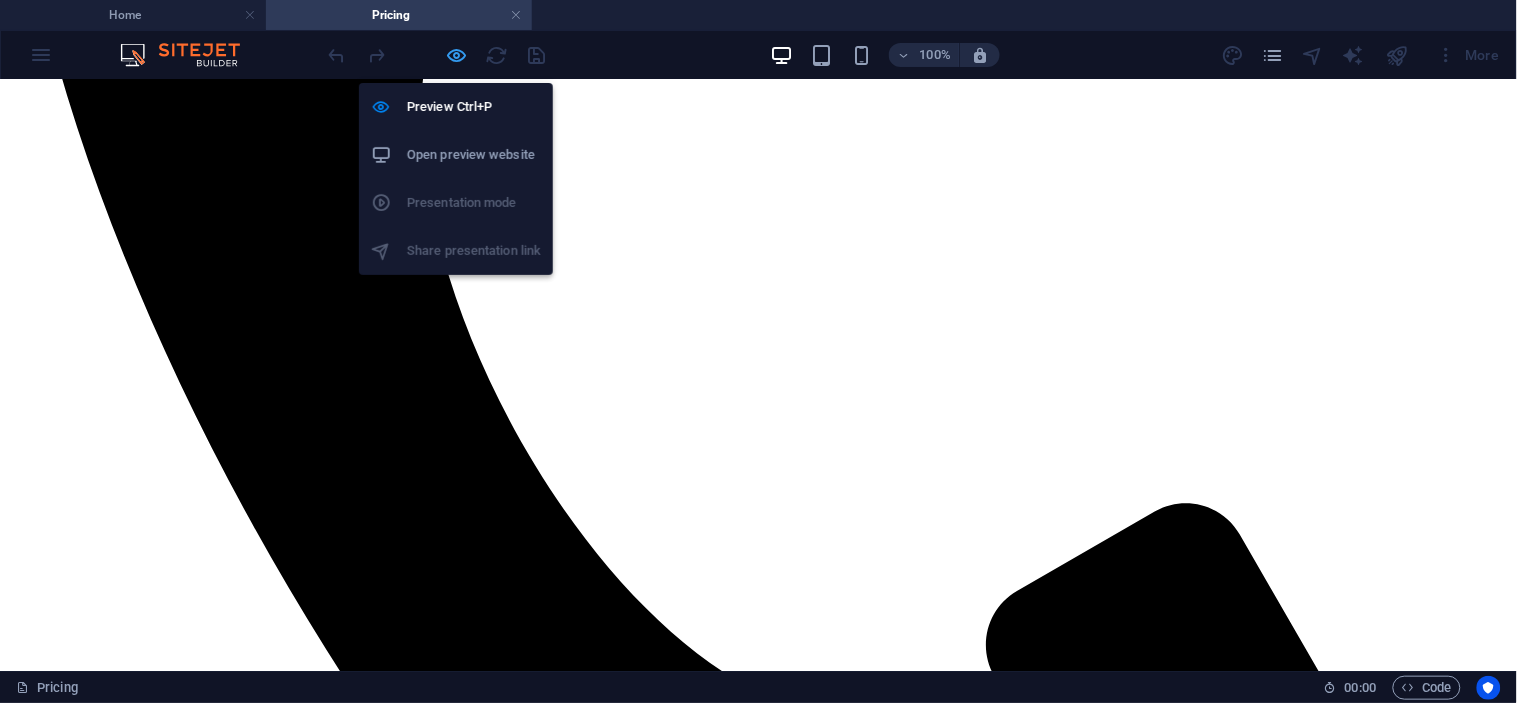 click at bounding box center (457, 55) 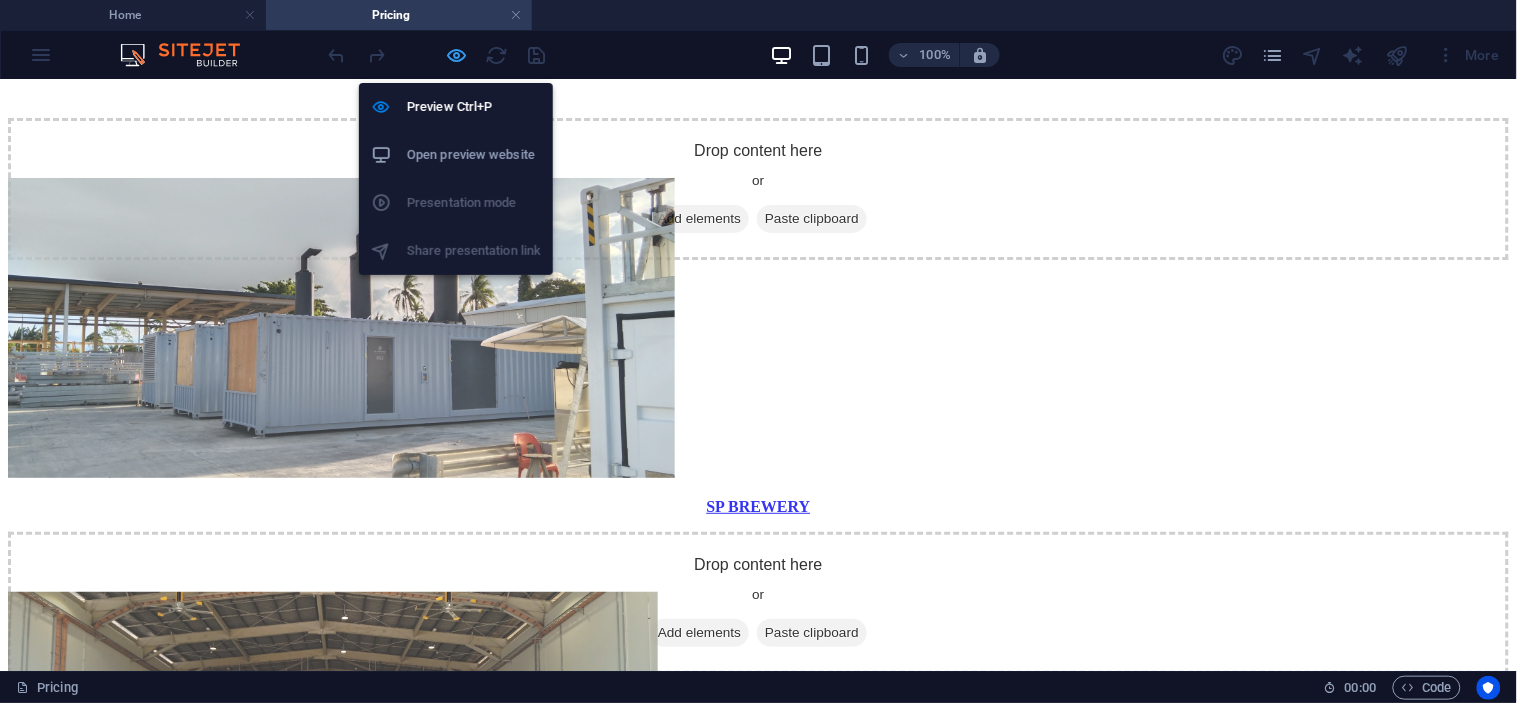 select on "px" 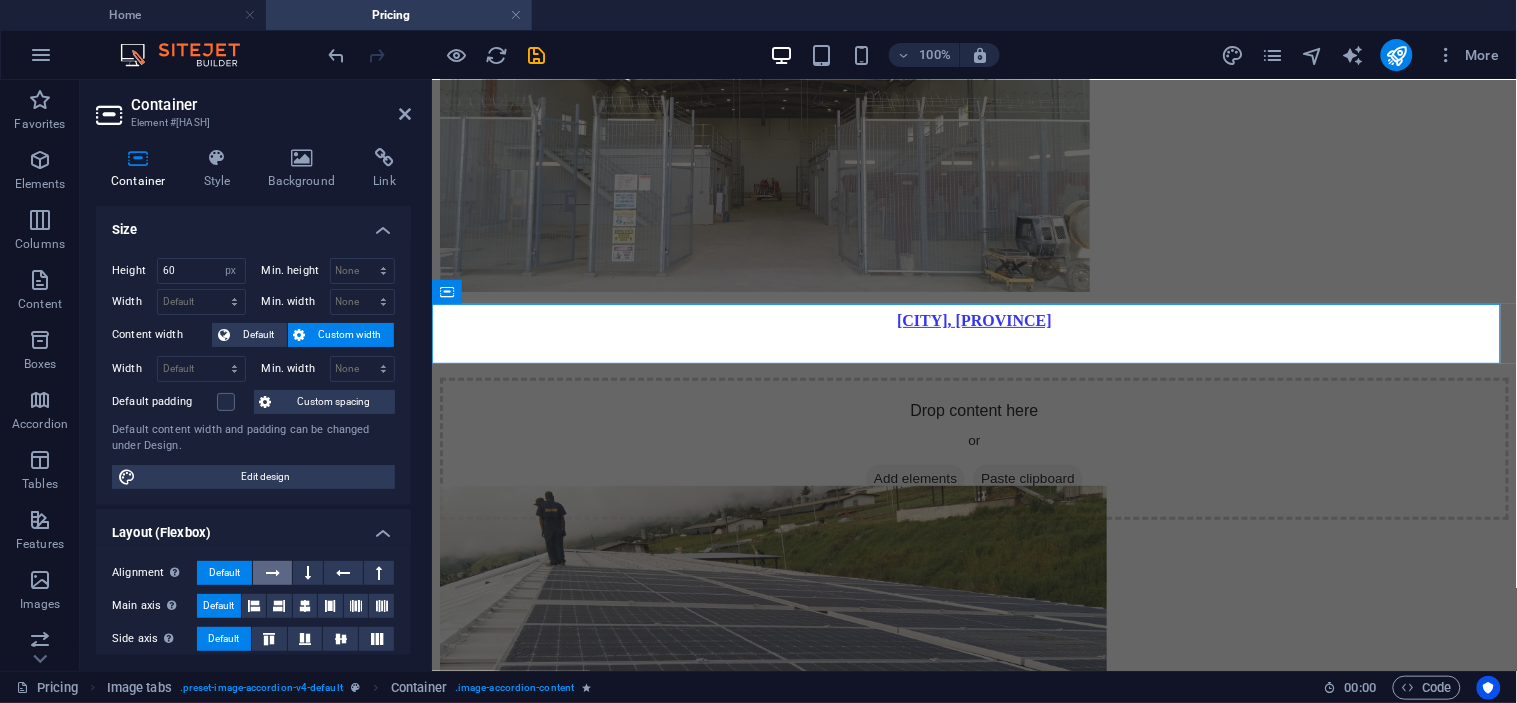 click at bounding box center [273, 573] 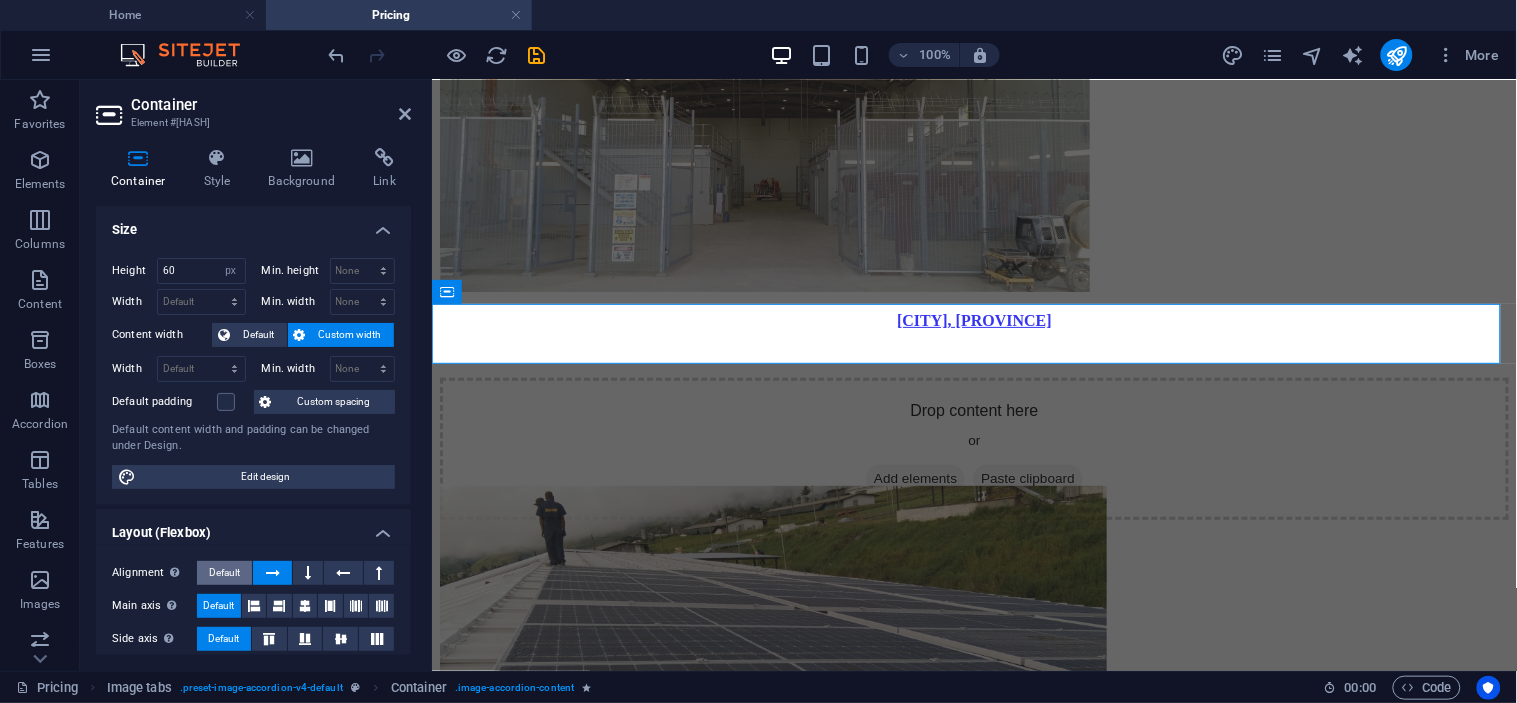 click on "Default" at bounding box center (224, 573) 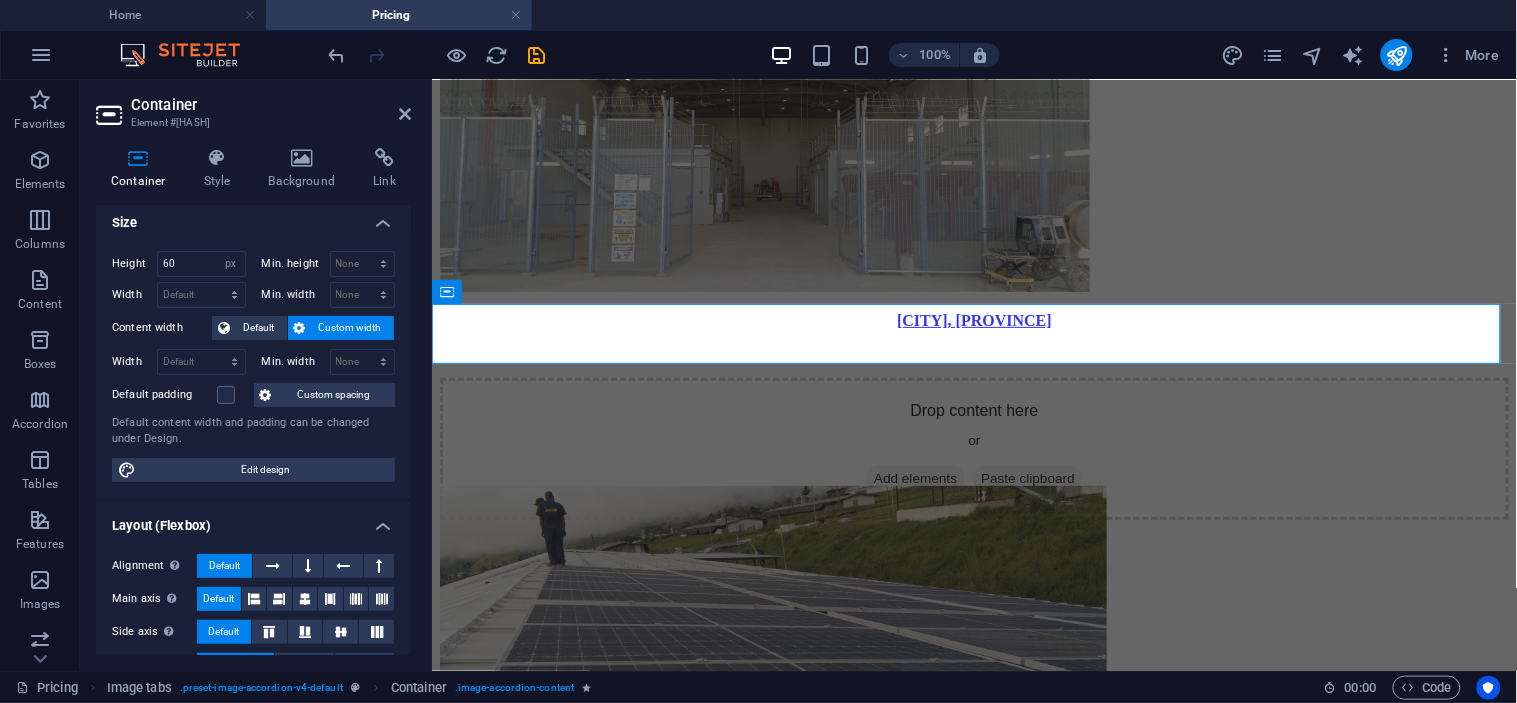scroll, scrollTop: 0, scrollLeft: 0, axis: both 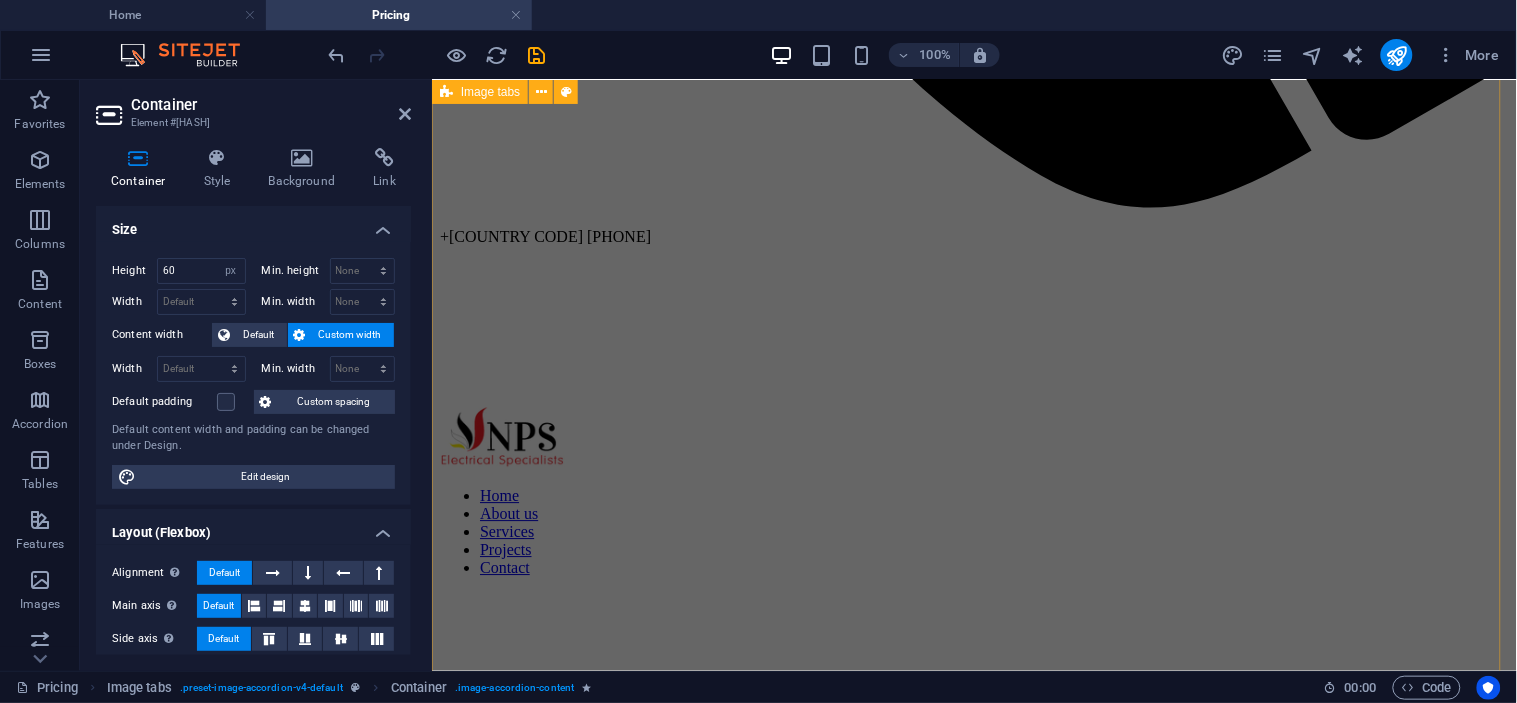 click on "PNG PORTS Drop content here or  Add elements  Paste clipboard SP BREWERY Drop content here or  Add elements  Paste clipboard NKW, [CITY] Drop content here or  Add elements  Paste clipboard ZENAG Drop content here or  Add elements  Paste clipboard EAST WEST TRANSPORT Drop content here or  Add elements  Paste clipboard KAINANTU Drop content here or  Add elements  Paste clipboard" at bounding box center (973, 2895) 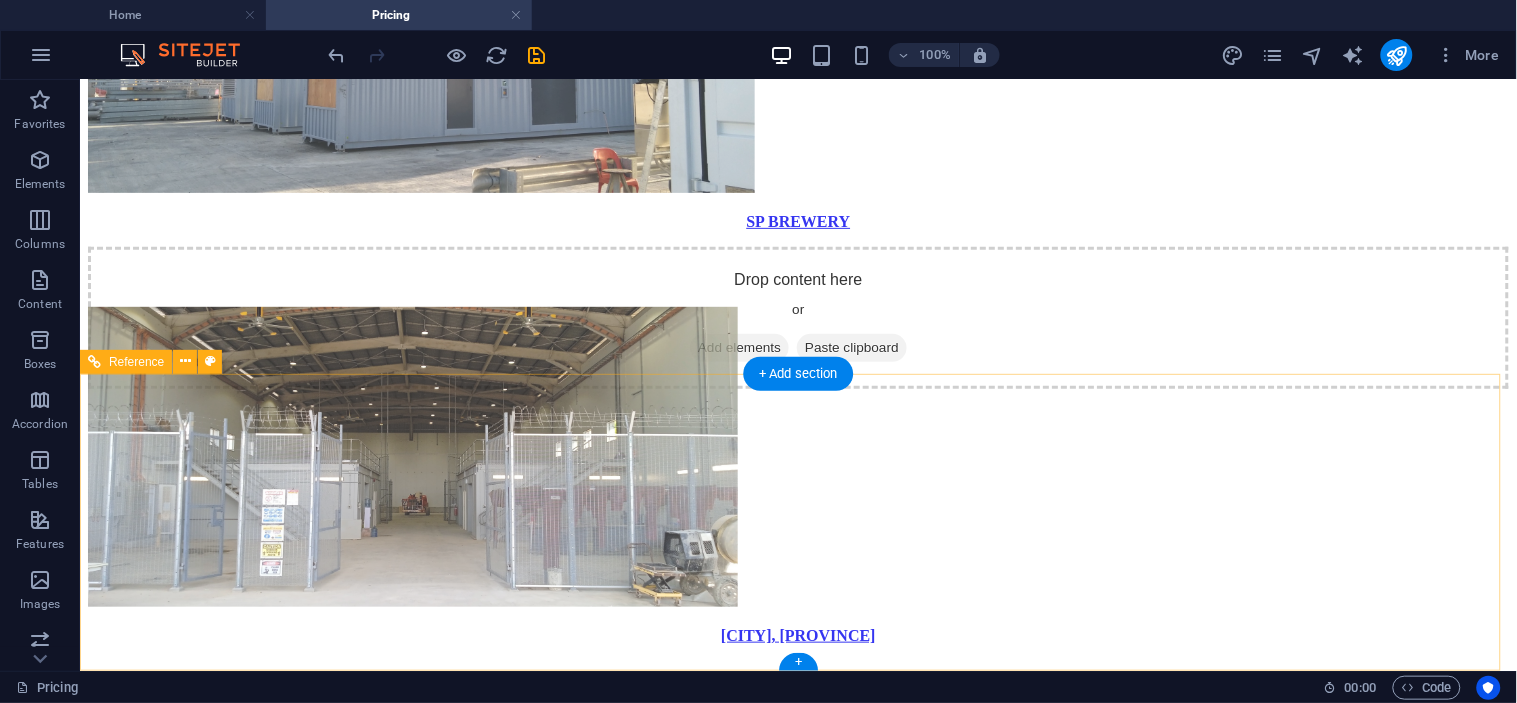 scroll, scrollTop: 3825, scrollLeft: 0, axis: vertical 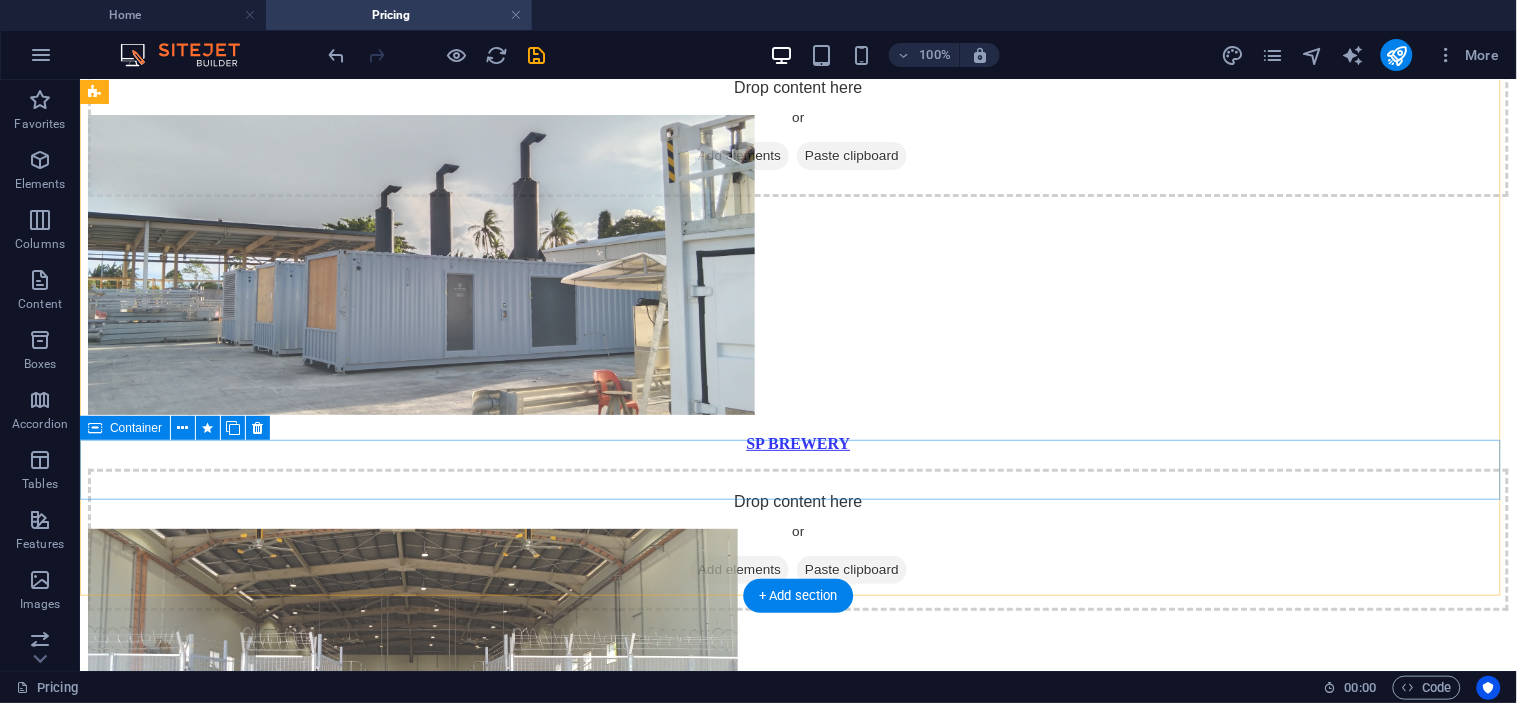 click on "Drop content here or  Add elements  Paste clipboard" at bounding box center (797, 2467) 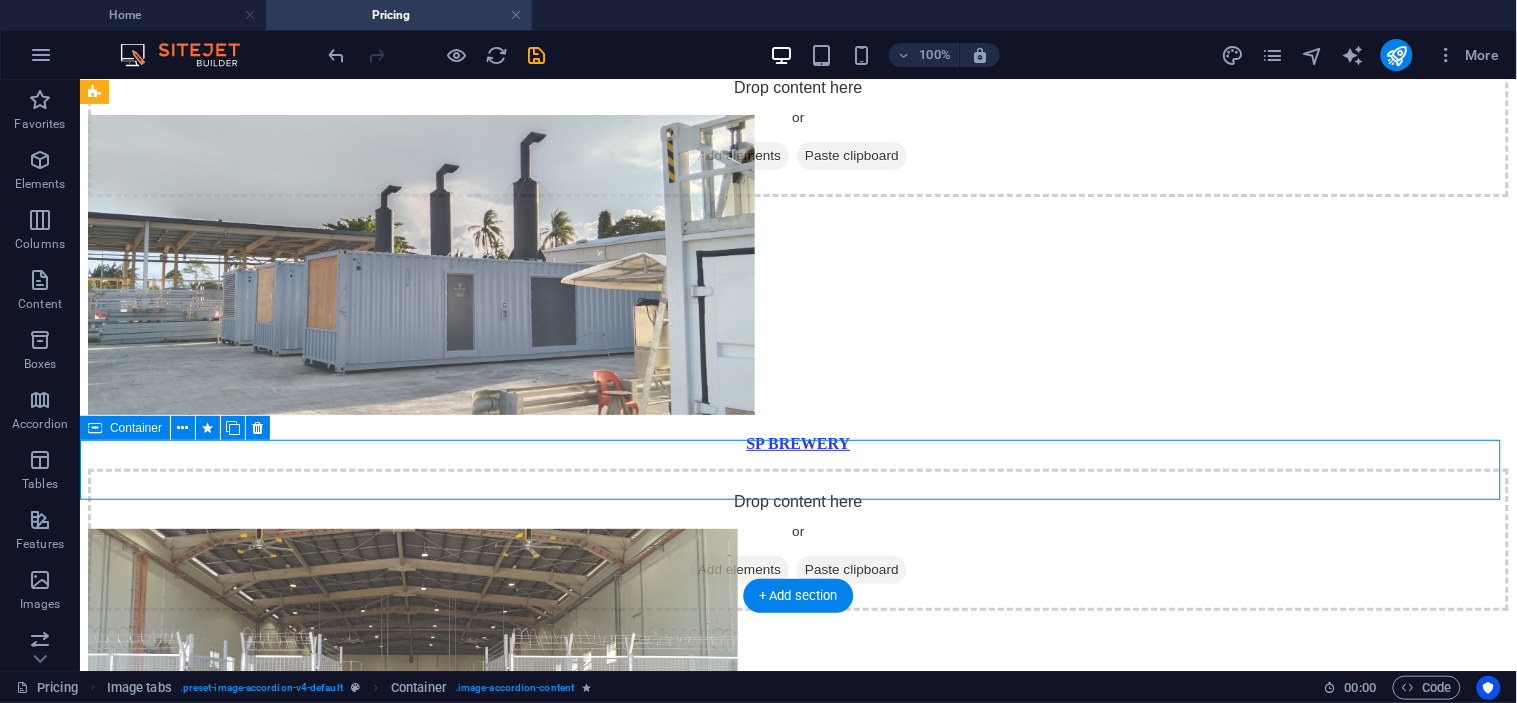 click on "Drop content here or  Add elements  Paste clipboard" at bounding box center [797, 2467] 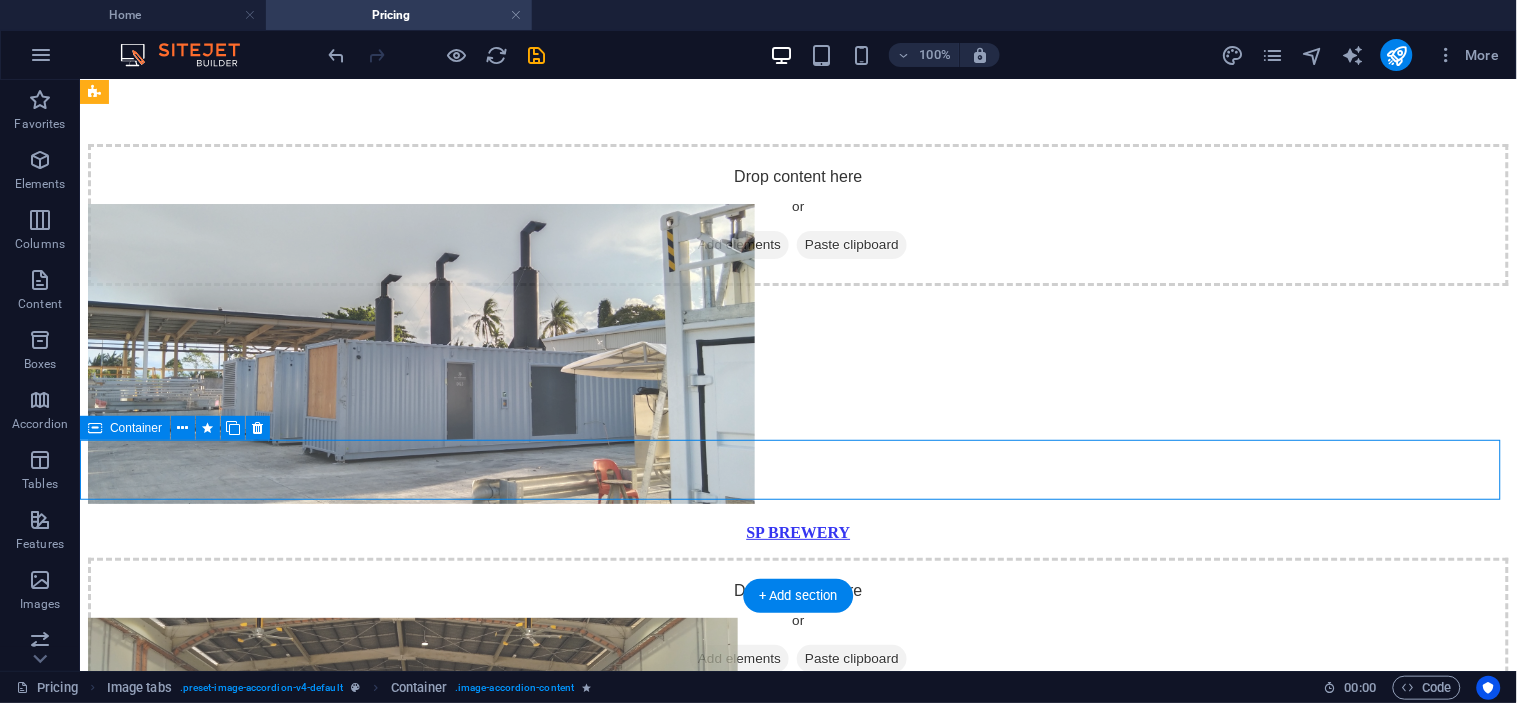 select on "px" 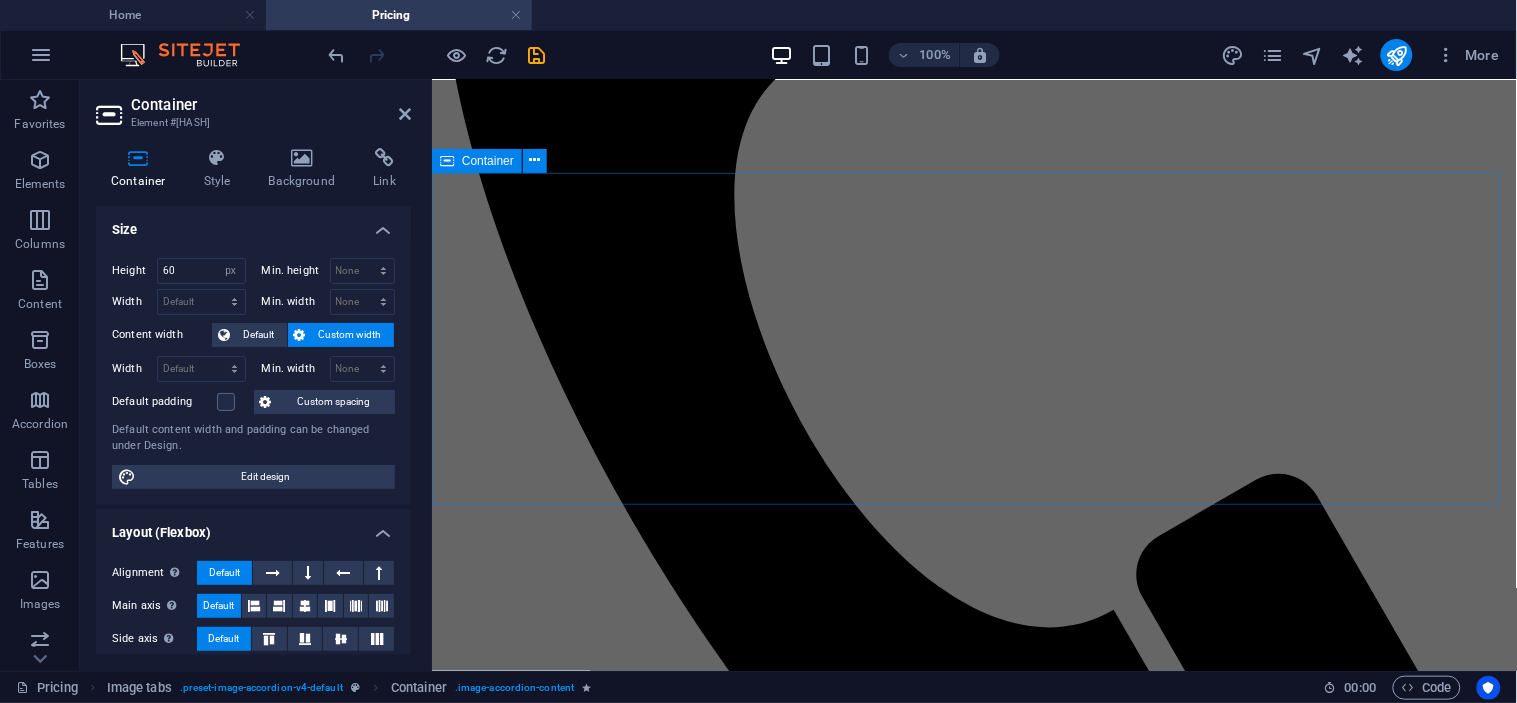 scroll, scrollTop: 847, scrollLeft: 0, axis: vertical 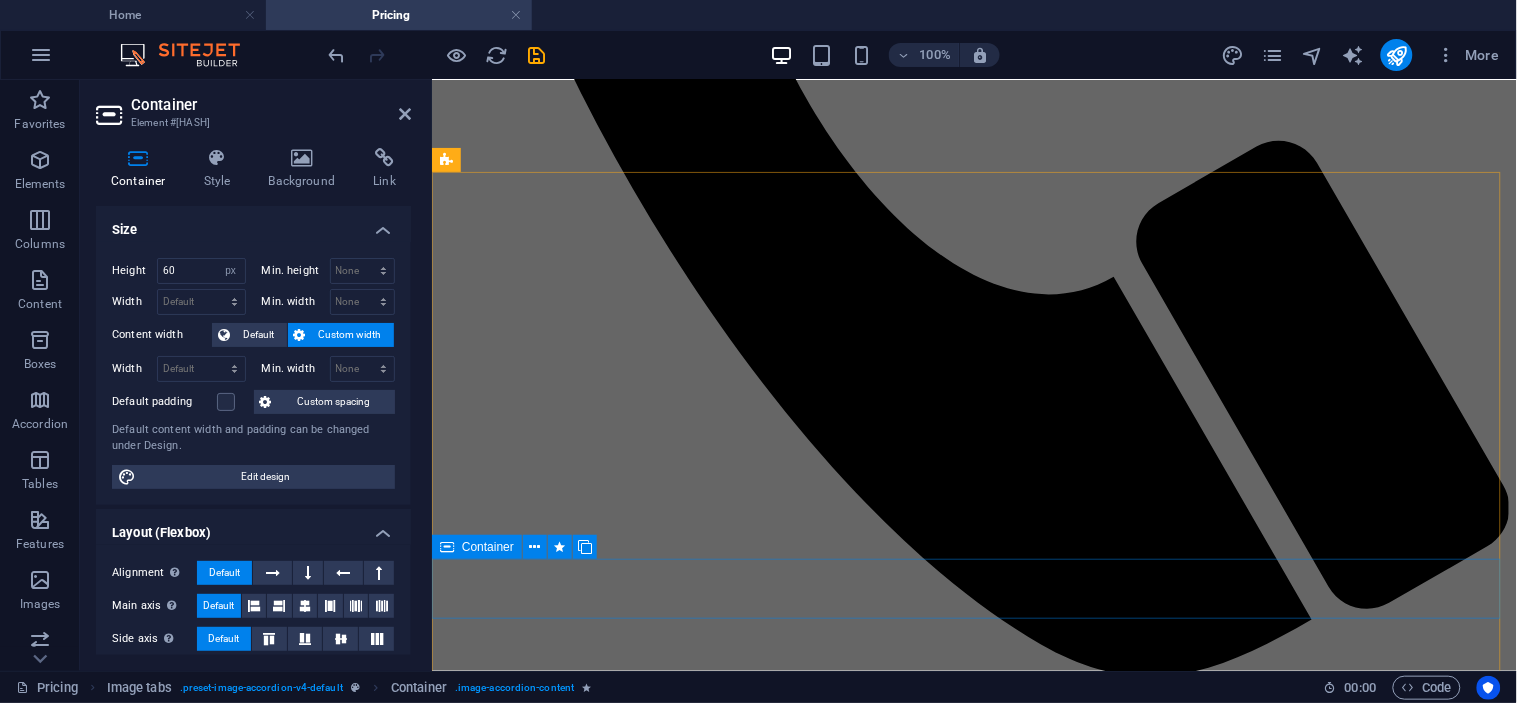 click on "Drop content here or  Add elements  Paste clipboard" at bounding box center (973, 2614) 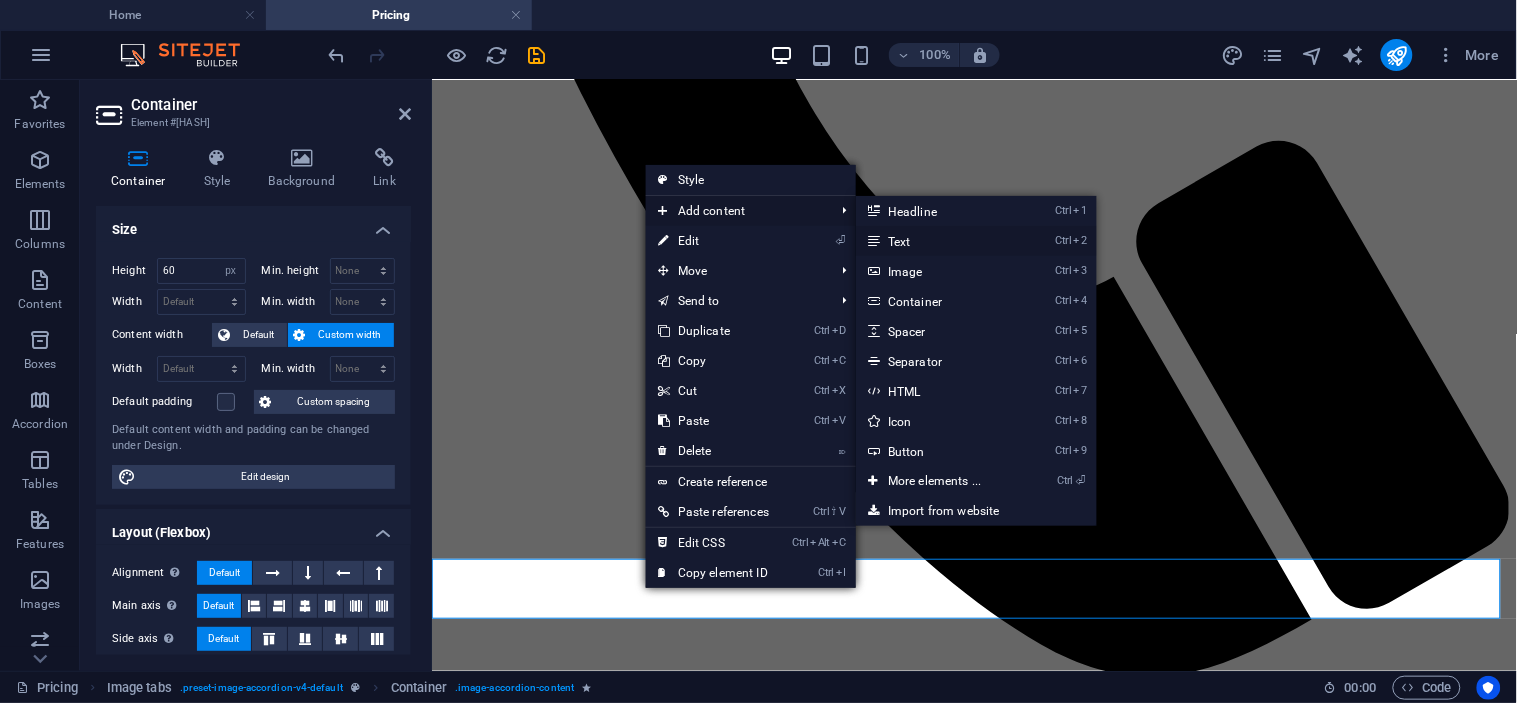 click on "Ctrl 2  Text" at bounding box center (938, 241) 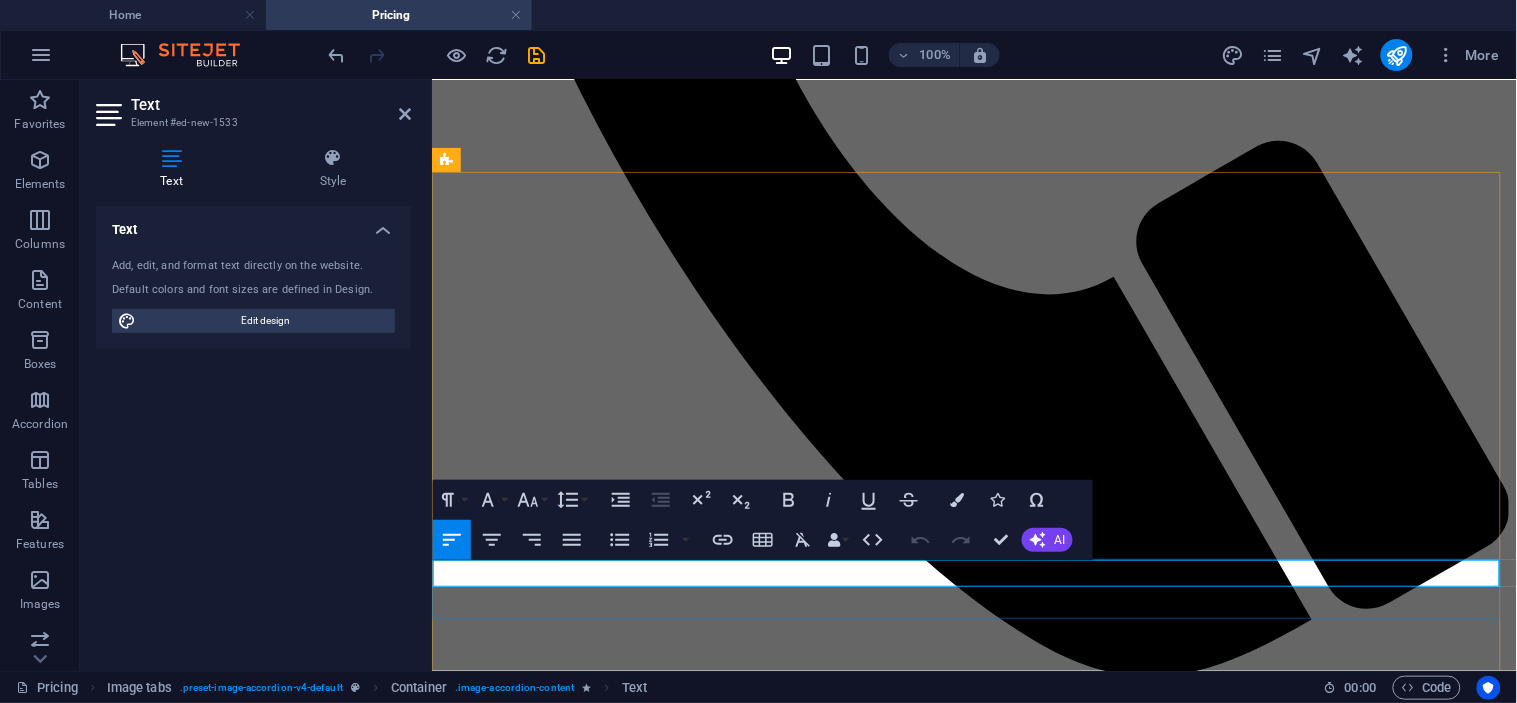 click on "New text element" at bounding box center [973, 2552] 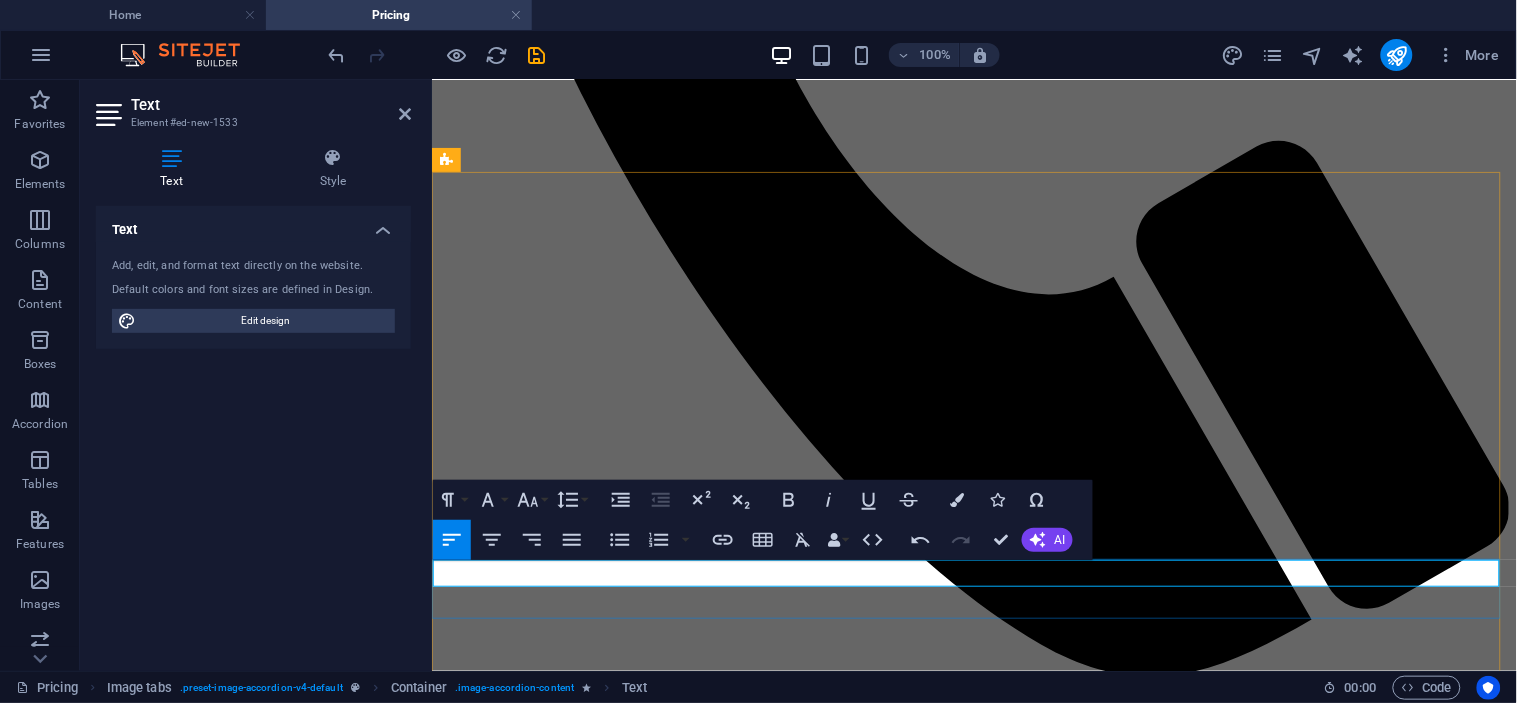 type 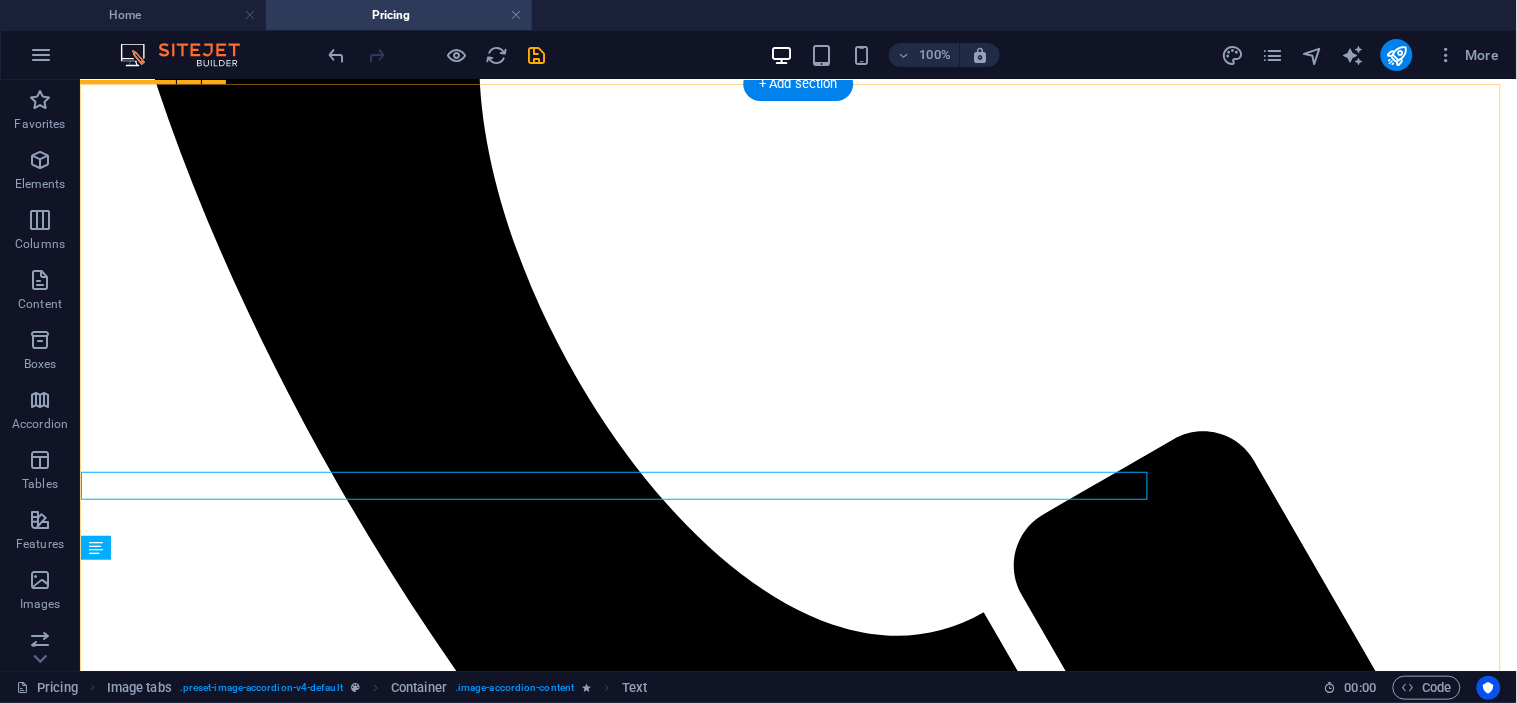scroll, scrollTop: 935, scrollLeft: 0, axis: vertical 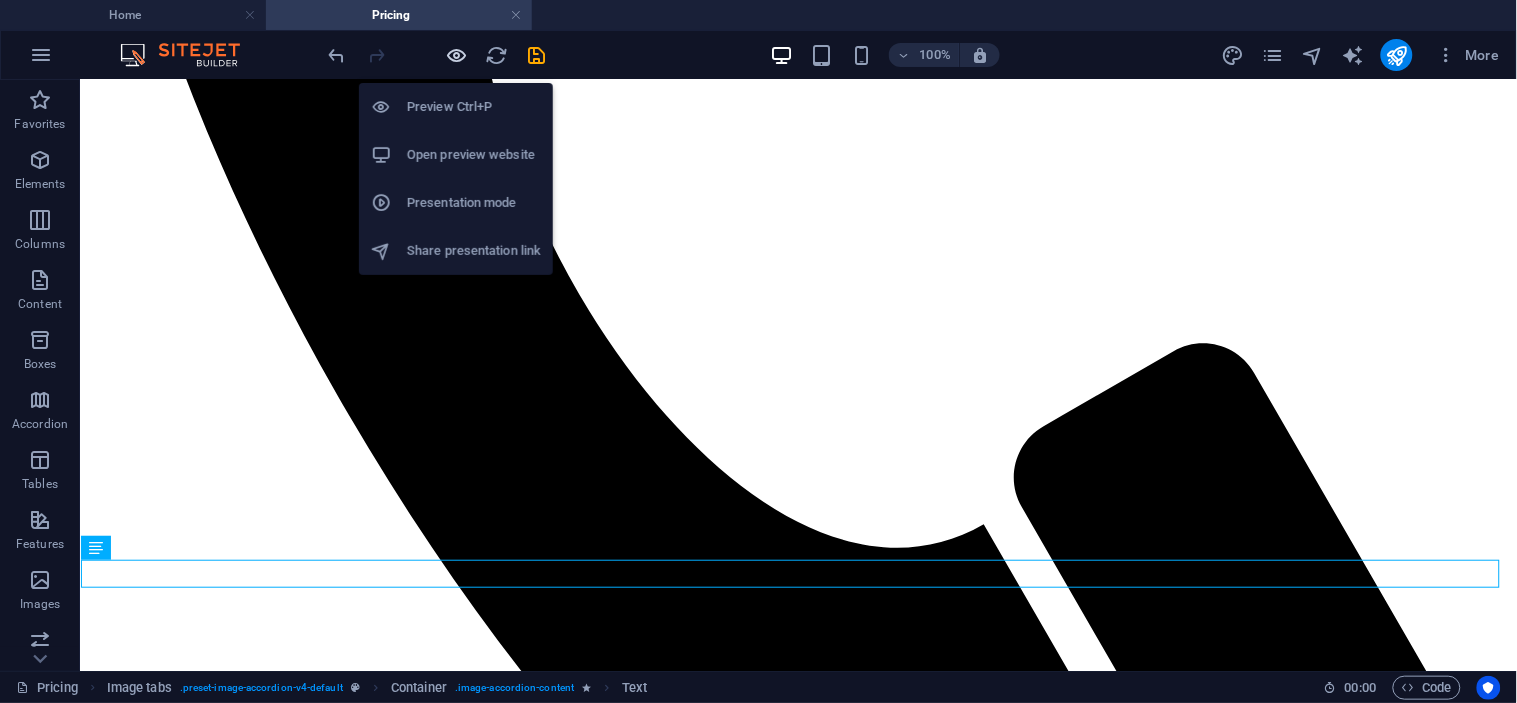 click at bounding box center [457, 55] 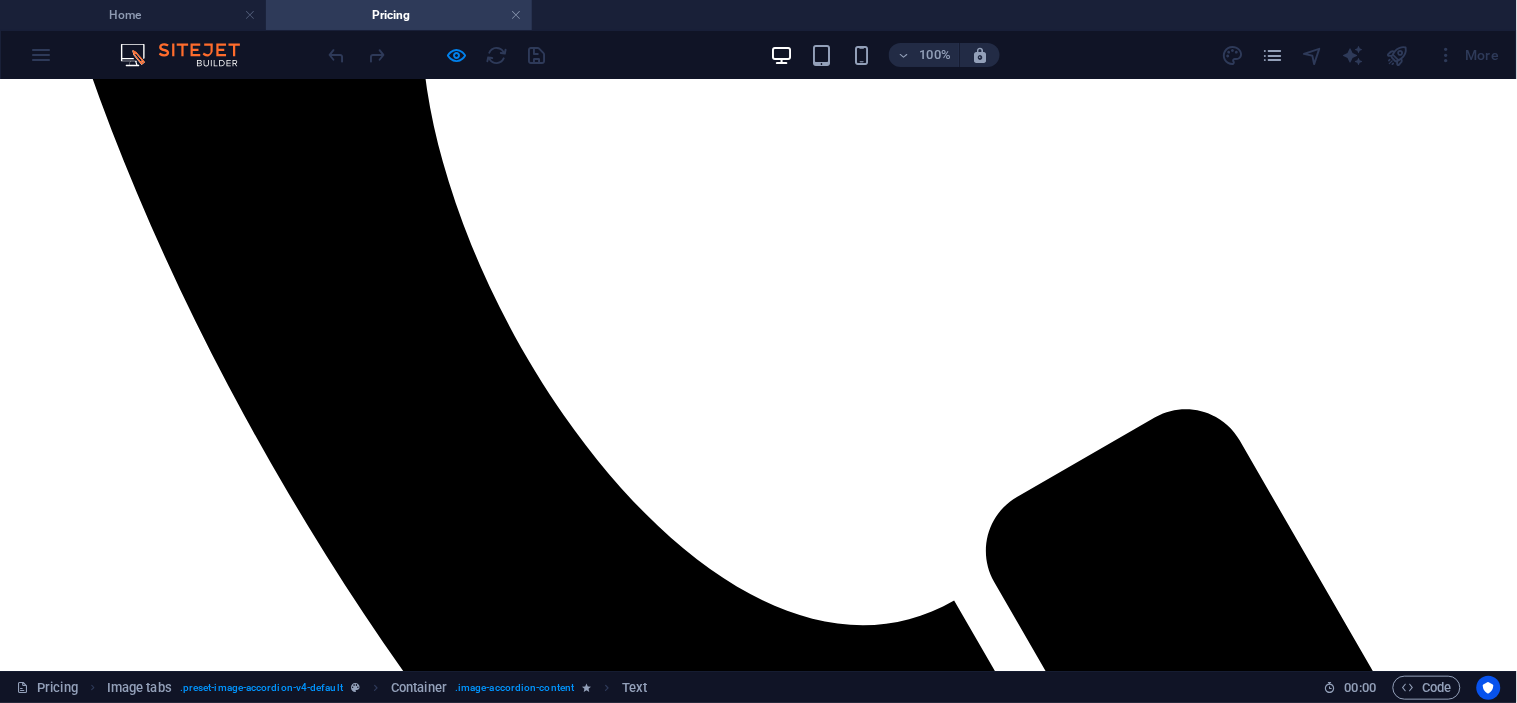 click on "PNG PORTS" at bounding box center (758, 2786) 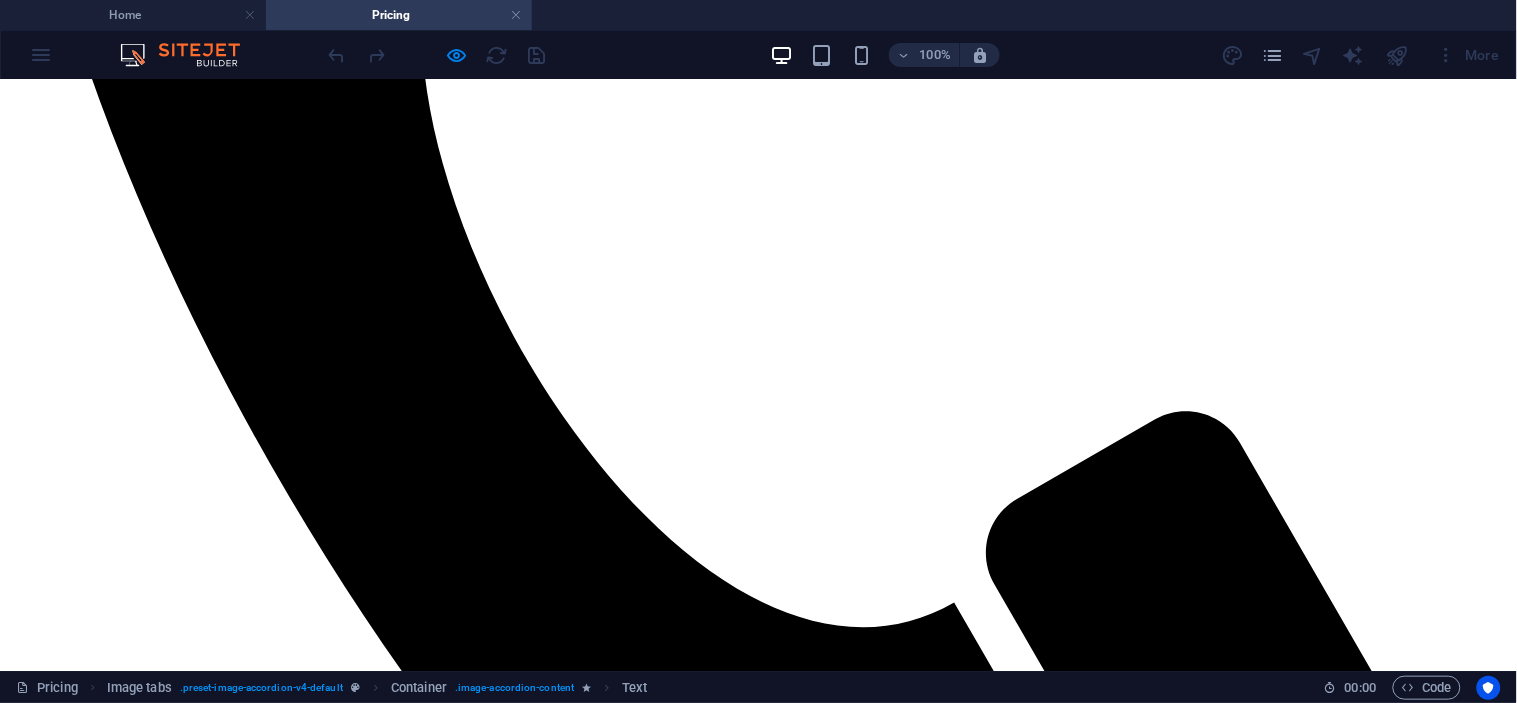 scroll, scrollTop: 935, scrollLeft: 0, axis: vertical 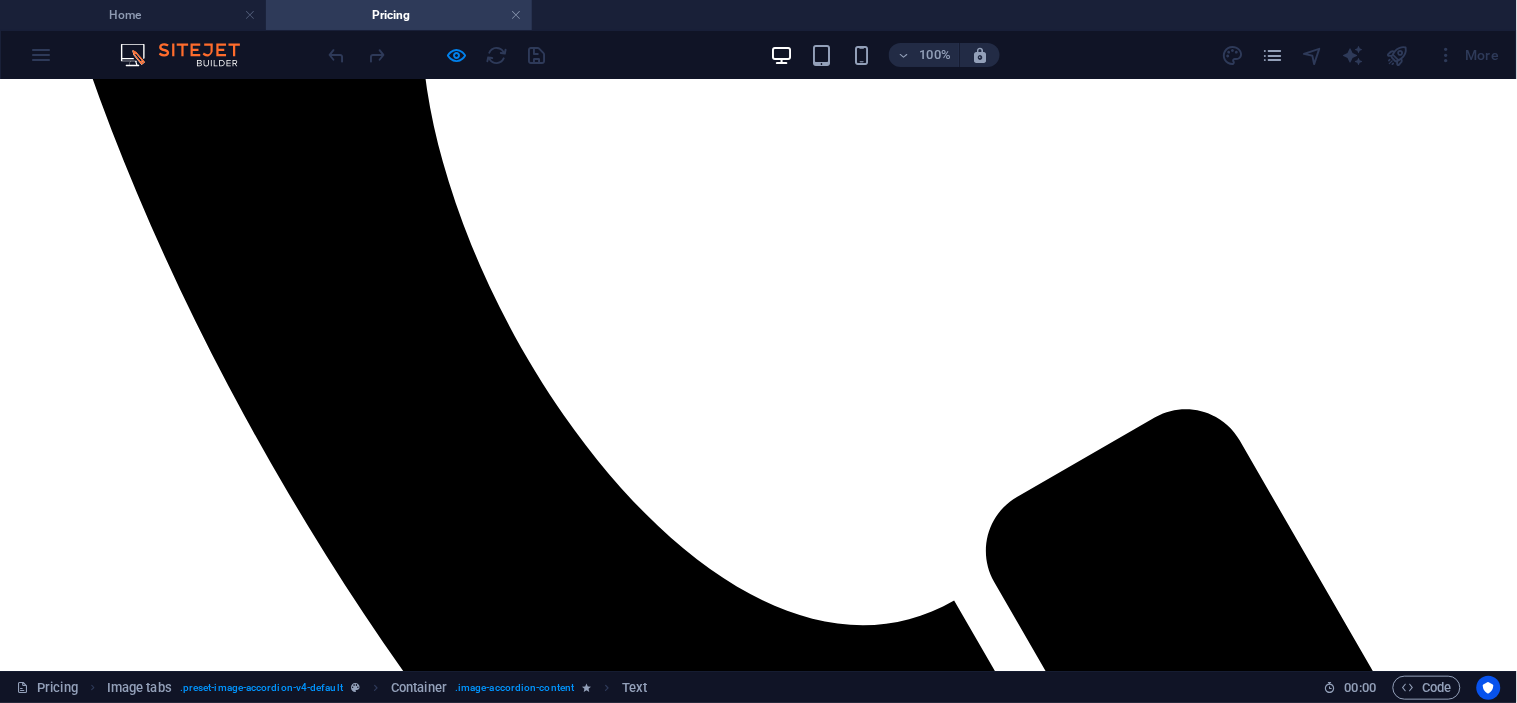 click on "SP BREWERY" at bounding box center [758, 3302] 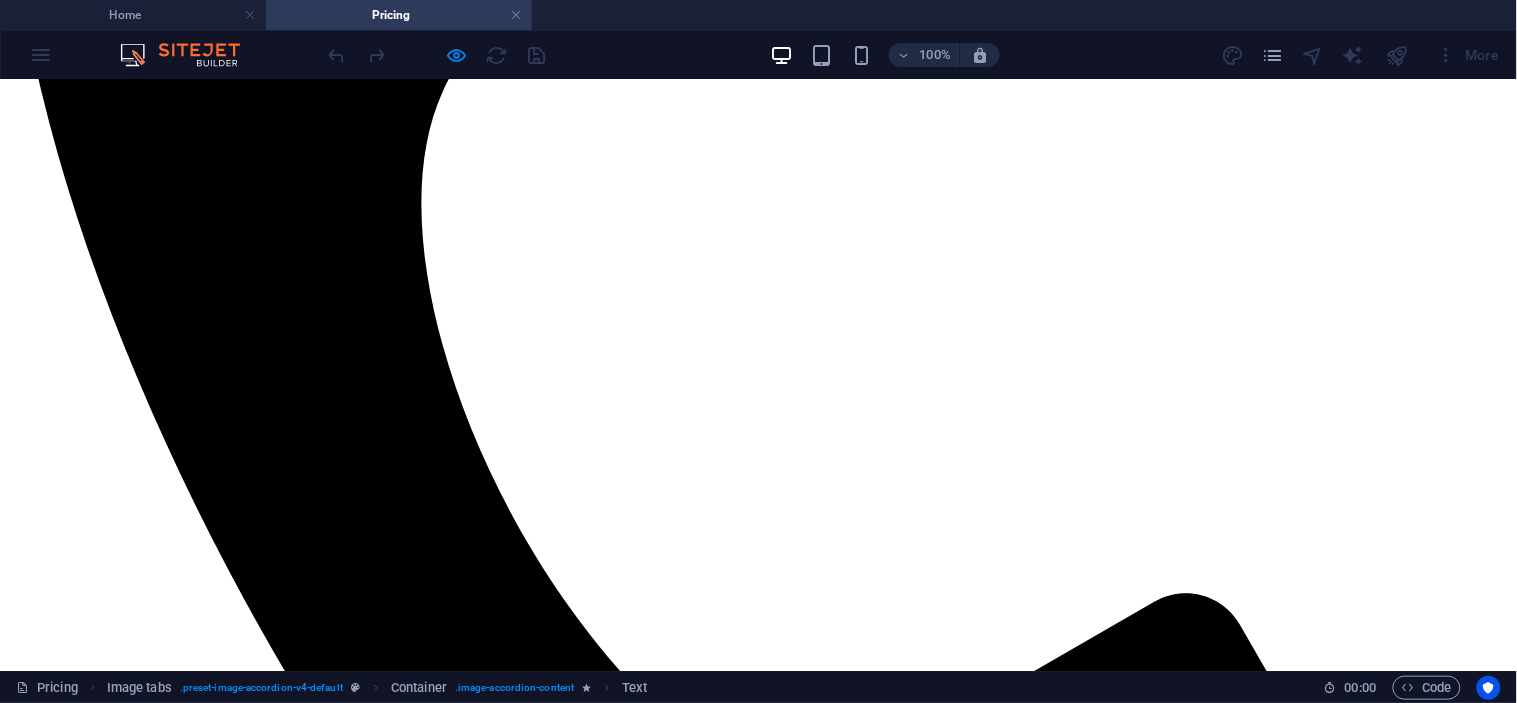 scroll, scrollTop: 713, scrollLeft: 0, axis: vertical 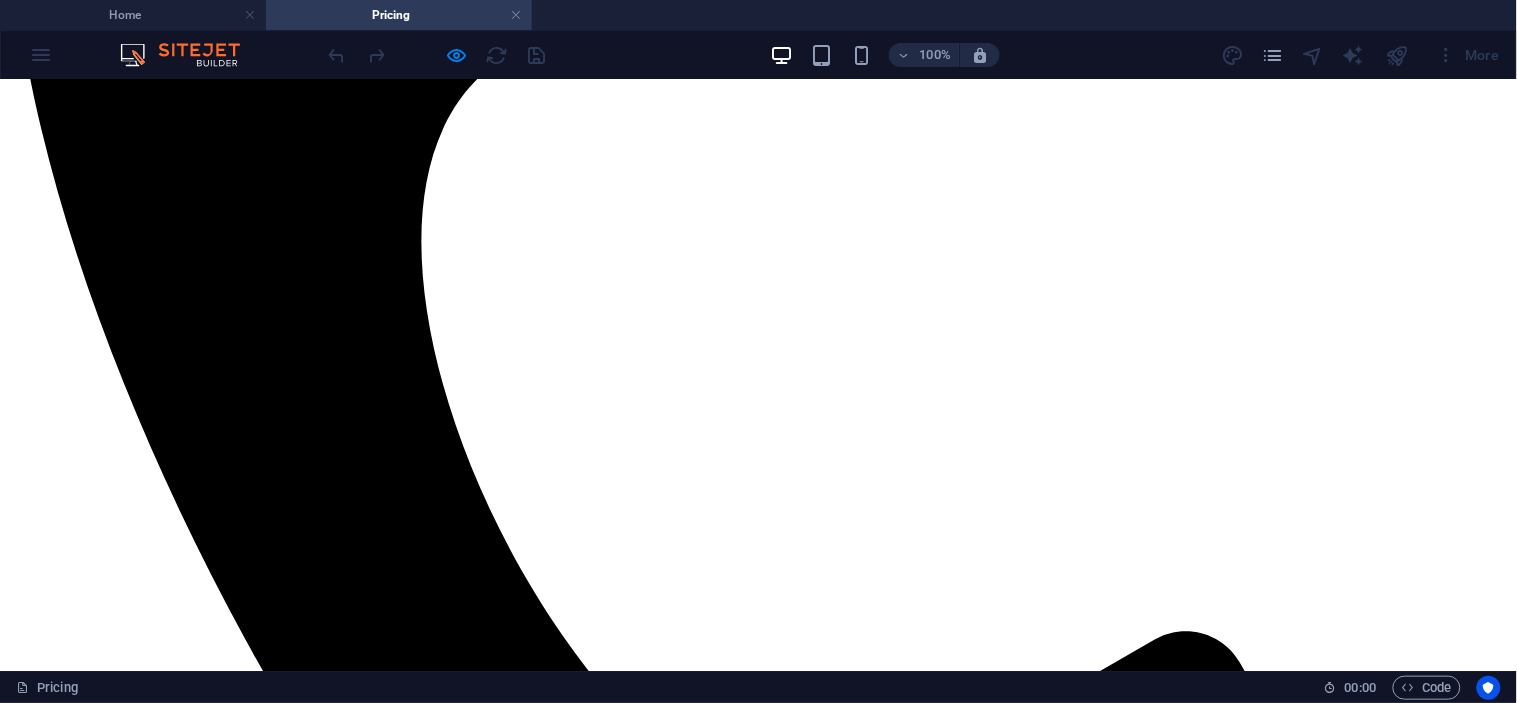 click on "SP BREWERY" at bounding box center [758, 3464] 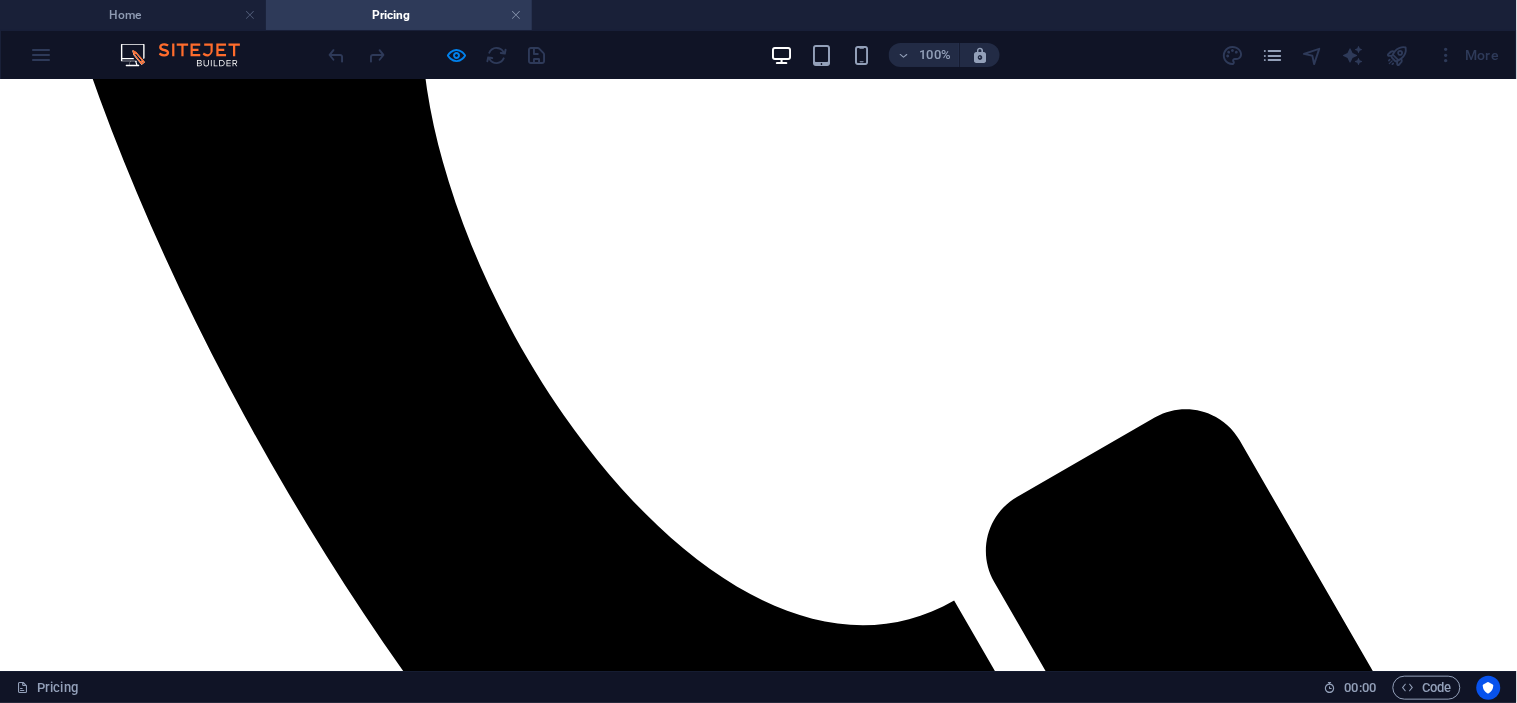 click on "SP BREWERY" at bounding box center (758, 3242) 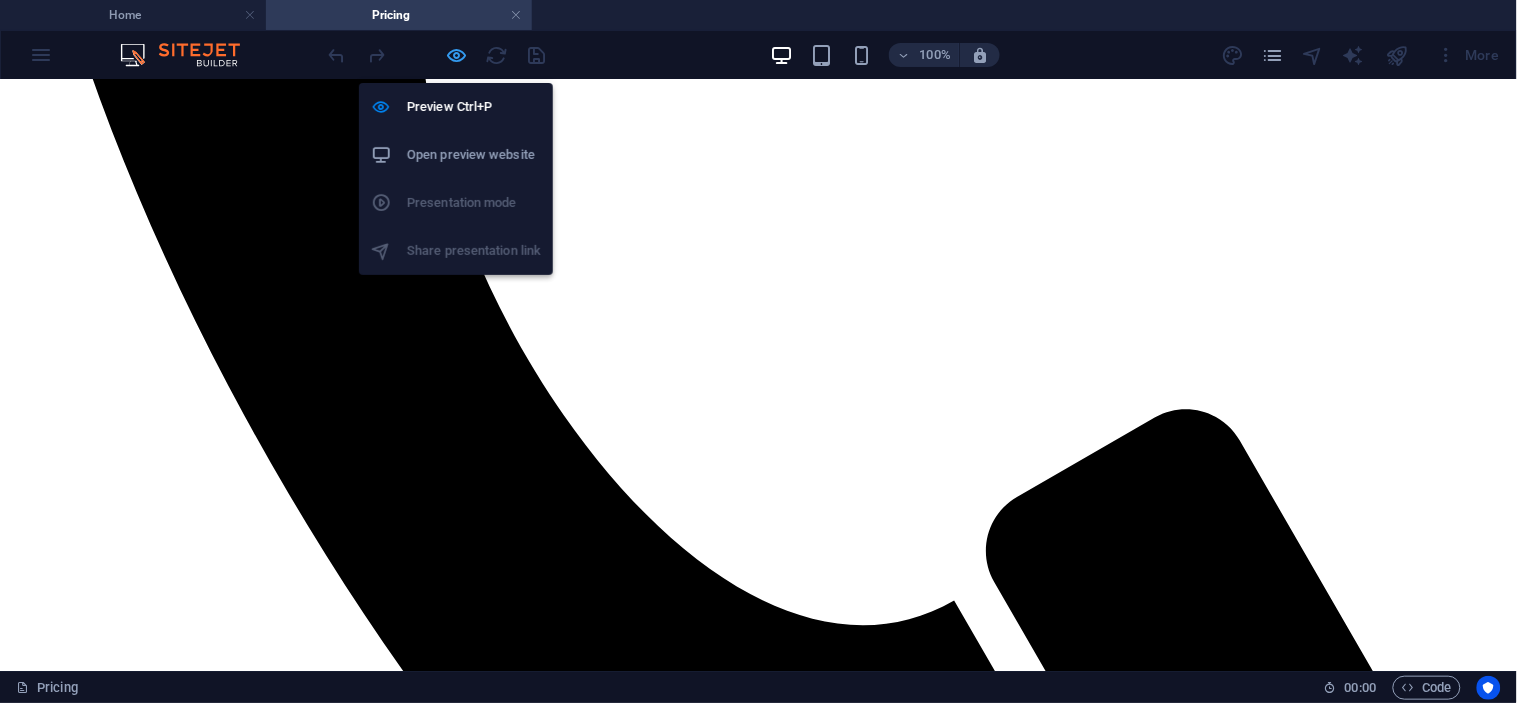 click at bounding box center (457, 55) 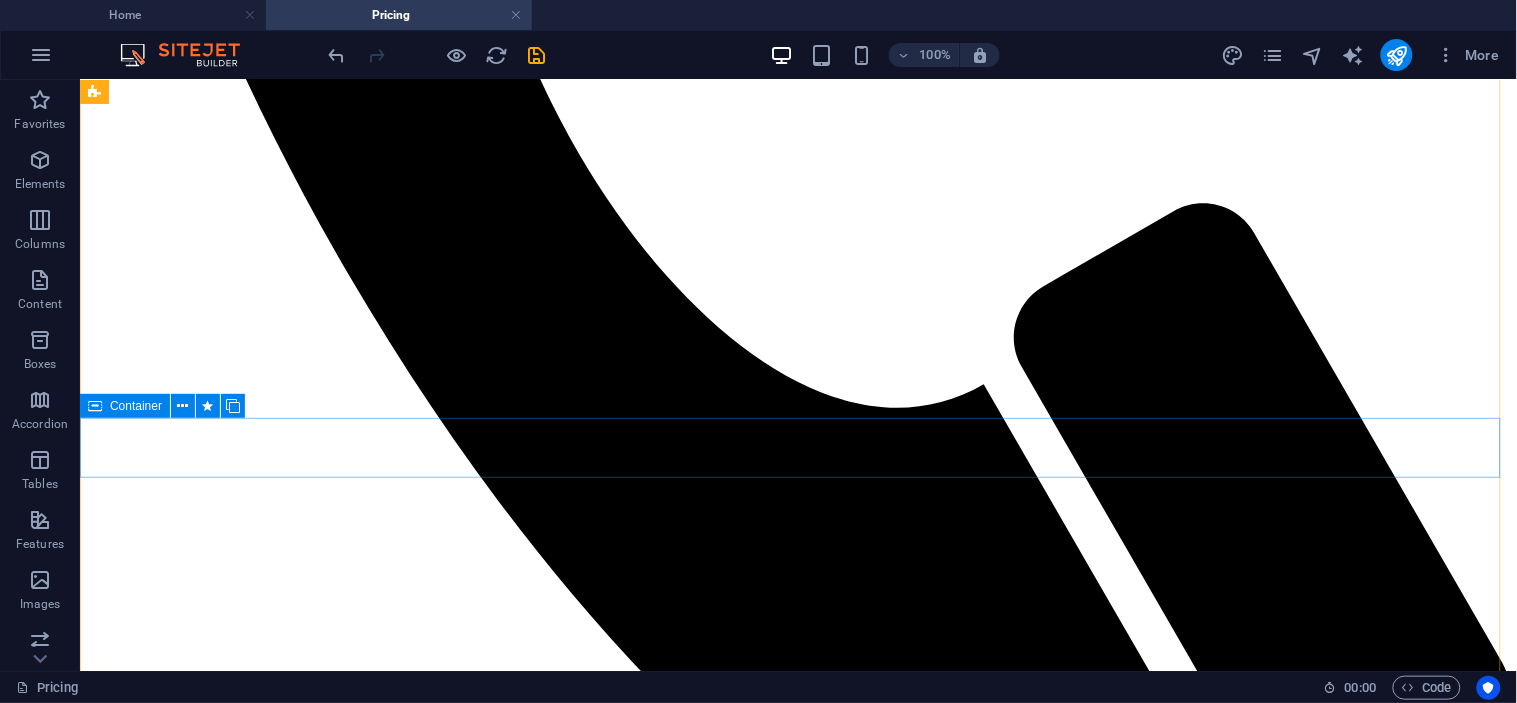 click on "LAE TIDAL BASIN UPGRADE" at bounding box center (797, 2833) 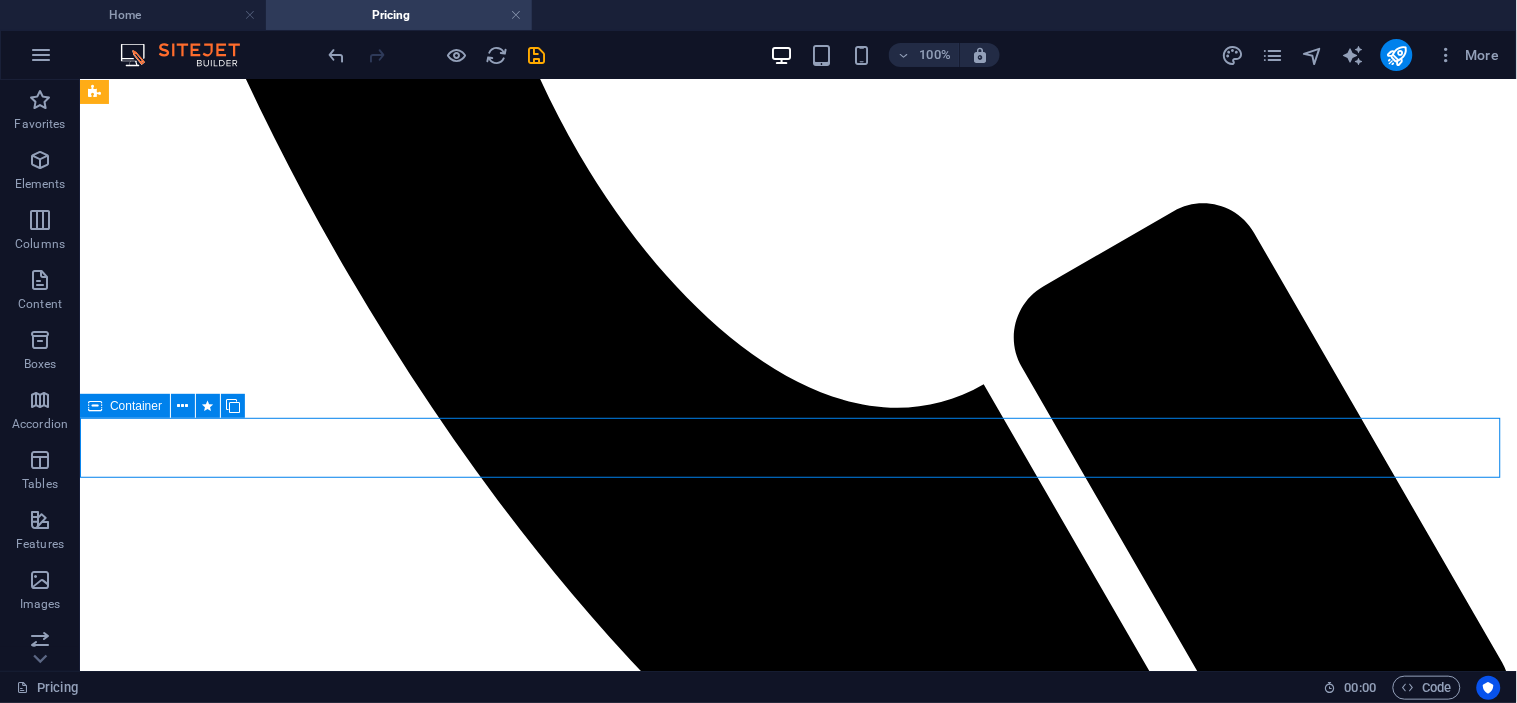 click on "LAE TIDAL BASIN UPGRADE" at bounding box center (797, 2833) 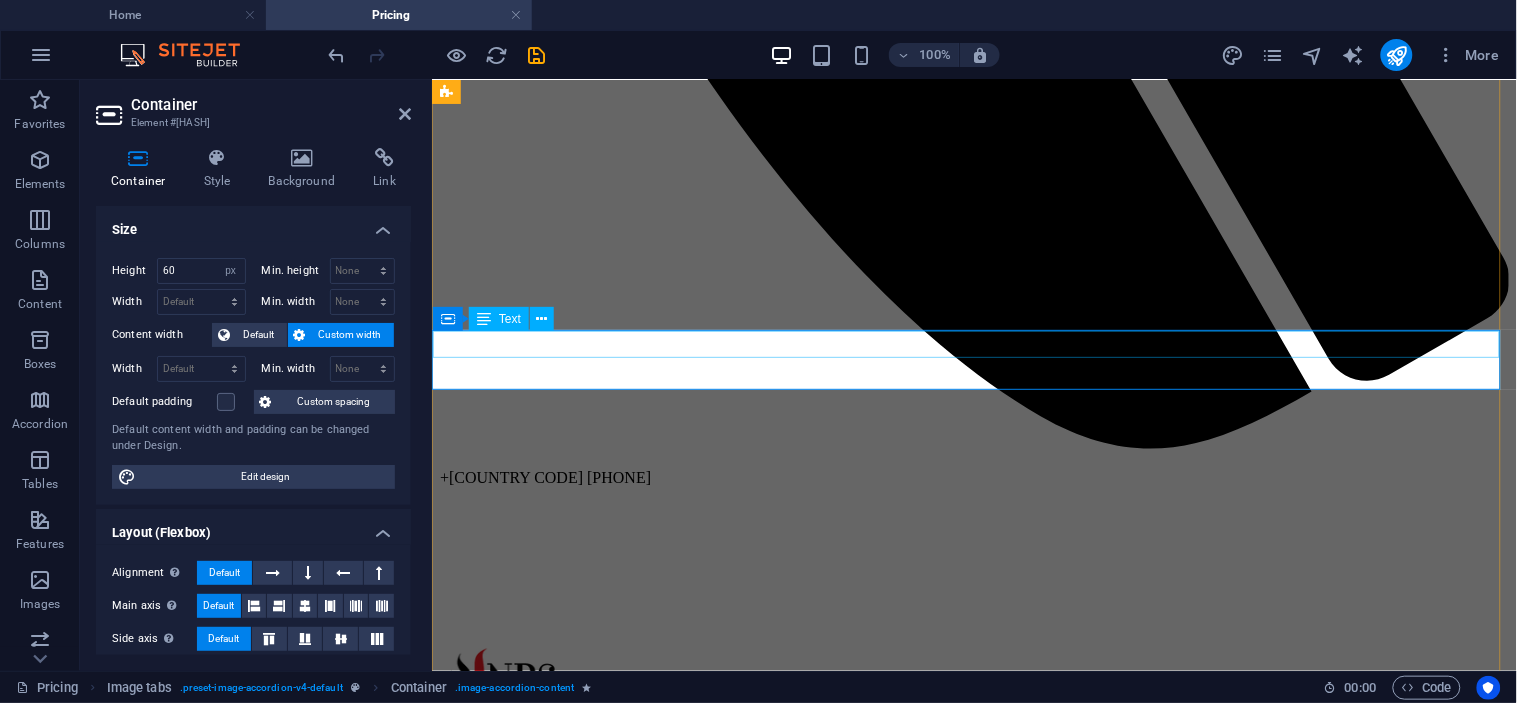 click on "LAE TIDAL BASIN UPGRADE" at bounding box center (973, 2323) 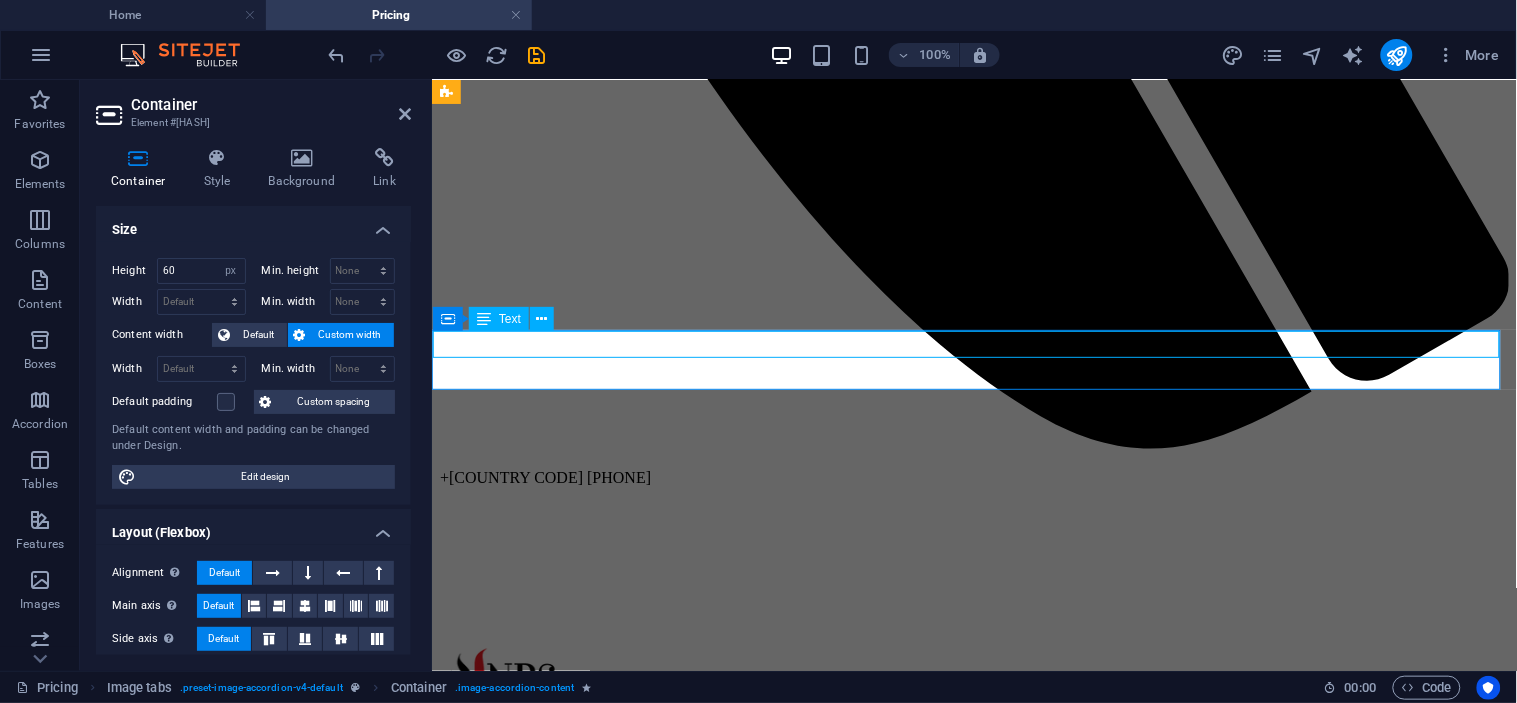 click on "LAE TIDAL BASIN UPGRADE" at bounding box center [973, 2323] 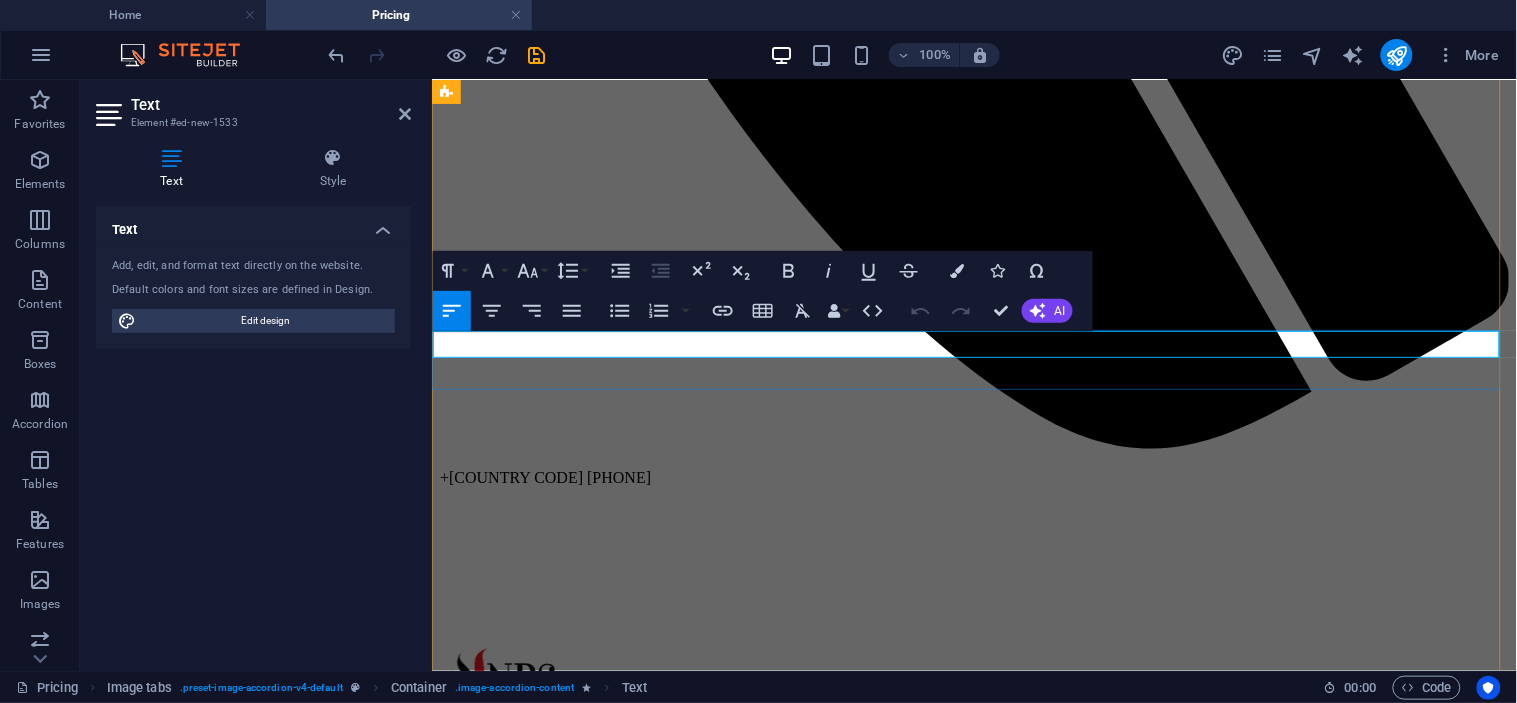 click on "LAE TIDAL BASIN UPGRADE" at bounding box center [973, 2323] 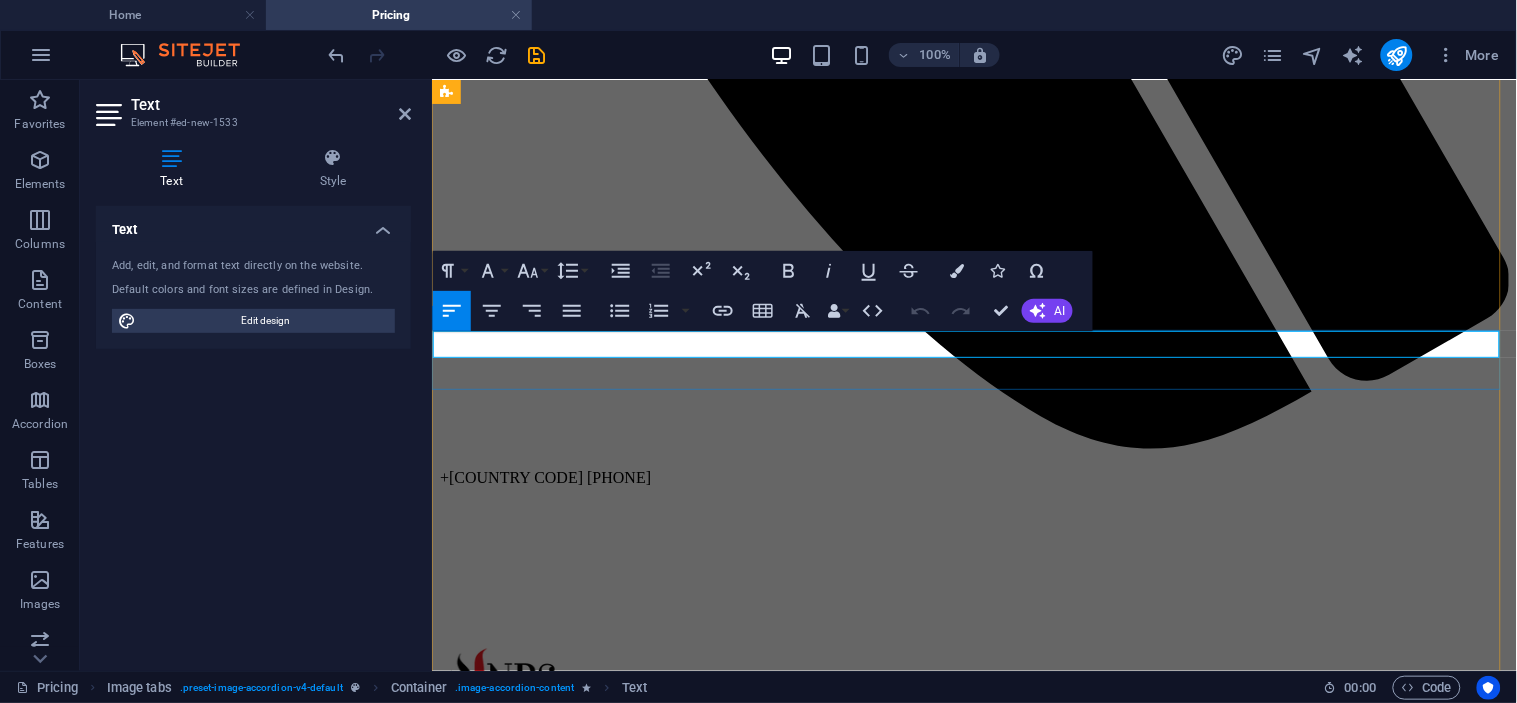 type 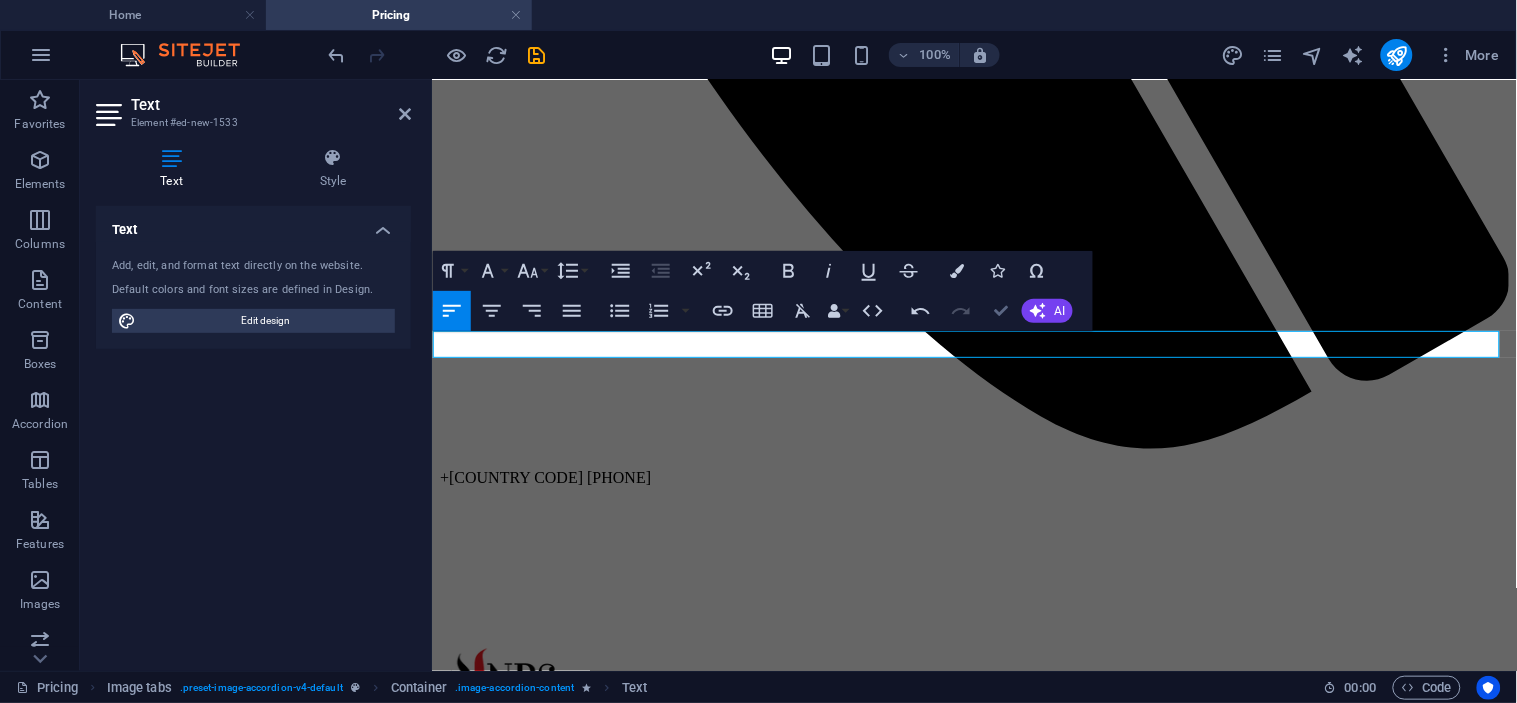 scroll, scrollTop: 1164, scrollLeft: 0, axis: vertical 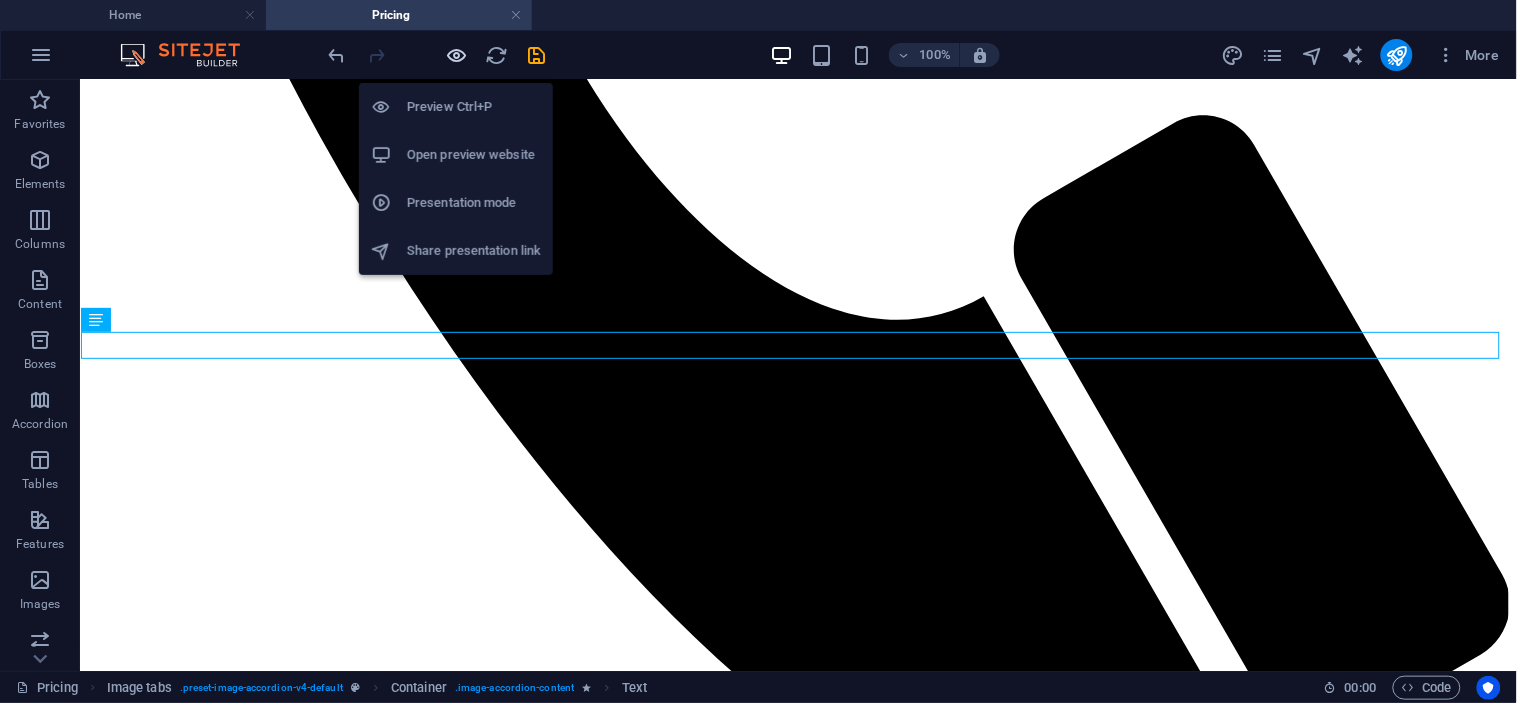 click at bounding box center [457, 55] 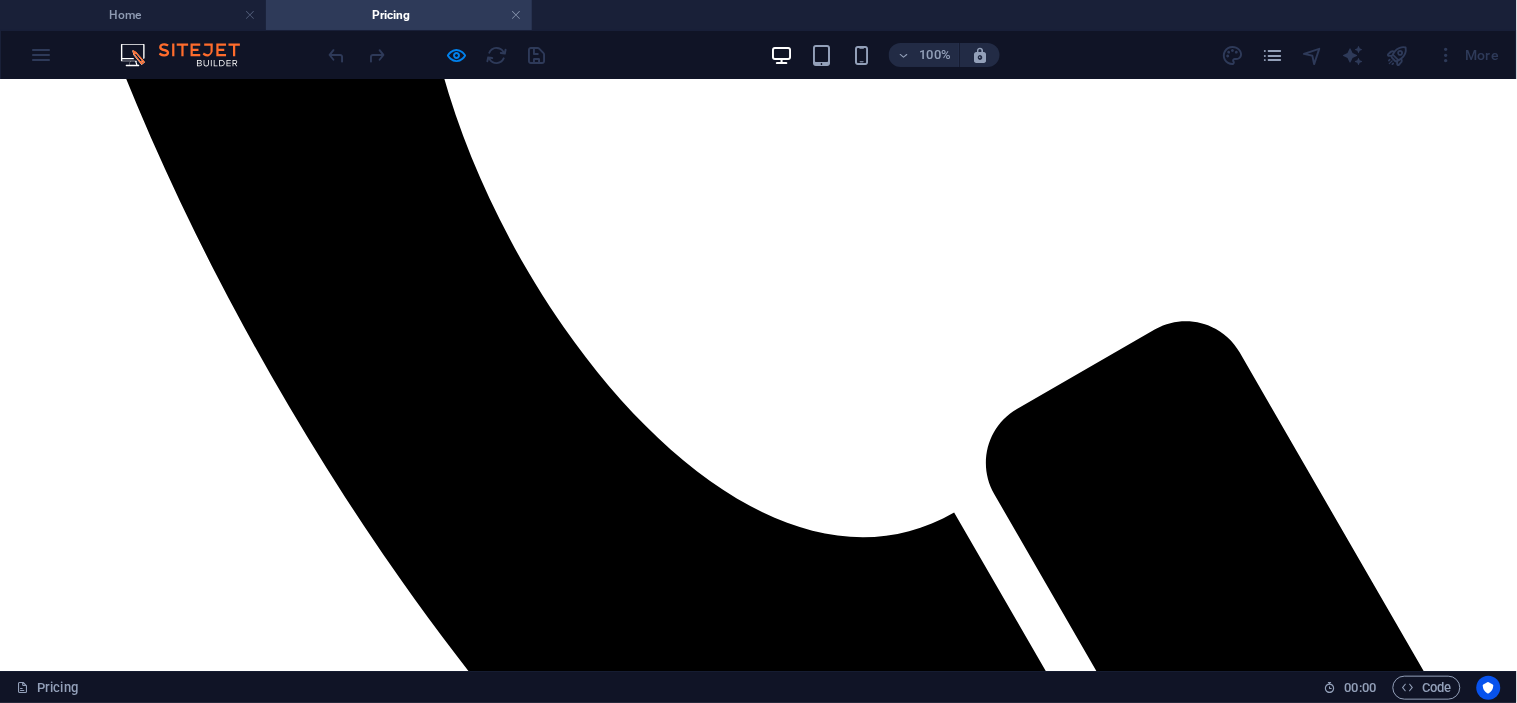 click at bounding box center [758, 1230] 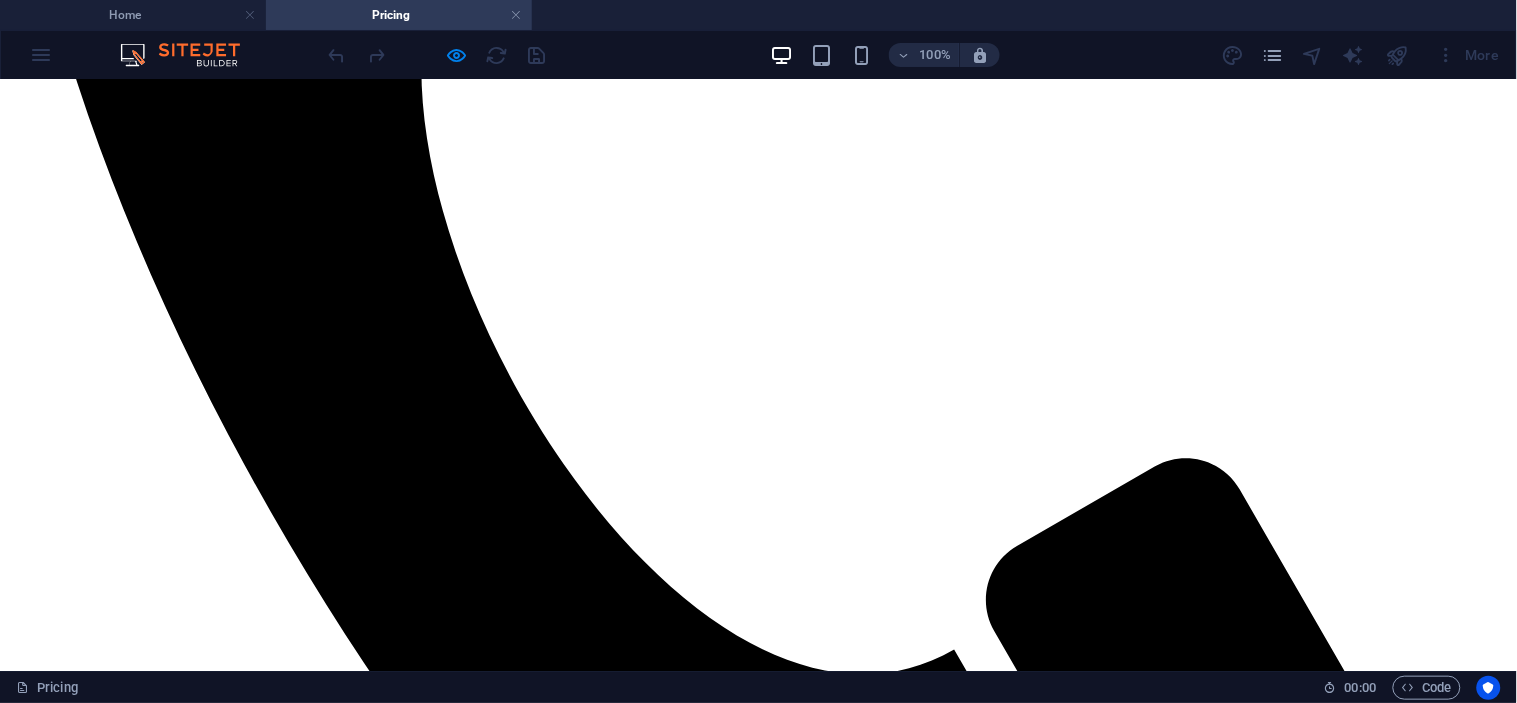 scroll, scrollTop: 690, scrollLeft: 0, axis: vertical 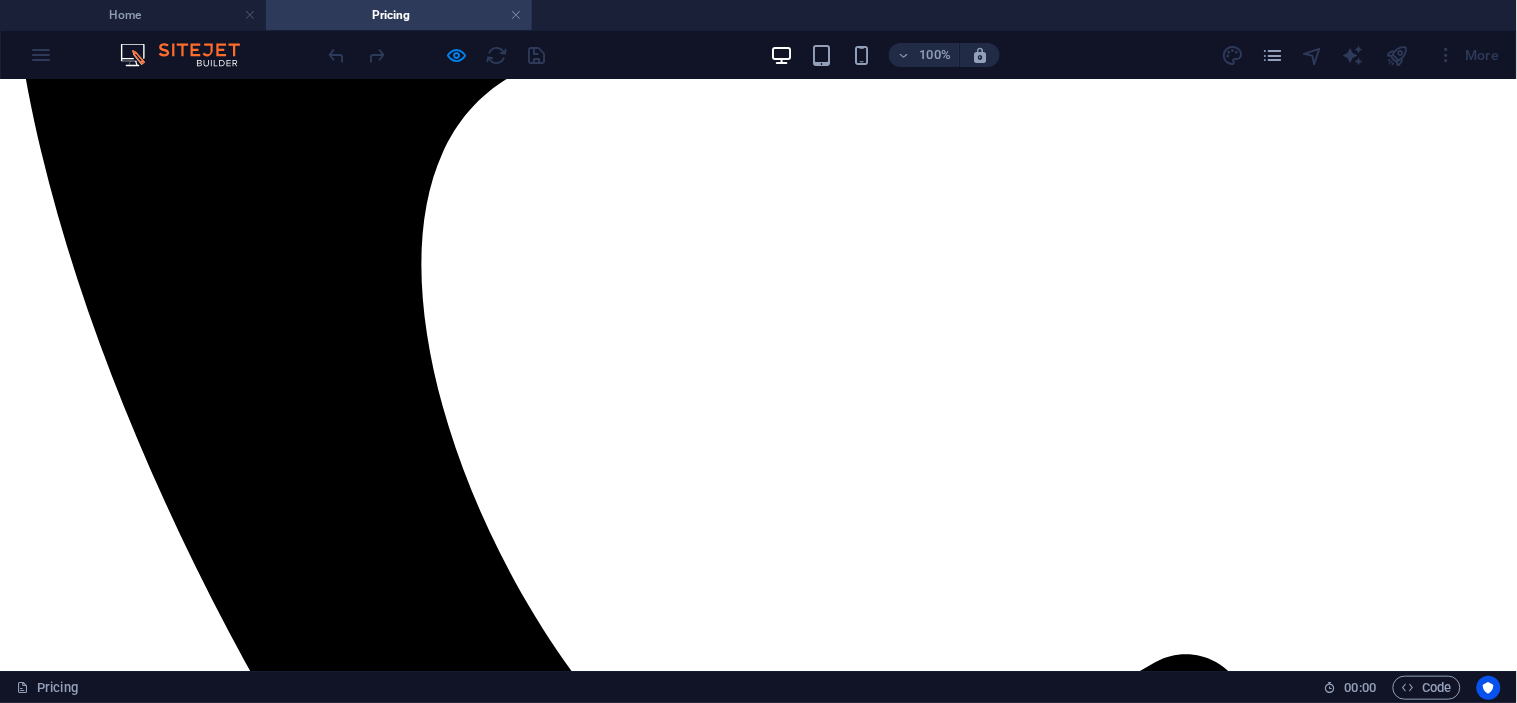 click at bounding box center [758, 2963] 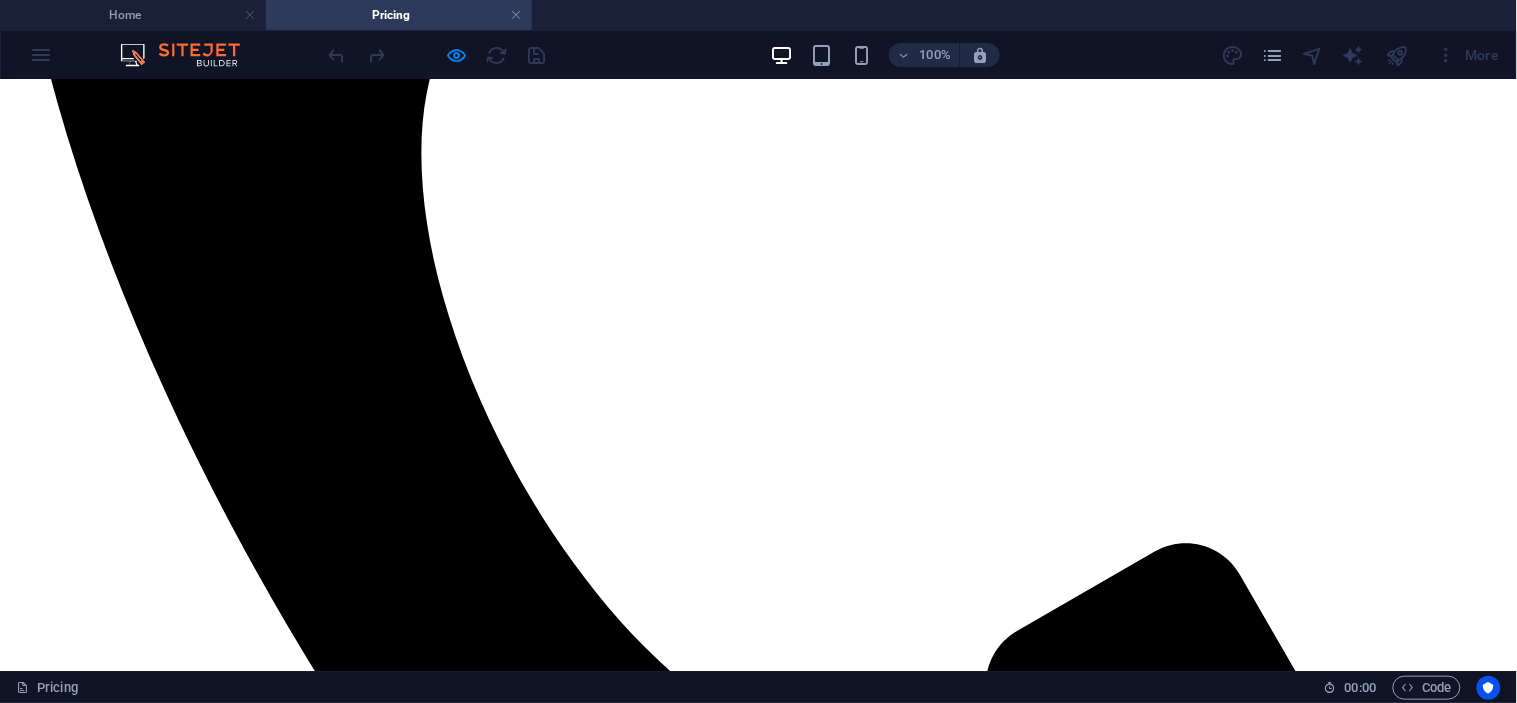 scroll, scrollTop: 912, scrollLeft: 0, axis: vertical 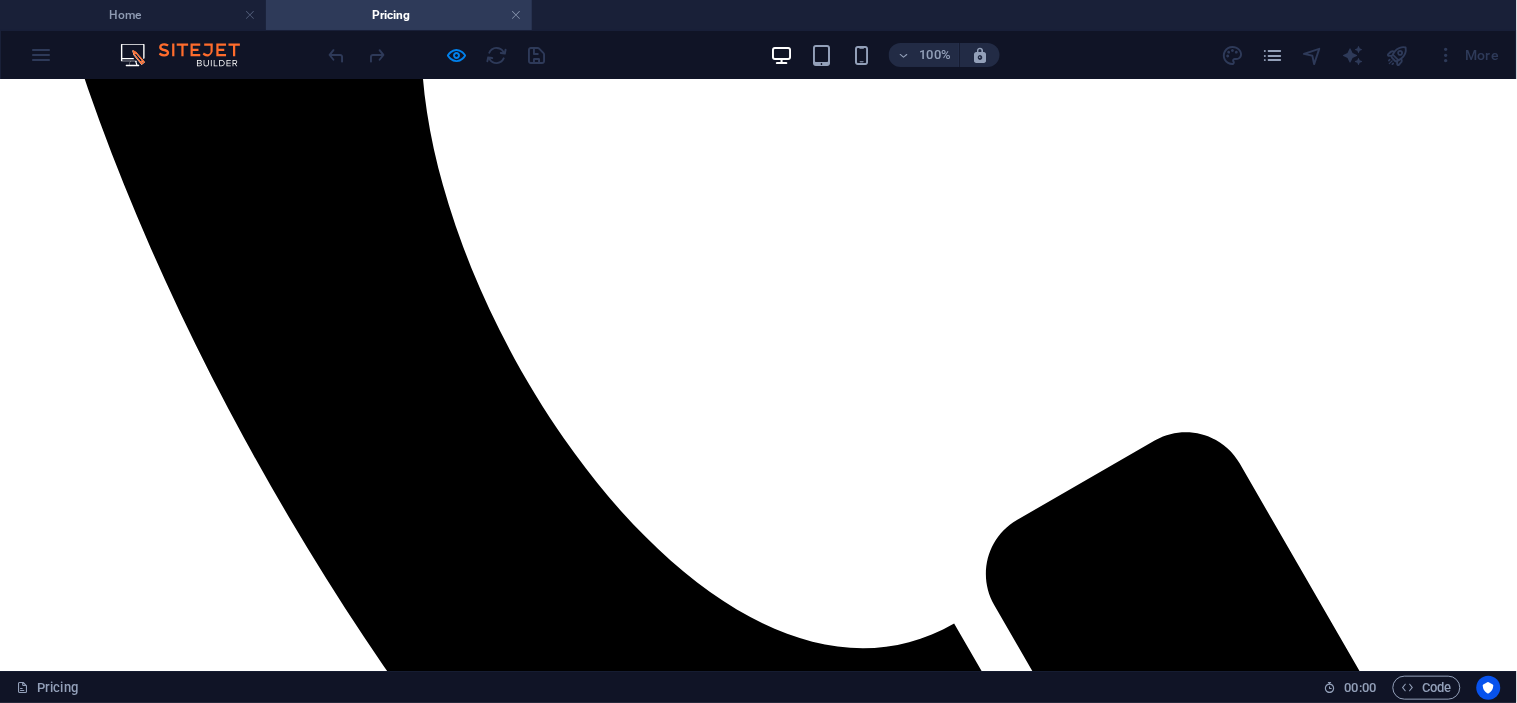 click on "SP BREWERY" at bounding box center (758, 3325) 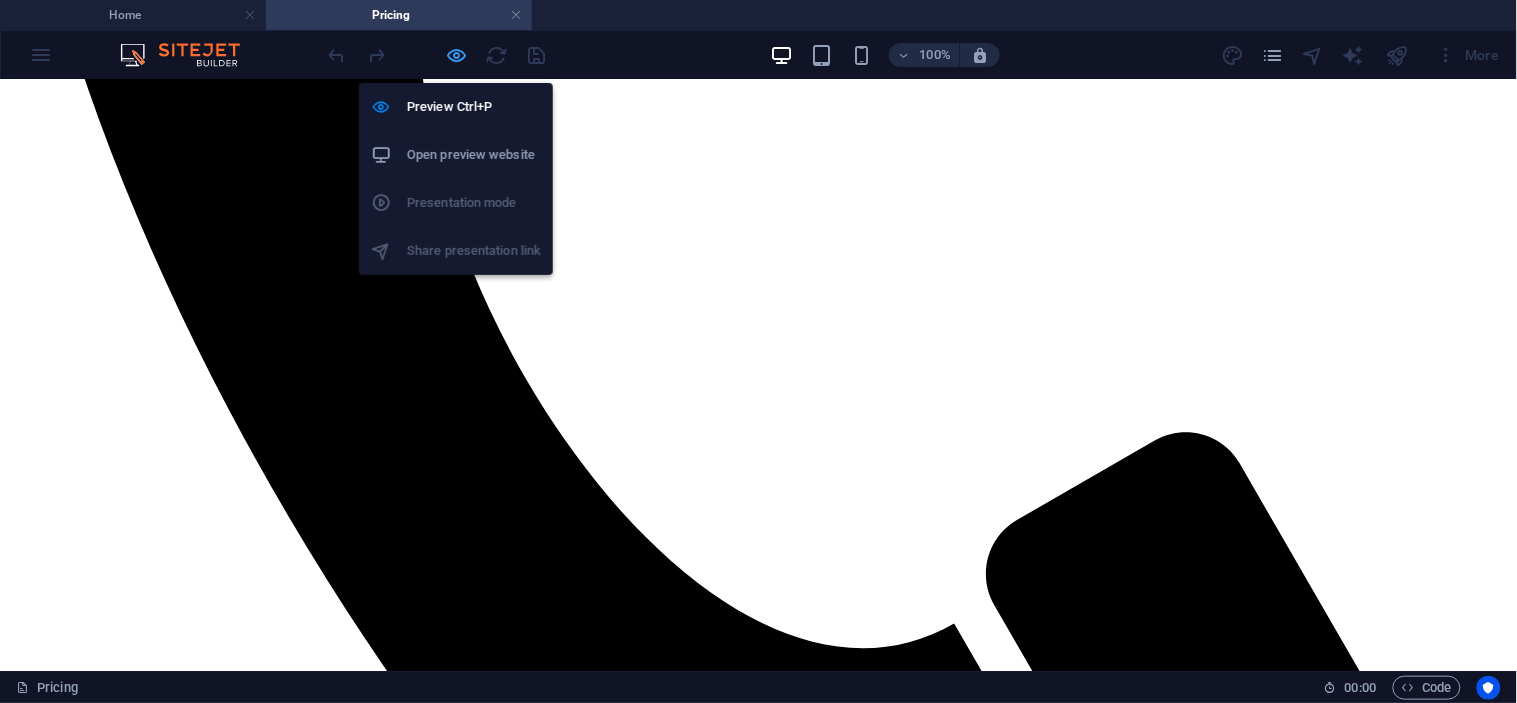 click at bounding box center [457, 55] 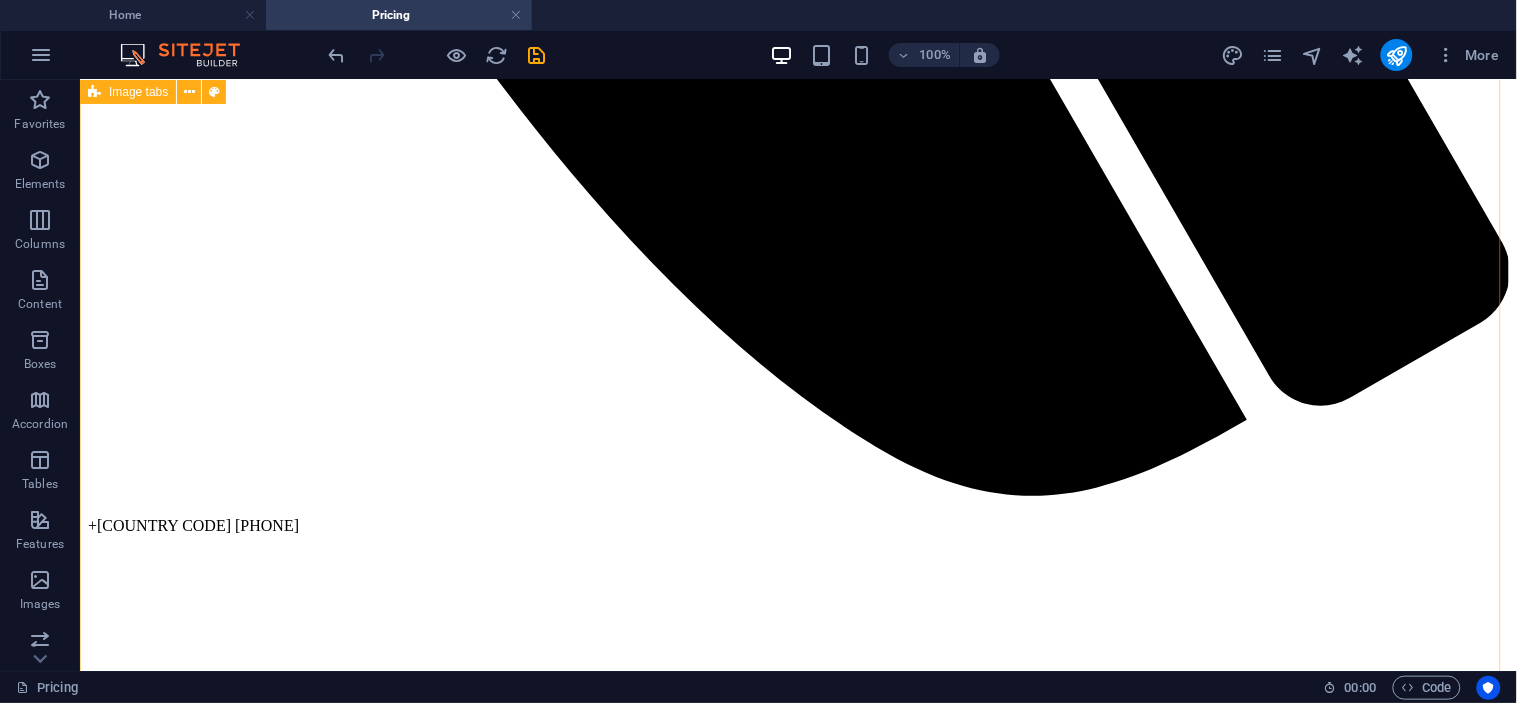 scroll, scrollTop: 1720, scrollLeft: 0, axis: vertical 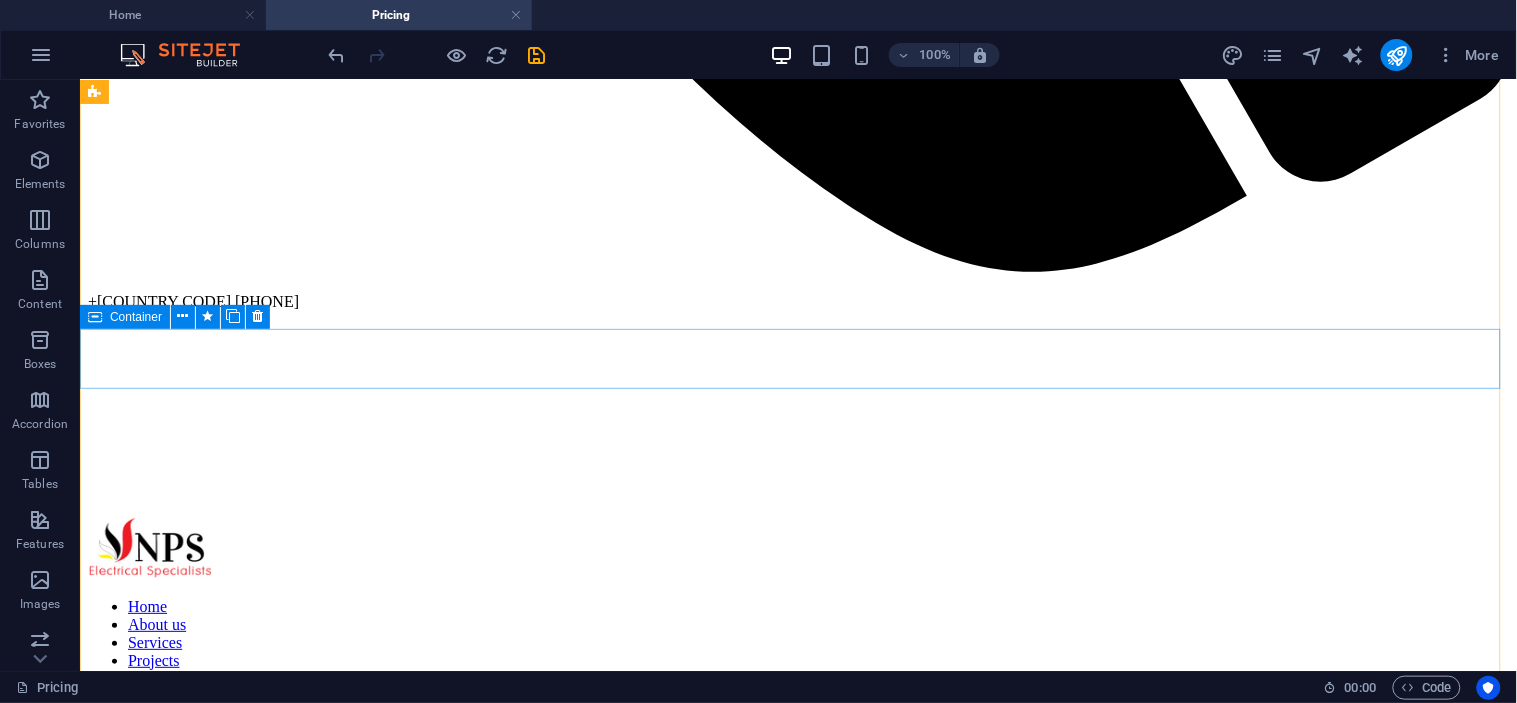 click on "Drop content here or  Add elements  Paste clipboard" at bounding box center (797, 2644) 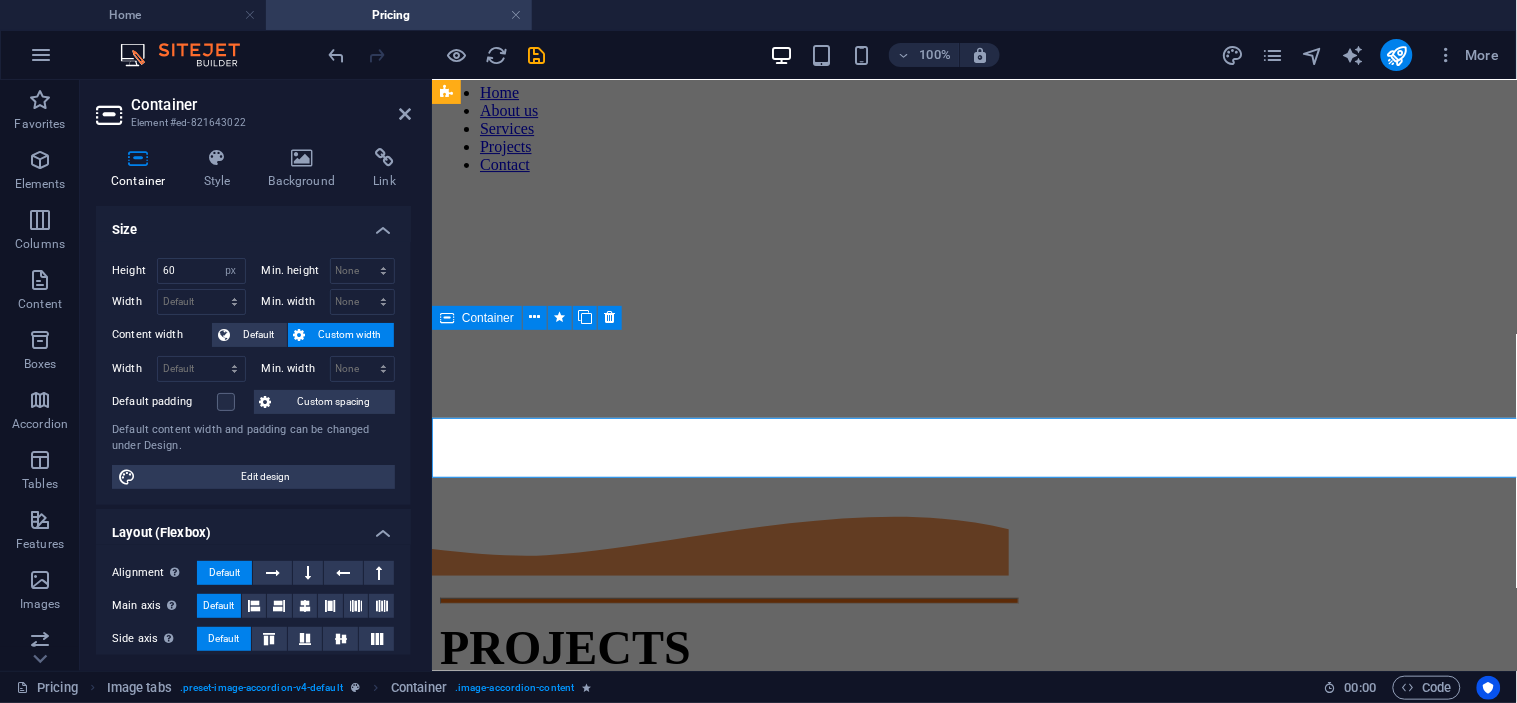 scroll, scrollTop: 1631, scrollLeft: 0, axis: vertical 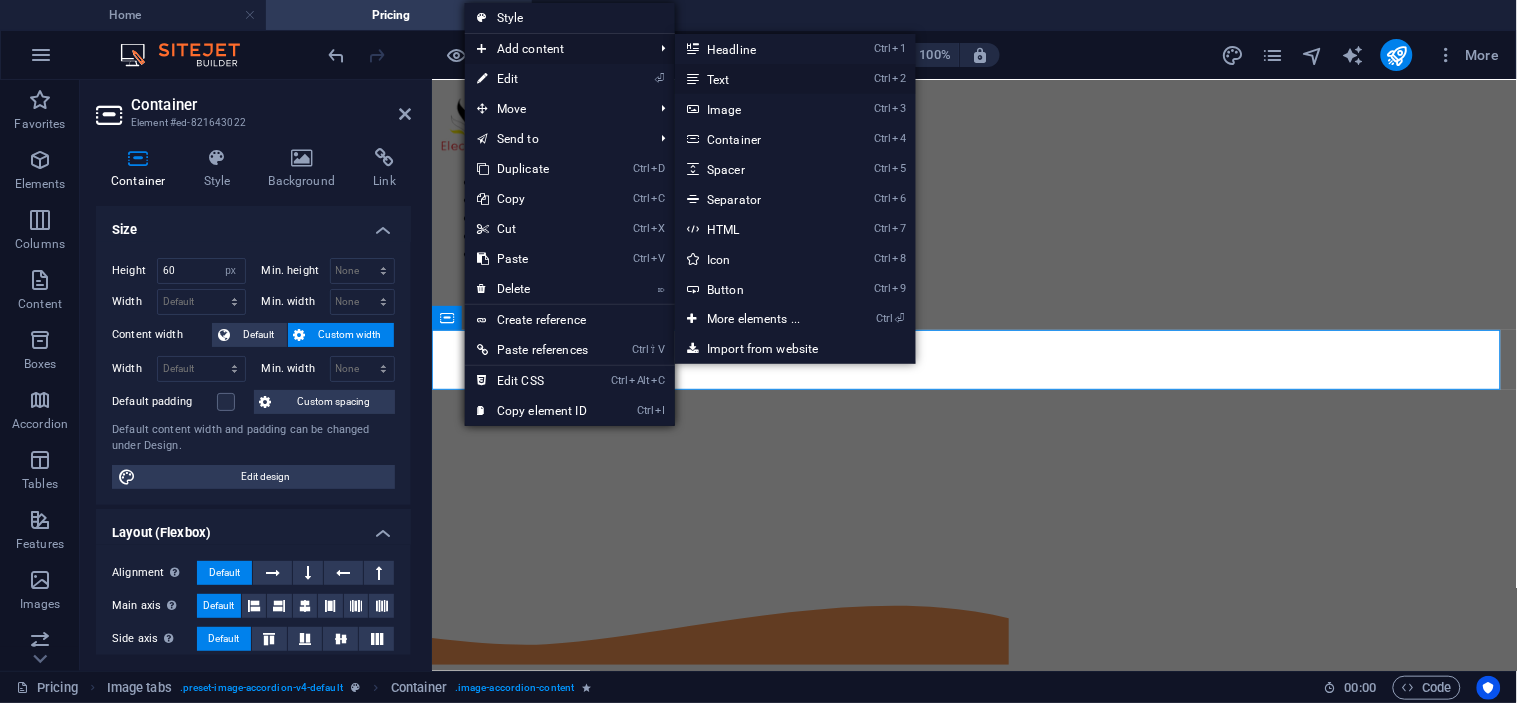 click on "Ctrl 2  Text" at bounding box center (757, 79) 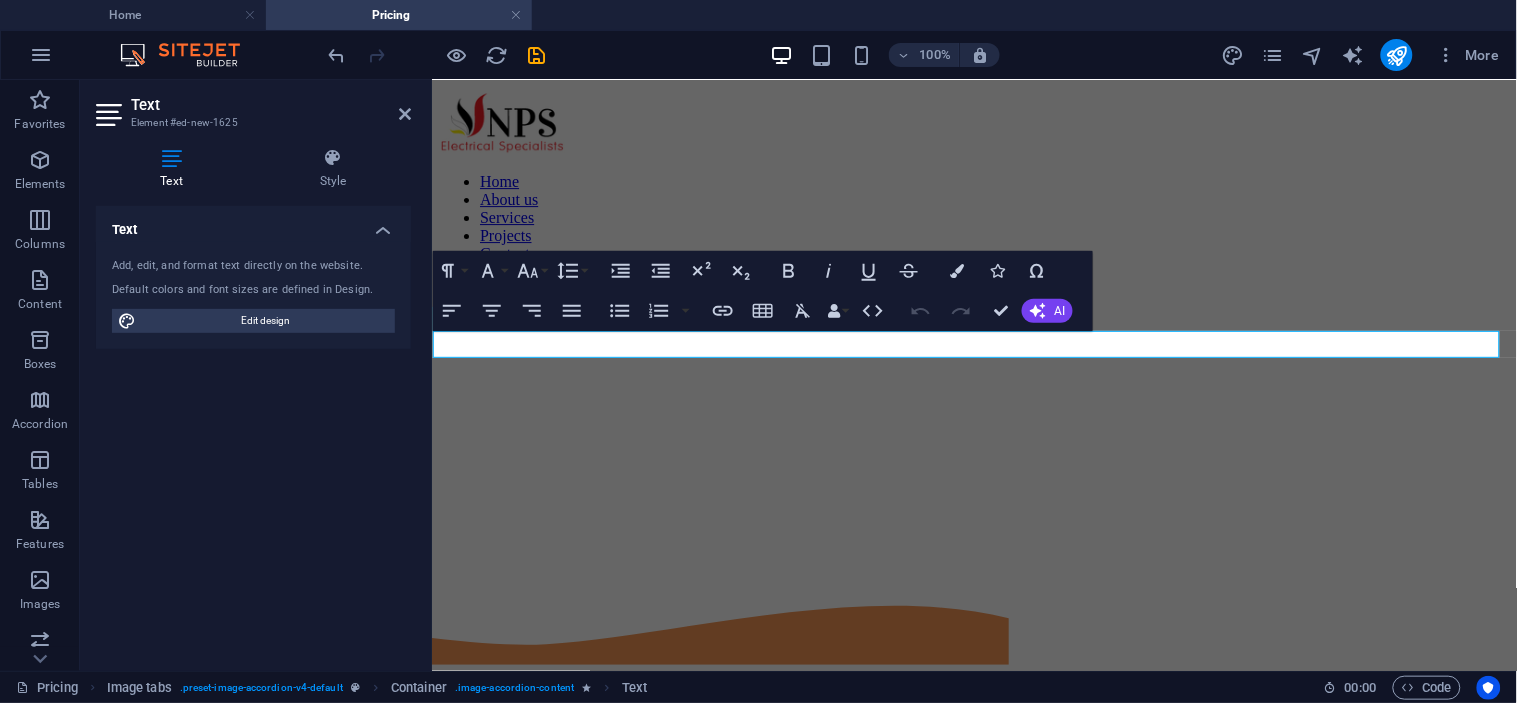 scroll, scrollTop: 1720, scrollLeft: 0, axis: vertical 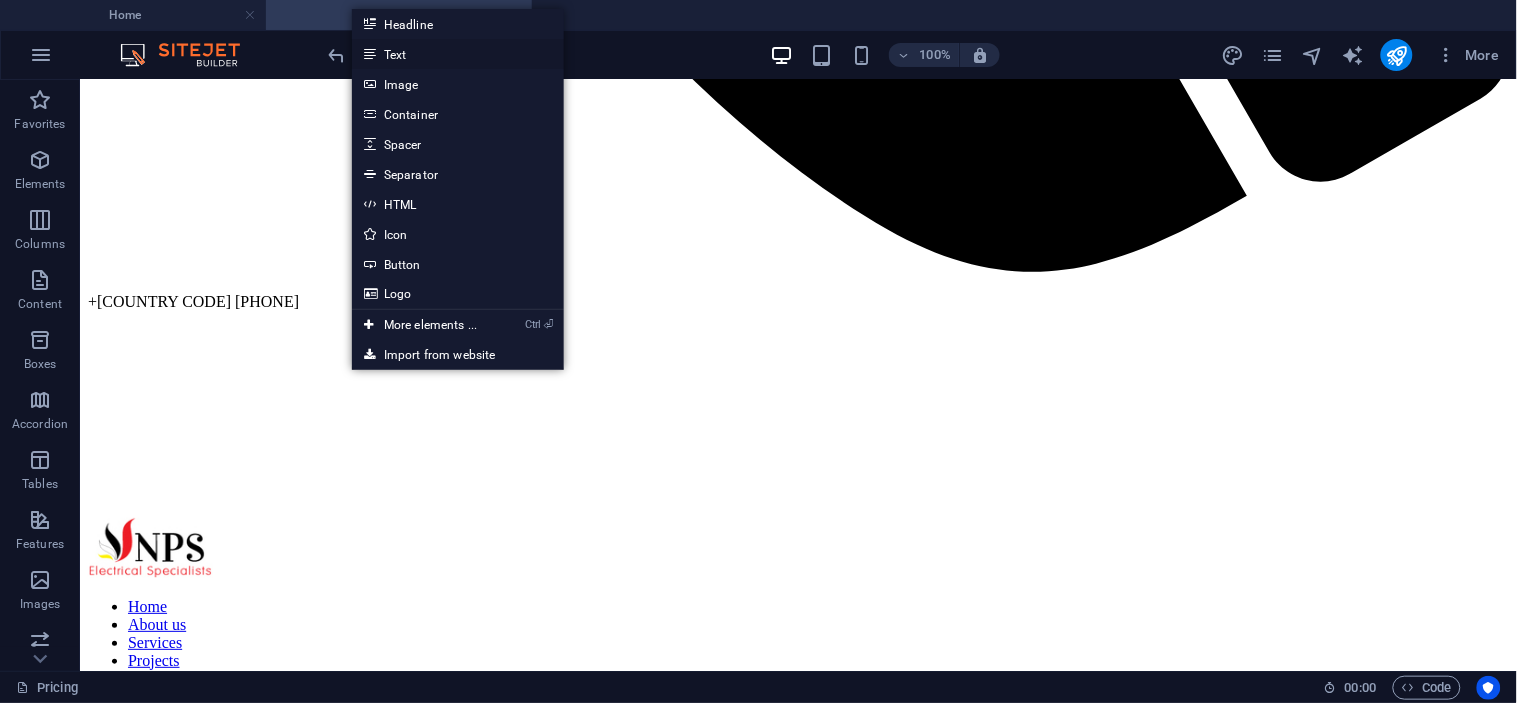 click on "Text" at bounding box center (458, 54) 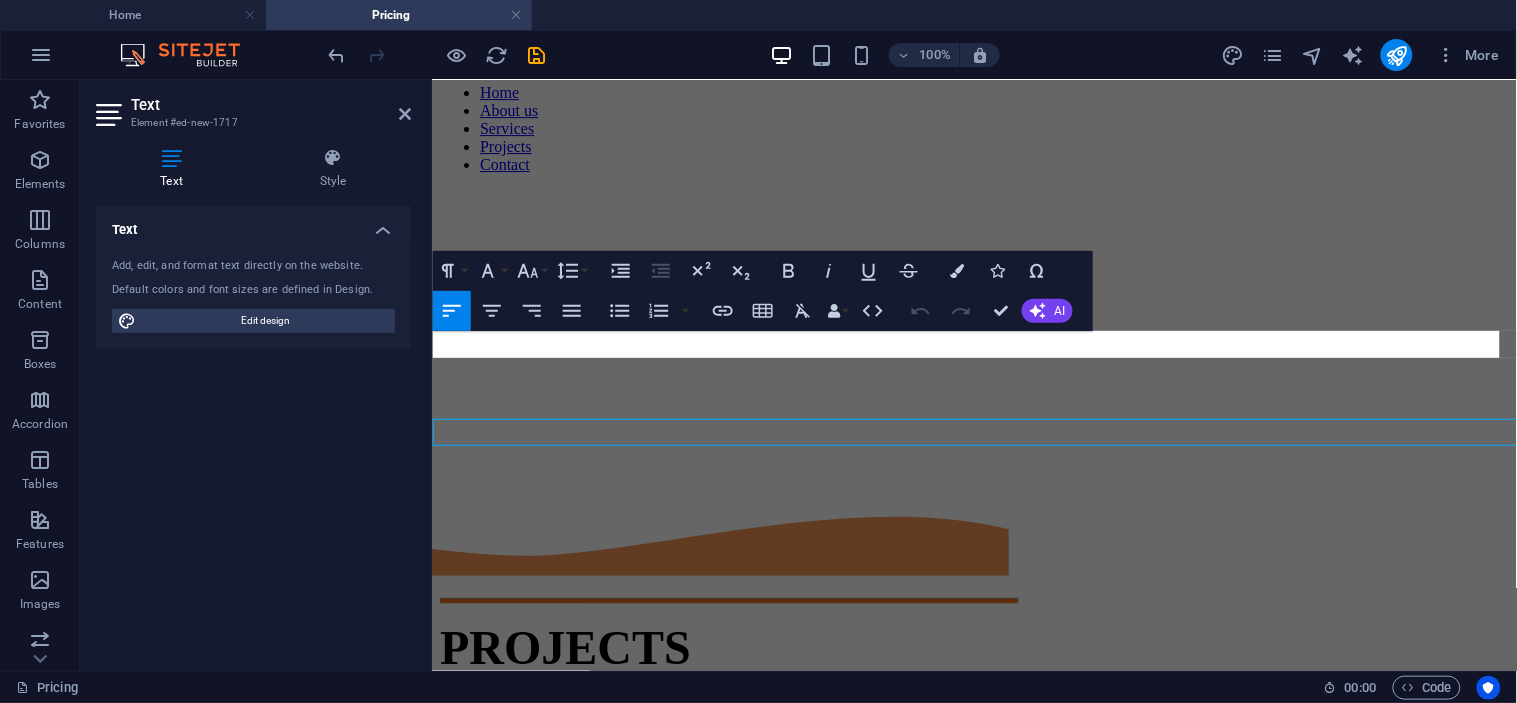 scroll, scrollTop: 1631, scrollLeft: 0, axis: vertical 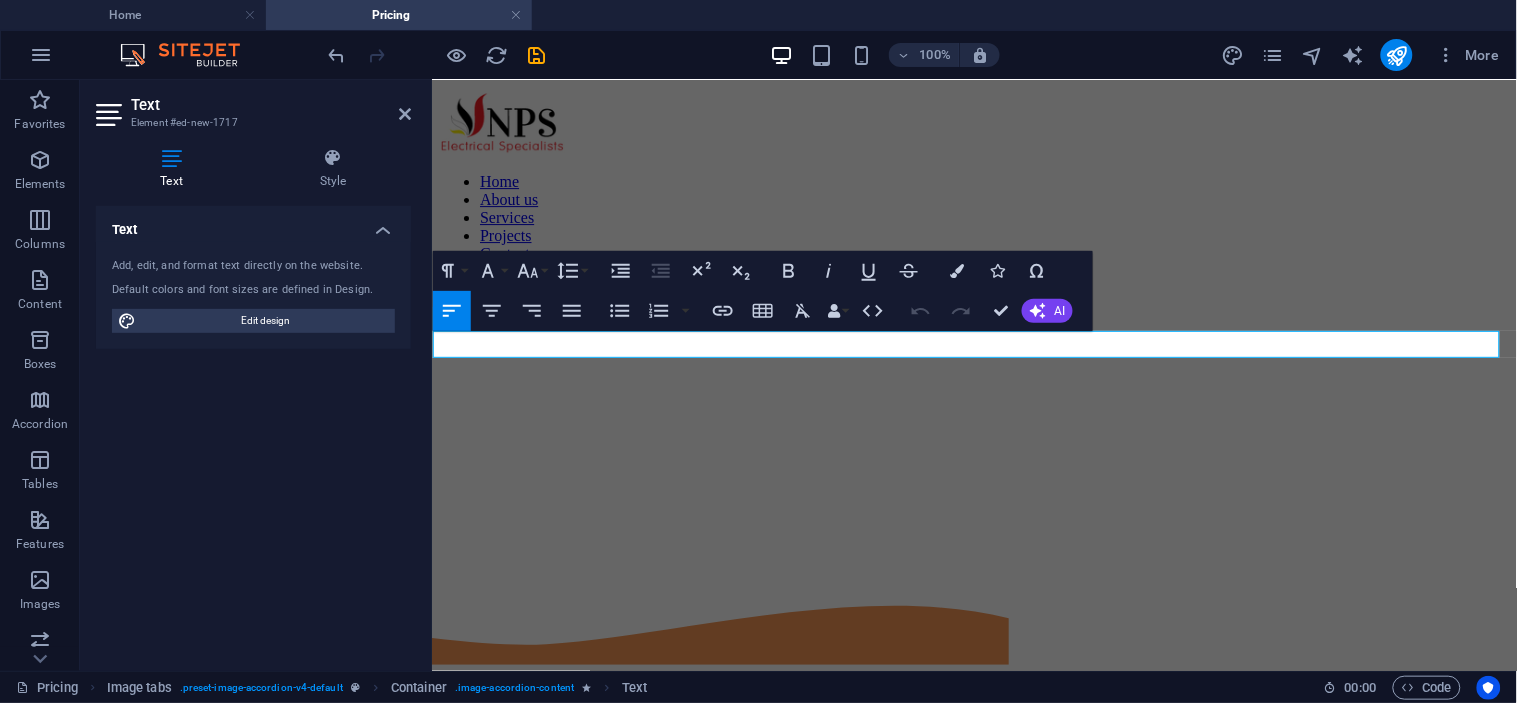 type 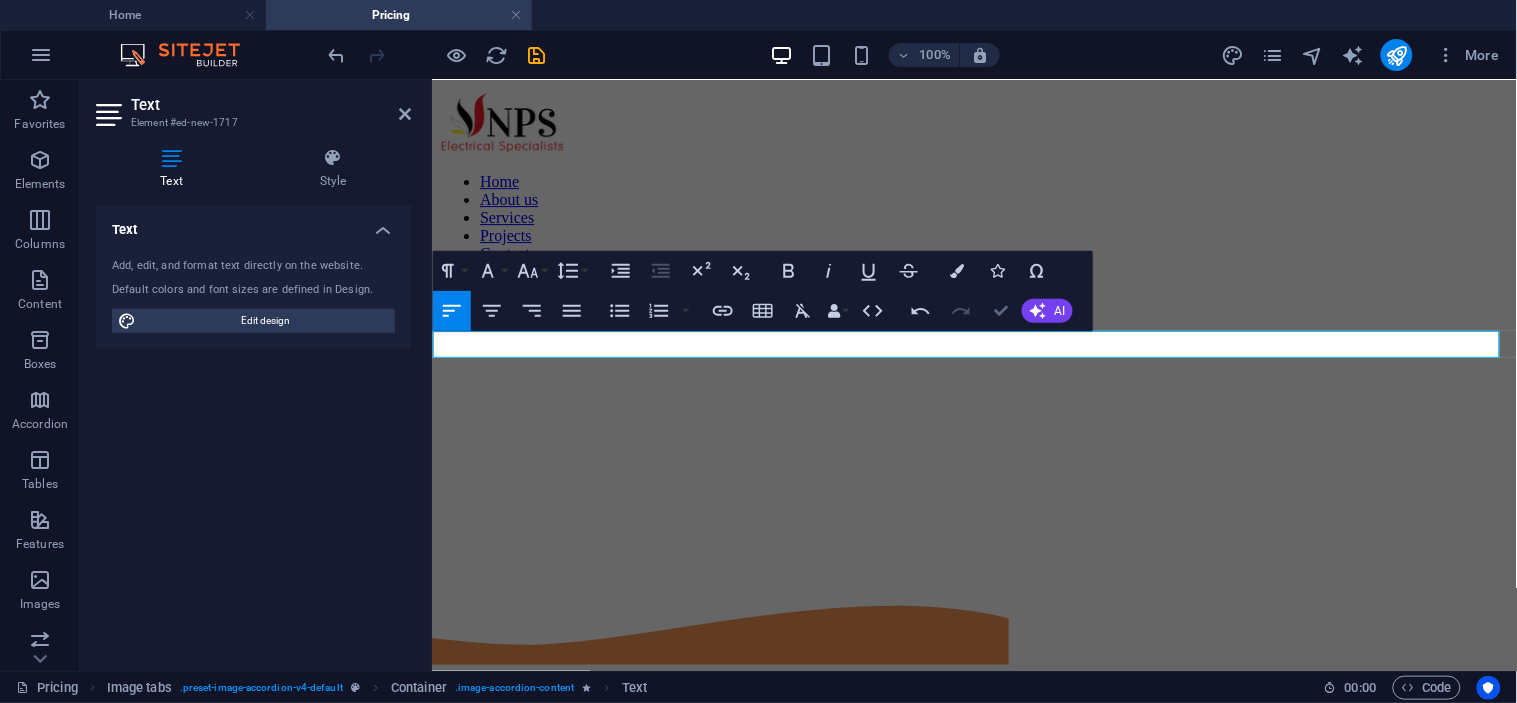 scroll, scrollTop: 1718, scrollLeft: 0, axis: vertical 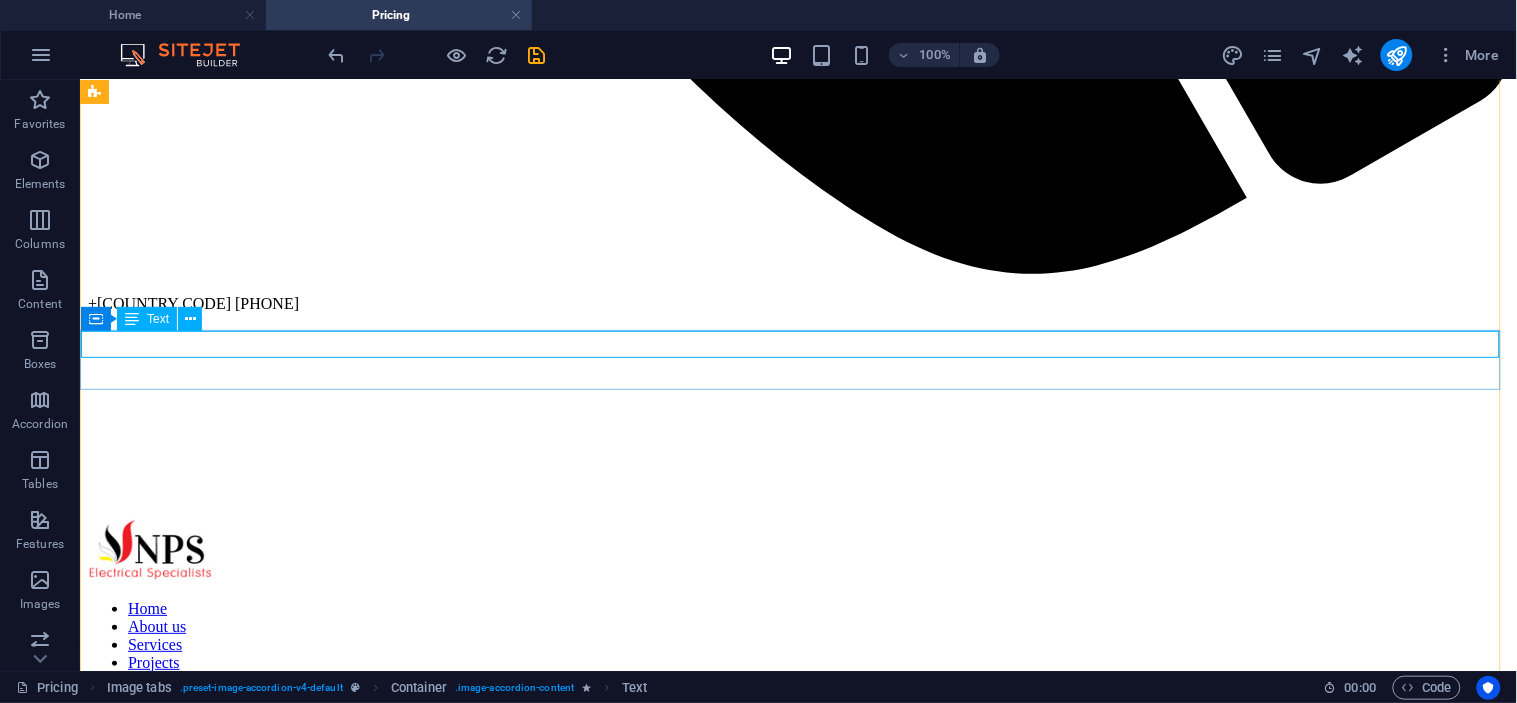 click on "GENERATOR INSTALLATION" at bounding box center [797, 2584] 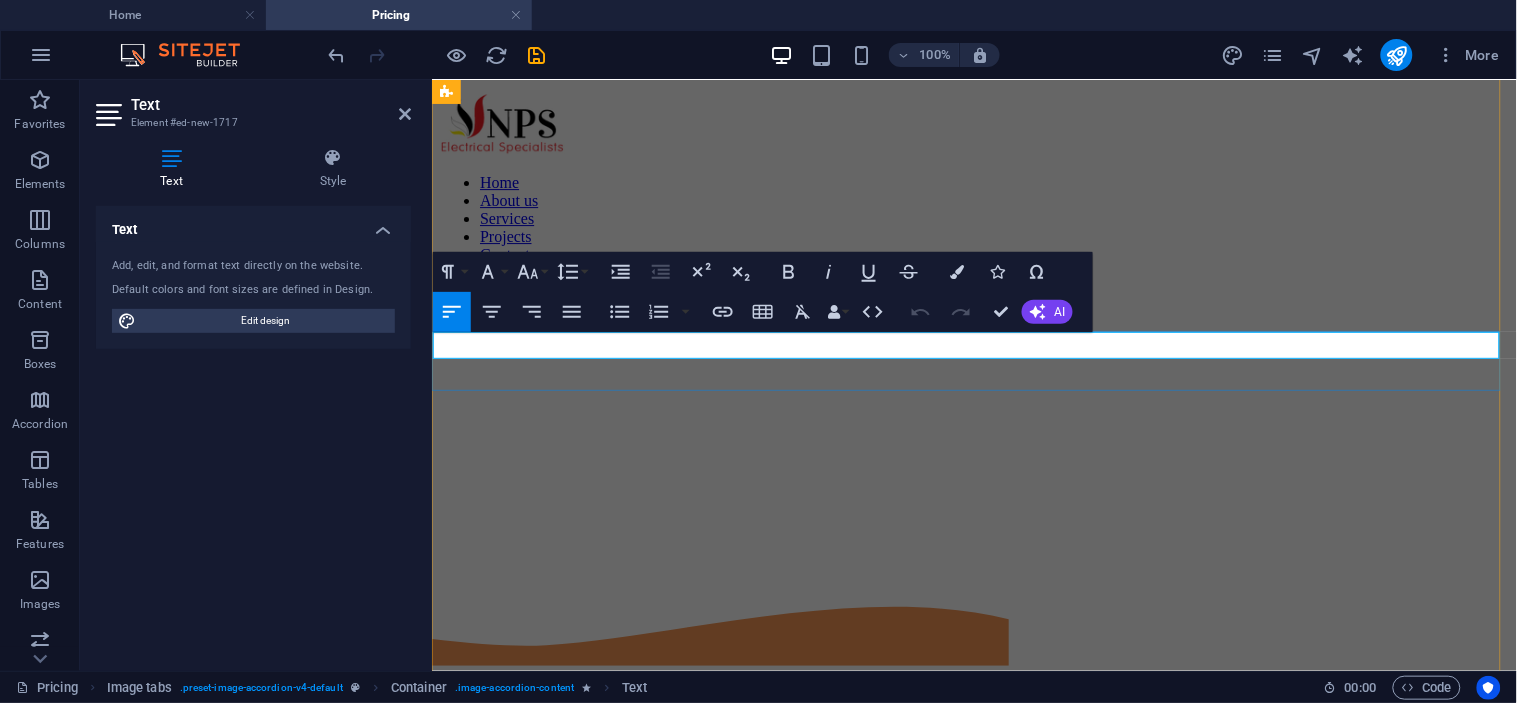 click on "GENERATOR INSTALLATION" at bounding box center (973, 2183) 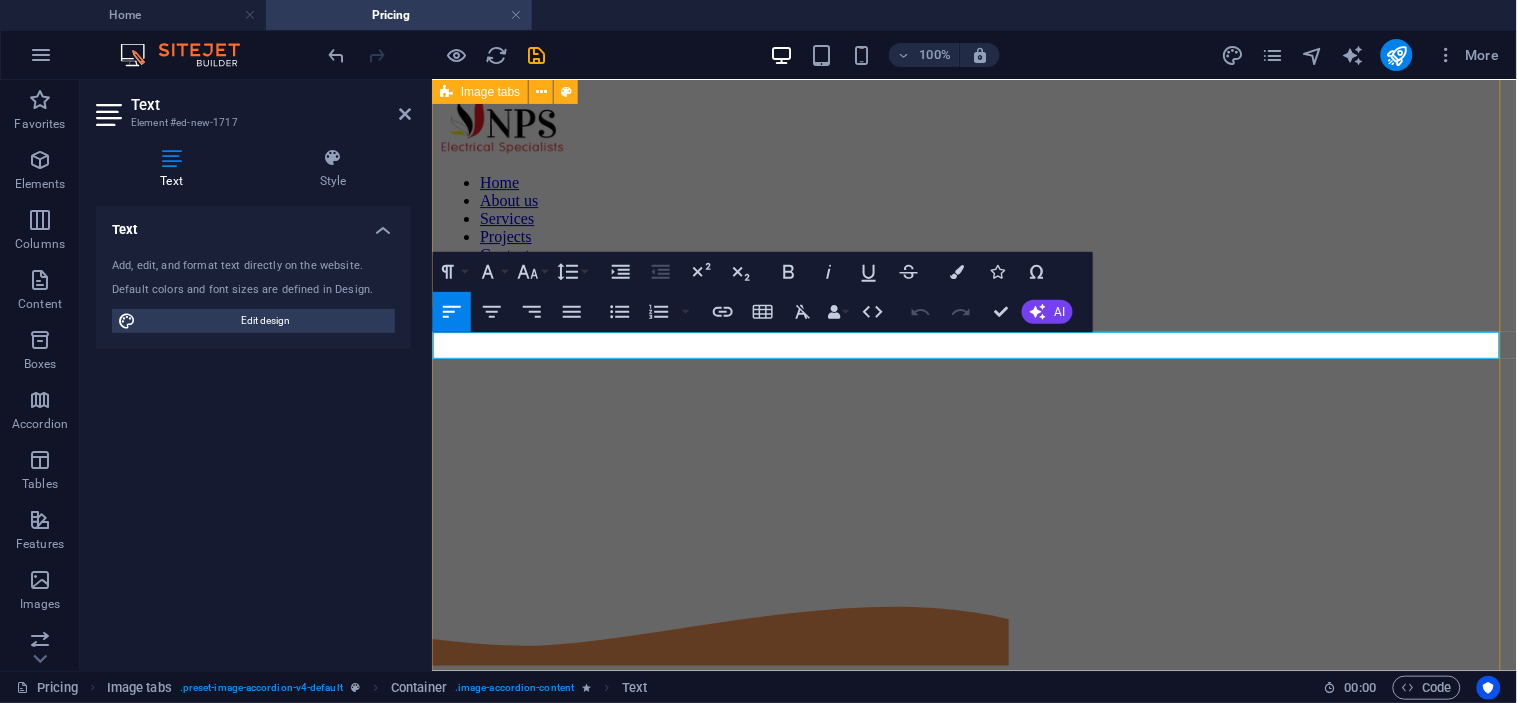 type 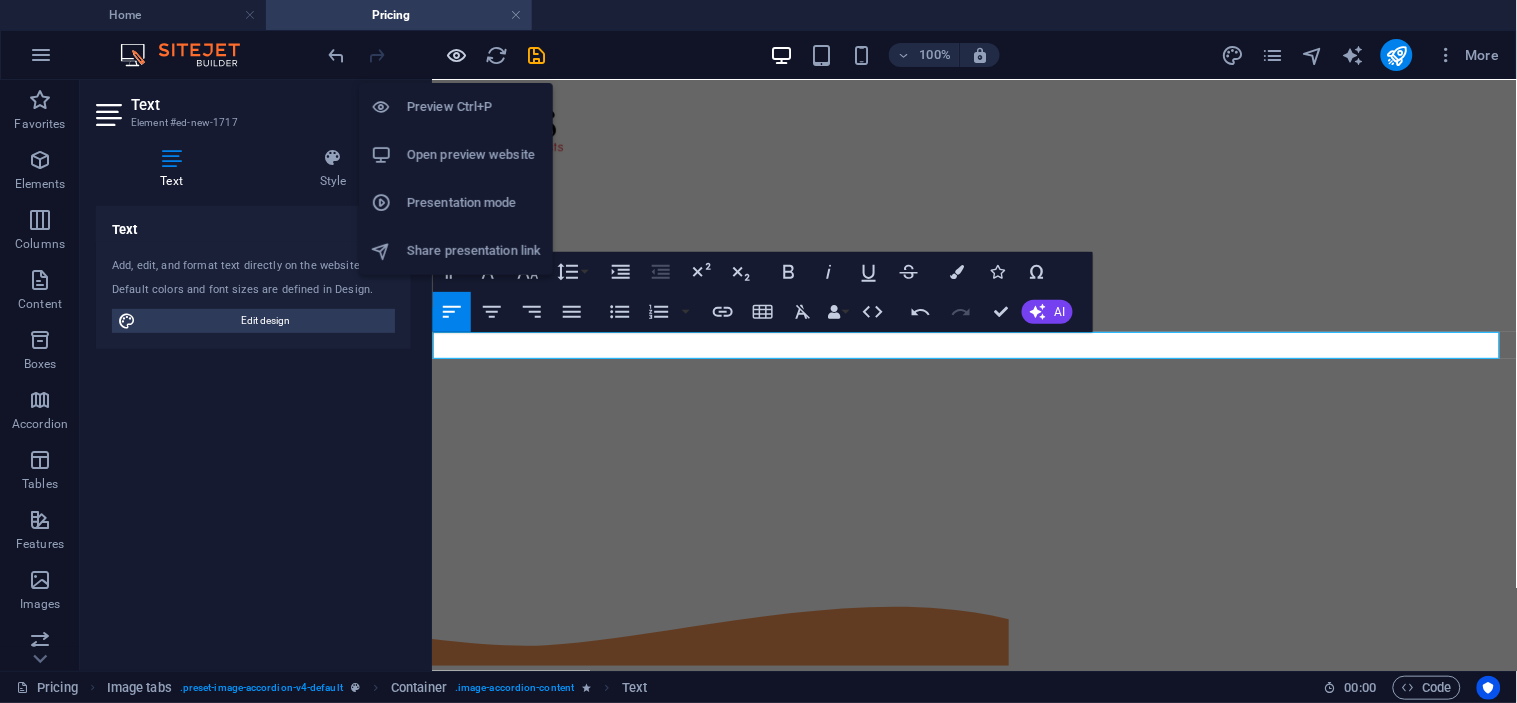 click at bounding box center [457, 55] 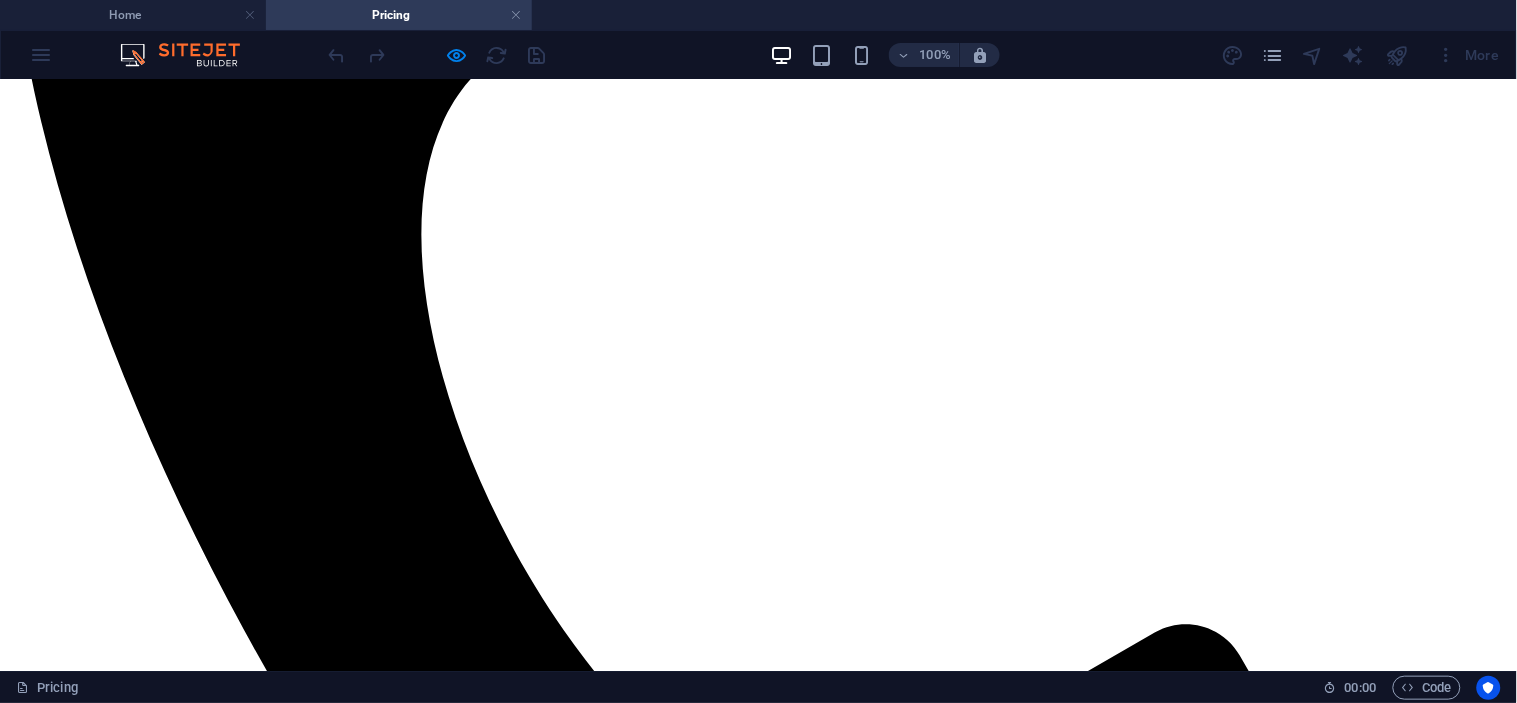 scroll, scrollTop: 708, scrollLeft: 0, axis: vertical 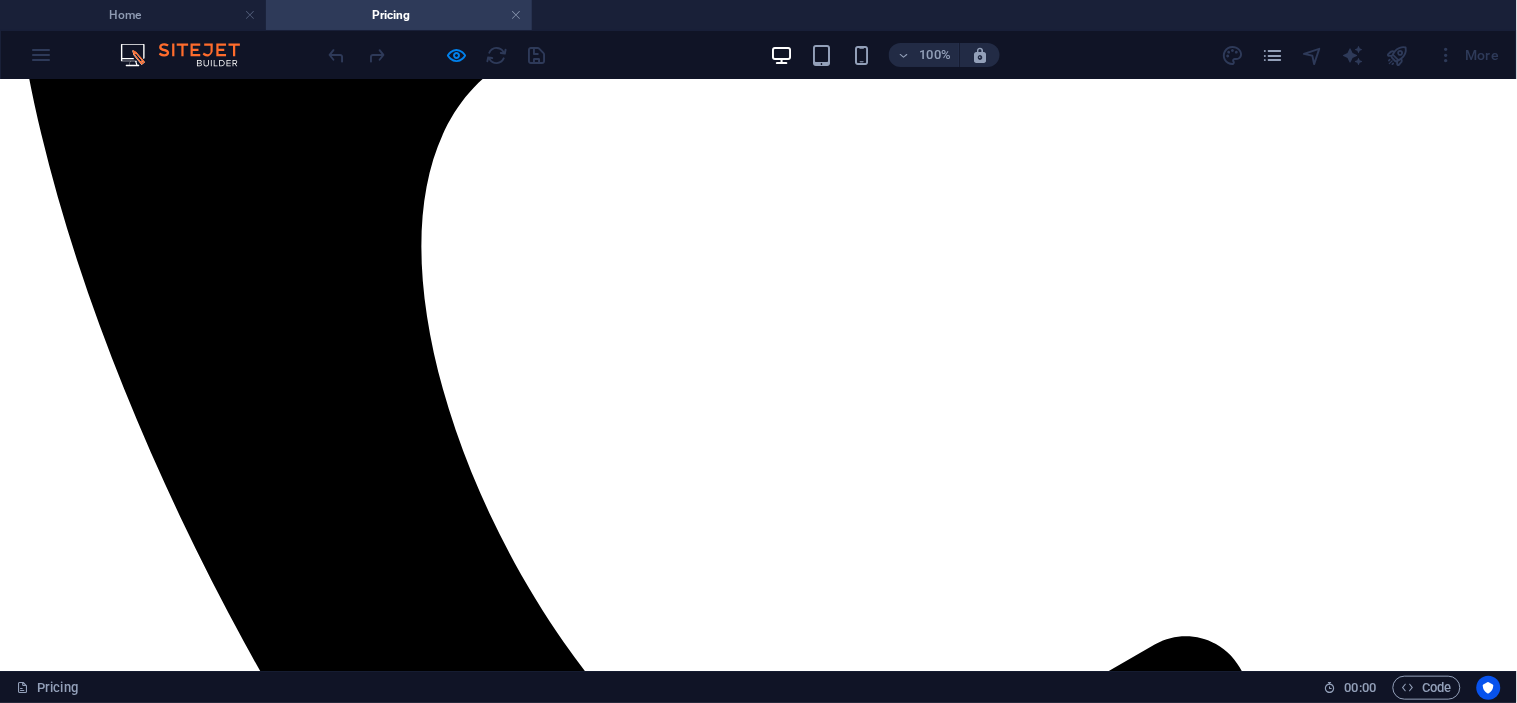click on "SP BREWERY" at bounding box center (758, 3469) 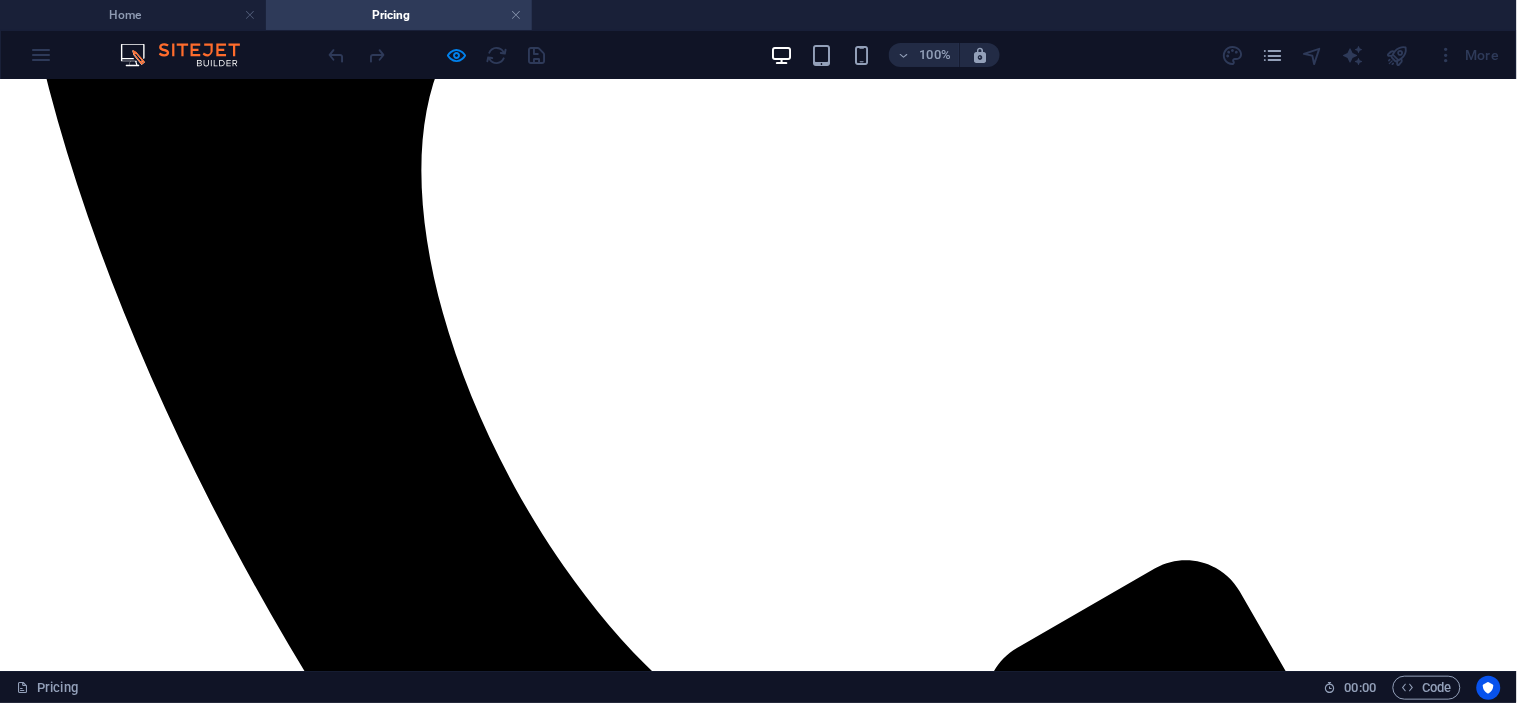 scroll, scrollTop: 820, scrollLeft: 0, axis: vertical 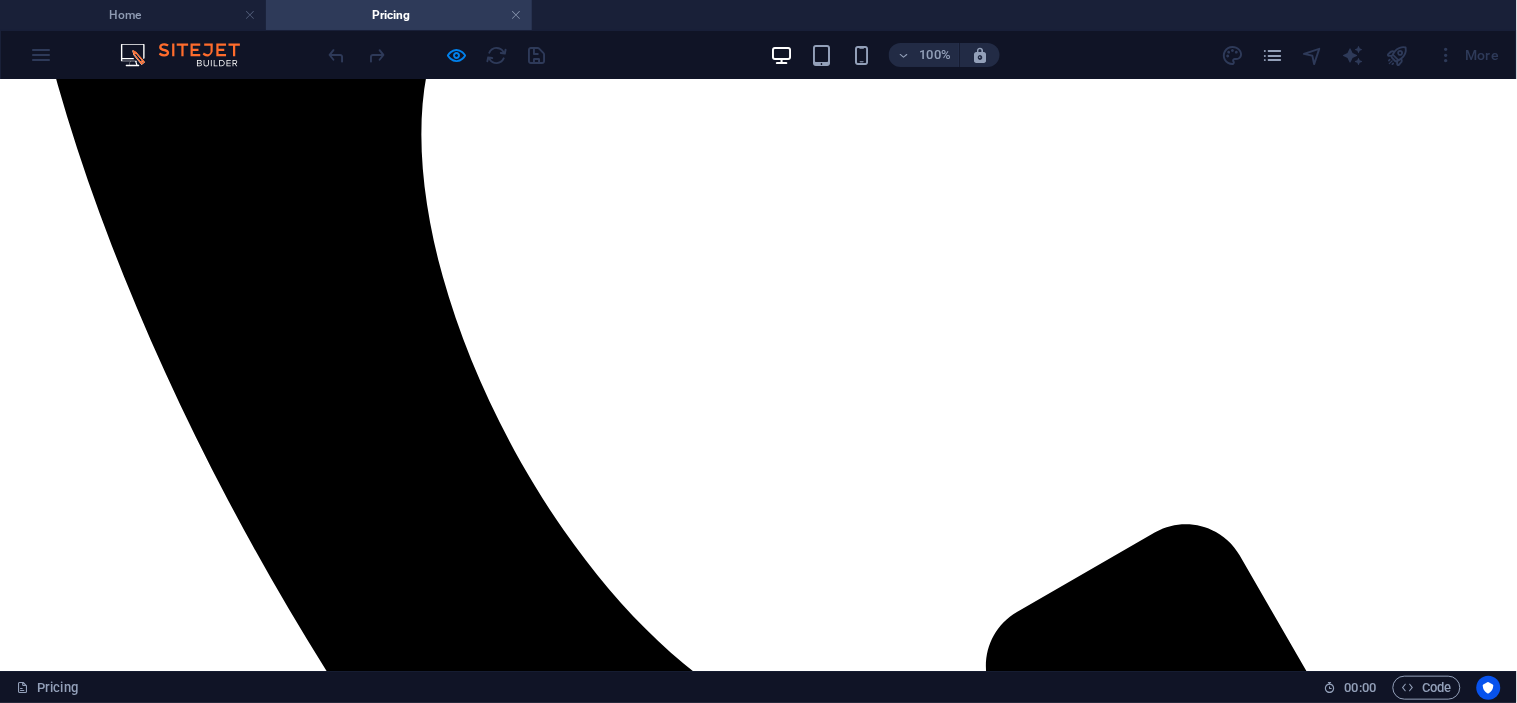 click on "SP BREWERY" at bounding box center [758, 3357] 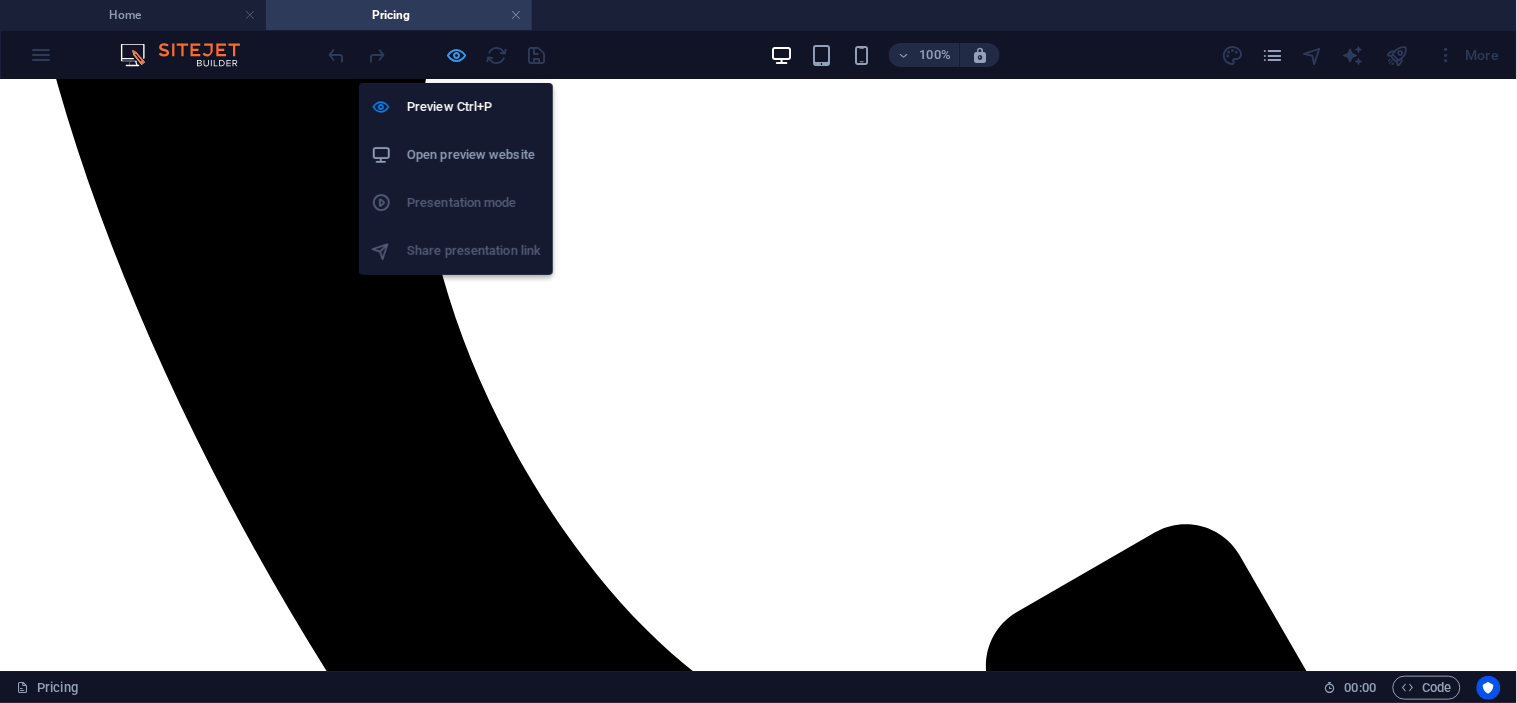click at bounding box center [457, 55] 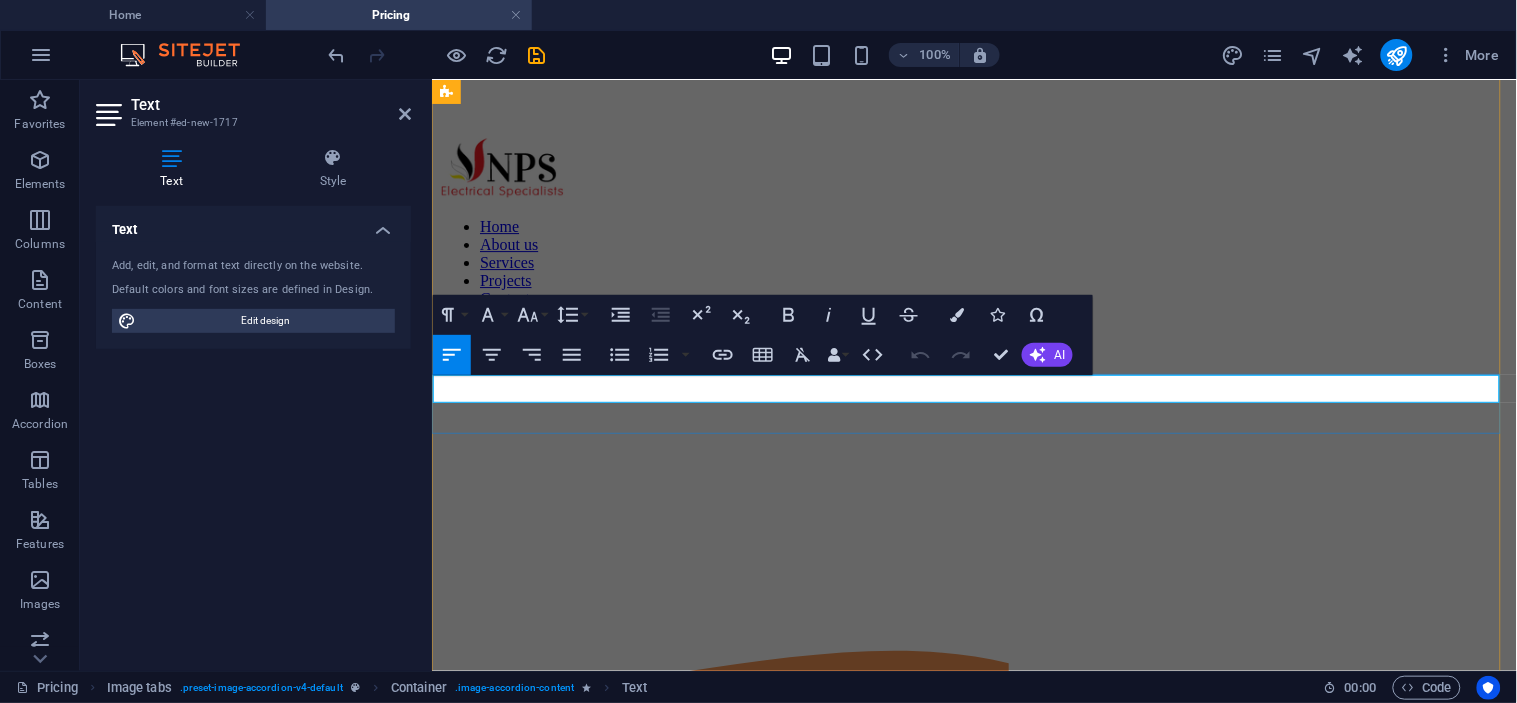 click on "GENERATOR INSTALLATION" at bounding box center (973, 2227) 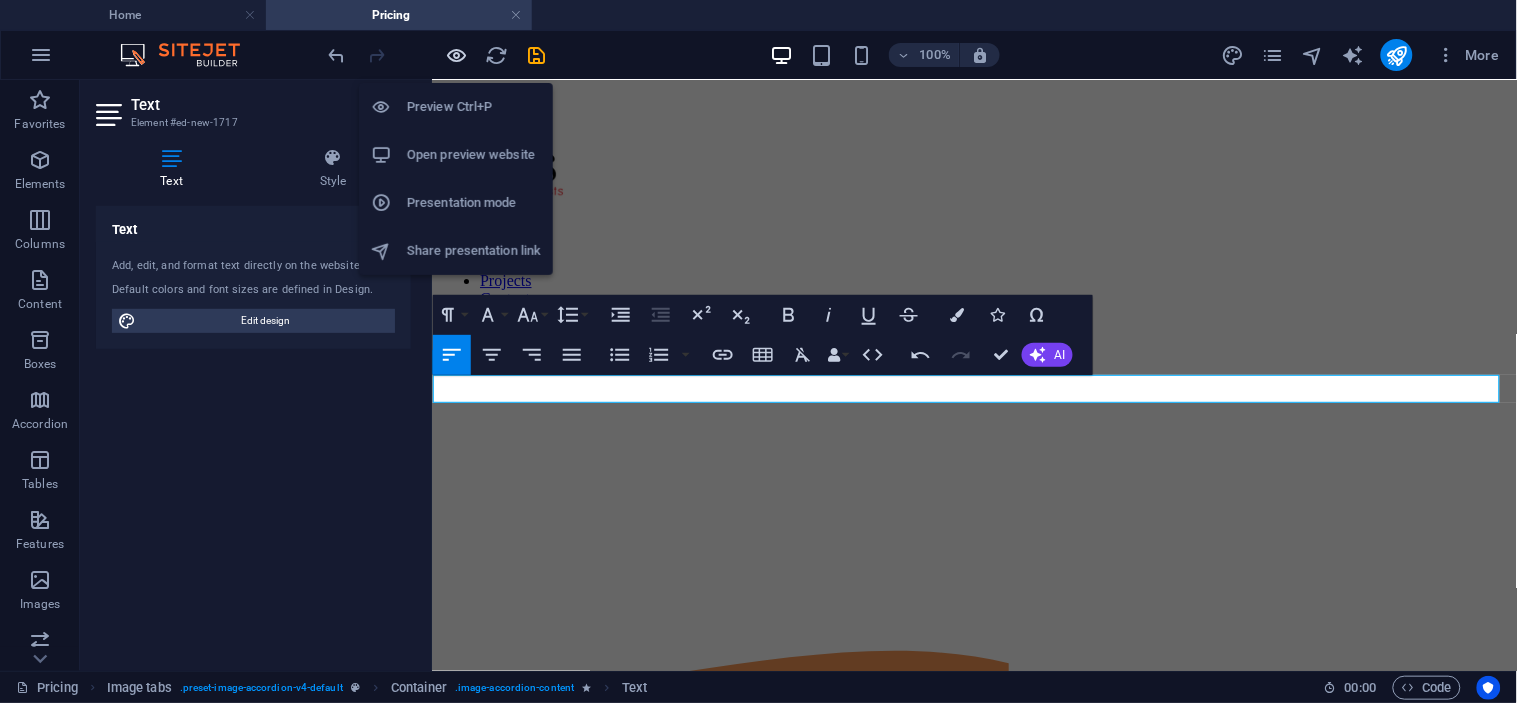 click at bounding box center (457, 55) 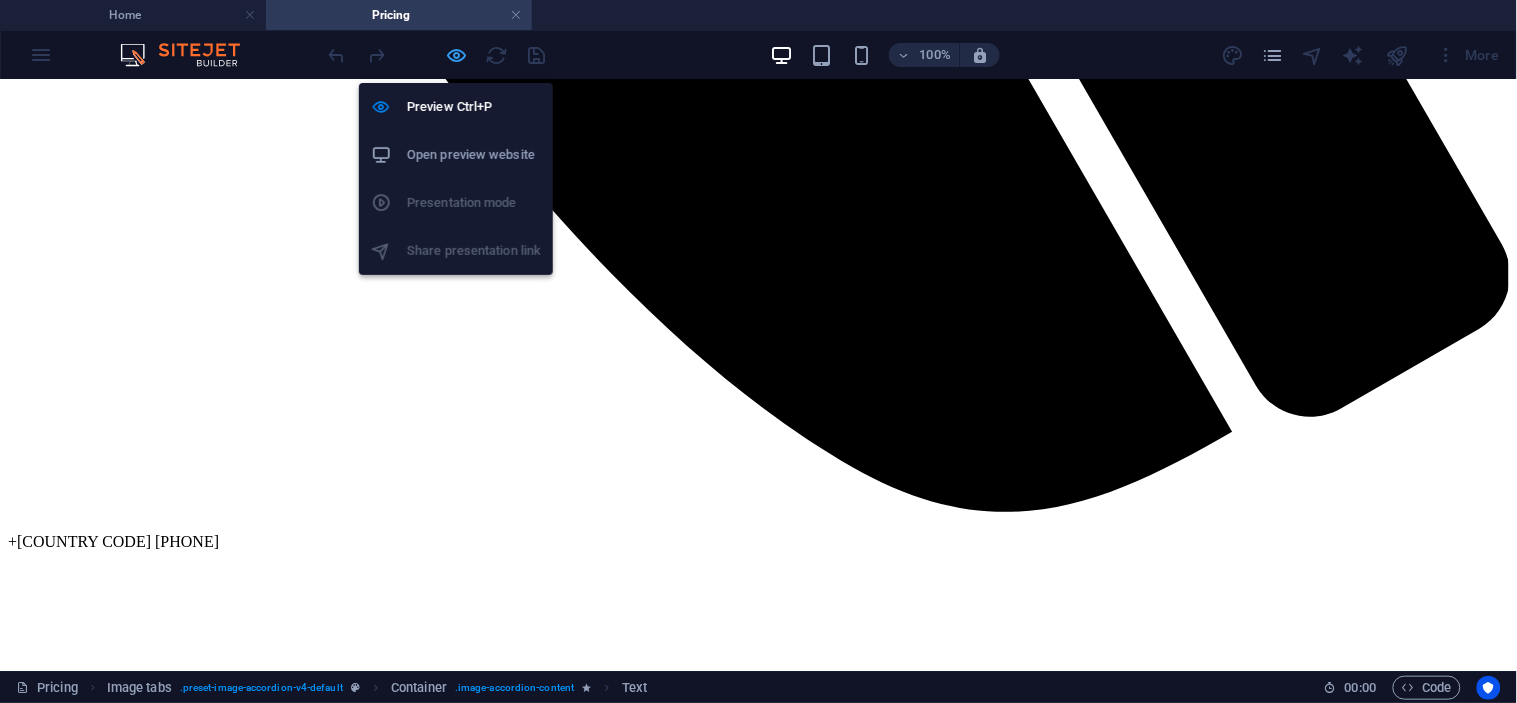 scroll, scrollTop: 998, scrollLeft: 0, axis: vertical 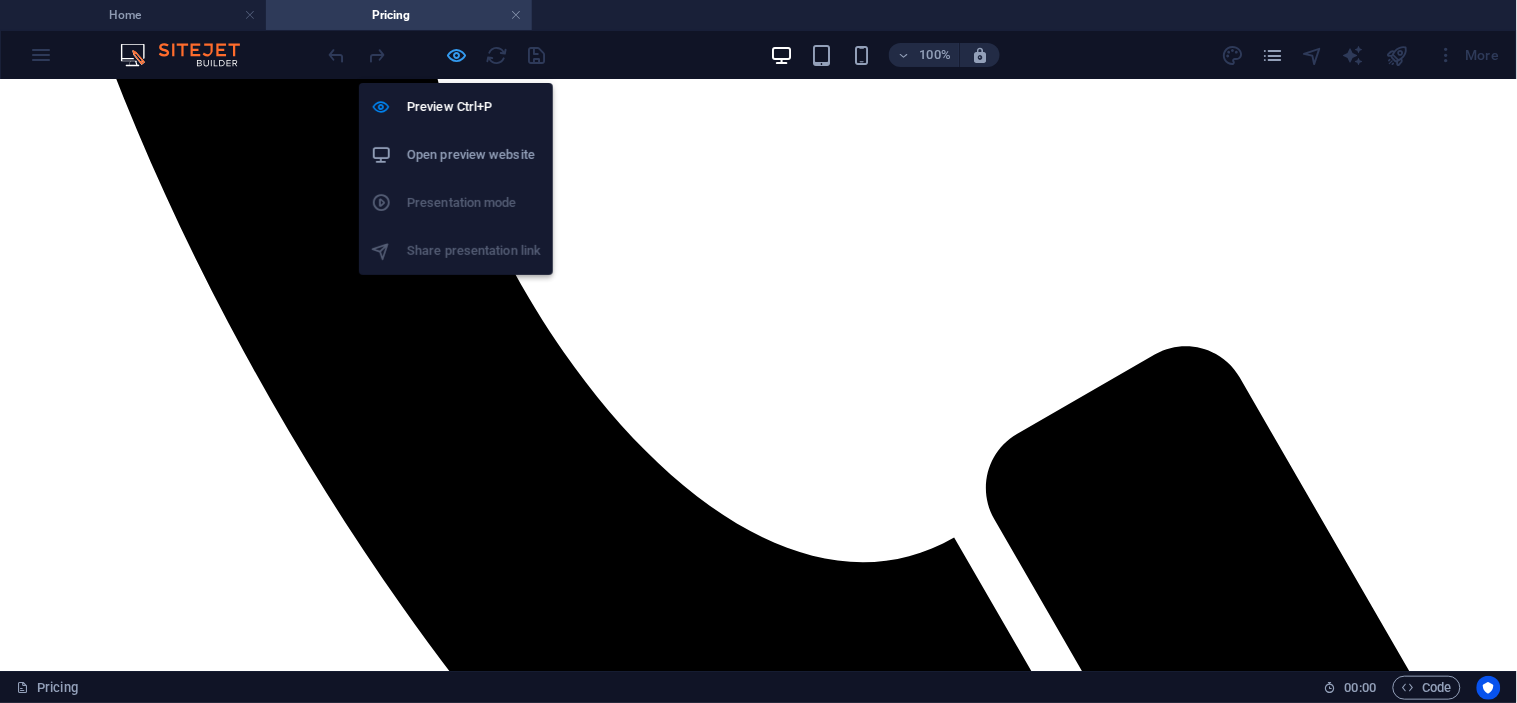click at bounding box center (457, 55) 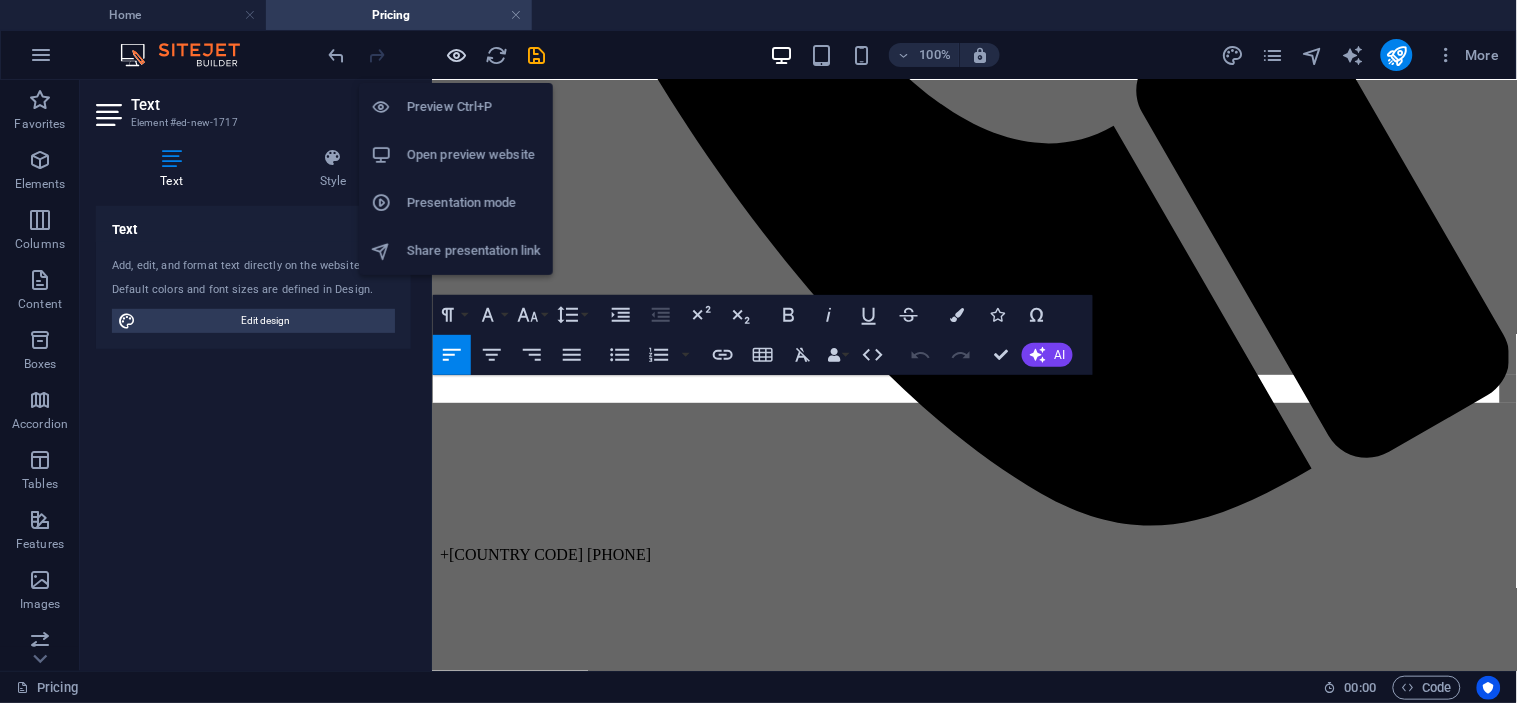 scroll, scrollTop: 1586, scrollLeft: 0, axis: vertical 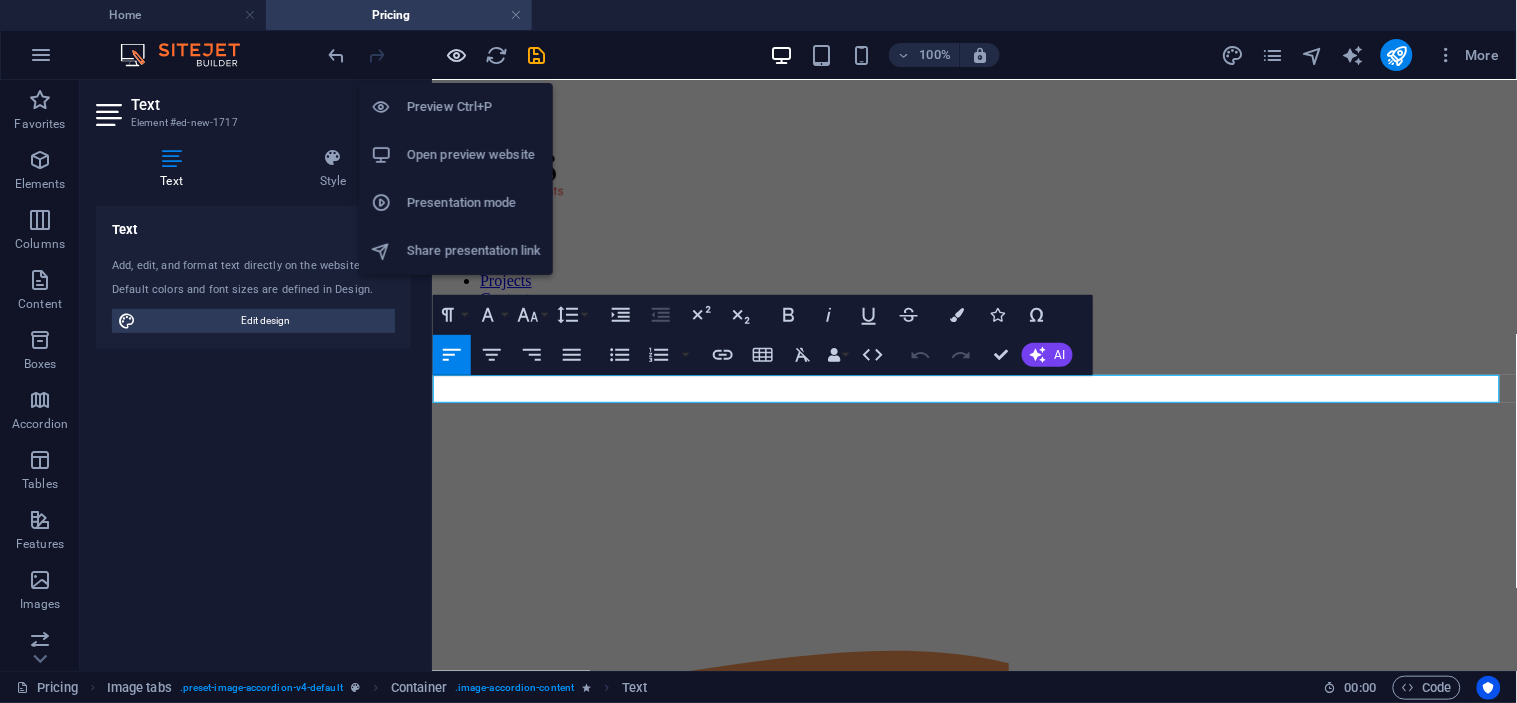 click at bounding box center (457, 55) 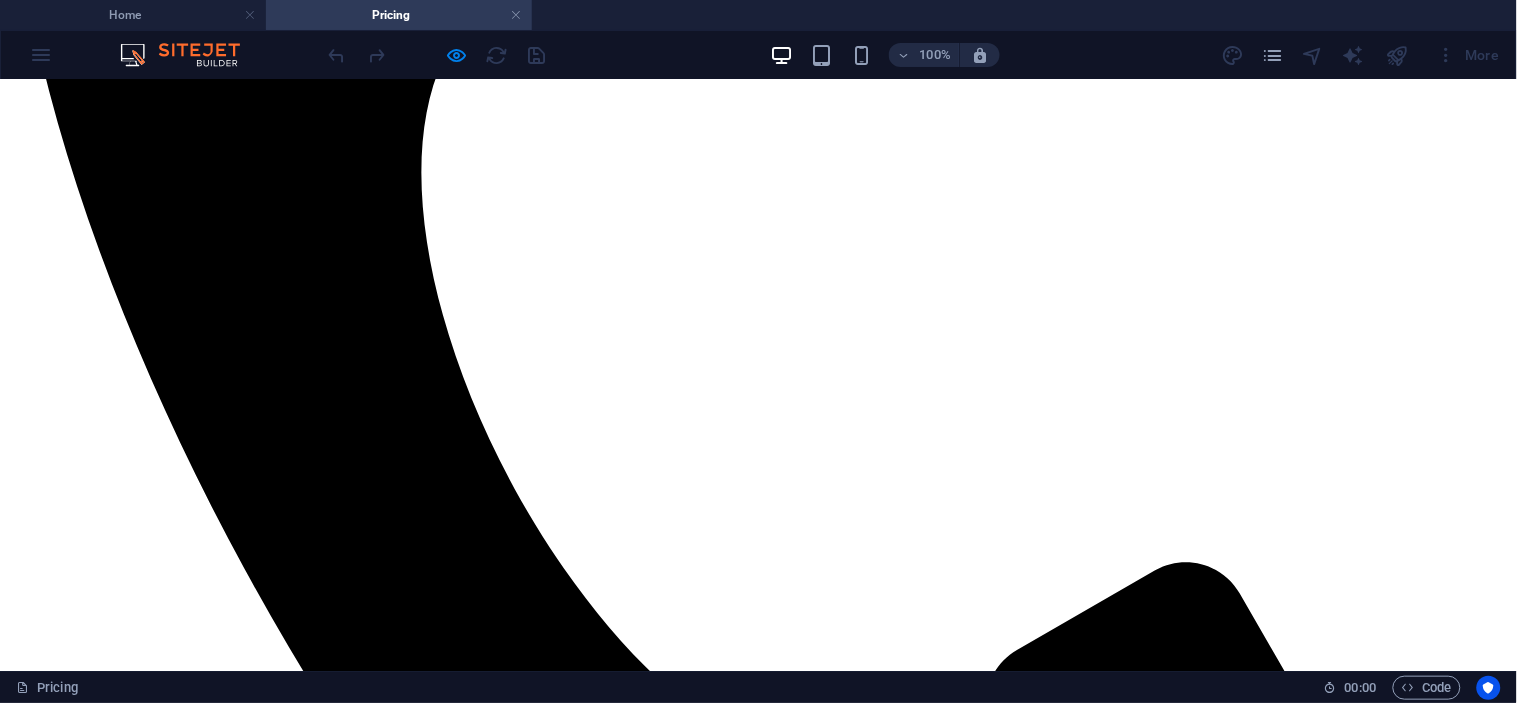 scroll, scrollTop: 776, scrollLeft: 0, axis: vertical 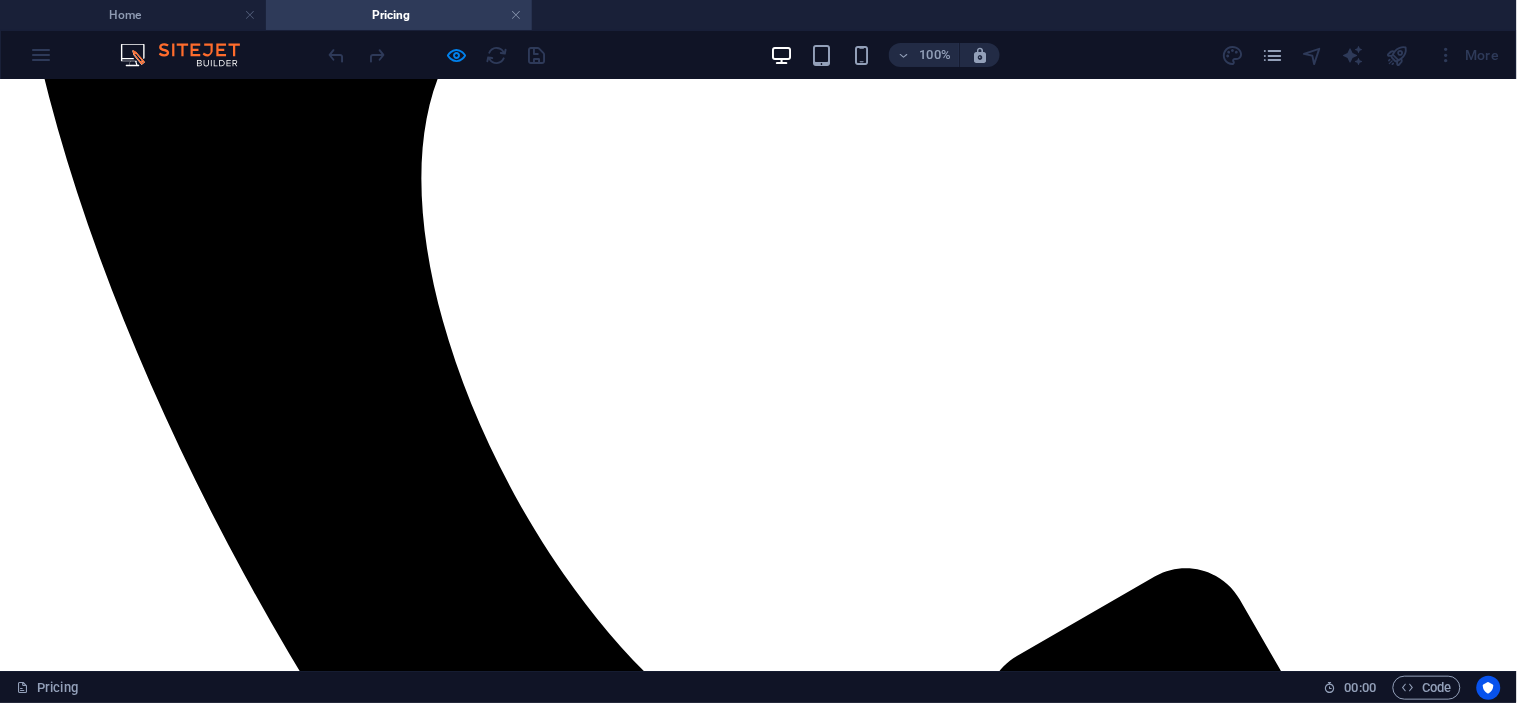 click on "SP BREWERY" at bounding box center [758, 3401] 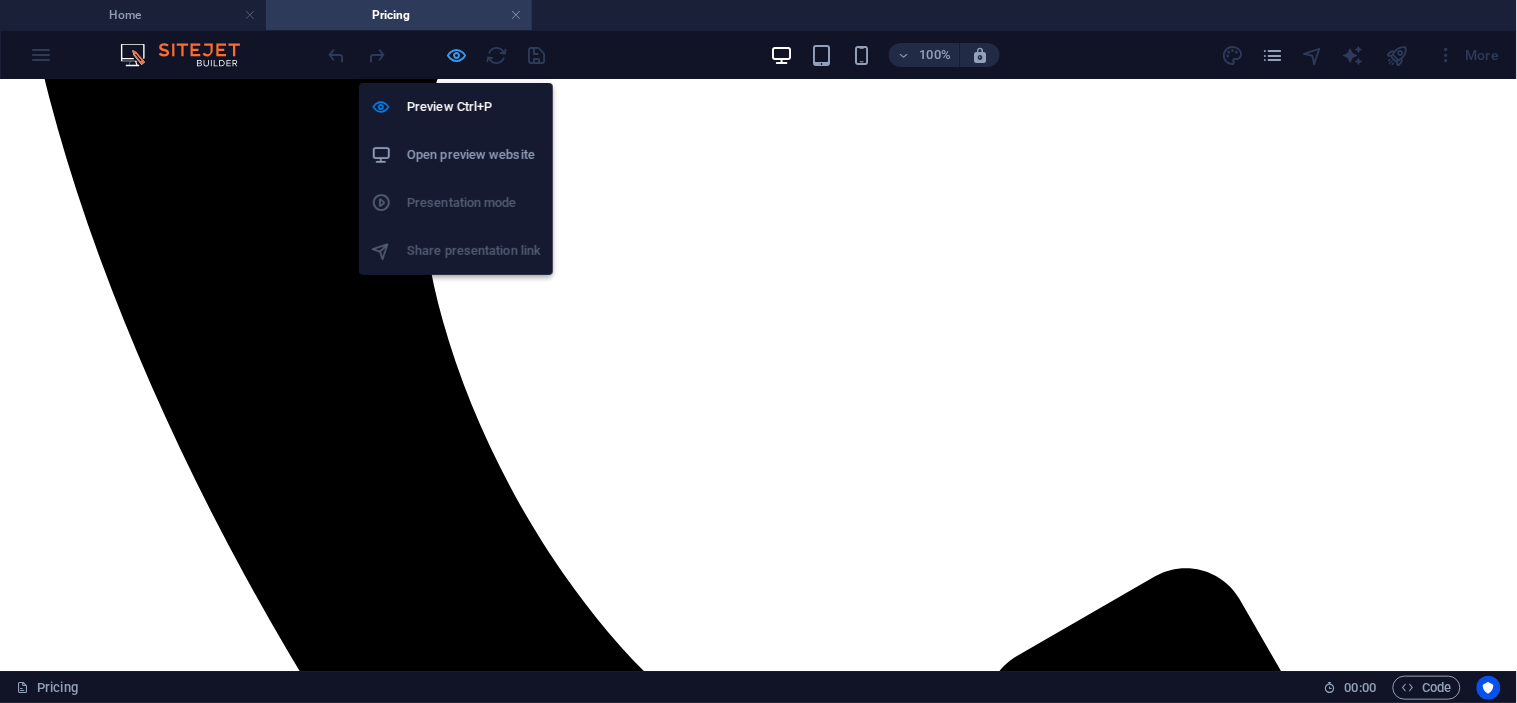 click at bounding box center (457, 55) 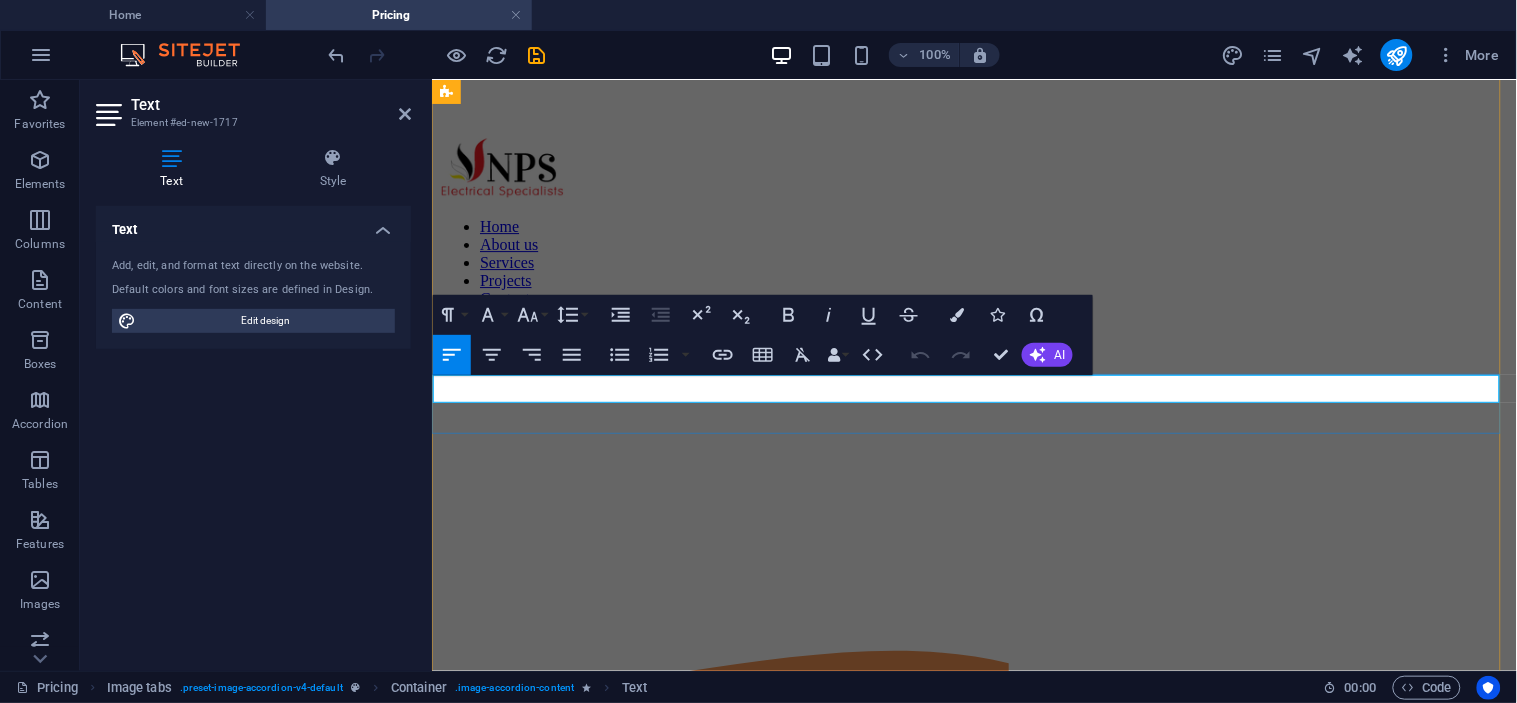 click on "GENERATOR INSTALLATION" at bounding box center (973, 2227) 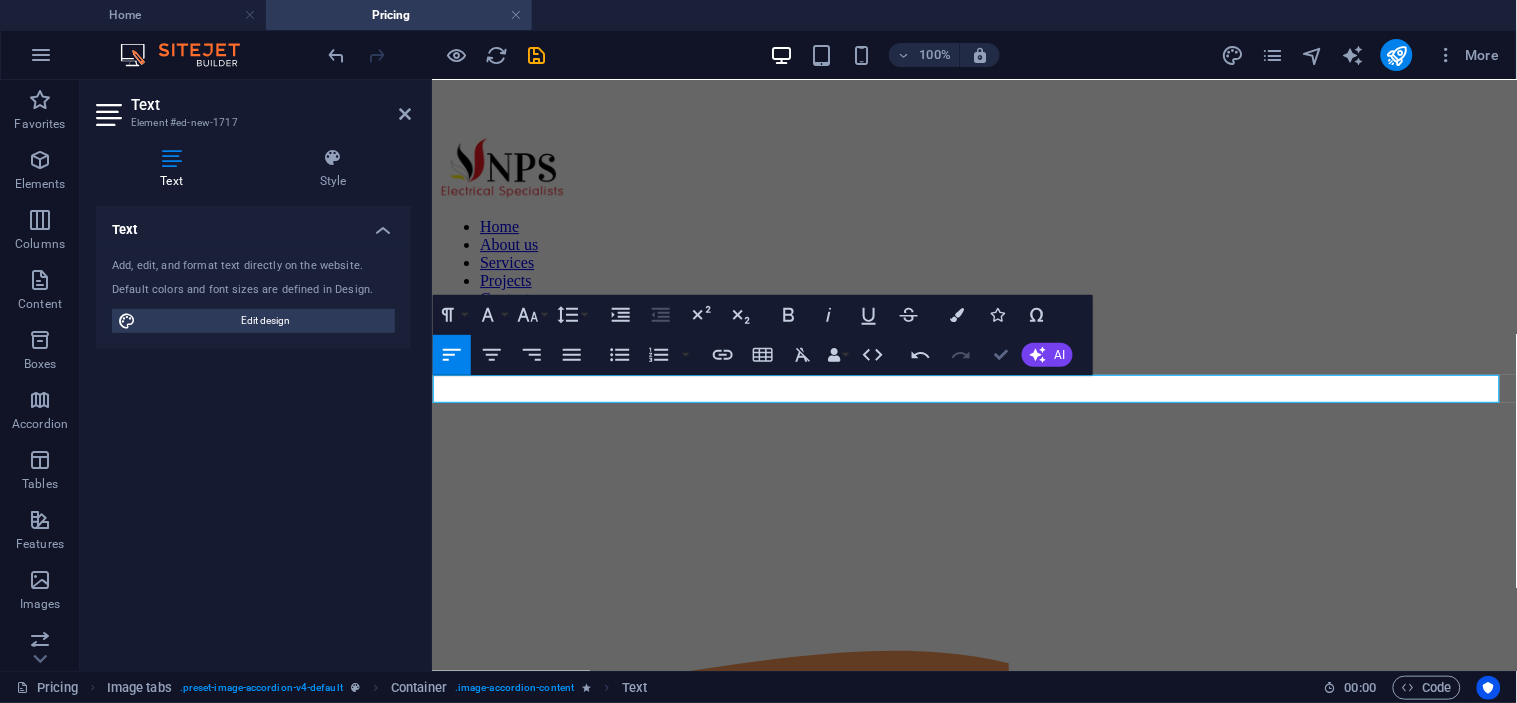 scroll, scrollTop: 1674, scrollLeft: 0, axis: vertical 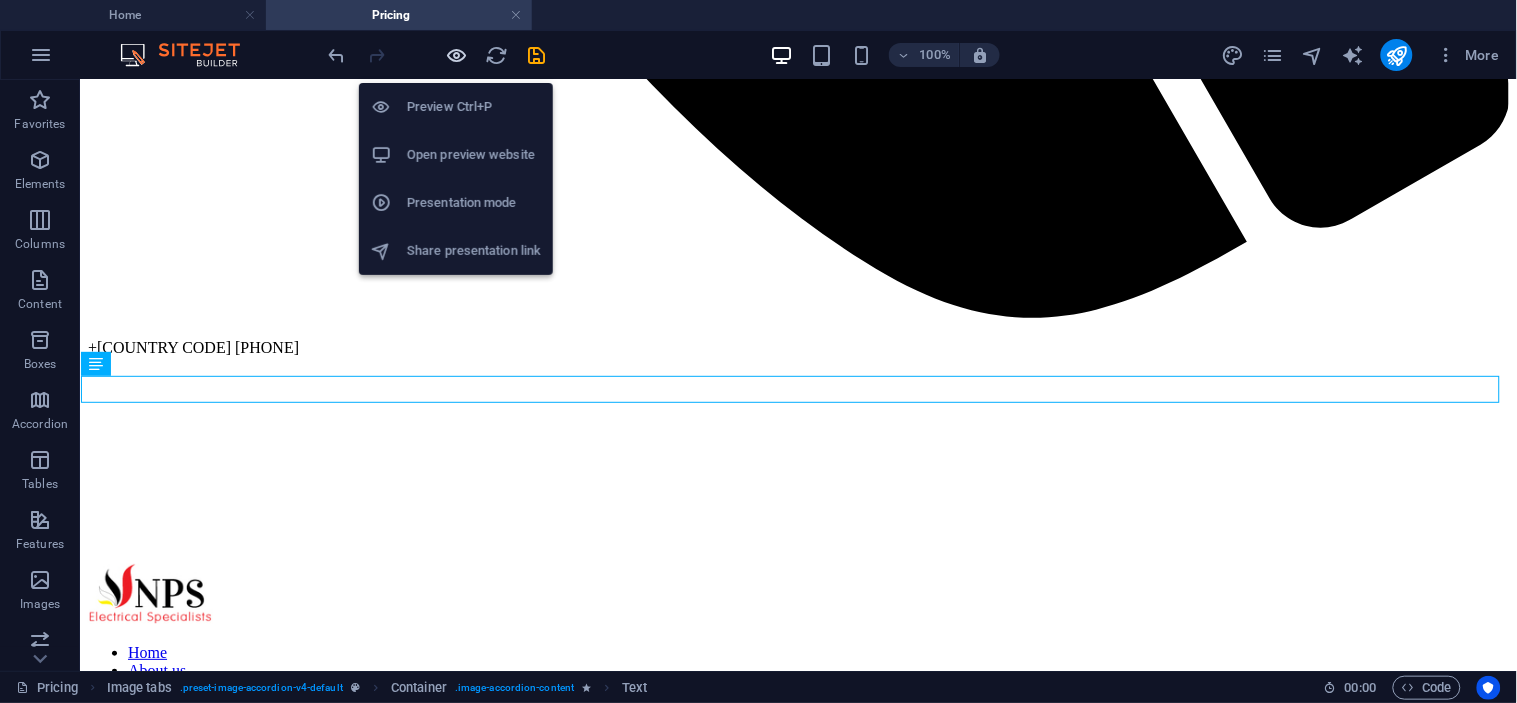 click at bounding box center (457, 55) 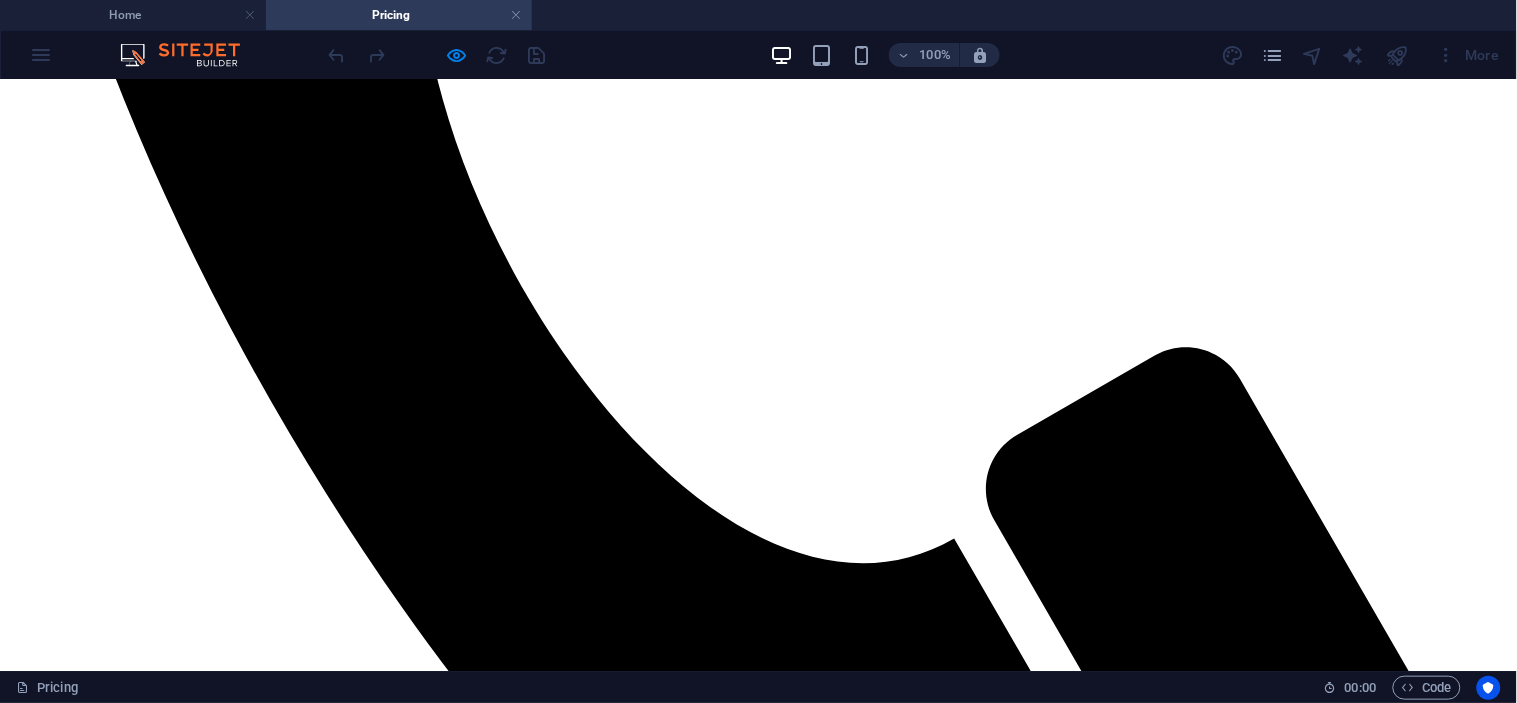 scroll, scrollTop: 775, scrollLeft: 0, axis: vertical 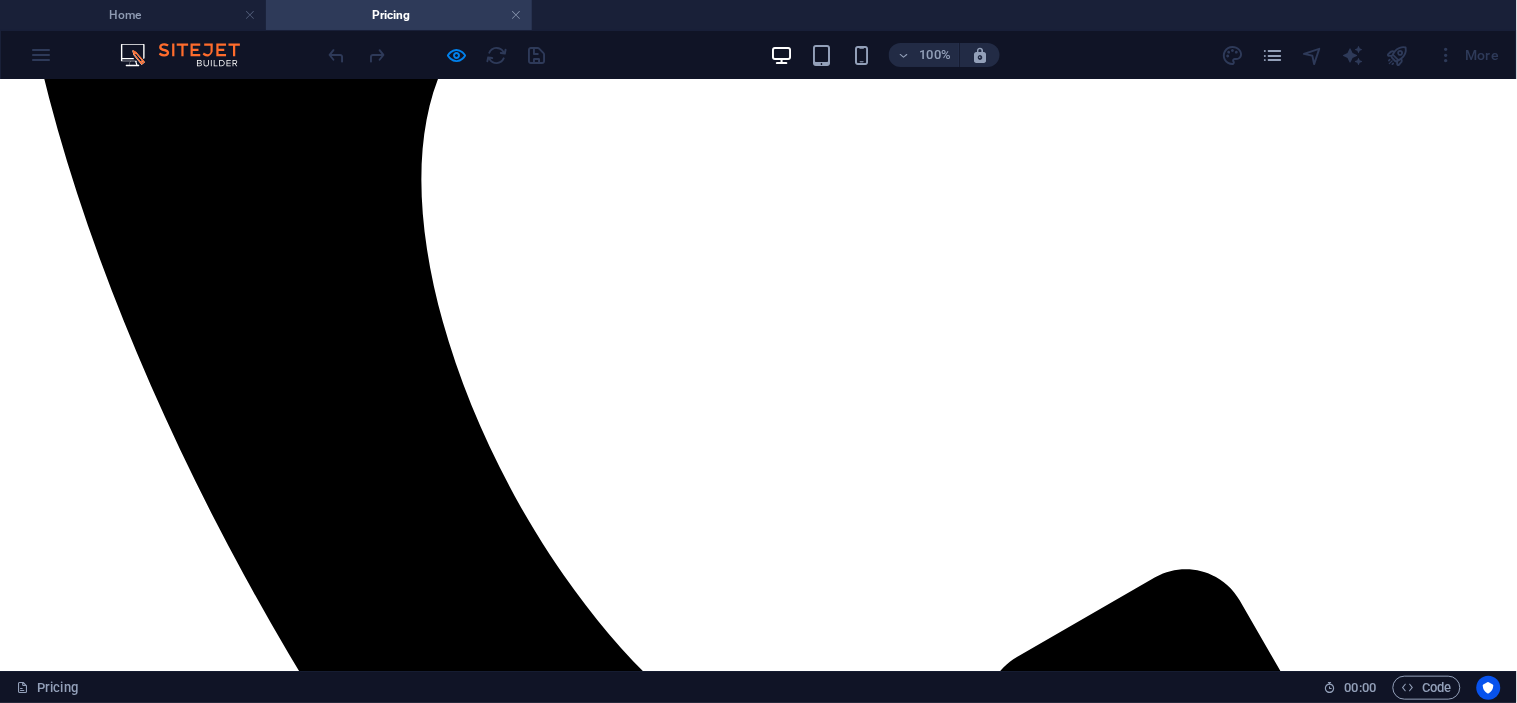click on "SP BREWERY" at bounding box center (758, 3402) 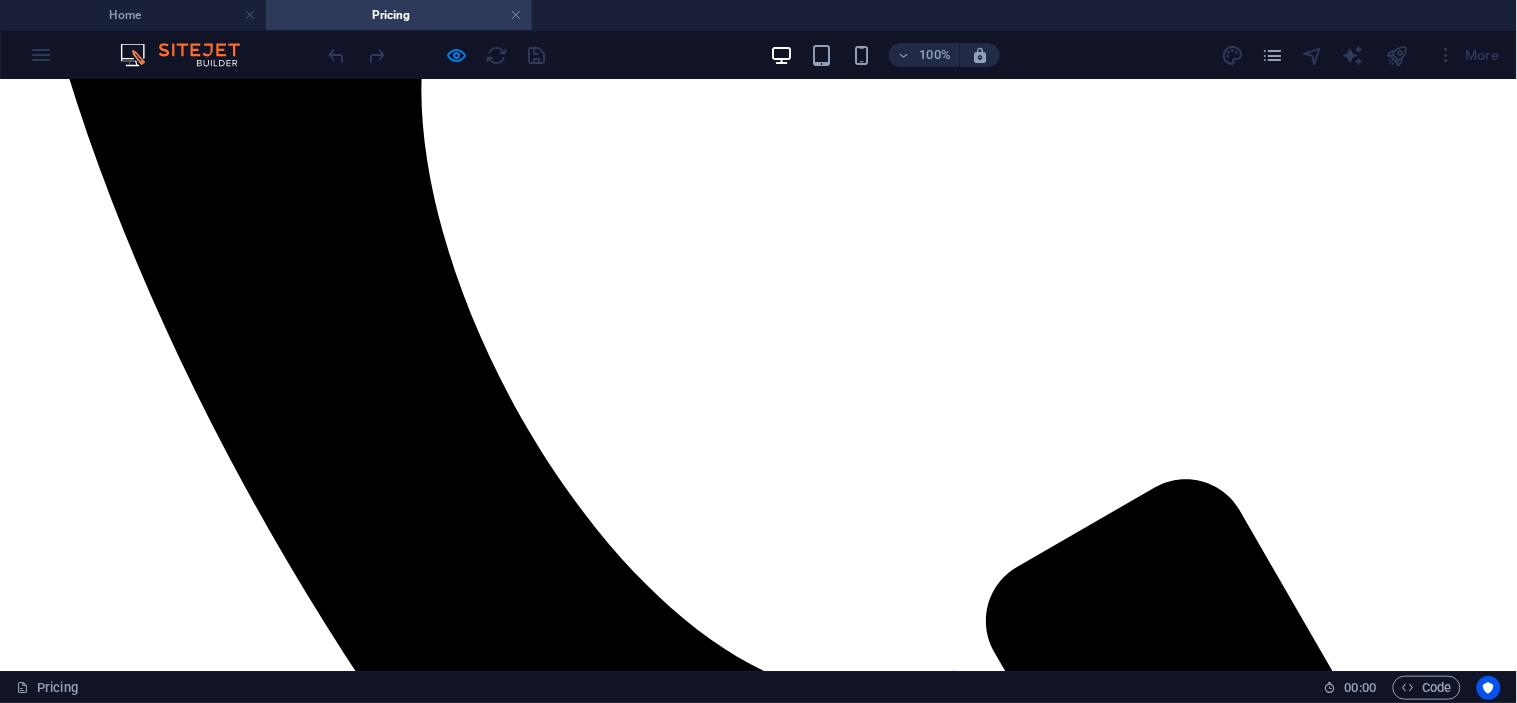 scroll, scrollTop: 886, scrollLeft: 0, axis: vertical 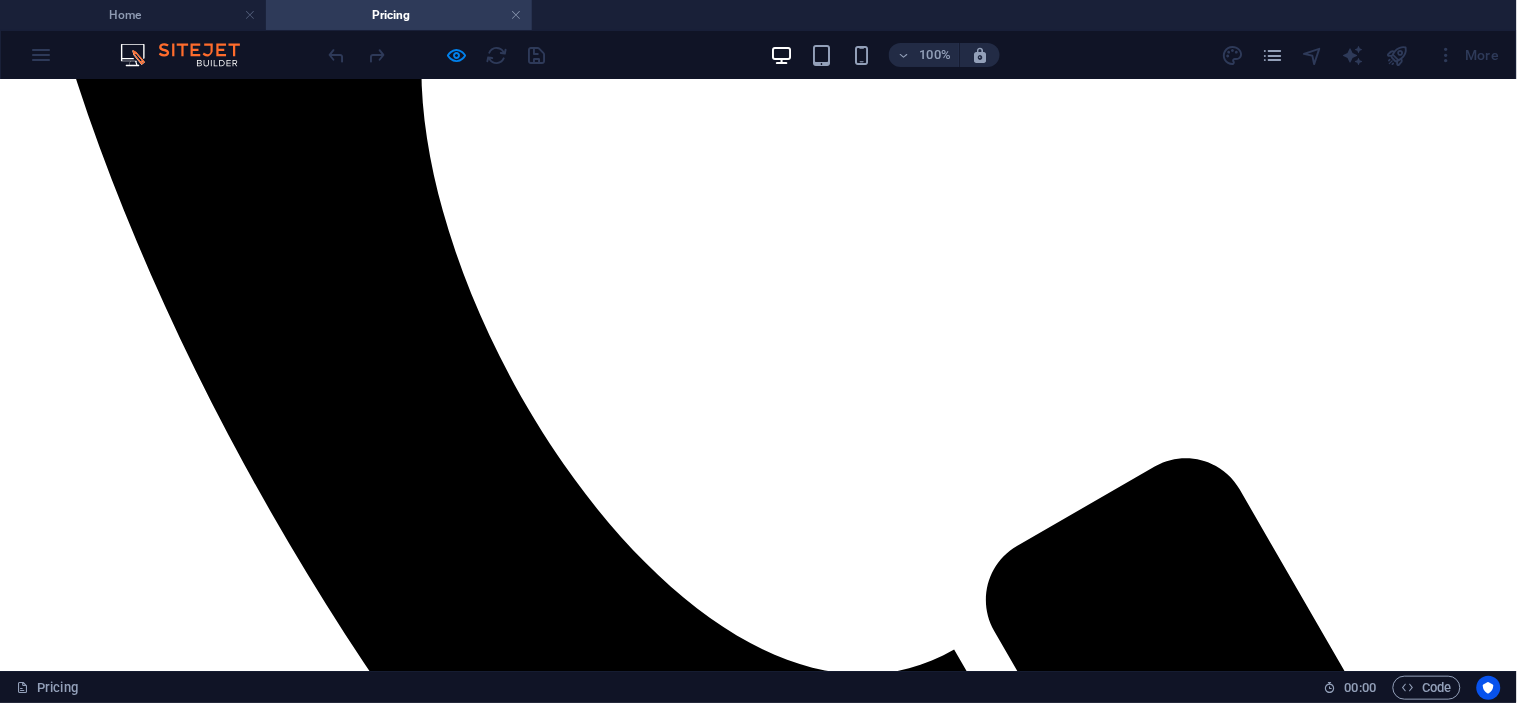 click at bounding box center [758, 2903] 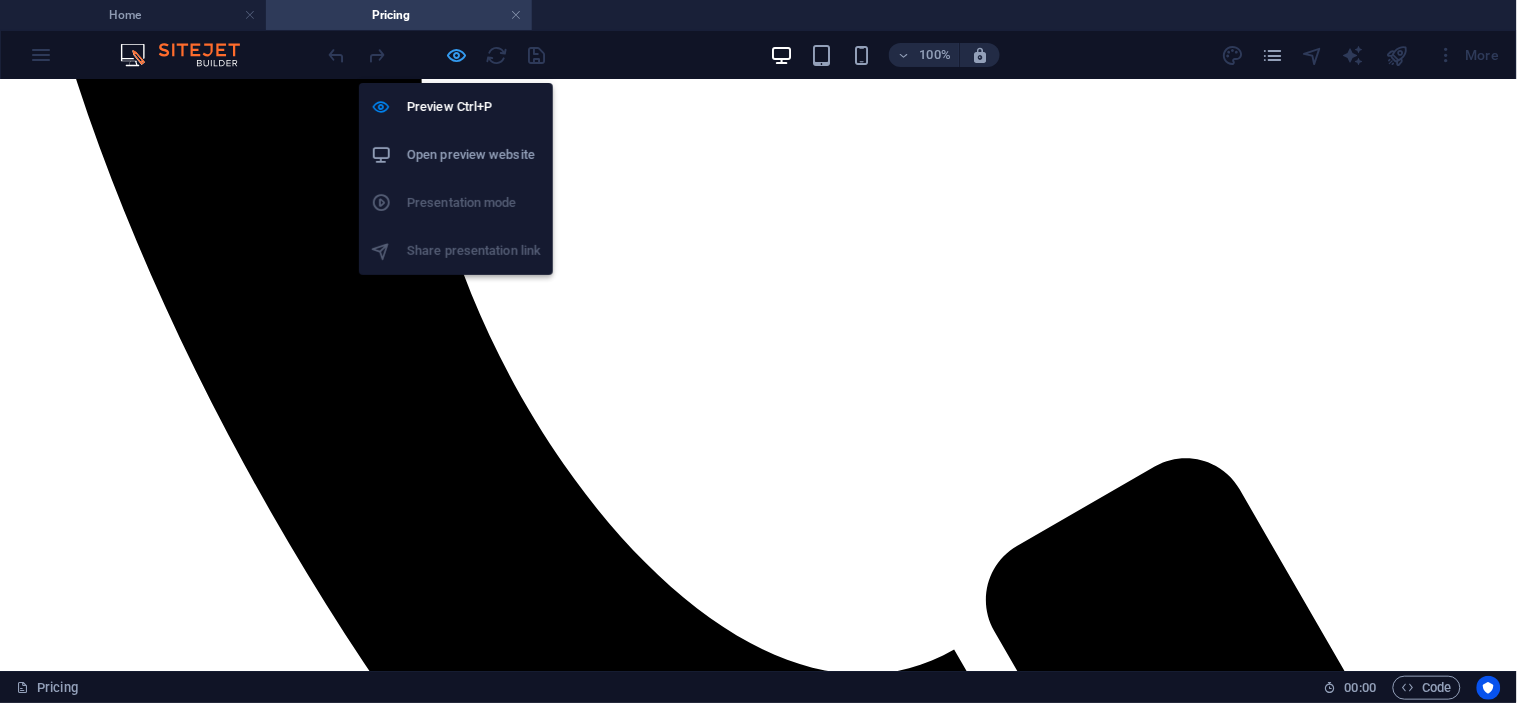 click at bounding box center [457, 55] 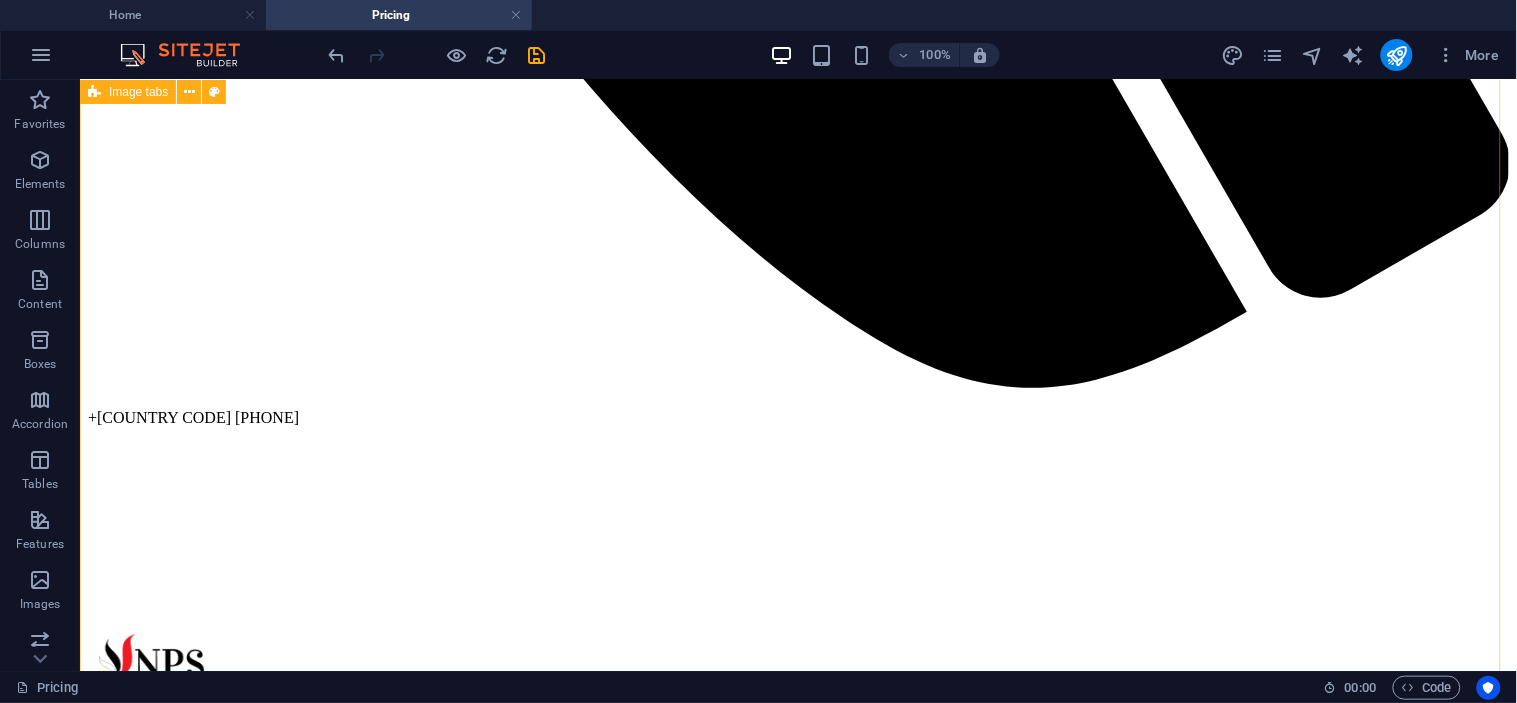 scroll, scrollTop: 1804, scrollLeft: 0, axis: vertical 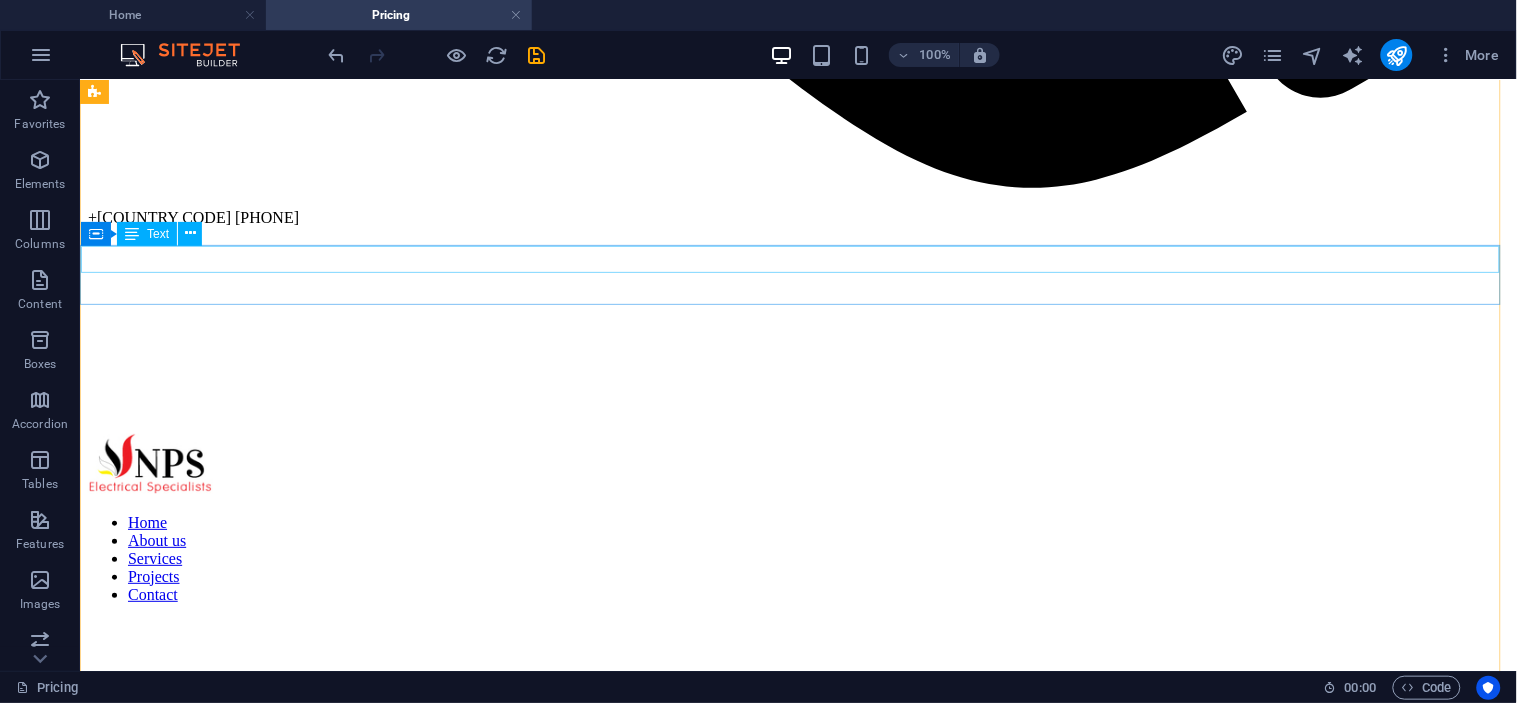 click on "GENERATOR INSTALLATION" at bounding box center [797, 2498] 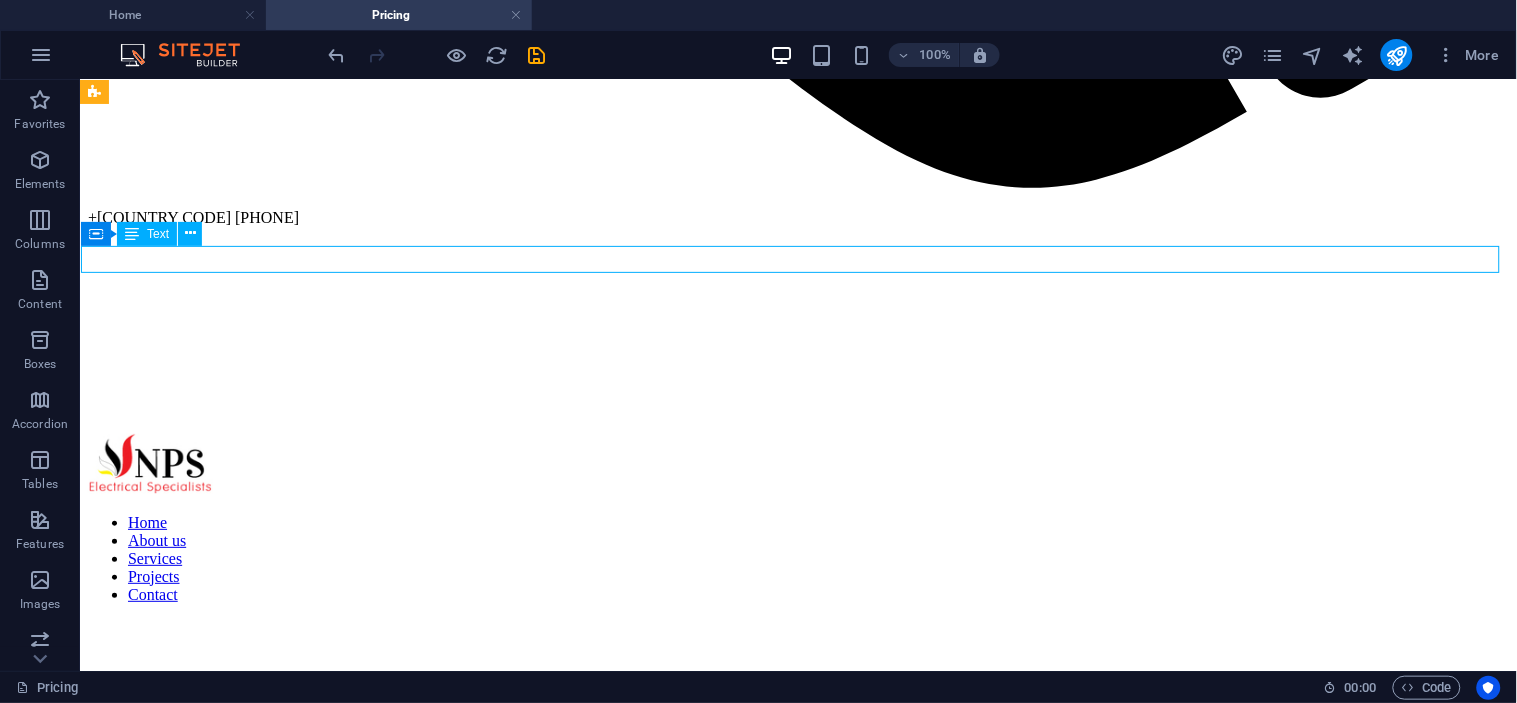 click on "GENERATOR INSTALLATION" at bounding box center (797, 2498) 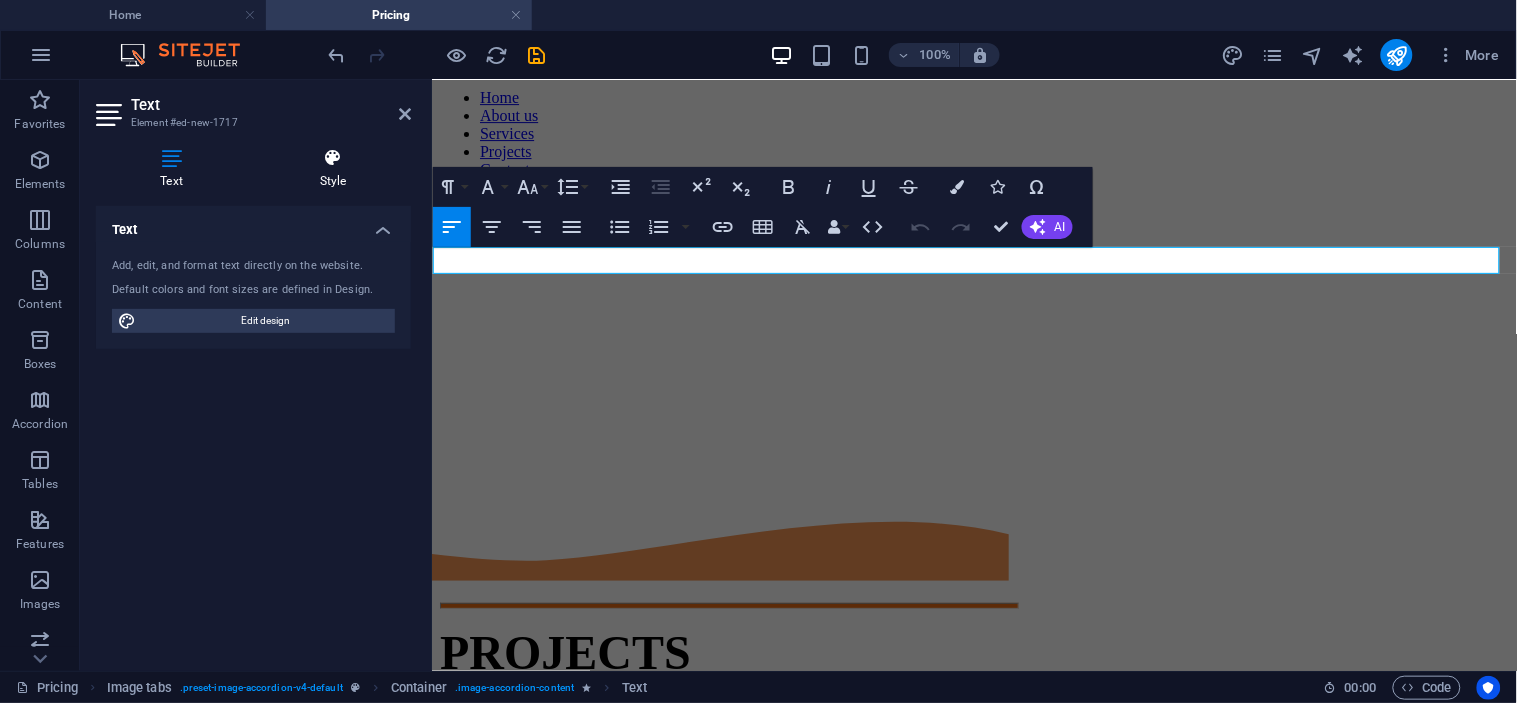 click at bounding box center [333, 158] 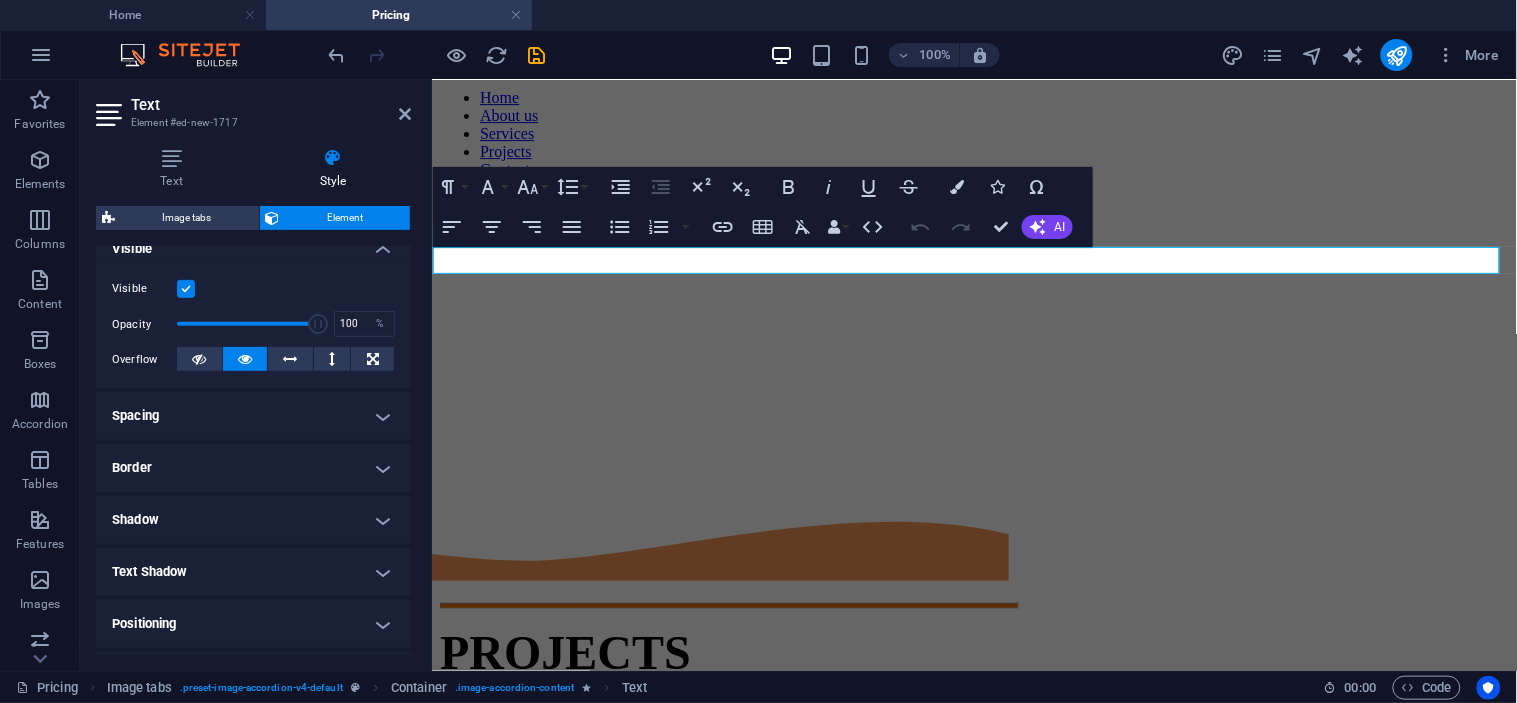 scroll, scrollTop: 214, scrollLeft: 0, axis: vertical 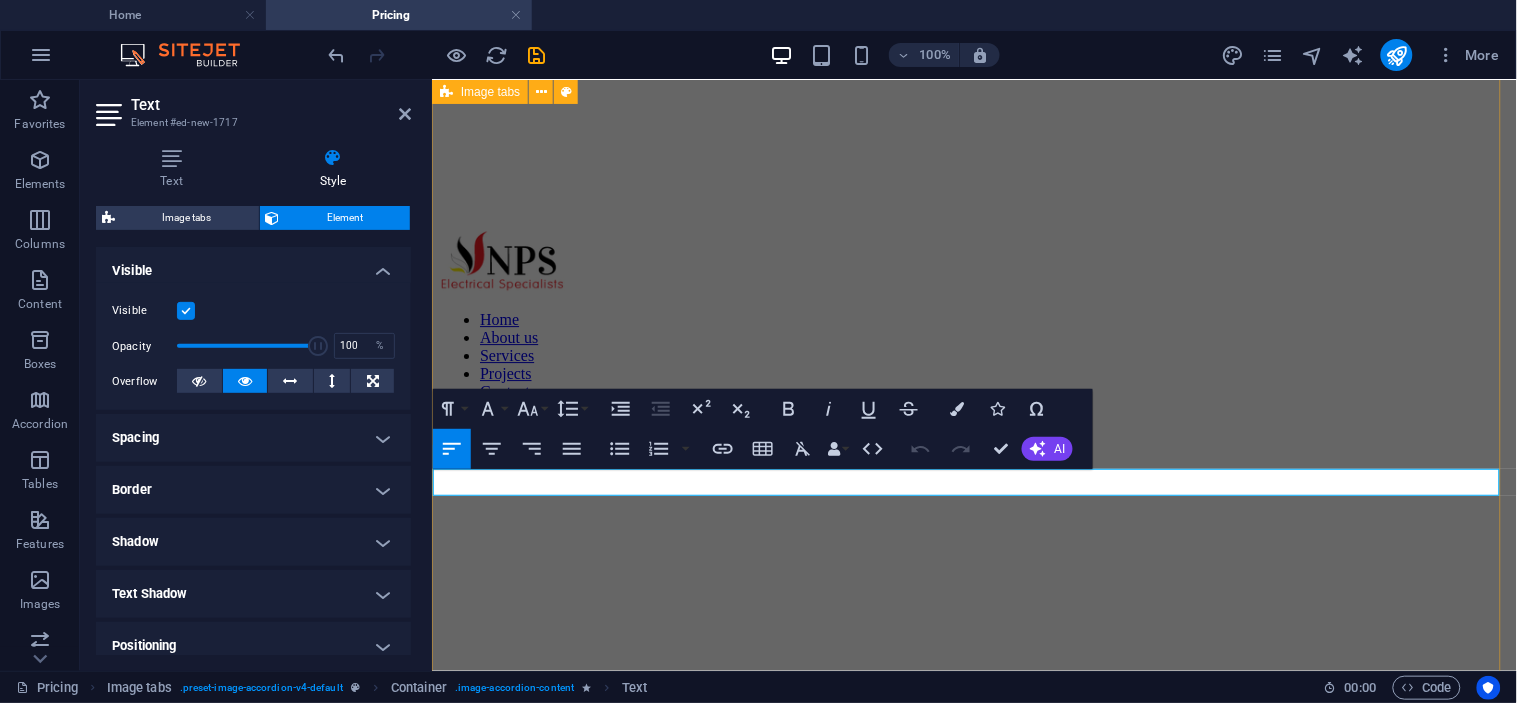 drag, startPoint x: 531, startPoint y: 487, endPoint x: 1365, endPoint y: 214, distance: 877.54486 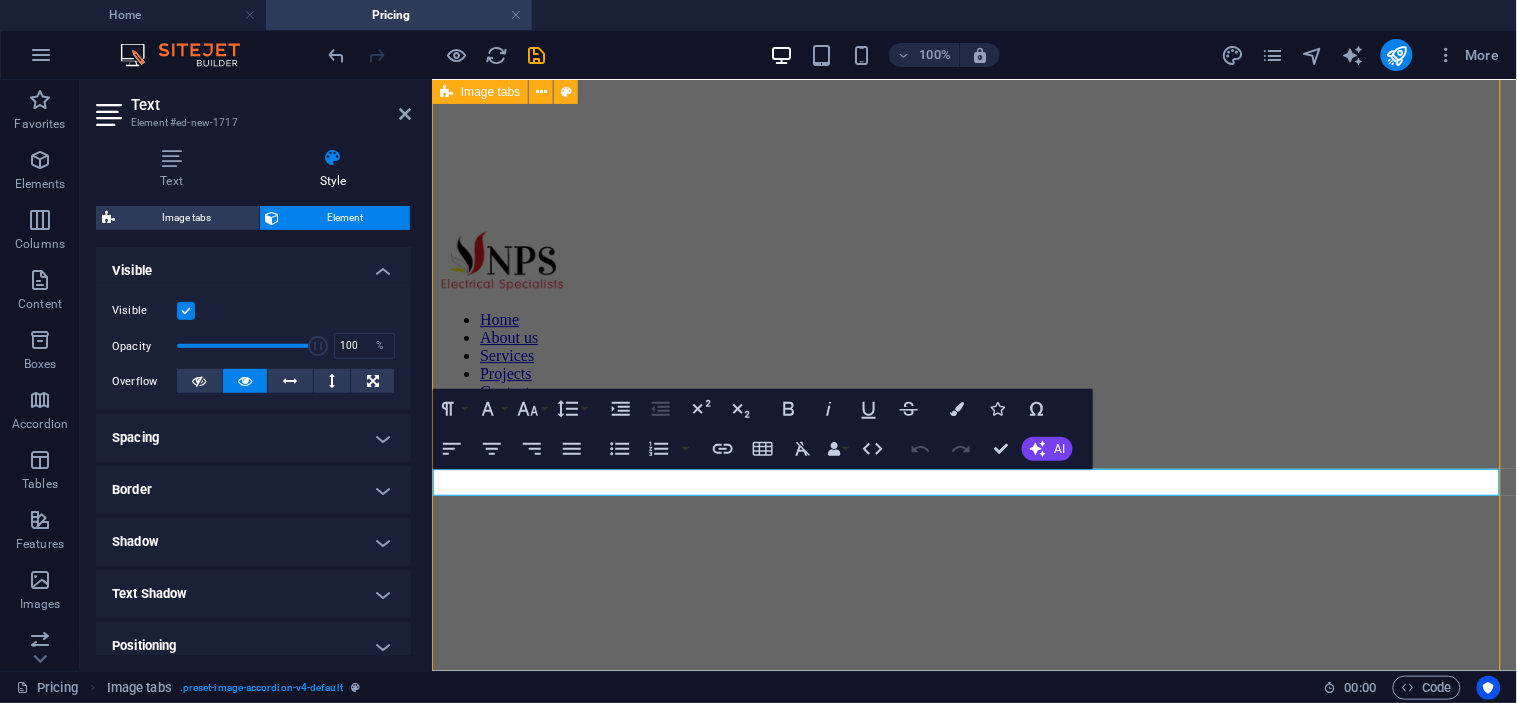 scroll, scrollTop: 1582, scrollLeft: 0, axis: vertical 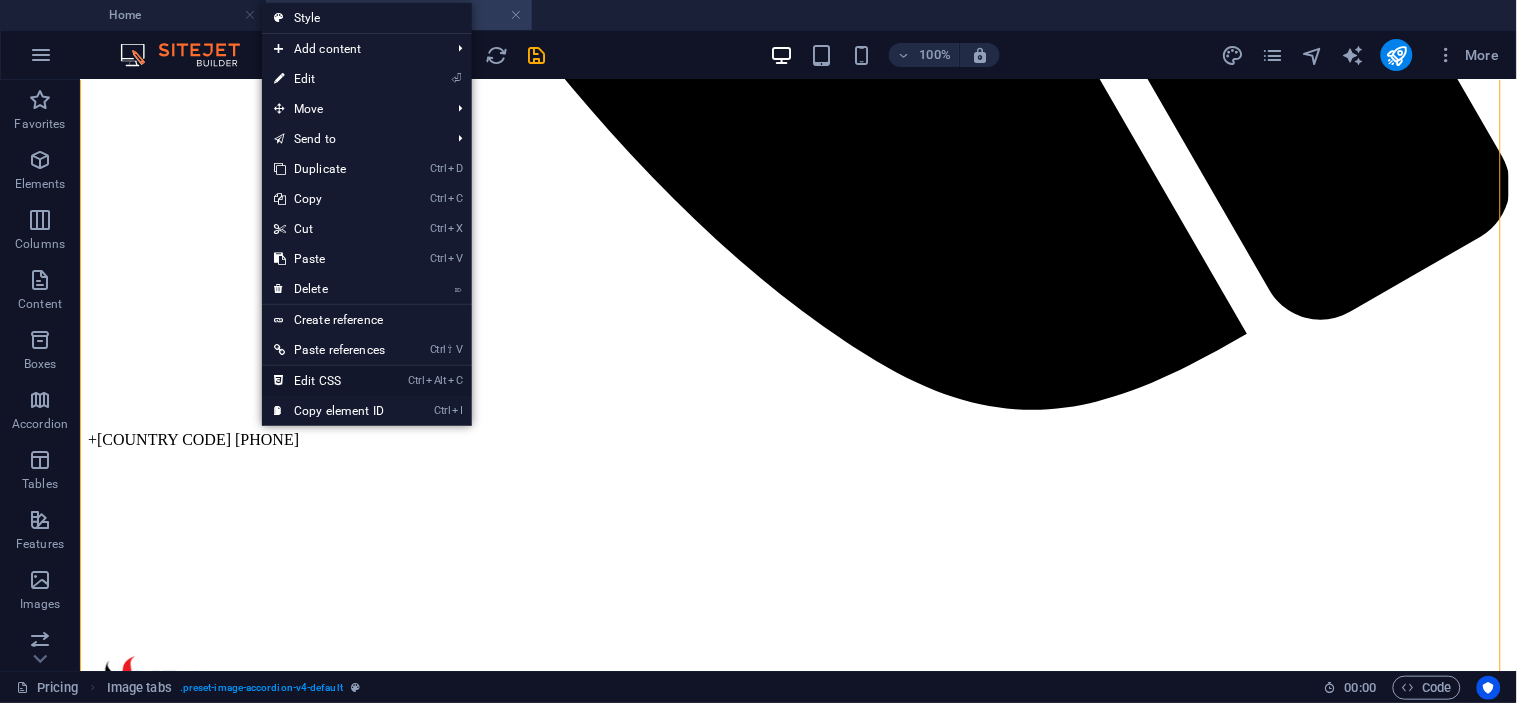 click on "Ctrl Alt C  Edit CSS" at bounding box center (329, 381) 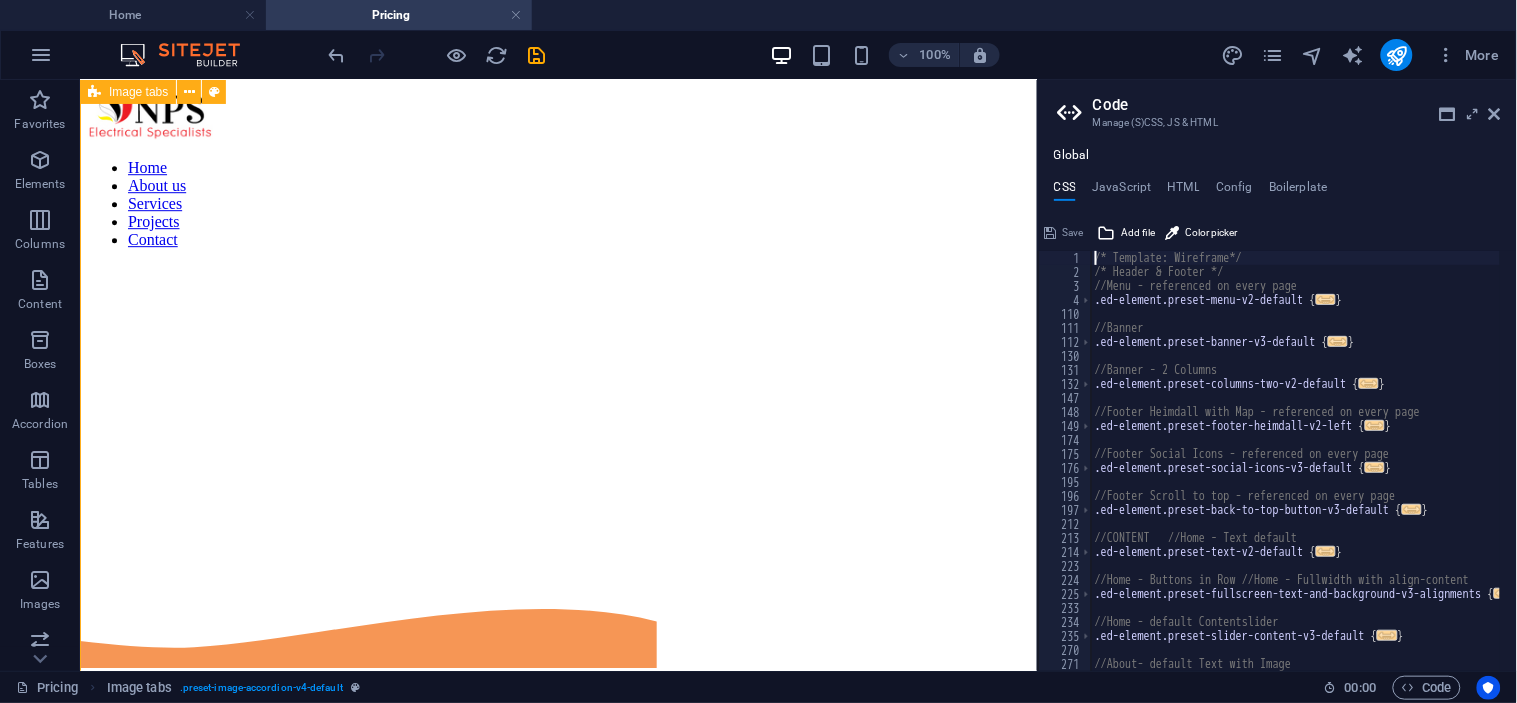 type on "@include image-accordion-v4(" 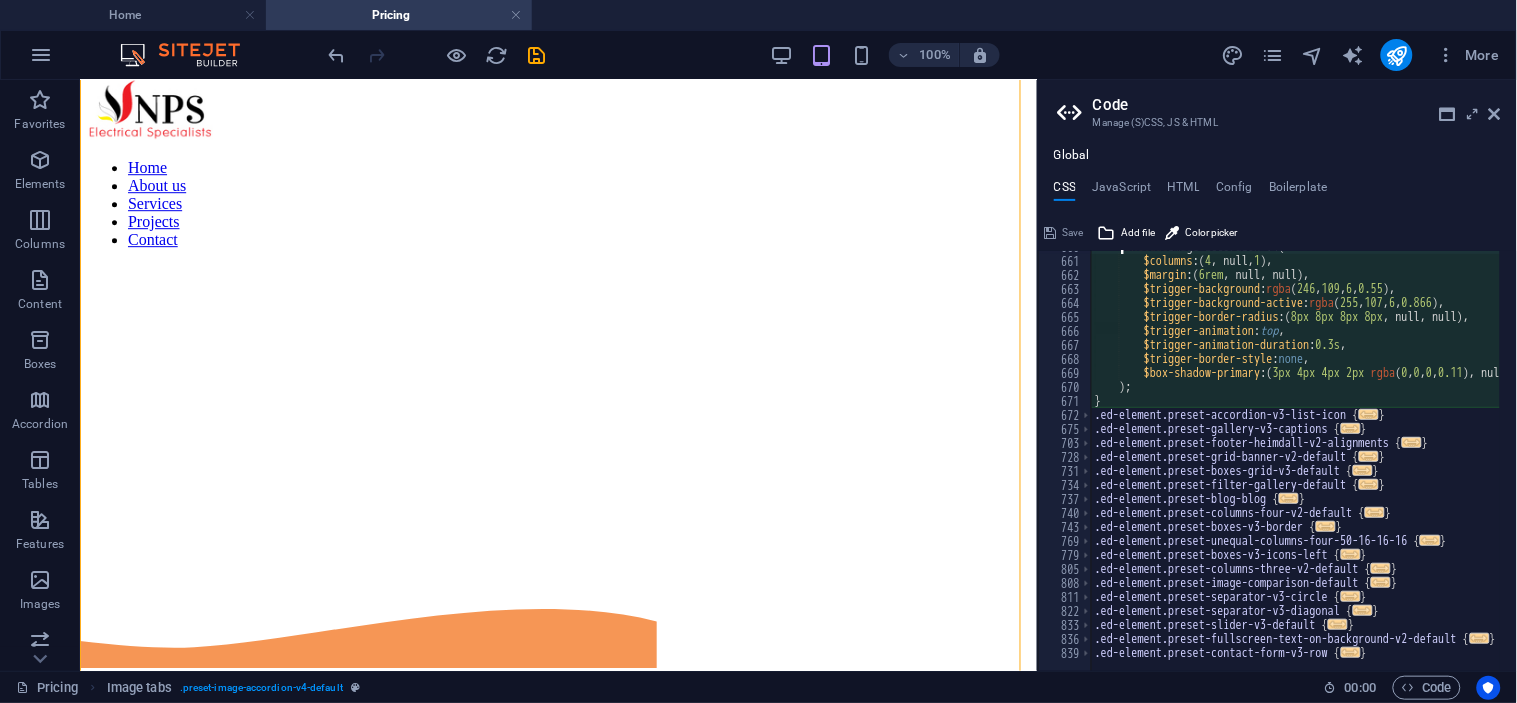 scroll, scrollTop: 1093, scrollLeft: 0, axis: vertical 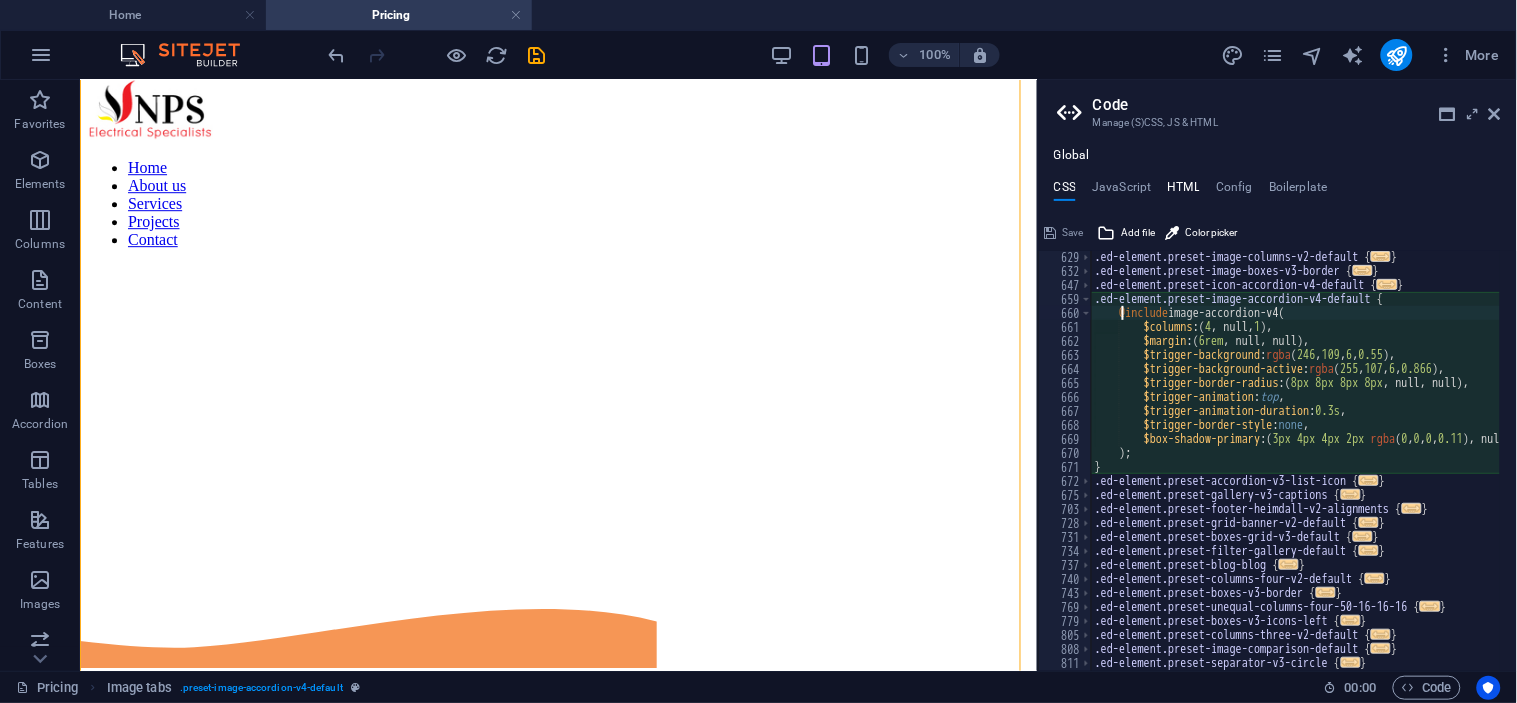 click on "HTML" at bounding box center [1184, 191] 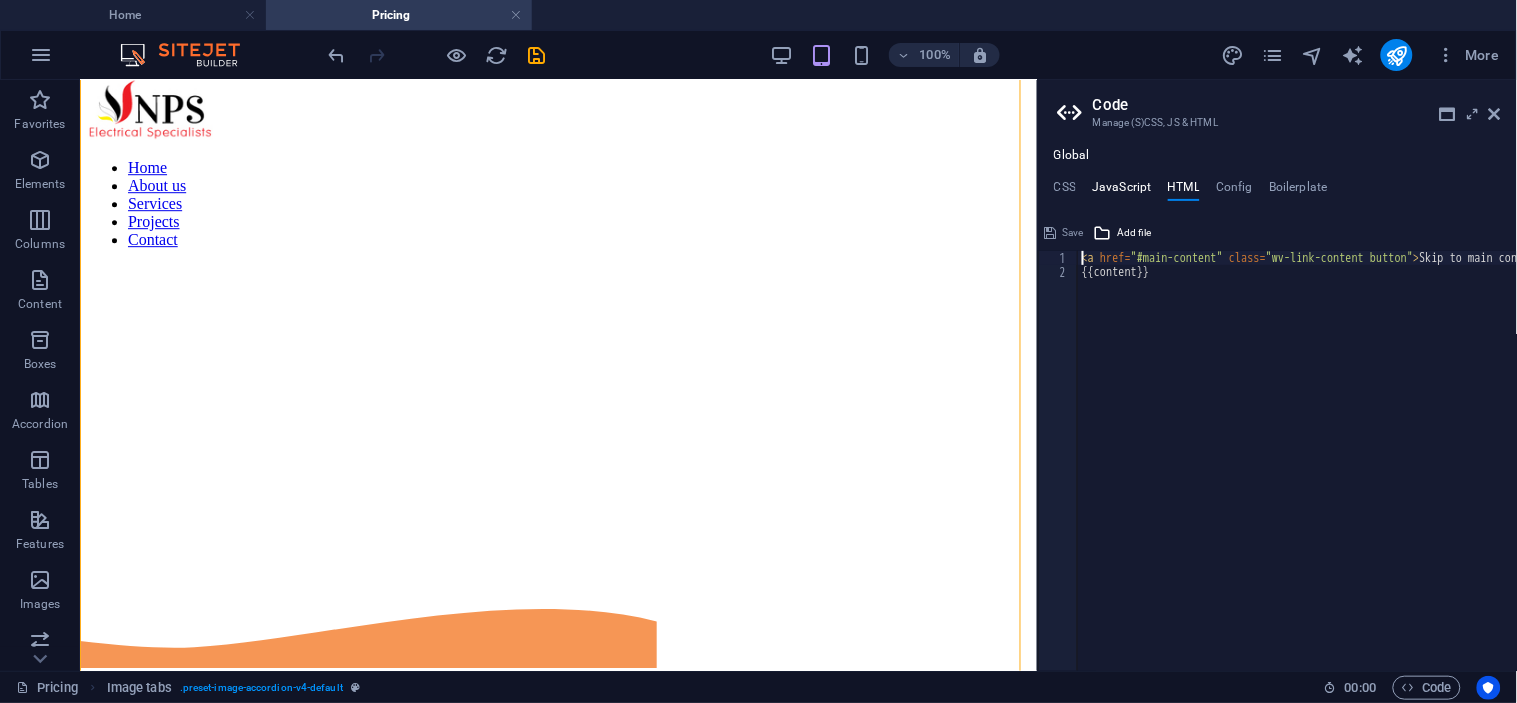 click on "JavaScript" at bounding box center (1121, 191) 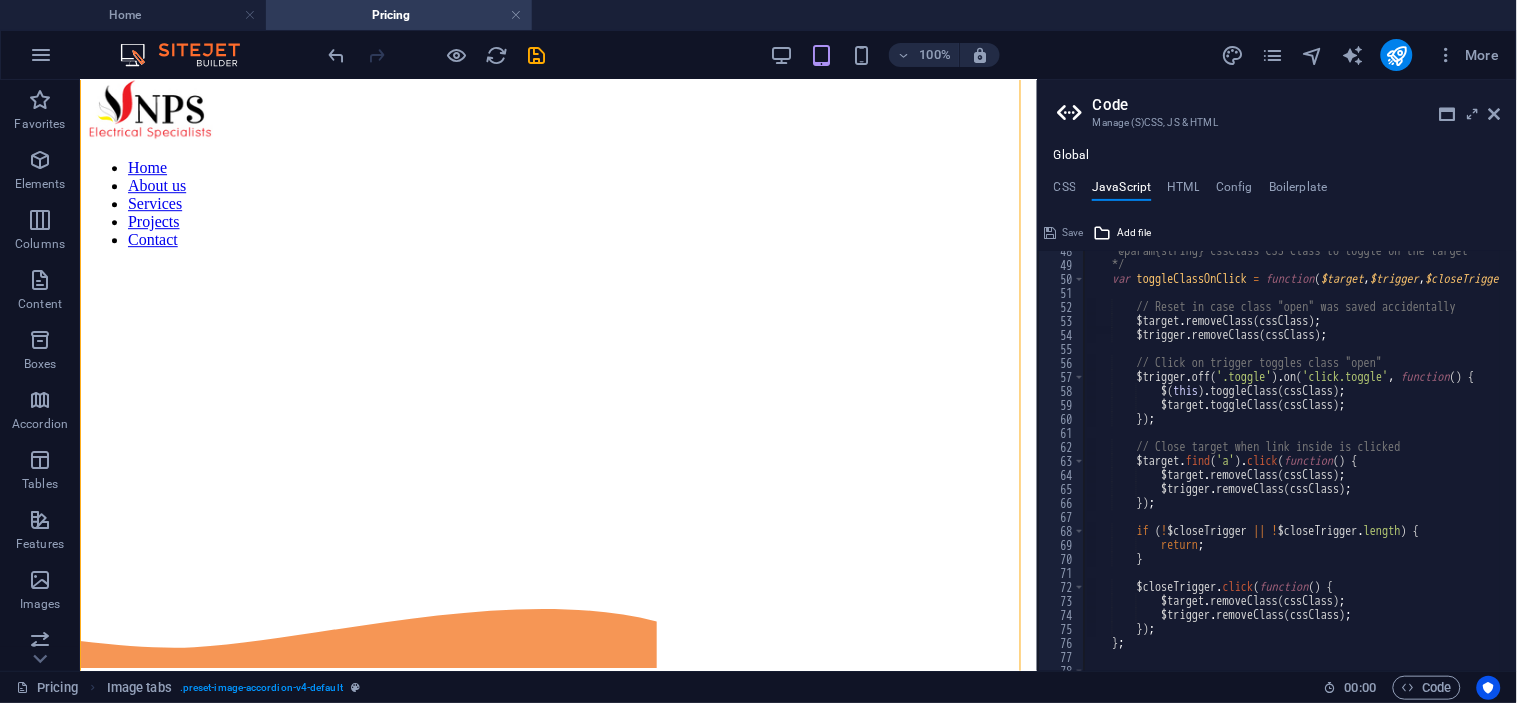 scroll, scrollTop: 598, scrollLeft: 0, axis: vertical 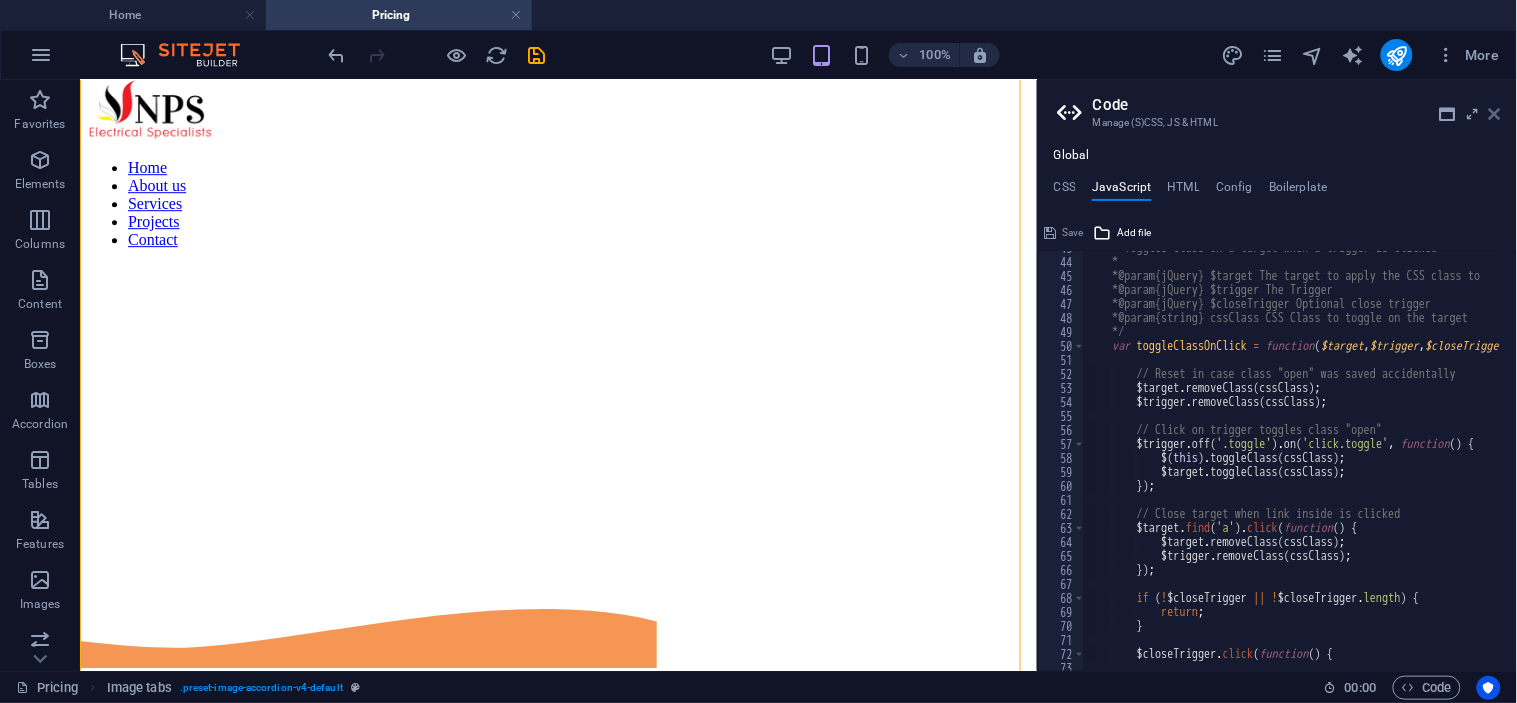 click at bounding box center [1495, 114] 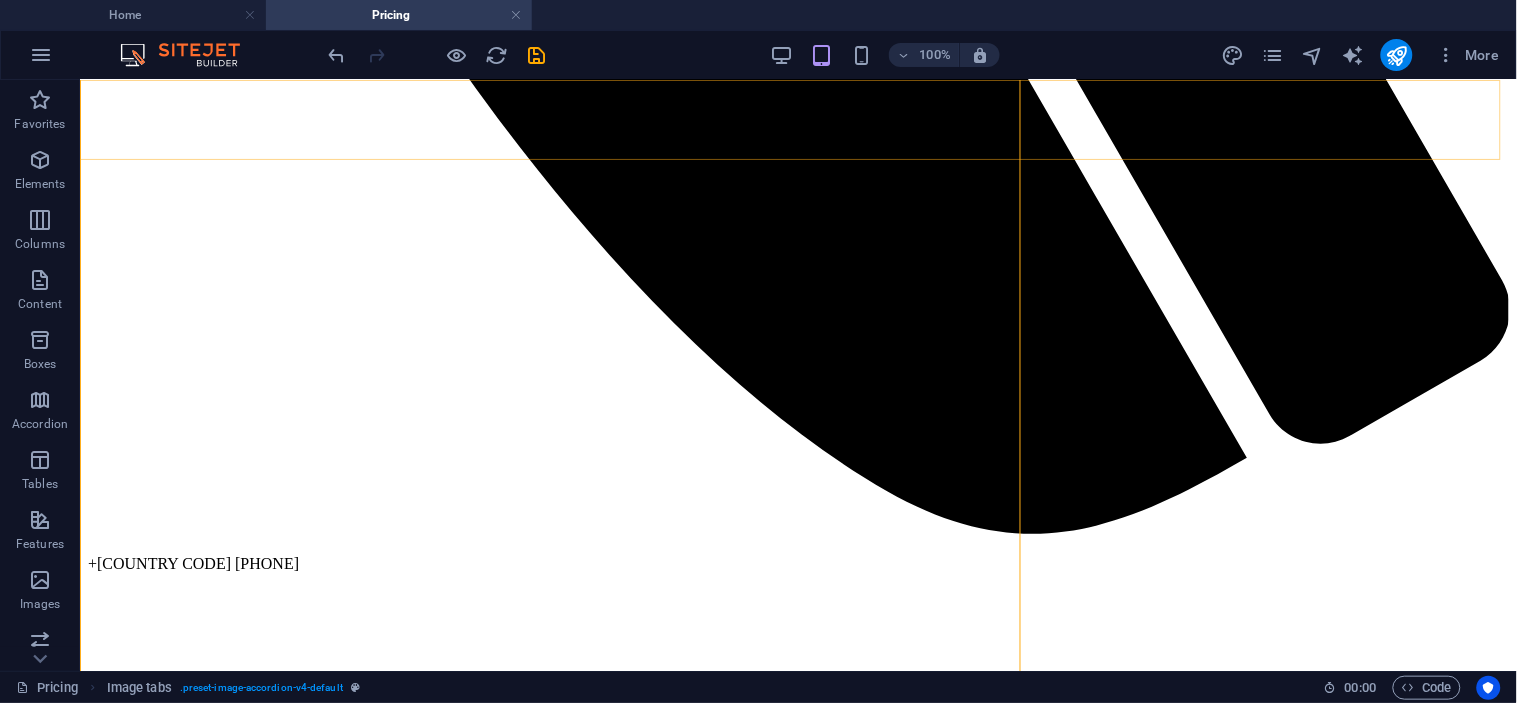 scroll, scrollTop: 1582, scrollLeft: 0, axis: vertical 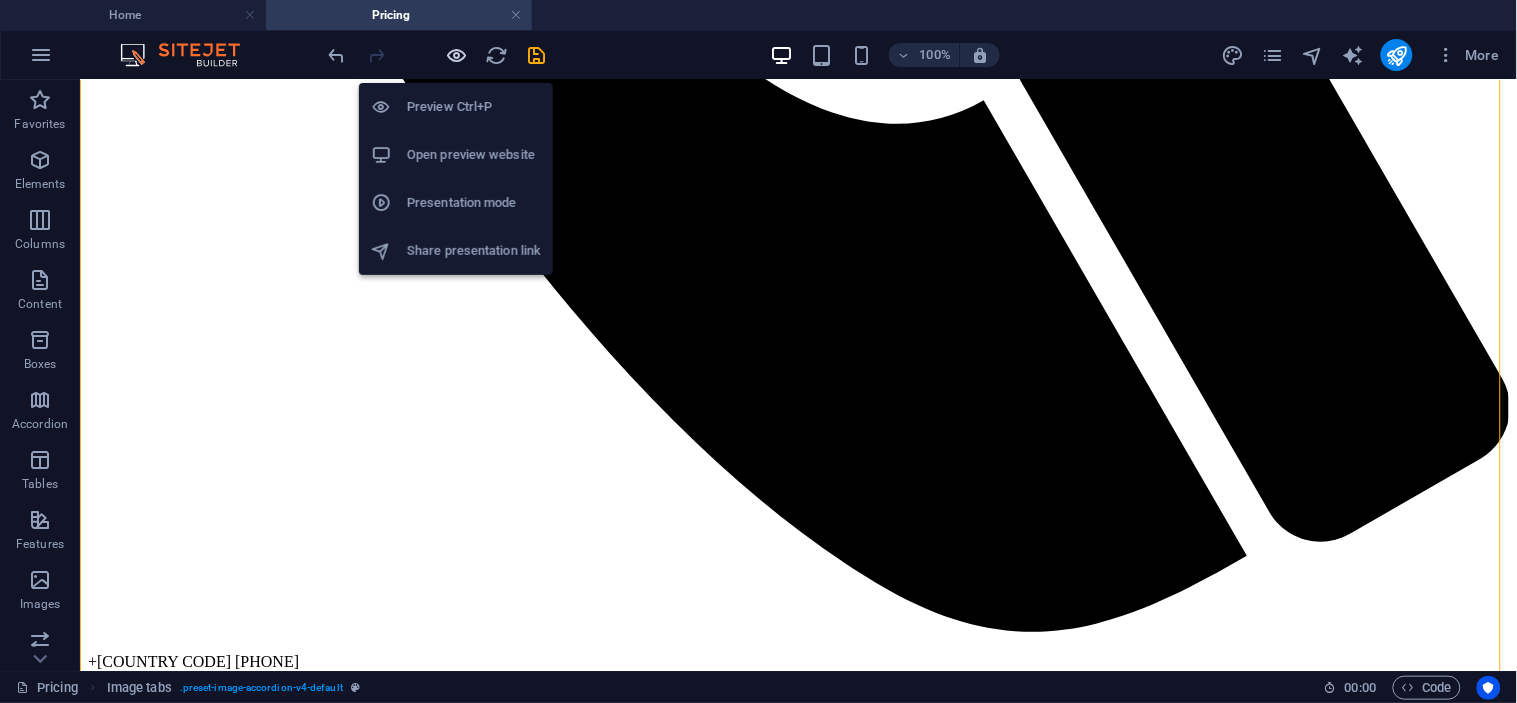 click at bounding box center (457, 55) 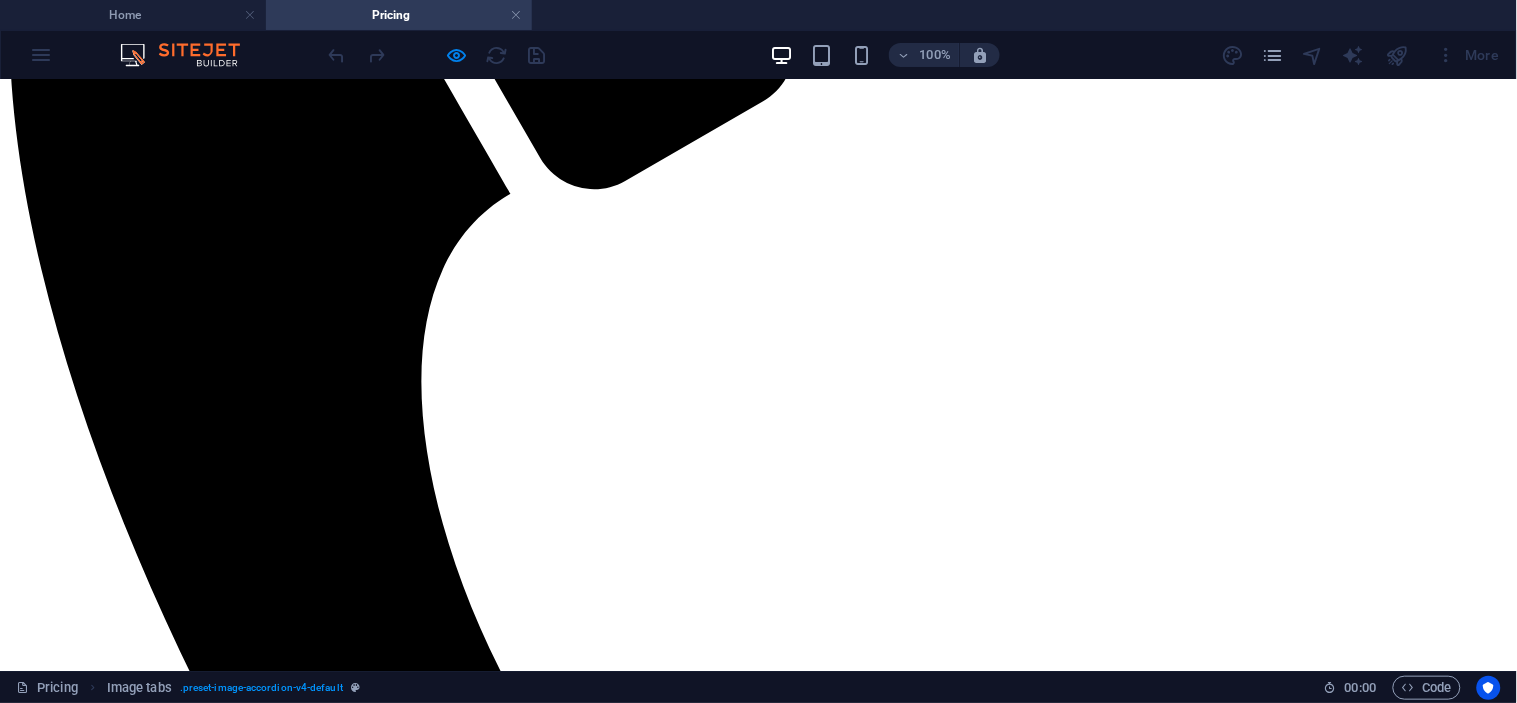 scroll, scrollTop: 462, scrollLeft: 0, axis: vertical 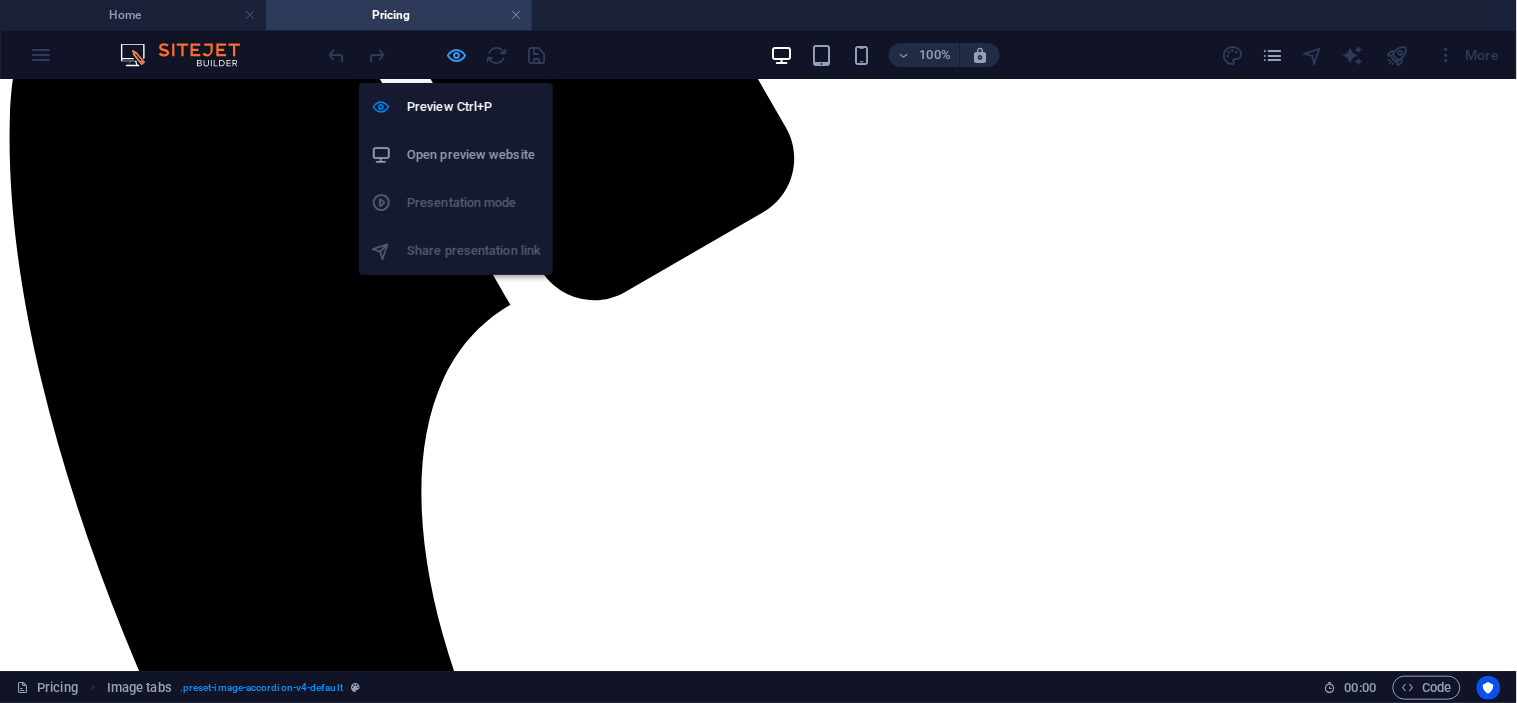 click at bounding box center (457, 55) 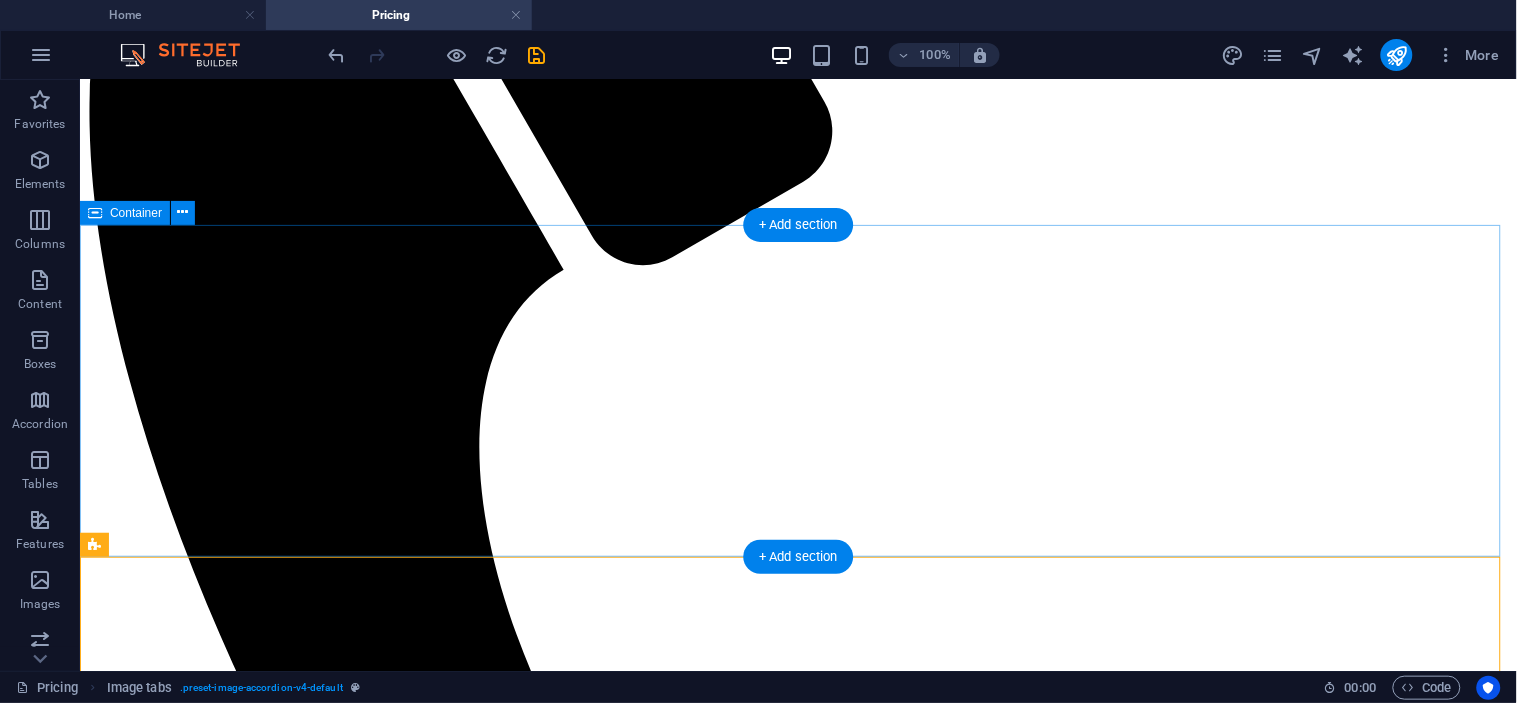 drag, startPoint x: 725, startPoint y: 425, endPoint x: 734, endPoint y: 410, distance: 17.492855 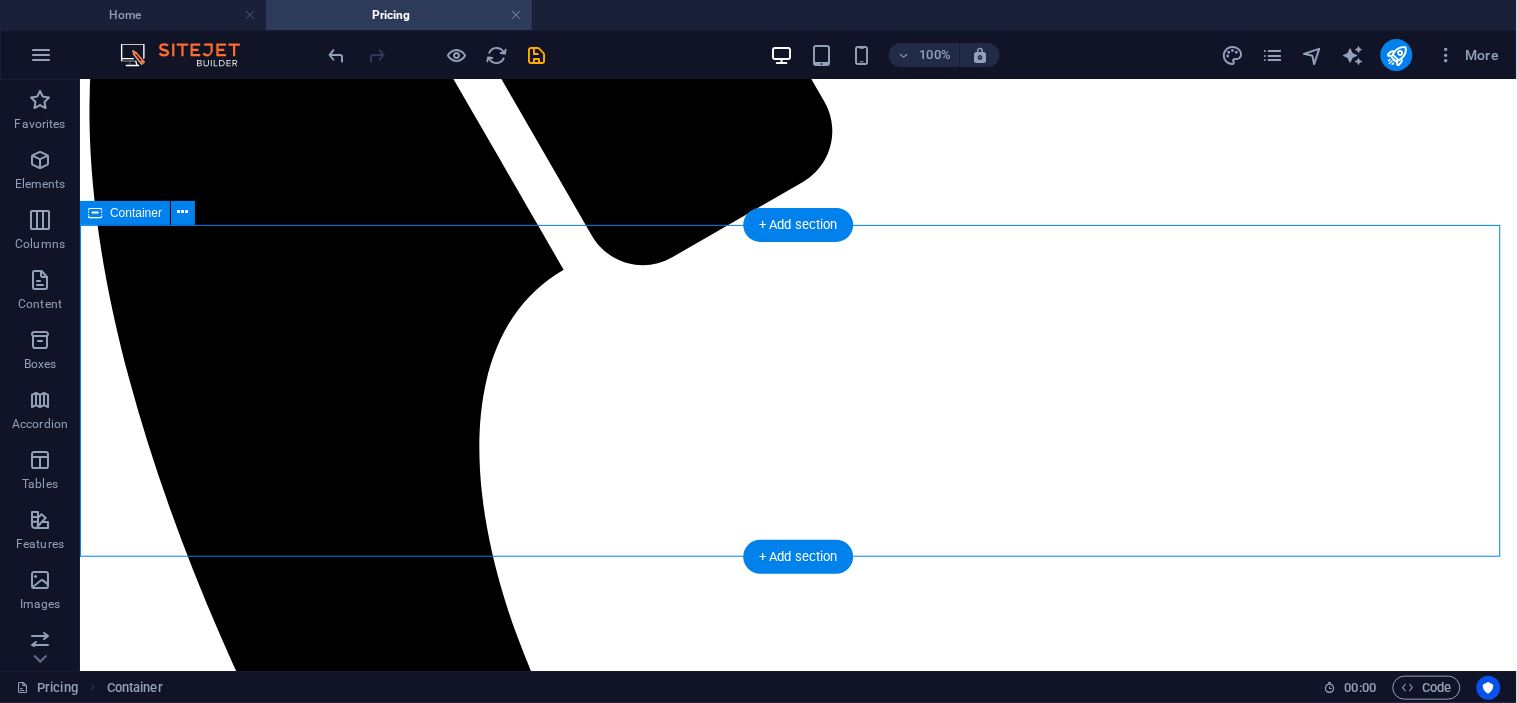 click on "Drop content here or  Add elements  Paste clipboard" at bounding box center (797, 2588) 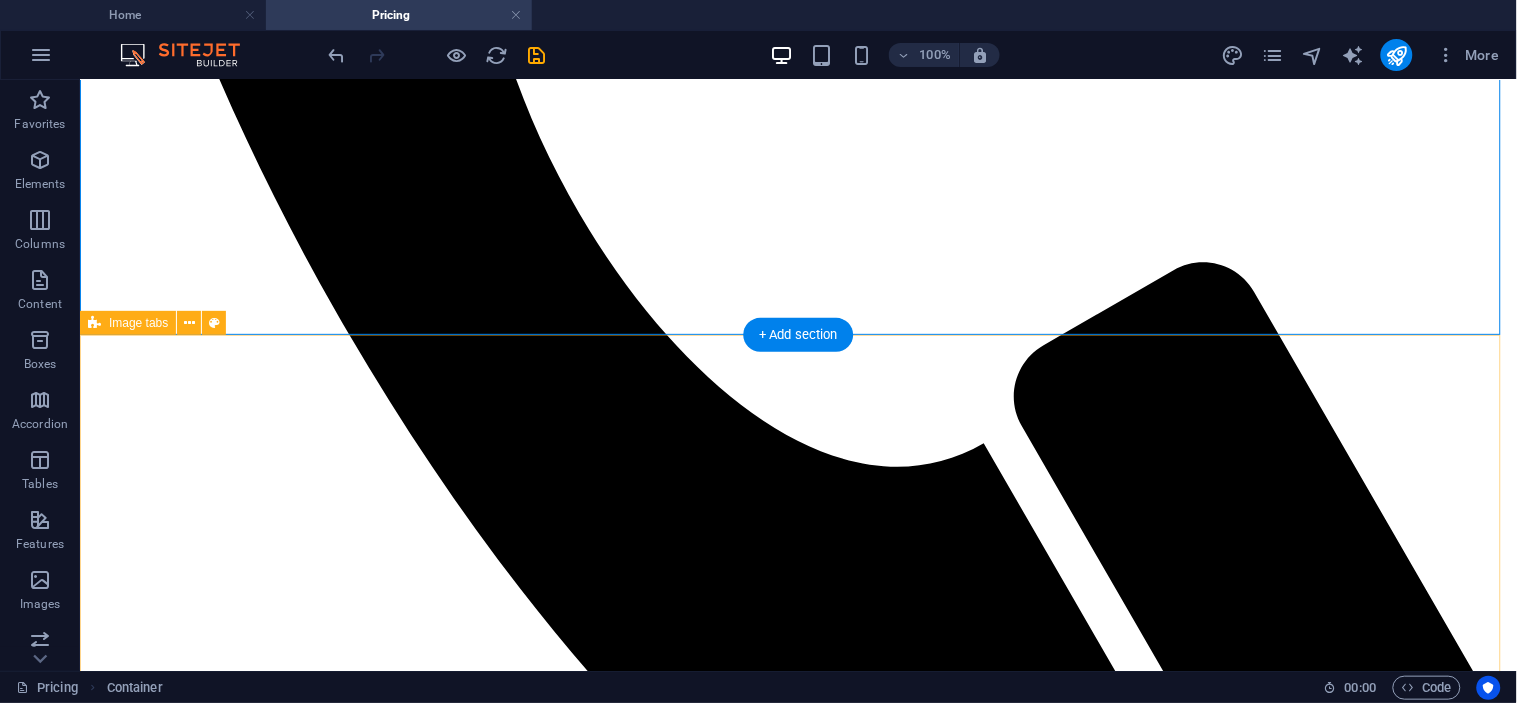 scroll, scrollTop: 1017, scrollLeft: 0, axis: vertical 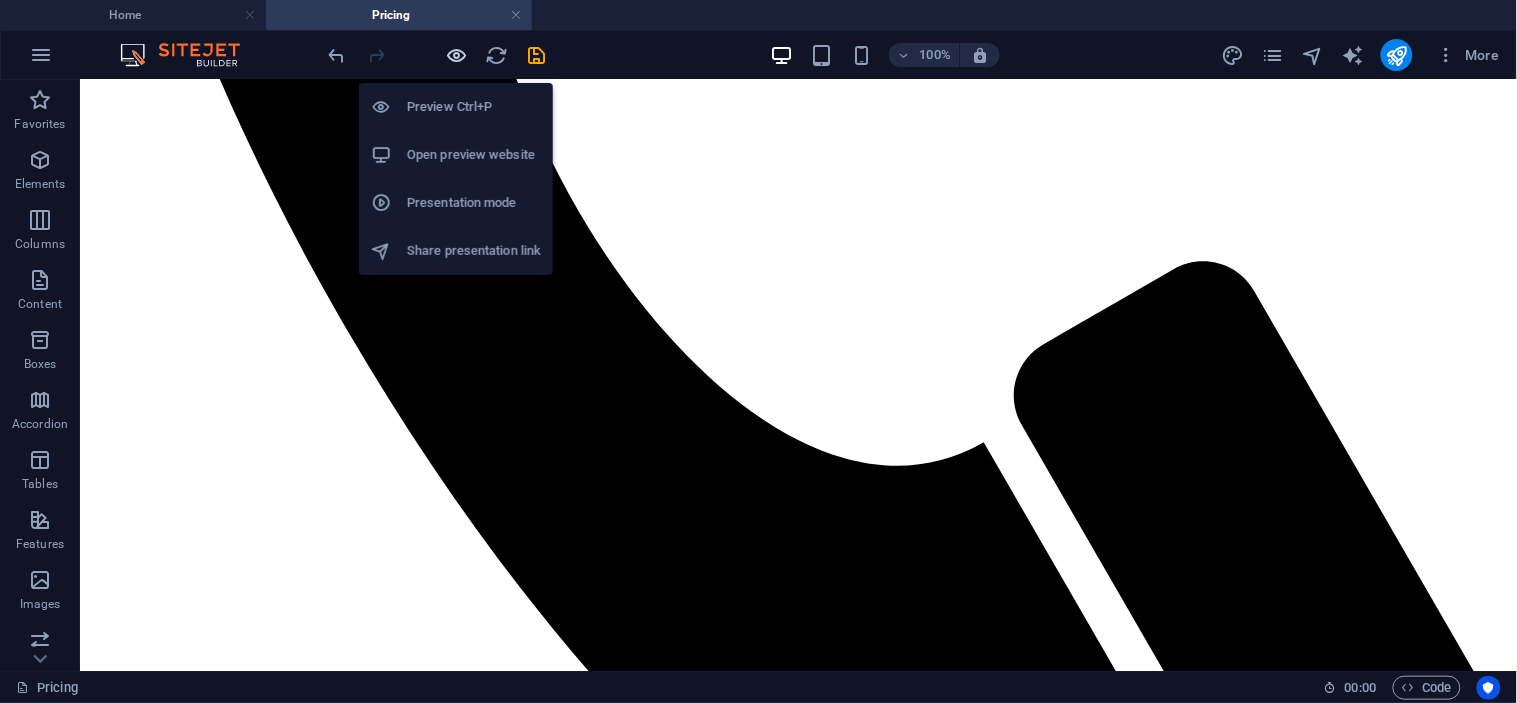 click at bounding box center [457, 55] 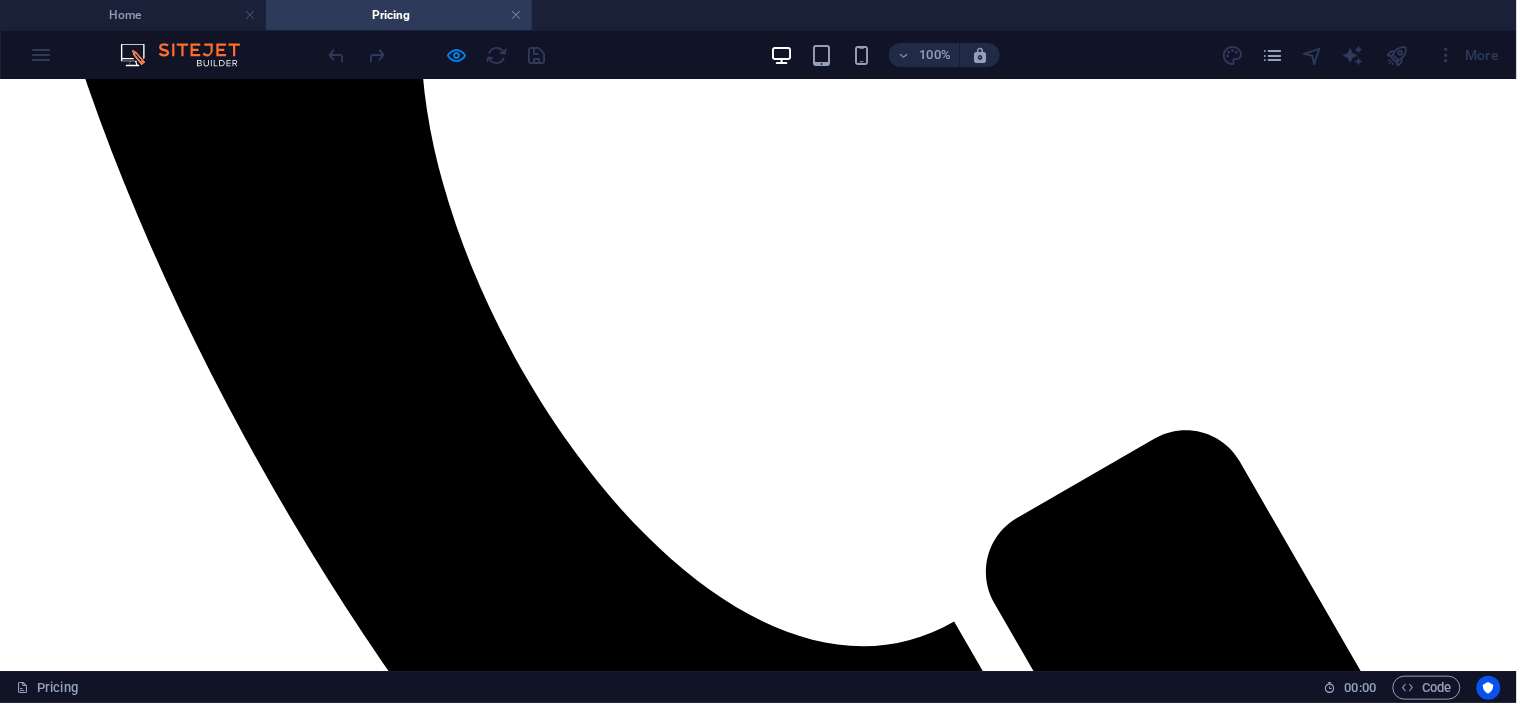 scroll, scrollTop: 877, scrollLeft: 0, axis: vertical 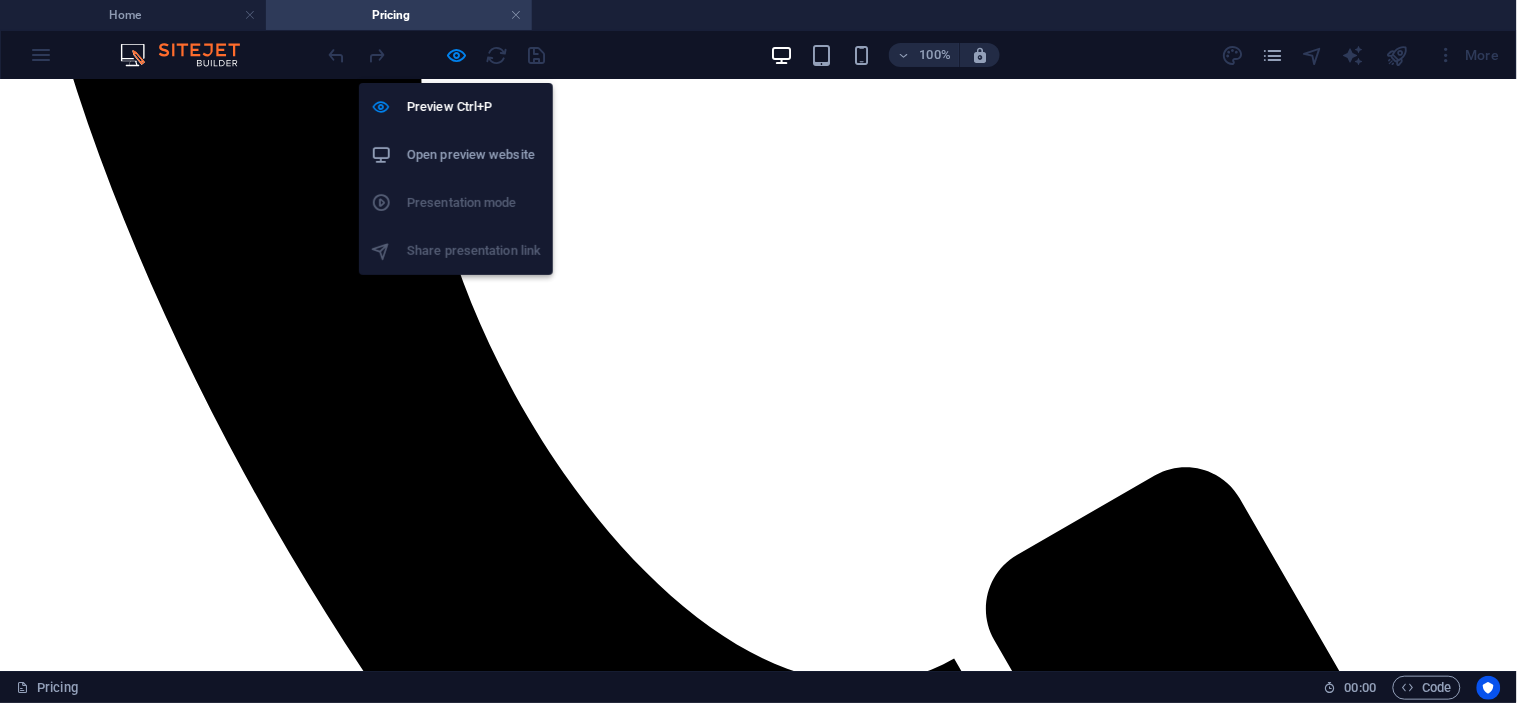 drag, startPoint x: 463, startPoint y: 60, endPoint x: 471, endPoint y: 75, distance: 17 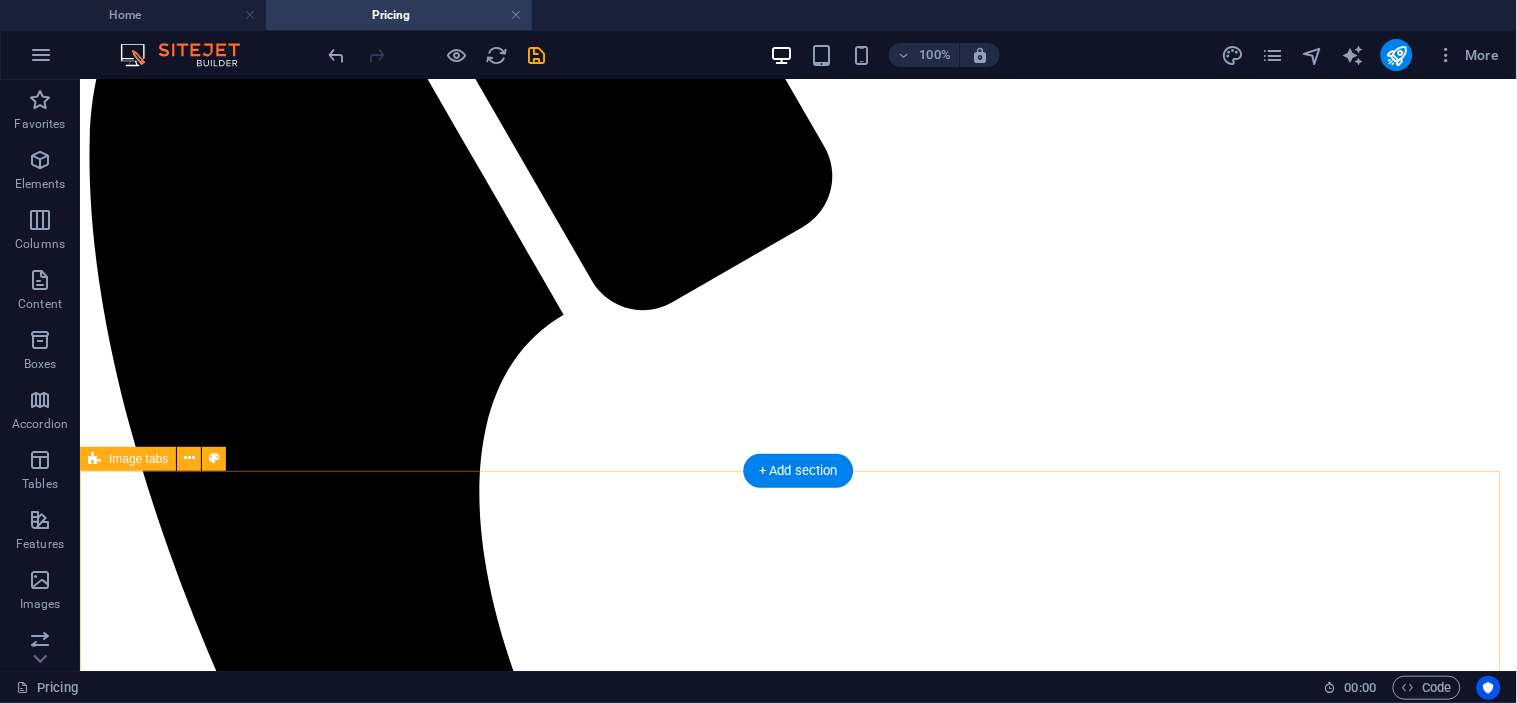 scroll, scrollTop: 573, scrollLeft: 0, axis: vertical 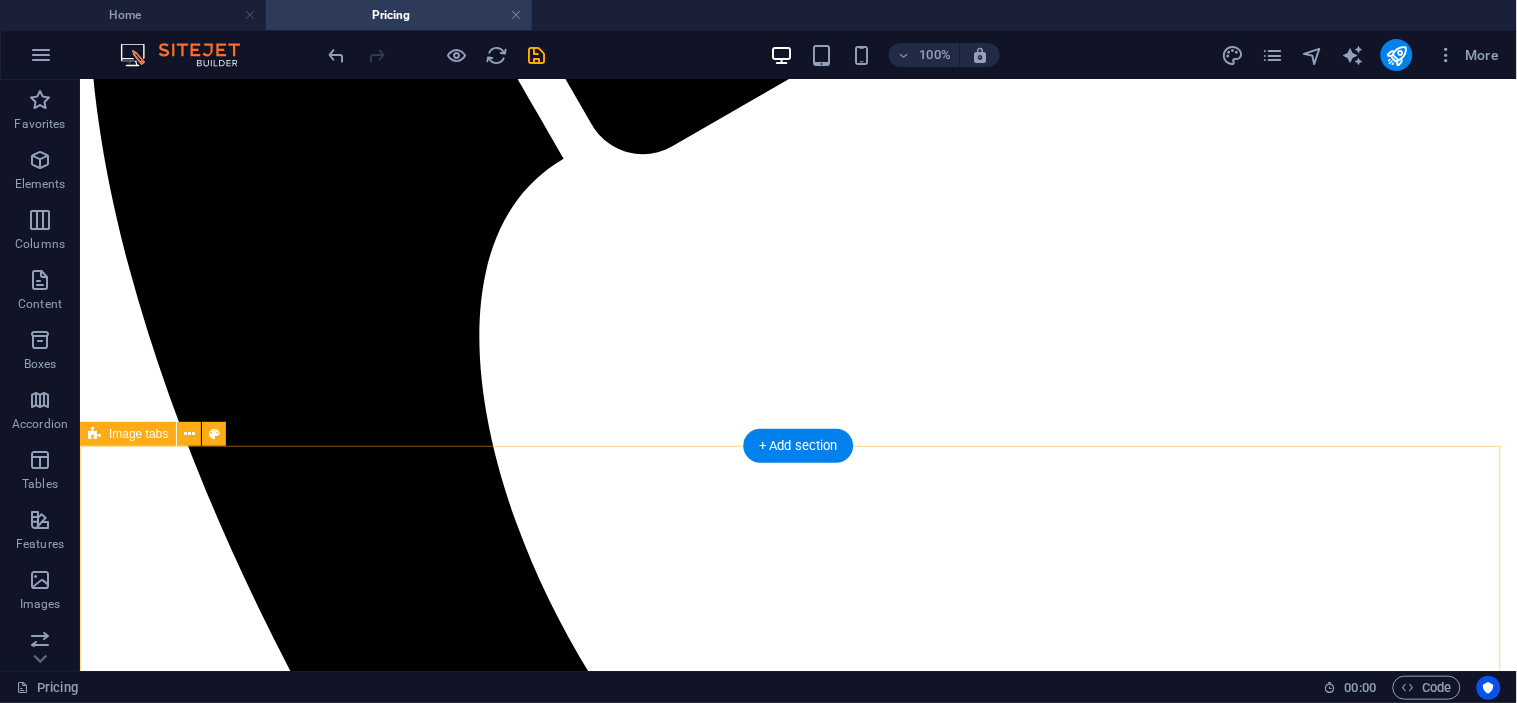 click on "PNG PORTS     LAE TIDAL BASIN UPGRADE SP BREWERY                                                                                                         GENERATOR INSTALLATION  NKW, MANUS Drop content here or  Add elements  Paste clipboard ZENAG Drop content here or  Add elements  Paste clipboard EAST WEST TRANSPORT Drop content here or  Add elements  Paste clipboard KAINANTU Drop content here or  Add elements  Paste clipboard" at bounding box center [797, 4128] 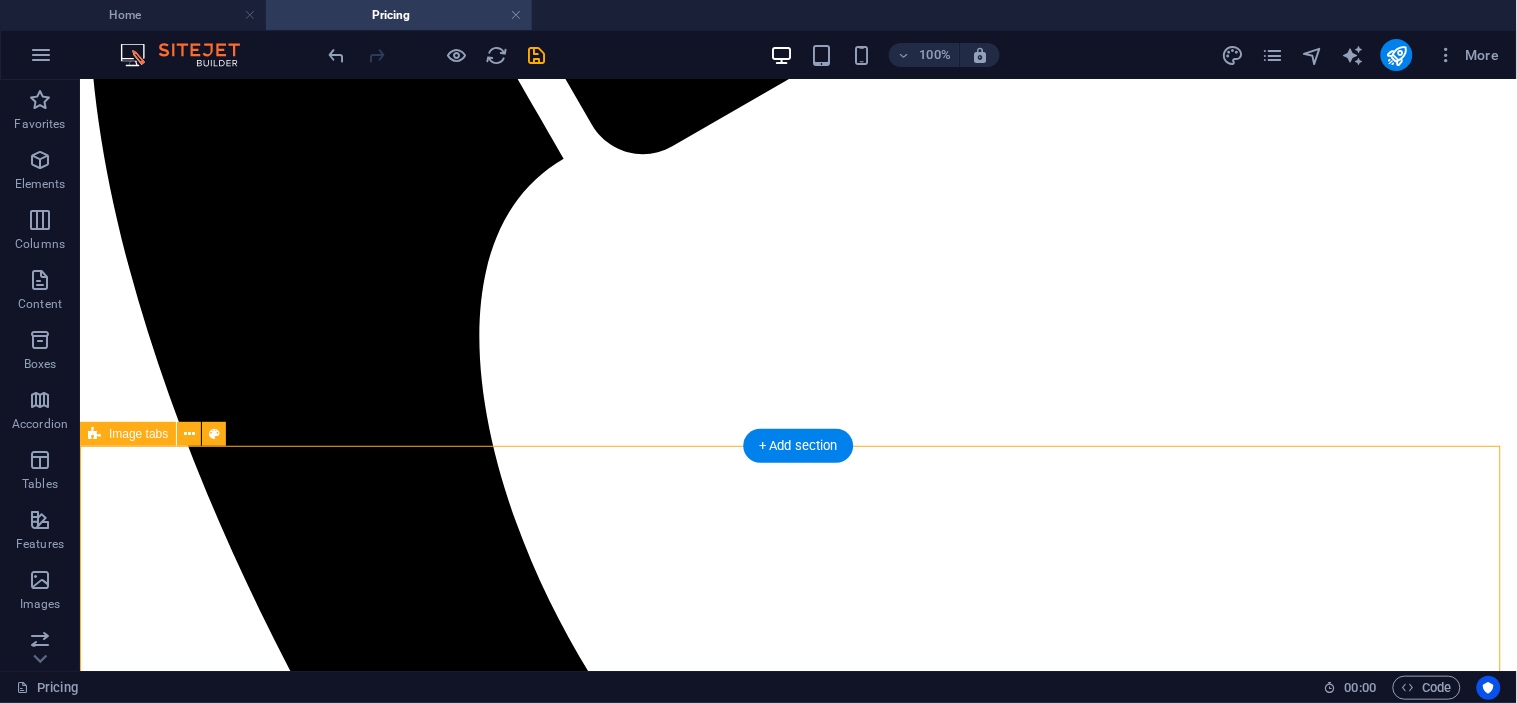 click on "PNG PORTS     LAE TIDAL BASIN UPGRADE SP BREWERY                                                                                                         GENERATOR INSTALLATION  NKW, MANUS Drop content here or  Add elements  Paste clipboard ZENAG Drop content here or  Add elements  Paste clipboard EAST WEST TRANSPORT Drop content here or  Add elements  Paste clipboard KAINANTU Drop content here or  Add elements  Paste clipboard" at bounding box center [797, 4128] 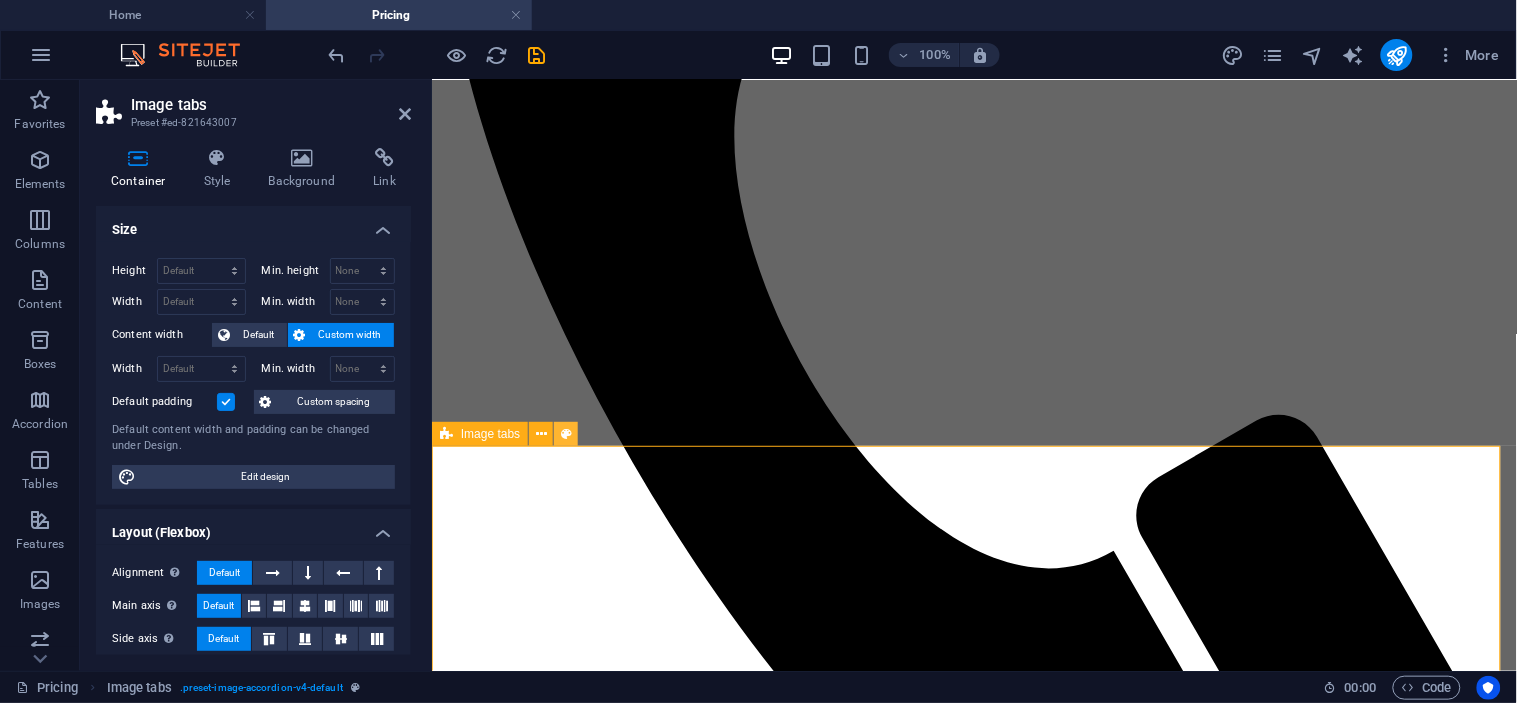 click at bounding box center (566, 434) 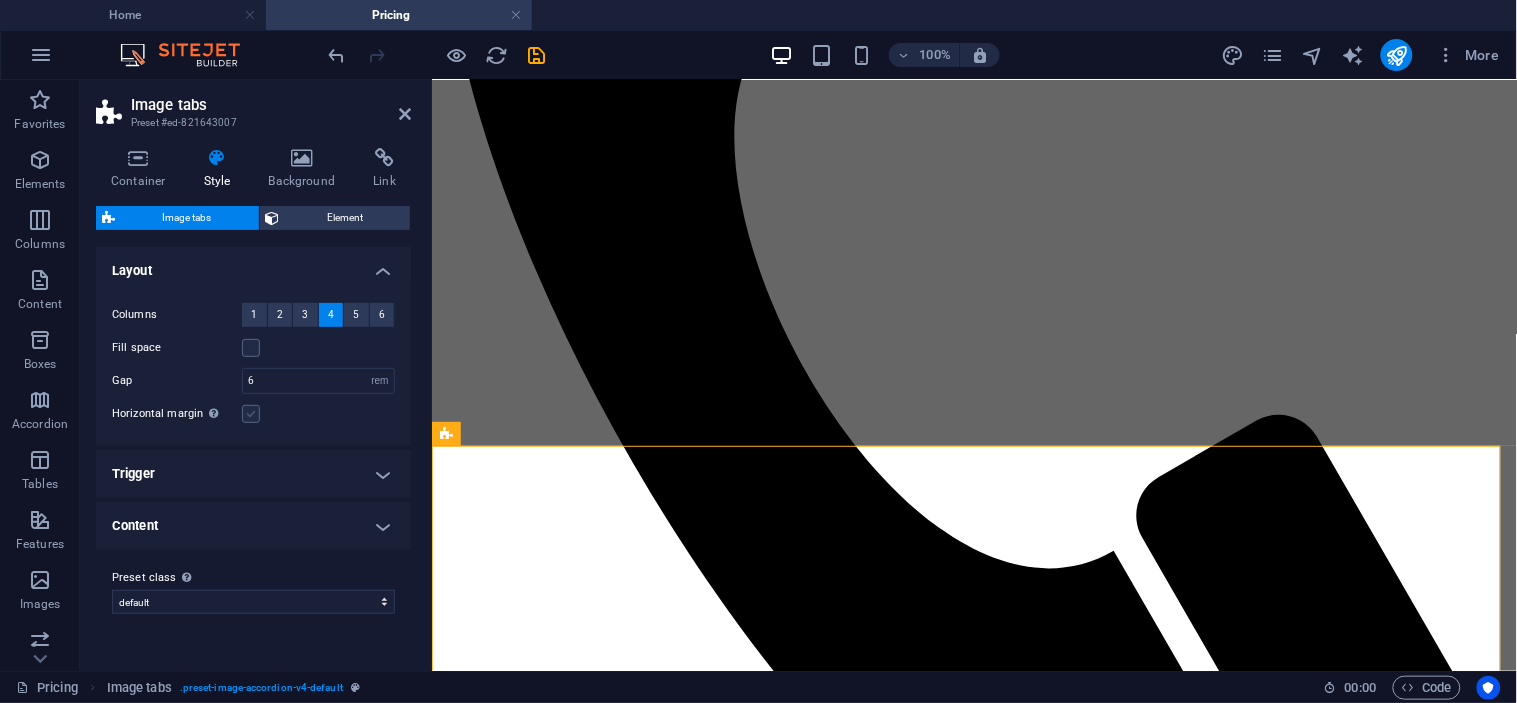 click at bounding box center [251, 414] 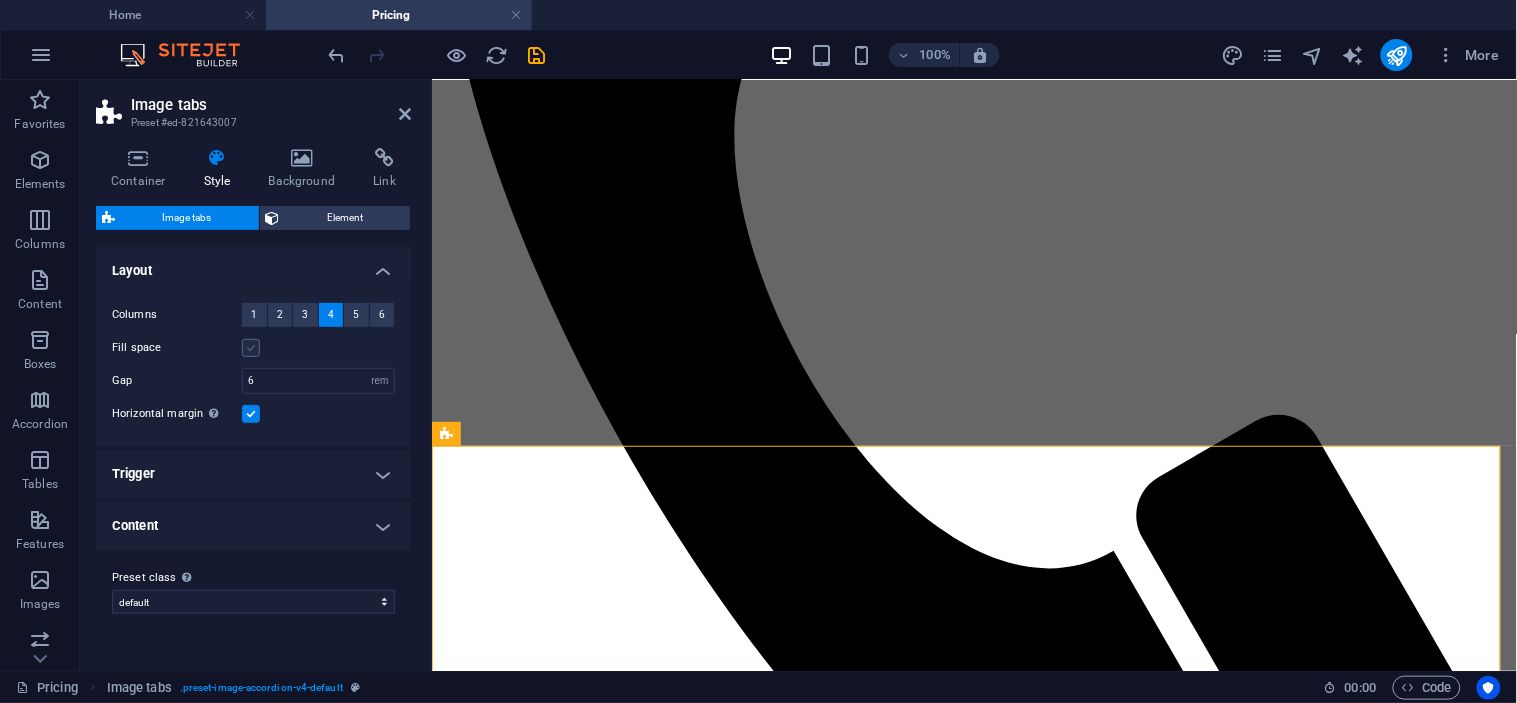 click at bounding box center [251, 348] 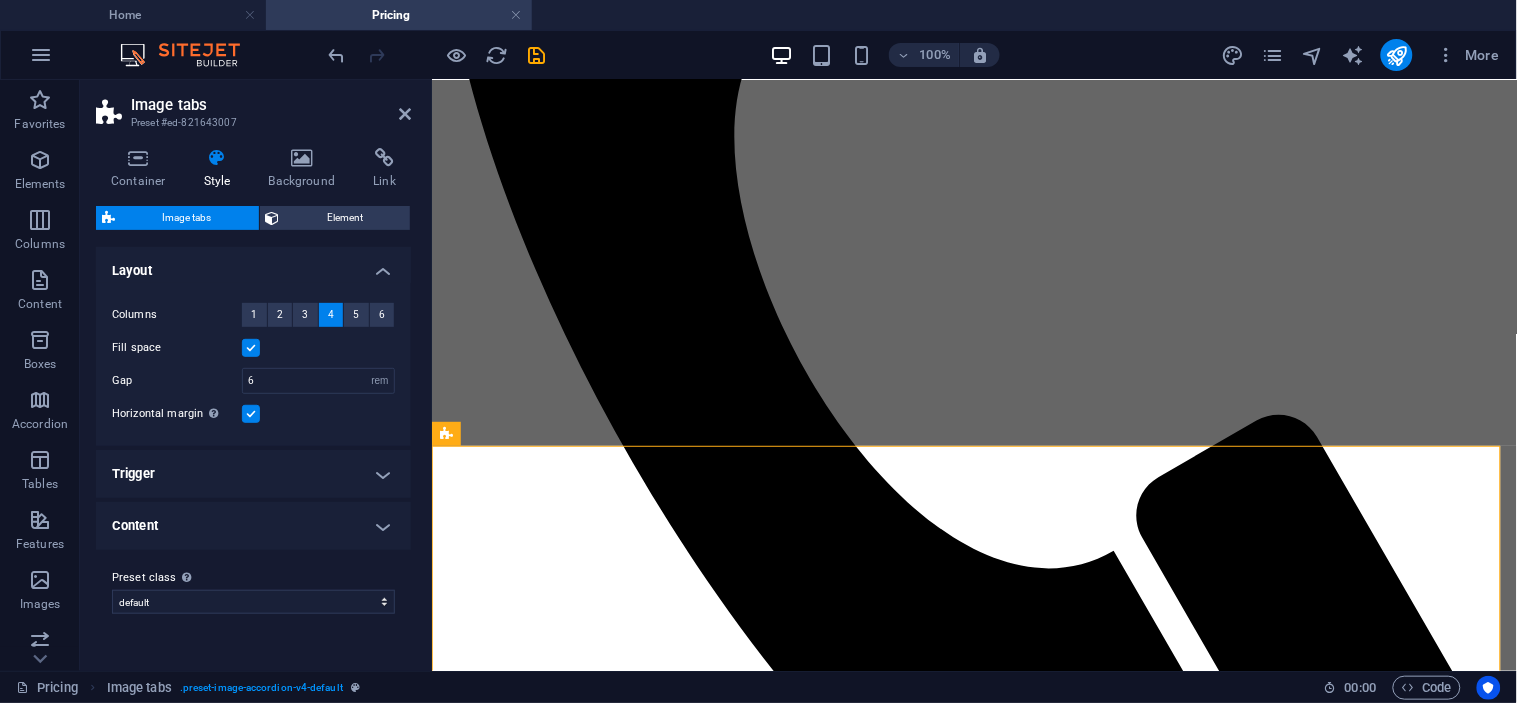 click on "Content" at bounding box center [253, 526] 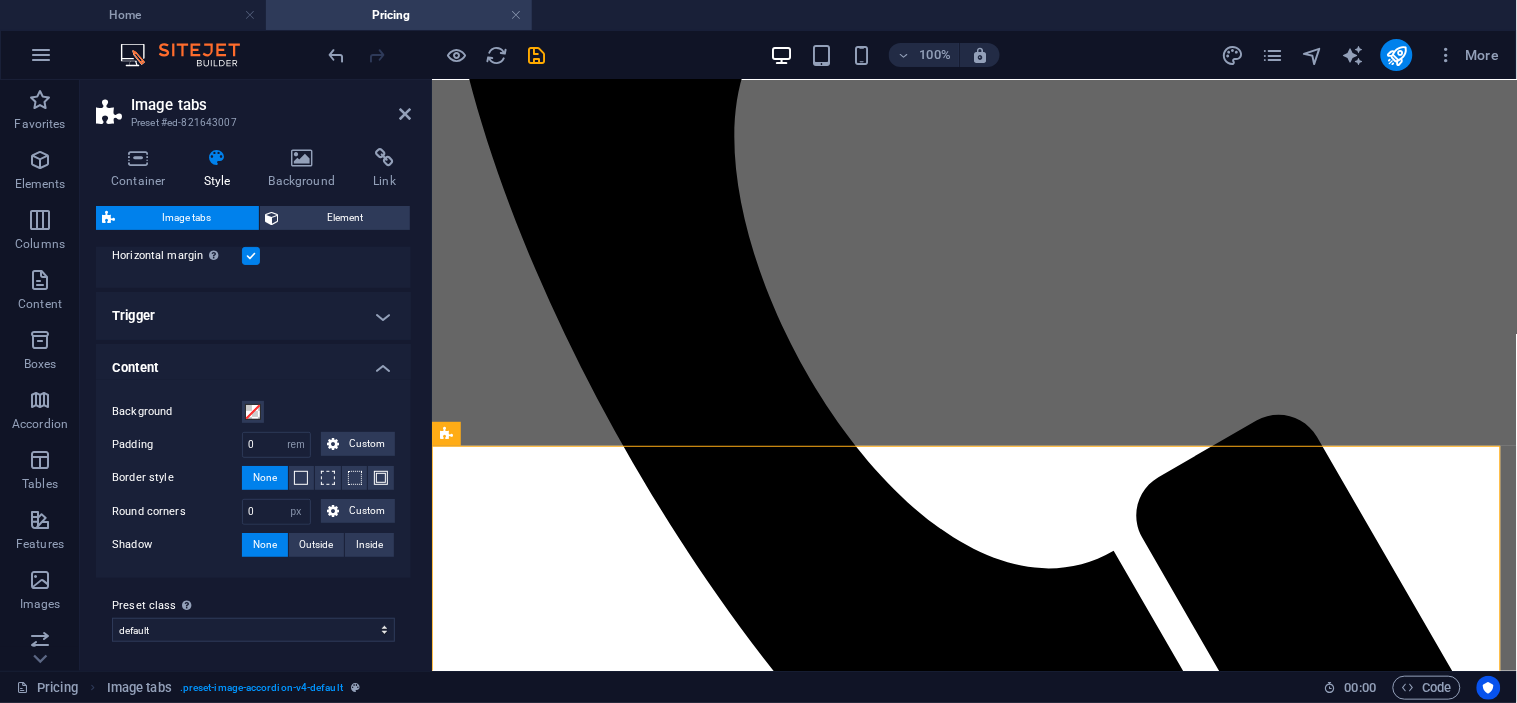 scroll, scrollTop: 160, scrollLeft: 0, axis: vertical 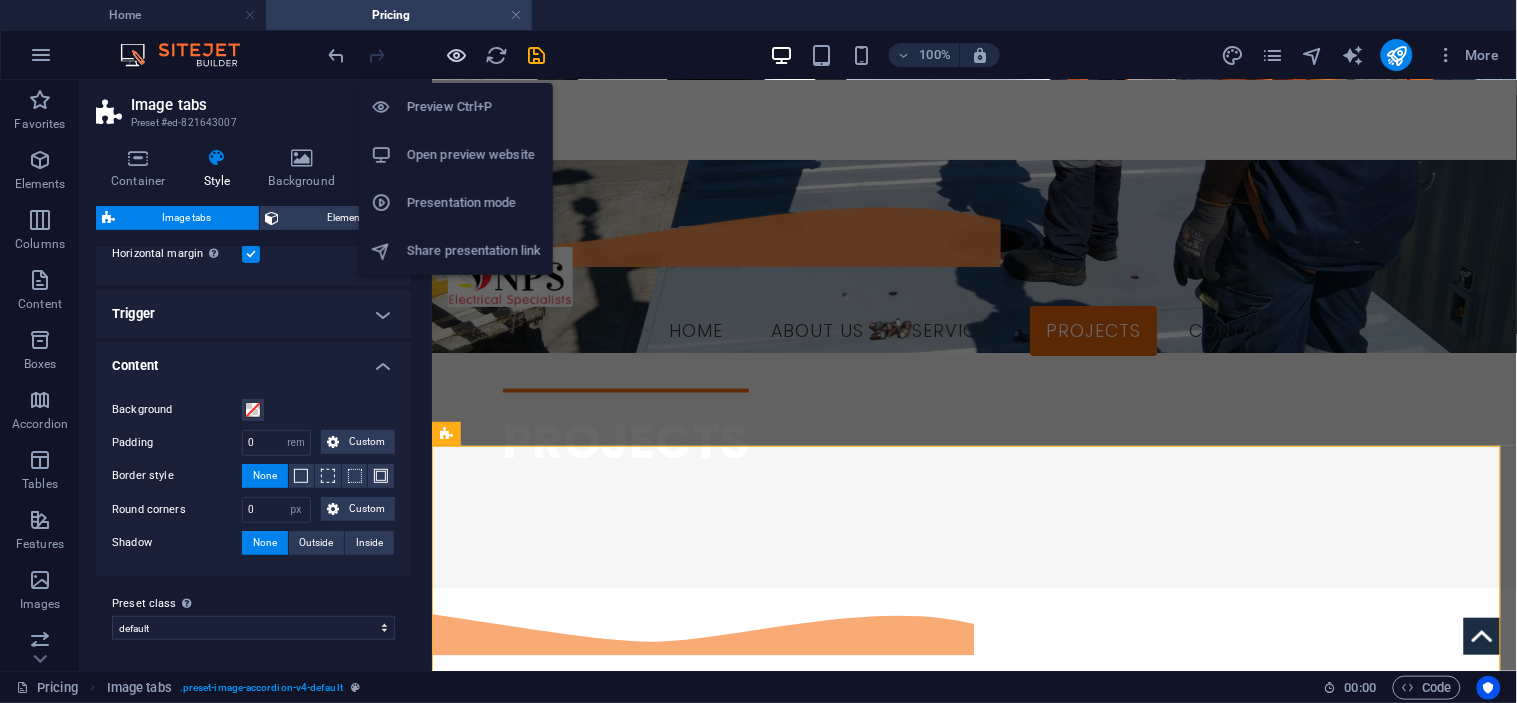 click at bounding box center [457, 55] 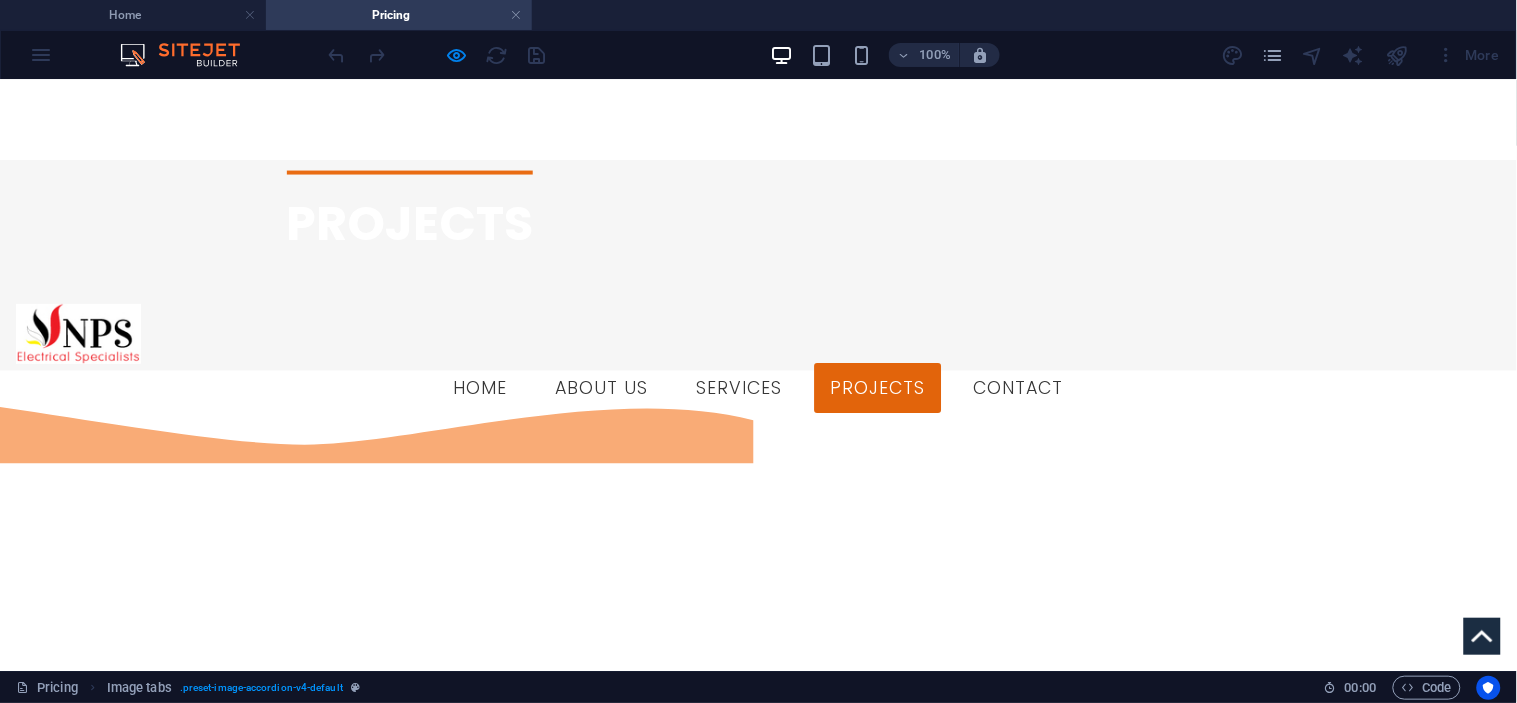scroll, scrollTop: 906, scrollLeft: 0, axis: vertical 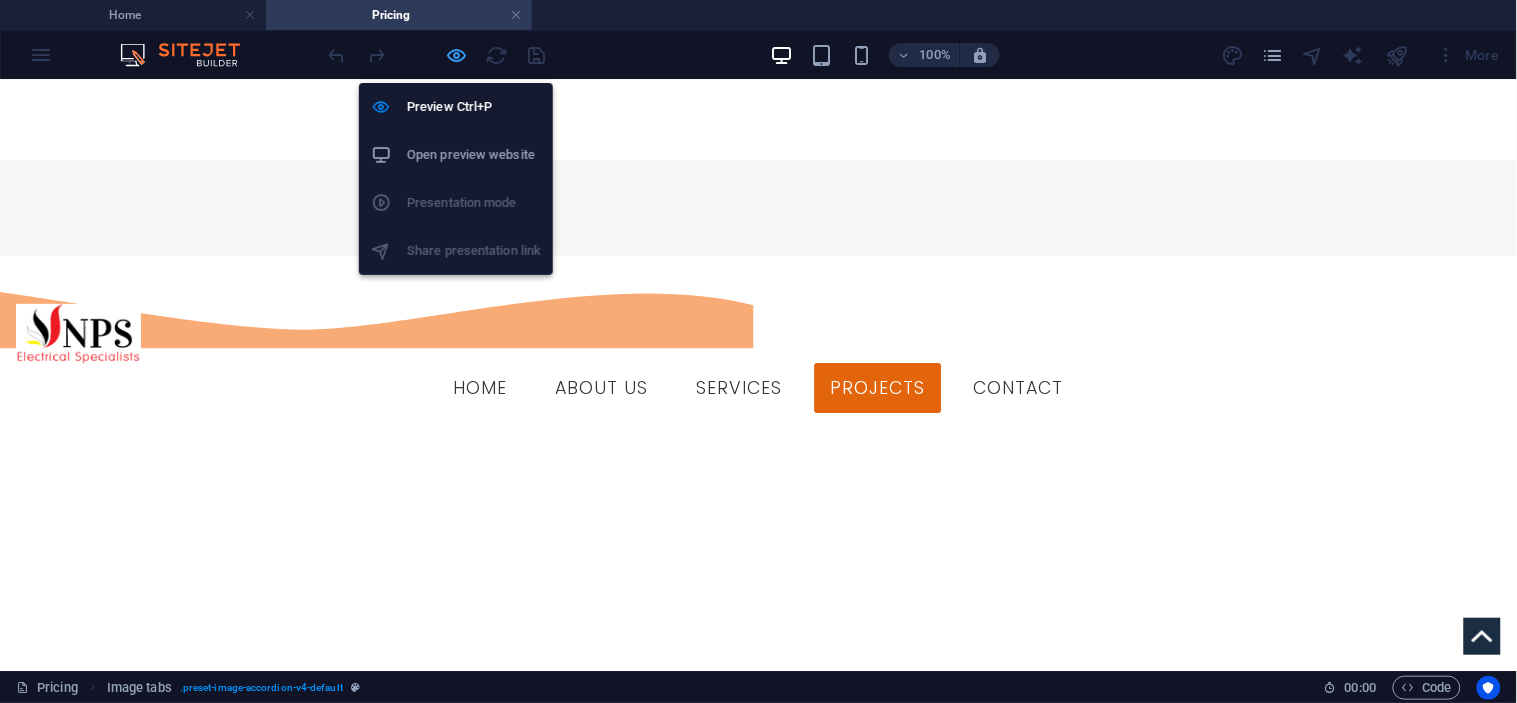 click at bounding box center (457, 55) 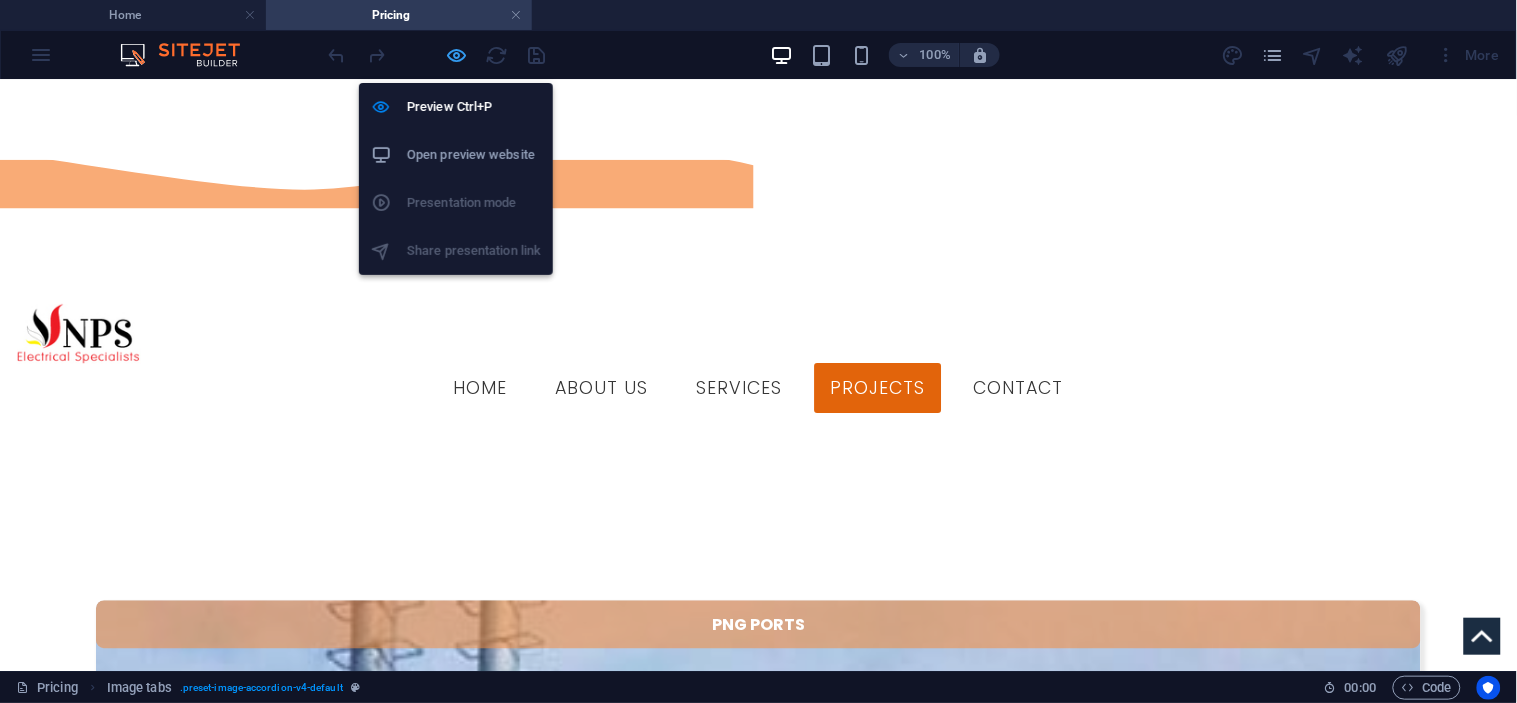 select on "rem" 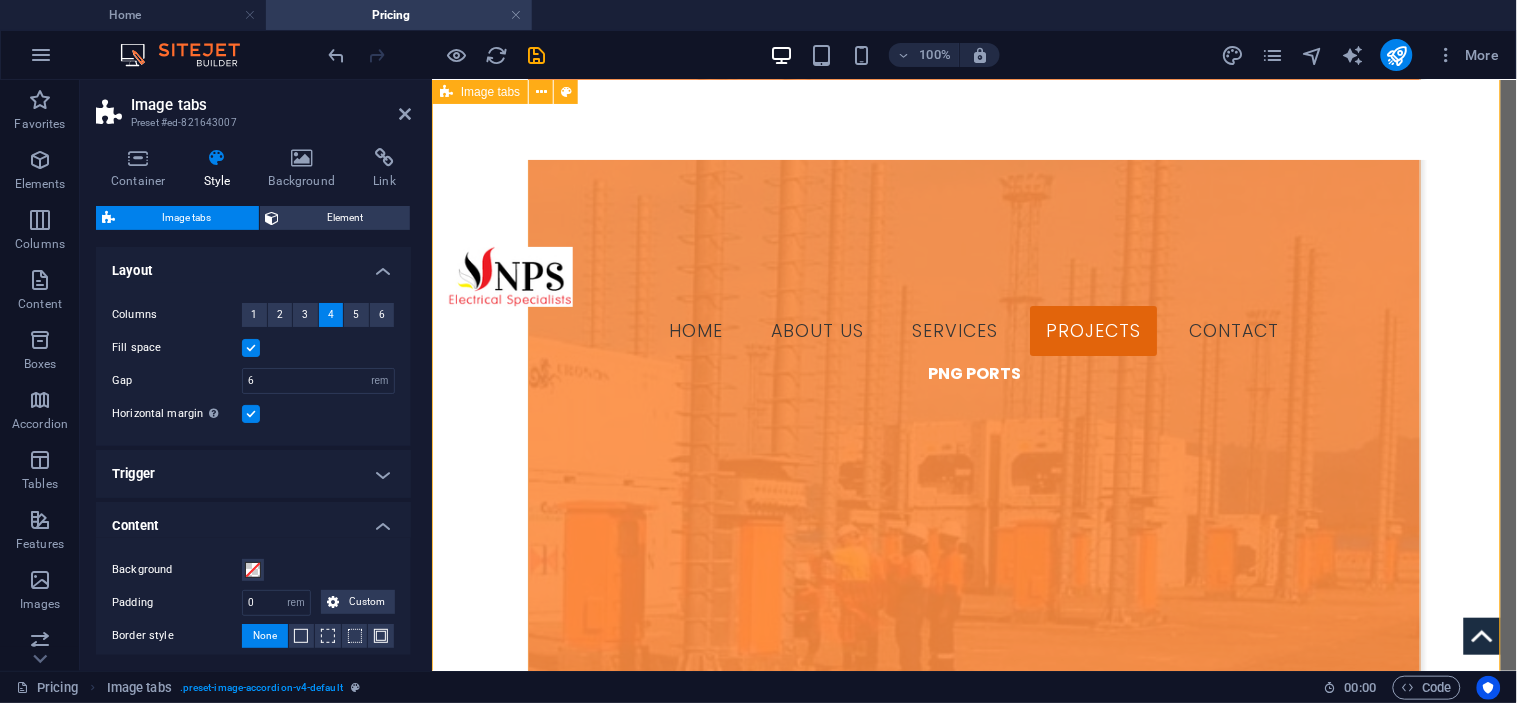 scroll, scrollTop: 2157, scrollLeft: 0, axis: vertical 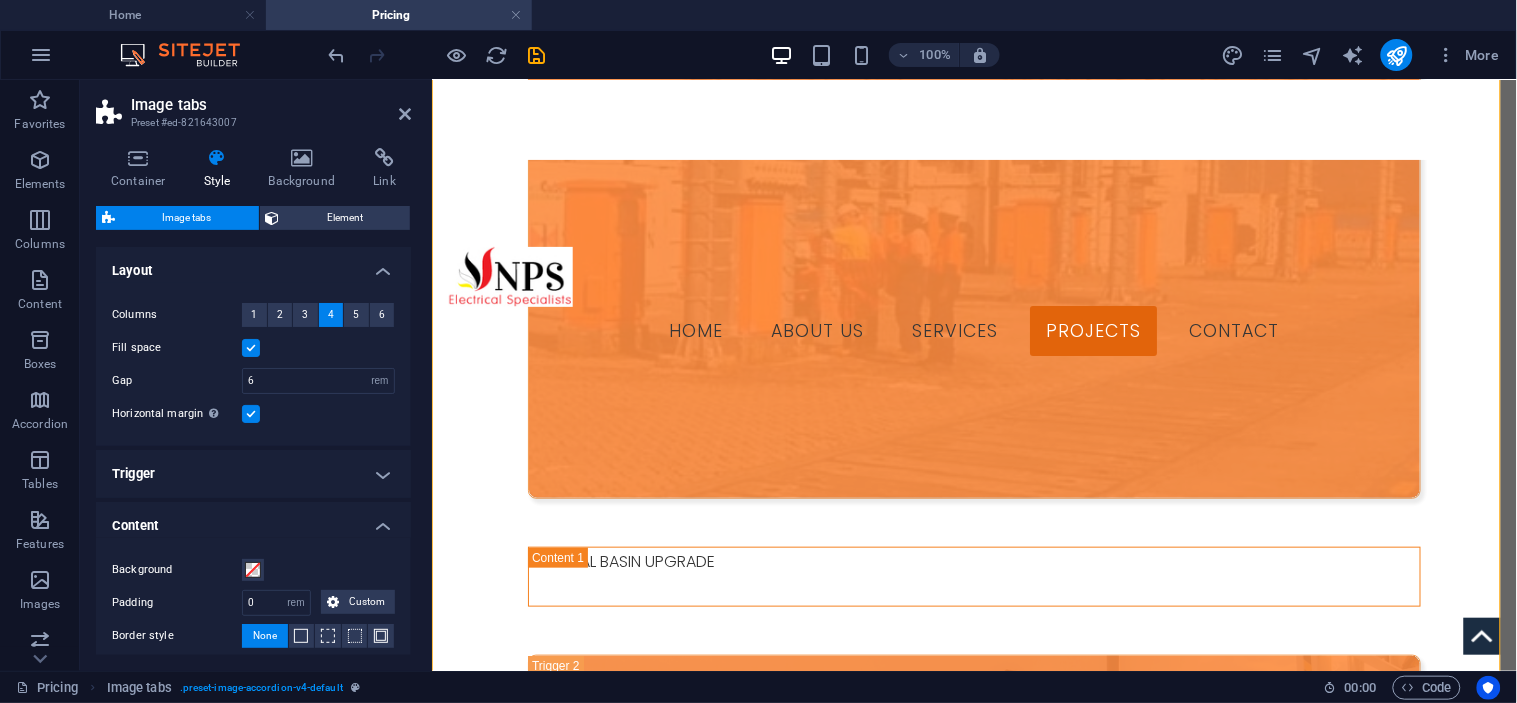 click at bounding box center [251, 414] 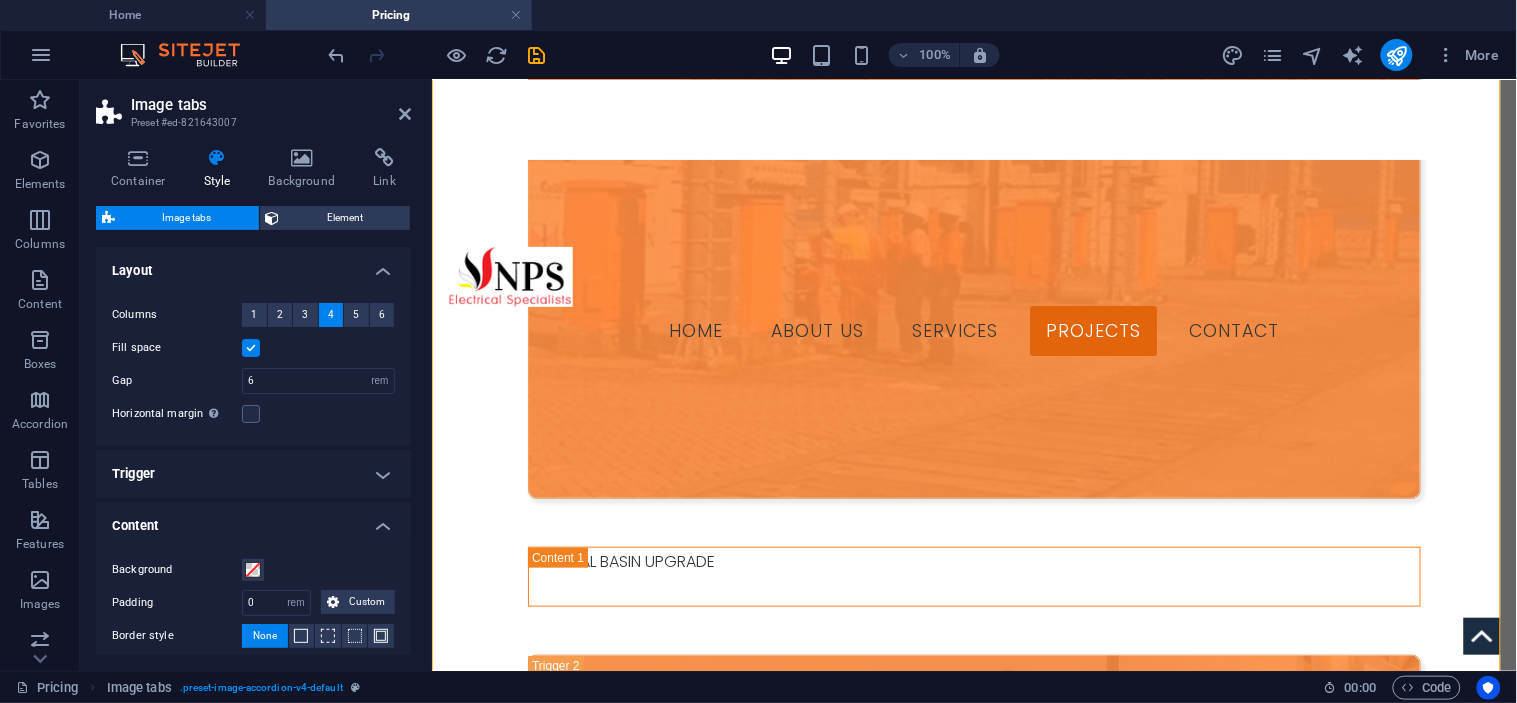scroll, scrollTop: 160, scrollLeft: 0, axis: vertical 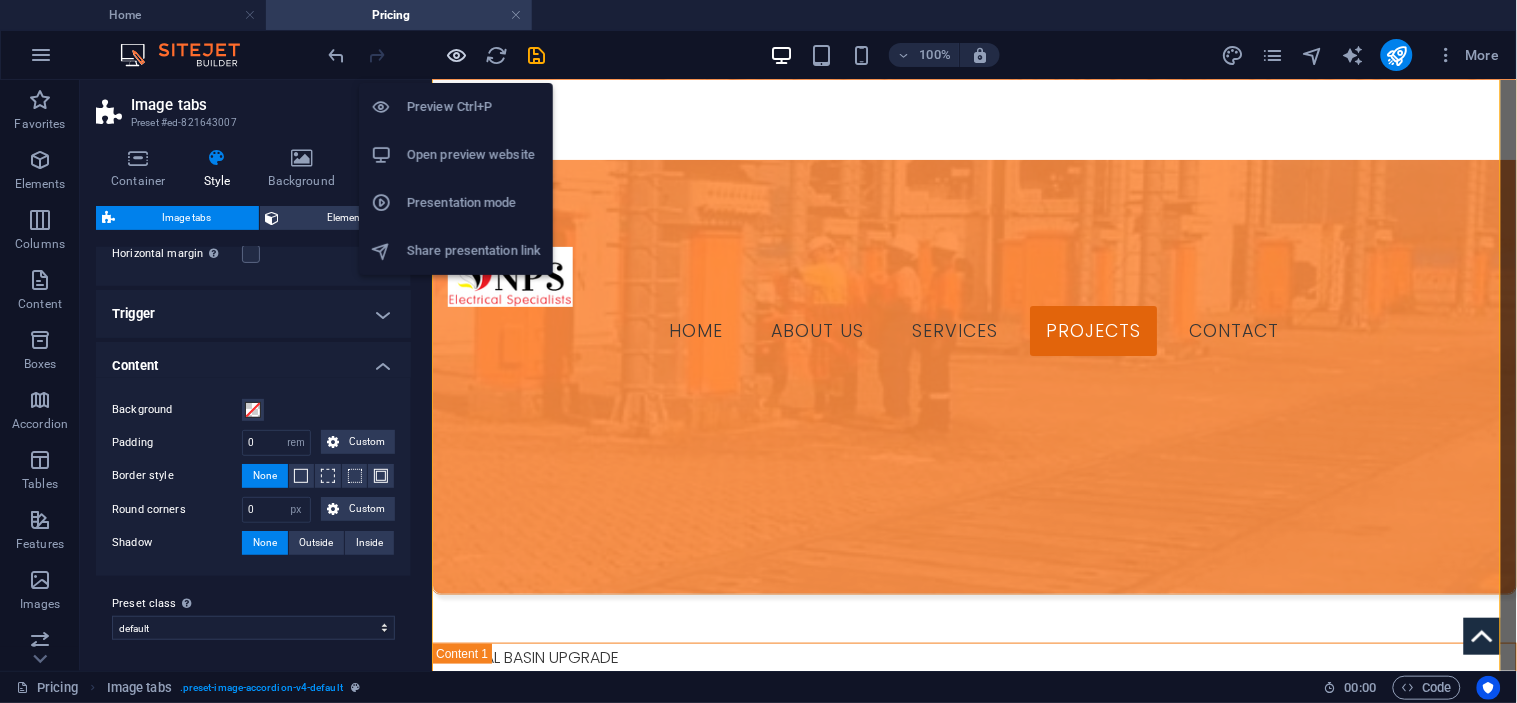click at bounding box center [457, 55] 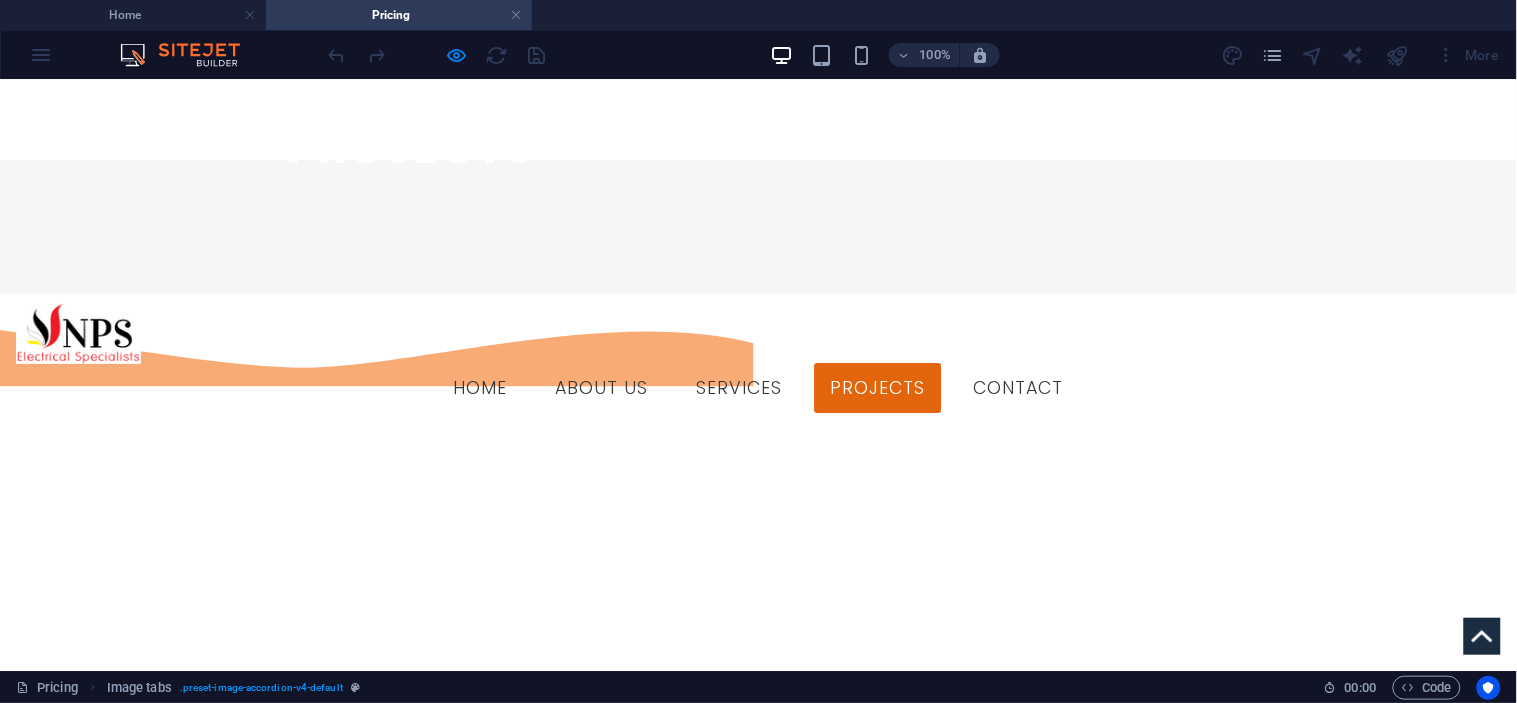 scroll, scrollTop: 807, scrollLeft: 0, axis: vertical 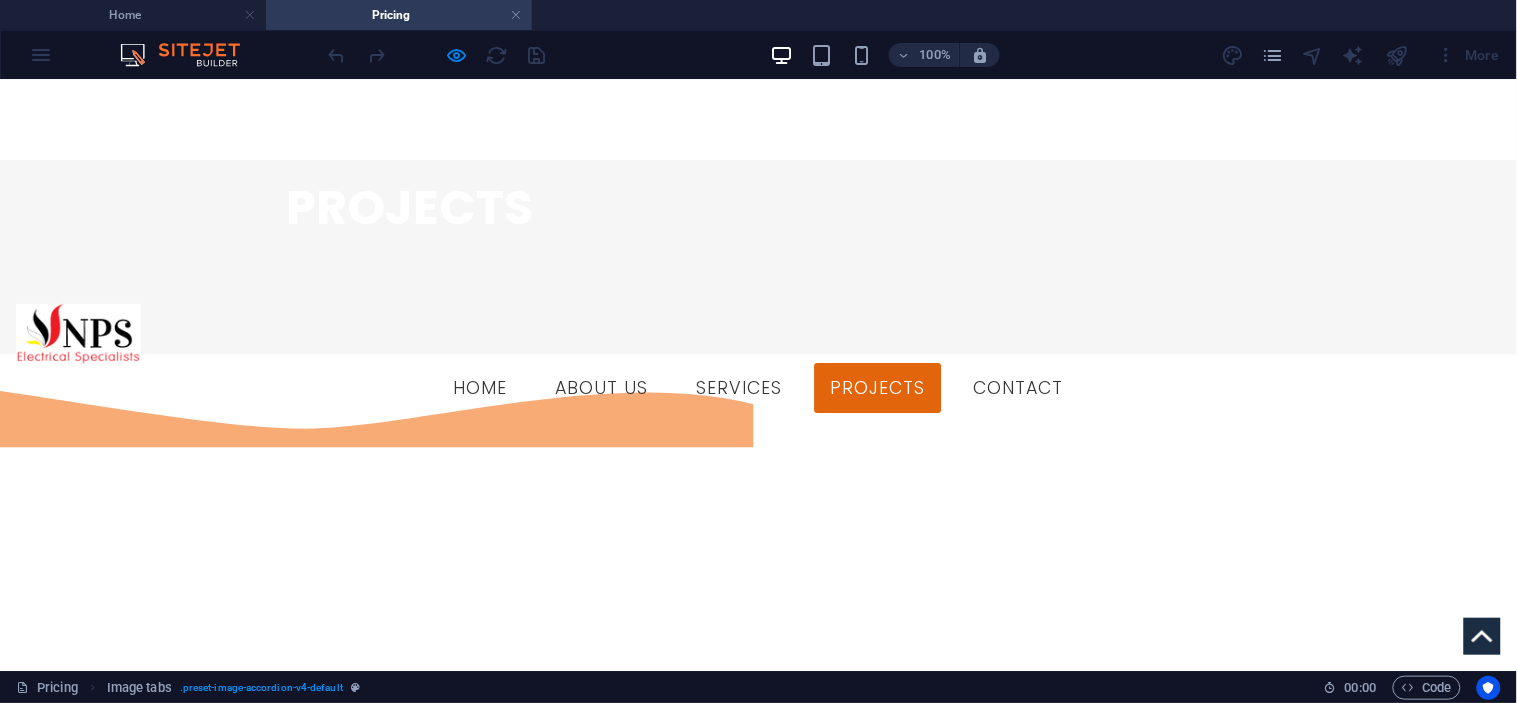 click on "PNG PORTS" at bounding box center [758, 1501] 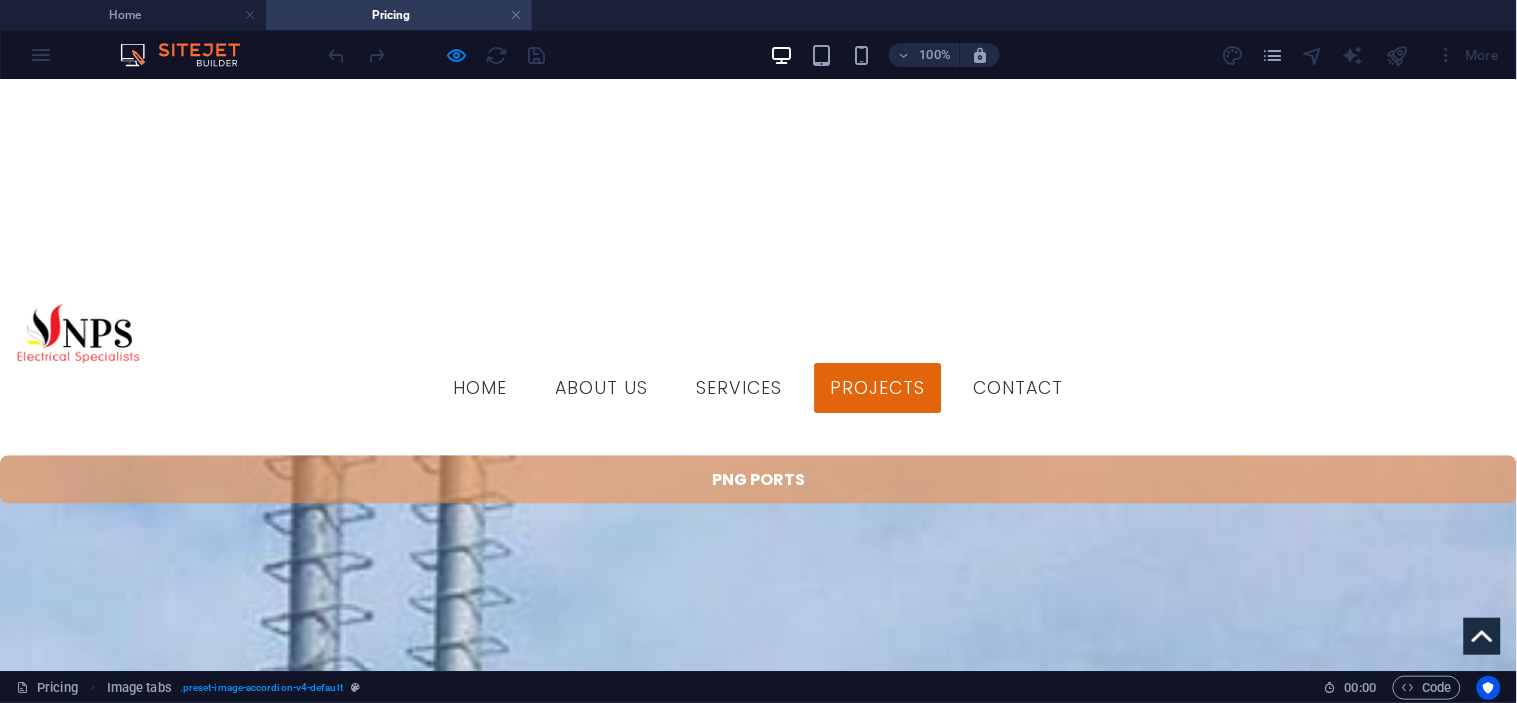 scroll, scrollTop: 1252, scrollLeft: 0, axis: vertical 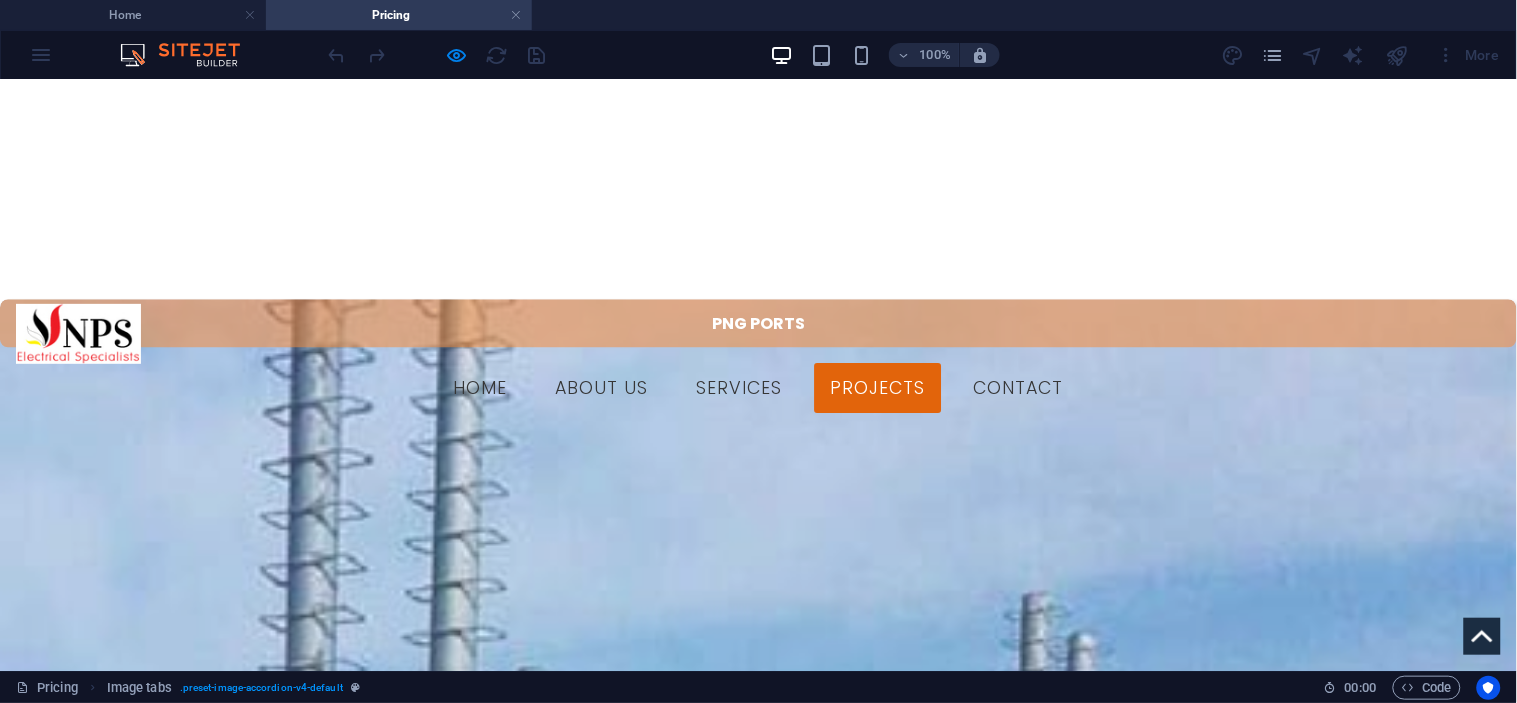 click on "EAST WEST TRANSPORT" at bounding box center [758, 3165] 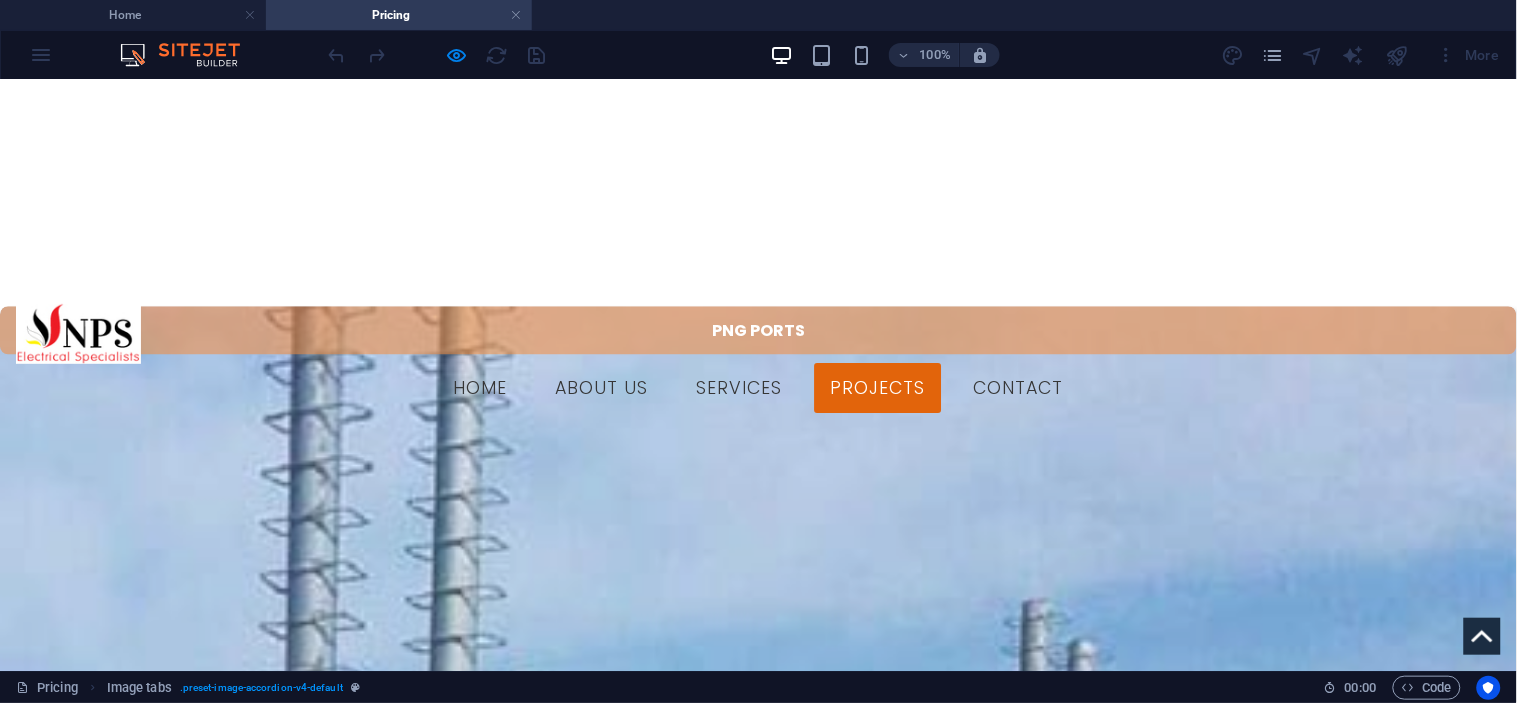 click on "KAINANTU" at bounding box center (758, 3520) 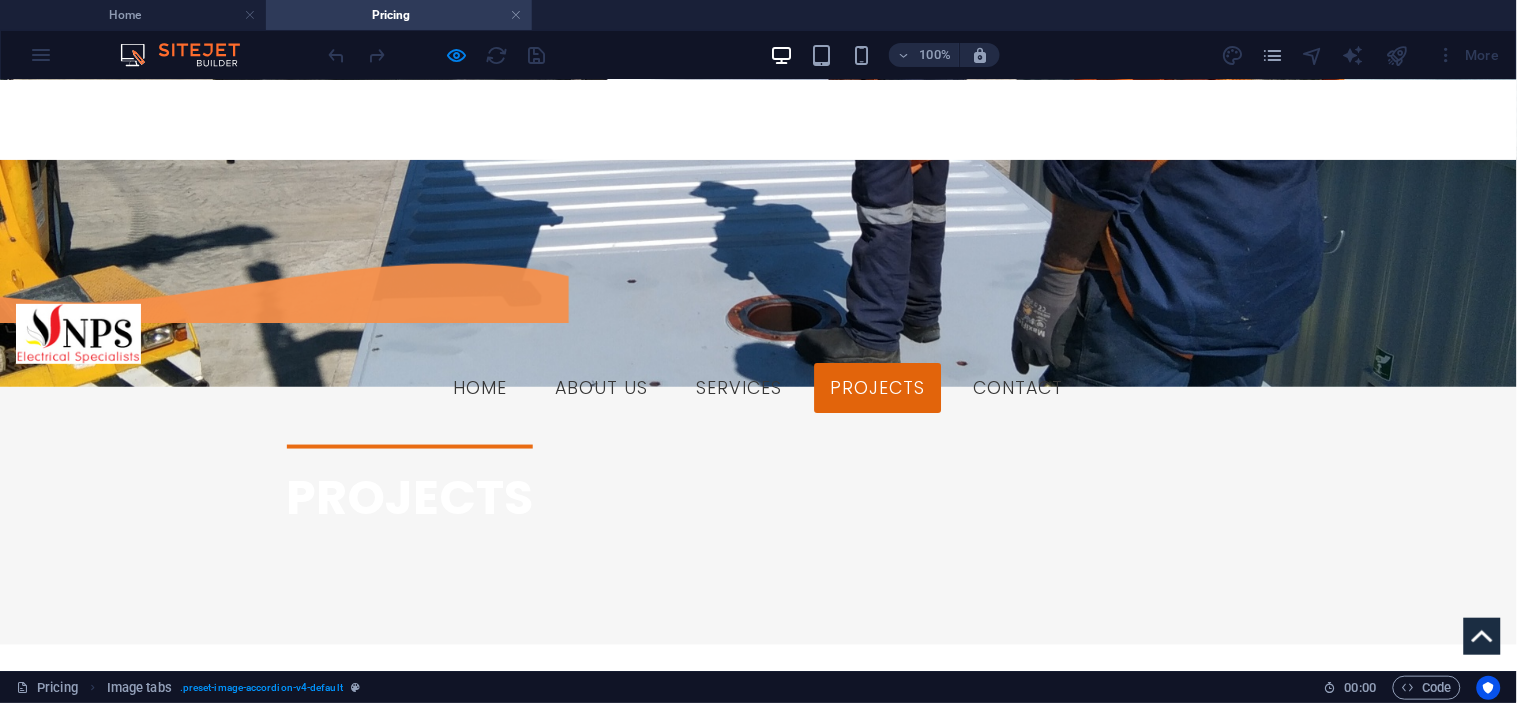 scroll, scrollTop: 467, scrollLeft: 0, axis: vertical 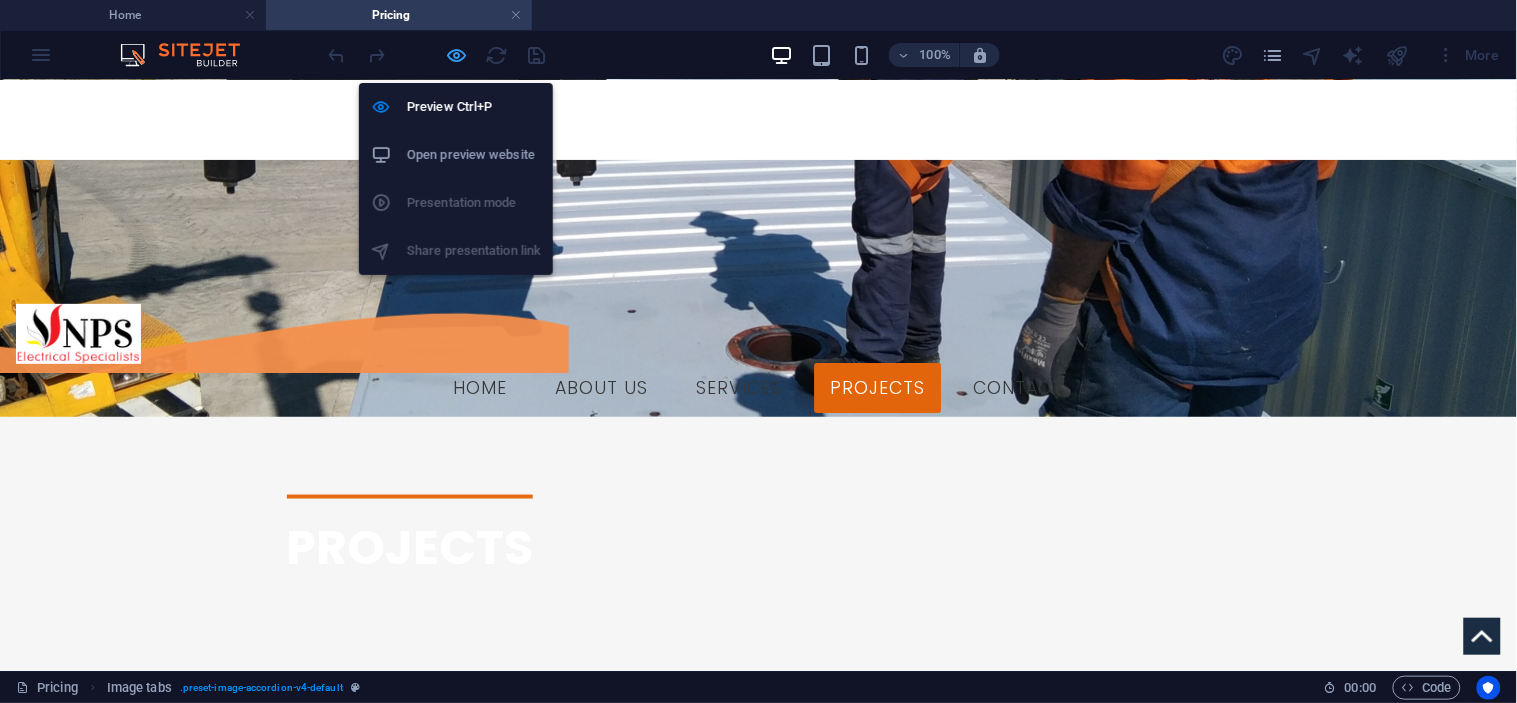 click at bounding box center (457, 55) 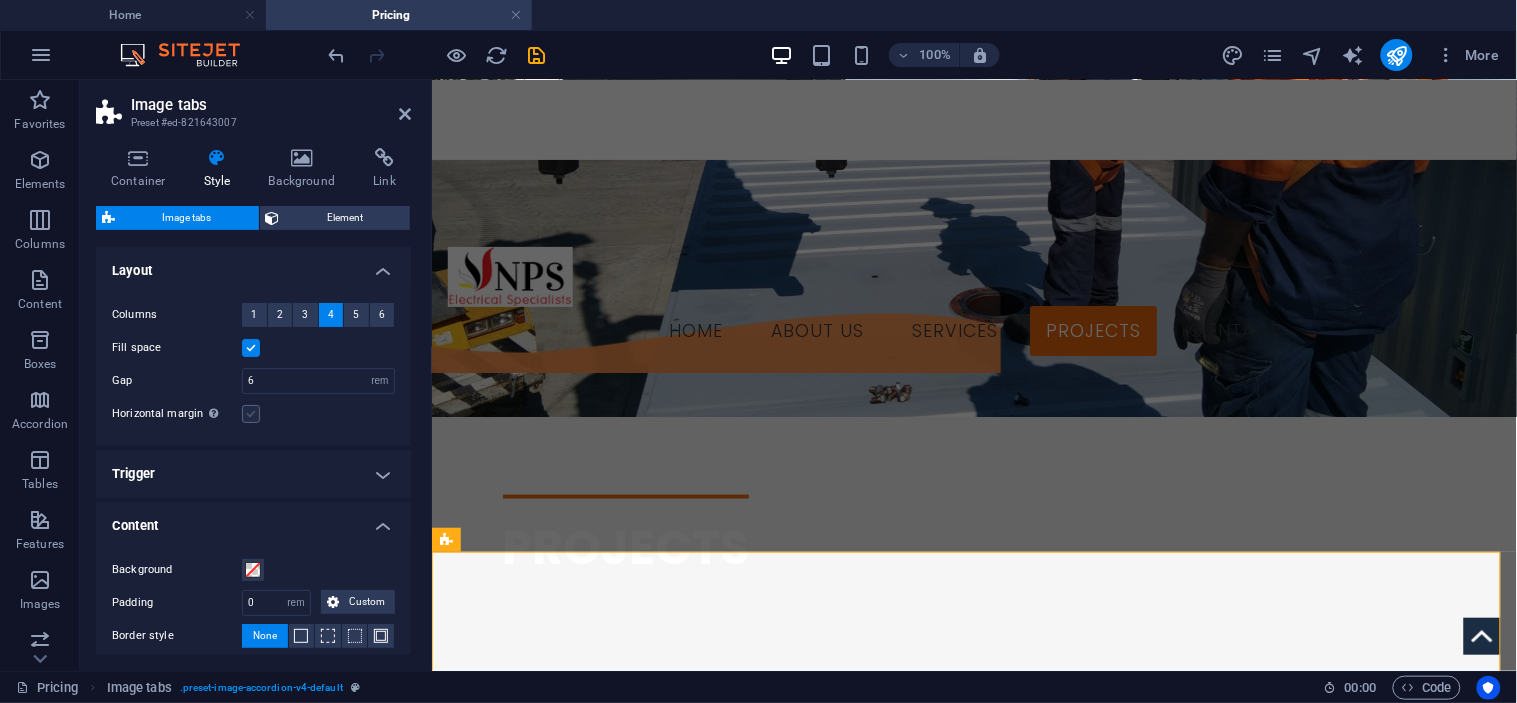 click at bounding box center (251, 414) 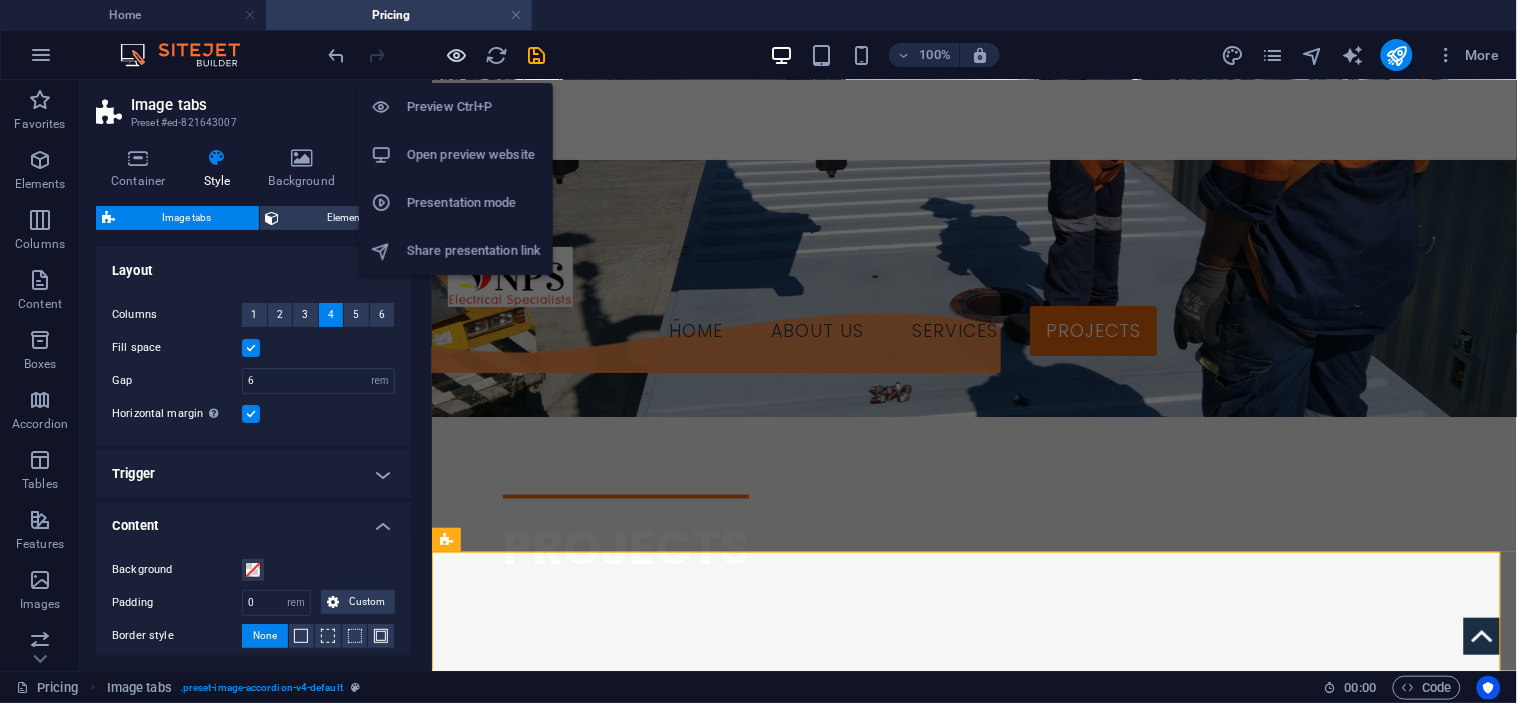 click at bounding box center (457, 55) 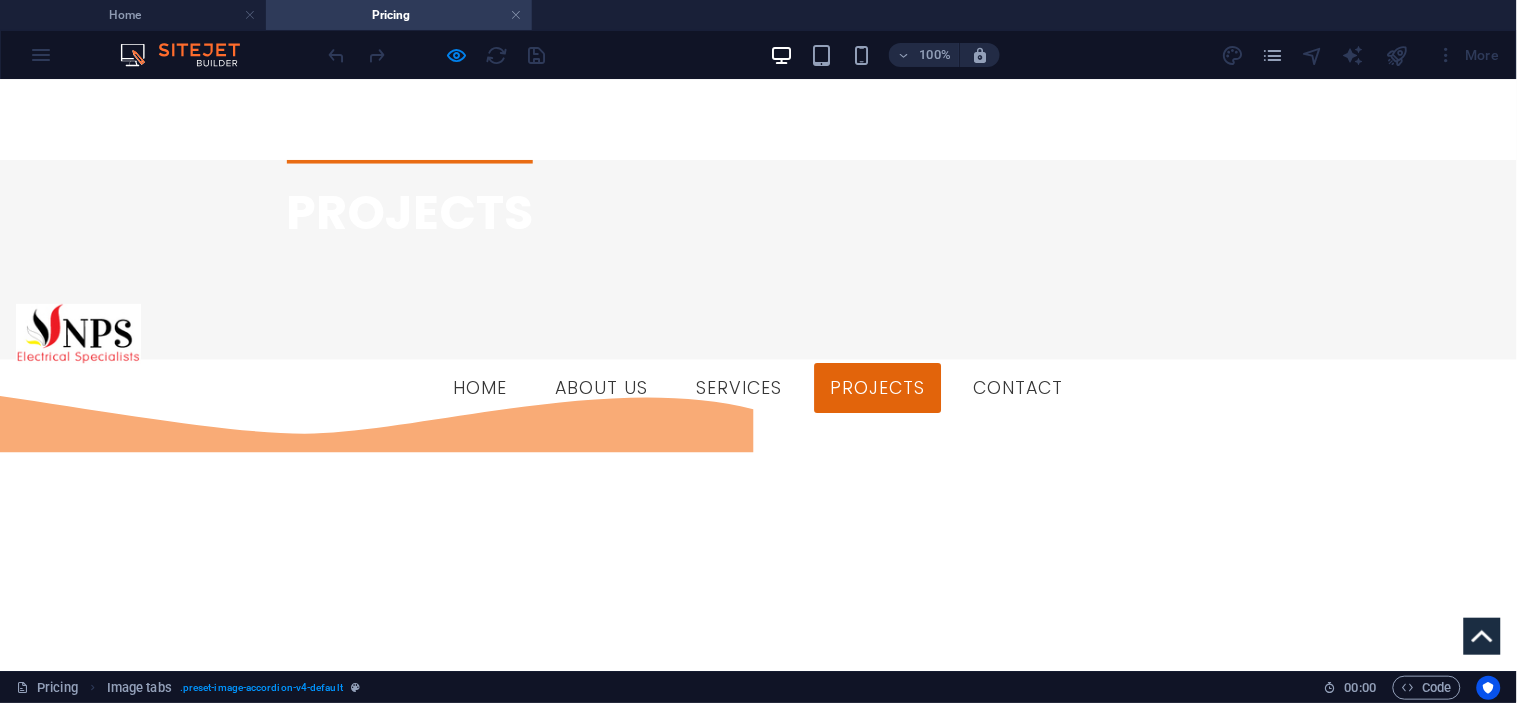 scroll, scrollTop: 801, scrollLeft: 0, axis: vertical 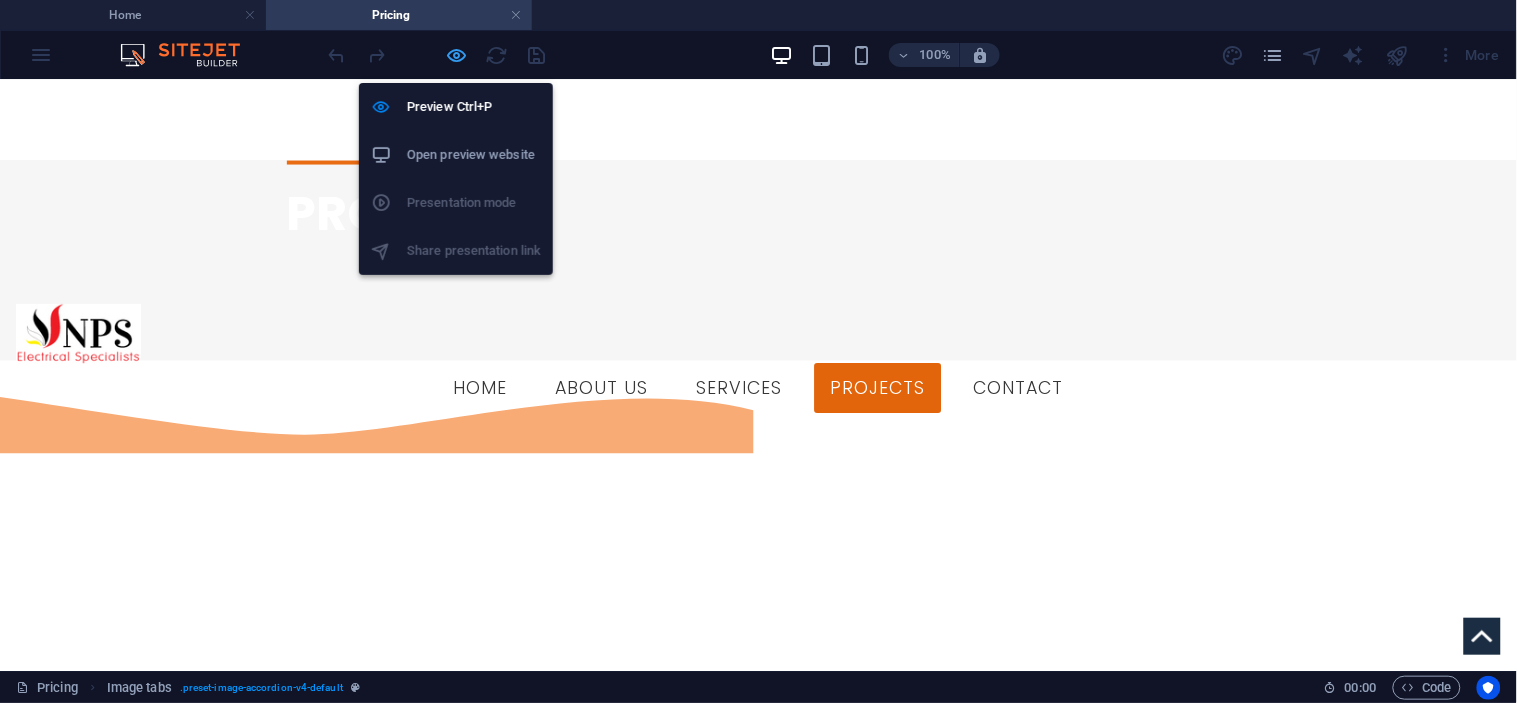 click at bounding box center [457, 55] 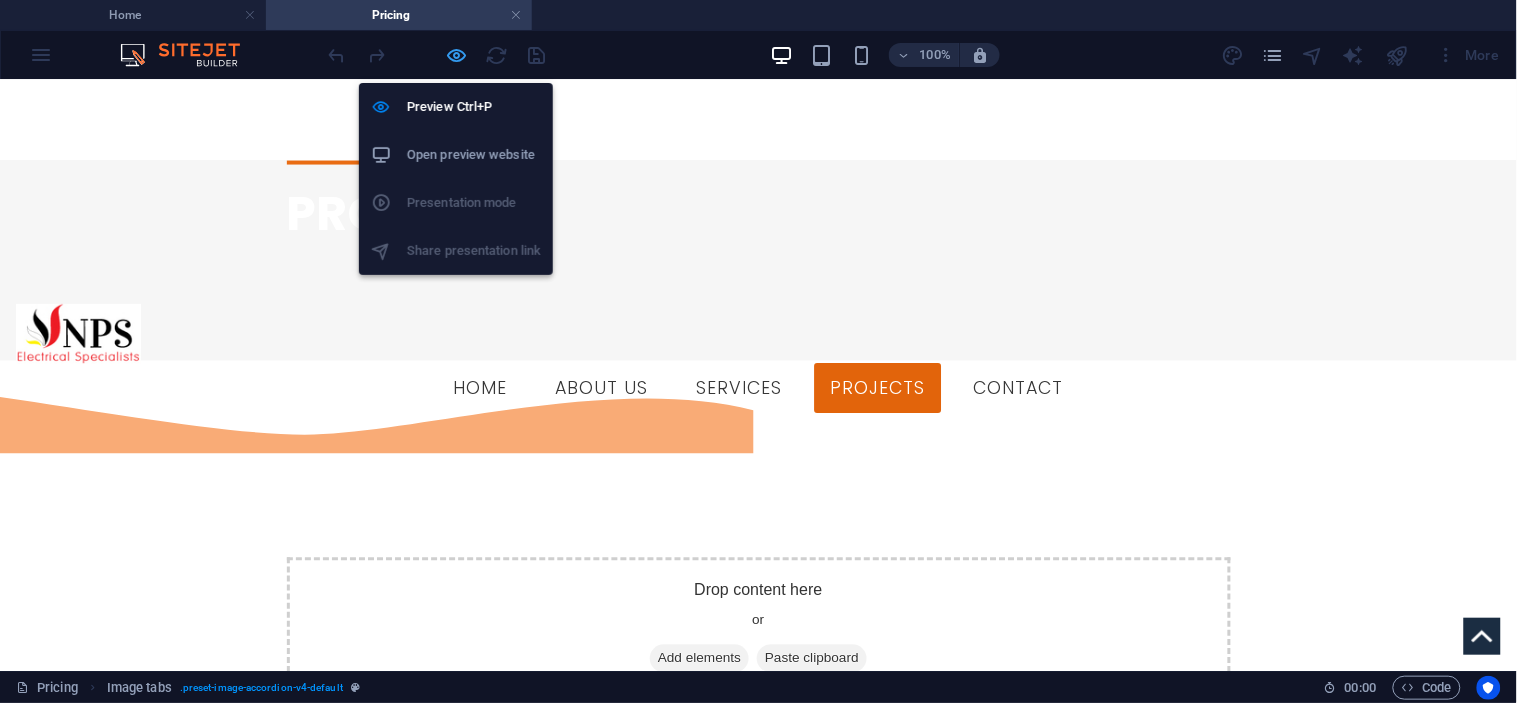 scroll, scrollTop: 941, scrollLeft: 0, axis: vertical 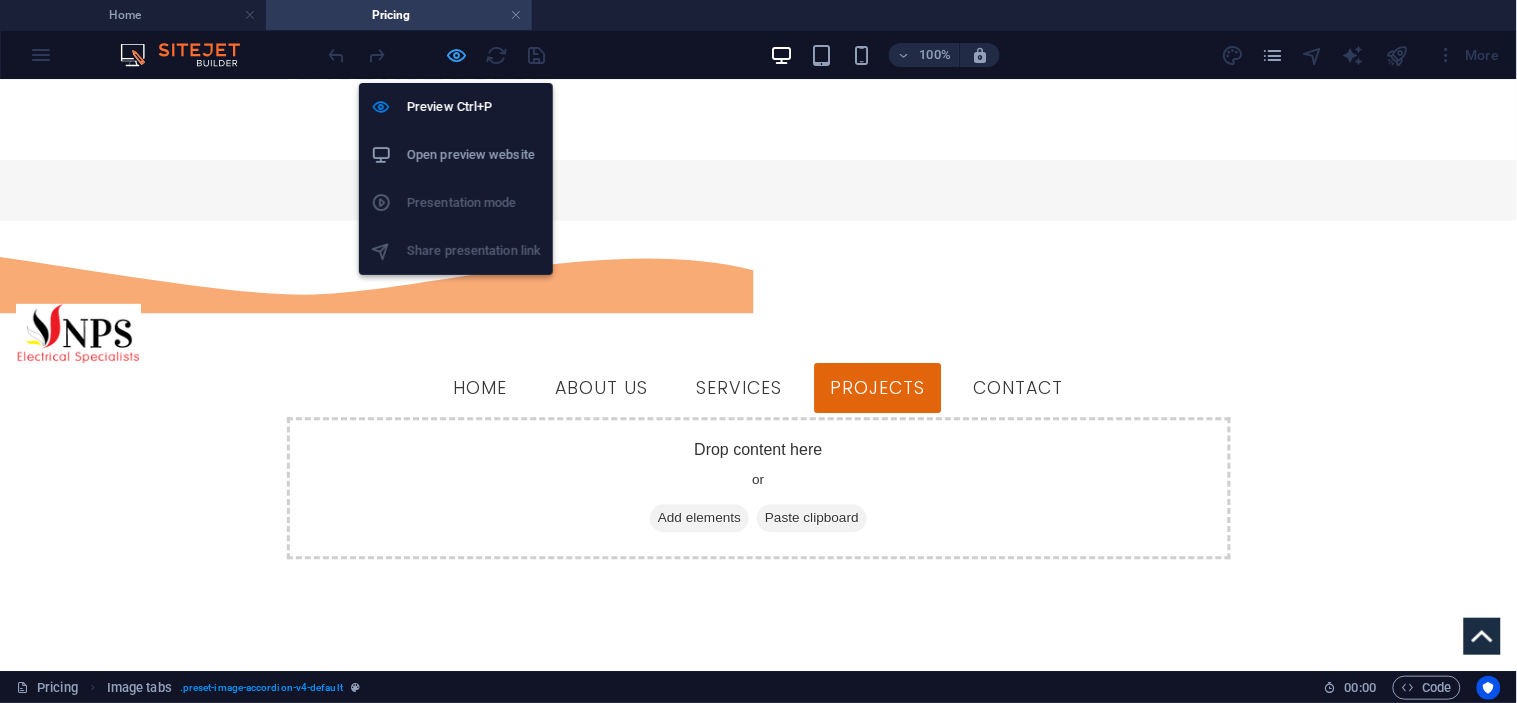 select on "rem" 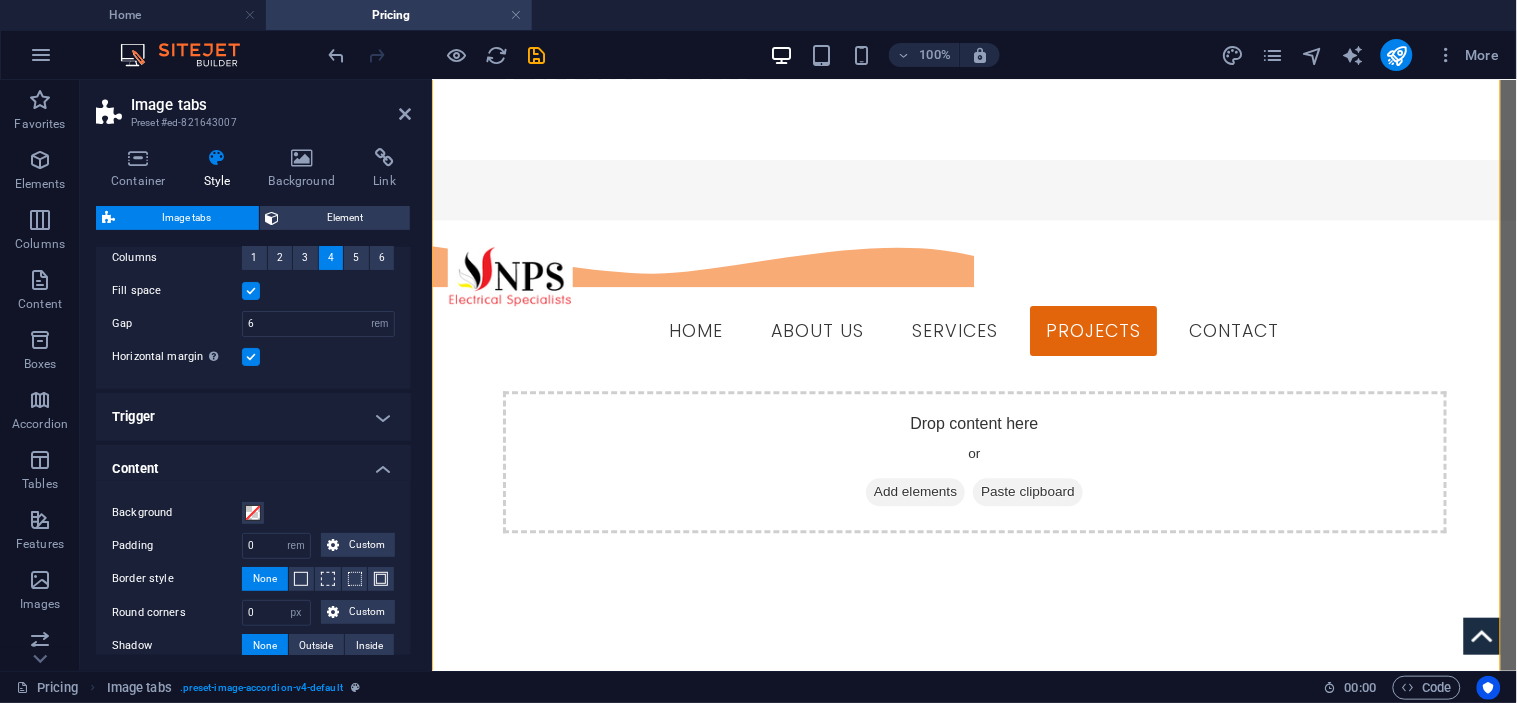 scroll, scrollTop: 160, scrollLeft: 0, axis: vertical 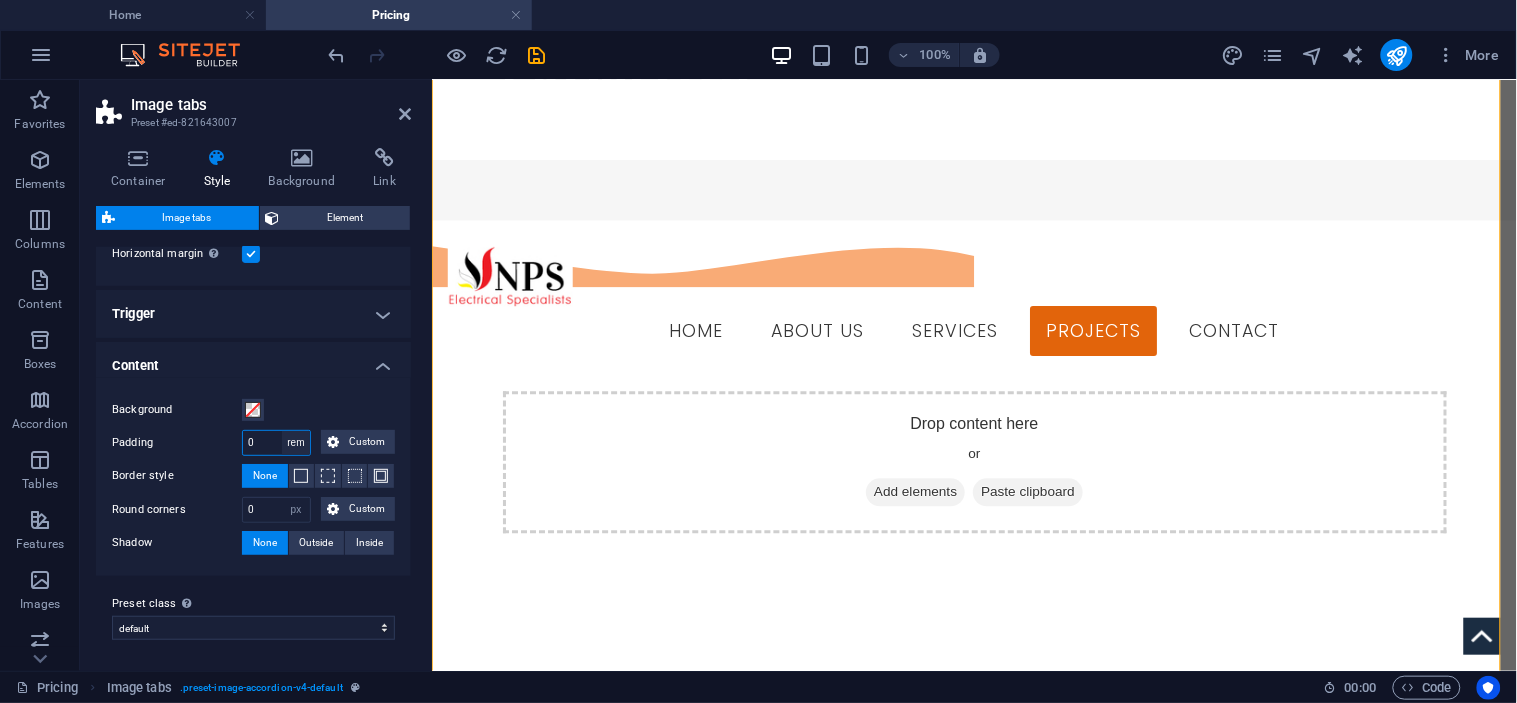 click on "px rem % vh vw Custom" at bounding box center [296, 443] 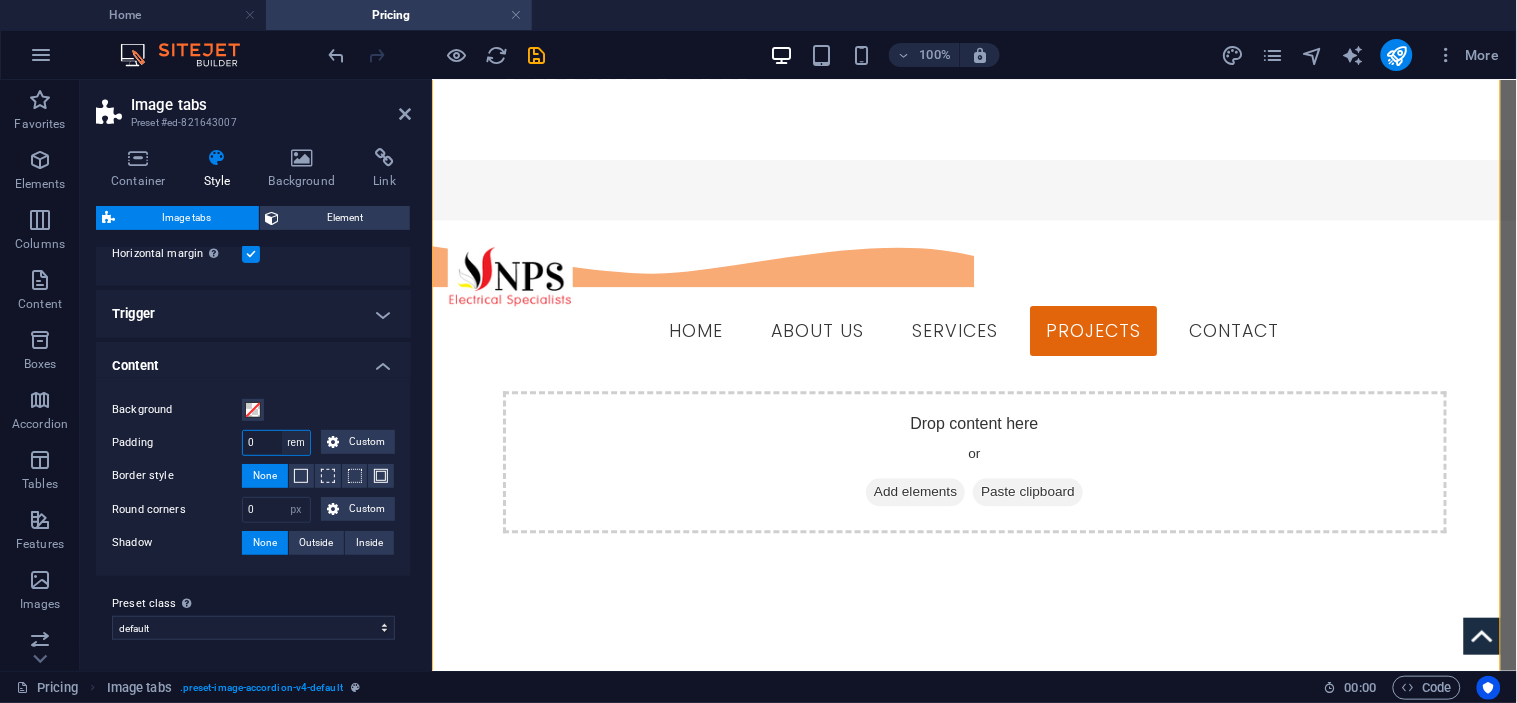 select on "px" 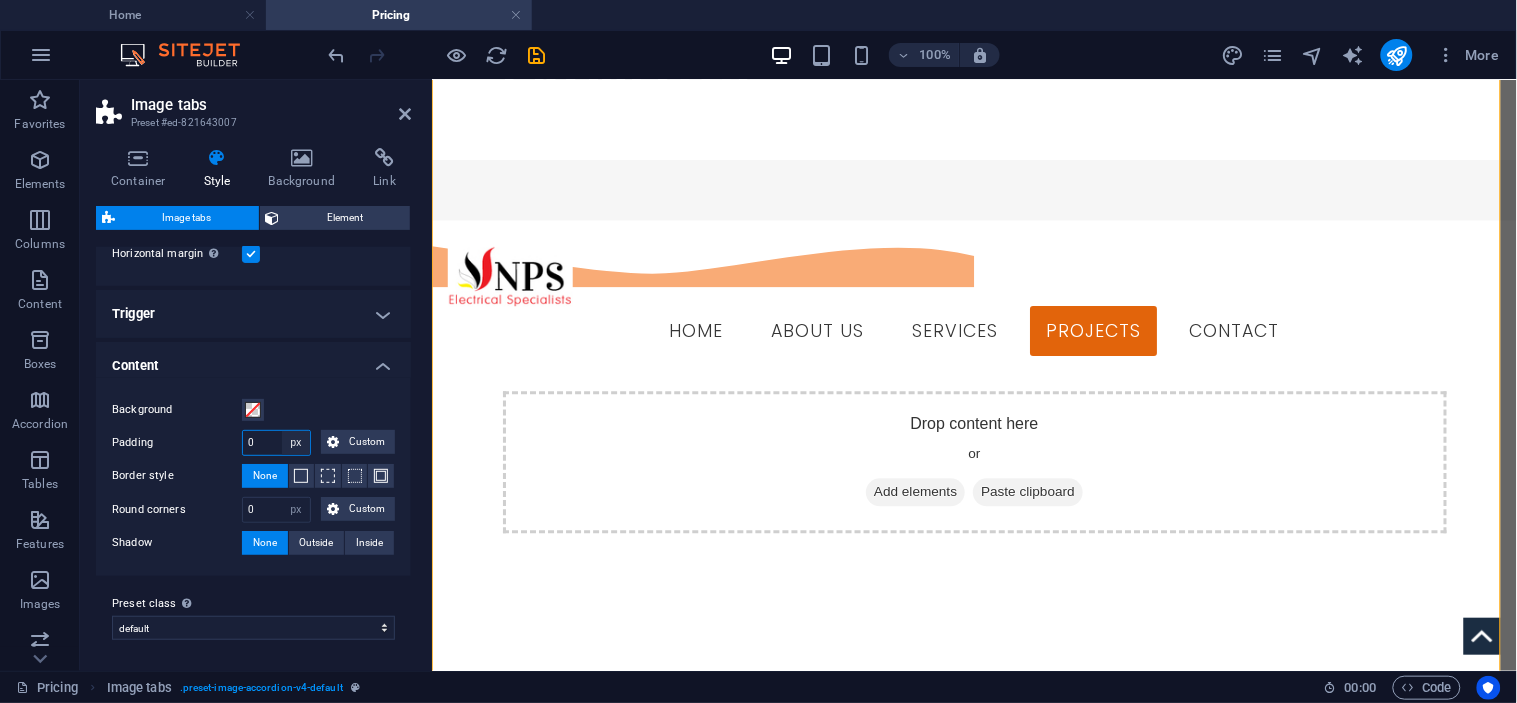 click on "px rem % vh vw Custom" at bounding box center (296, 443) 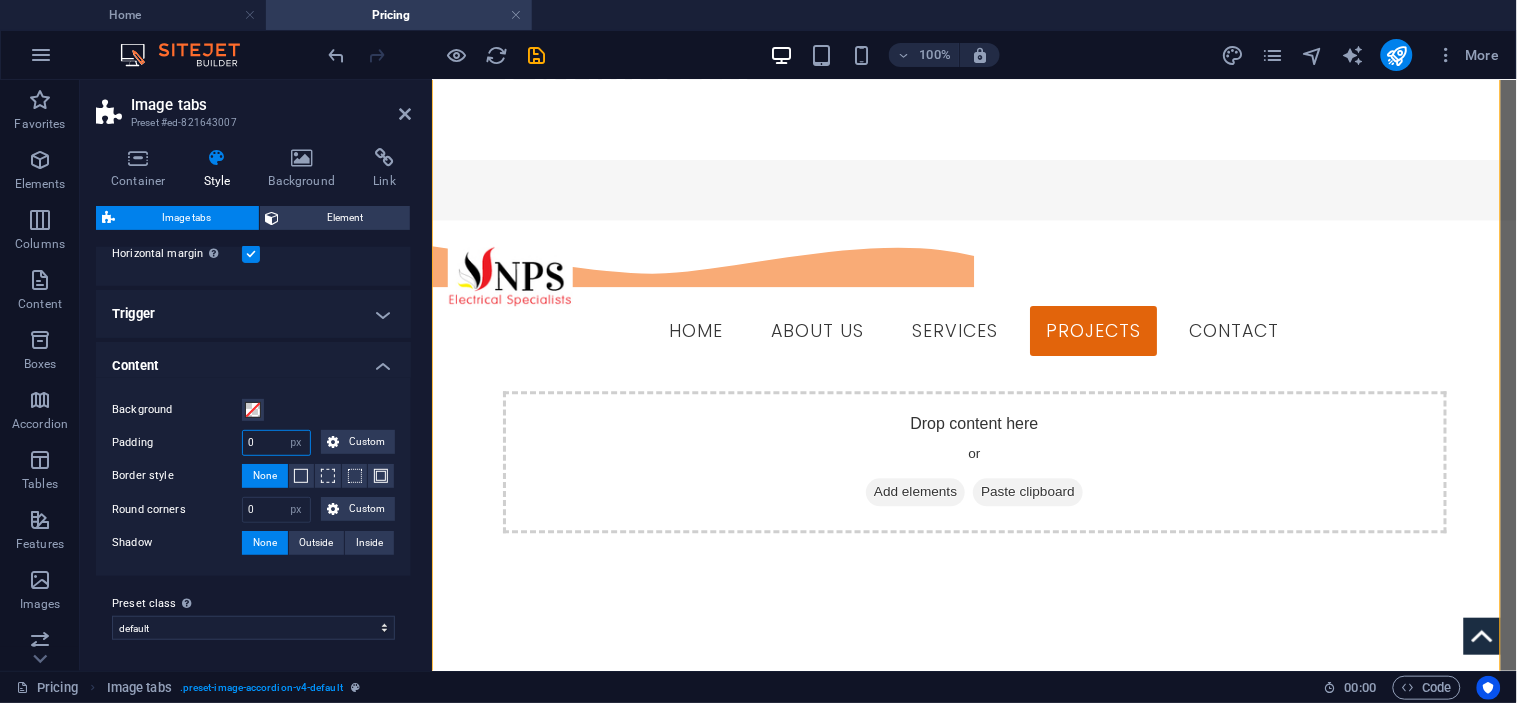 click on "0" at bounding box center (276, 443) 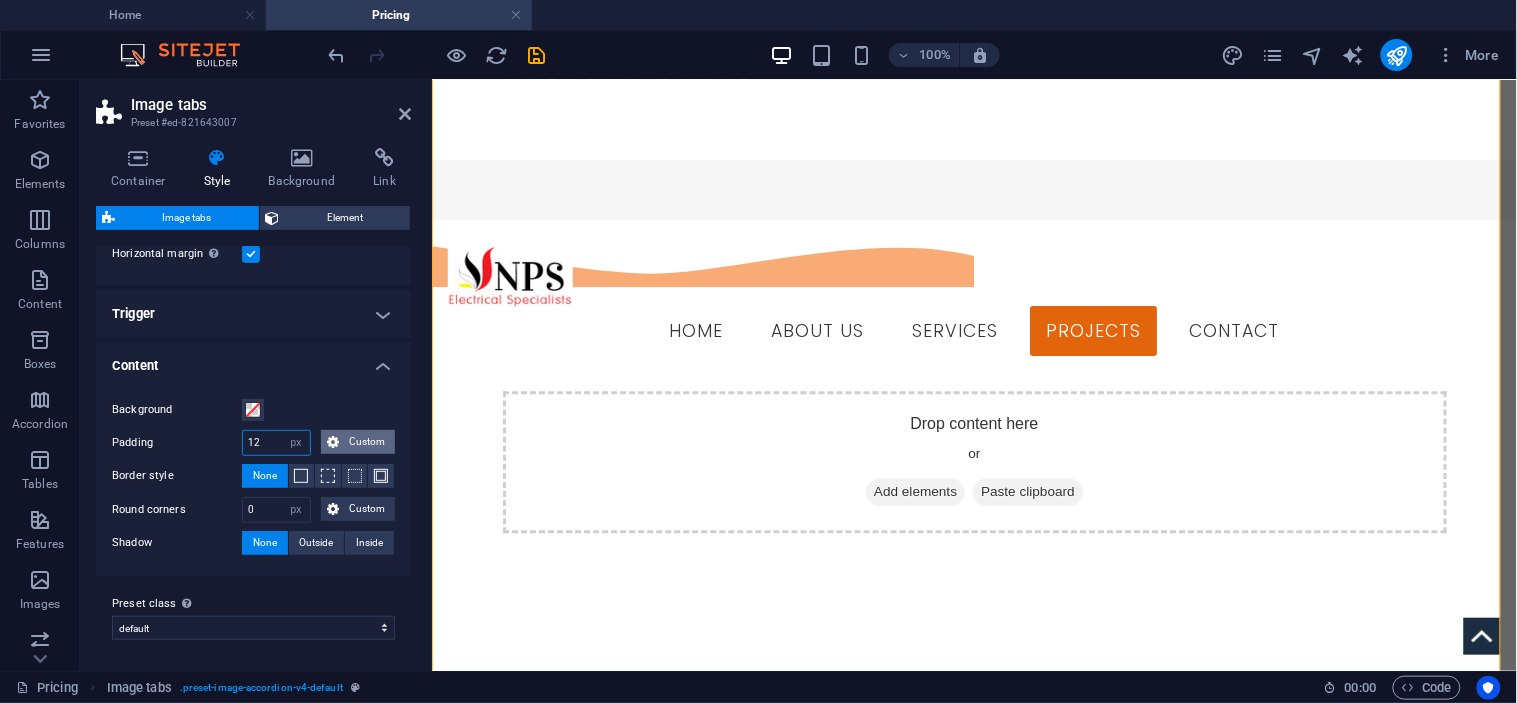 type on "12" 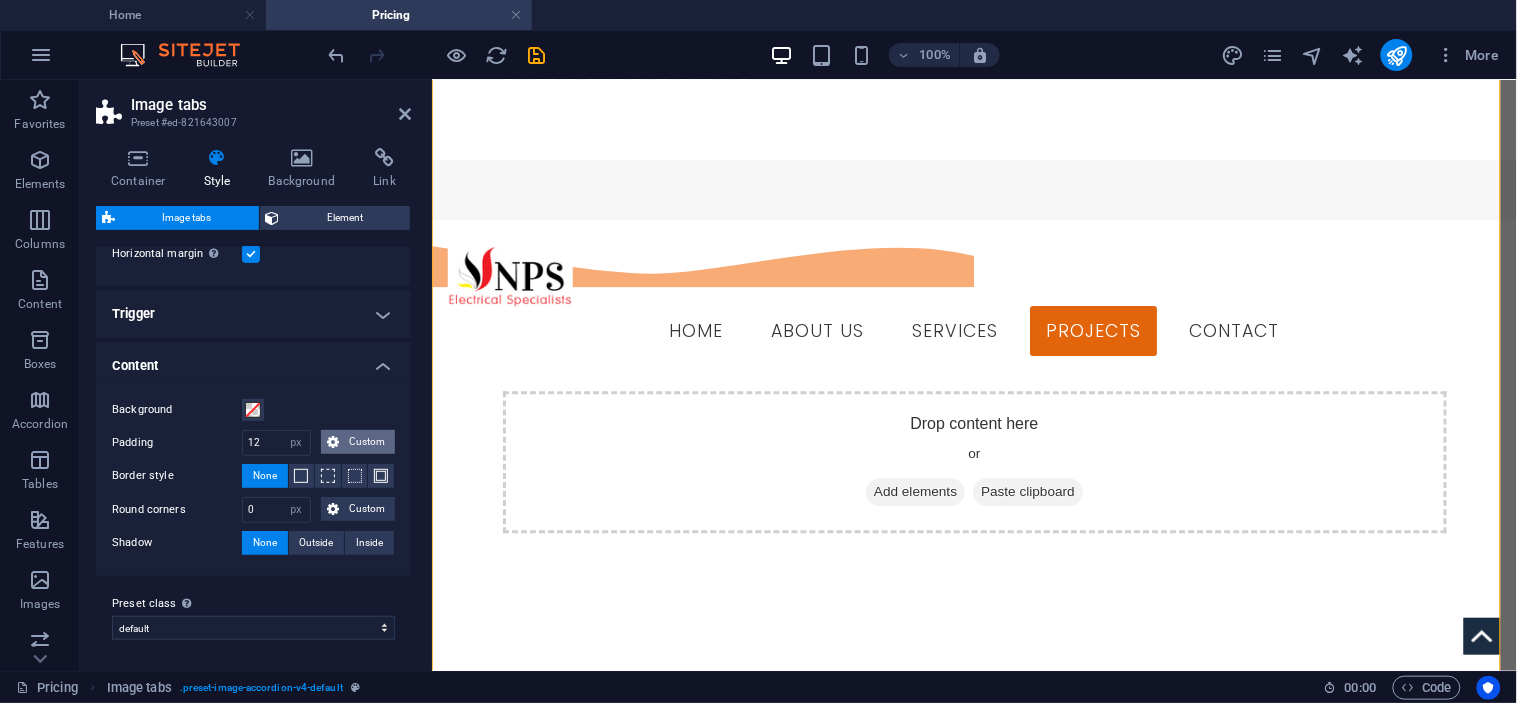 click on "Custom" at bounding box center [367, 442] 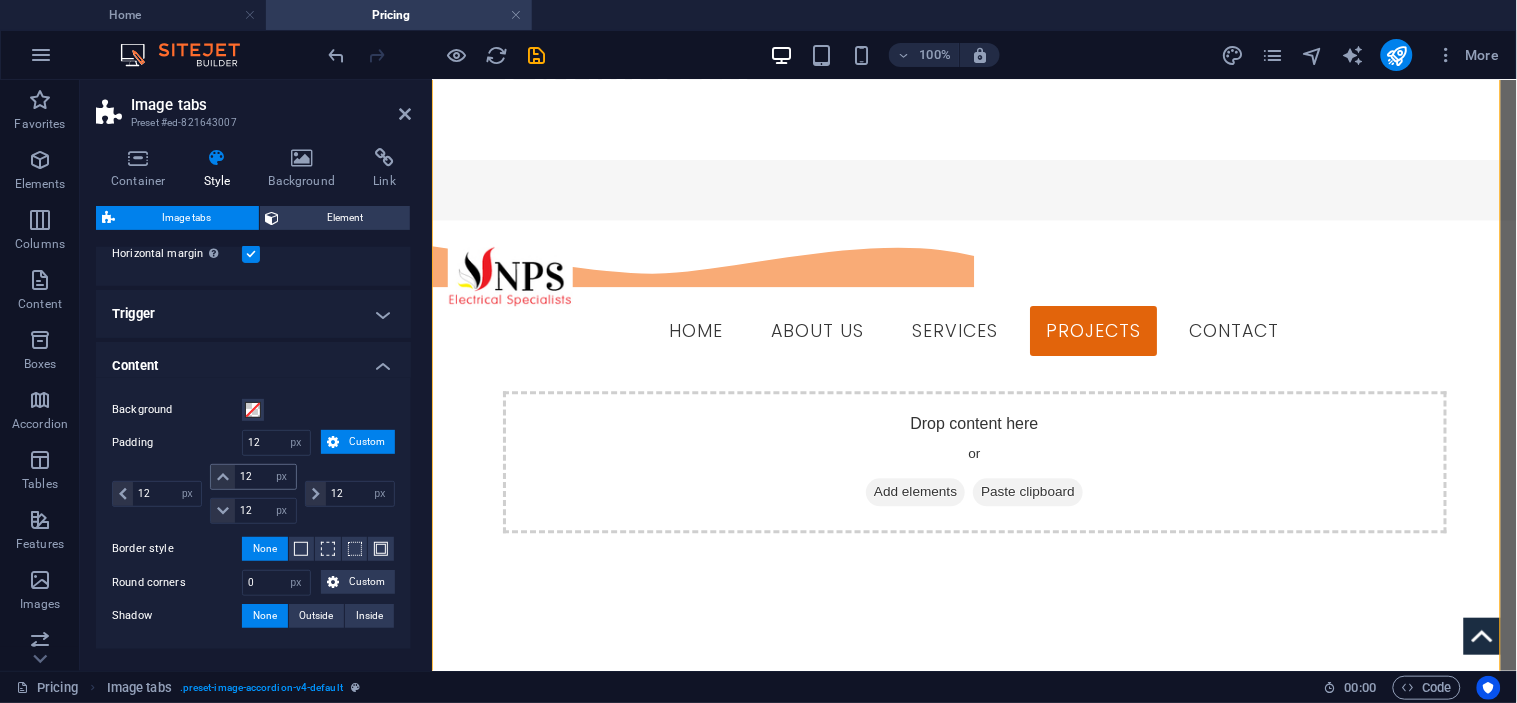 click at bounding box center [223, 477] 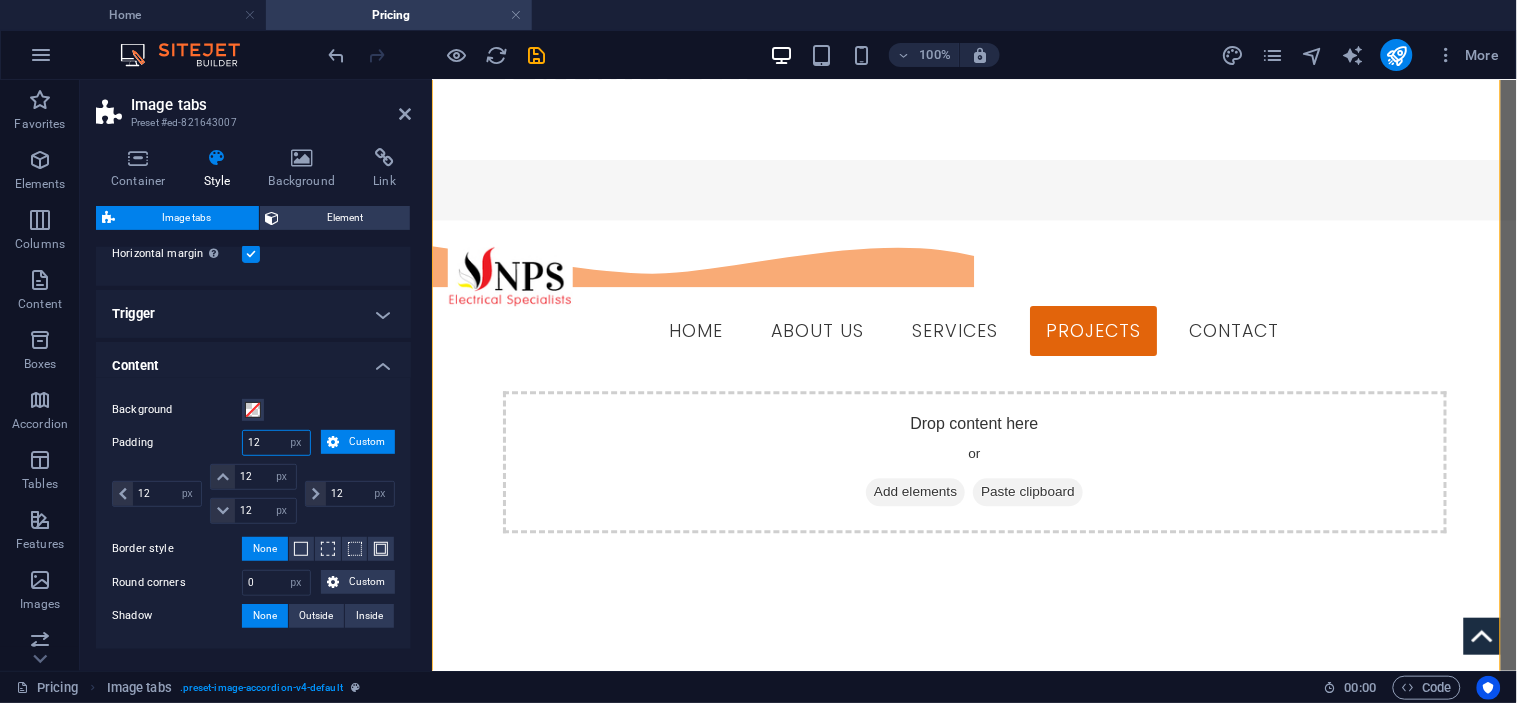 click on "12" at bounding box center (276, 443) 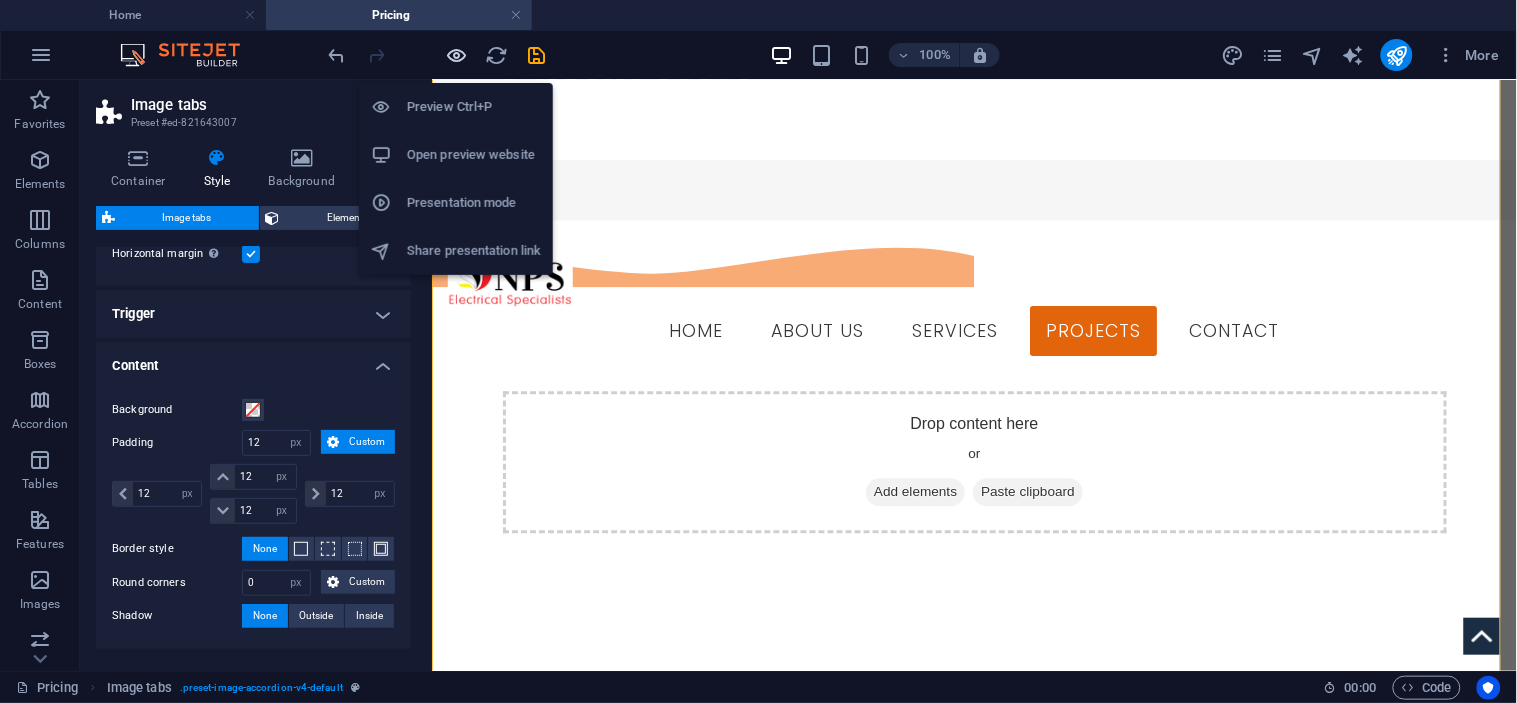 click at bounding box center [457, 55] 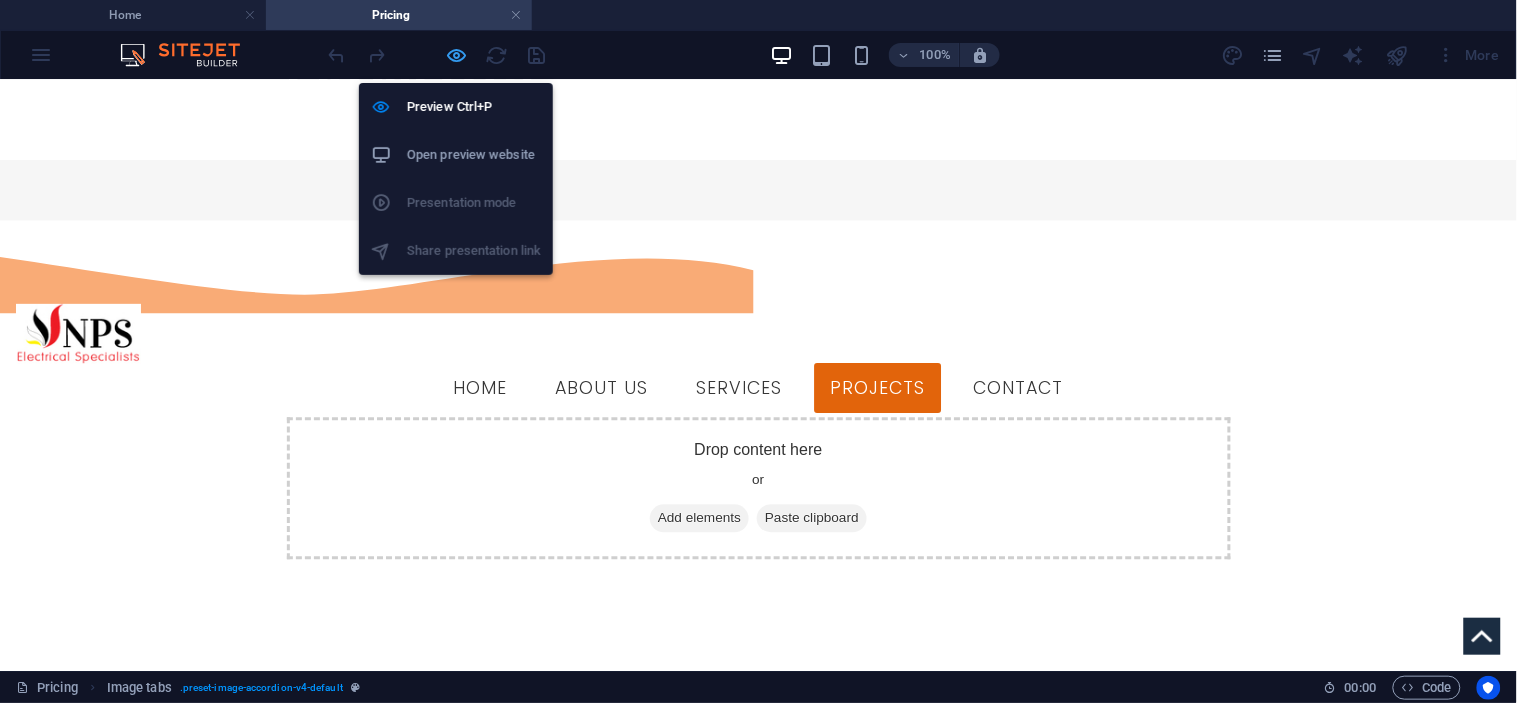 scroll, scrollTop: 801, scrollLeft: 0, axis: vertical 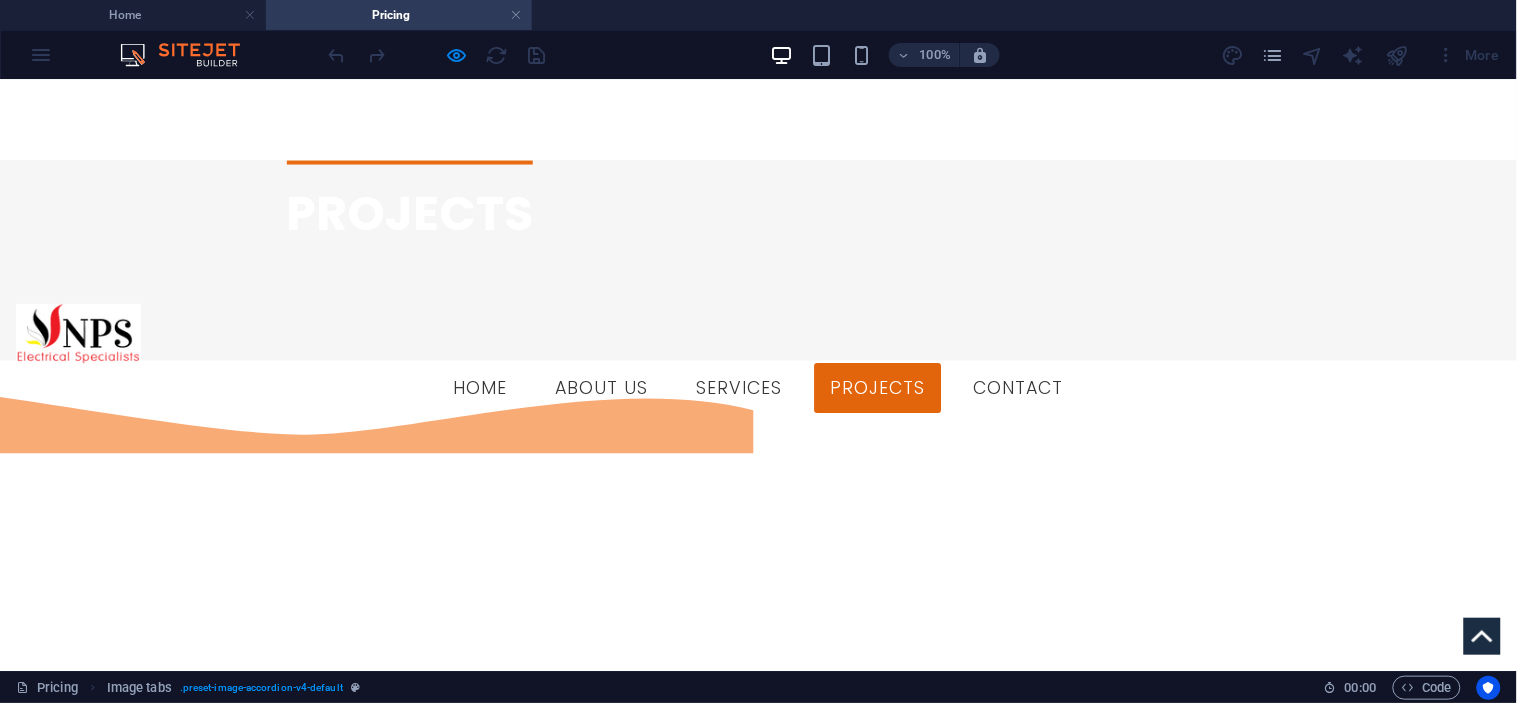 click on "SP BREWERY" at bounding box center [758, 2368] 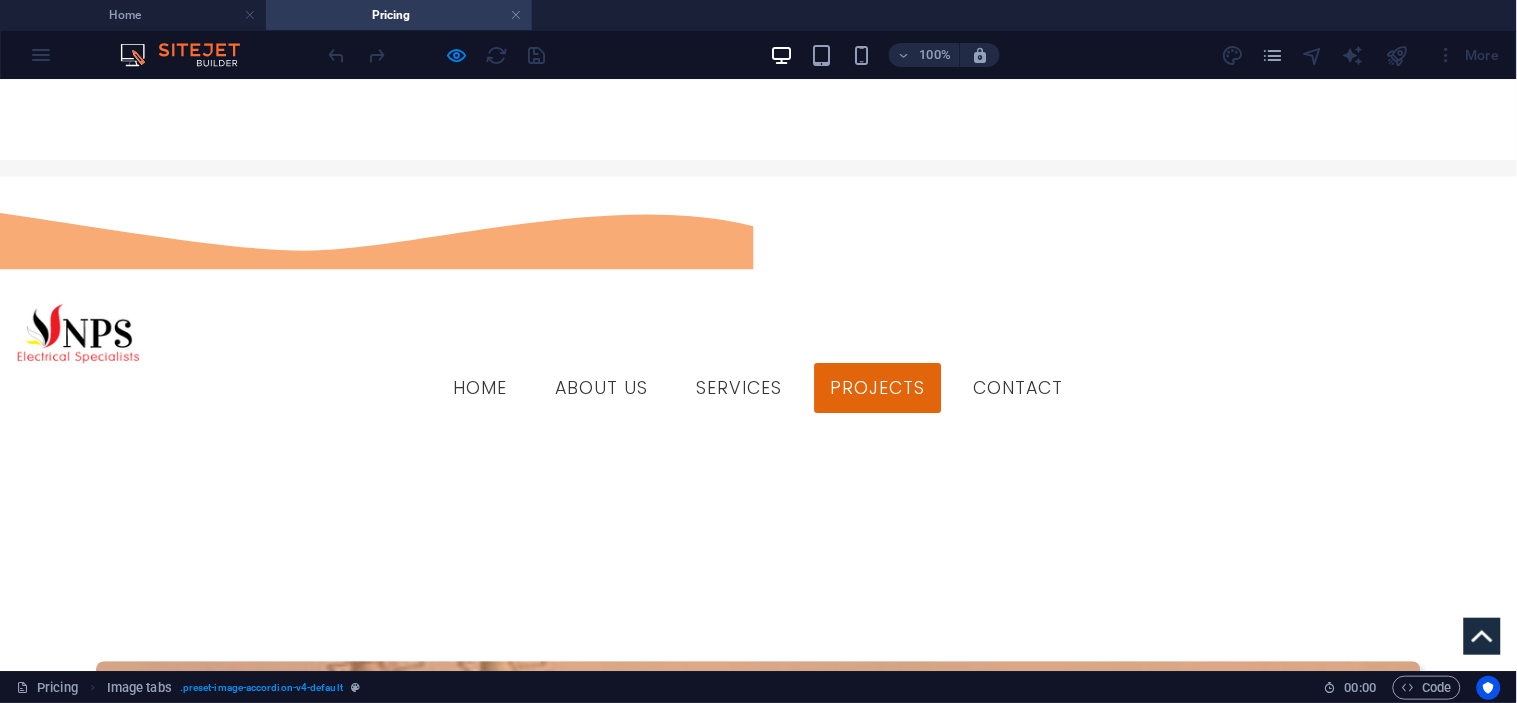 scroll, scrollTop: 912, scrollLeft: 0, axis: vertical 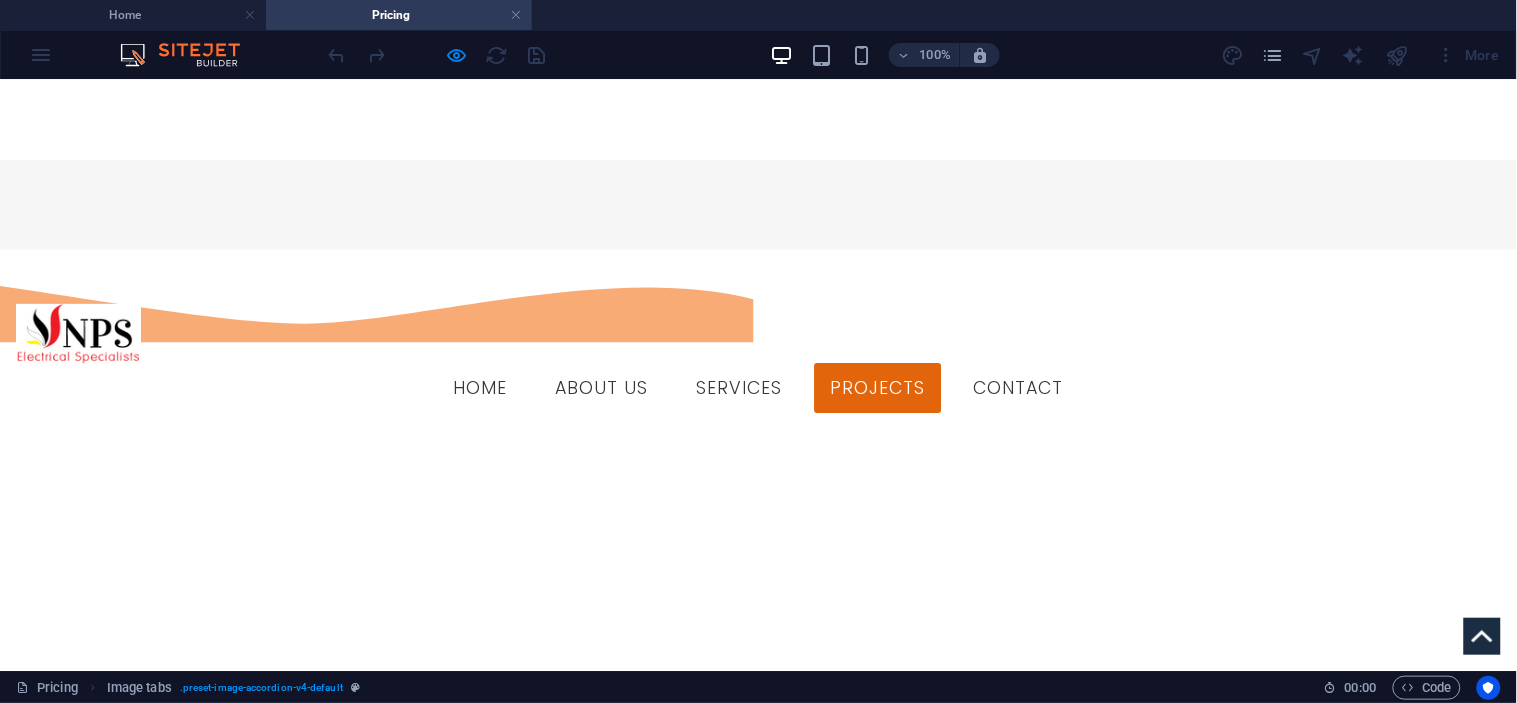 click on "PNG PORTS" at bounding box center [758, 1396] 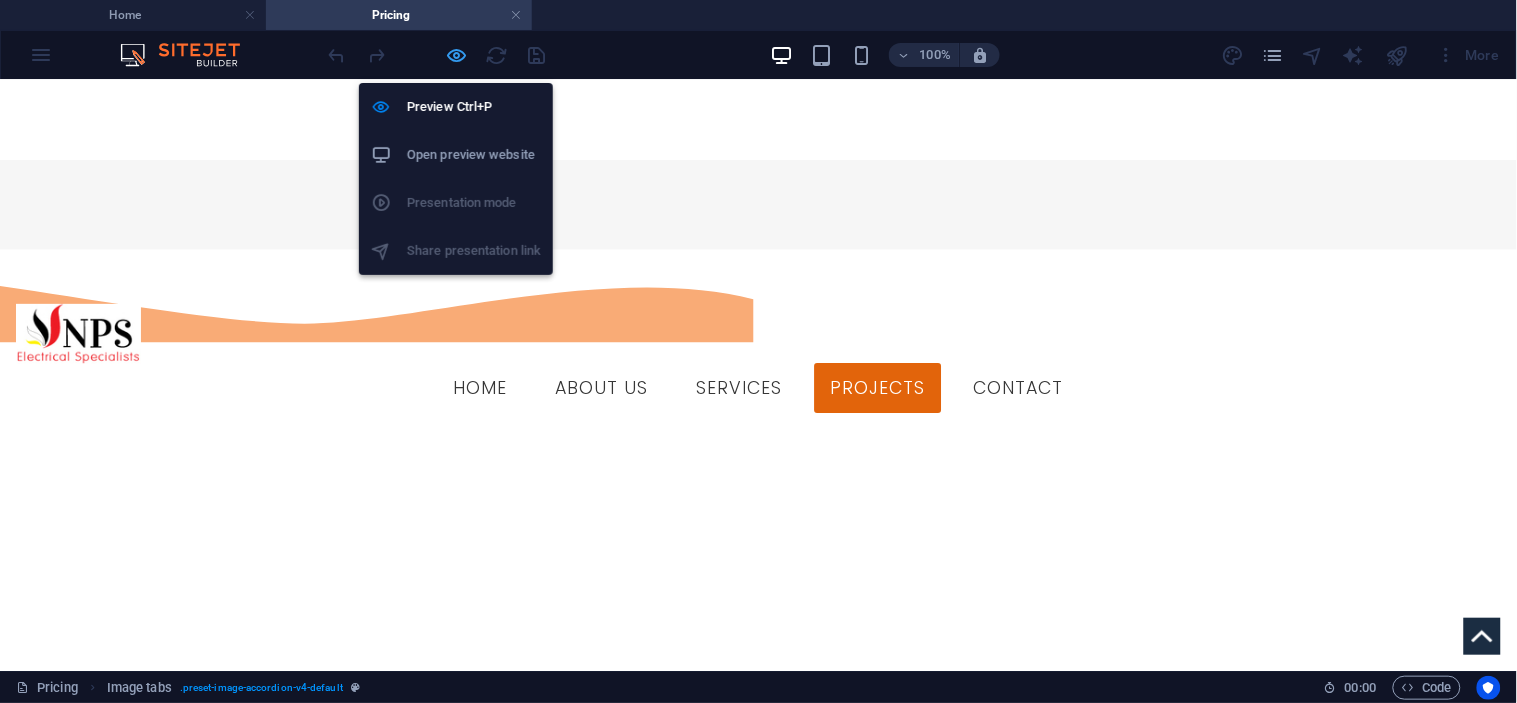 click at bounding box center [457, 55] 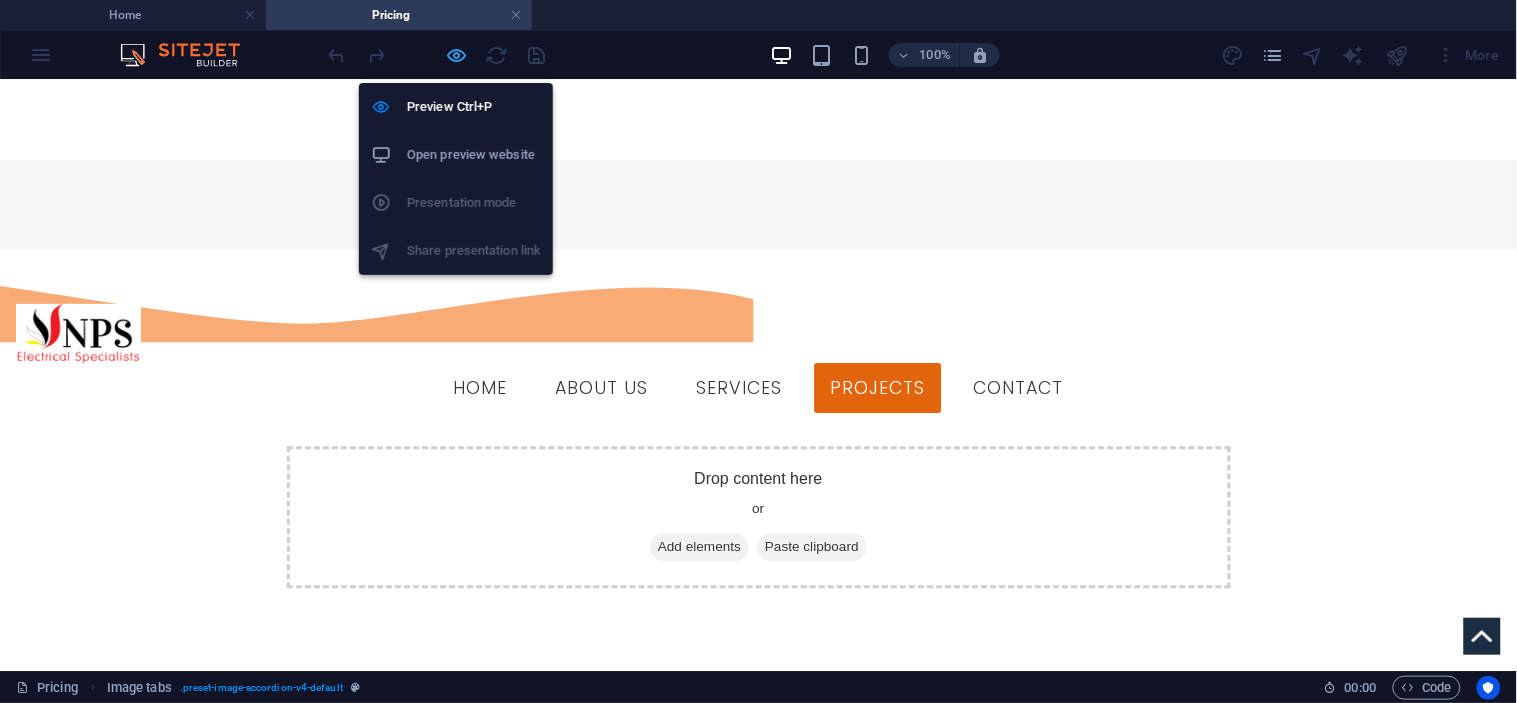 scroll, scrollTop: 1052, scrollLeft: 0, axis: vertical 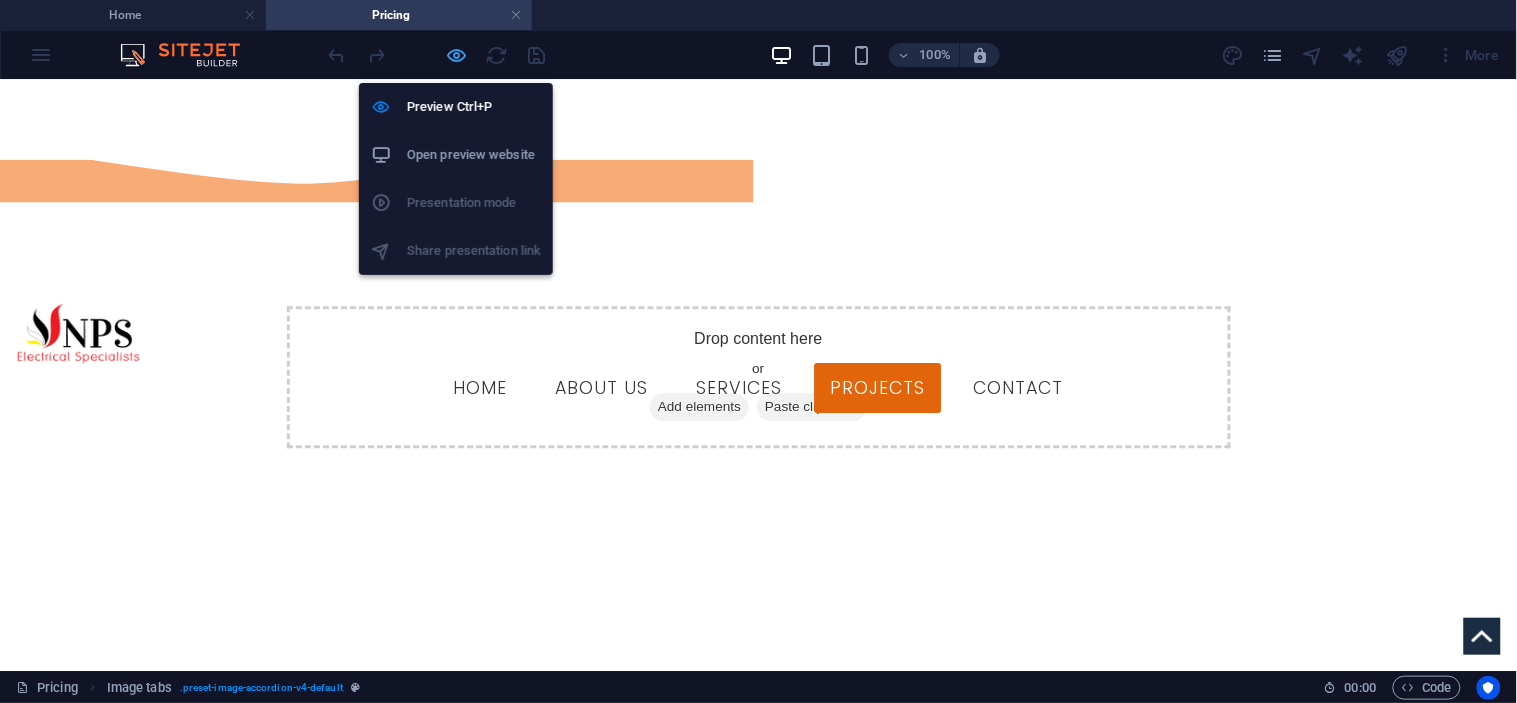 select on "rem" 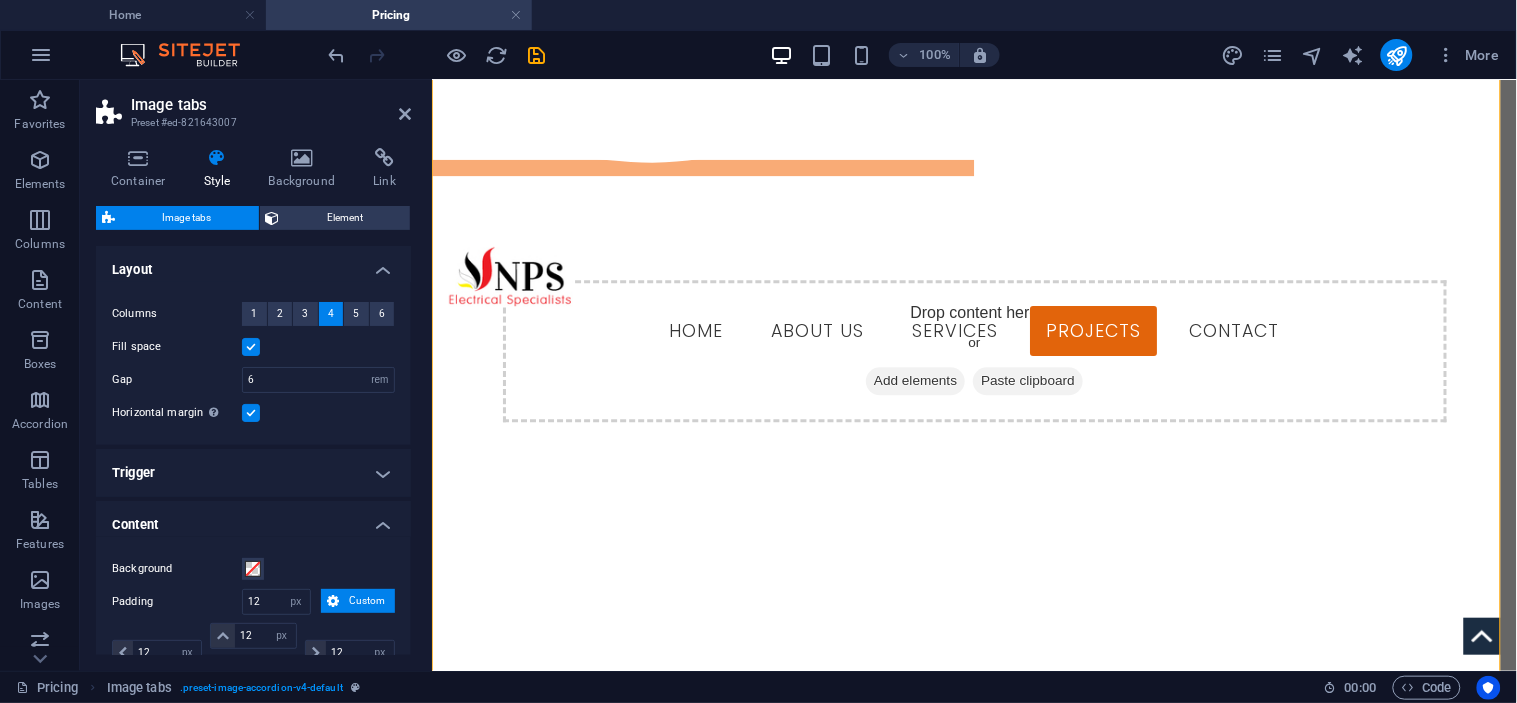 scroll, scrollTop: 0, scrollLeft: 0, axis: both 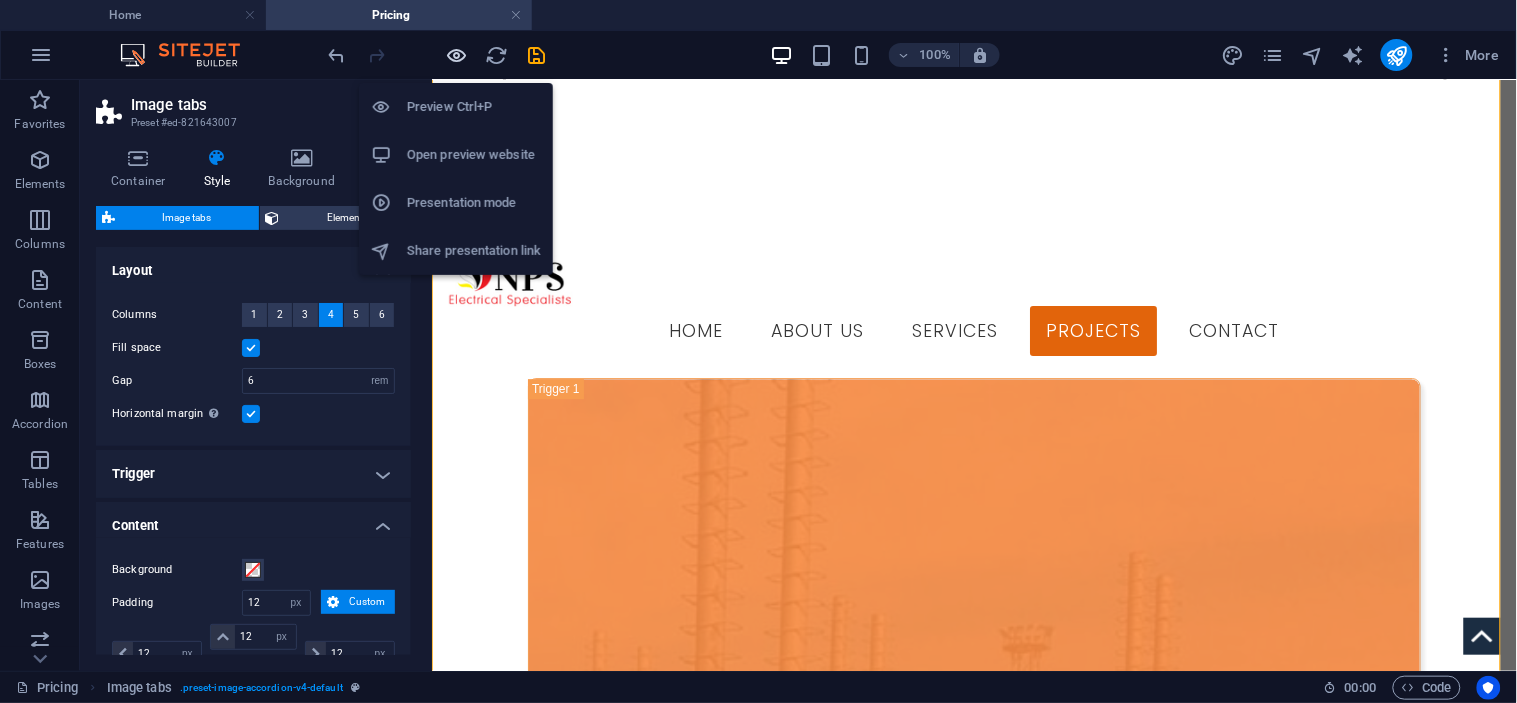 click at bounding box center [457, 55] 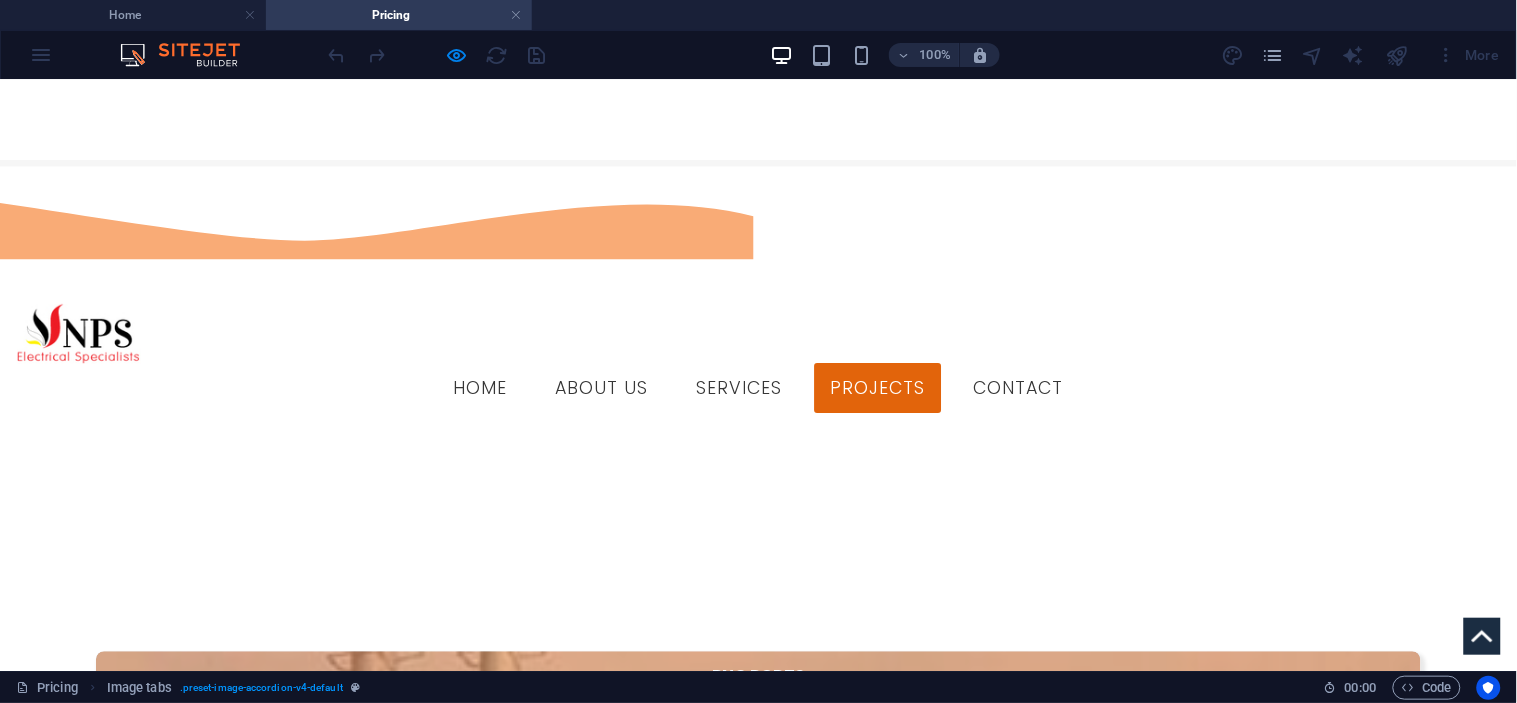 scroll, scrollTop: 911, scrollLeft: 0, axis: vertical 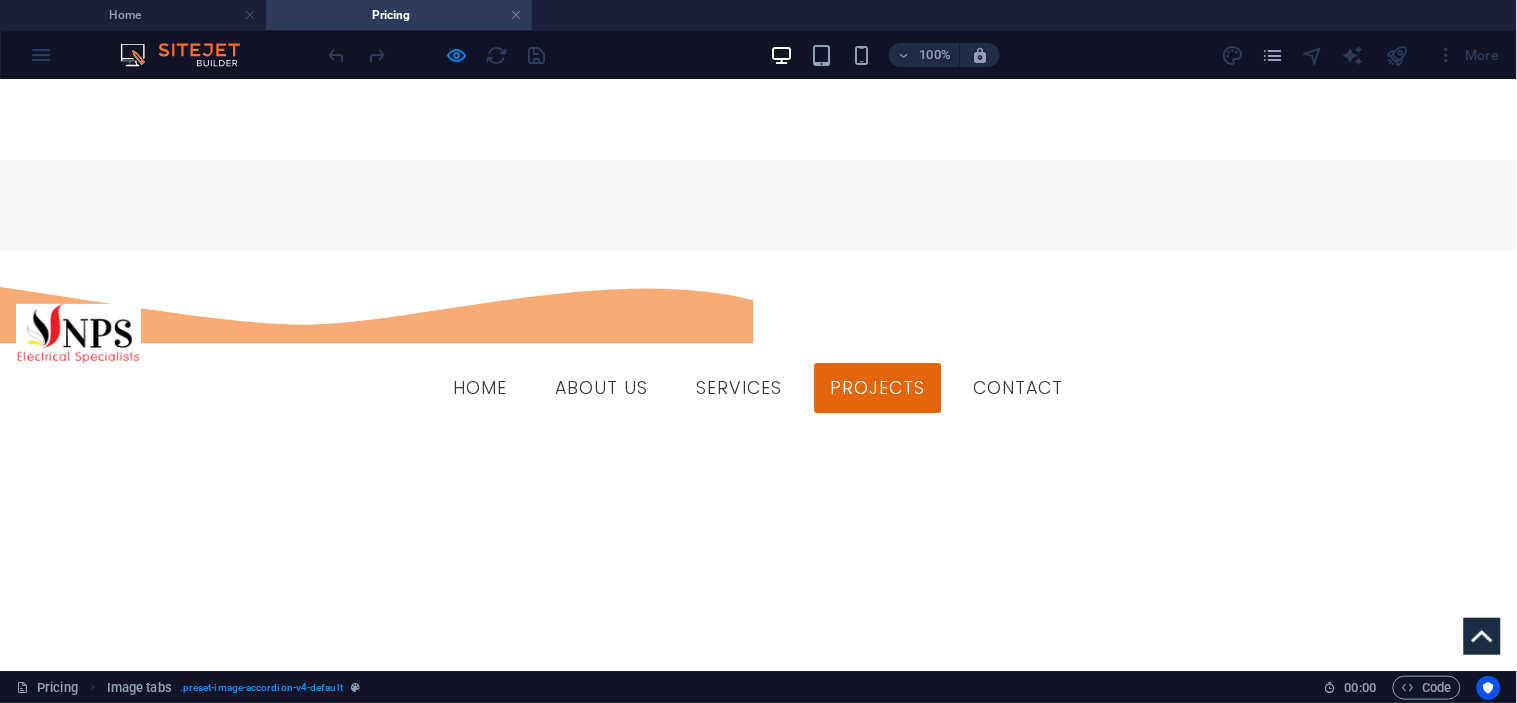 click at bounding box center [437, 55] 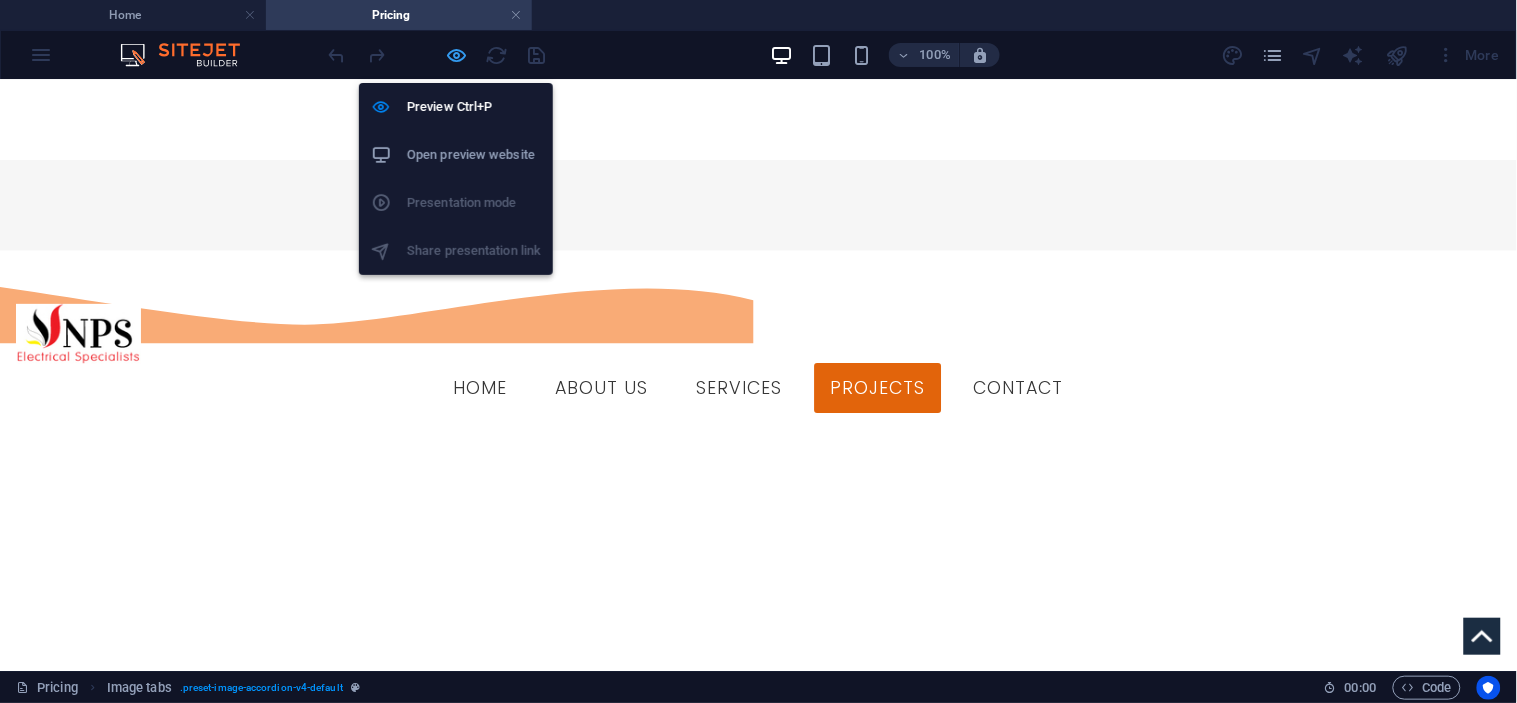 click at bounding box center [457, 55] 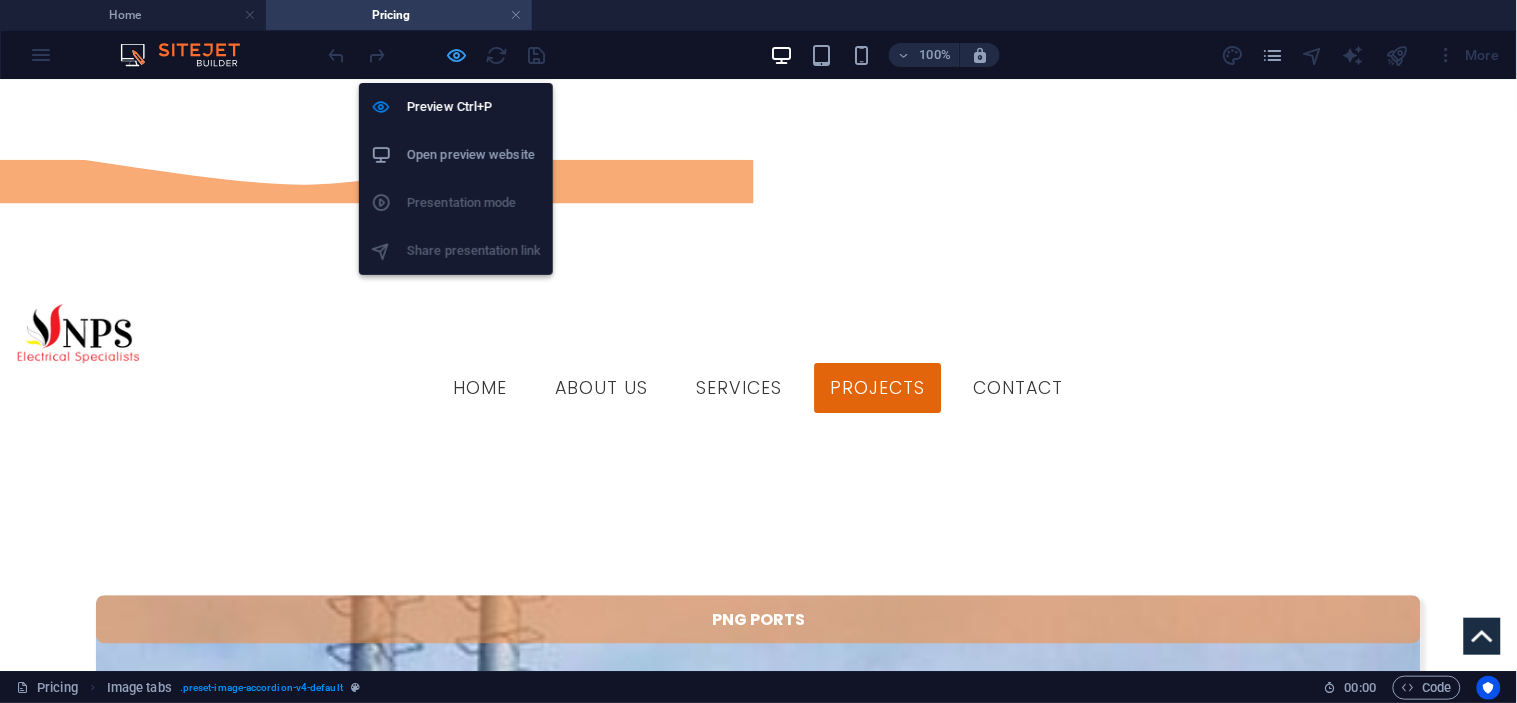 select on "rem" 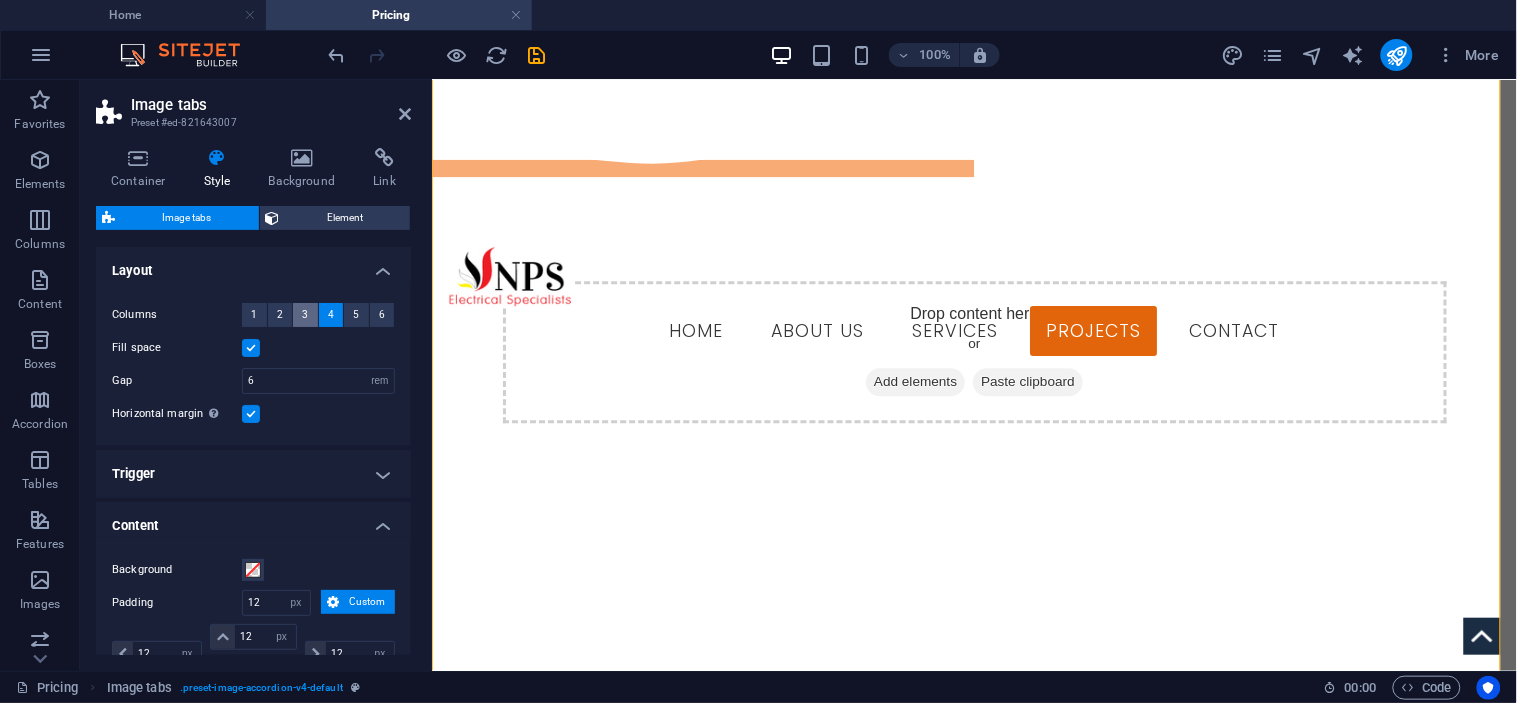 click on "3" at bounding box center (305, 315) 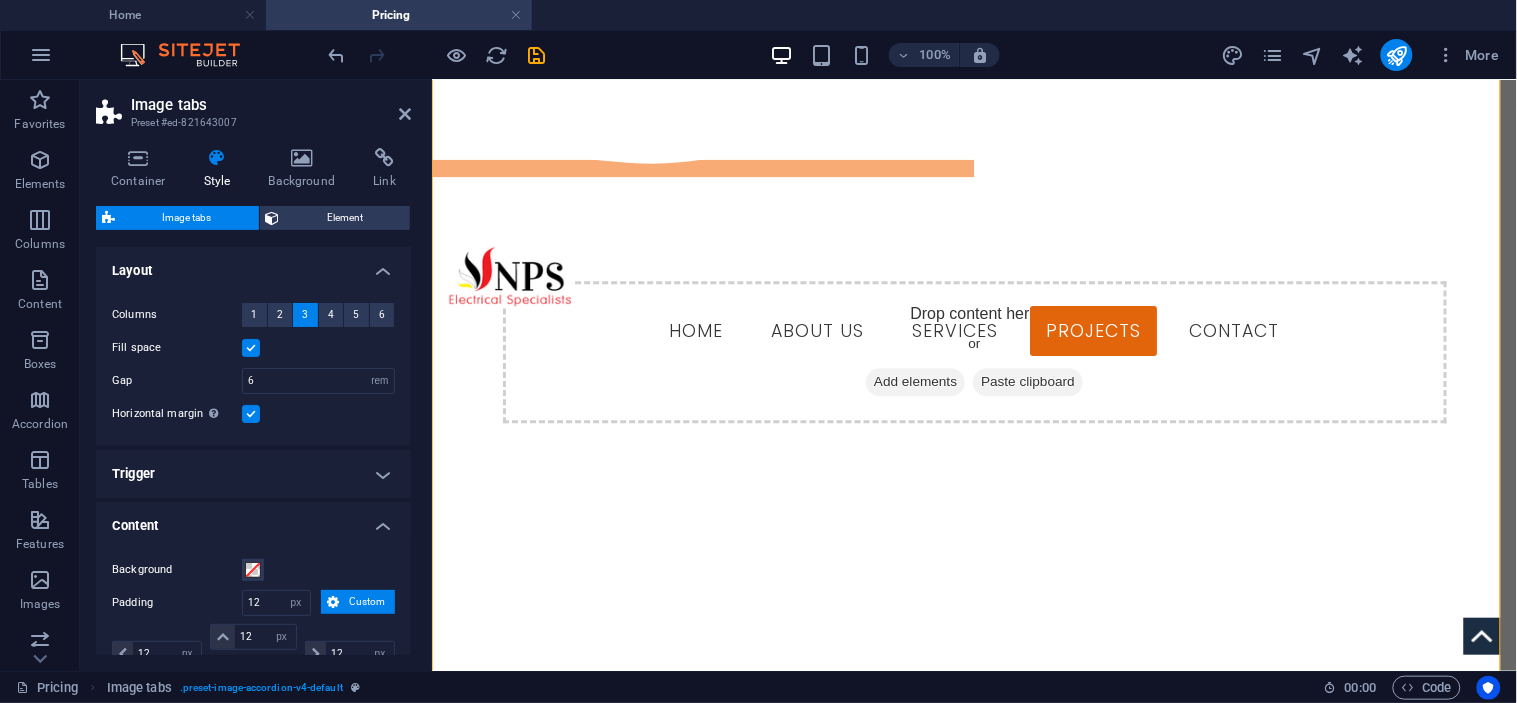 click at bounding box center (437, 55) 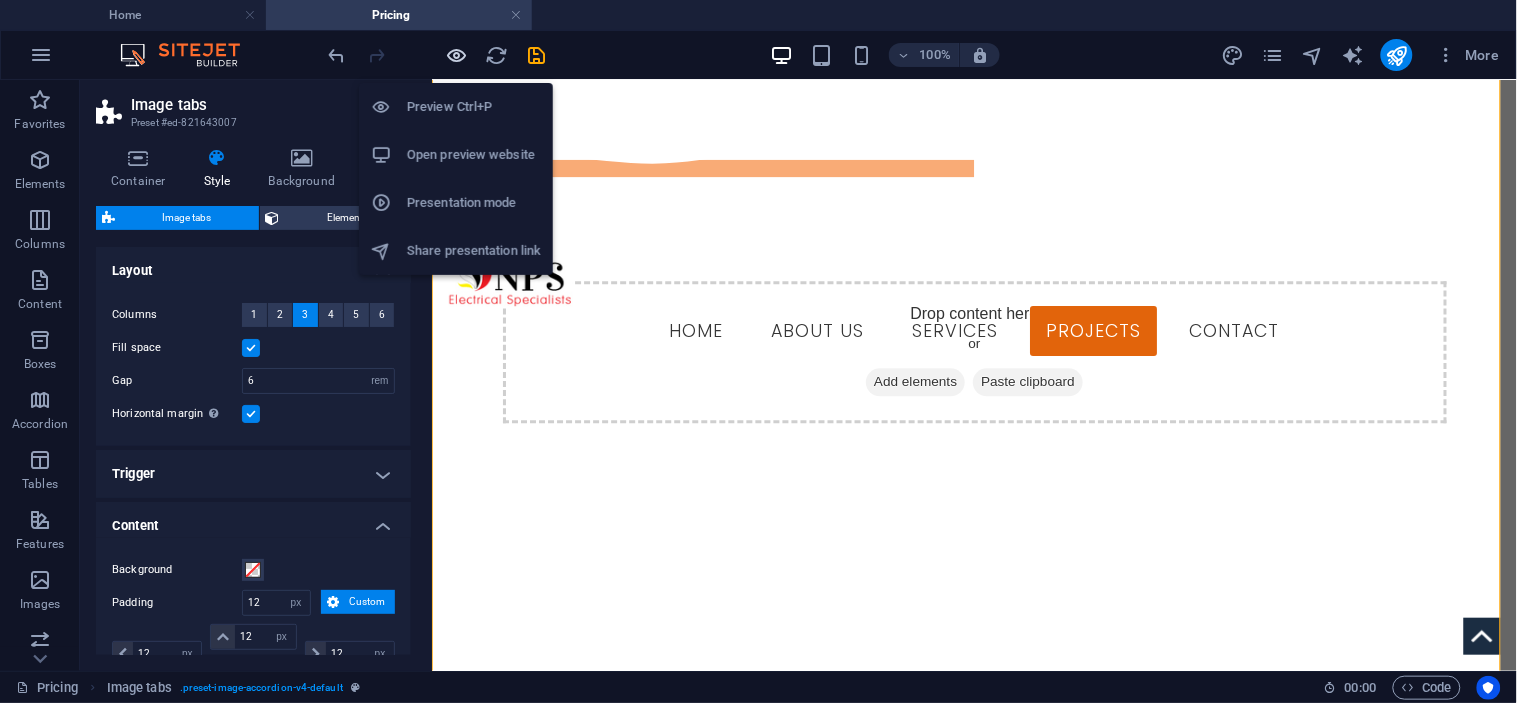 click at bounding box center [457, 55] 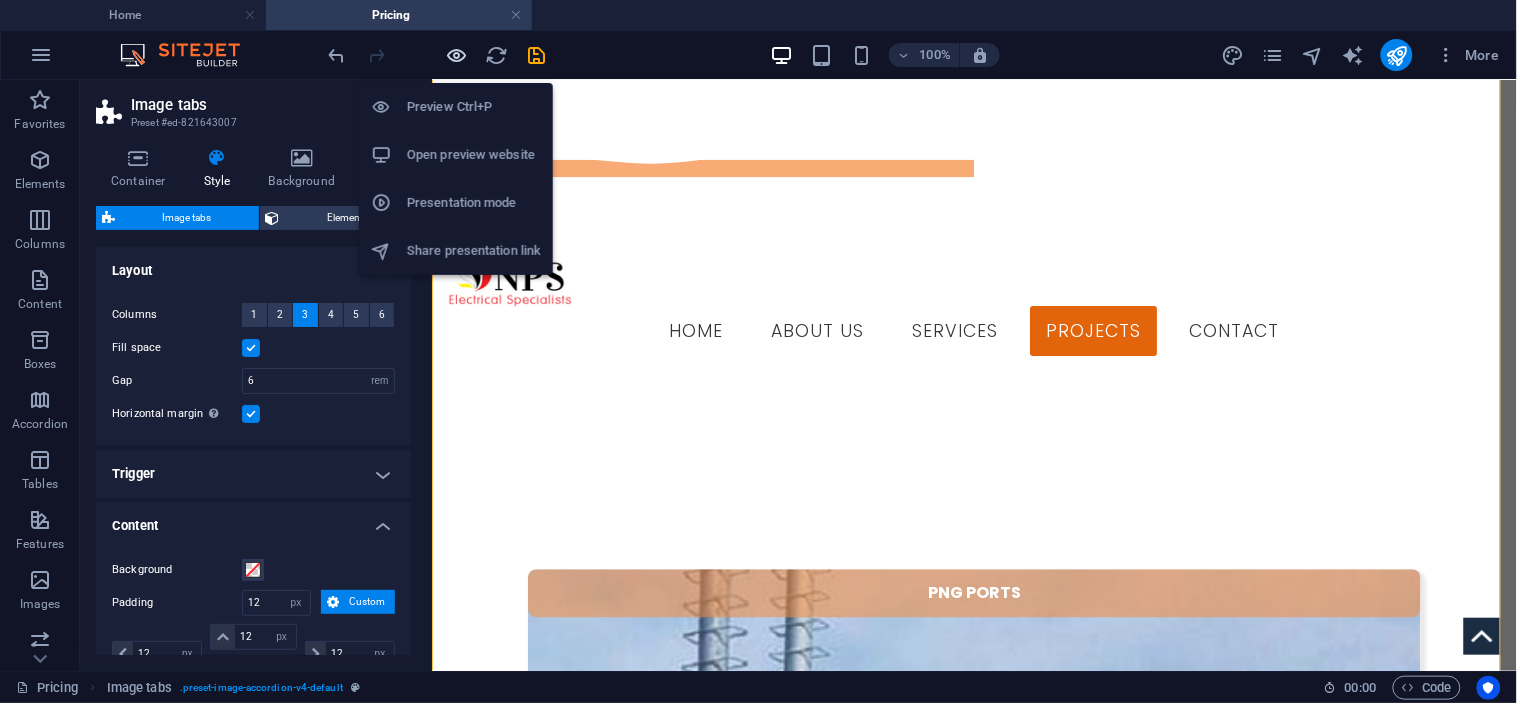 scroll, scrollTop: 911, scrollLeft: 0, axis: vertical 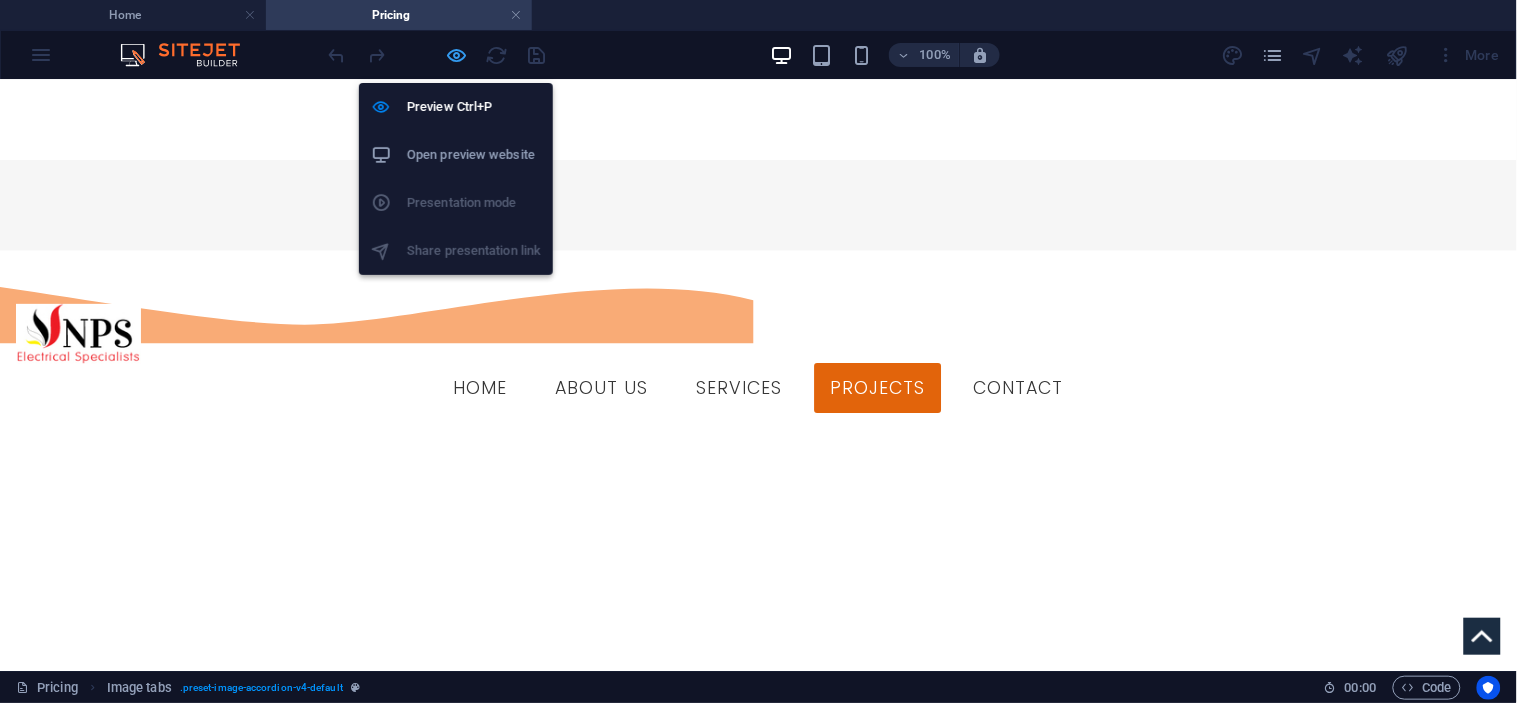 click at bounding box center [457, 55] 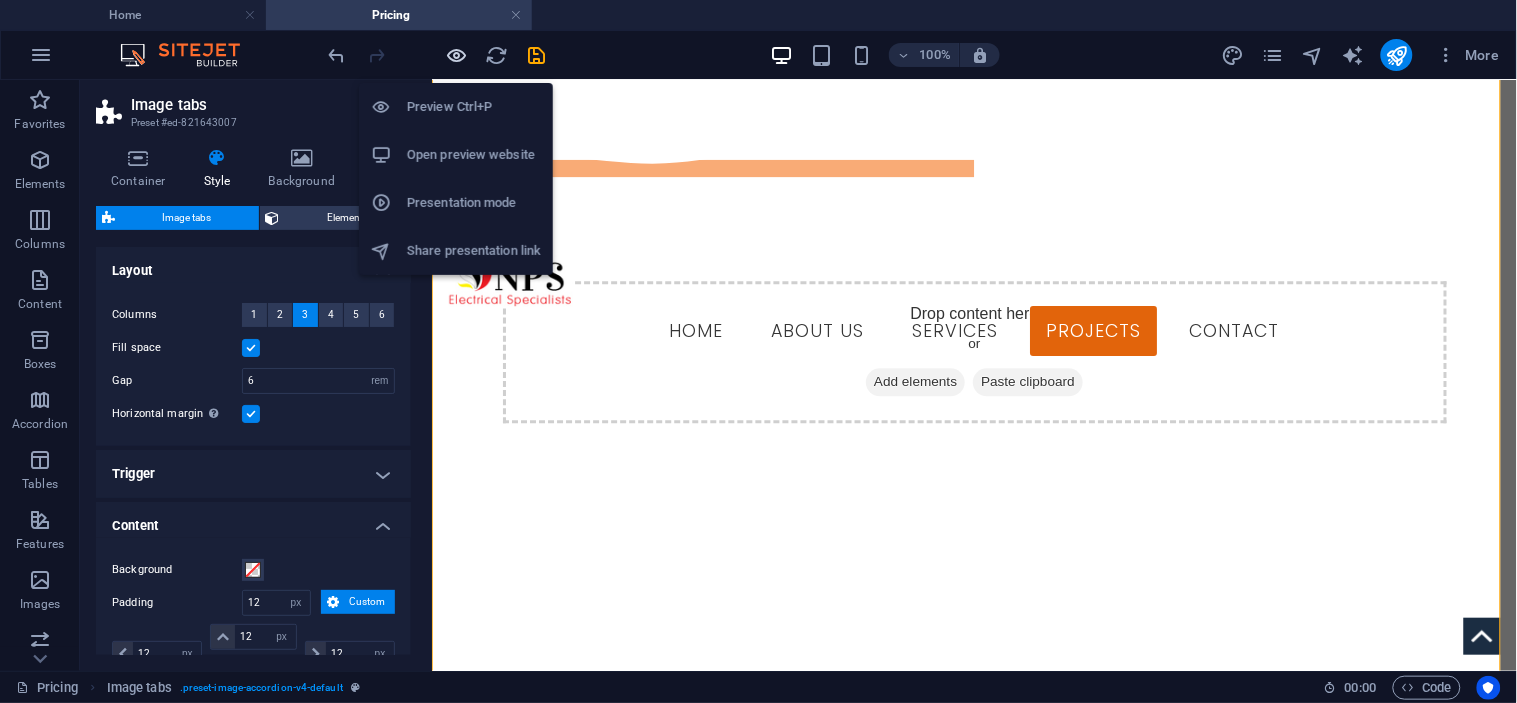 click at bounding box center [457, 55] 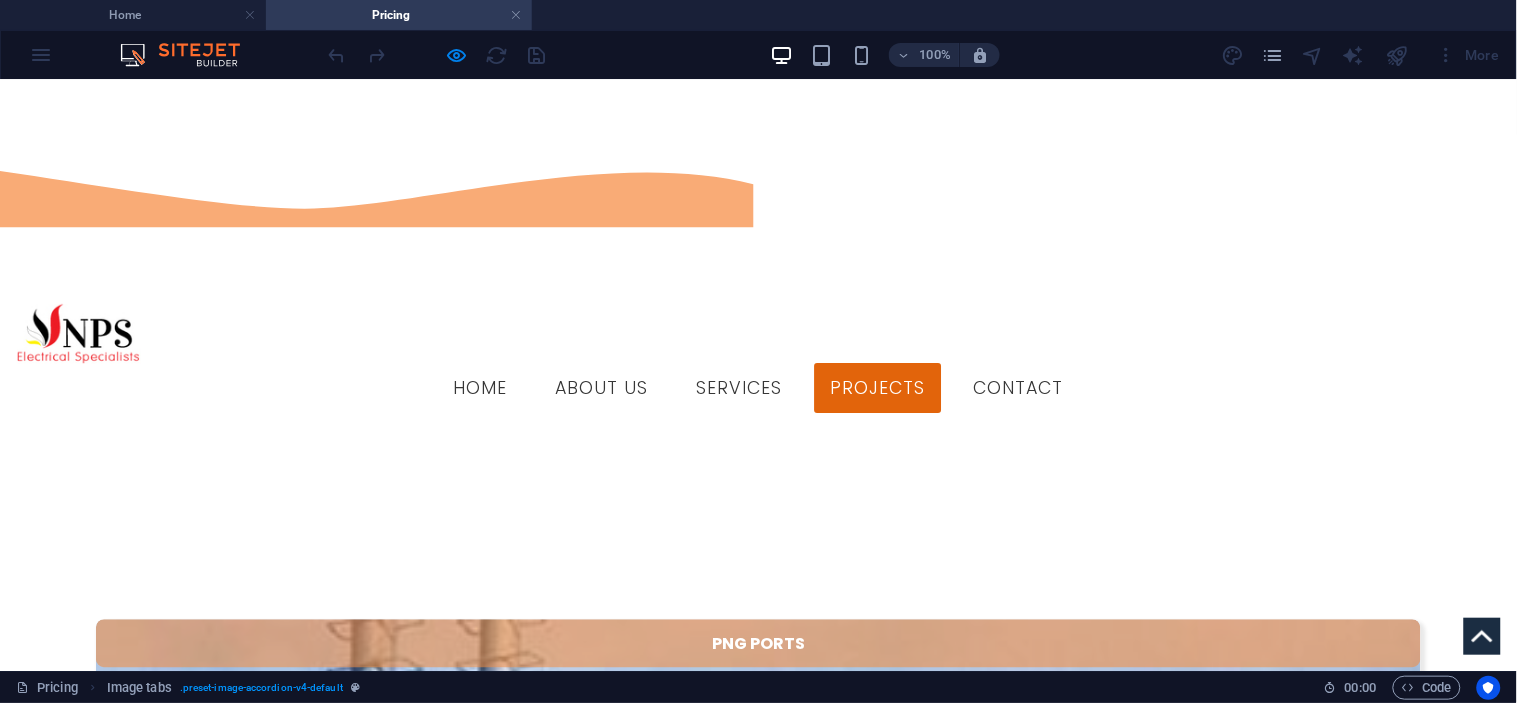 scroll, scrollTop: 911, scrollLeft: 0, axis: vertical 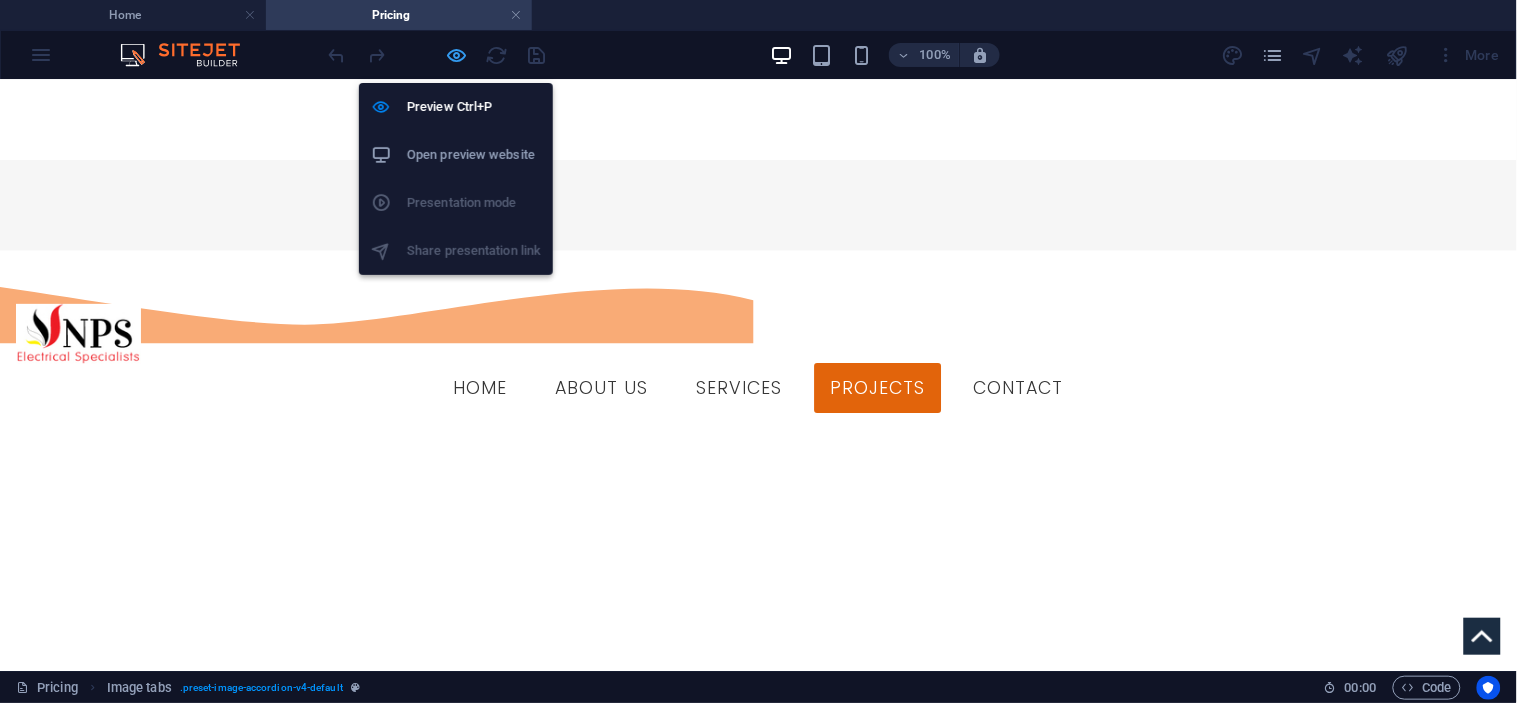 click at bounding box center (457, 55) 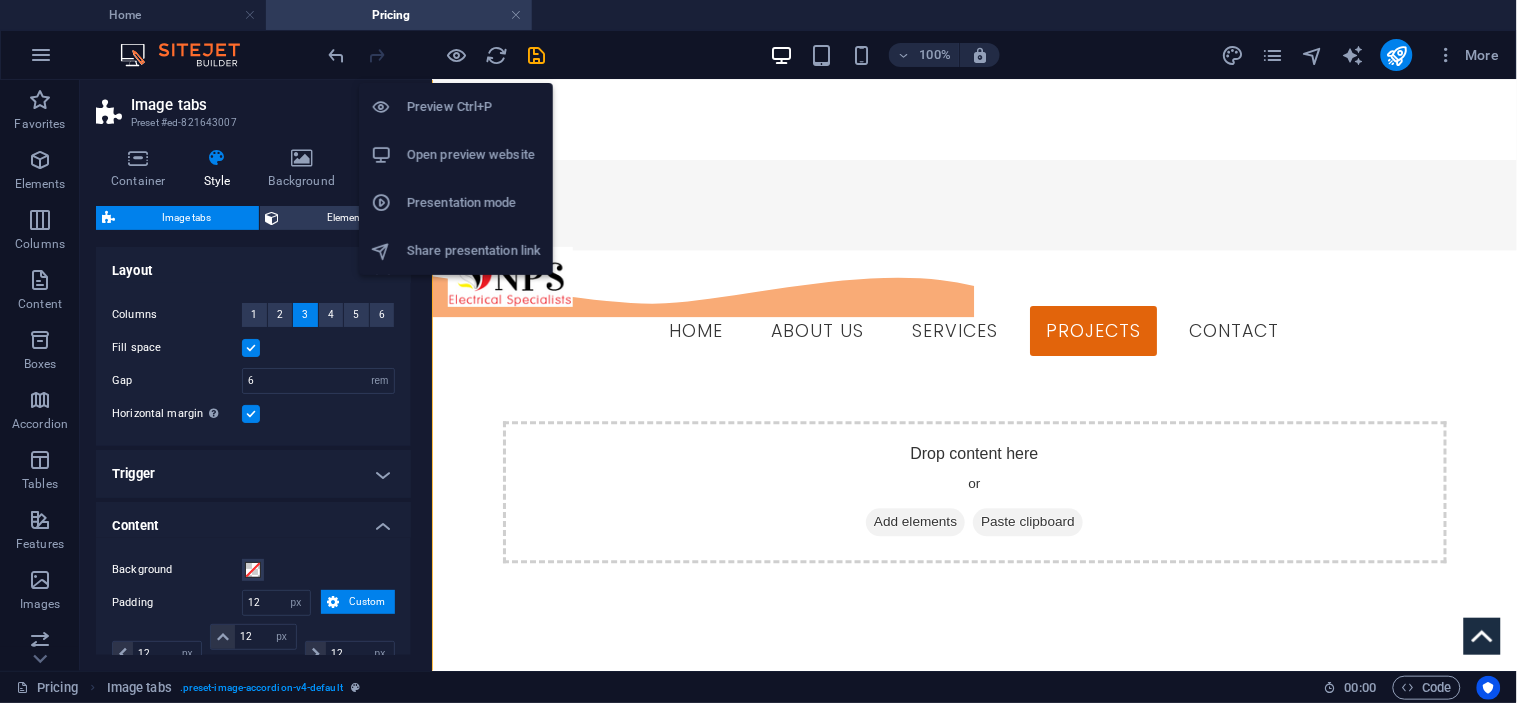 scroll, scrollTop: 1051, scrollLeft: 0, axis: vertical 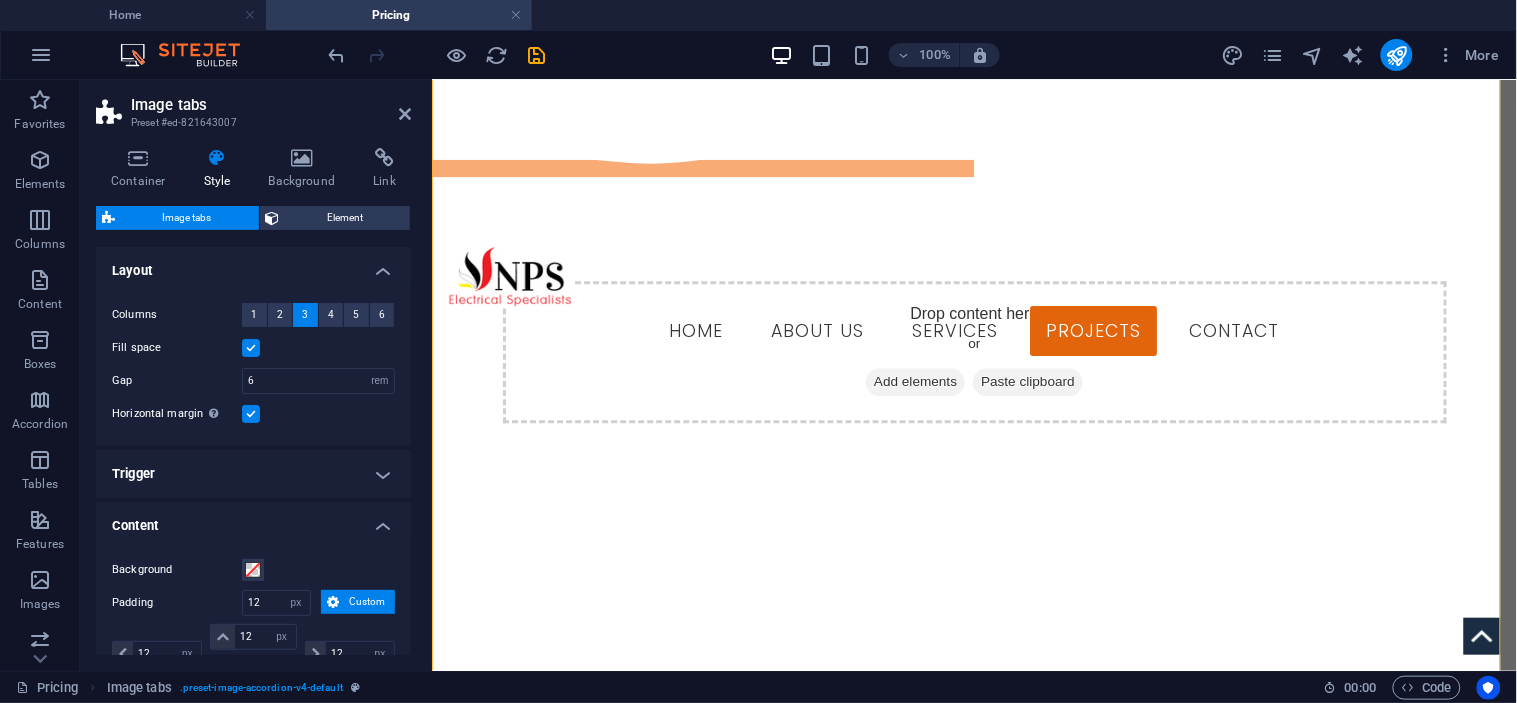 click at bounding box center (251, 348) 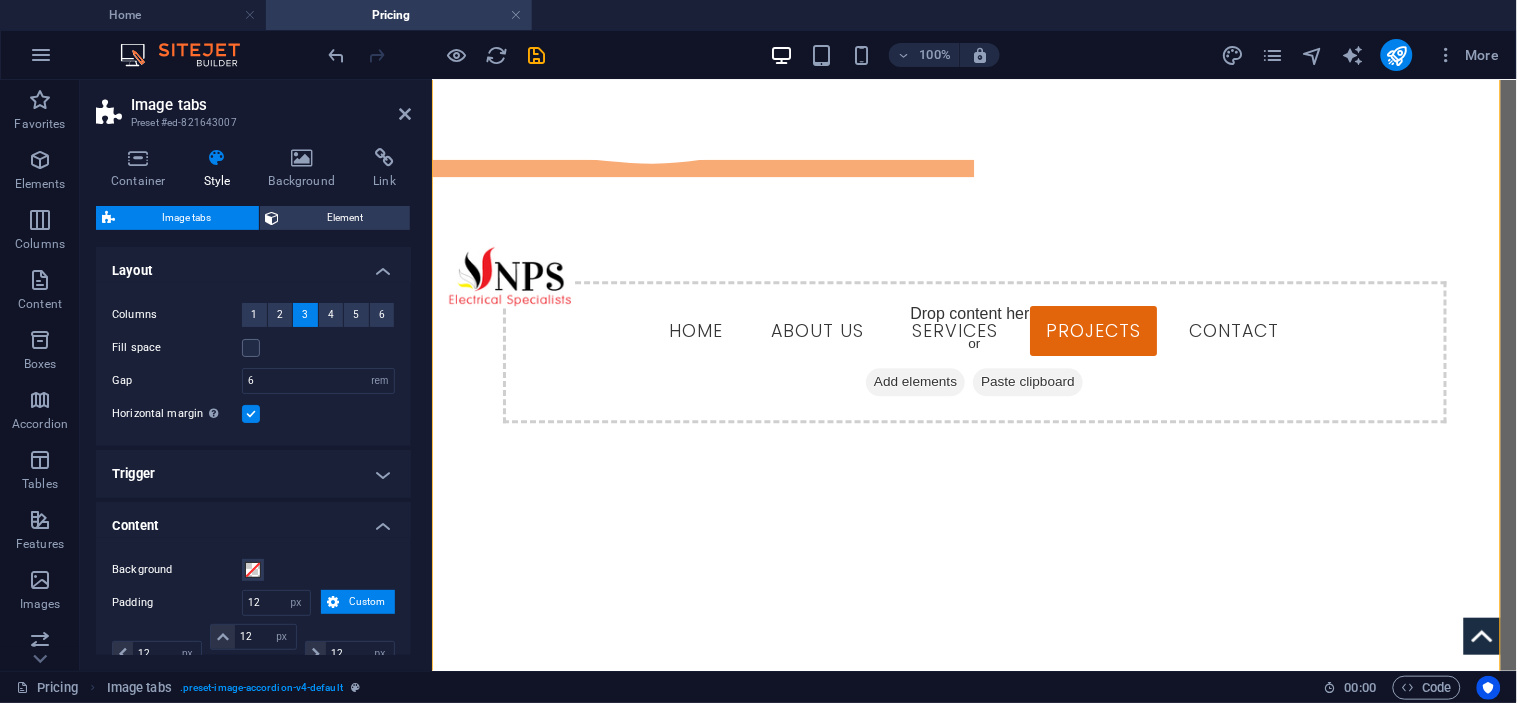 click at bounding box center (251, 414) 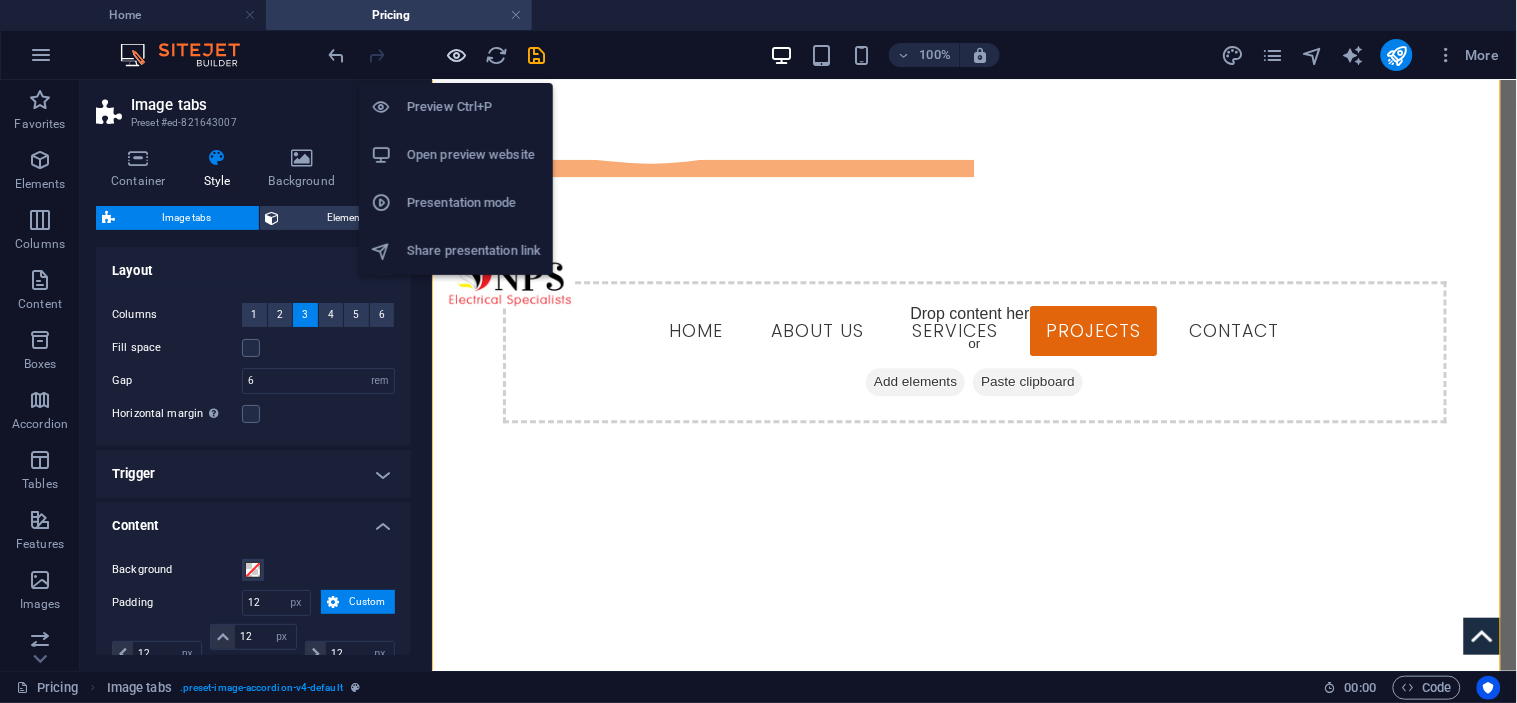 click at bounding box center (457, 55) 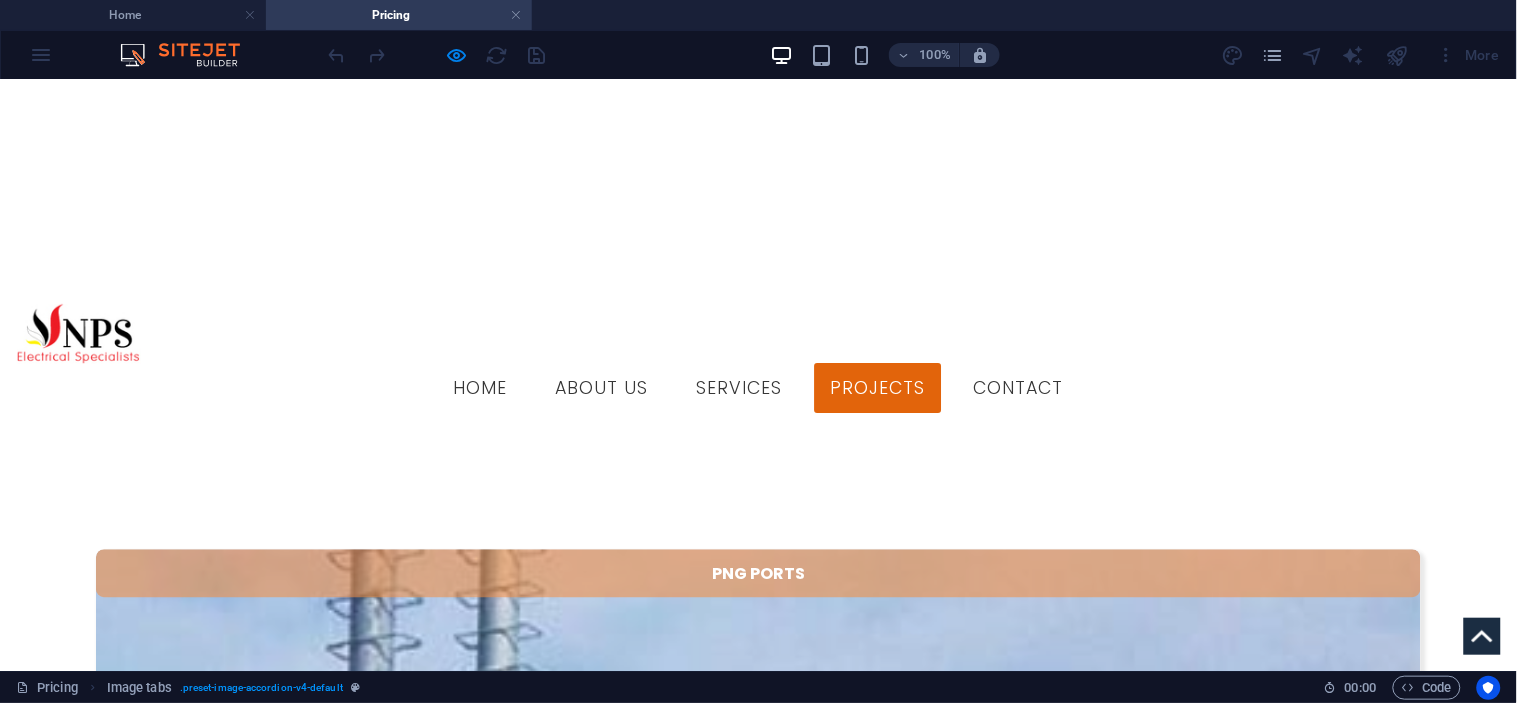 scroll, scrollTop: 911, scrollLeft: 0, axis: vertical 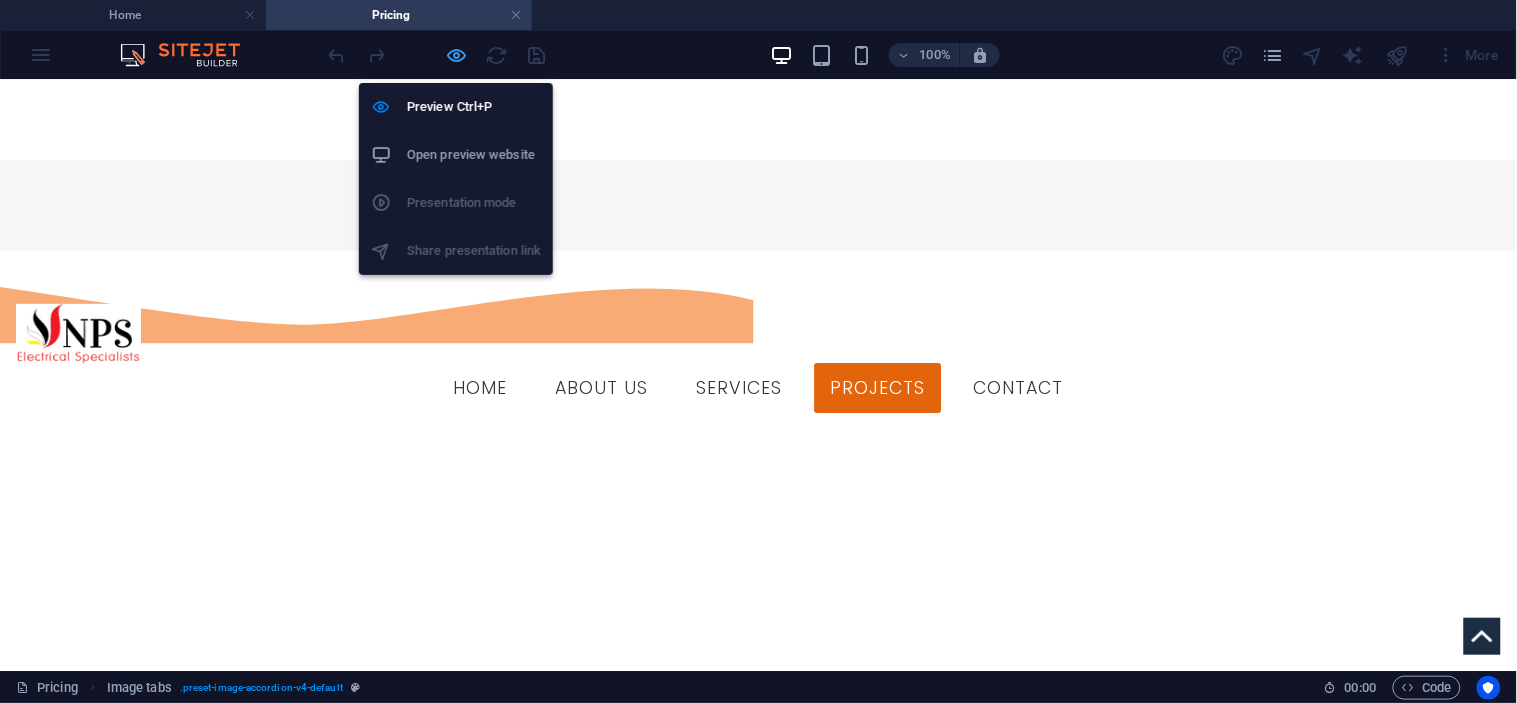 click at bounding box center [457, 55] 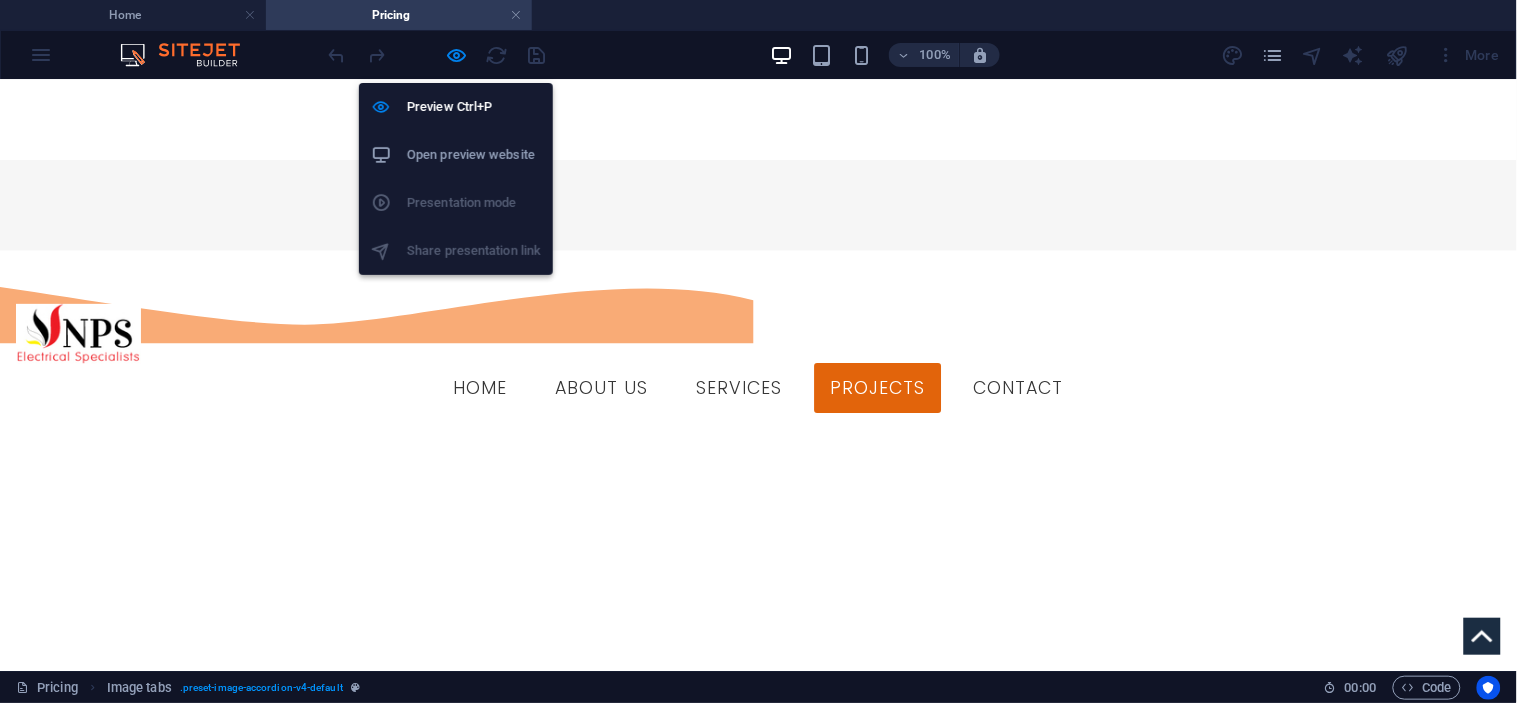 scroll, scrollTop: 1051, scrollLeft: 0, axis: vertical 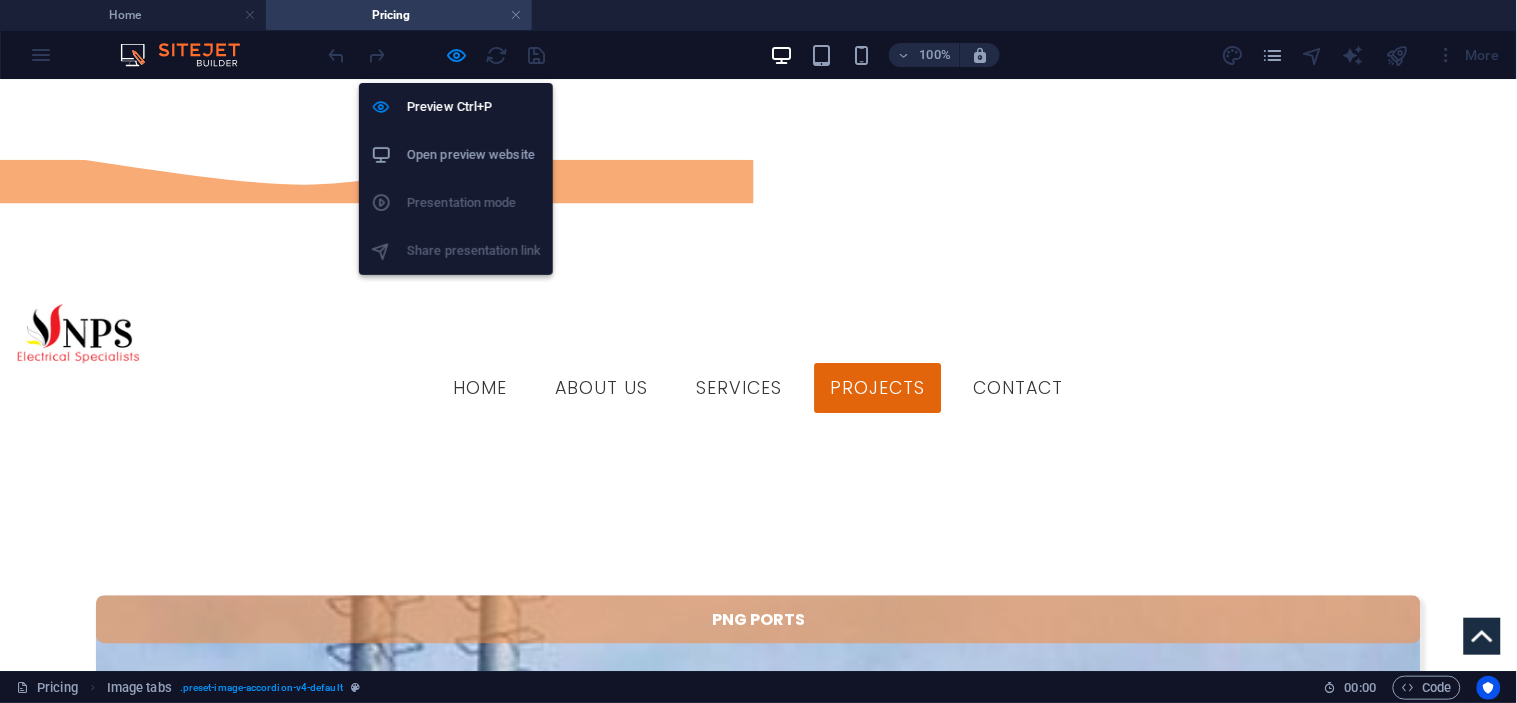 select on "rem" 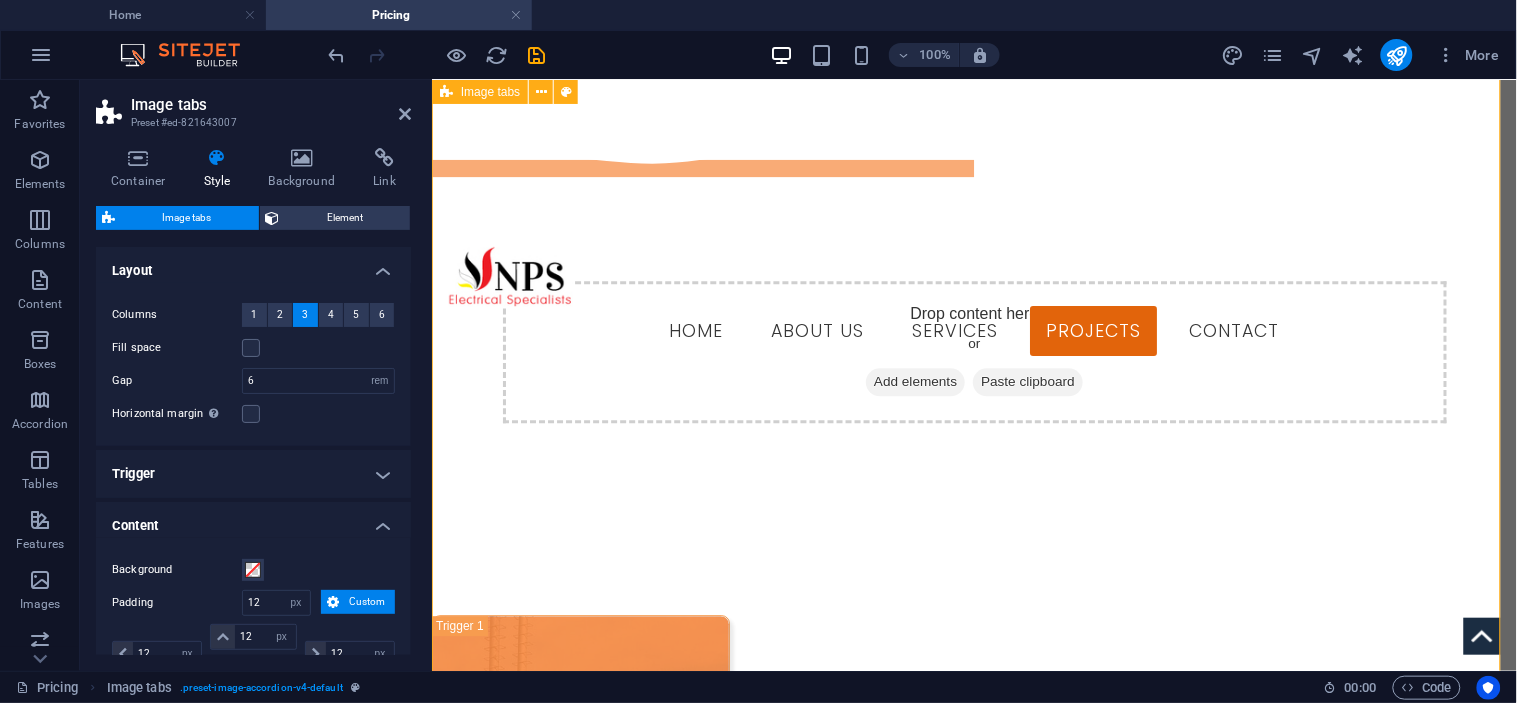 scroll, scrollTop: 1162, scrollLeft: 0, axis: vertical 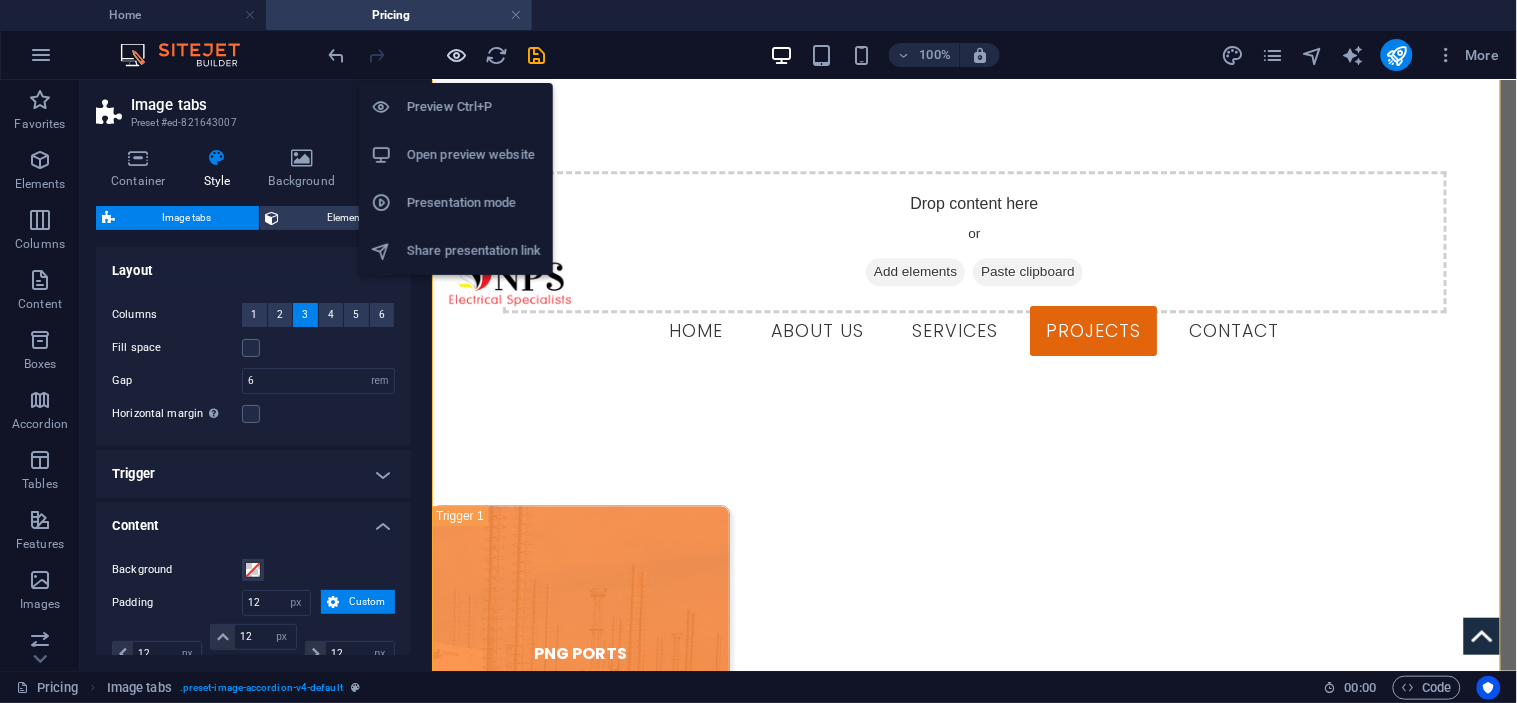 click at bounding box center [457, 55] 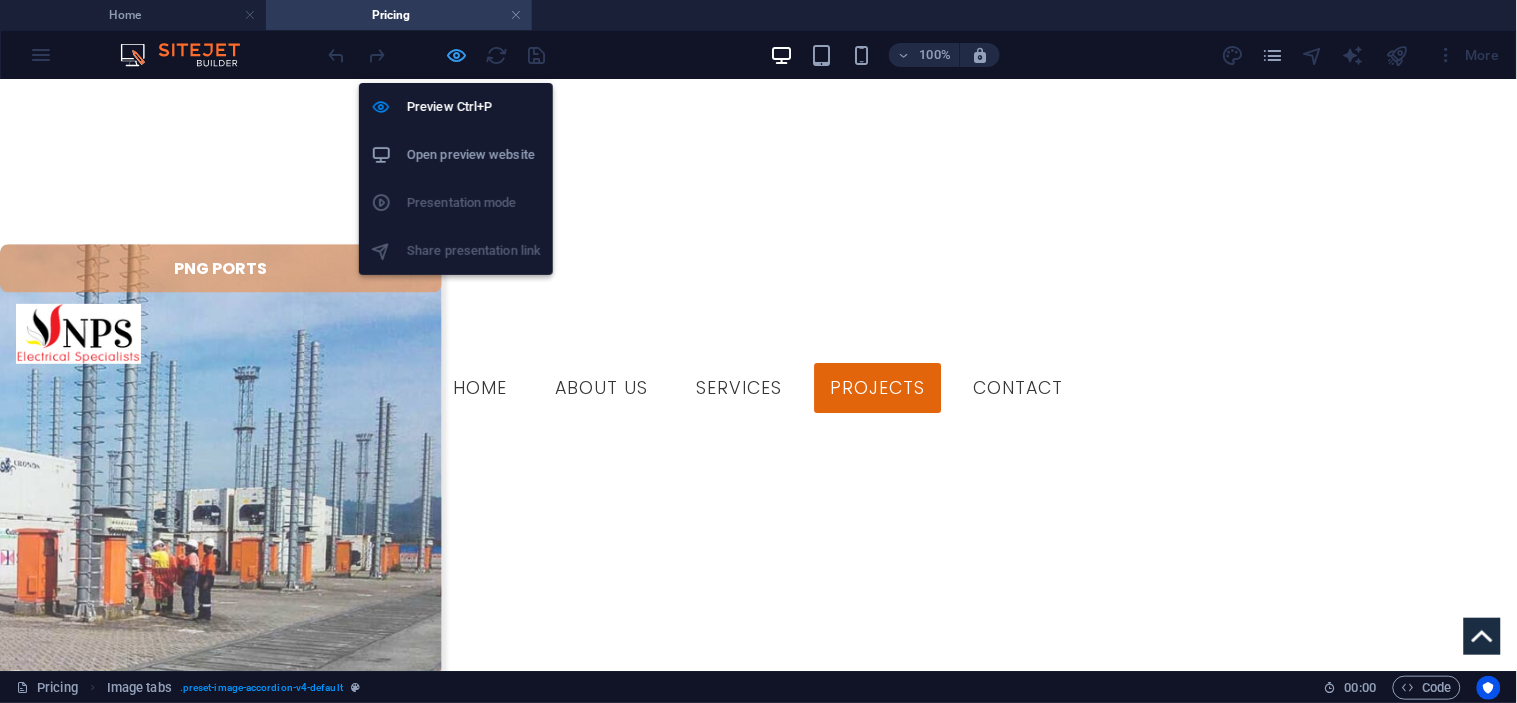 click at bounding box center [457, 55] 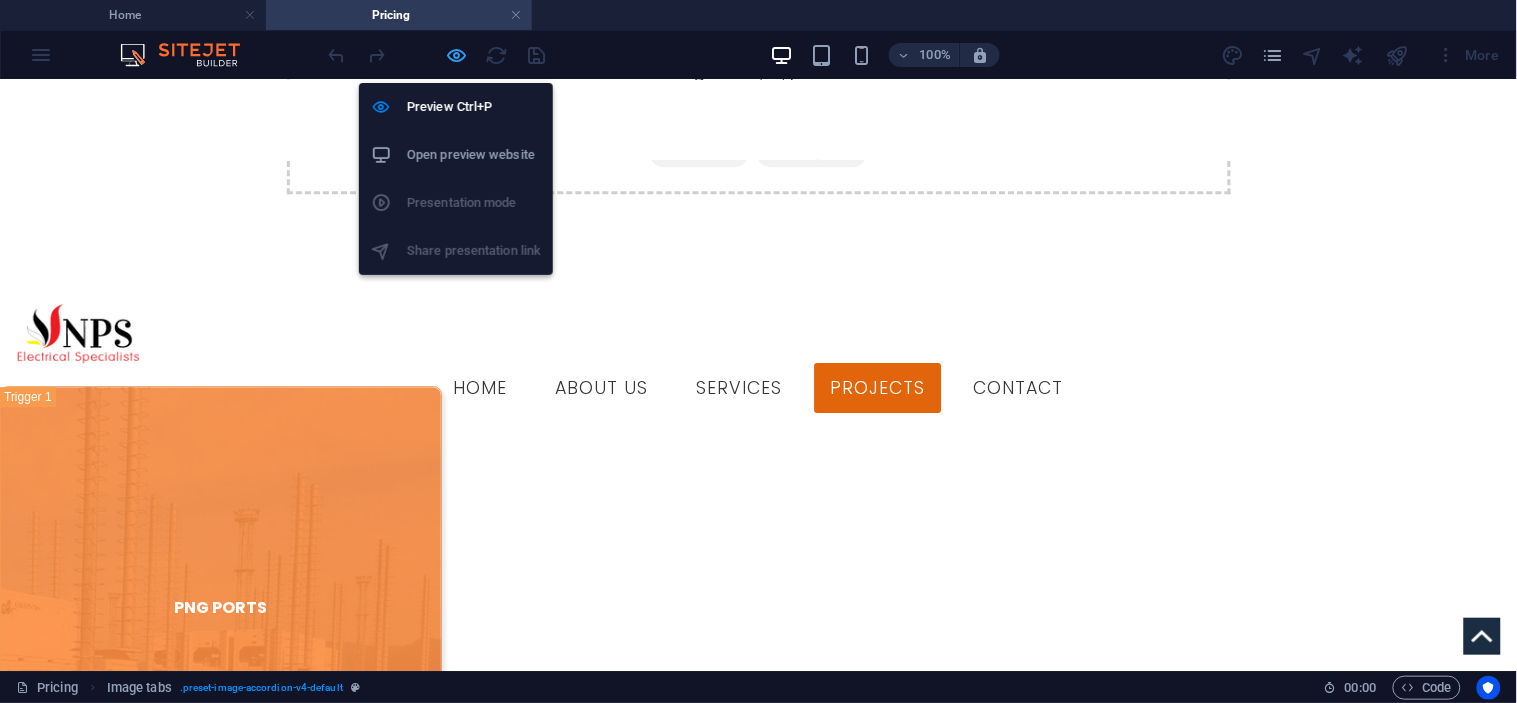 scroll, scrollTop: 1448, scrollLeft: 0, axis: vertical 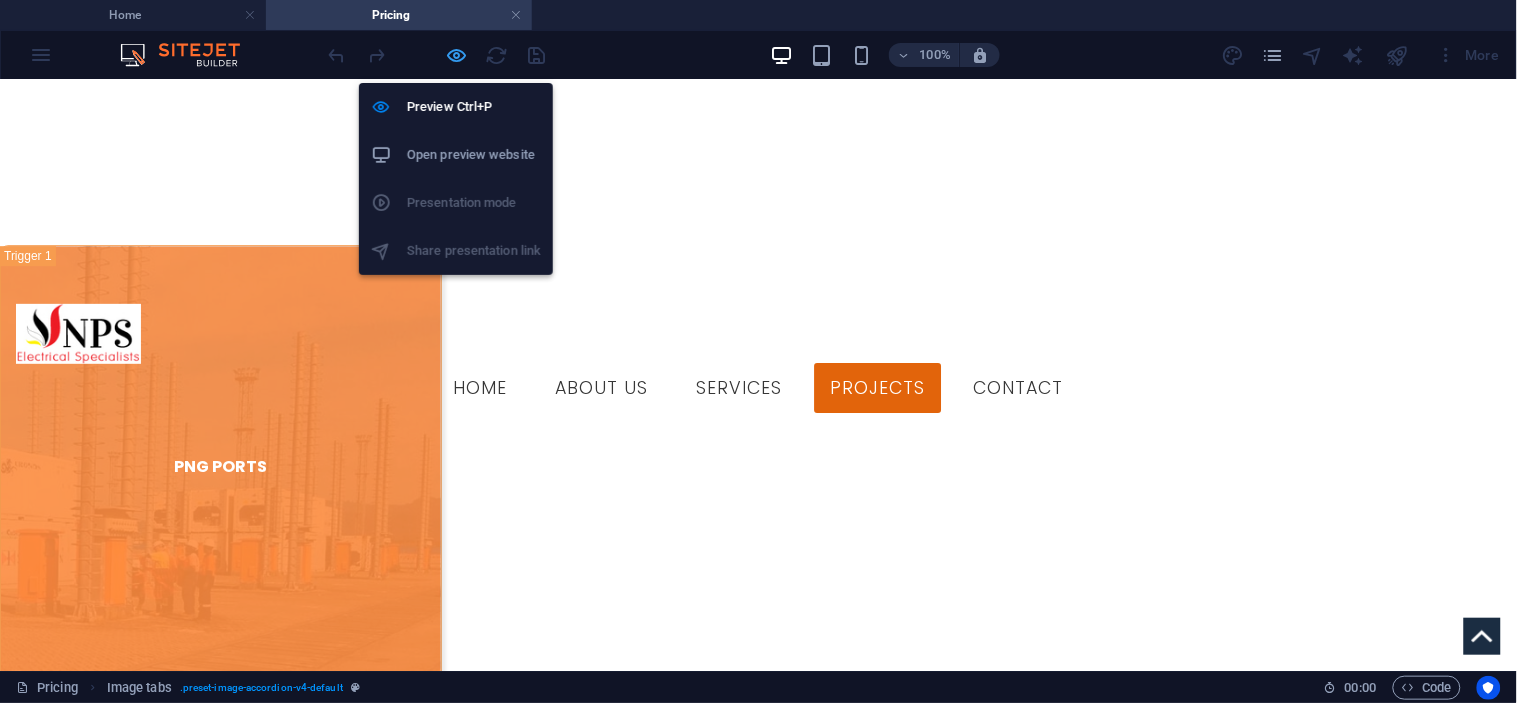 select on "rem" 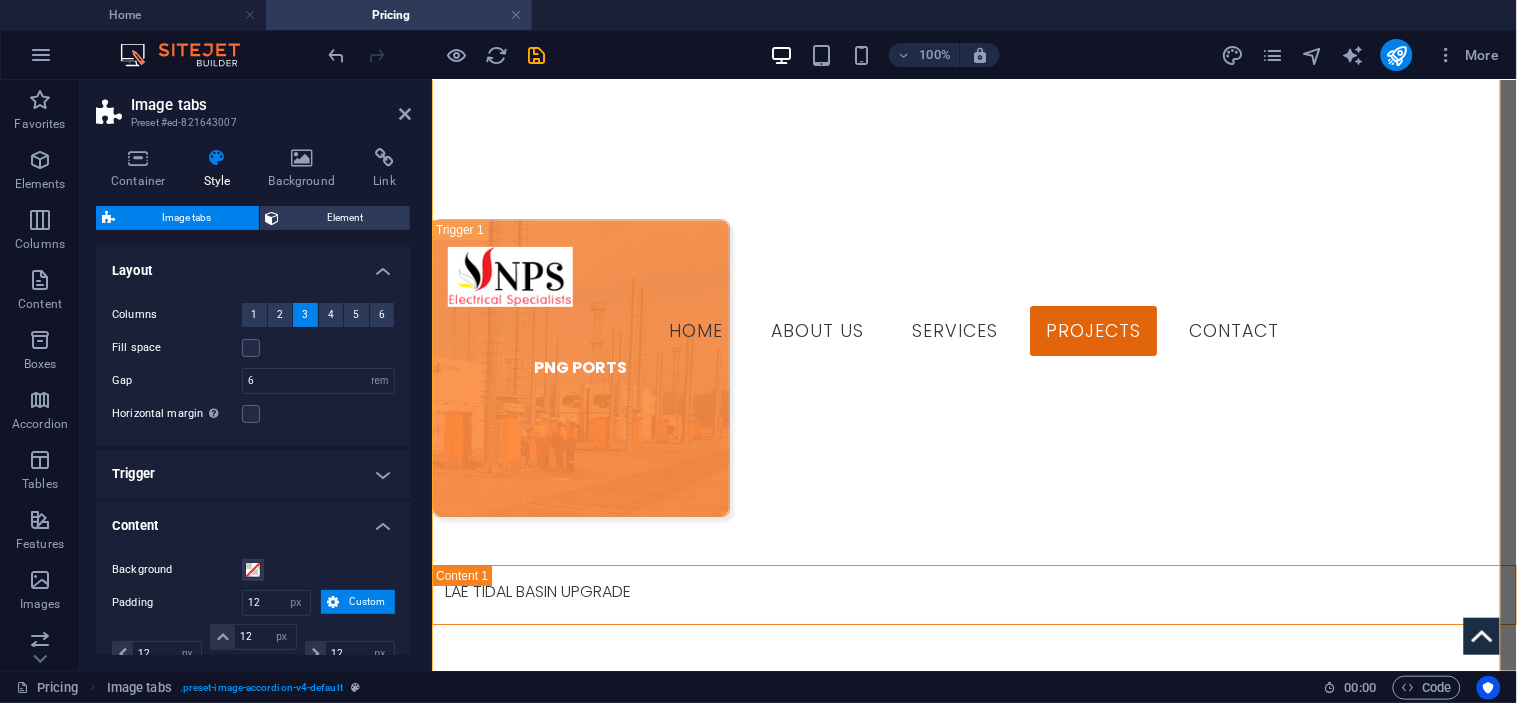 click on "Container Style Background Link Size Height Default px rem % vh vw Min. height None px rem % vh vw Width Default px rem % em vh vw Min. width None px rem % vh vw Content width Default Custom width Width Default px rem % em vh vw Min. width None px rem % vh vw Default padding Custom spacing Default content width and padding can be changed under Design. Edit design Layout (Flexbox) Alignment Determines the flex direction. Default Main axis Determine how elements should behave along the main axis inside this container (justify content). Default Side axis Control the vertical direction of the element inside of the container (align items). Default Wrap Default On Off Fill Controls the distances and direction of elements on the y-axis across several lines (align content). Default Accessibility ARIA helps assistive technologies (like screen readers) to understand the role, state, and behavior of web elements Role The ARIA role defines the purpose of an element.  None Alert Article Banner Comment Fan" at bounding box center [253, 401] 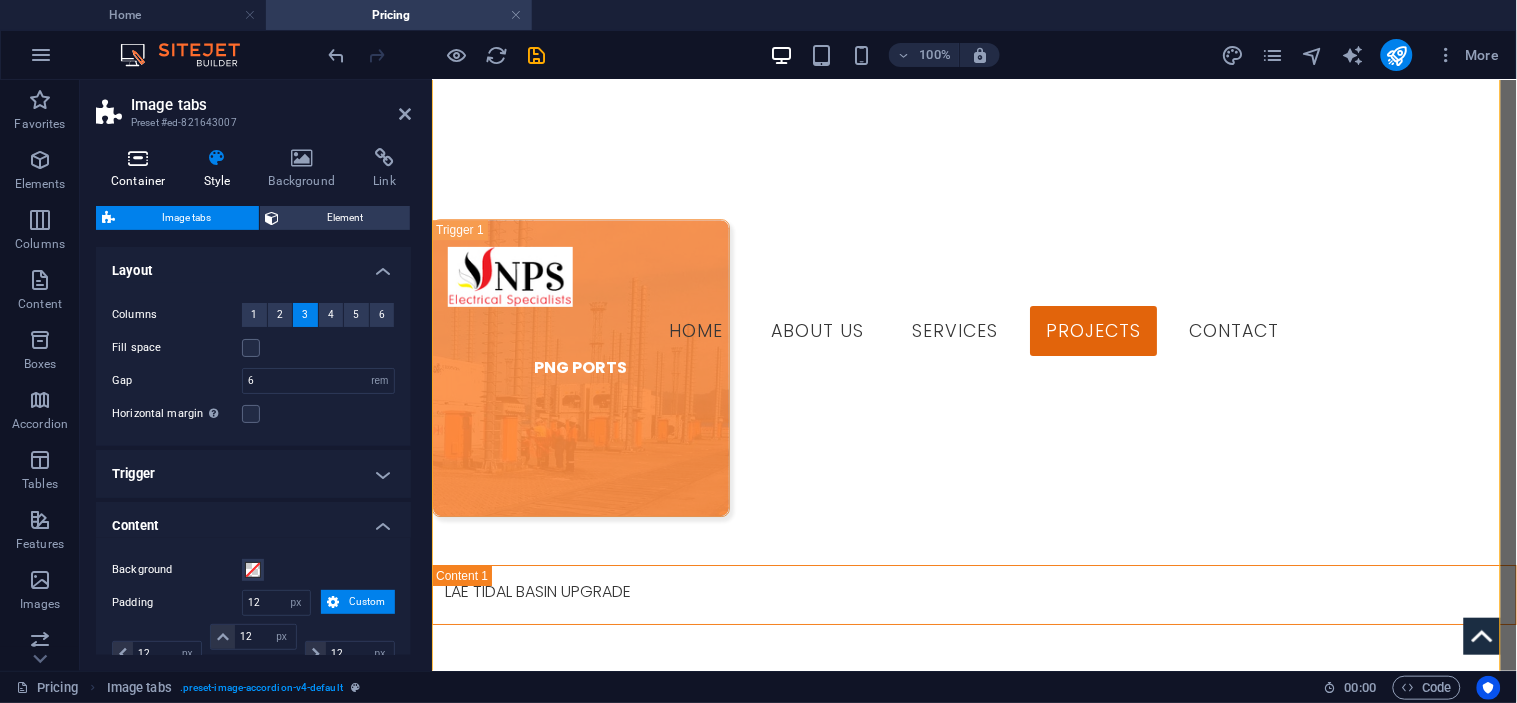 click on "Container" at bounding box center (142, 169) 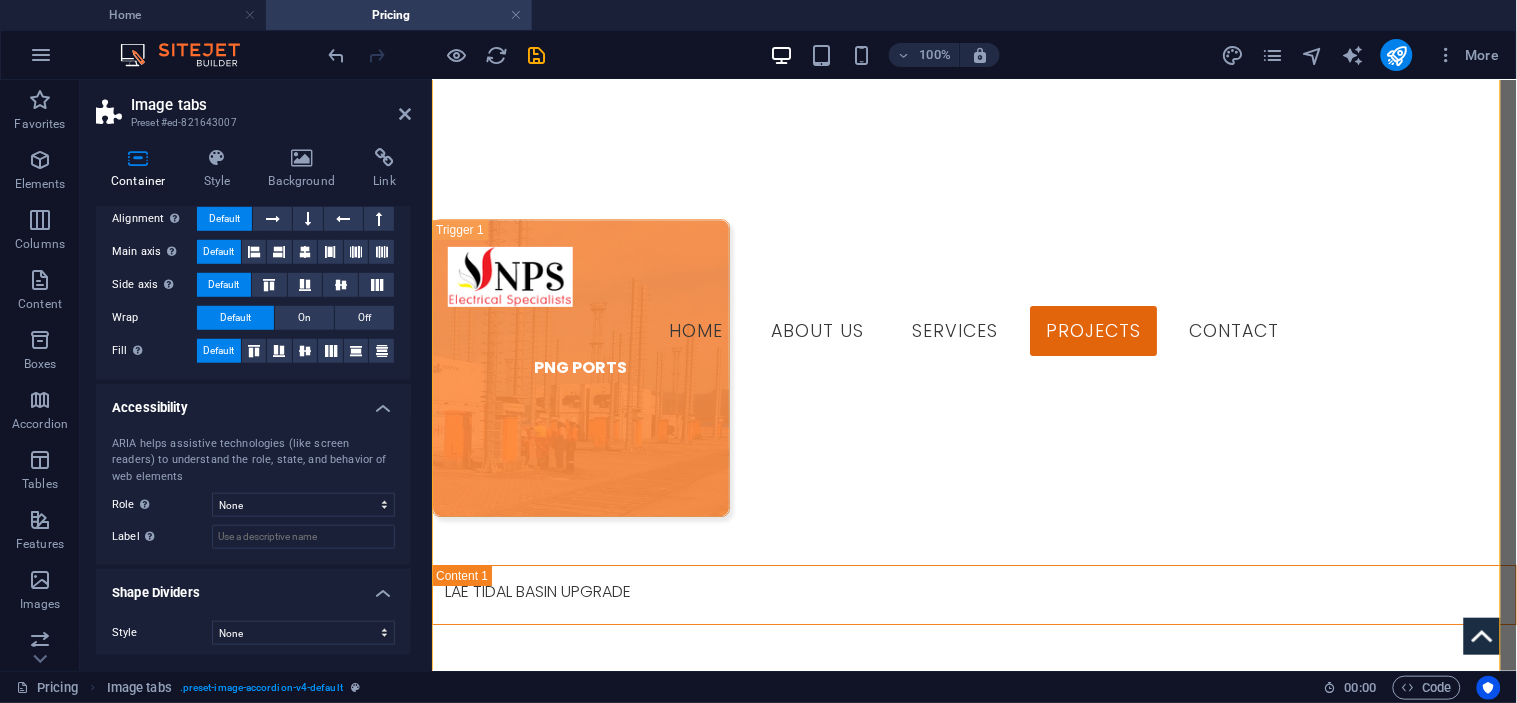 scroll, scrollTop: 360, scrollLeft: 0, axis: vertical 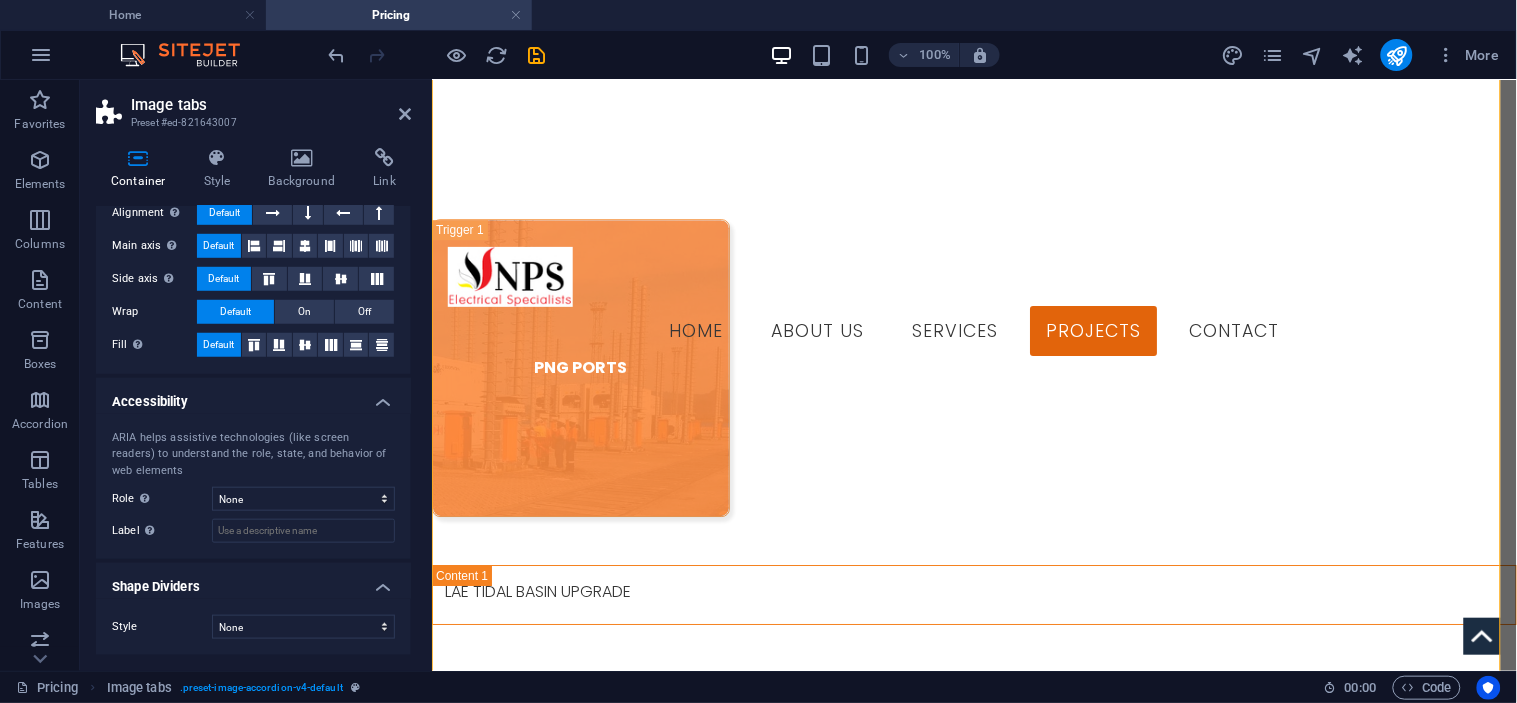 click at bounding box center [437, 55] 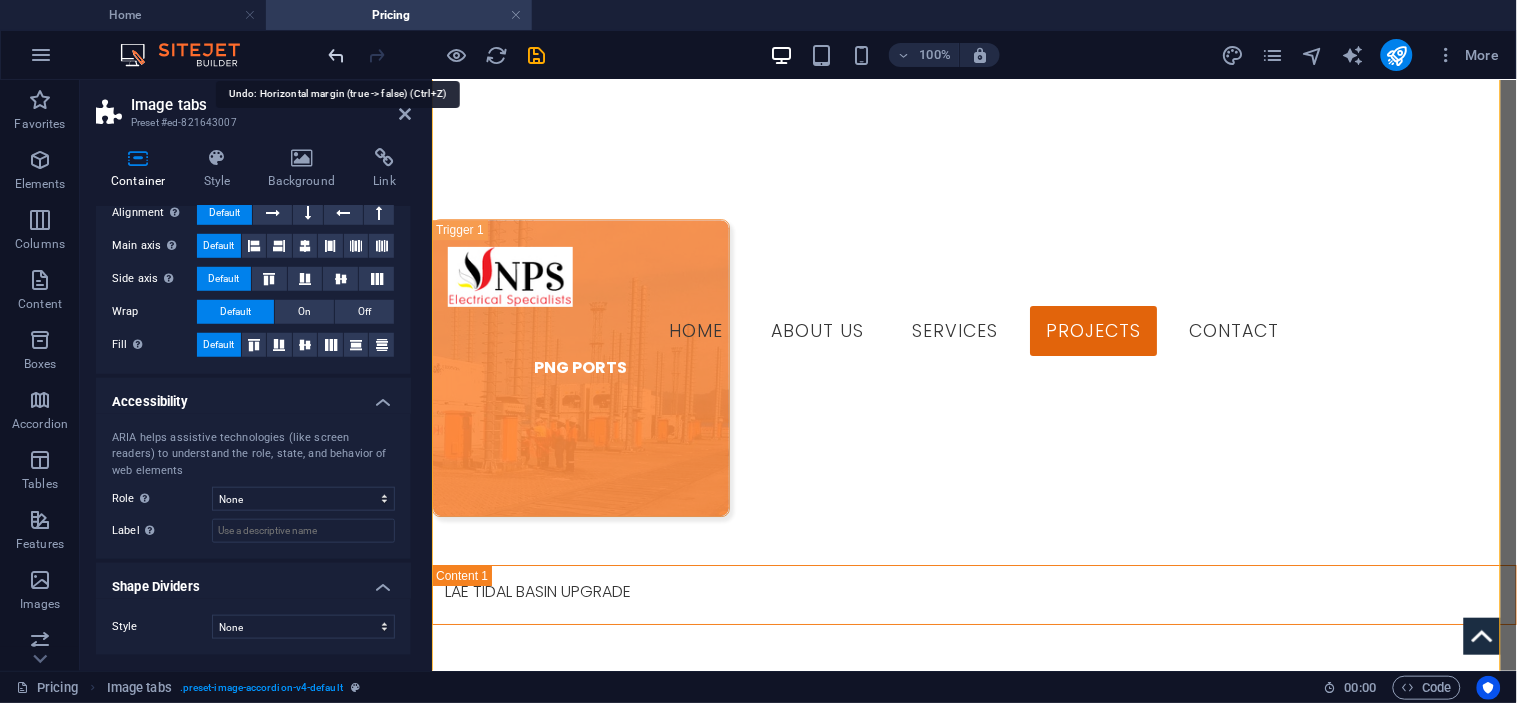 click at bounding box center [337, 55] 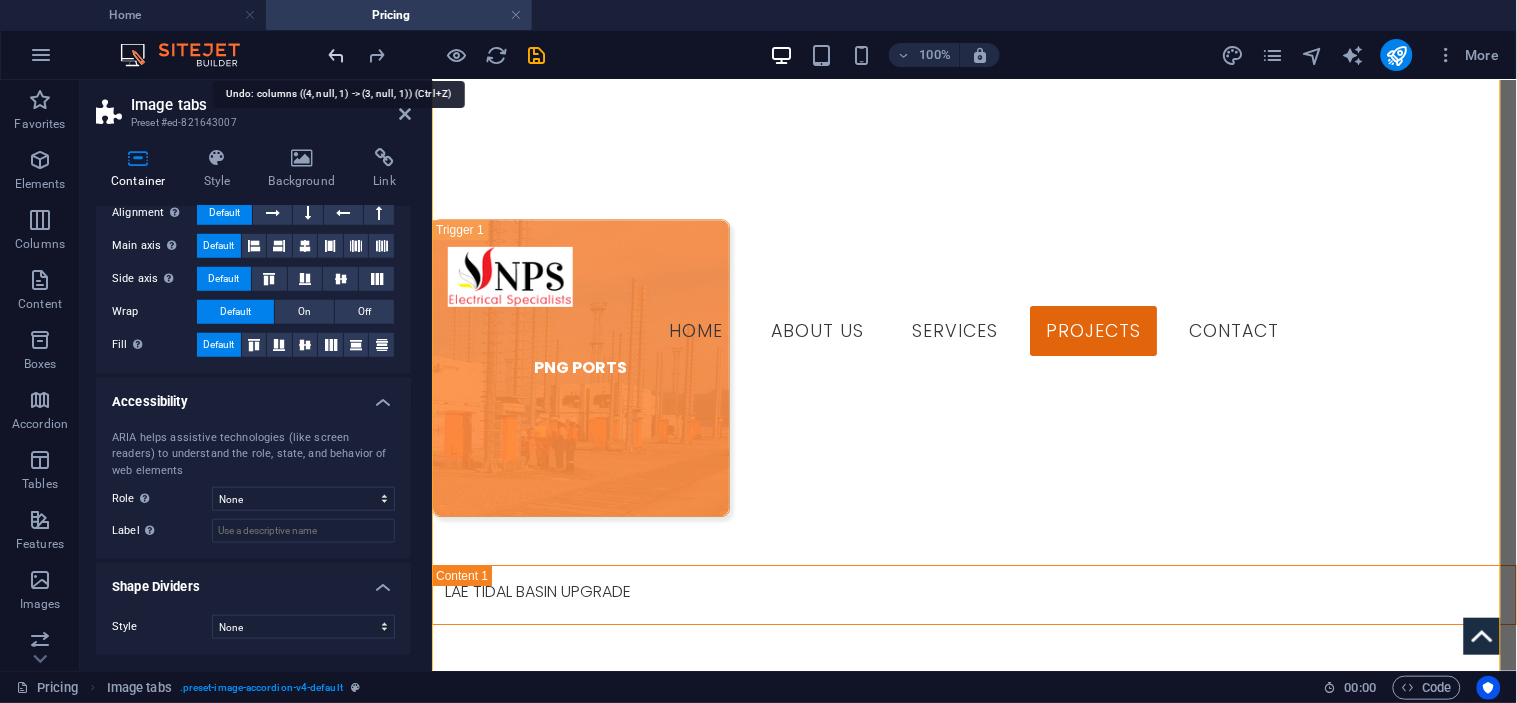 click at bounding box center [337, 55] 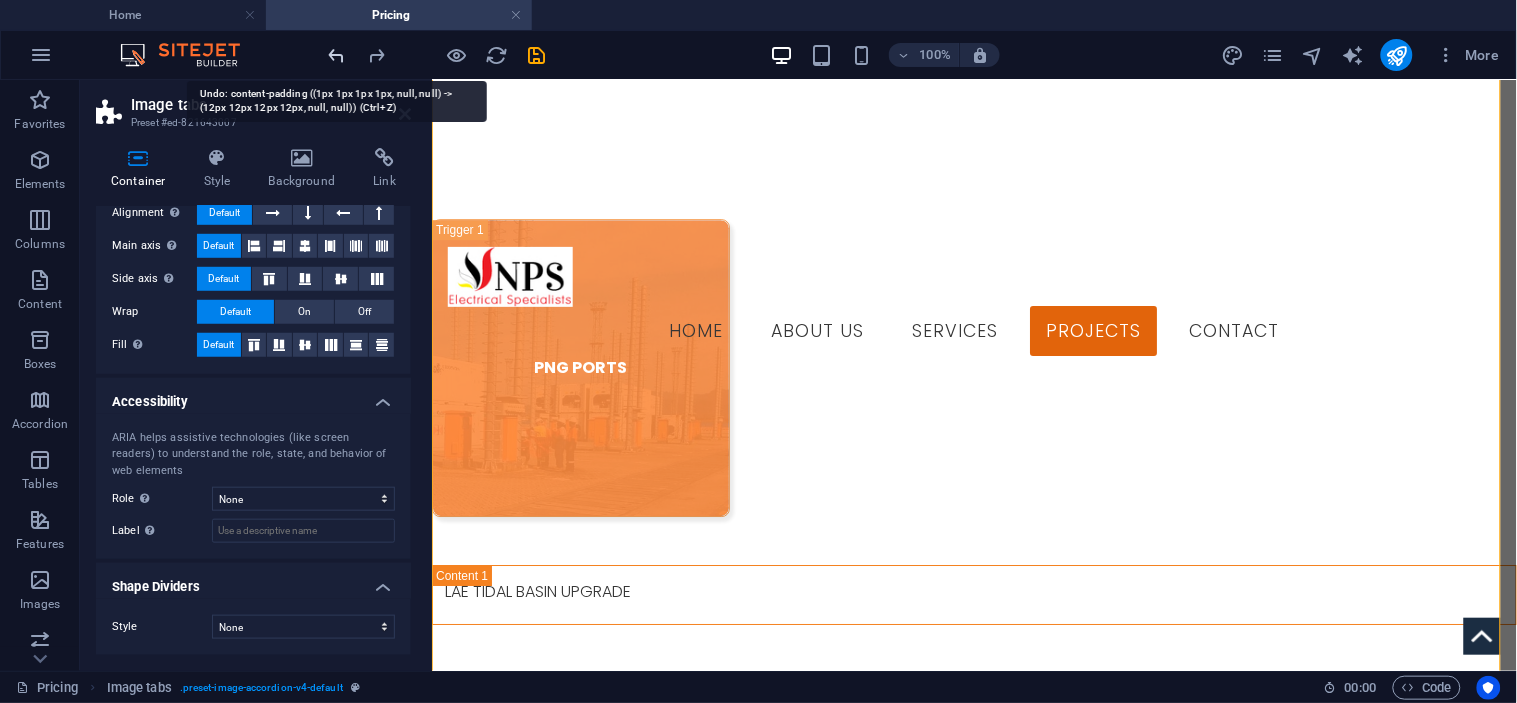 click at bounding box center [337, 55] 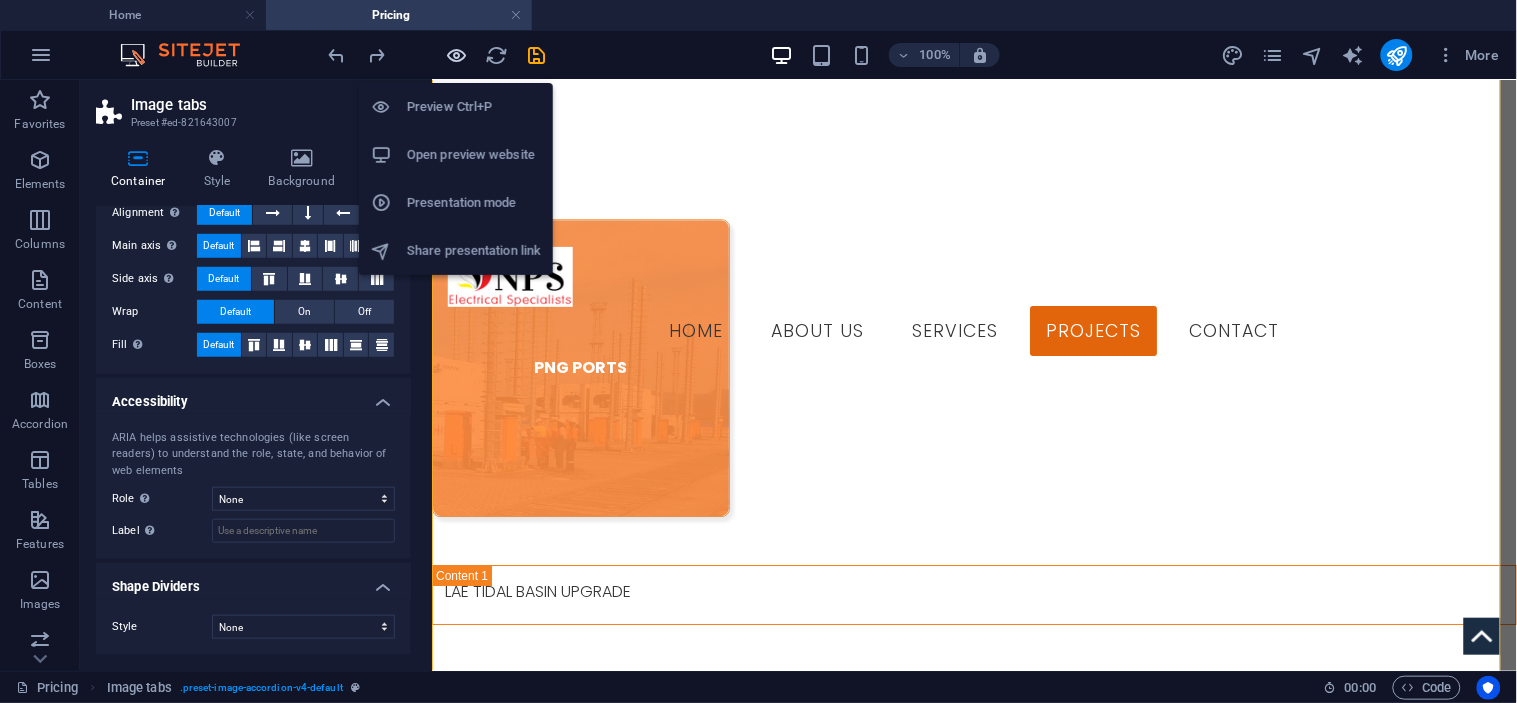 click at bounding box center [457, 55] 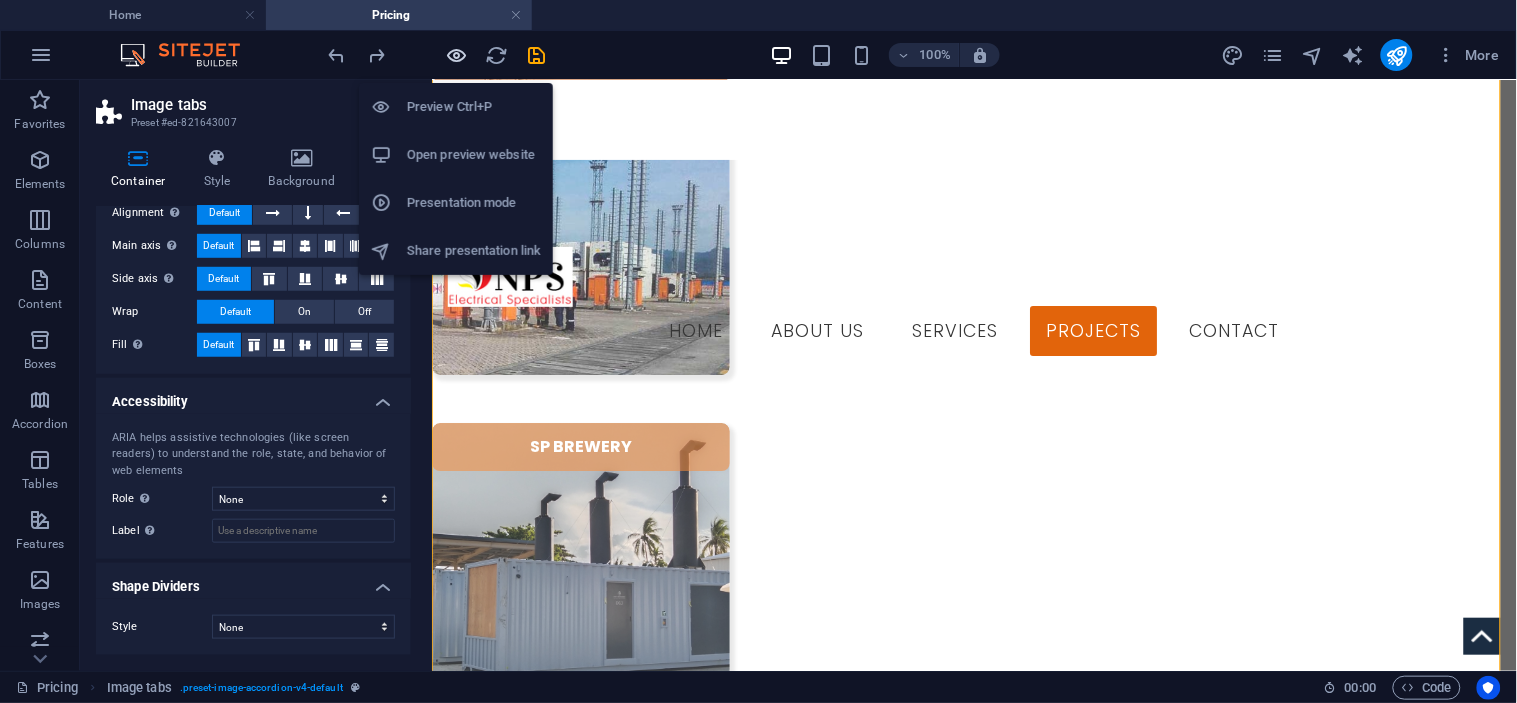 scroll, scrollTop: 1307, scrollLeft: 0, axis: vertical 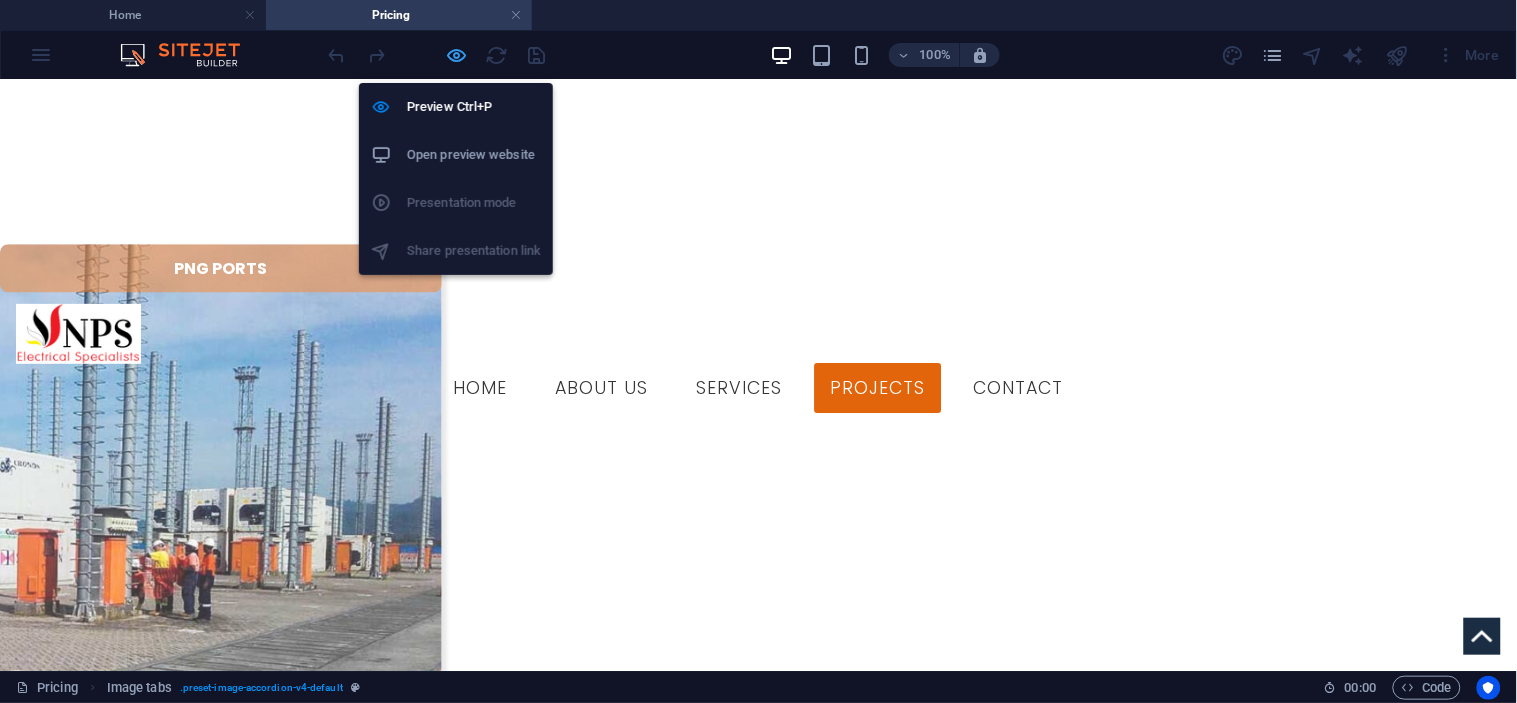 click at bounding box center (457, 55) 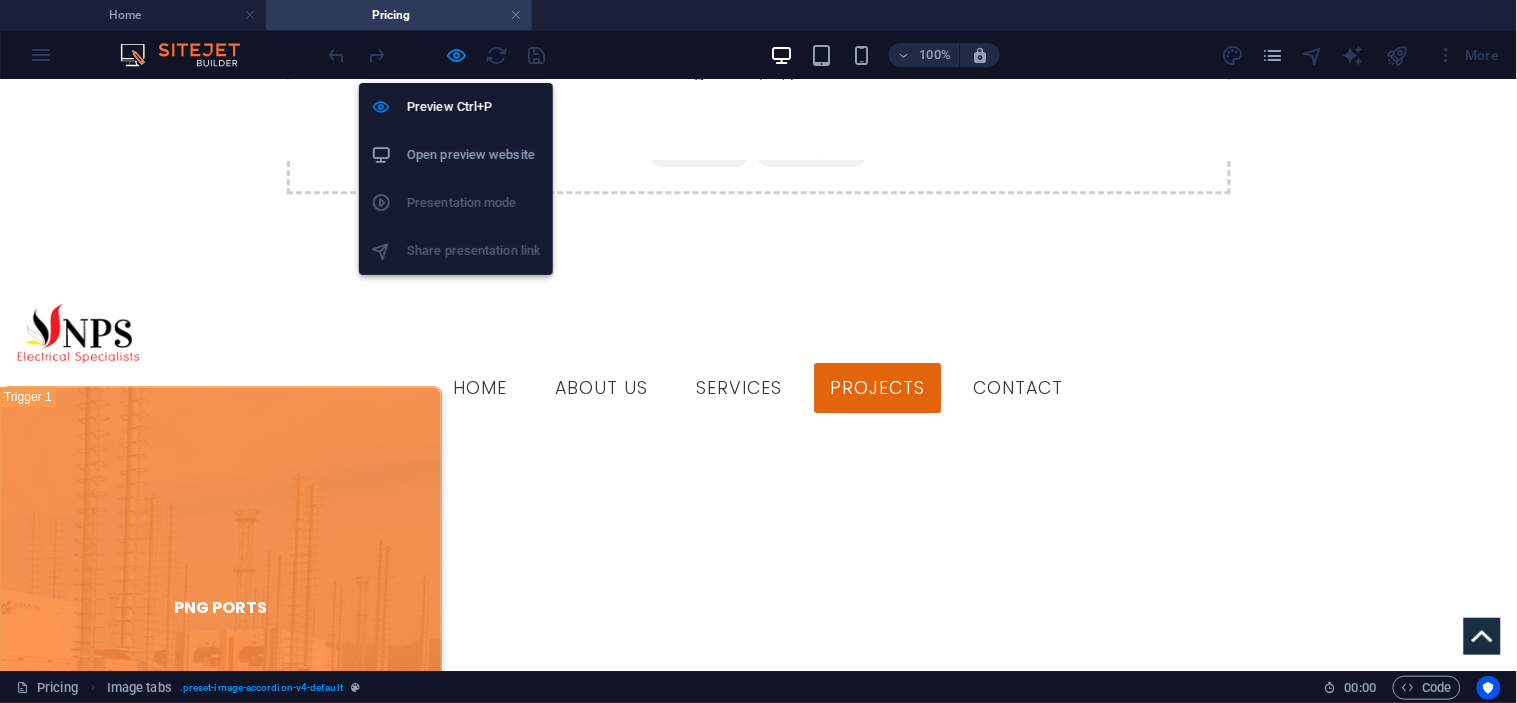 scroll, scrollTop: 1448, scrollLeft: 0, axis: vertical 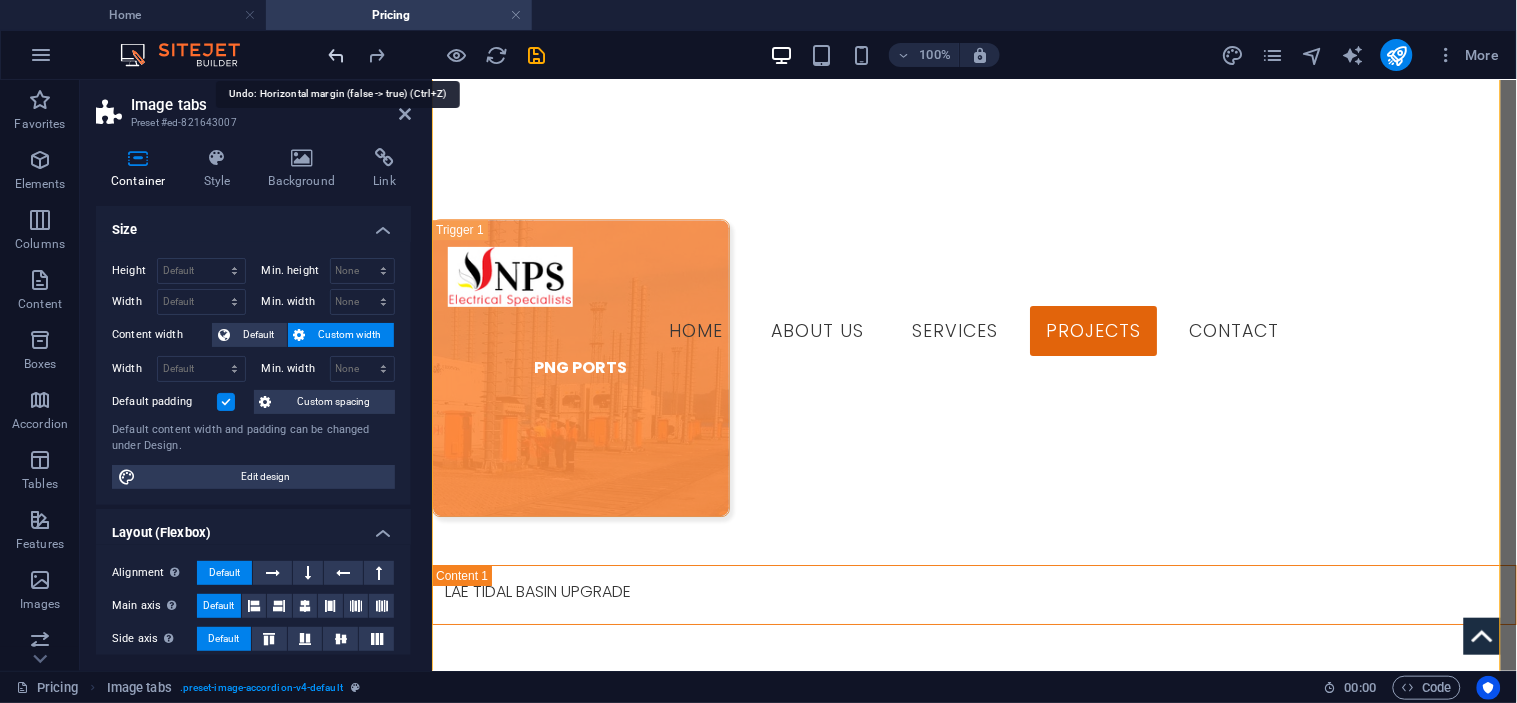 click at bounding box center [337, 55] 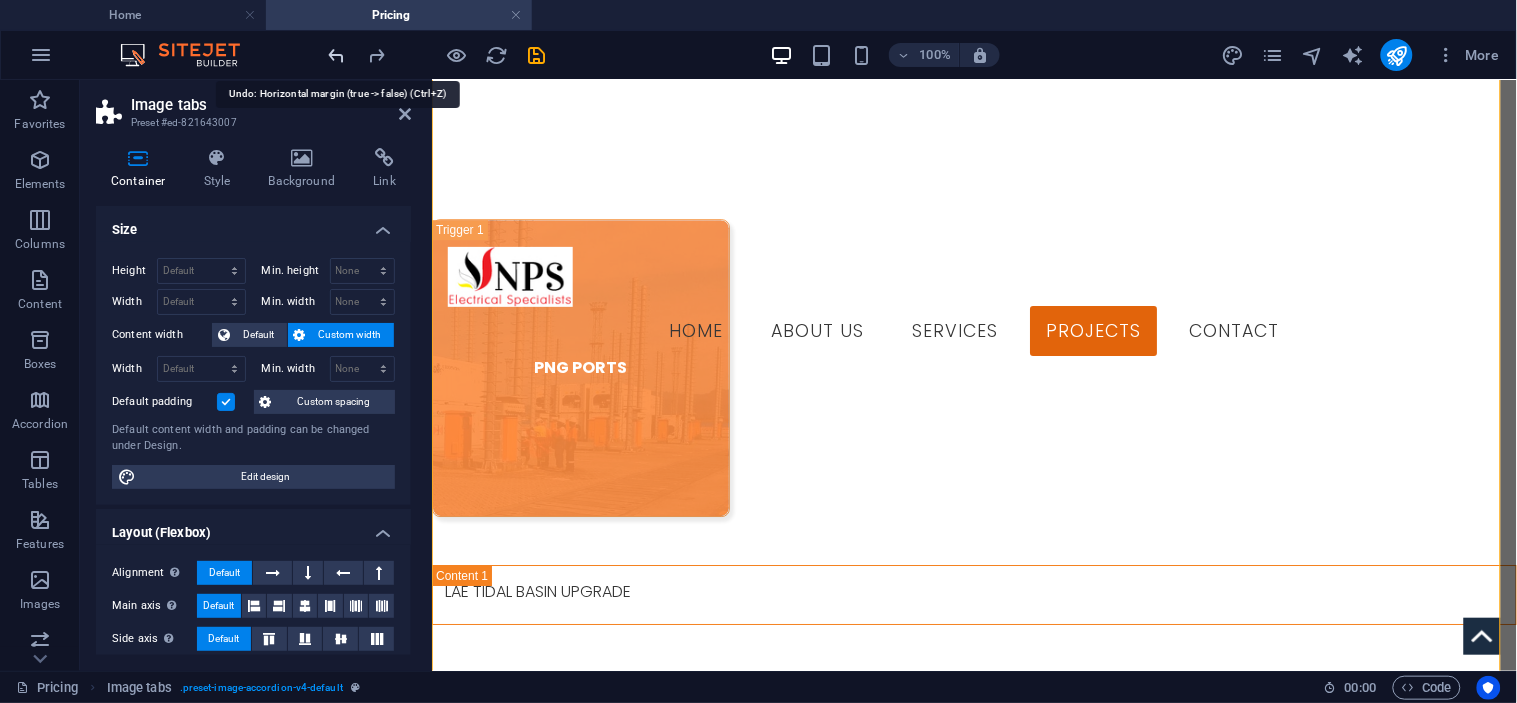 click at bounding box center [337, 55] 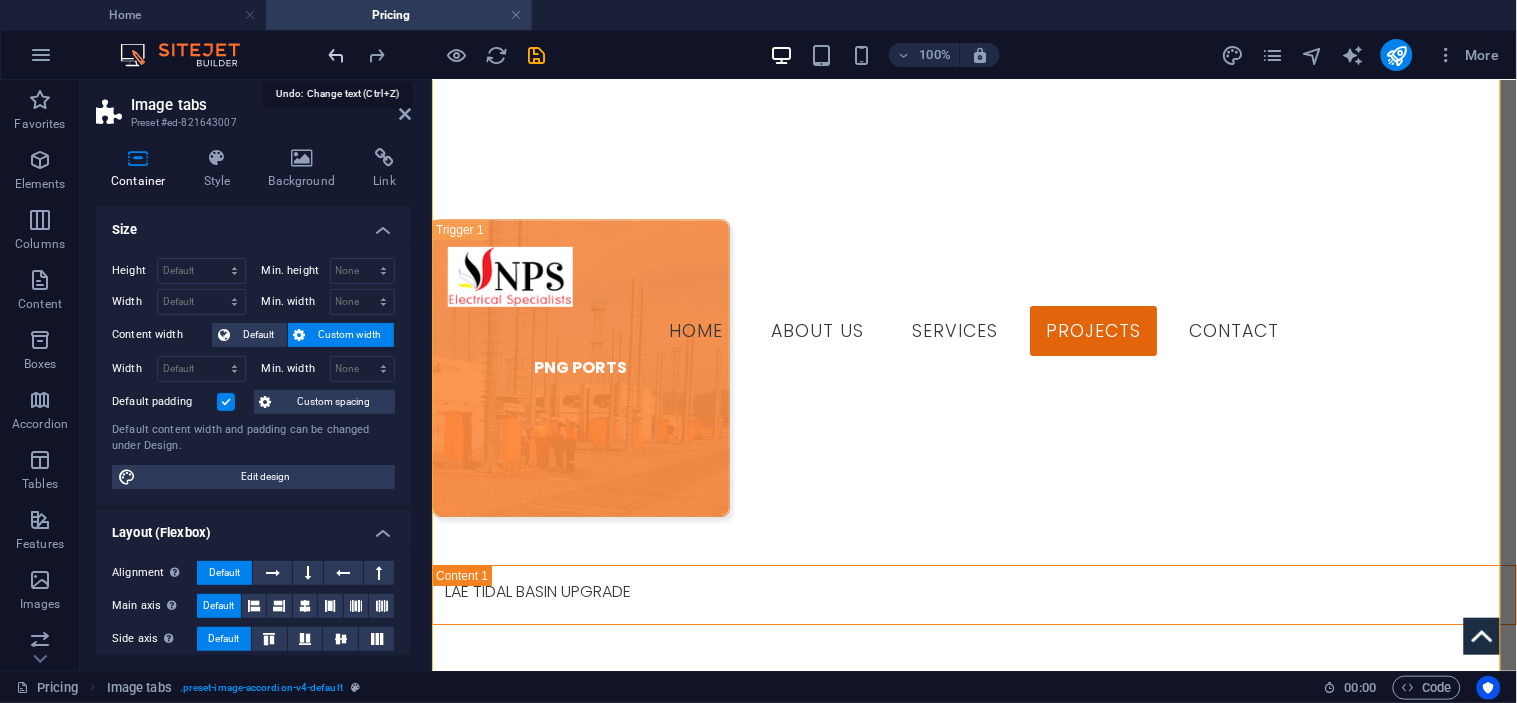 click at bounding box center [337, 55] 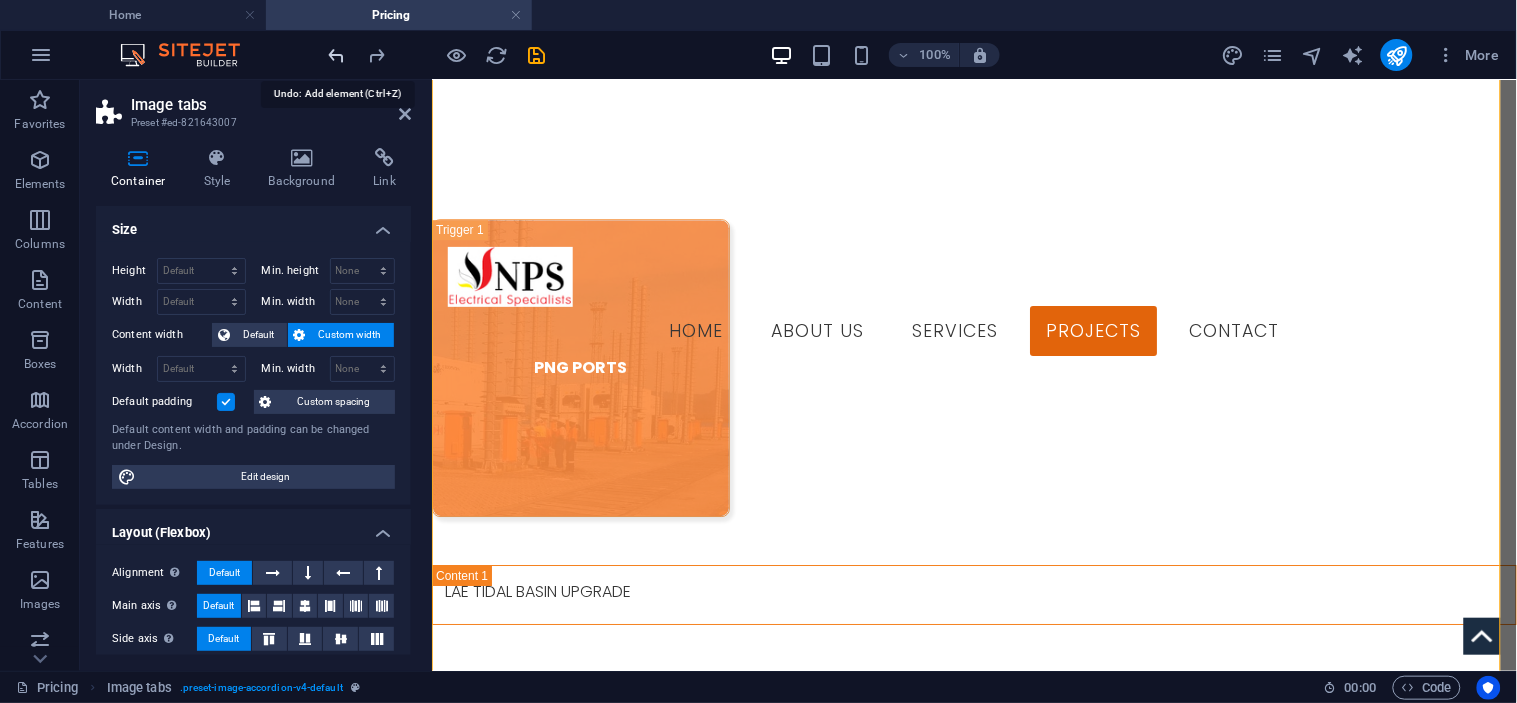 click at bounding box center (337, 55) 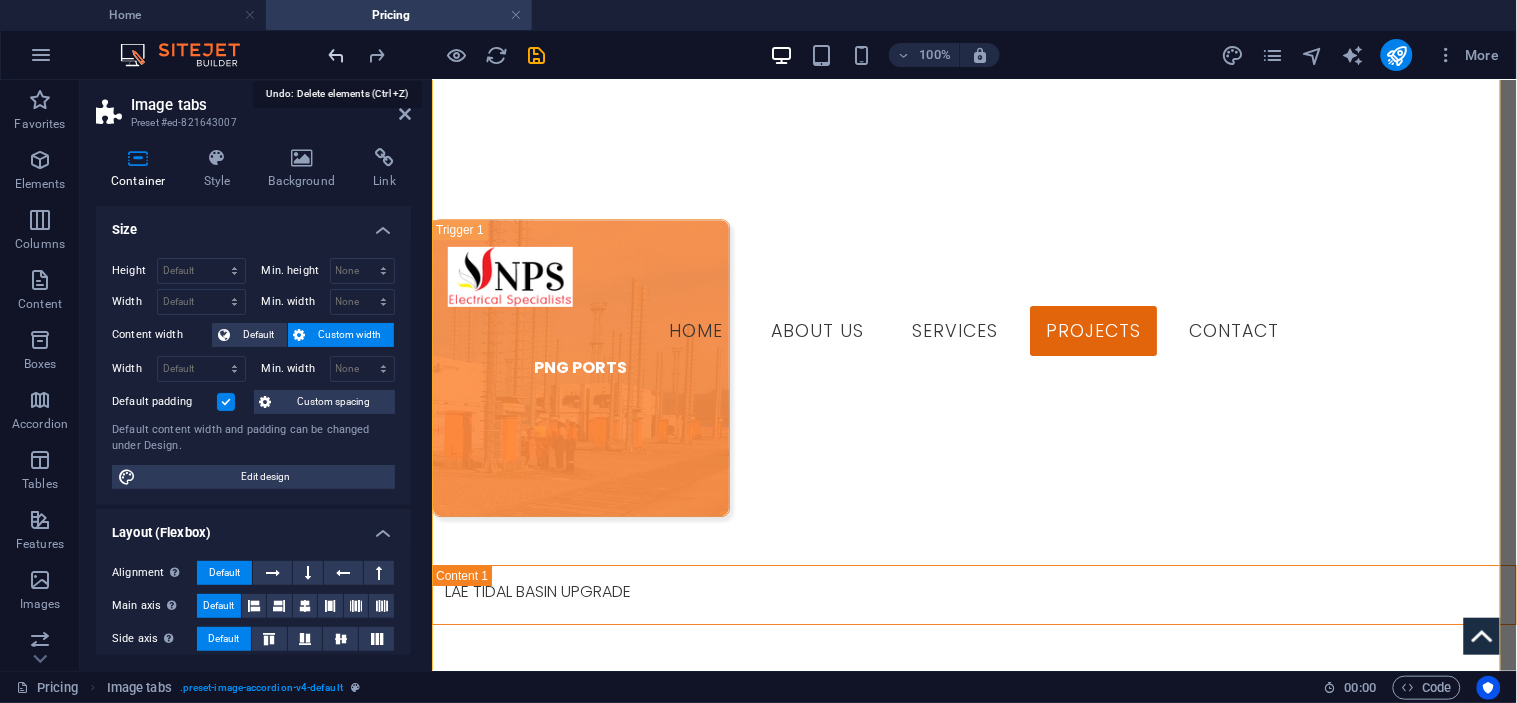 click at bounding box center [337, 55] 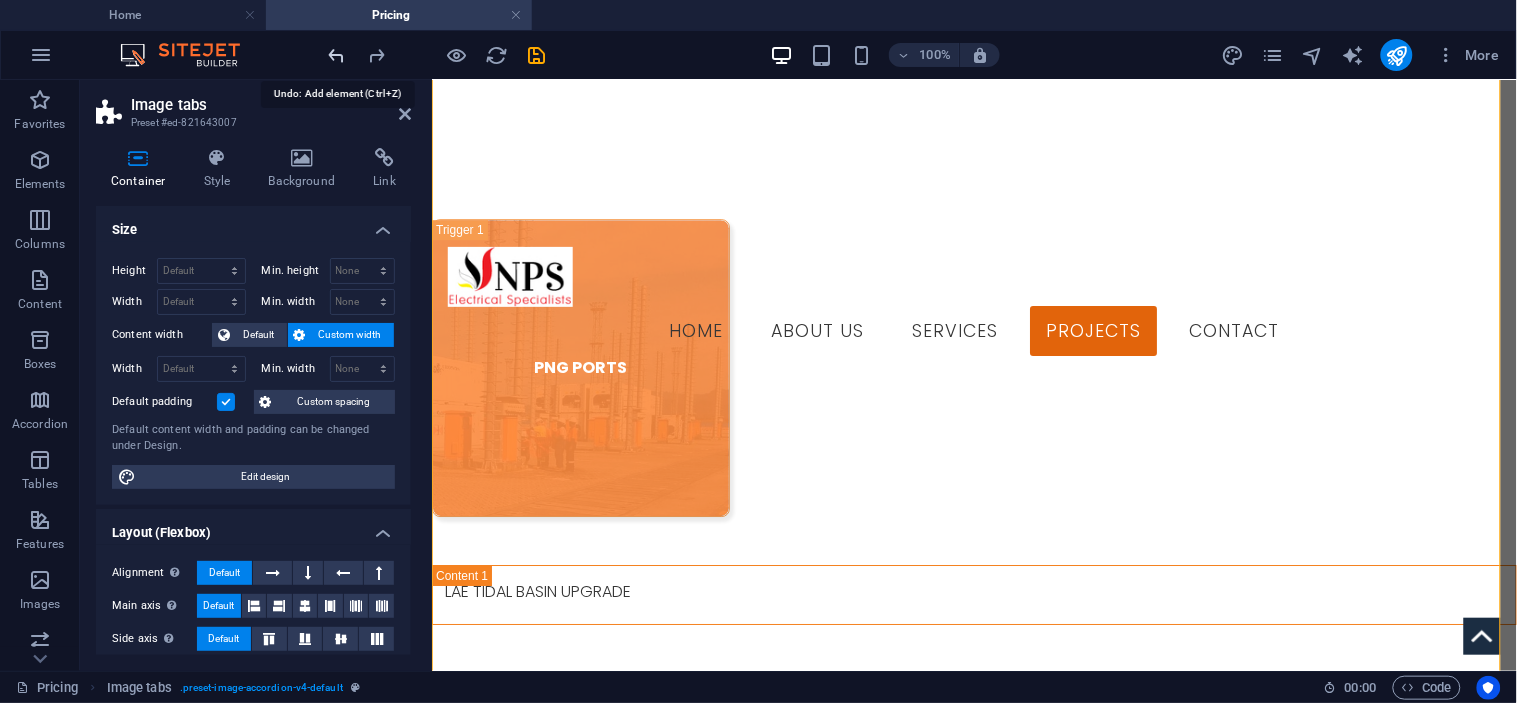 click at bounding box center (337, 55) 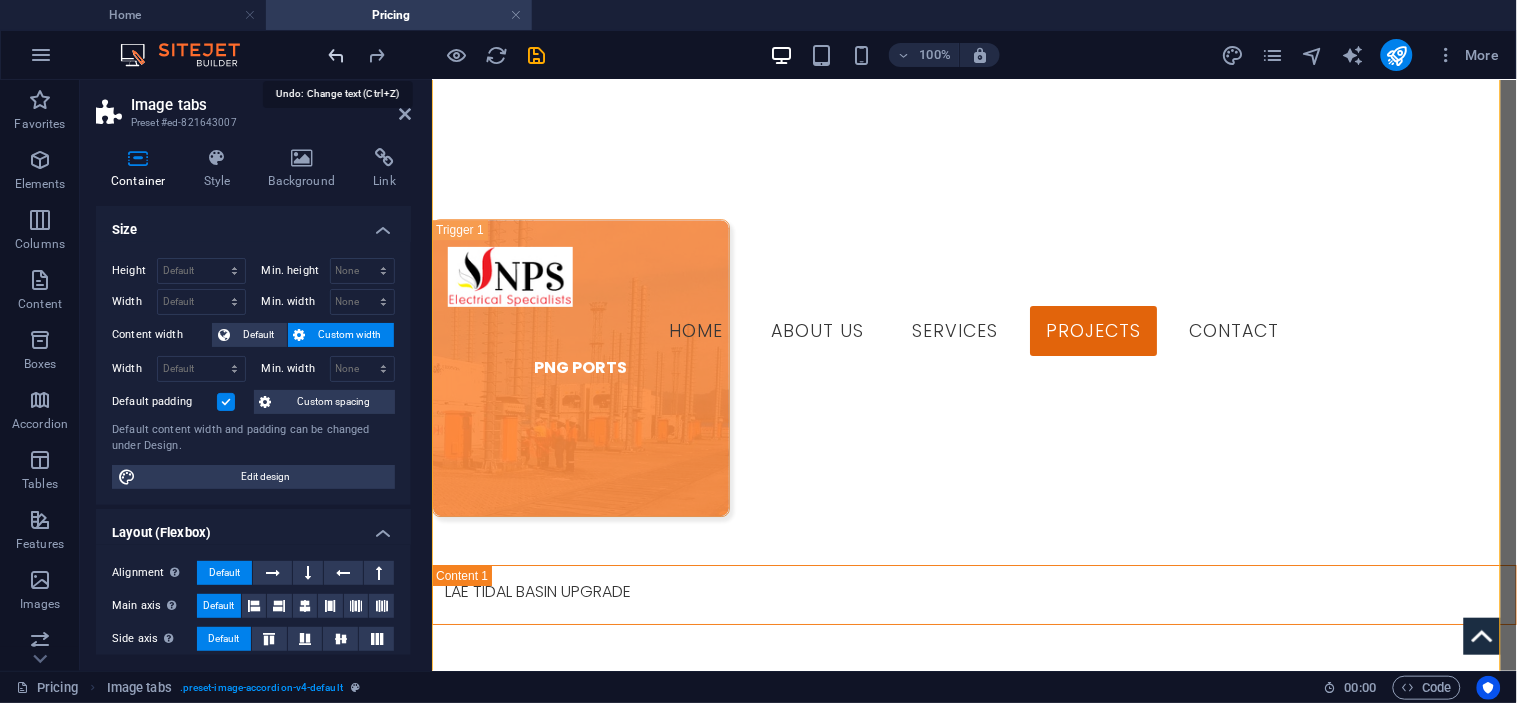 click at bounding box center [337, 55] 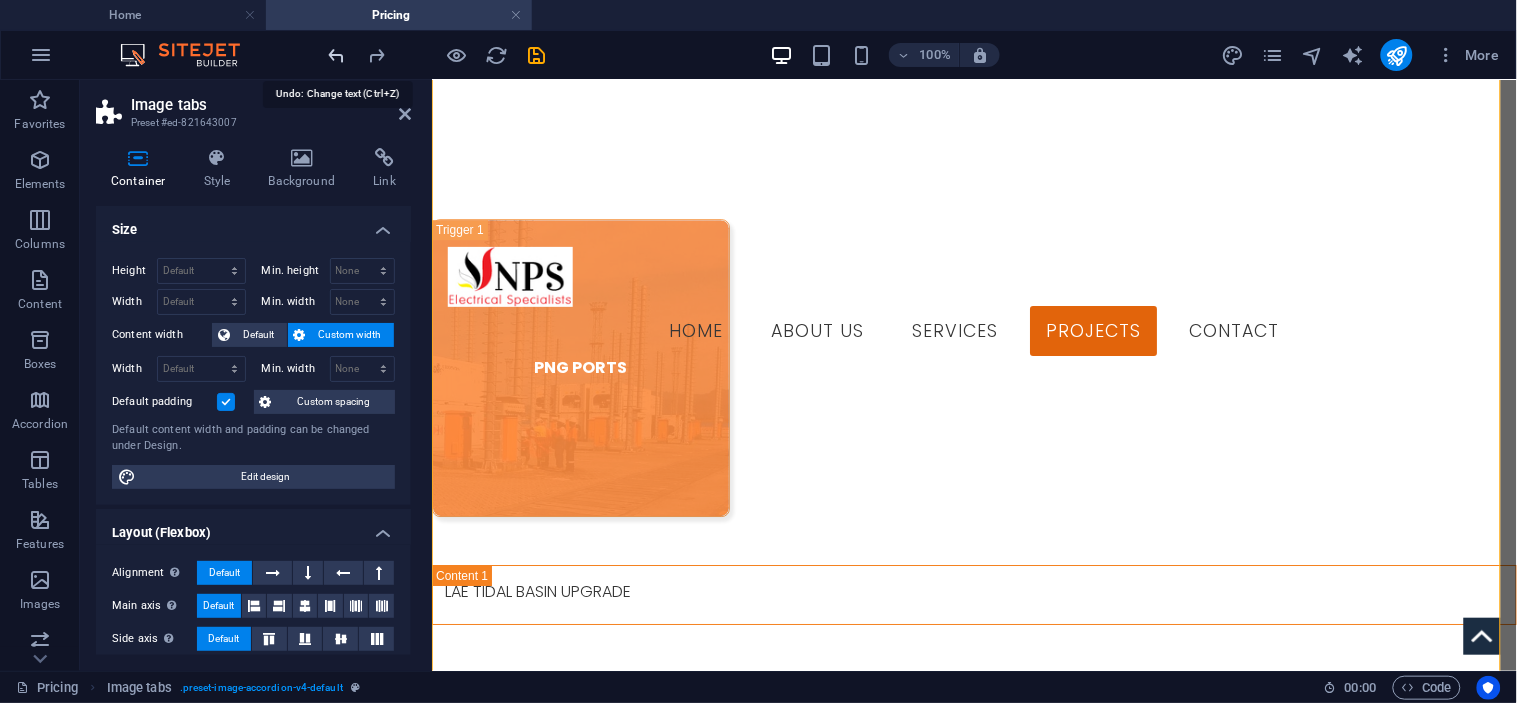 click at bounding box center [337, 55] 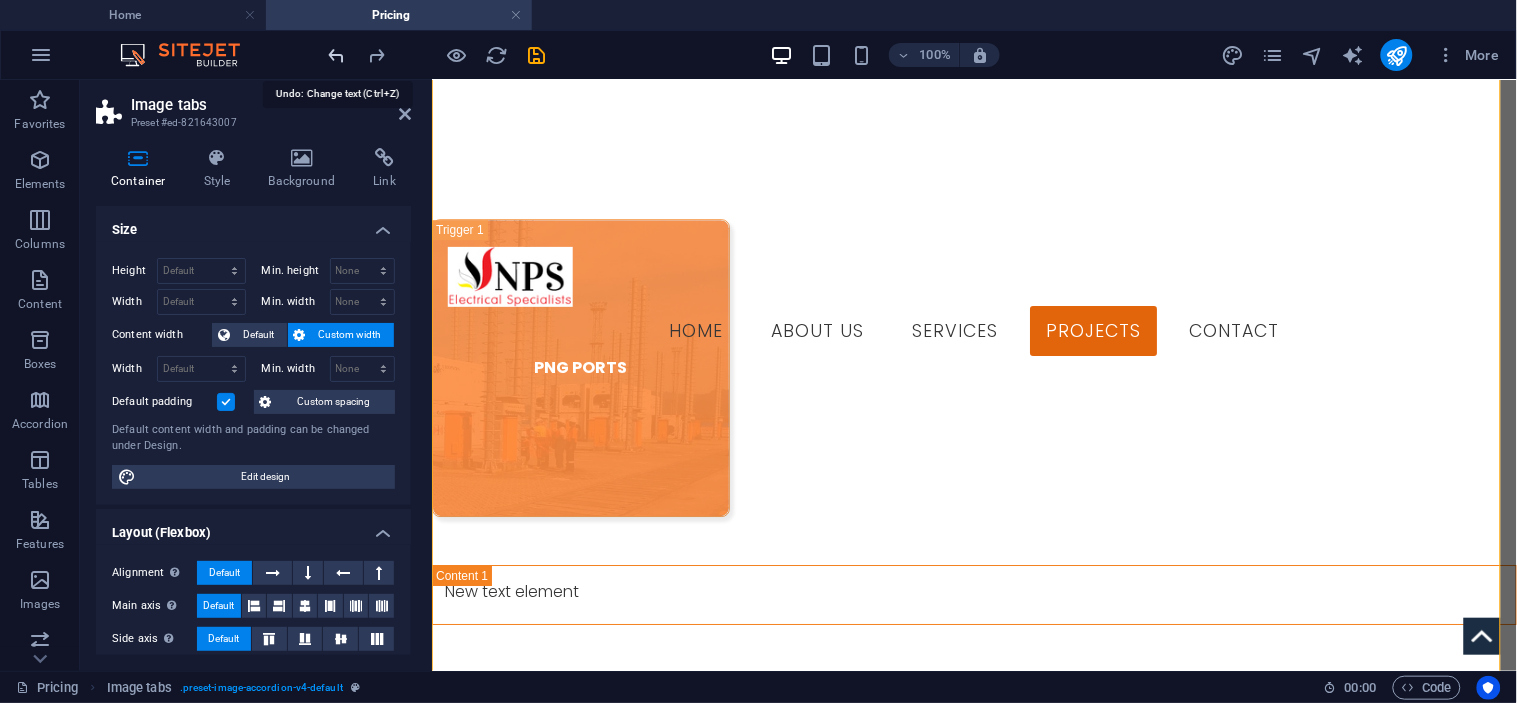 click at bounding box center [337, 55] 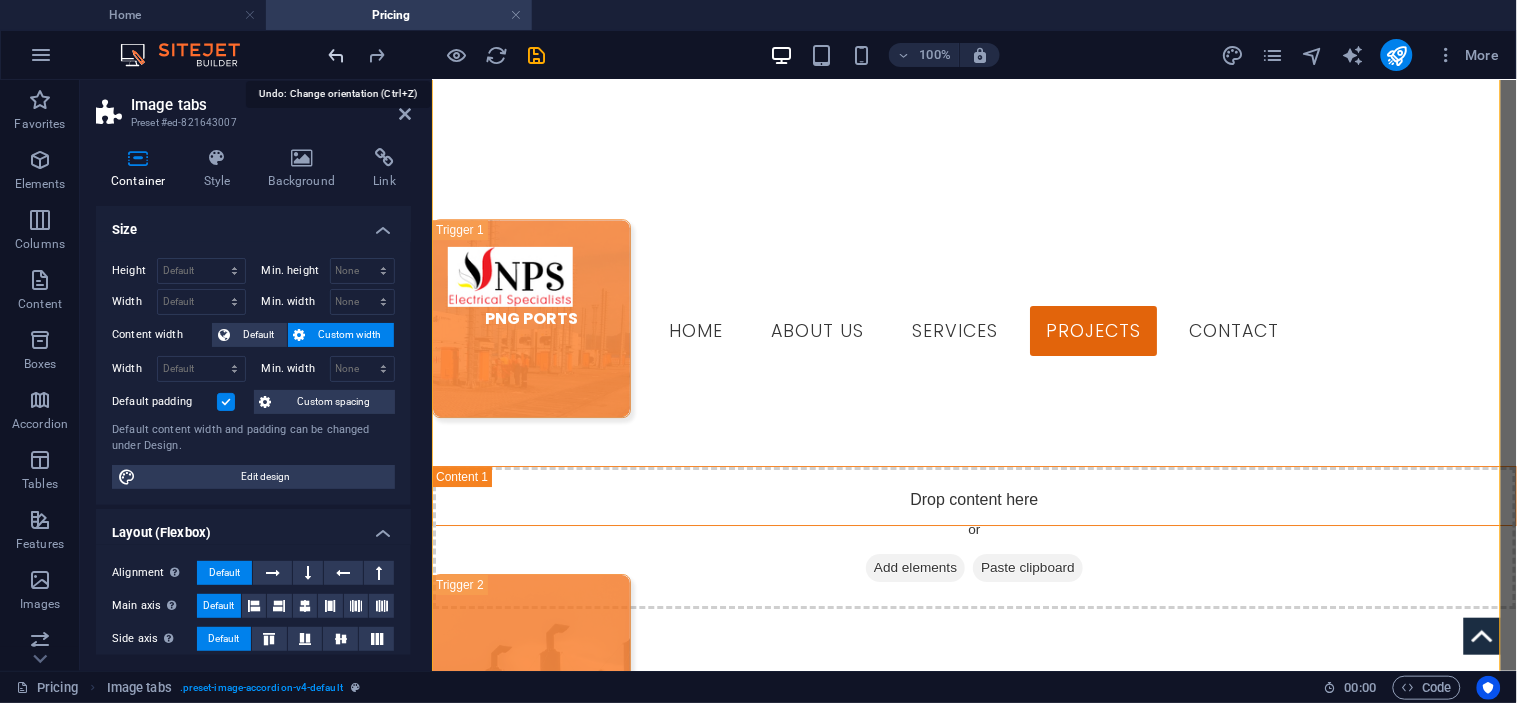 click at bounding box center (337, 55) 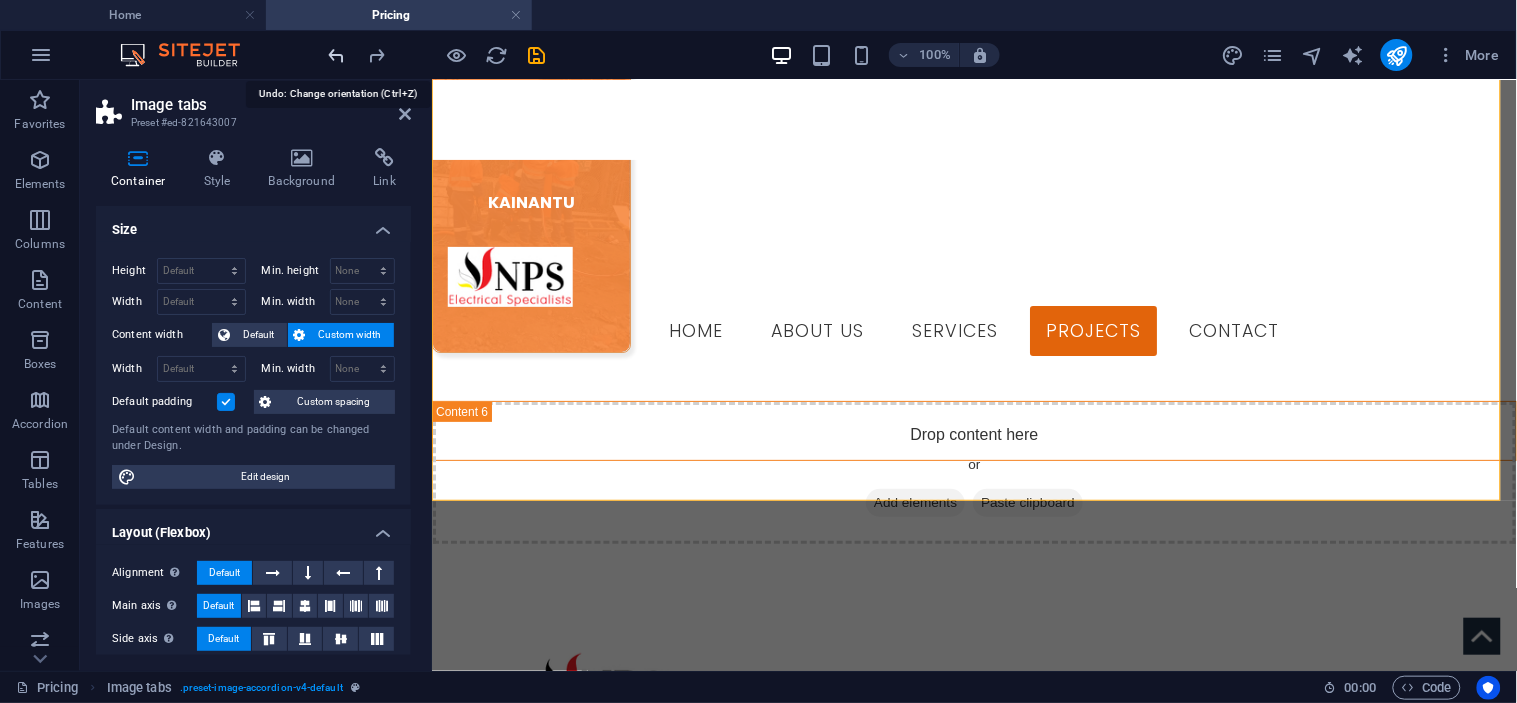 scroll, scrollTop: 3832, scrollLeft: 0, axis: vertical 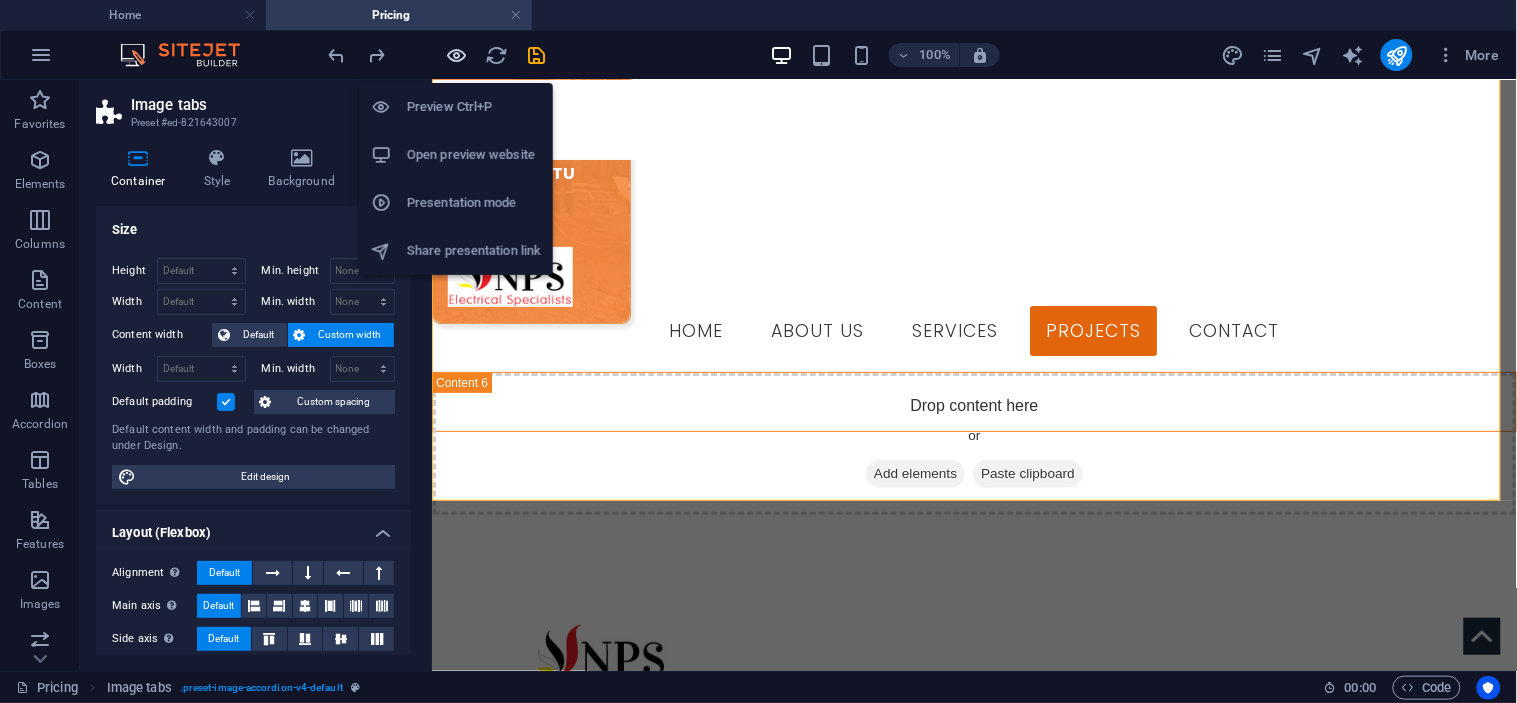 click at bounding box center (457, 55) 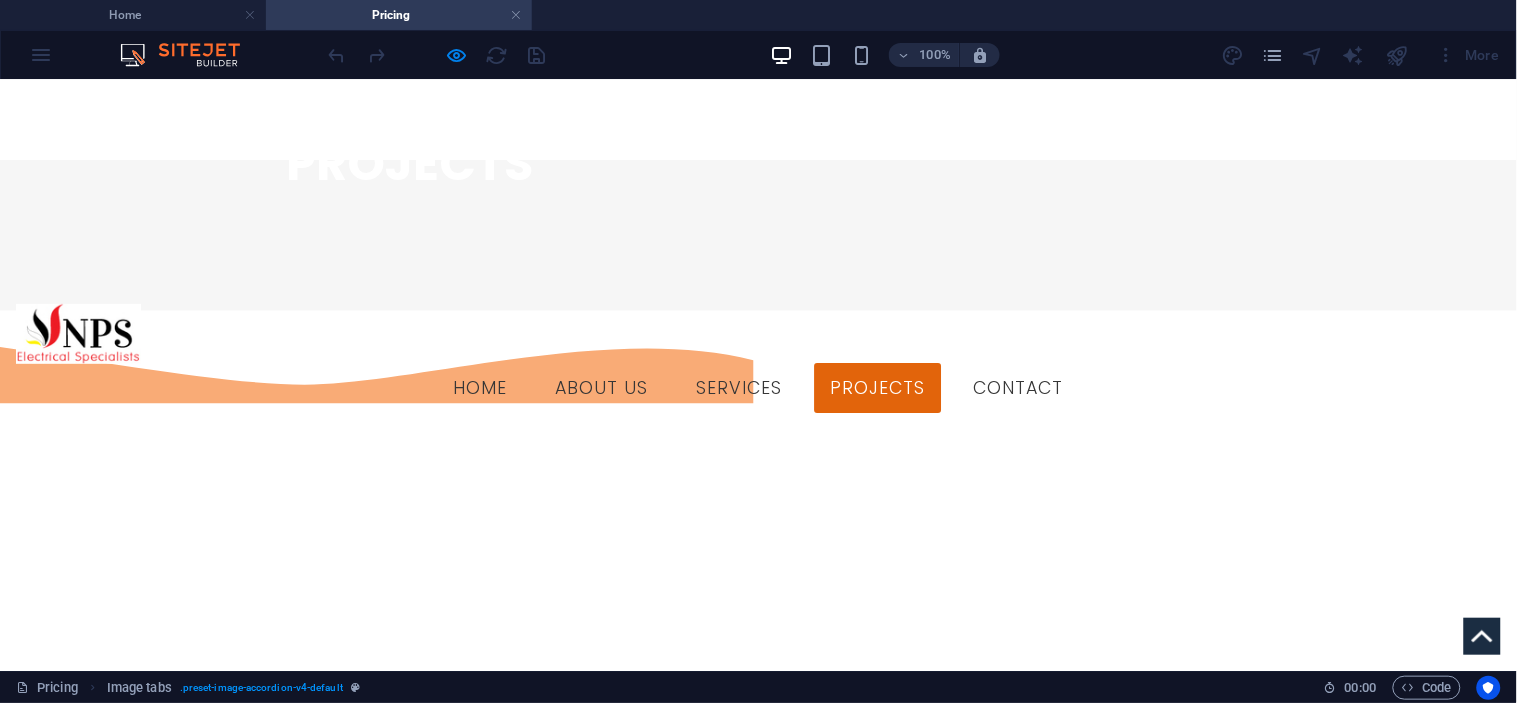 scroll, scrollTop: 841, scrollLeft: 0, axis: vertical 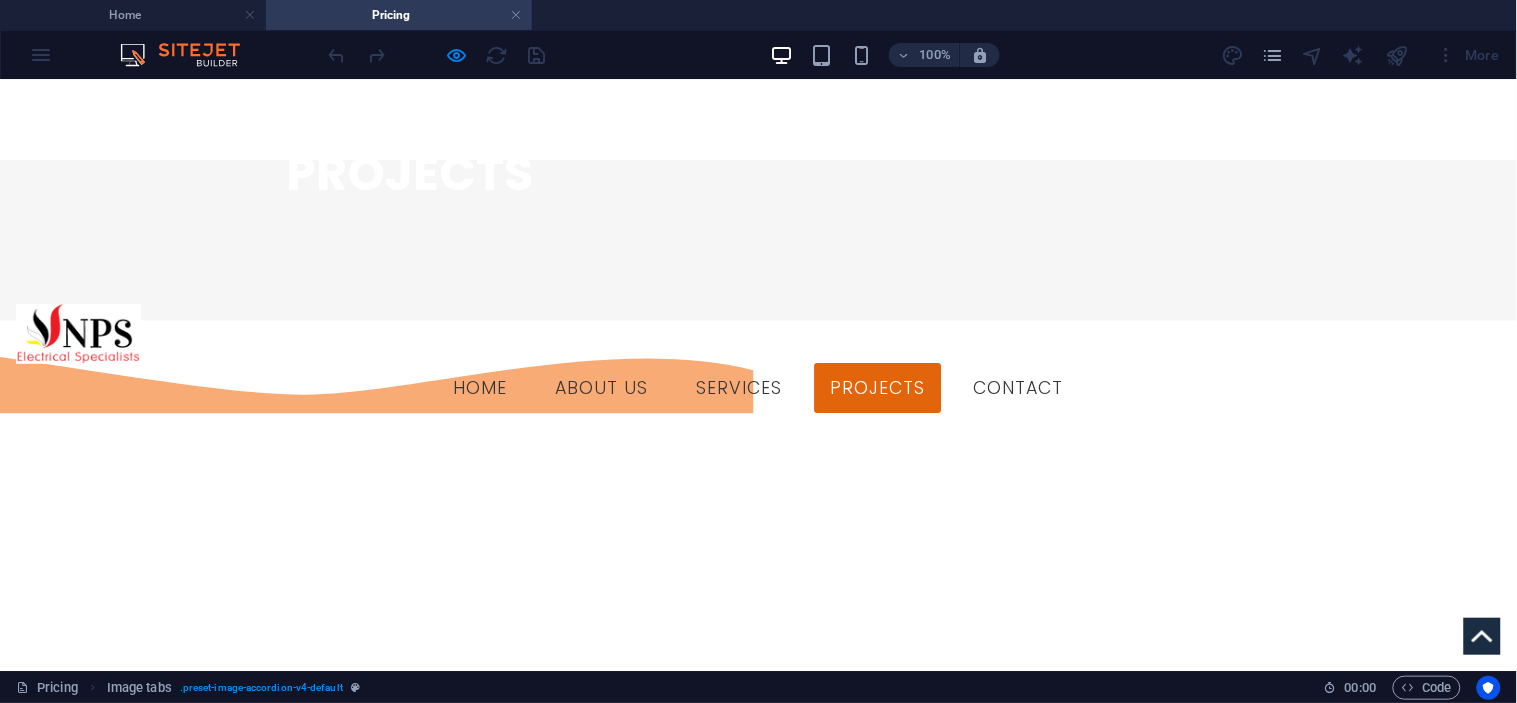click on "PNG PORTS" at bounding box center [153, 862] 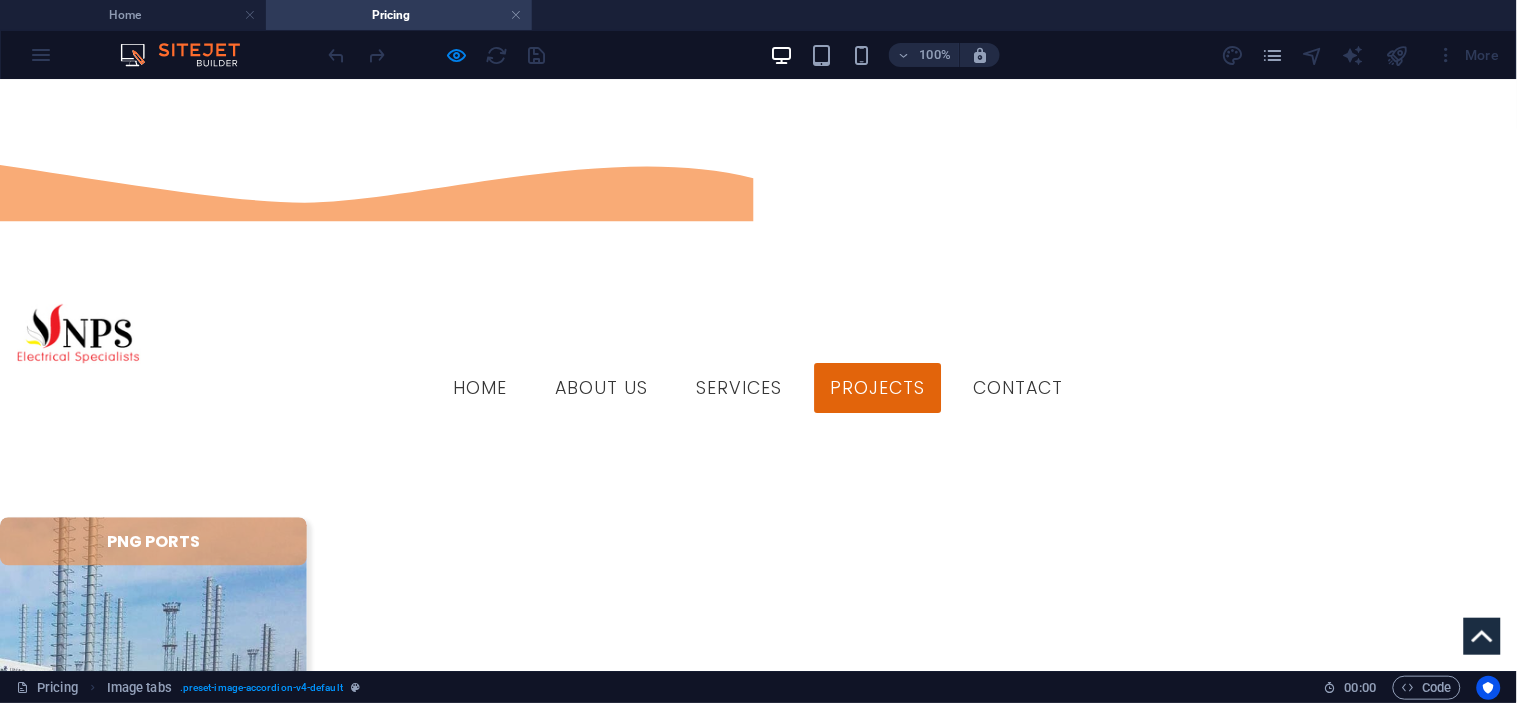 scroll, scrollTop: 841, scrollLeft: 0, axis: vertical 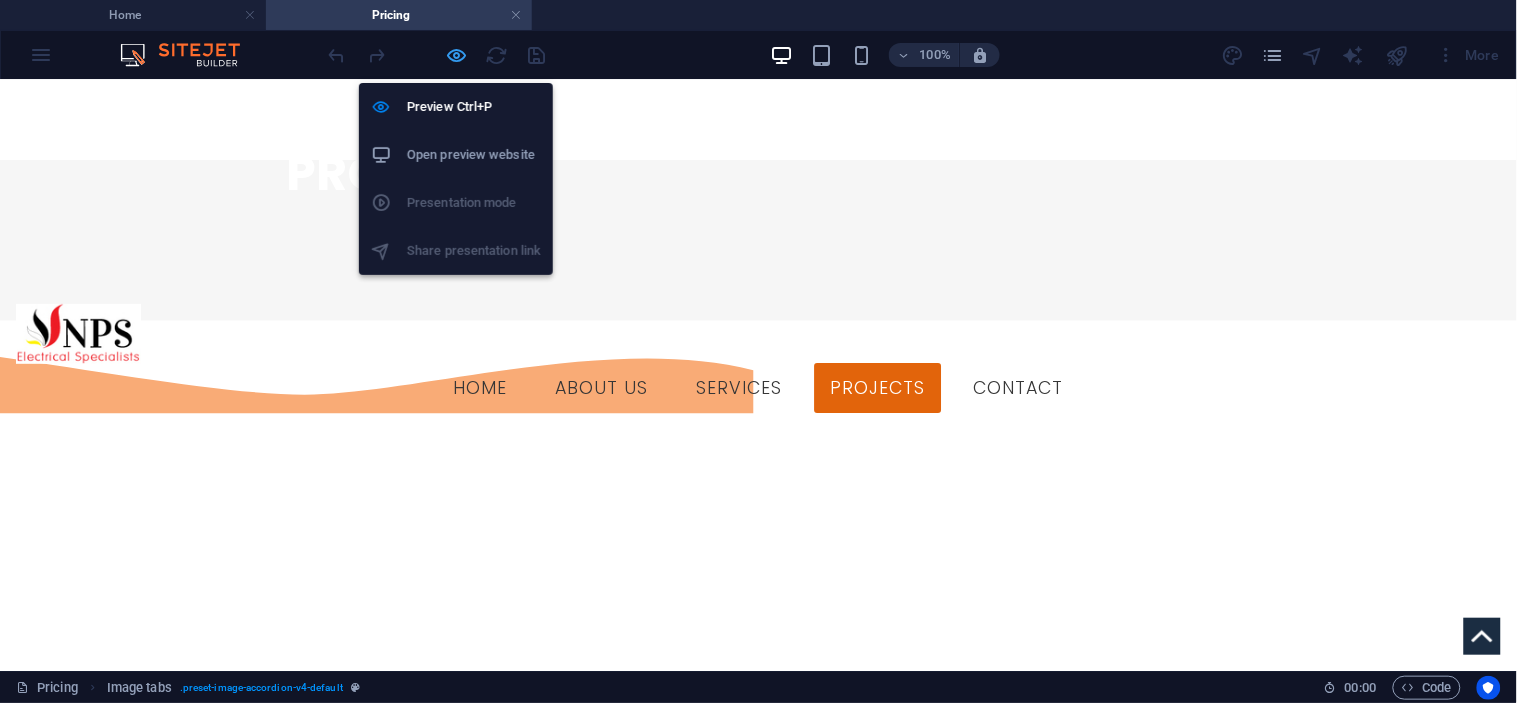 click at bounding box center (457, 55) 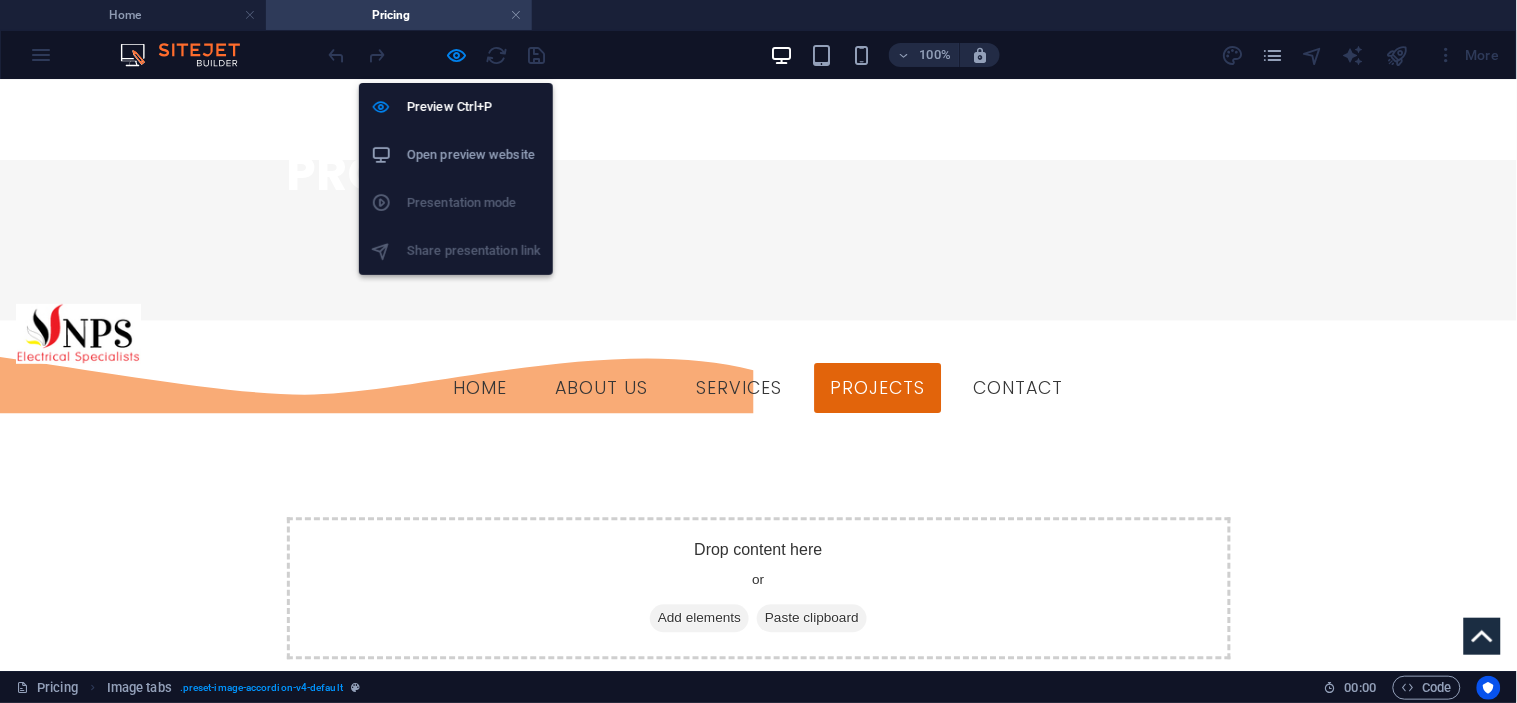 scroll, scrollTop: 981, scrollLeft: 0, axis: vertical 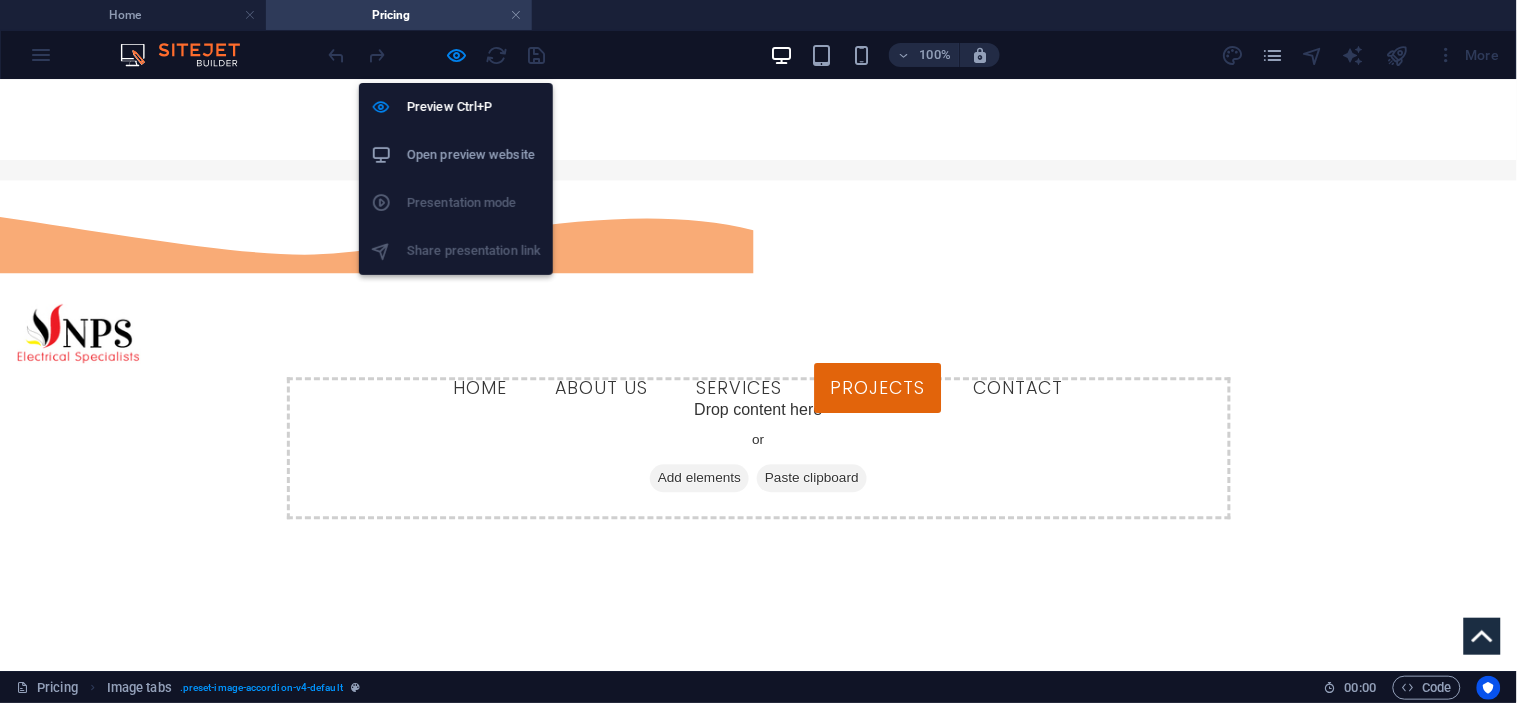 select on "rem" 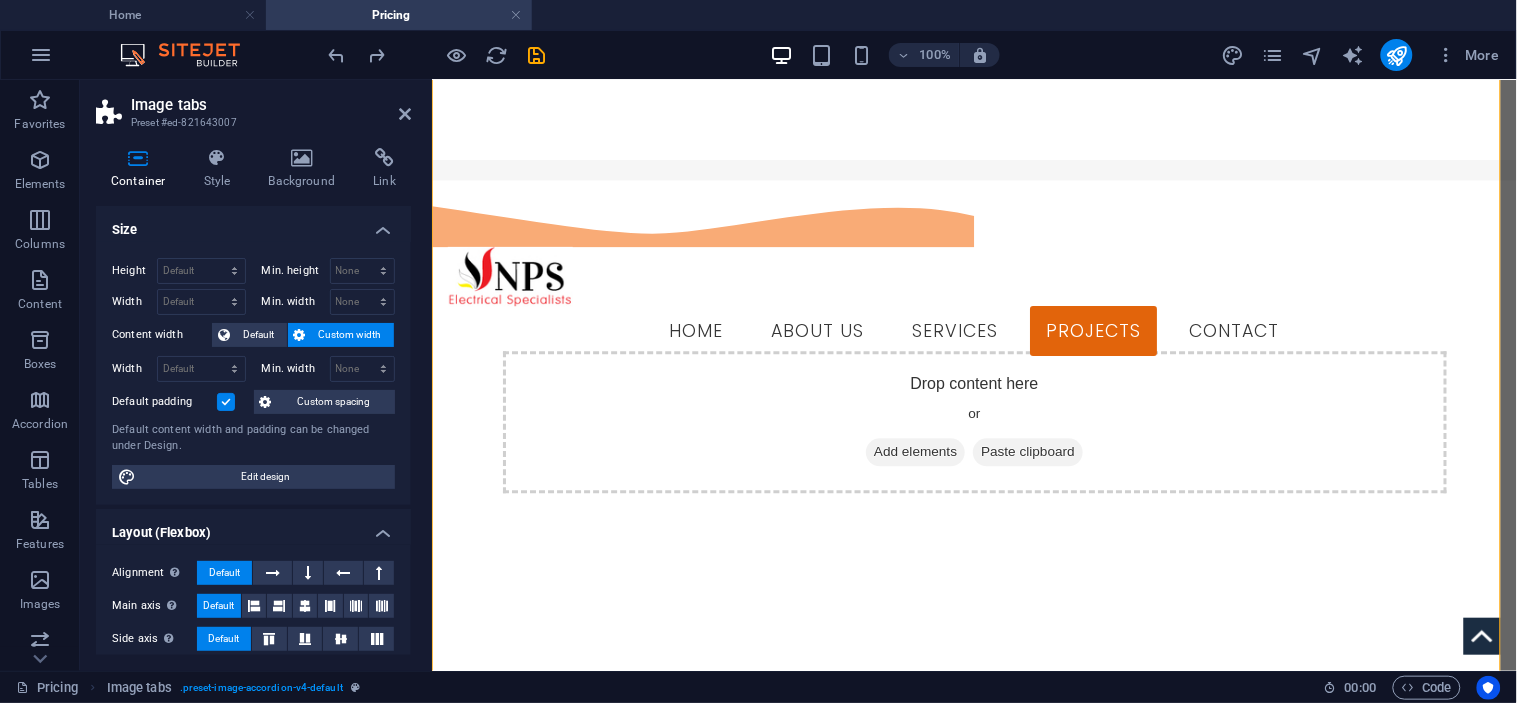 scroll, scrollTop: 111, scrollLeft: 0, axis: vertical 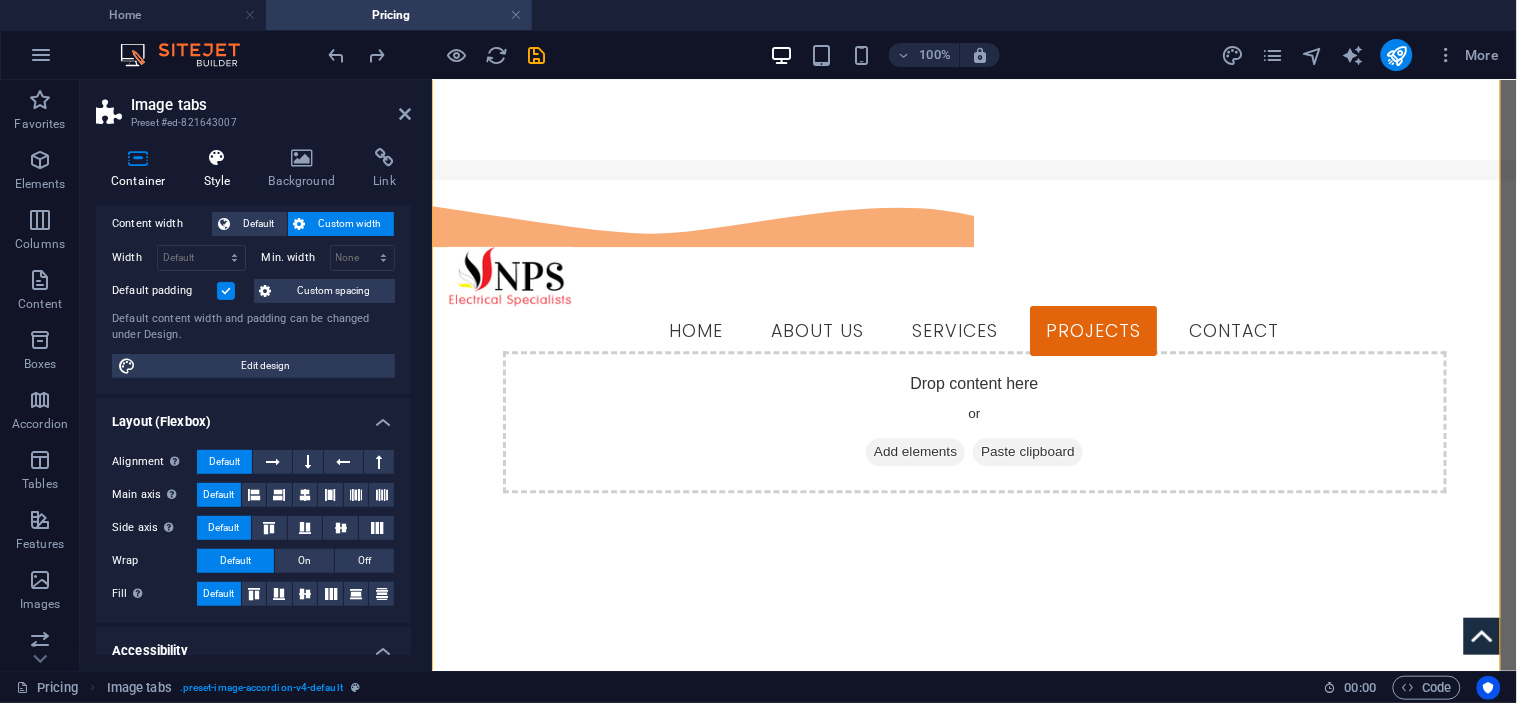 click at bounding box center (217, 158) 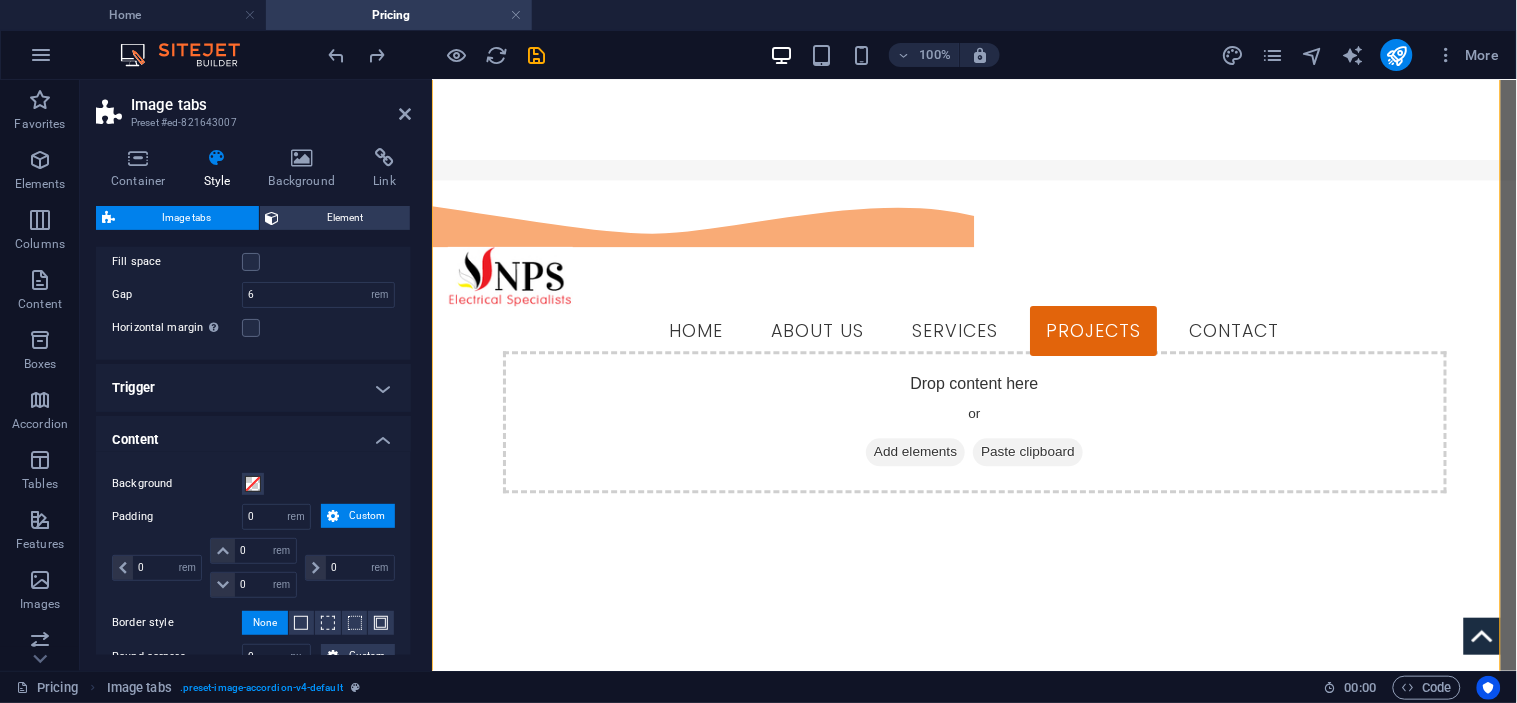 scroll, scrollTop: 0, scrollLeft: 0, axis: both 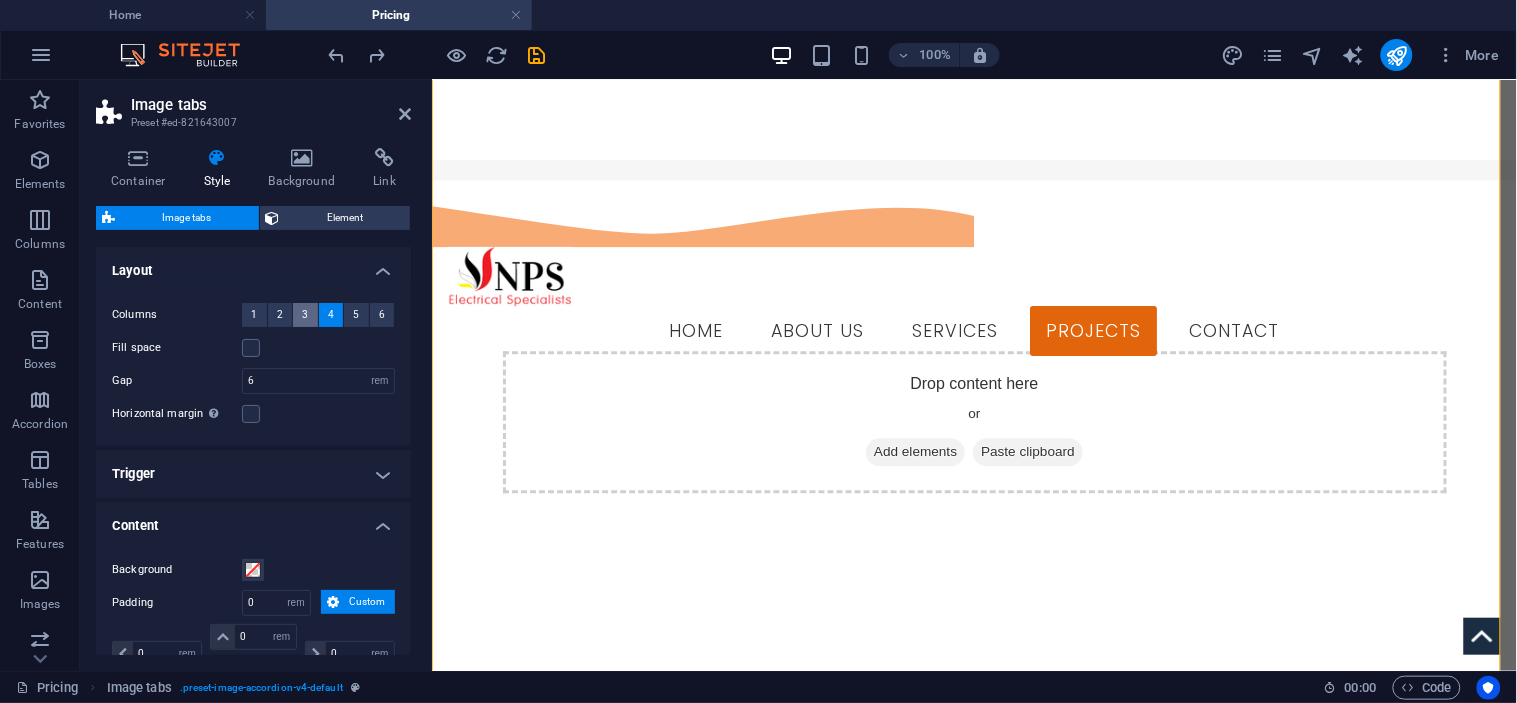 click on "3" at bounding box center (305, 315) 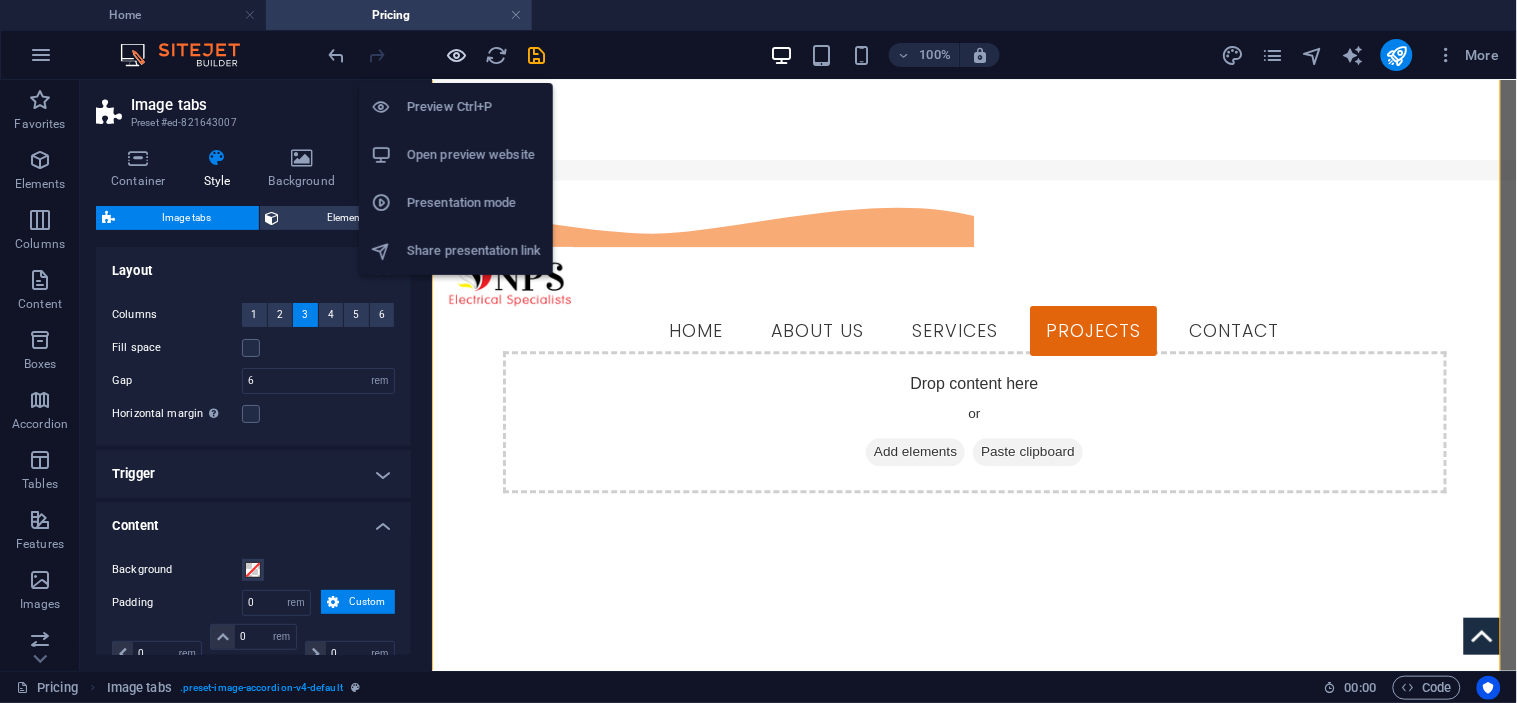 click at bounding box center [457, 55] 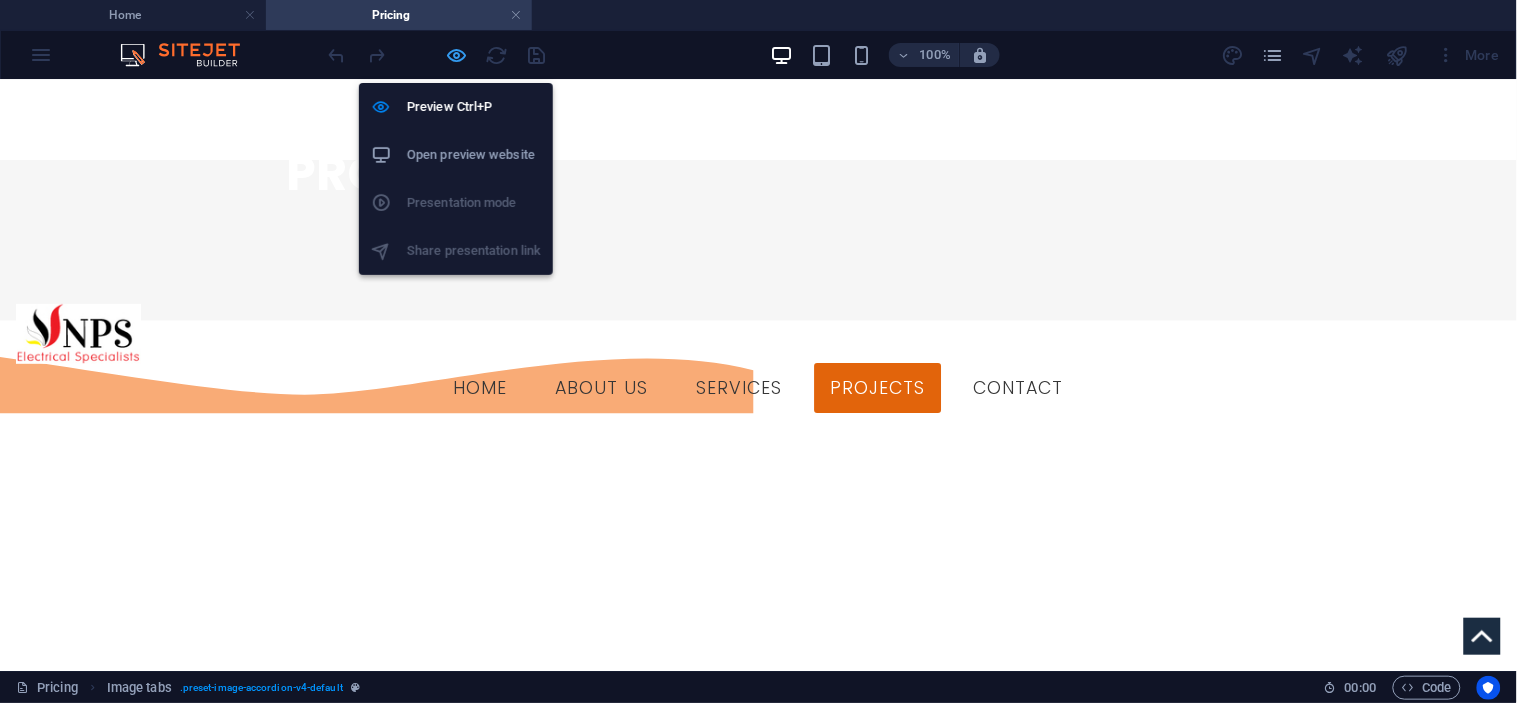 click at bounding box center (457, 55) 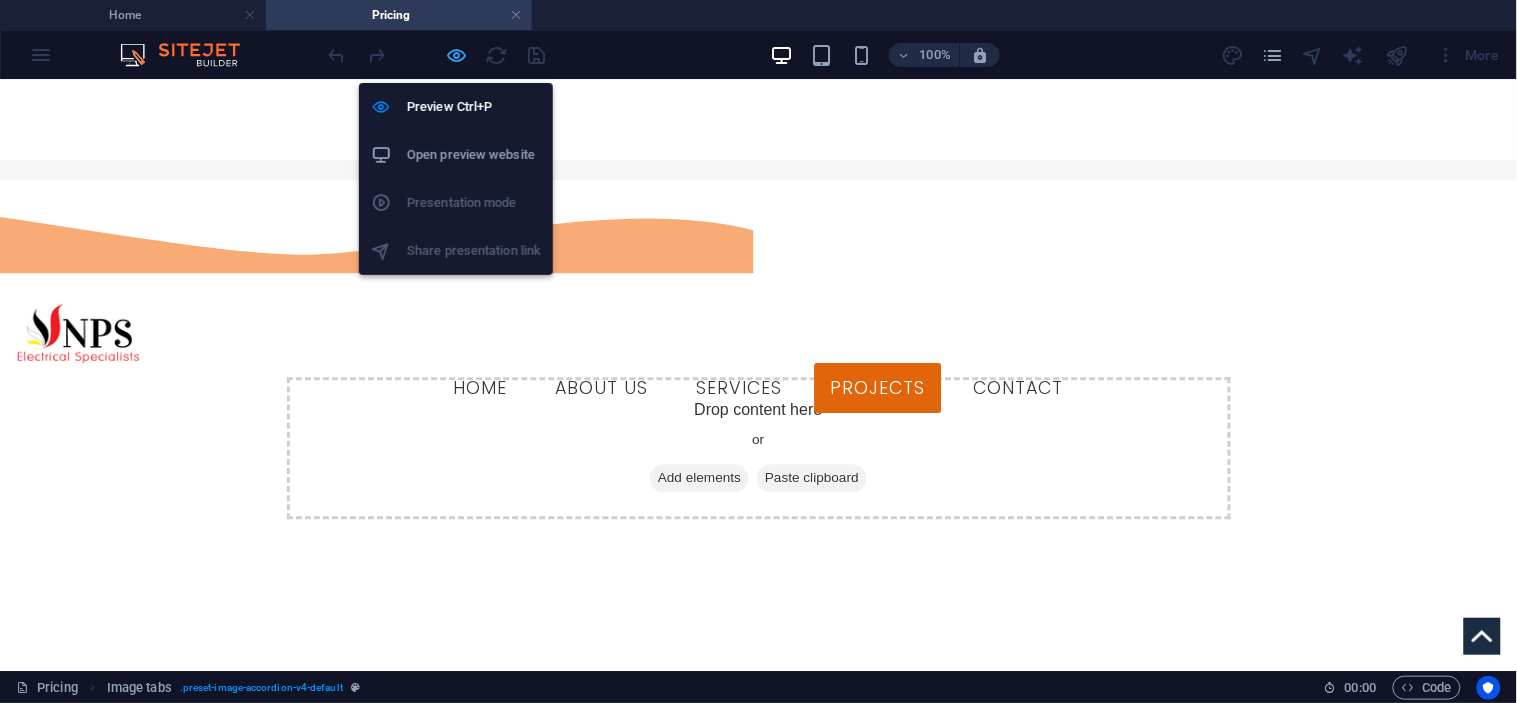 select on "rem" 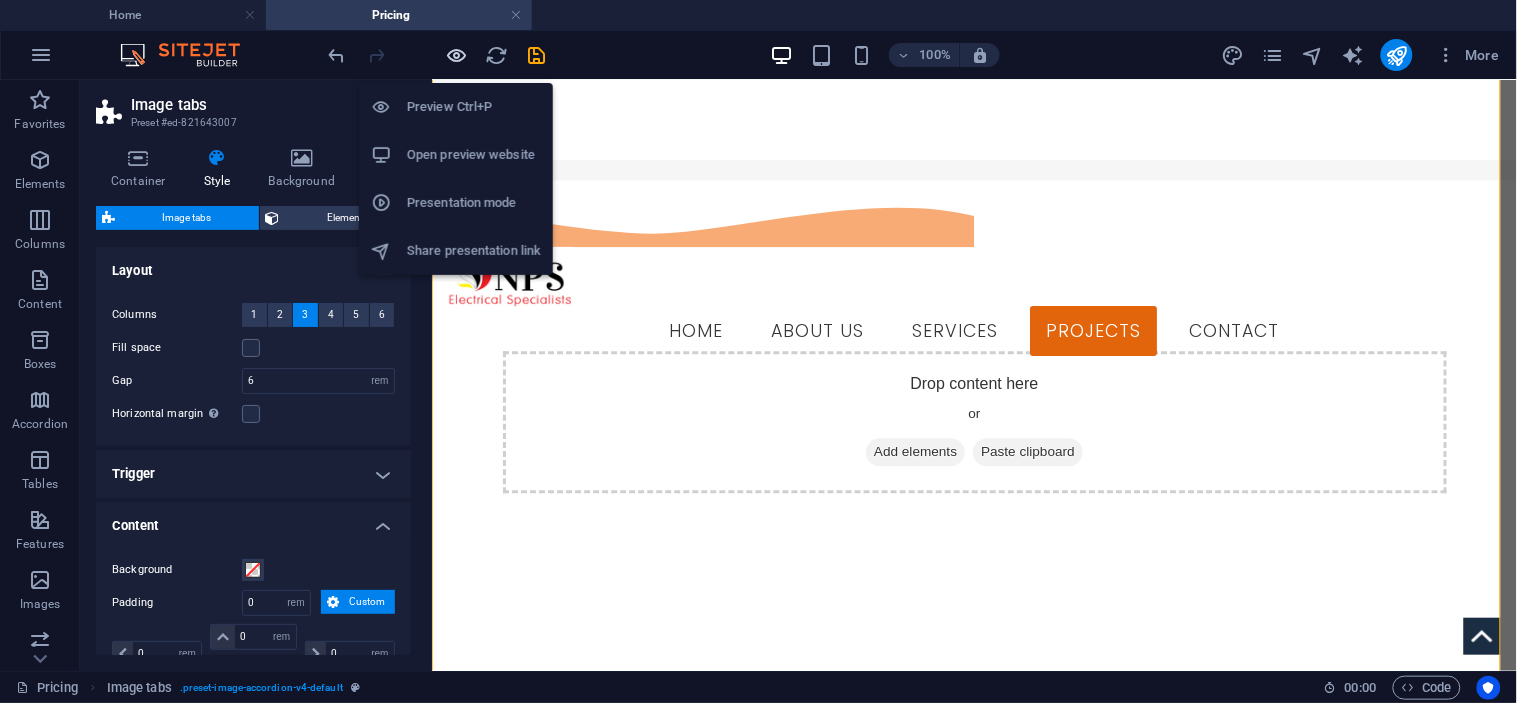 click at bounding box center (457, 55) 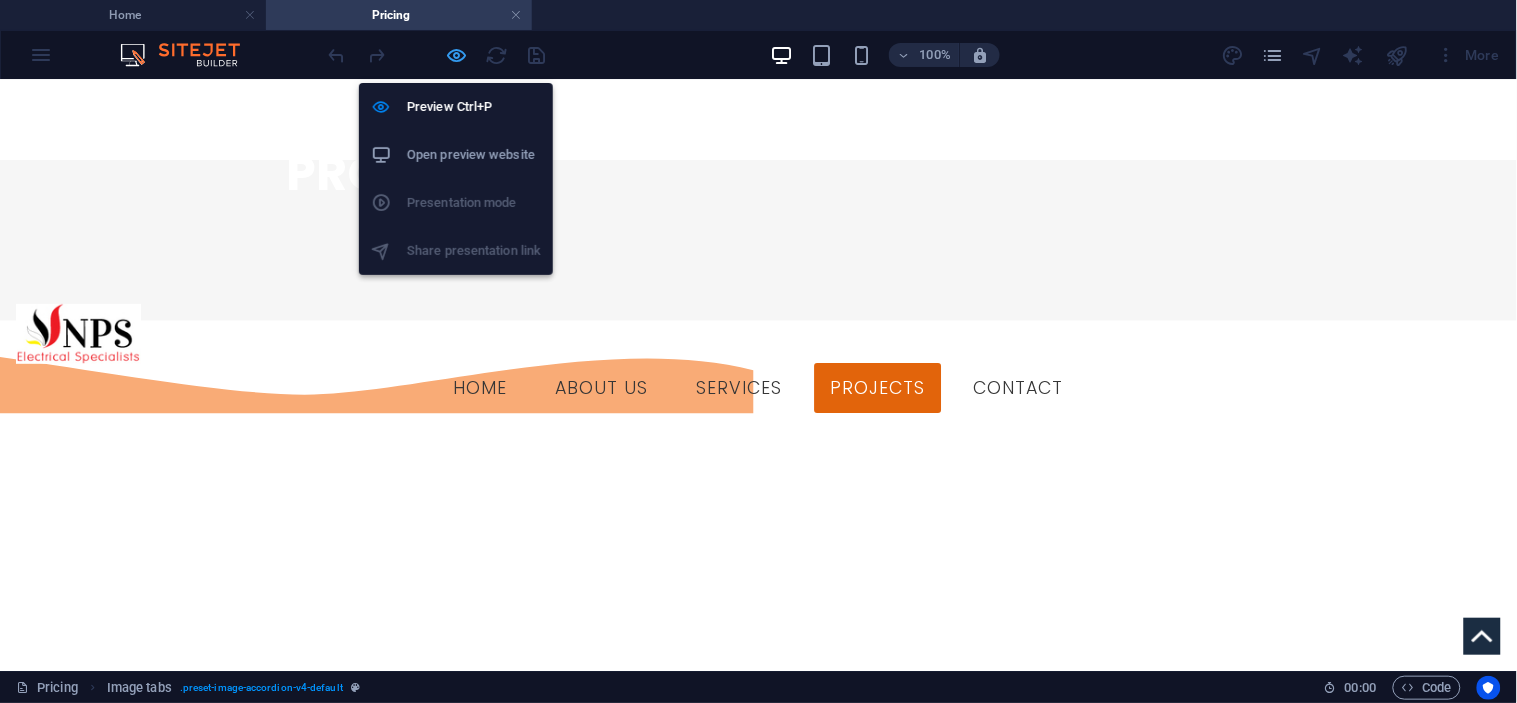 click at bounding box center [457, 55] 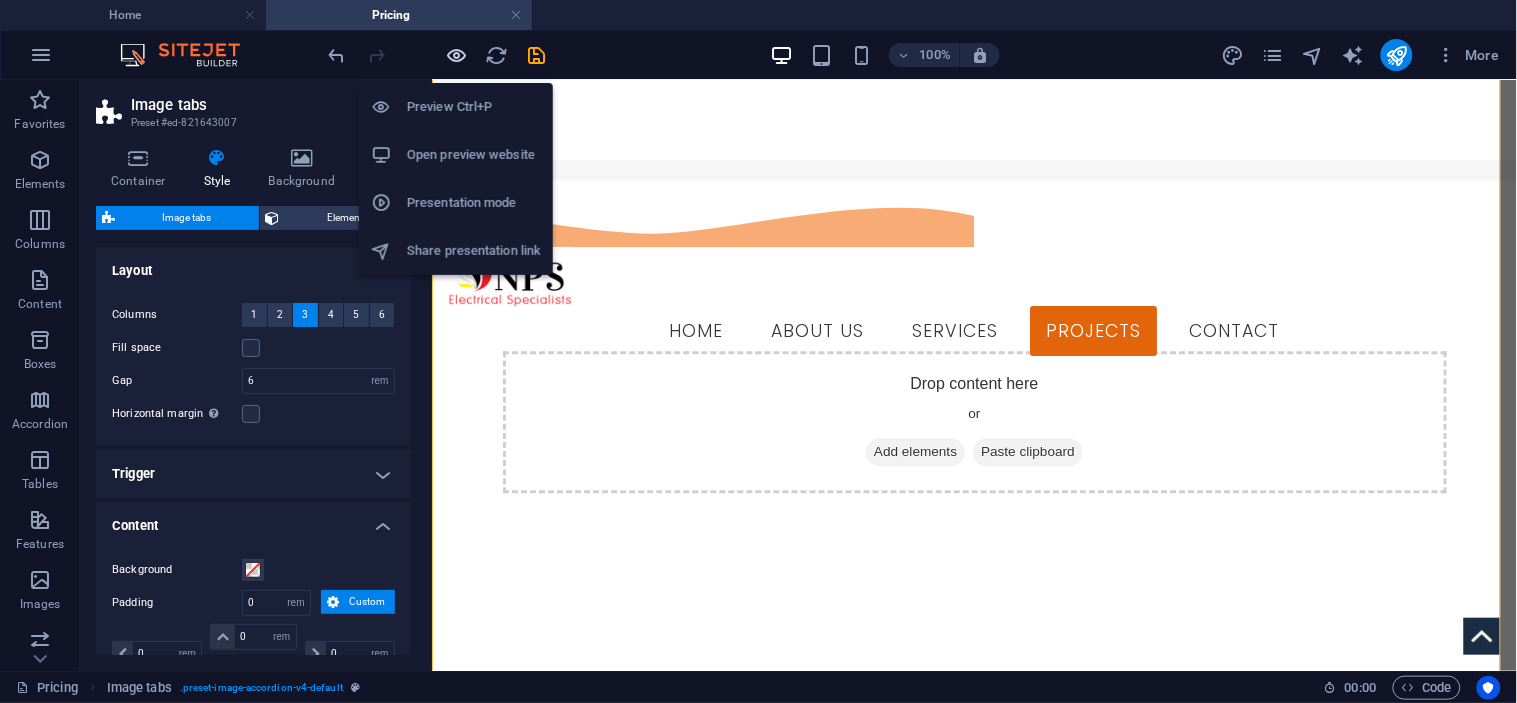 click at bounding box center [457, 55] 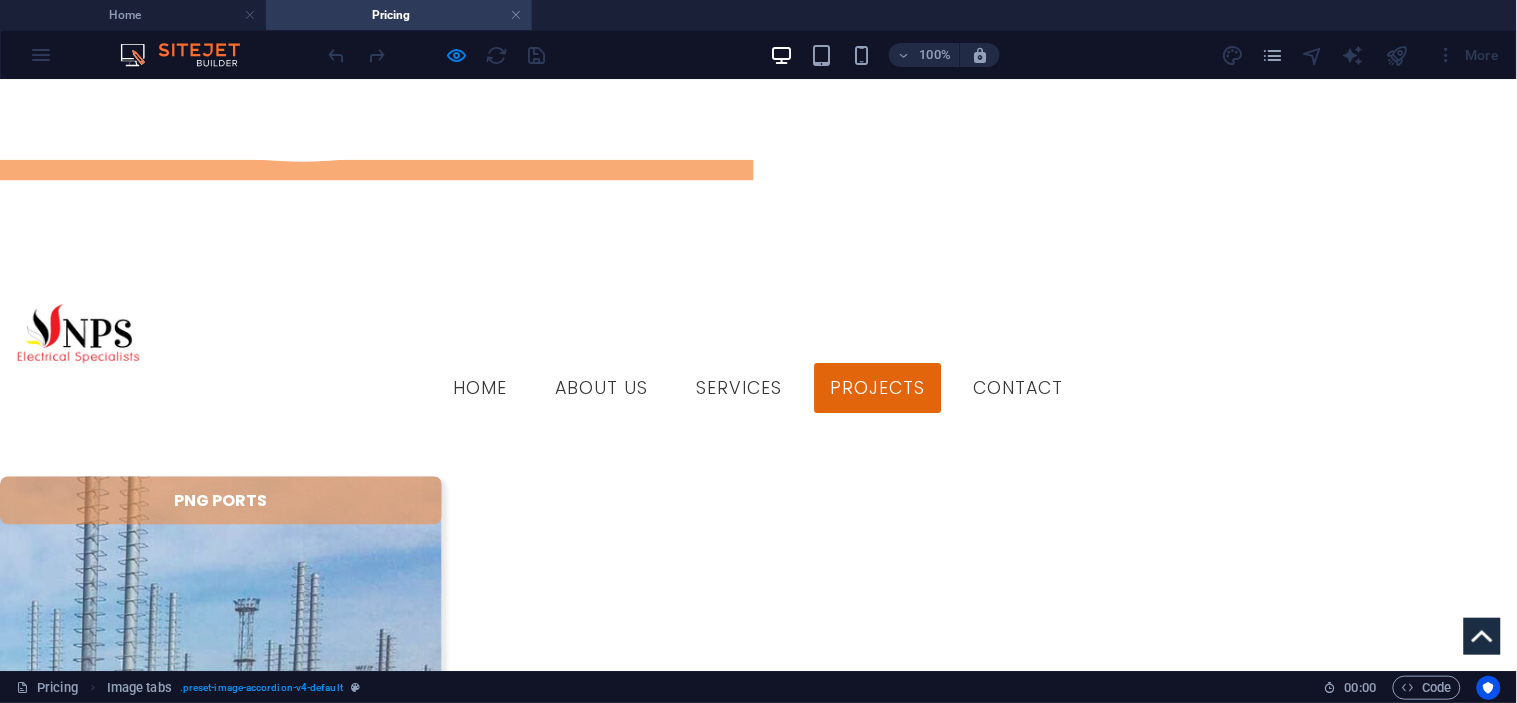 scroll, scrollTop: 952, scrollLeft: 0, axis: vertical 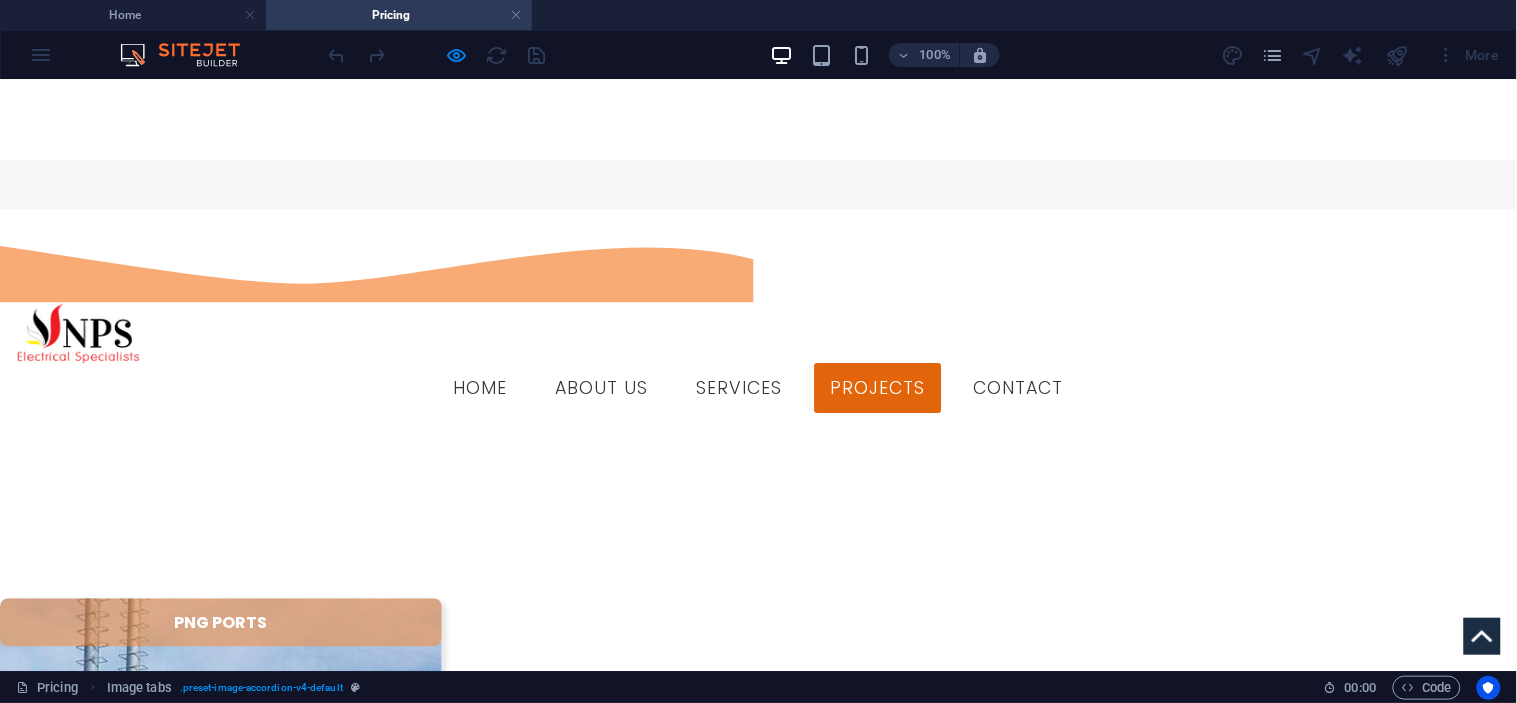 click on "SP BREWERY" at bounding box center [221, 1238] 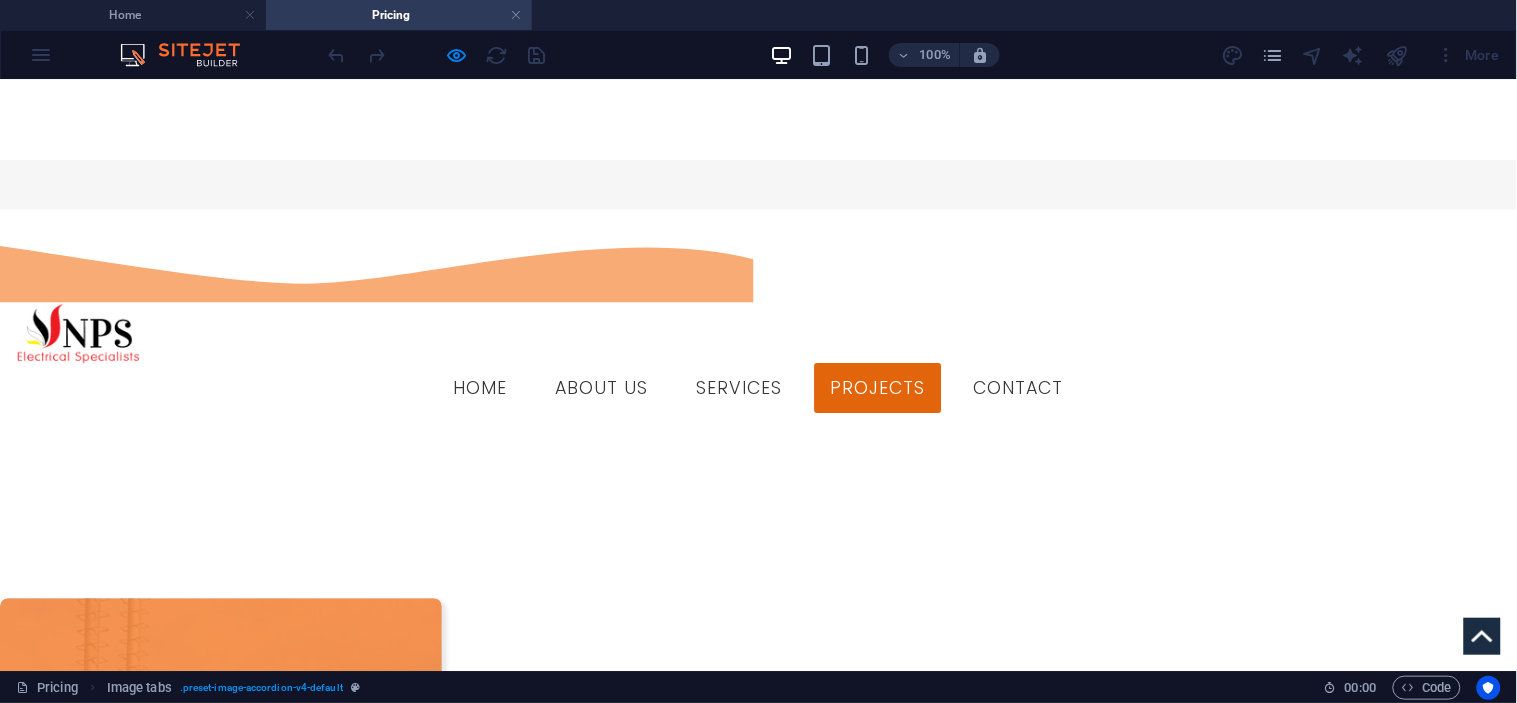 click on "PNG PORTS" at bounding box center [221, 819] 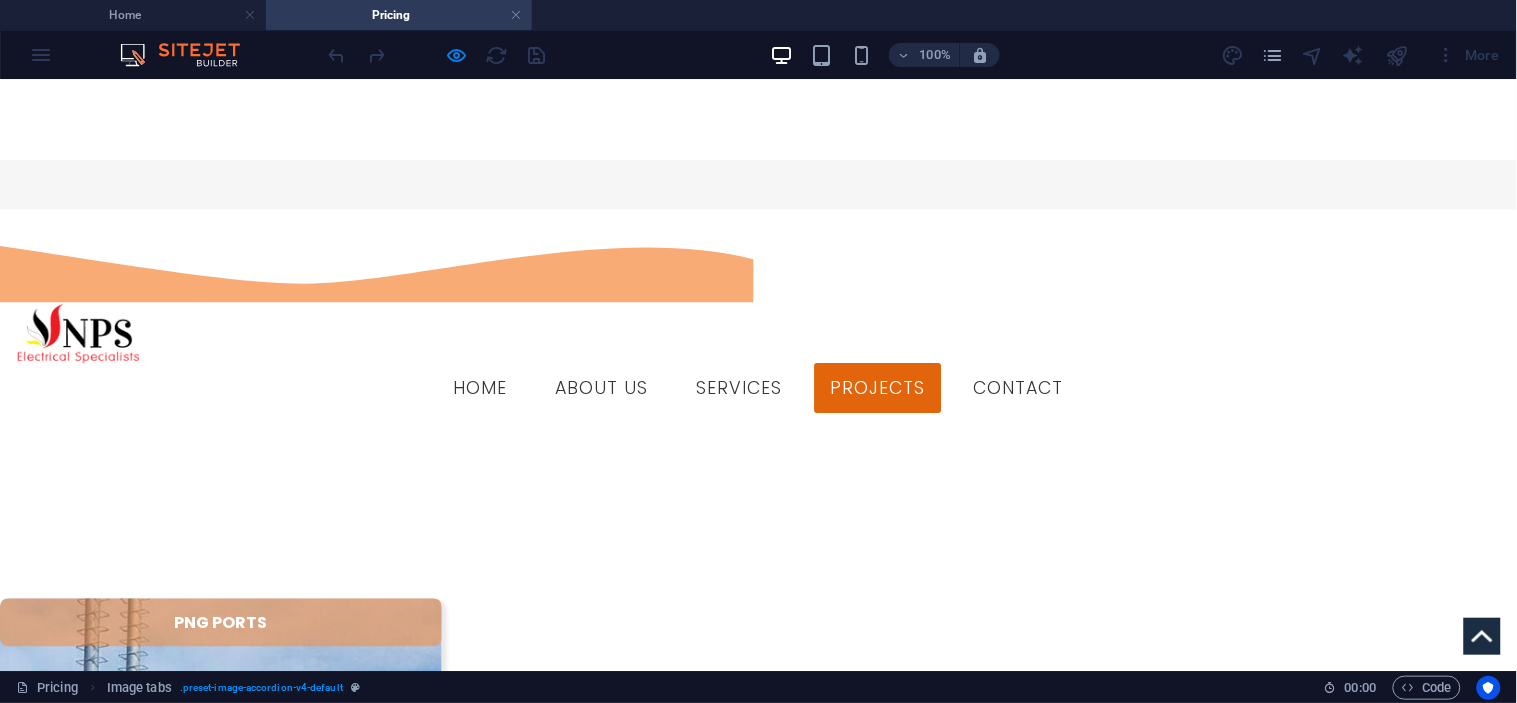 scroll, scrollTop: 841, scrollLeft: 0, axis: vertical 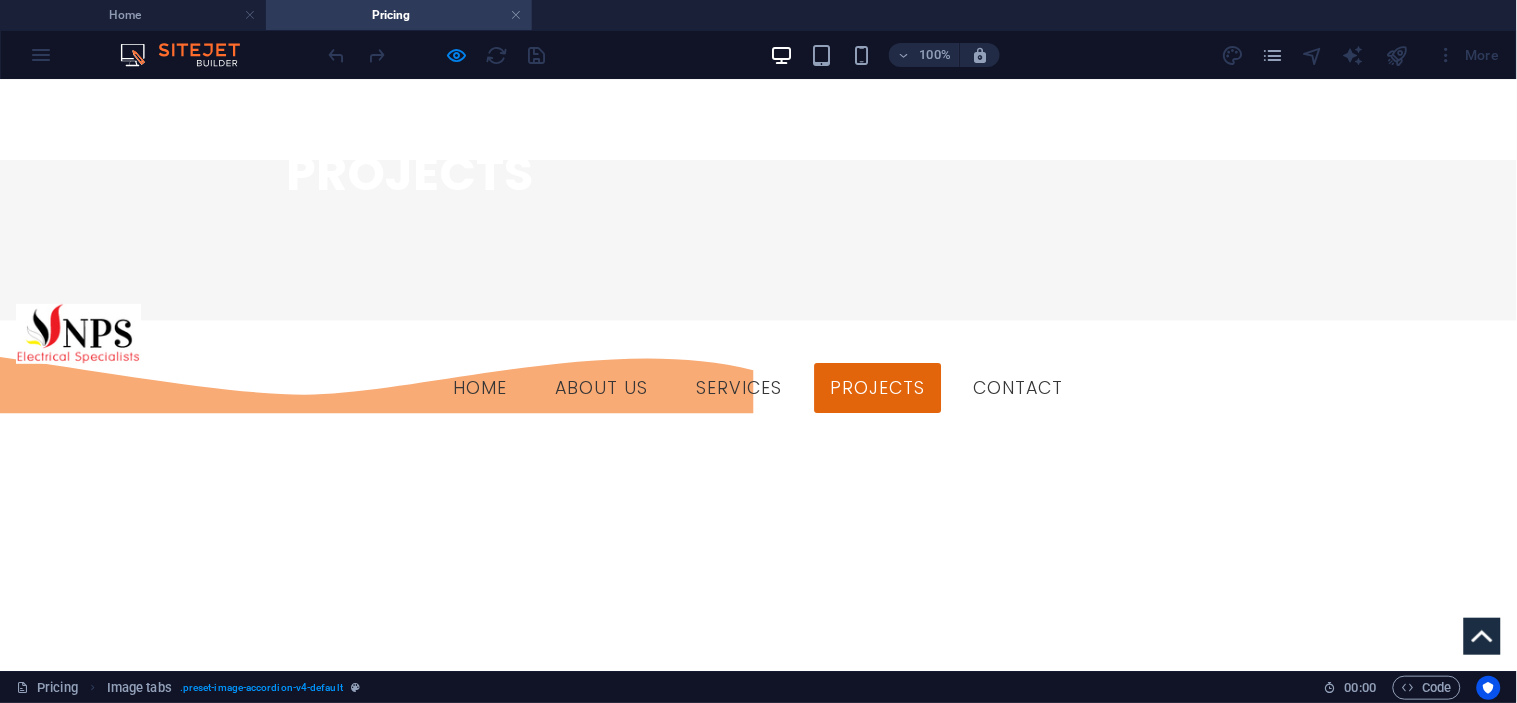 click on "SP BREWERY" at bounding box center [221, 1349] 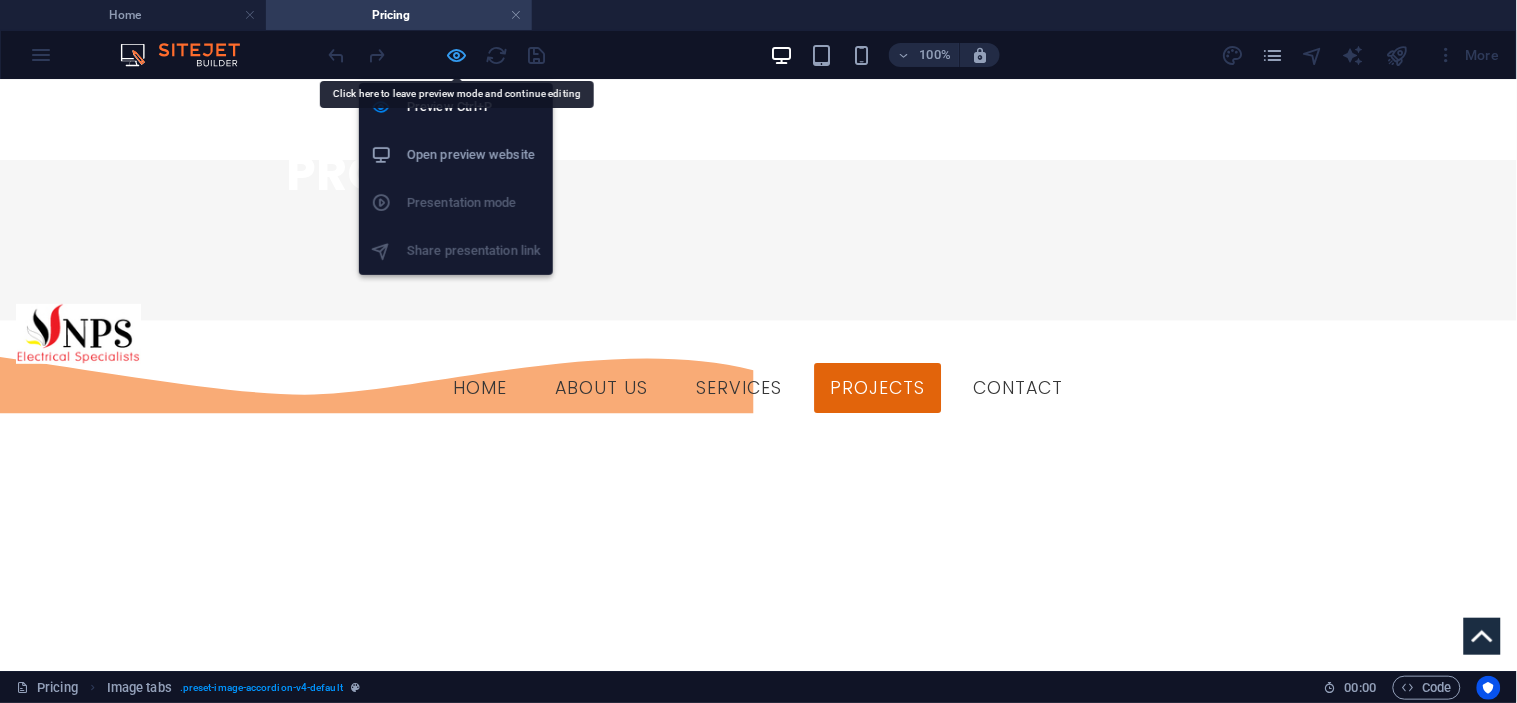 click at bounding box center (457, 55) 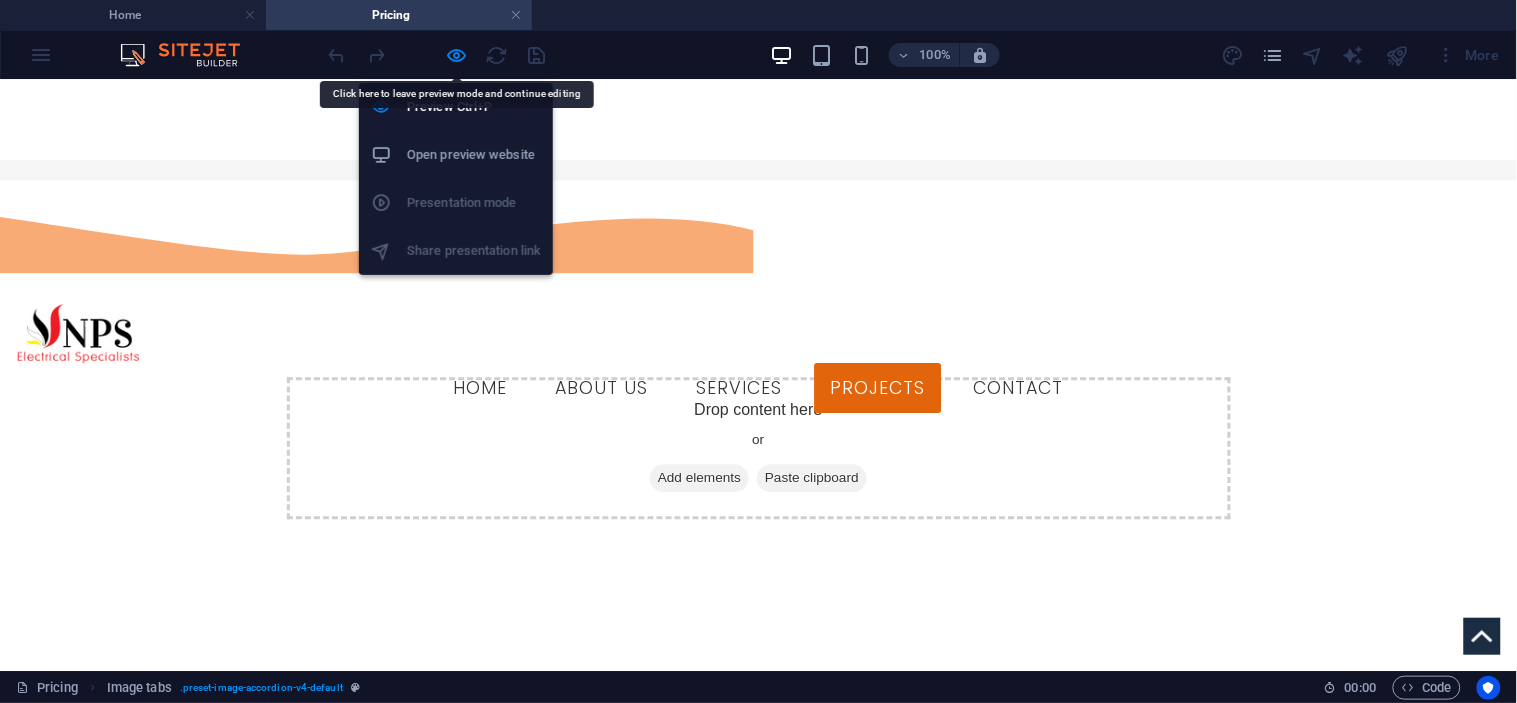 select on "rem" 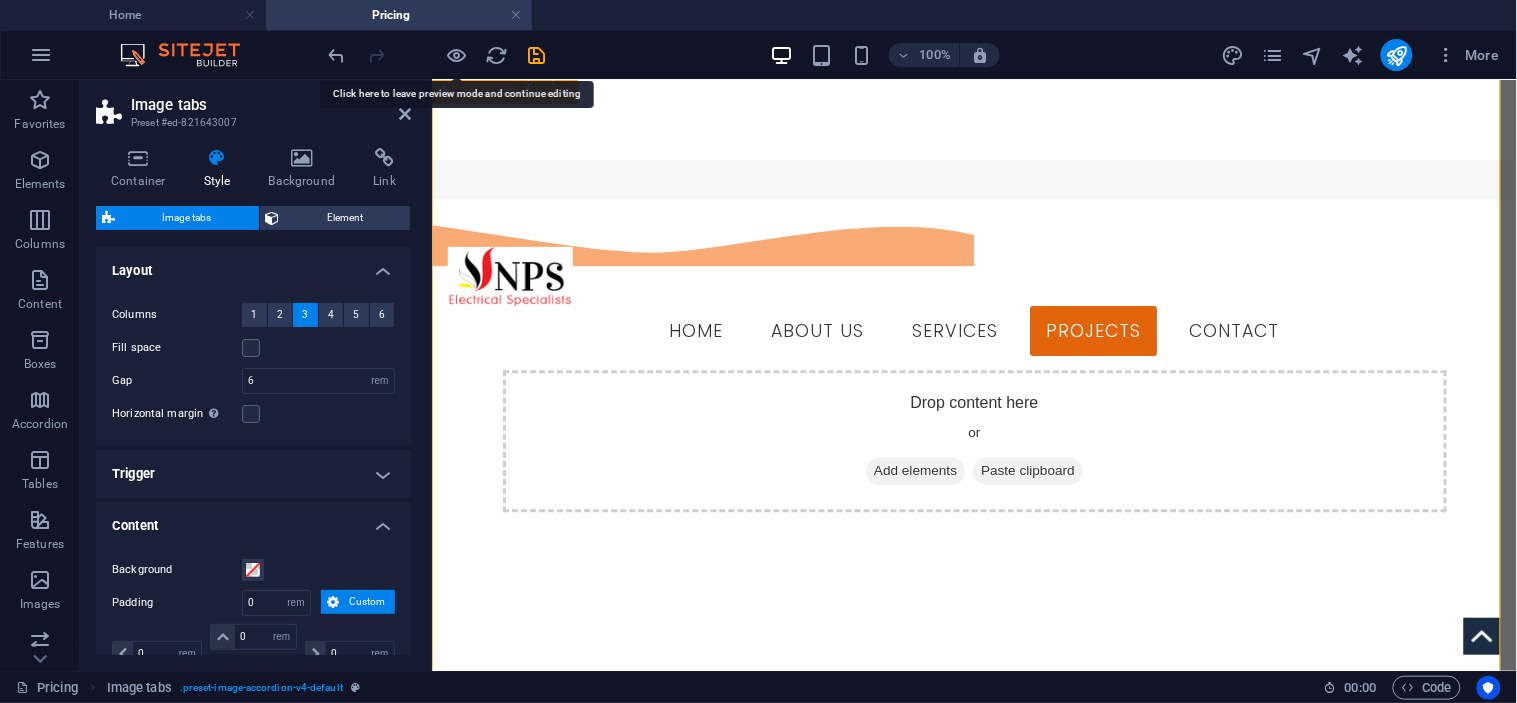 scroll, scrollTop: 1314, scrollLeft: 0, axis: vertical 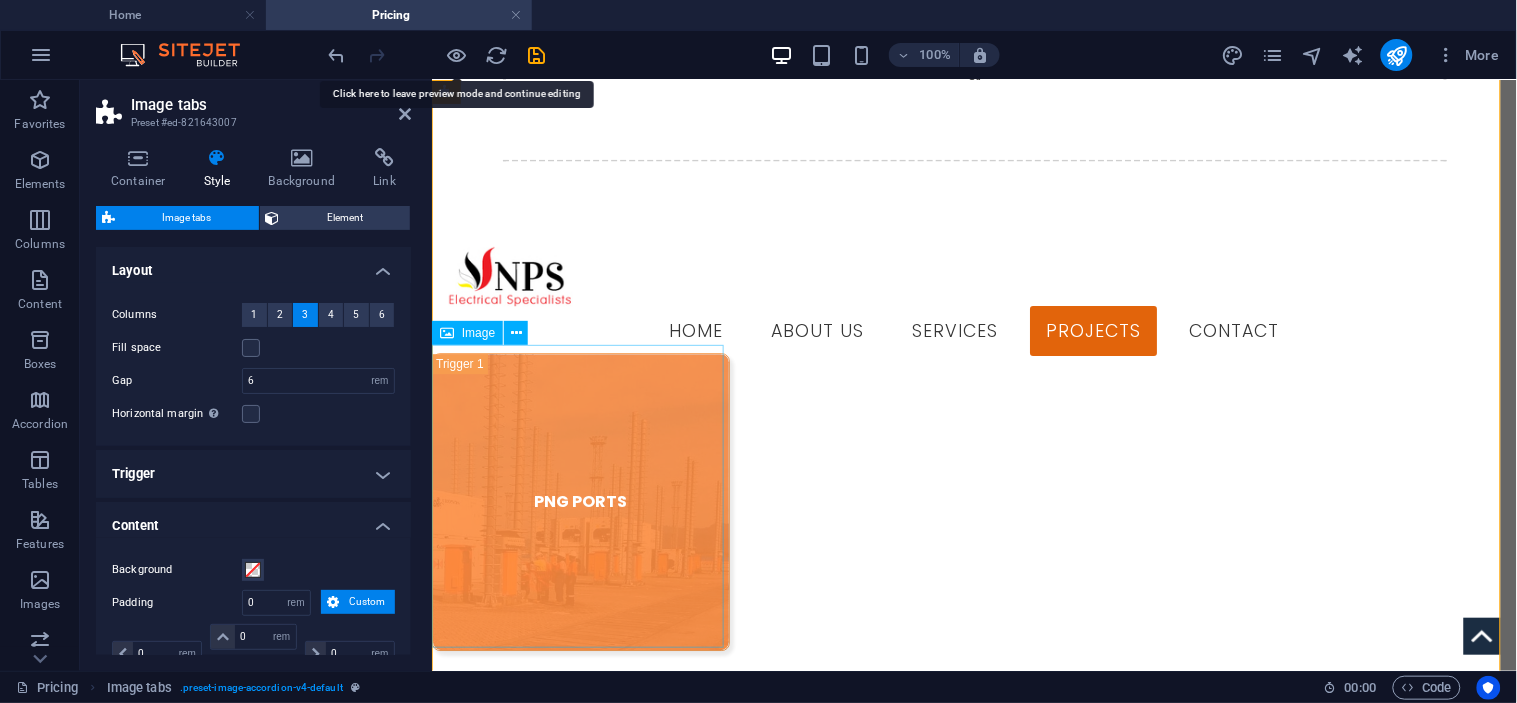 click on "SP BREWERY" at bounding box center (580, 957) 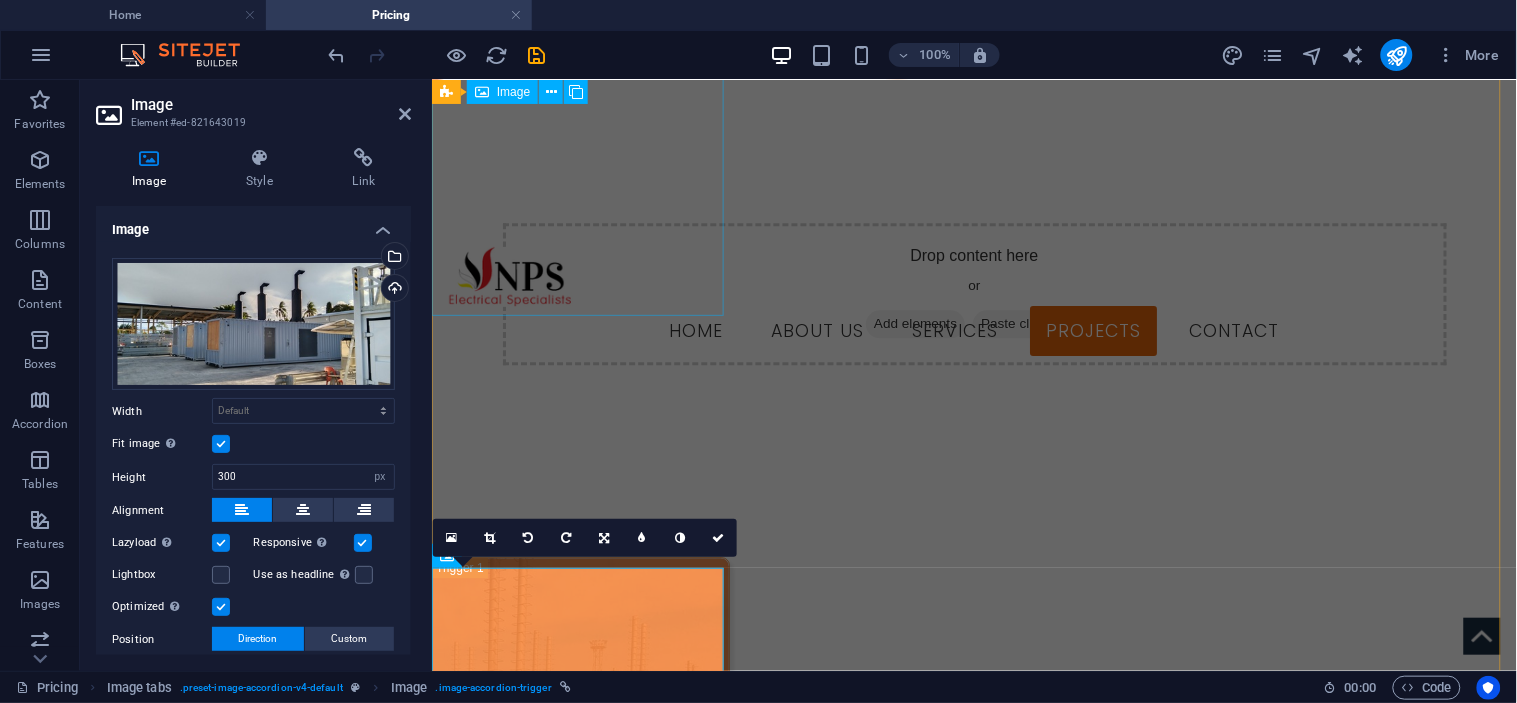 scroll, scrollTop: 1092, scrollLeft: 0, axis: vertical 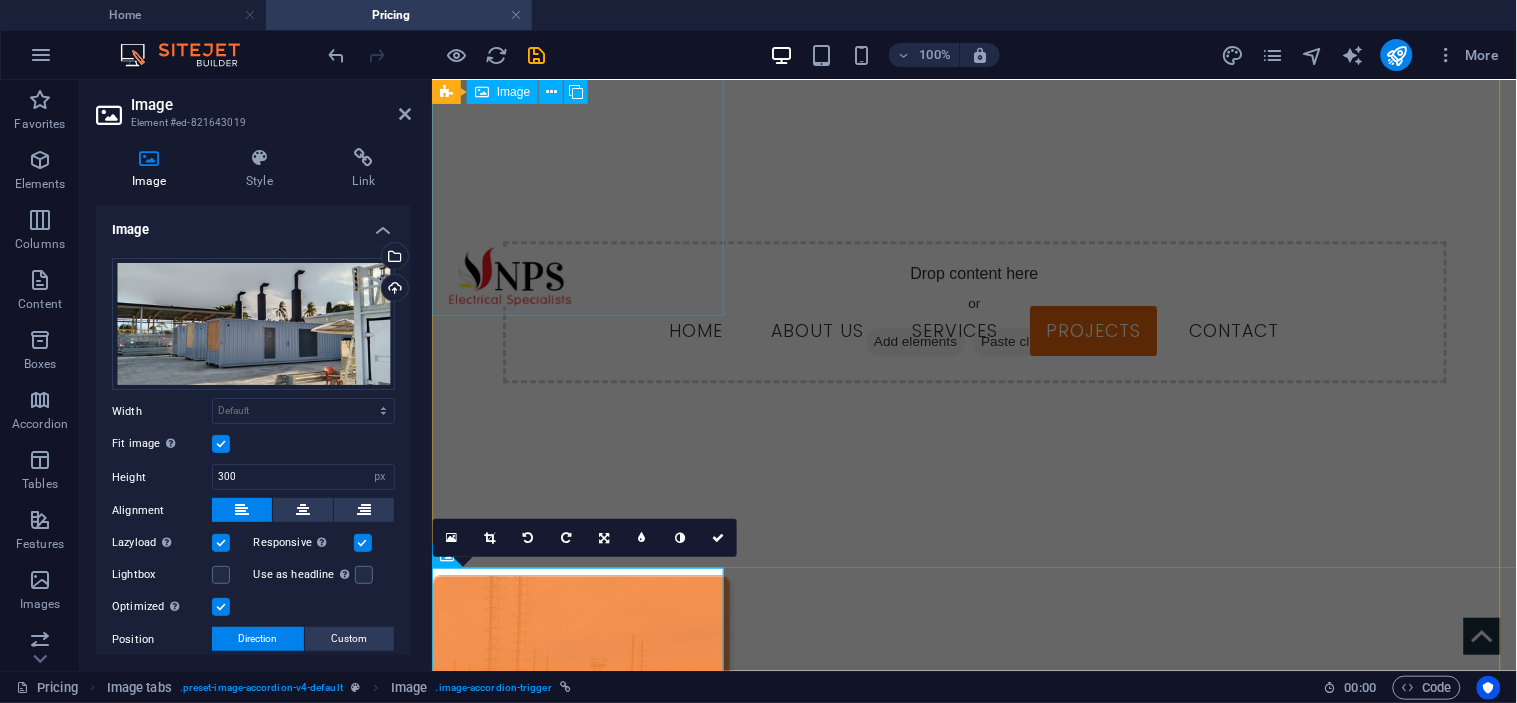 click on "PNG PORTS" at bounding box center (580, 723) 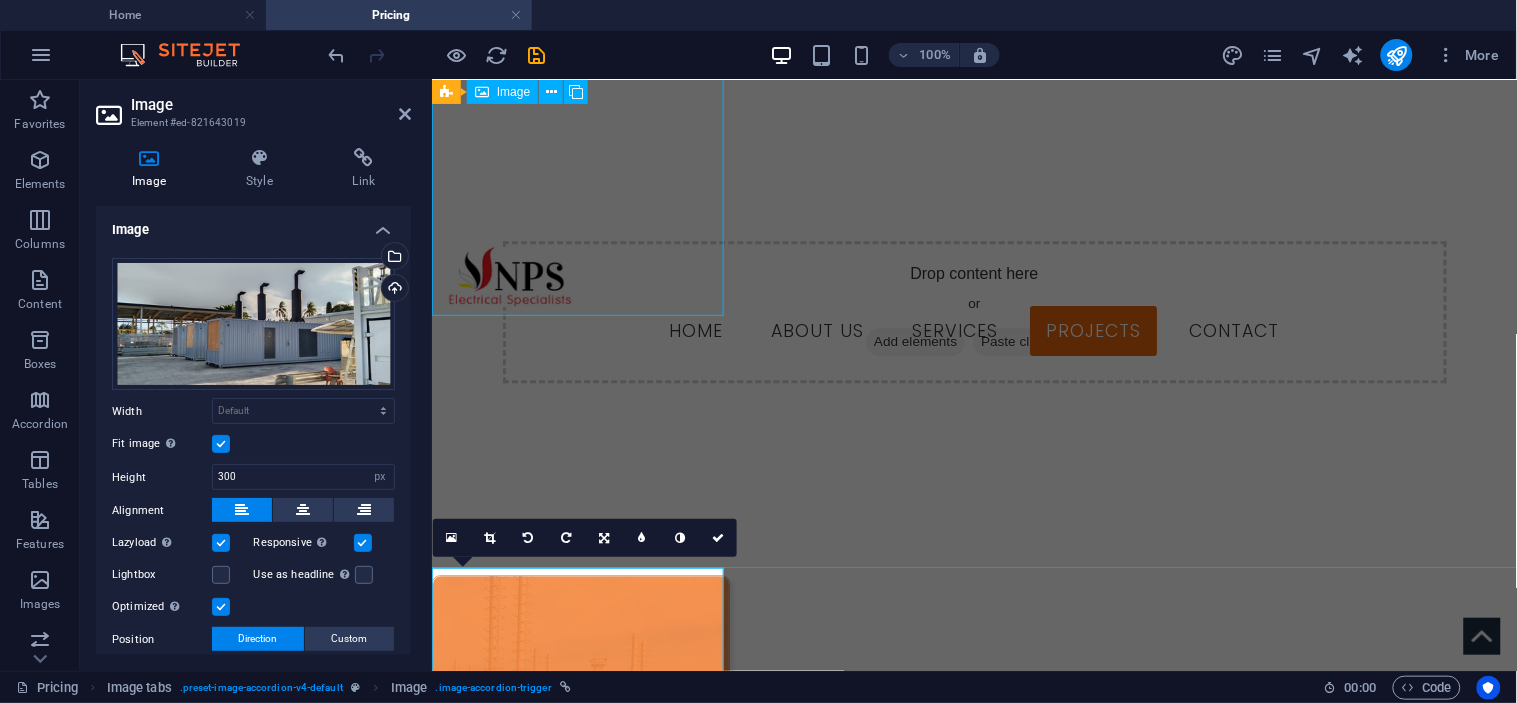 click on "PNG PORTS" at bounding box center [580, 723] 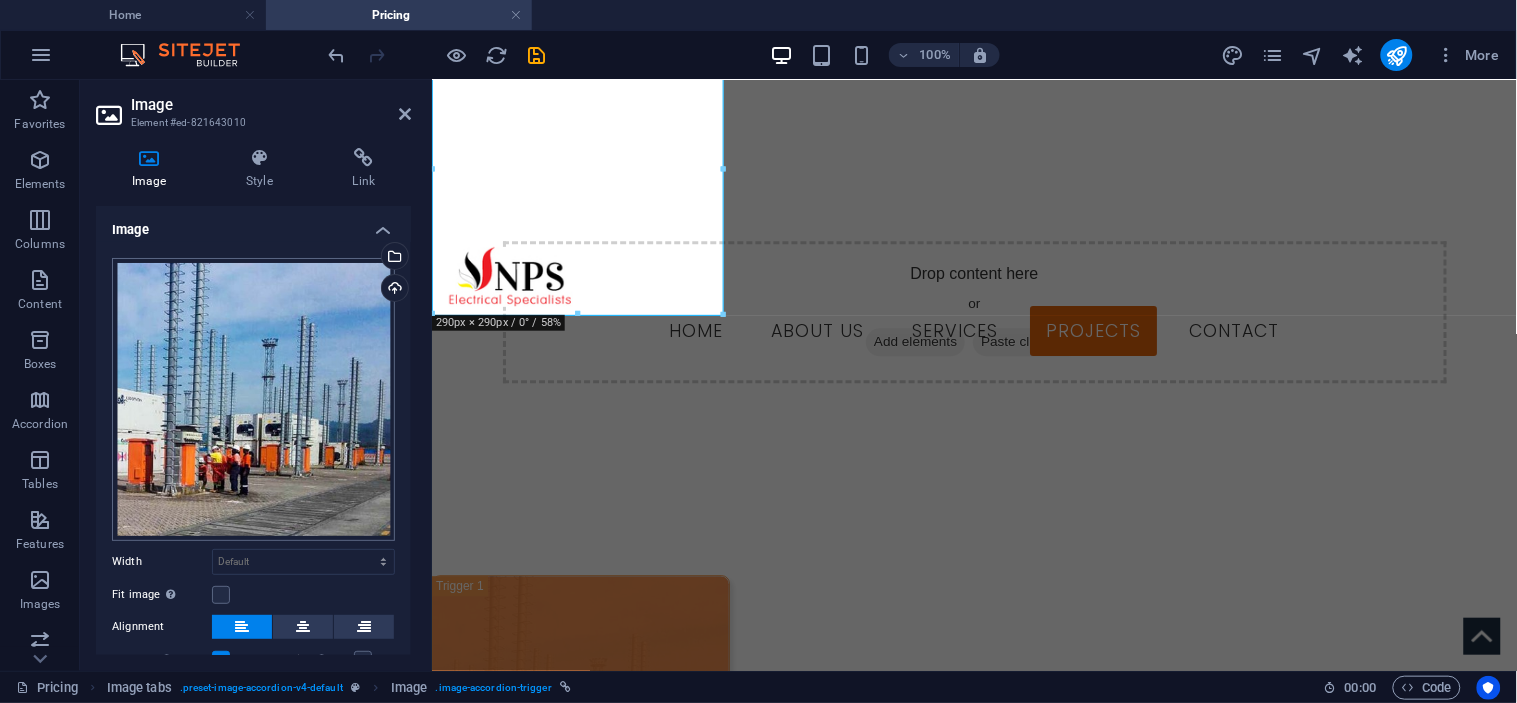 scroll, scrollTop: 141, scrollLeft: 0, axis: vertical 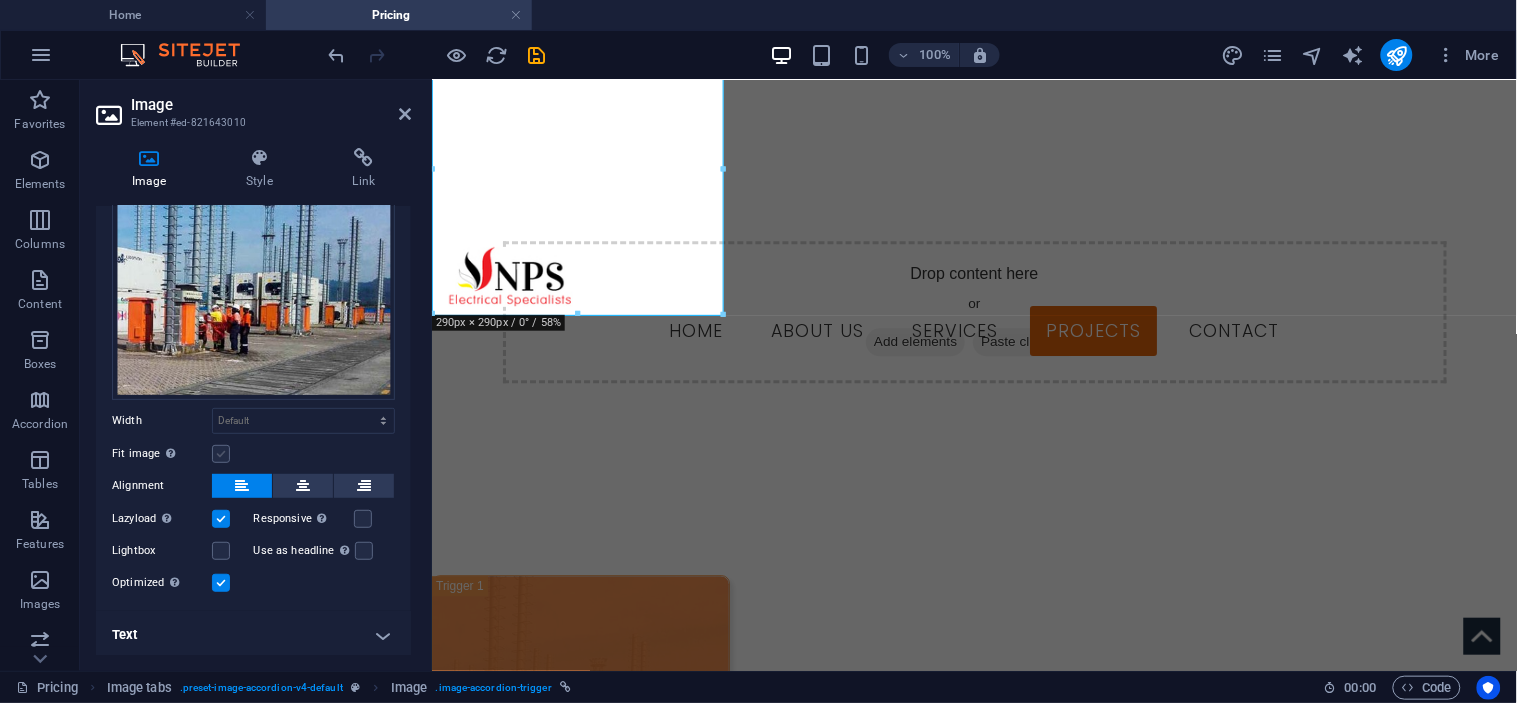 click at bounding box center [221, 454] 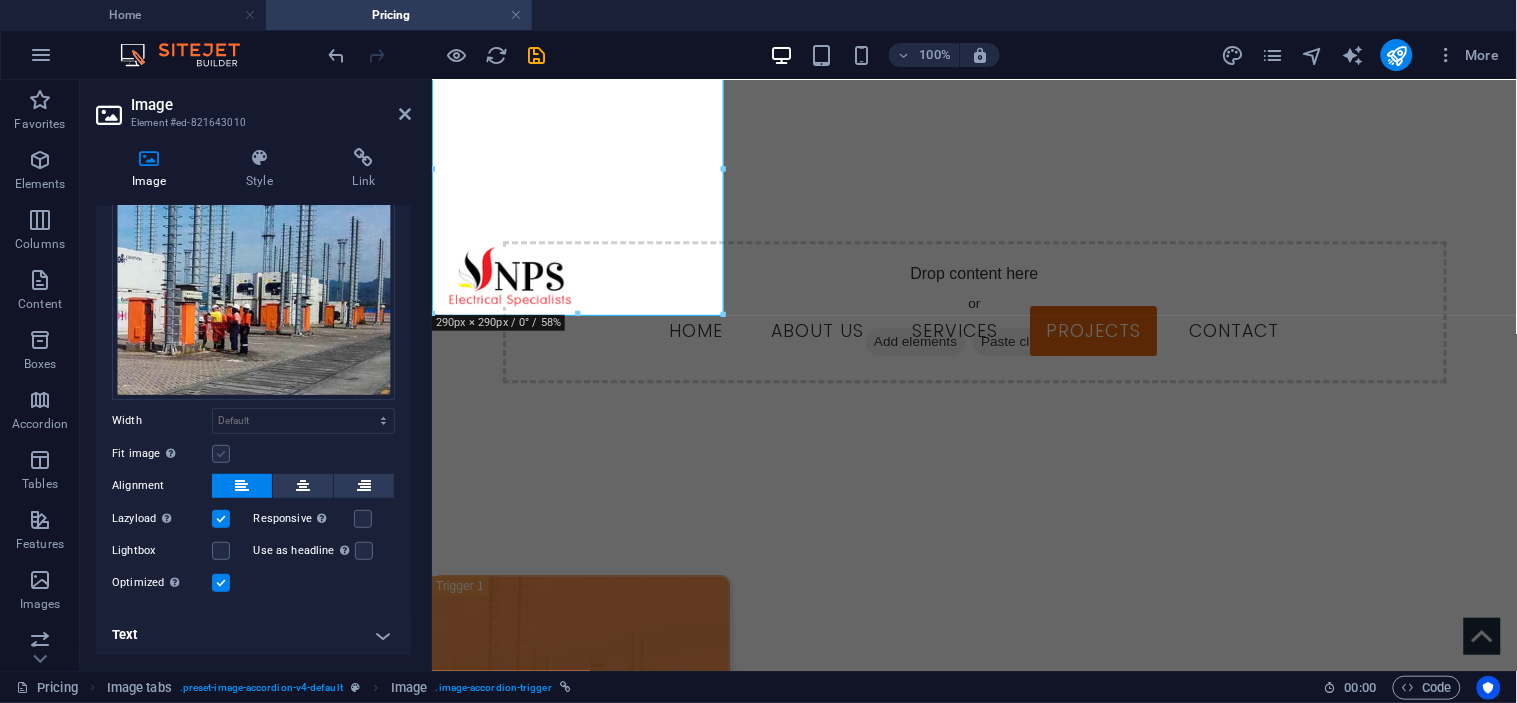 click on "Fit image Automatically fit image to a fixed width and height" at bounding box center (0, 0) 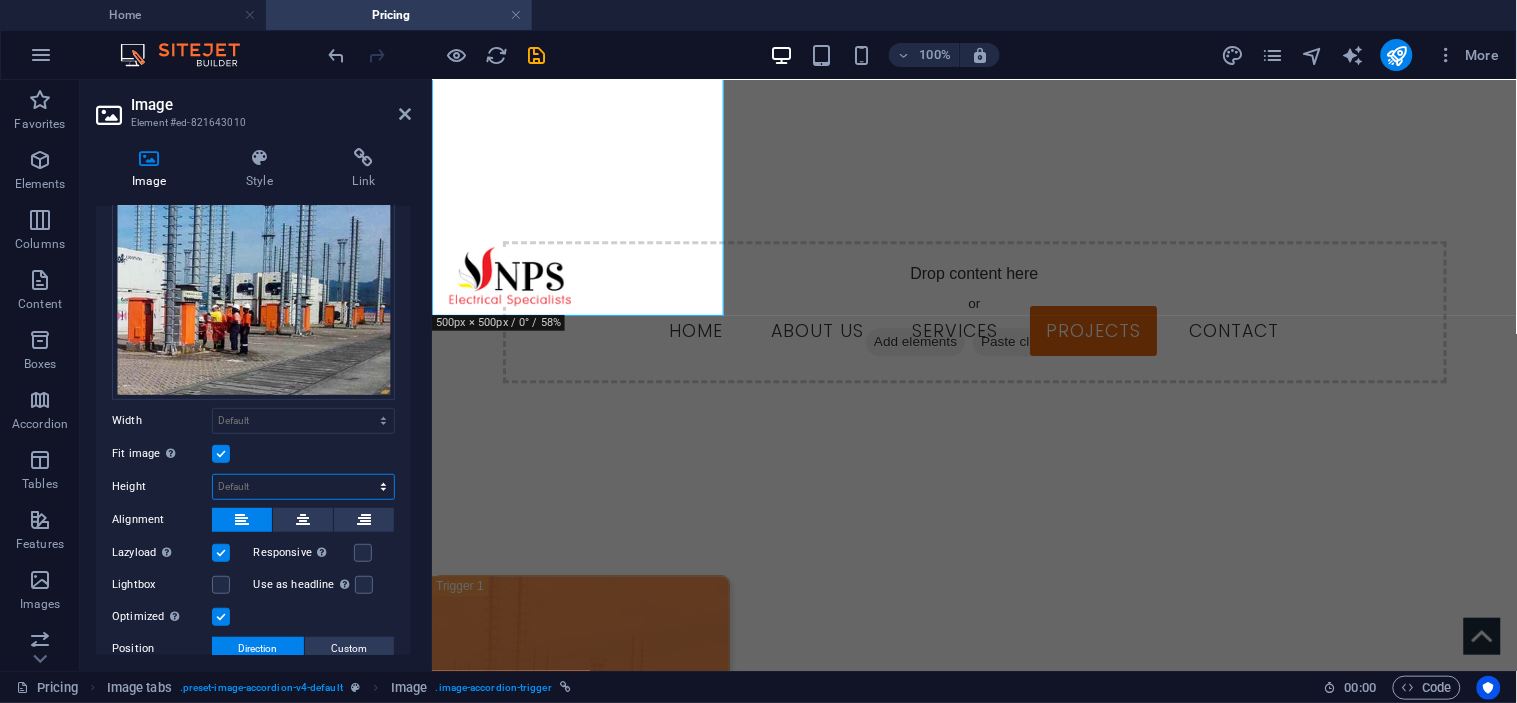click on "Default auto px" at bounding box center [303, 487] 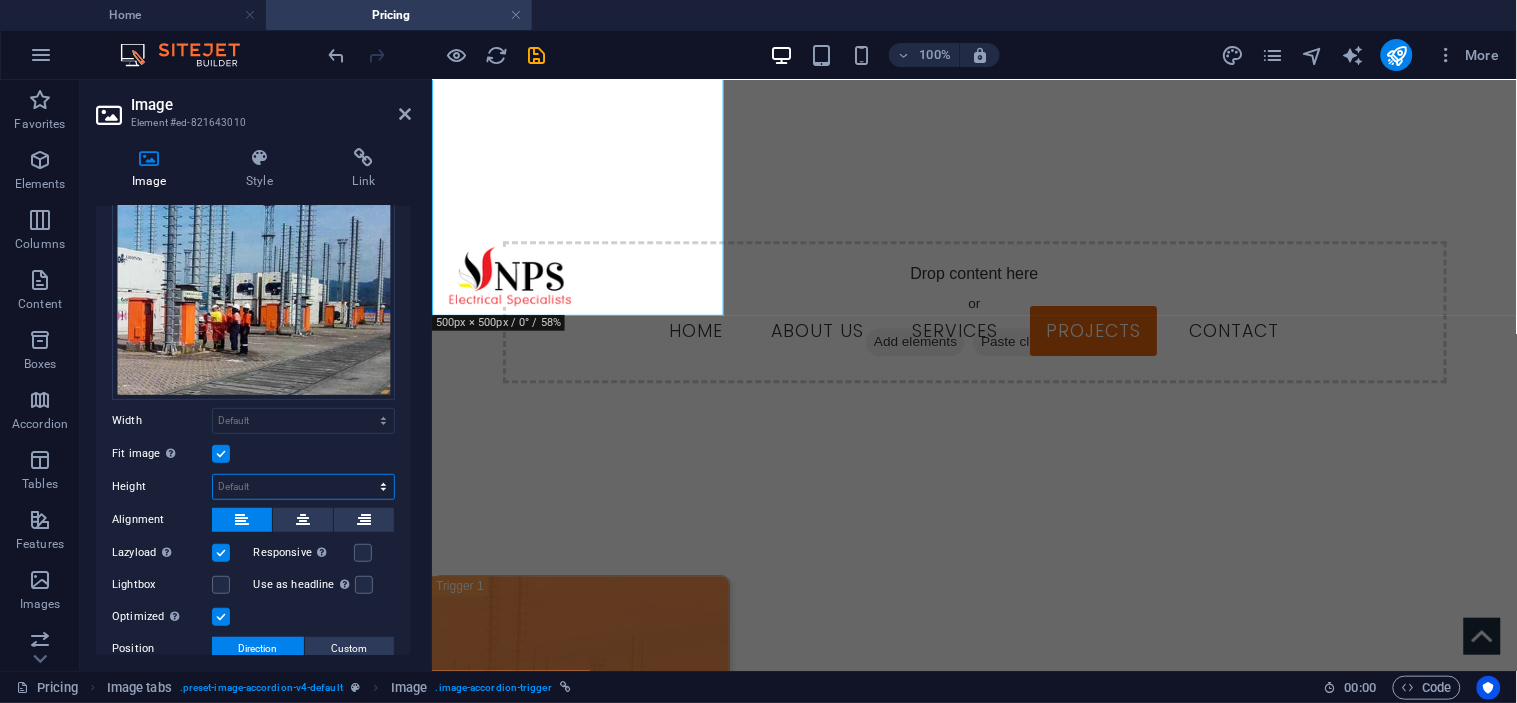 select on "px" 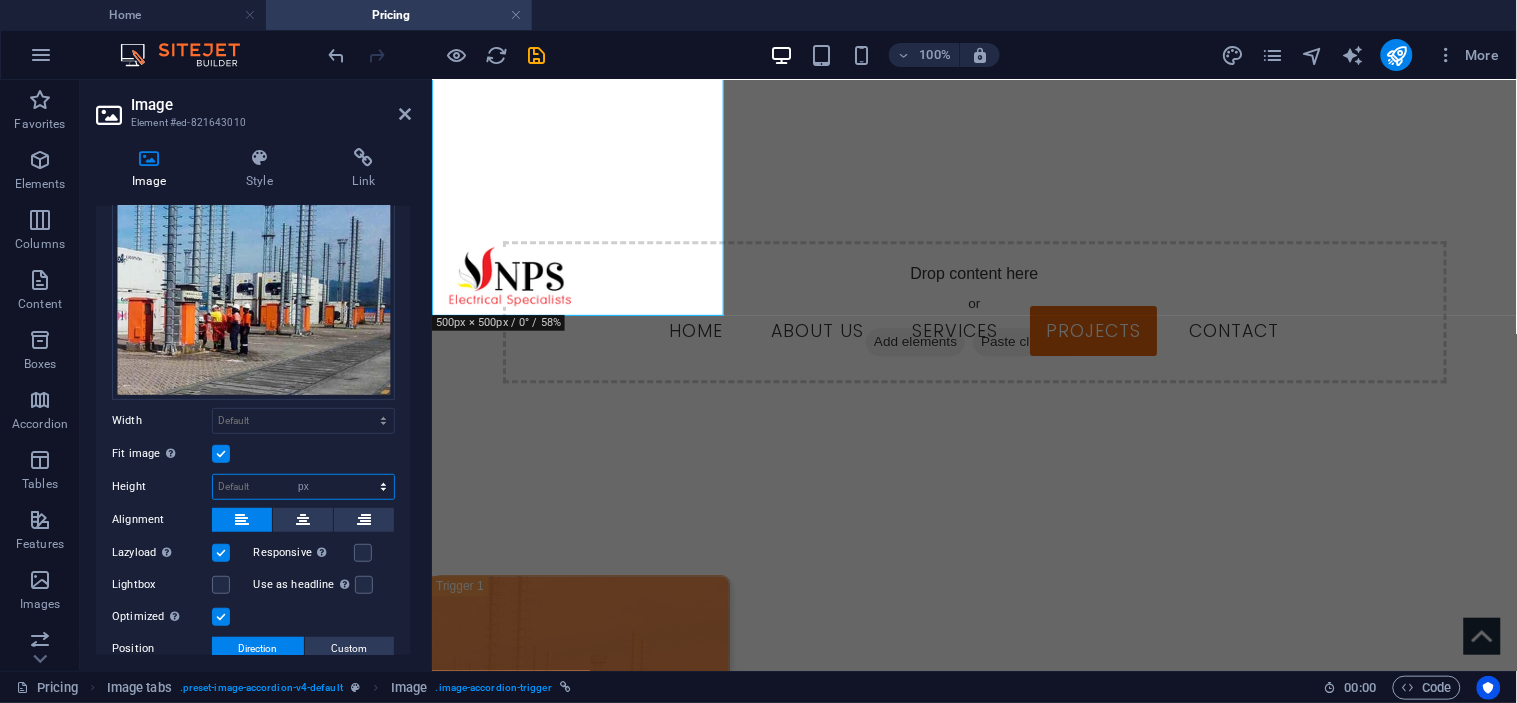 click on "Default auto px" at bounding box center [303, 487] 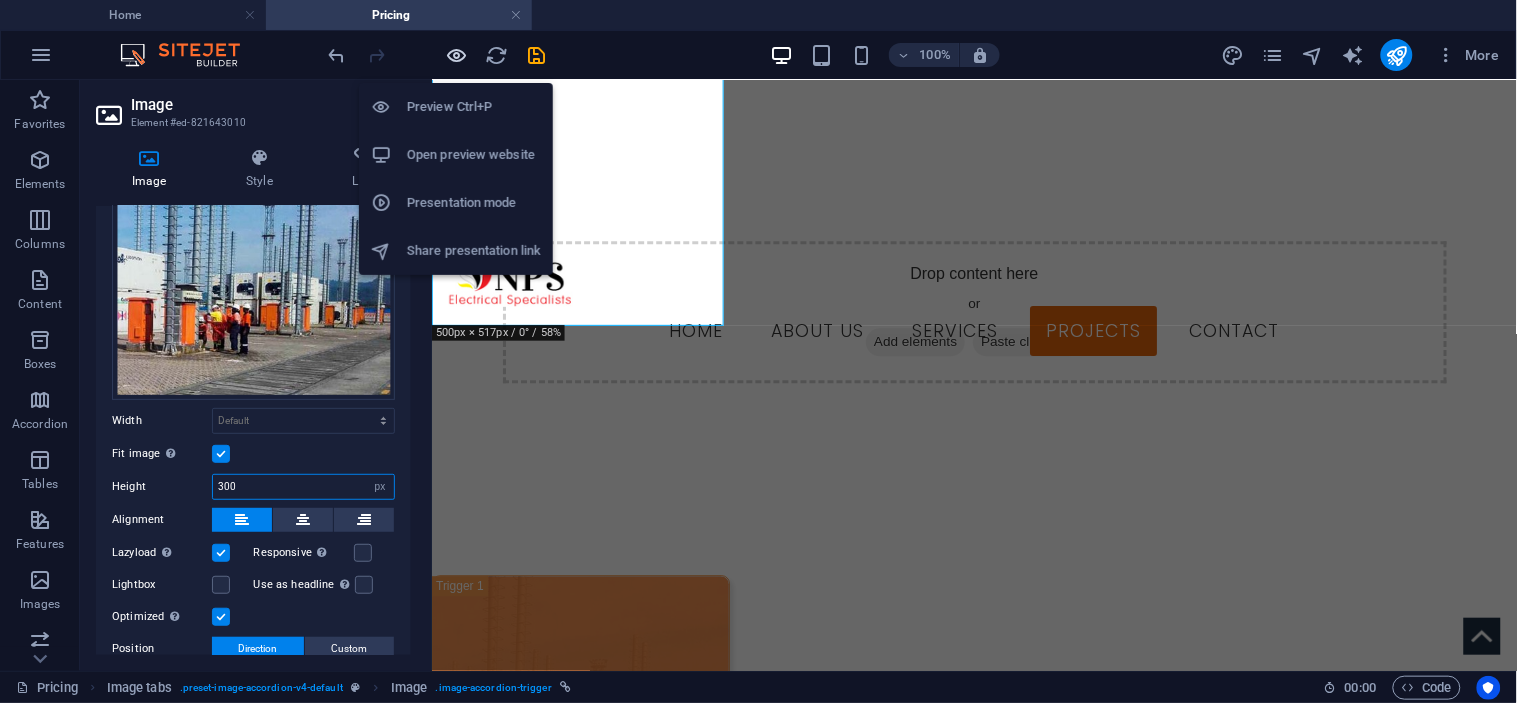 type on "300" 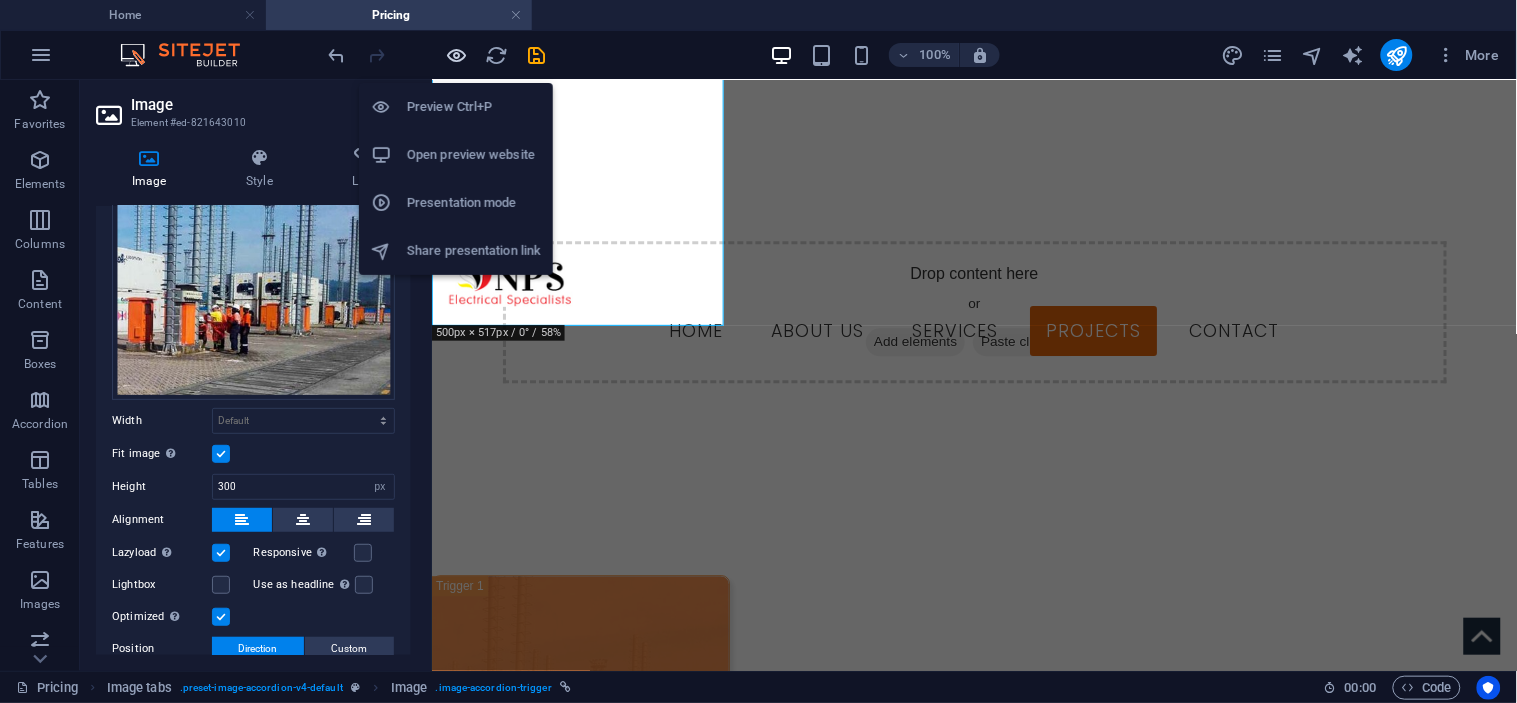 click at bounding box center (457, 55) 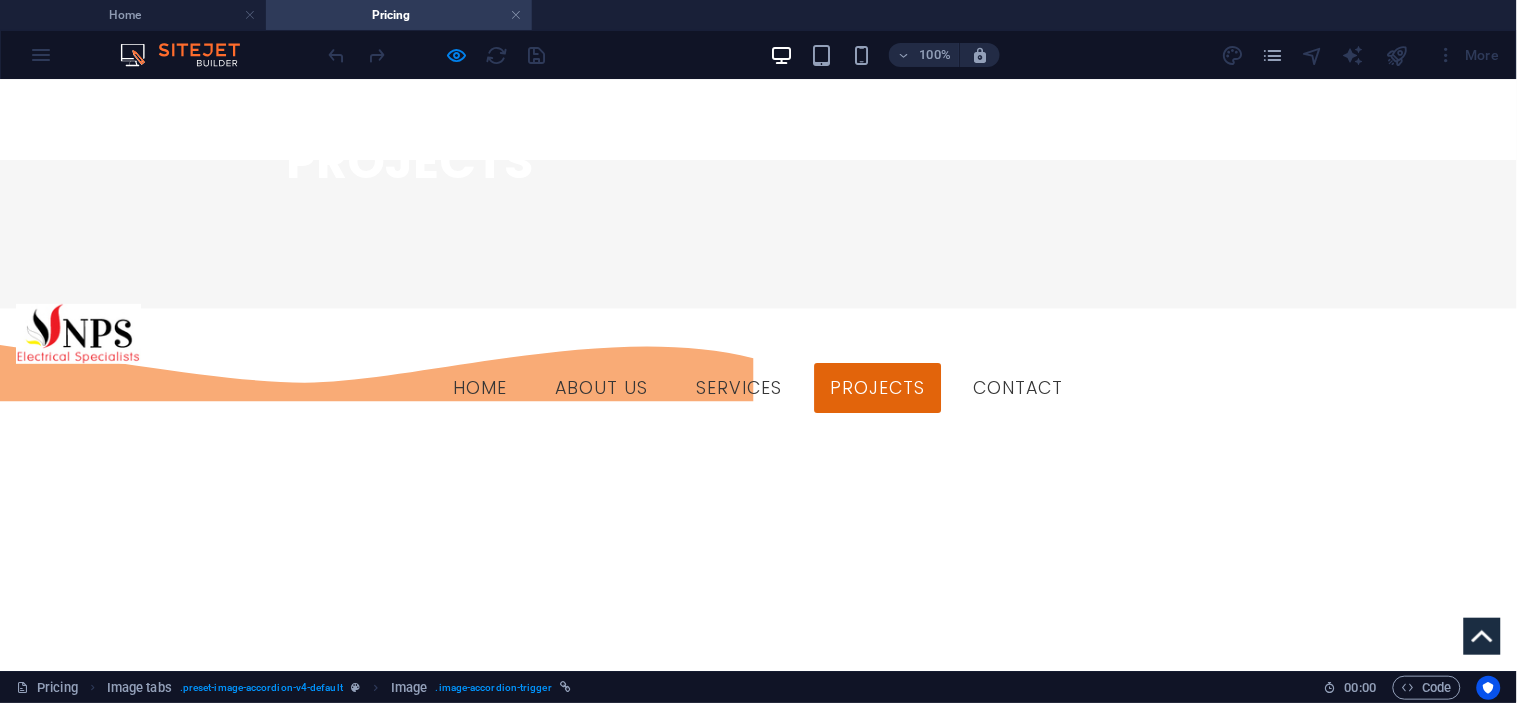 scroll, scrollTop: 728, scrollLeft: 0, axis: vertical 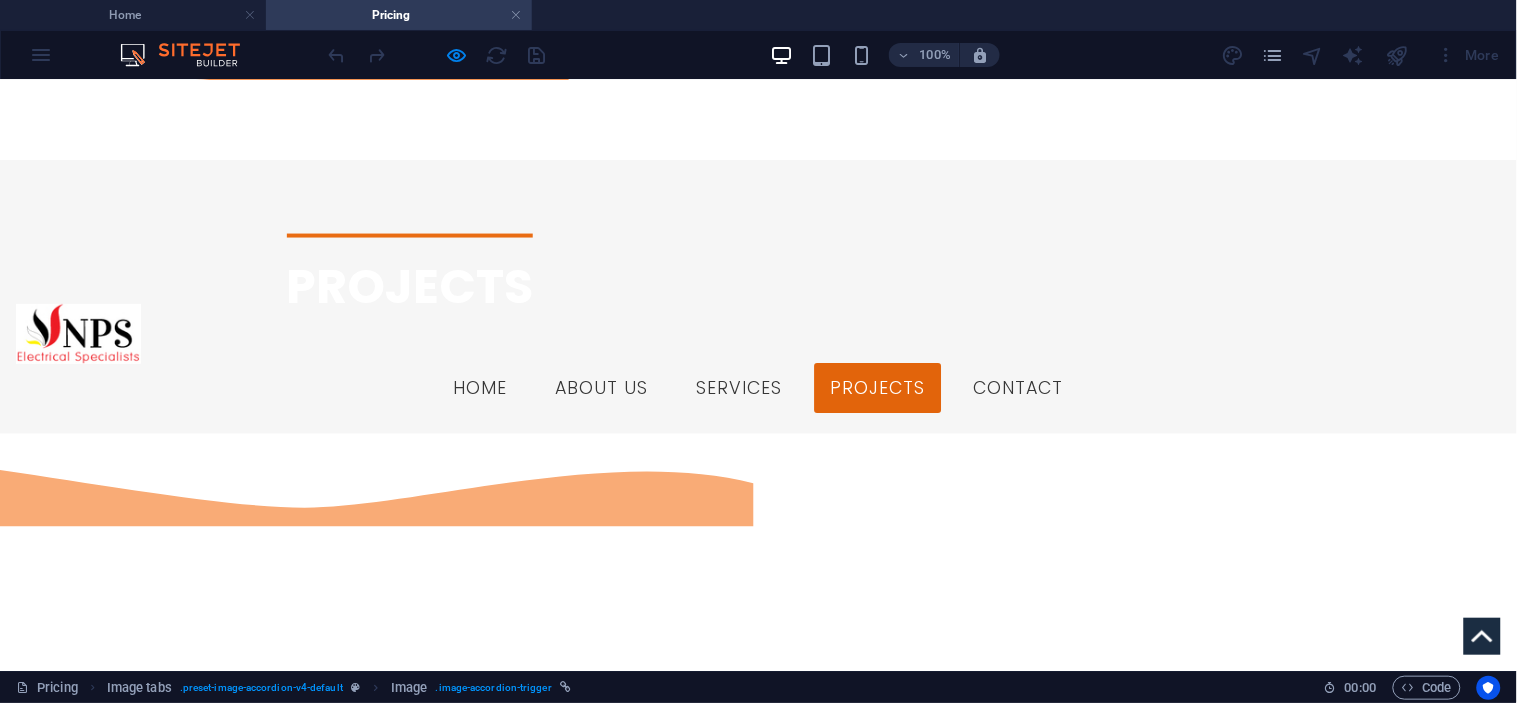 click at bounding box center [221, 999] 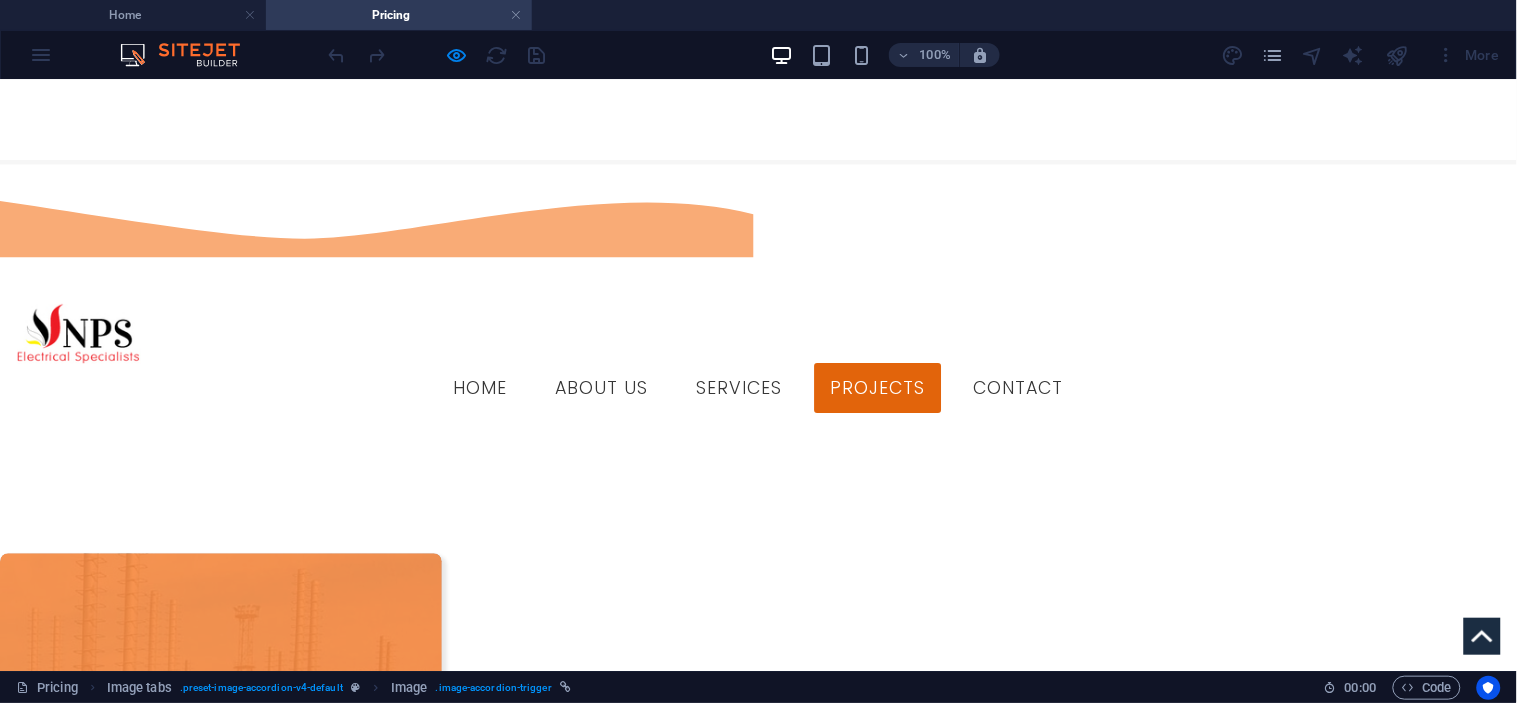 scroll, scrollTop: 840, scrollLeft: 0, axis: vertical 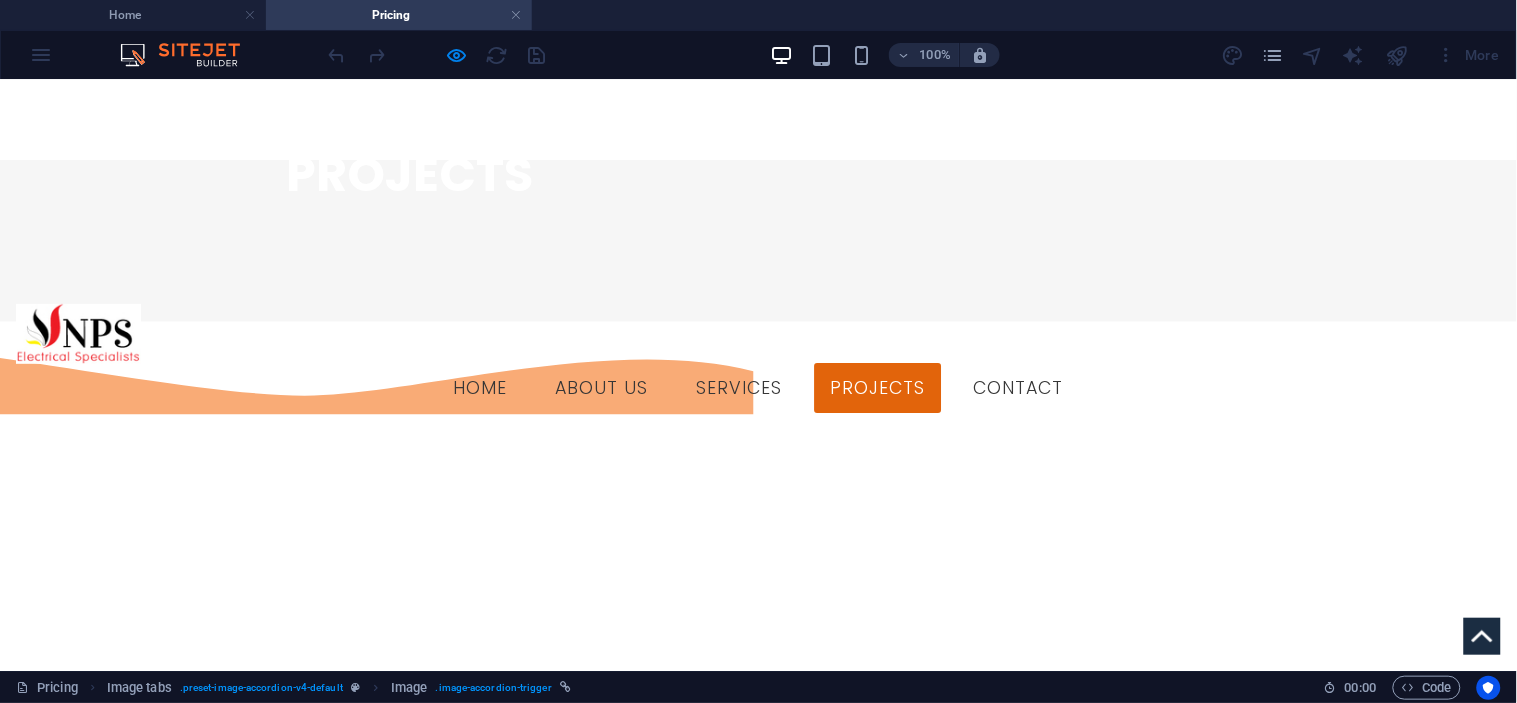 click on "SP BREWERY" at bounding box center (221, 1316) 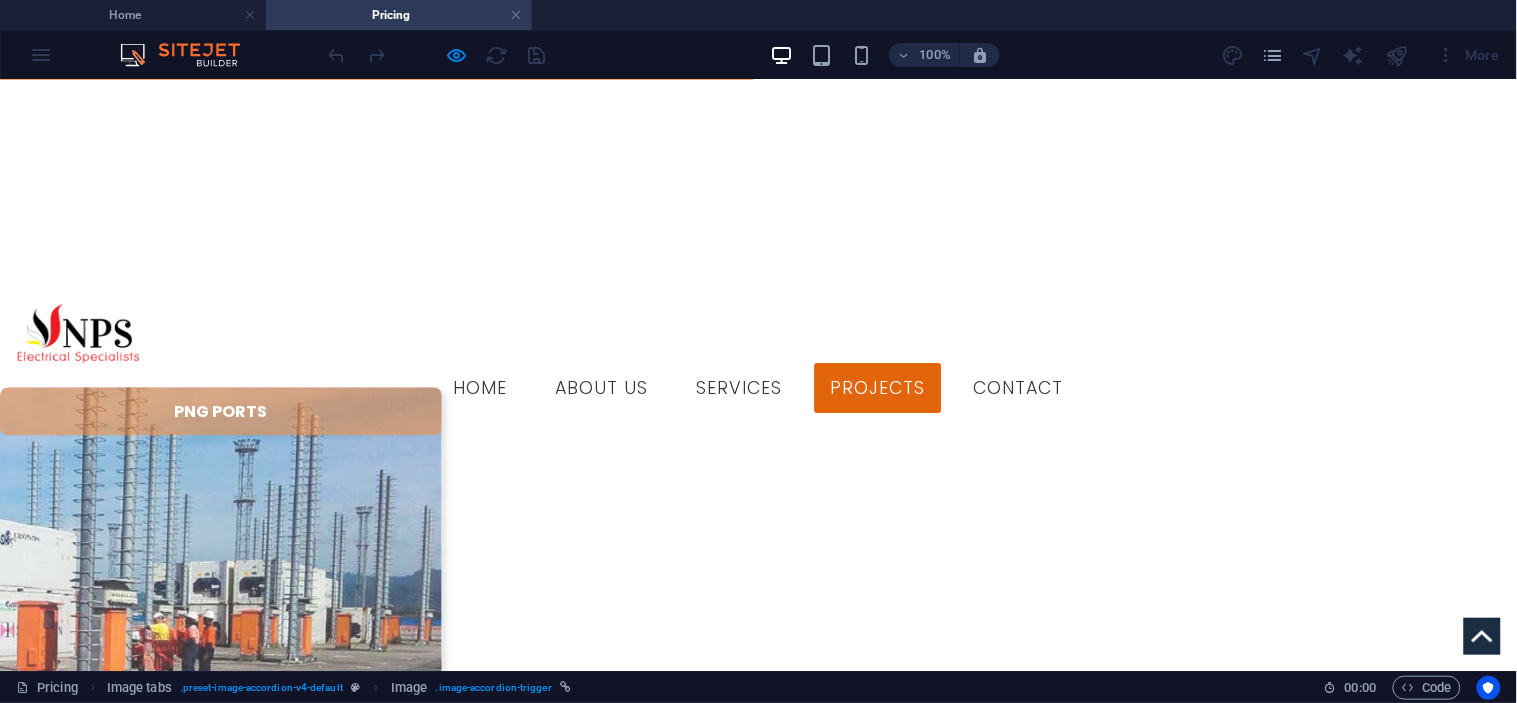 scroll, scrollTop: 1173, scrollLeft: 0, axis: vertical 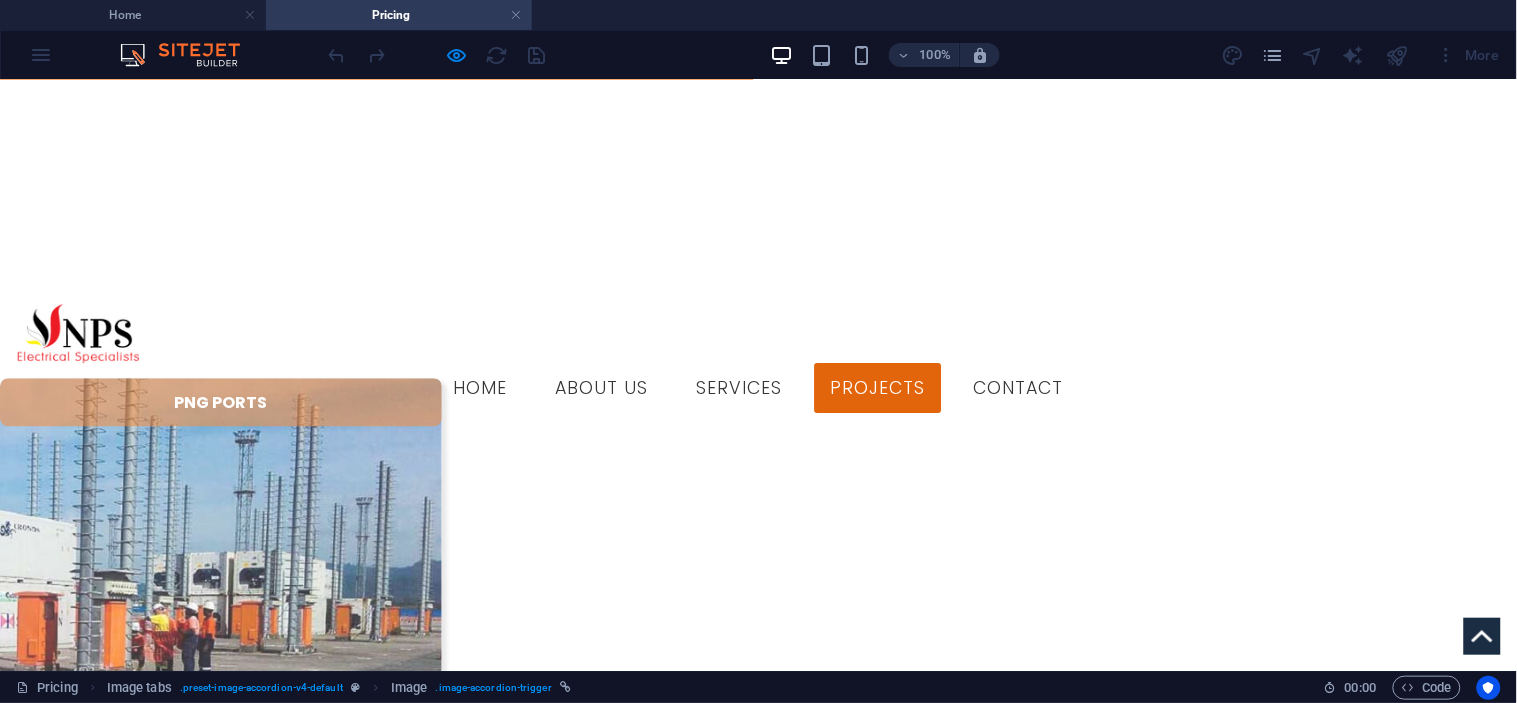 click on "ZENAG" at bounding box center (221, 1679) 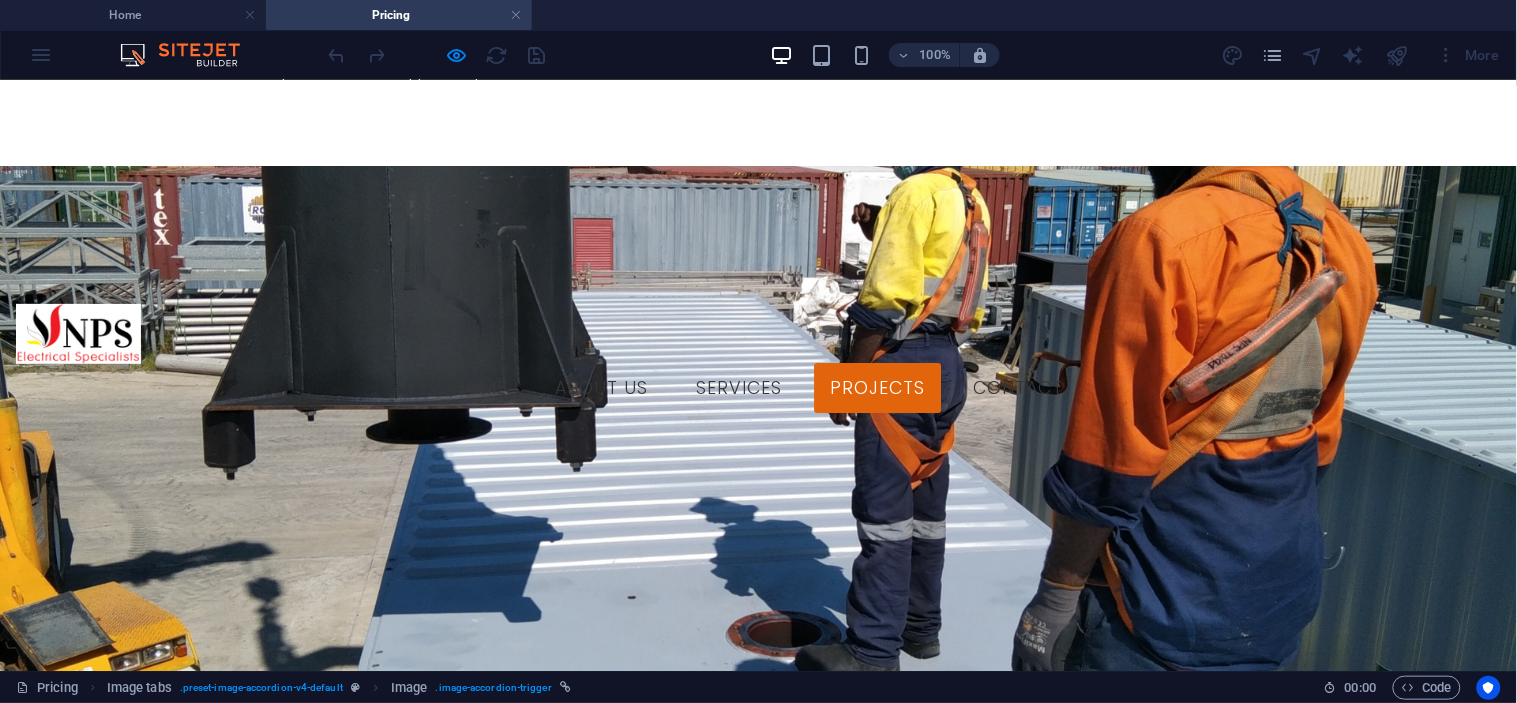 scroll, scrollTop: 0, scrollLeft: 0, axis: both 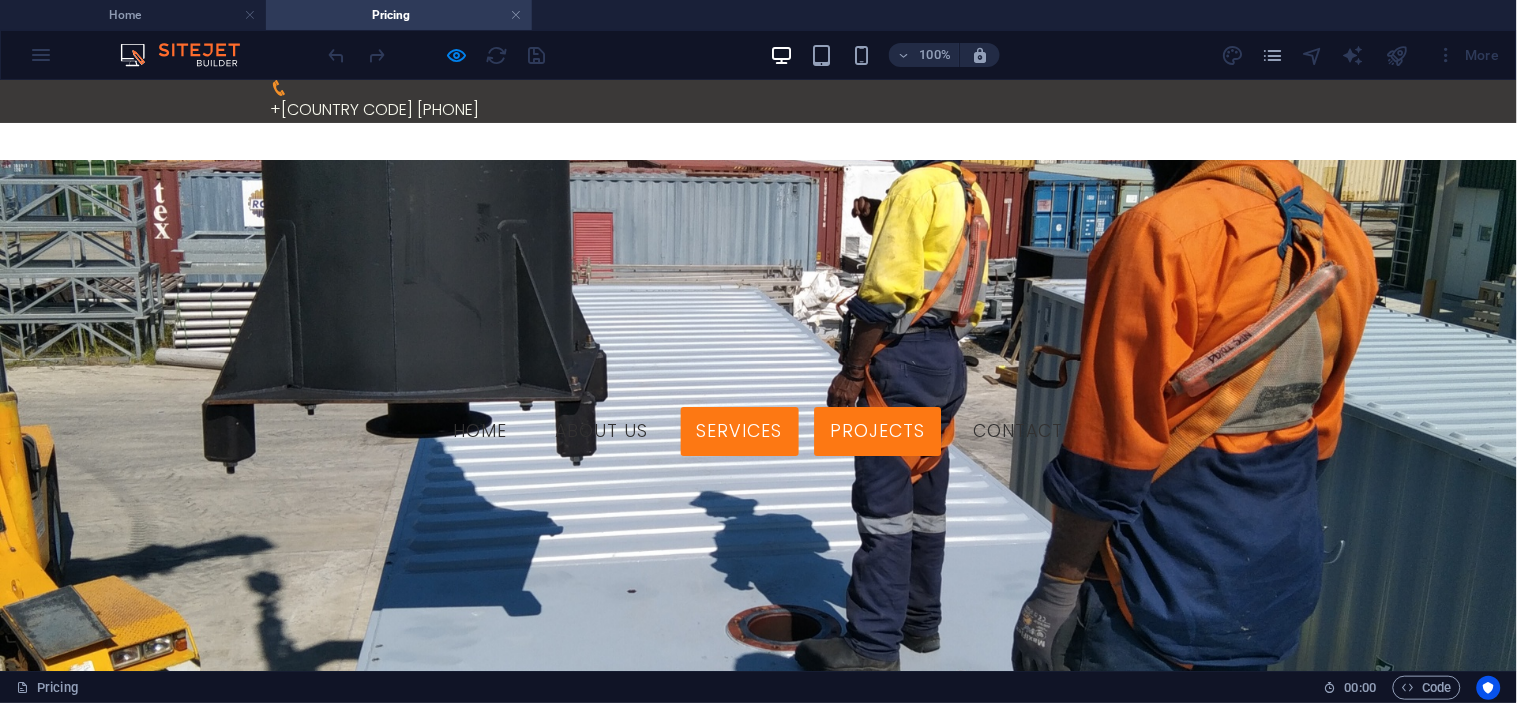click on "Services" at bounding box center [740, 431] 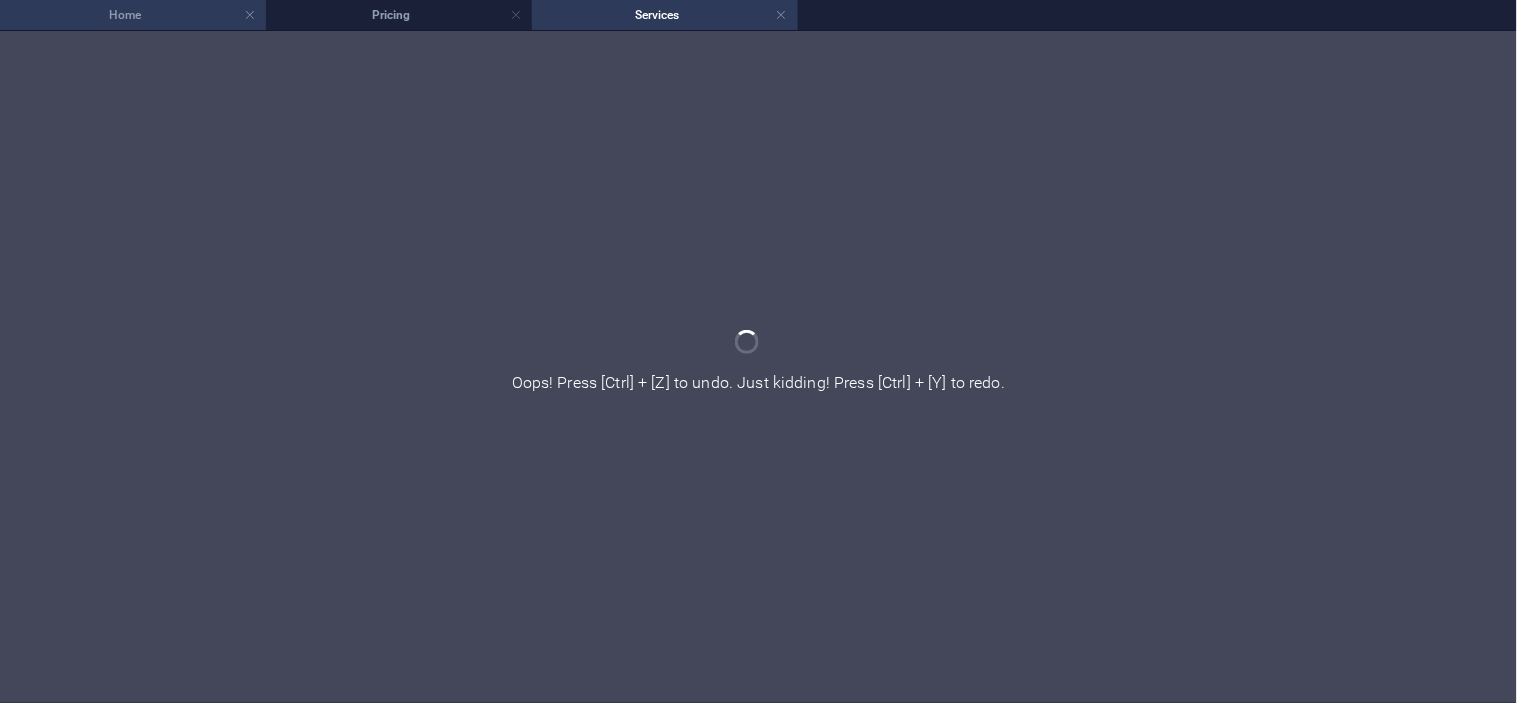 click on "Home" at bounding box center (133, 15) 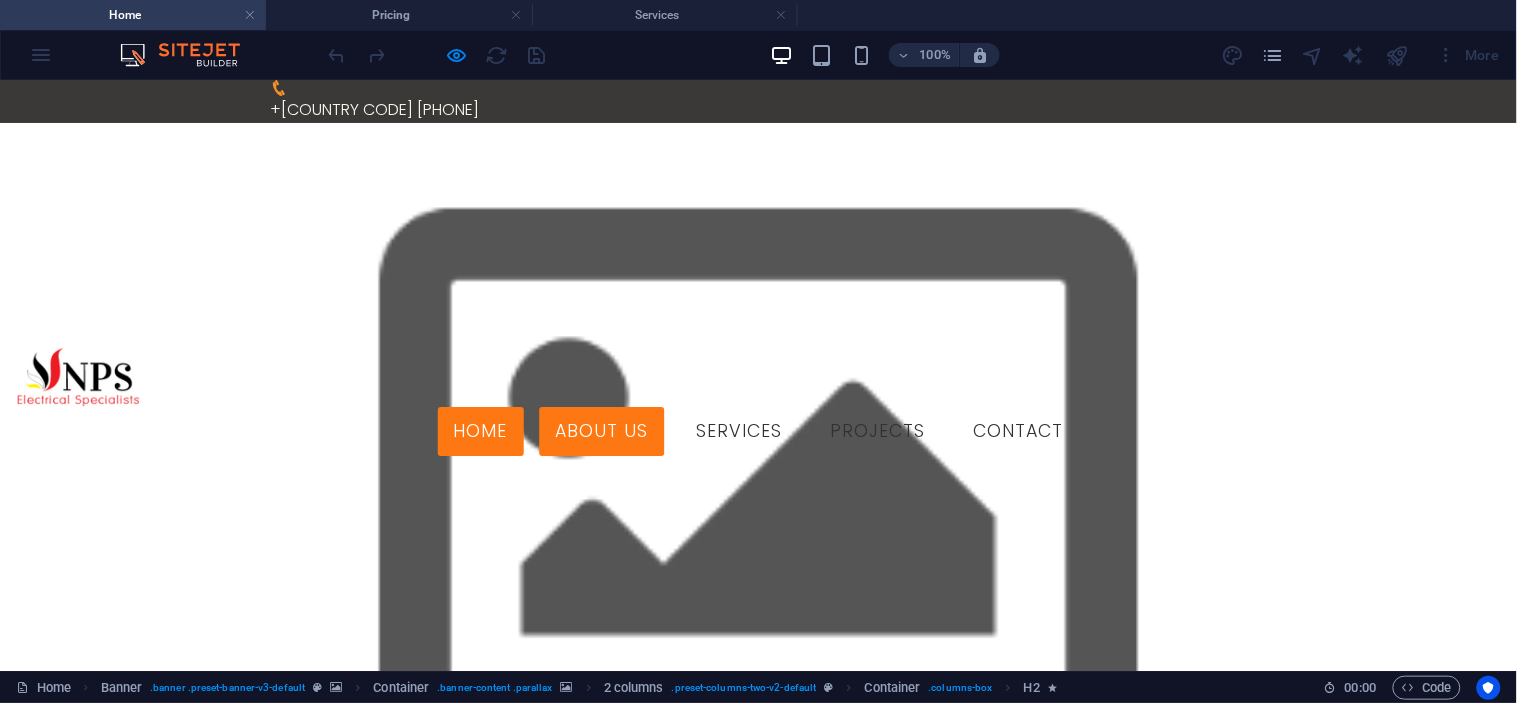 click on "About us" at bounding box center (602, 431) 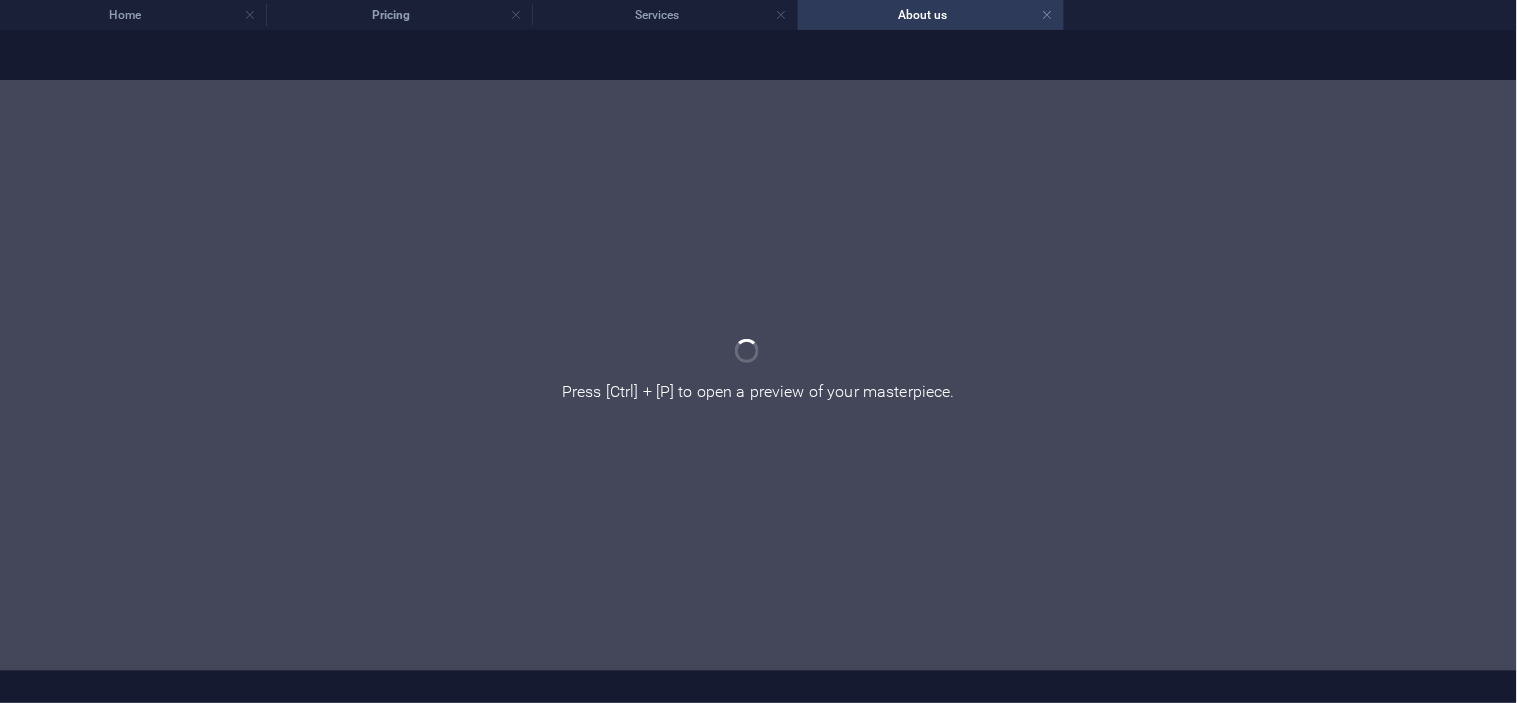 scroll, scrollTop: 0, scrollLeft: 0, axis: both 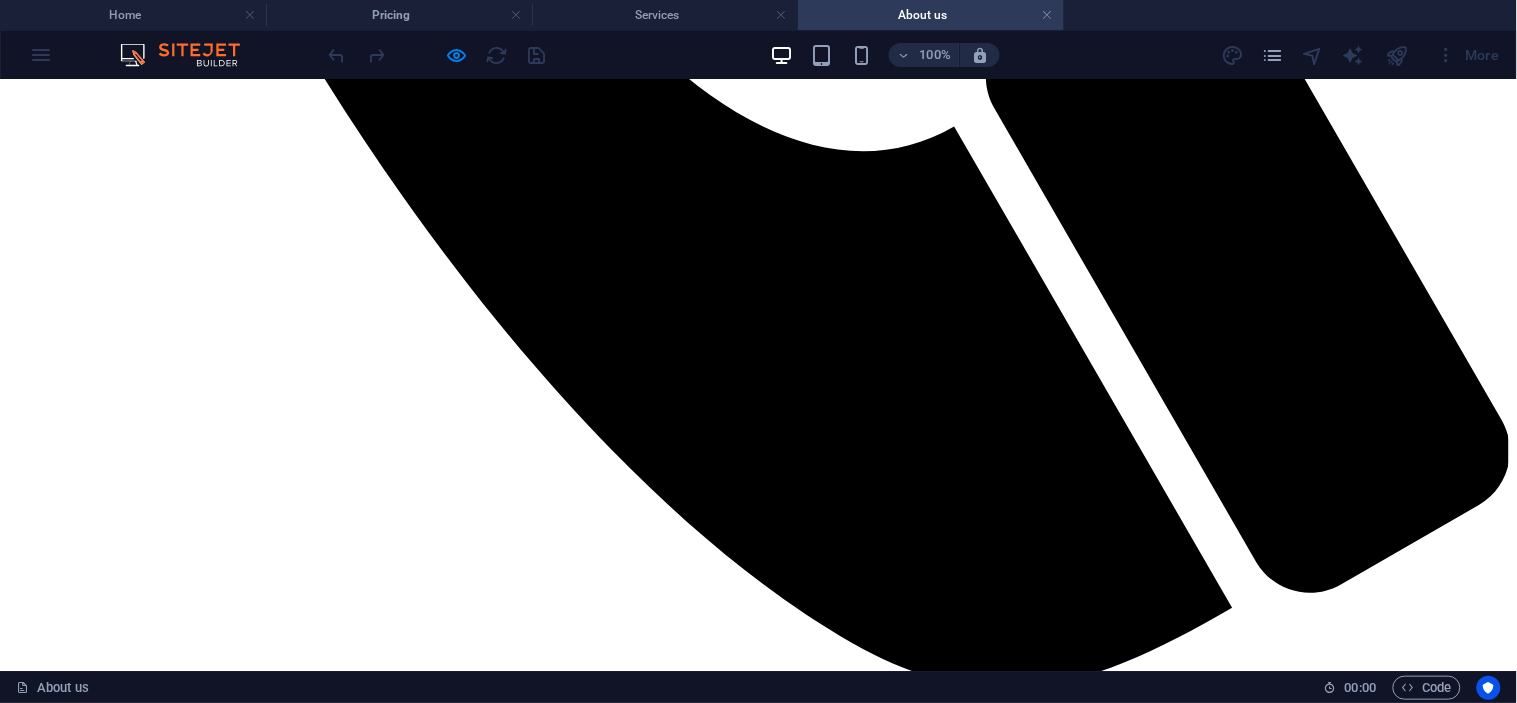 click on "Refrigeration/Air-conditioning" at bounding box center [127, 4038] 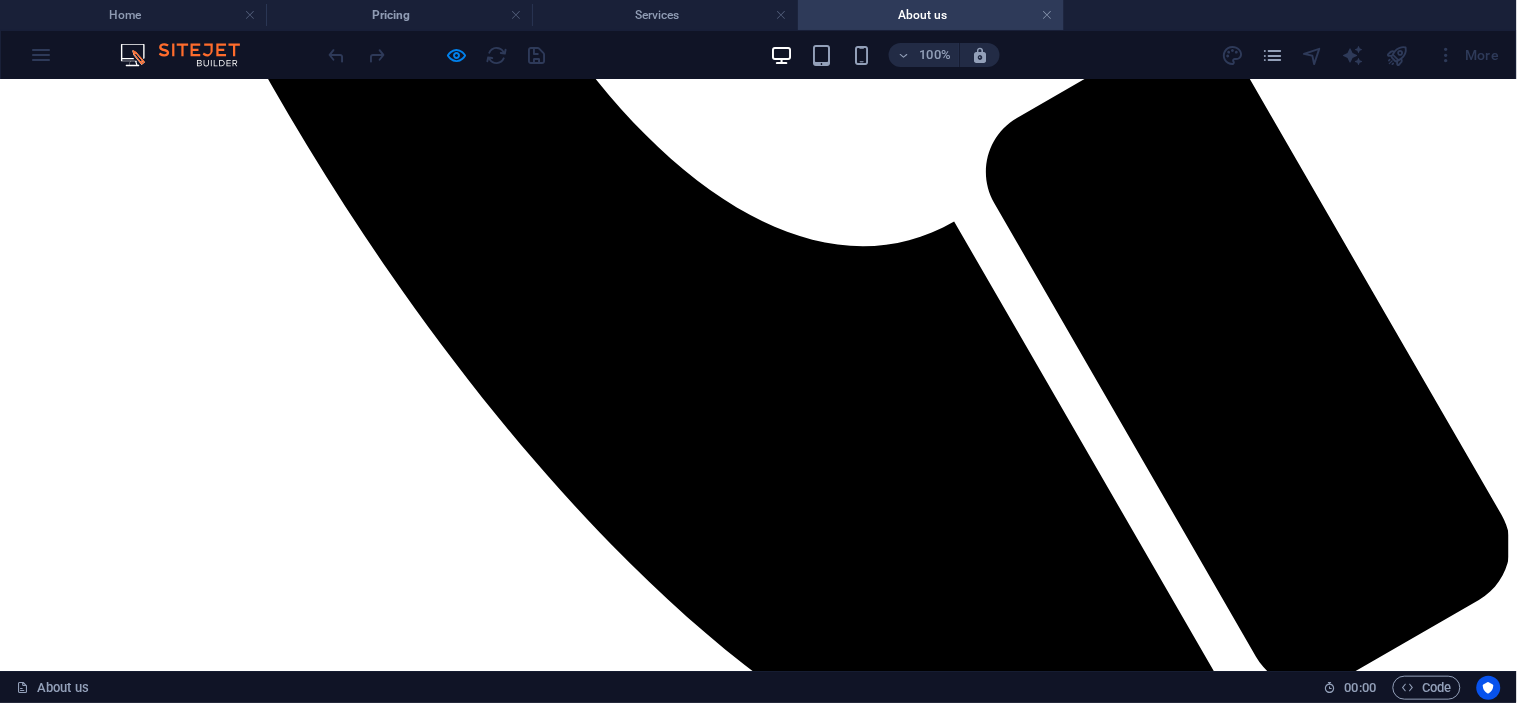 scroll, scrollTop: 1187, scrollLeft: 0, axis: vertical 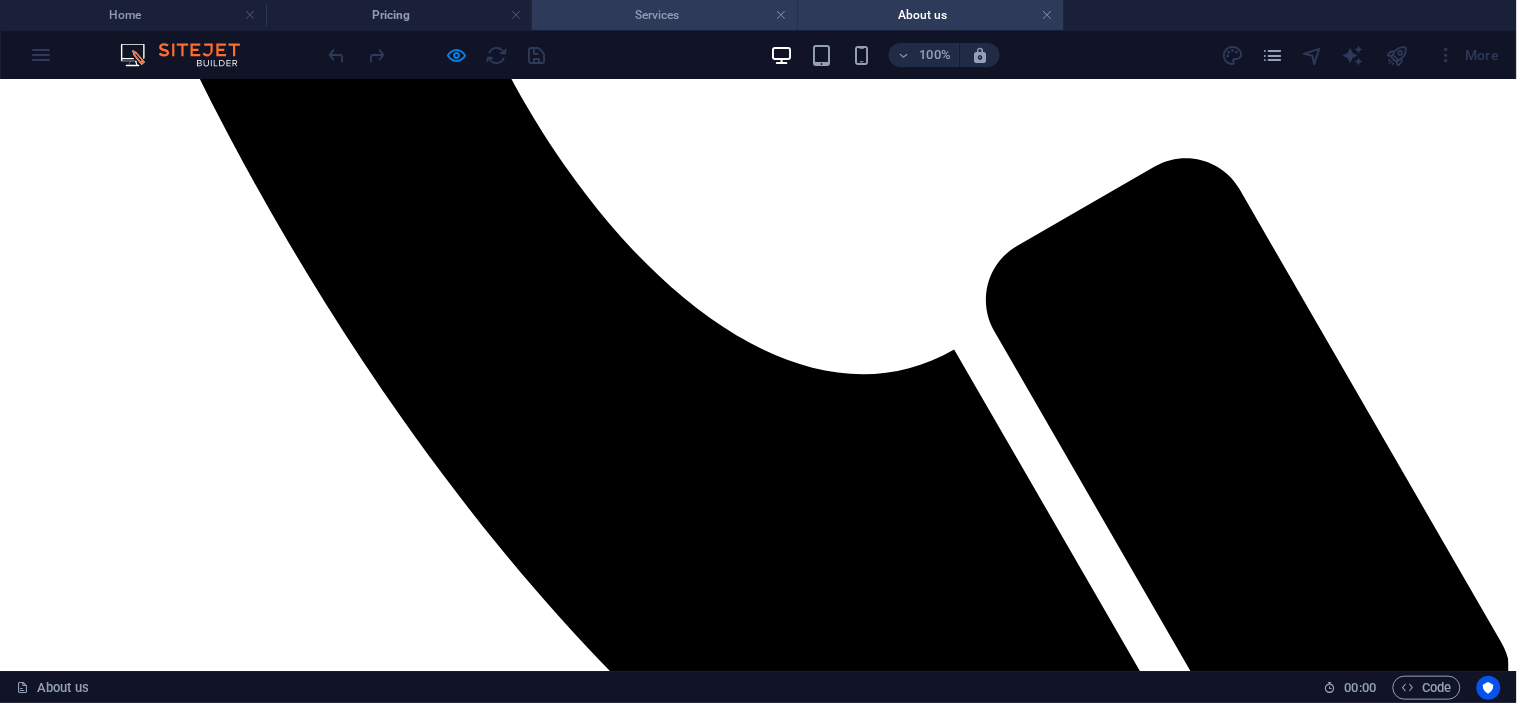 click on "Services" at bounding box center [665, 15] 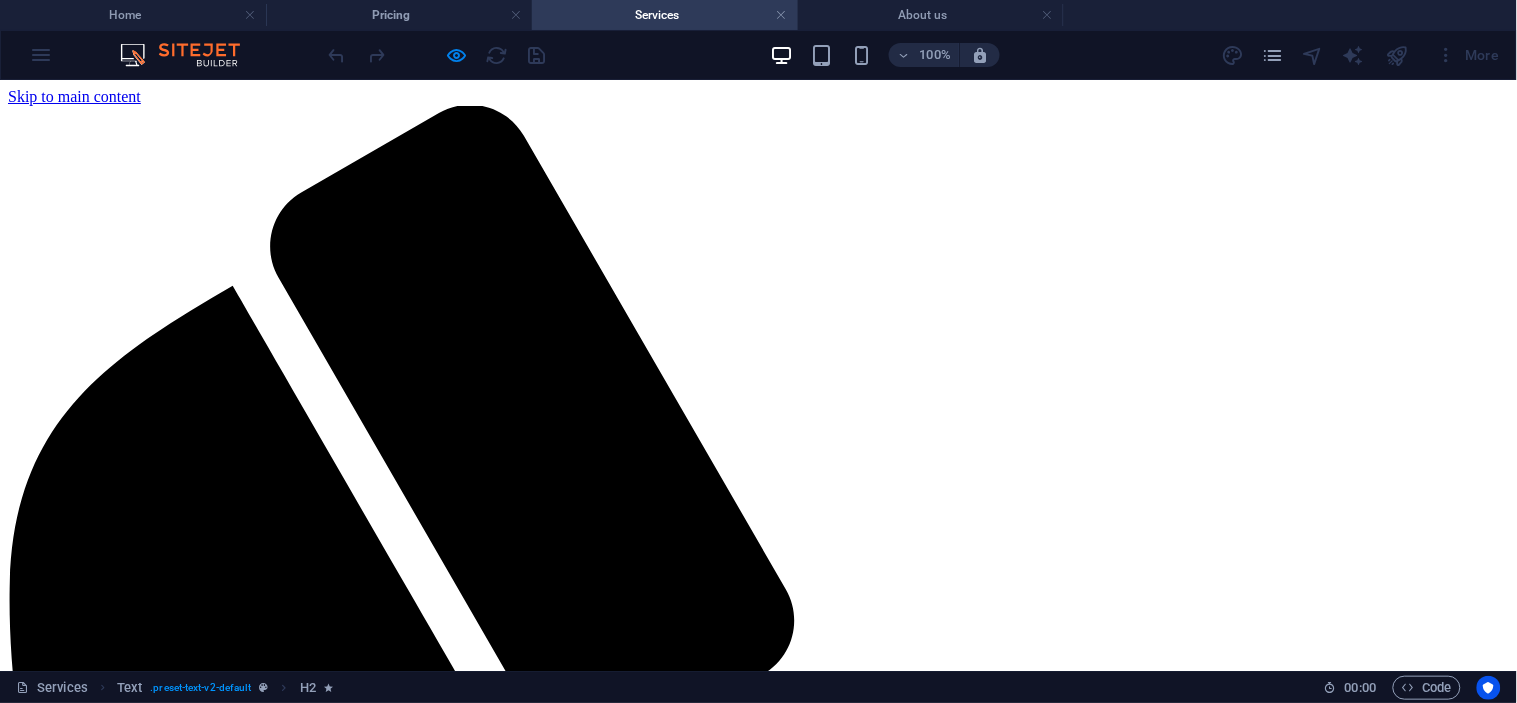 scroll, scrollTop: 643, scrollLeft: 0, axis: vertical 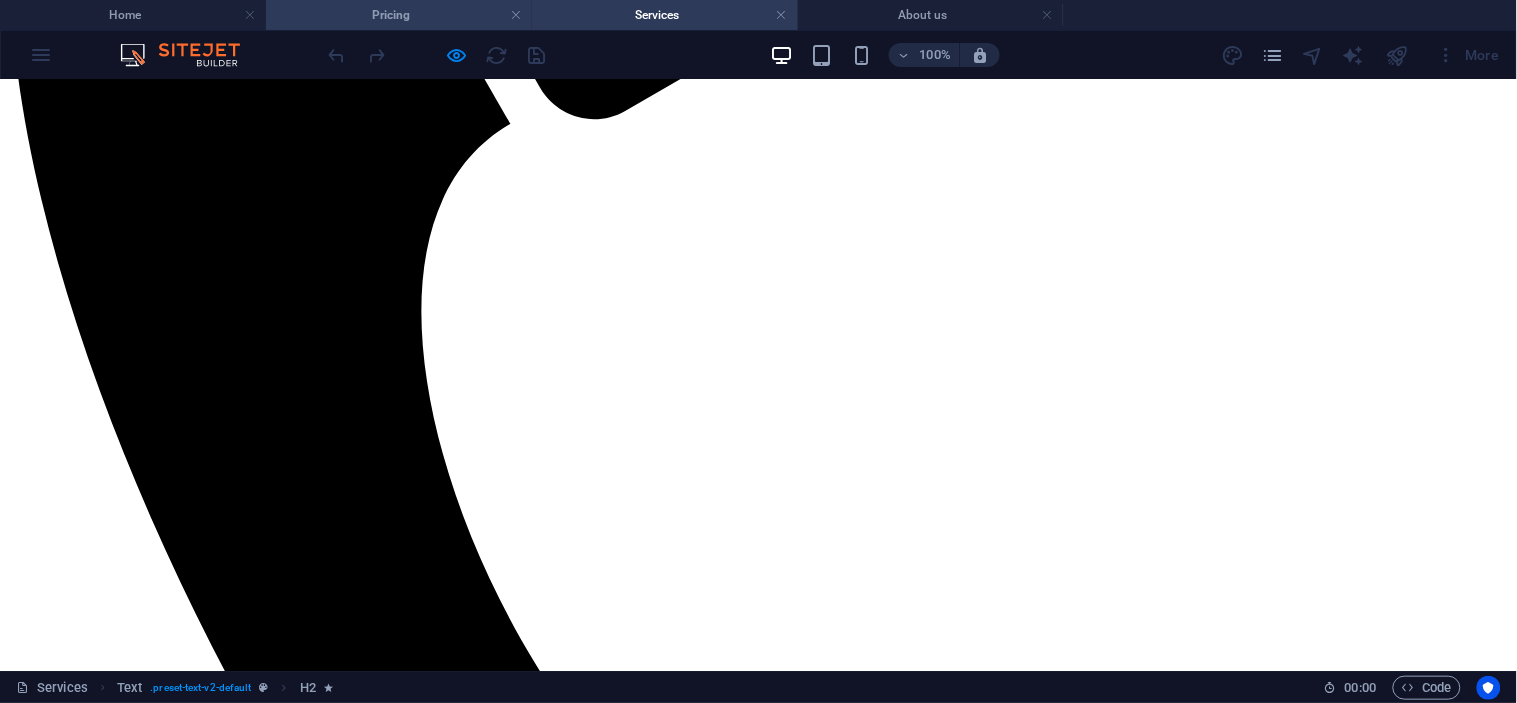 click on "Pricing" at bounding box center [399, 15] 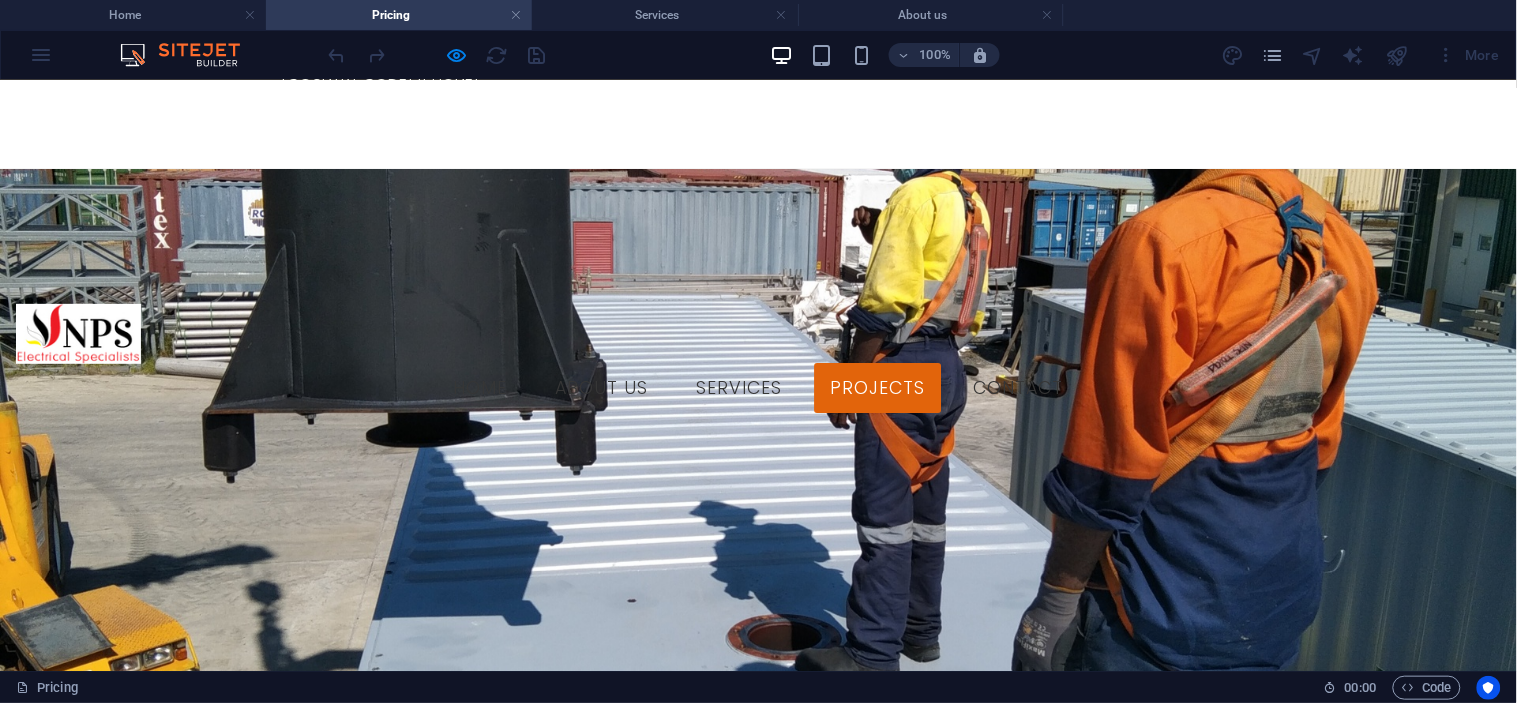 scroll, scrollTop: 0, scrollLeft: 0, axis: both 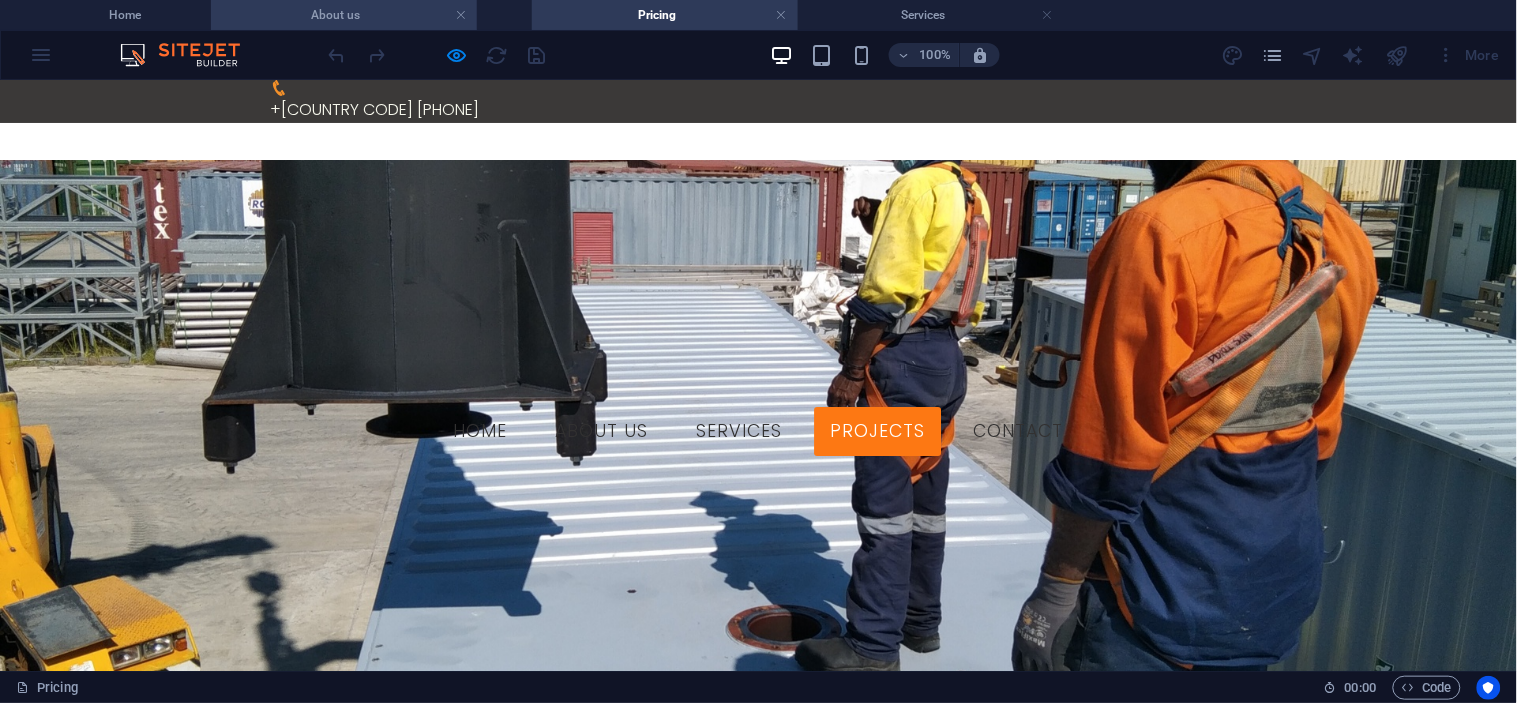 drag, startPoint x: 945, startPoint y: 13, endPoint x: 362, endPoint y: 7, distance: 583.0309 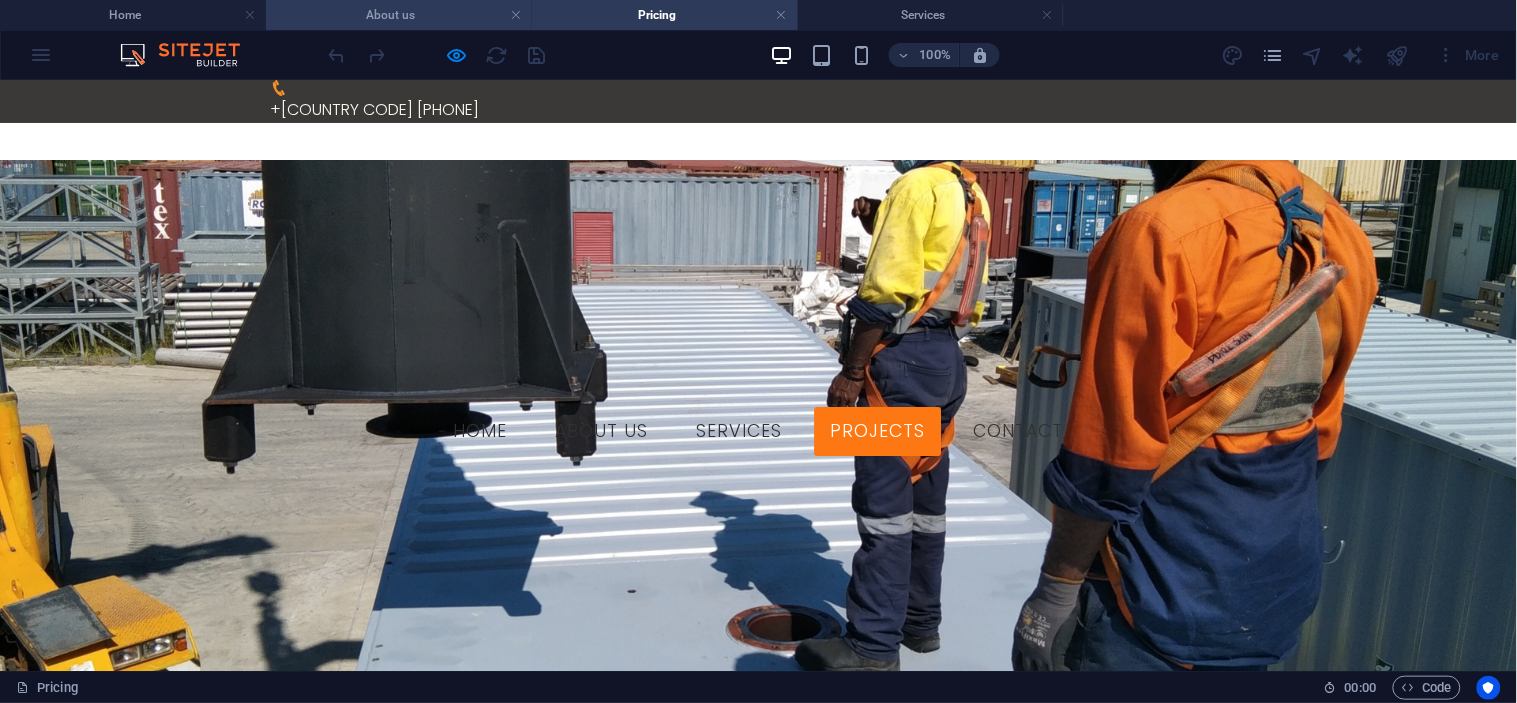click on "About us" at bounding box center [399, 15] 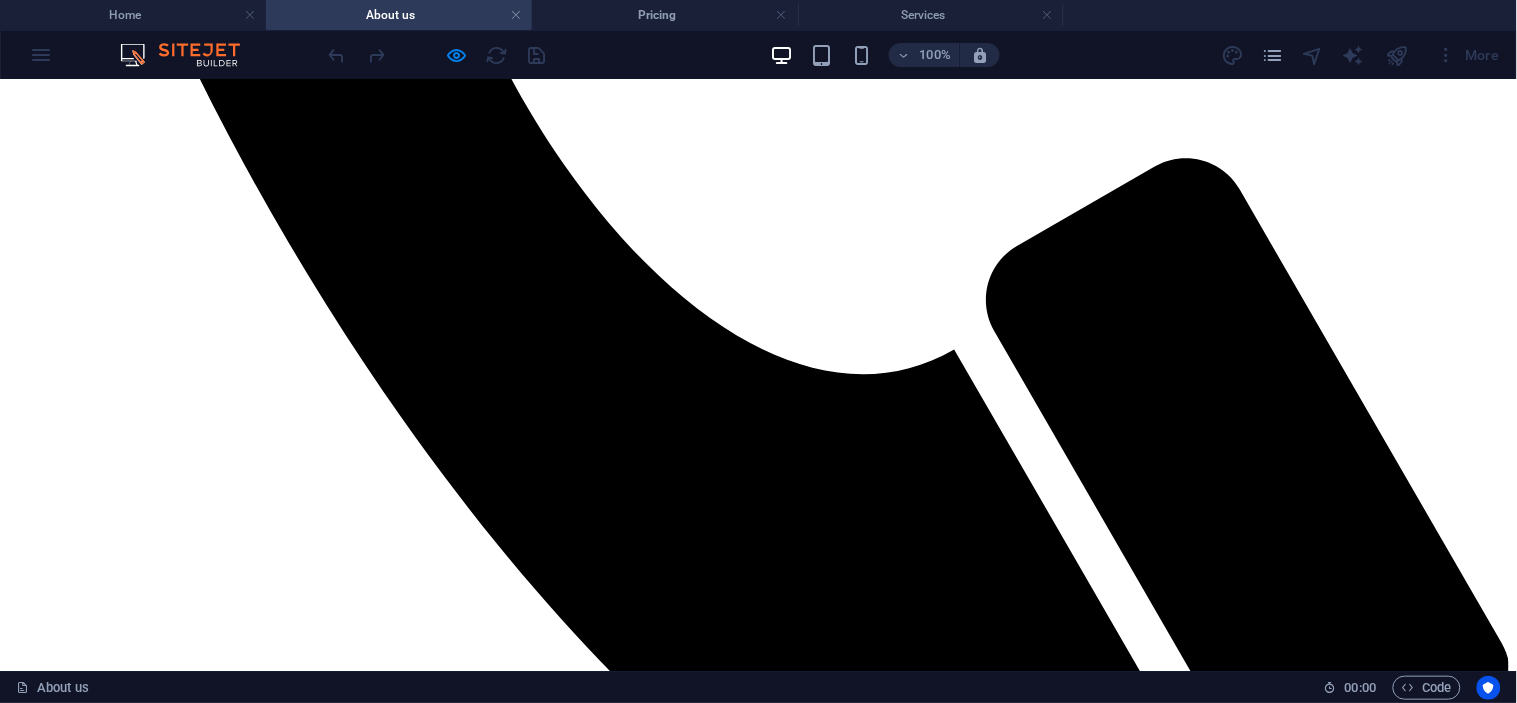 scroll, scrollTop: 1521, scrollLeft: 0, axis: vertical 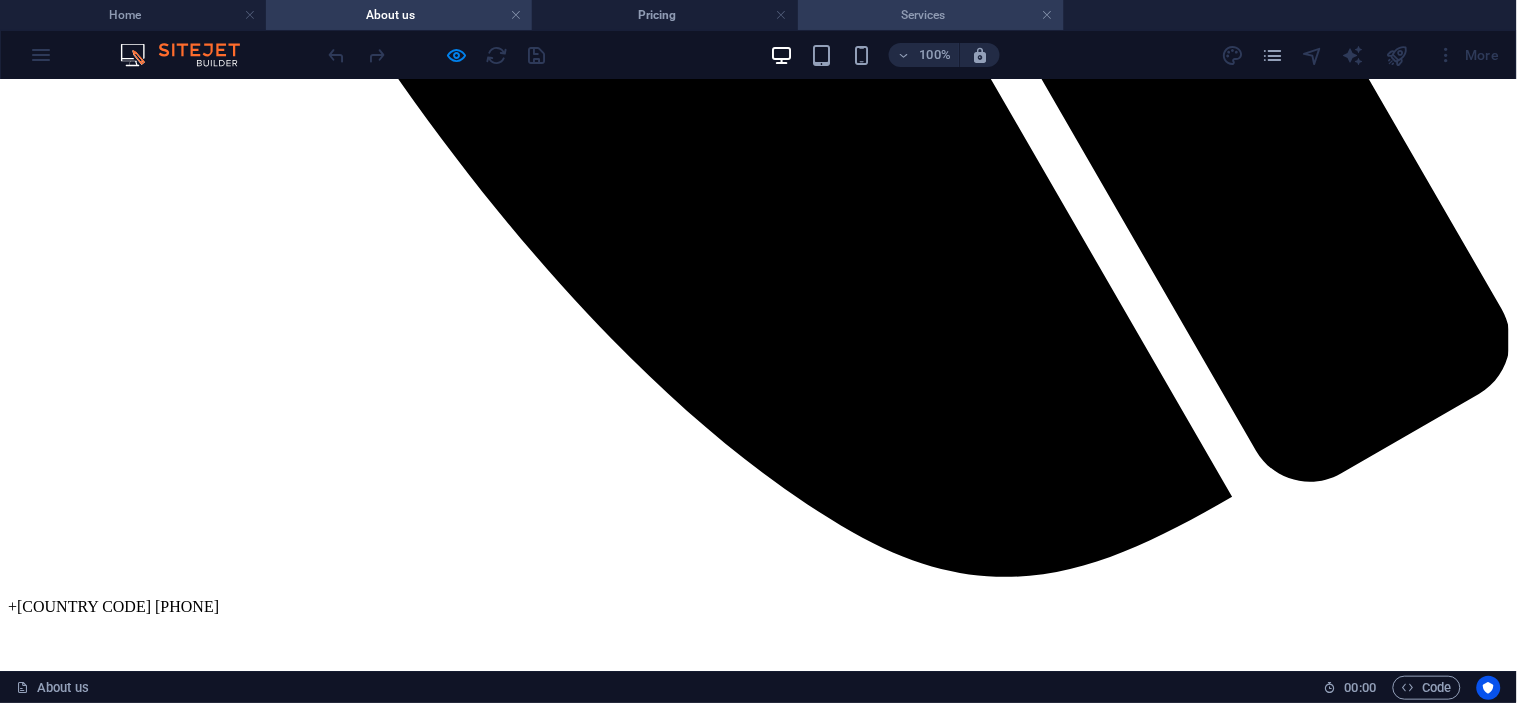 click on "Services" at bounding box center [931, 15] 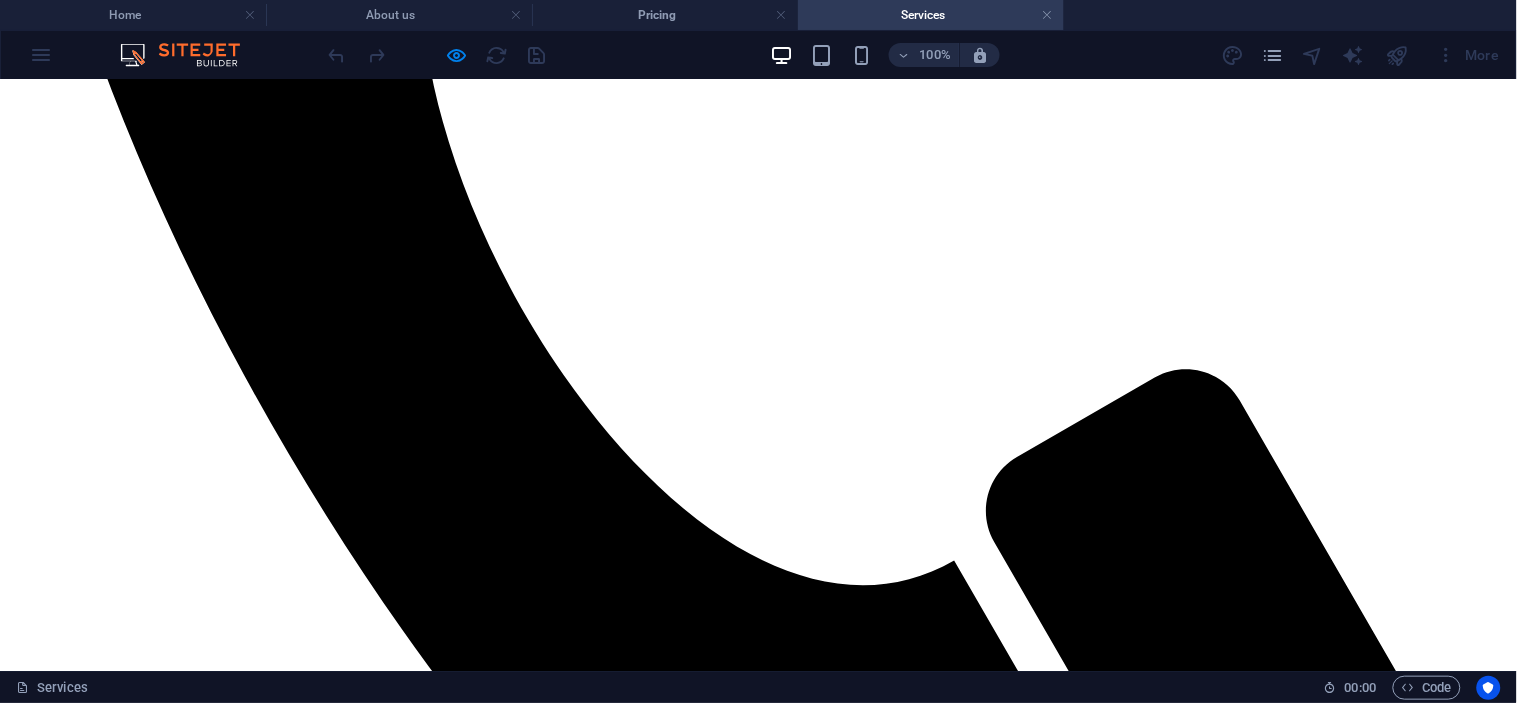 scroll, scrollTop: 976, scrollLeft: 0, axis: vertical 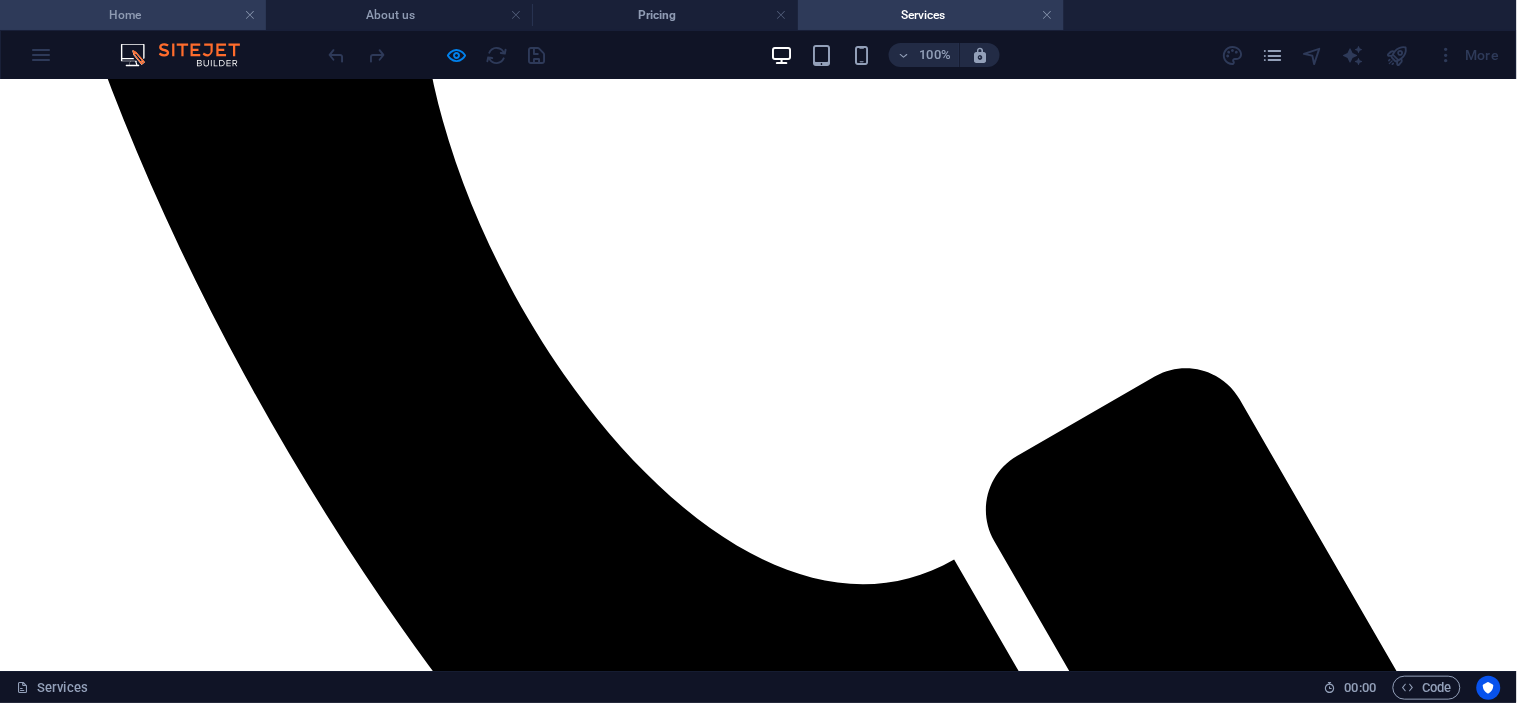 click on "Home" at bounding box center (133, 15) 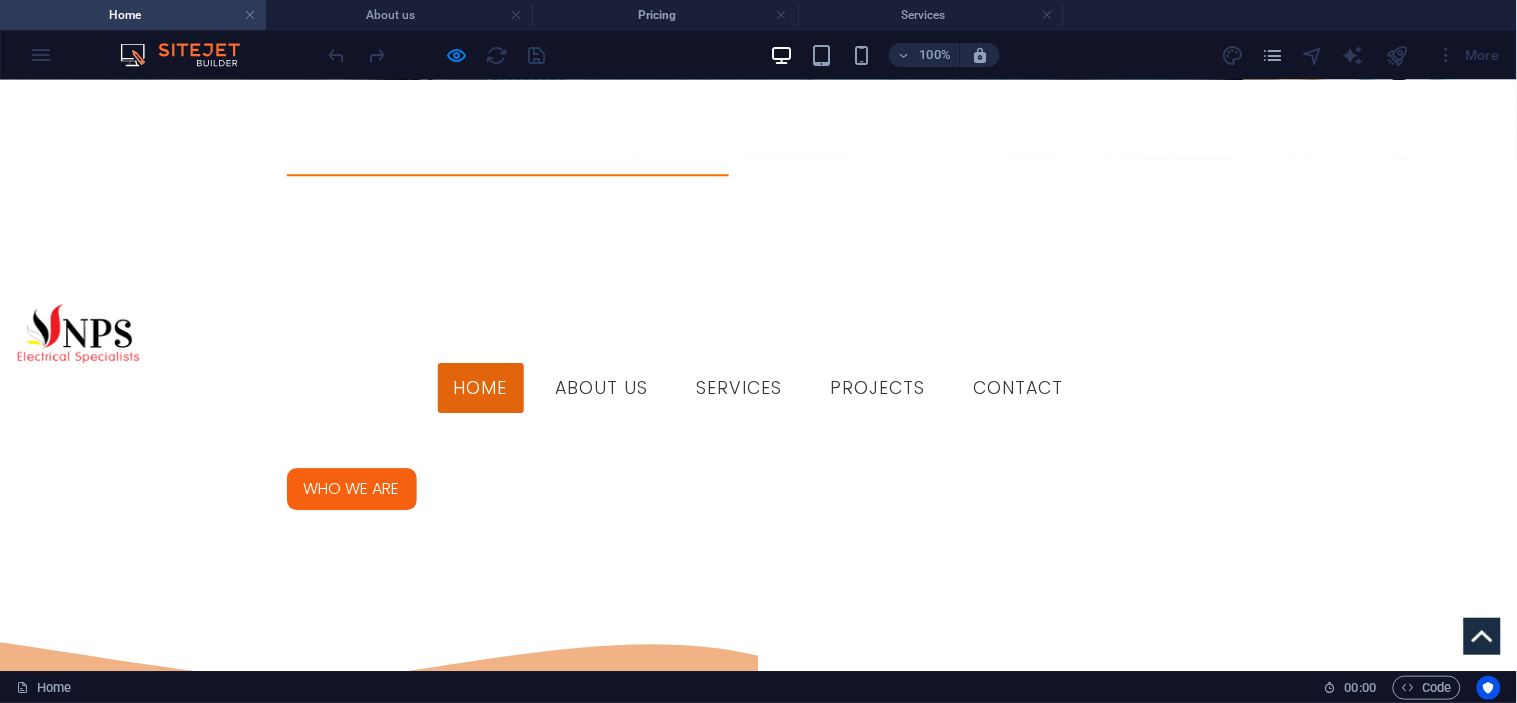 scroll, scrollTop: 1333, scrollLeft: 0, axis: vertical 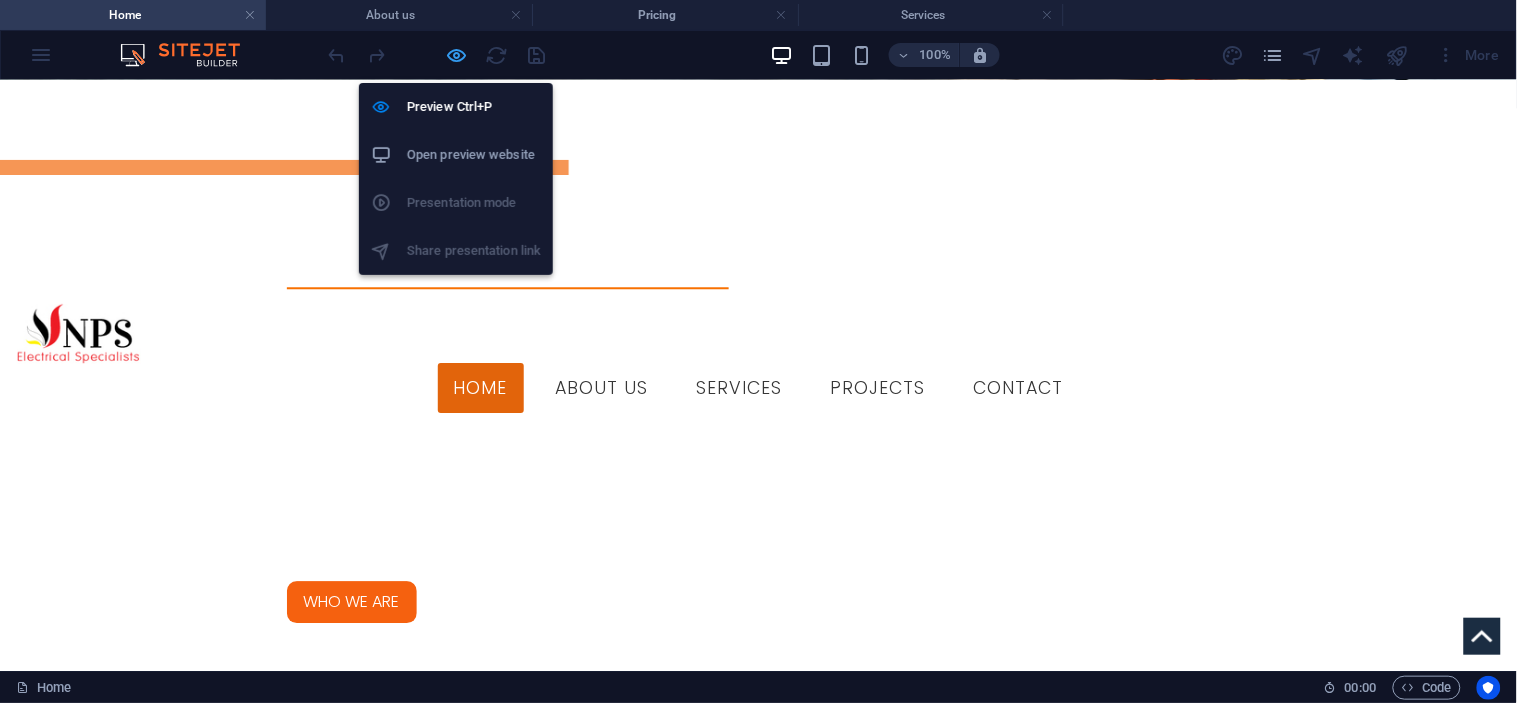 click at bounding box center [457, 55] 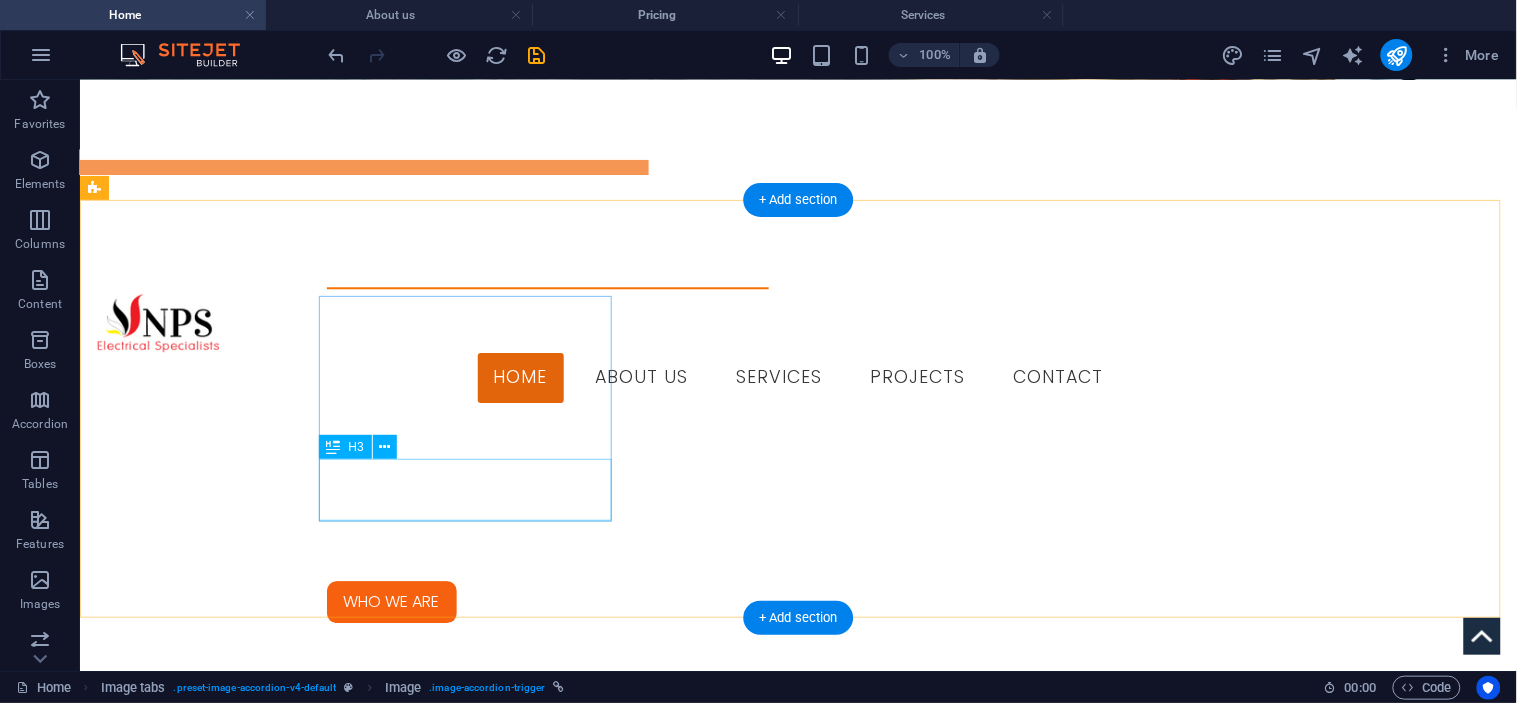 click on "INDUSTRIAL" at bounding box center [241, 2408] 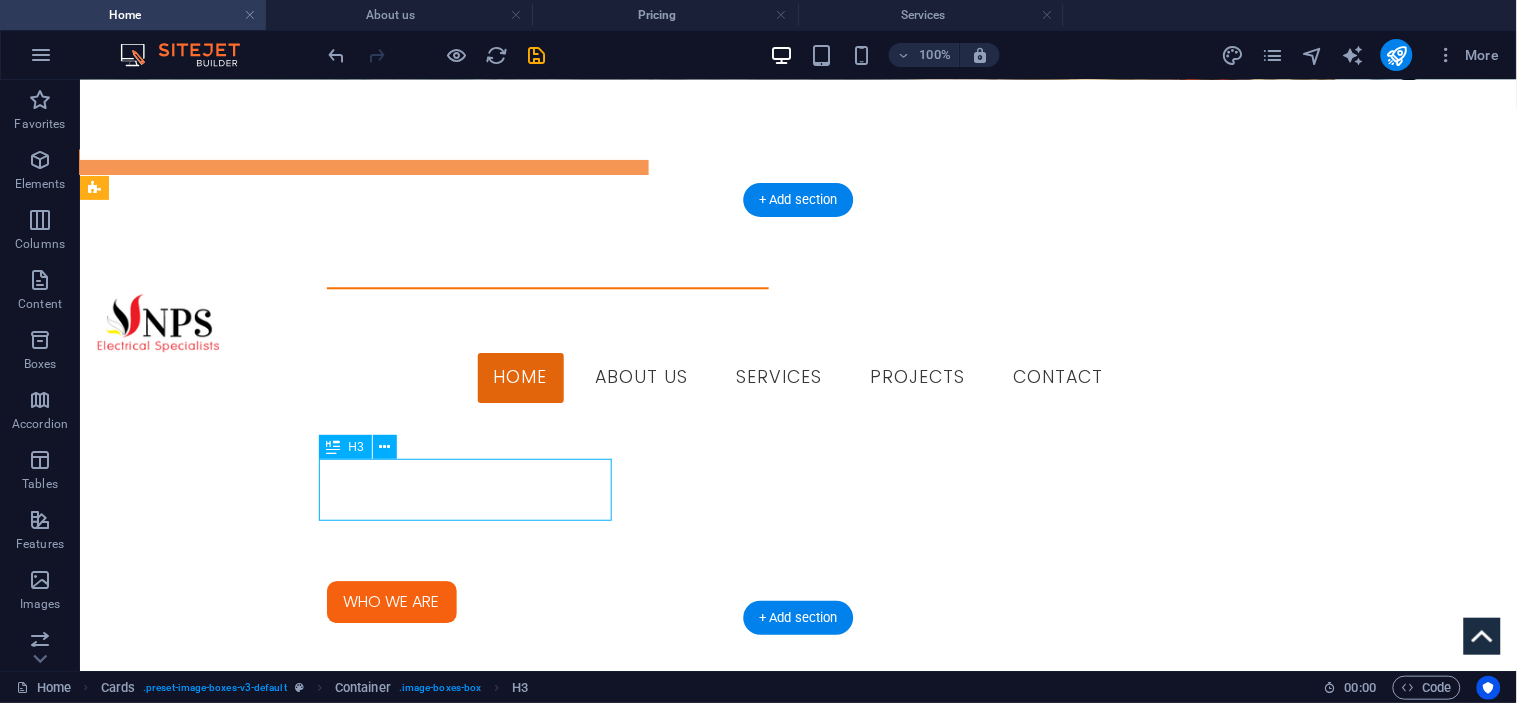 click on "INDUSTRIAL" at bounding box center (241, 2408) 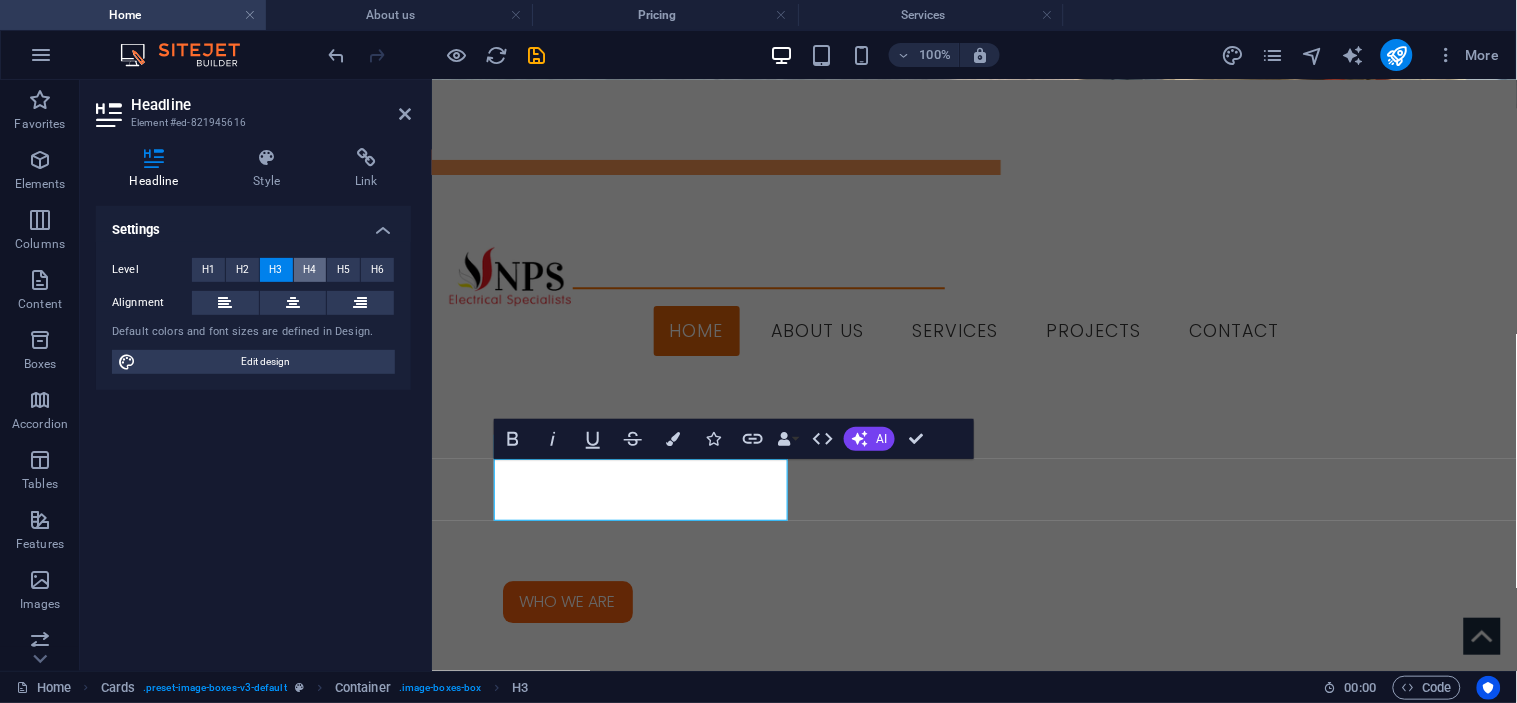 click on "H4" at bounding box center [310, 270] 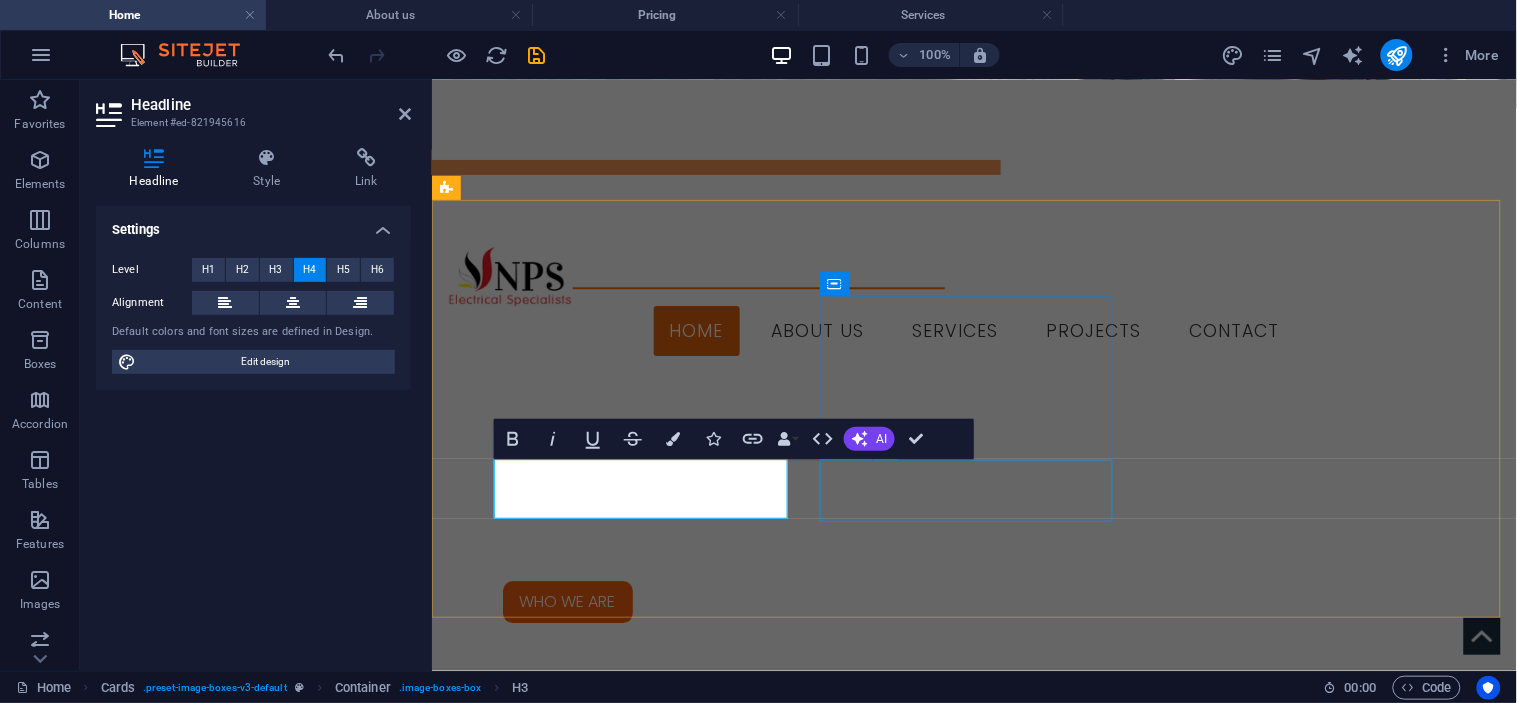 click on "COMMERCIAL" at bounding box center [593, 2626] 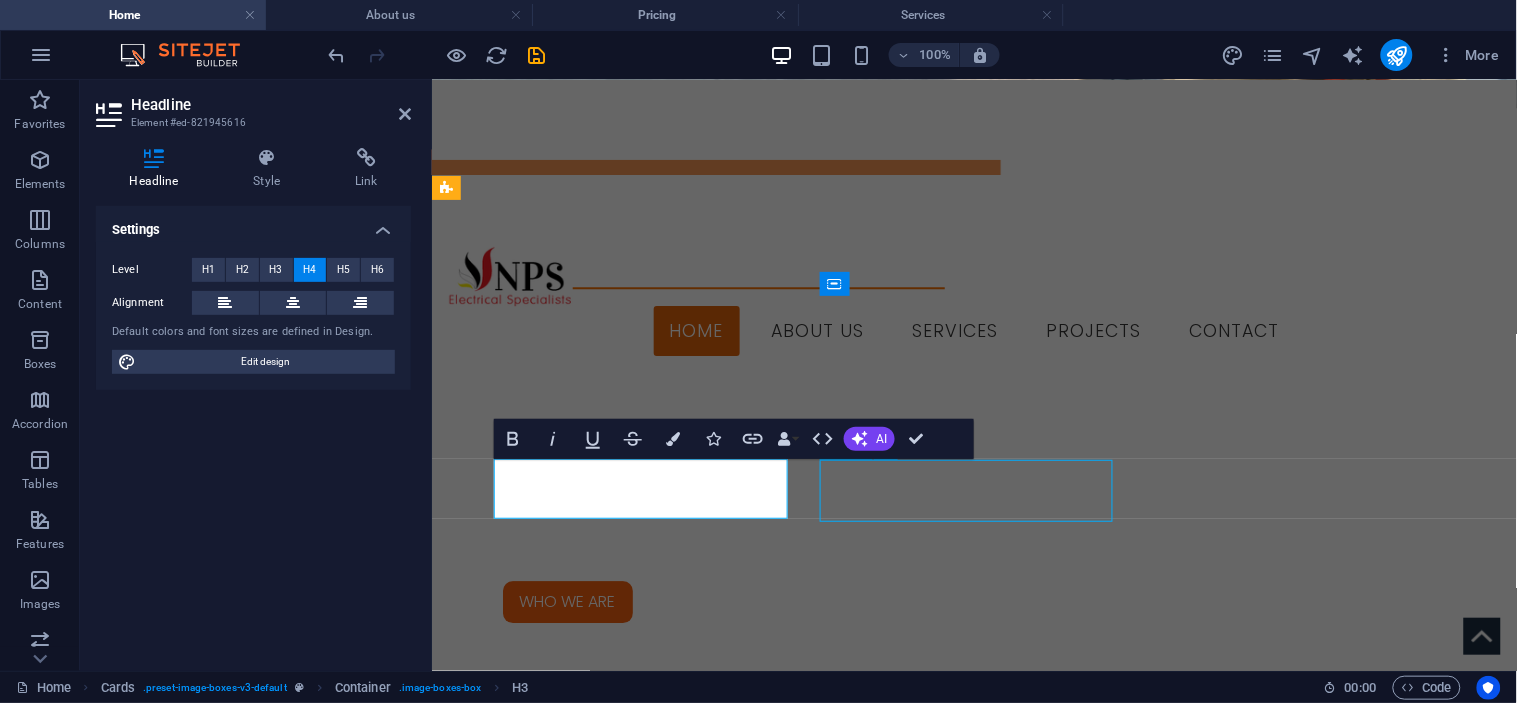 click on "COMMERCIAL" at bounding box center [593, 2626] 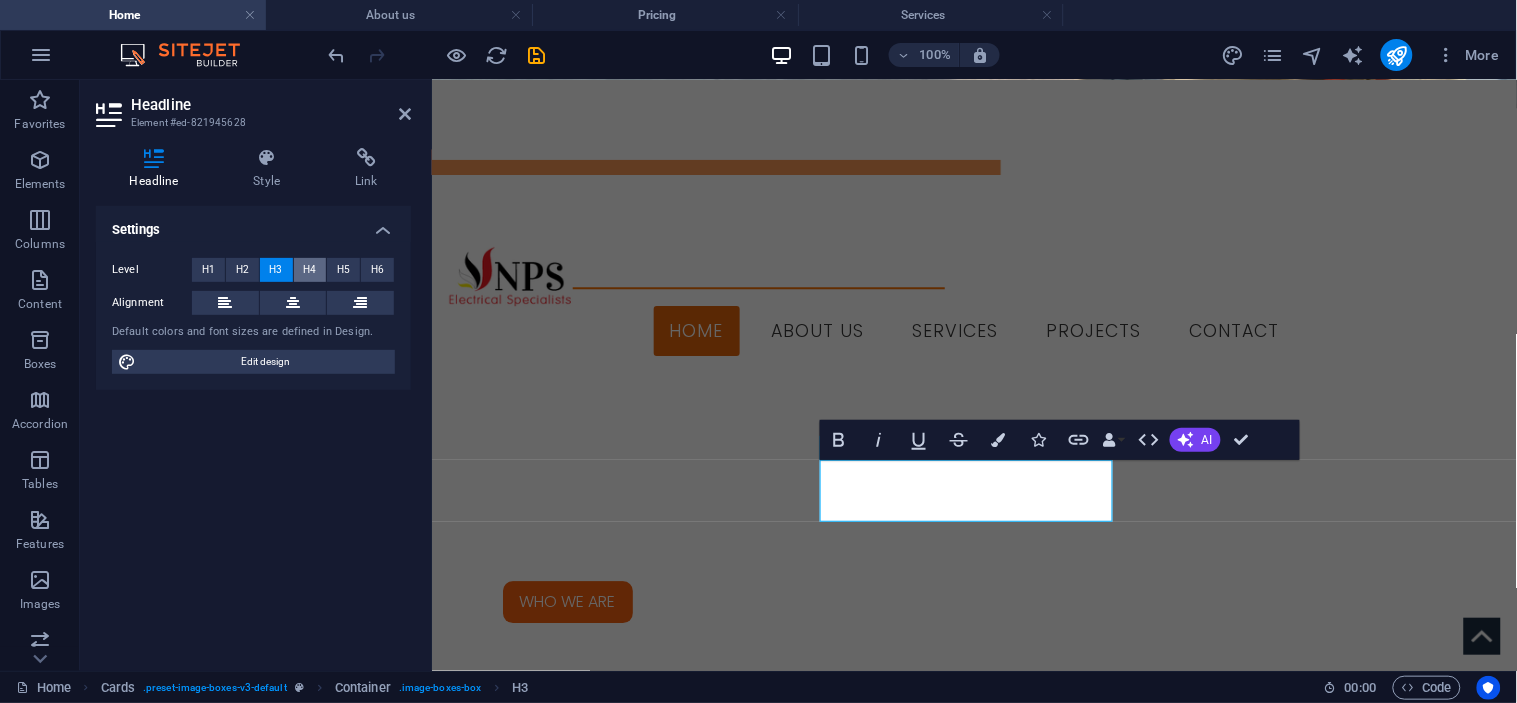 click on "H4" at bounding box center (310, 270) 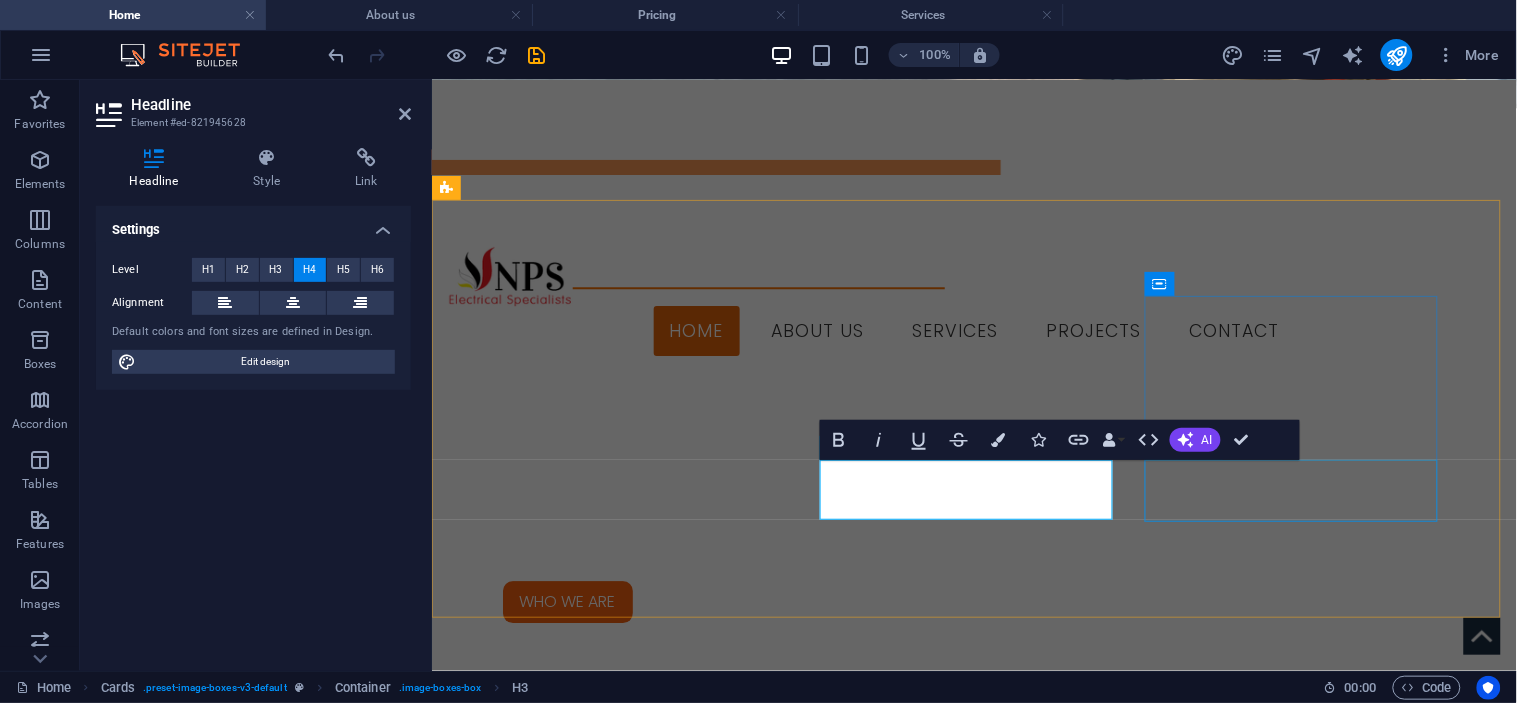 click on "DOMESTIC" at bounding box center [593, 2866] 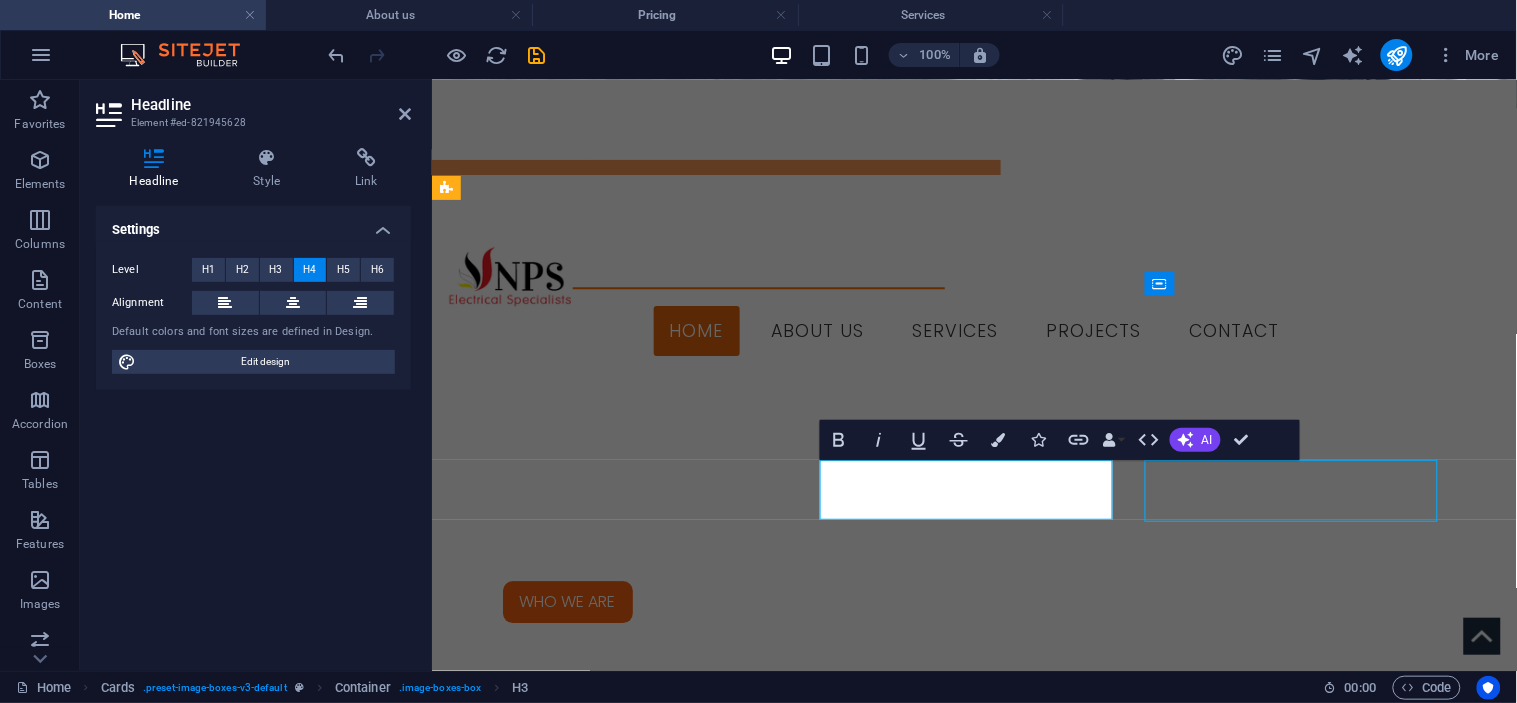 click on "DOMESTIC" at bounding box center (593, 2866) 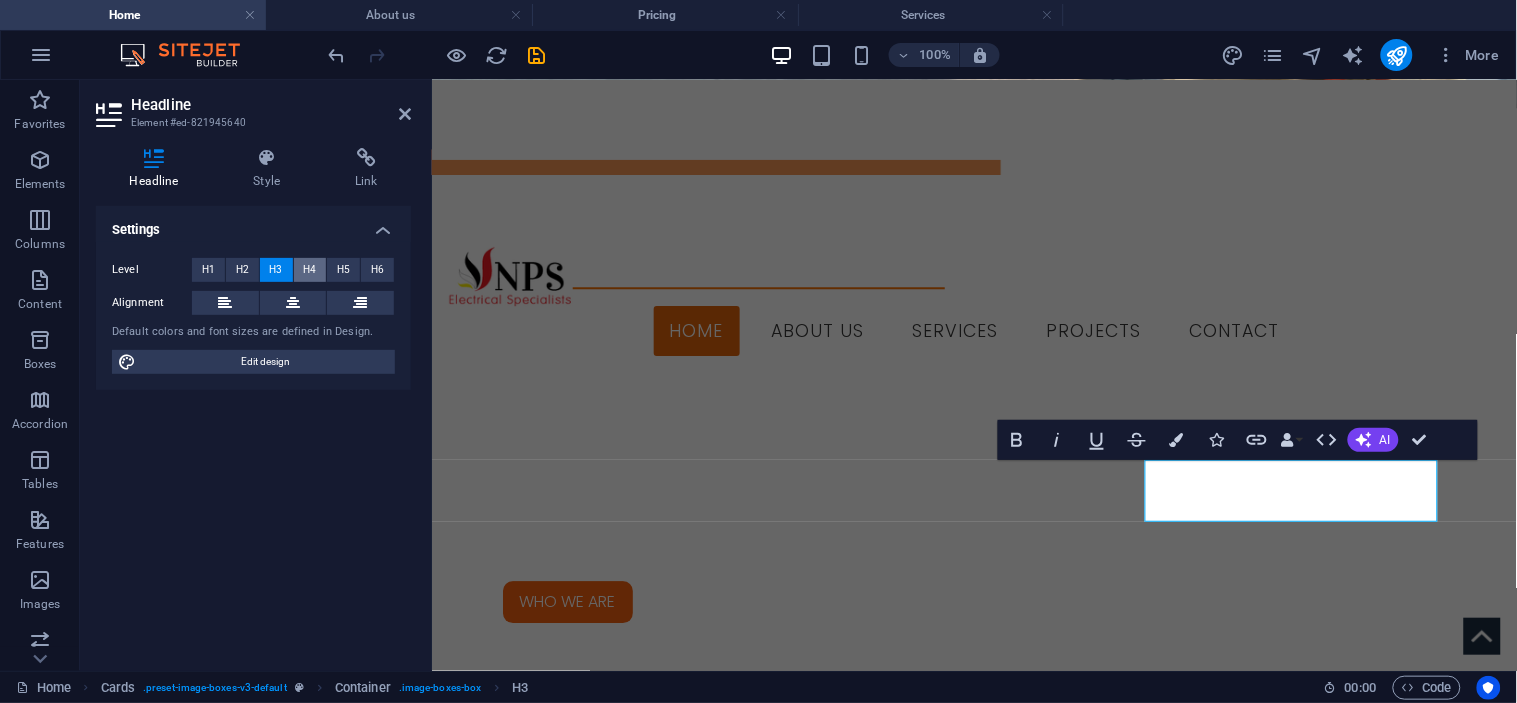 click on "H4" at bounding box center [310, 270] 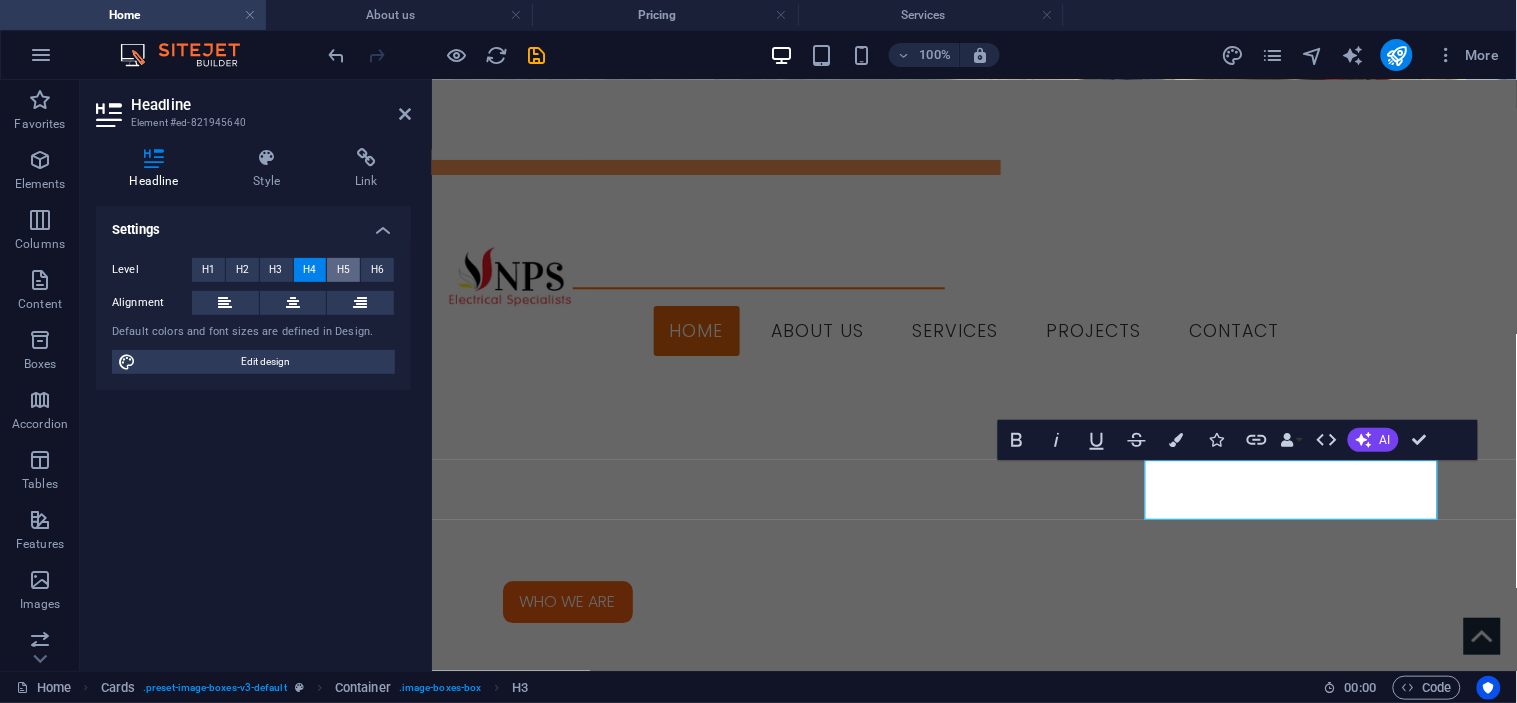 click on "H5" at bounding box center (343, 270) 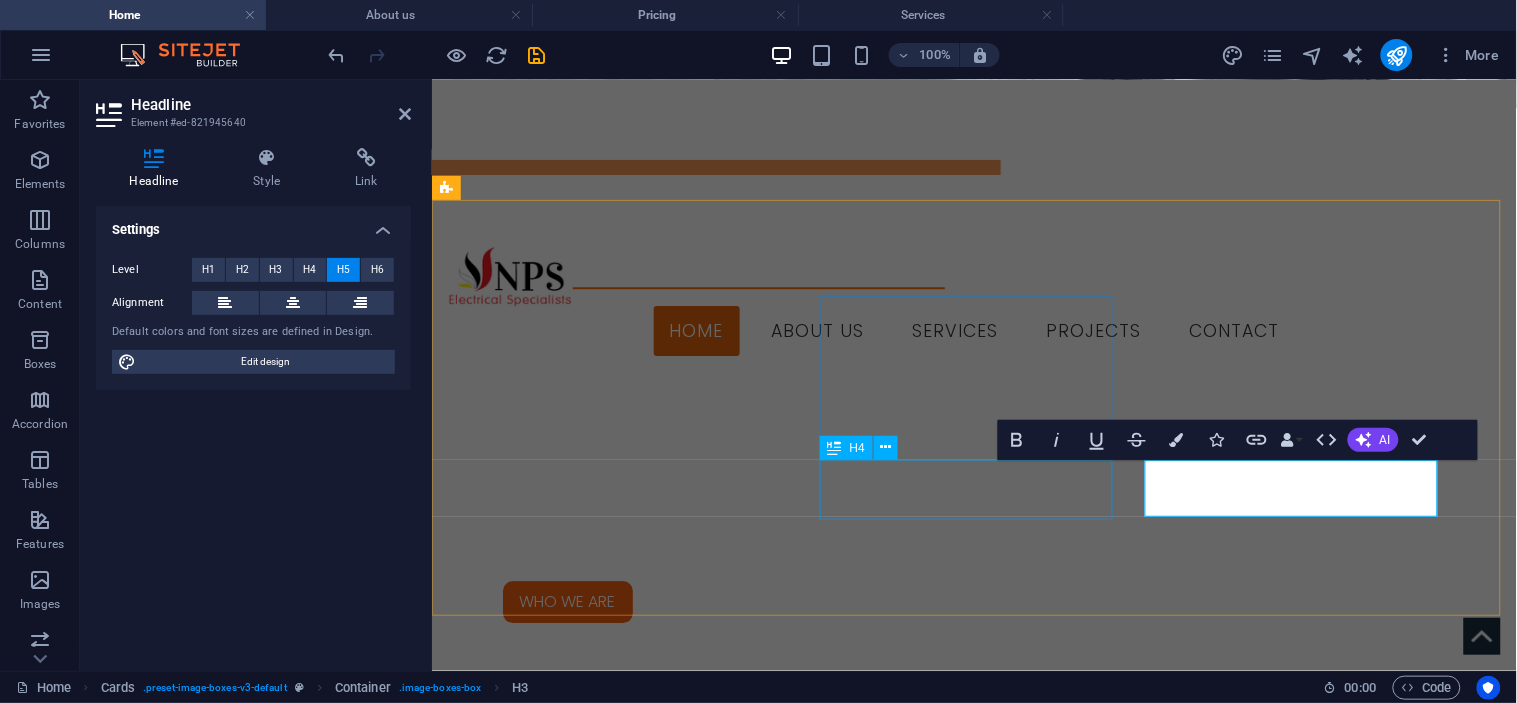 click on "COMMERCIAL" at bounding box center (593, 2625) 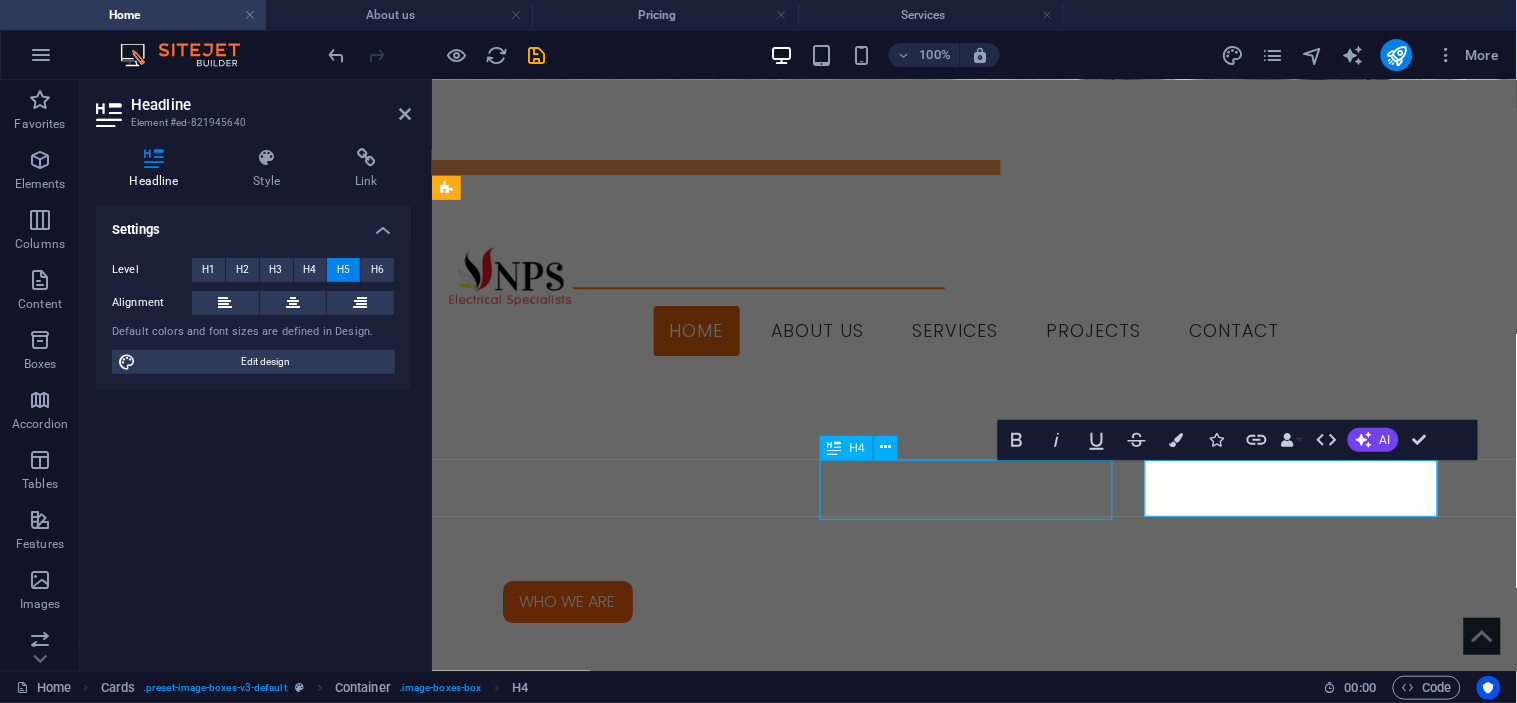 click on "COMMERCIAL" at bounding box center (593, 2625) 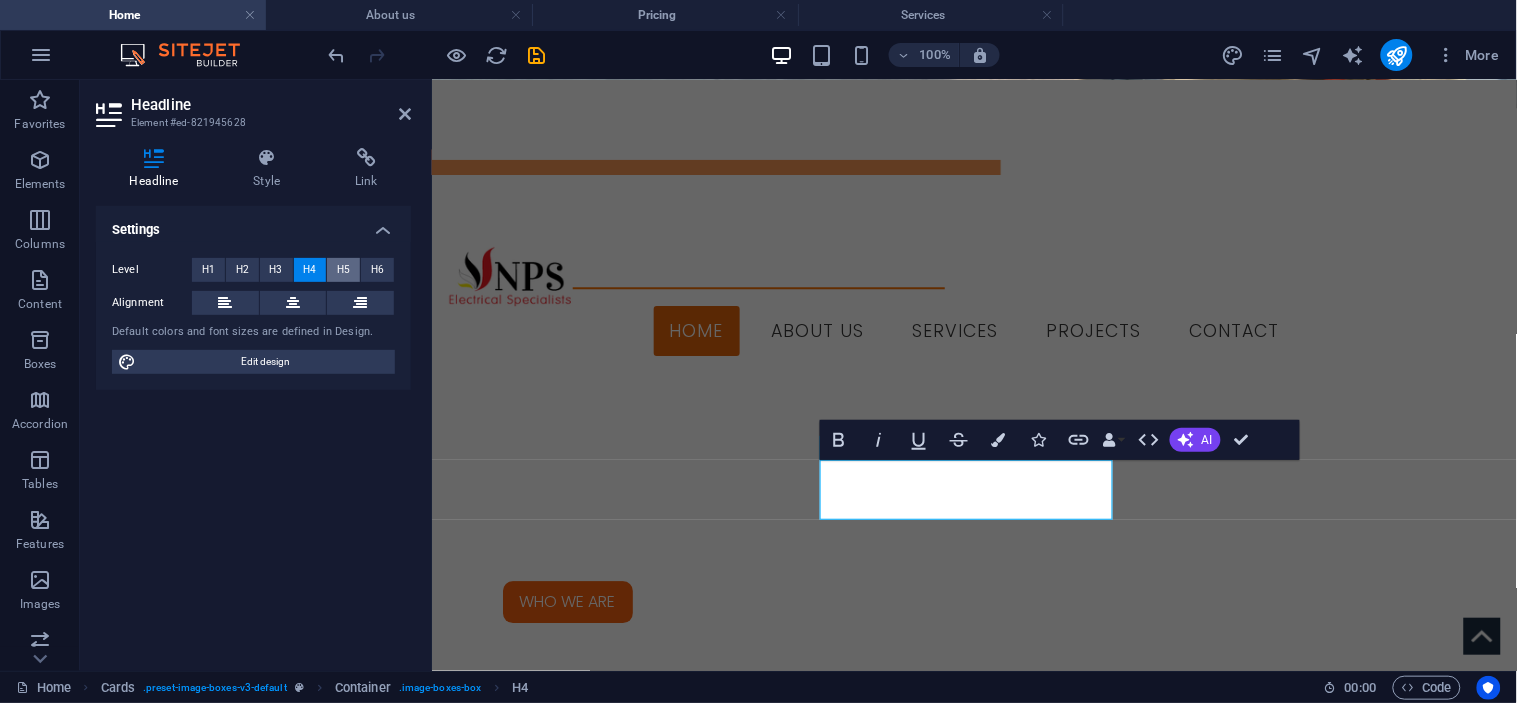 click on "H5" at bounding box center (343, 270) 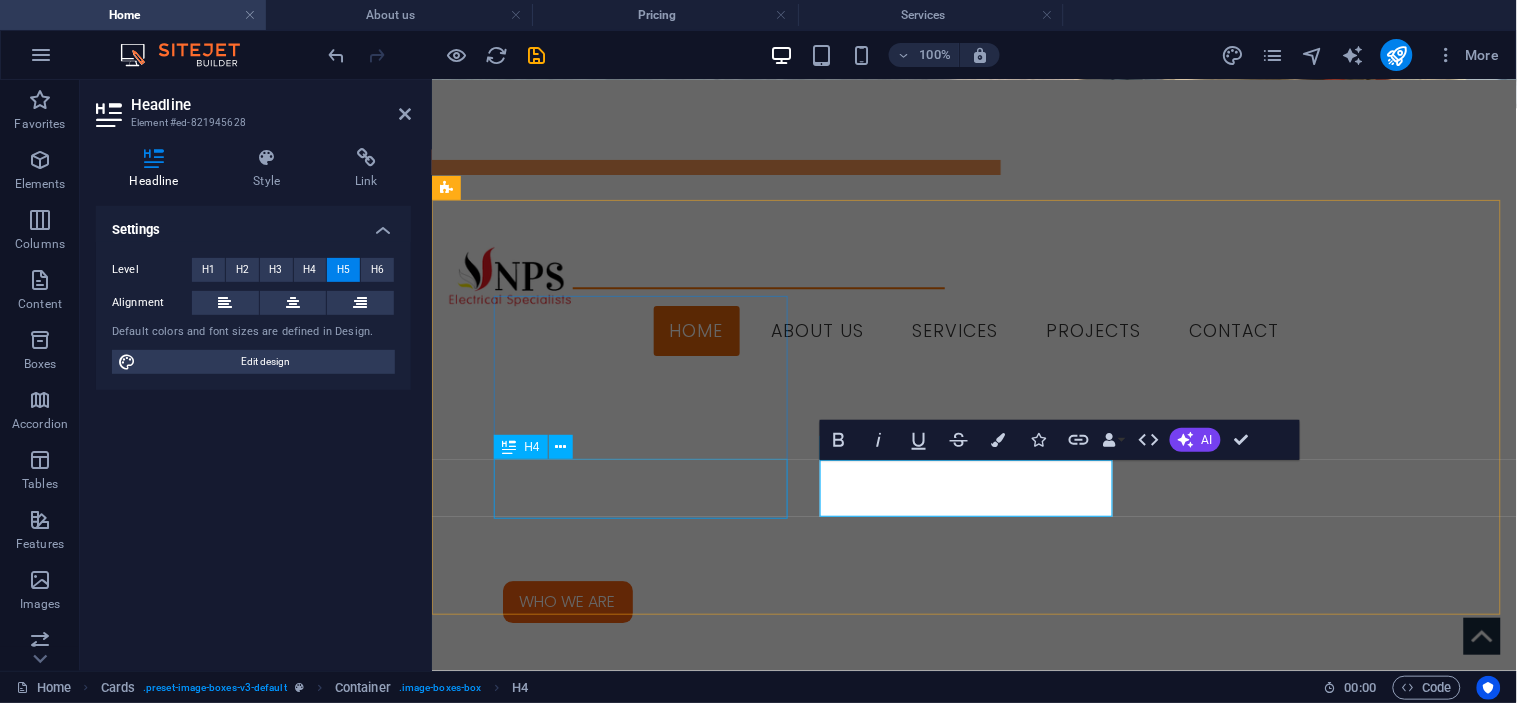 click on "INDUSTRIAL" at bounding box center [593, 2385] 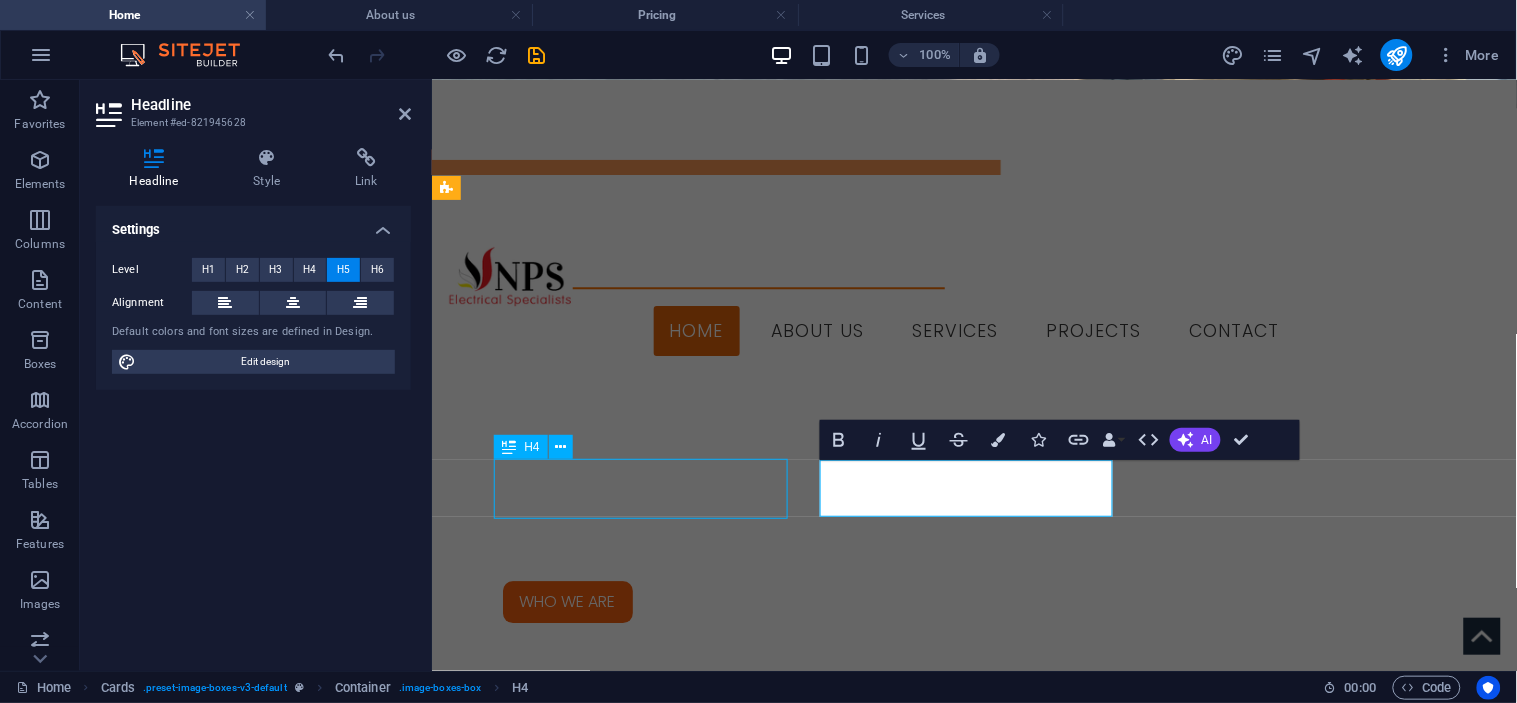 click on "INDUSTRIAL" at bounding box center (593, 2385) 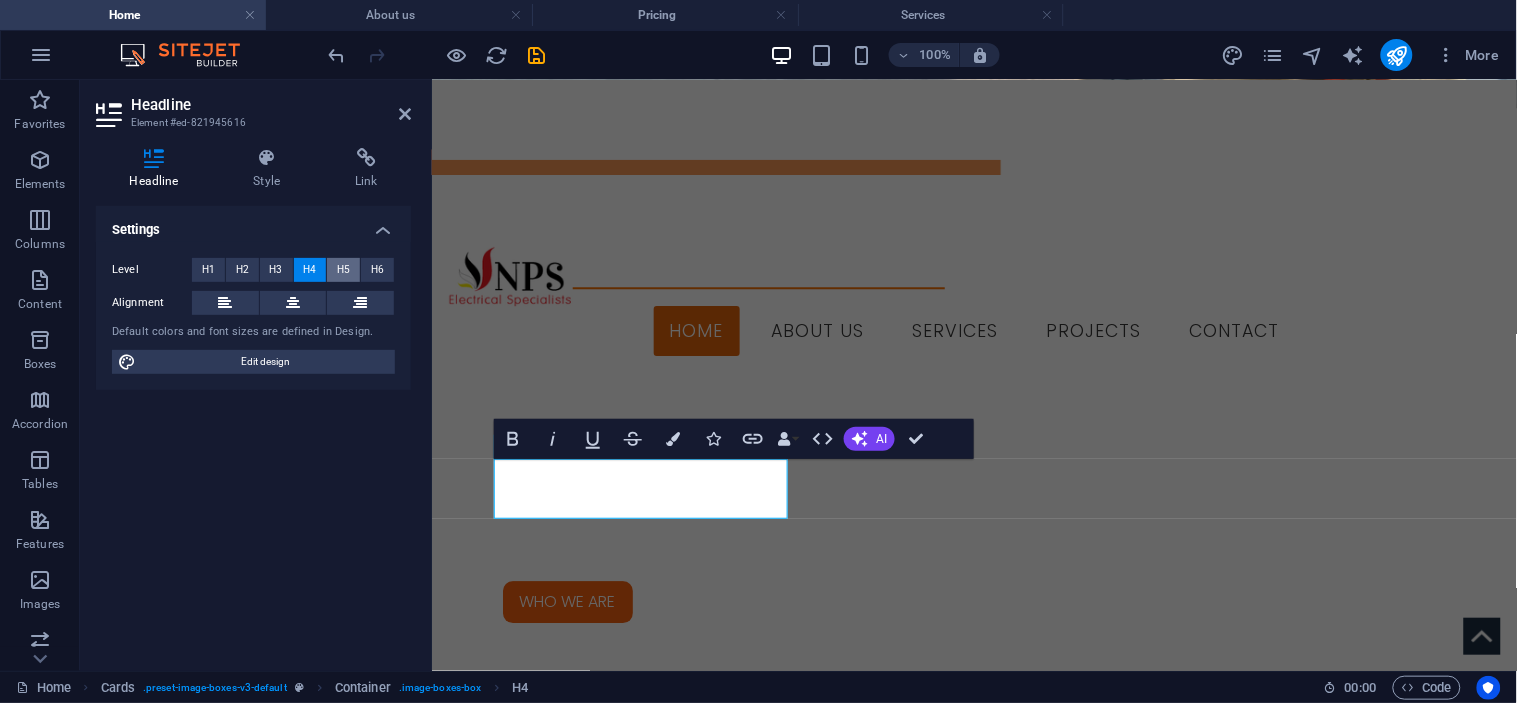 click on "H5" at bounding box center [343, 270] 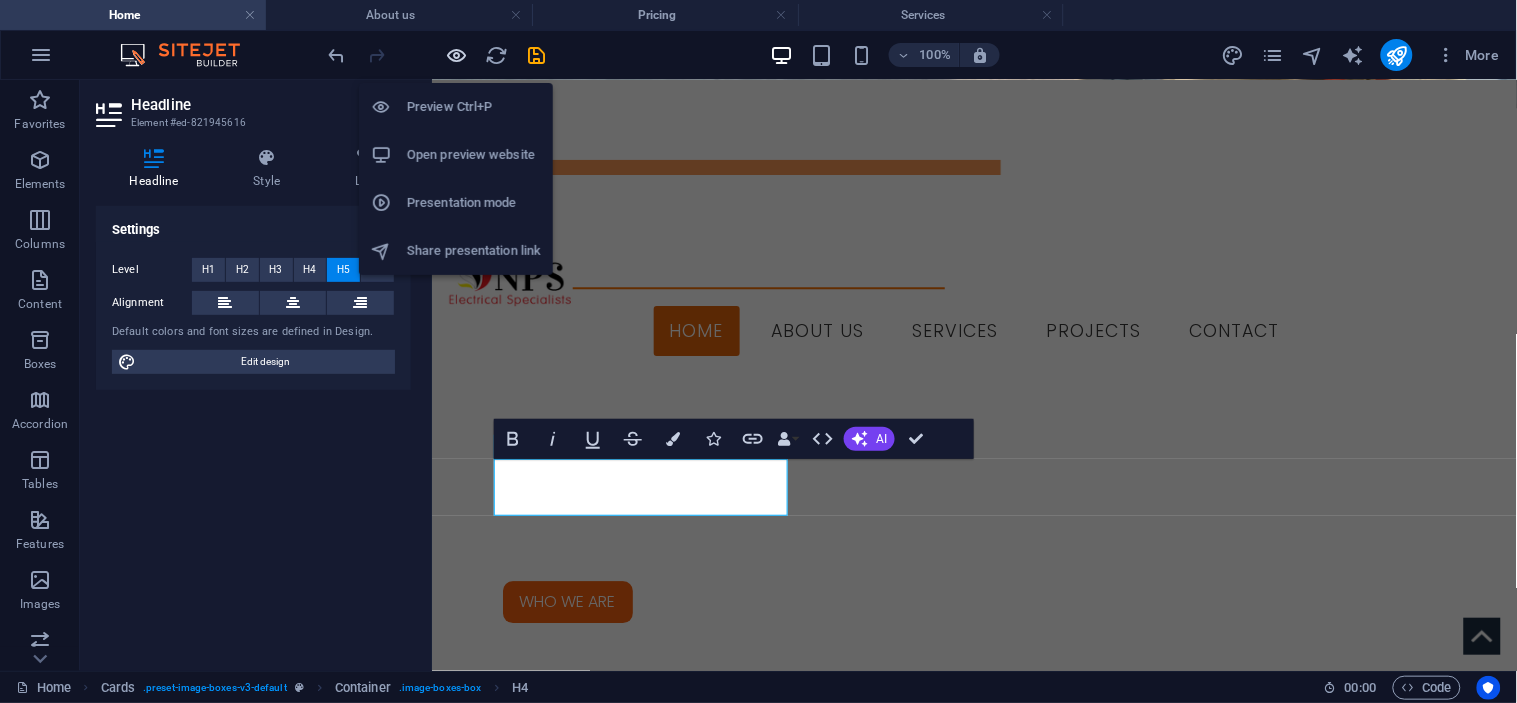 click at bounding box center [457, 55] 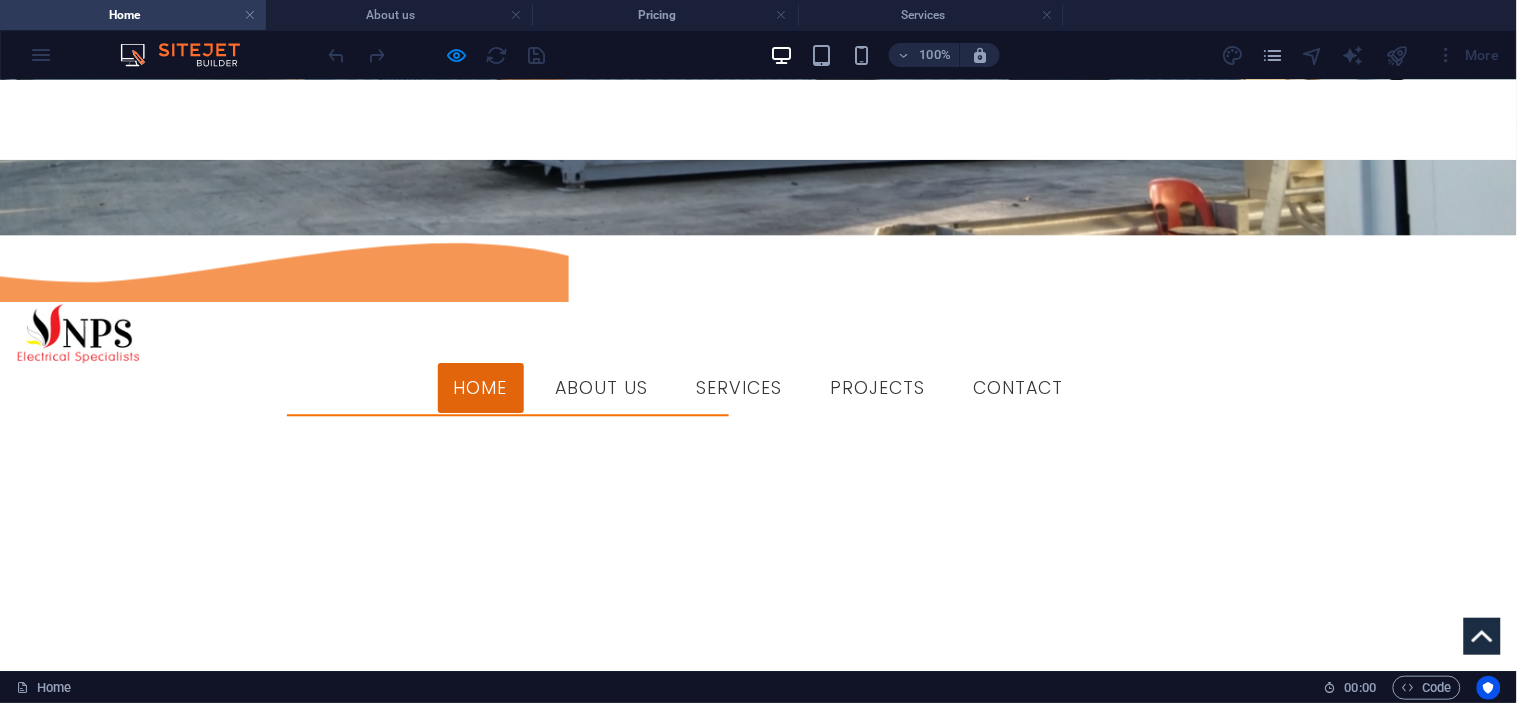 scroll, scrollTop: 1222, scrollLeft: 0, axis: vertical 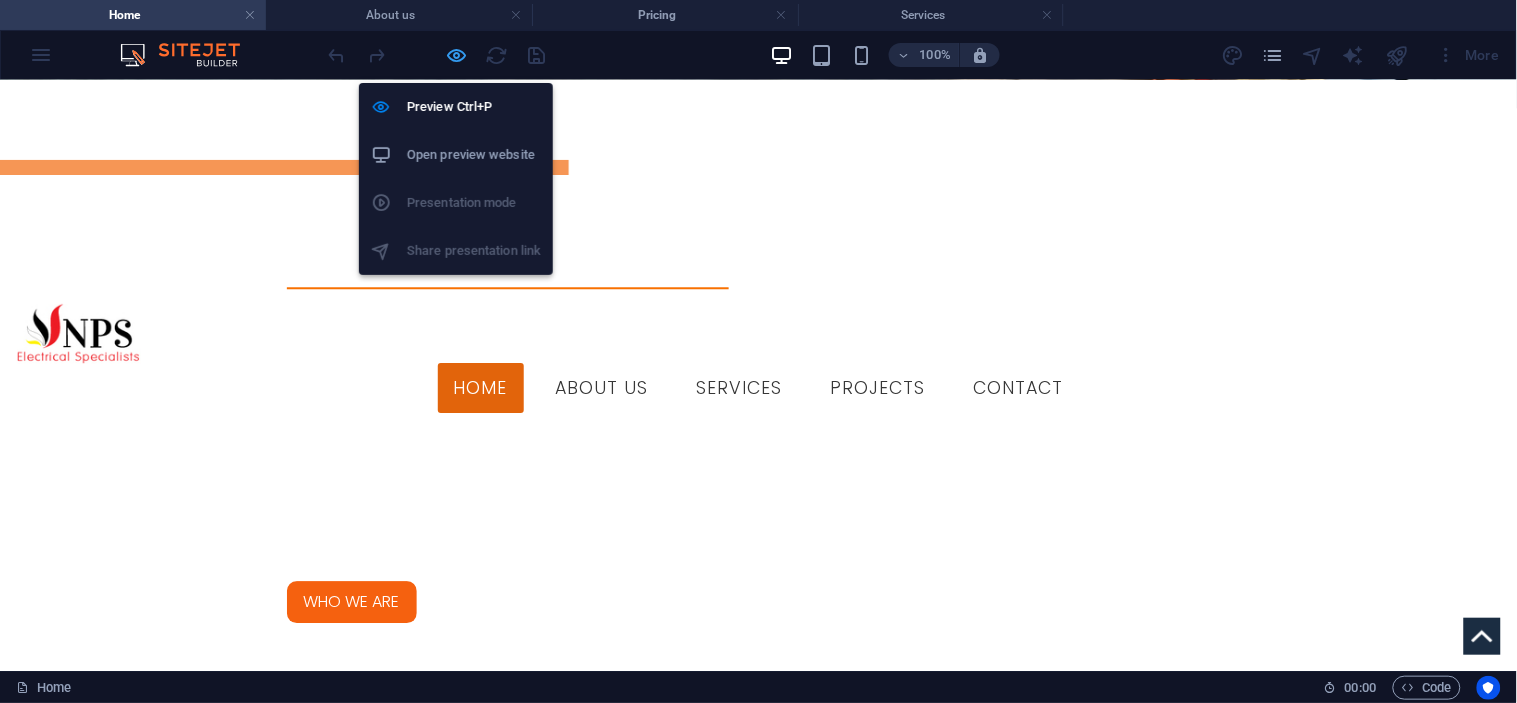click at bounding box center (457, 55) 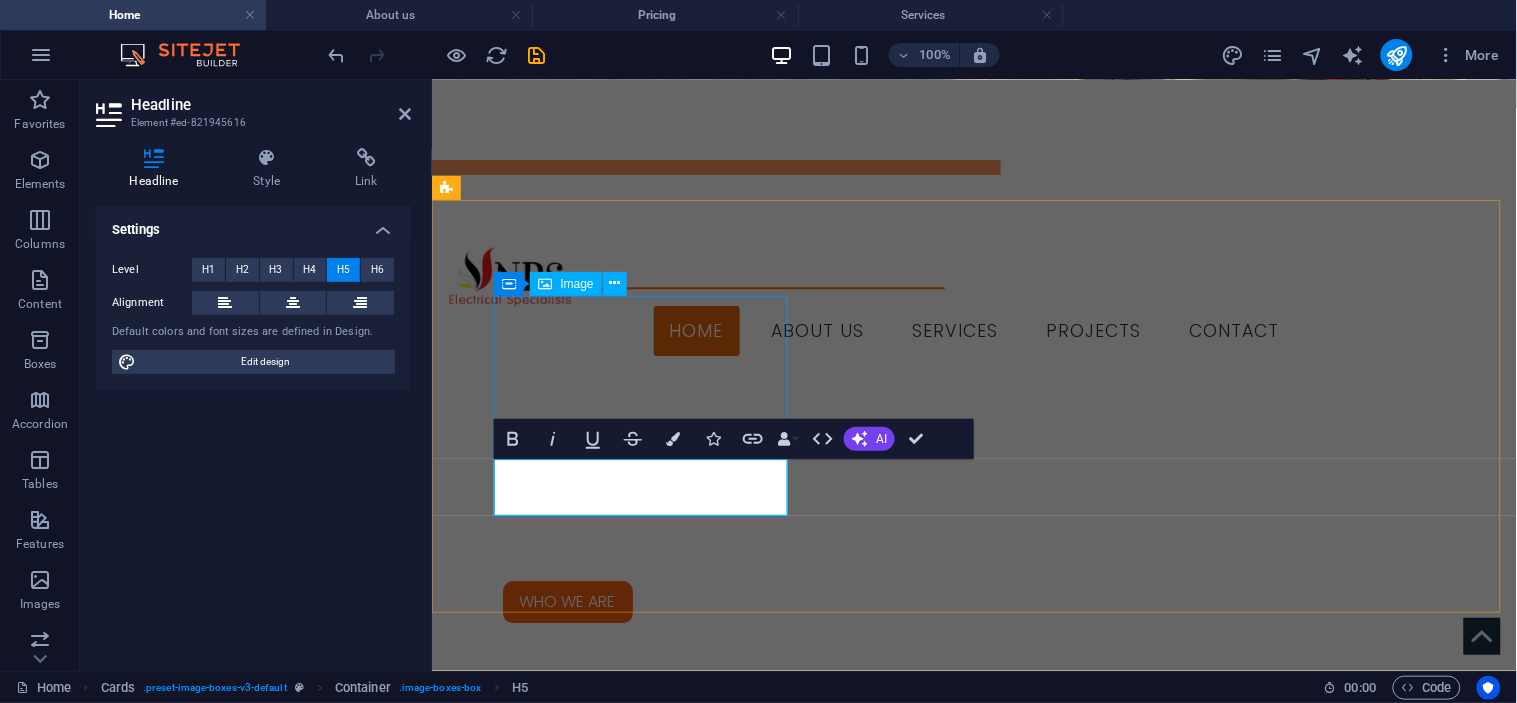 click at bounding box center (593, 2212) 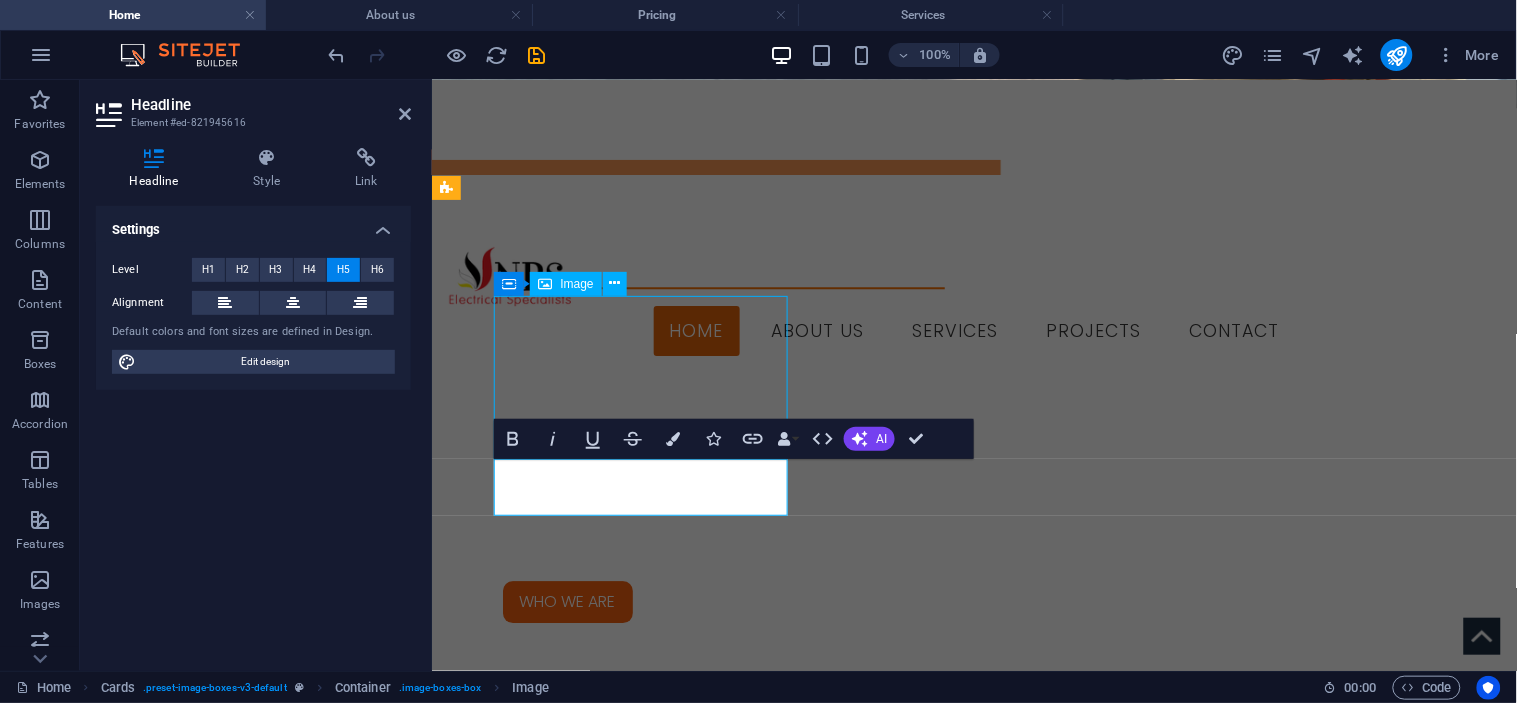 click at bounding box center [593, 2212] 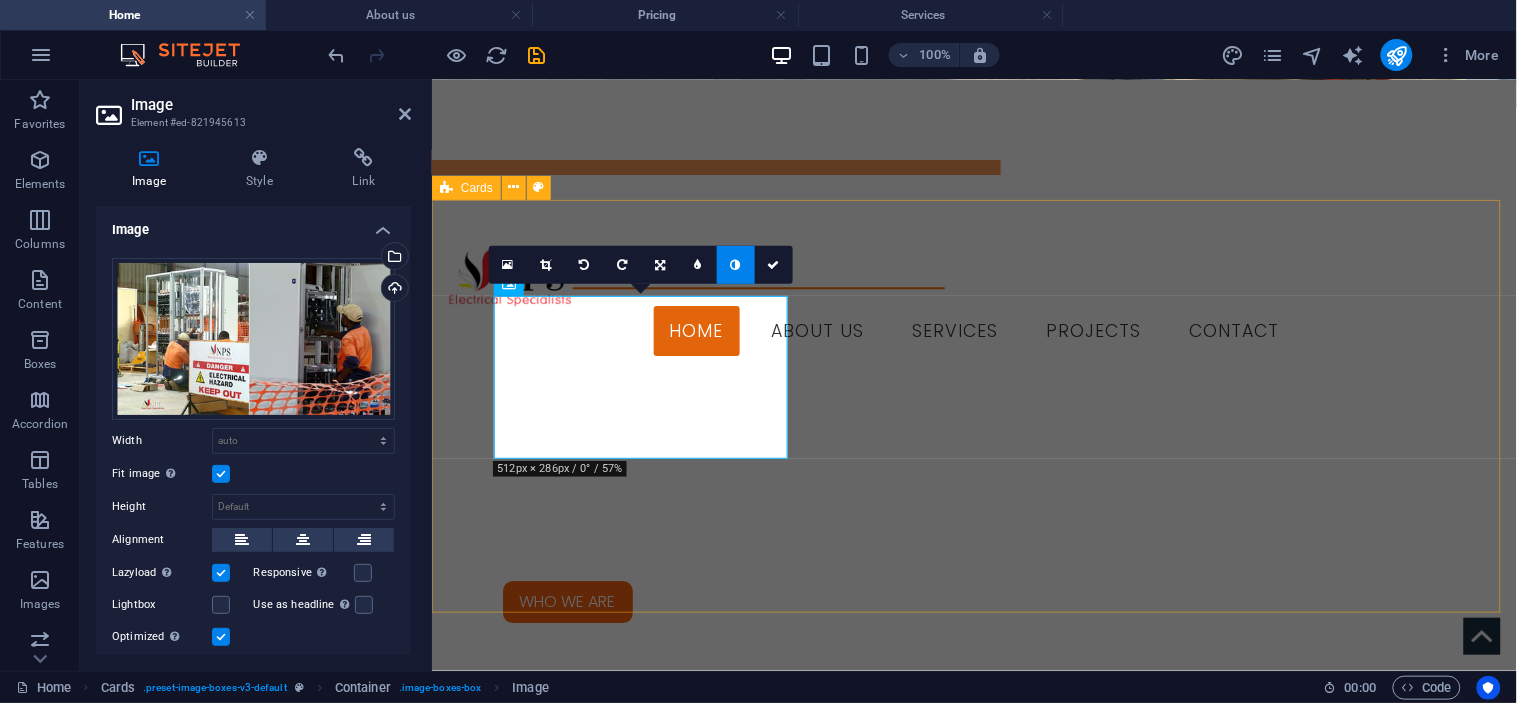 click on "INDUSTRIAL COMMERCIAL DOMESTIC" at bounding box center (973, 2477) 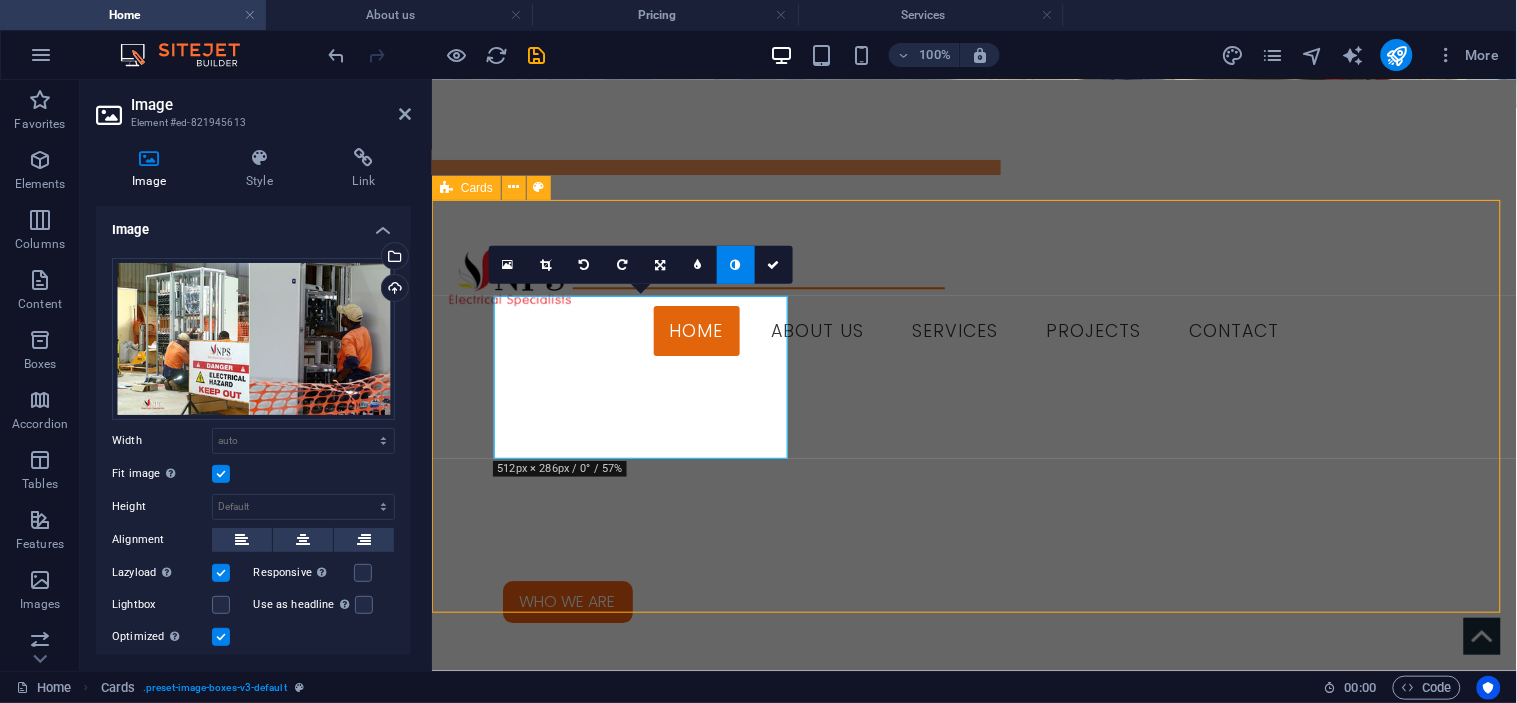 click on "INDUSTRIAL COMMERCIAL DOMESTIC" at bounding box center (973, 2477) 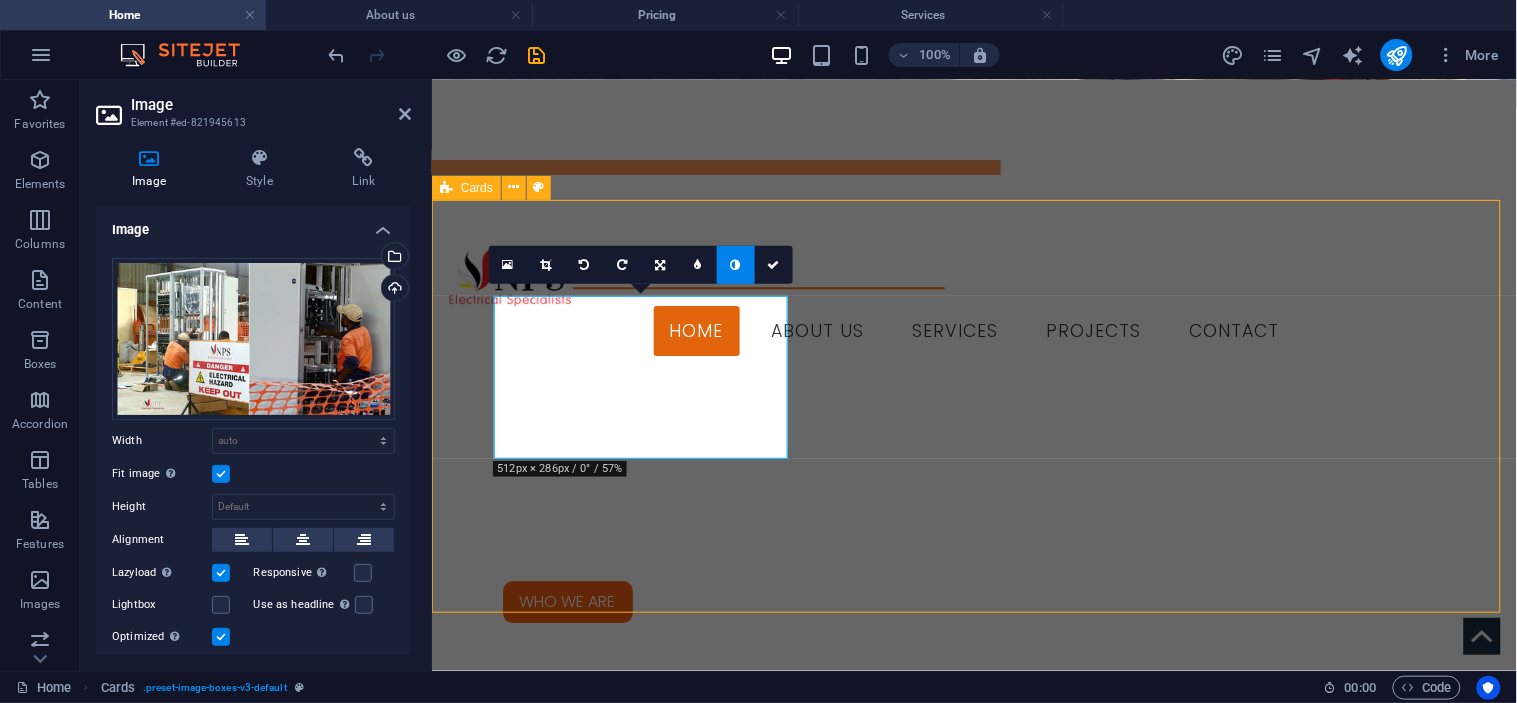 select on "rem" 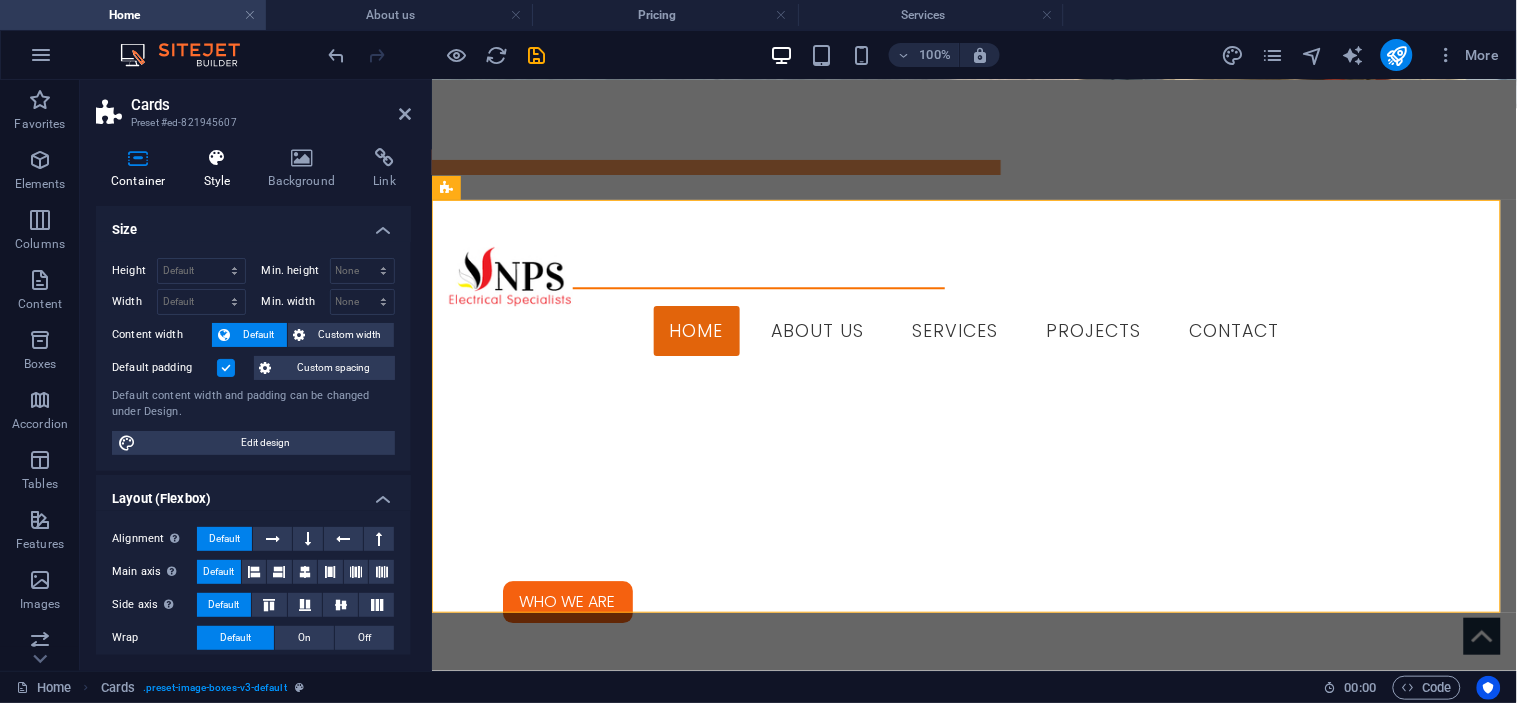click on "Style" at bounding box center (221, 169) 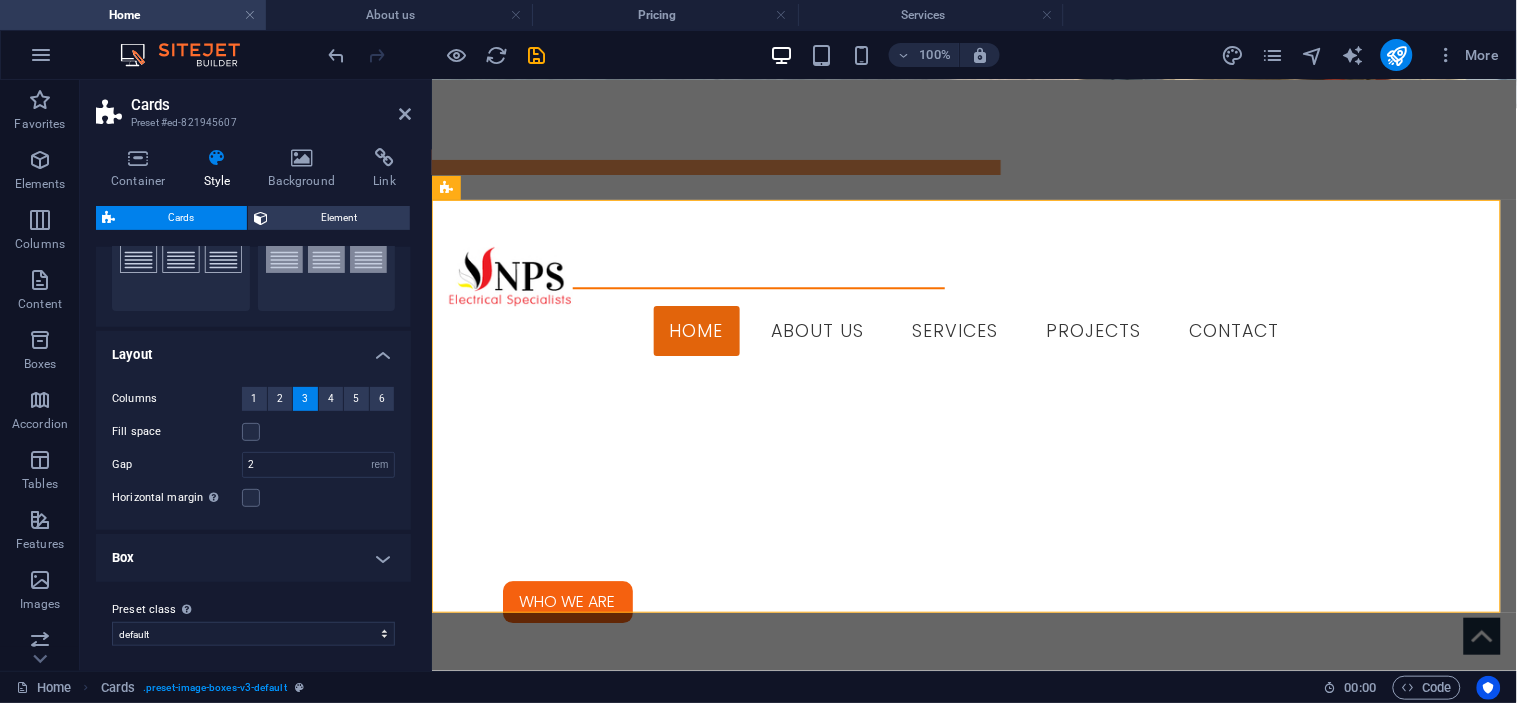 scroll, scrollTop: 125, scrollLeft: 0, axis: vertical 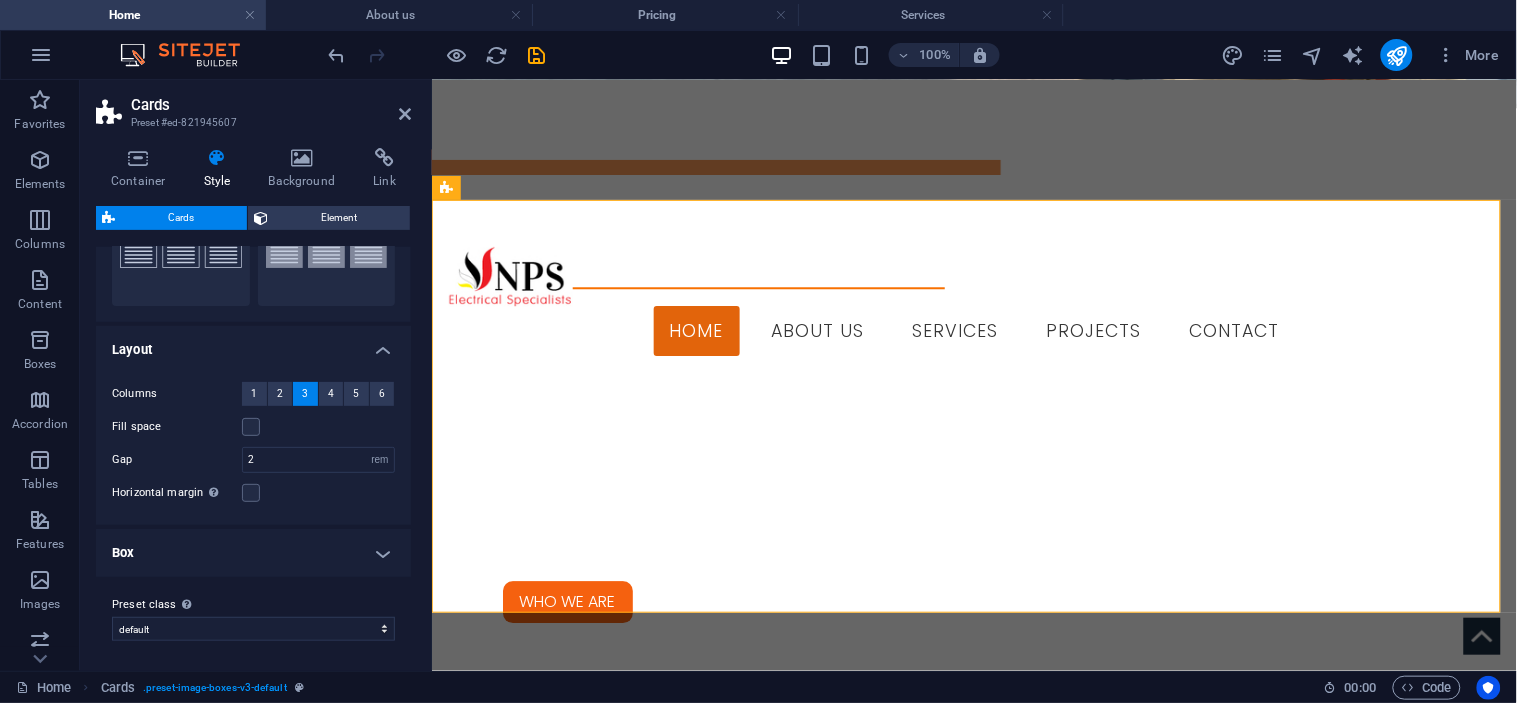 click on "Box" at bounding box center [253, 553] 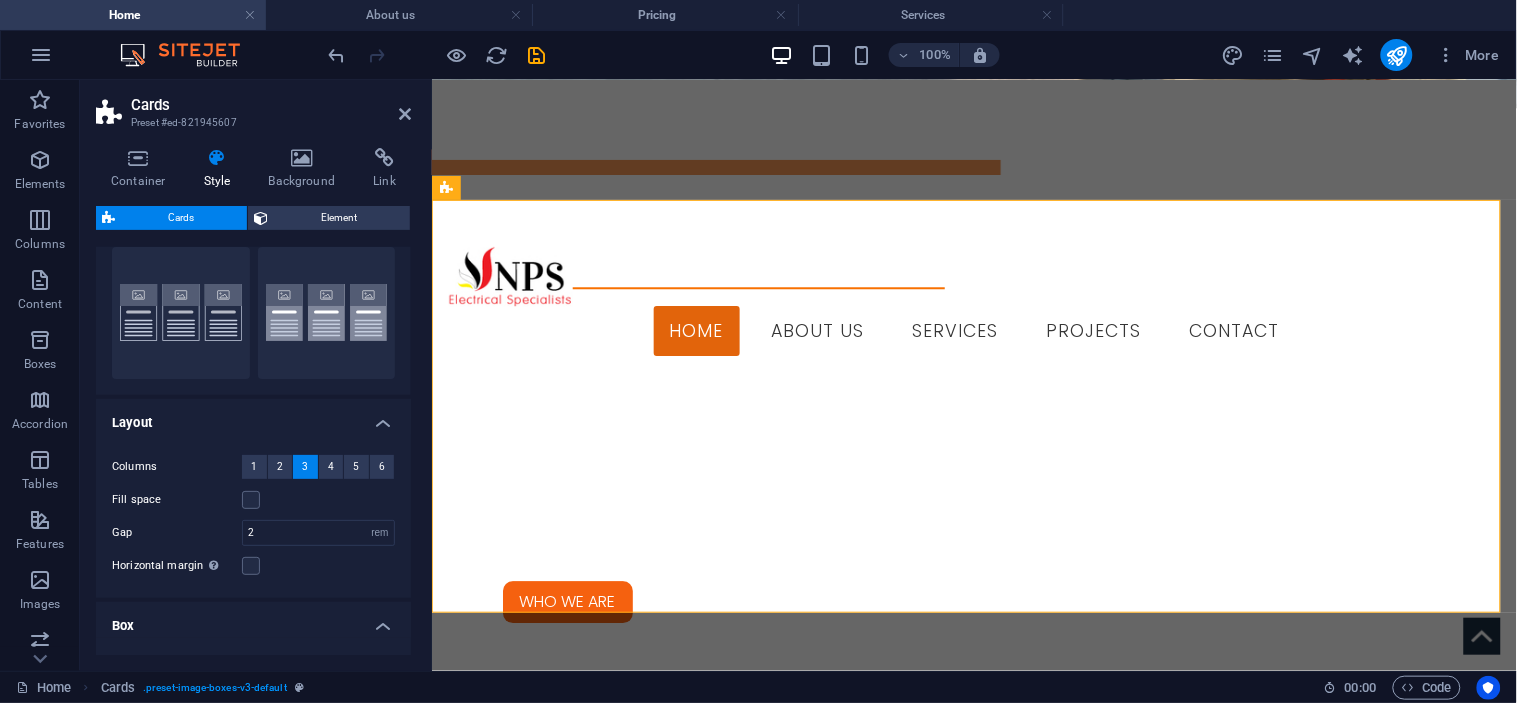 scroll, scrollTop: 0, scrollLeft: 0, axis: both 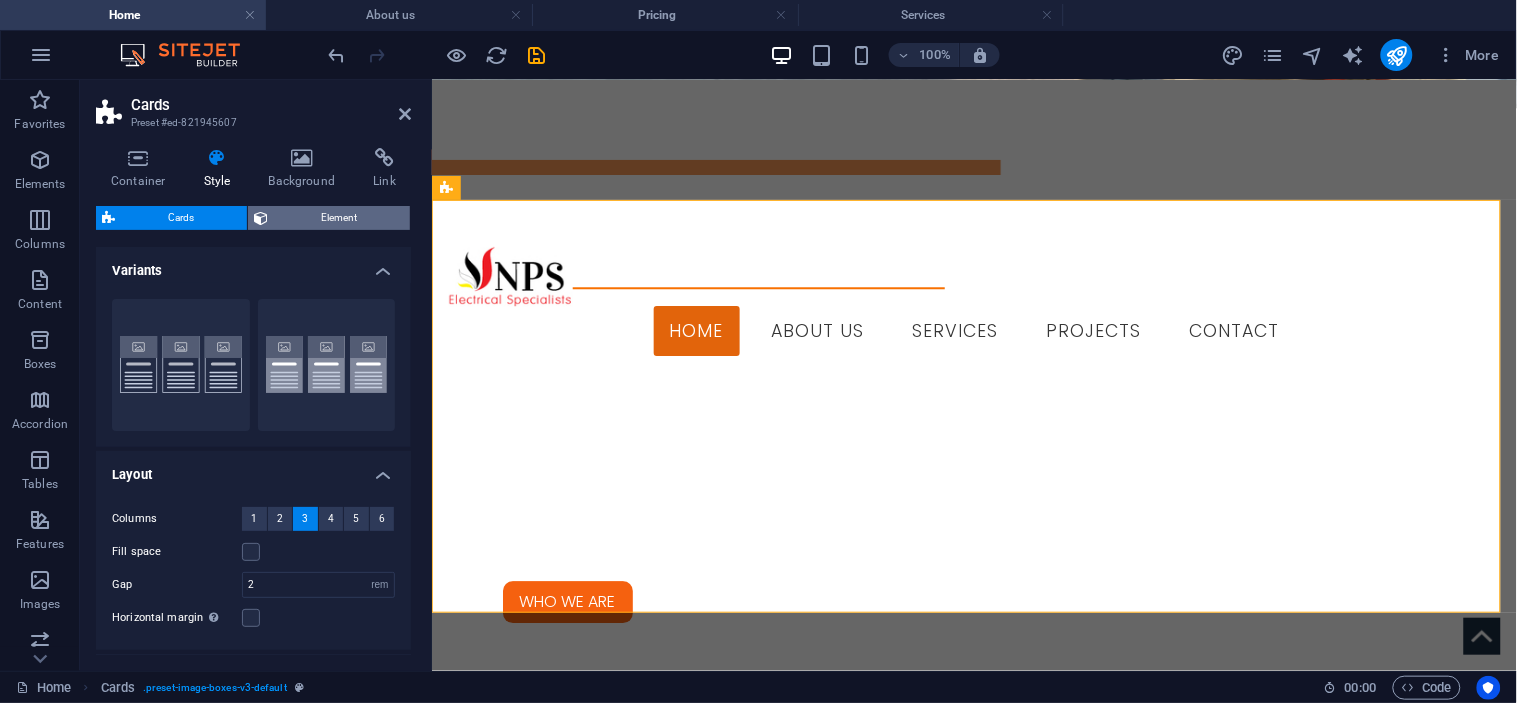 click on "Element" at bounding box center [339, 218] 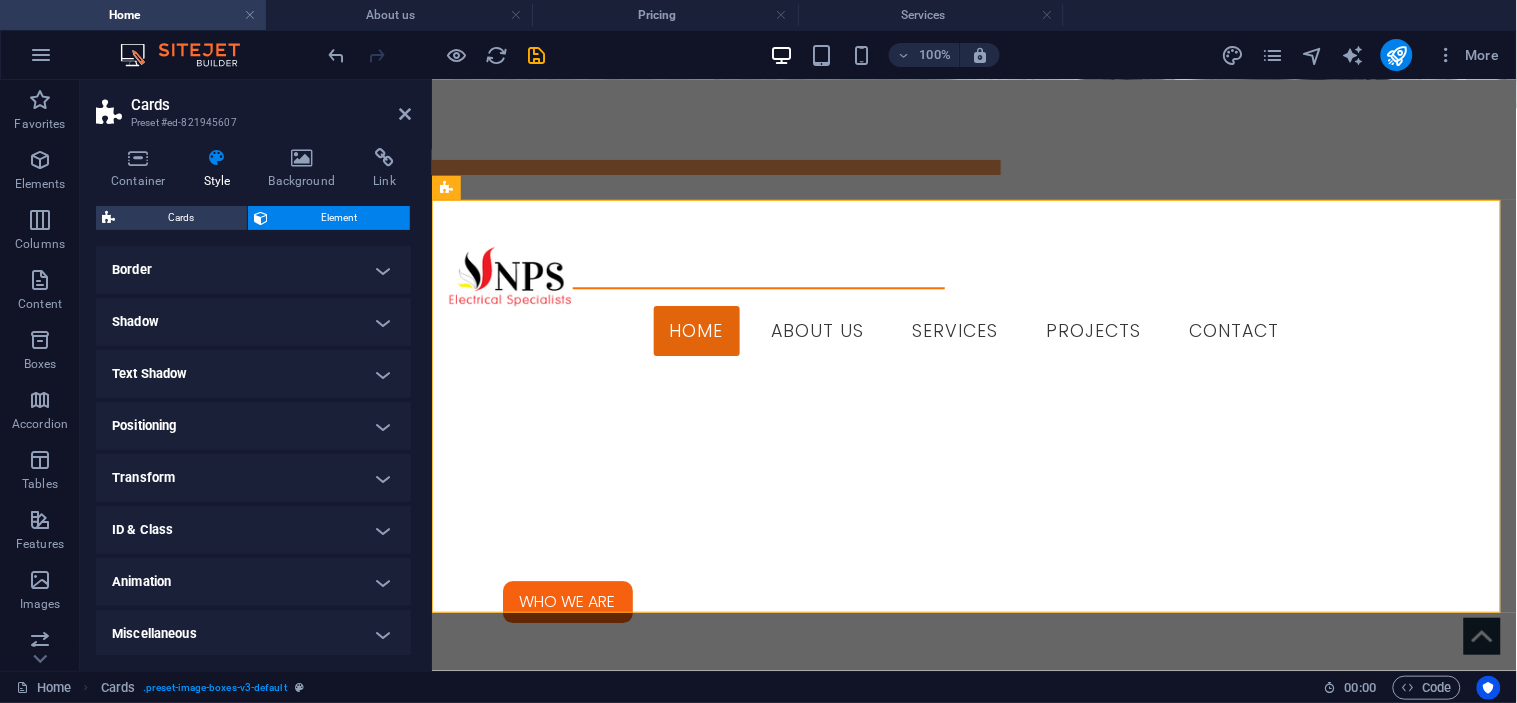 scroll, scrollTop: 221, scrollLeft: 0, axis: vertical 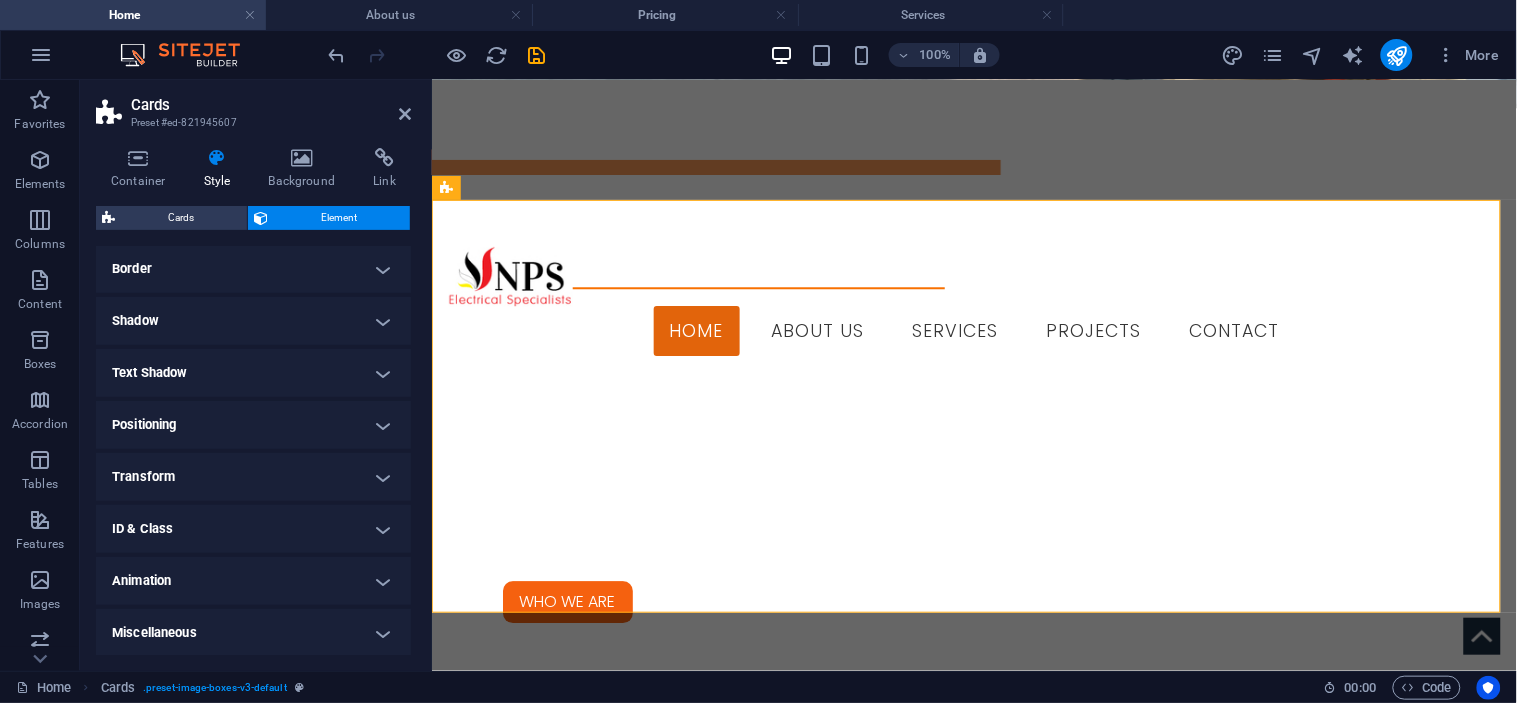 click on "Animation" at bounding box center [253, 581] 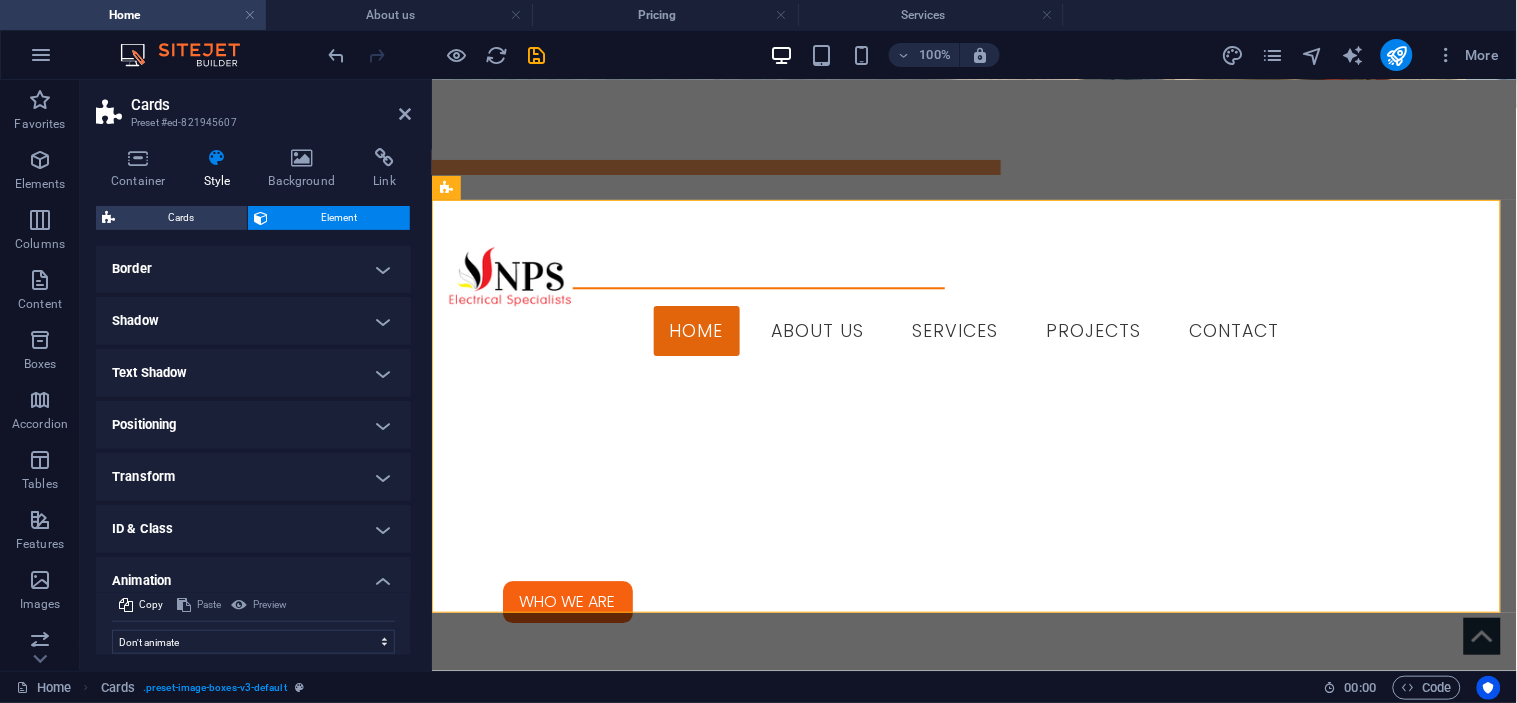 scroll, scrollTop: 286, scrollLeft: 0, axis: vertical 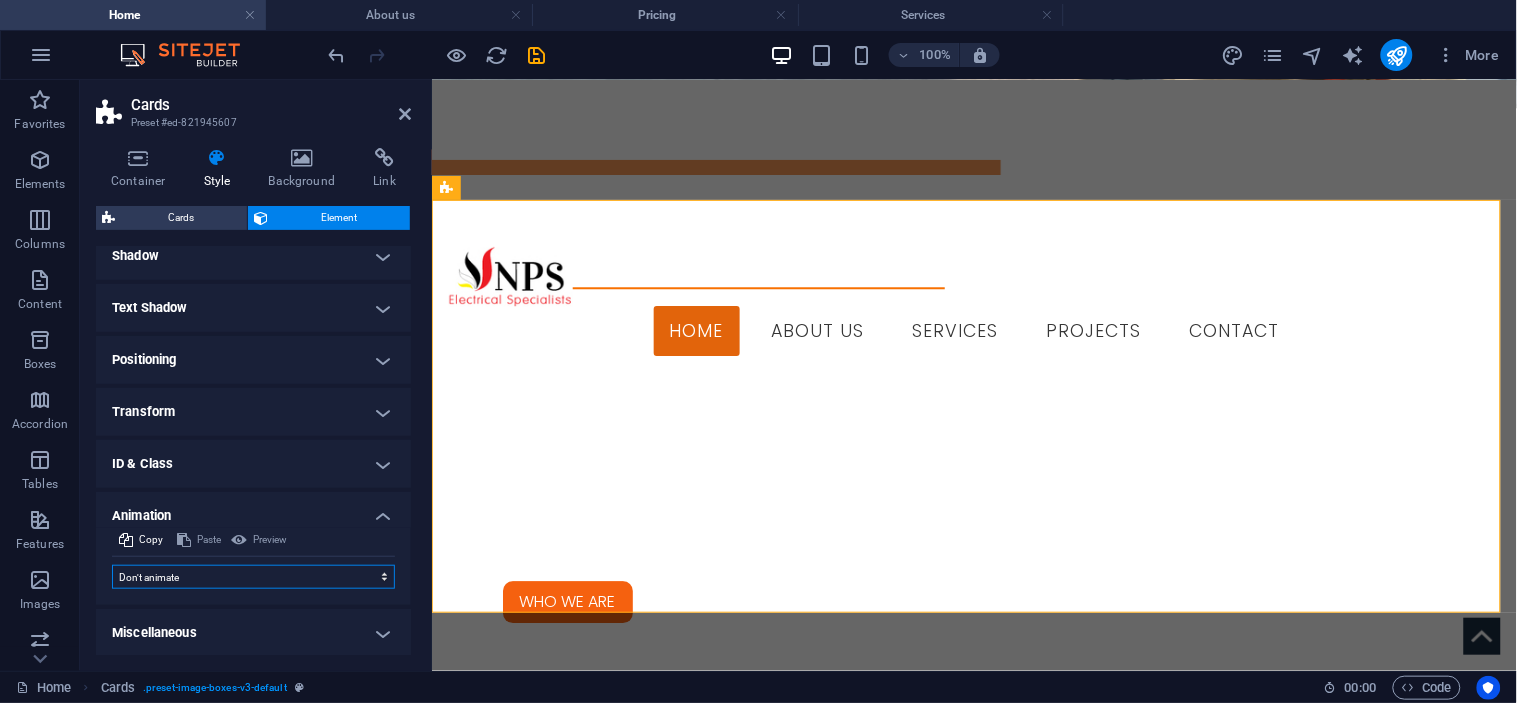 click on "Don't animate Show / Hide Slide up/down Zoom in/out Slide left to right Slide right to left Slide top to bottom Slide bottom to top Pulse Blink Open as overlay" at bounding box center (253, 577) 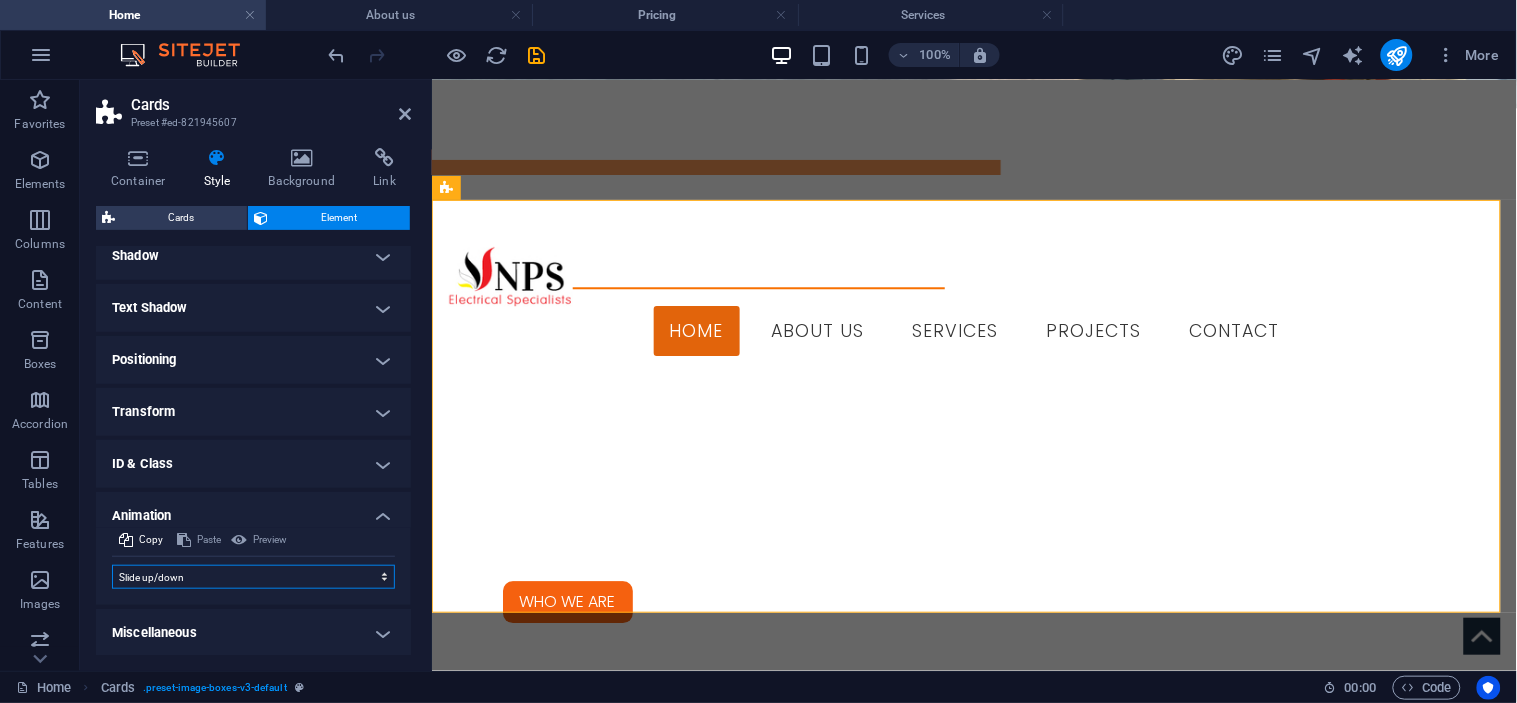 click on "Don't animate Show / Hide Slide up/down Zoom in/out Slide left to right Slide right to left Slide top to bottom Slide bottom to top Pulse Blink Open as overlay" at bounding box center (253, 577) 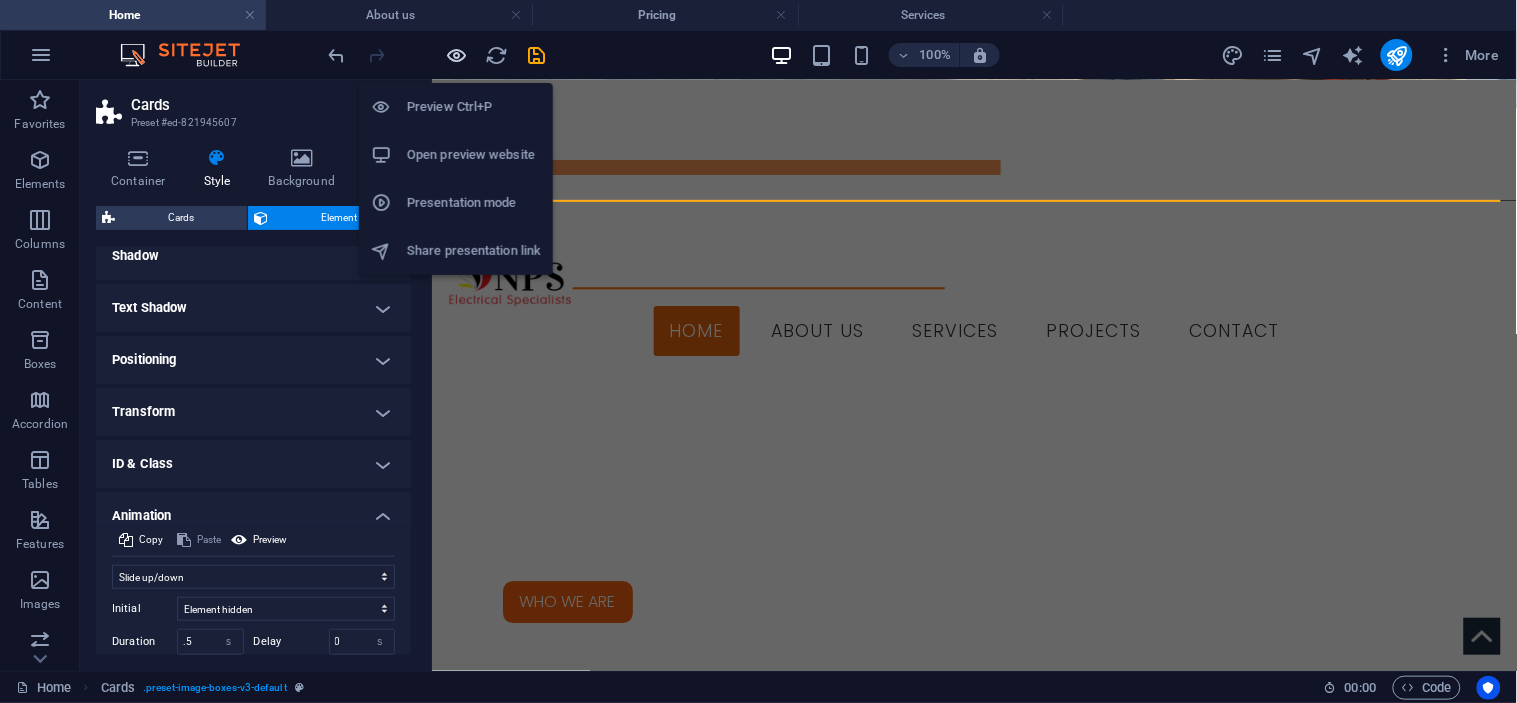 click at bounding box center [457, 55] 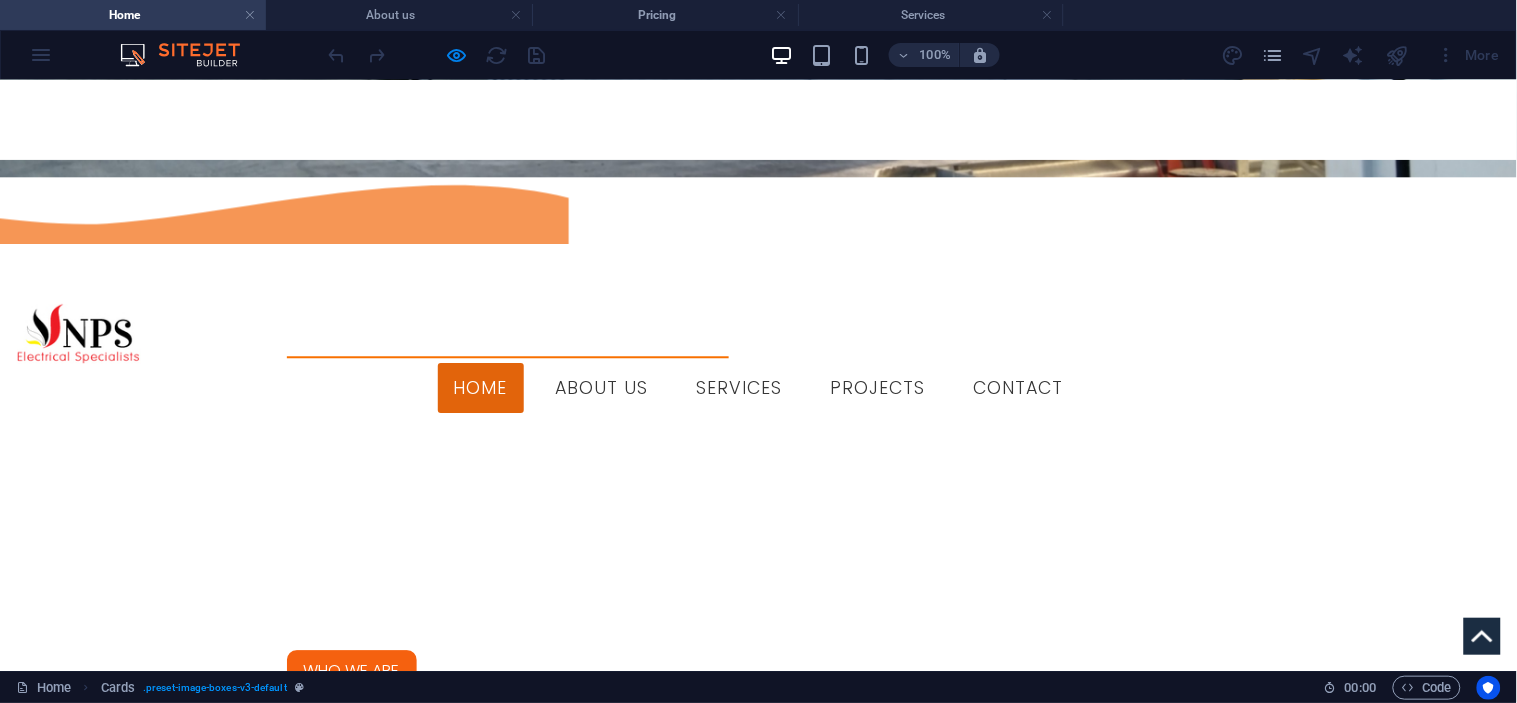 scroll, scrollTop: 1111, scrollLeft: 0, axis: vertical 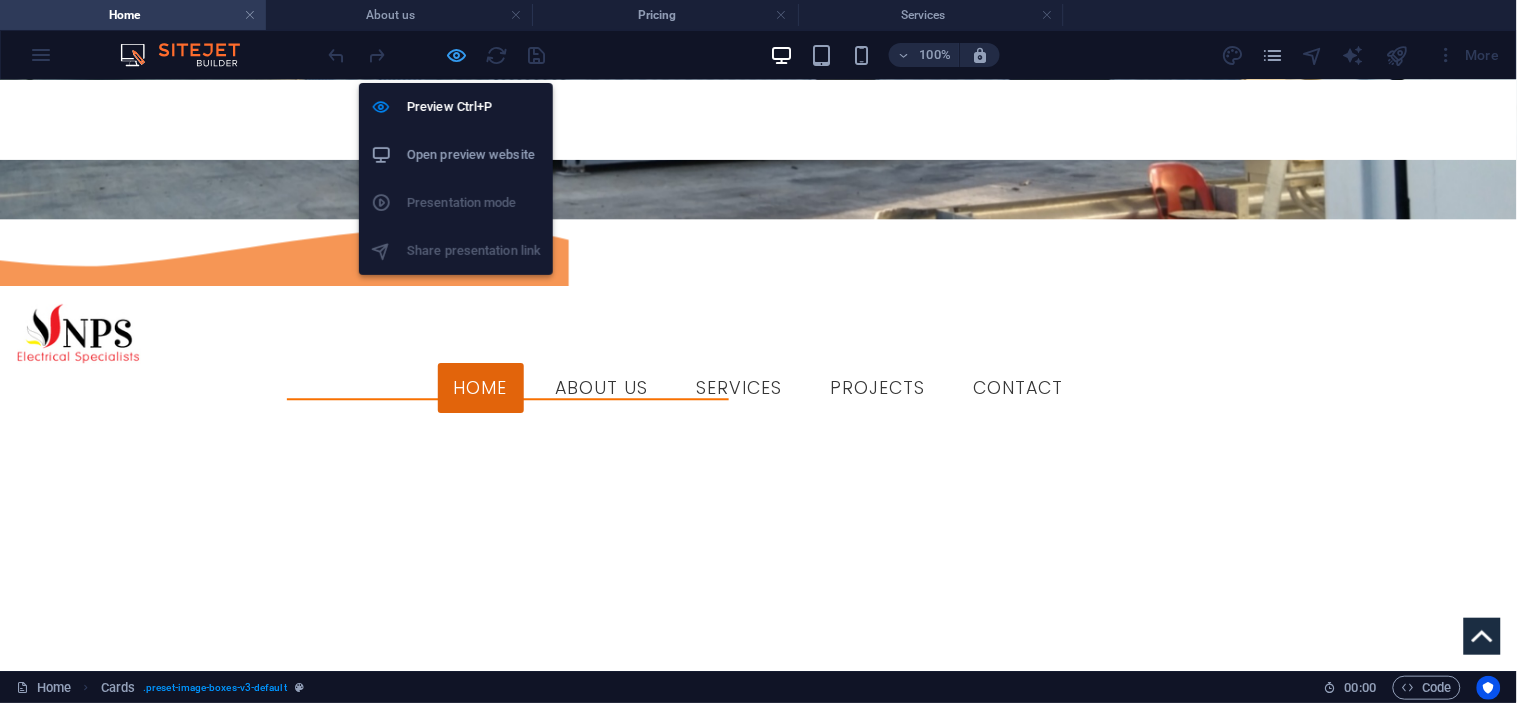 click at bounding box center (457, 55) 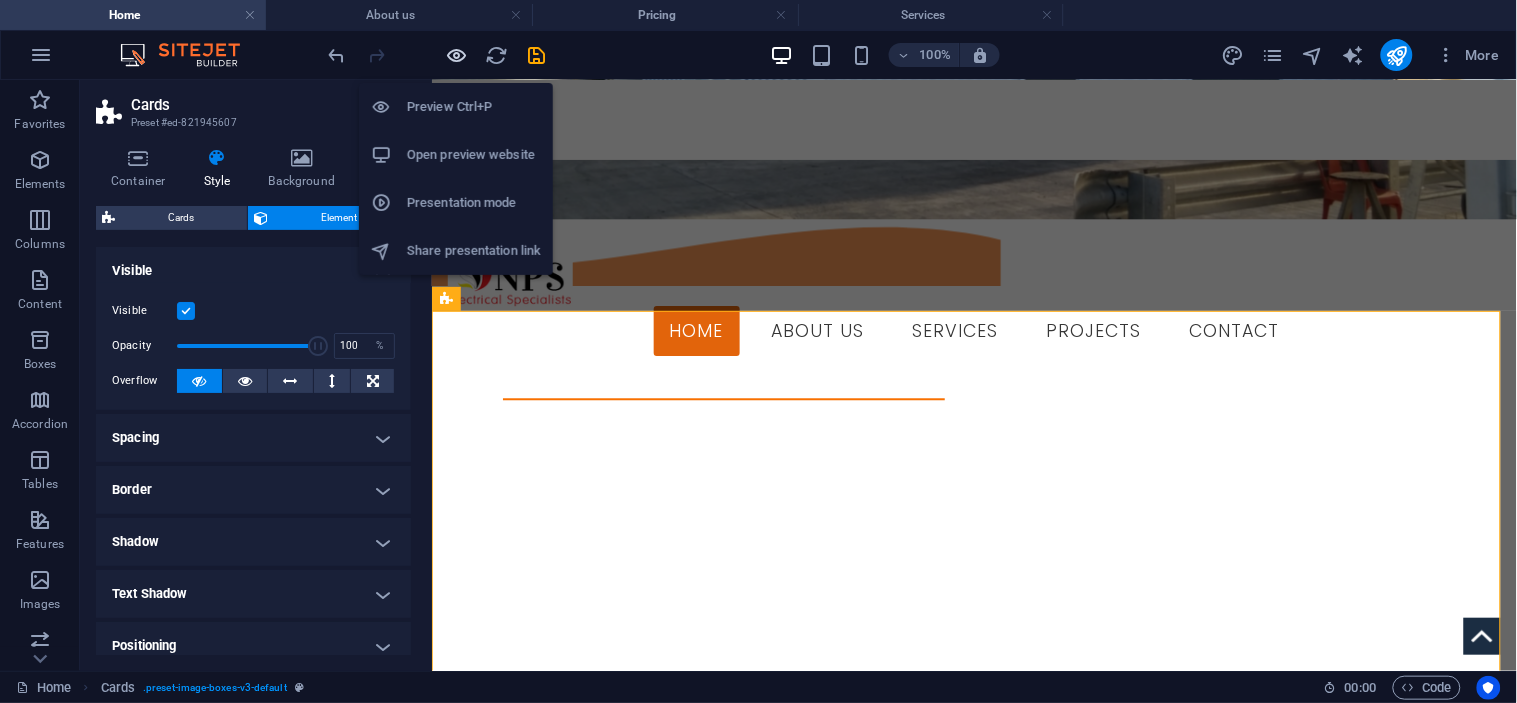 click at bounding box center [457, 55] 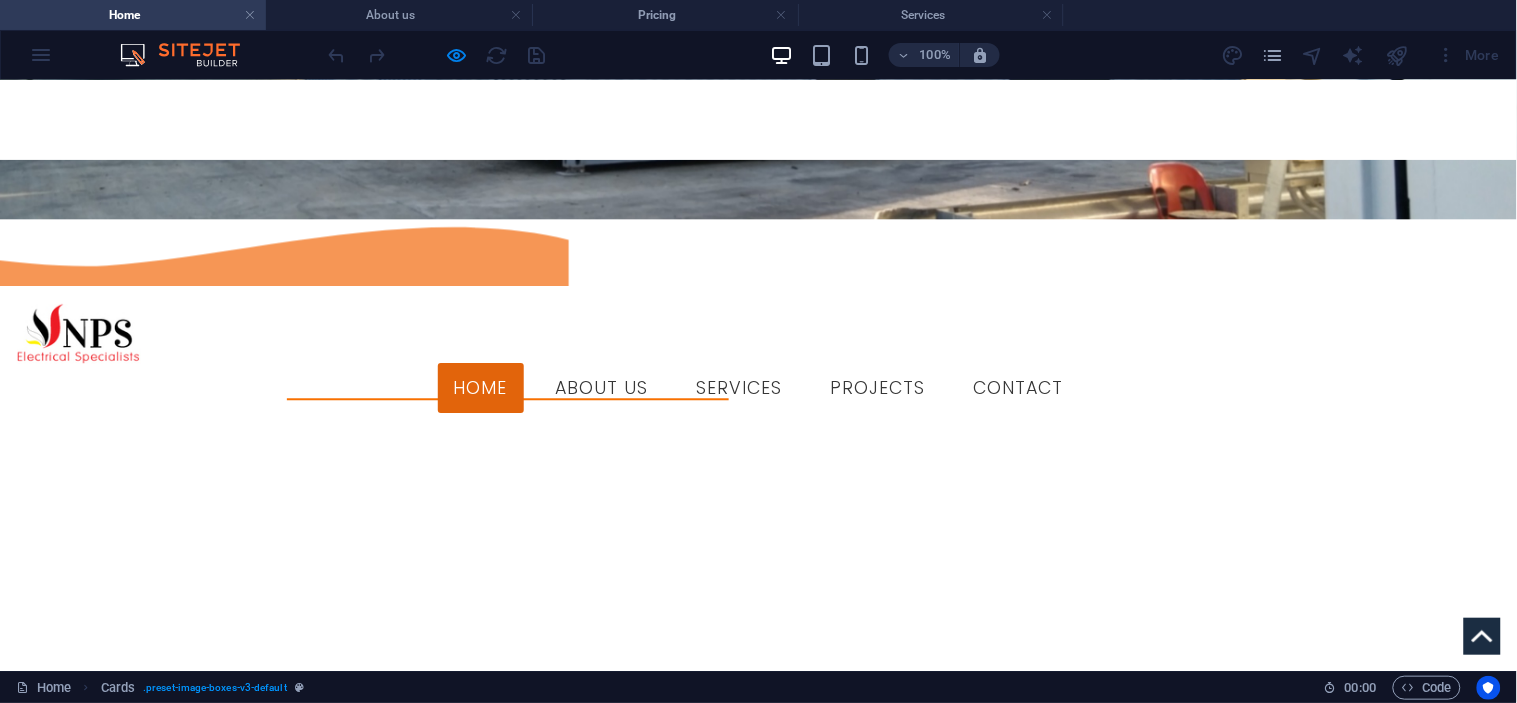 click at bounding box center [437, 55] 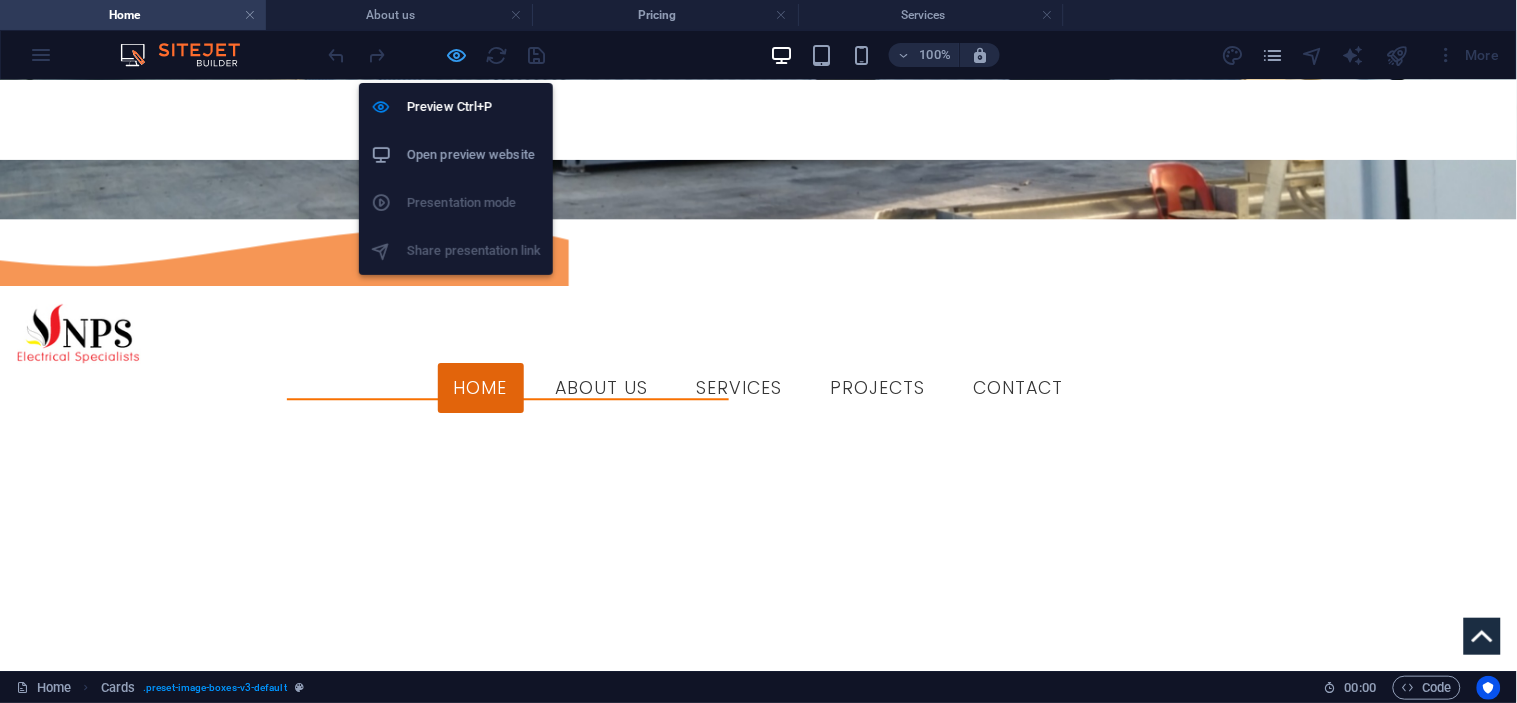 click at bounding box center [457, 55] 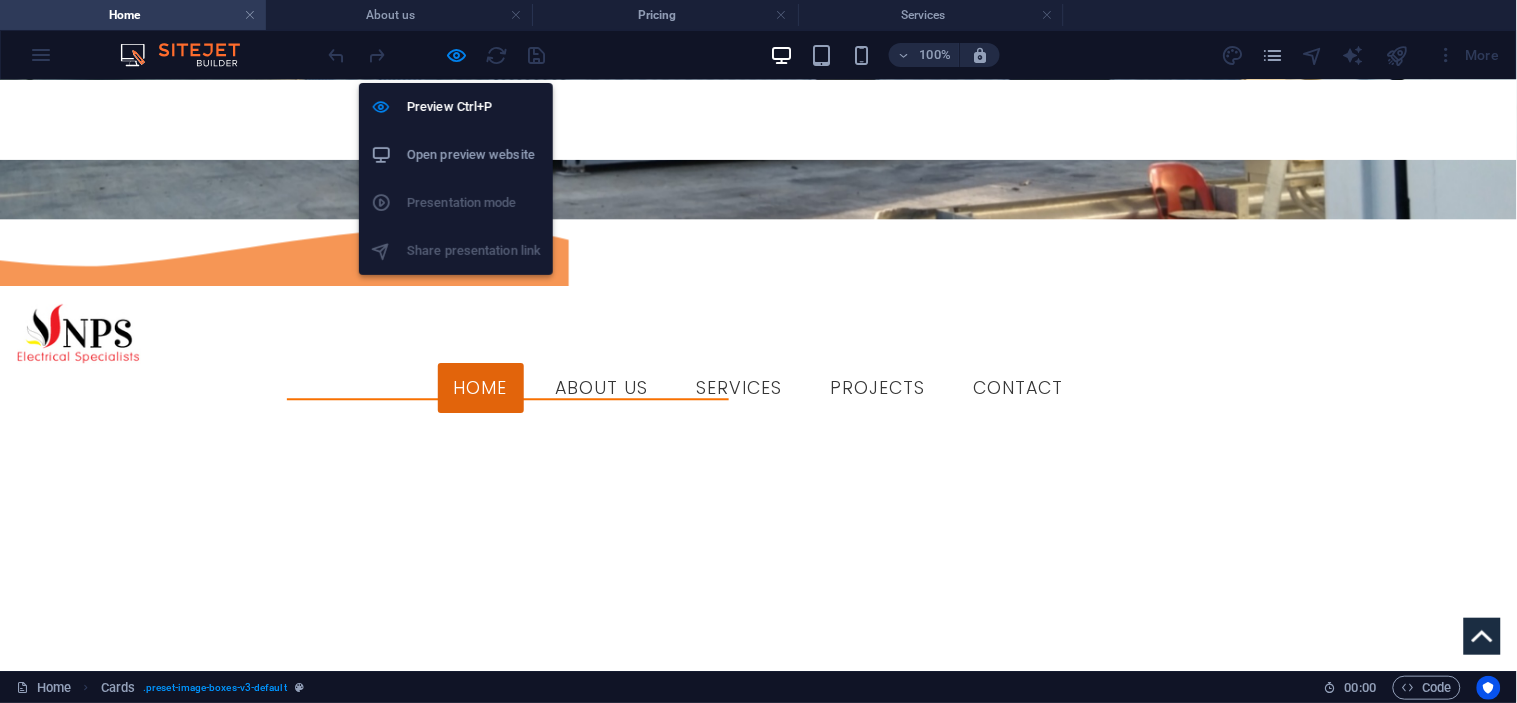 select on "slide" 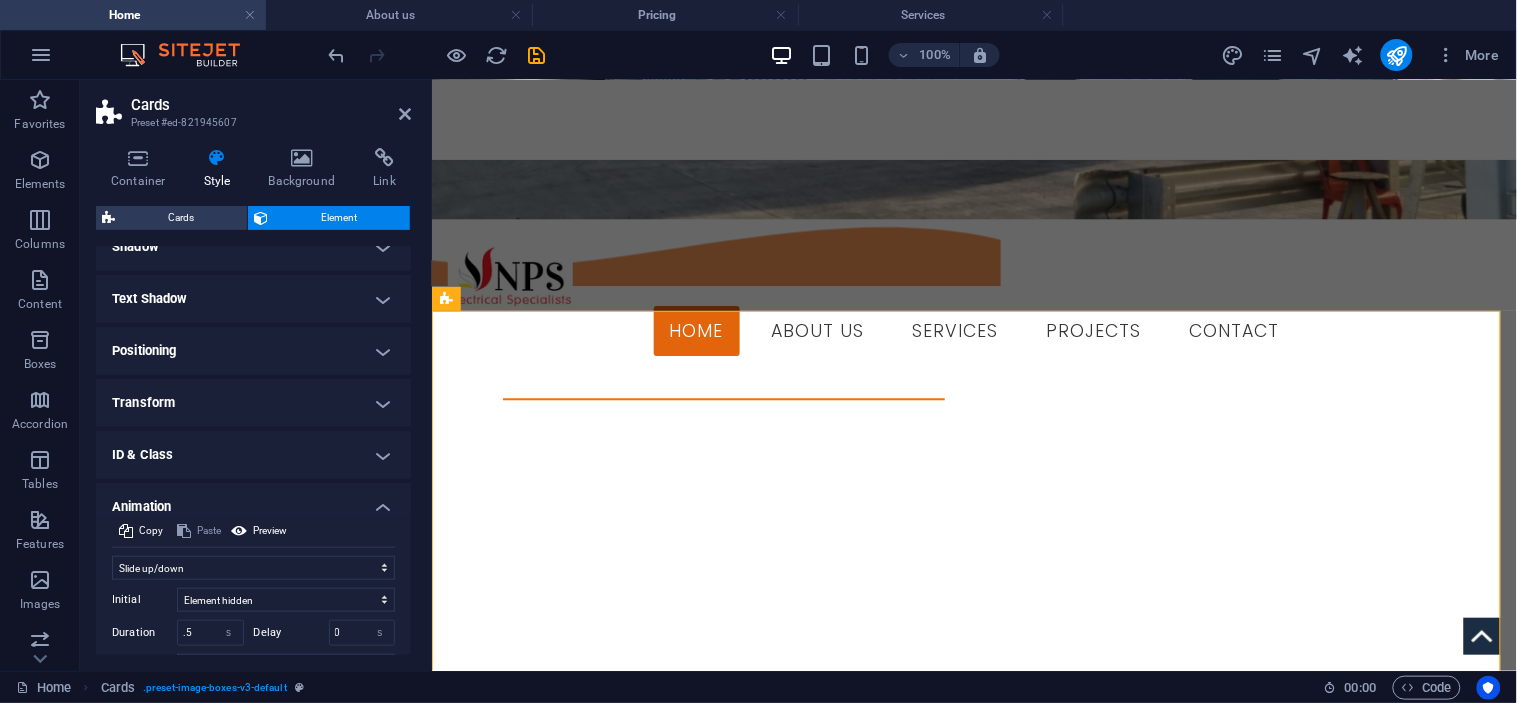 scroll, scrollTop: 333, scrollLeft: 0, axis: vertical 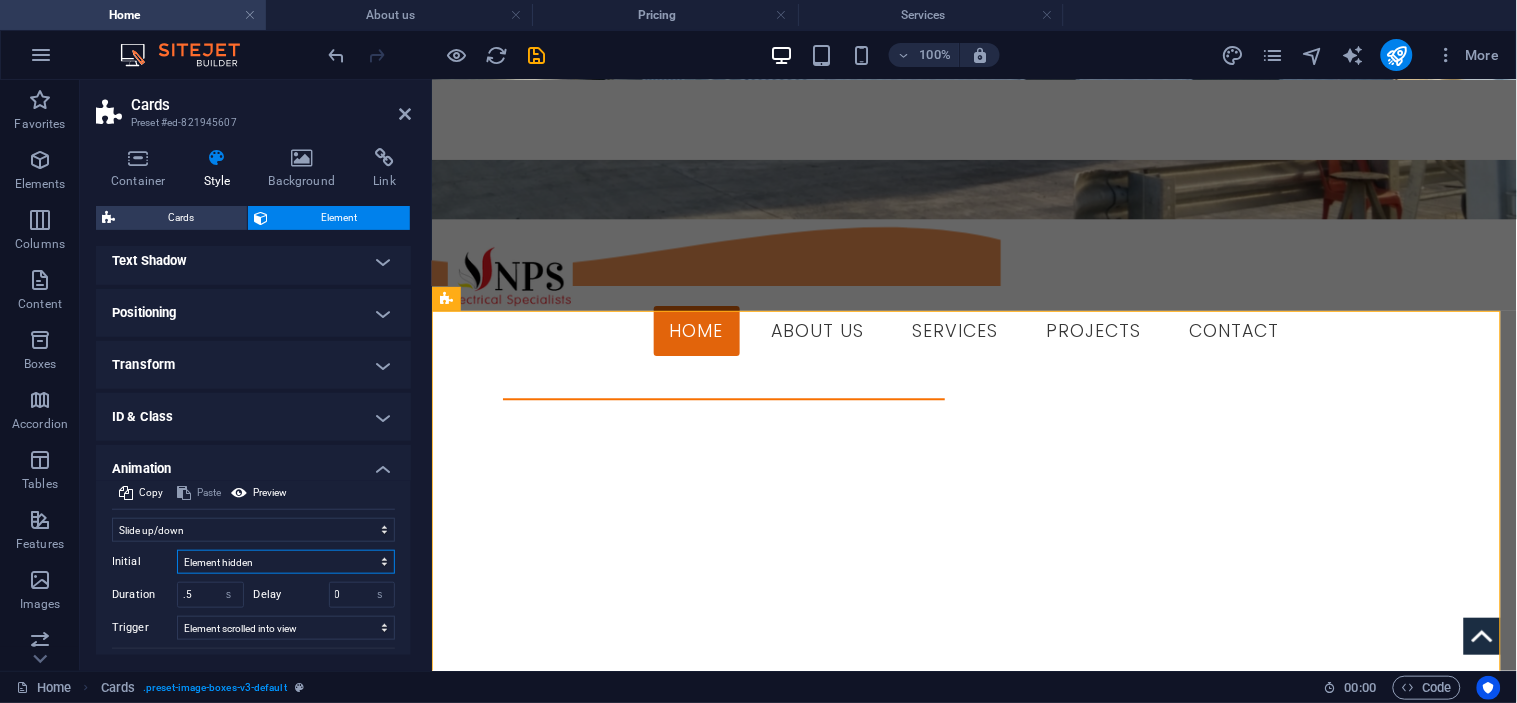 click on "Element hidden Element shown" at bounding box center (286, 562) 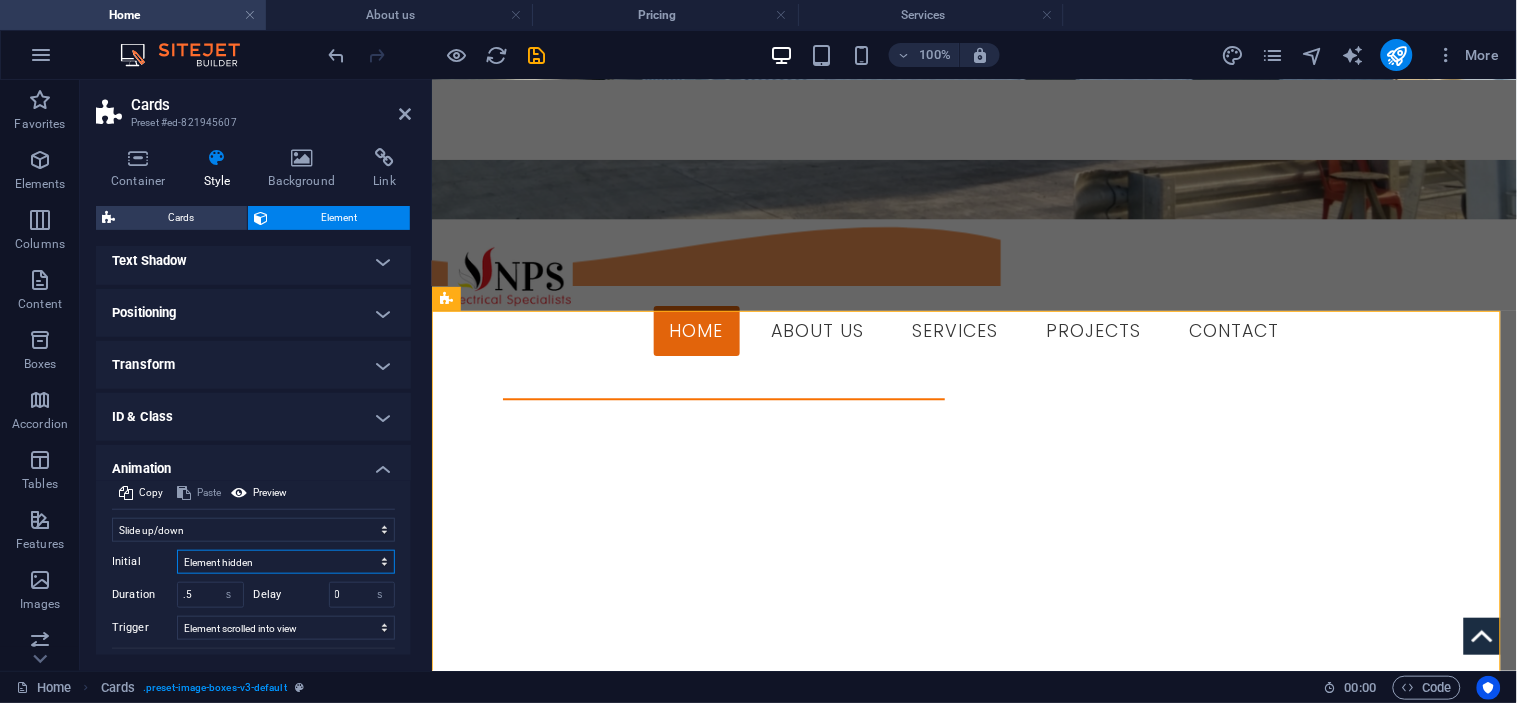 select on "show" 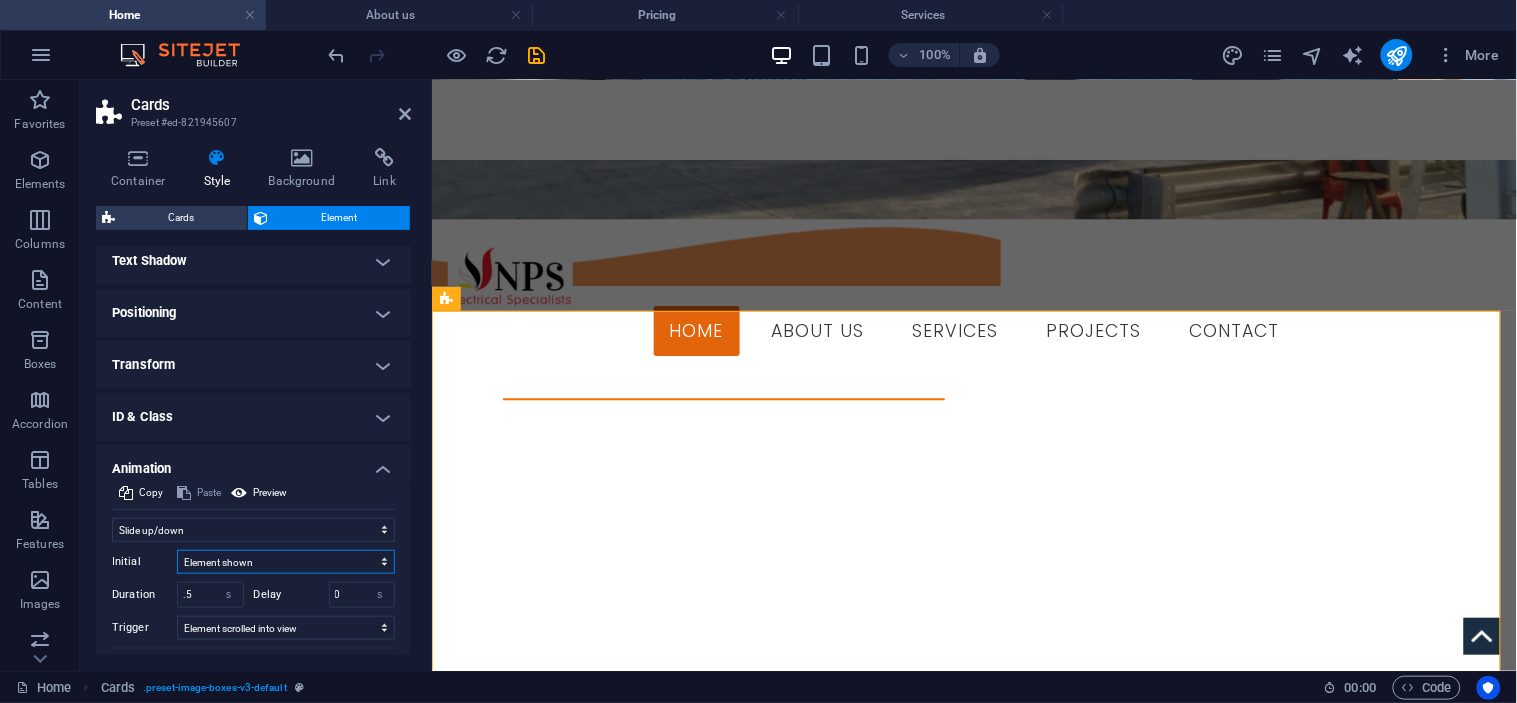 click on "Element hidden Element shown" at bounding box center (286, 562) 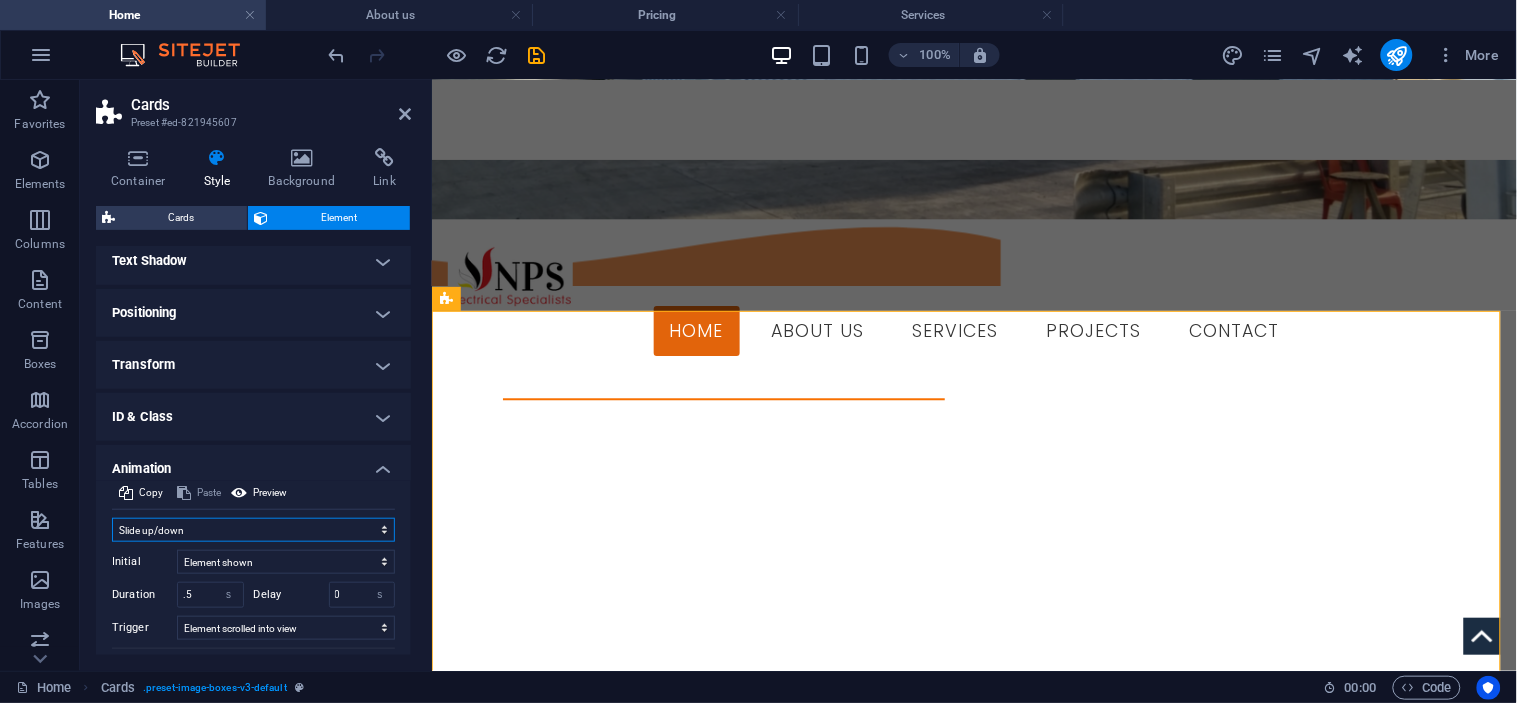 click on "Don't animate Show / Hide Slide up/down Zoom in/out Slide left to right Slide right to left Slide top to bottom Slide bottom to top Pulse Blink Open as overlay" at bounding box center (253, 530) 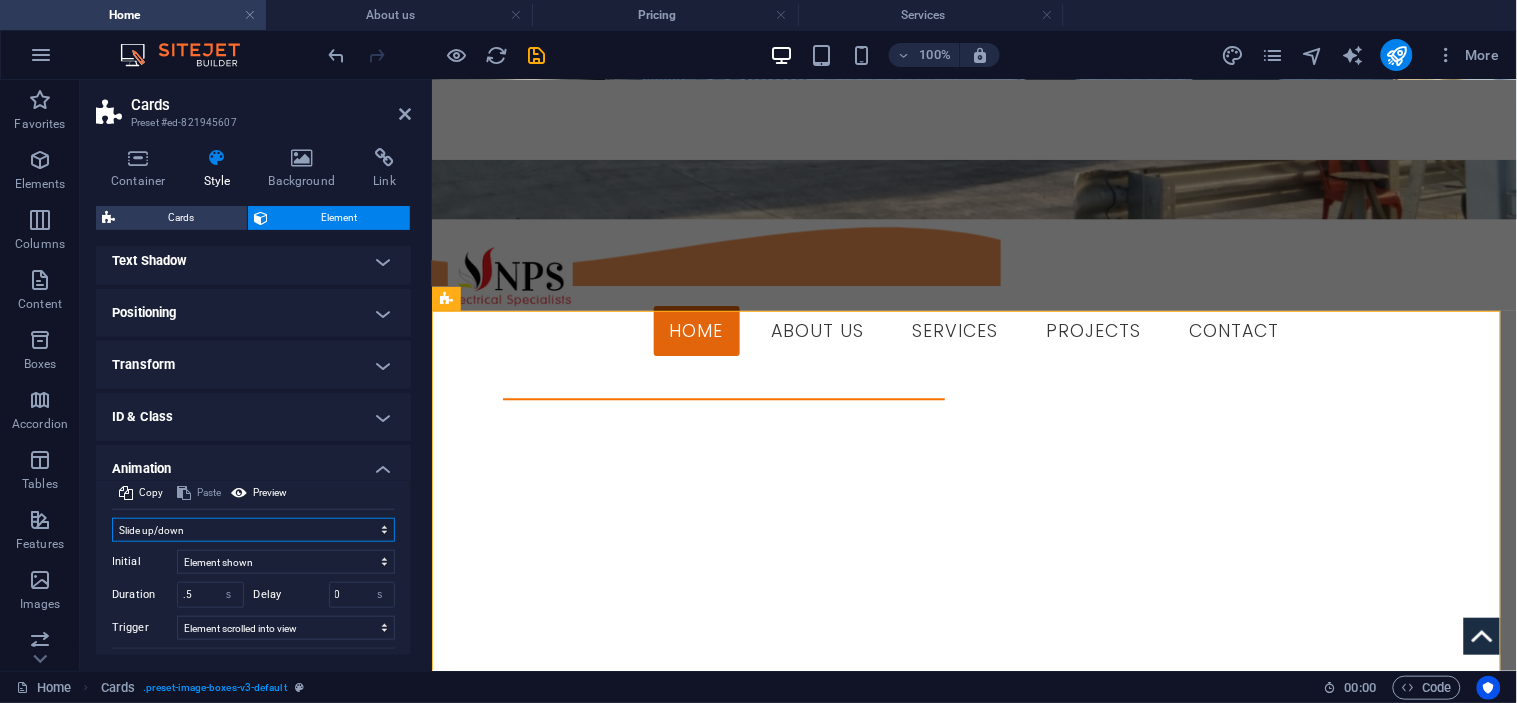 select on "move-top-to-bottom" 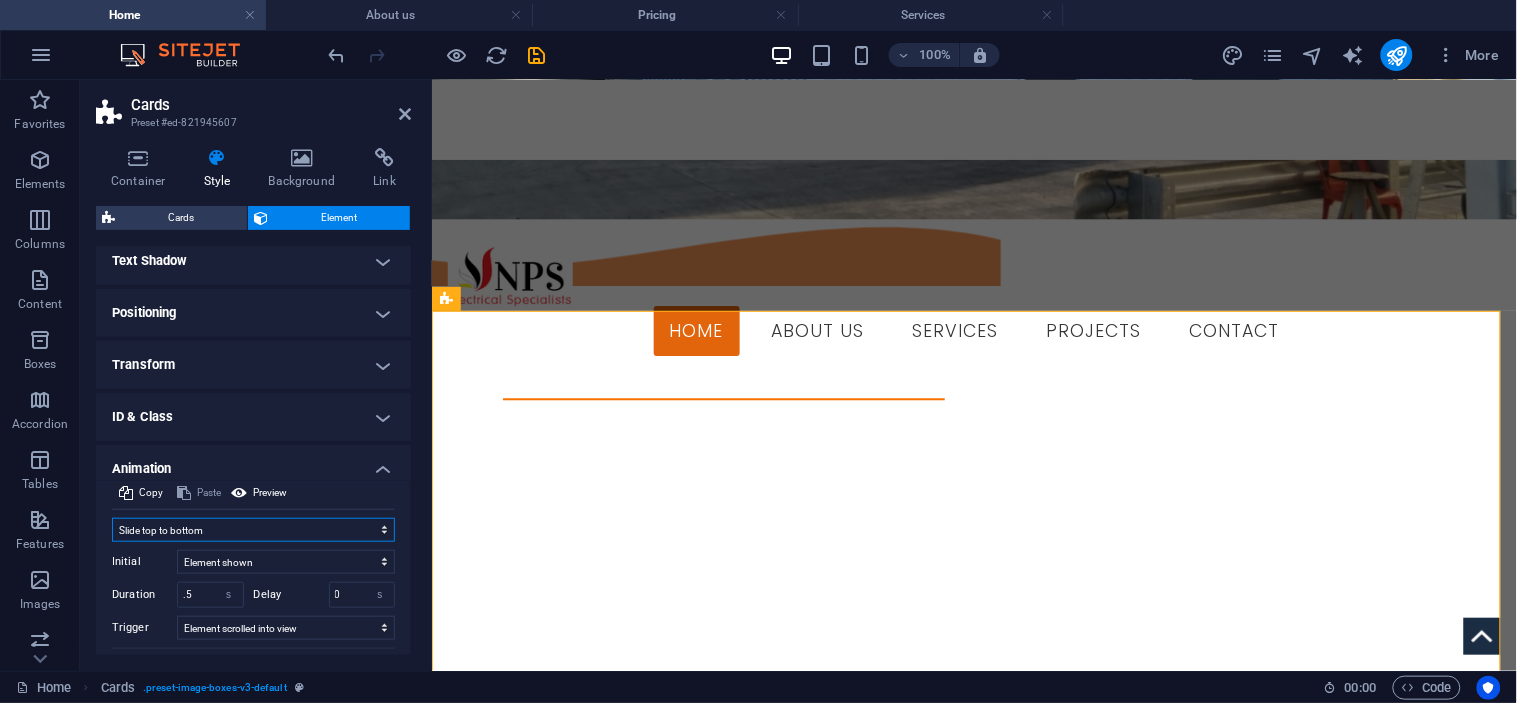click on "Don't animate Show / Hide Slide up/down Zoom in/out Slide left to right Slide right to left Slide top to bottom Slide bottom to top Pulse Blink Open as overlay" at bounding box center (253, 530) 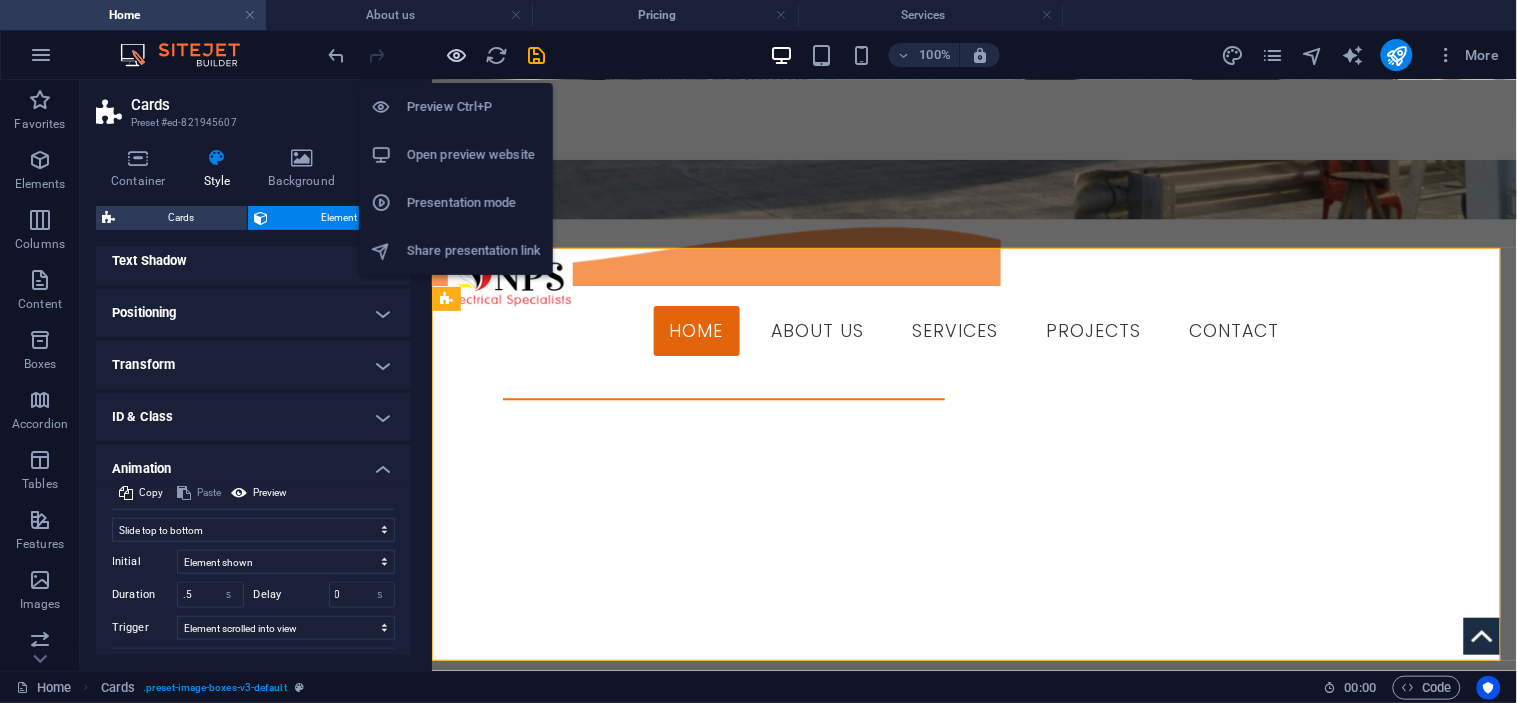 click at bounding box center [457, 55] 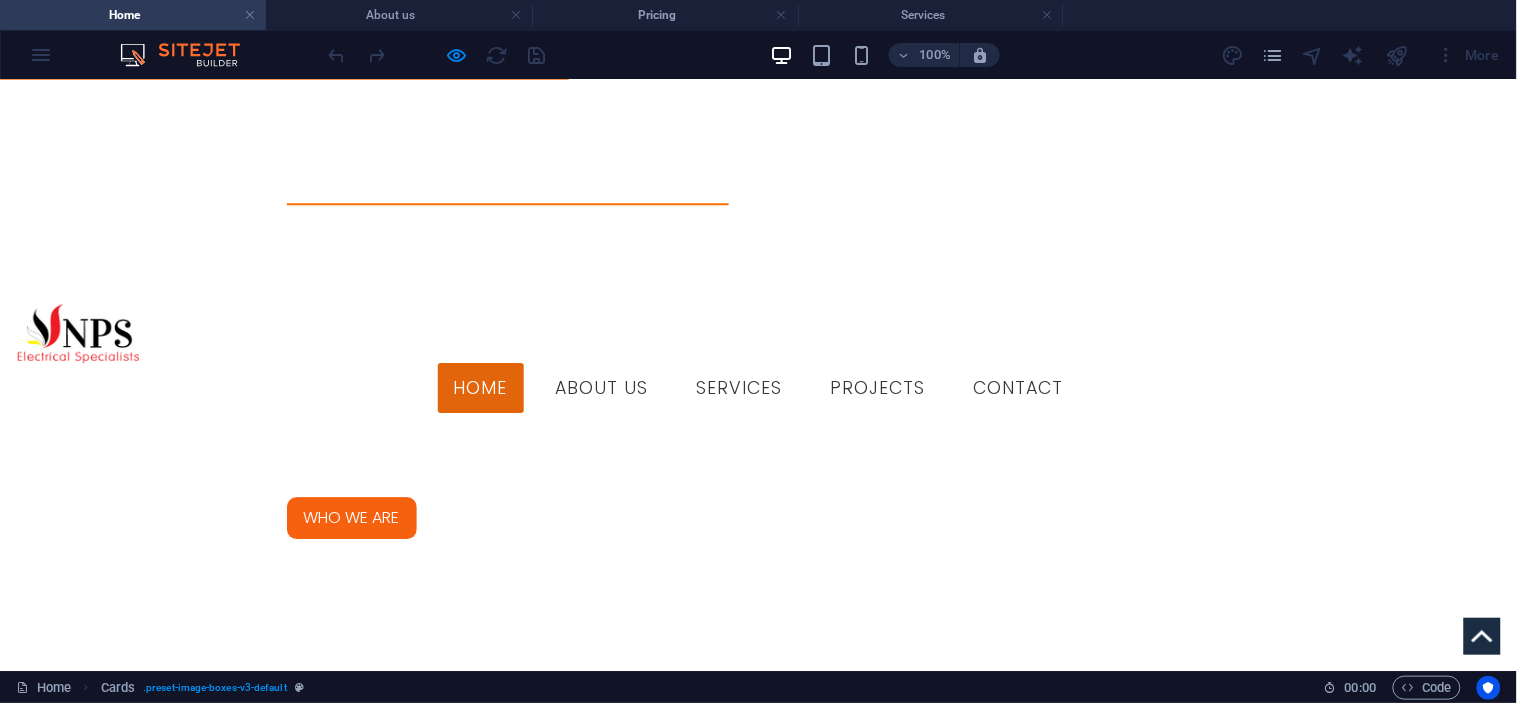 scroll, scrollTop: 1111, scrollLeft: 0, axis: vertical 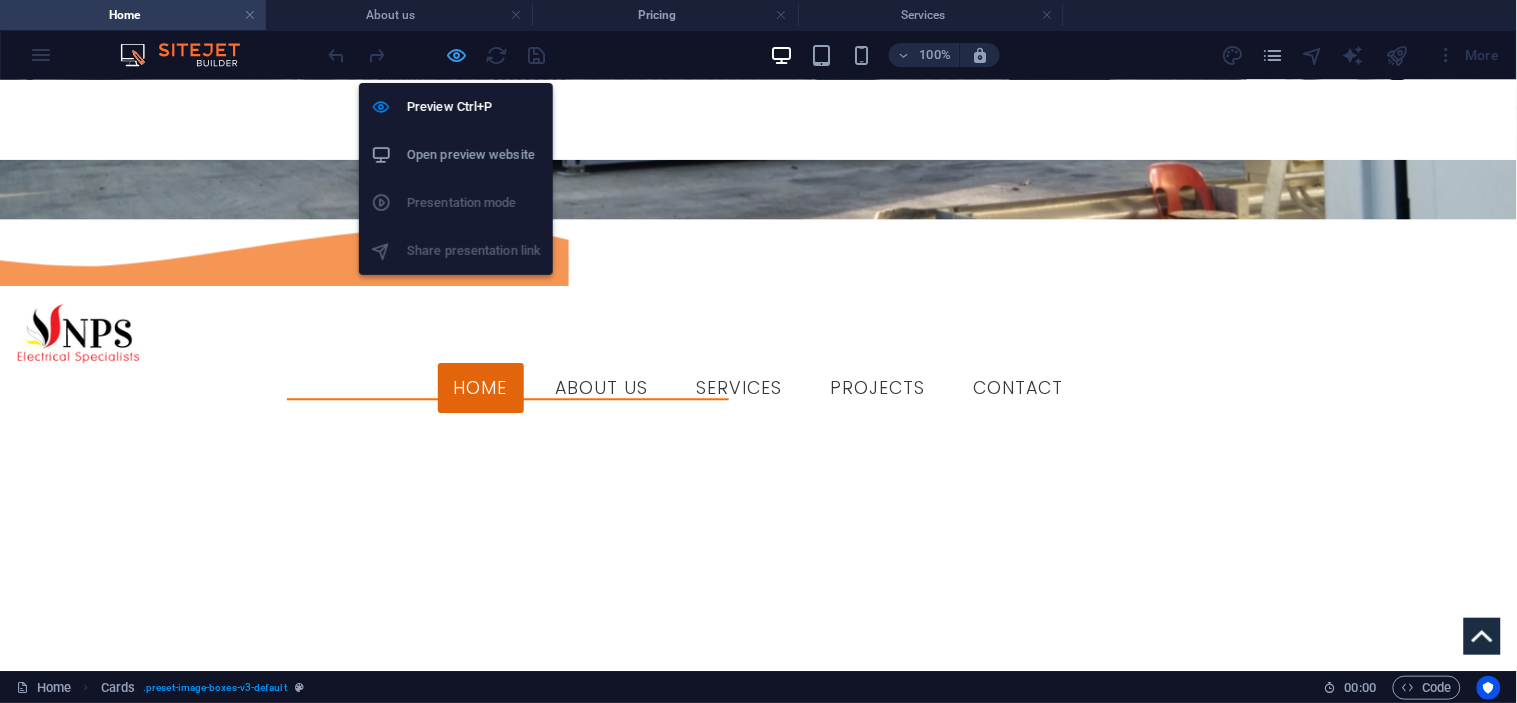 click at bounding box center [457, 55] 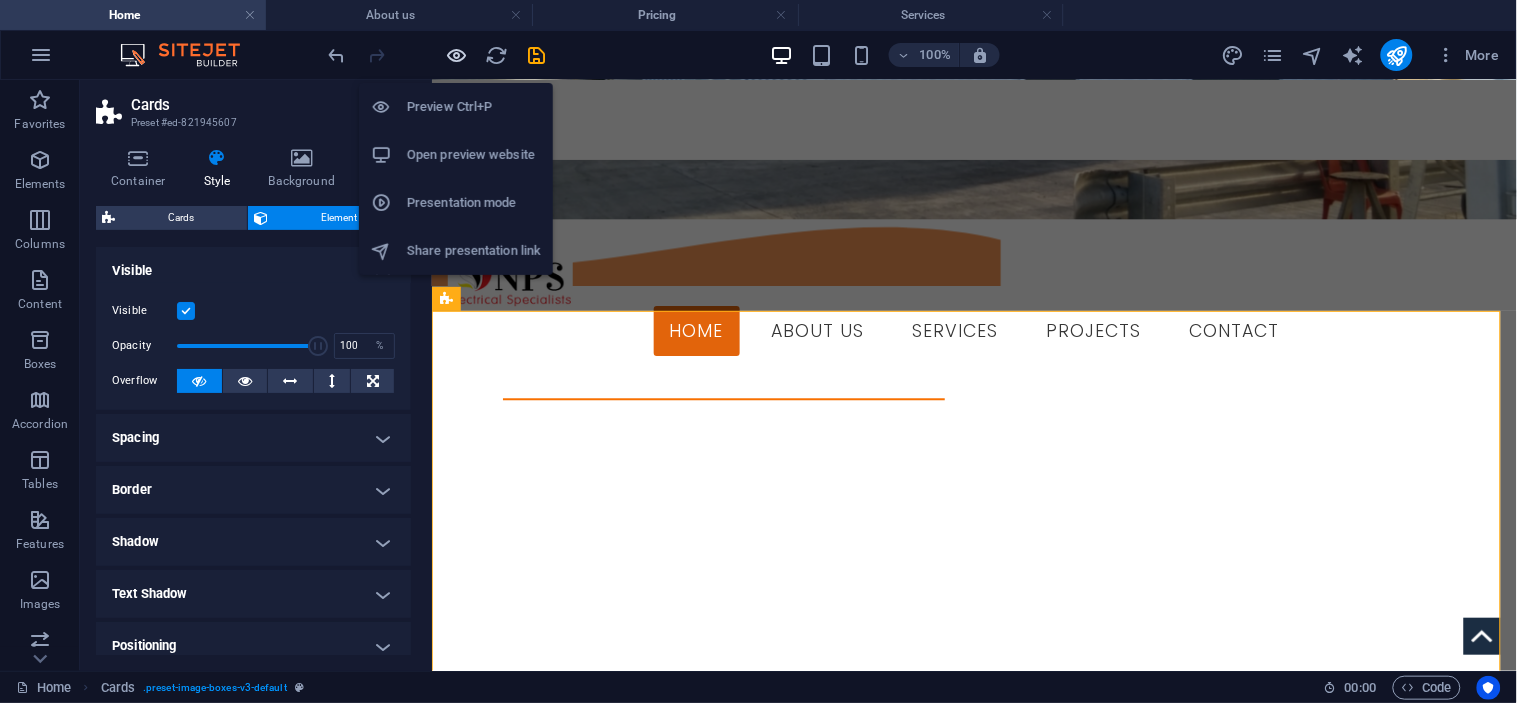 click at bounding box center [457, 55] 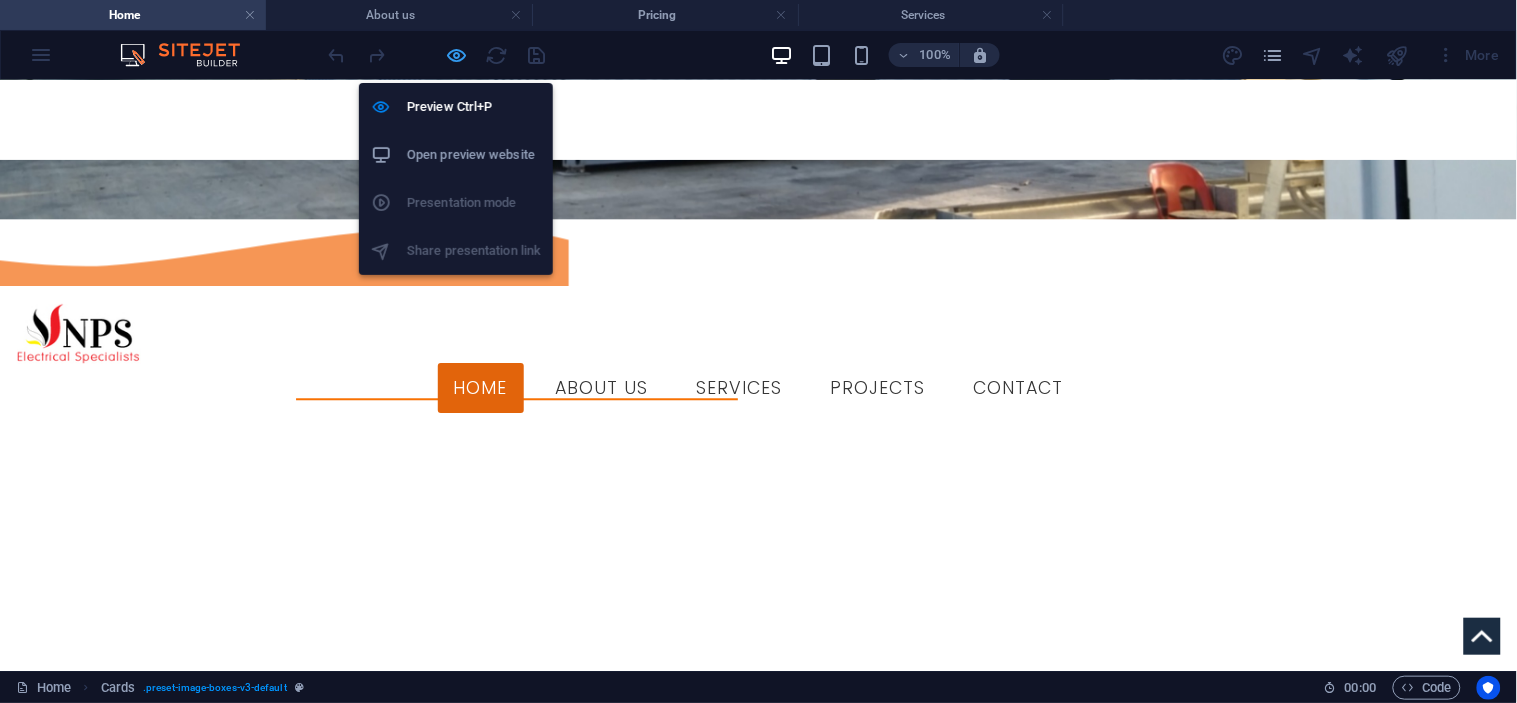 click at bounding box center (457, 55) 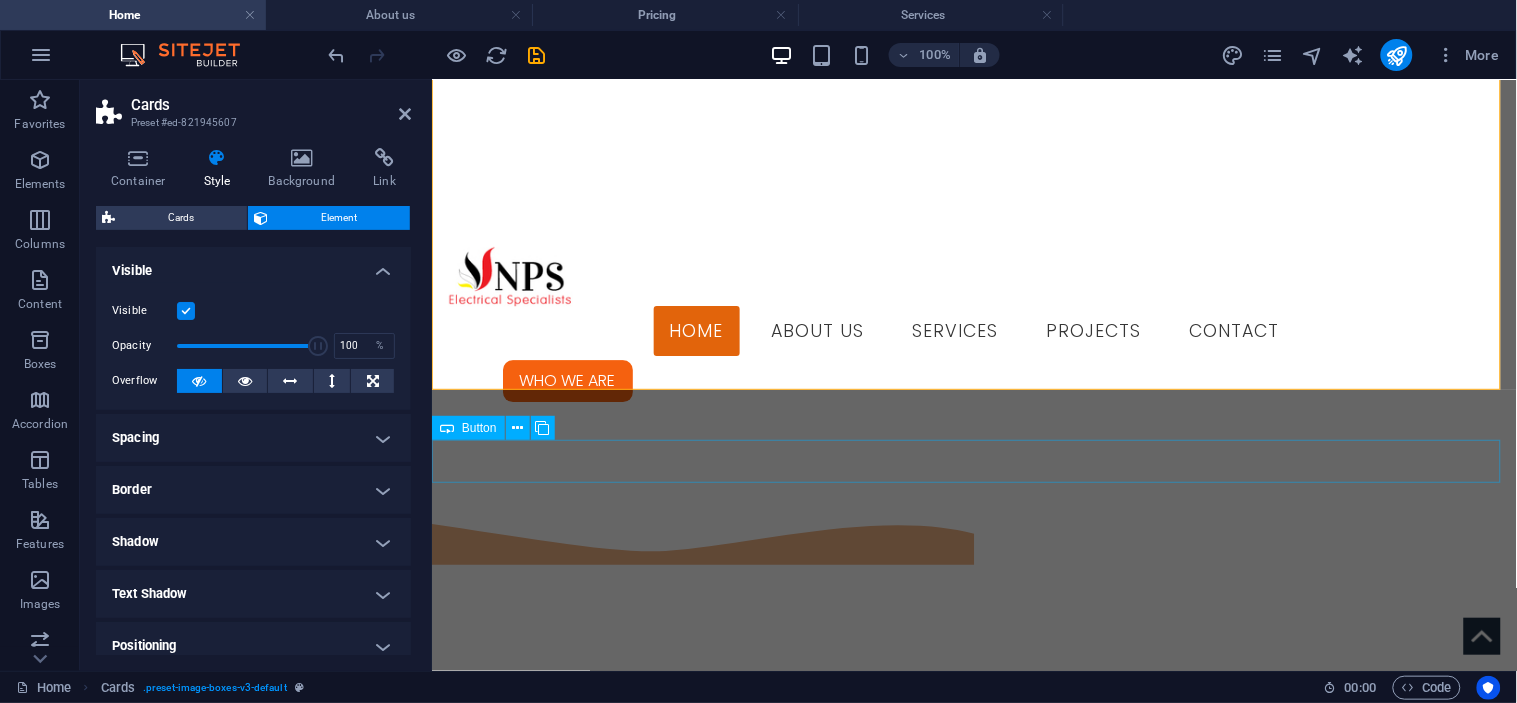scroll, scrollTop: 1222, scrollLeft: 0, axis: vertical 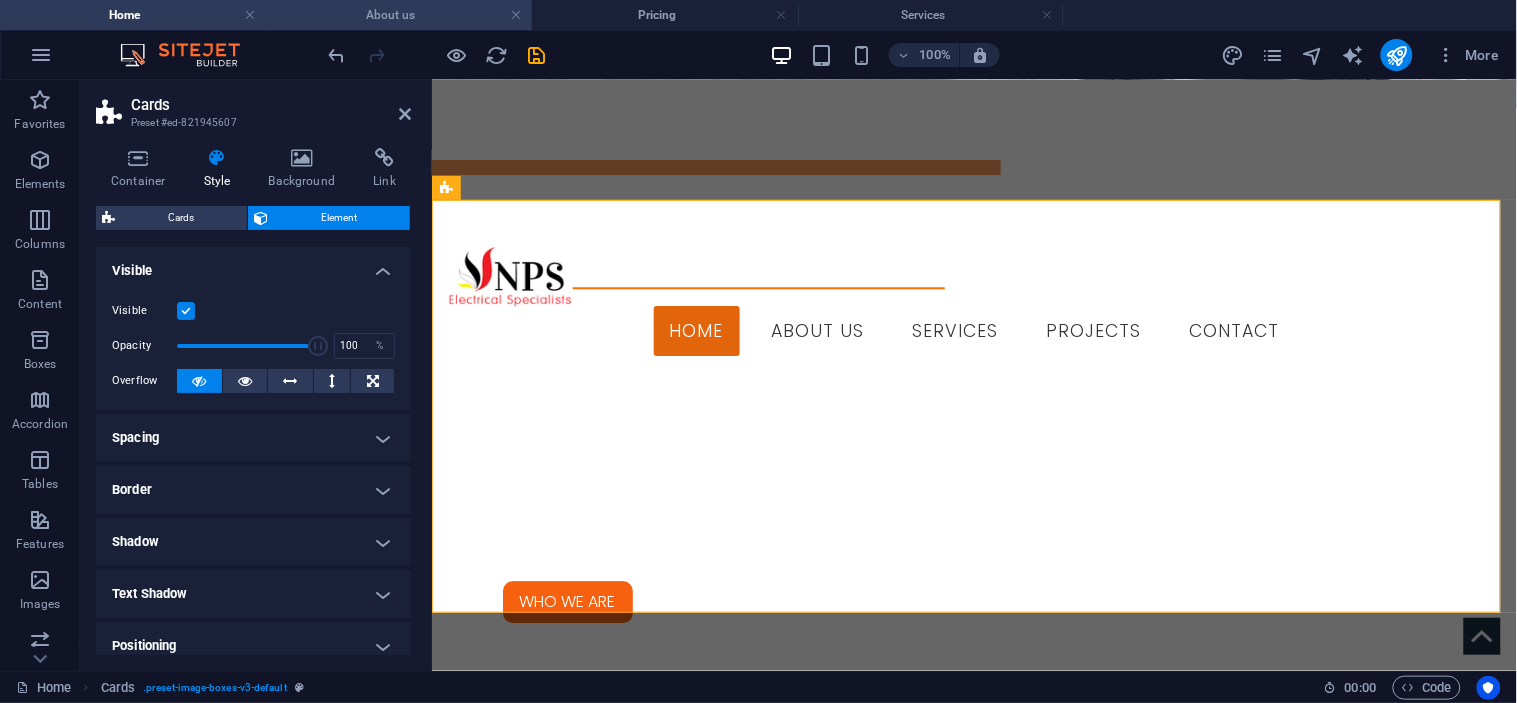 click on "About us" at bounding box center [399, 15] 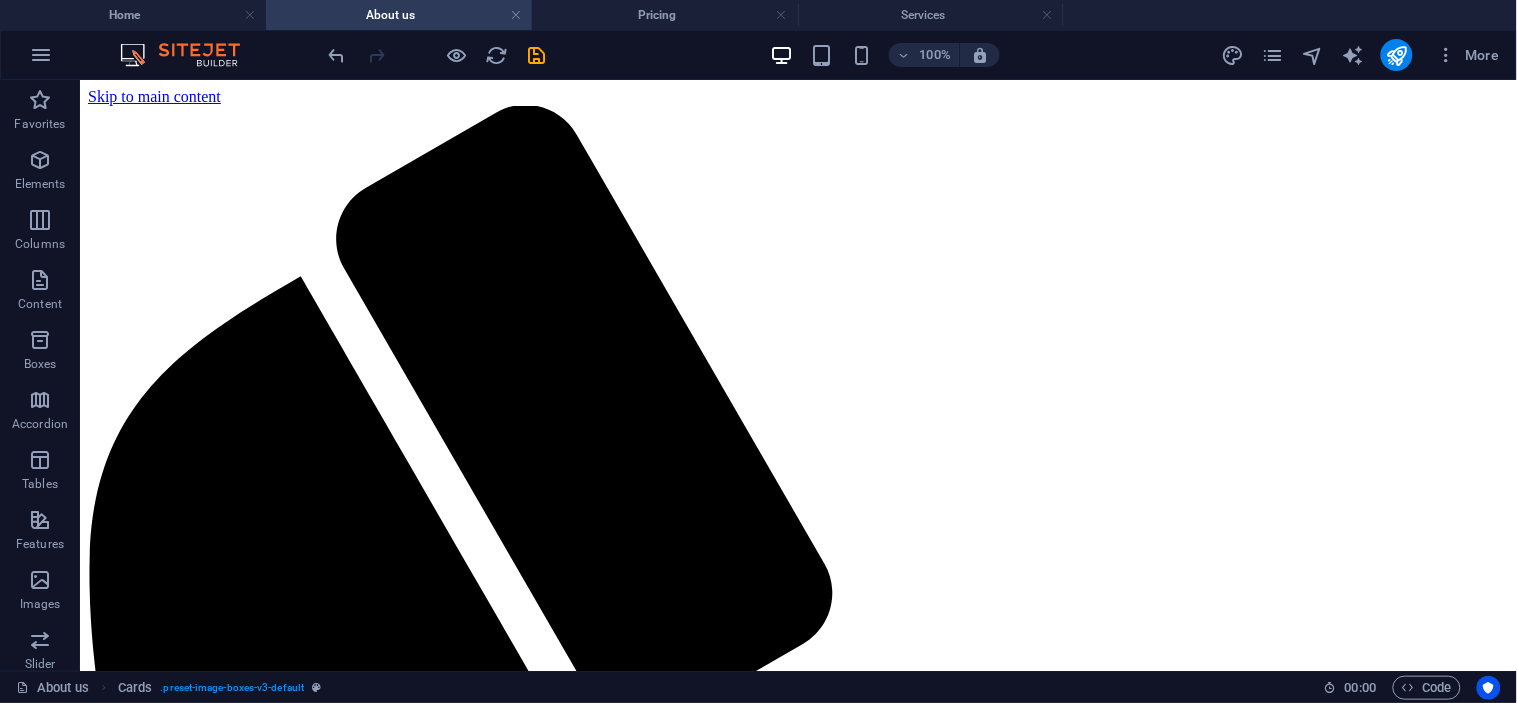 scroll, scrollTop: 1521, scrollLeft: 0, axis: vertical 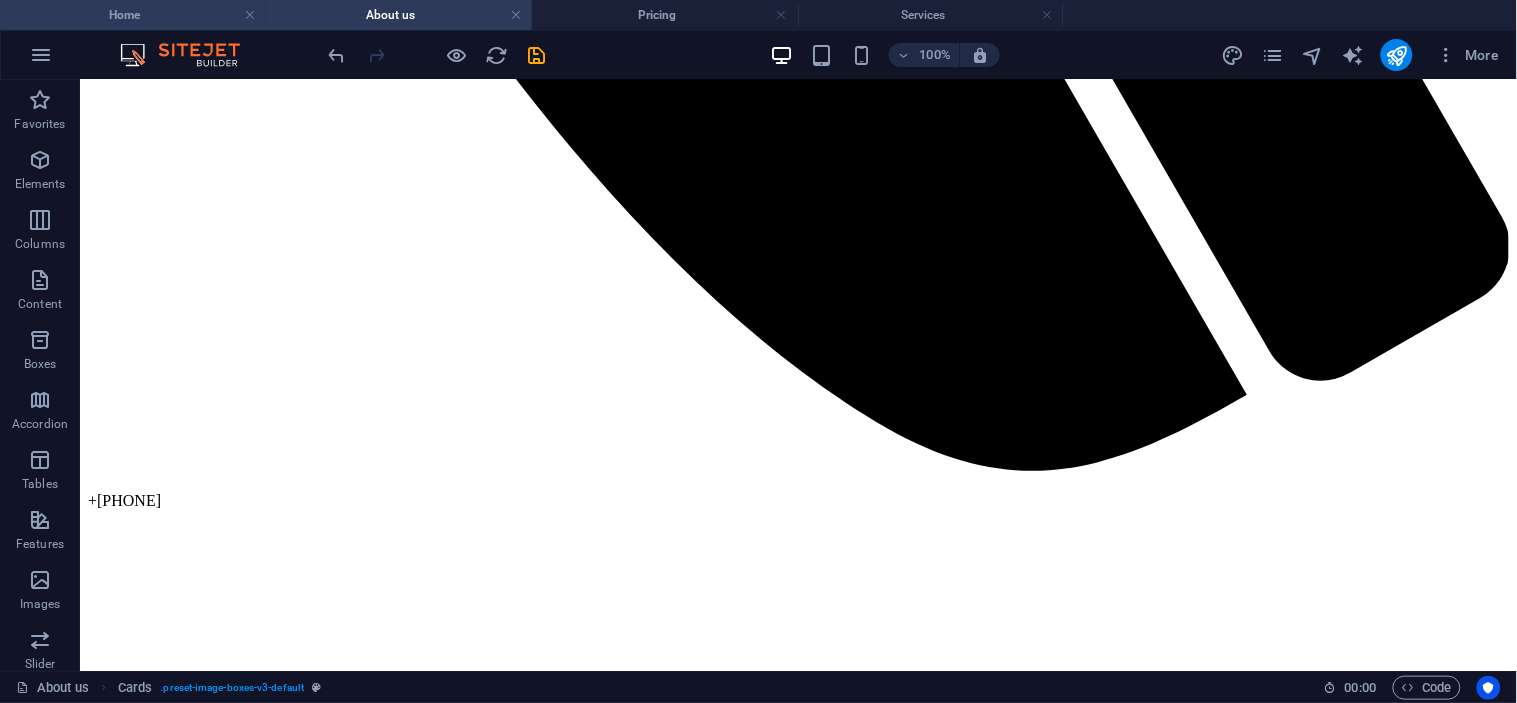 click on "Home" at bounding box center (133, 15) 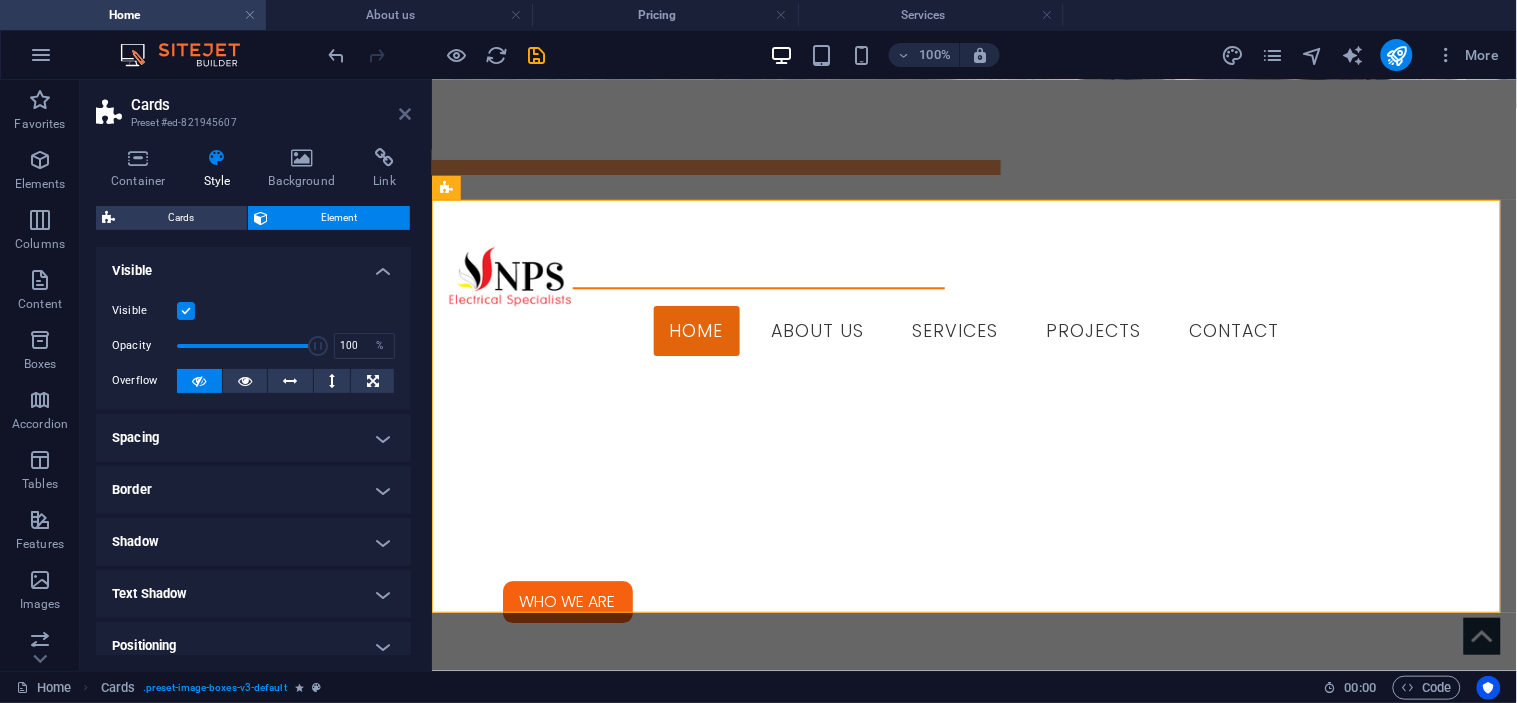 click at bounding box center [405, 114] 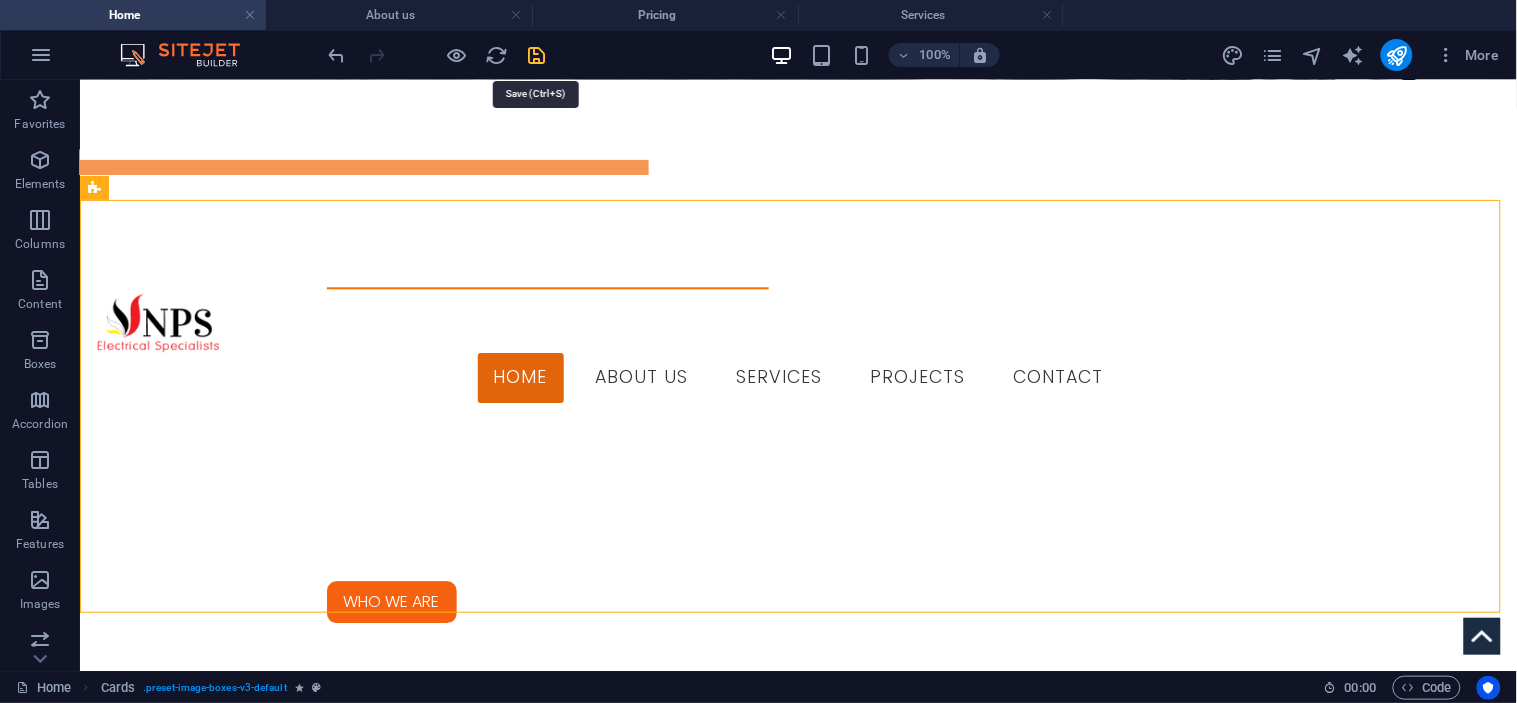 click at bounding box center (537, 55) 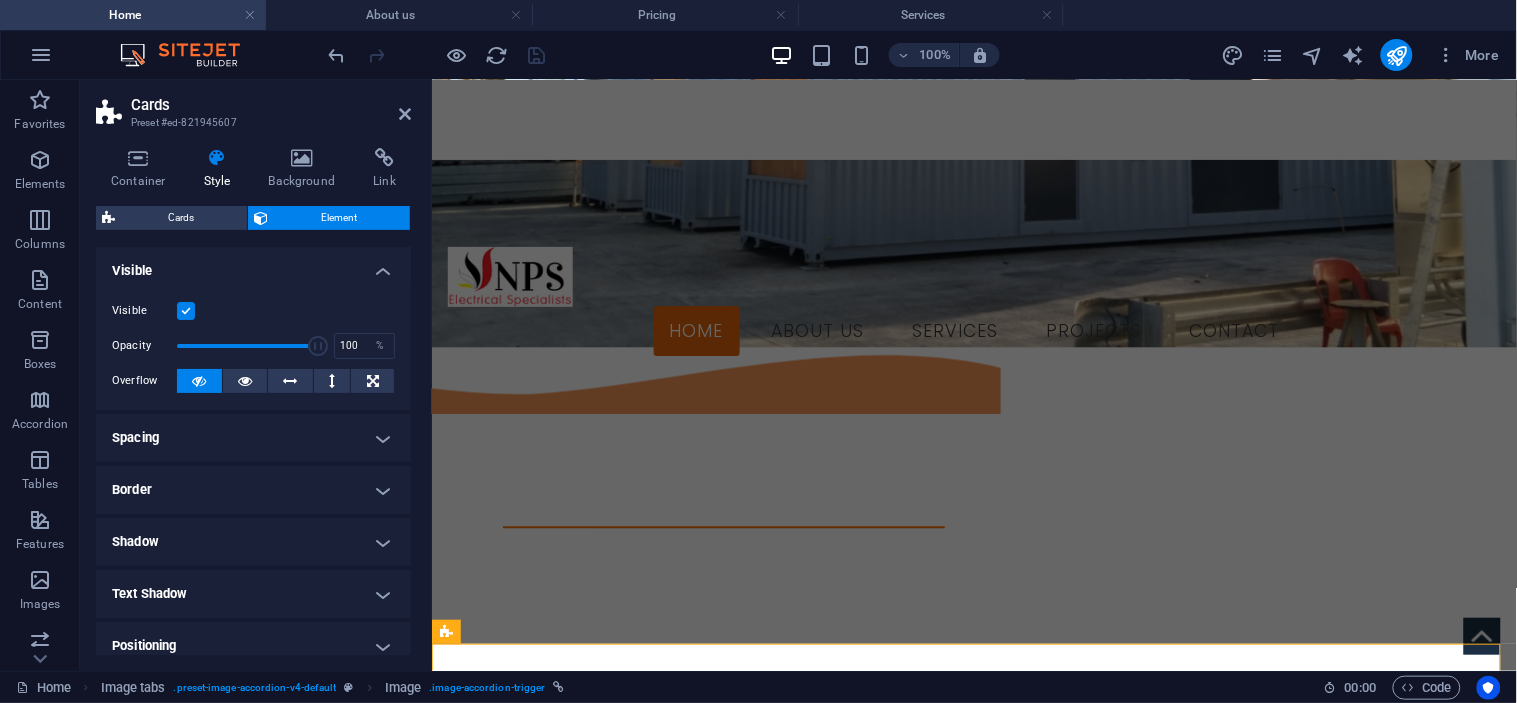 scroll, scrollTop: 1000, scrollLeft: 0, axis: vertical 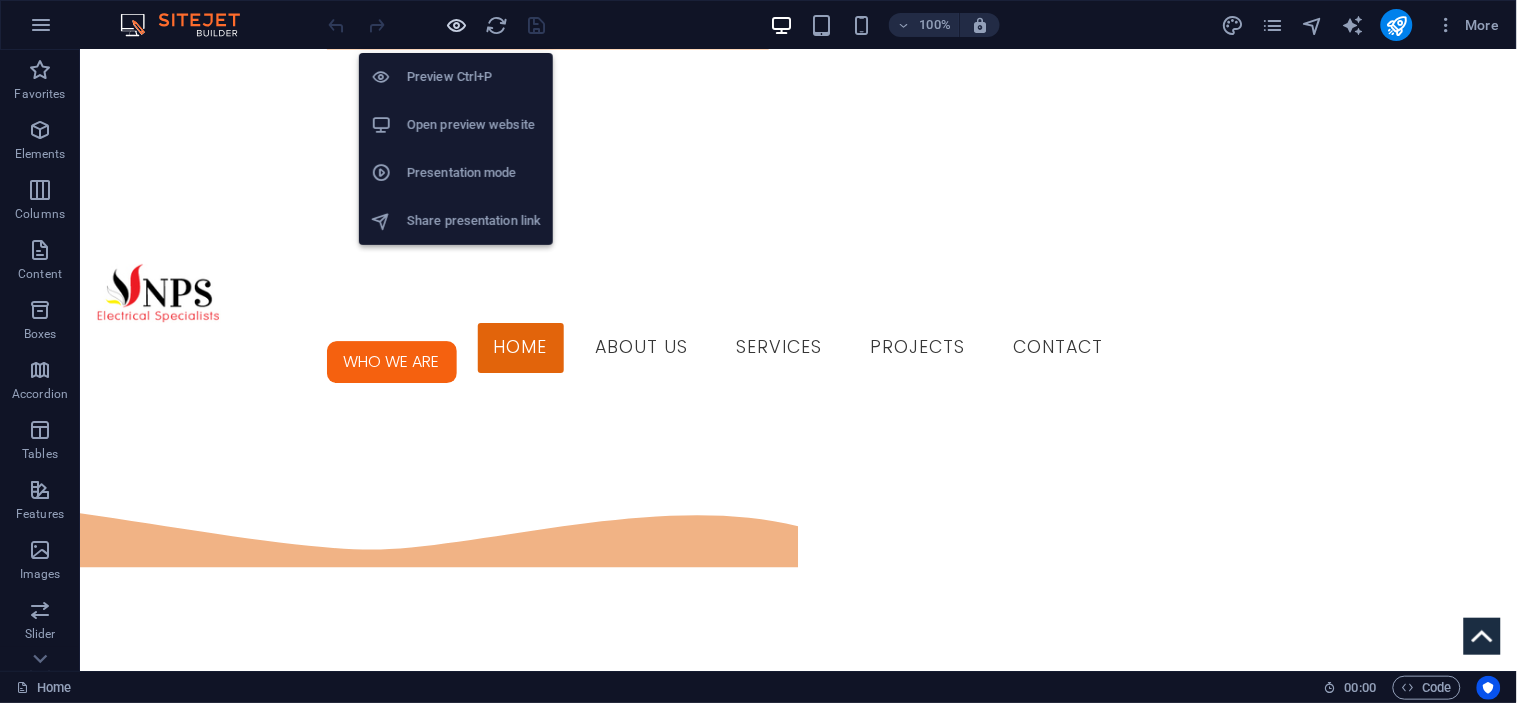 click at bounding box center (457, 25) 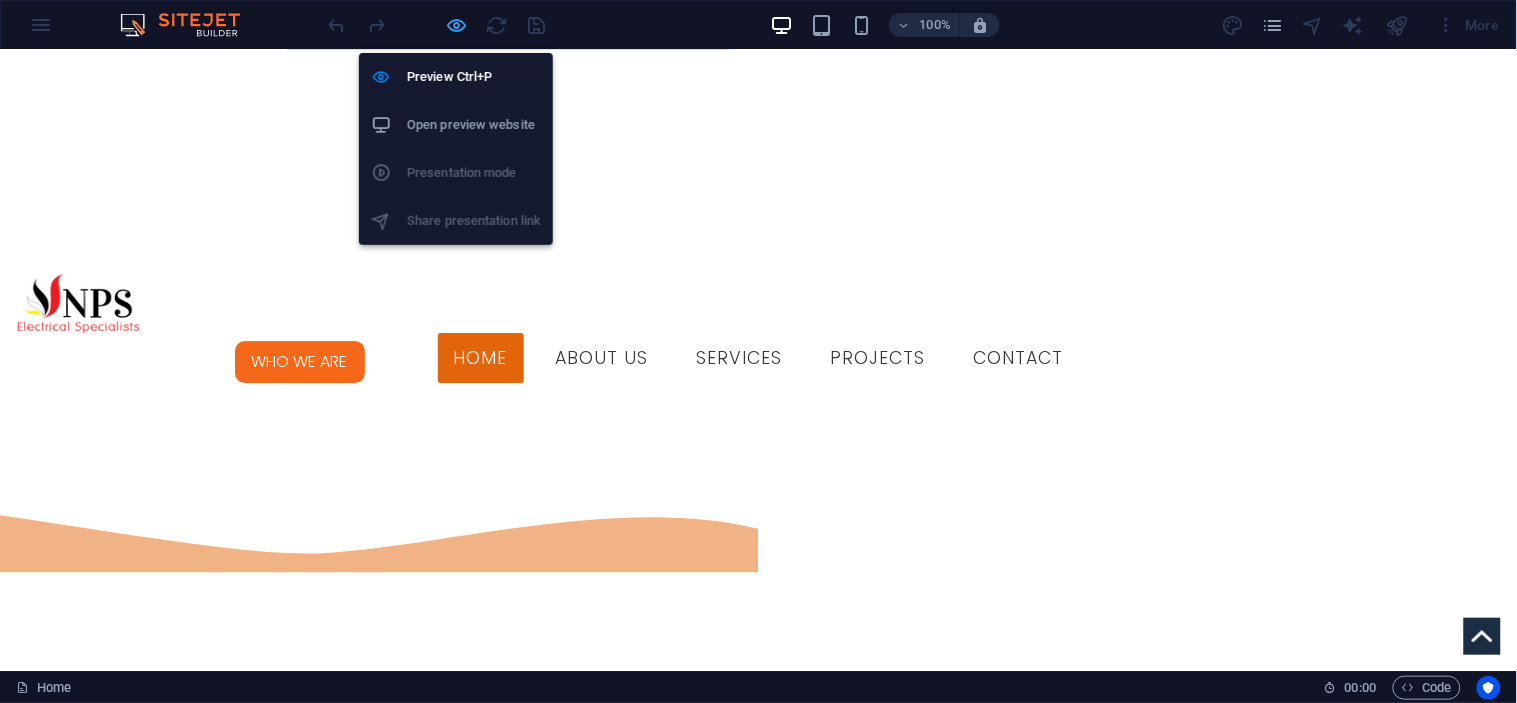 click at bounding box center [457, 25] 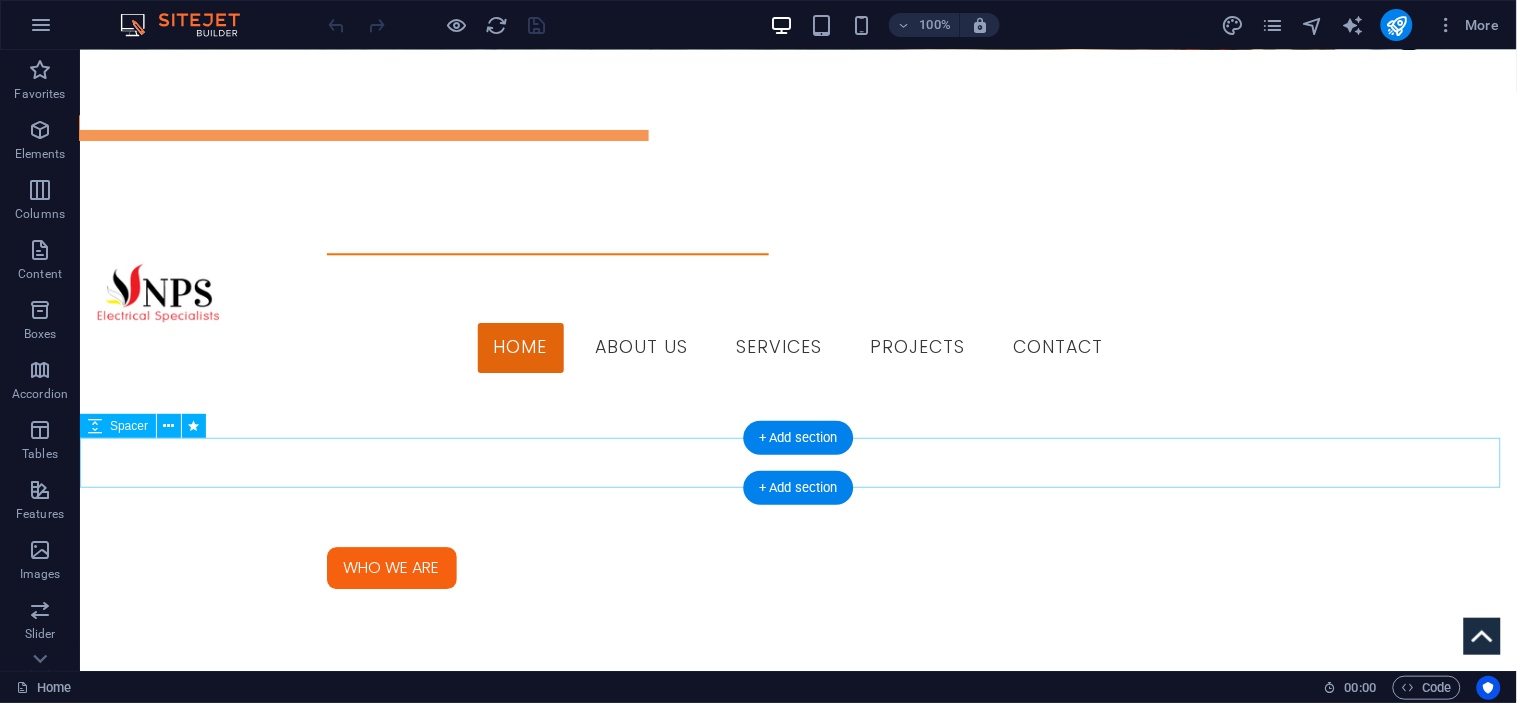 scroll, scrollTop: 1222, scrollLeft: 0, axis: vertical 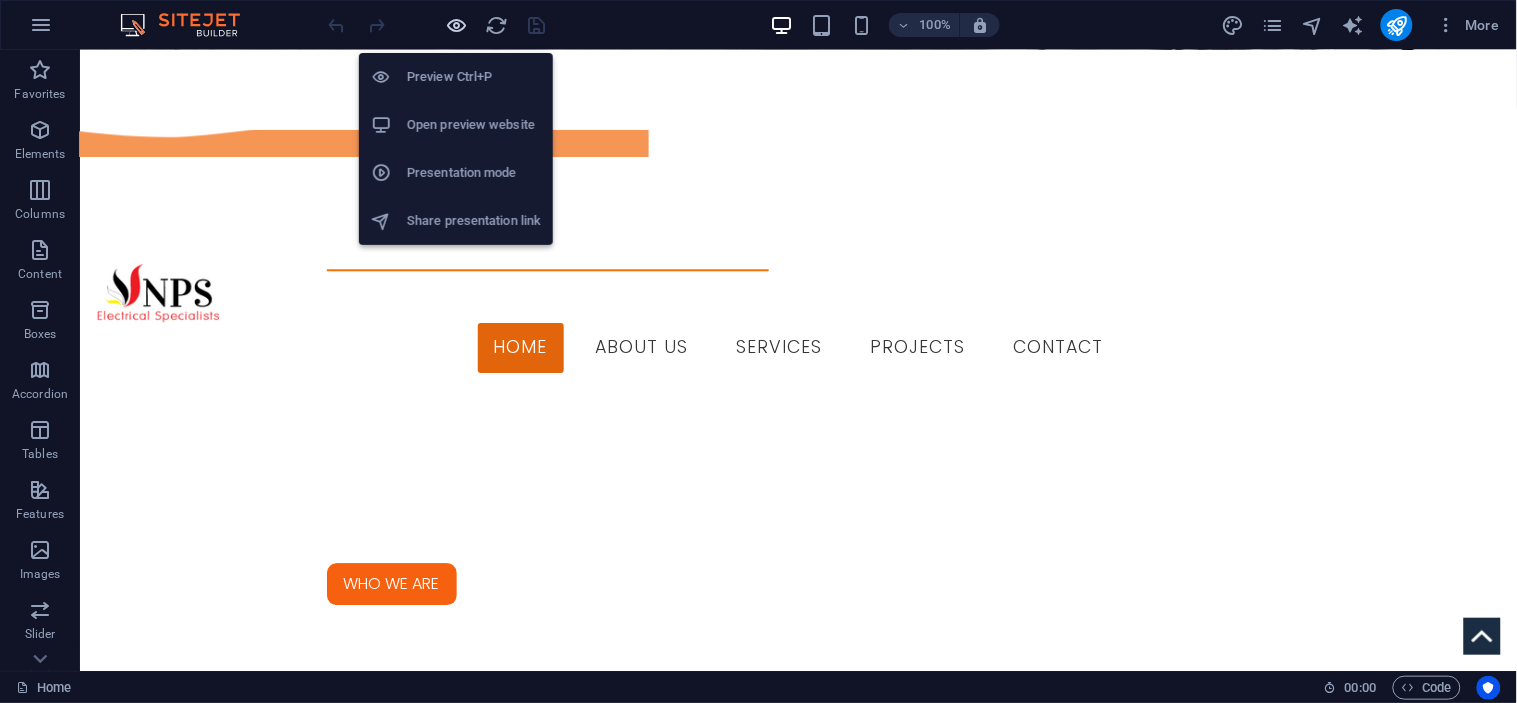 click at bounding box center (457, 25) 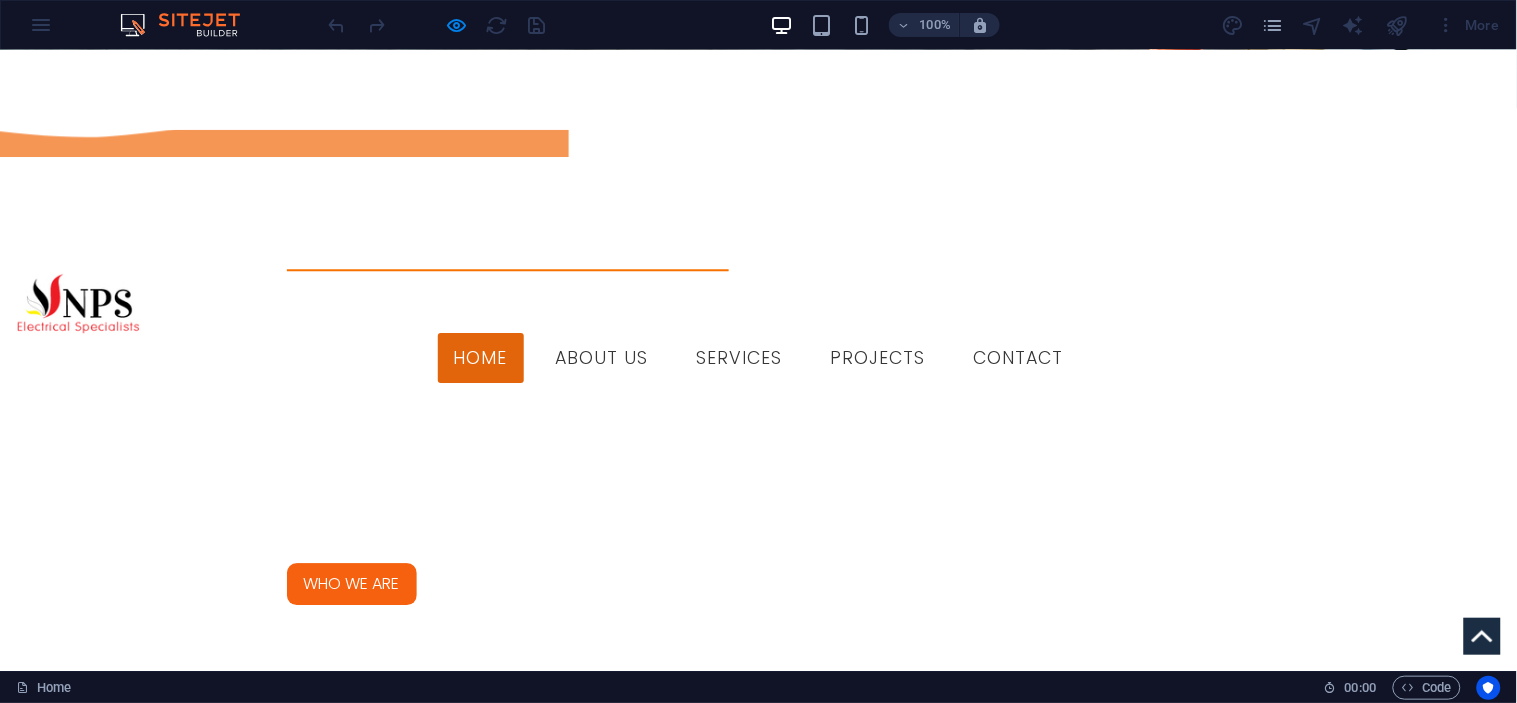 scroll, scrollTop: 1111, scrollLeft: 0, axis: vertical 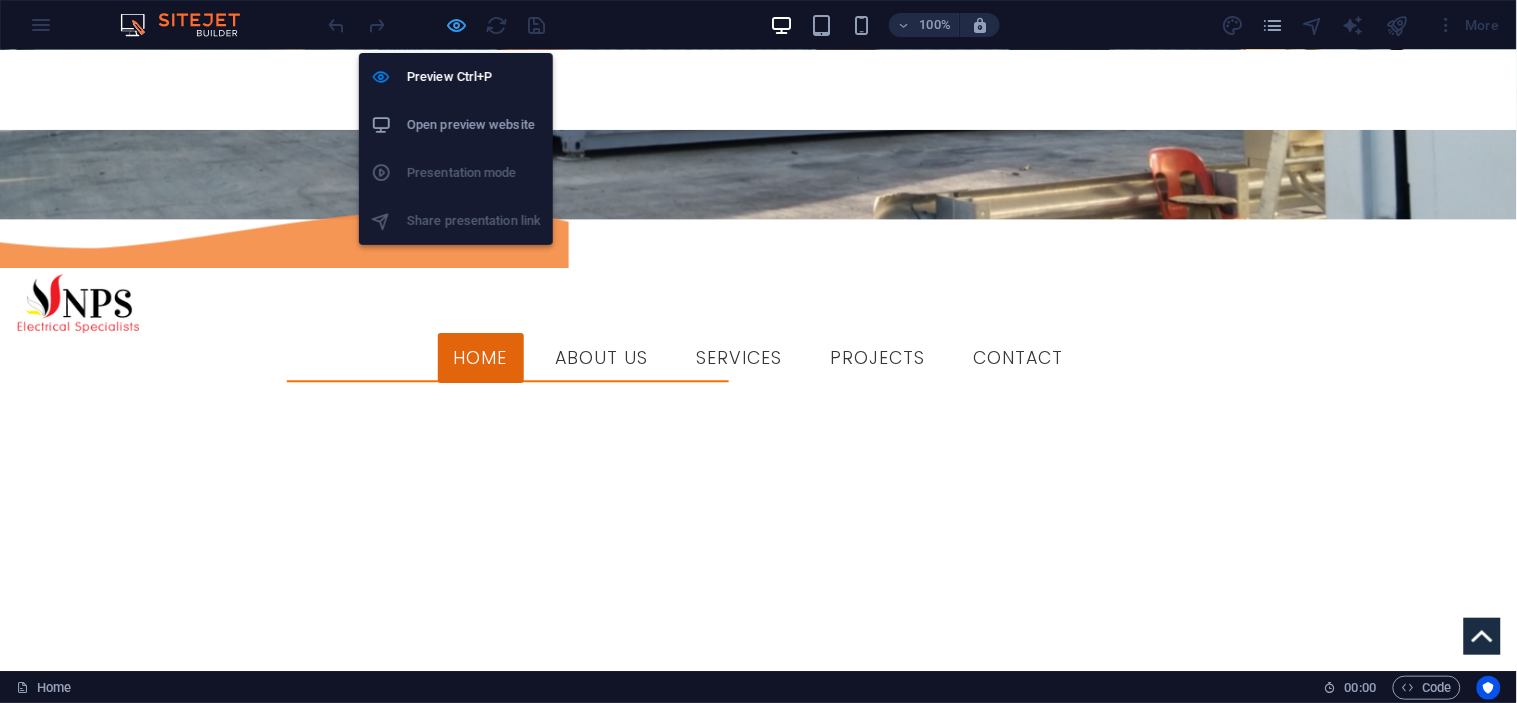 click at bounding box center [457, 25] 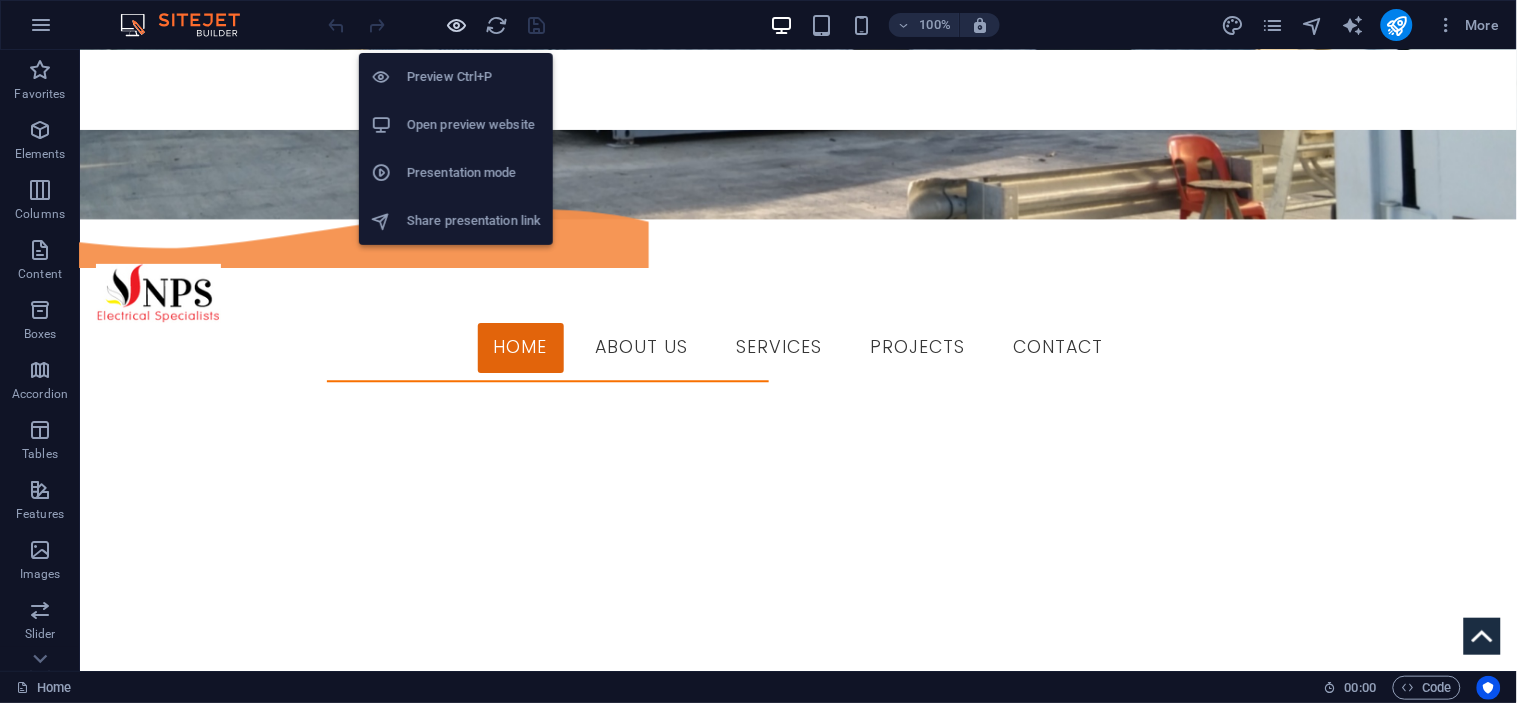 click at bounding box center (457, 25) 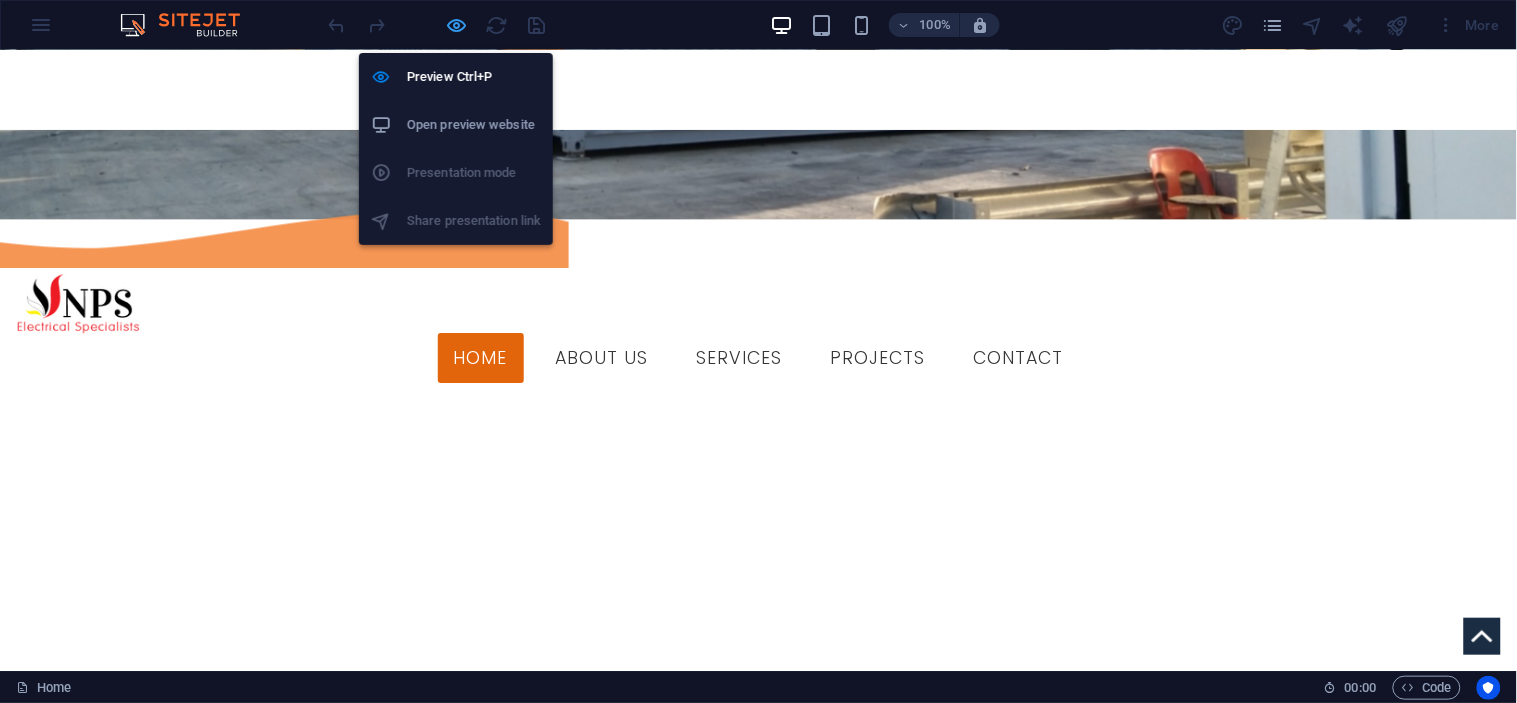 click at bounding box center (457, 25) 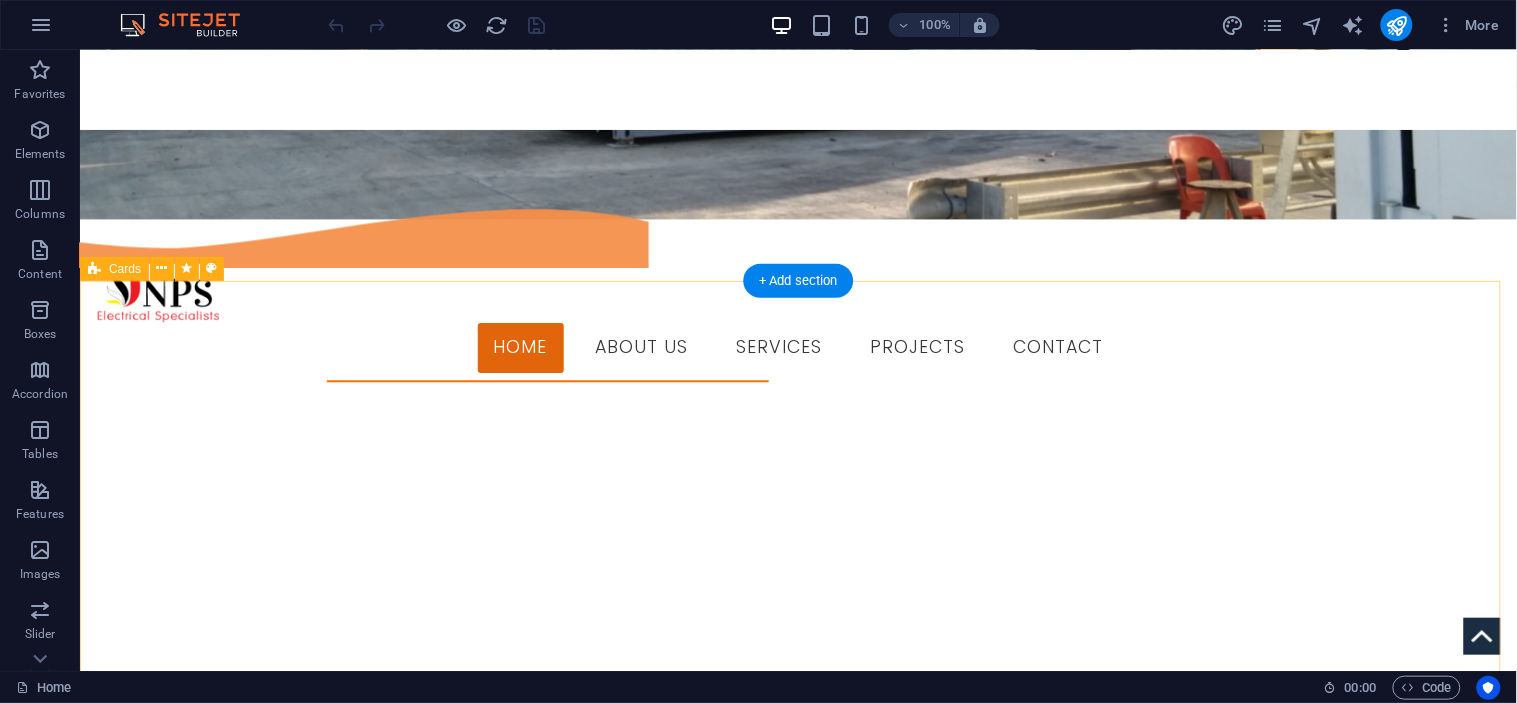 click on "INDUSTRIAL COMMERCIAL DOMESTIC" at bounding box center [797, 2607] 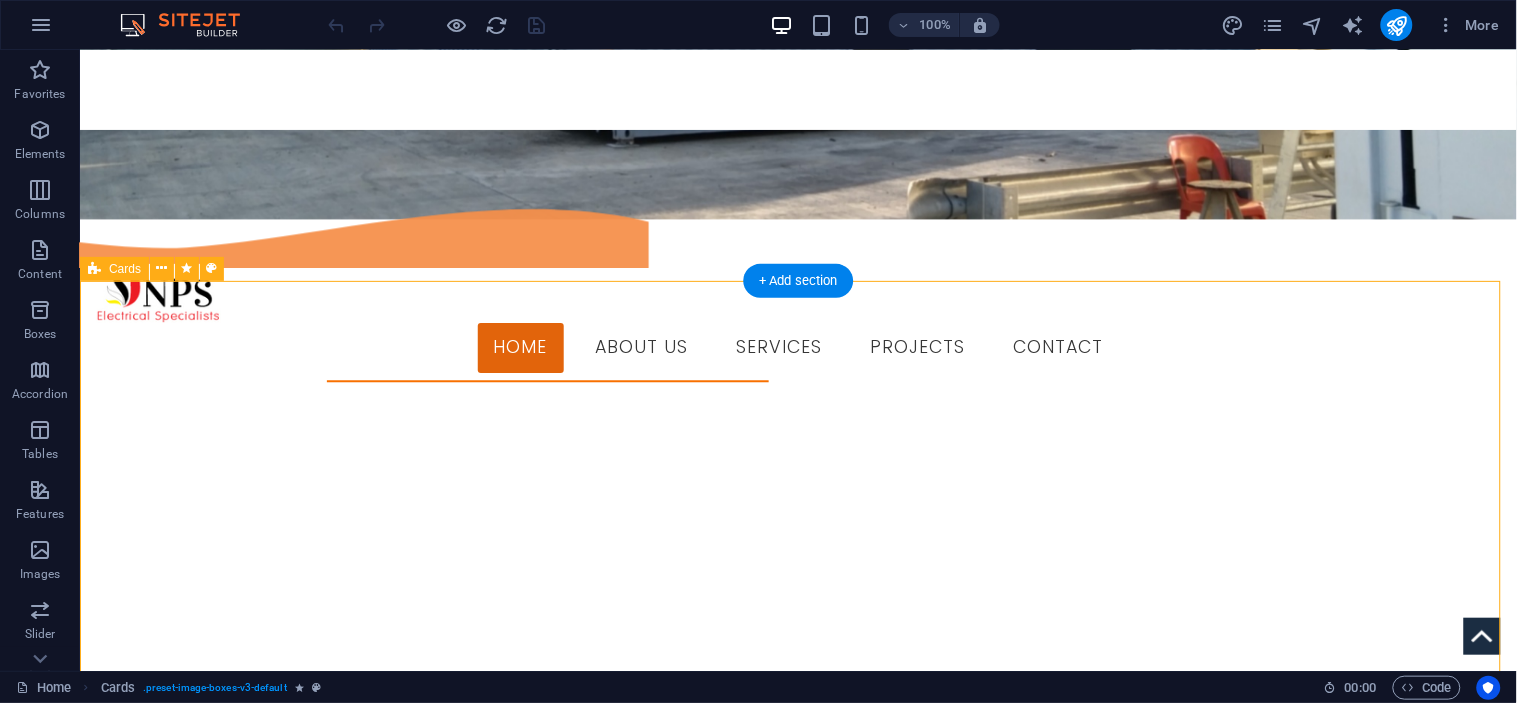 click on "INDUSTRIAL COMMERCIAL DOMESTIC" at bounding box center (797, 2607) 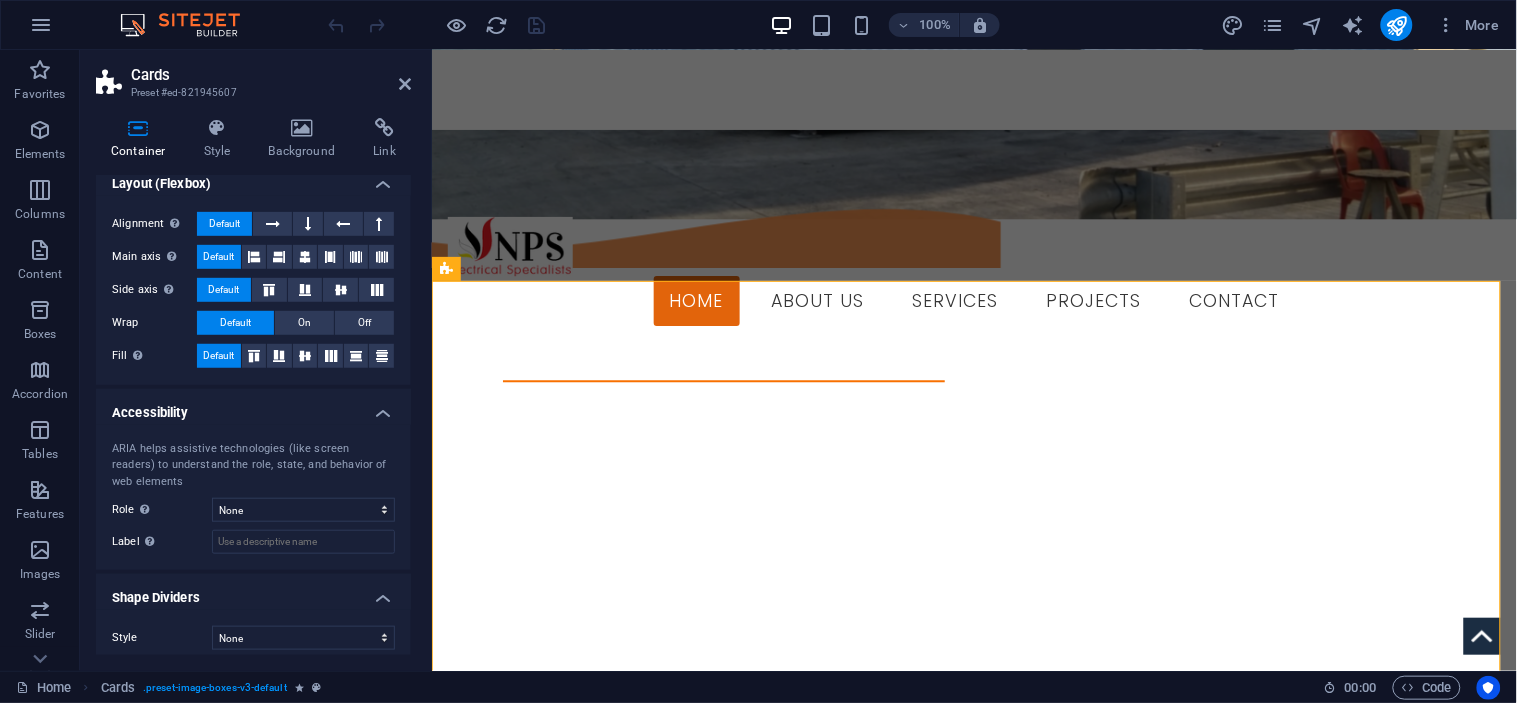 scroll, scrollTop: 295, scrollLeft: 0, axis: vertical 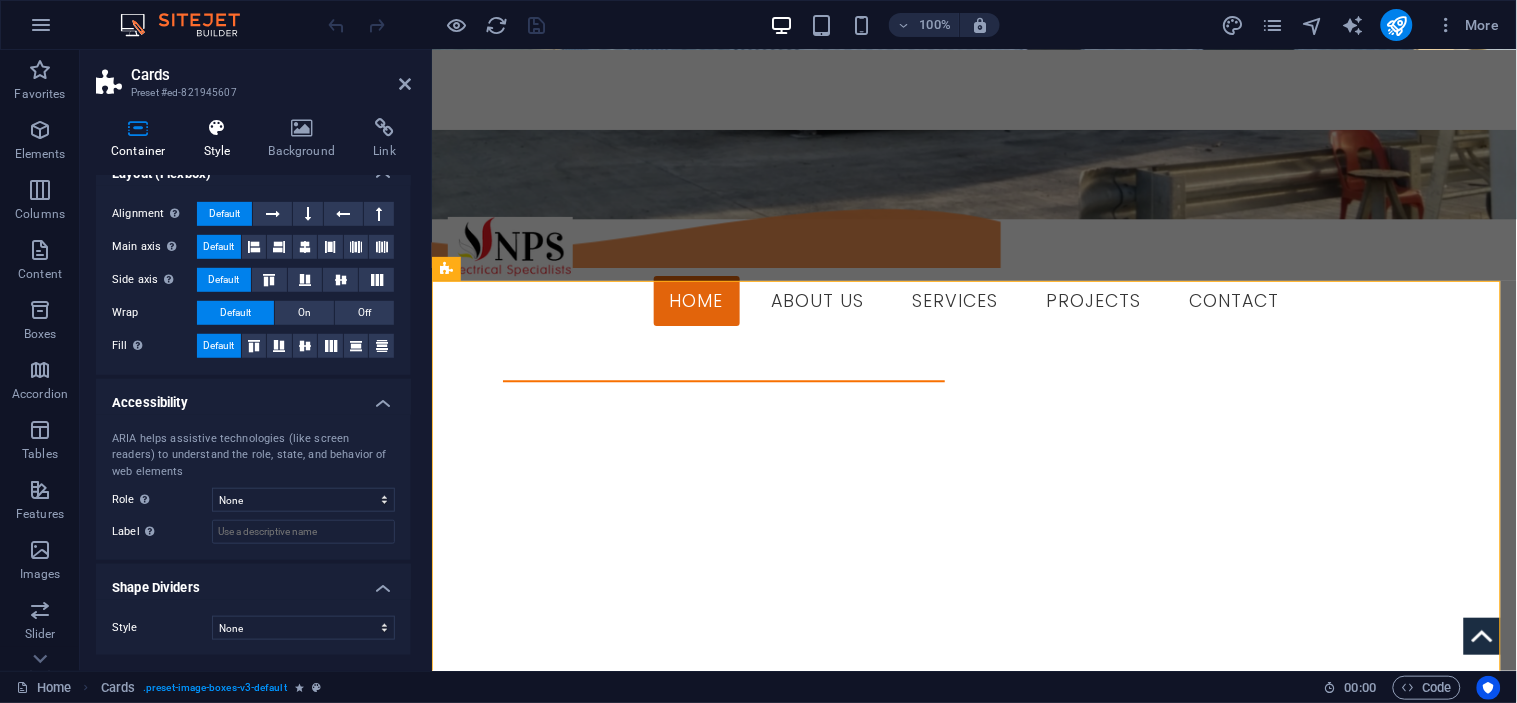 click on "Style" at bounding box center [221, 139] 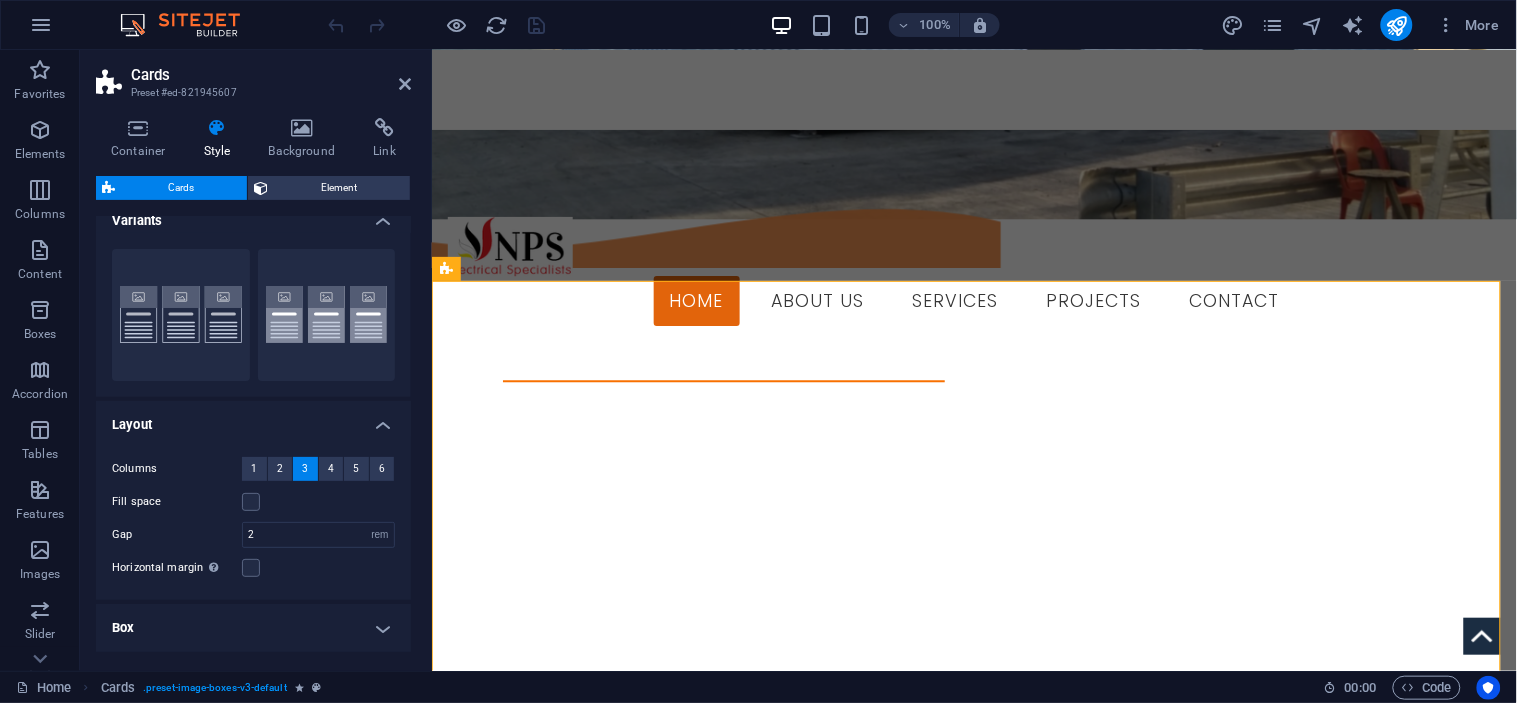 scroll, scrollTop: 0, scrollLeft: 0, axis: both 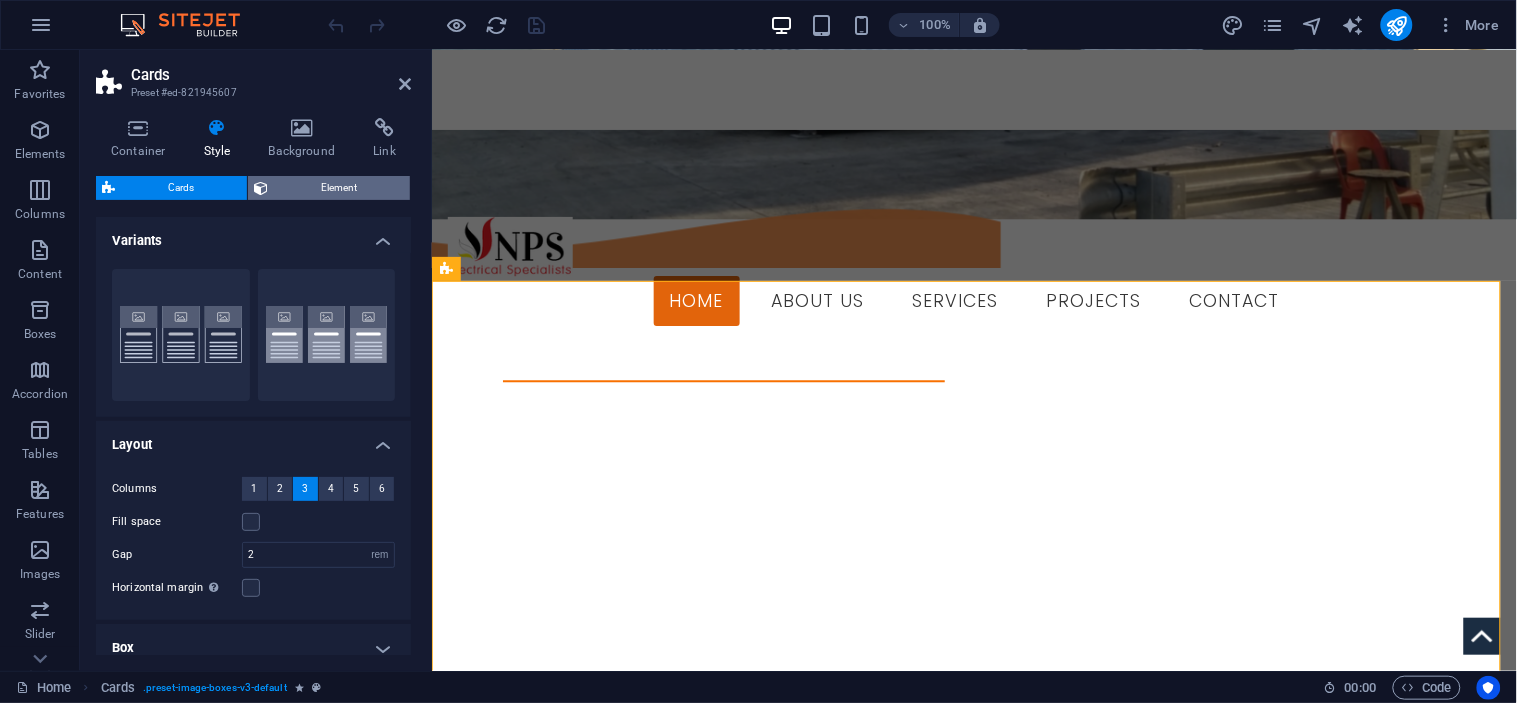 click on "Element" at bounding box center (339, 188) 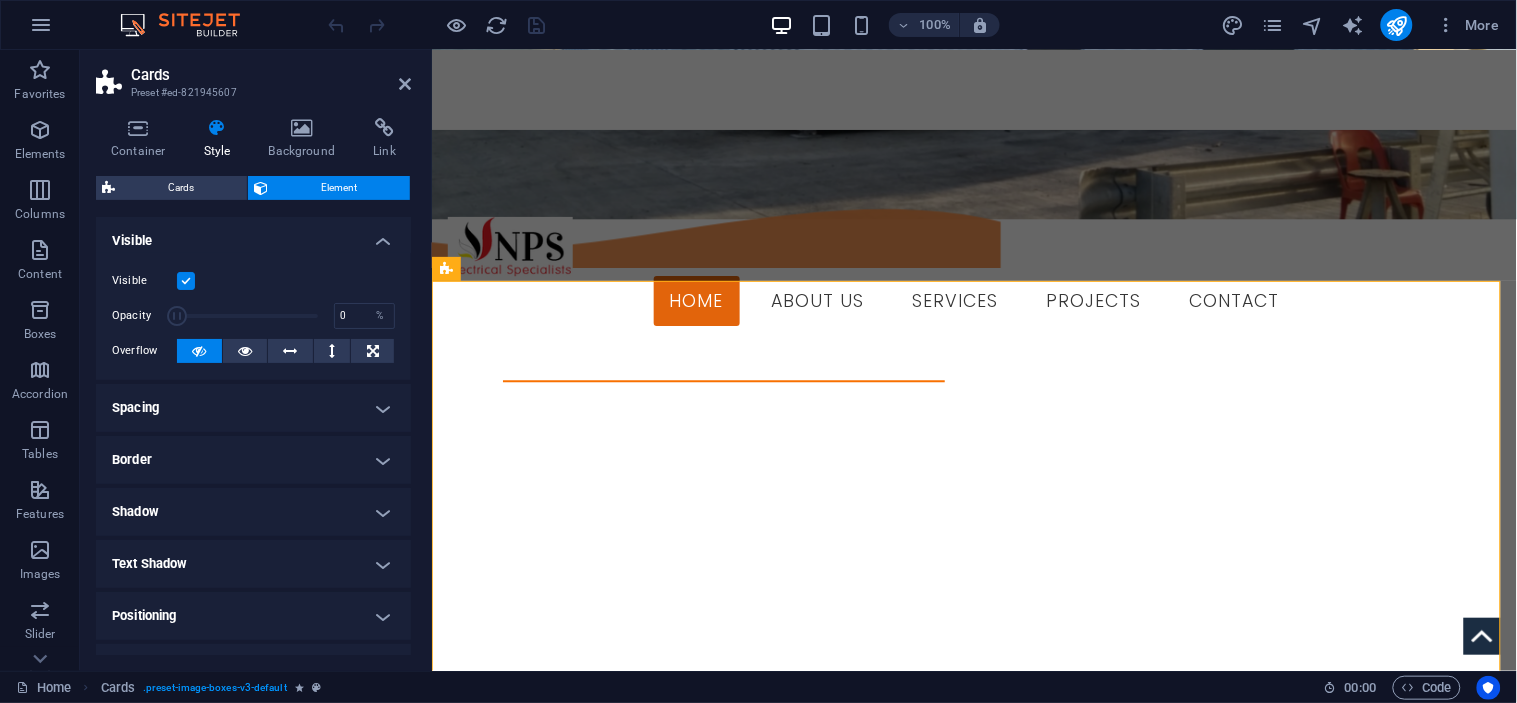 scroll, scrollTop: 191, scrollLeft: 0, axis: vertical 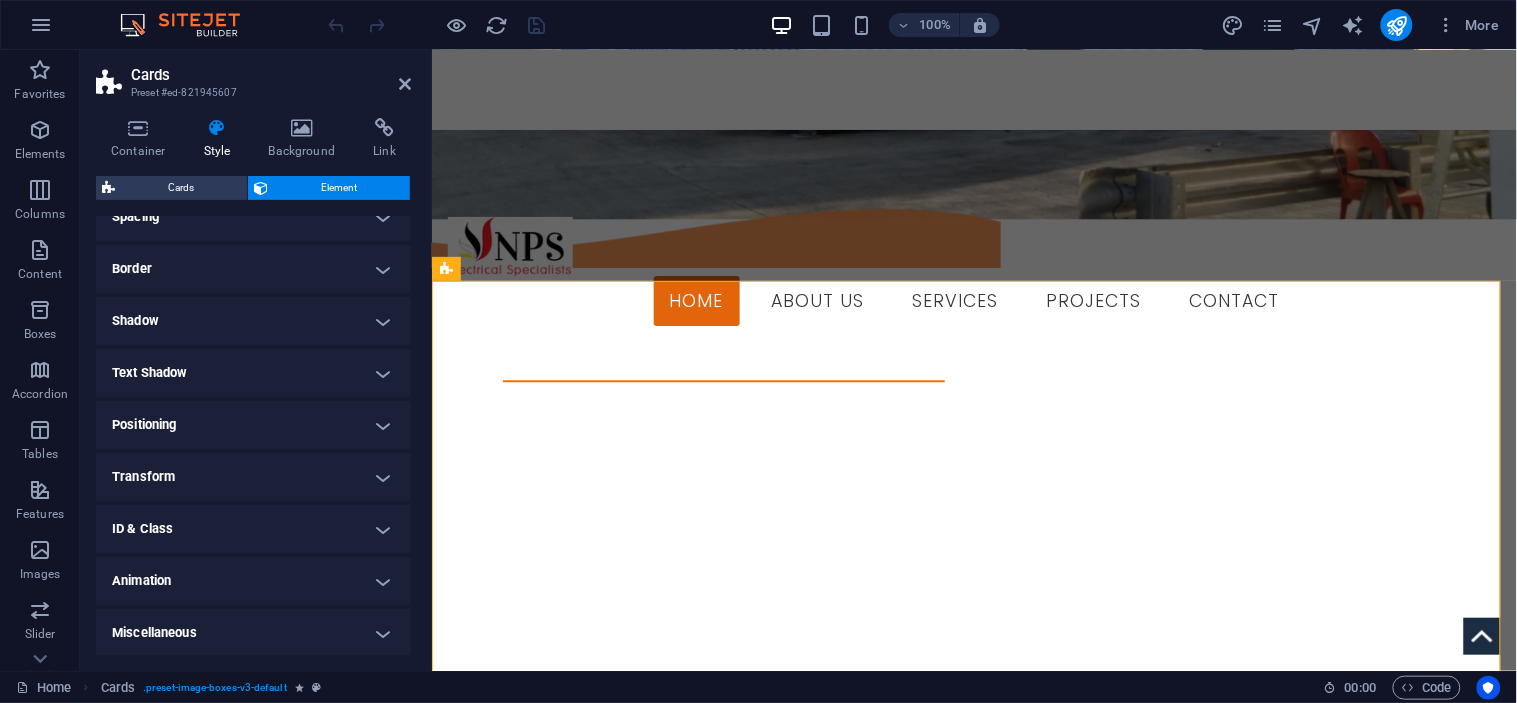 click on "Animation" at bounding box center [253, 581] 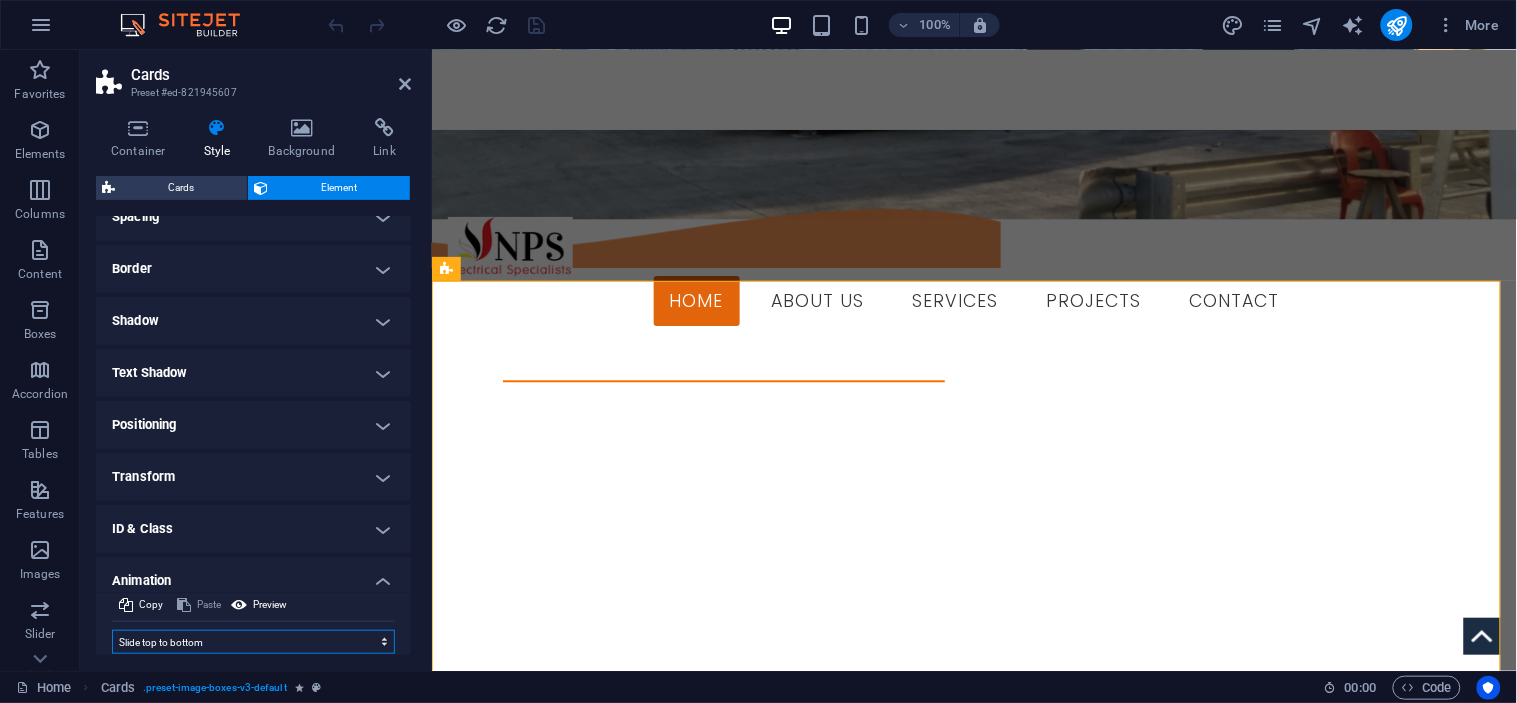 click on "Don't animate Show / Hide Slide up/down Zoom in/out Slide left to right Slide right to left Slide top to bottom Slide bottom to top Pulse Blink Open as overlay" at bounding box center [253, 642] 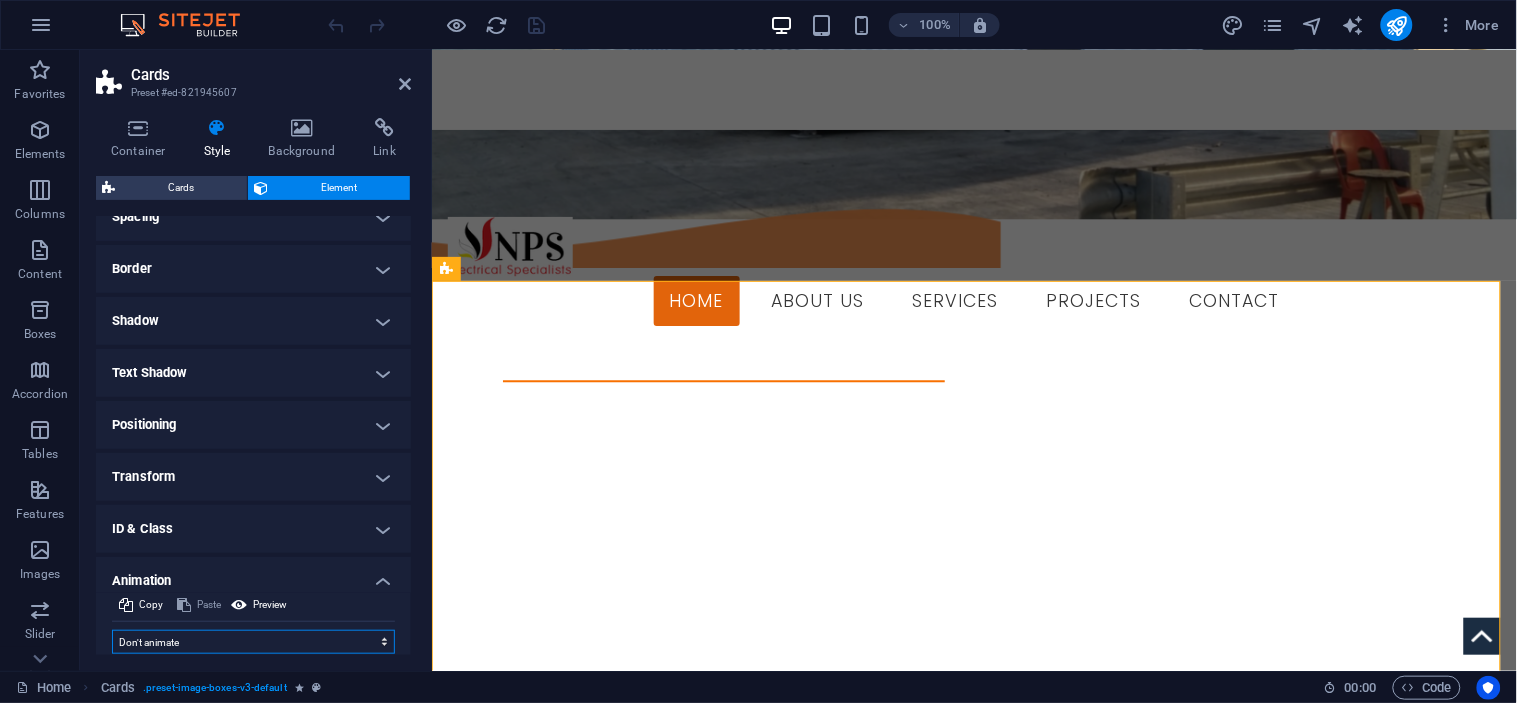 click on "Don't animate Show / Hide Slide up/down Zoom in/out Slide left to right Slide right to left Slide top to bottom Slide bottom to top Pulse Blink Open as overlay" at bounding box center [253, 642] 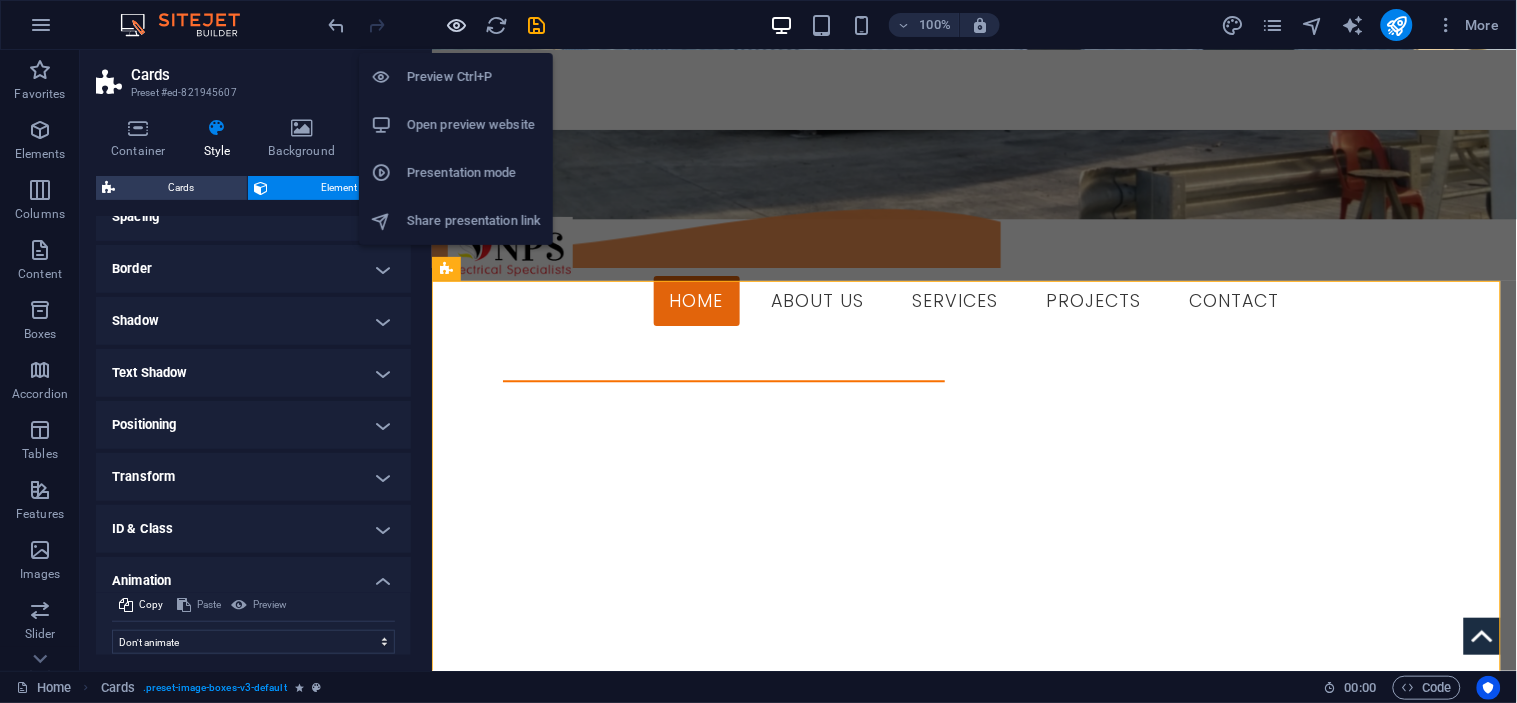 click at bounding box center (457, 25) 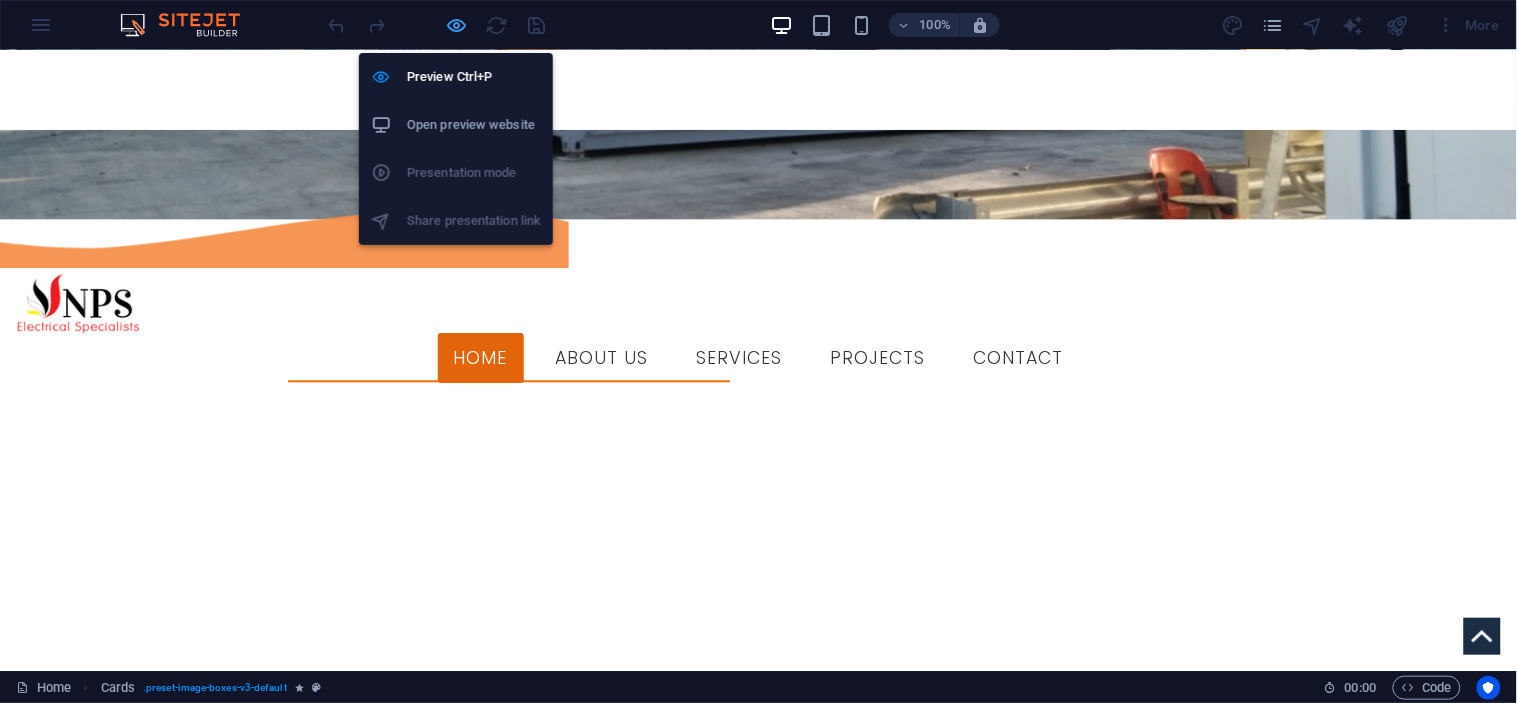 click at bounding box center [457, 25] 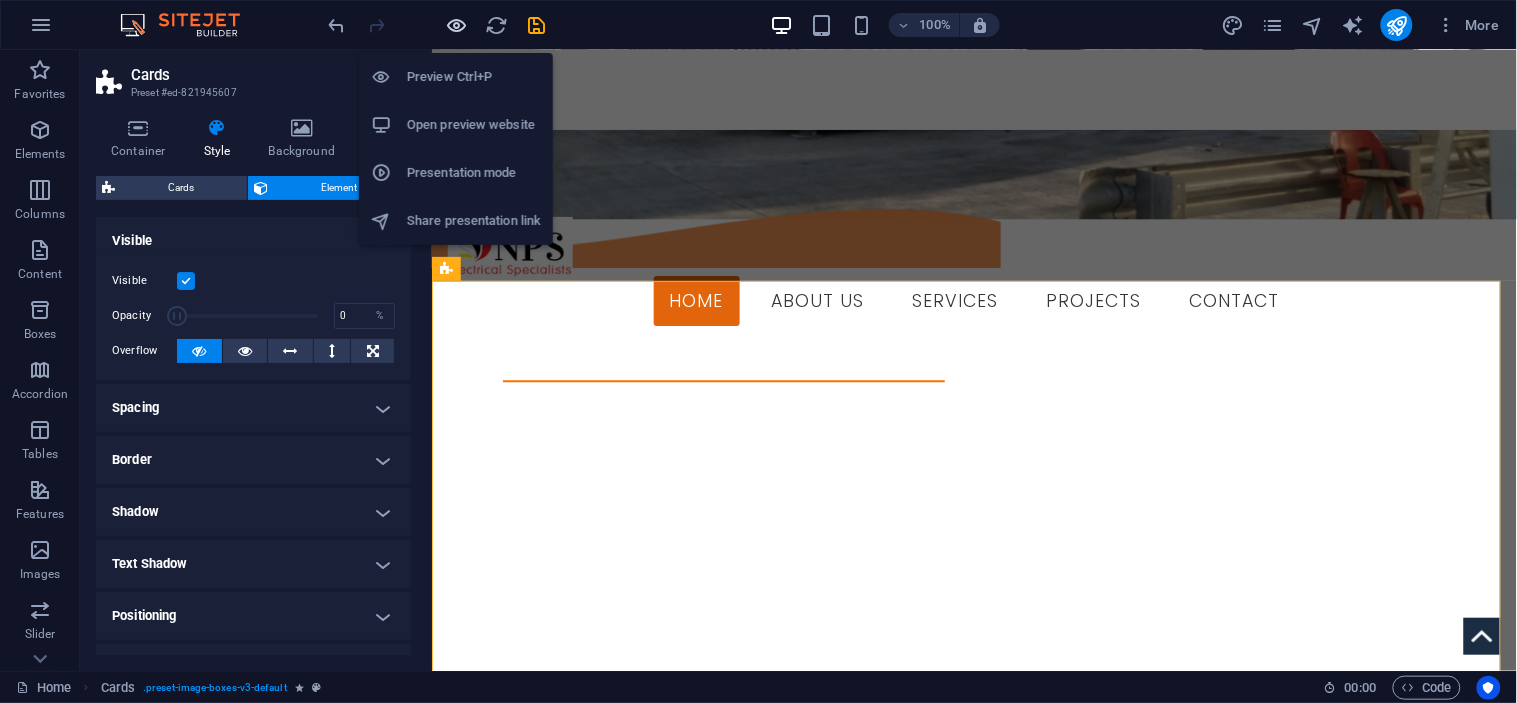 click at bounding box center [457, 25] 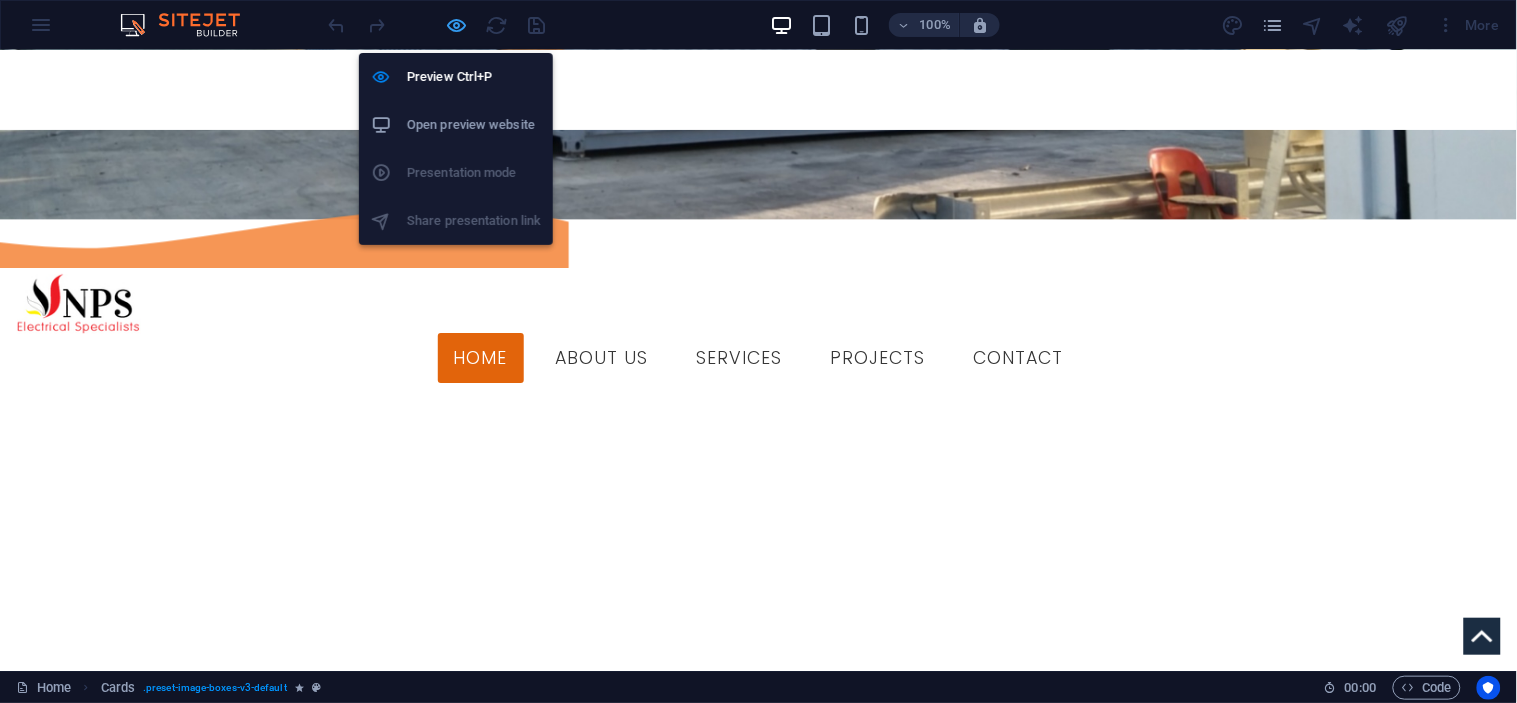 click at bounding box center (457, 25) 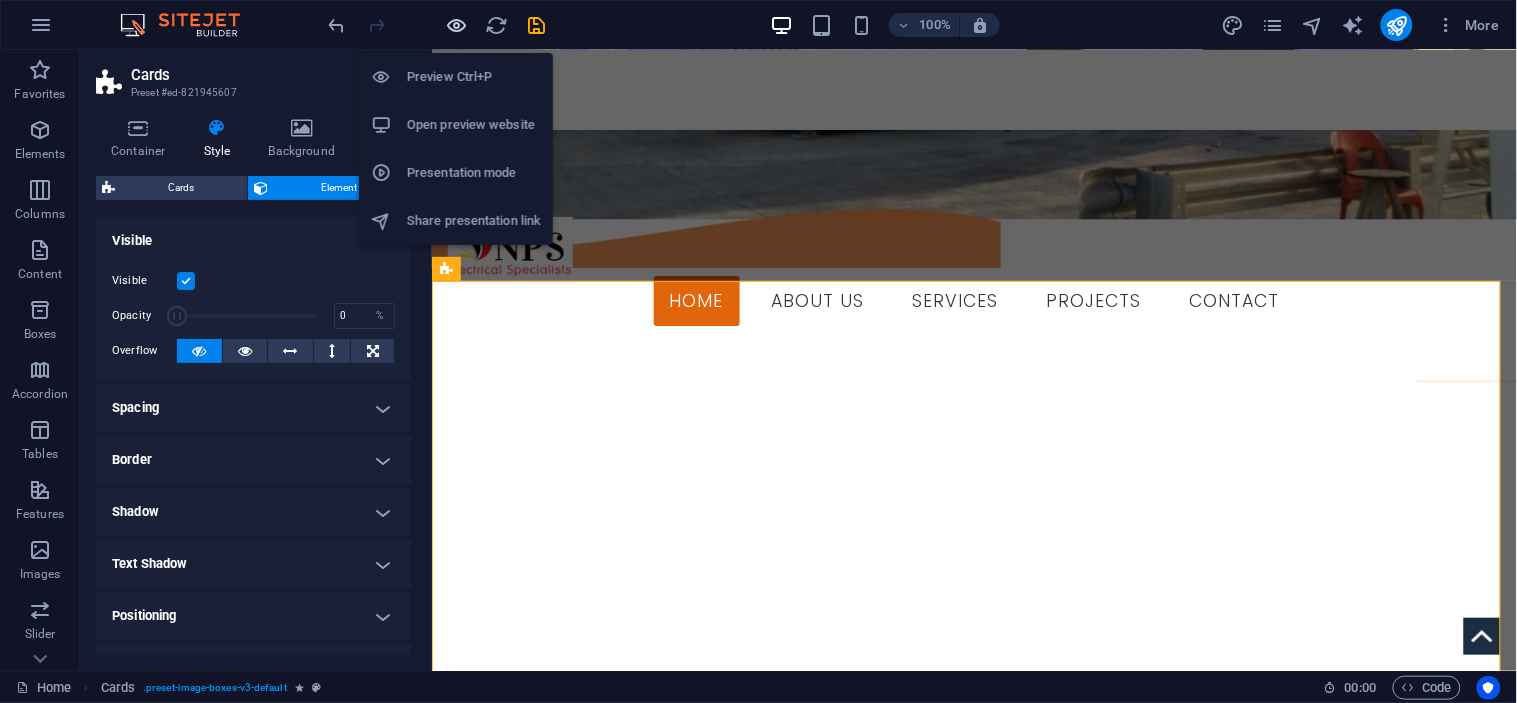 click at bounding box center (457, 25) 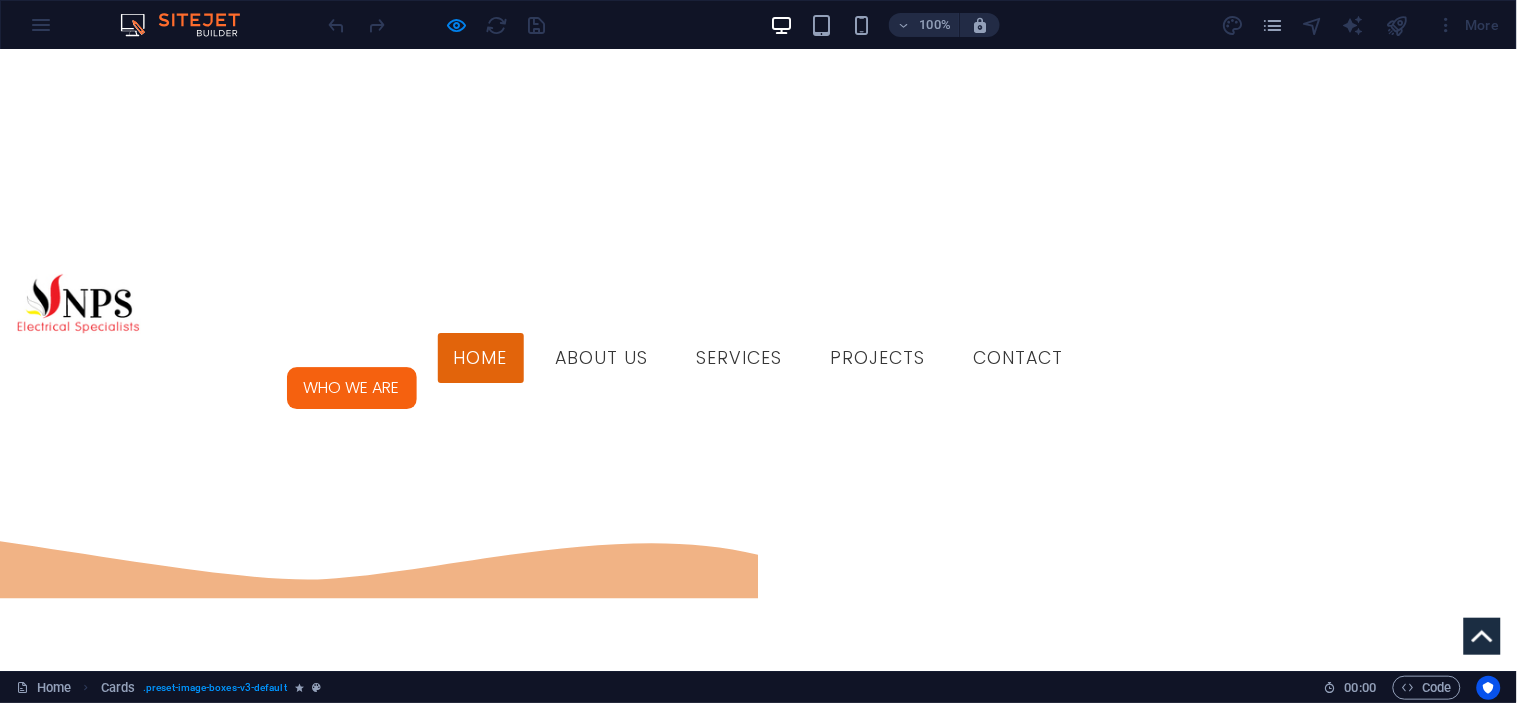scroll, scrollTop: 1196, scrollLeft: 0, axis: vertical 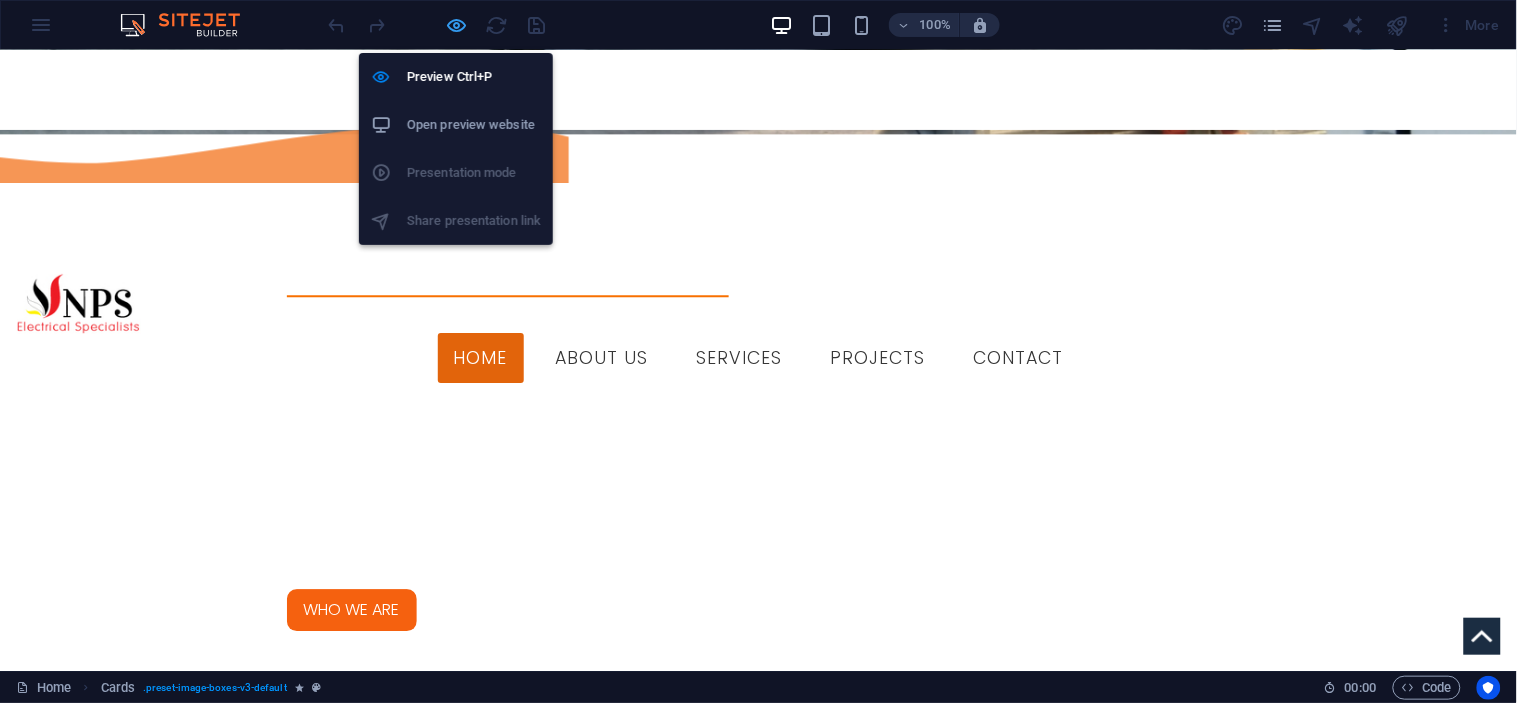 click at bounding box center [457, 25] 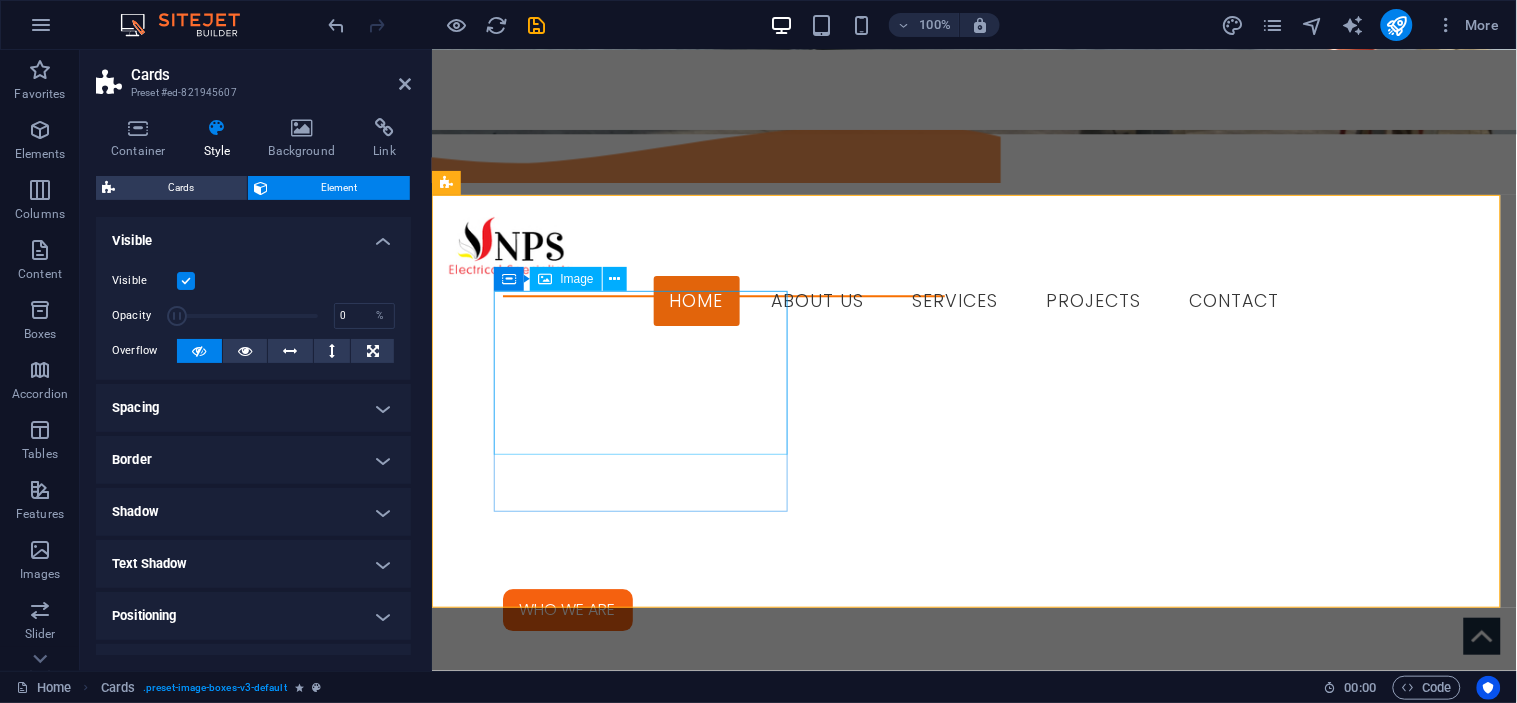 click at bounding box center (593, 2235) 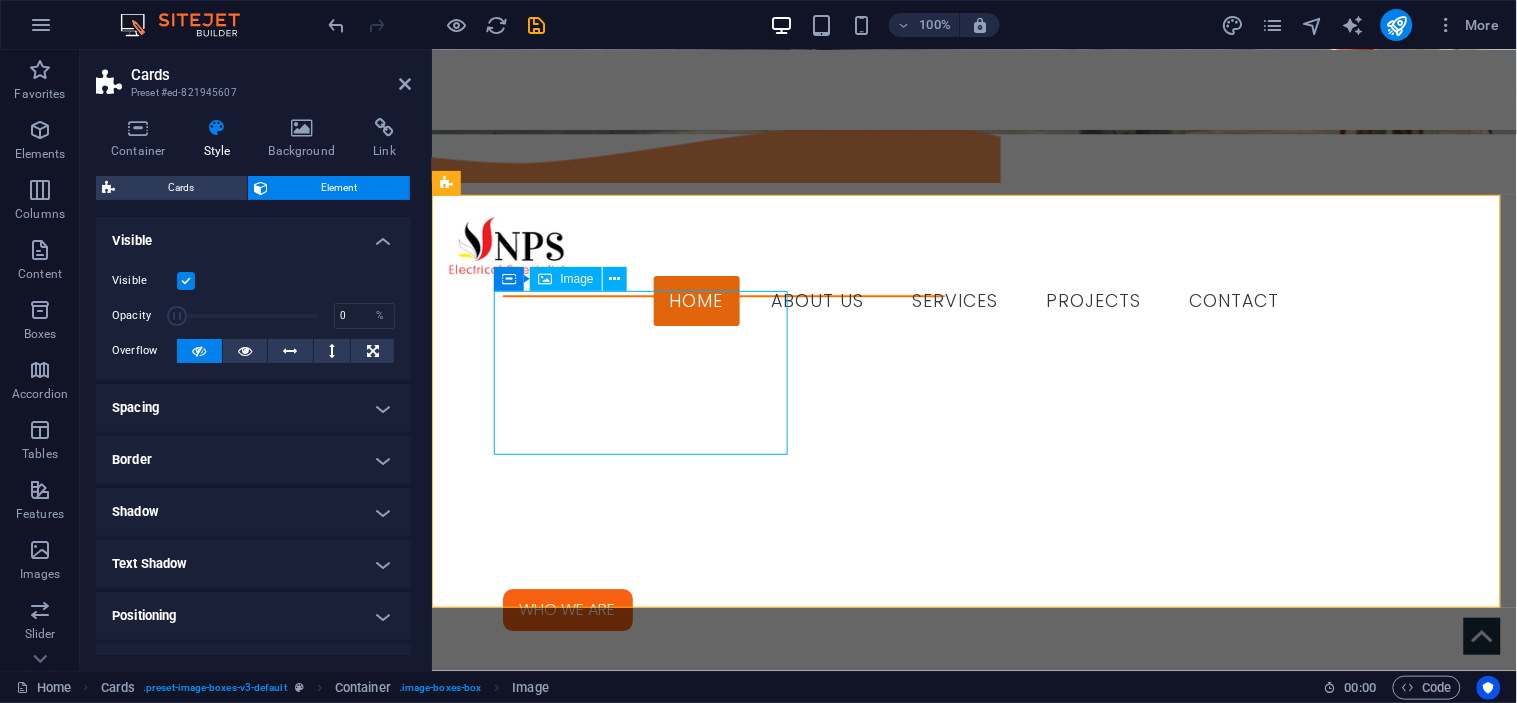 click at bounding box center (593, 2235) 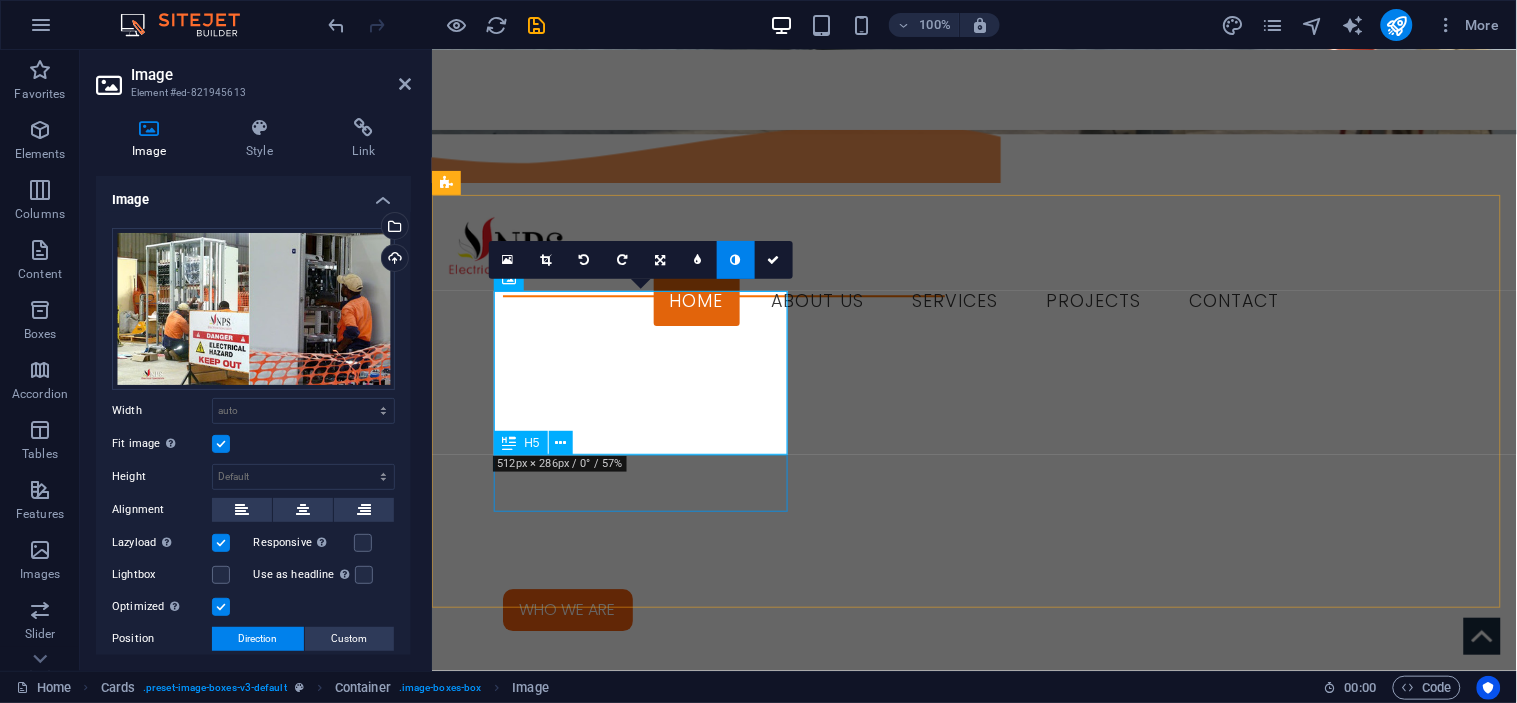 click on "INDUSTRIAL" at bounding box center [593, 2406] 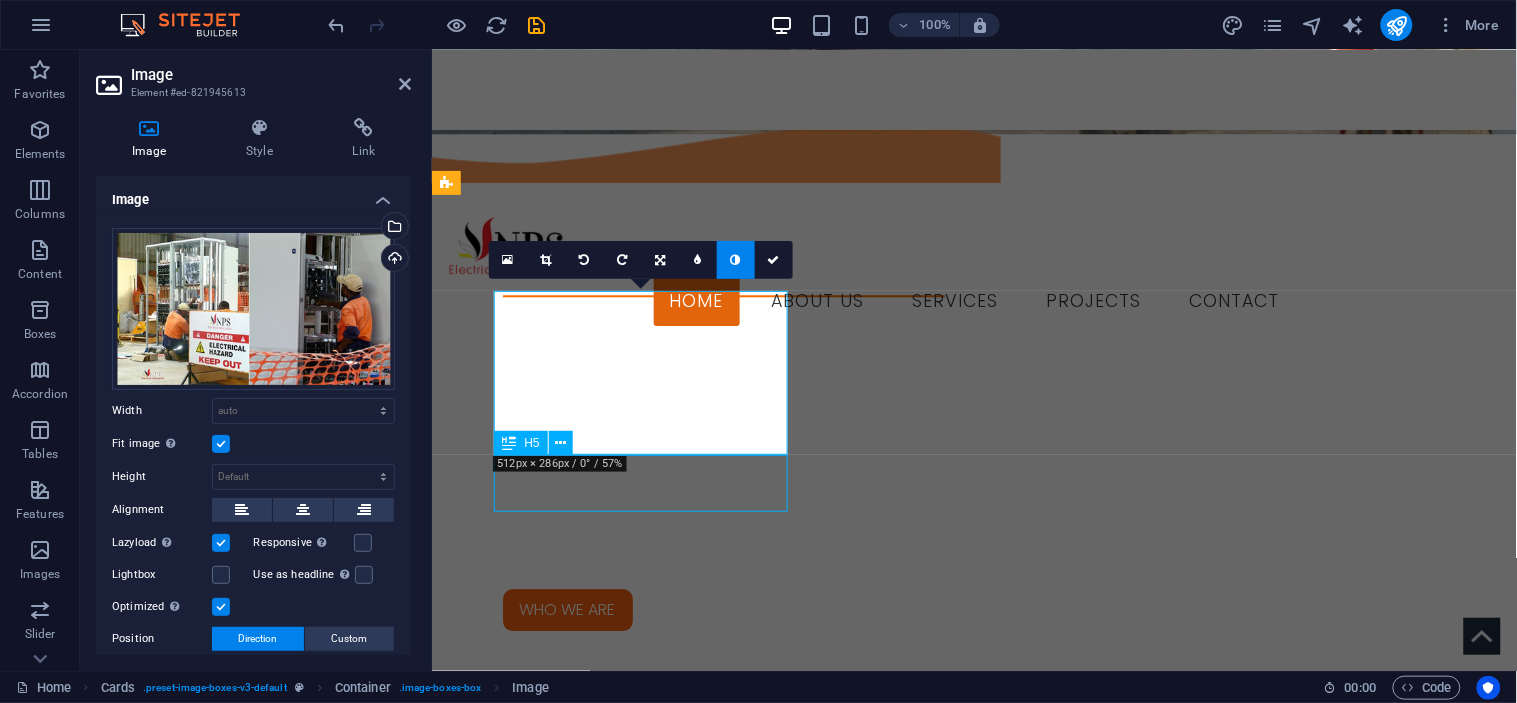 click on "INDUSTRIAL" at bounding box center (593, 2406) 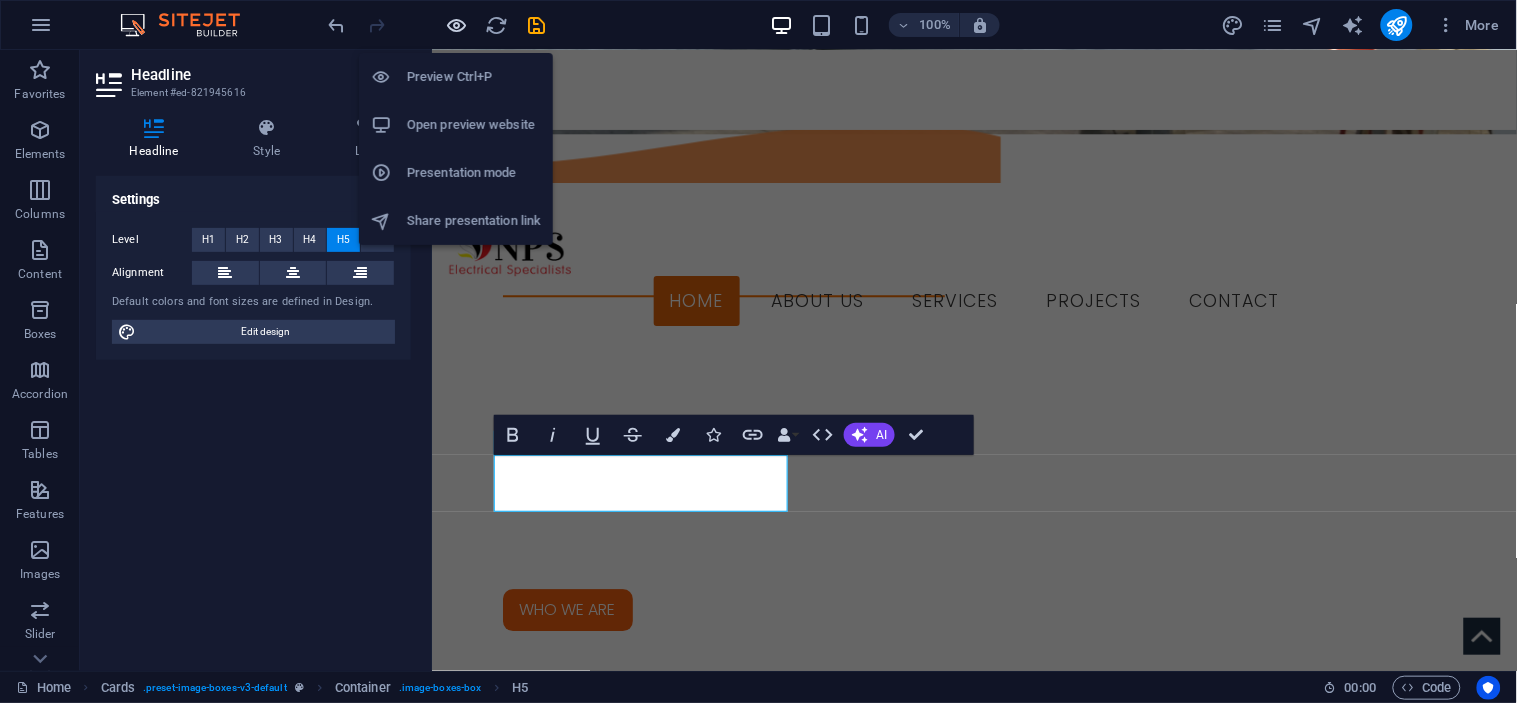 click at bounding box center [457, 25] 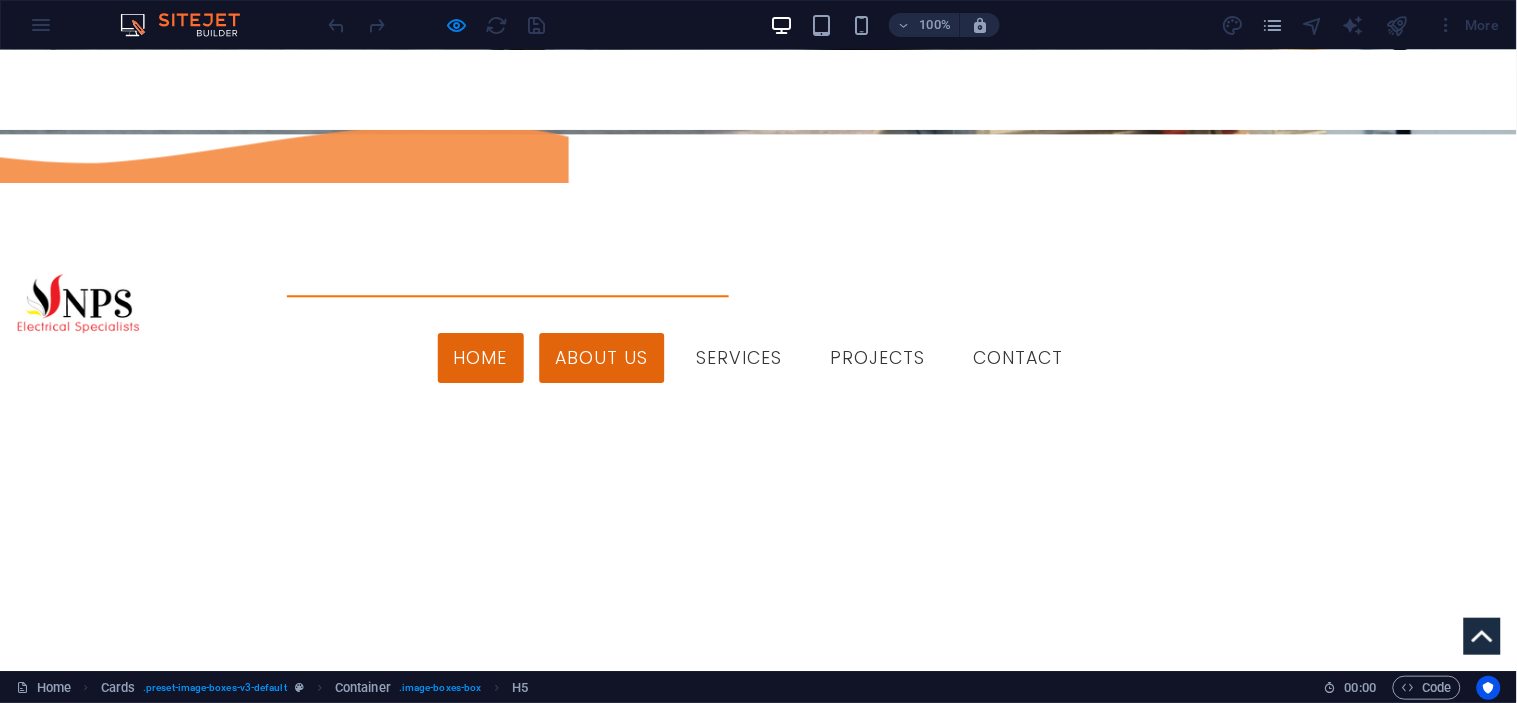 click on "About us" at bounding box center [602, 358] 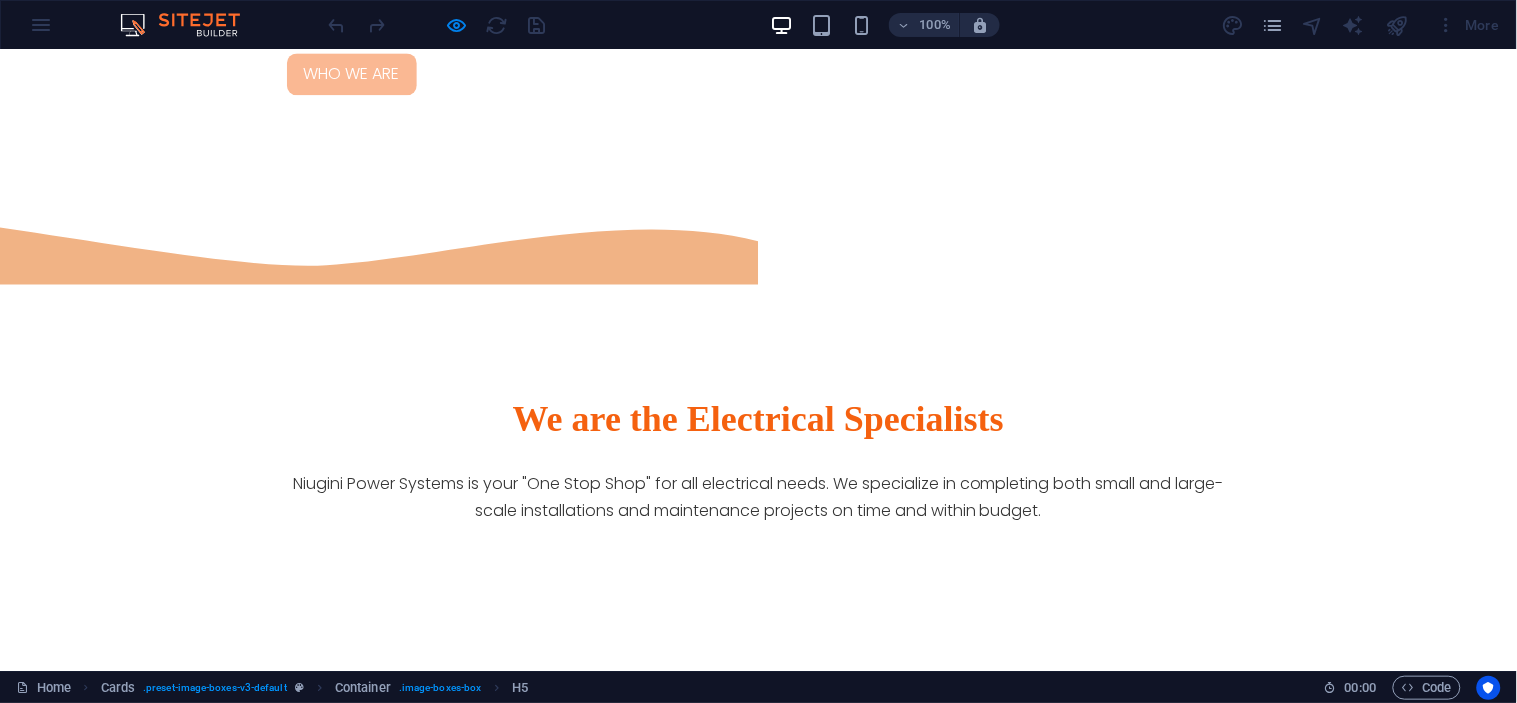 scroll, scrollTop: 0, scrollLeft: 0, axis: both 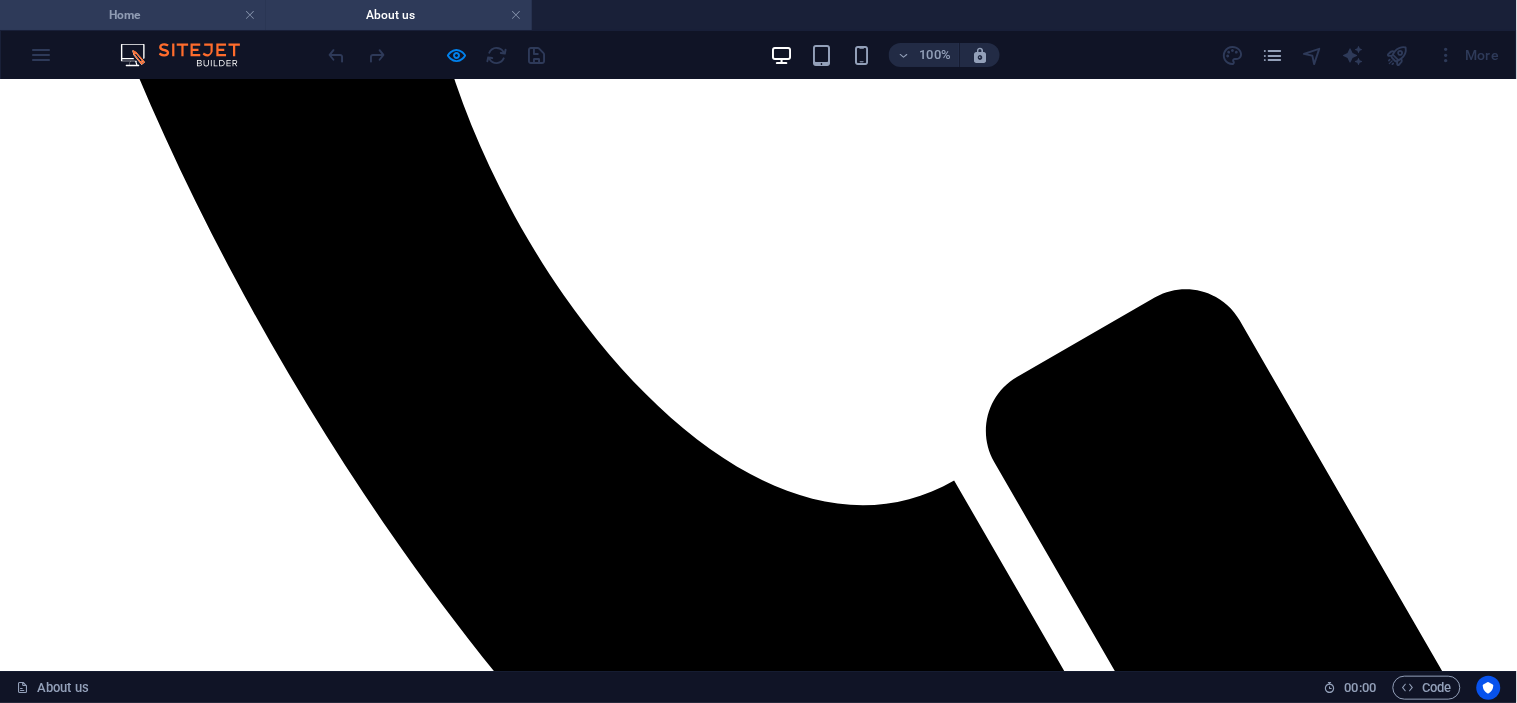 click on "Home" at bounding box center [133, 15] 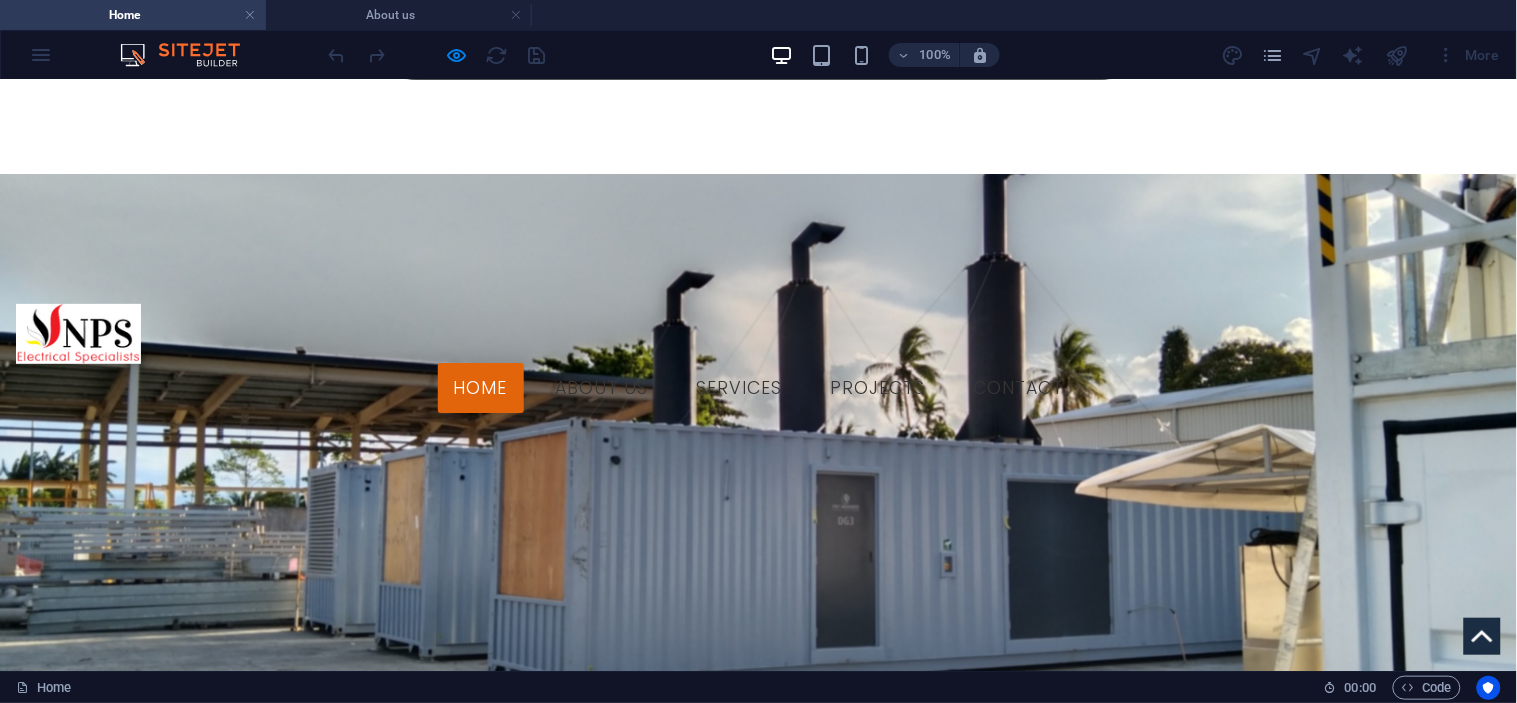 scroll, scrollTop: 337, scrollLeft: 0, axis: vertical 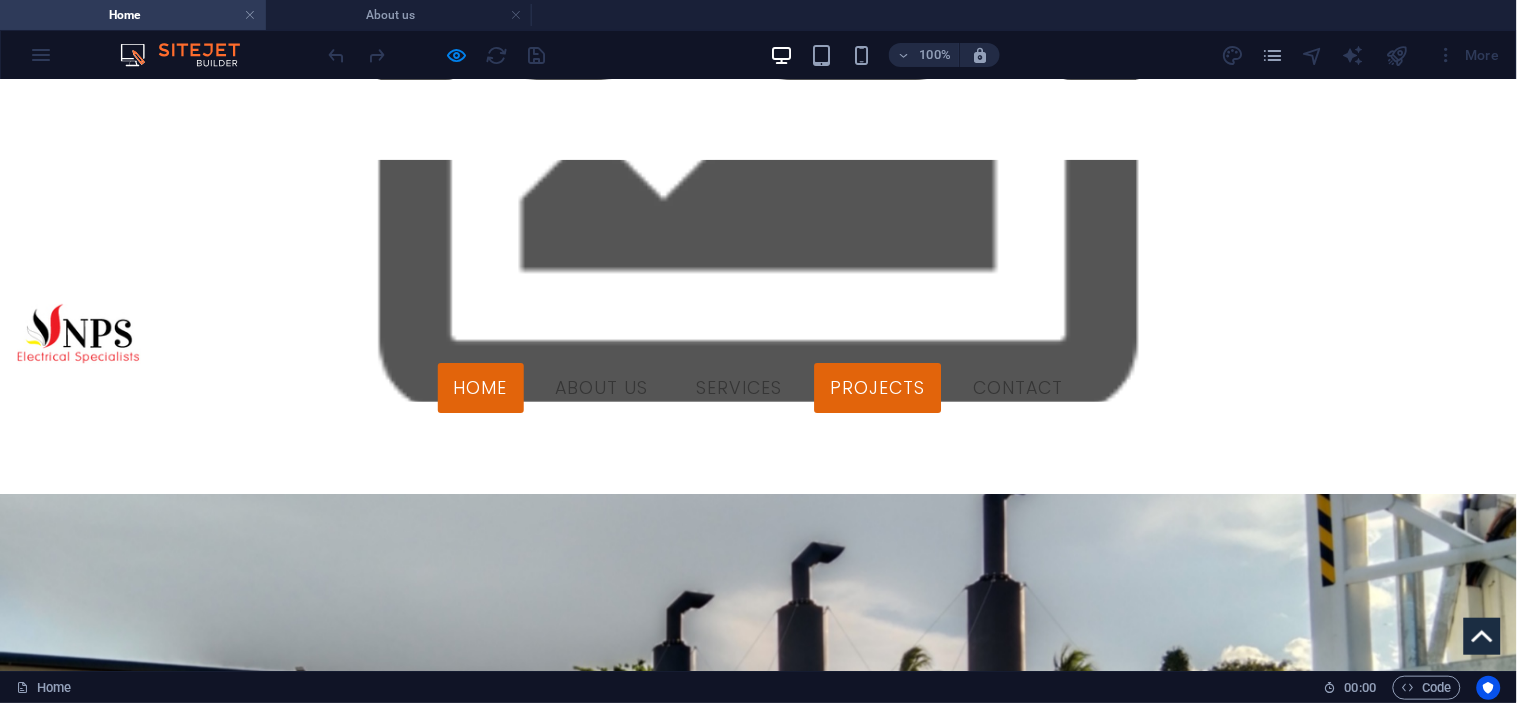 click on "Projects" at bounding box center [878, 388] 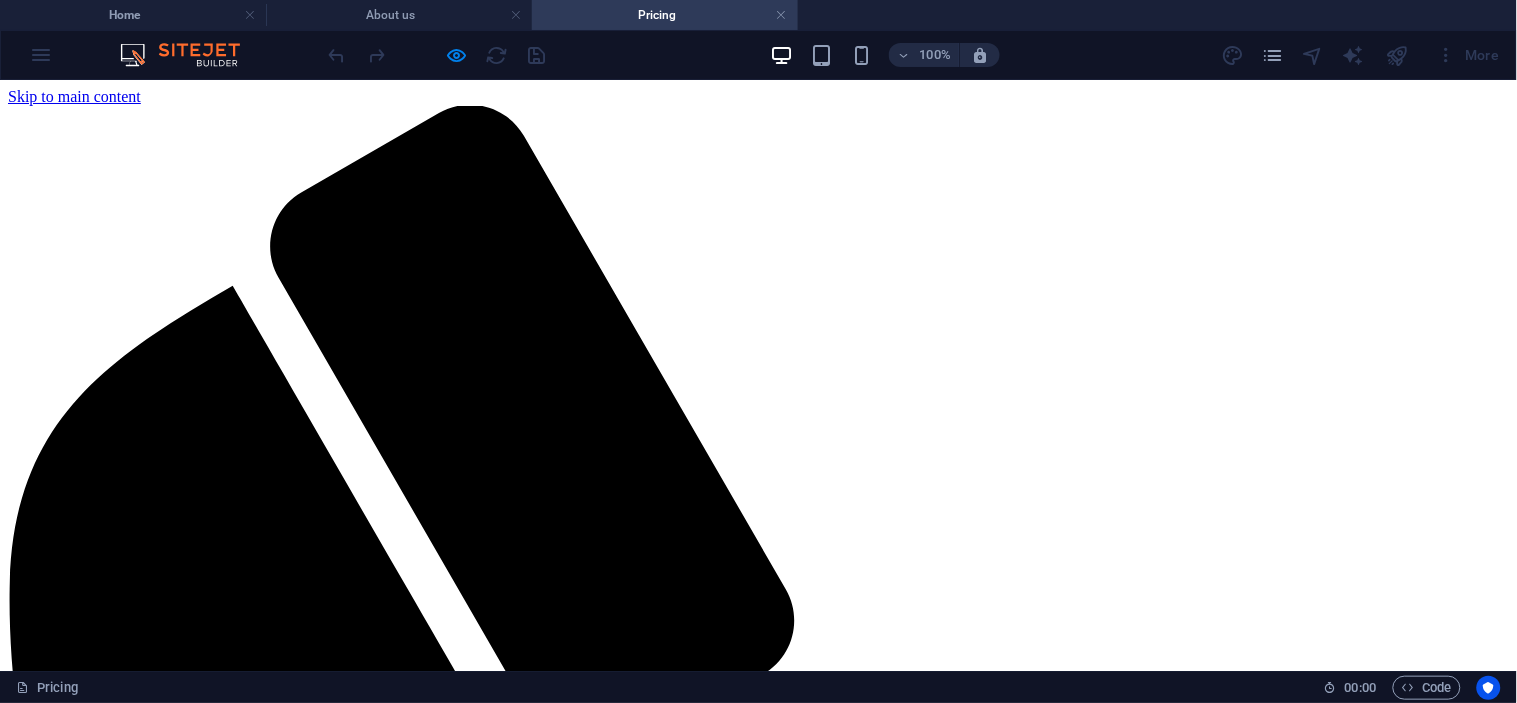scroll, scrollTop: 0, scrollLeft: 0, axis: both 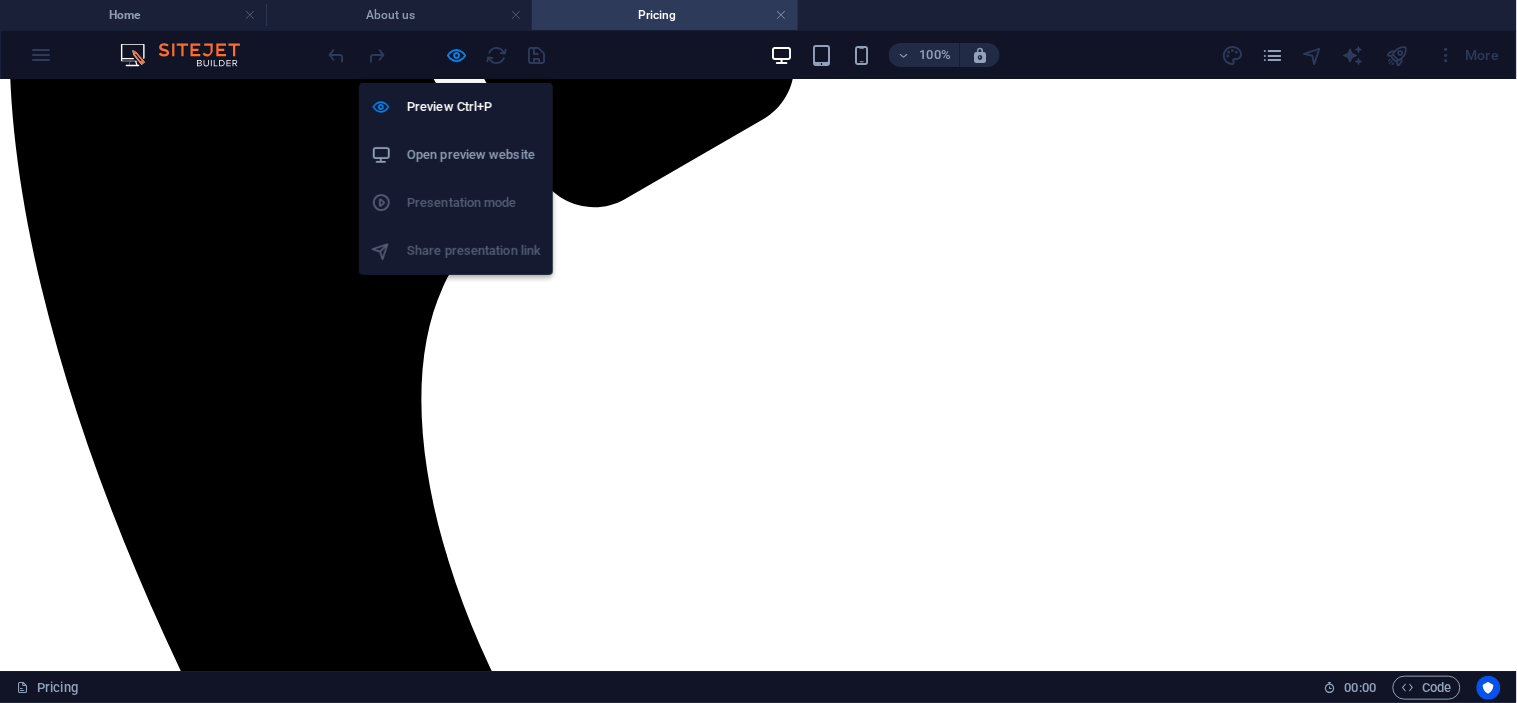 click on "Preview Ctrl+P Open preview website Presentation mode Share presentation link" at bounding box center (456, 171) 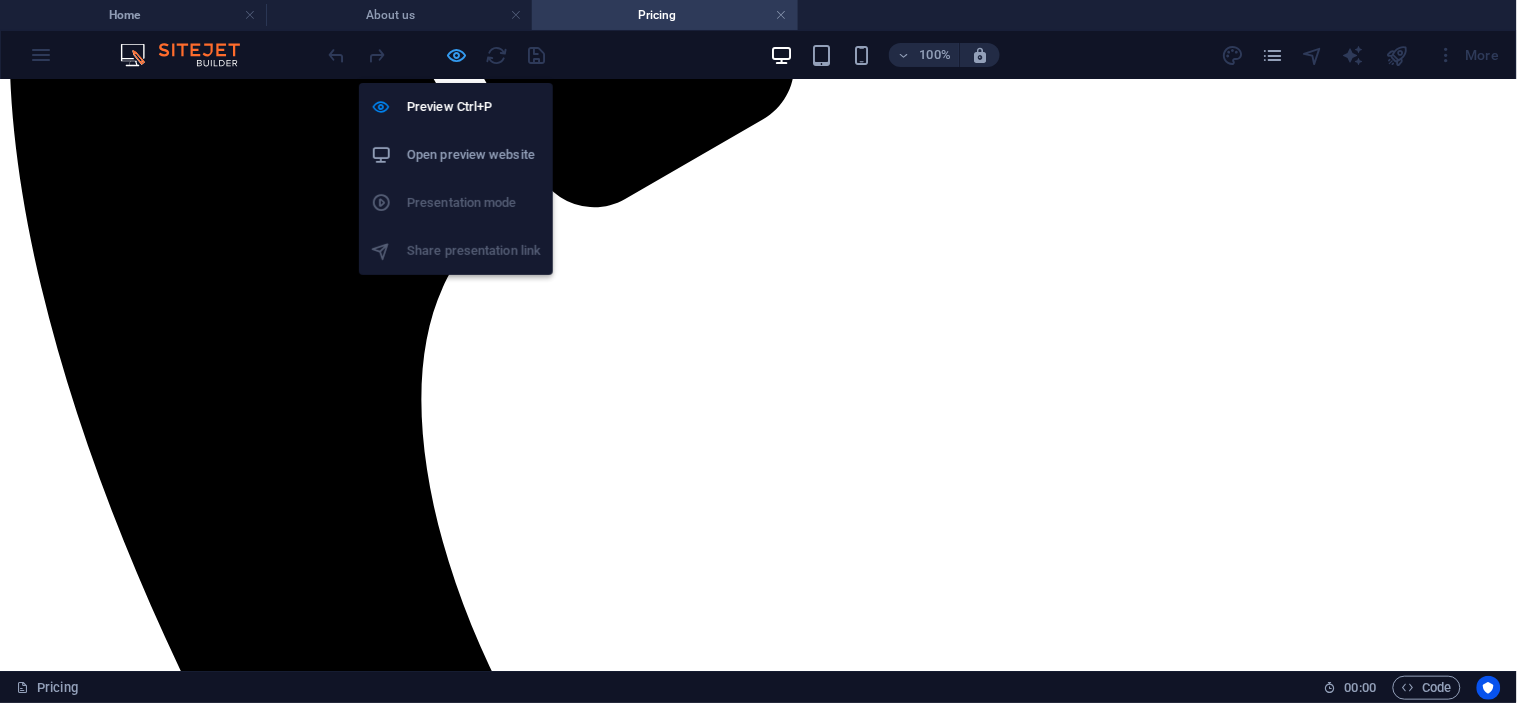 click at bounding box center [457, 55] 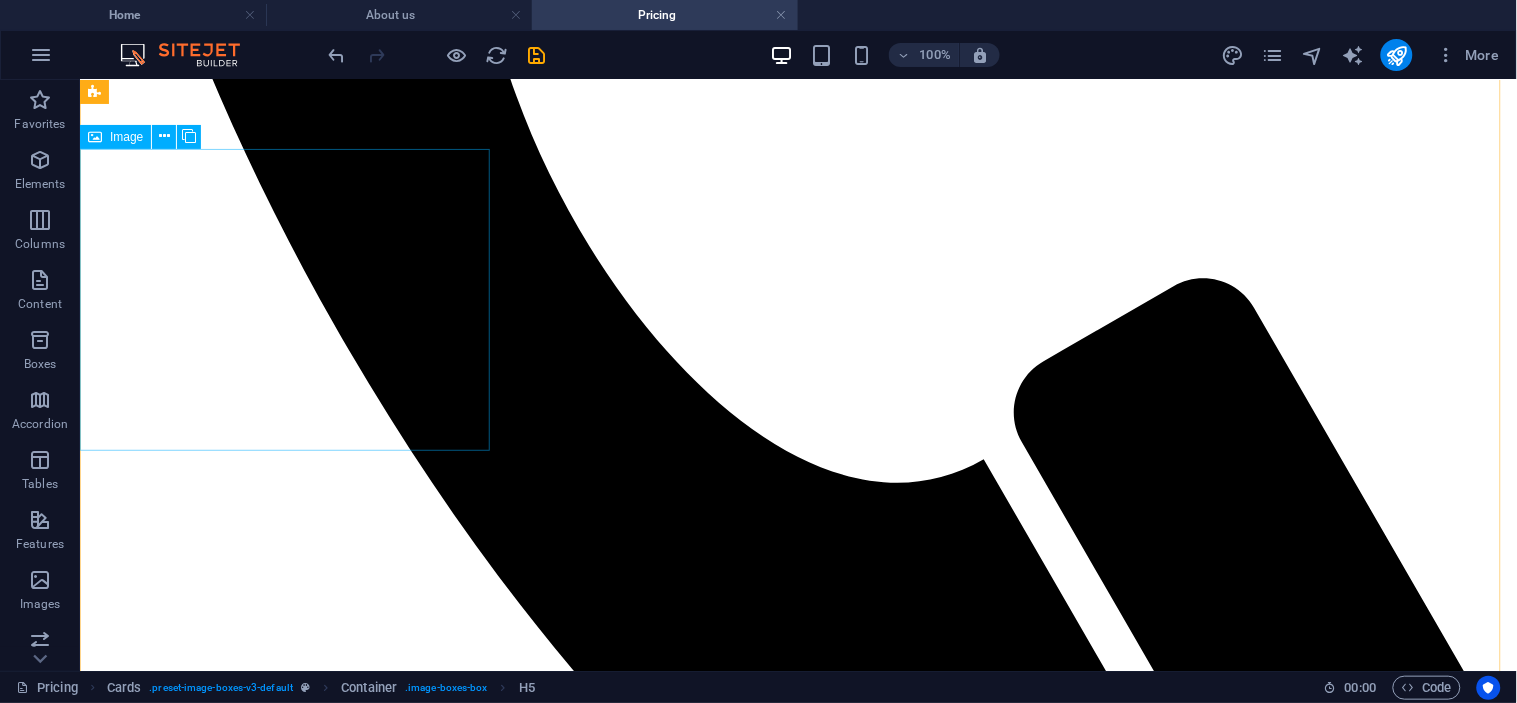 scroll, scrollTop: 666, scrollLeft: 0, axis: vertical 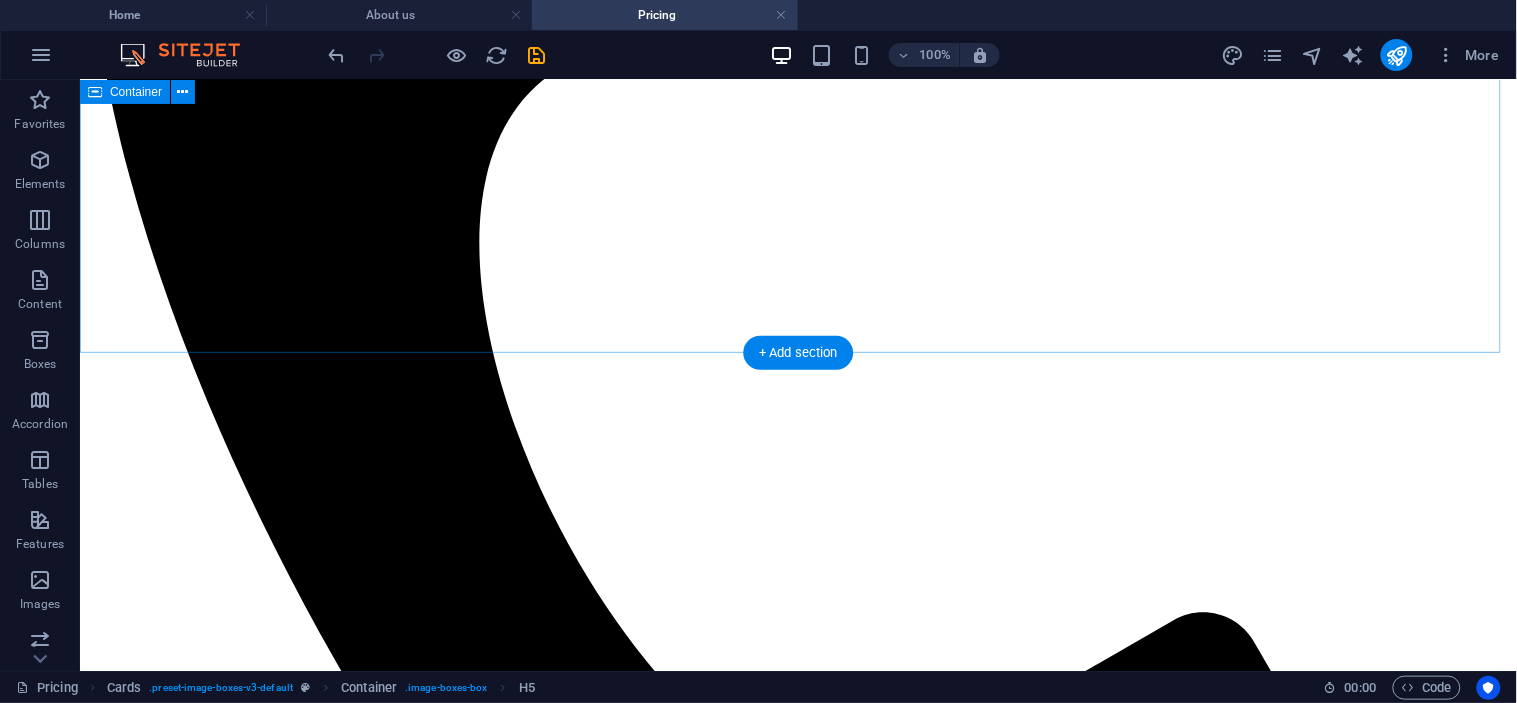 click on "Add elements" at bounding box center (738, 2414) 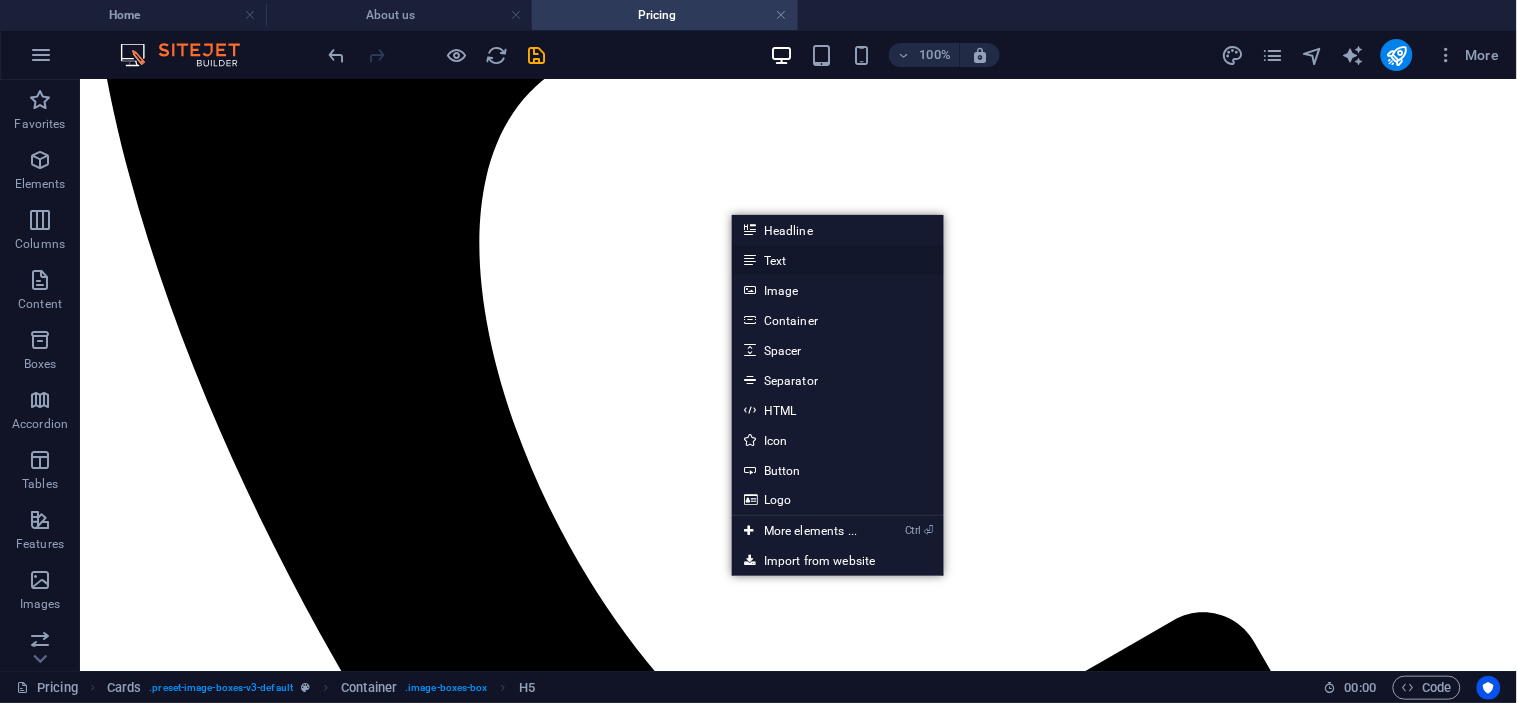 click on "Text" at bounding box center [838, 260] 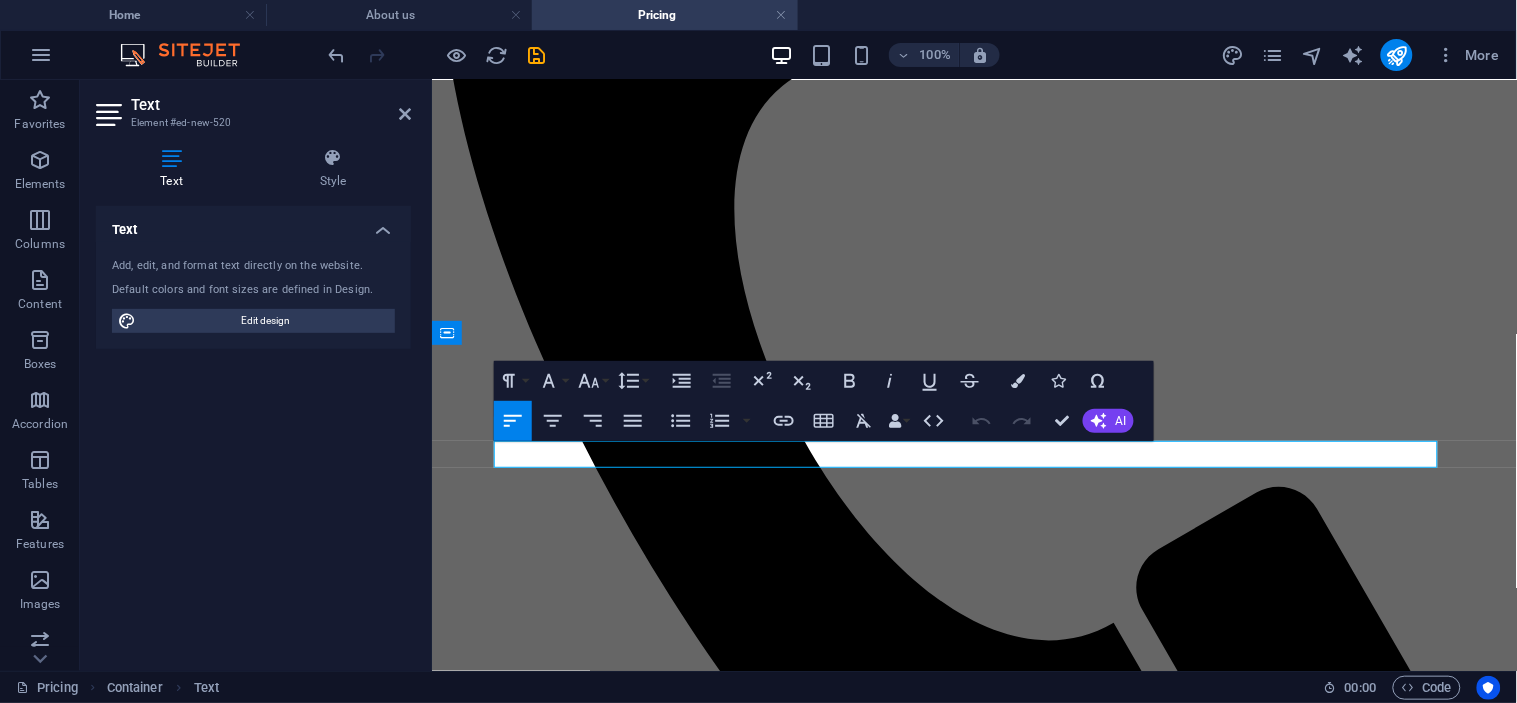 scroll, scrollTop: 333, scrollLeft: 0, axis: vertical 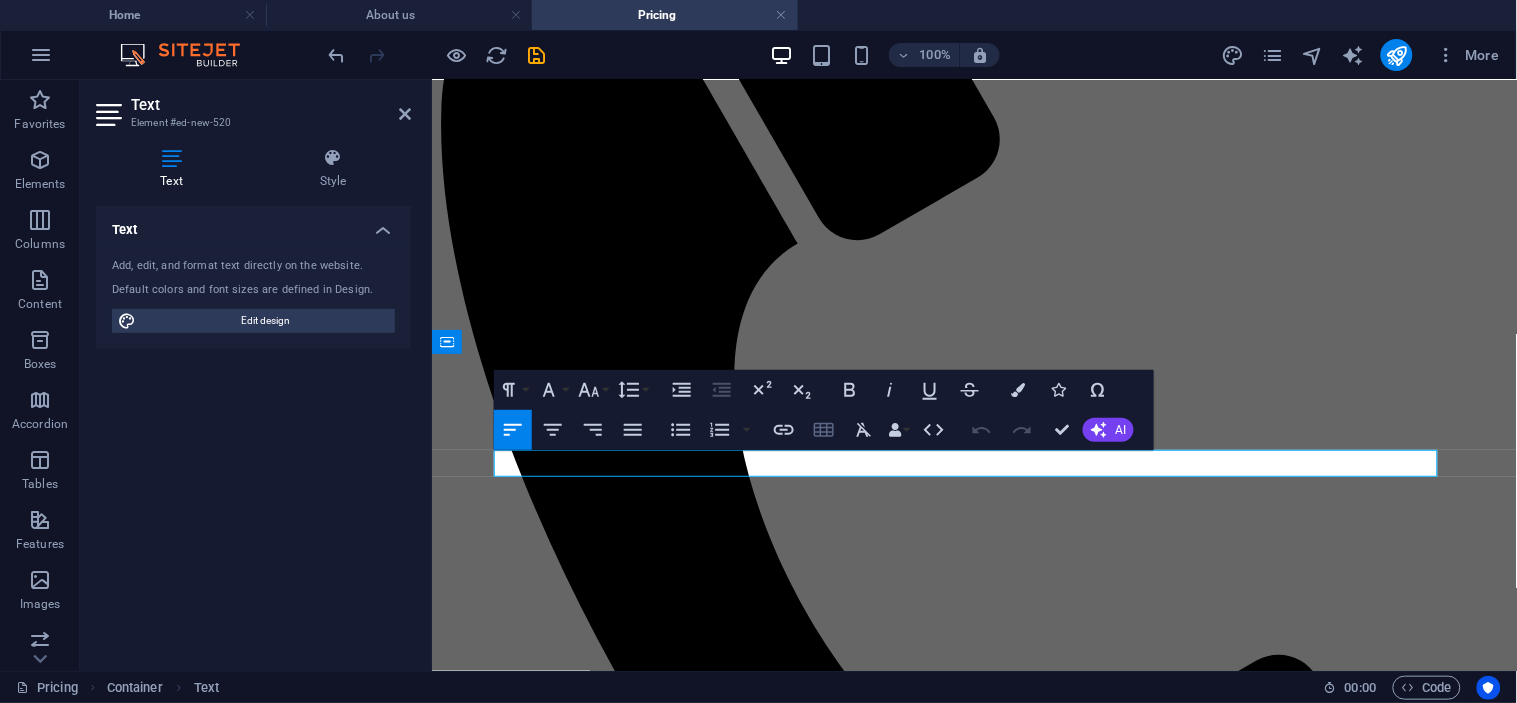 type 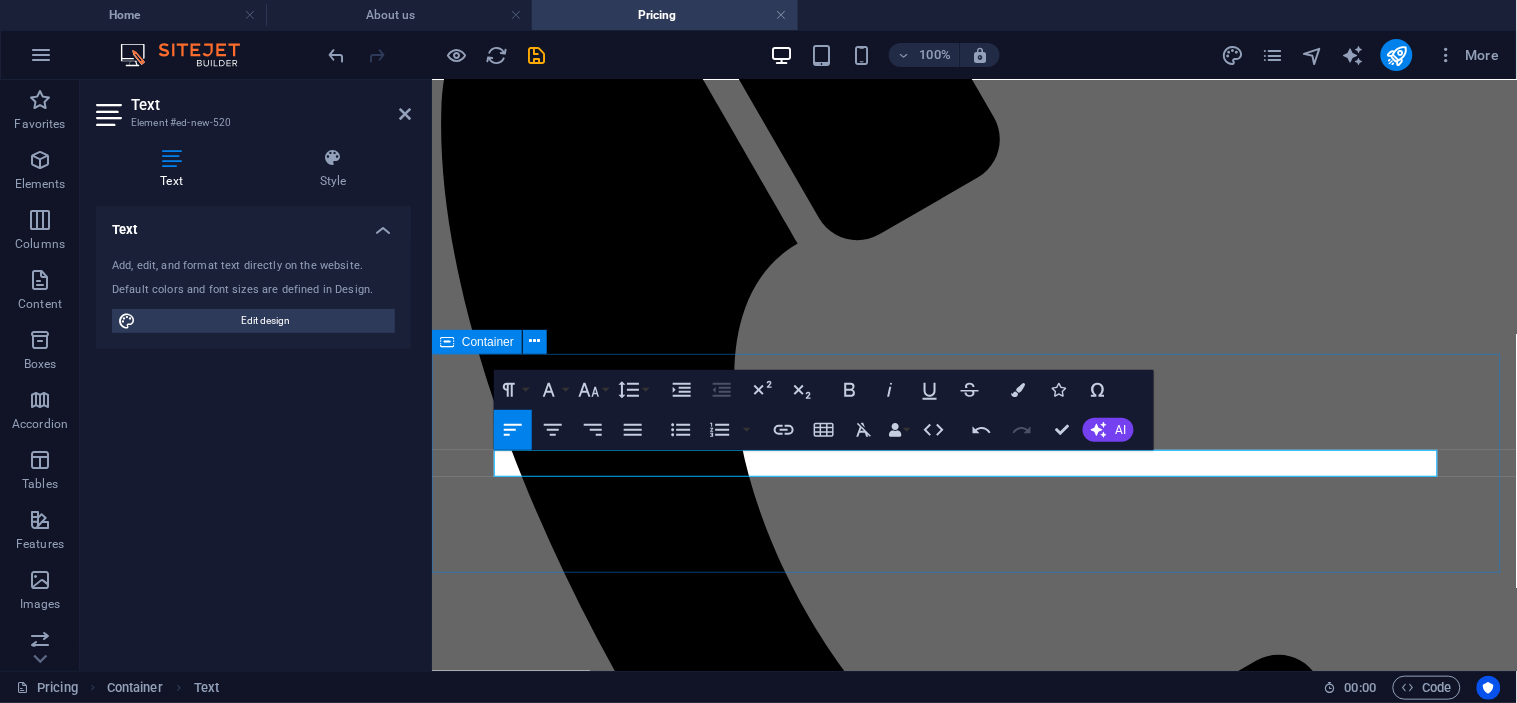 drag, startPoint x: 731, startPoint y: 461, endPoint x: 463, endPoint y: 469, distance: 268.1194 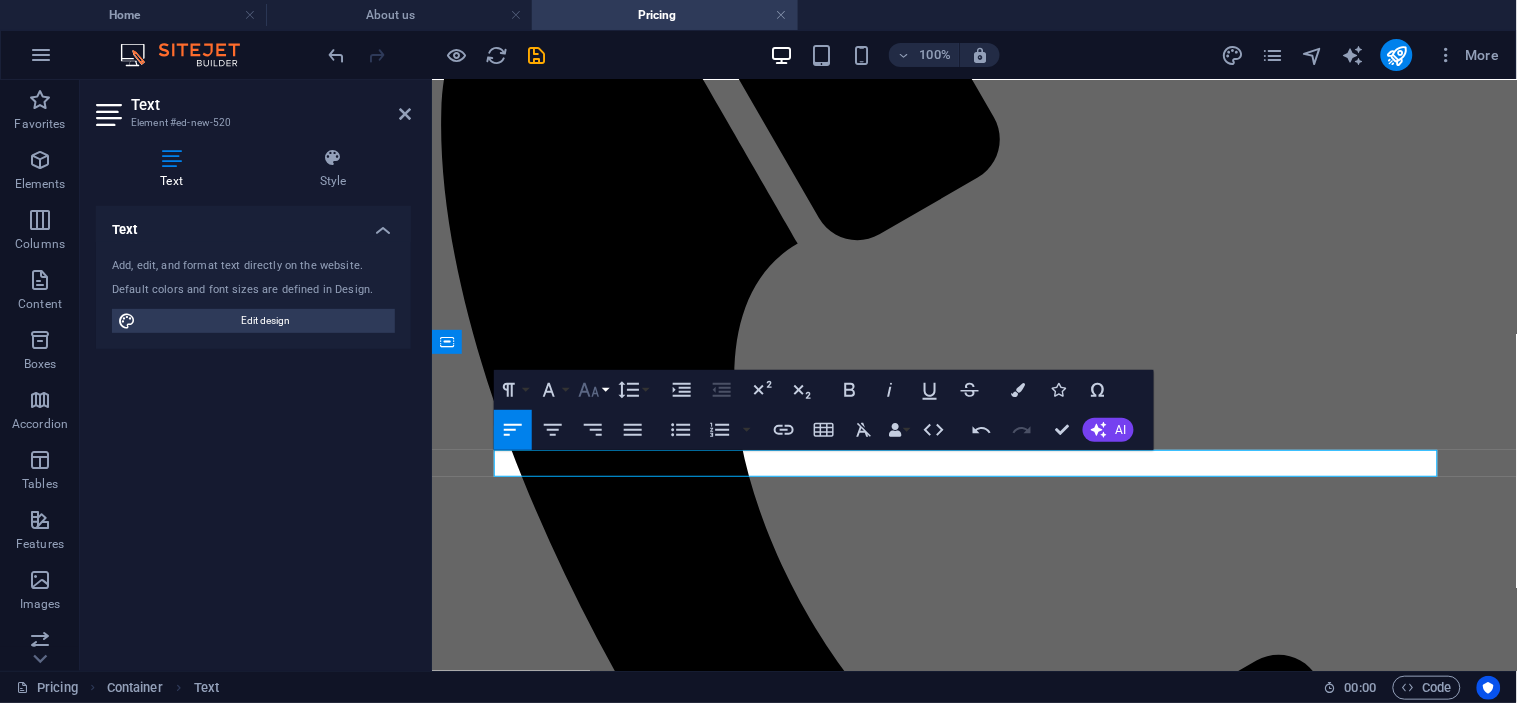 click on "Font Size" at bounding box center (593, 390) 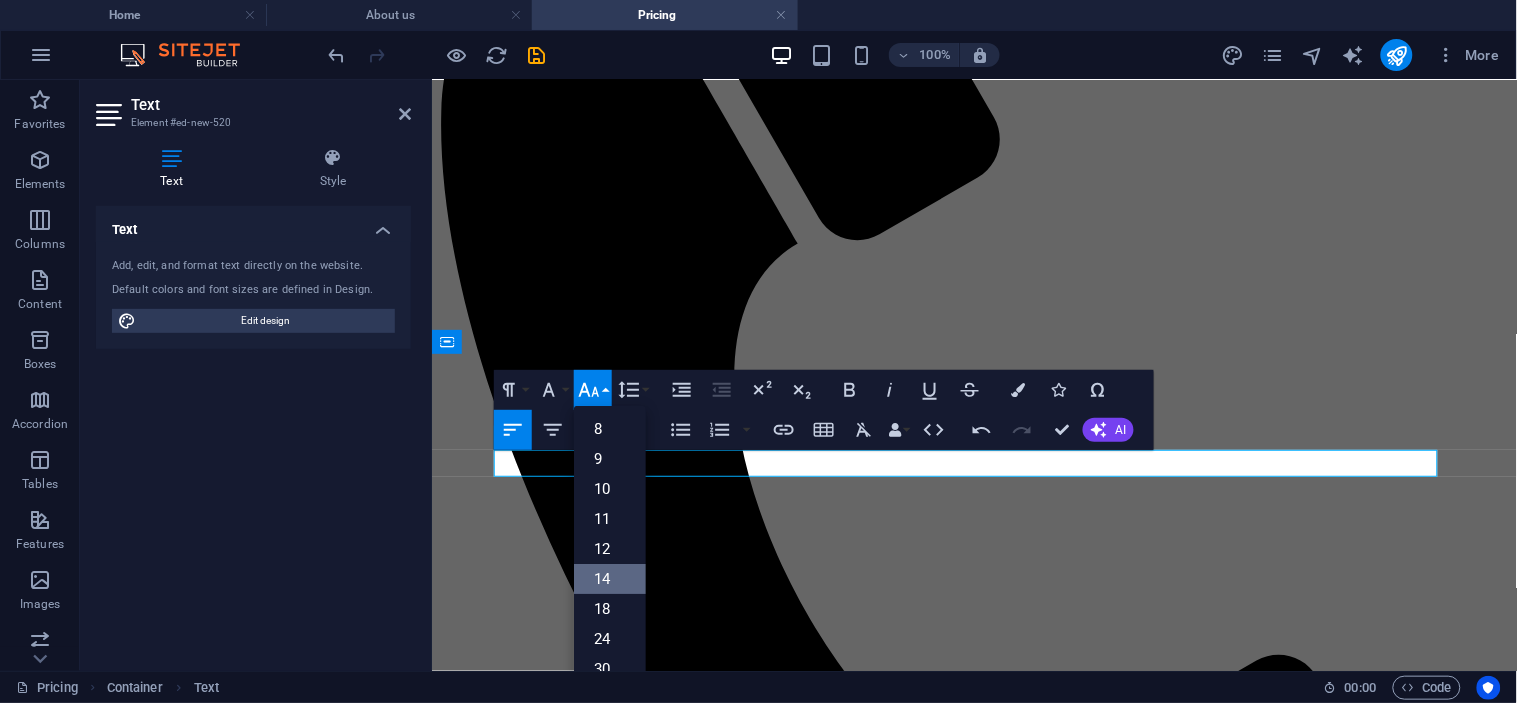 click on "14" at bounding box center (610, 579) 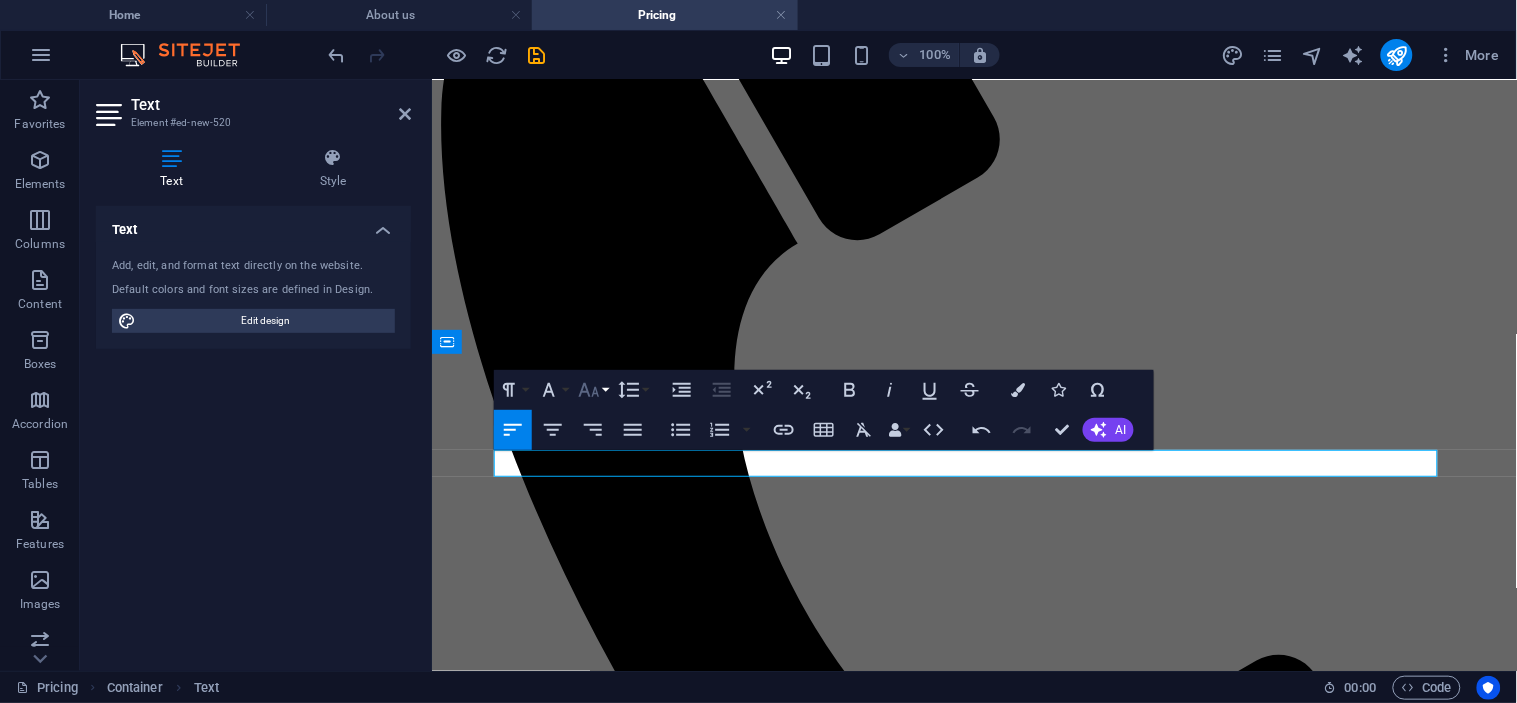 click on "Font Size" at bounding box center (593, 390) 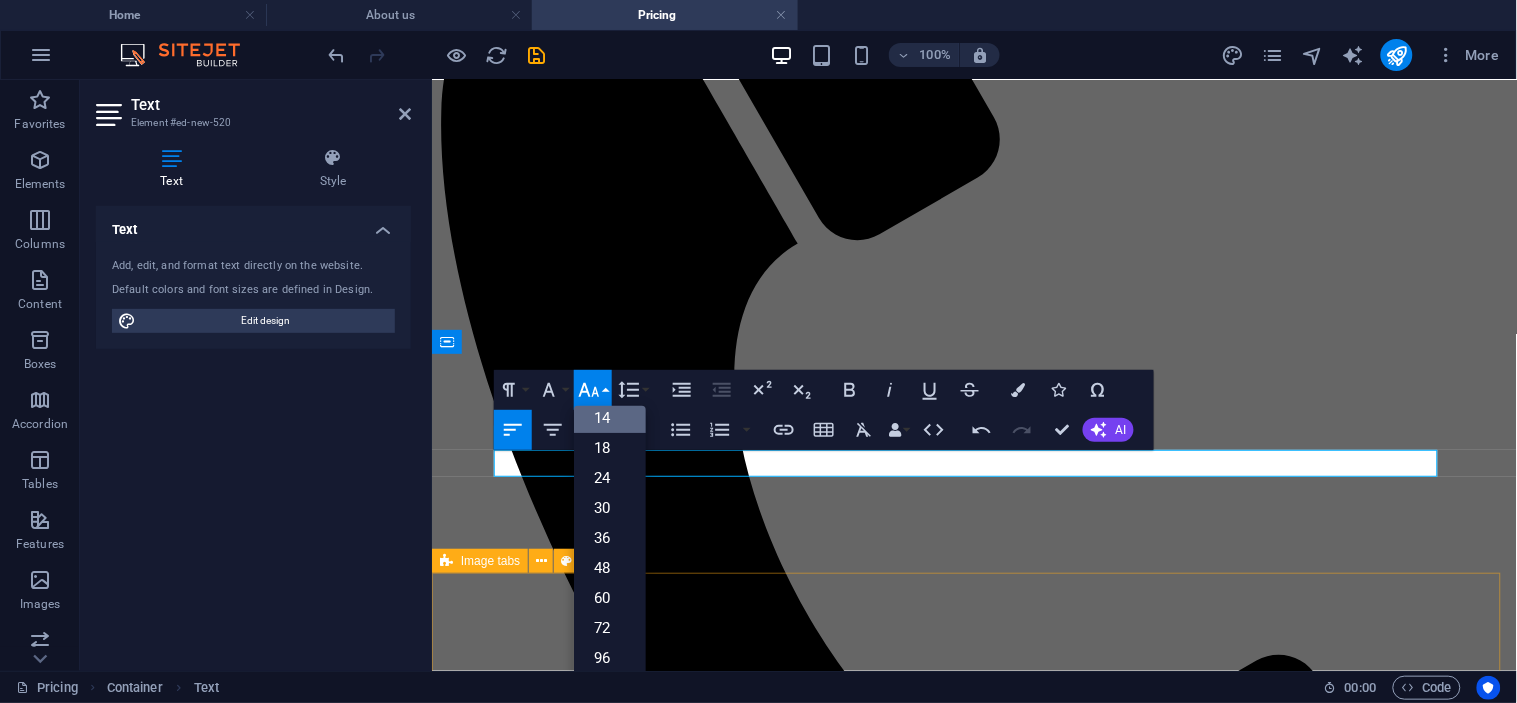scroll, scrollTop: 160, scrollLeft: 0, axis: vertical 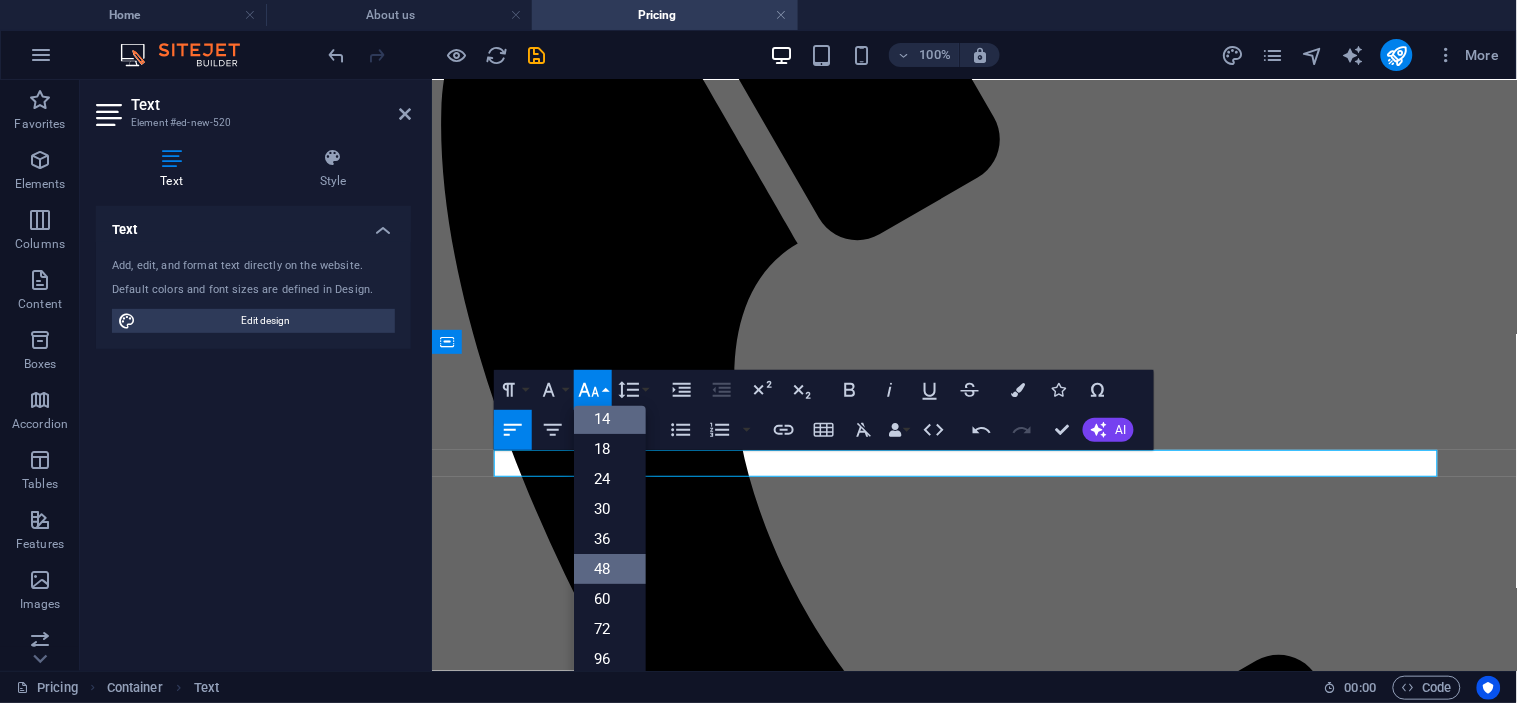 click on "48" at bounding box center (610, 569) 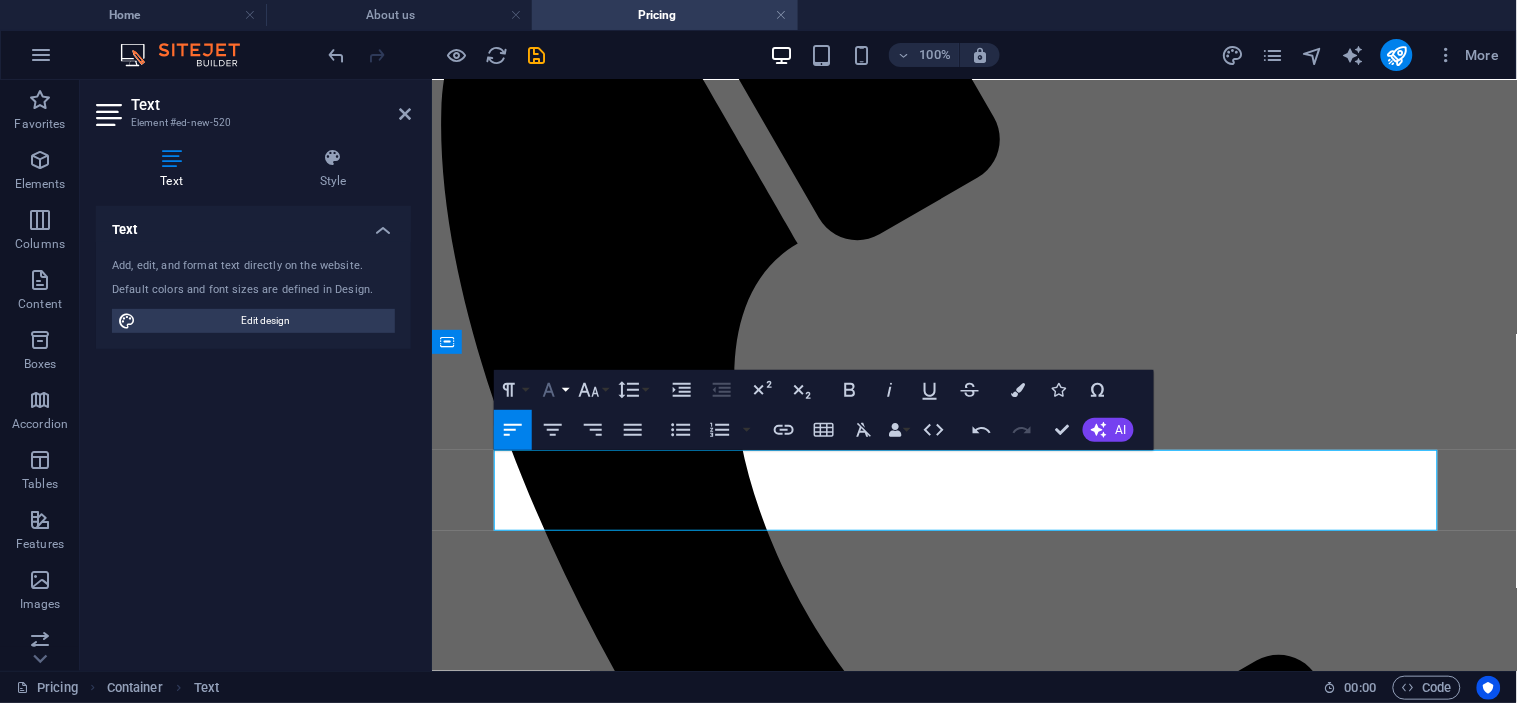 click 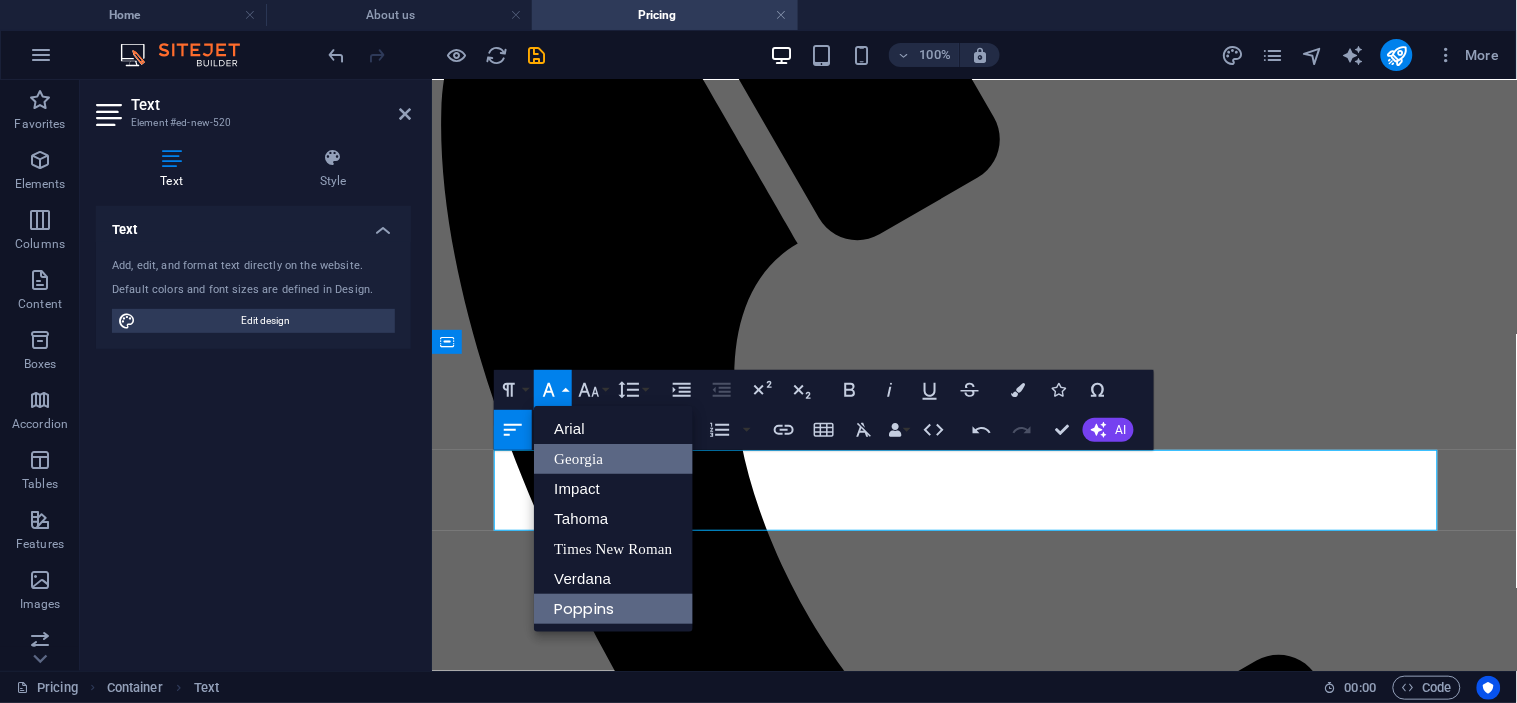 scroll, scrollTop: 0, scrollLeft: 0, axis: both 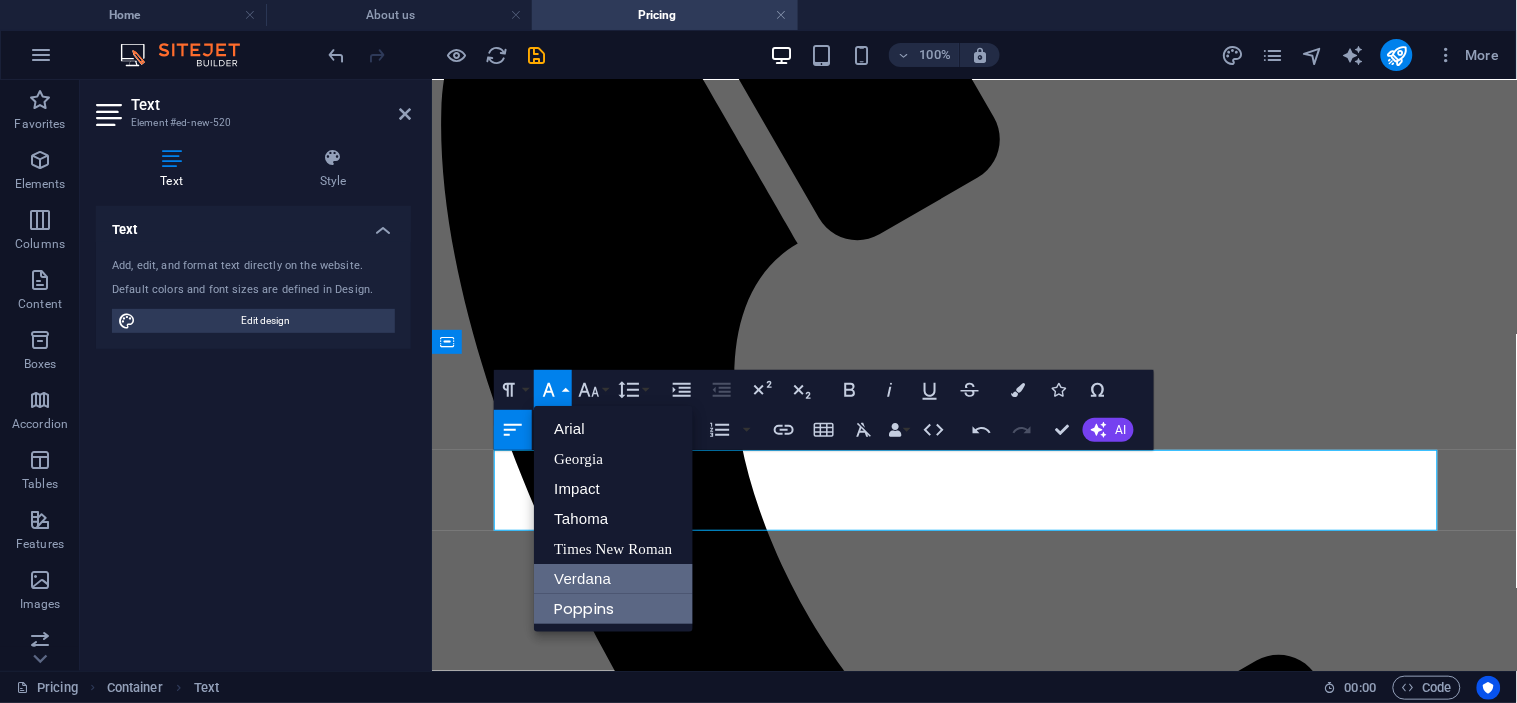 click on "Verdana" at bounding box center [613, 579] 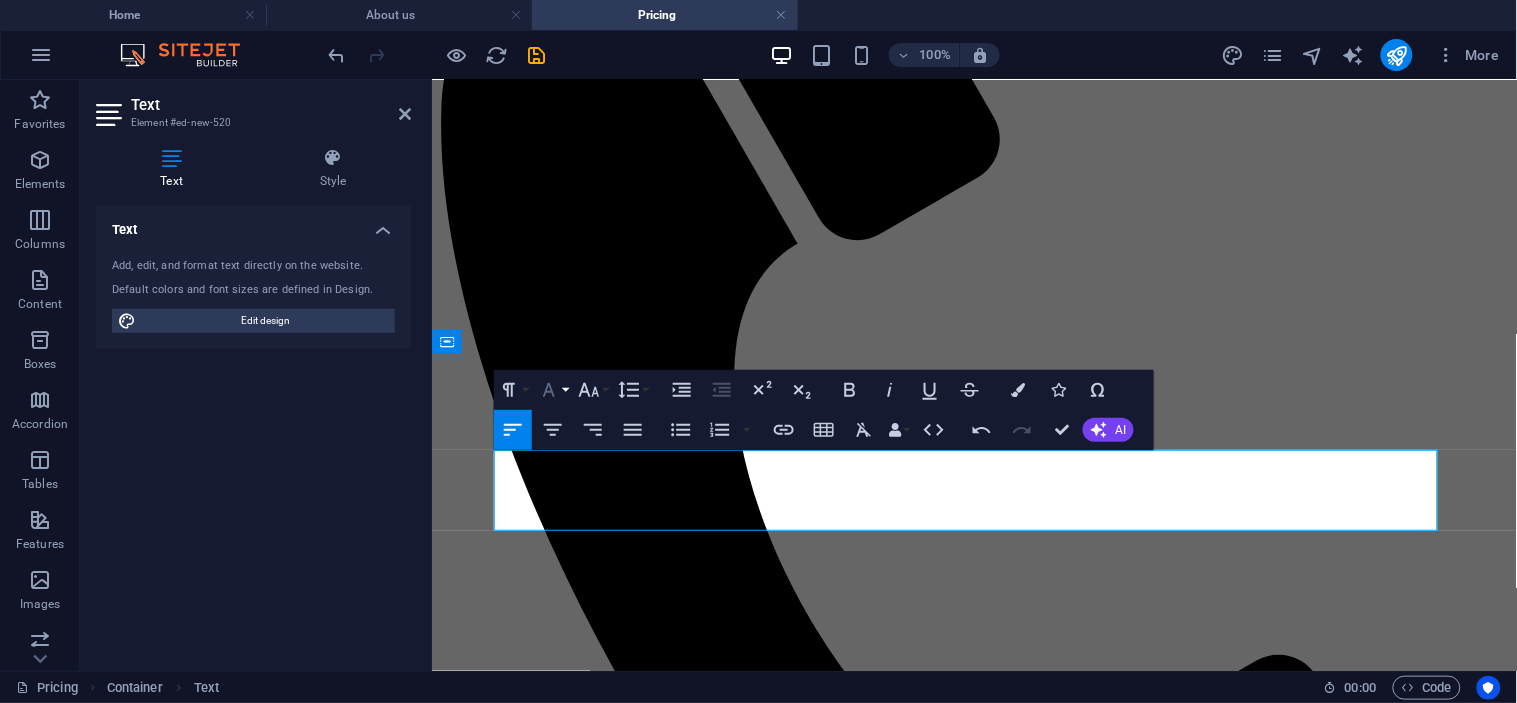 click 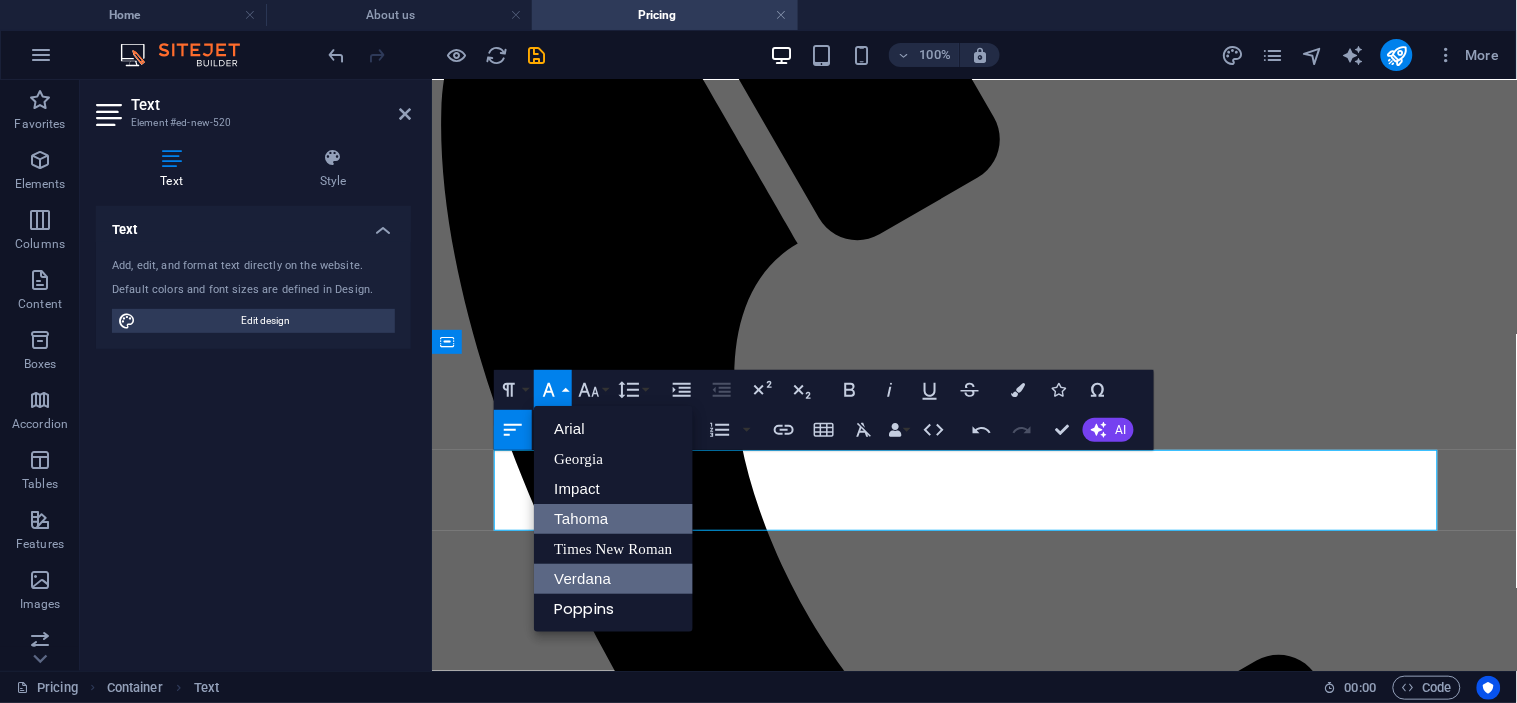scroll, scrollTop: 0, scrollLeft: 0, axis: both 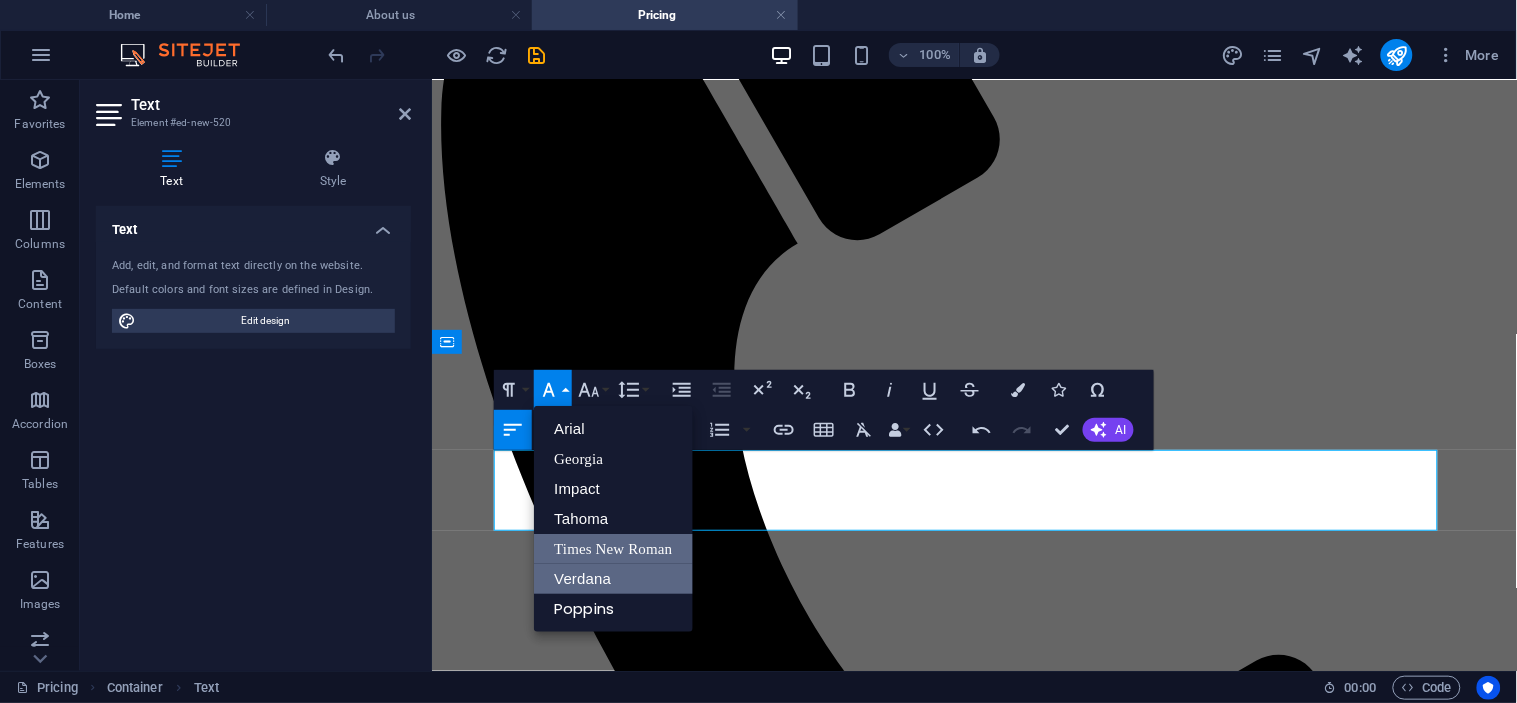 click on "Times New Roman" at bounding box center (613, 549) 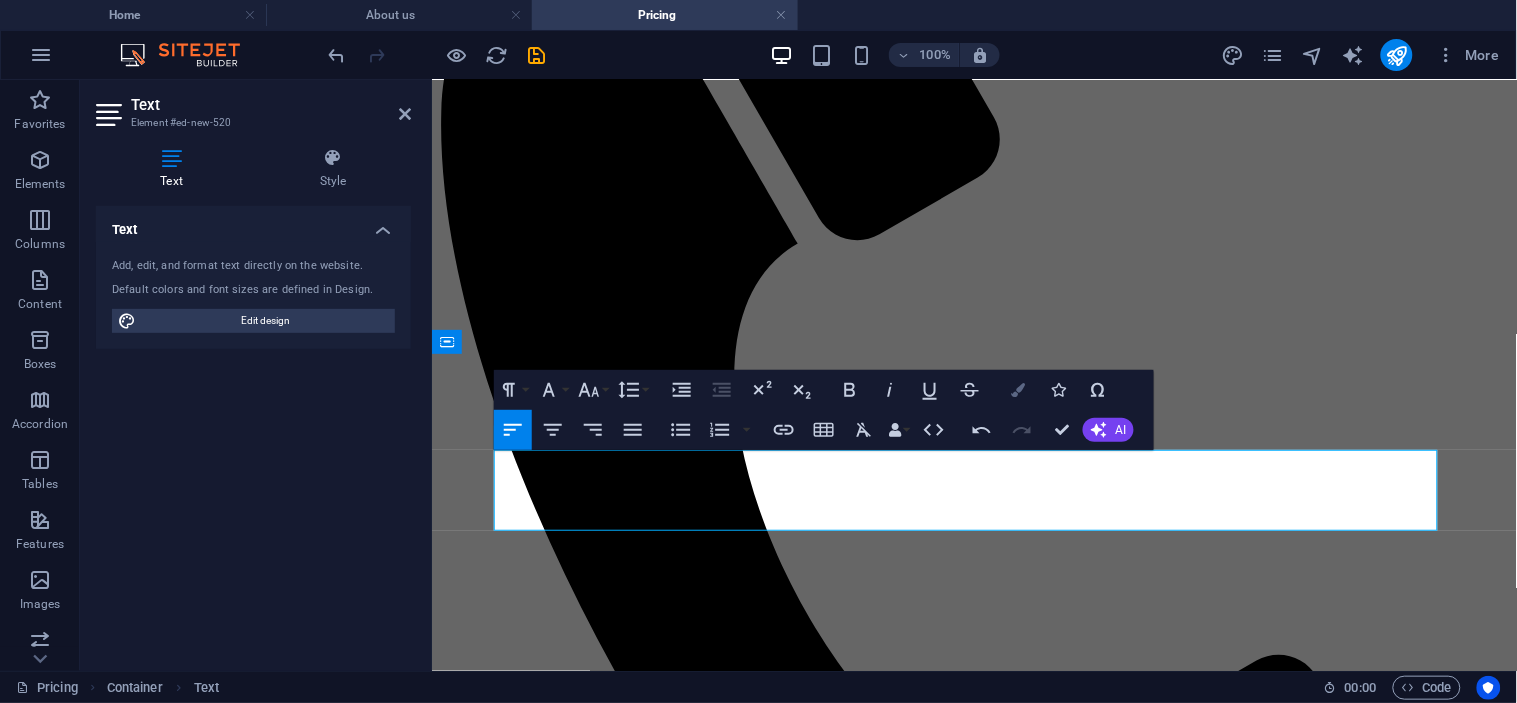 click at bounding box center [1018, 390] 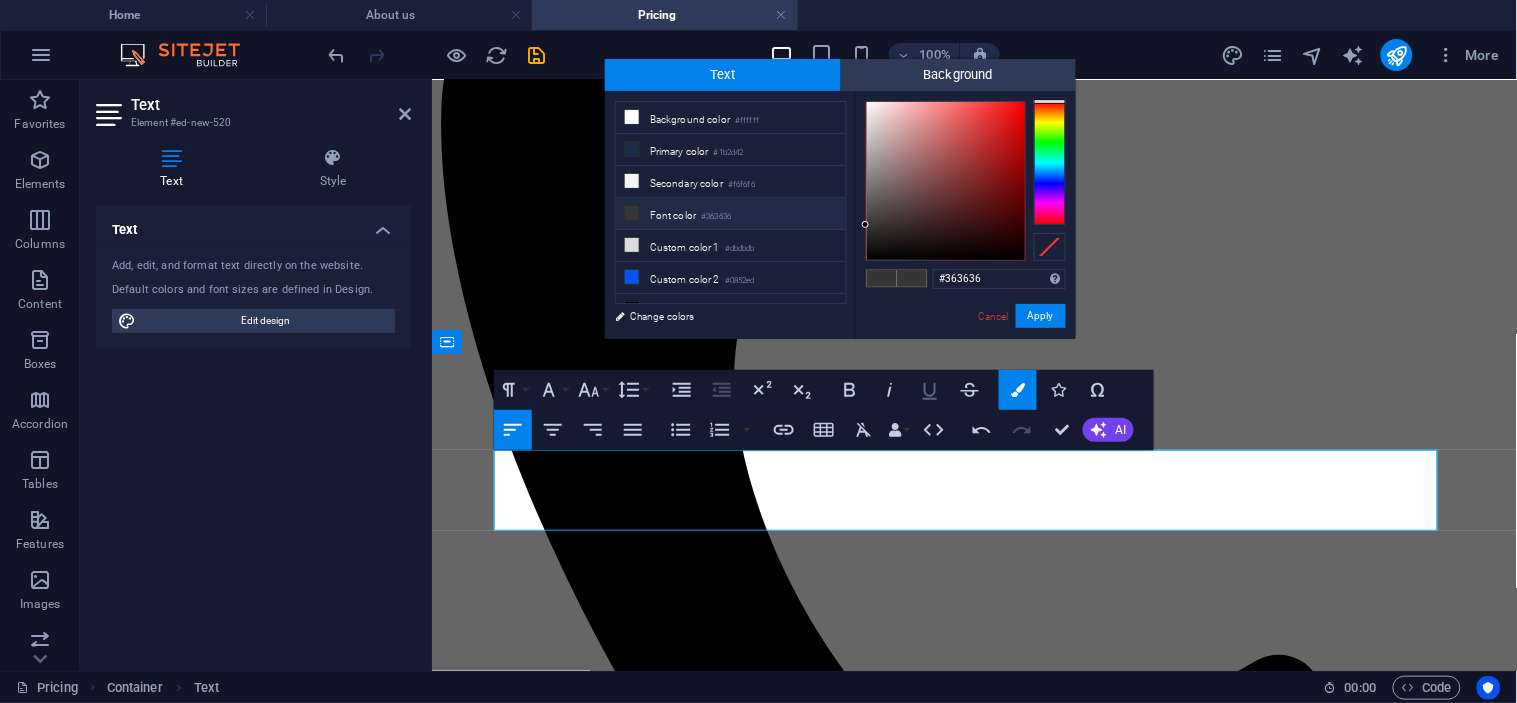 click 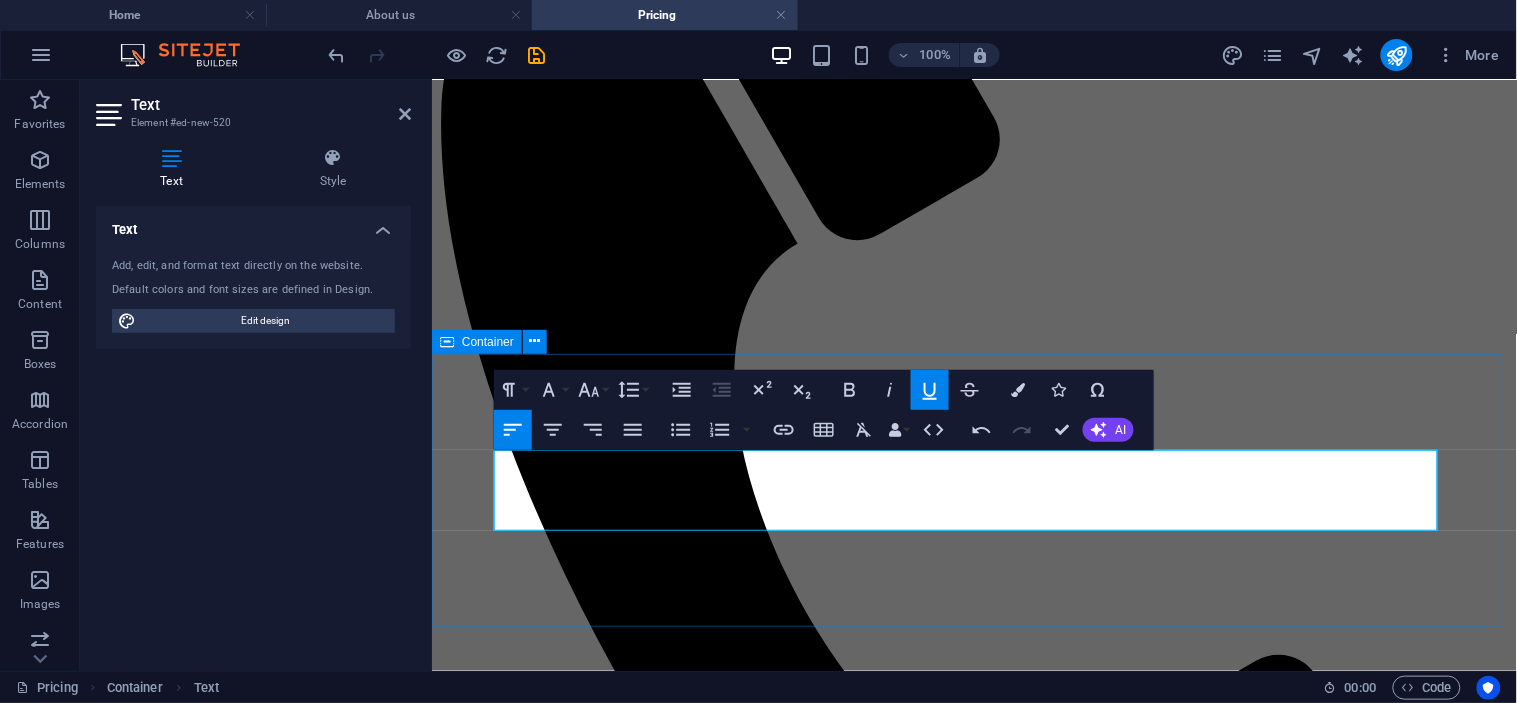drag, startPoint x: 1187, startPoint y: 485, endPoint x: 467, endPoint y: 484, distance: 720.0007 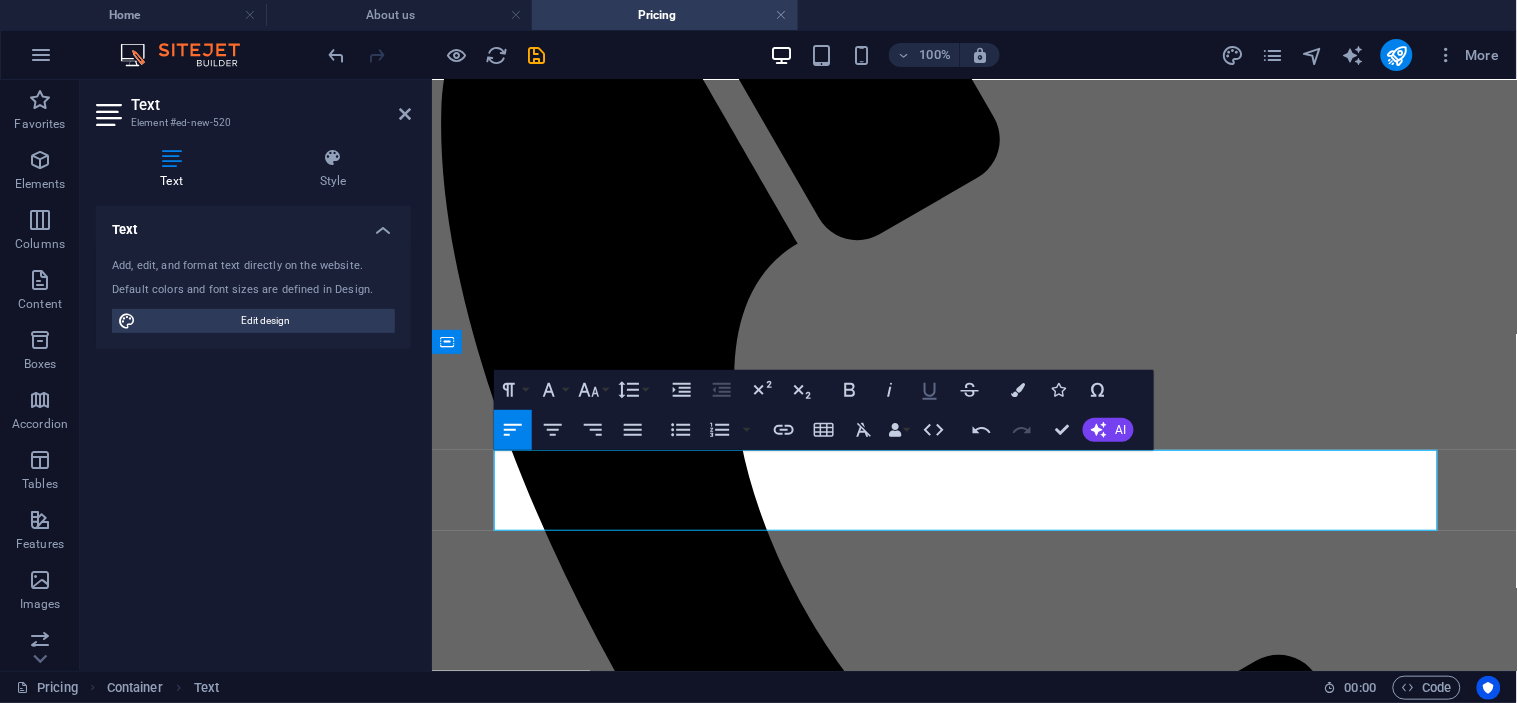 click 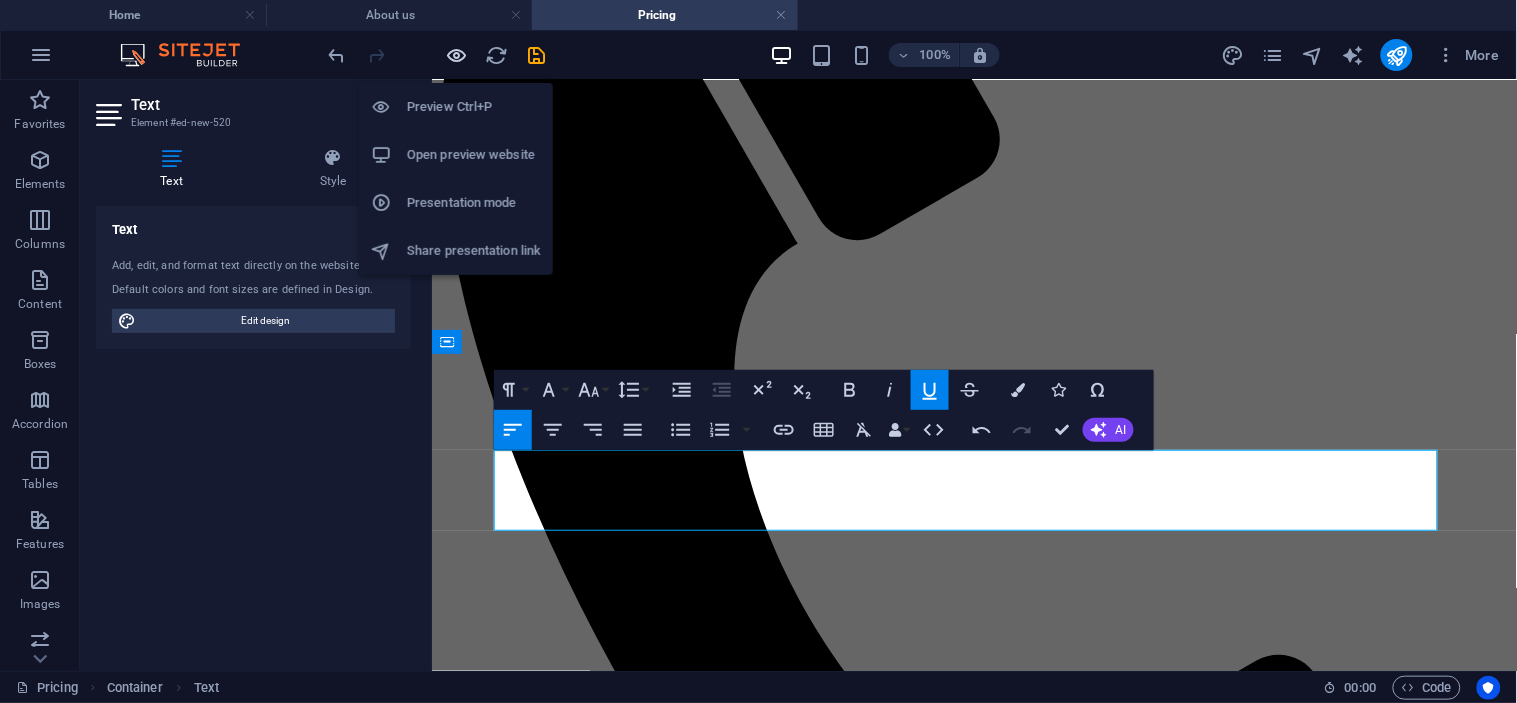 click at bounding box center (457, 55) 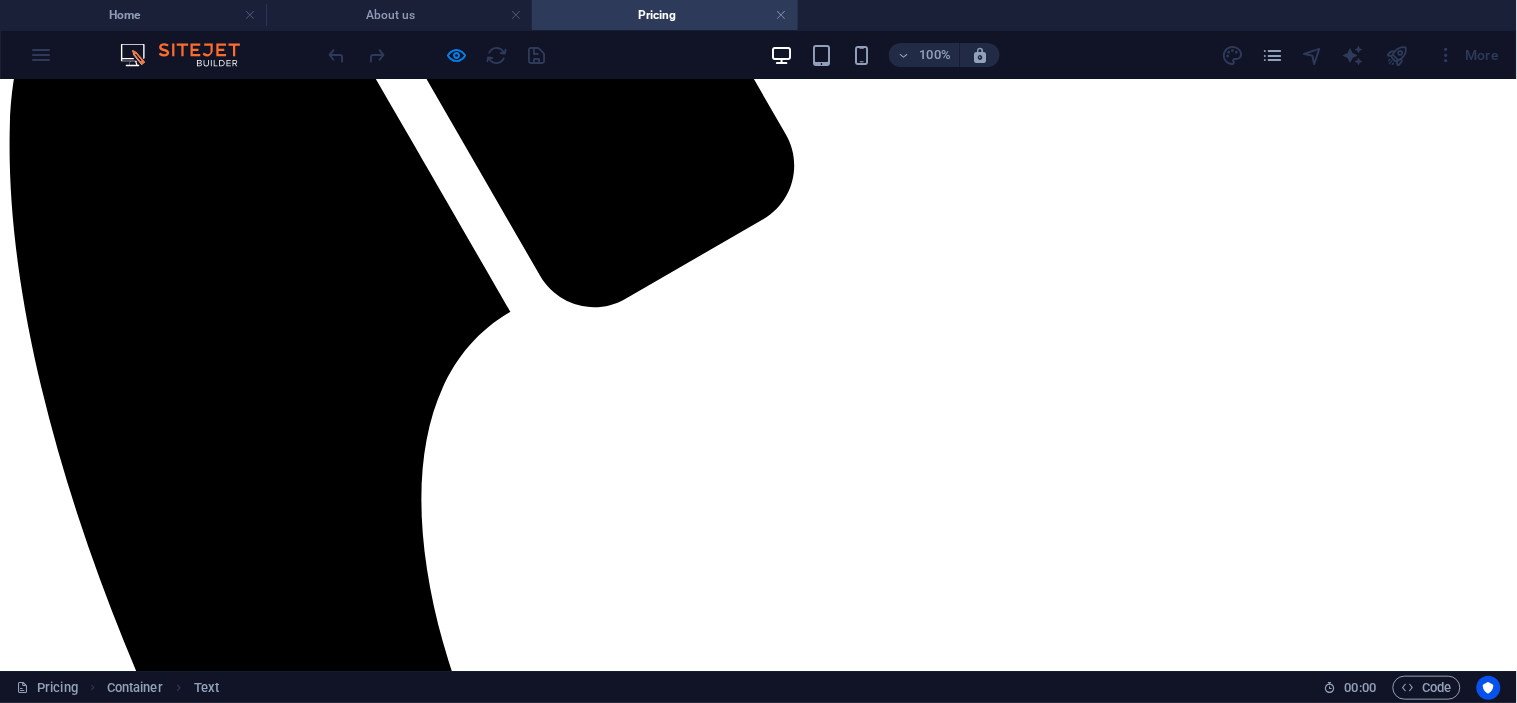 scroll, scrollTop: 444, scrollLeft: 0, axis: vertical 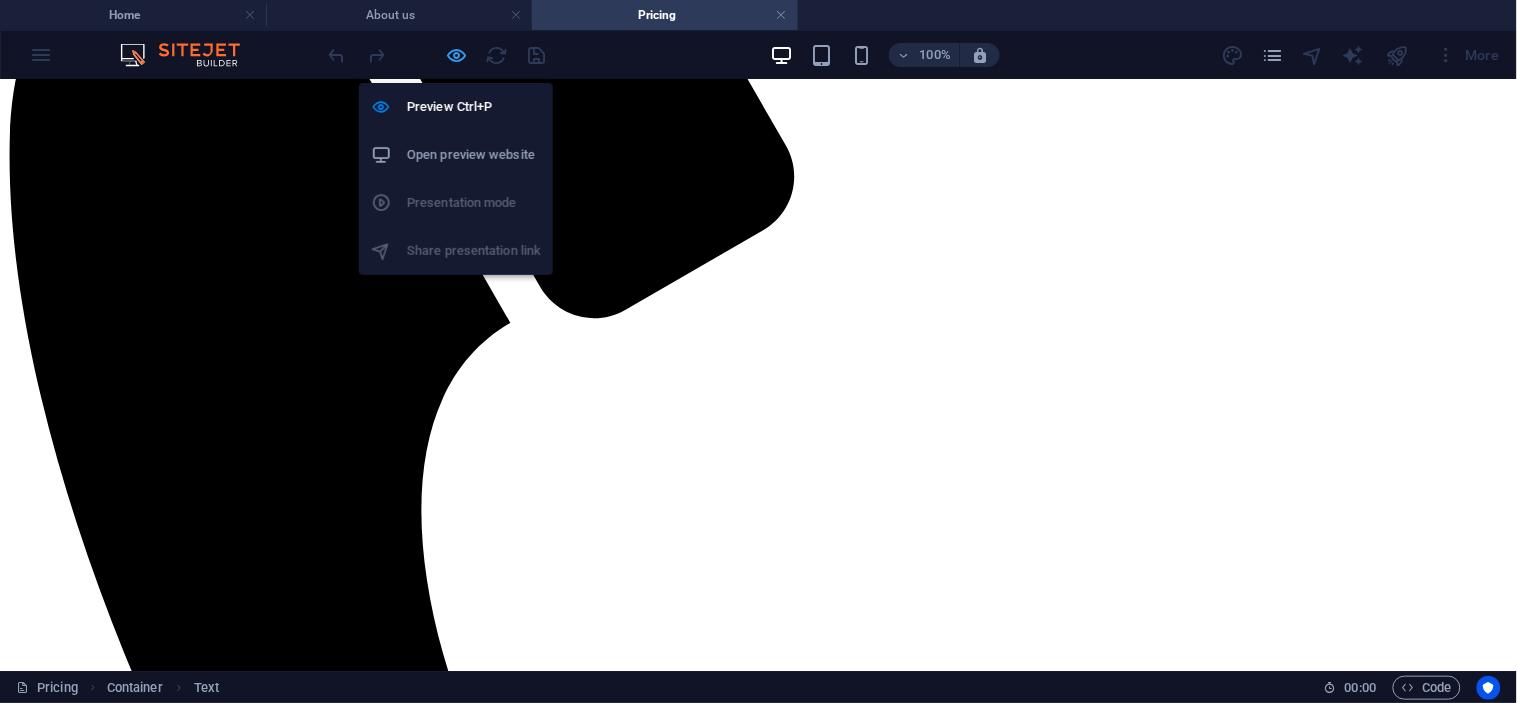 click at bounding box center [457, 55] 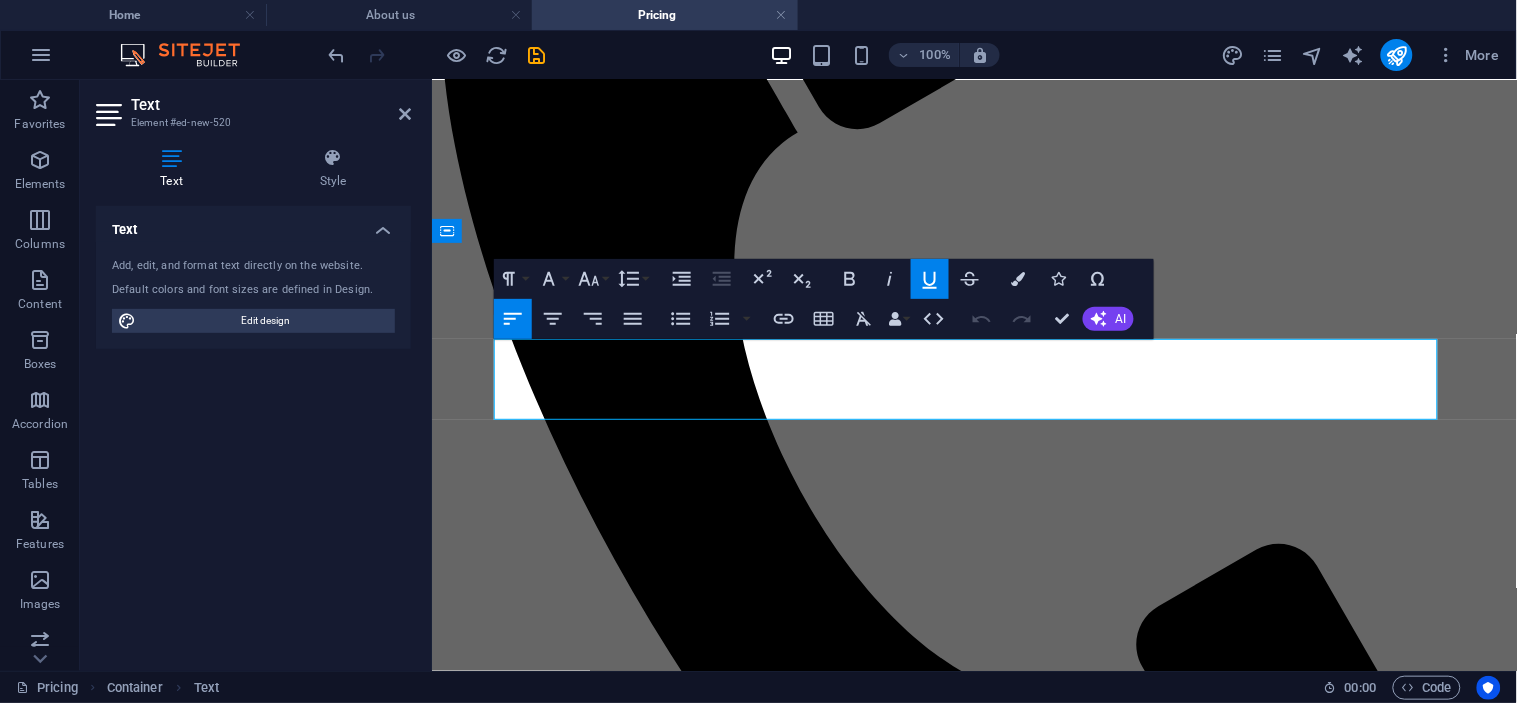 click 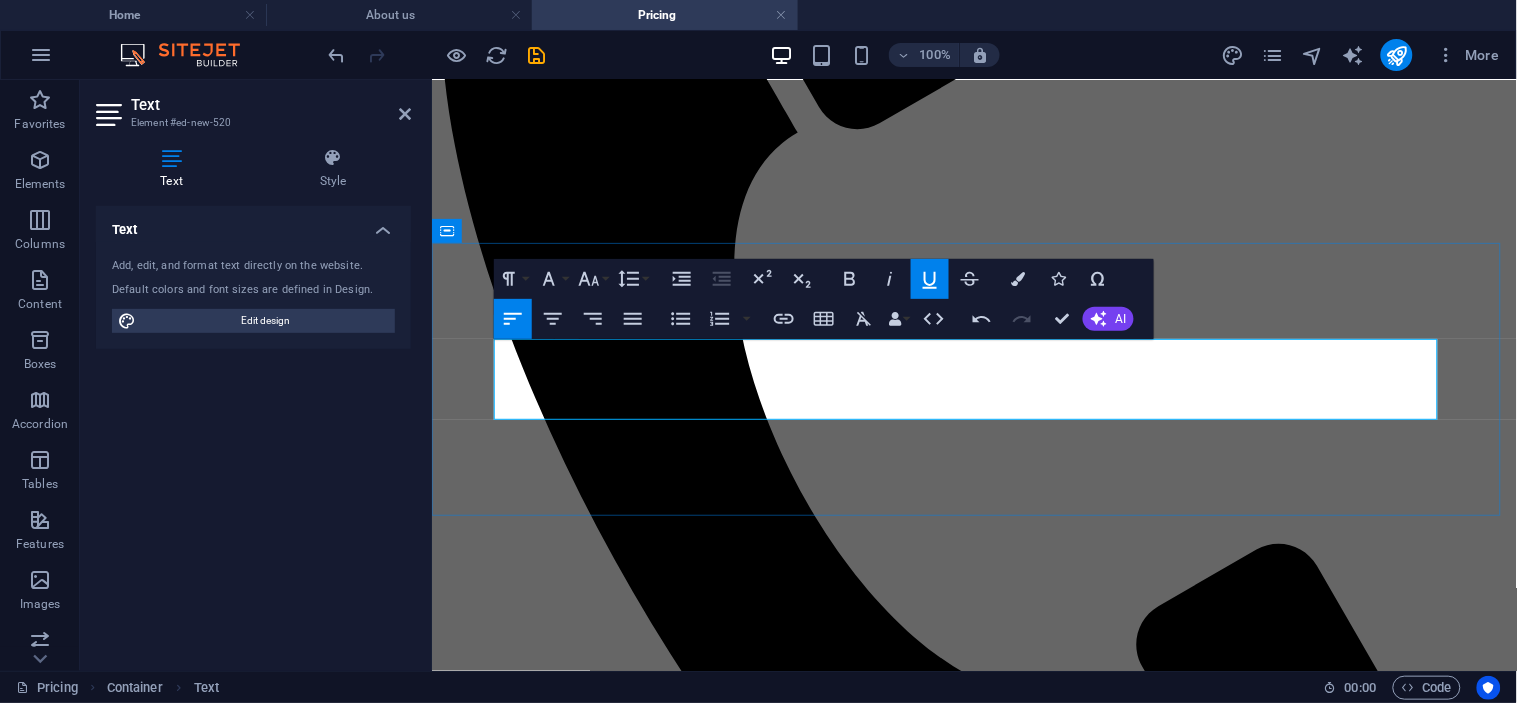drag, startPoint x: 1241, startPoint y: 373, endPoint x: 510, endPoint y: 372, distance: 731.0007 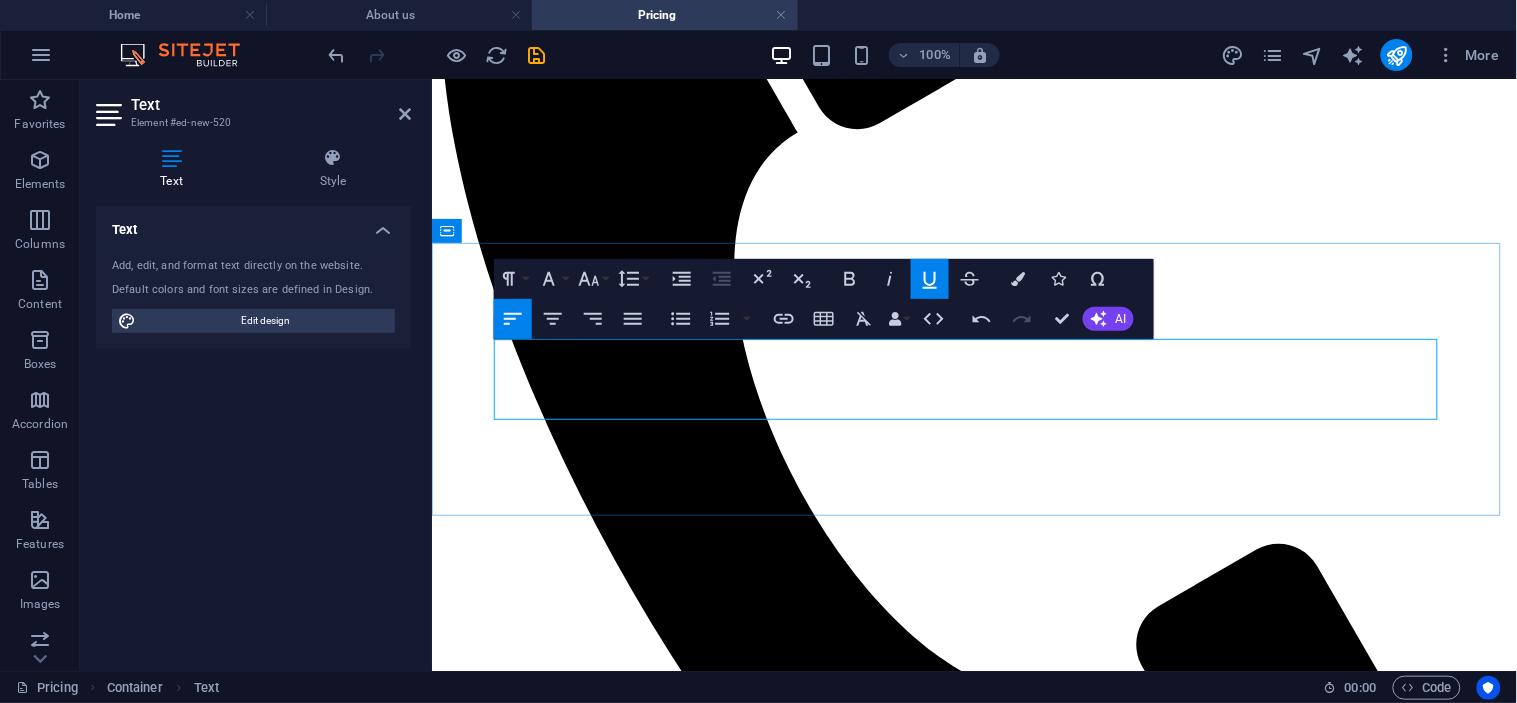drag, startPoint x: 1210, startPoint y: 382, endPoint x: 495, endPoint y: 390, distance: 715.04474 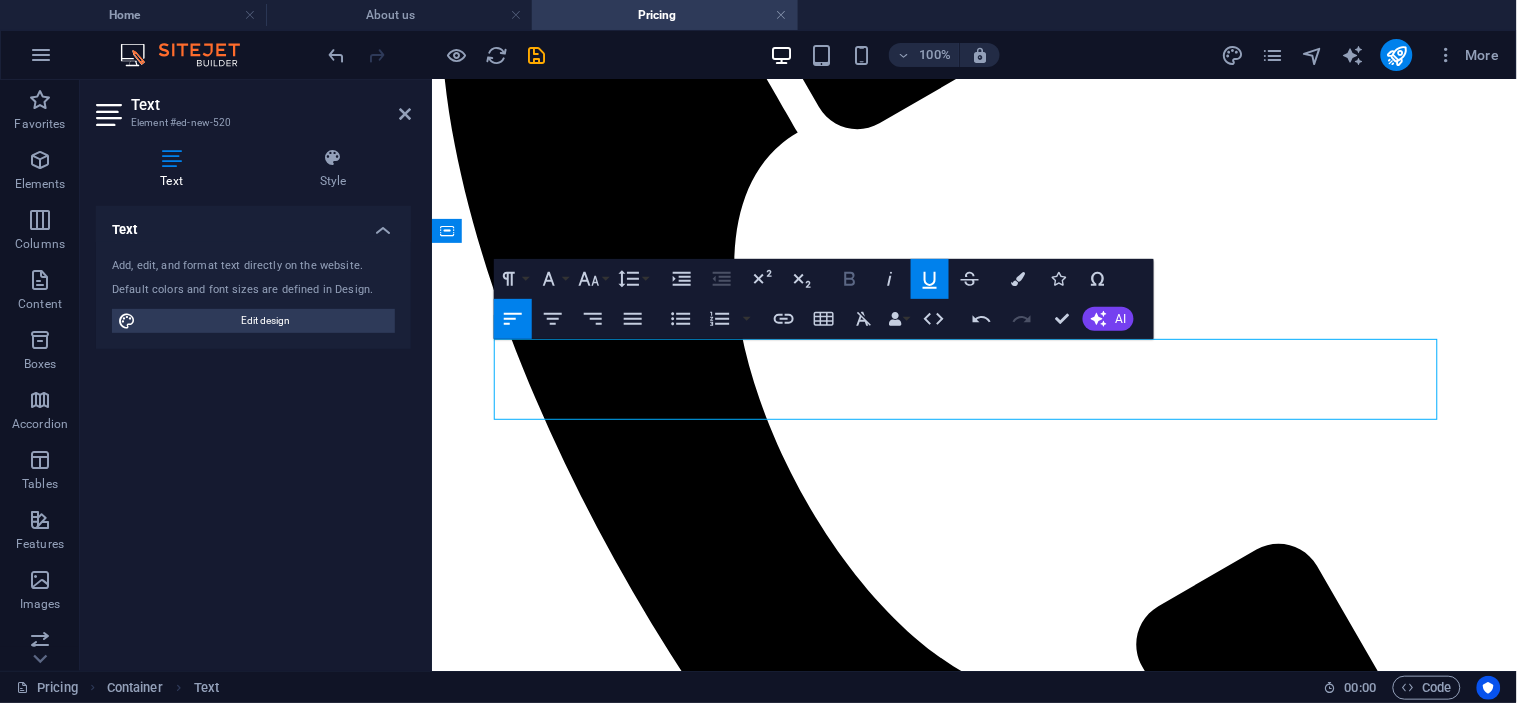 click 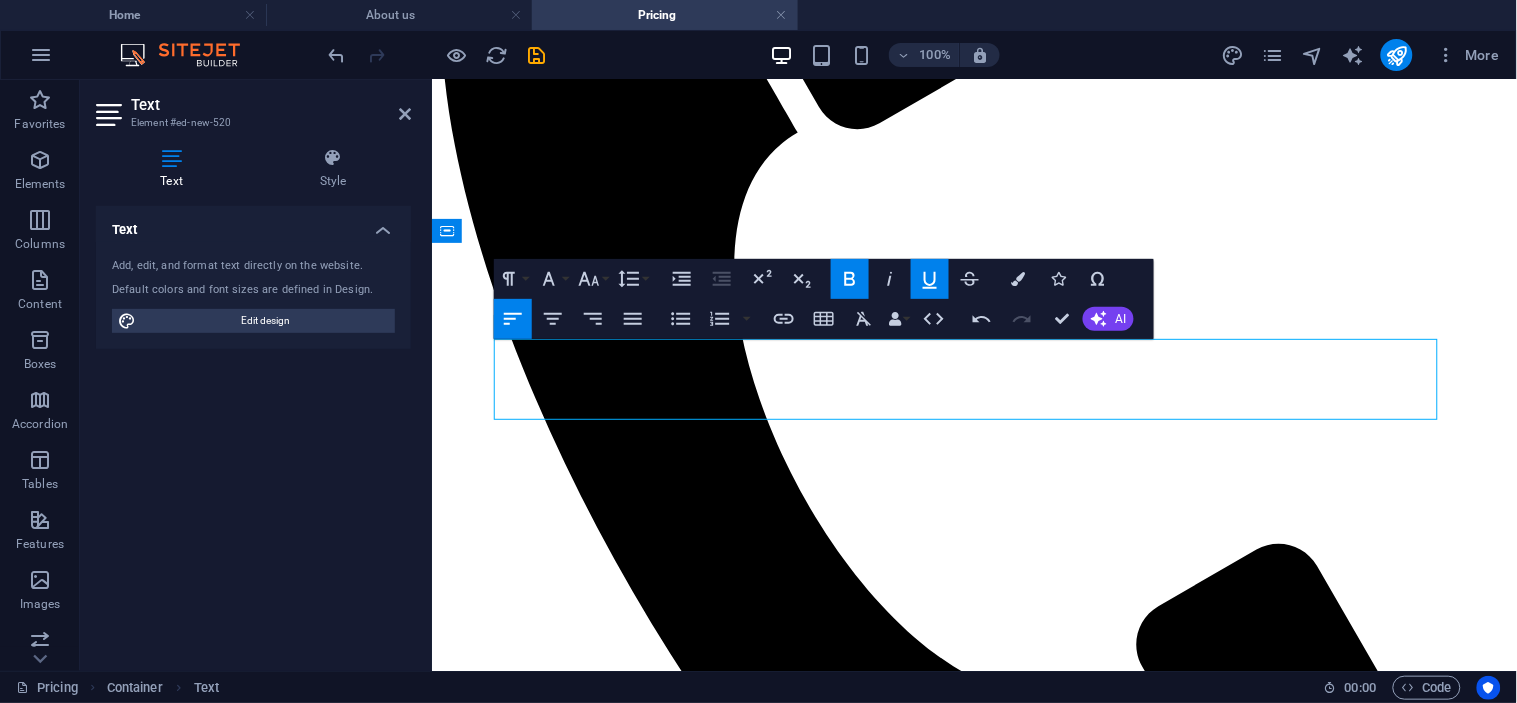 click 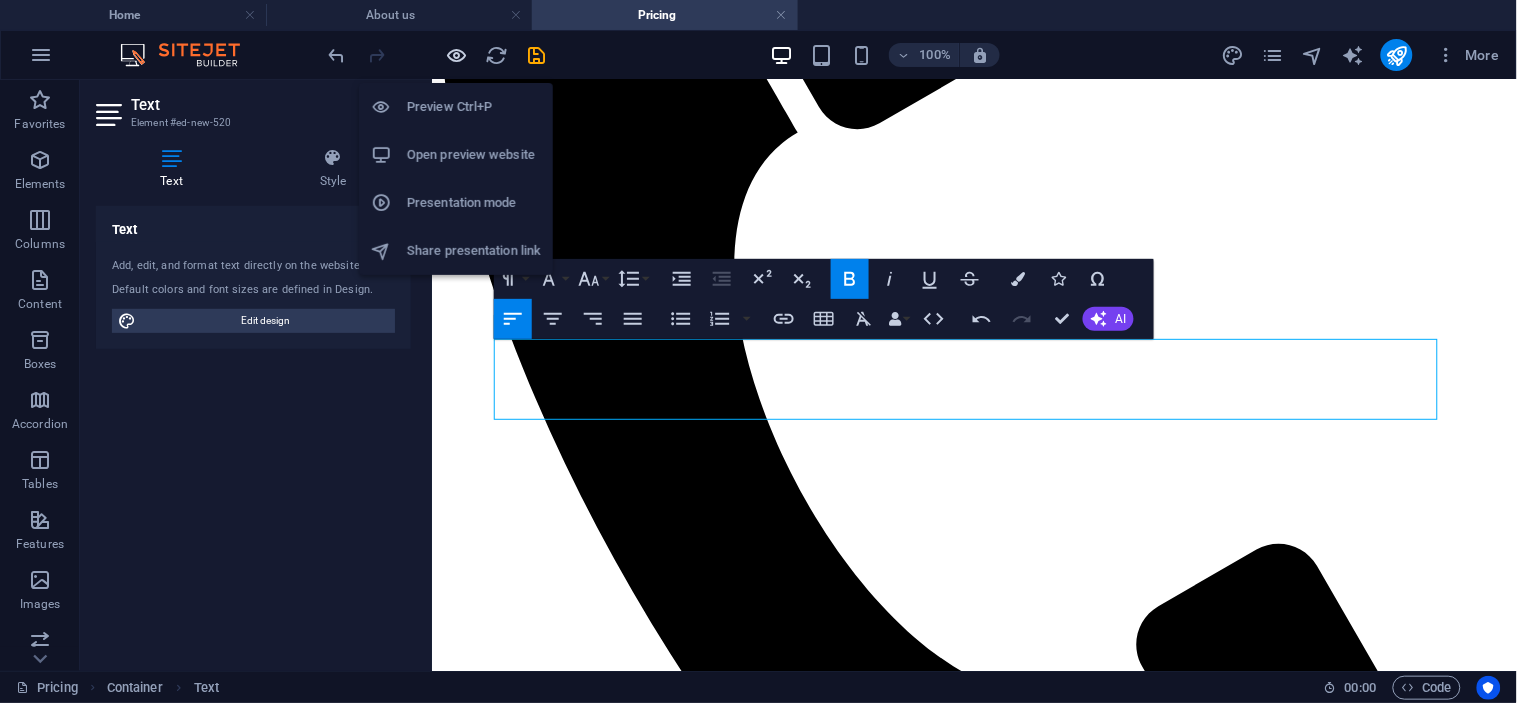 click at bounding box center (457, 55) 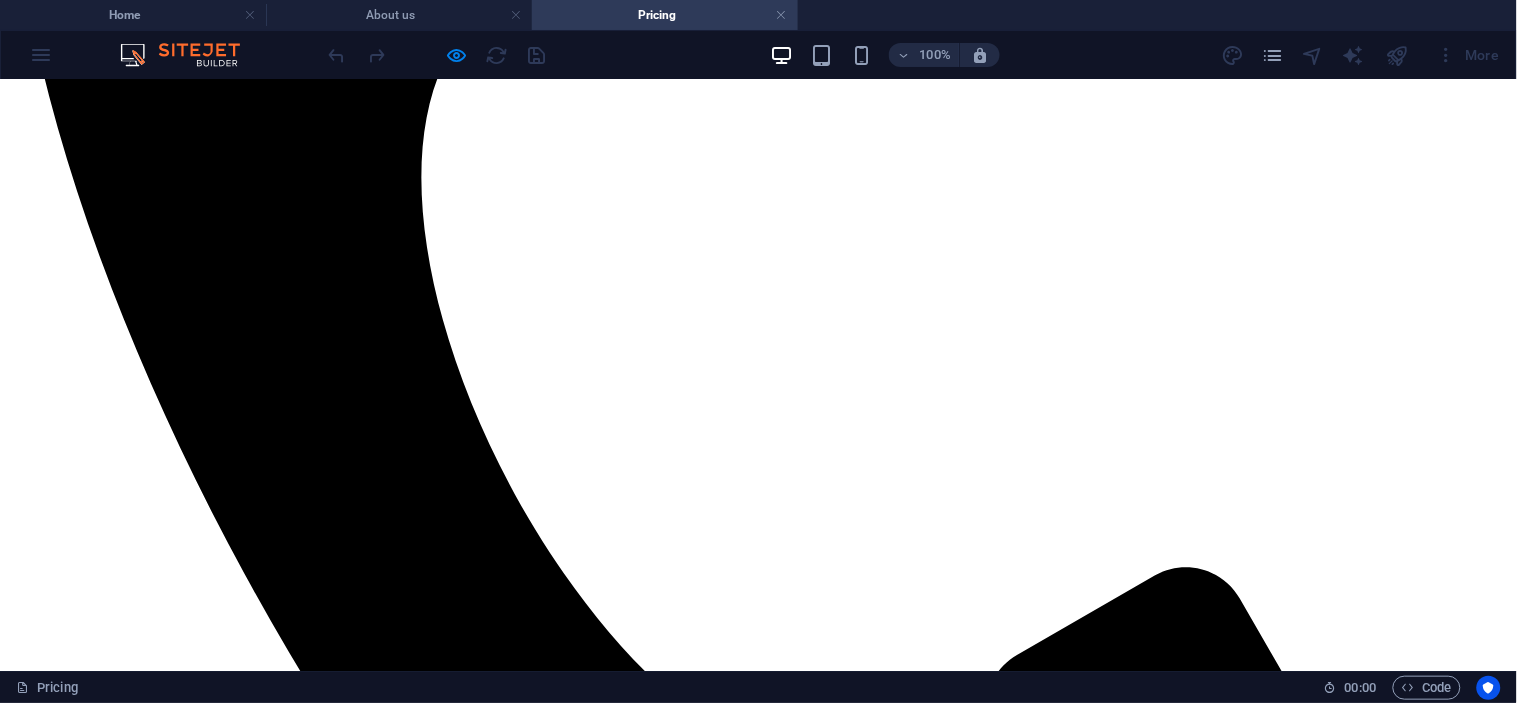 scroll, scrollTop: 444, scrollLeft: 0, axis: vertical 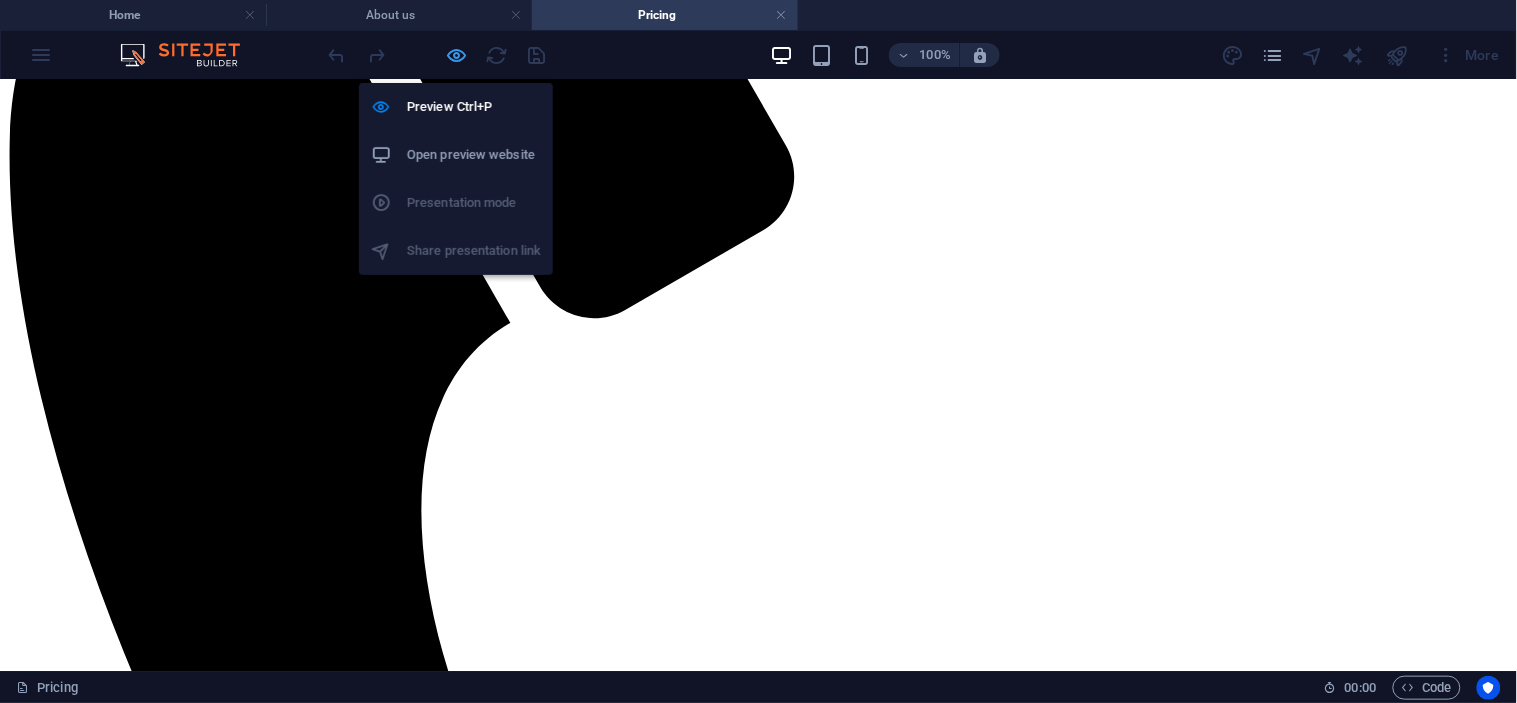 click at bounding box center [457, 55] 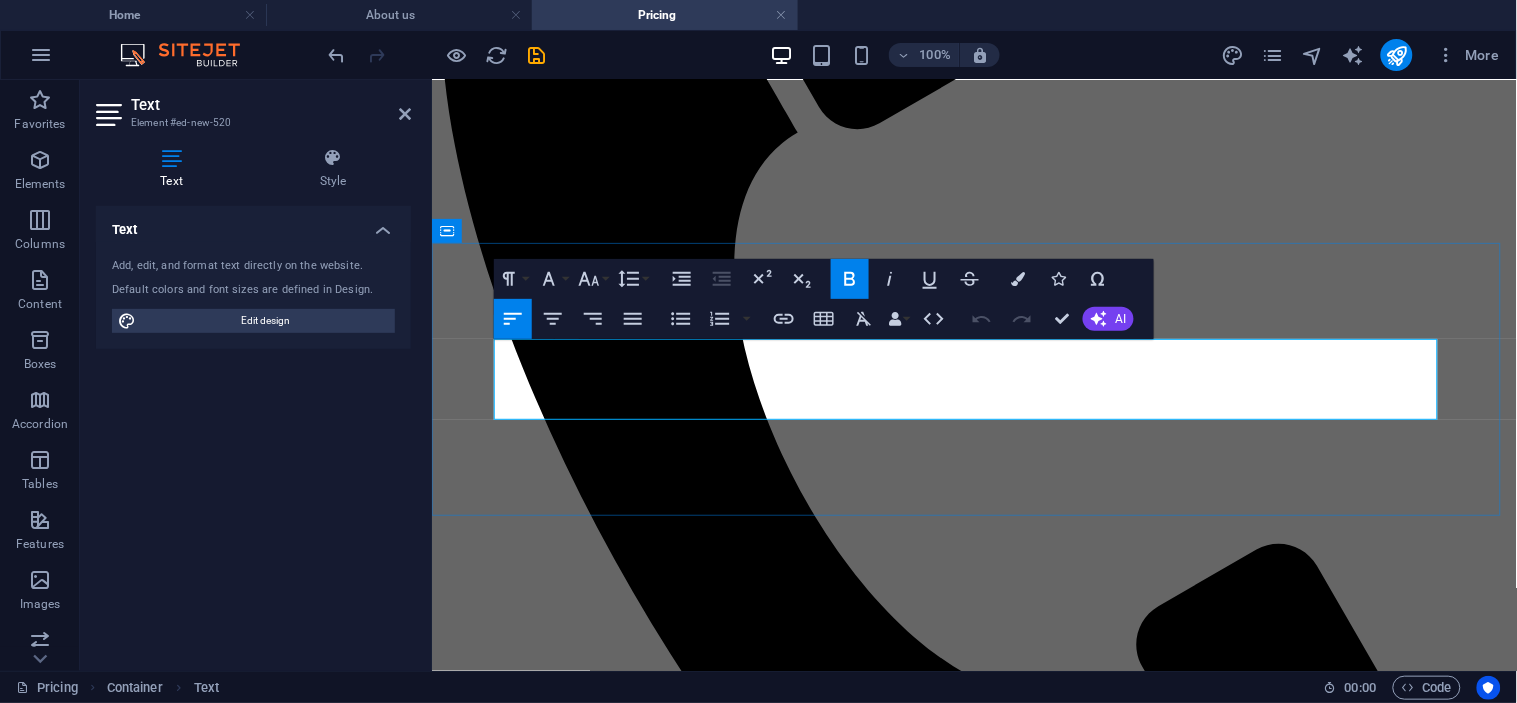 drag, startPoint x: 1236, startPoint y: 380, endPoint x: 491, endPoint y: 396, distance: 745.1718 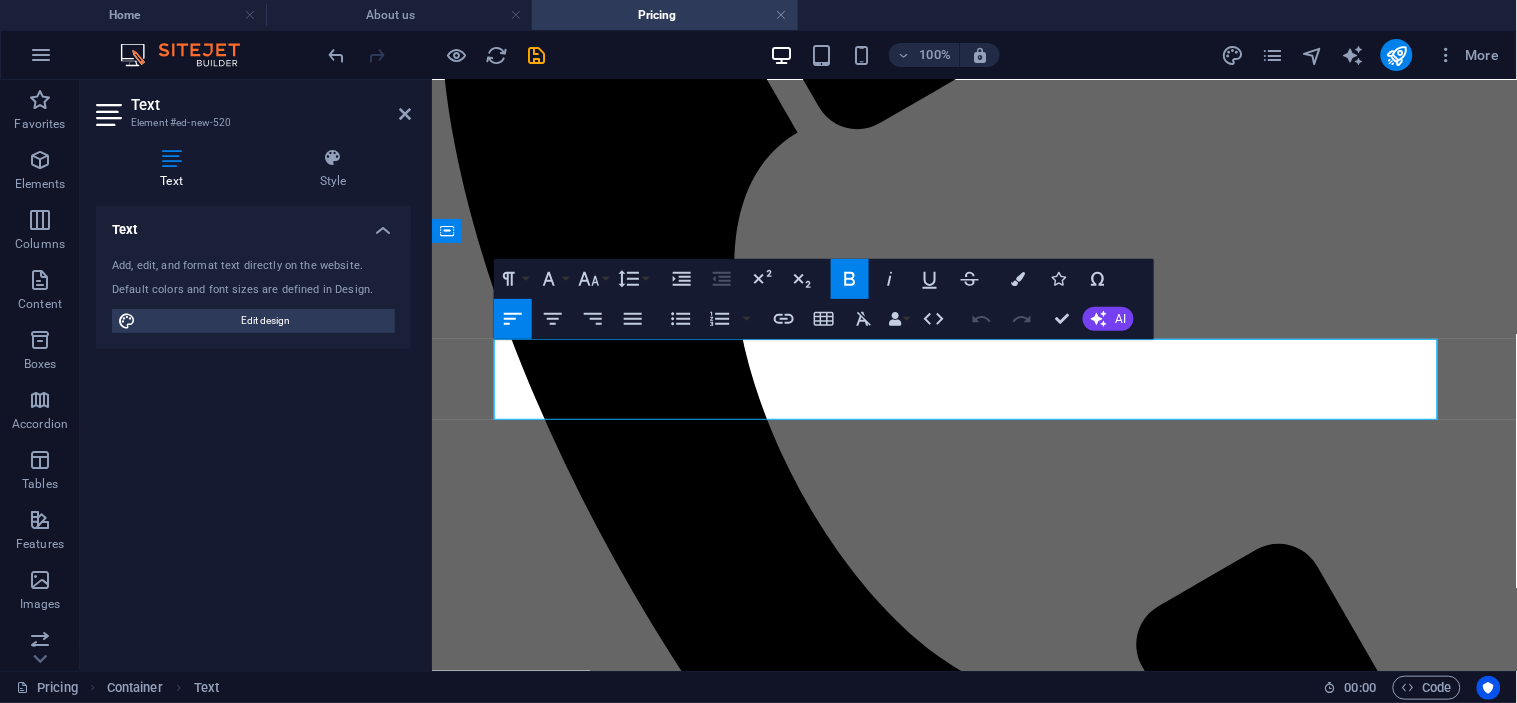 click 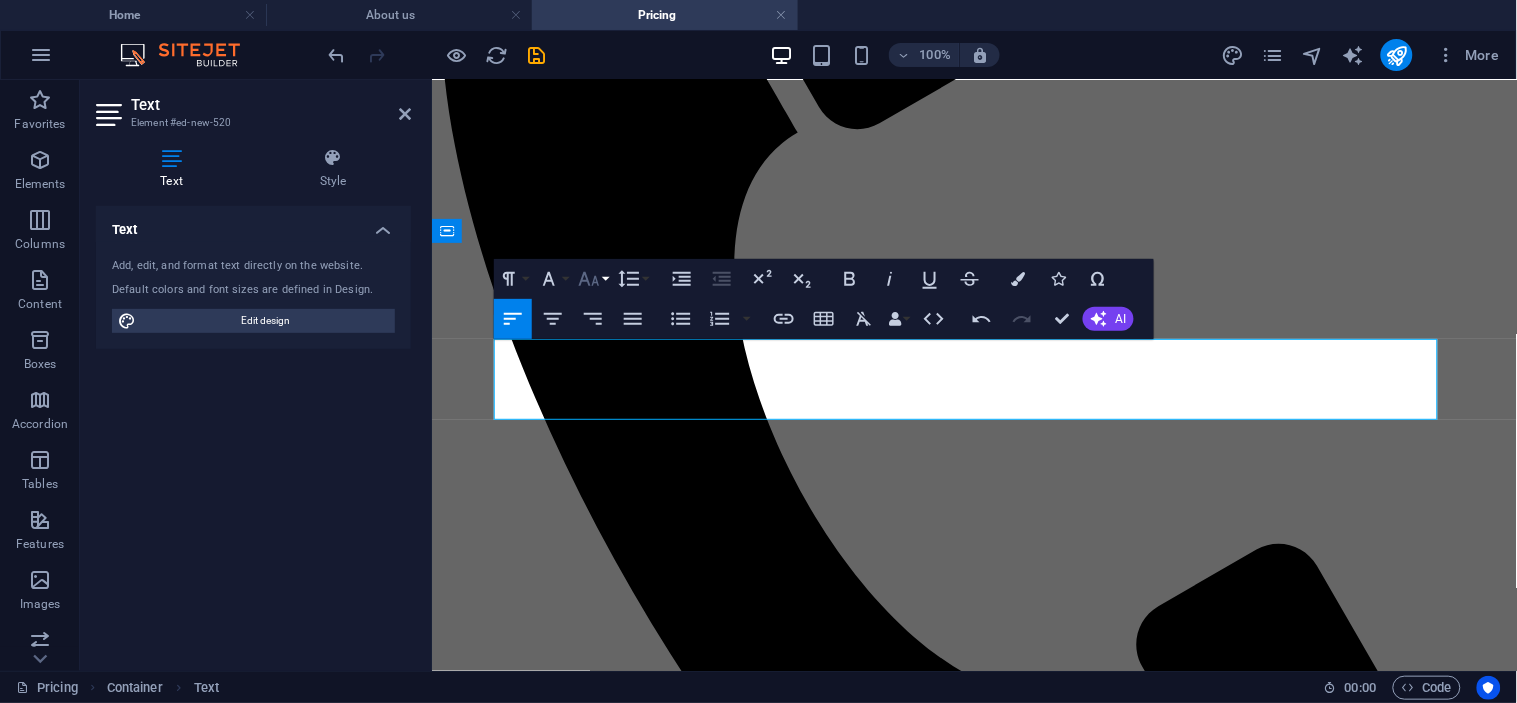 click 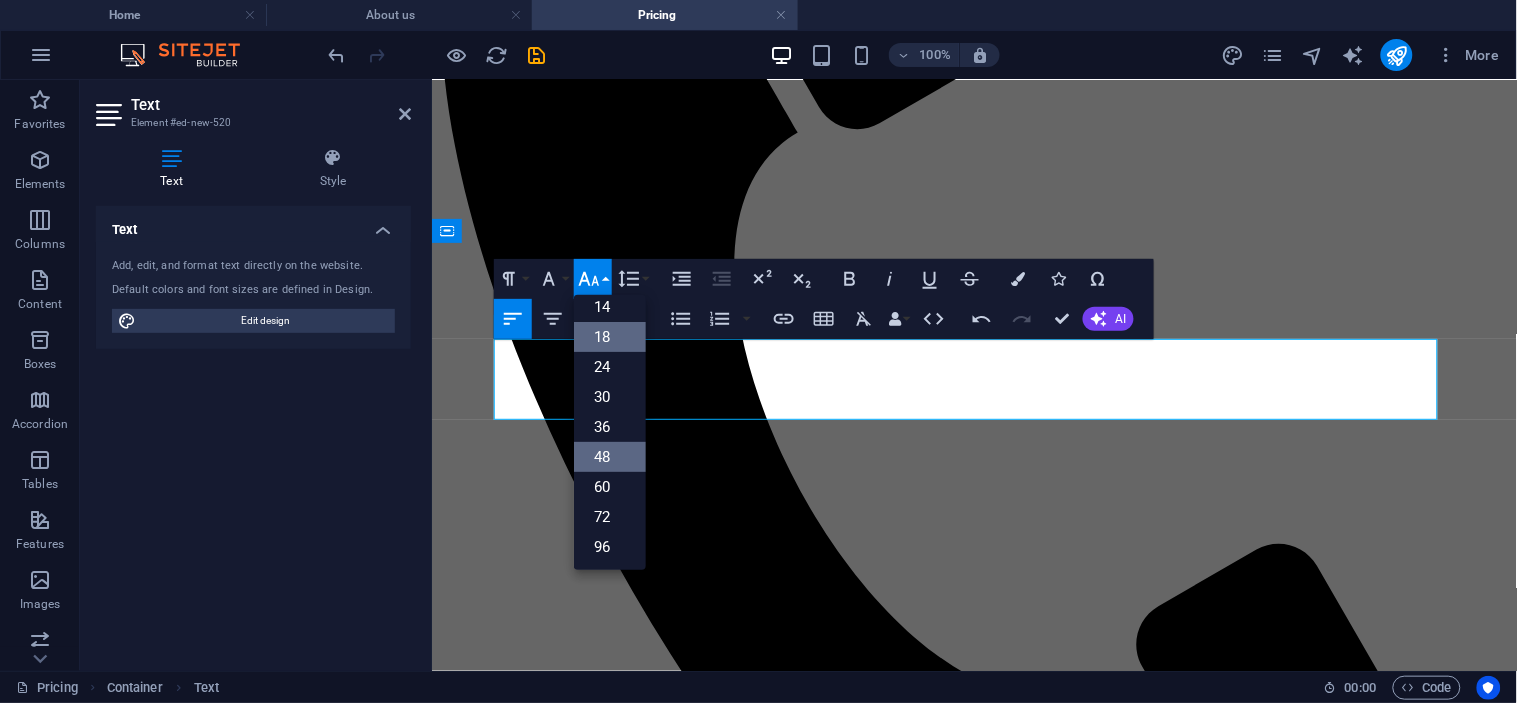 scroll, scrollTop: 160, scrollLeft: 0, axis: vertical 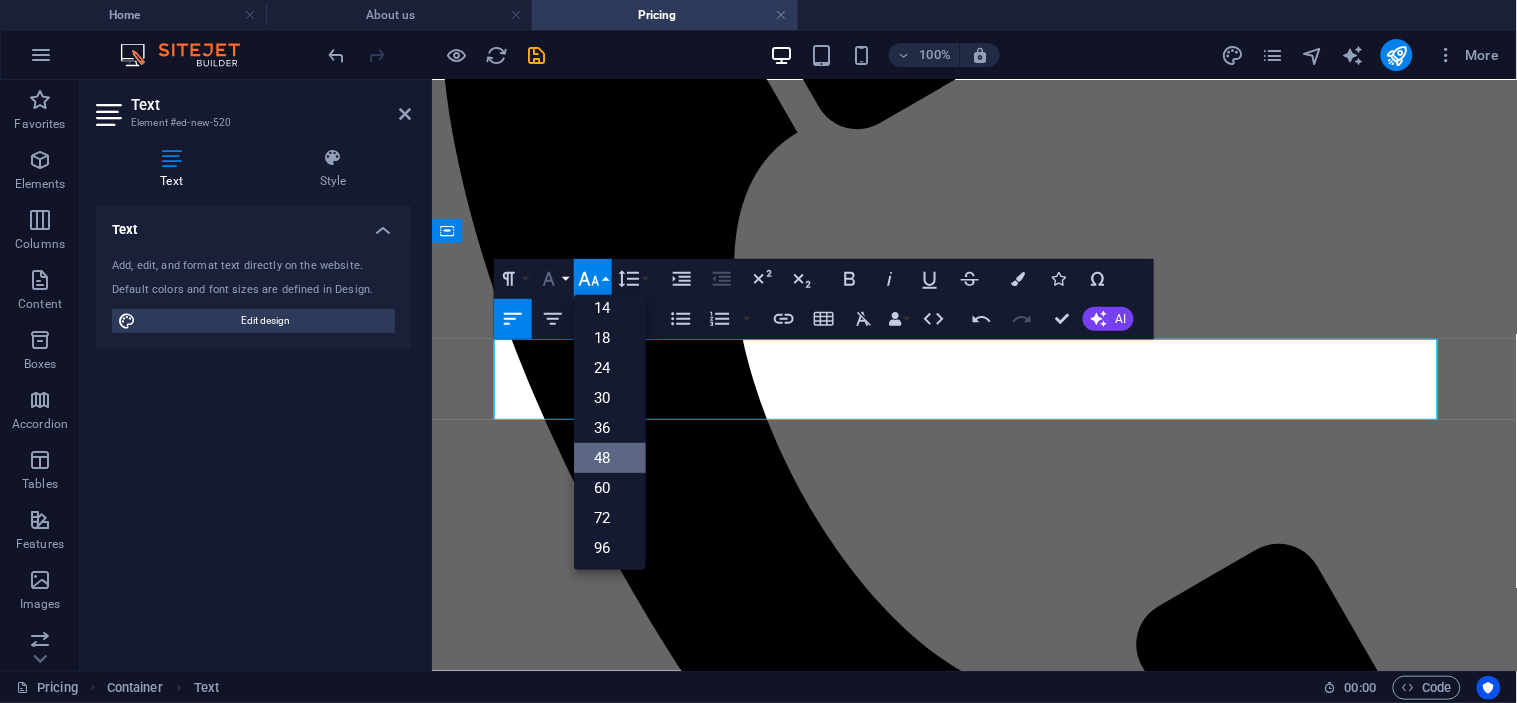 click 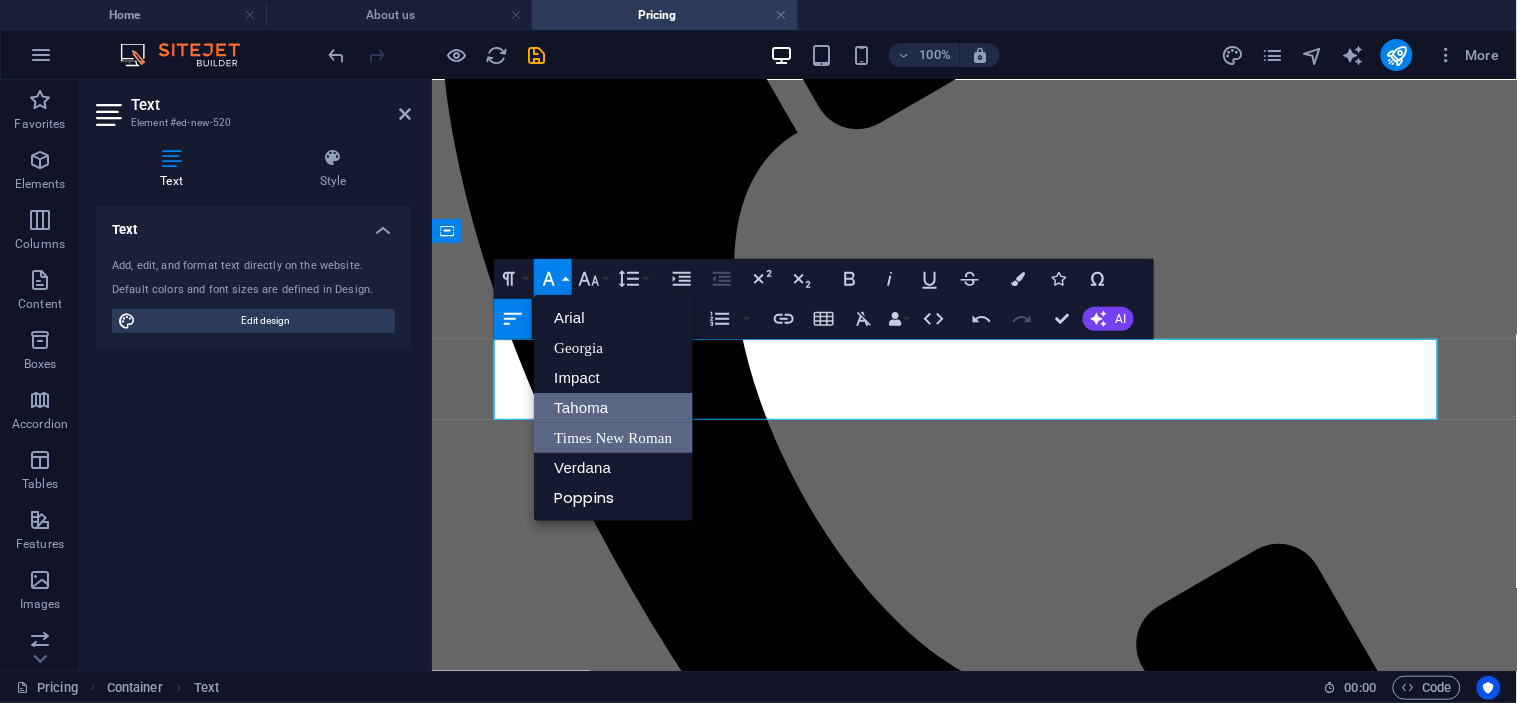 scroll, scrollTop: 0, scrollLeft: 0, axis: both 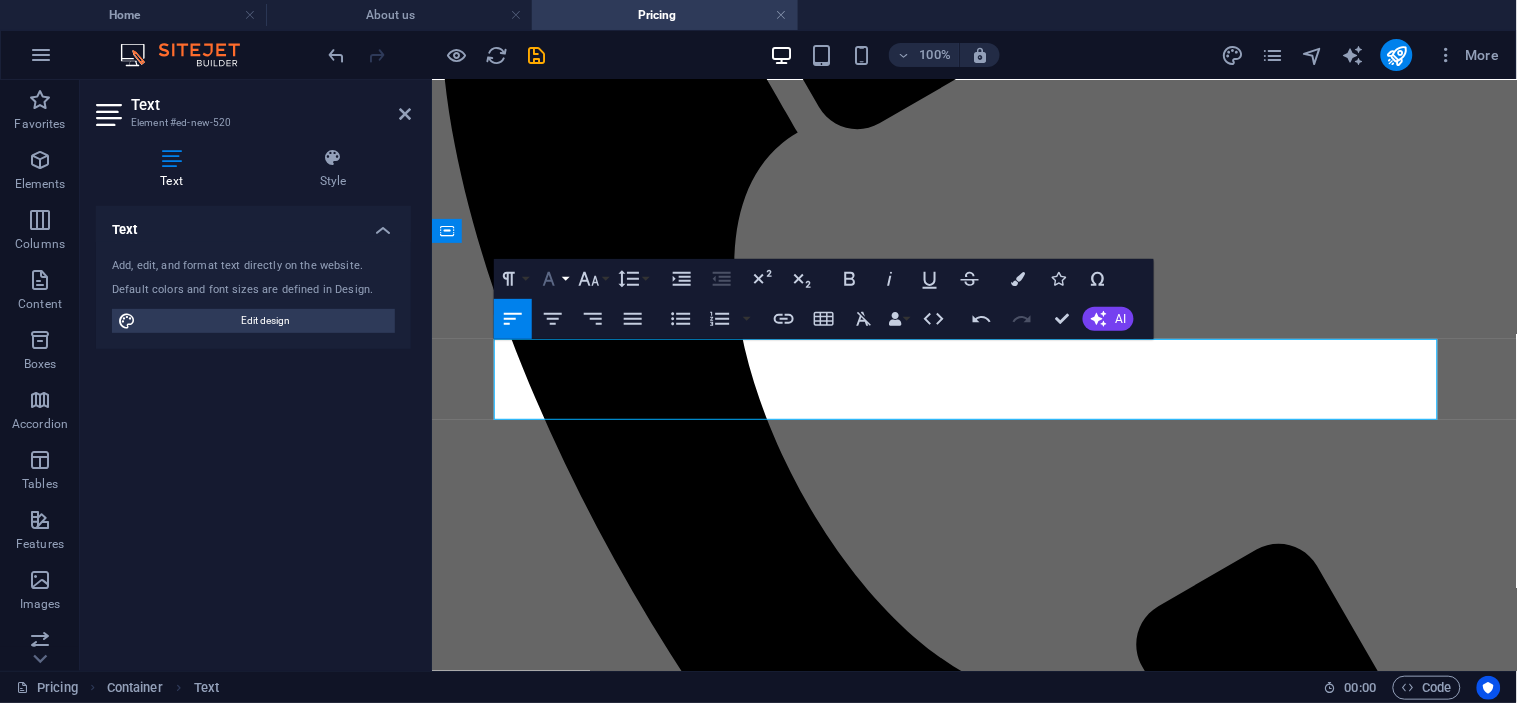 click 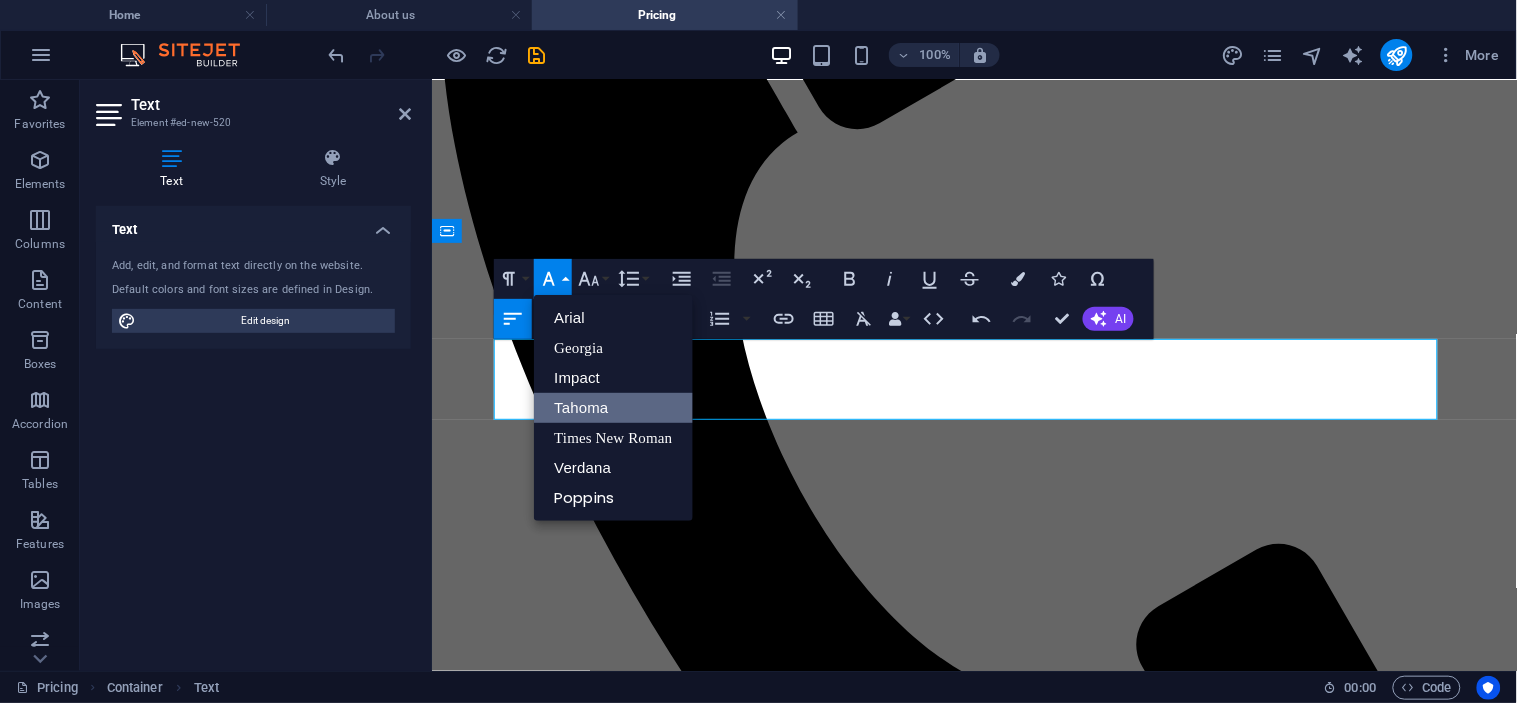 scroll, scrollTop: 0, scrollLeft: 0, axis: both 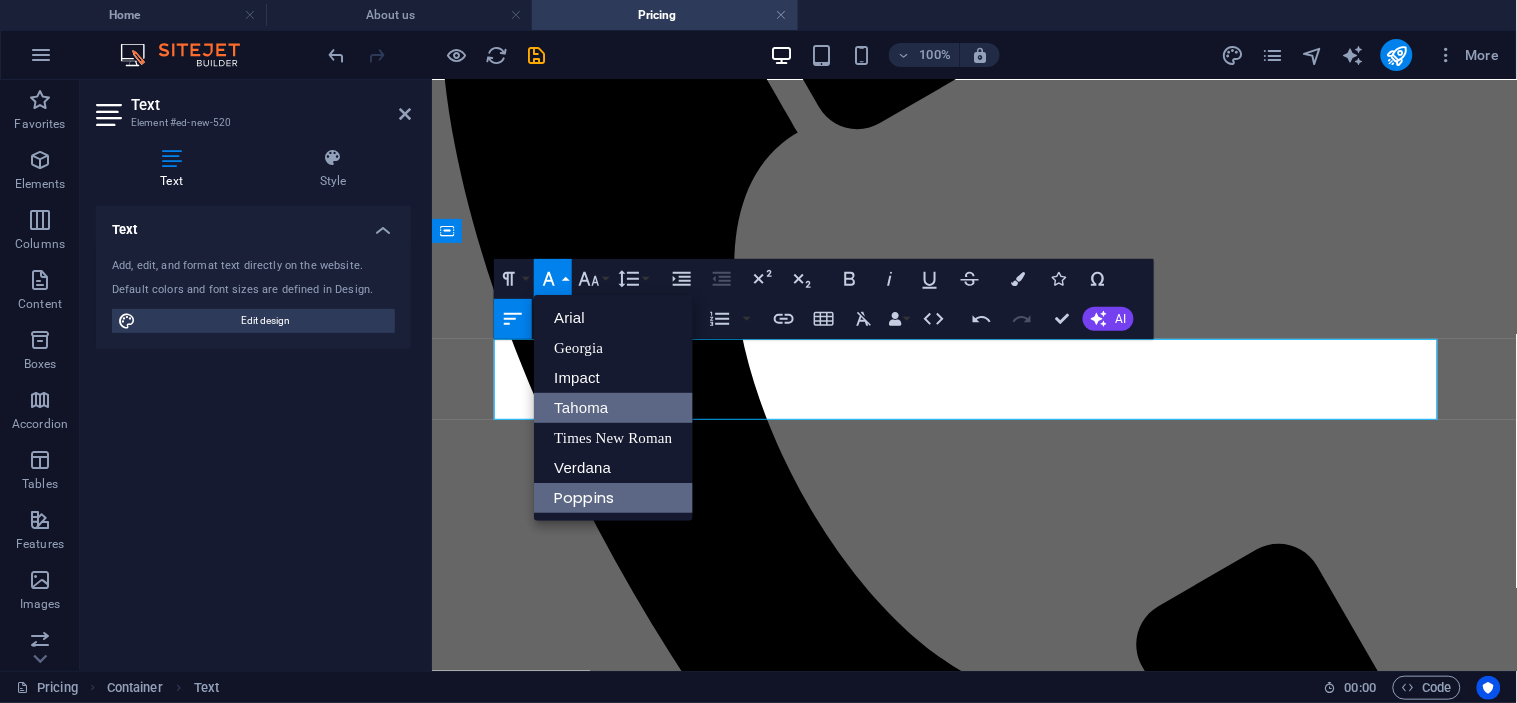 click on "Poppins" at bounding box center [613, 498] 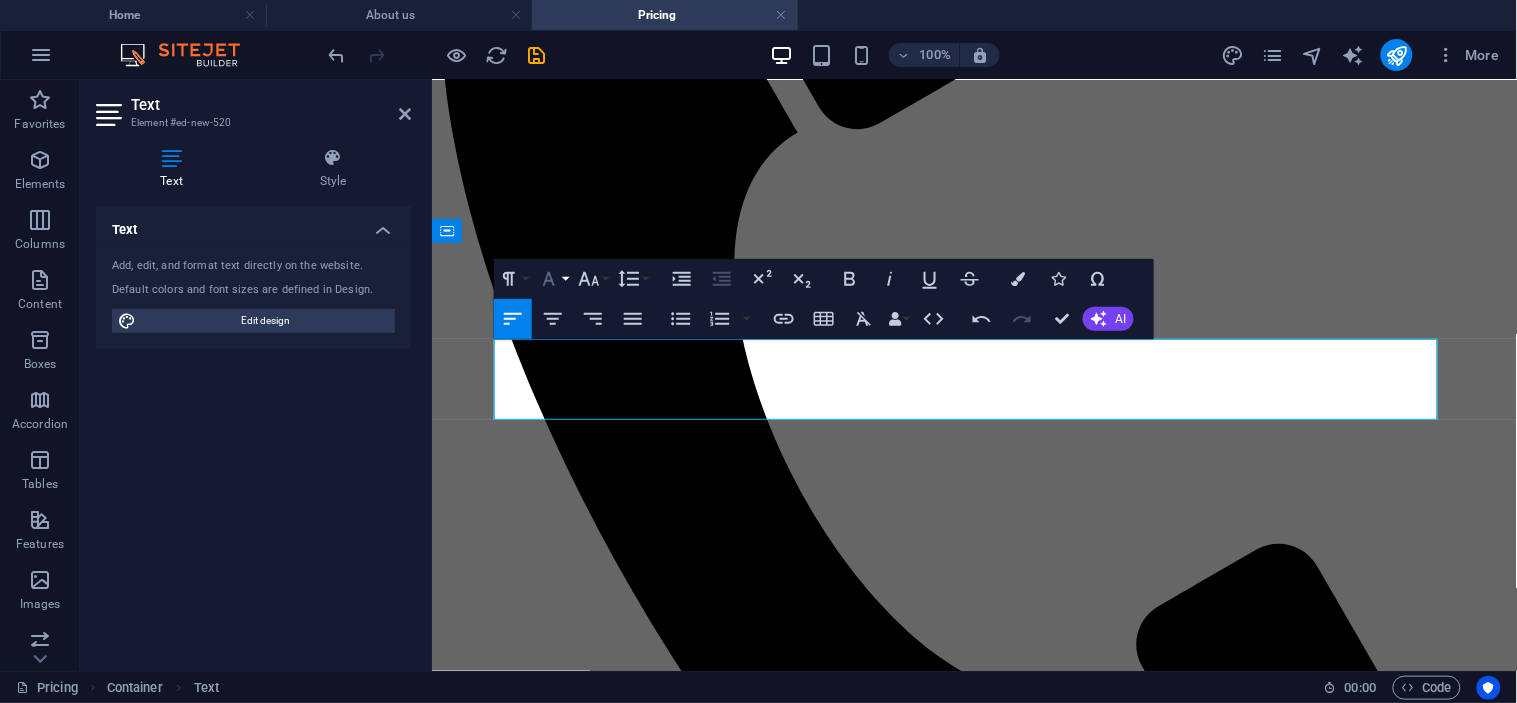 click 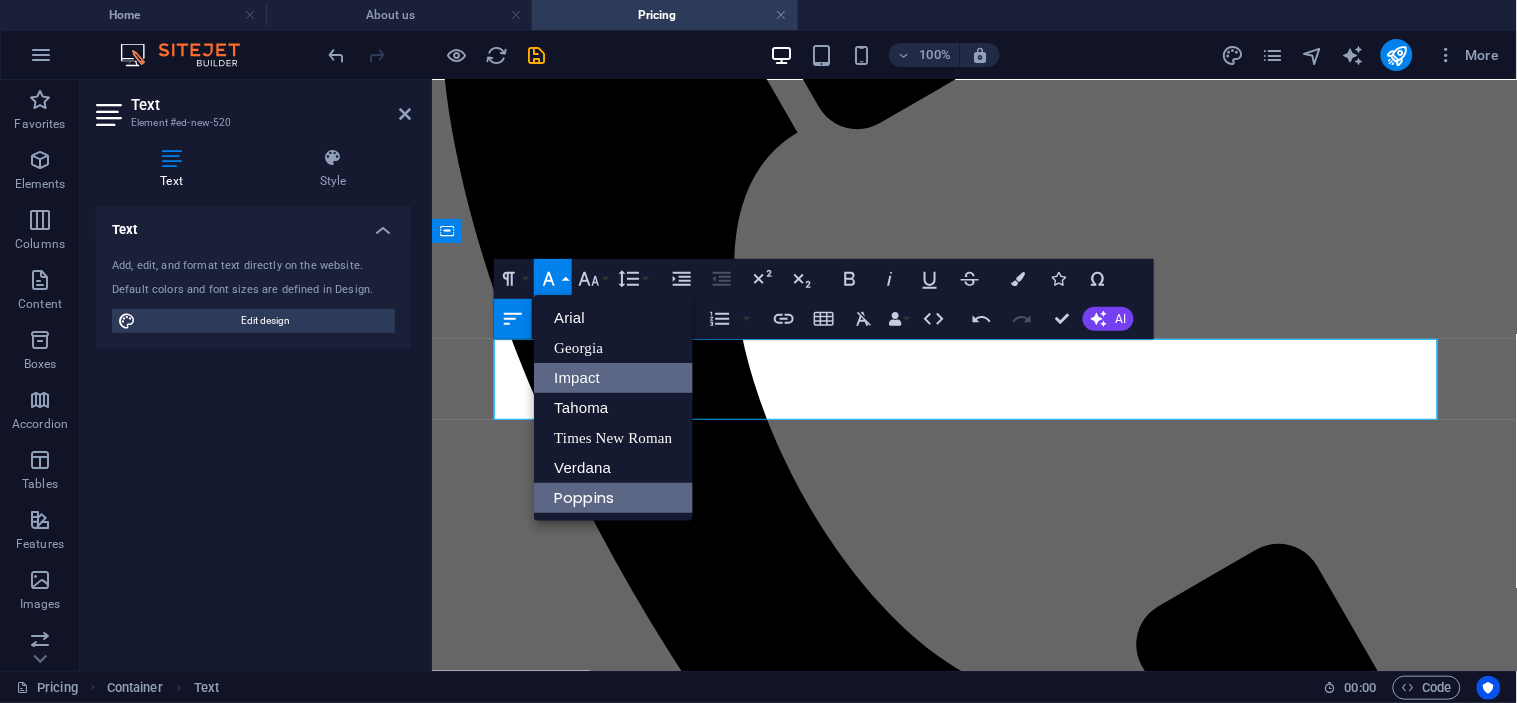 scroll, scrollTop: 0, scrollLeft: 0, axis: both 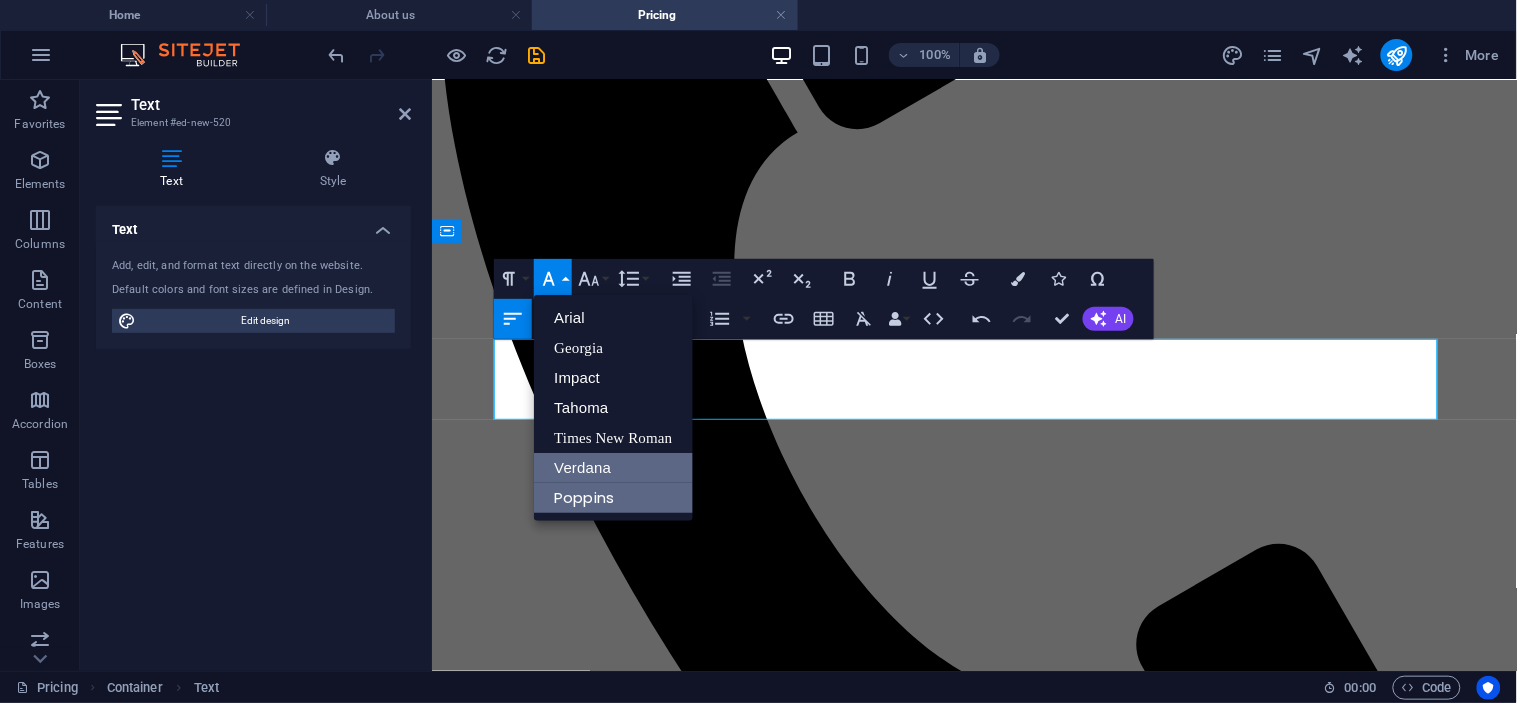 drag, startPoint x: 597, startPoint y: 455, endPoint x: 192, endPoint y: 375, distance: 412.82562 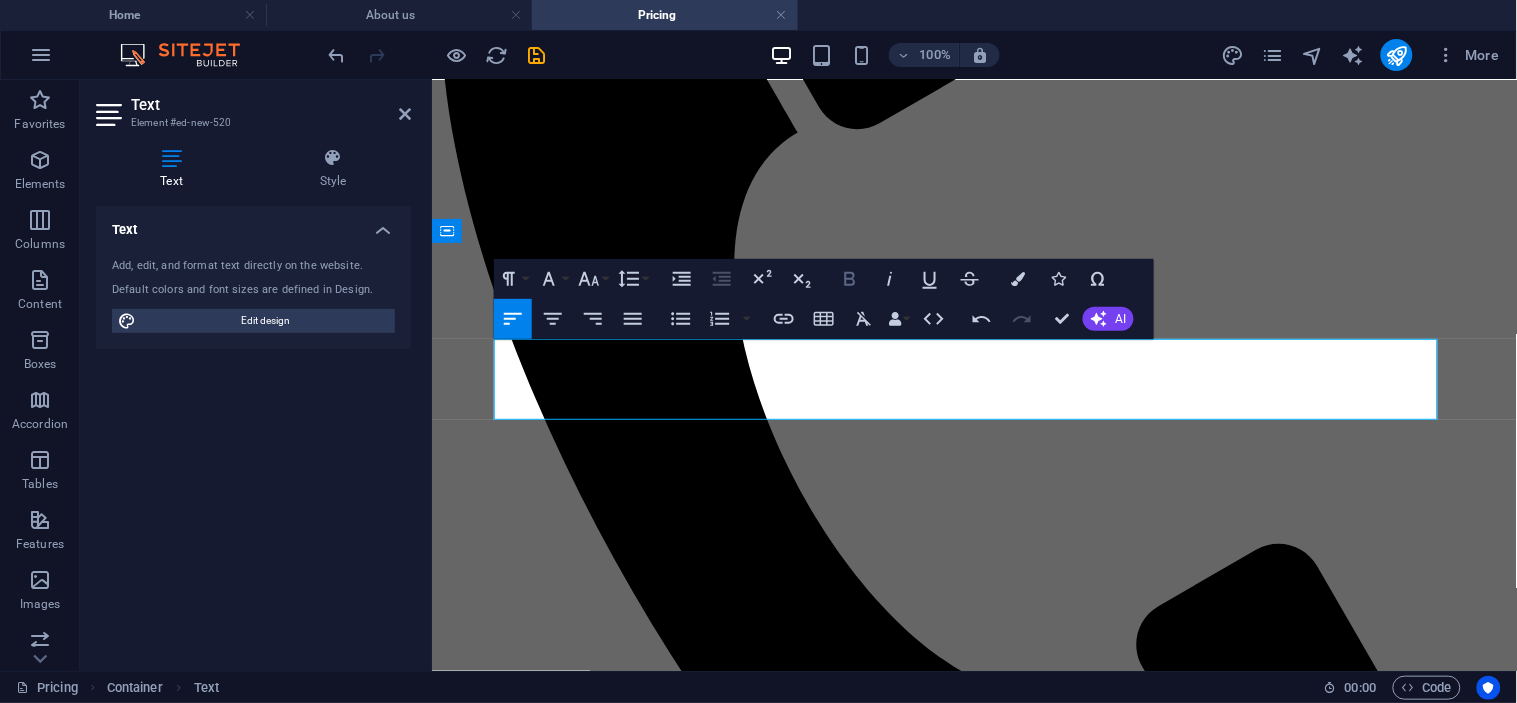 click 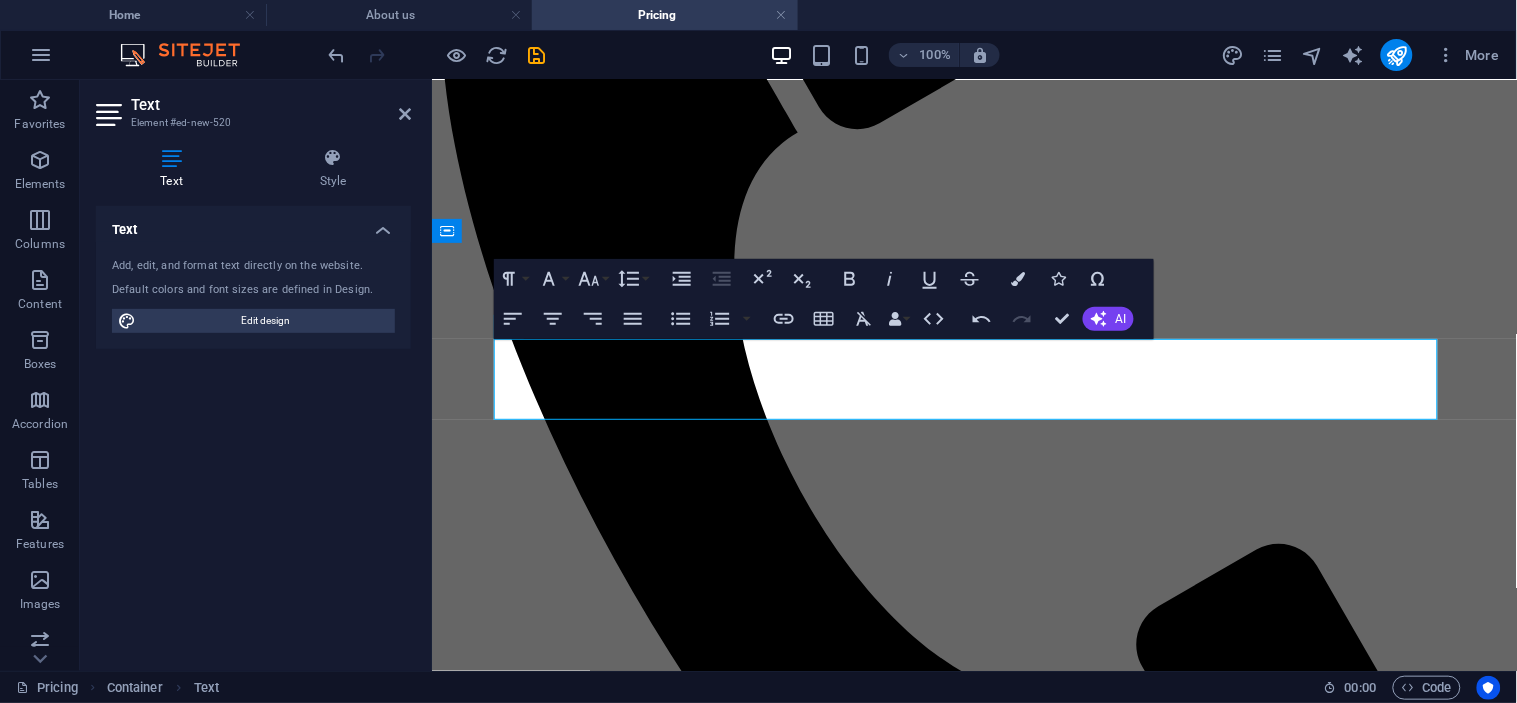 click at bounding box center [437, 55] 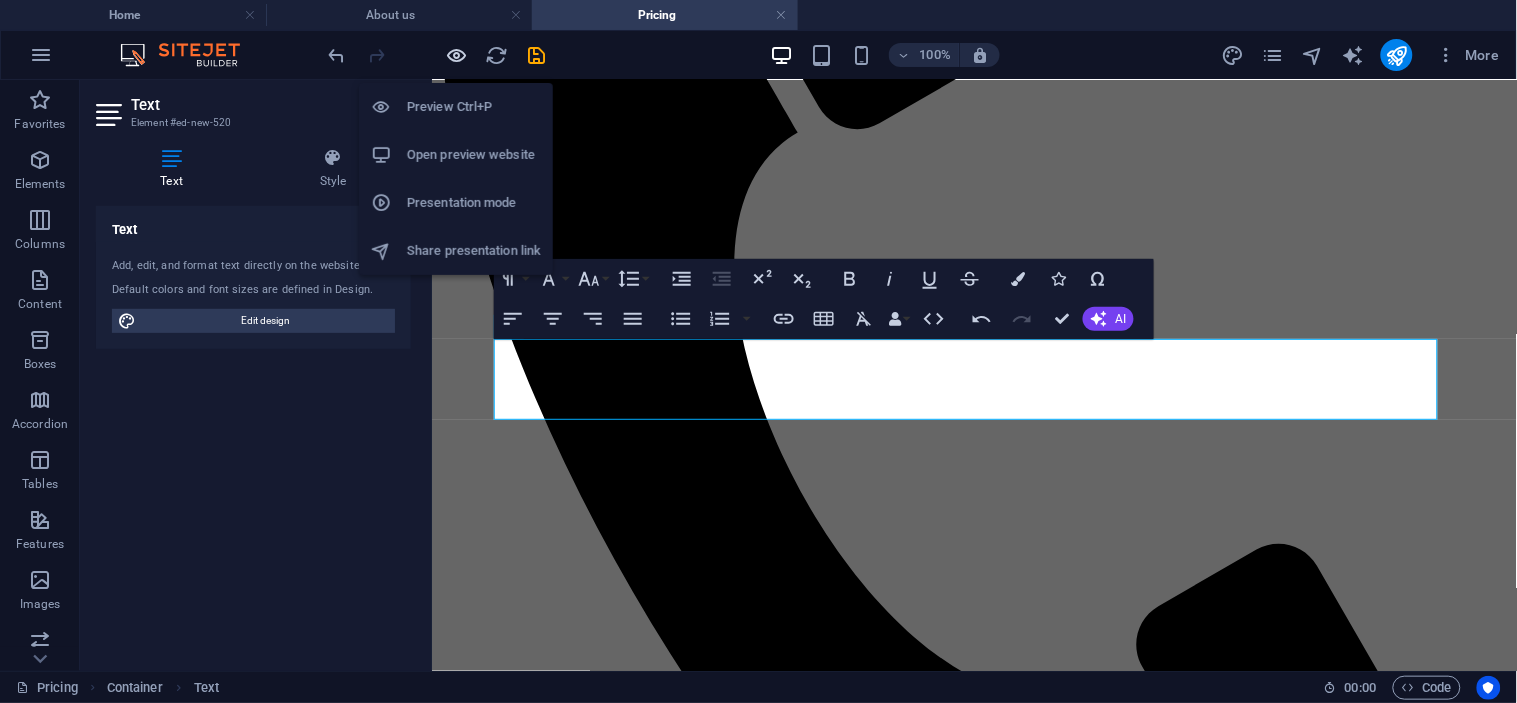 click at bounding box center [457, 55] 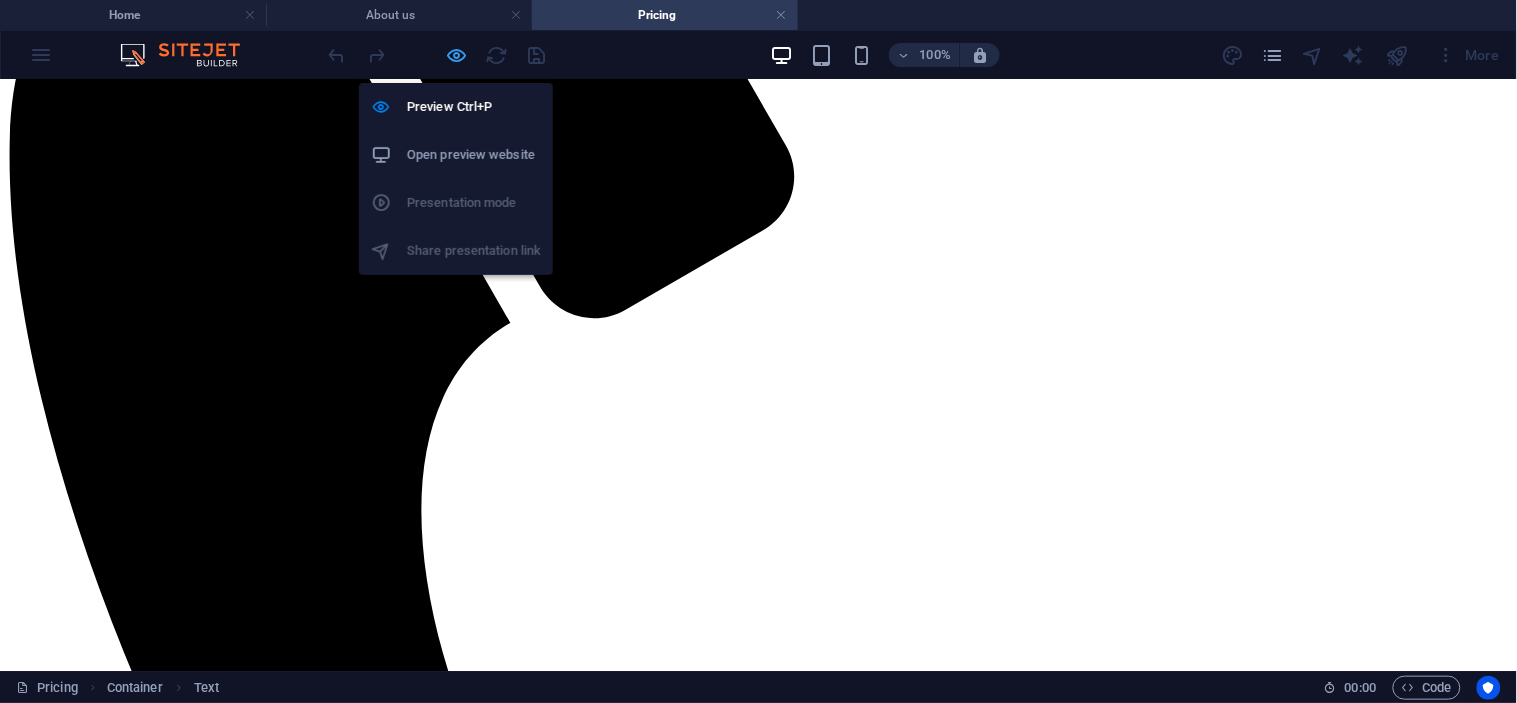click at bounding box center [457, 55] 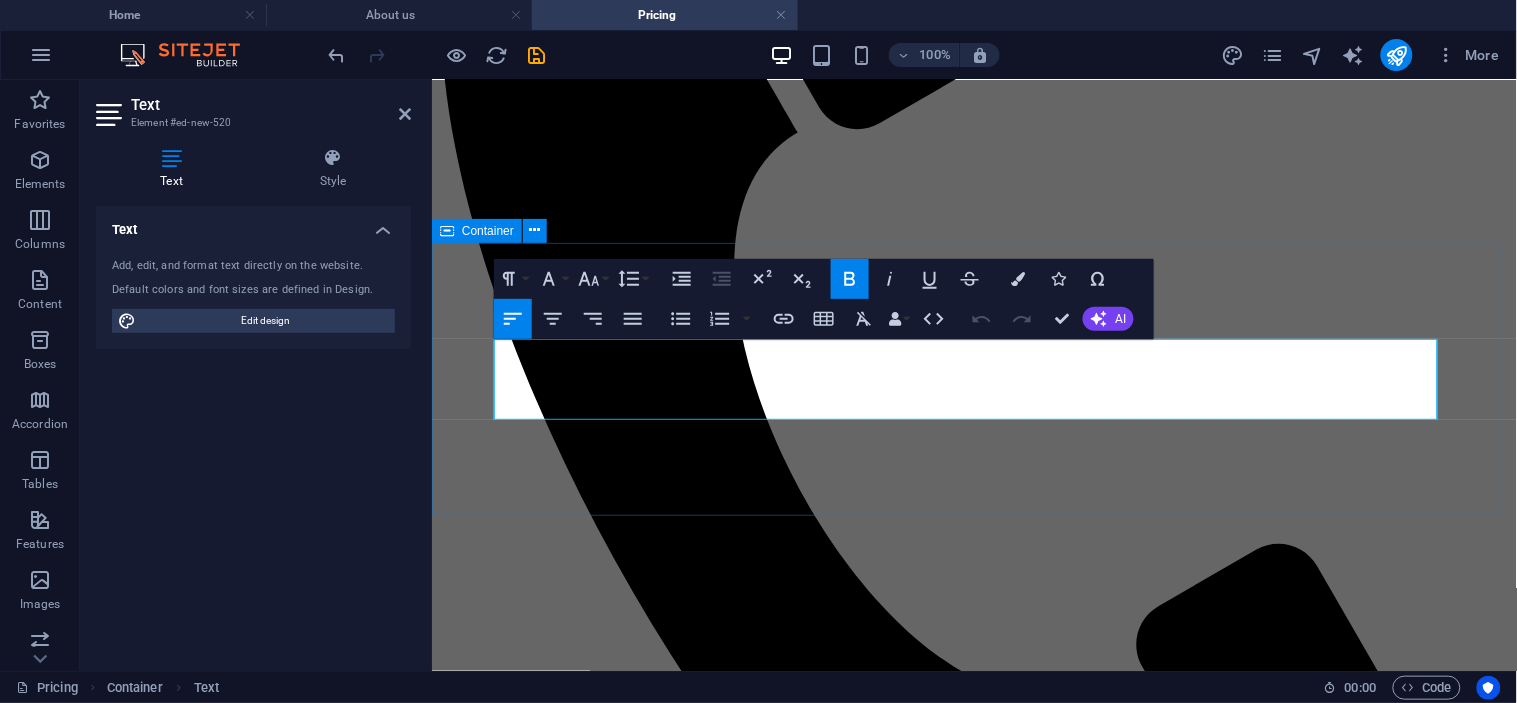 drag, startPoint x: 1364, startPoint y: 386, endPoint x: 496, endPoint y: 422, distance: 868.7462 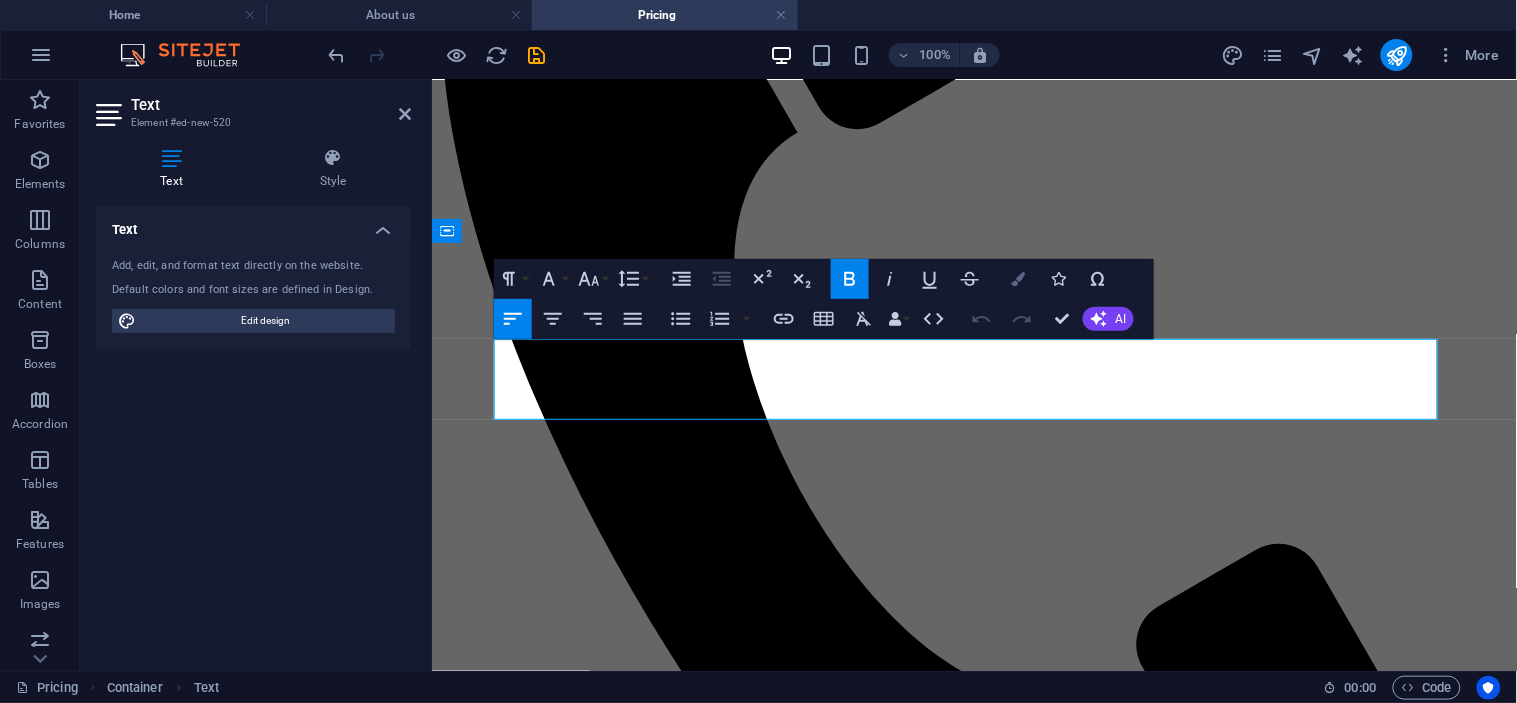 click at bounding box center [1018, 279] 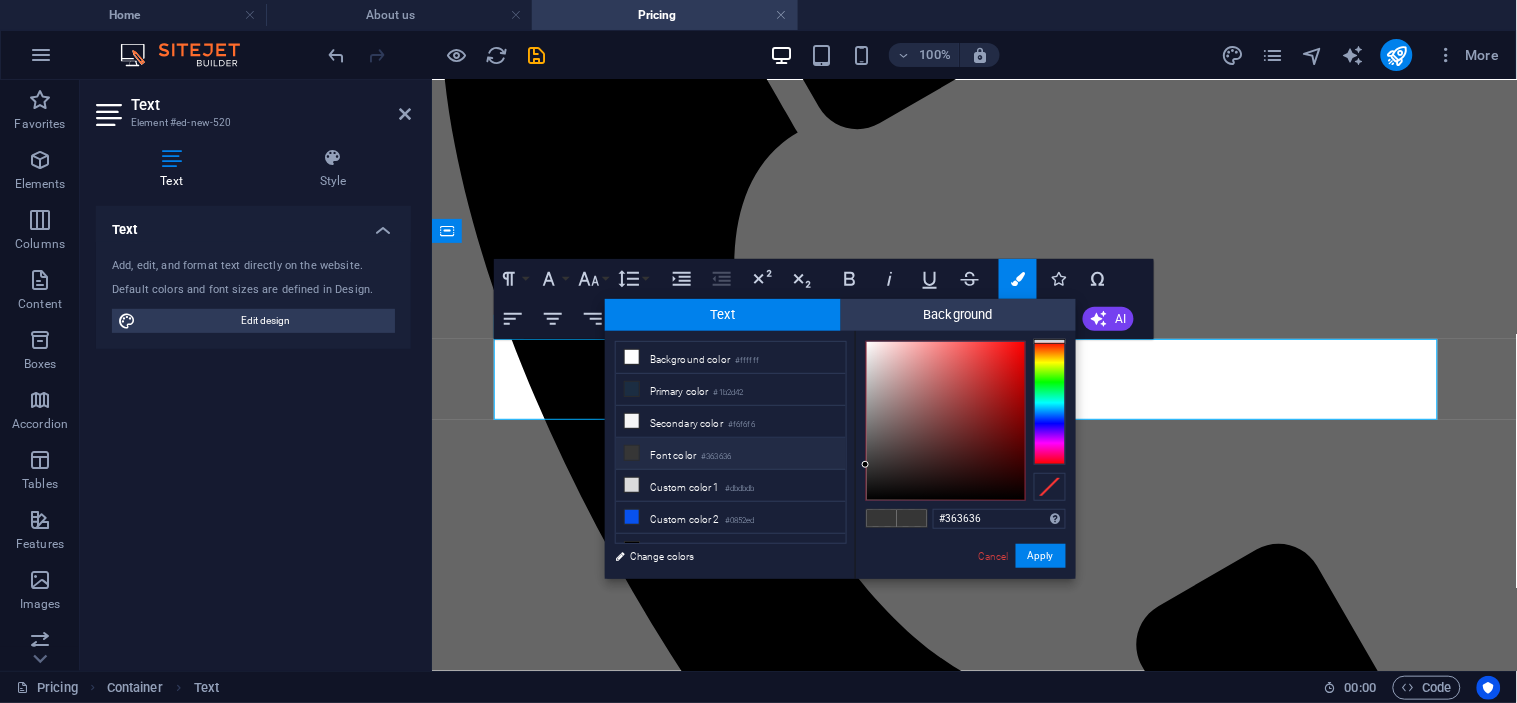 type on "#484848" 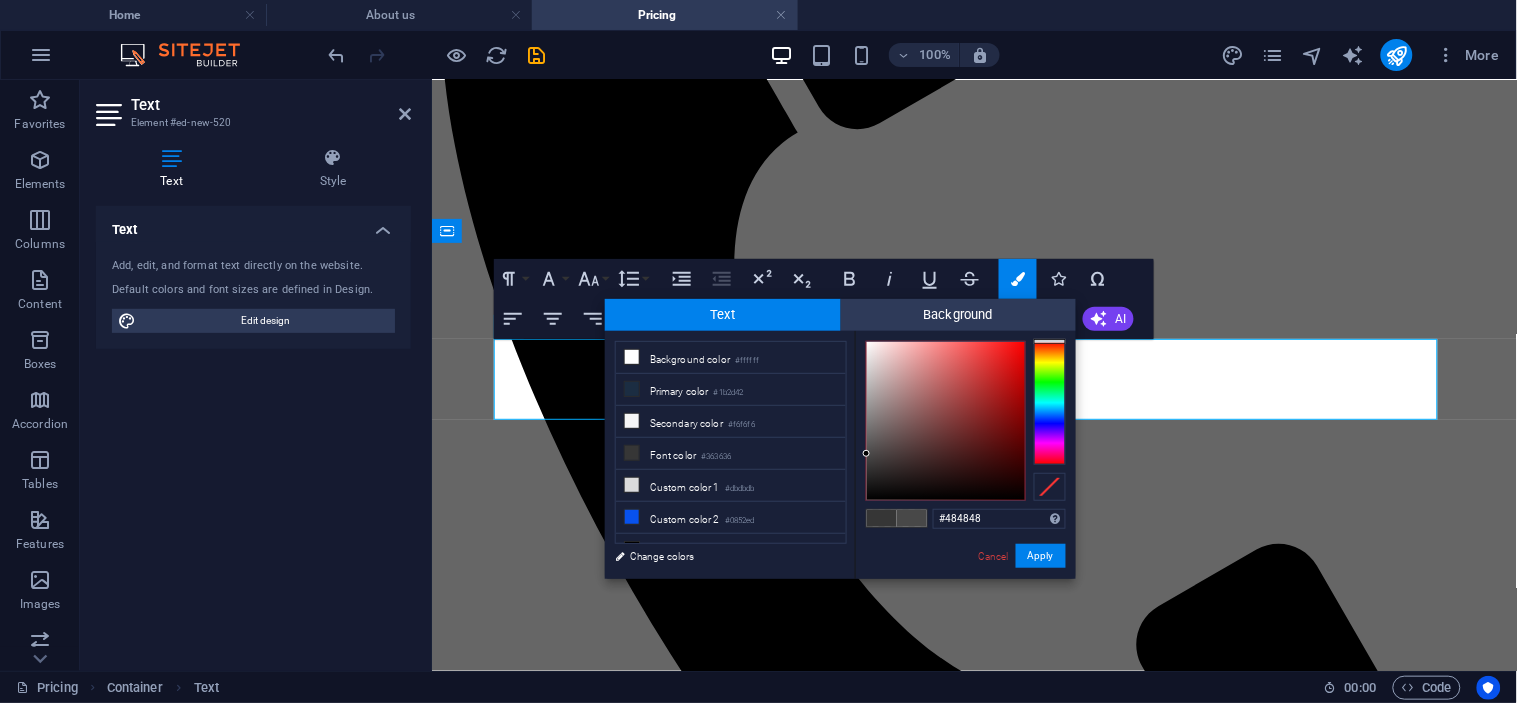 click at bounding box center (946, 421) 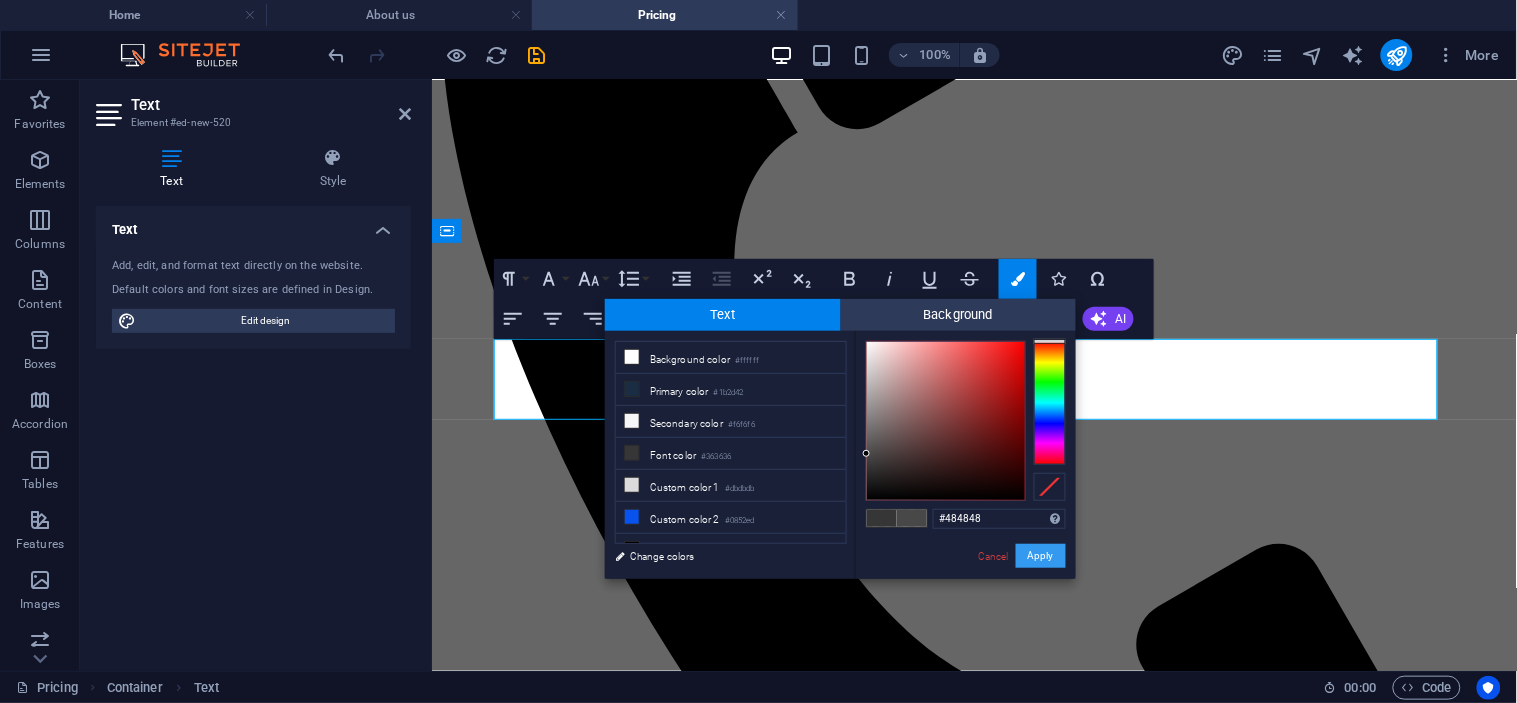 click on "Apply" at bounding box center (1041, 556) 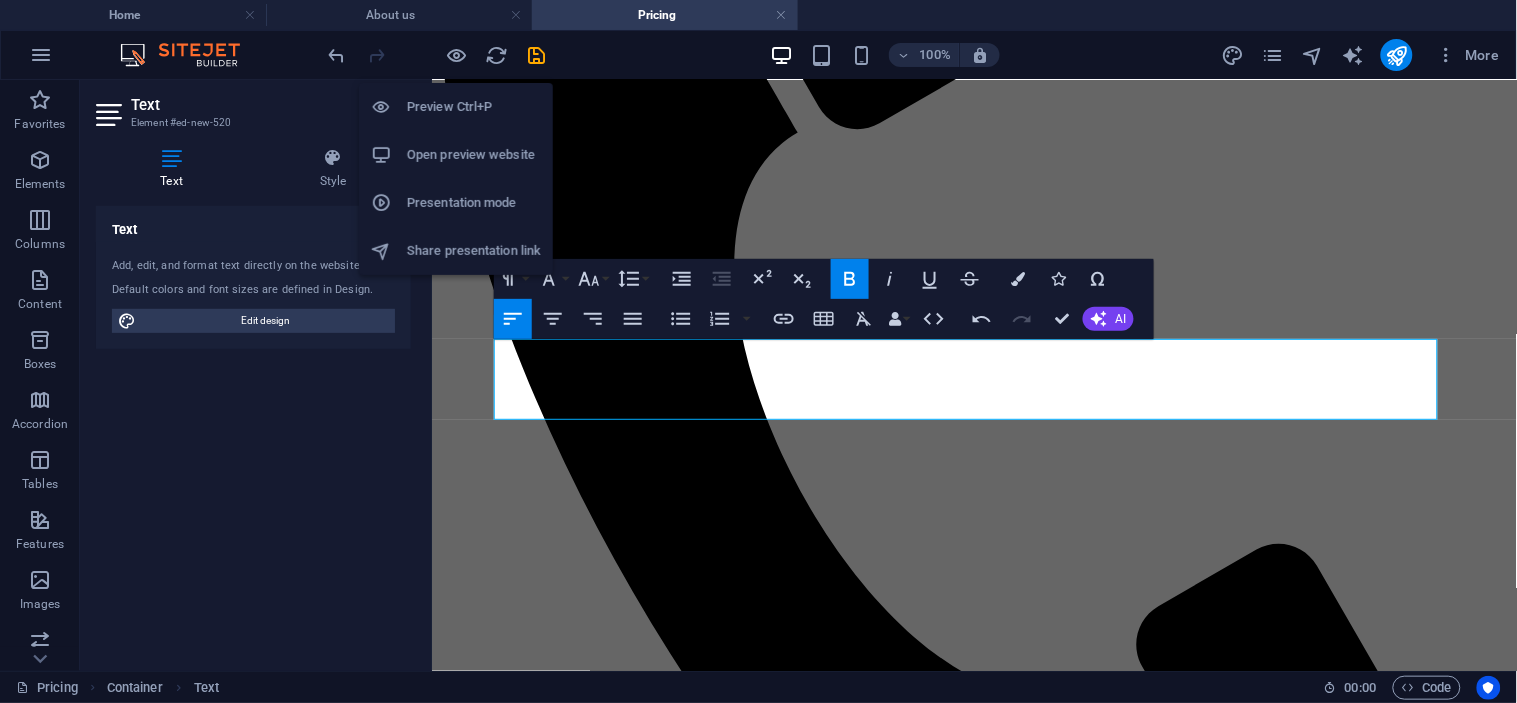 click at bounding box center (457, 55) 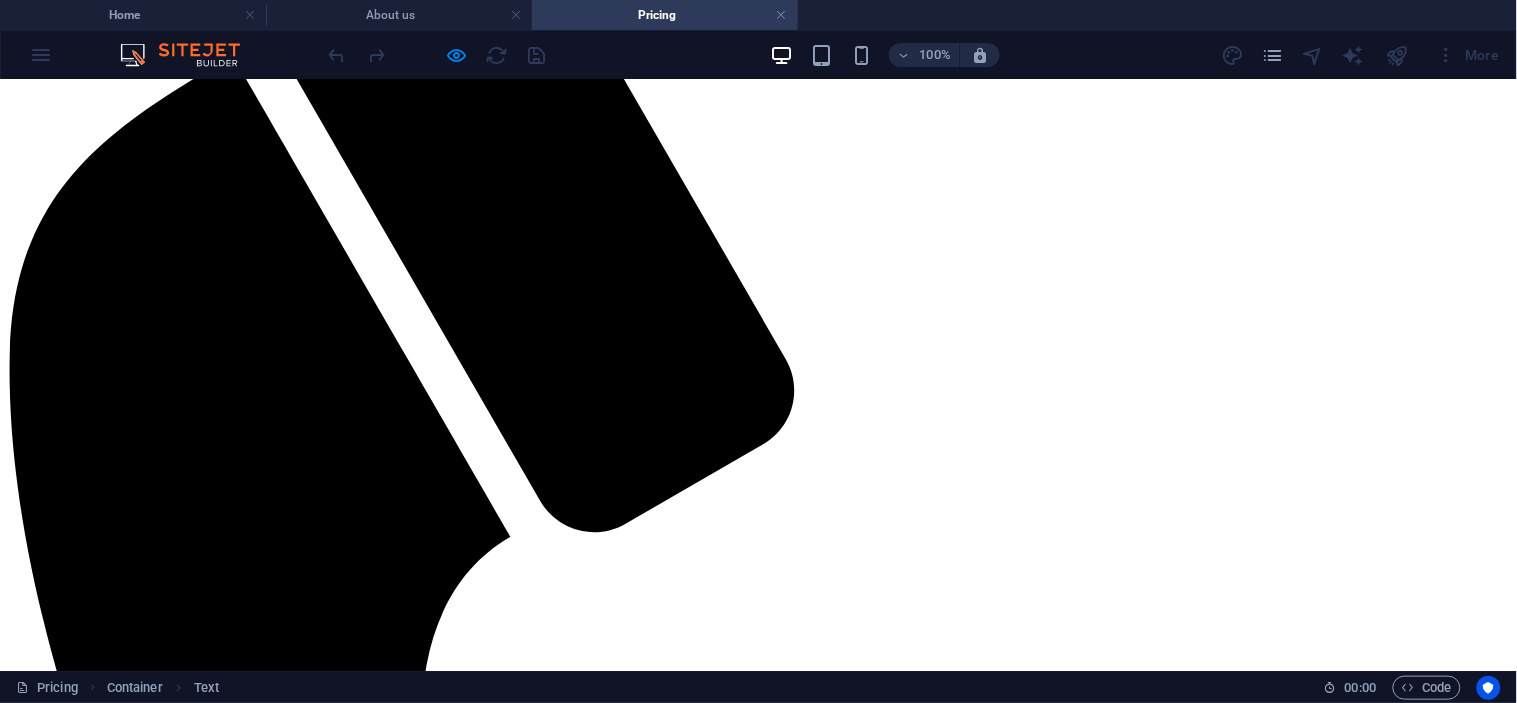 scroll, scrollTop: 111, scrollLeft: 0, axis: vertical 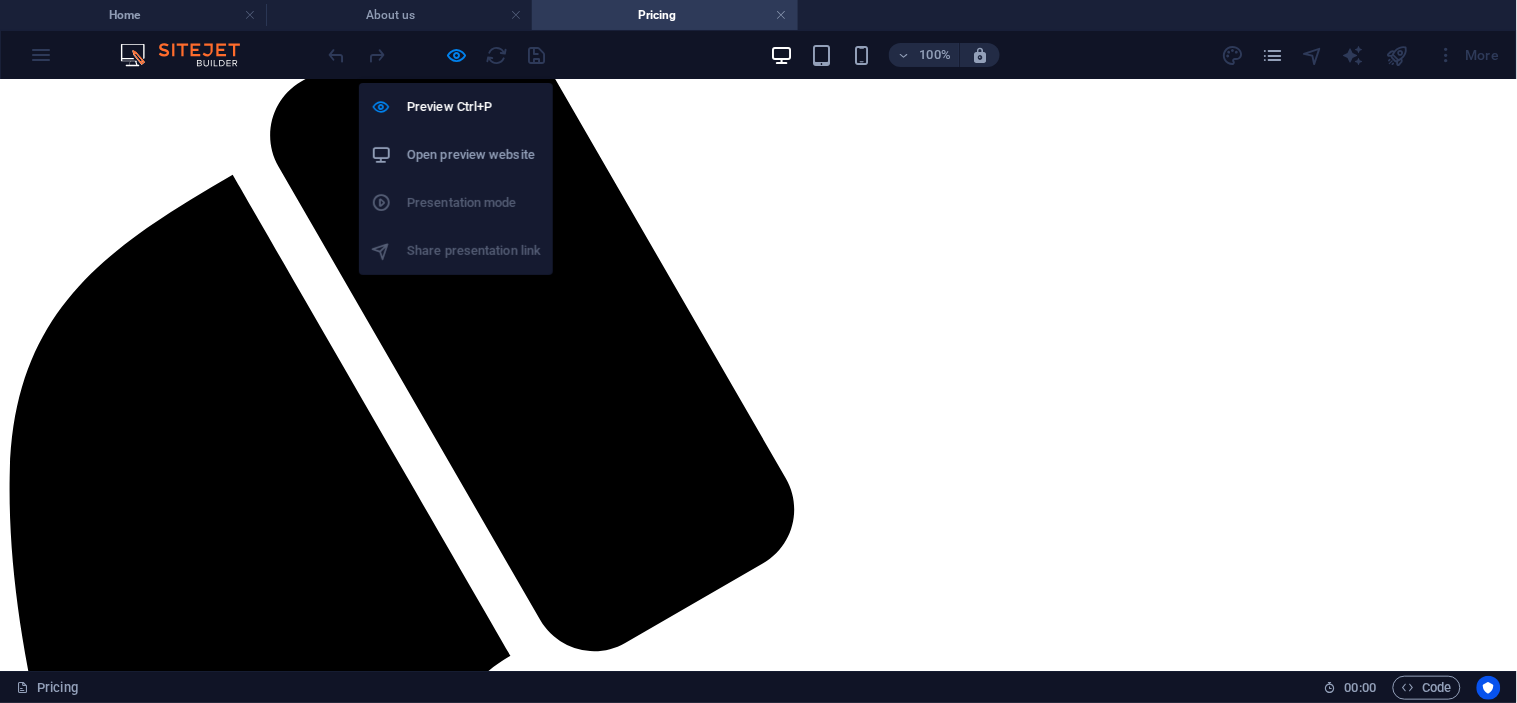 click on "Preview Ctrl+P Open preview website Presentation mode Share presentation link" at bounding box center (456, 171) 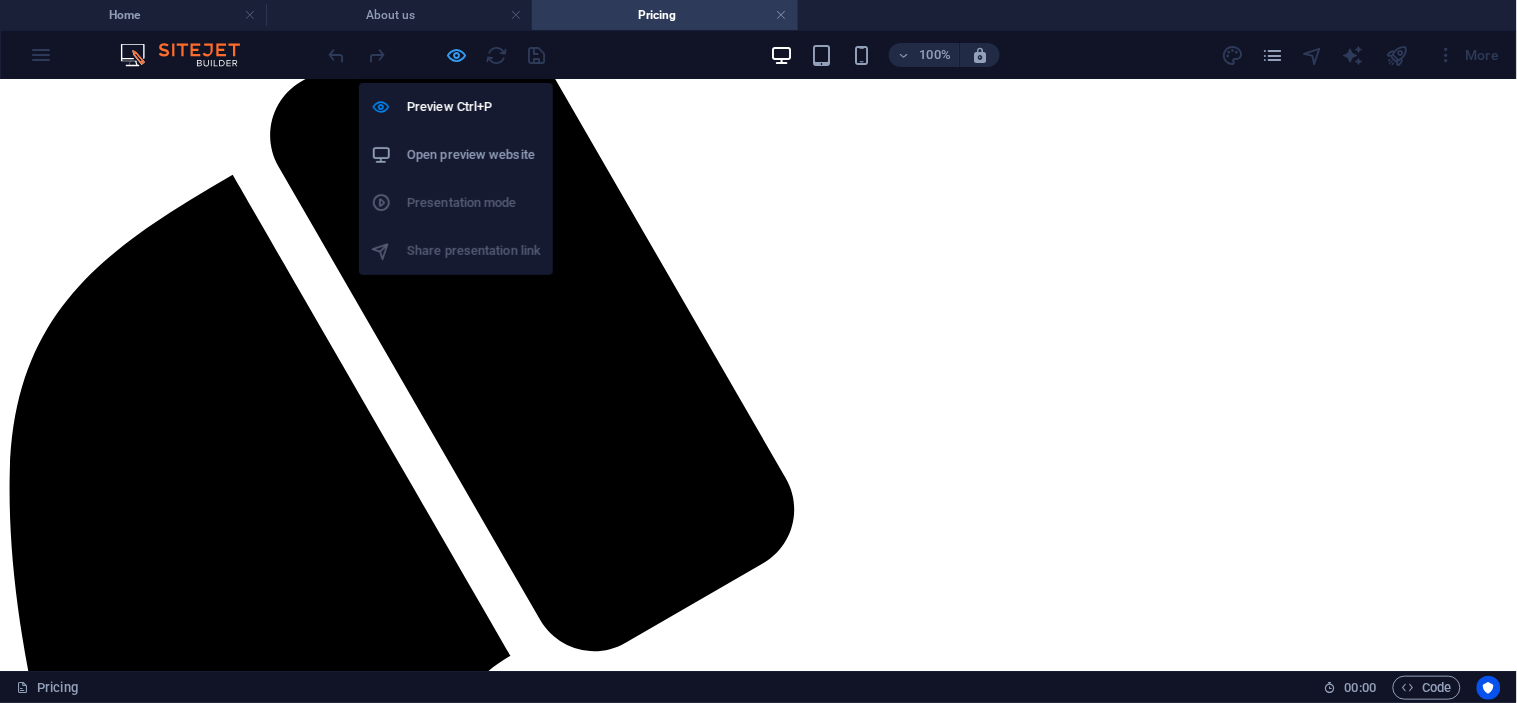 click at bounding box center (457, 55) 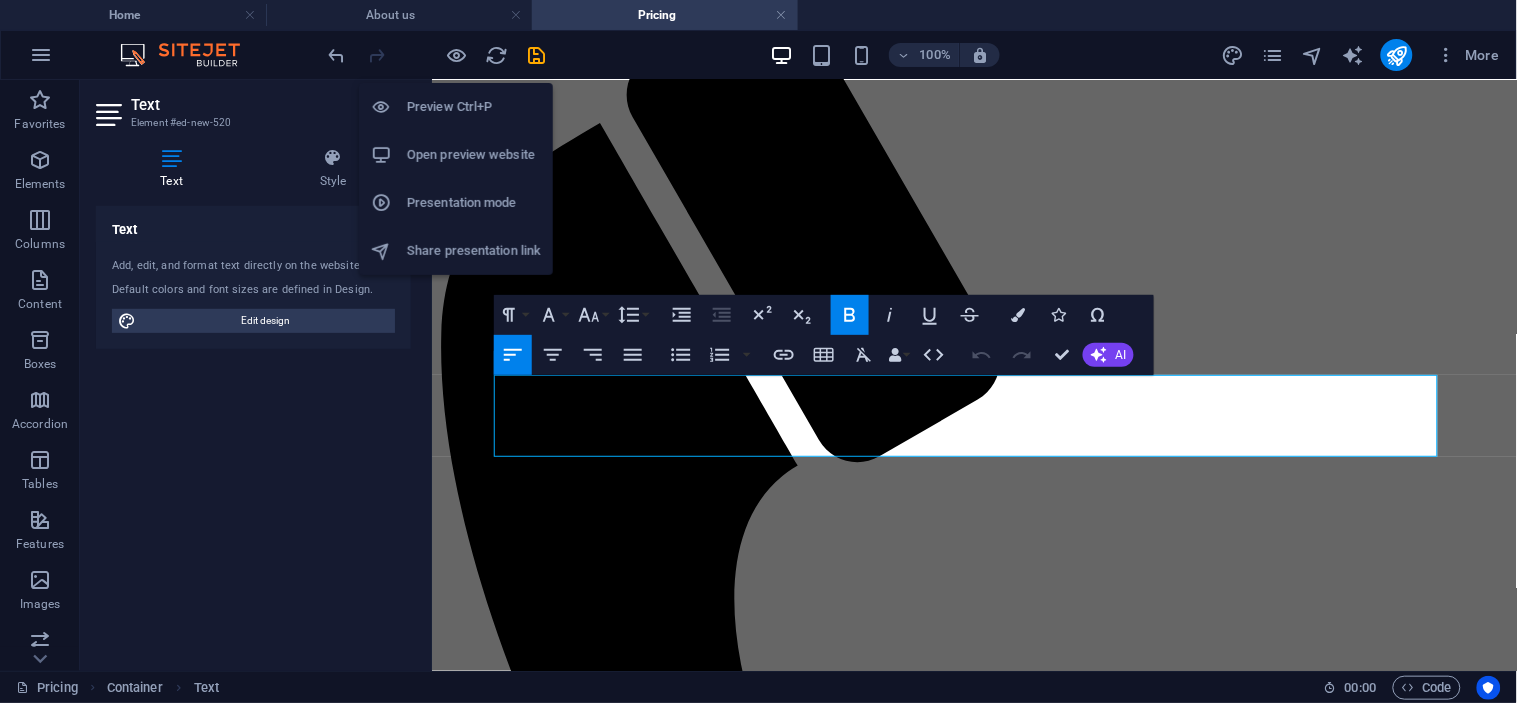 scroll, scrollTop: 407, scrollLeft: 0, axis: vertical 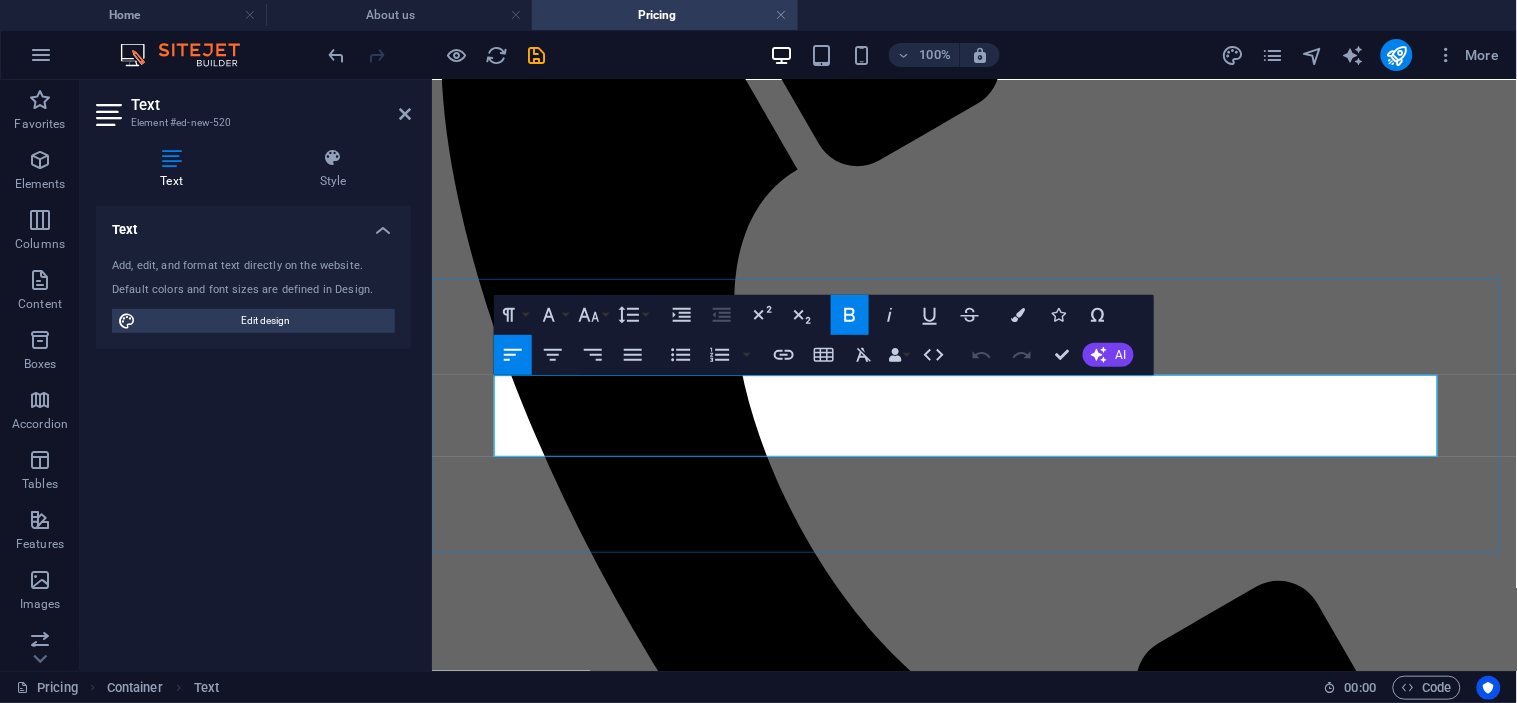 drag, startPoint x: 1330, startPoint y: 421, endPoint x: 496, endPoint y: 401, distance: 834.23975 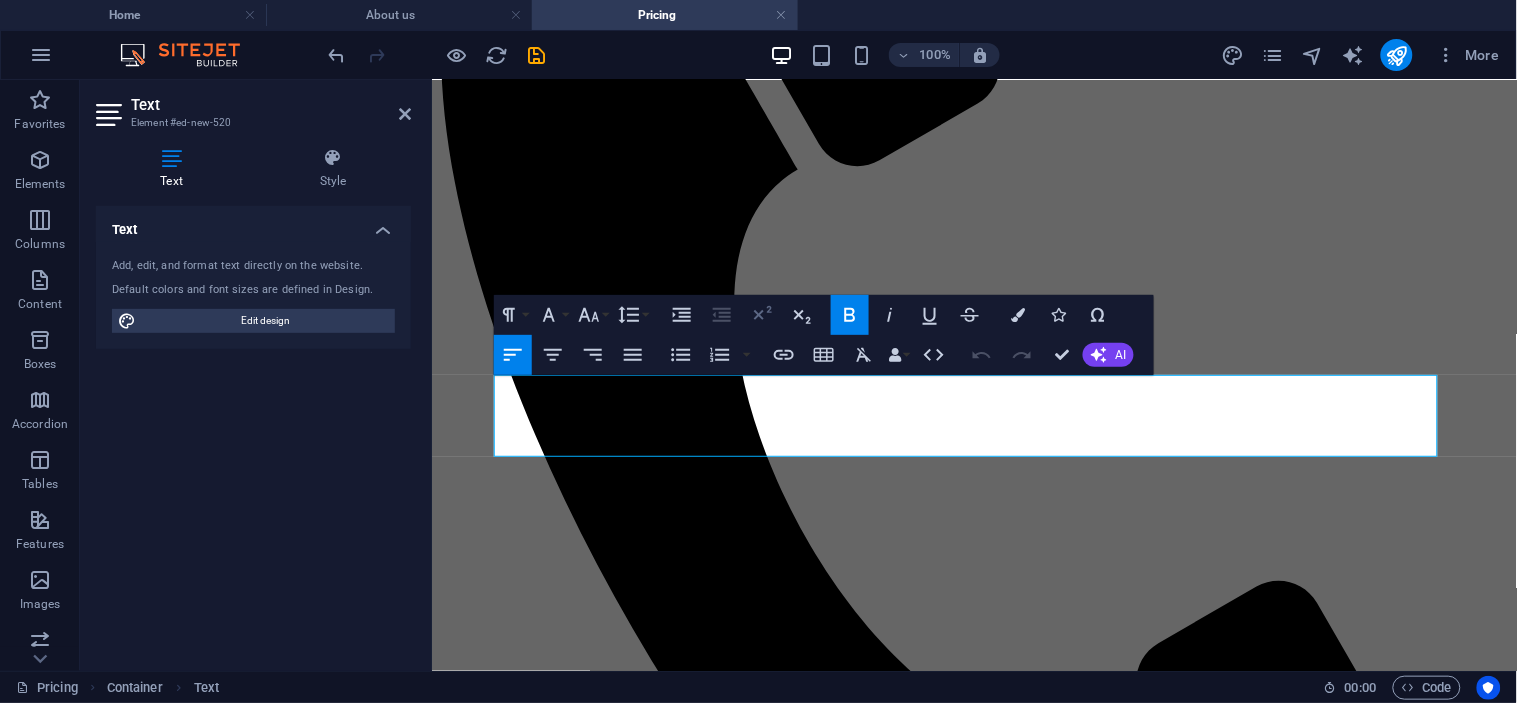 click 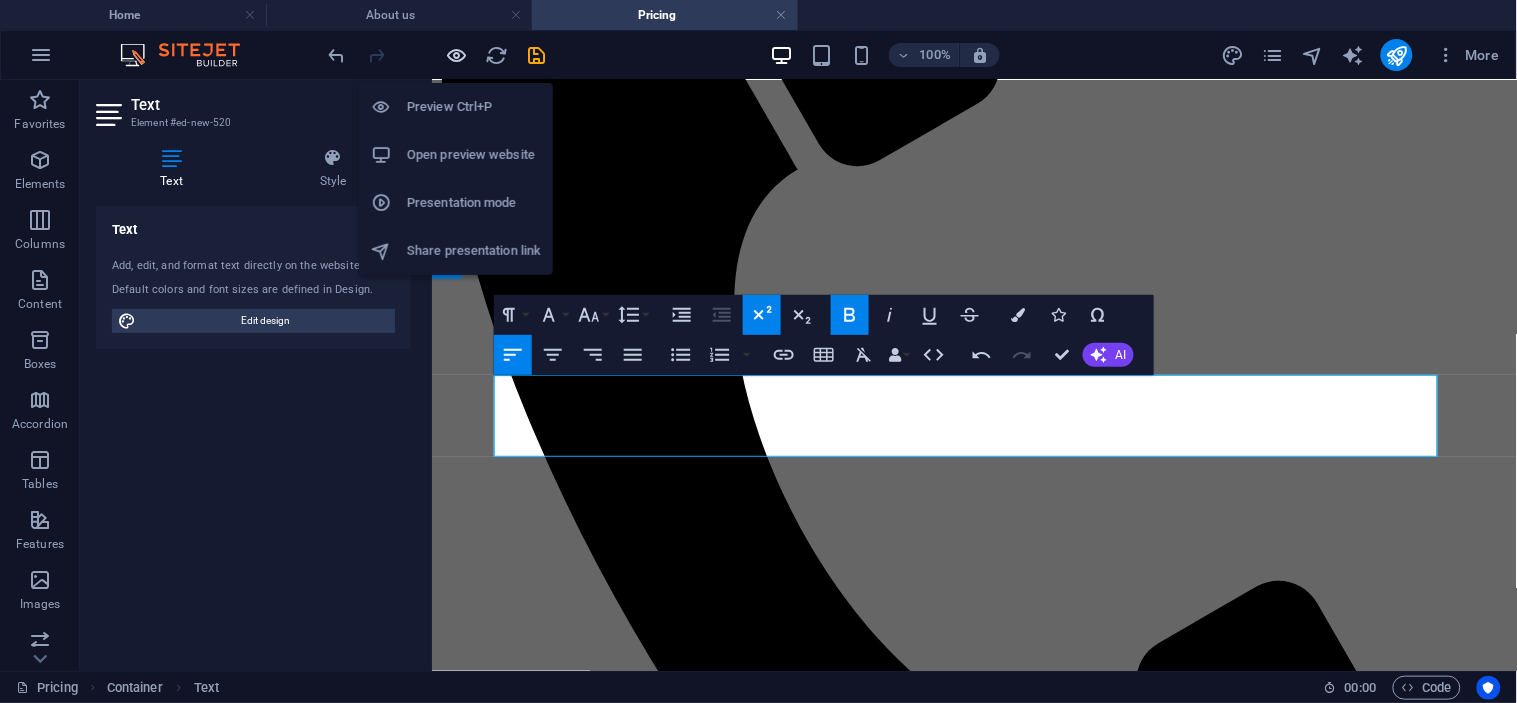 click at bounding box center [457, 55] 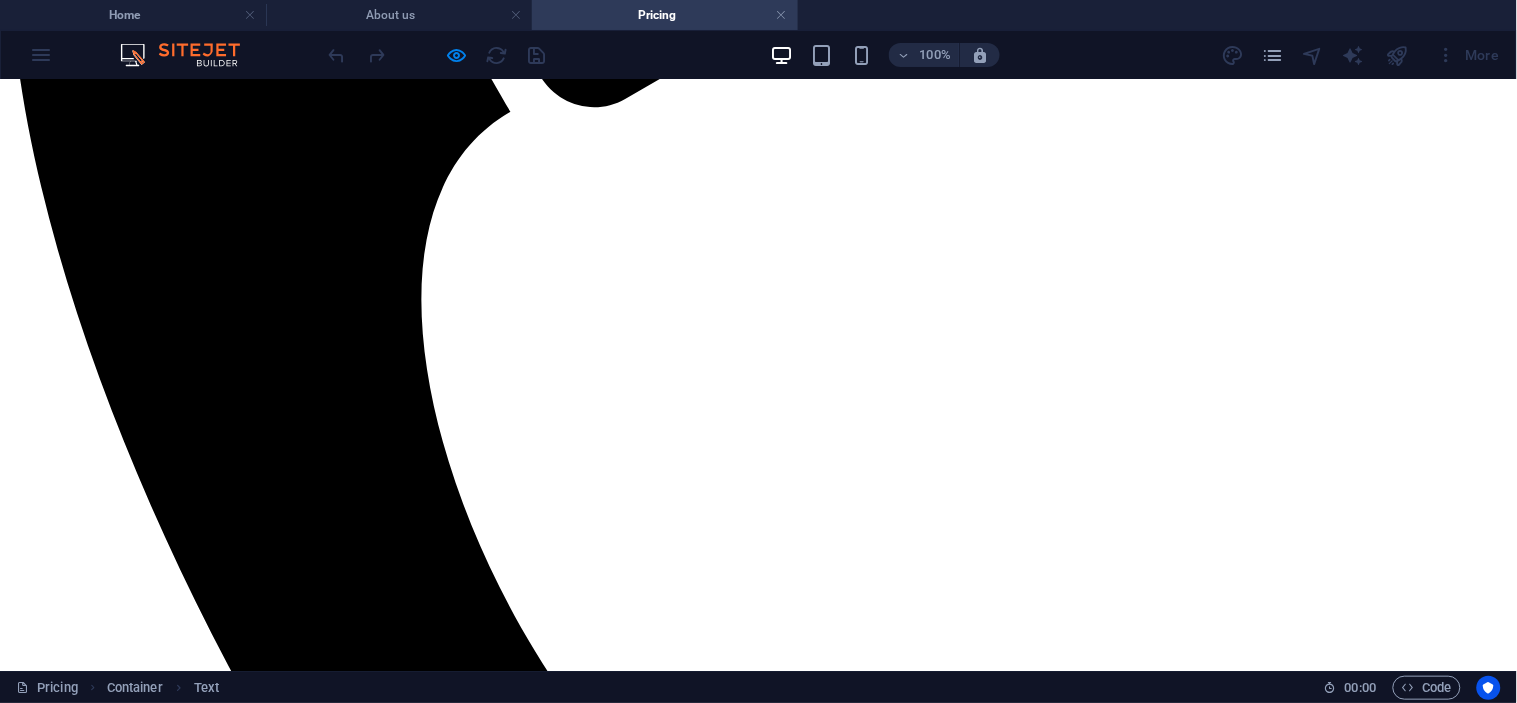 scroll, scrollTop: 444, scrollLeft: 0, axis: vertical 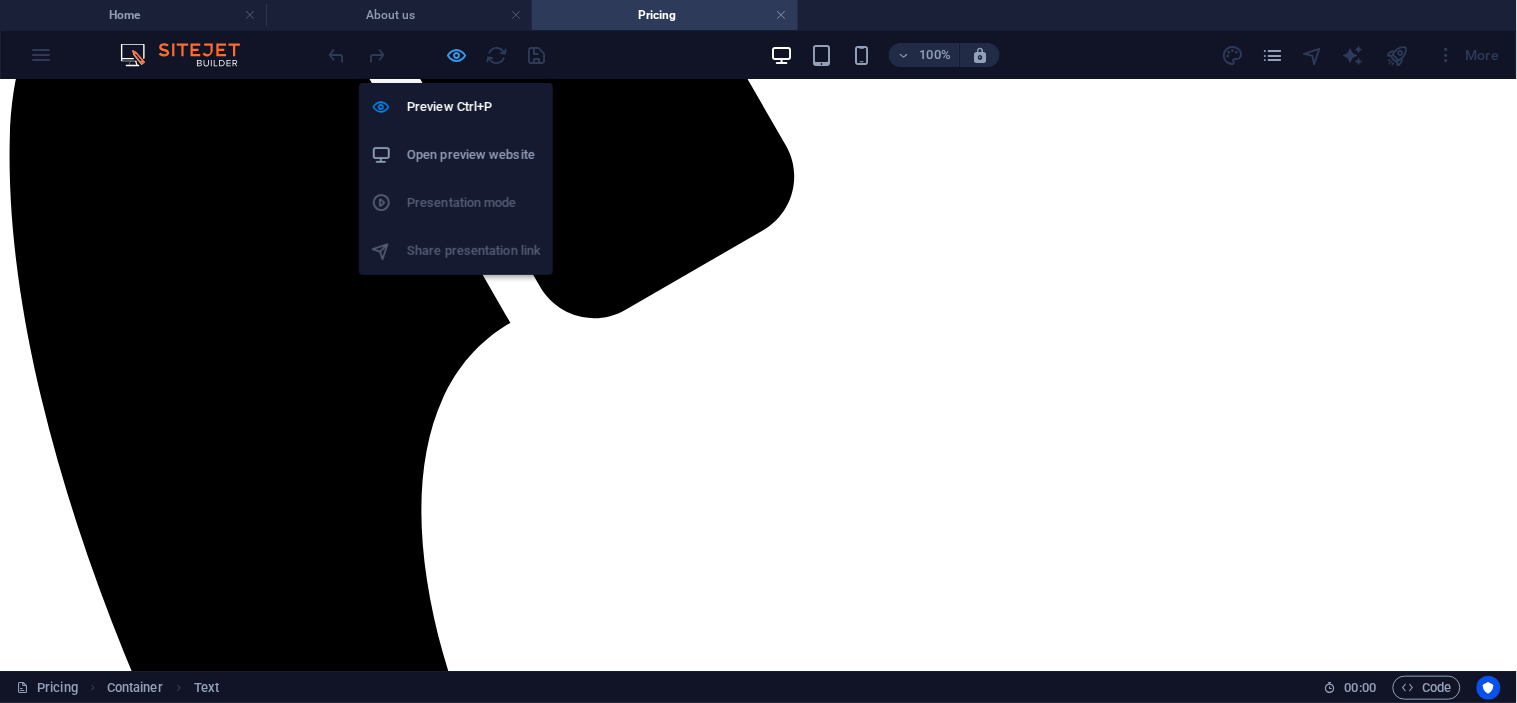 drag, startPoint x: 467, startPoint y: 55, endPoint x: 278, endPoint y: 54, distance: 189.00264 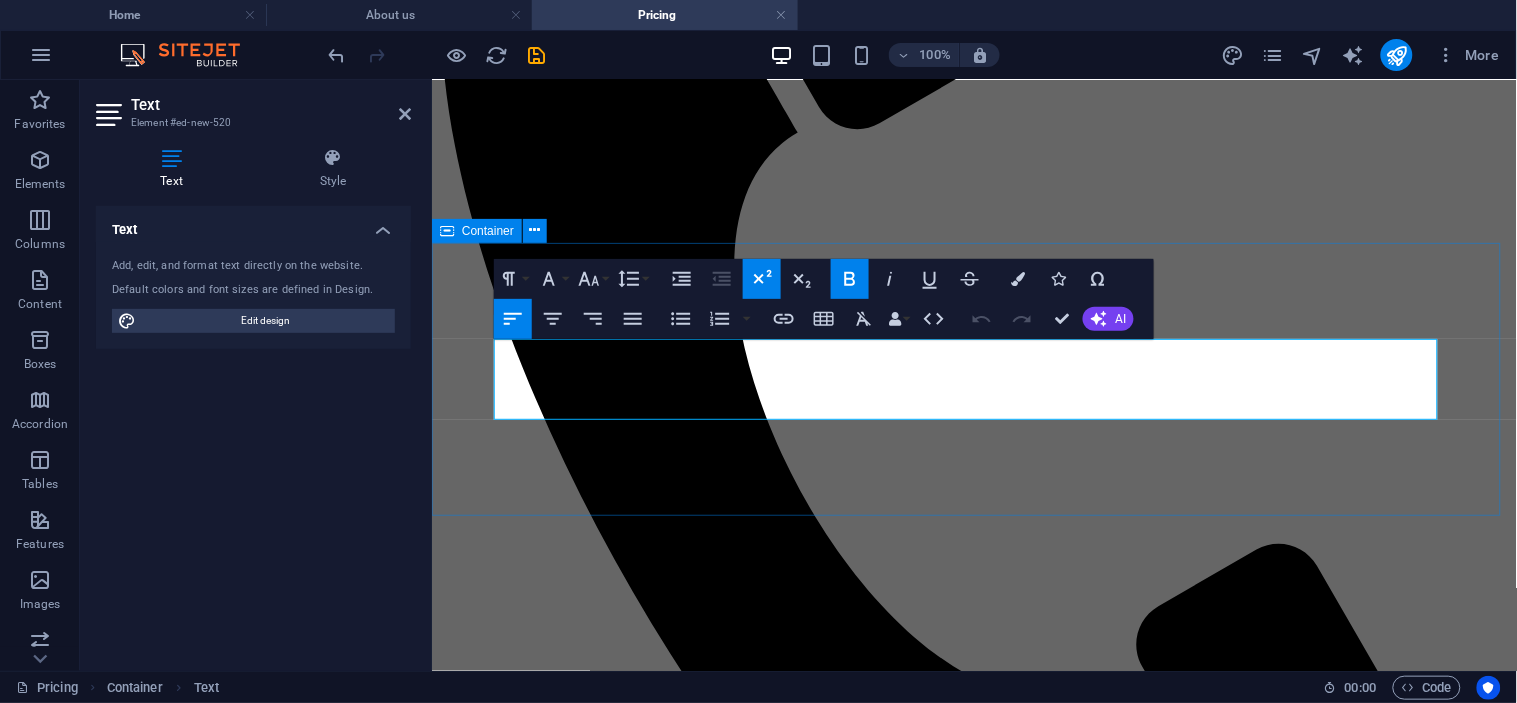 drag, startPoint x: 1152, startPoint y: 362, endPoint x: 494, endPoint y: 346, distance: 658.1945 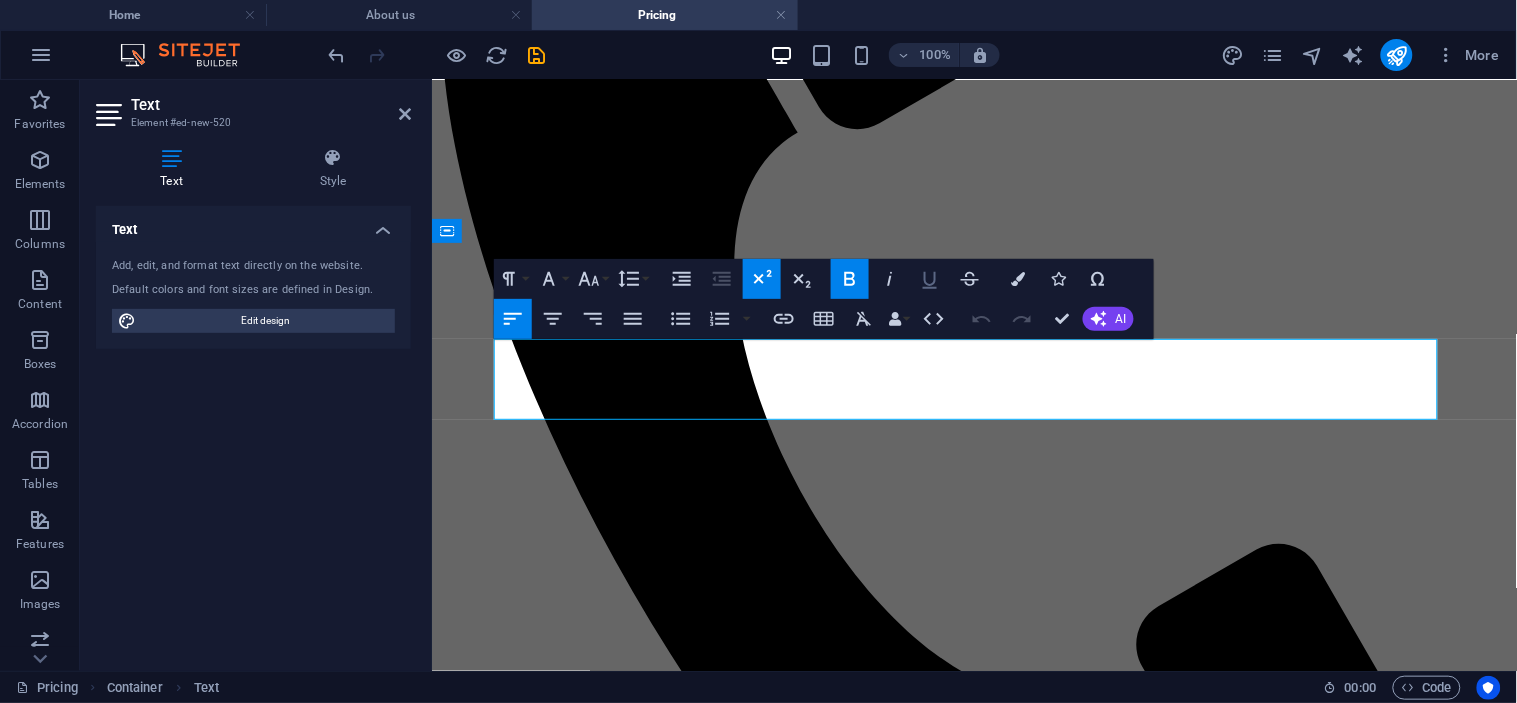 click 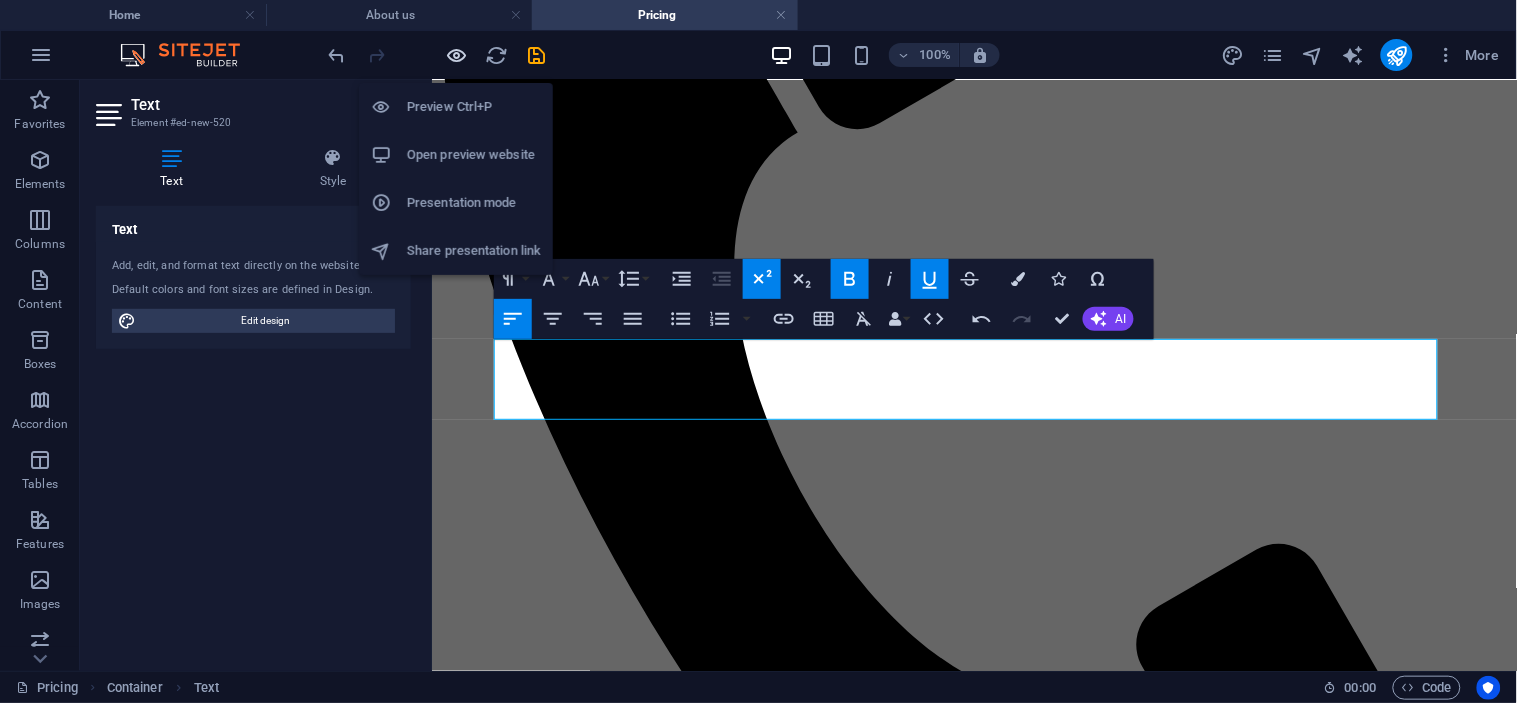 click at bounding box center (457, 55) 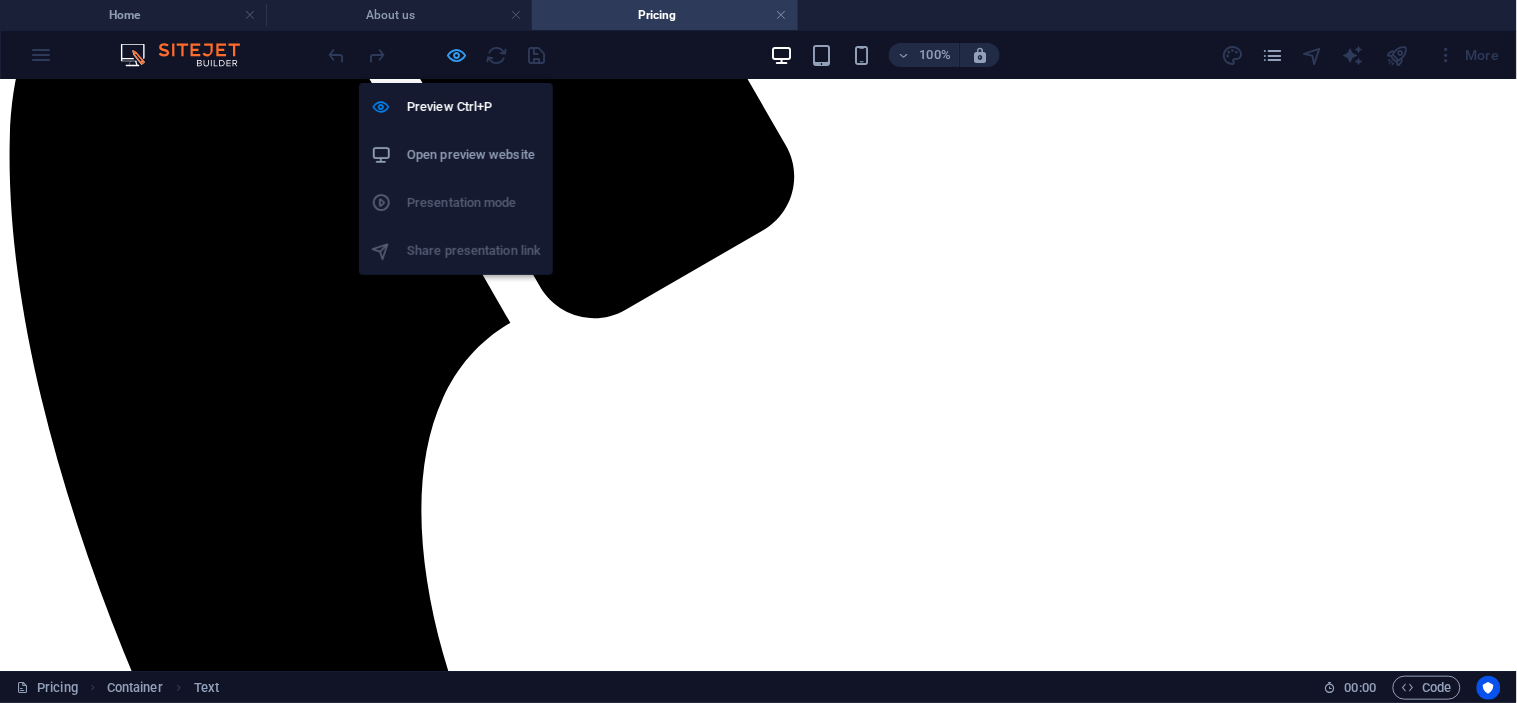click at bounding box center [457, 55] 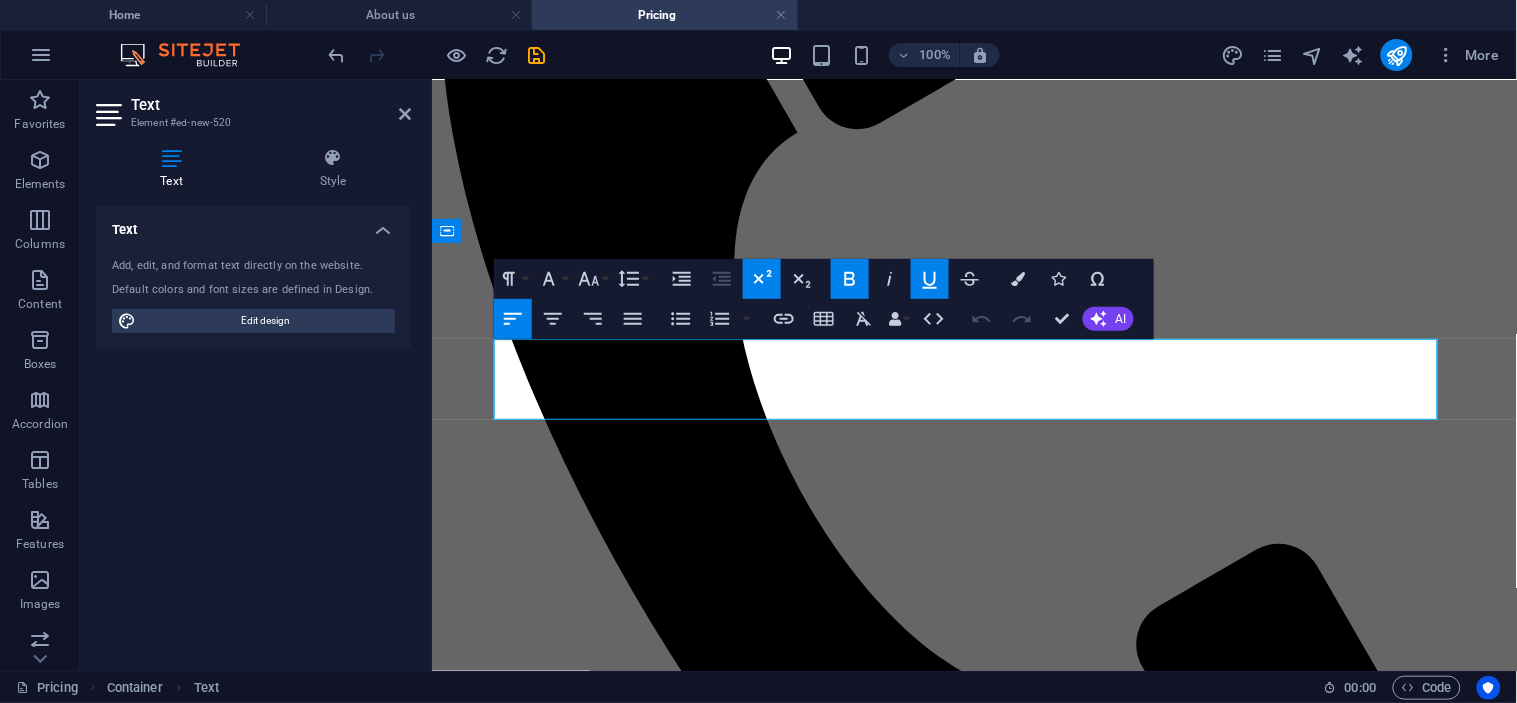 click on "Underline" at bounding box center (930, 279) 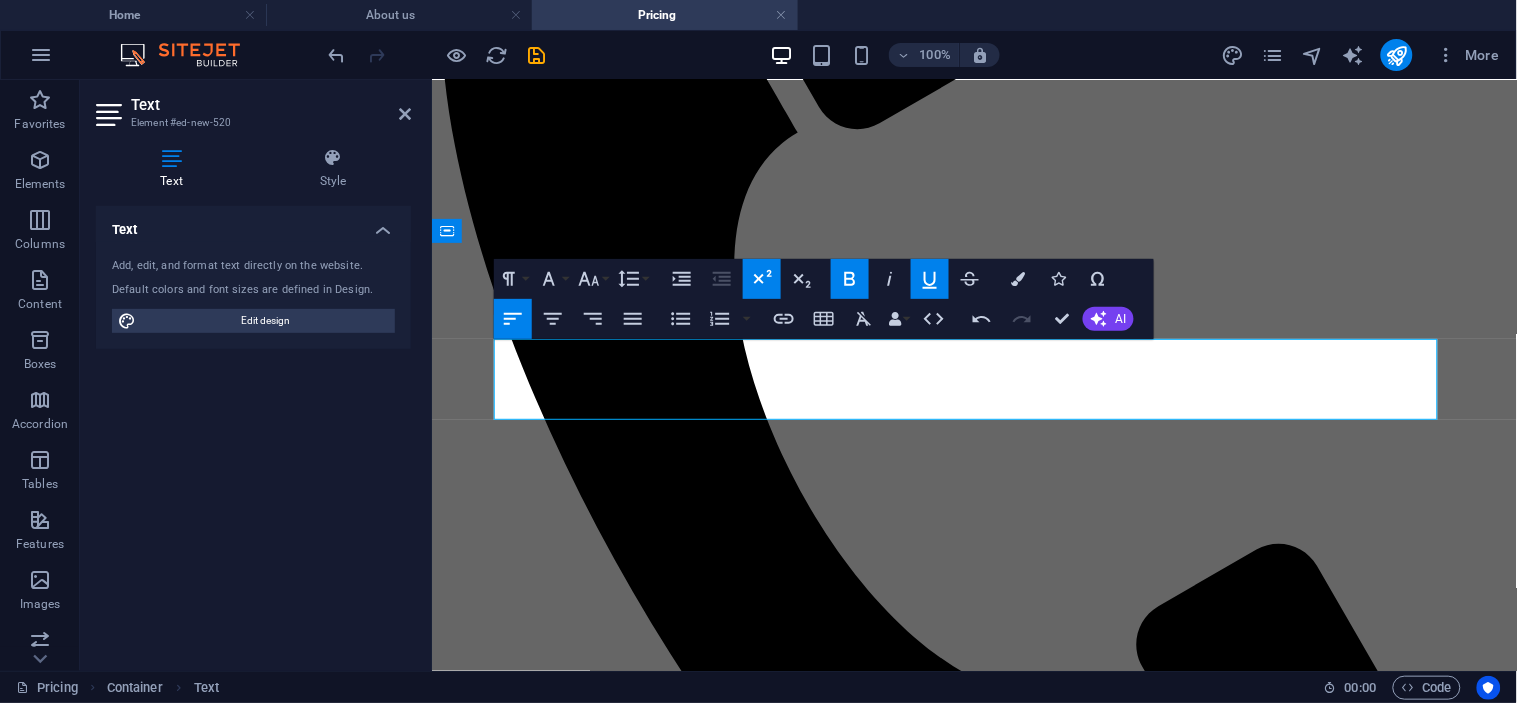 click 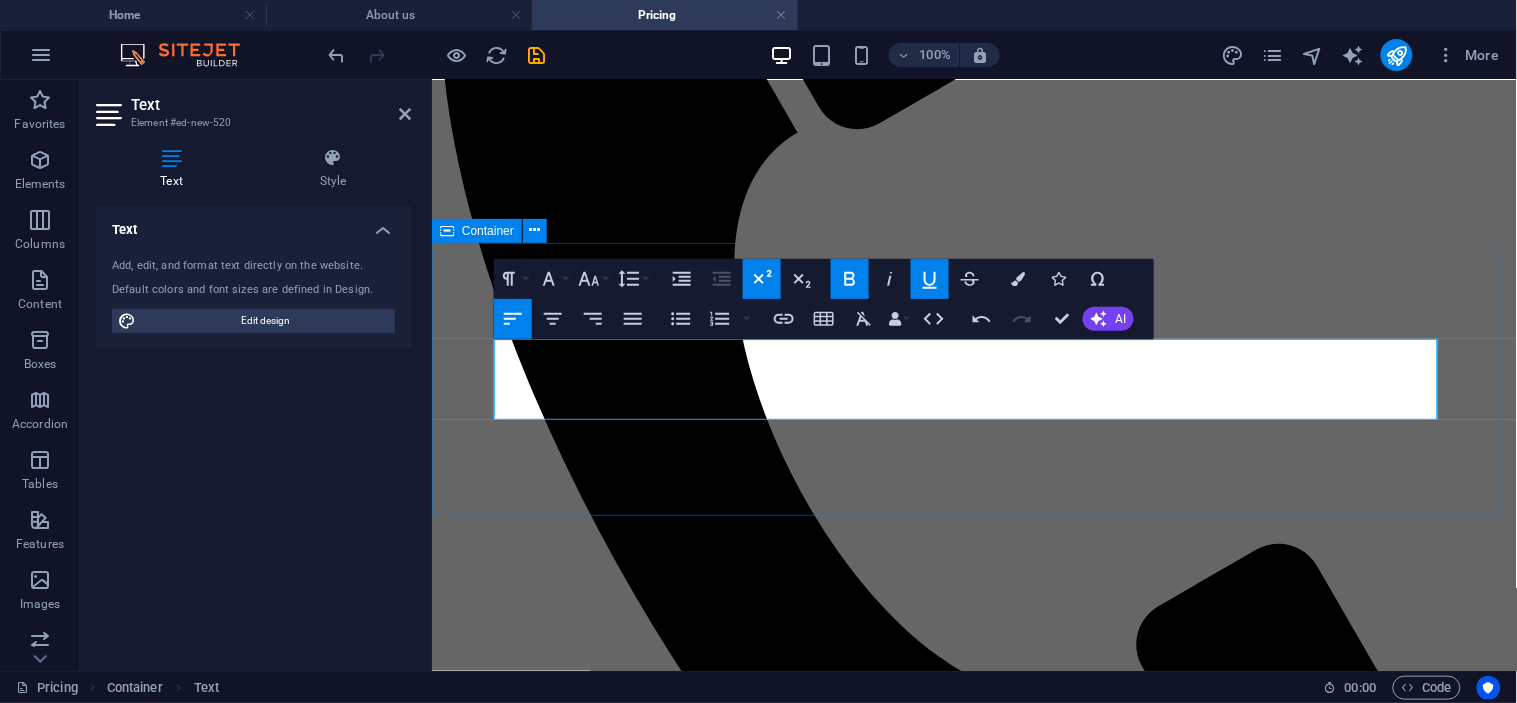 drag, startPoint x: 1177, startPoint y: 363, endPoint x: 459, endPoint y: 371, distance: 718.04456 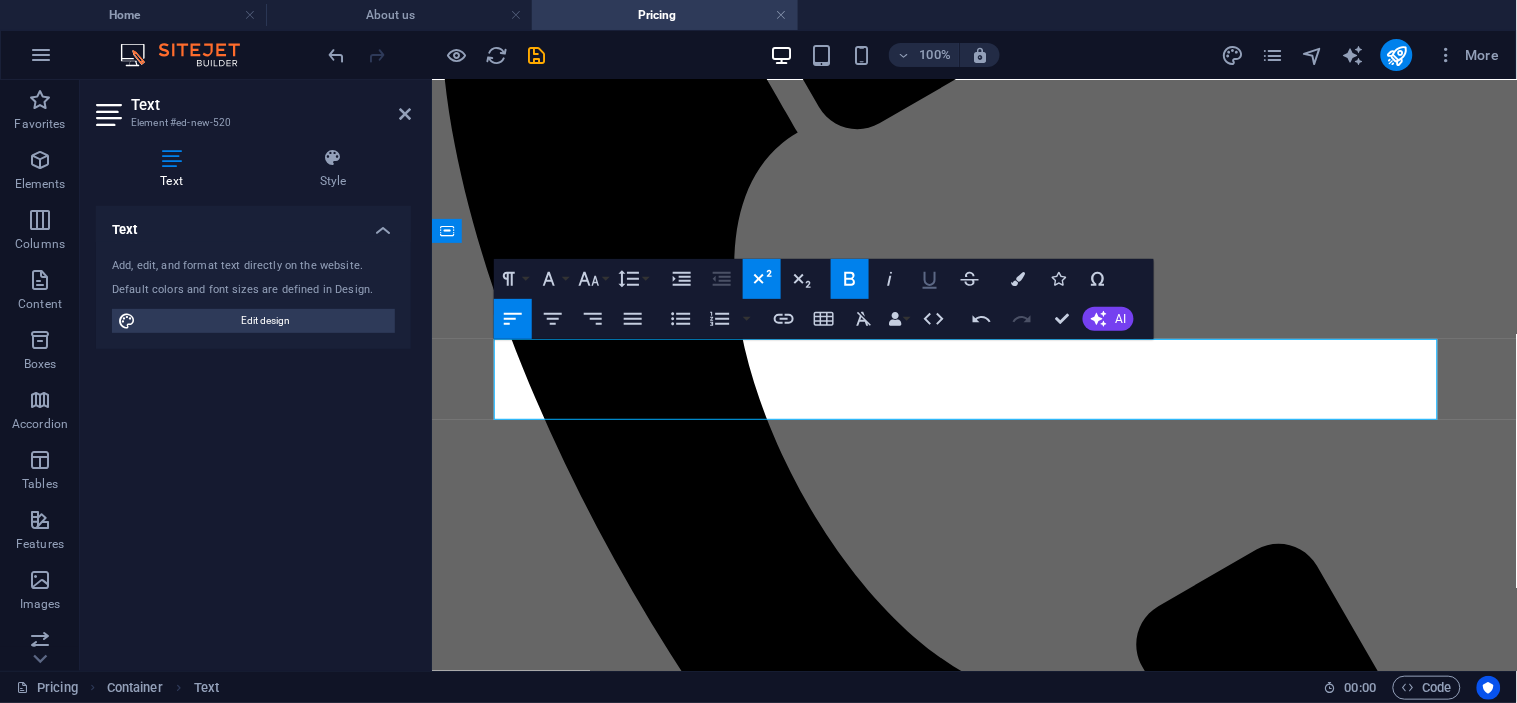 drag, startPoint x: 948, startPoint y: 291, endPoint x: 396, endPoint y: 162, distance: 566.873 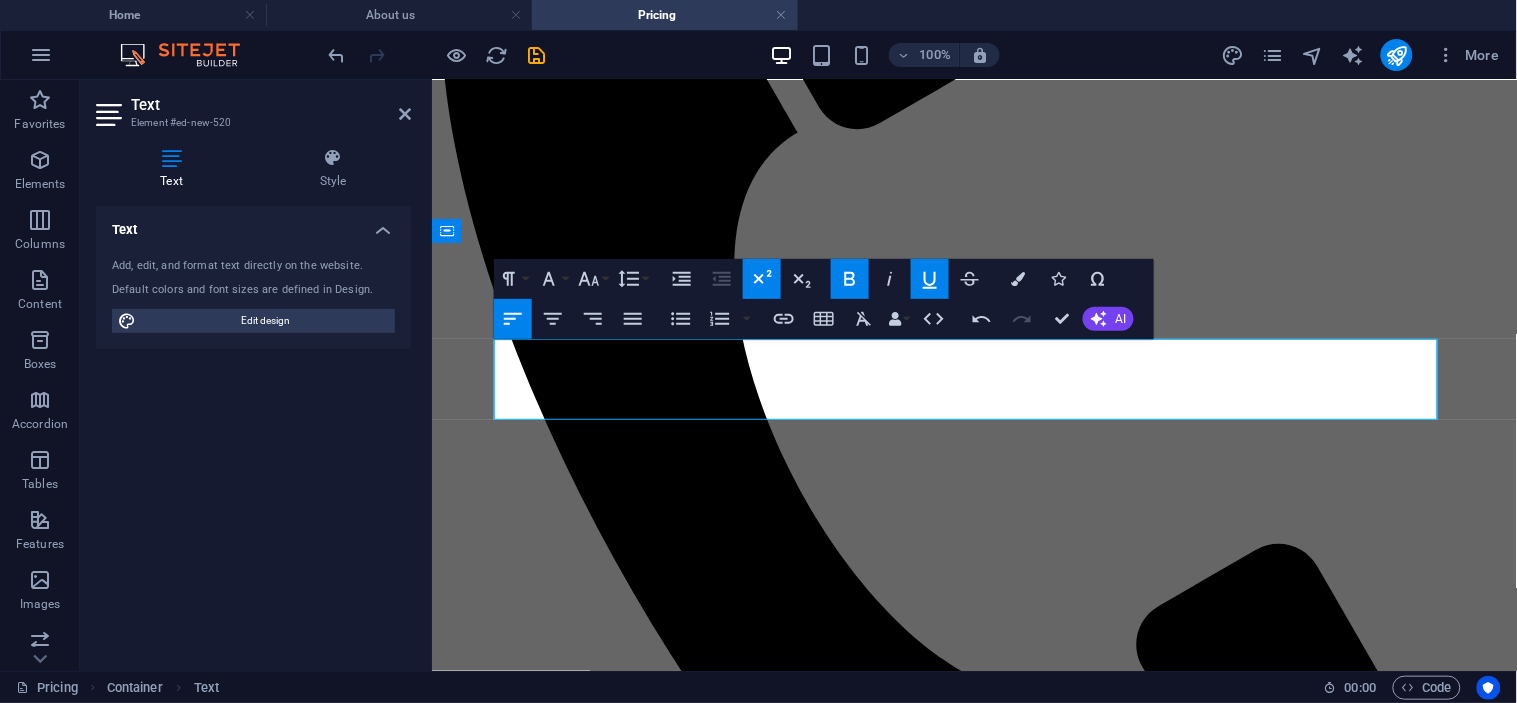 click on "Underline" at bounding box center [930, 279] 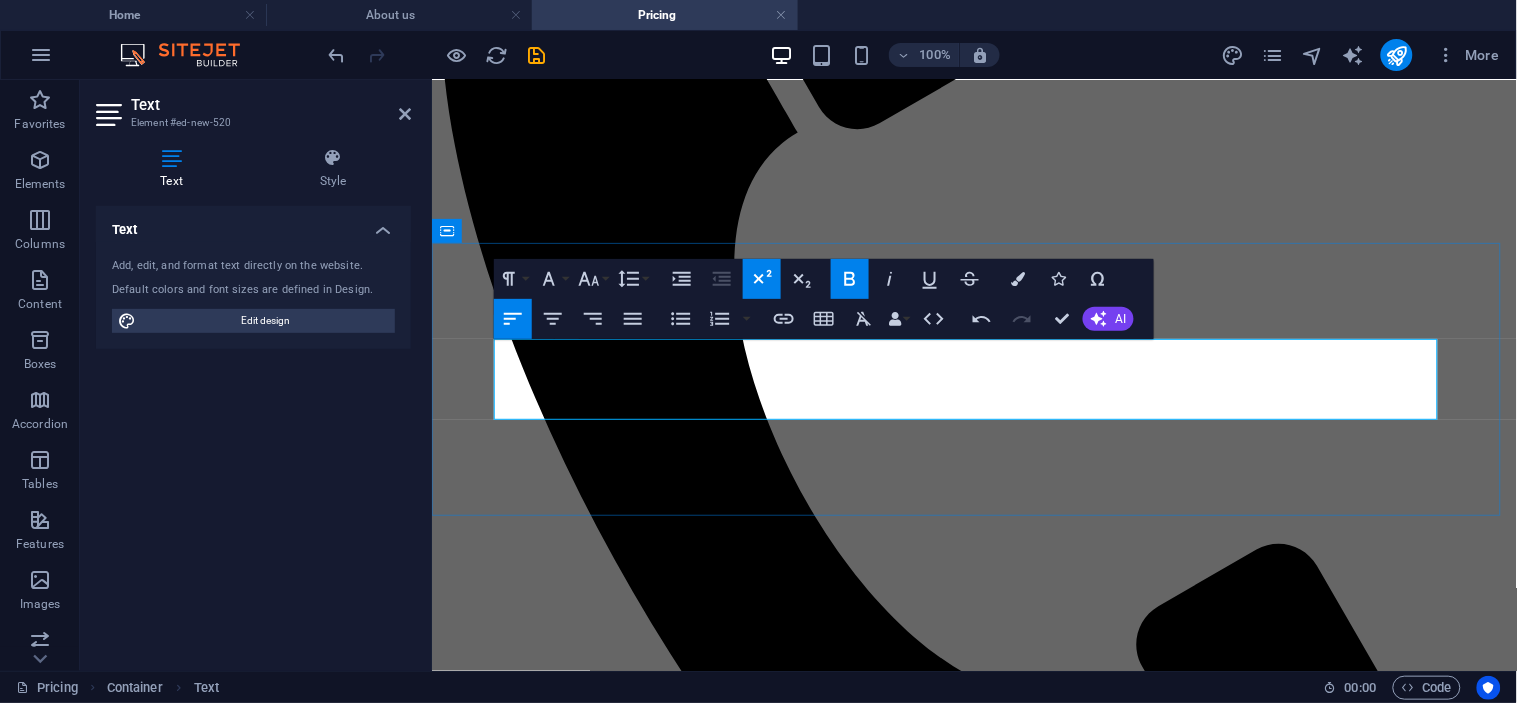 drag, startPoint x: 1171, startPoint y: 369, endPoint x: 451, endPoint y: 396, distance: 720.50604 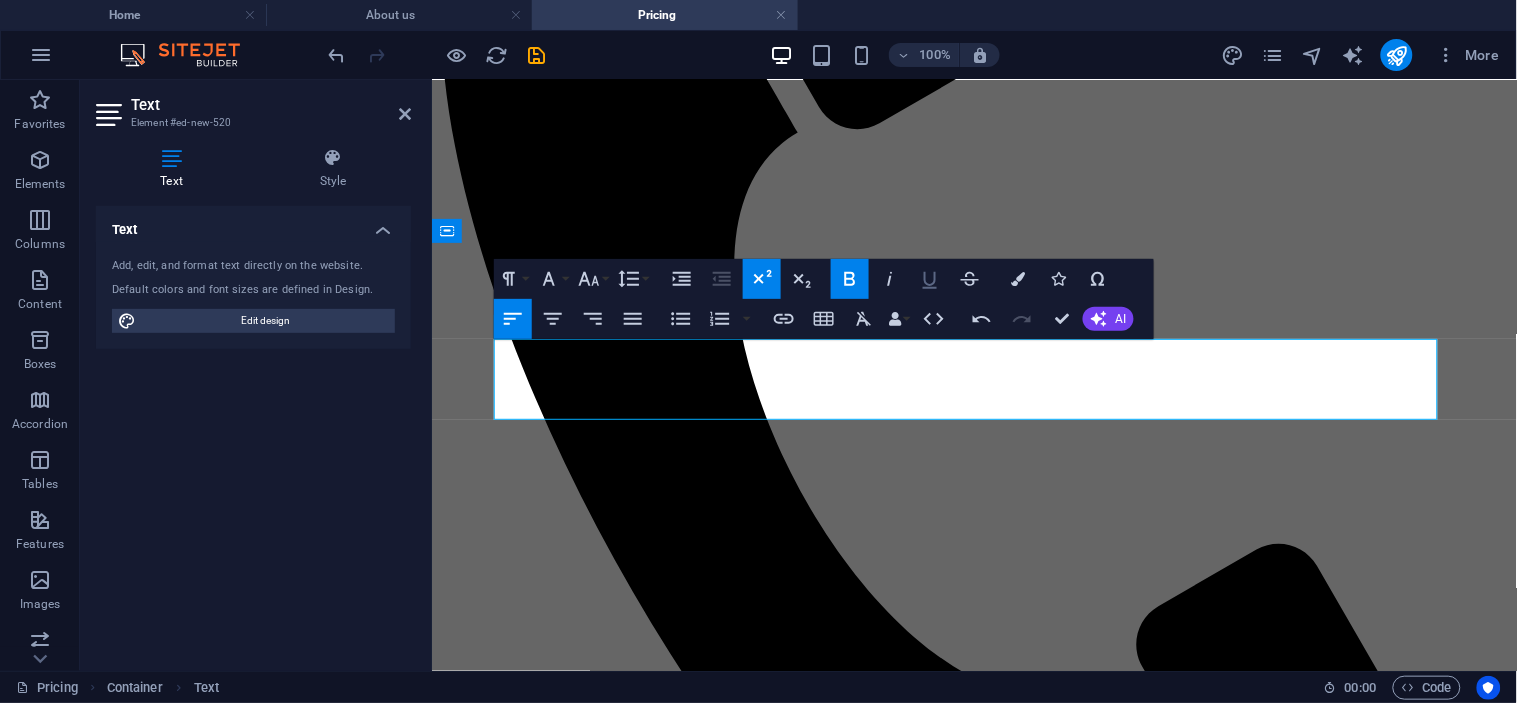 click 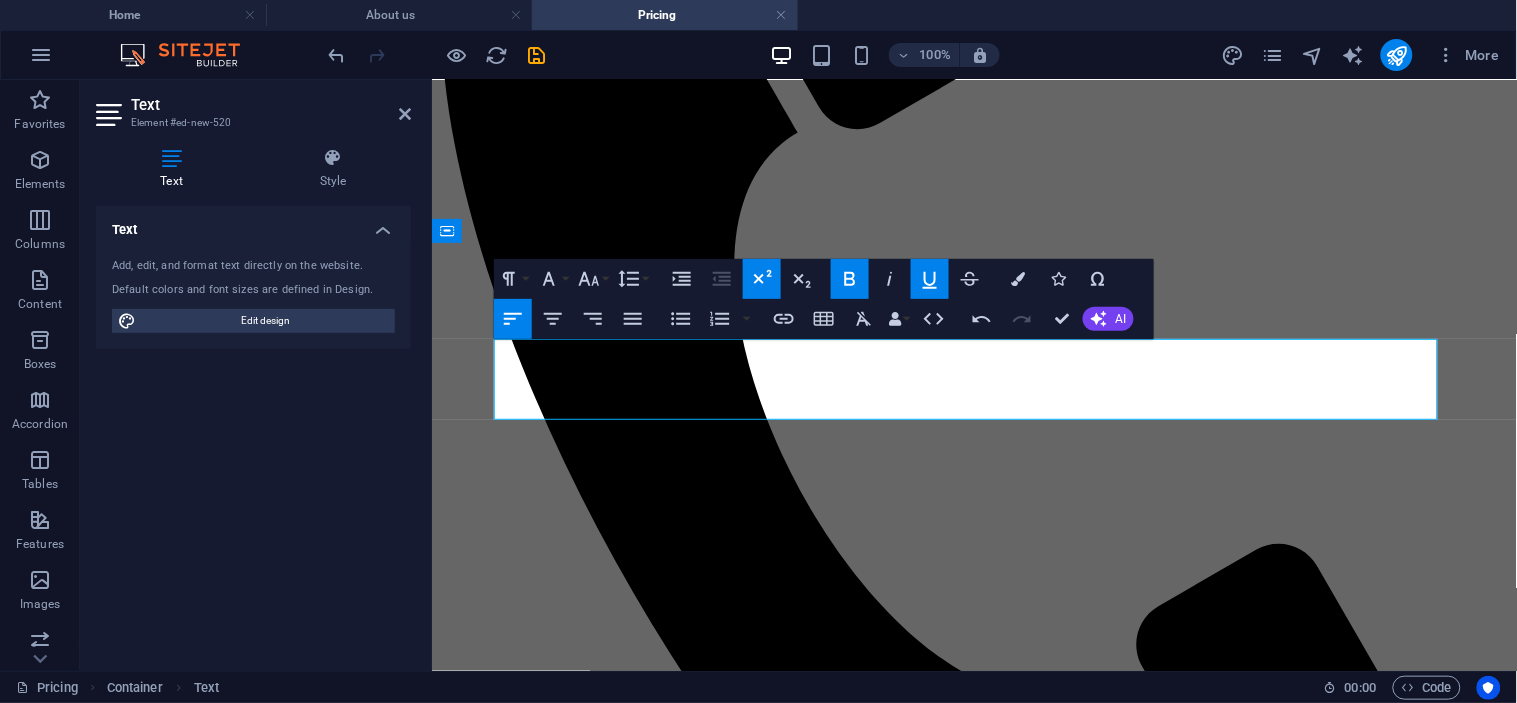 click 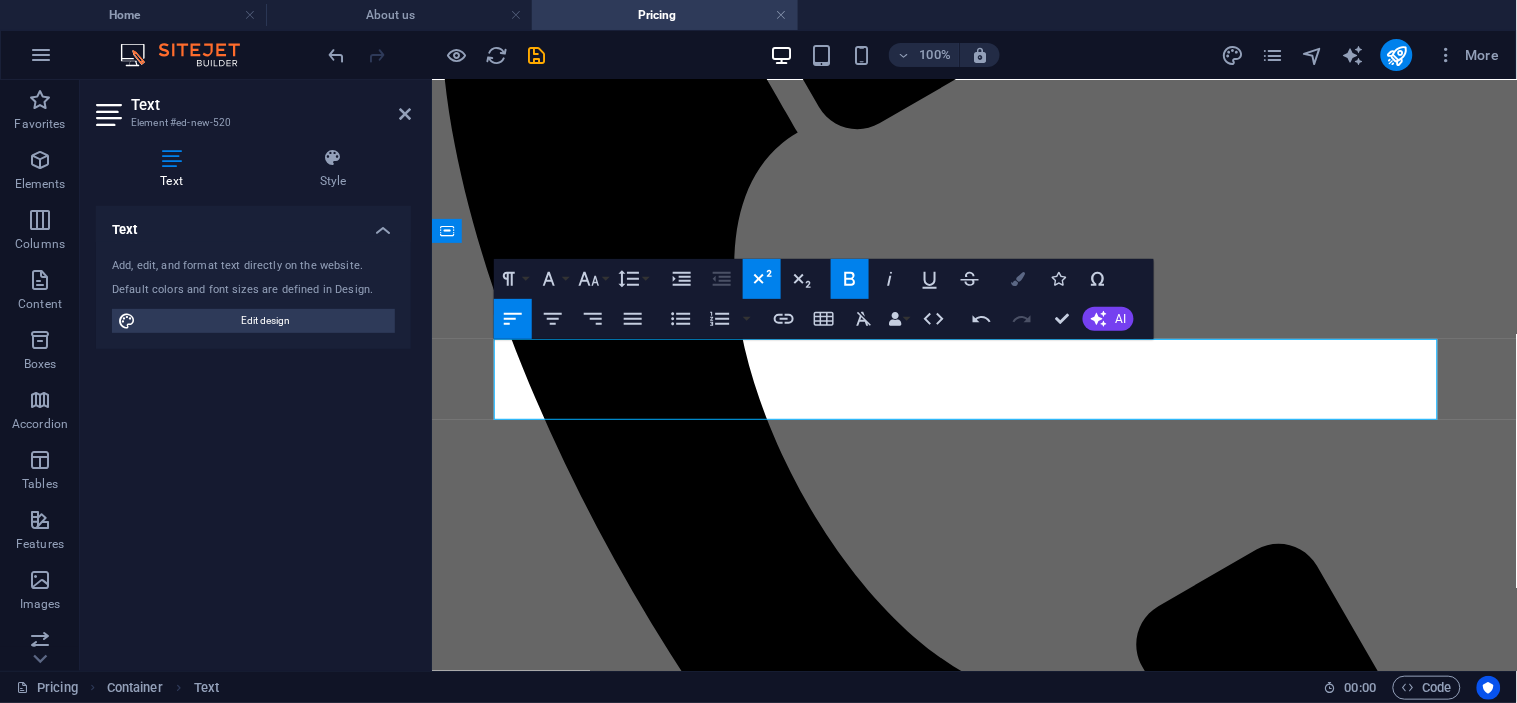 click on "Colors" at bounding box center [1018, 279] 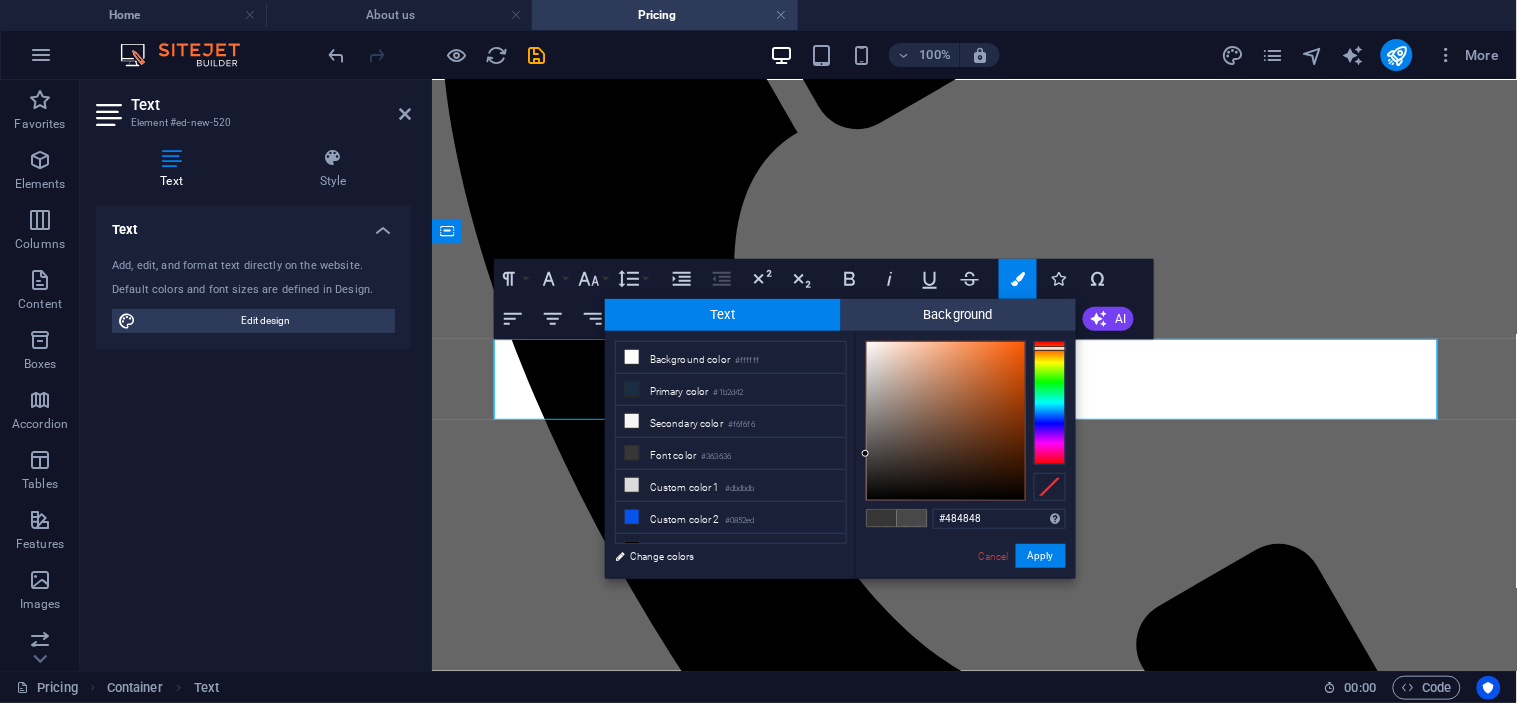 click at bounding box center (1050, 403) 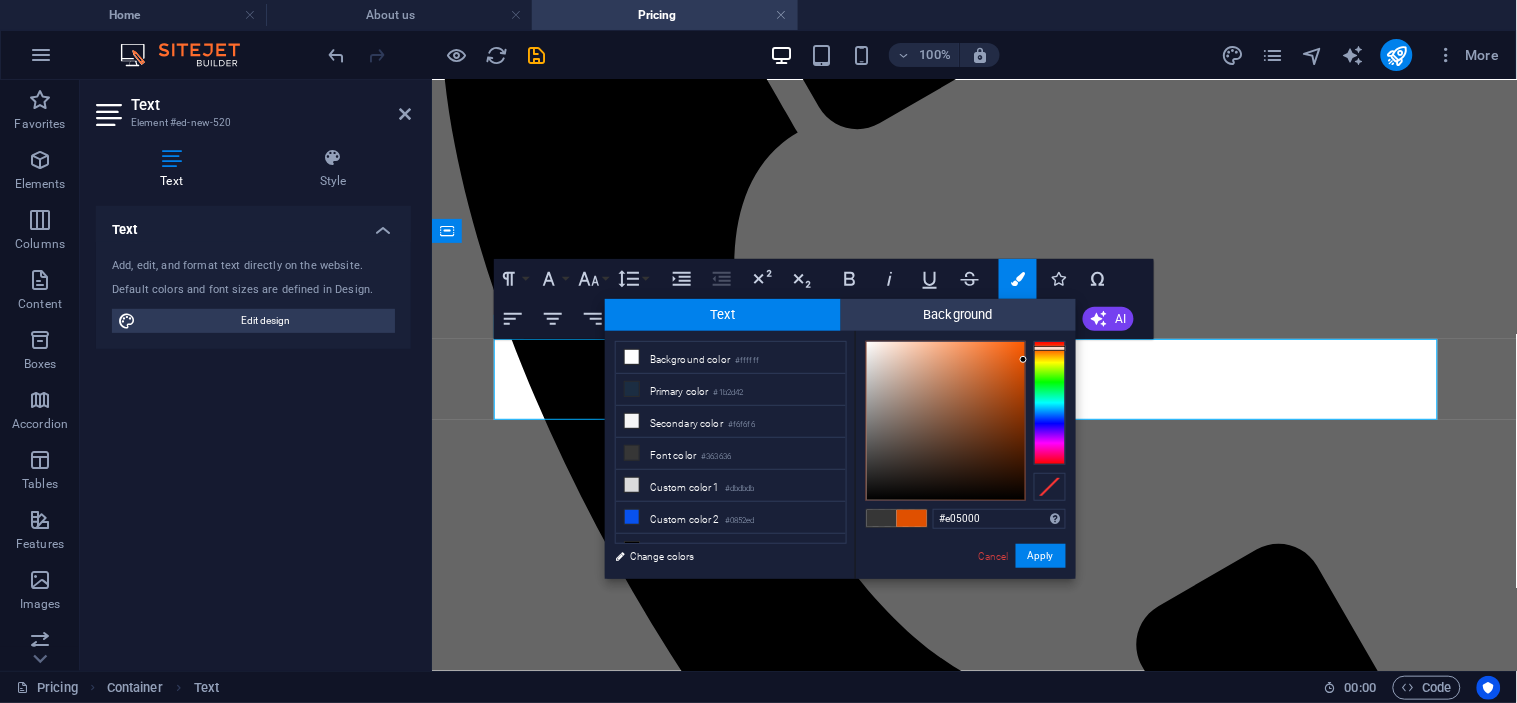 click at bounding box center [946, 421] 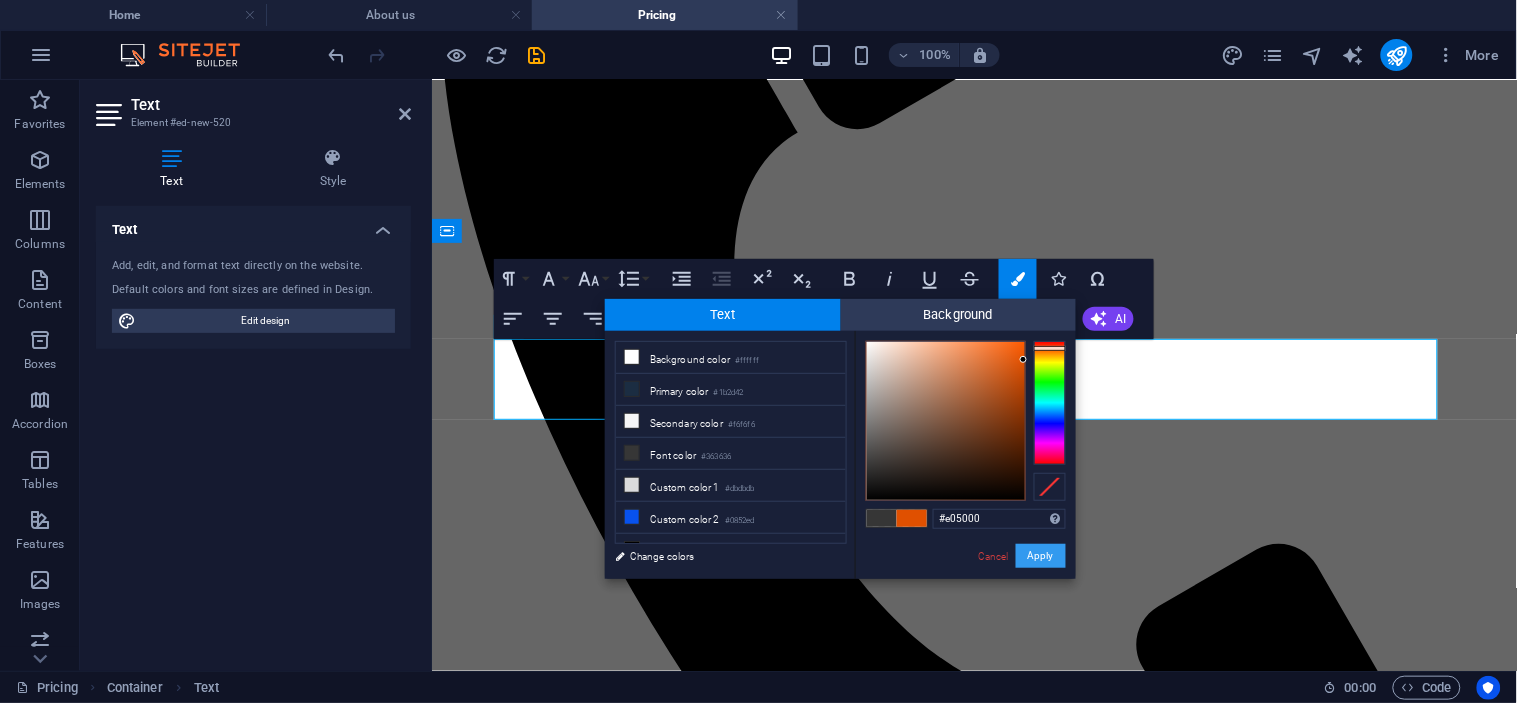 click on "Apply" at bounding box center [1041, 556] 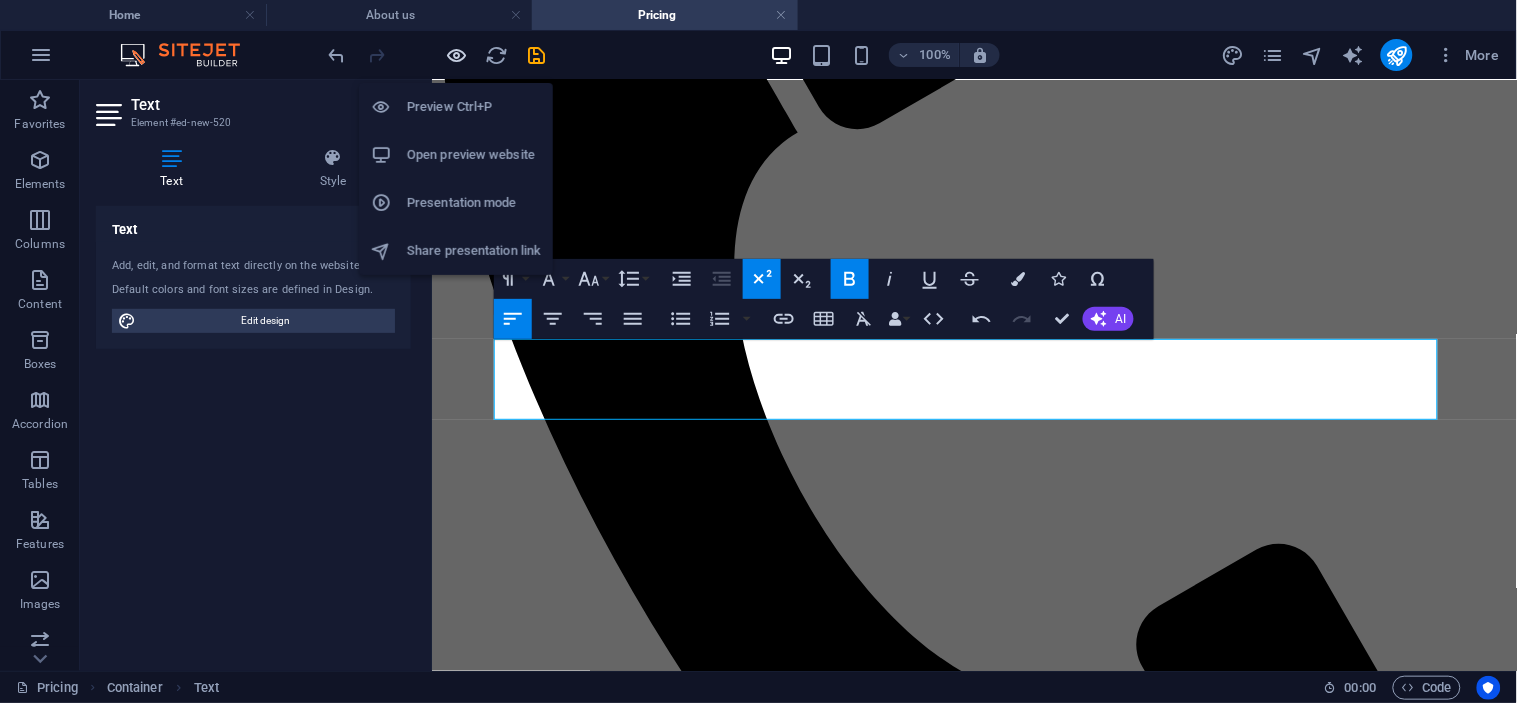 click at bounding box center (457, 55) 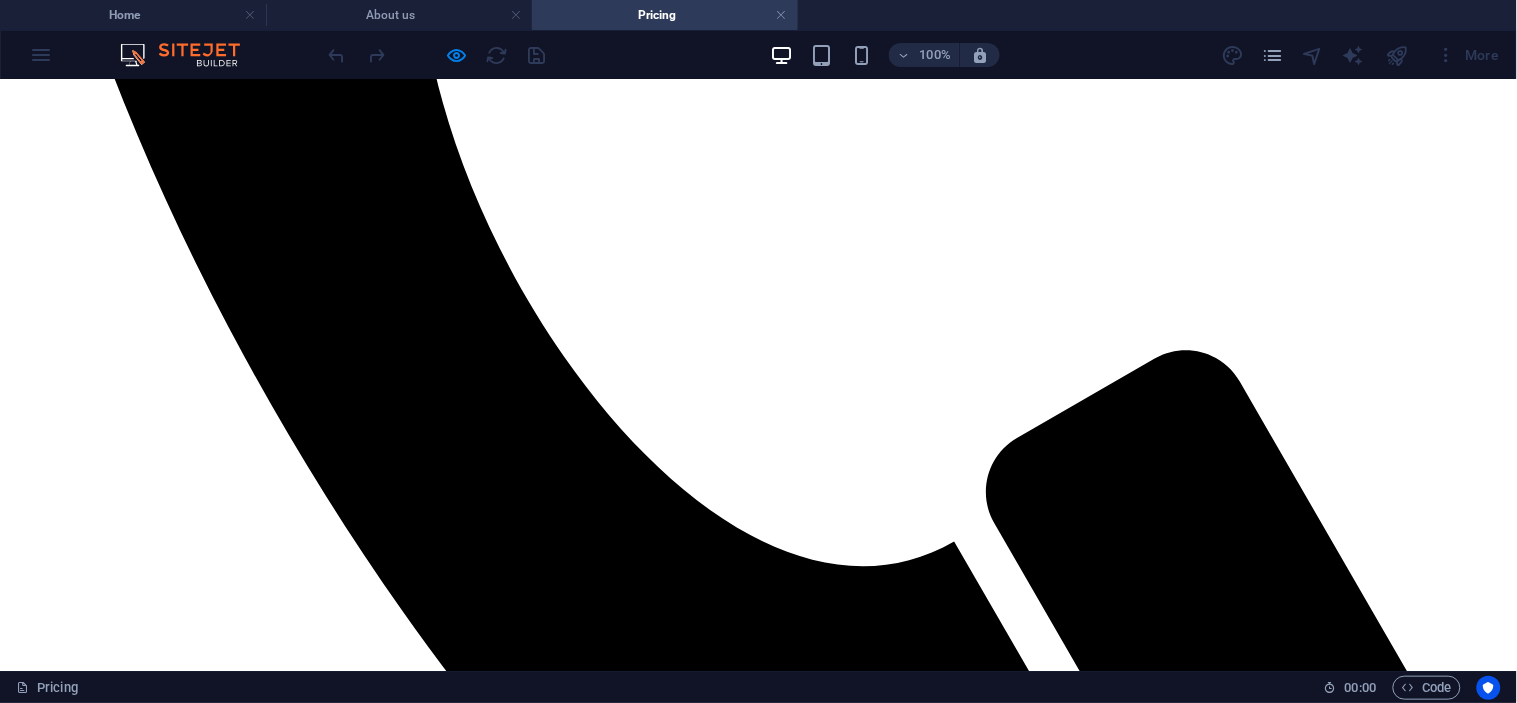 scroll, scrollTop: 888, scrollLeft: 0, axis: vertical 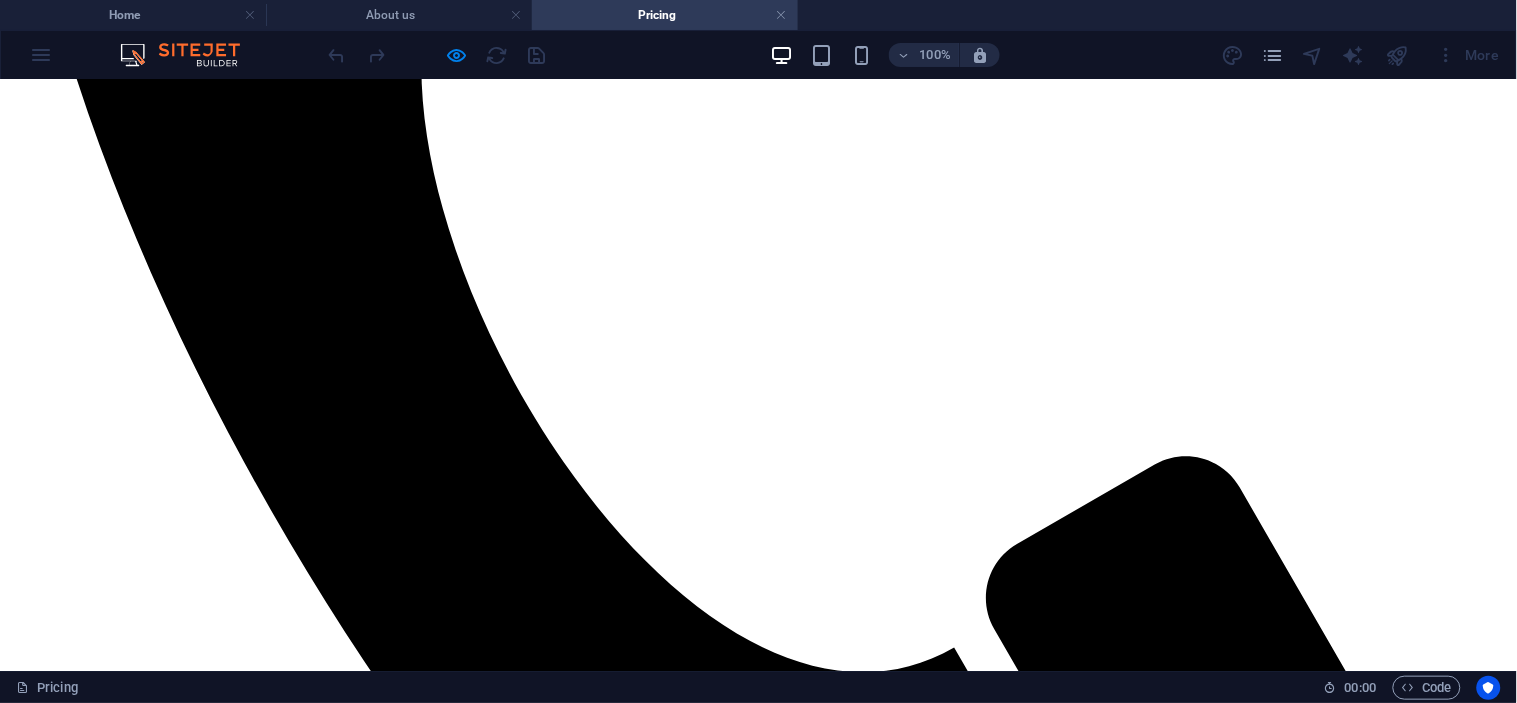 click at bounding box center [437, 55] 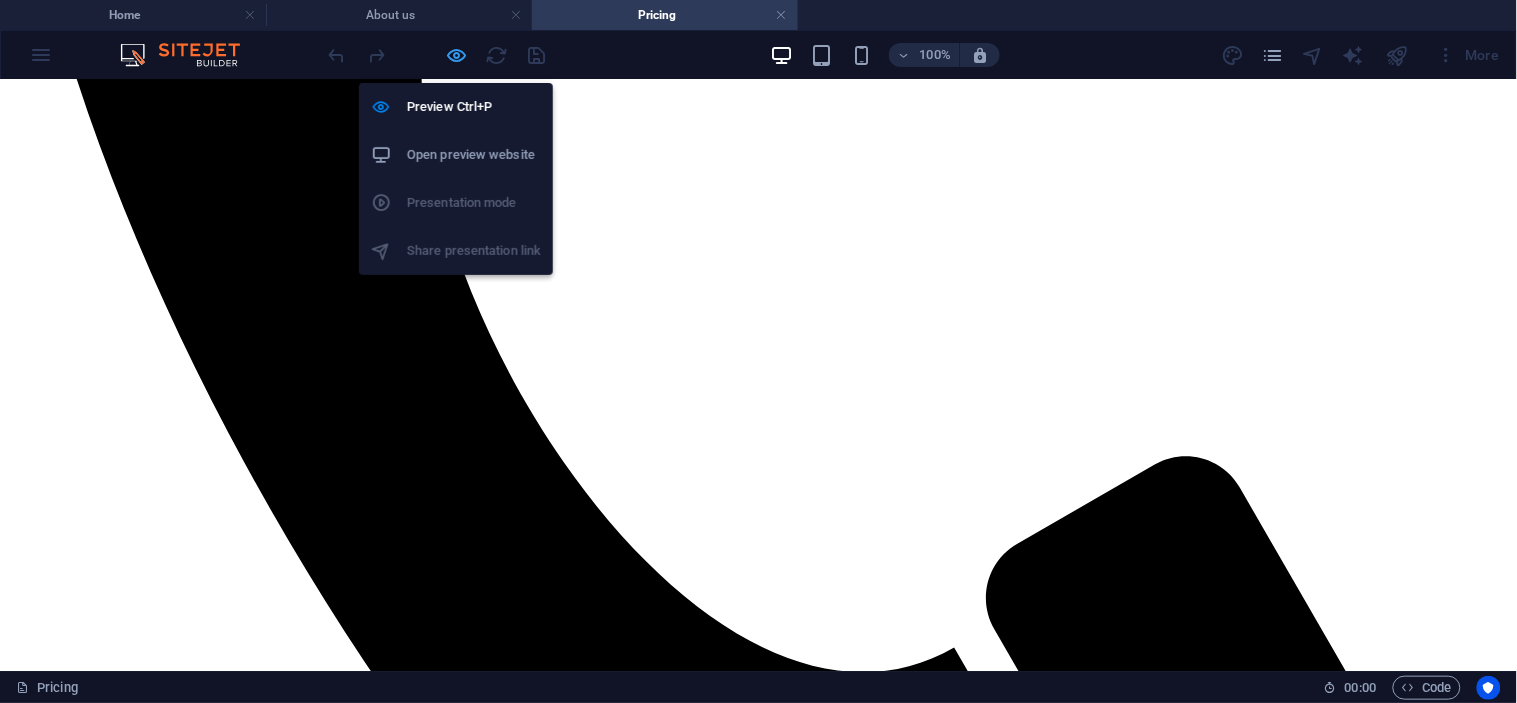 click at bounding box center (457, 55) 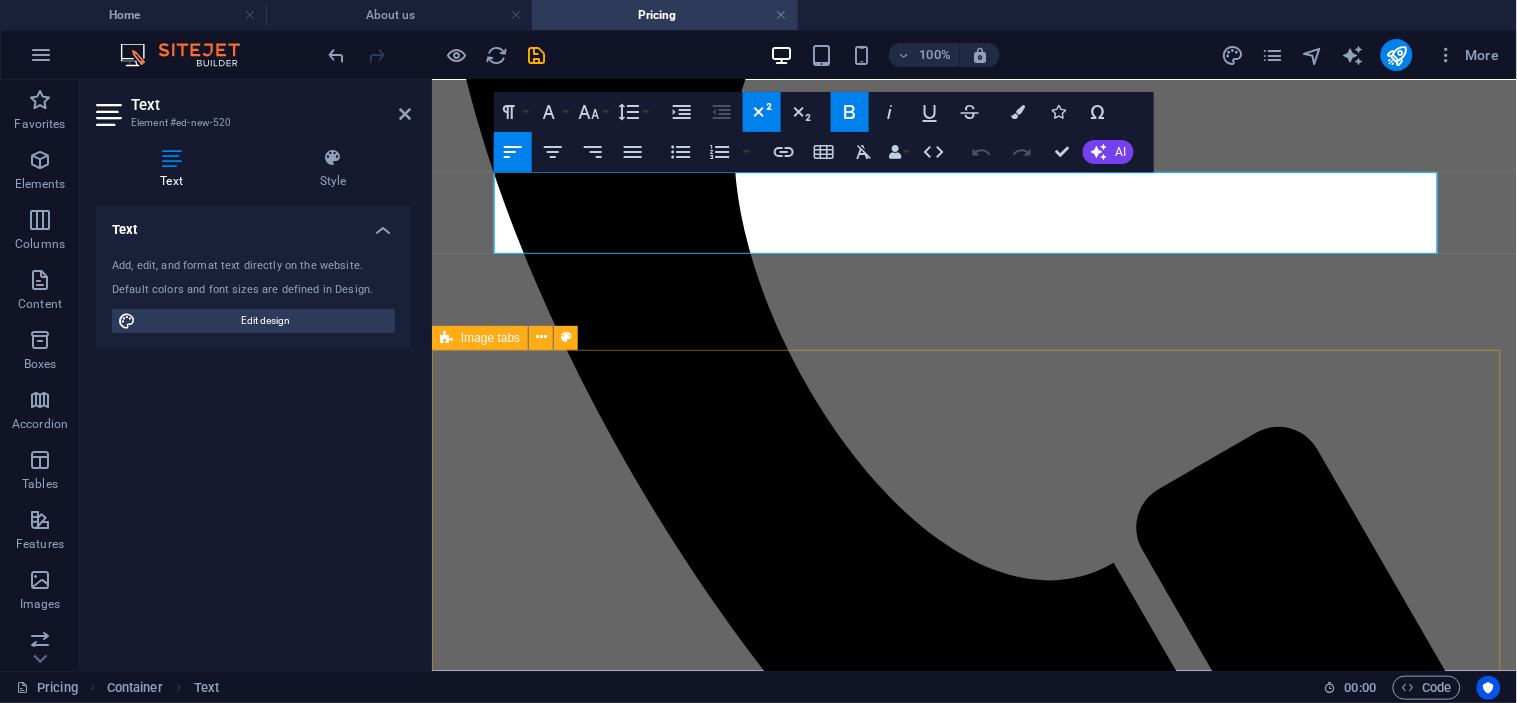 scroll, scrollTop: 741, scrollLeft: 0, axis: vertical 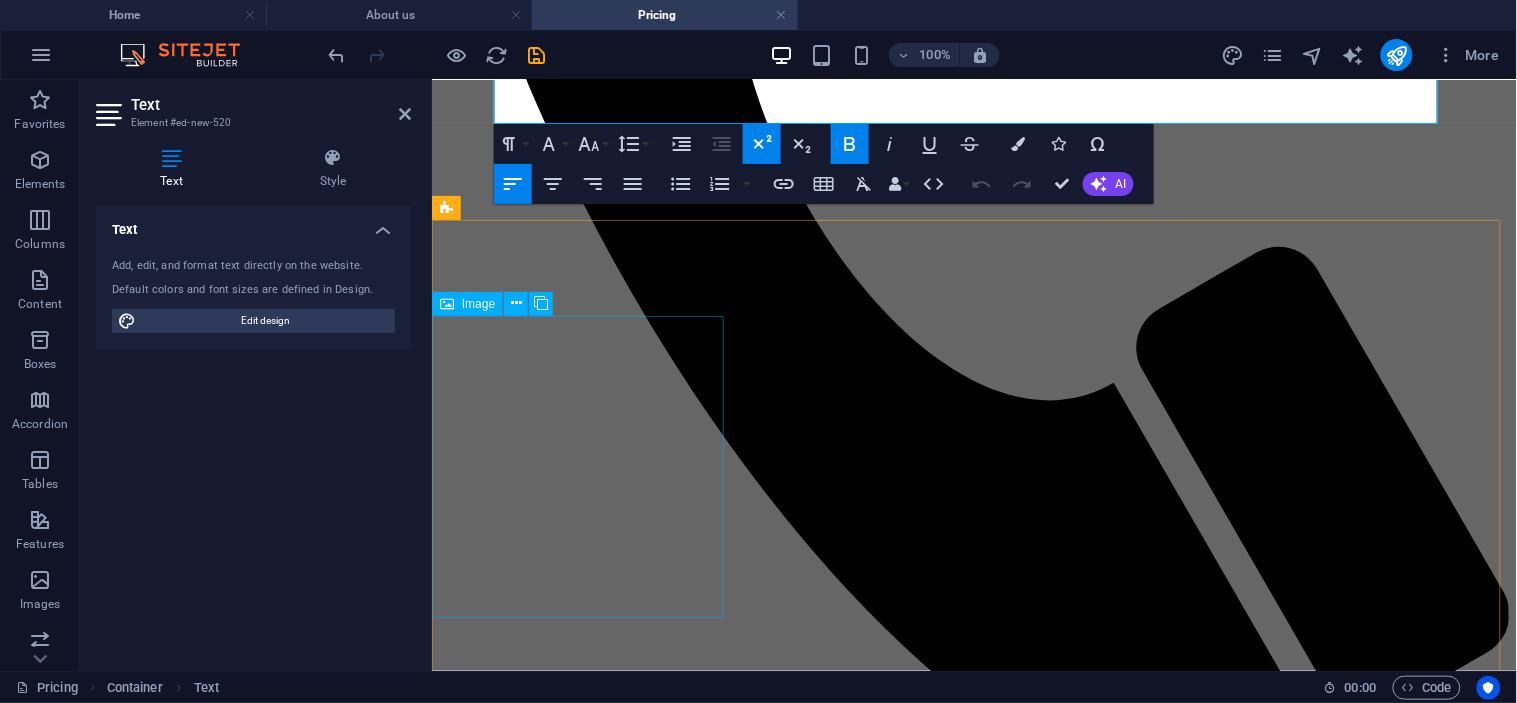 click on "PNG PORTS" at bounding box center [973, 2116] 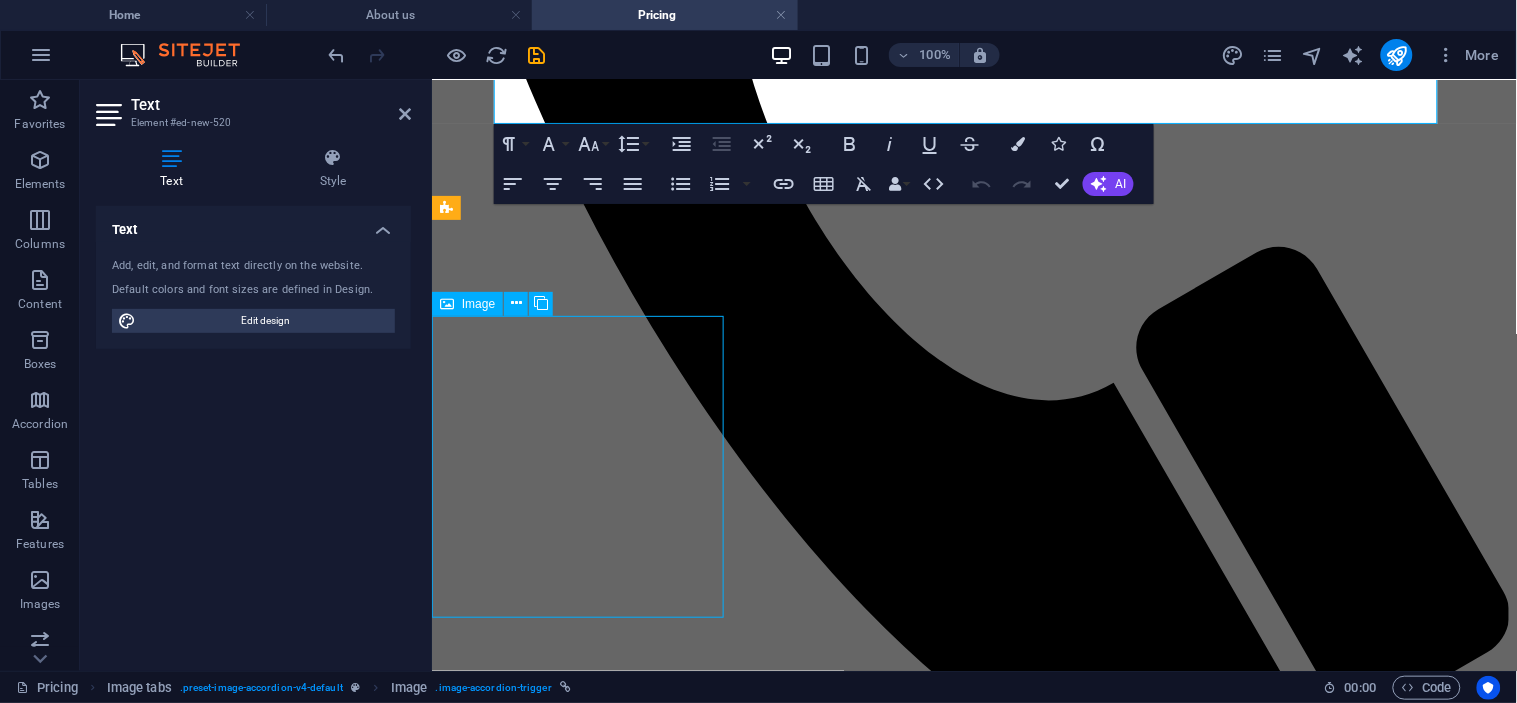 click on "PNG PORTS" at bounding box center [973, 2116] 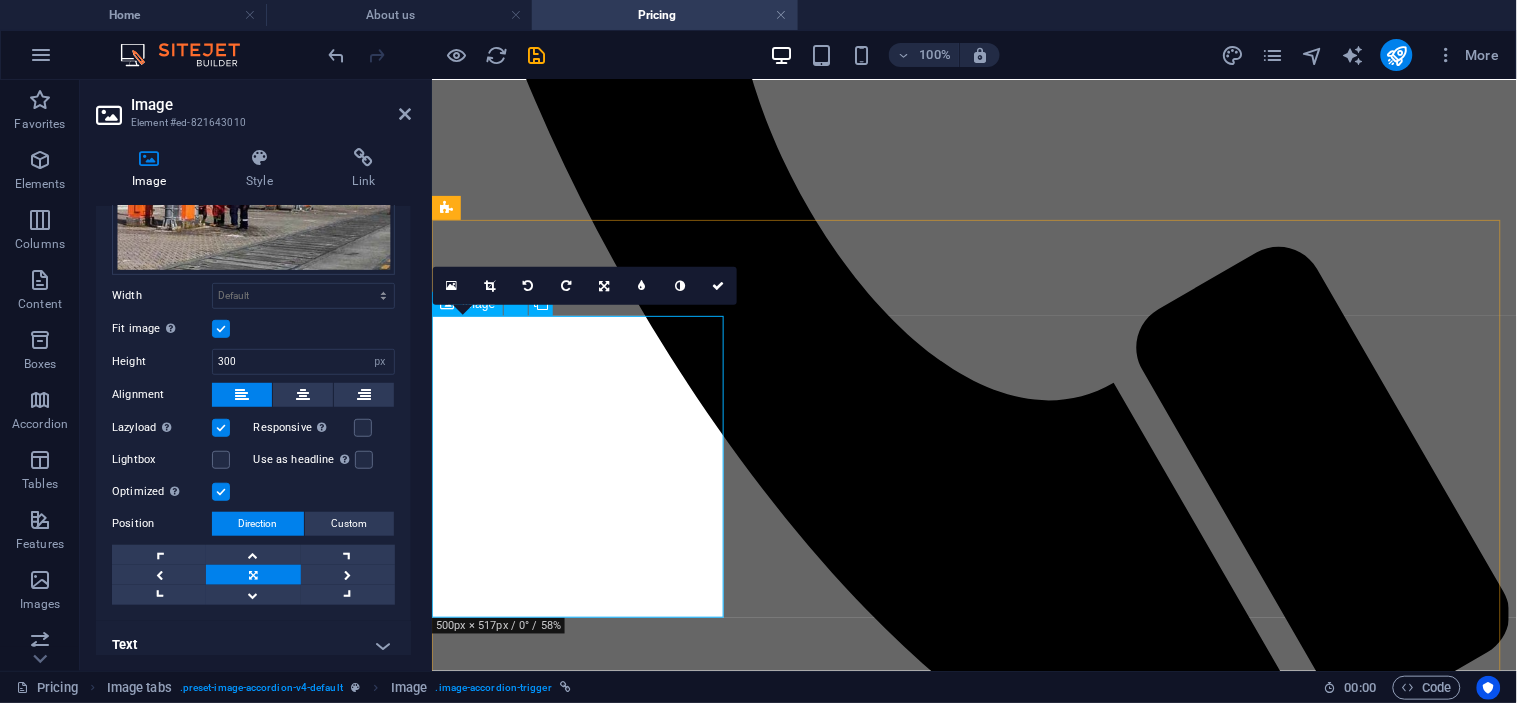 scroll, scrollTop: 275, scrollLeft: 0, axis: vertical 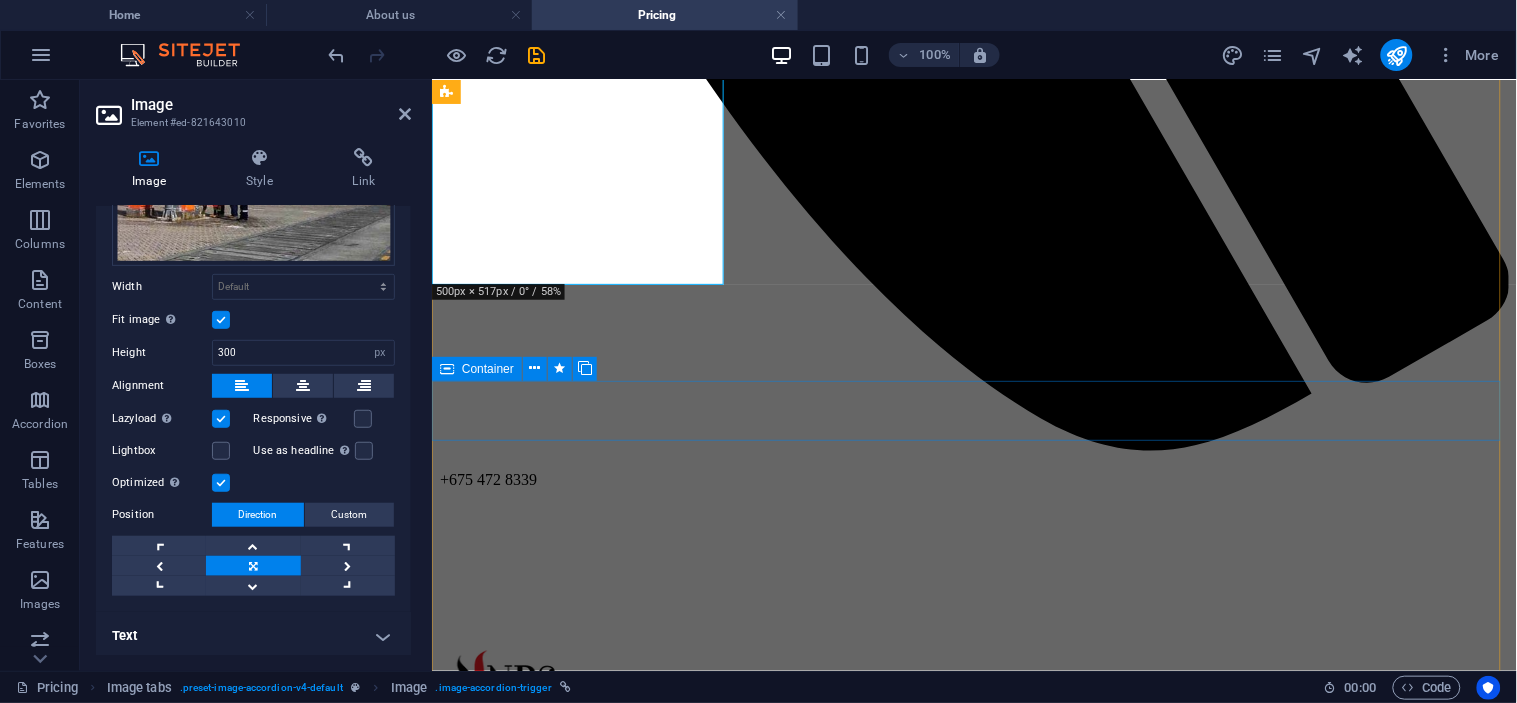 click on "Drop content here or  Add elements  Paste clipboard" at bounding box center [973, 2173] 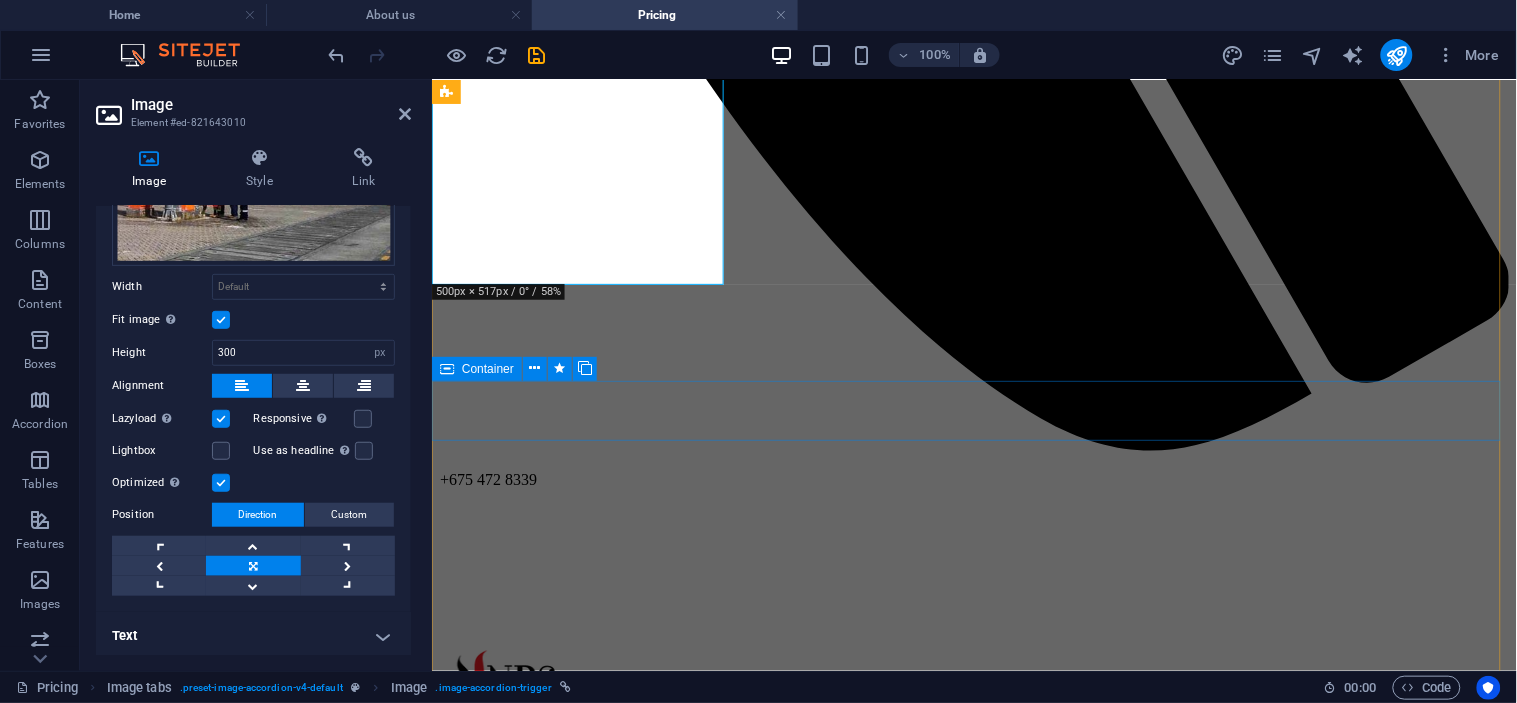 select on "px" 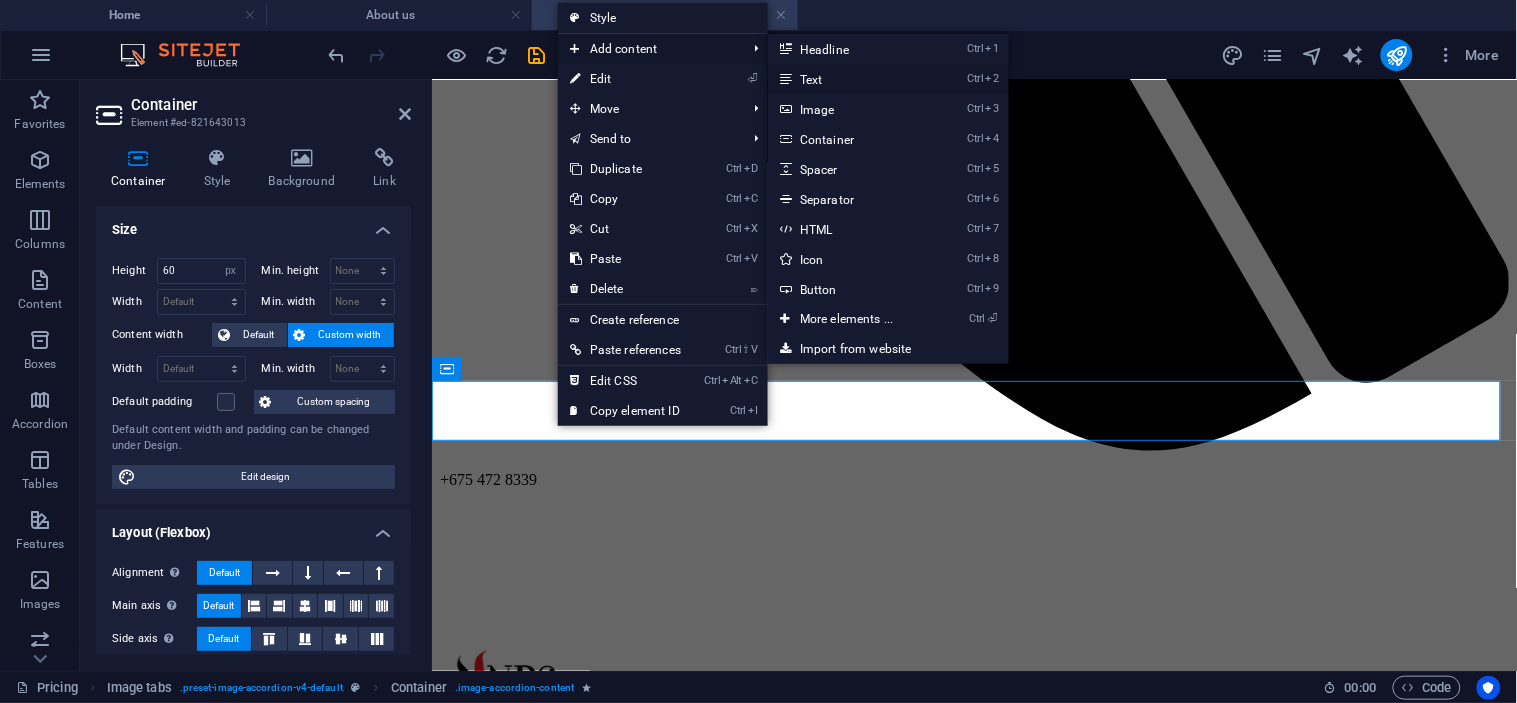 click on "Ctrl 2  Text" at bounding box center [850, 79] 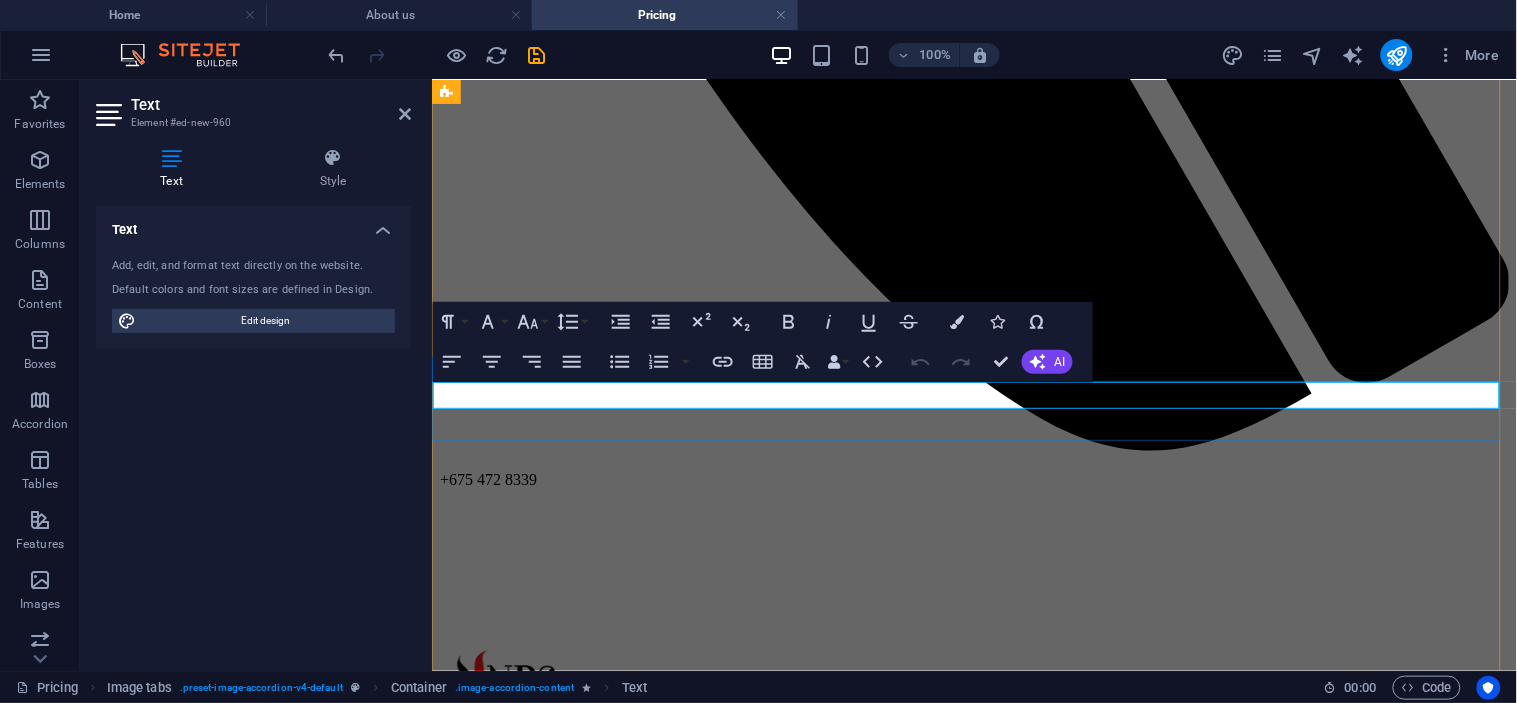 click on "New text element" at bounding box center (973, 2132) 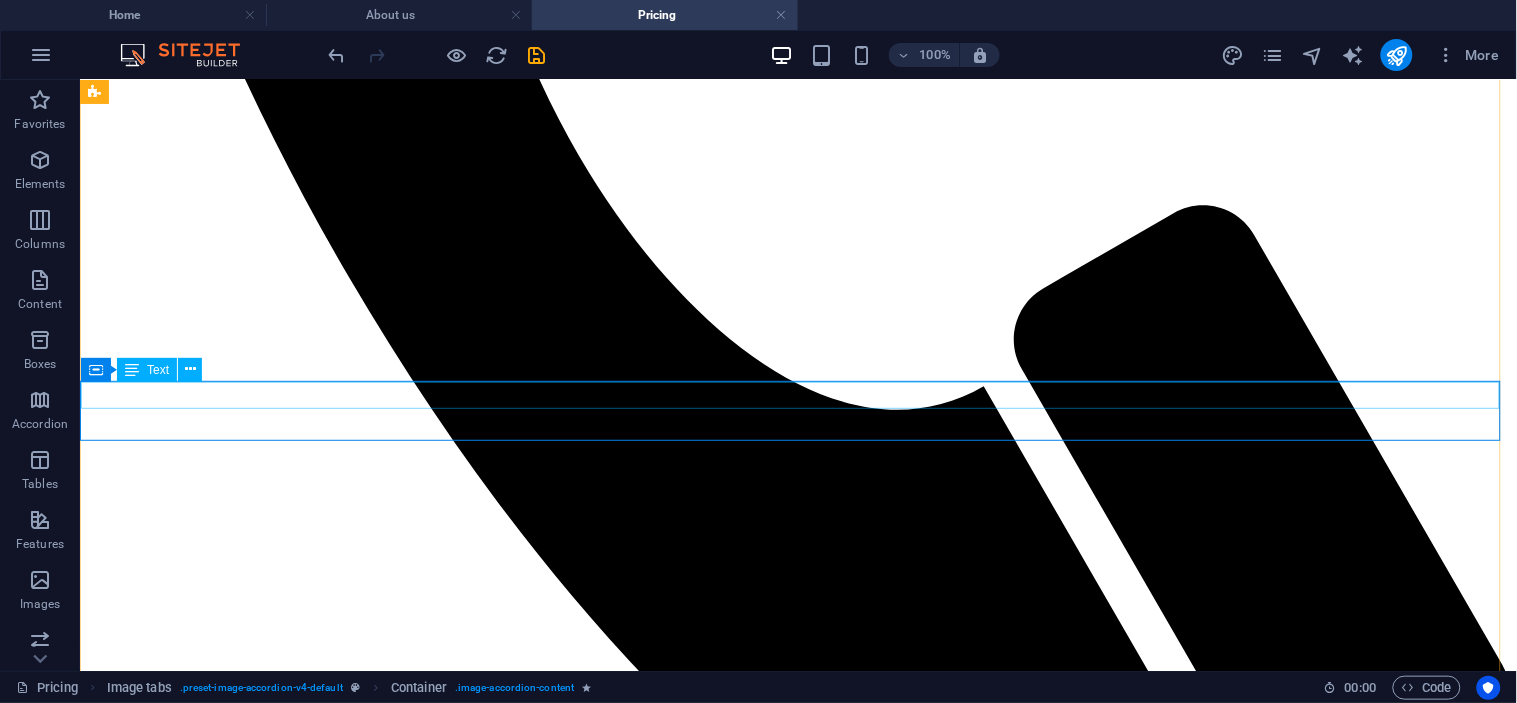 click on "New text element" at bounding box center (797, 2600) 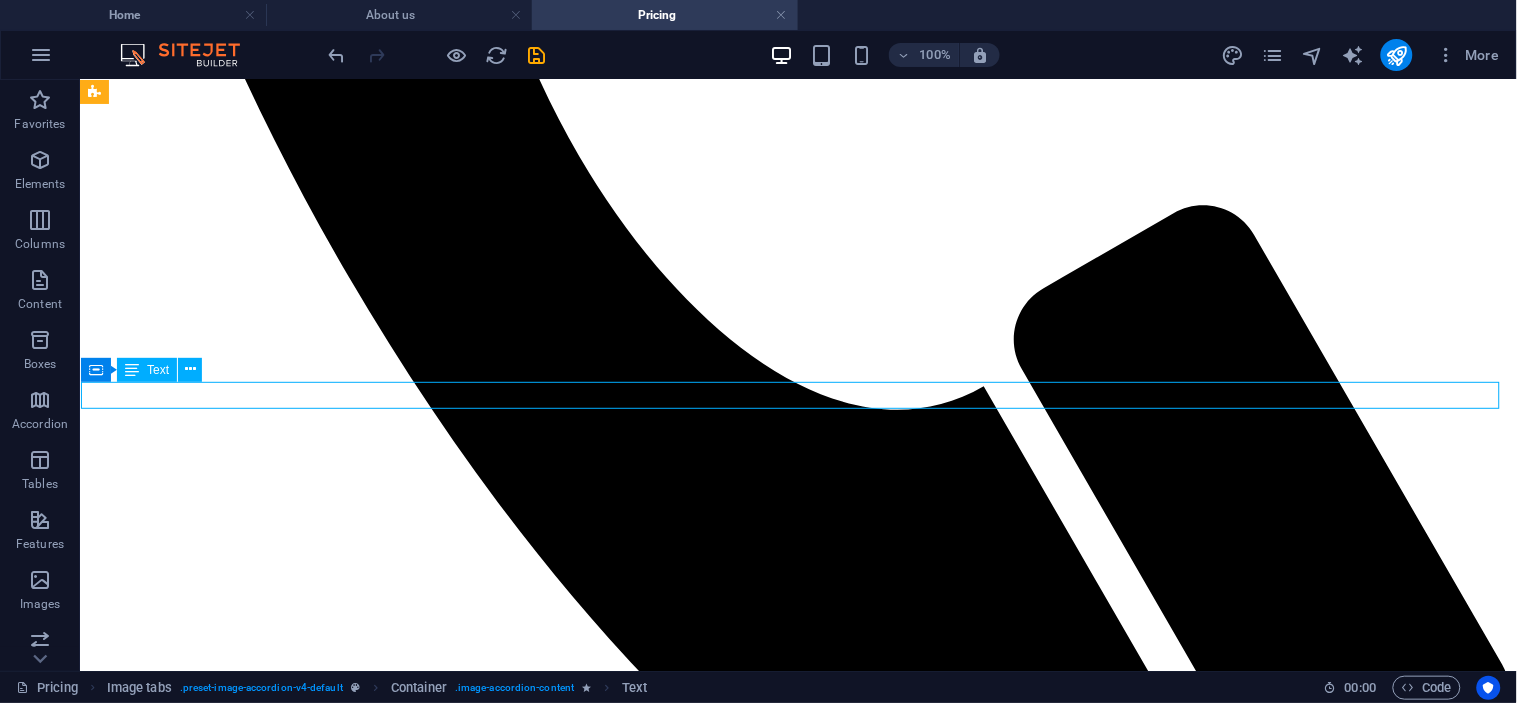 click on "New text element" at bounding box center [797, 2600] 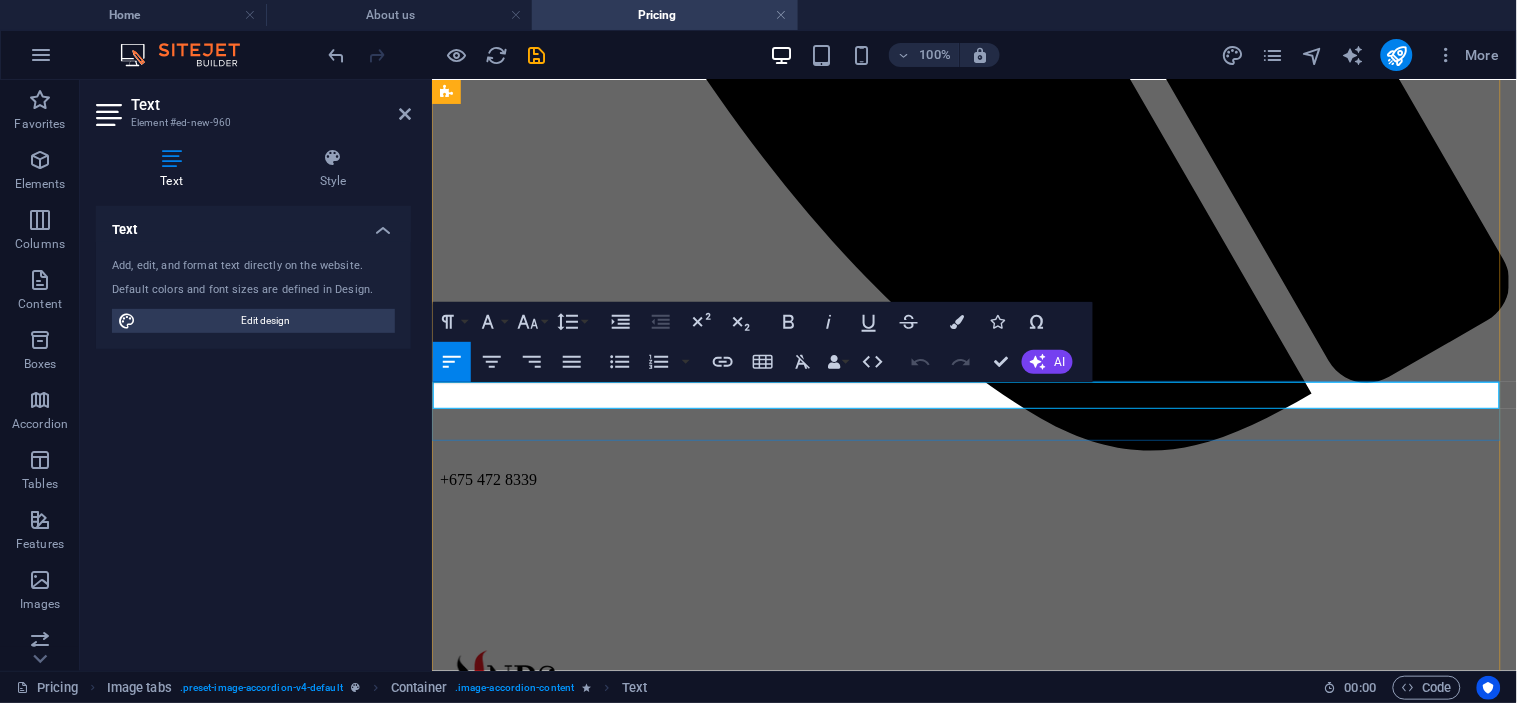 click on "New text element" at bounding box center [973, 2111] 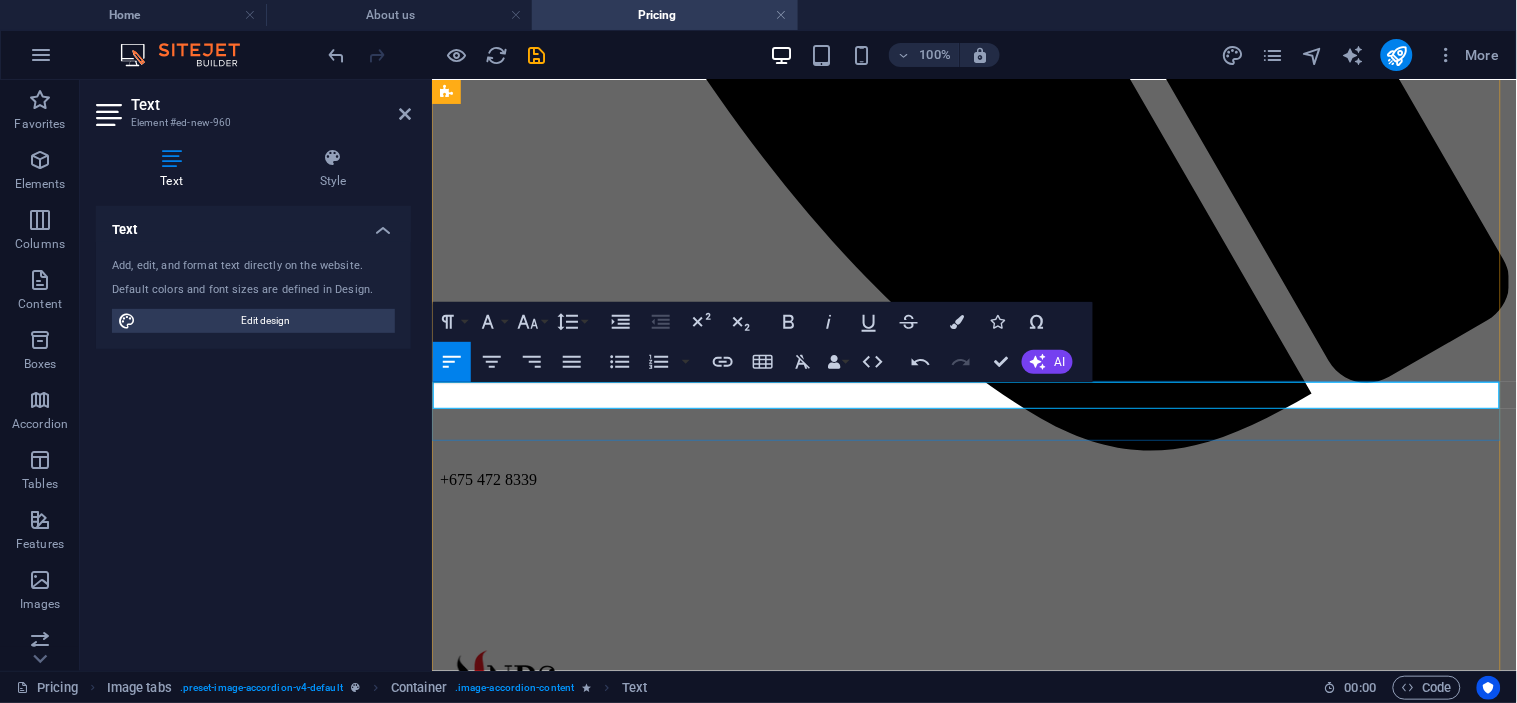 type 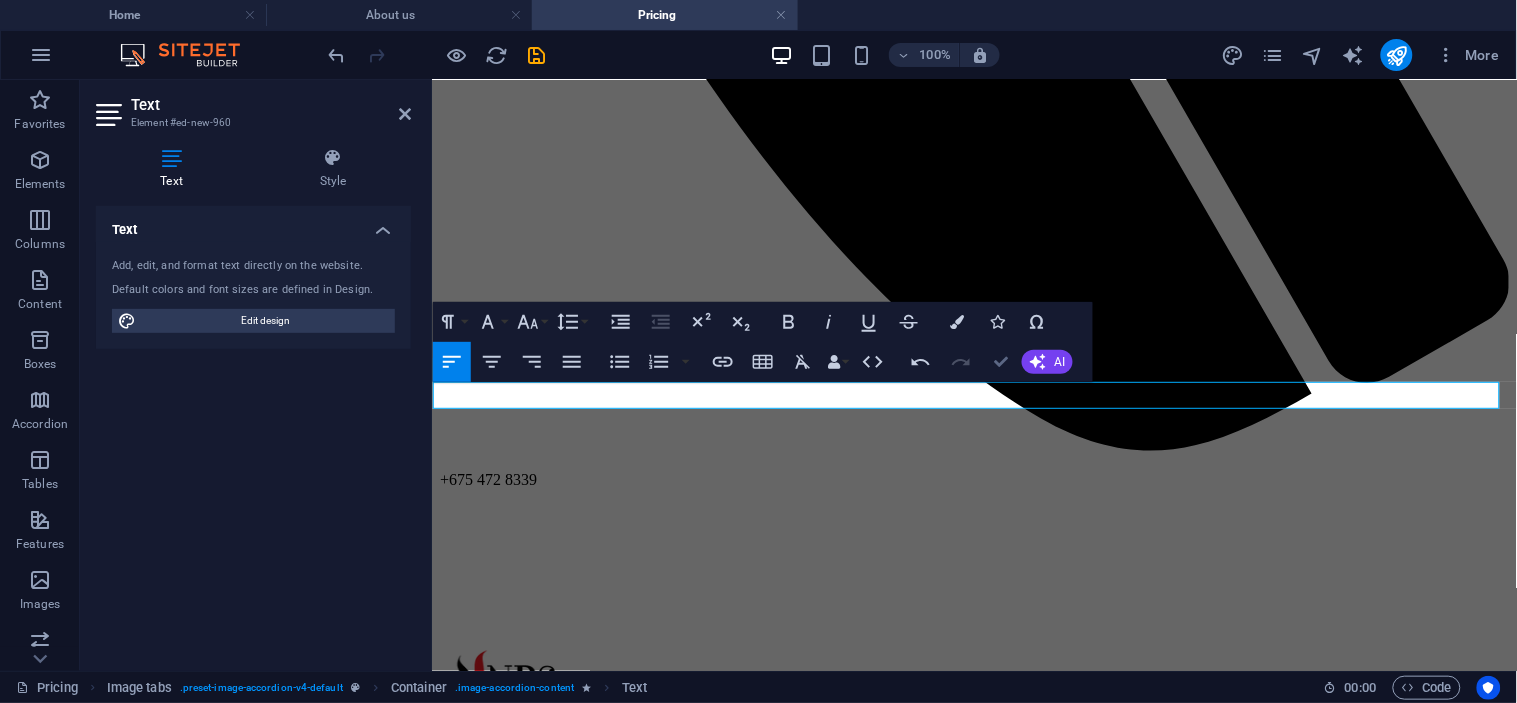 drag, startPoint x: 1002, startPoint y: 366, endPoint x: 918, endPoint y: 277, distance: 122.380554 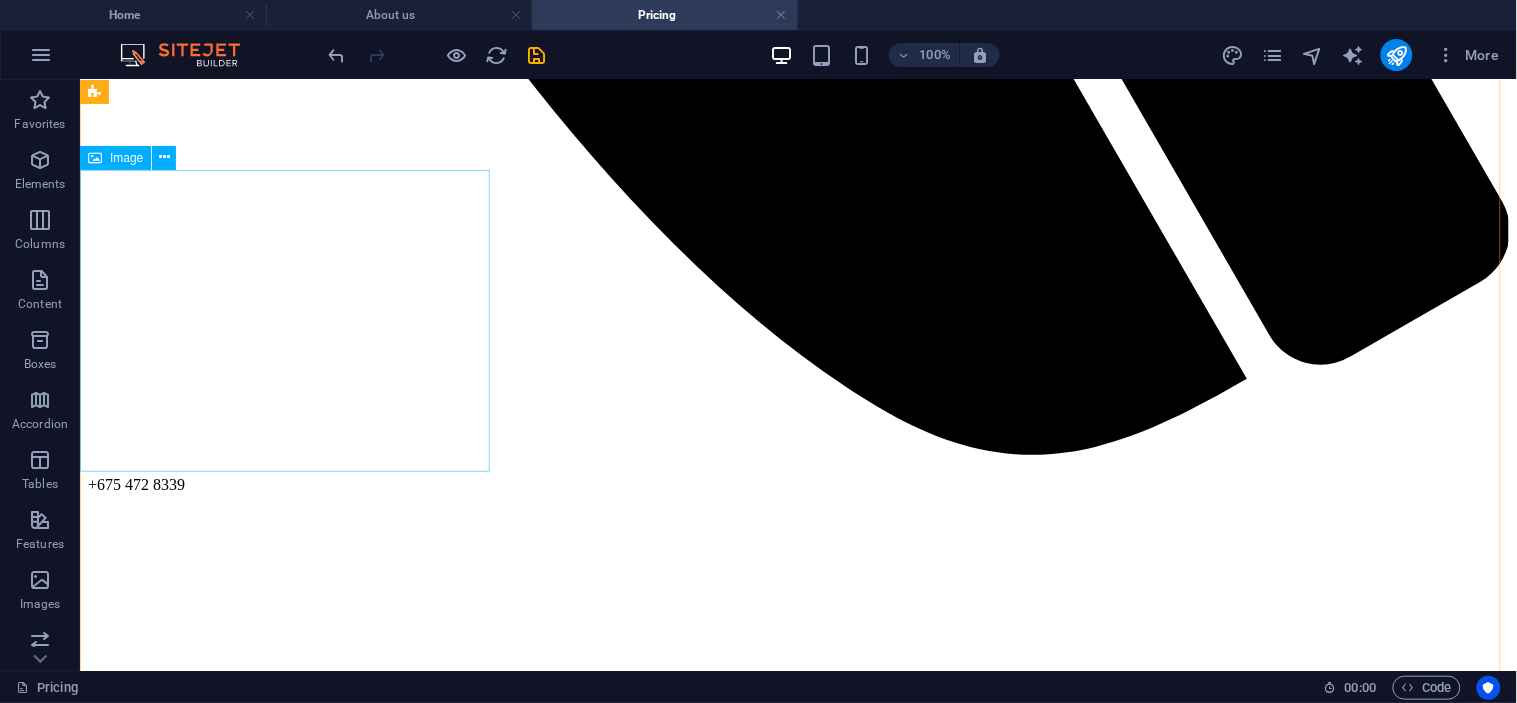 scroll, scrollTop: 1741, scrollLeft: 0, axis: vertical 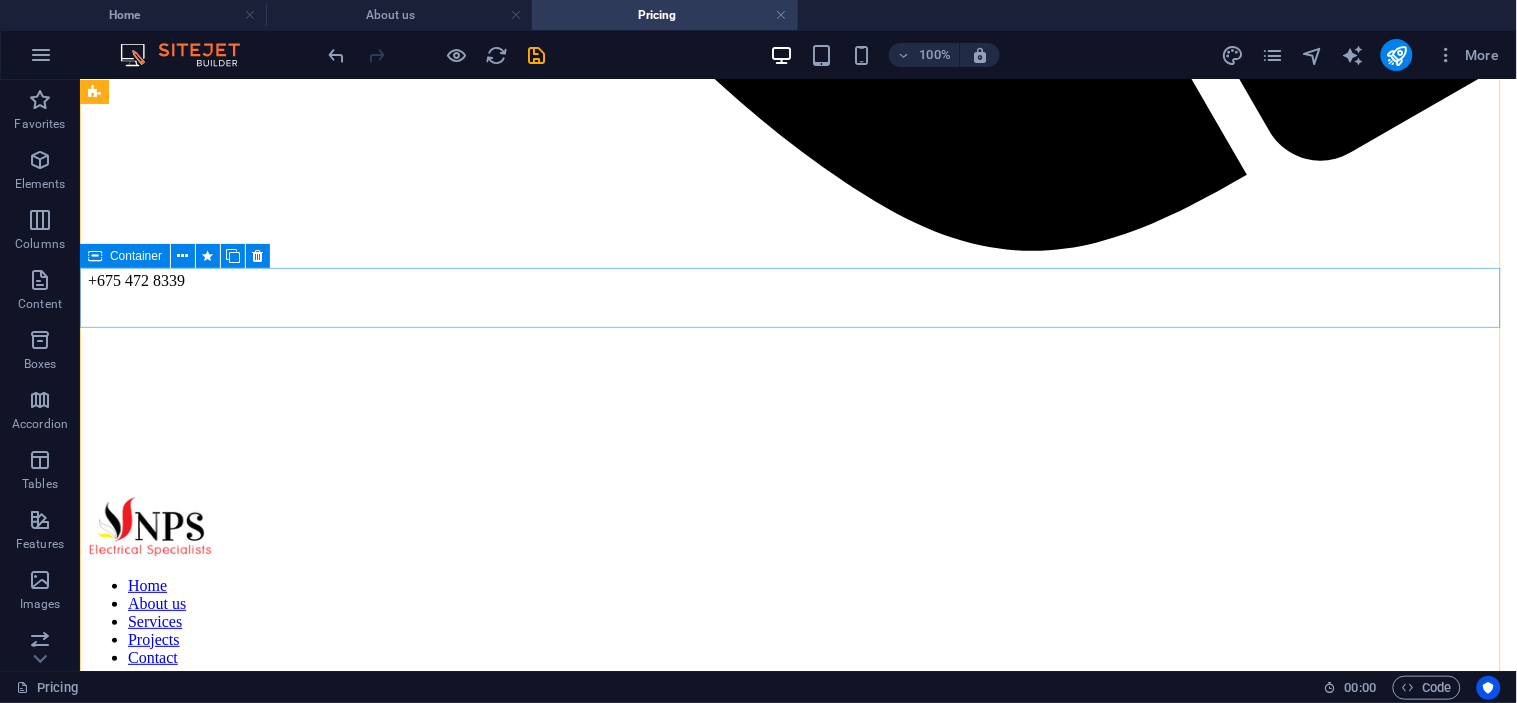 click on "Drop content here or  Add elements  Paste clipboard" at bounding box center [797, 2489] 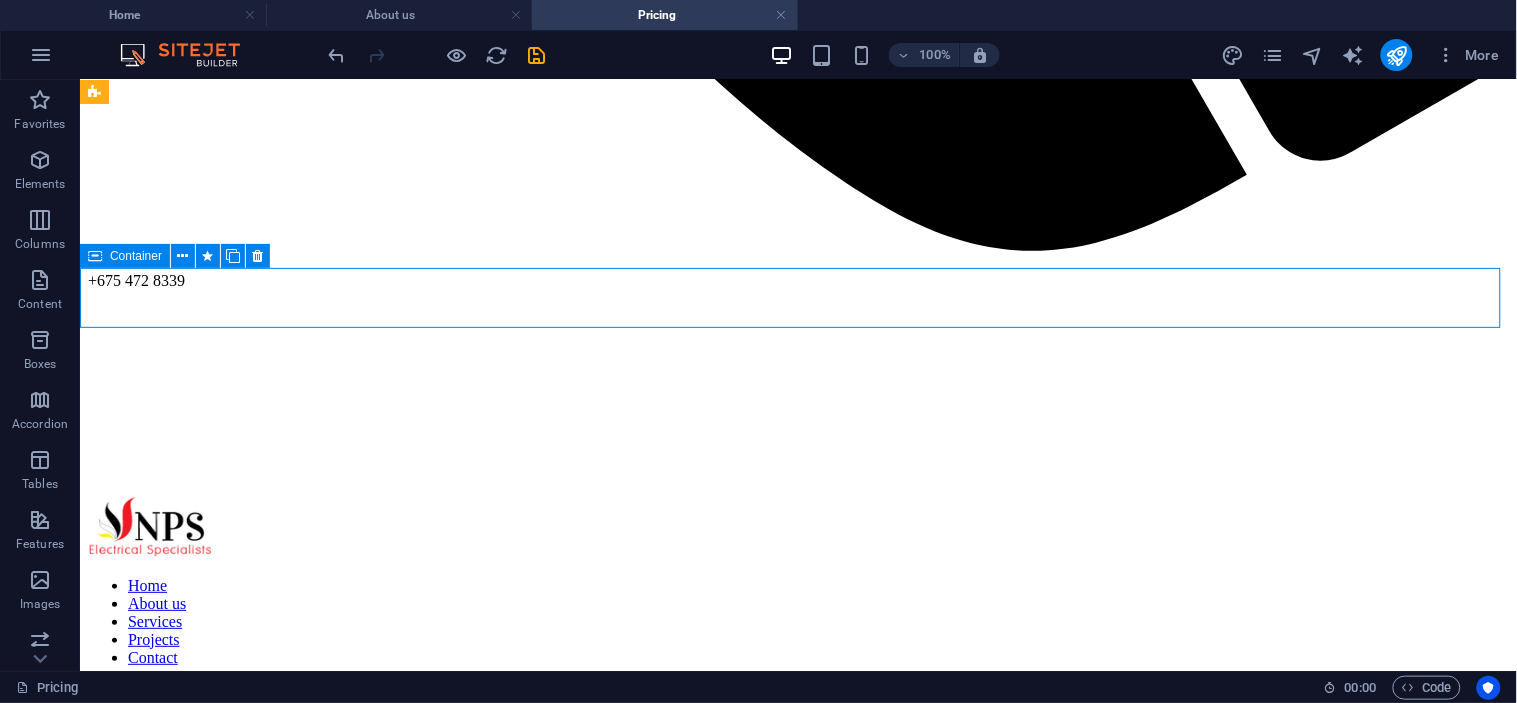 click on "Drop content here or  Add elements  Paste clipboard" at bounding box center [797, 2489] 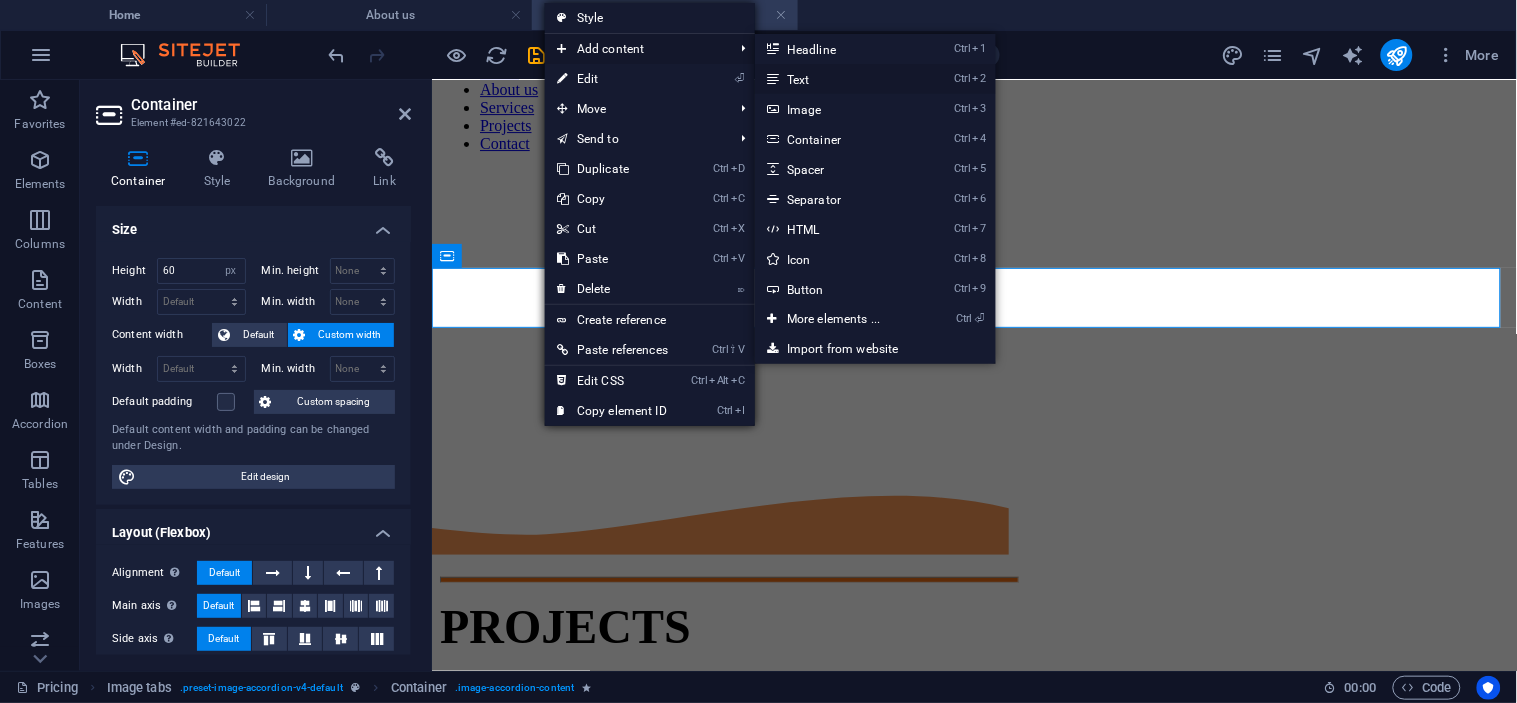 click on "Ctrl 2  Text" at bounding box center [837, 79] 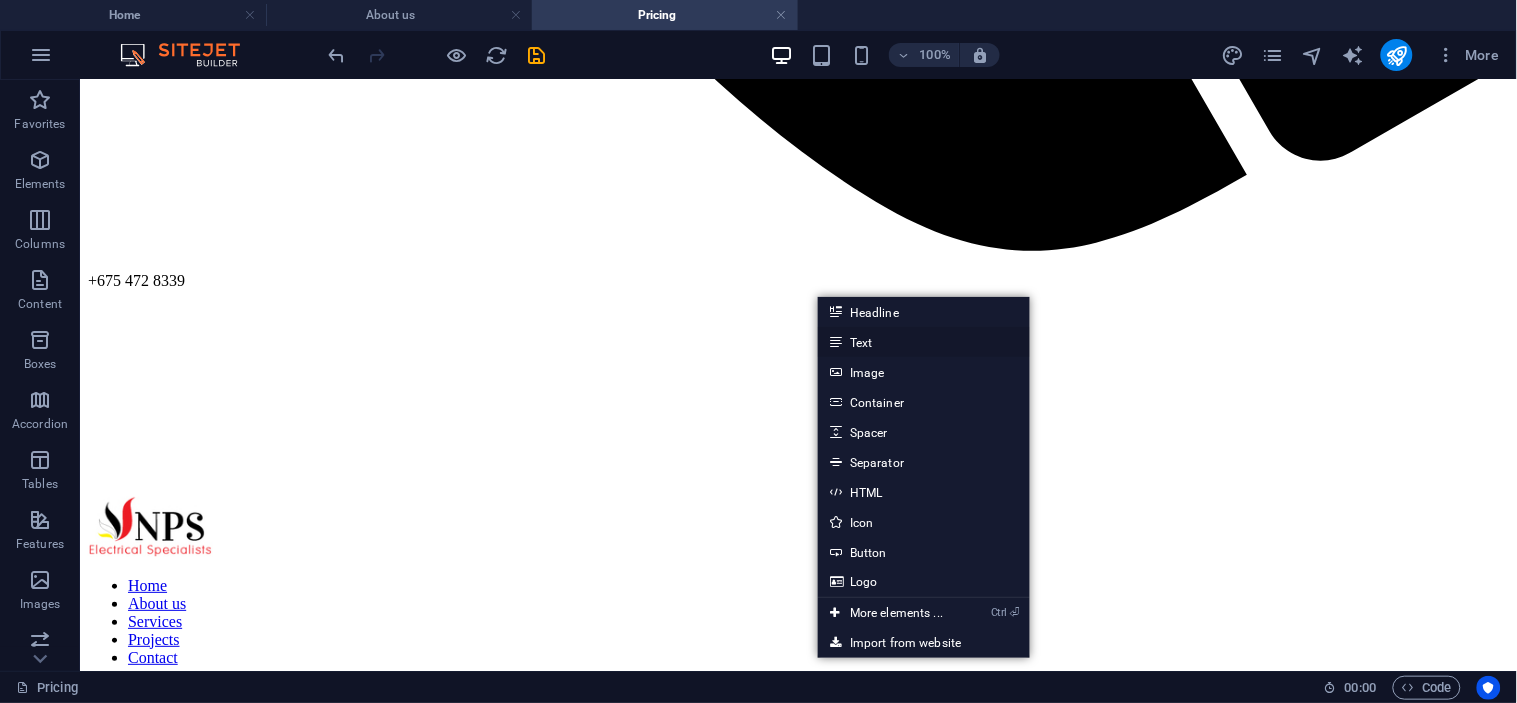 click on "Text" at bounding box center [924, 342] 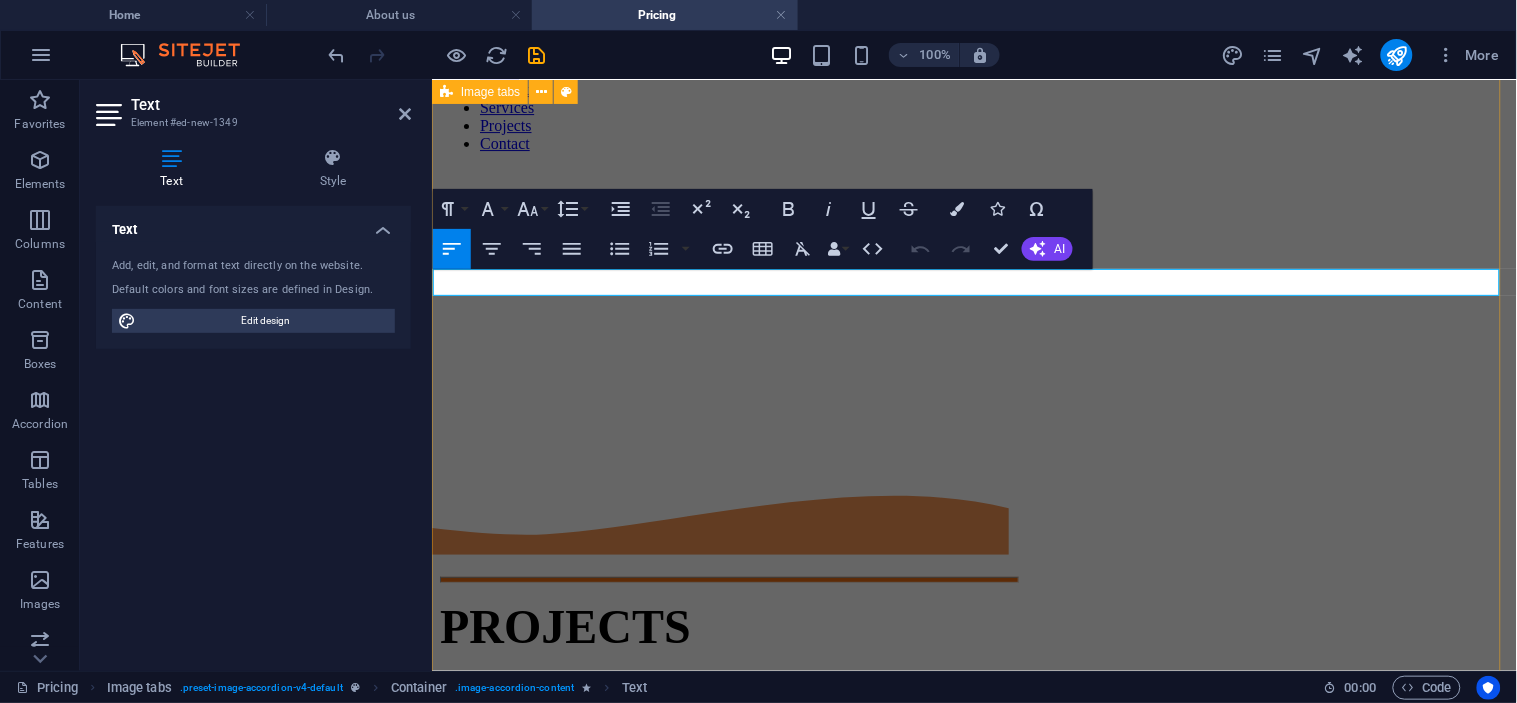 type 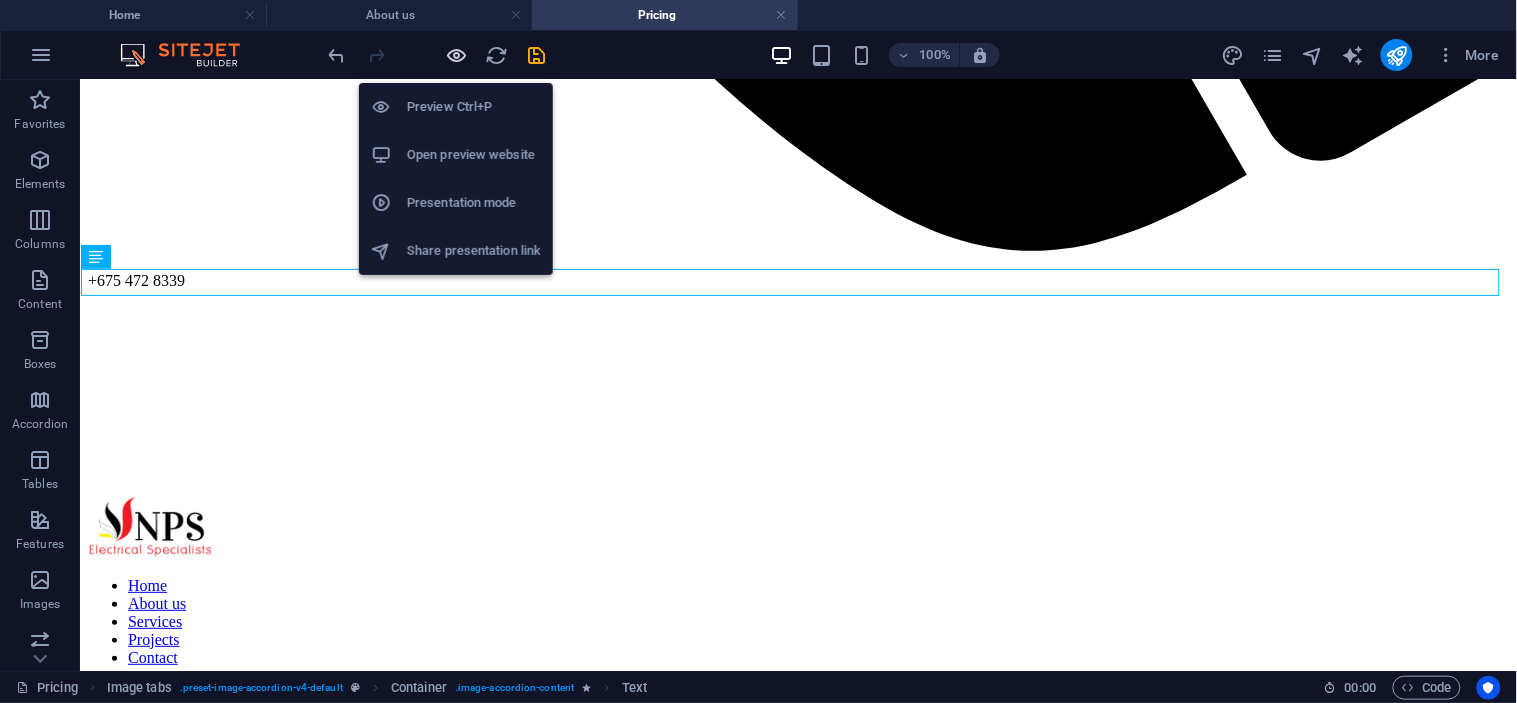 click at bounding box center (457, 55) 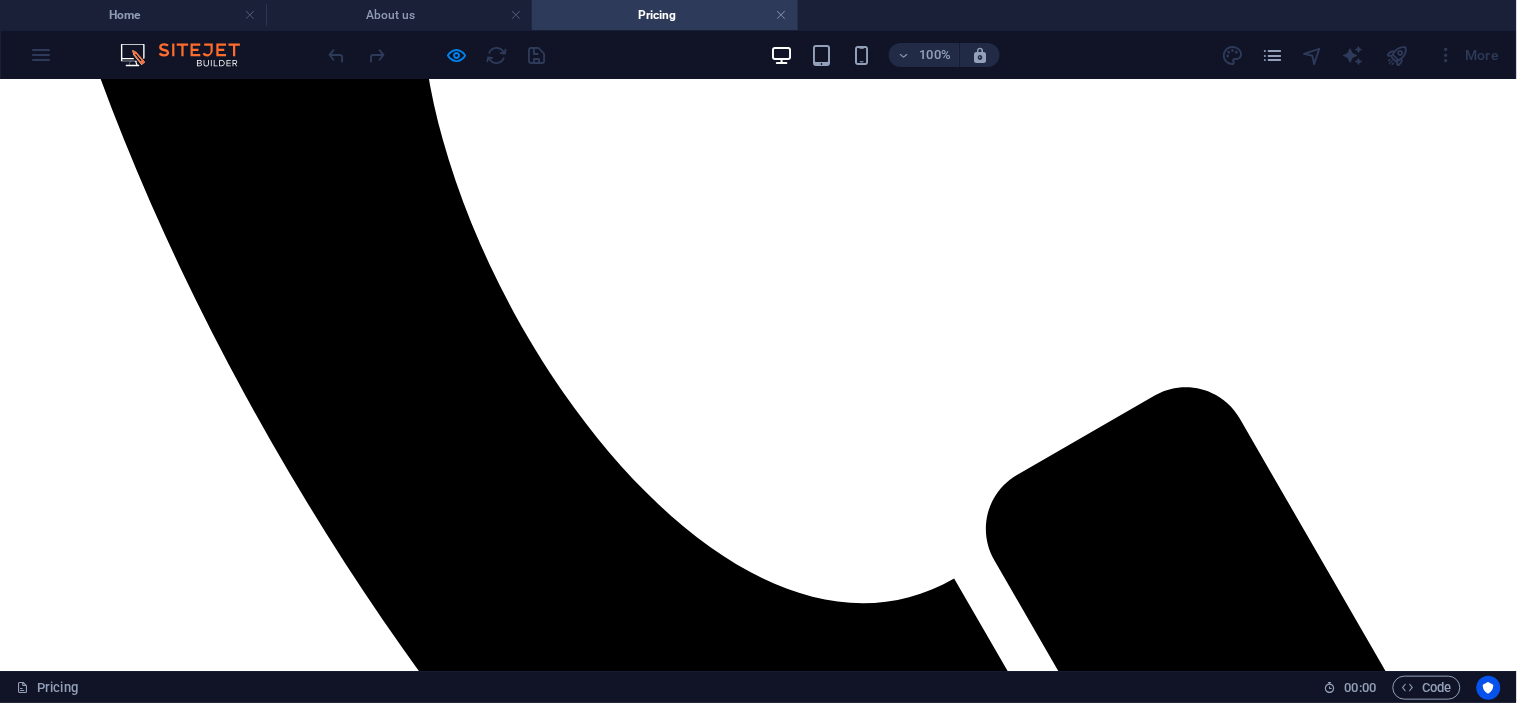 scroll, scrollTop: 852, scrollLeft: 0, axis: vertical 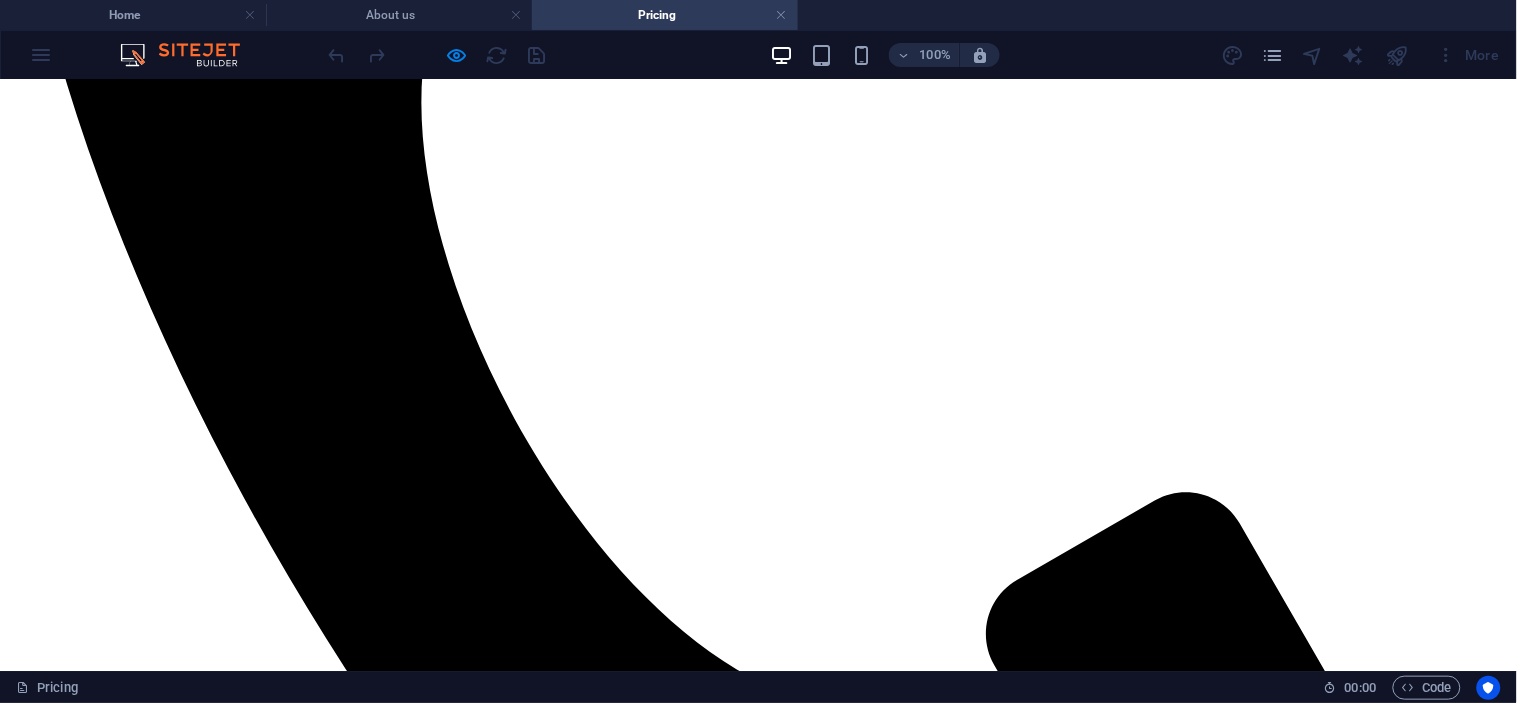 click at bounding box center [437, 55] 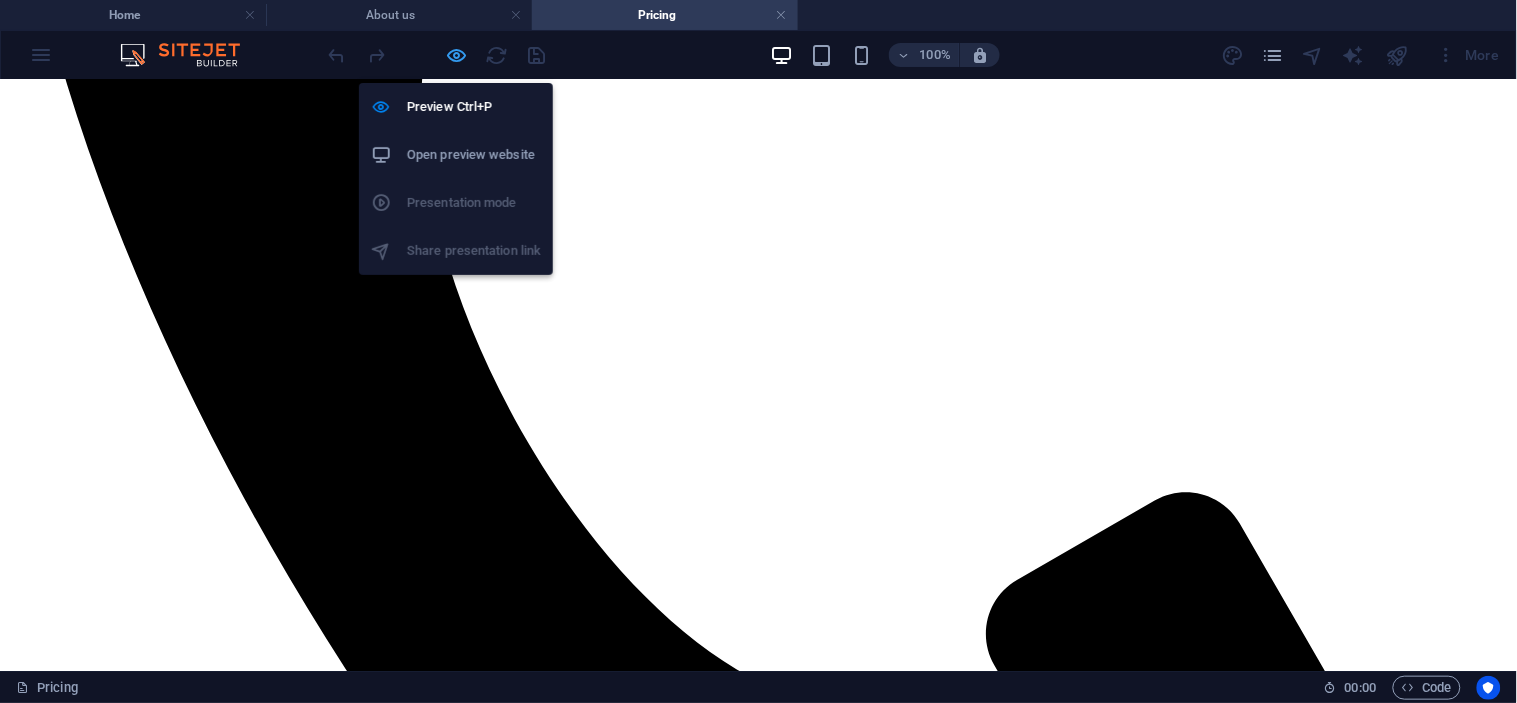 click at bounding box center (457, 55) 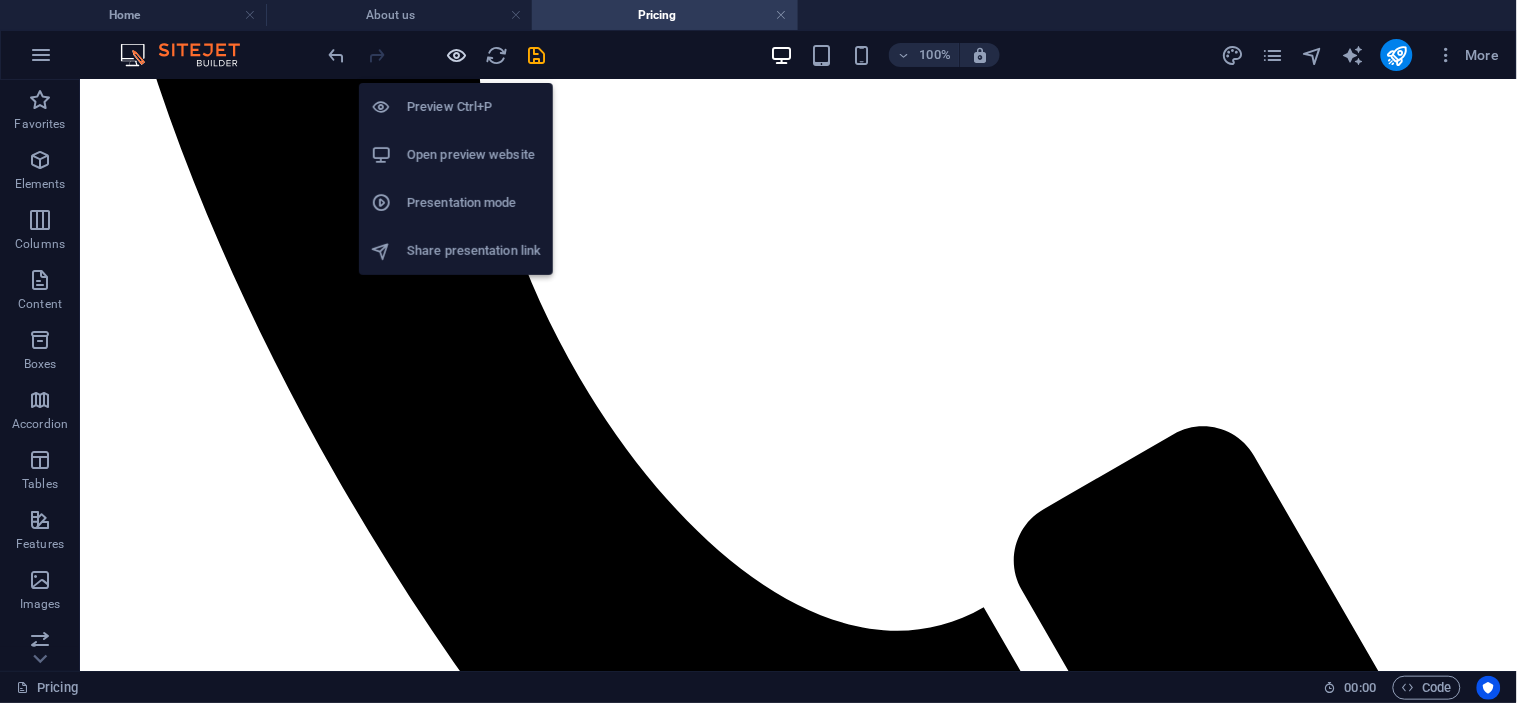 click at bounding box center (457, 55) 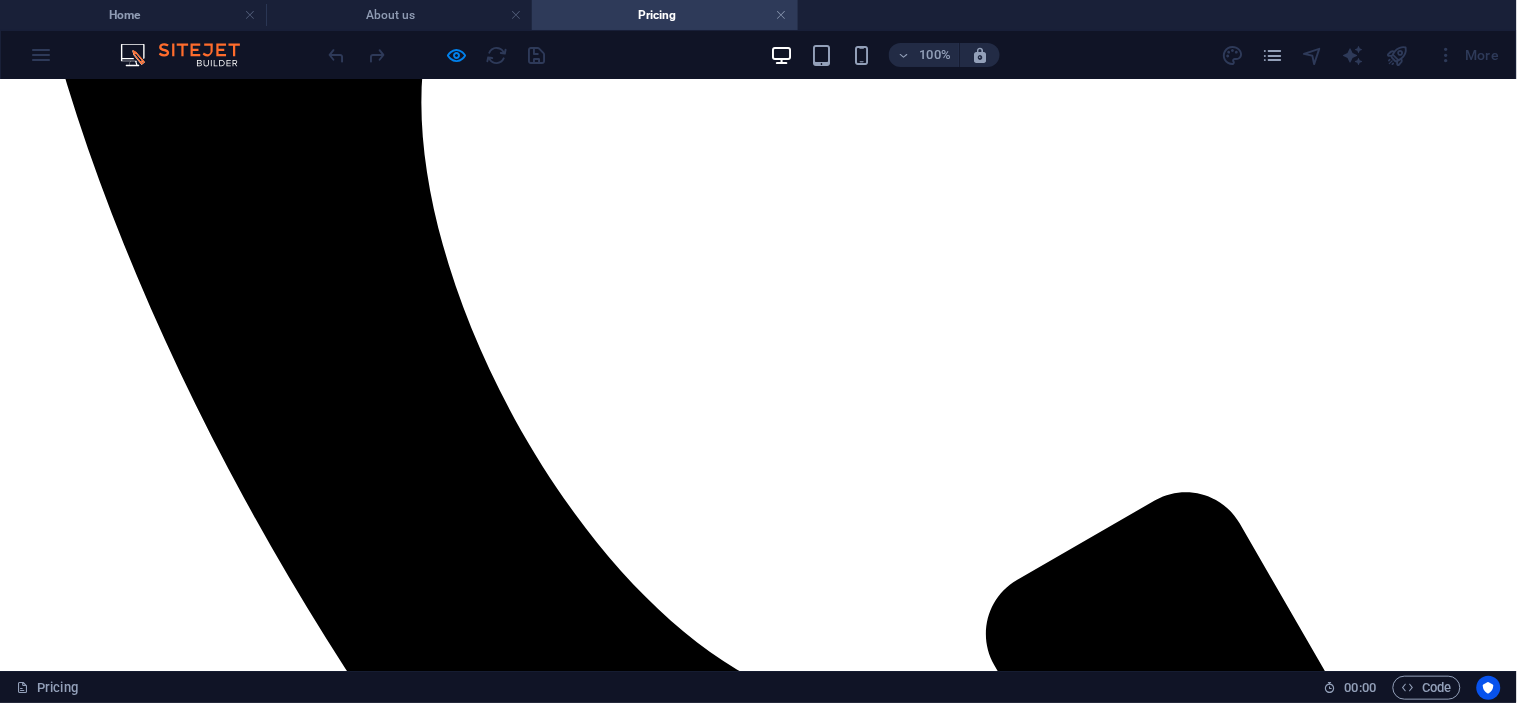 click at bounding box center (758, 2731) 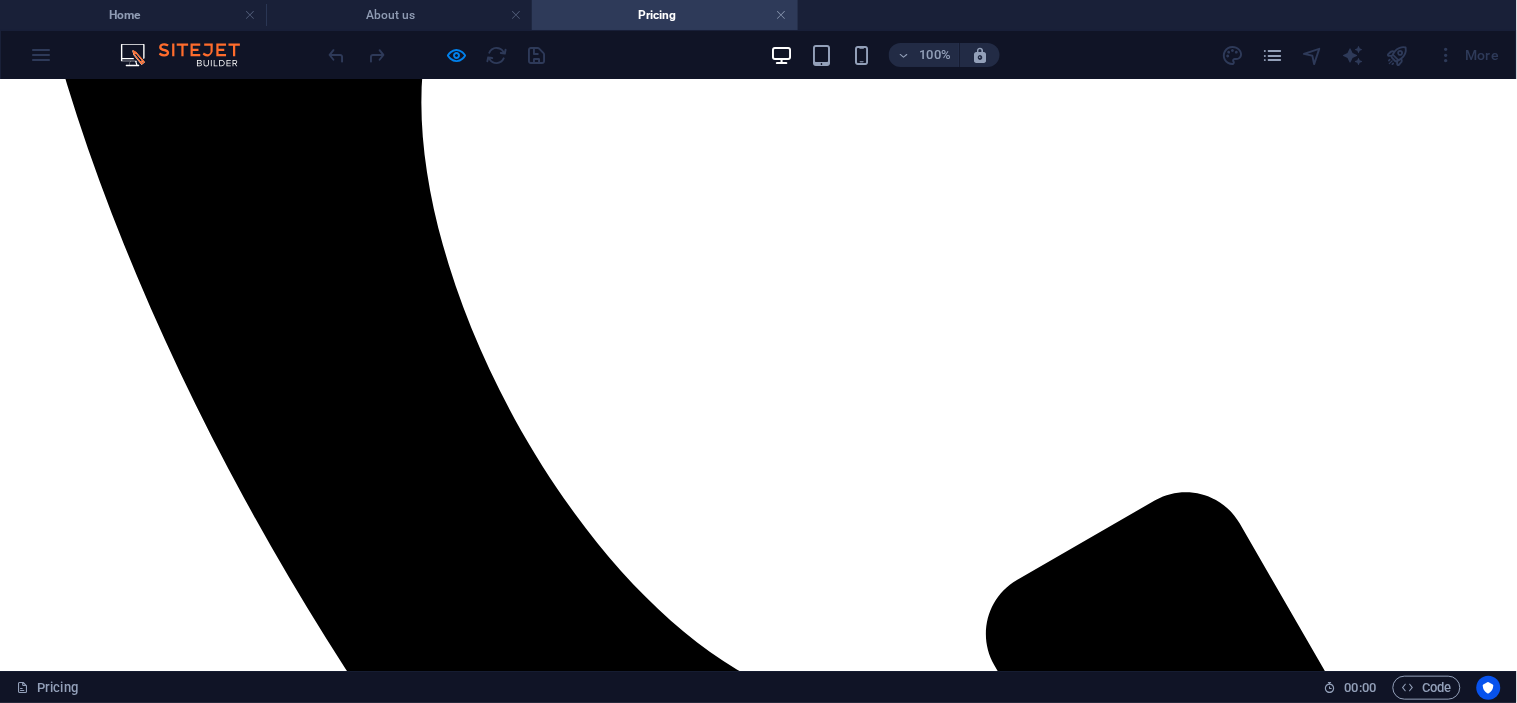 click on "SP BREWERY" at bounding box center [758, 3361] 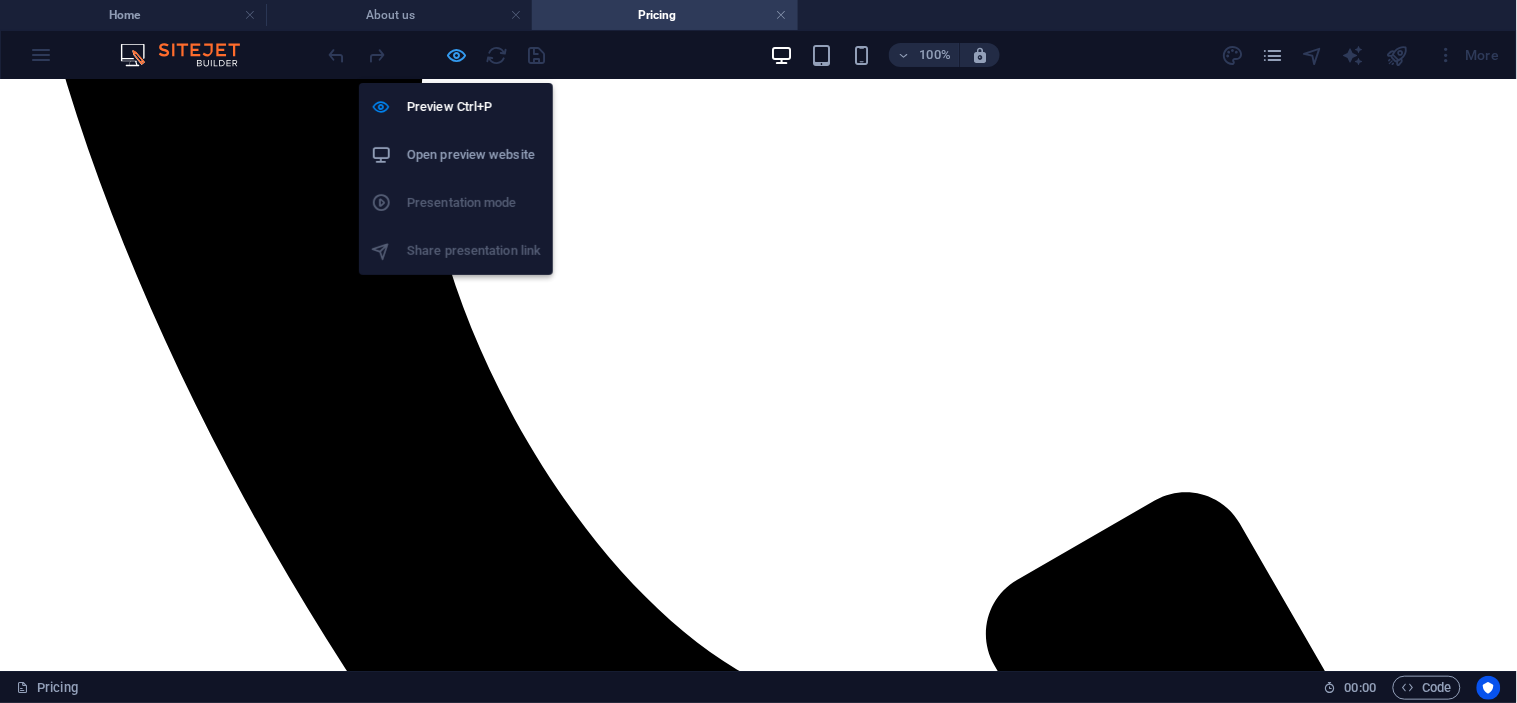 click at bounding box center (457, 55) 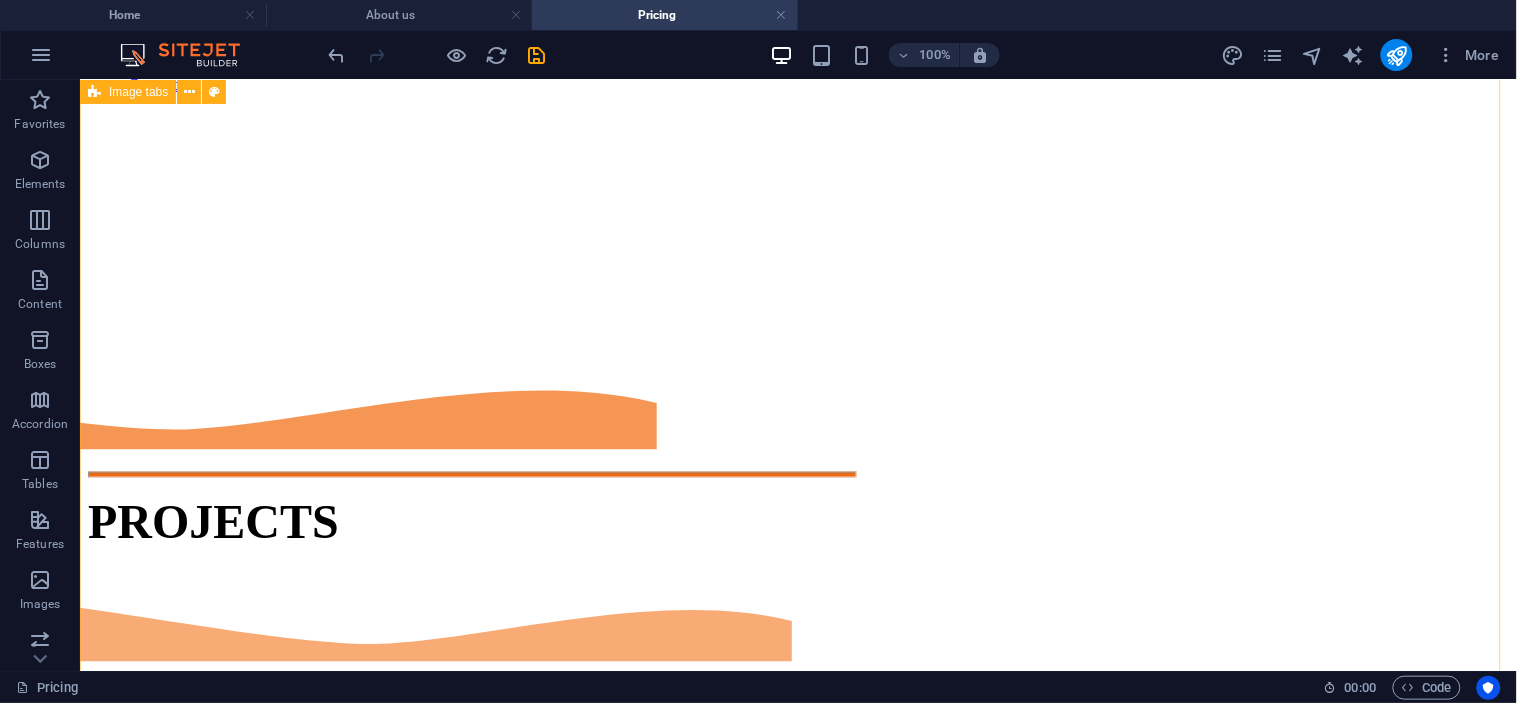 scroll, scrollTop: 2185, scrollLeft: 0, axis: vertical 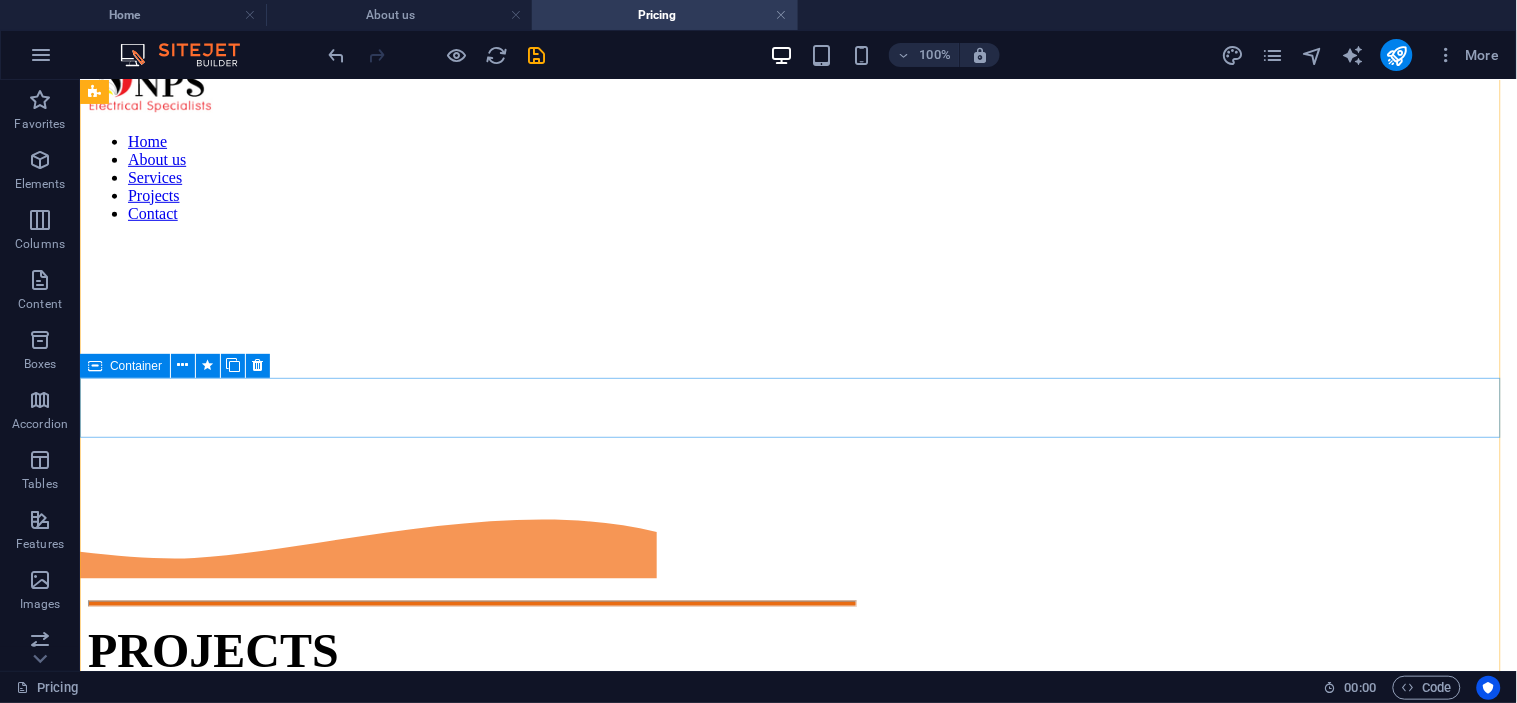 click on "Drop content here or  Add elements  Paste clipboard" at bounding box center (797, 2539) 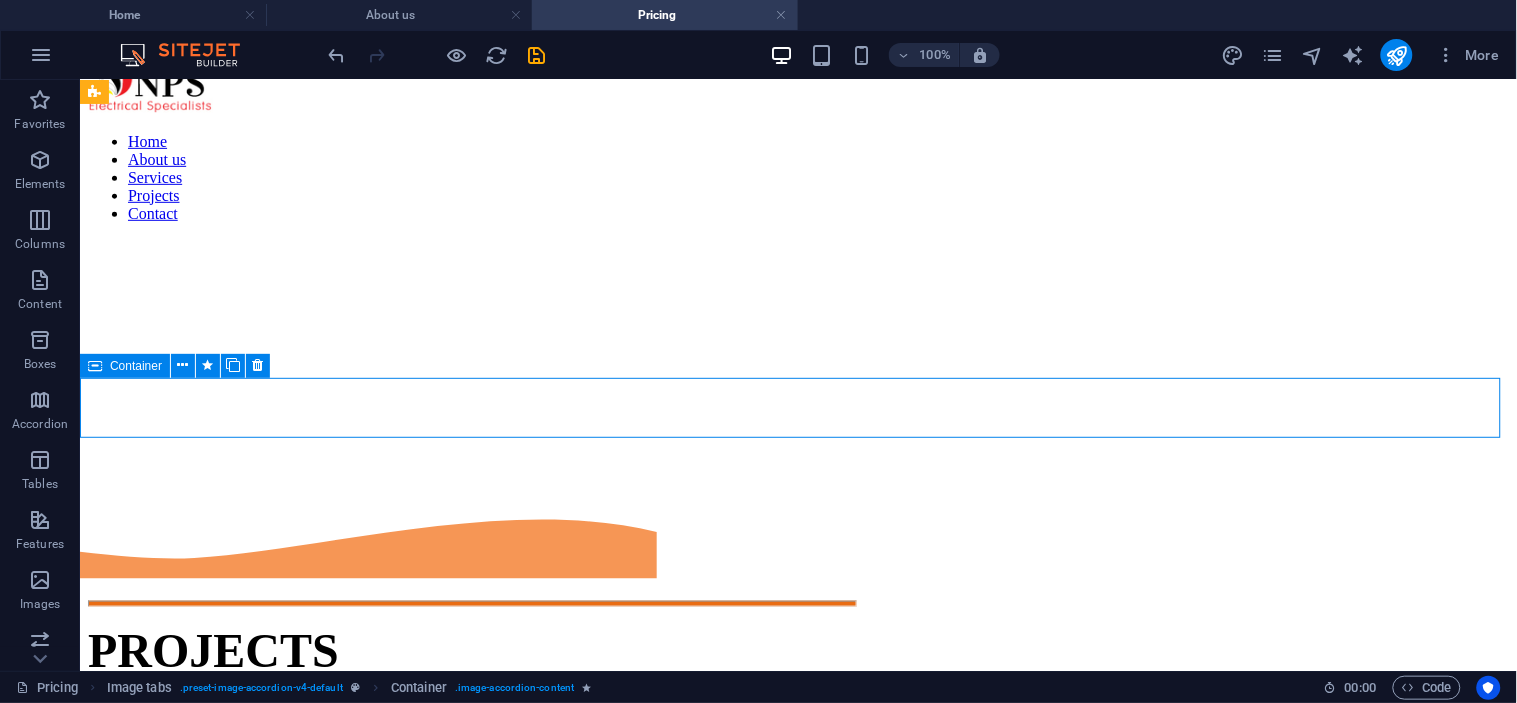 click on "Drop content here or  Add elements  Paste clipboard" at bounding box center [797, 2539] 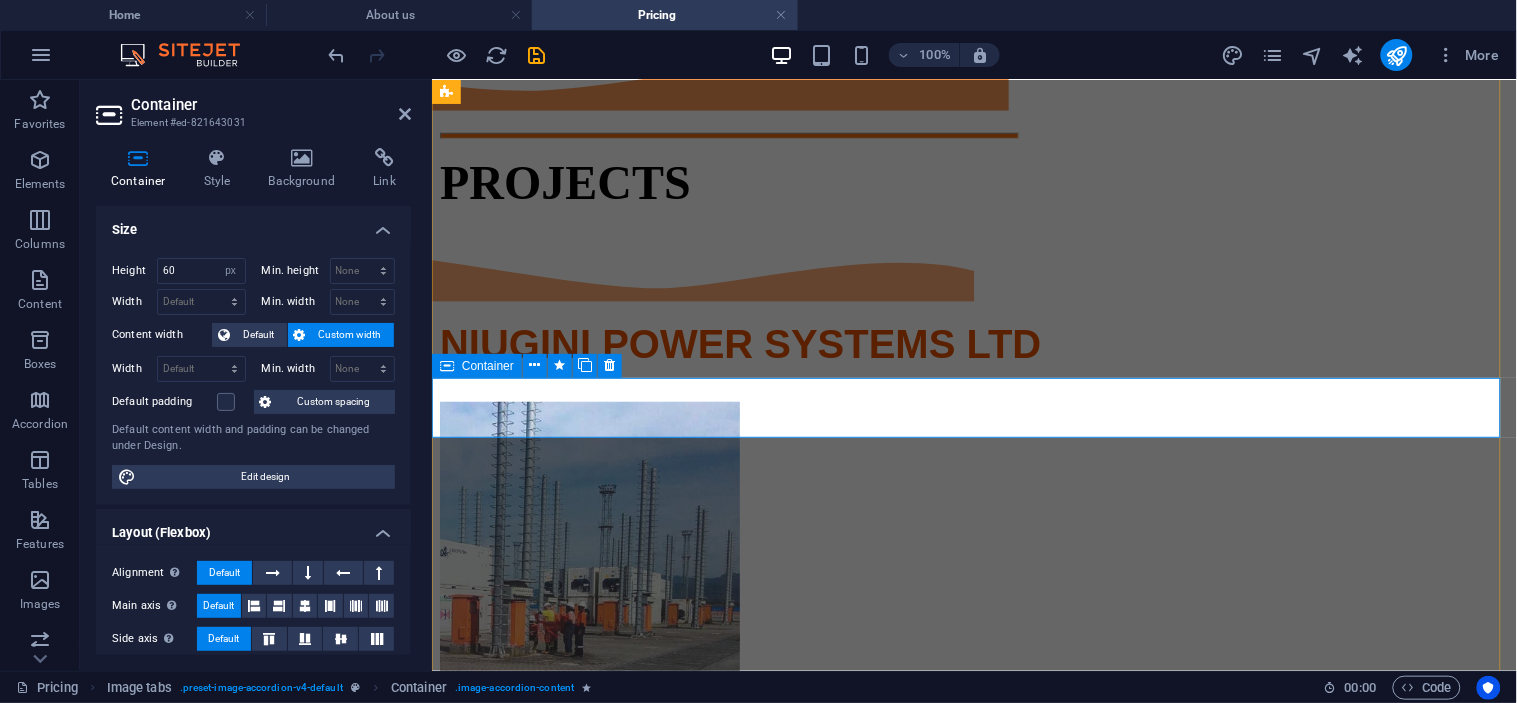 click on "Drop content here or  Add elements  Paste clipboard" at bounding box center (973, 2050) 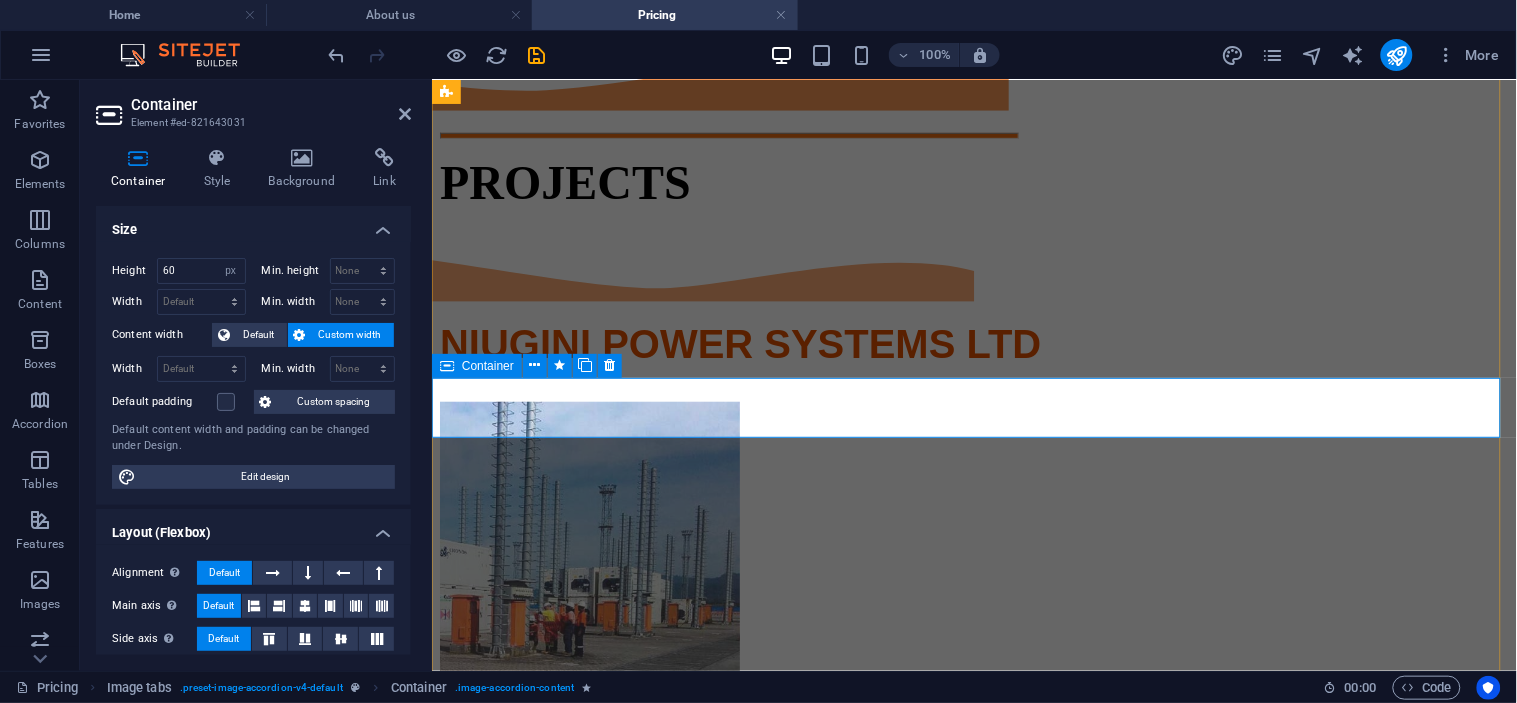 click on "Drop content here or  Add elements  Paste clipboard" at bounding box center [973, 2050] 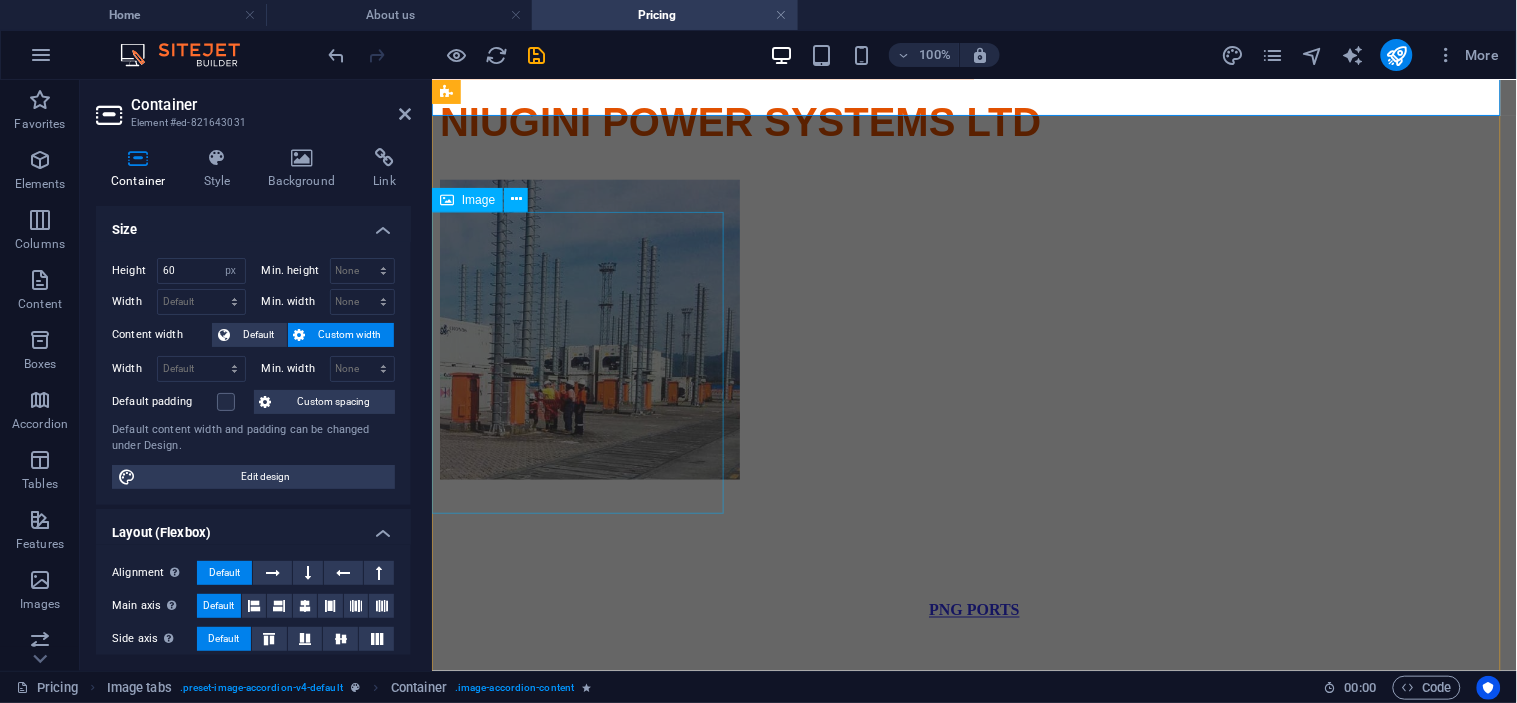 scroll, scrollTop: 2630, scrollLeft: 0, axis: vertical 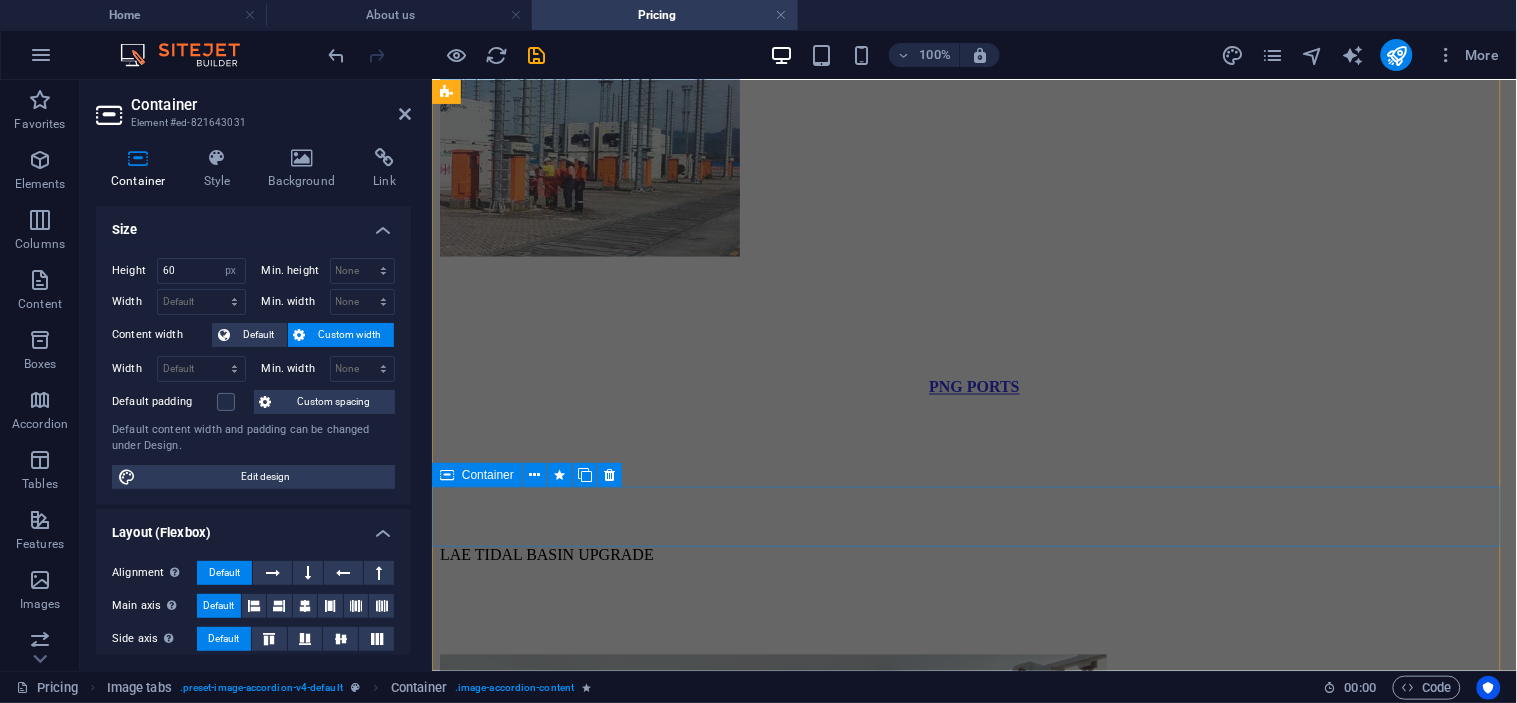 click on "Drop content here or  Add elements  Paste clipboard" at bounding box center (973, 2099) 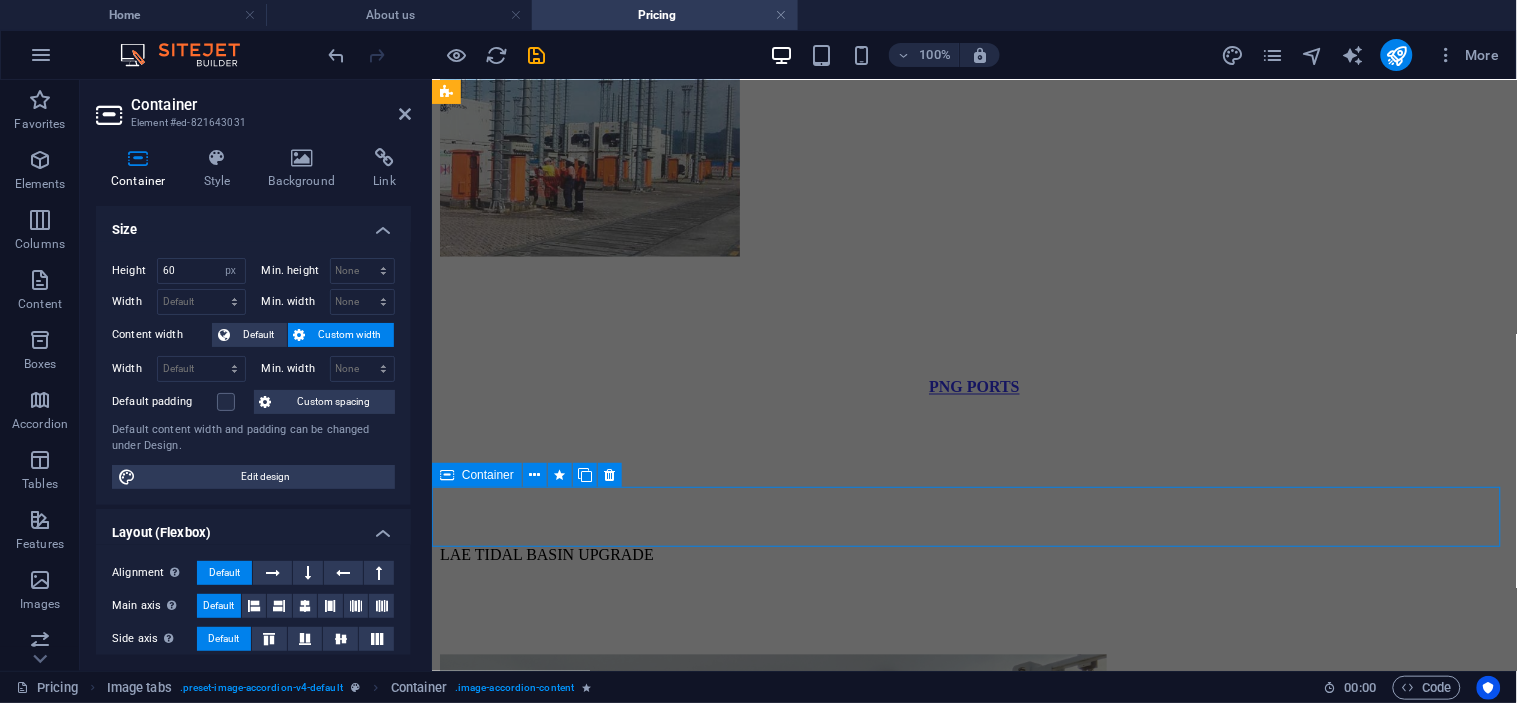 click on "Drop content here or  Add elements  Paste clipboard" at bounding box center (973, 2099) 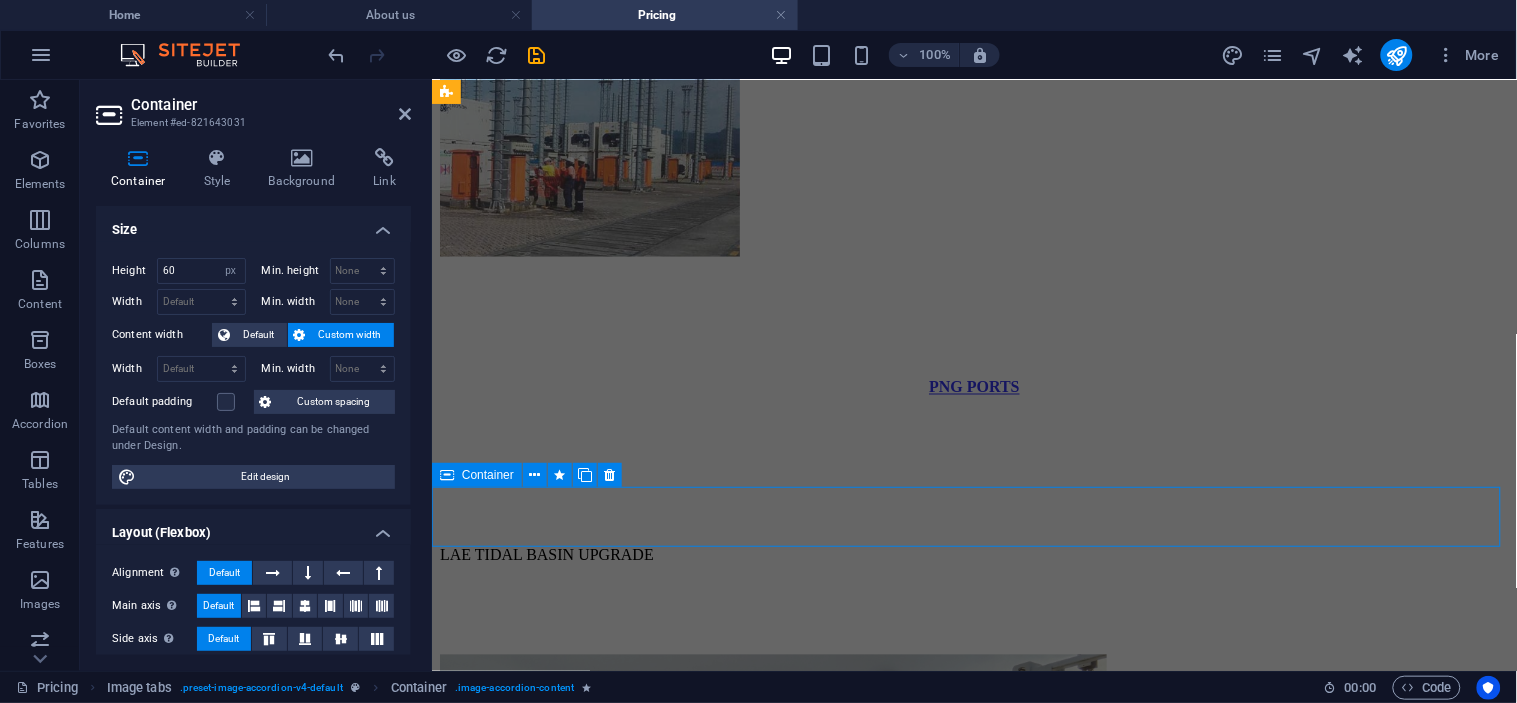 select on "px" 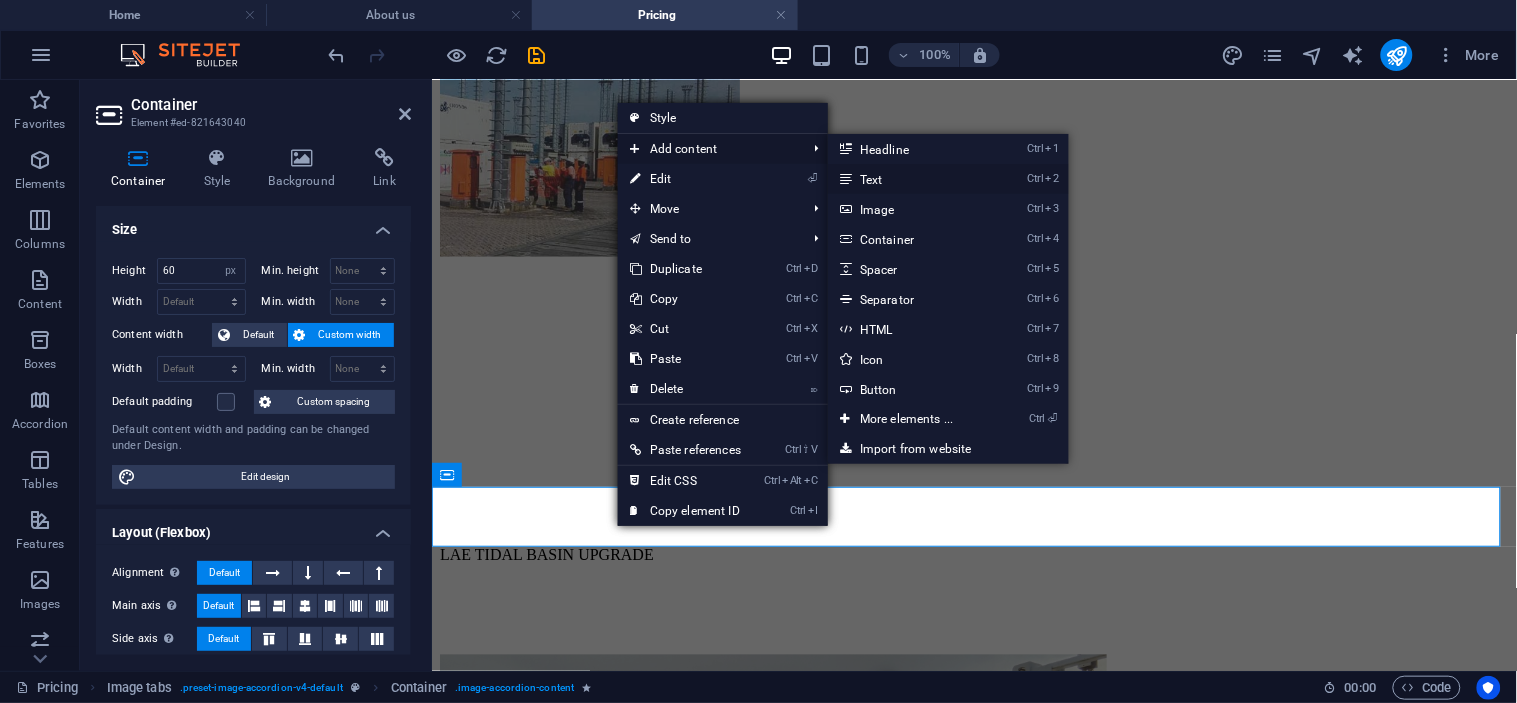 click on "Ctrl 2  Text" at bounding box center [910, 179] 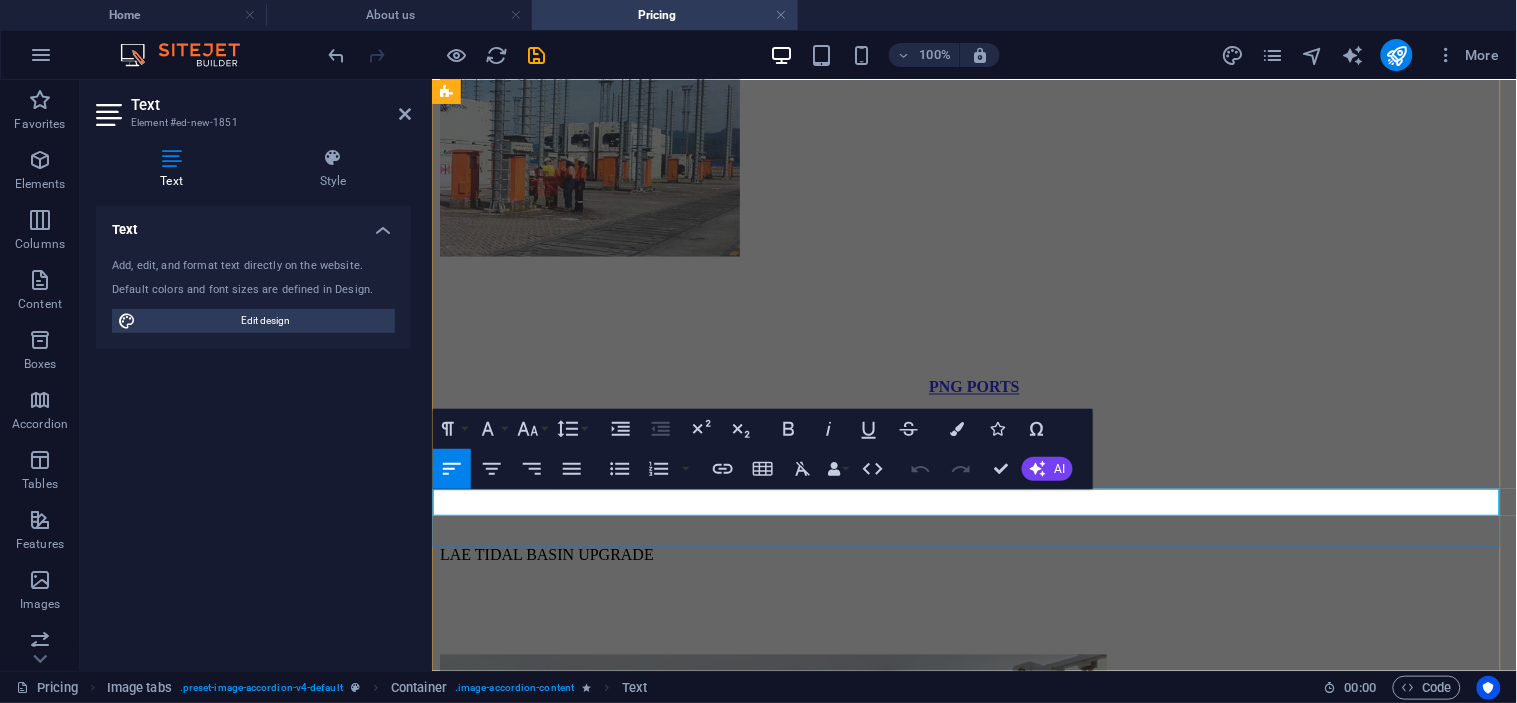 click on "New text element" at bounding box center [973, 2037] 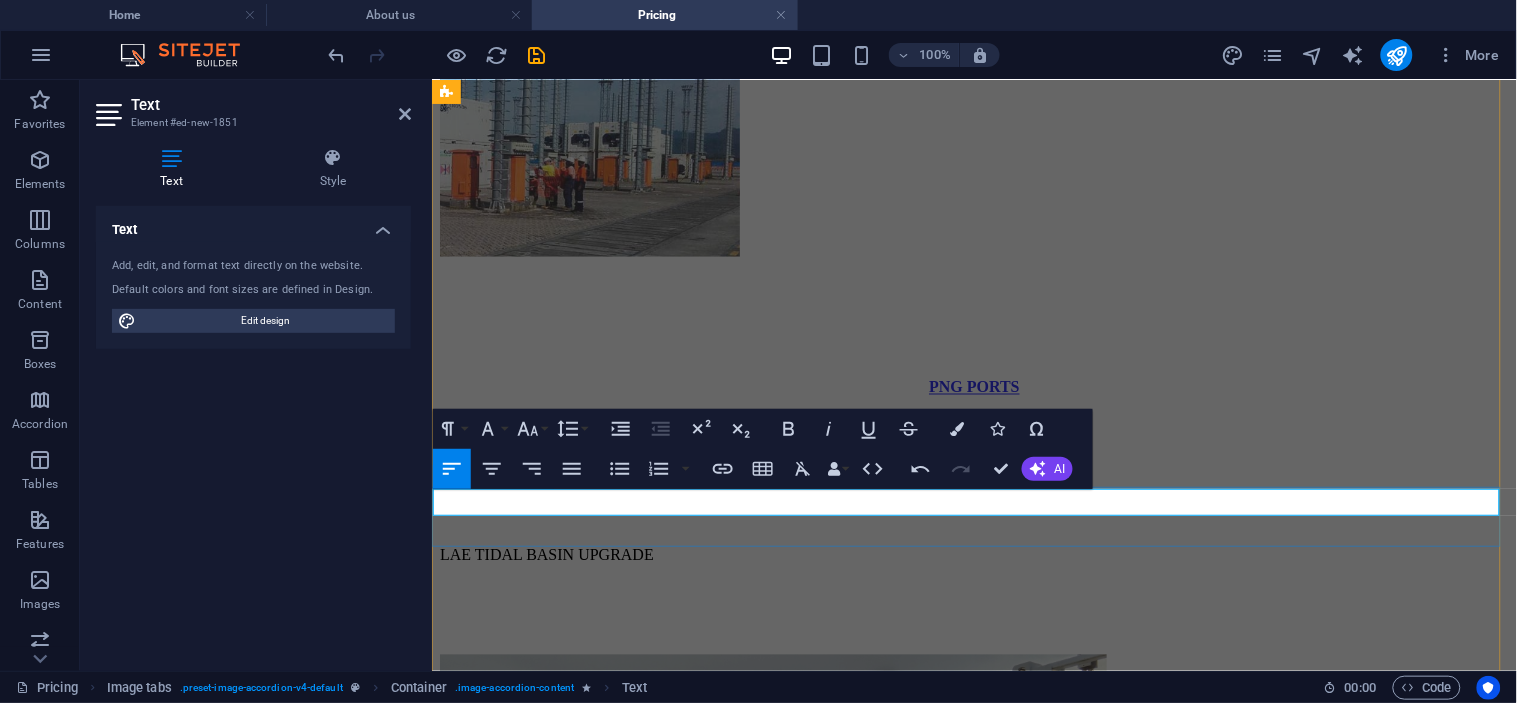 type 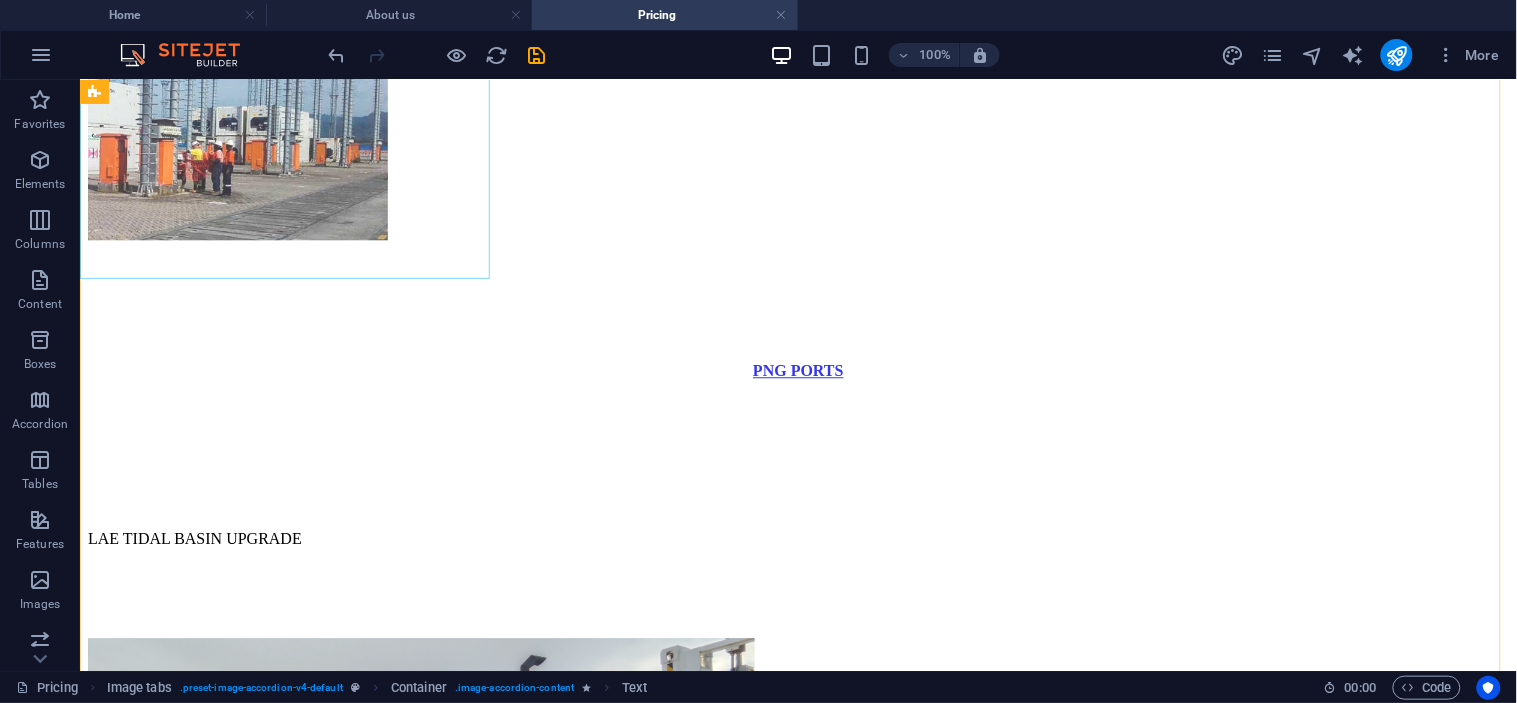 scroll, scrollTop: 3296, scrollLeft: 0, axis: vertical 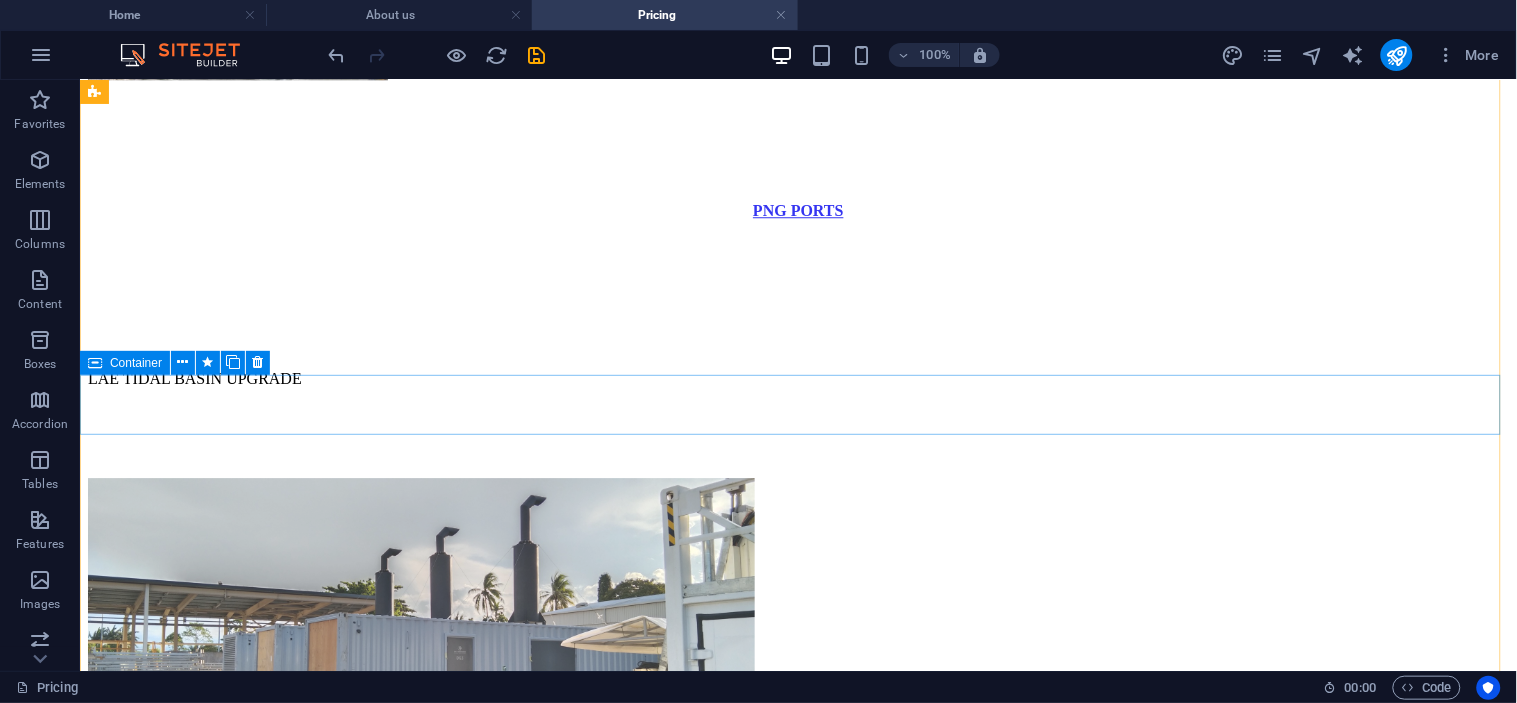 click on "Drop content here or  Add elements  Paste clipboard" at bounding box center (797, 2416) 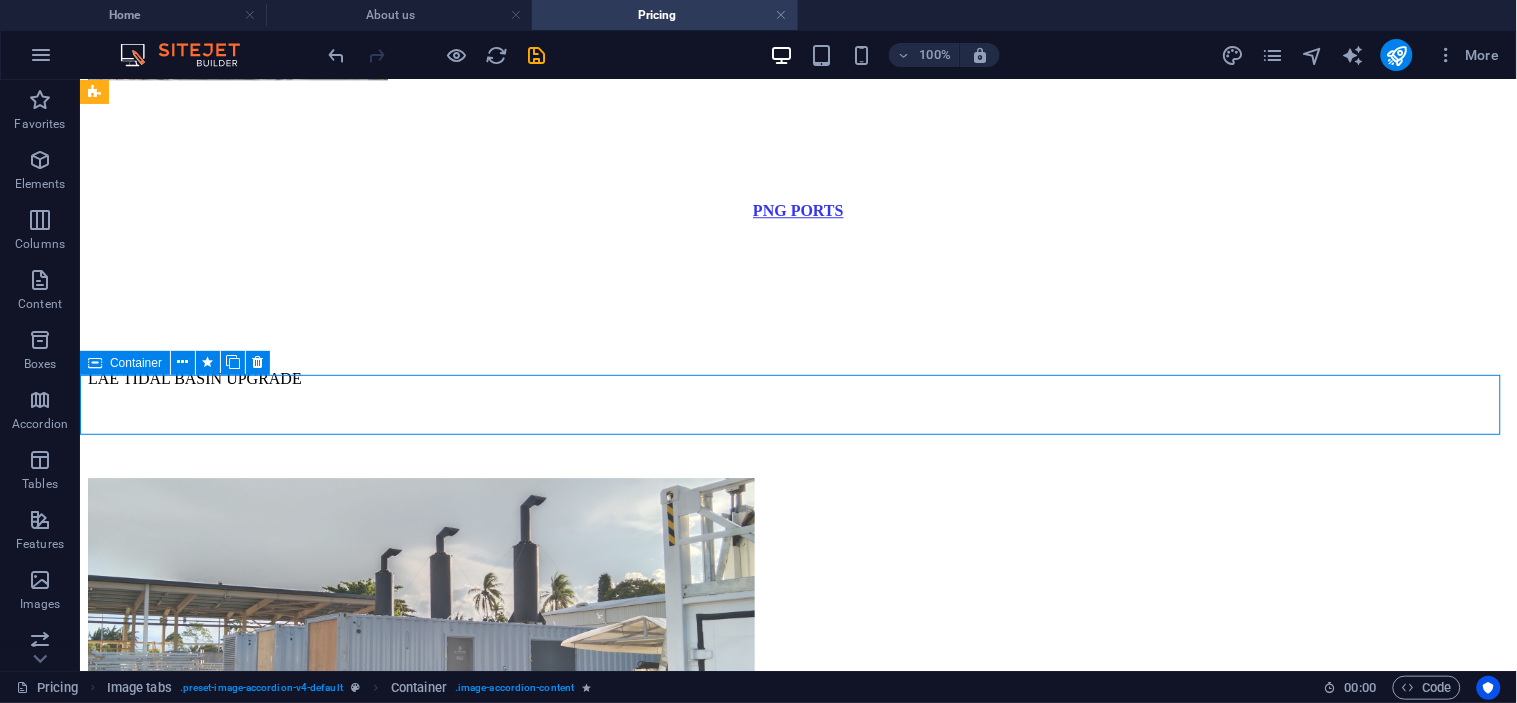 click on "Drop content here or  Add elements  Paste clipboard" at bounding box center (797, 2416) 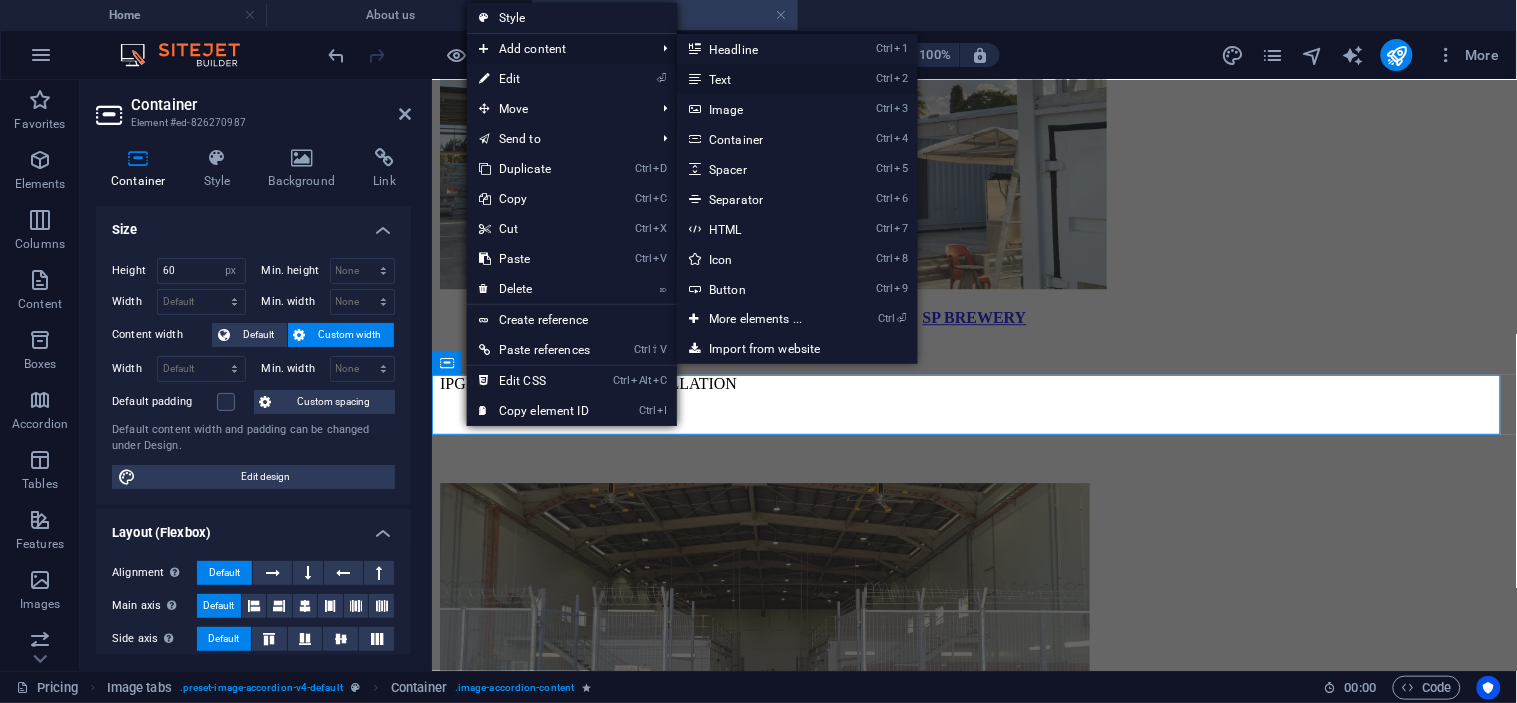 click on "Ctrl 2  Text" at bounding box center [759, 79] 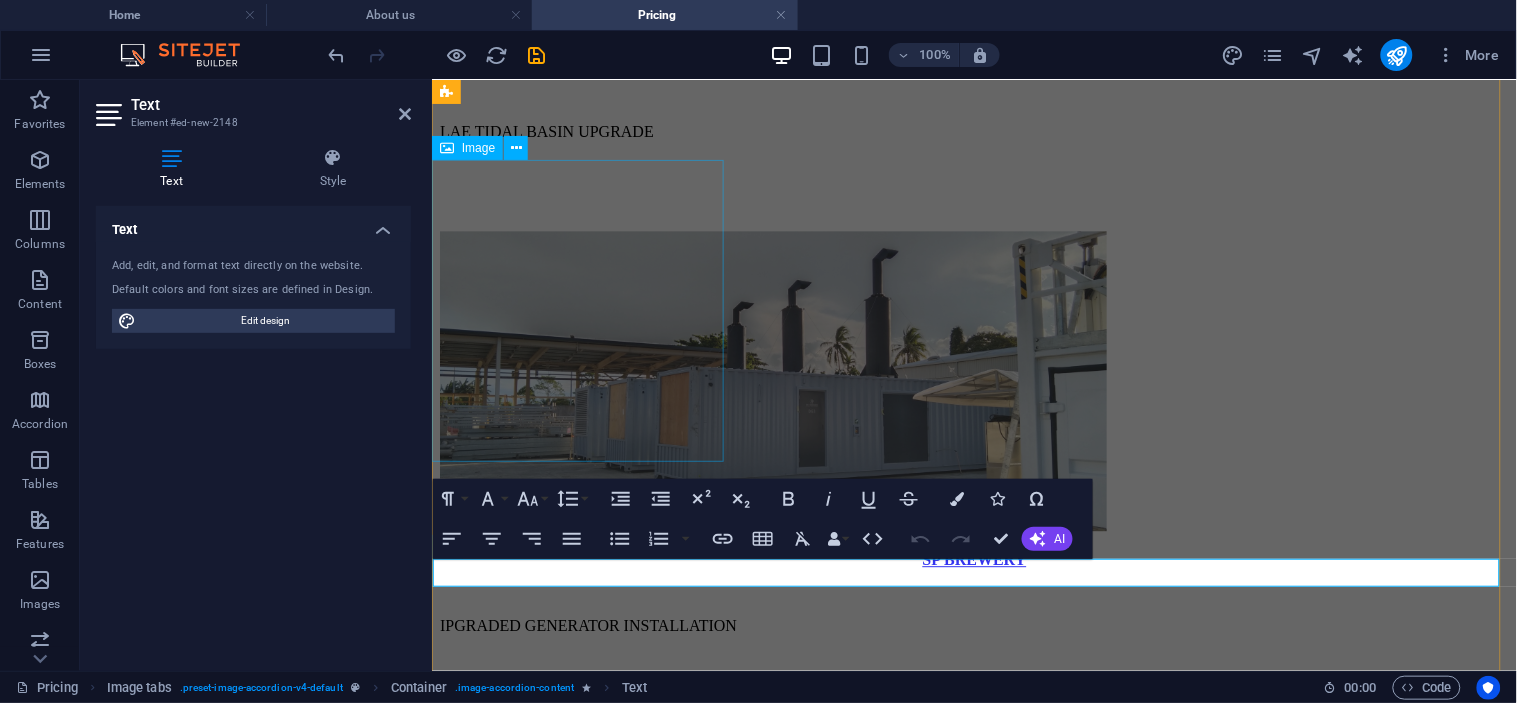 scroll, scrollTop: 3113, scrollLeft: 0, axis: vertical 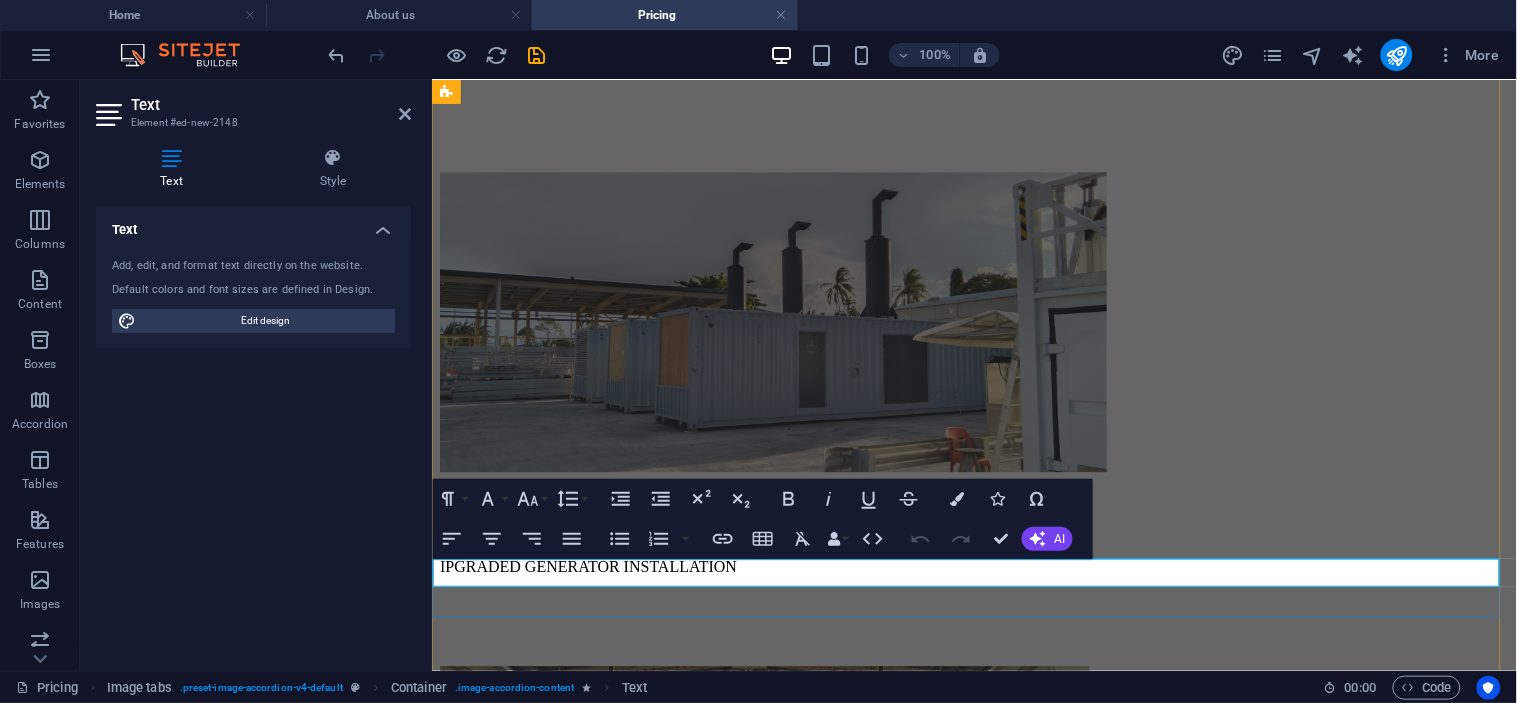 click on "New text element" at bounding box center (973, 2048) 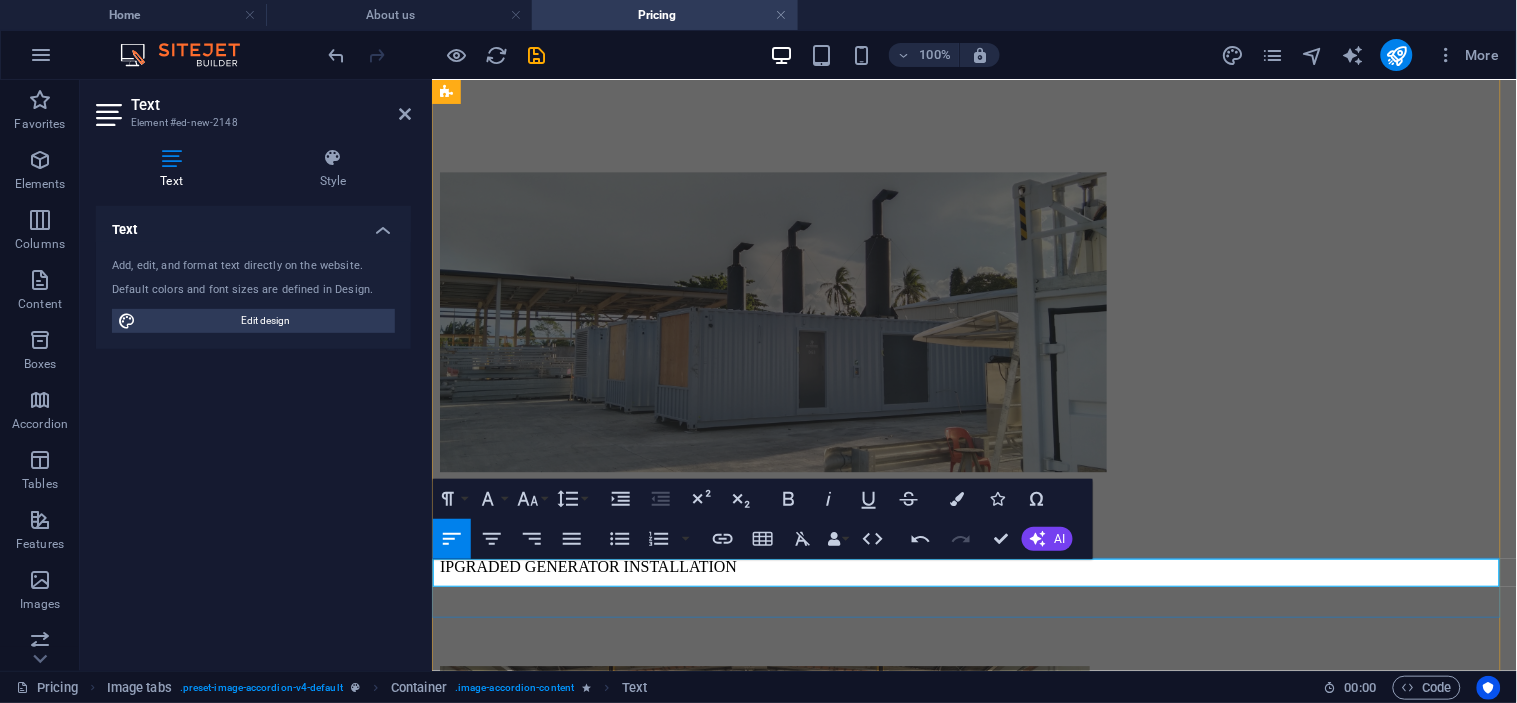 type 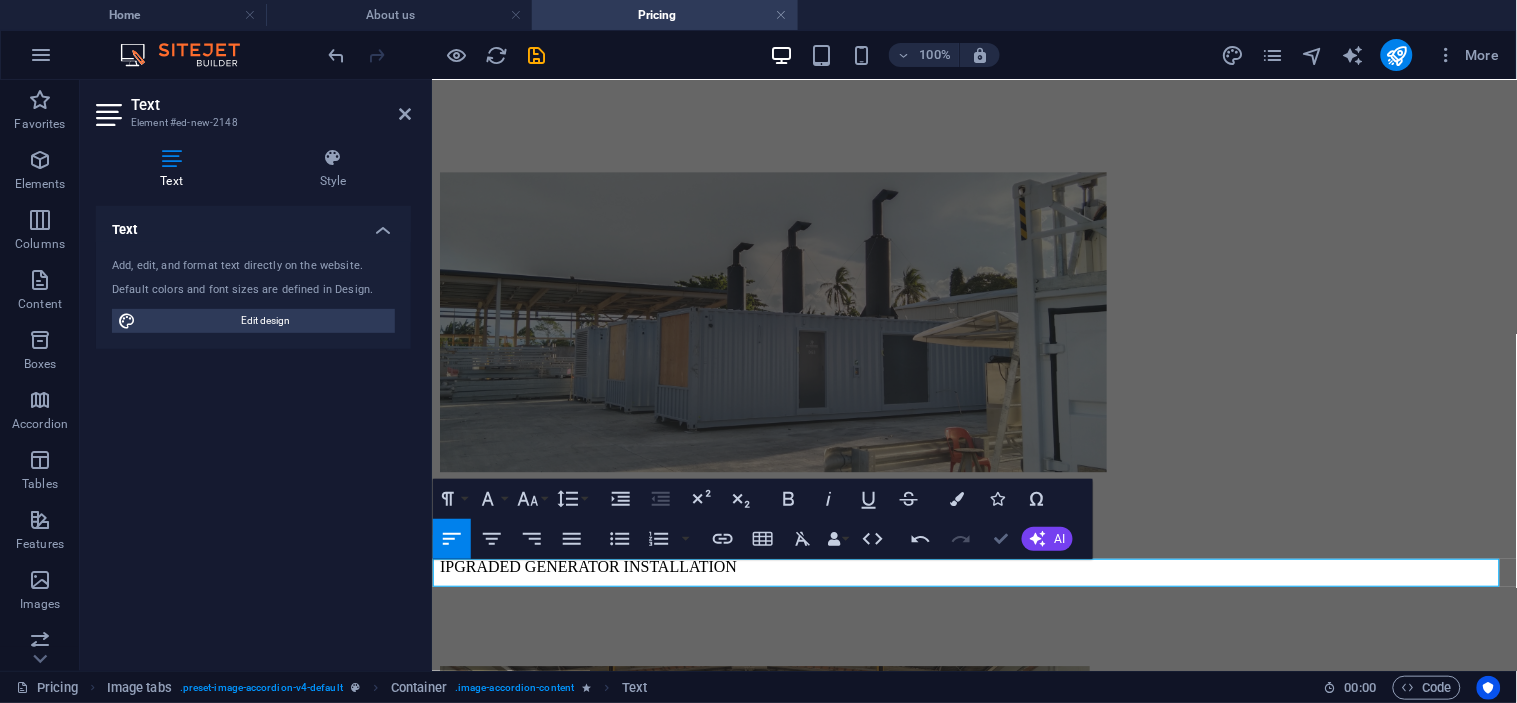 drag, startPoint x: 993, startPoint y: 532, endPoint x: 840, endPoint y: 425, distance: 186.70297 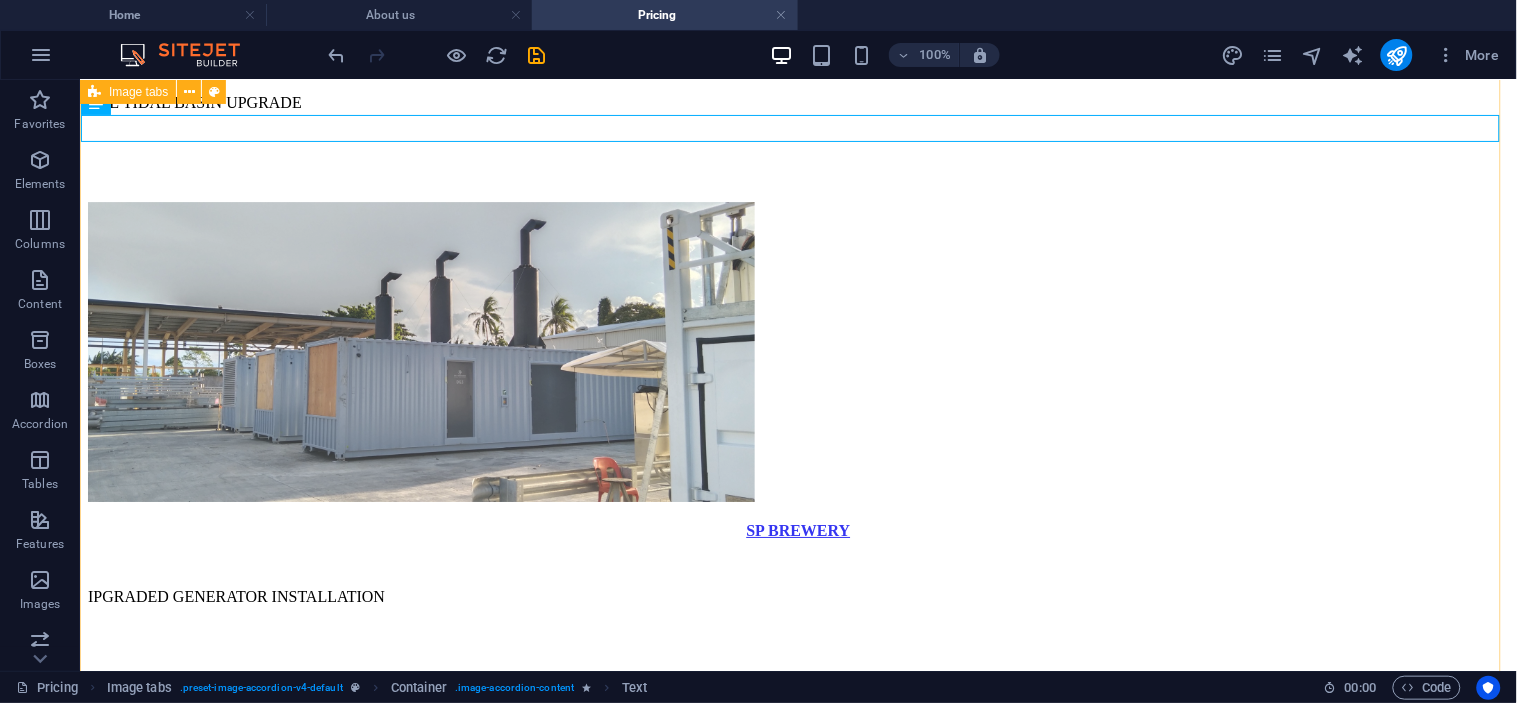 scroll, scrollTop: 3668, scrollLeft: 0, axis: vertical 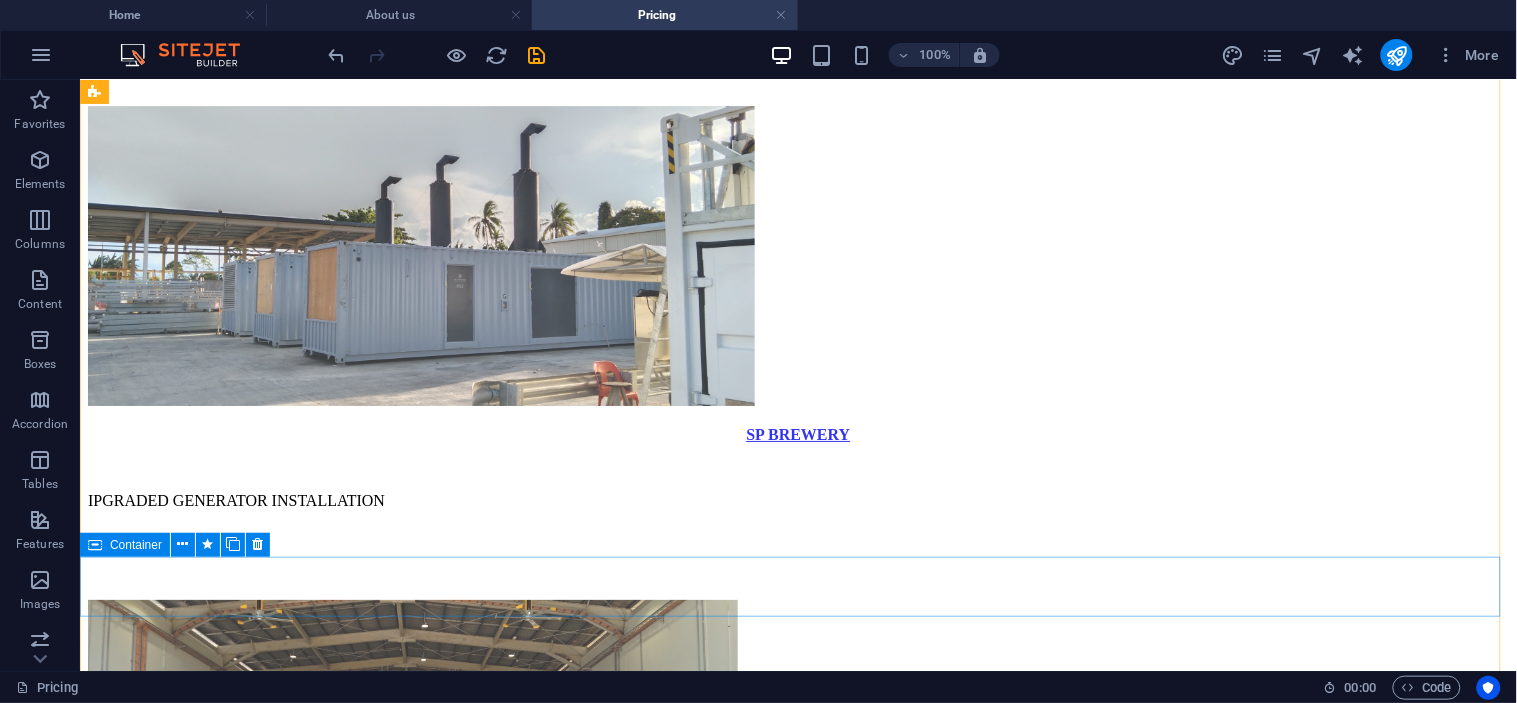 click on "Drop content here or  Add elements  Paste clipboard" at bounding box center (797, 2538) 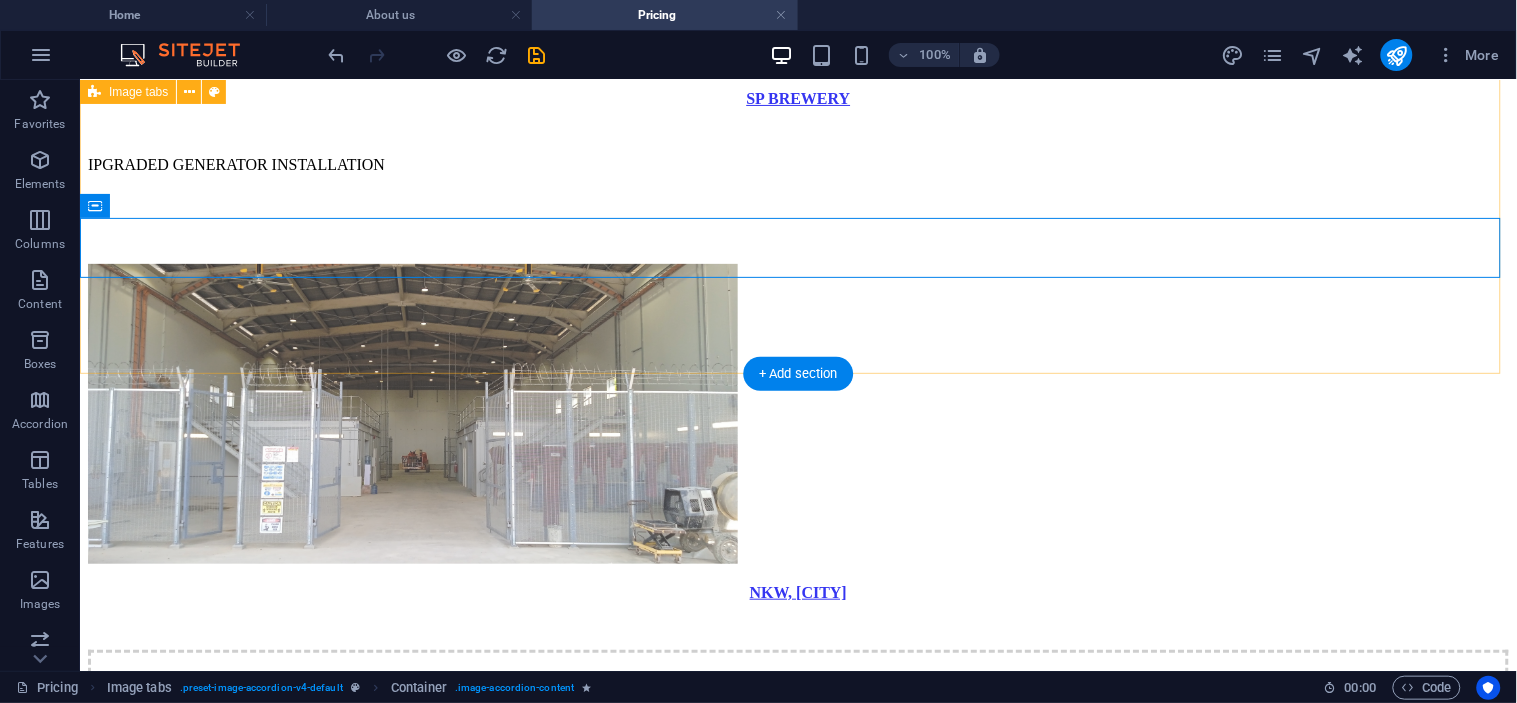 scroll, scrollTop: 4007, scrollLeft: 0, axis: vertical 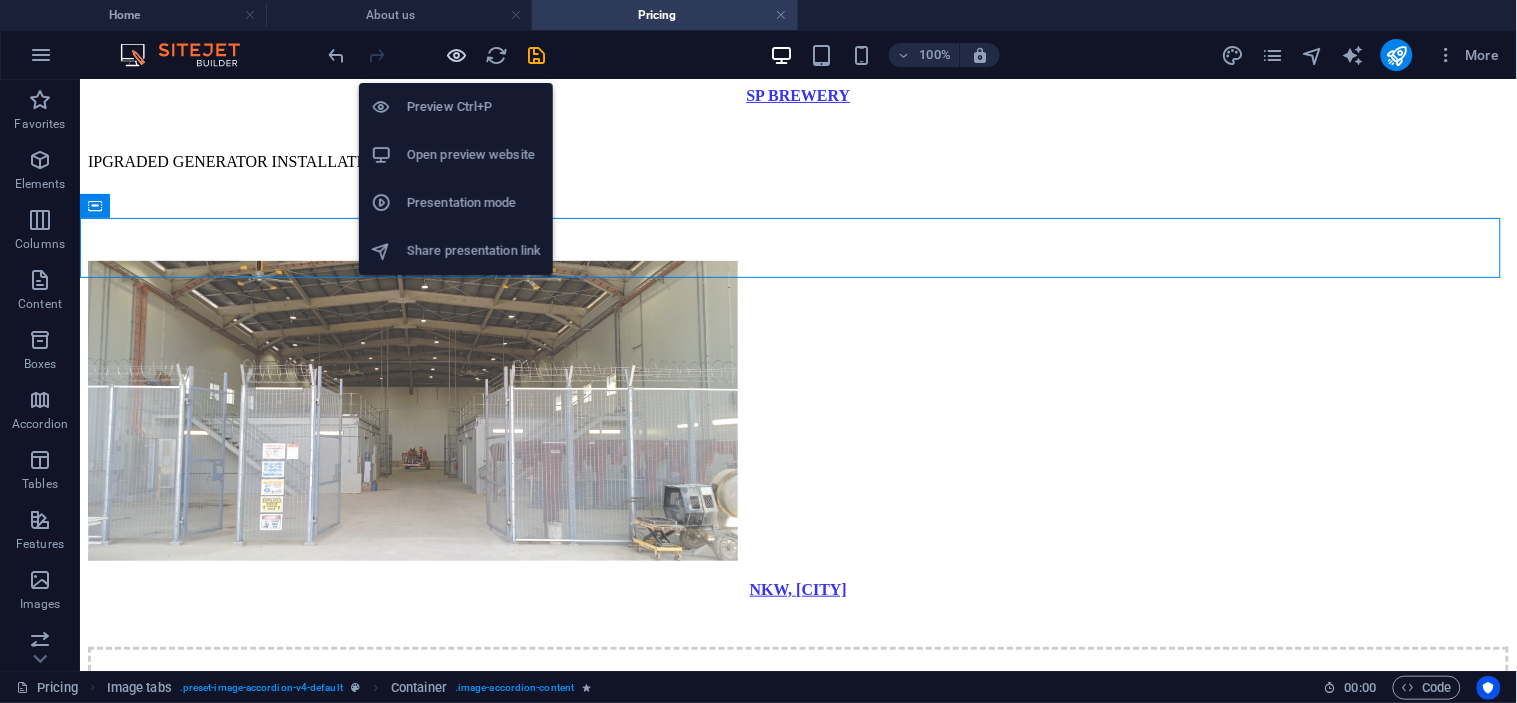 click at bounding box center [457, 55] 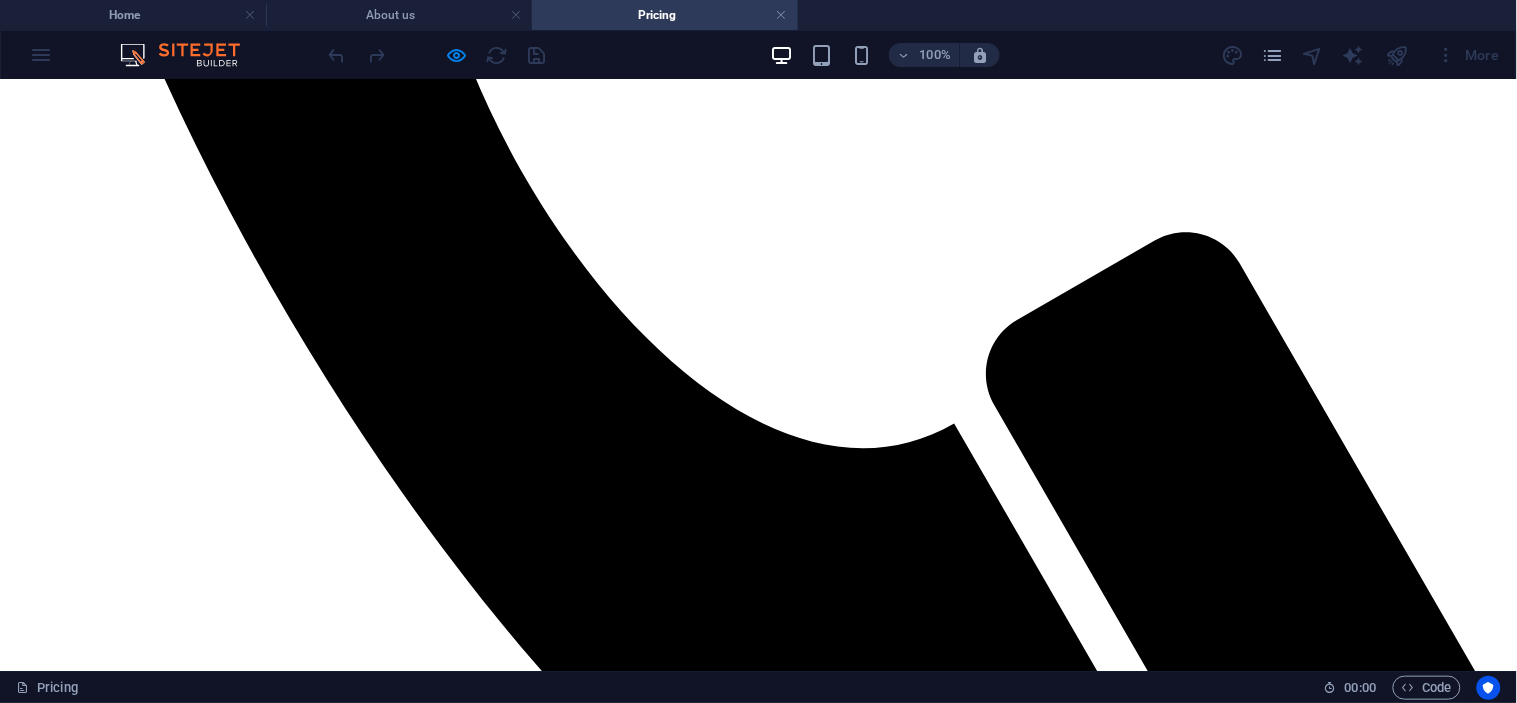 scroll, scrollTop: 1031, scrollLeft: 0, axis: vertical 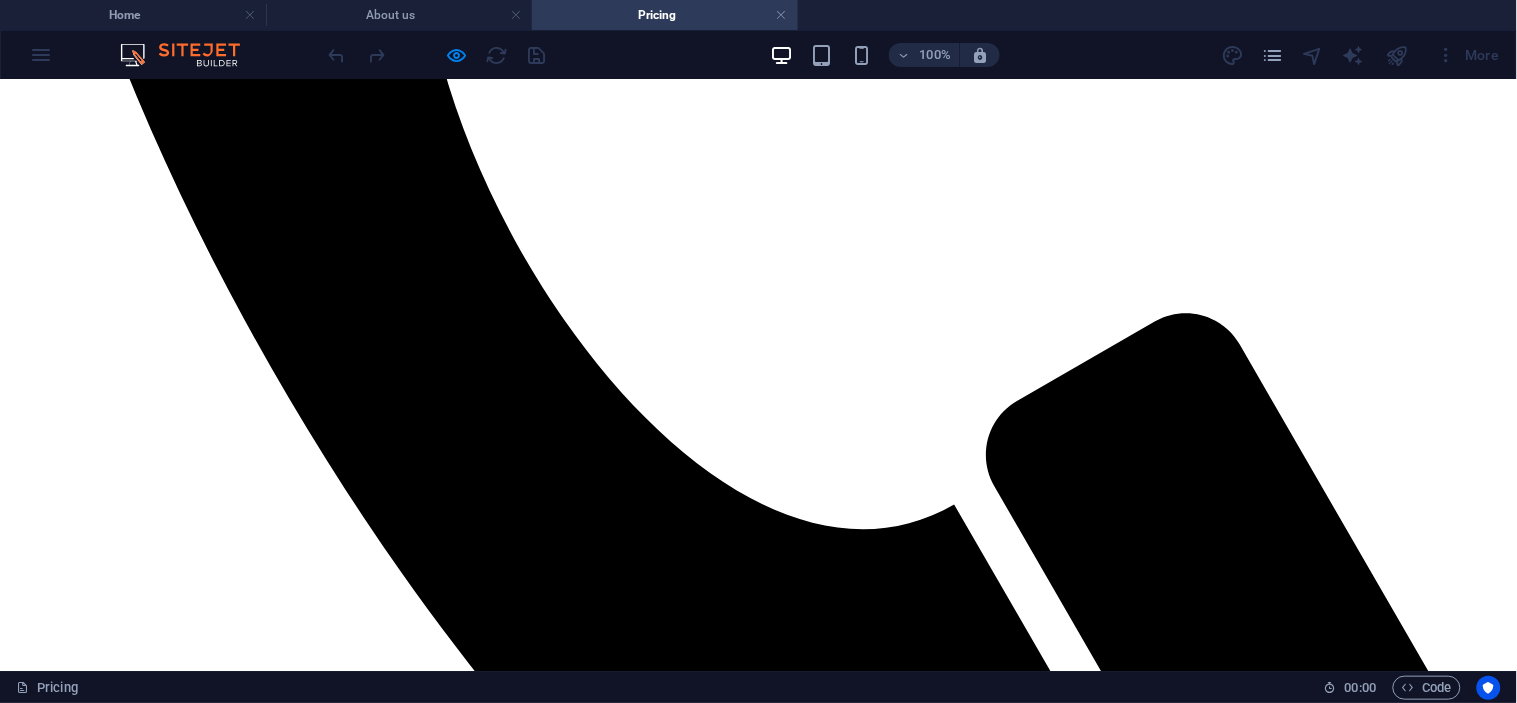 click on "ZENAG" at bounding box center [758, 3750] 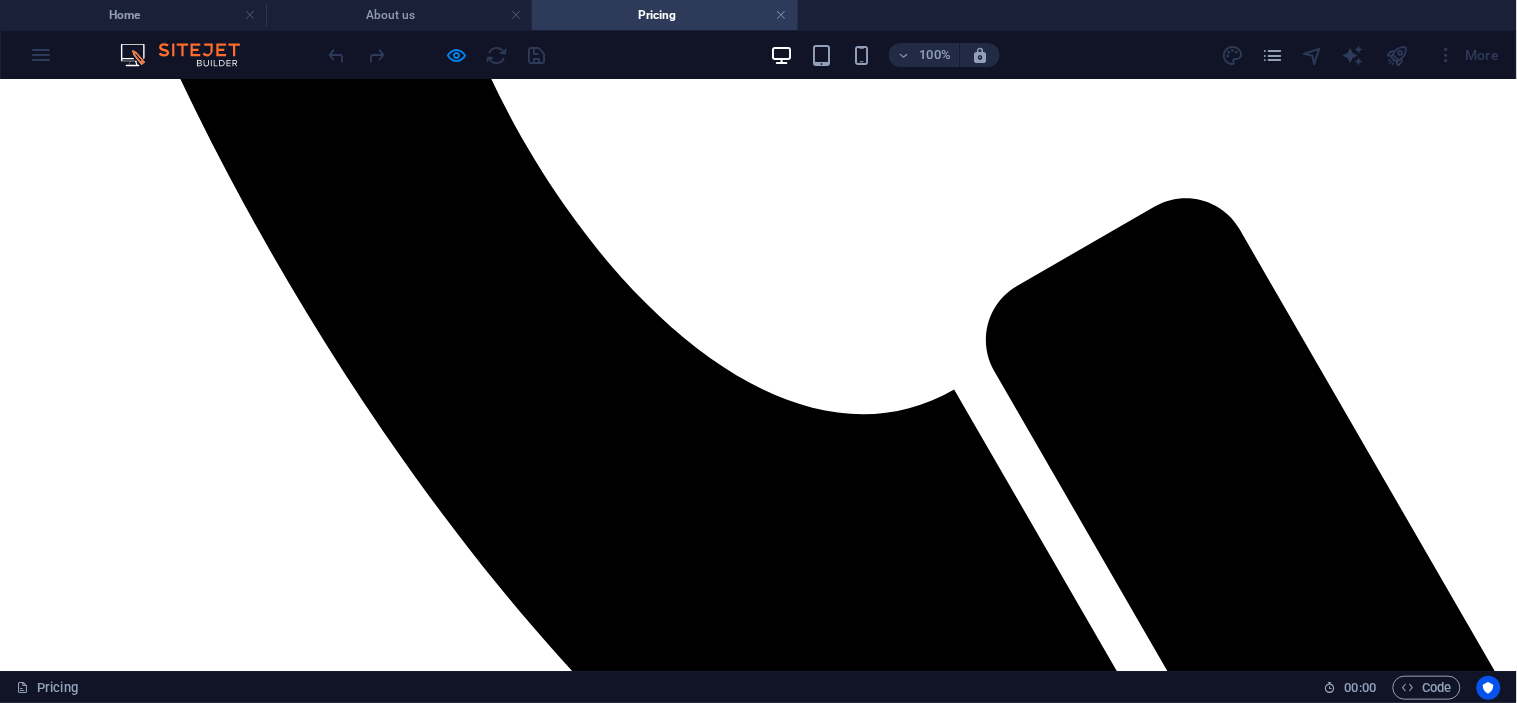 click on "PNG PORTS   [CITY] TIDAL BASIN UPGRADE SP BREWERY IPGRADED GENERATOR INSTALLATION  NKW, [CITY] Drop content here or  Add elements  Paste clipboard ZENAG SOLAR PANEL INSTALLATION ON ZENAG WAREHOUSE EAST WEST TRANSPORT FLOOD LIGHT UPGRADE AND INSTALLATION AROUND PREMISIS KAINANTU Drop content here or  Add elements  Paste clipboard" at bounding box center (758, 3265) 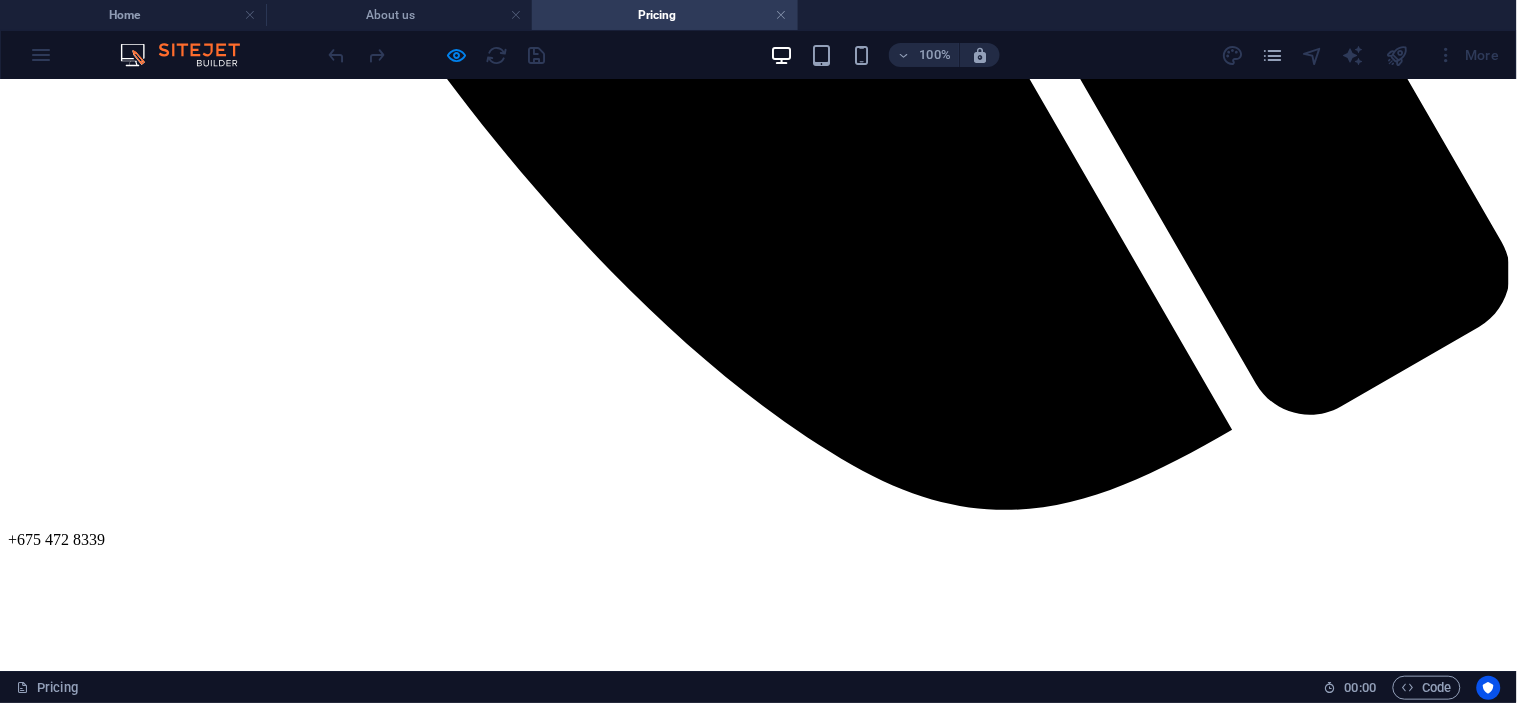 scroll, scrollTop: 1477, scrollLeft: 0, axis: vertical 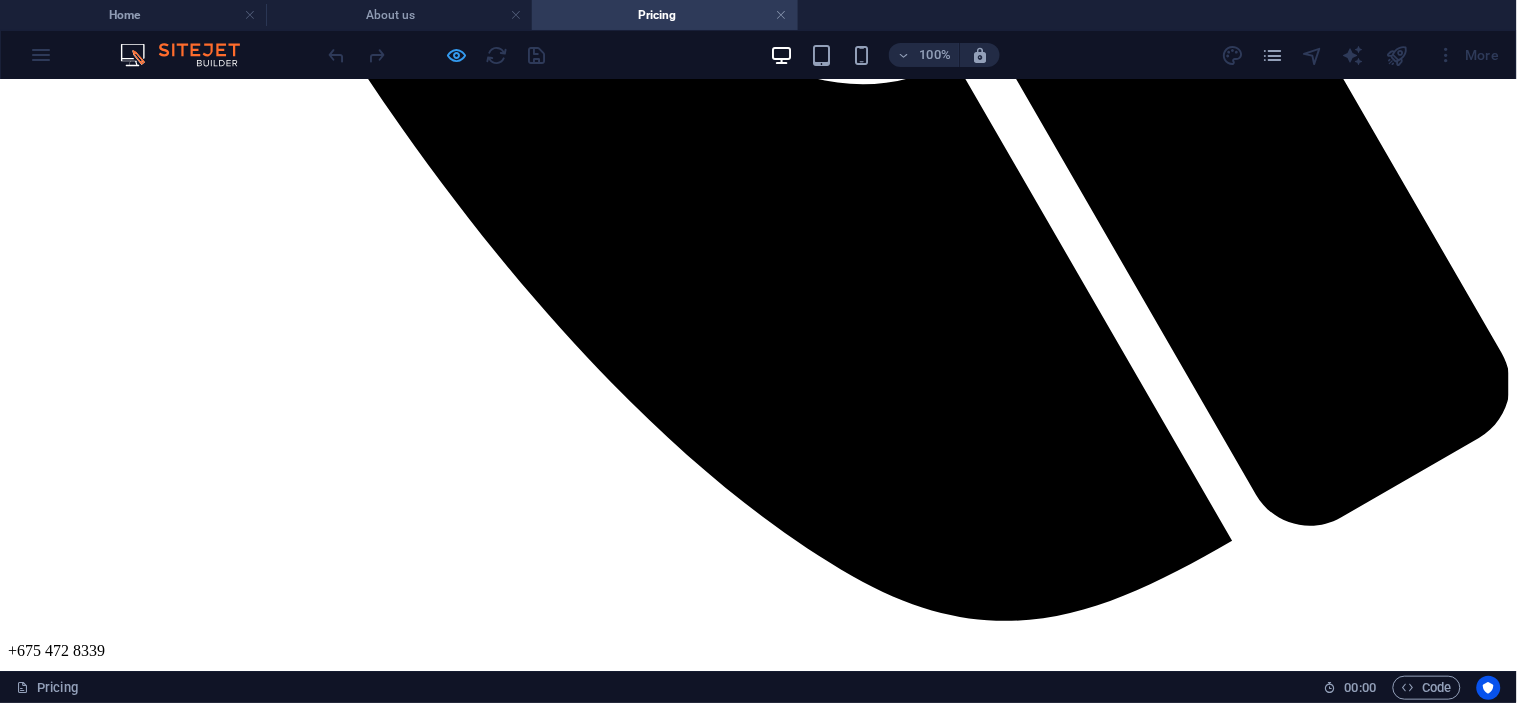 click at bounding box center [437, 55] 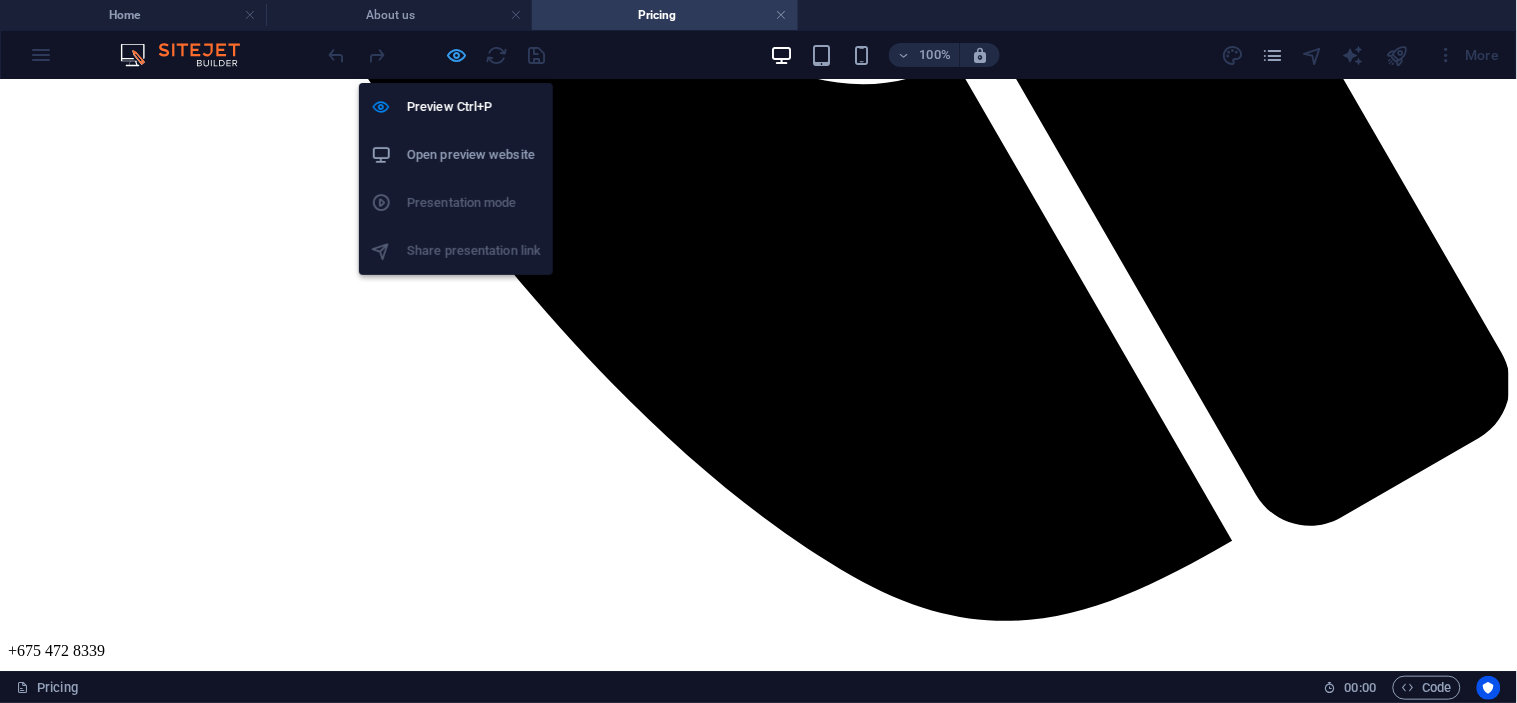 click at bounding box center (457, 55) 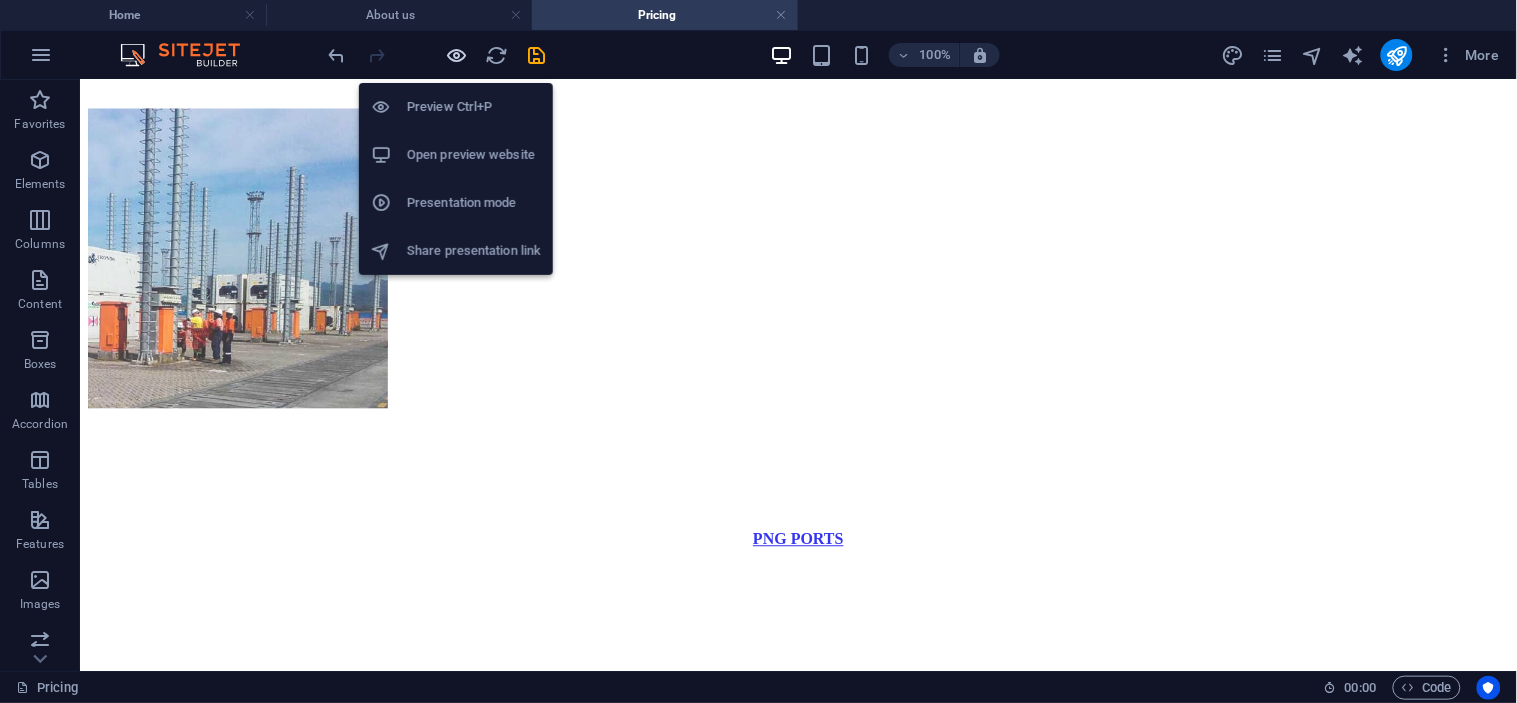 drag, startPoint x: 462, startPoint y: 56, endPoint x: 602, endPoint y: 244, distance: 234.40137 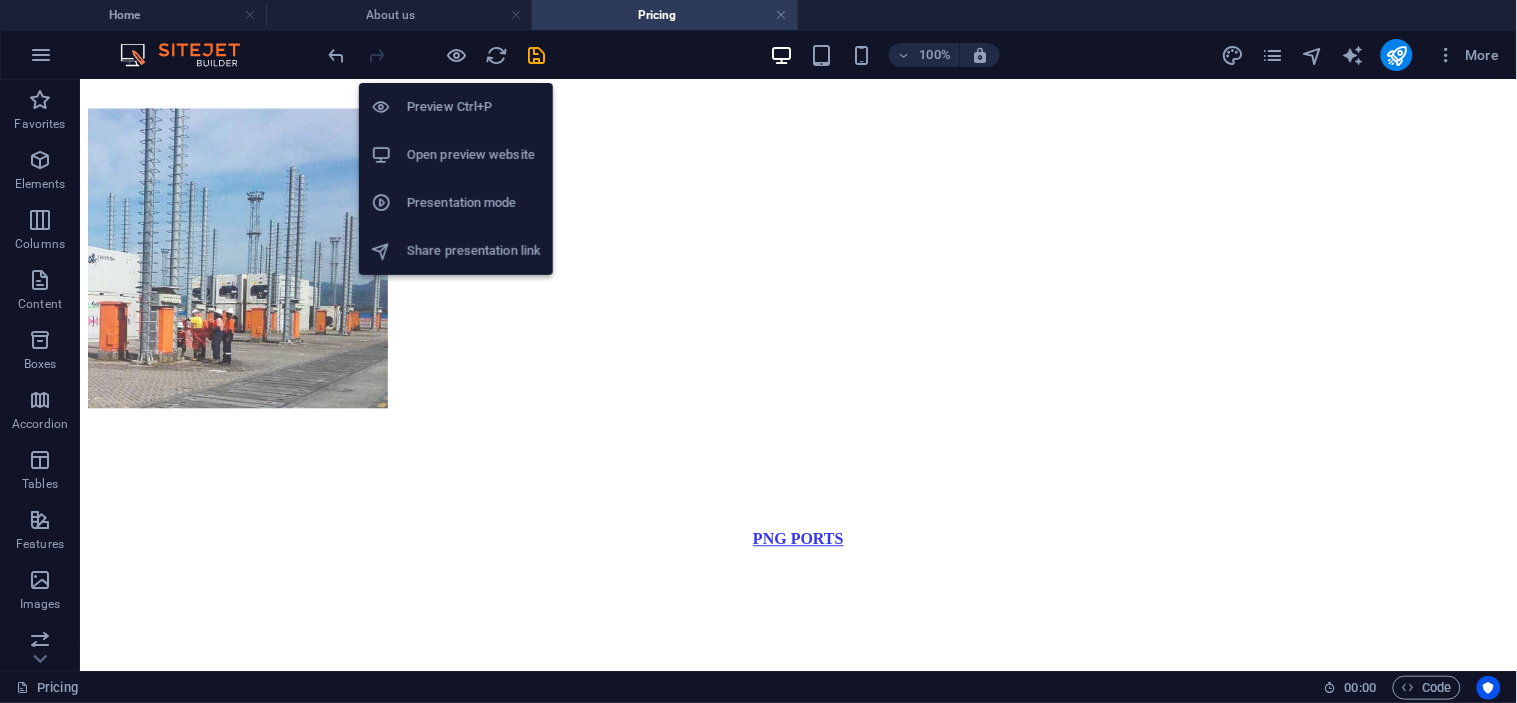 scroll, scrollTop: 1146, scrollLeft: 0, axis: vertical 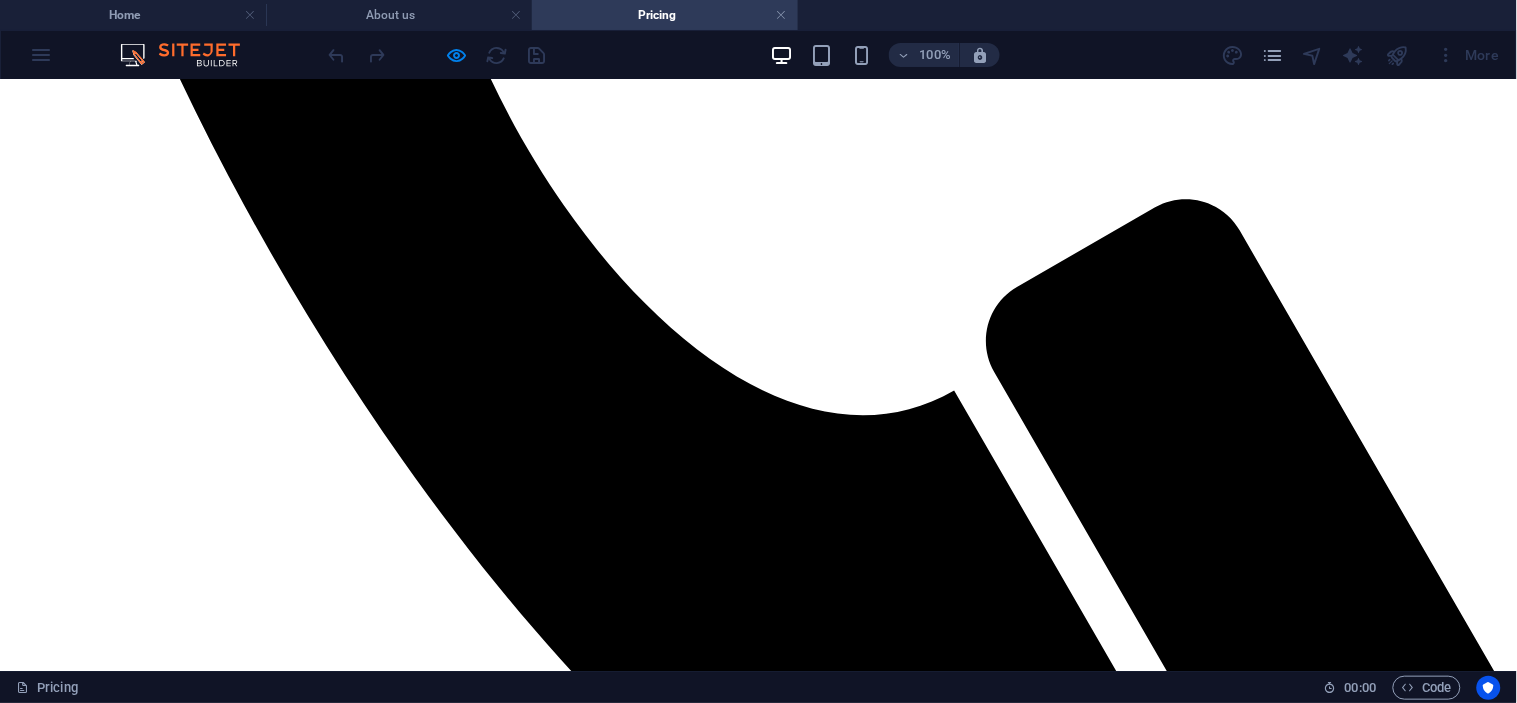 click on "EAST WEST TRANSPORT" at bounding box center [758, 3989] 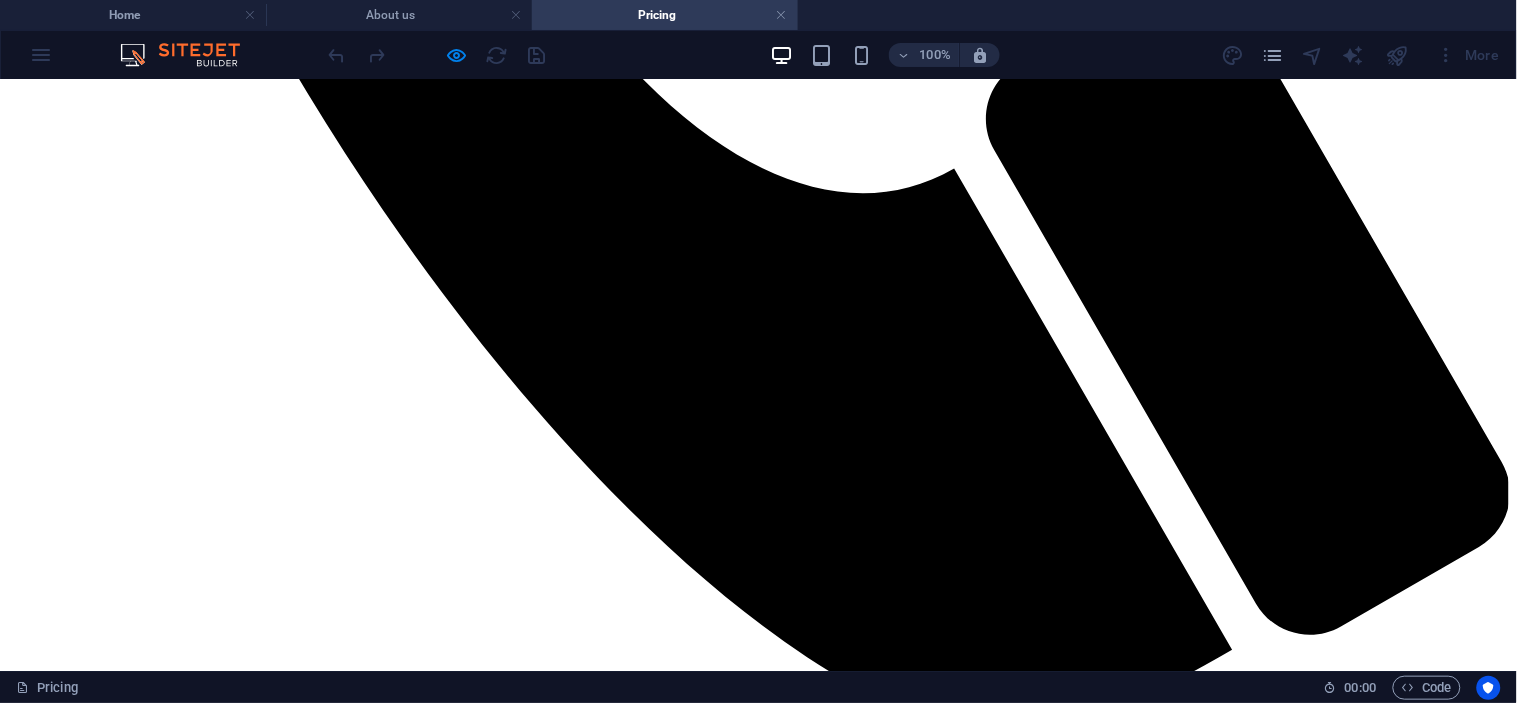 scroll, scrollTop: 1366, scrollLeft: 0, axis: vertical 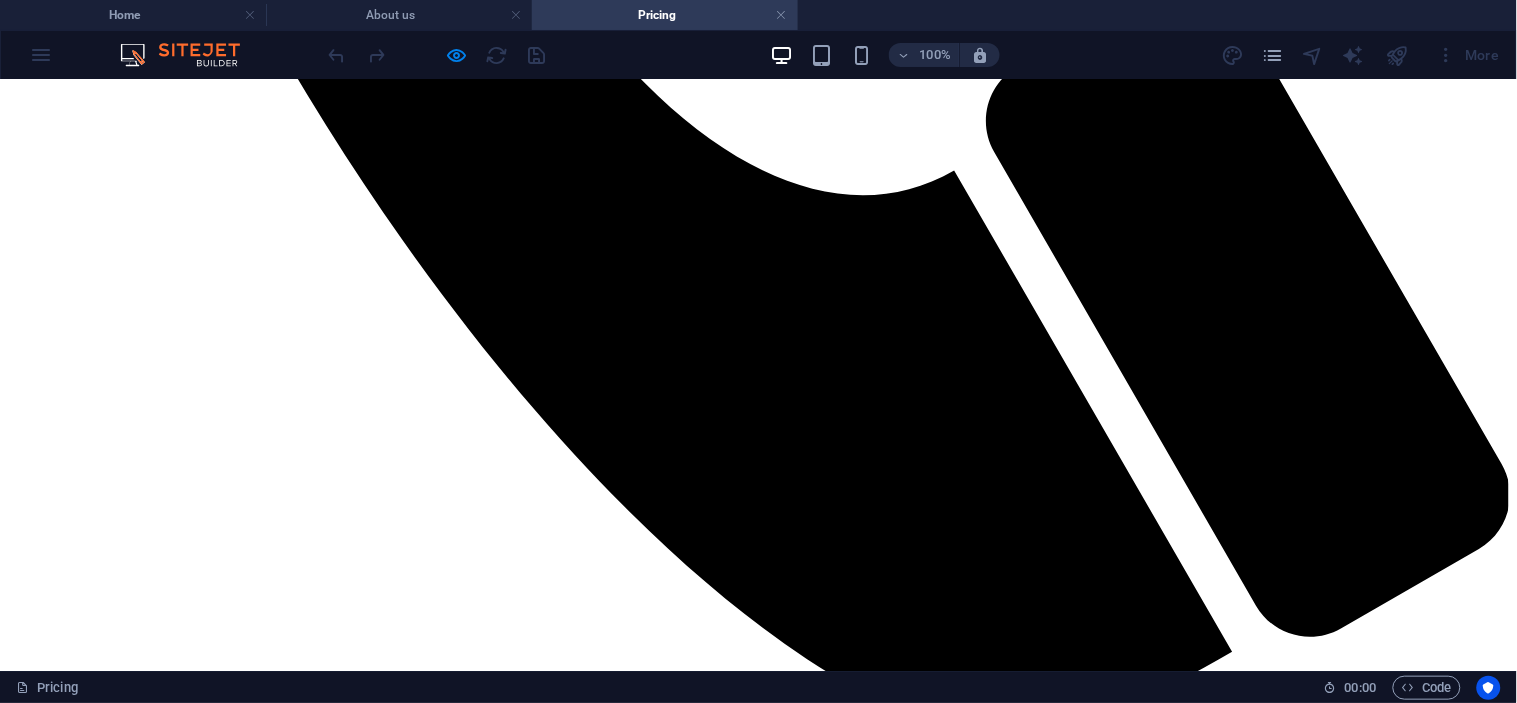 click on "ZENAG" at bounding box center [758, 3415] 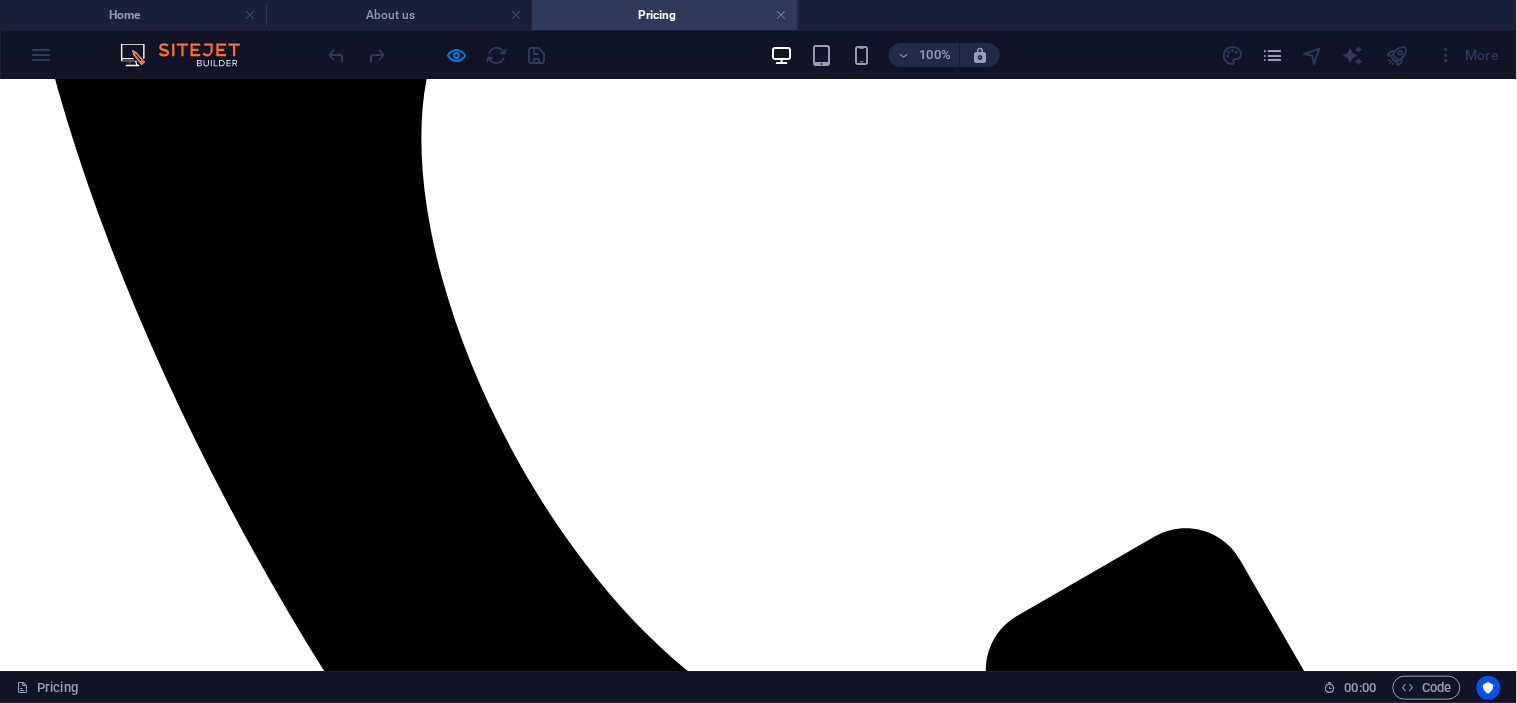 scroll, scrollTop: 811, scrollLeft: 0, axis: vertical 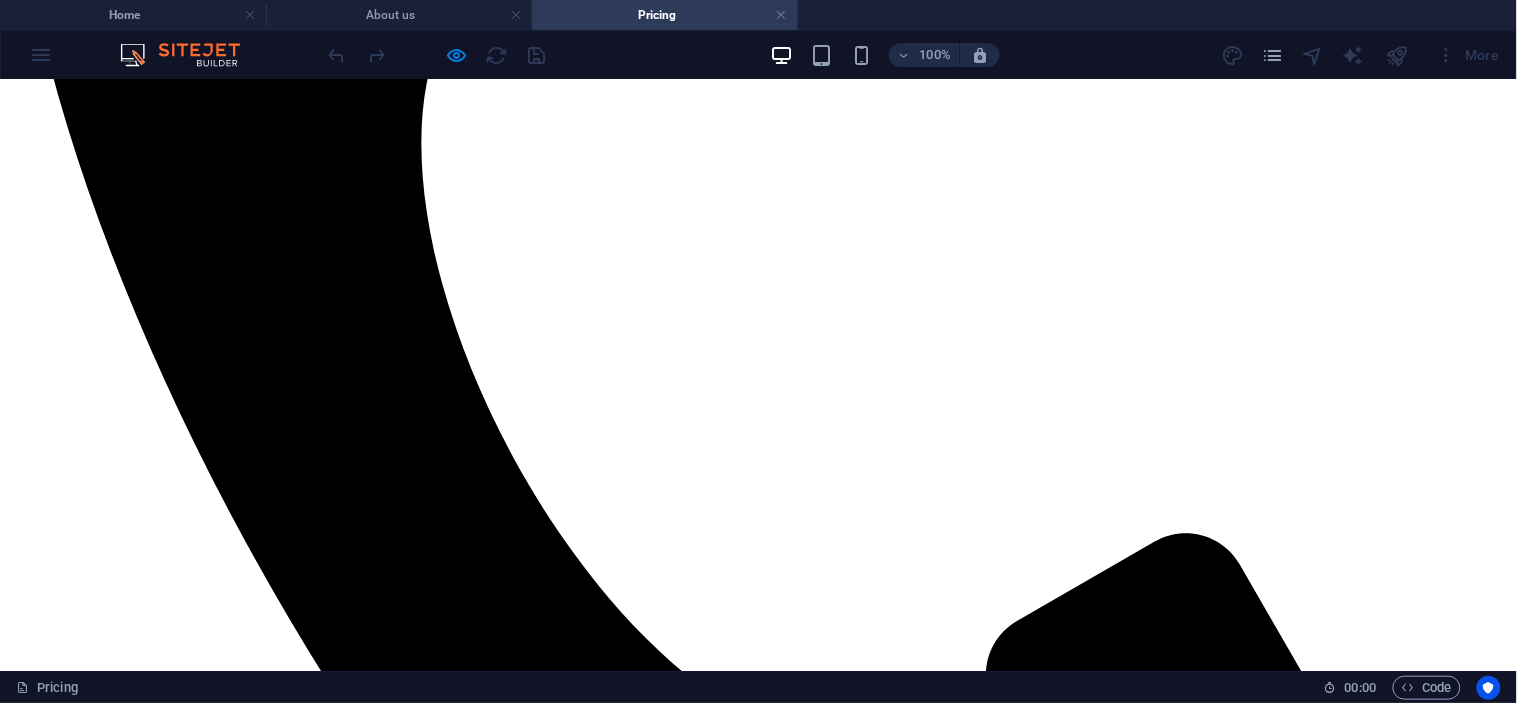 click on "PNG PORTS" at bounding box center [758, 2806] 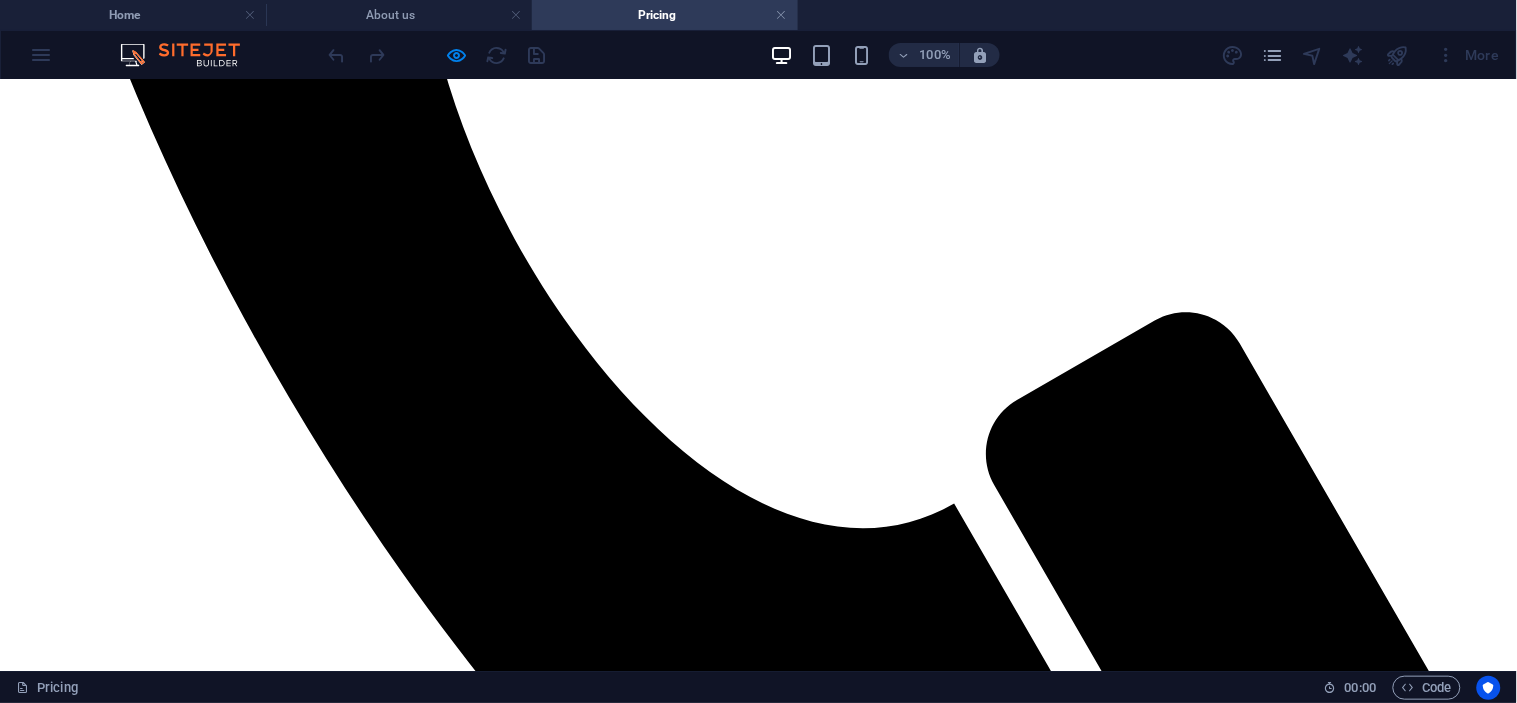 scroll, scrollTop: 1033, scrollLeft: 0, axis: vertical 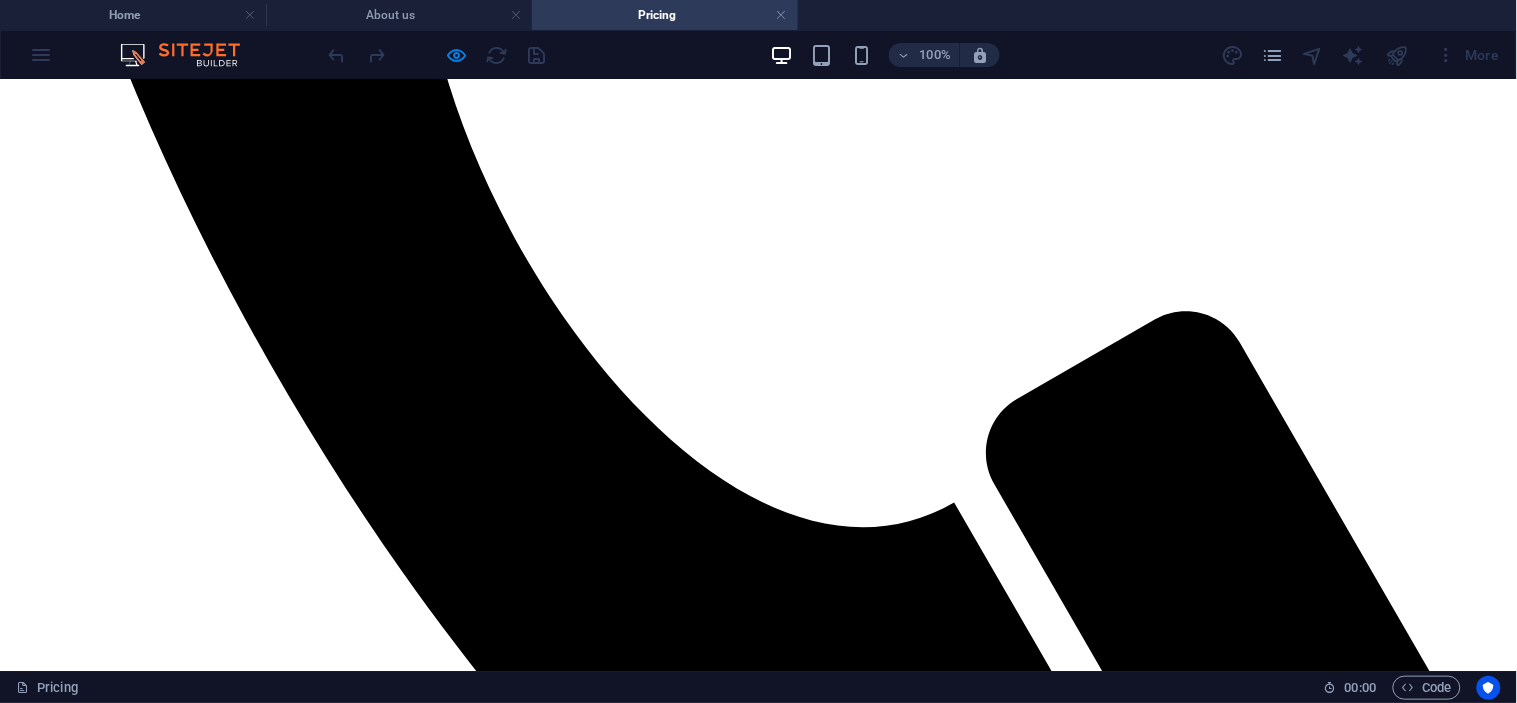 click at bounding box center (758, 1220) 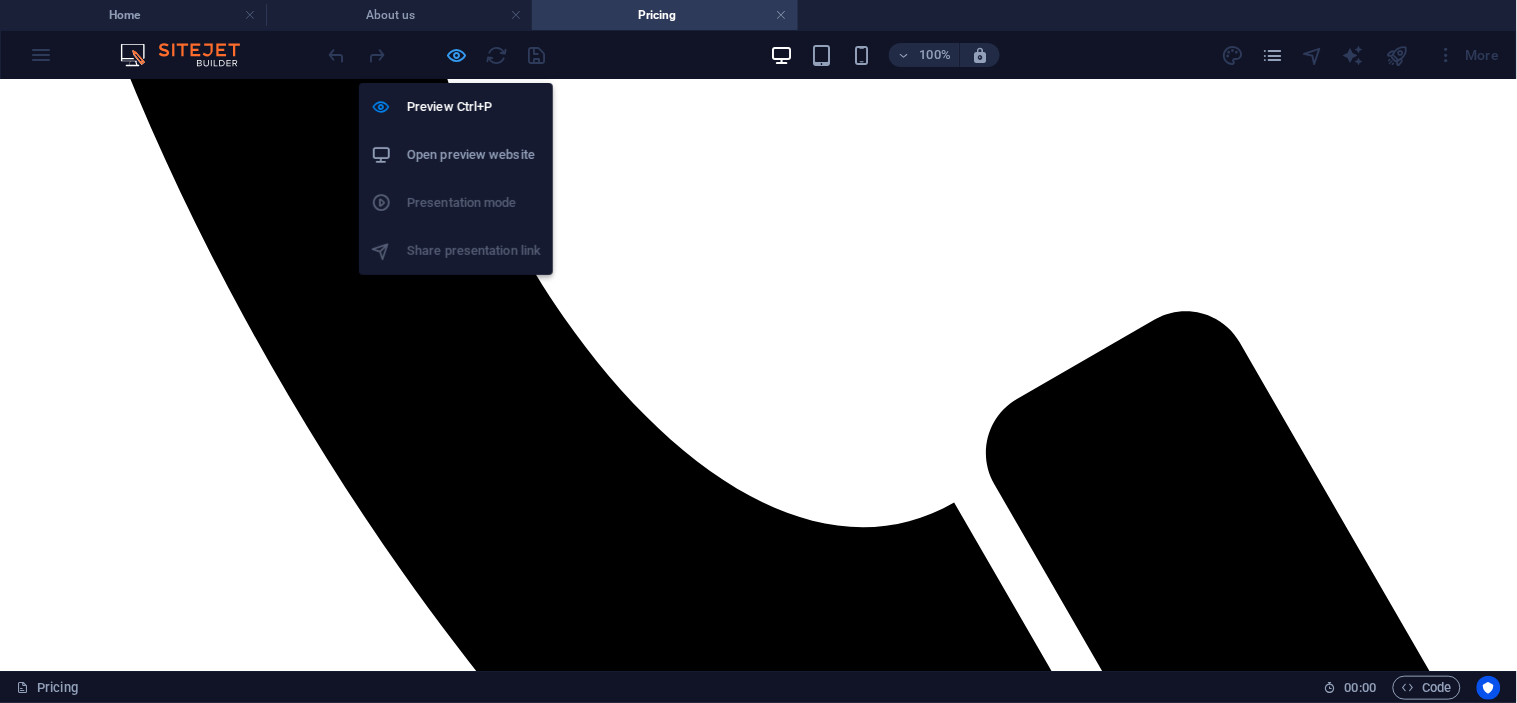 click at bounding box center [457, 55] 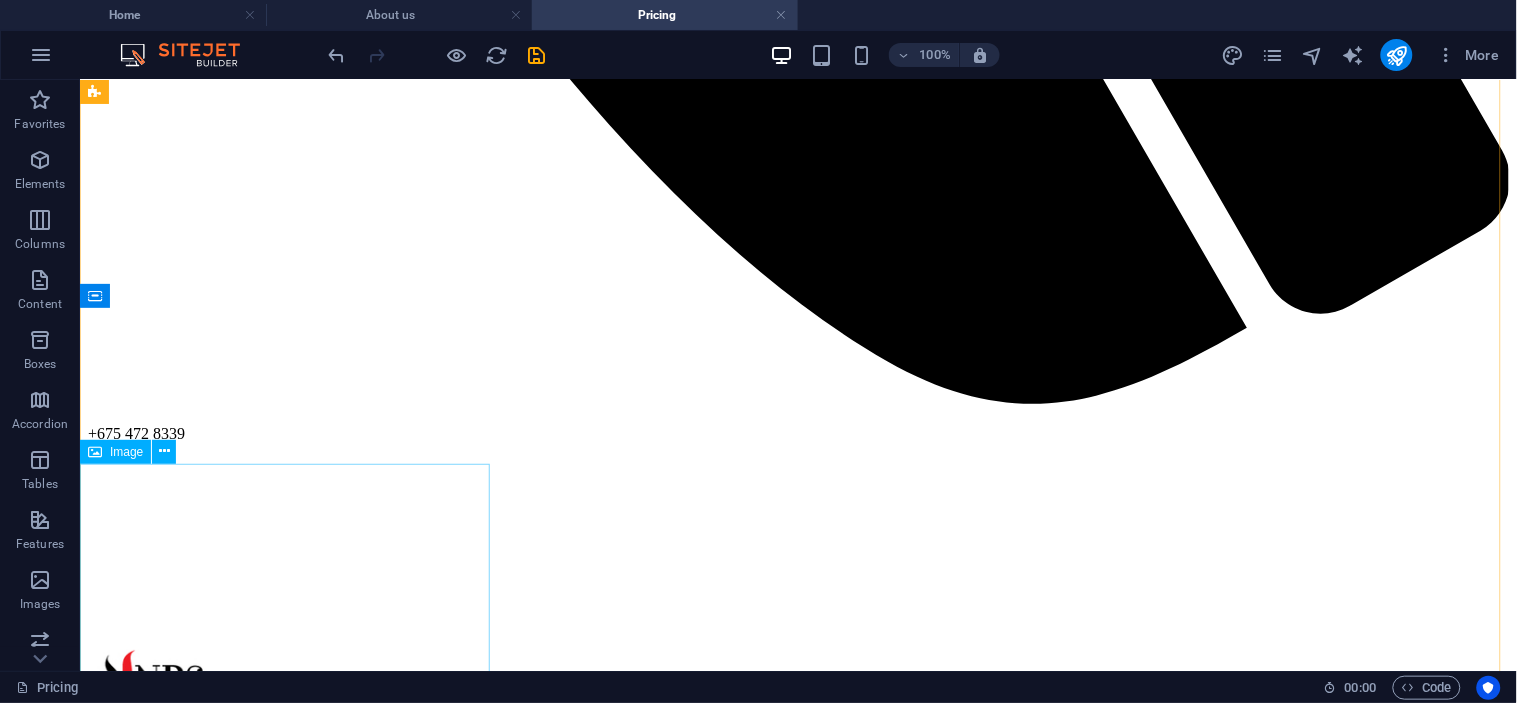 scroll, scrollTop: 1701, scrollLeft: 0, axis: vertical 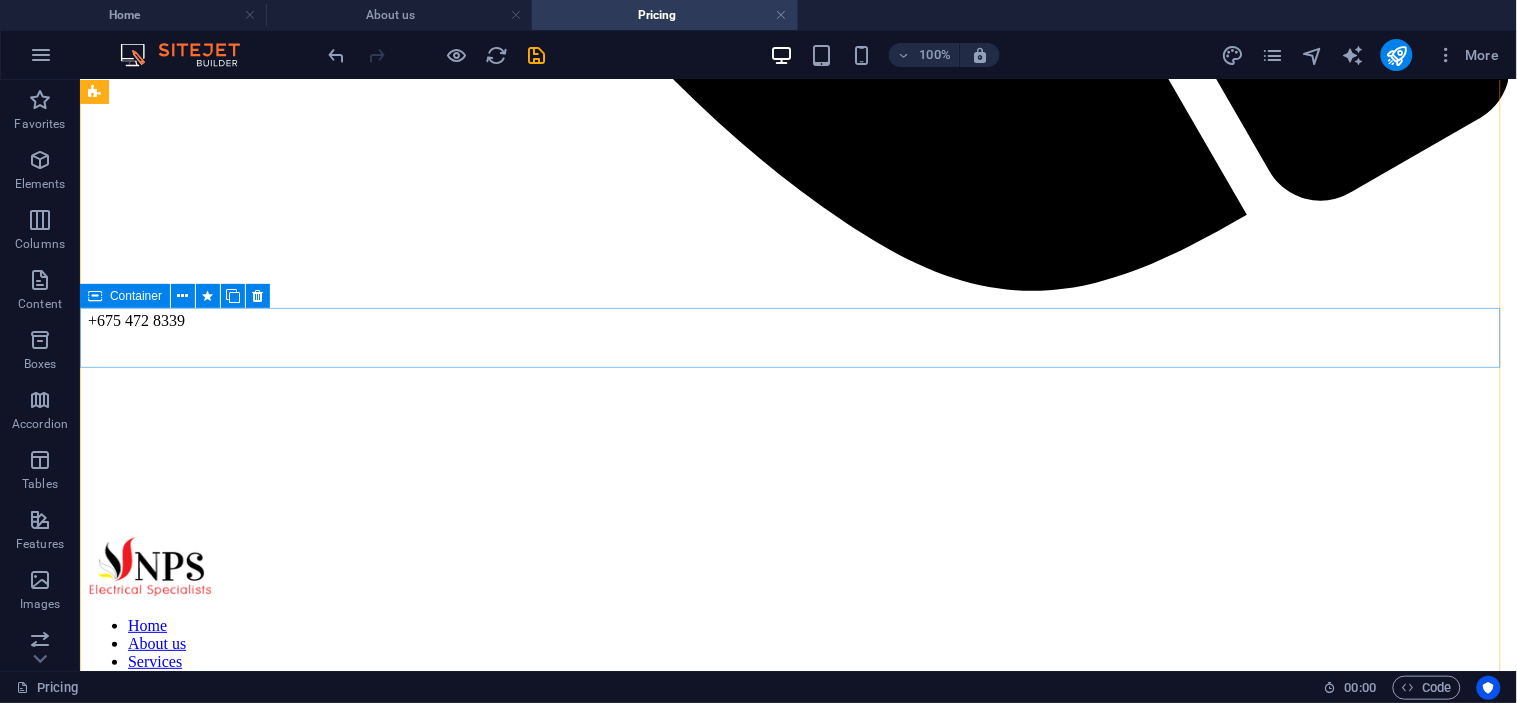 click on "IPGRADED GENERATOR INSTALLATION" at bounding box center (797, 2488) 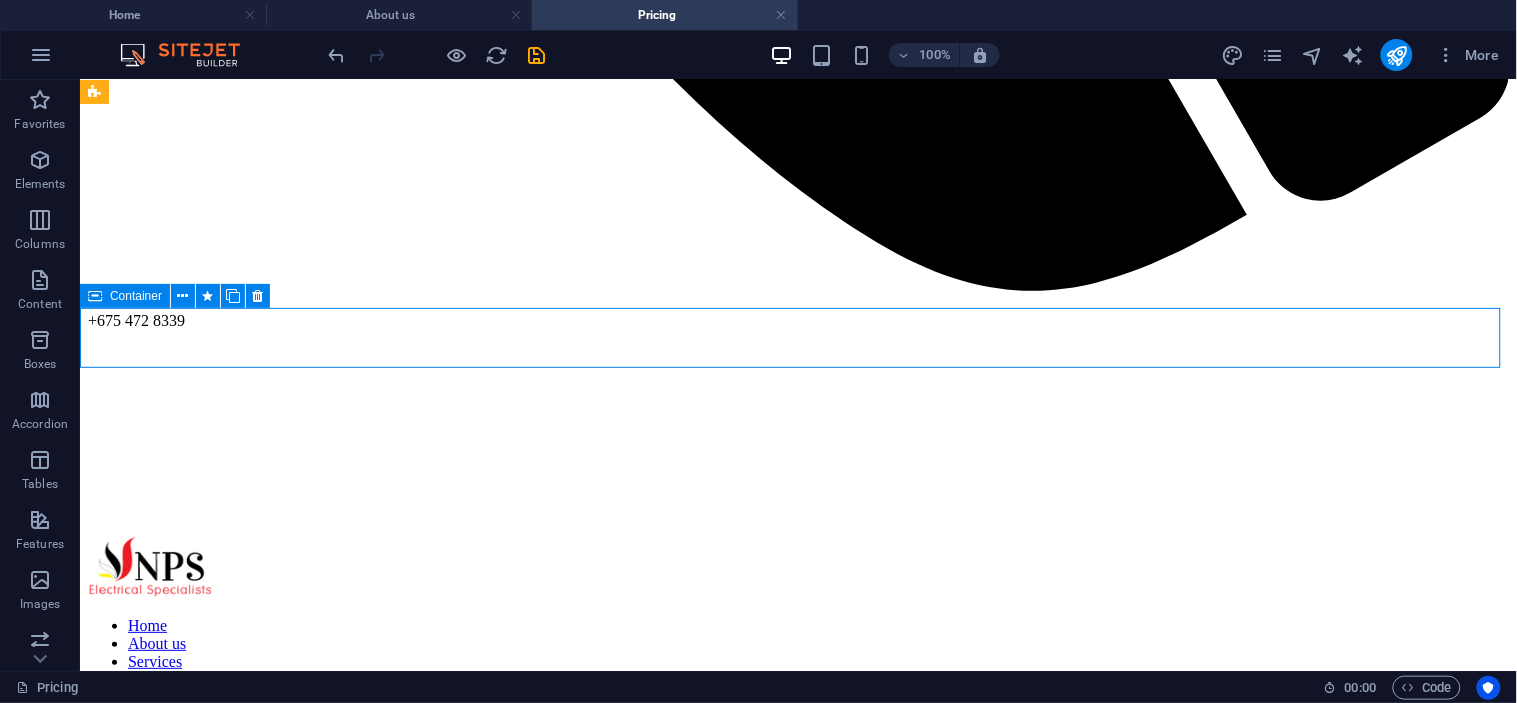 click on "IPGRADED GENERATOR INSTALLATION" at bounding box center (797, 2488) 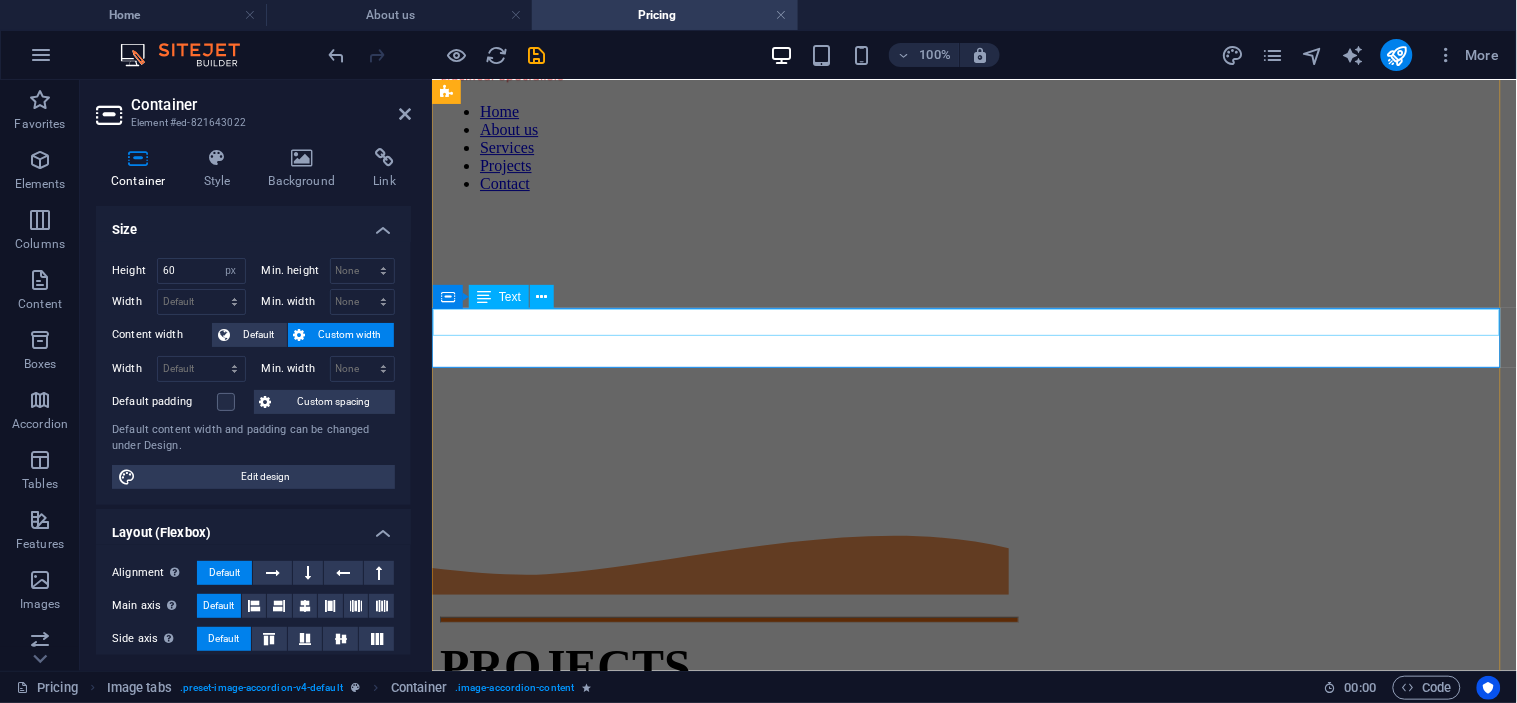 click on "IPGRADED GENERATOR INSTALLATION" at bounding box center (973, 1978) 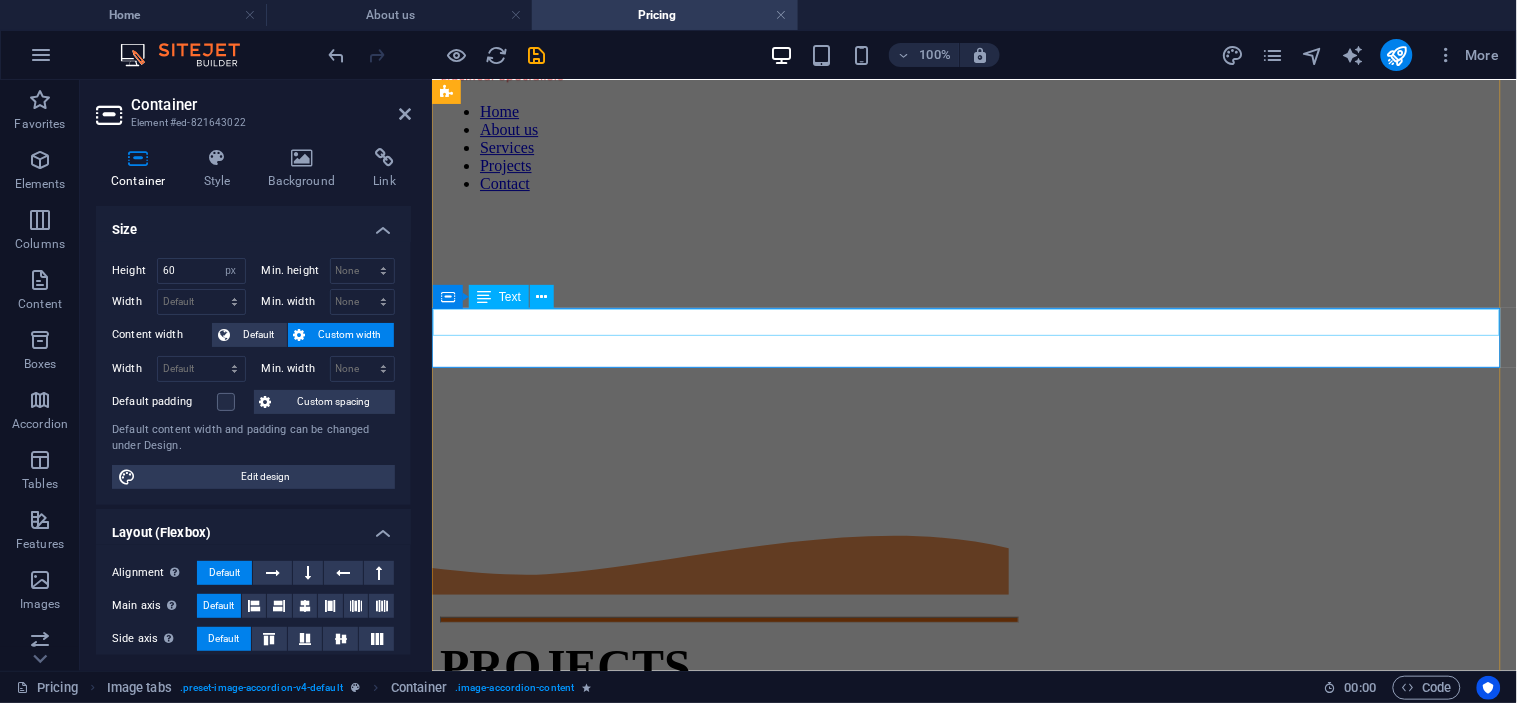 click on "IPGRADED GENERATOR INSTALLATION" at bounding box center [973, 1978] 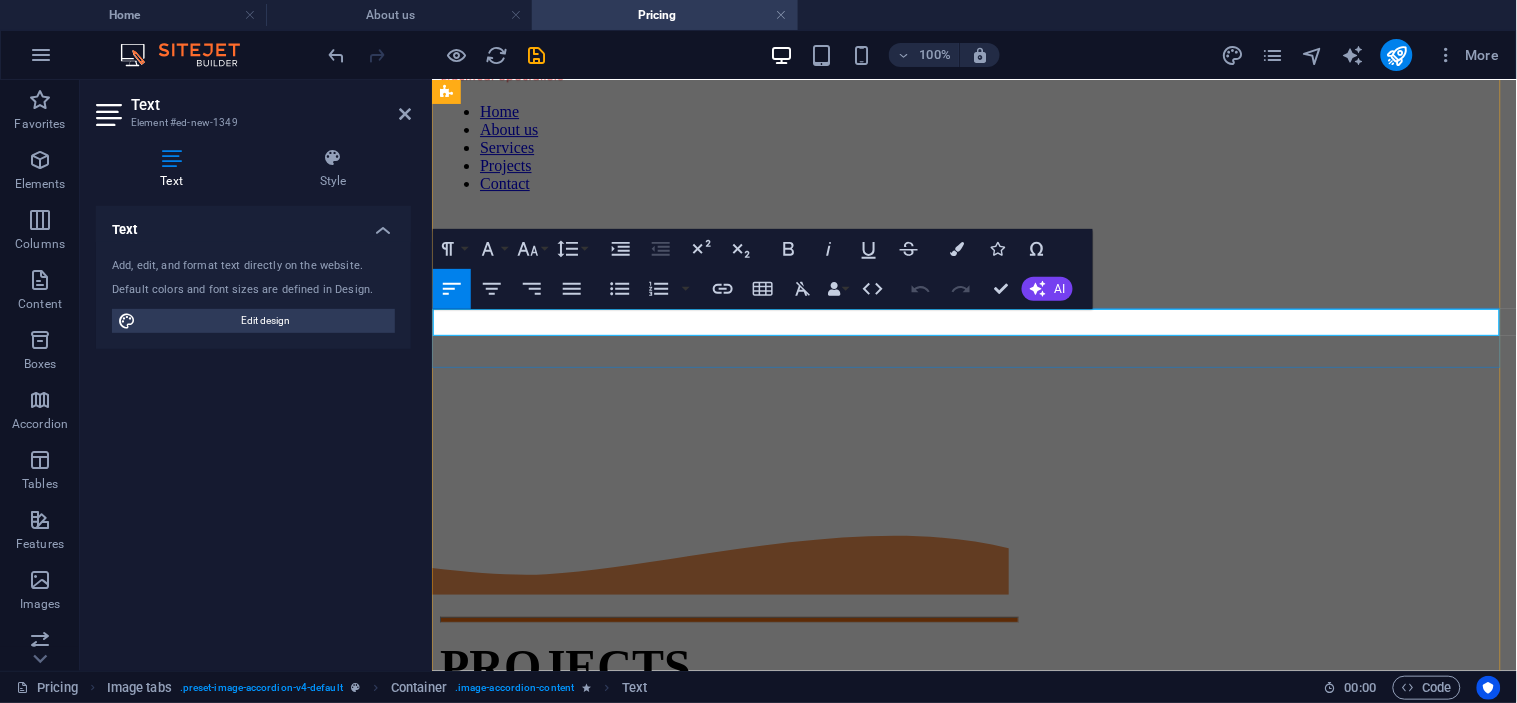 click on "IPGRADED GENERATOR INSTALLATION" at bounding box center [973, 1978] 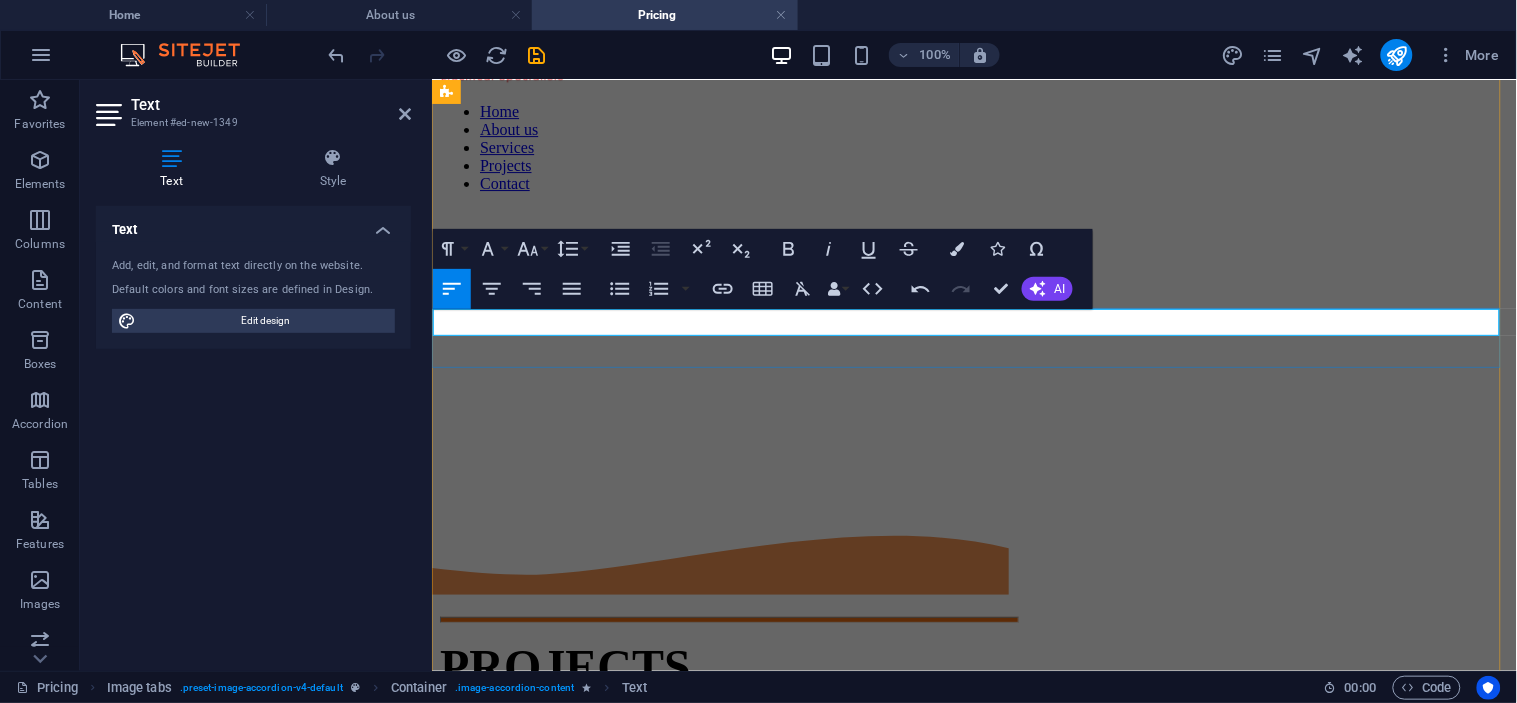 click on "I   U PGRADED GENERATOR INSTALLATION" at bounding box center (973, 1978) 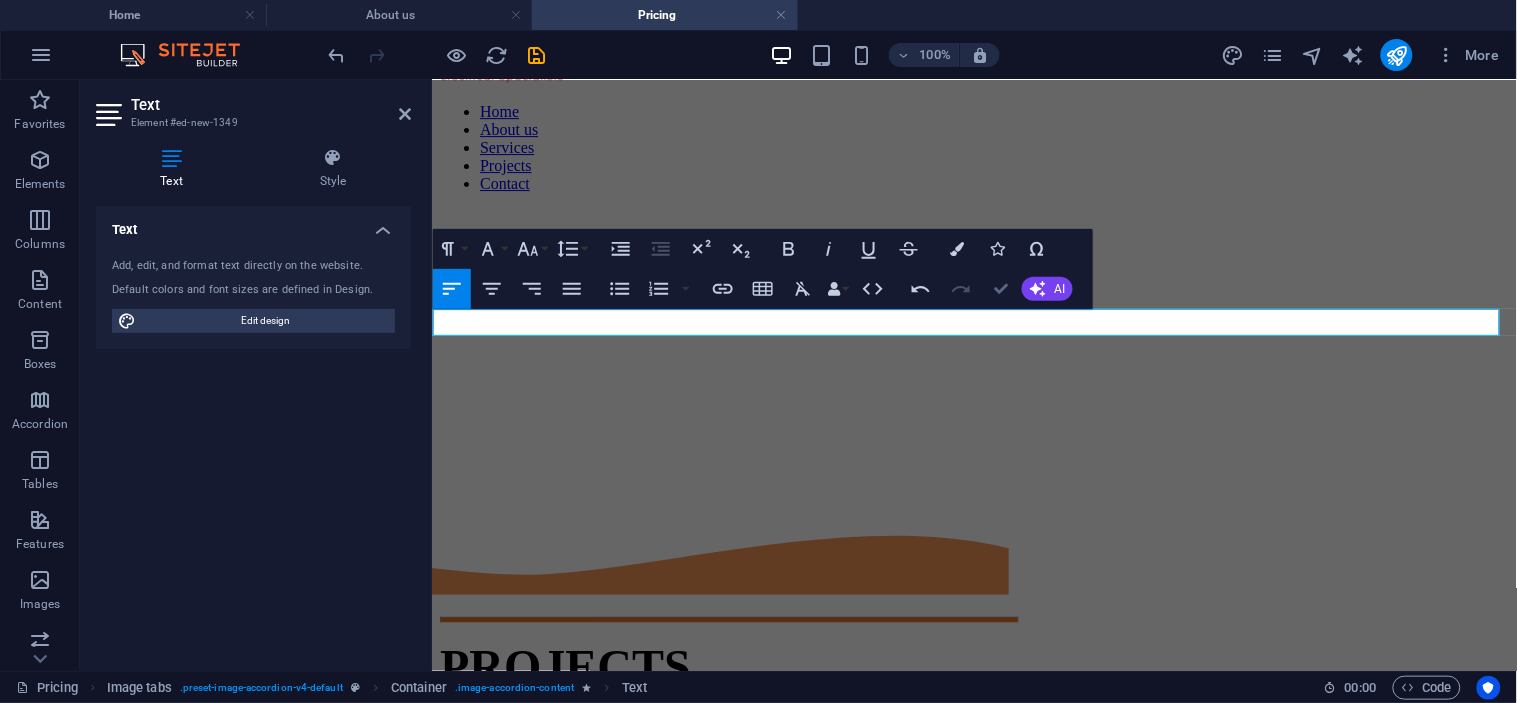 drag, startPoint x: 998, startPoint y: 291, endPoint x: 821, endPoint y: 153, distance: 224.4393 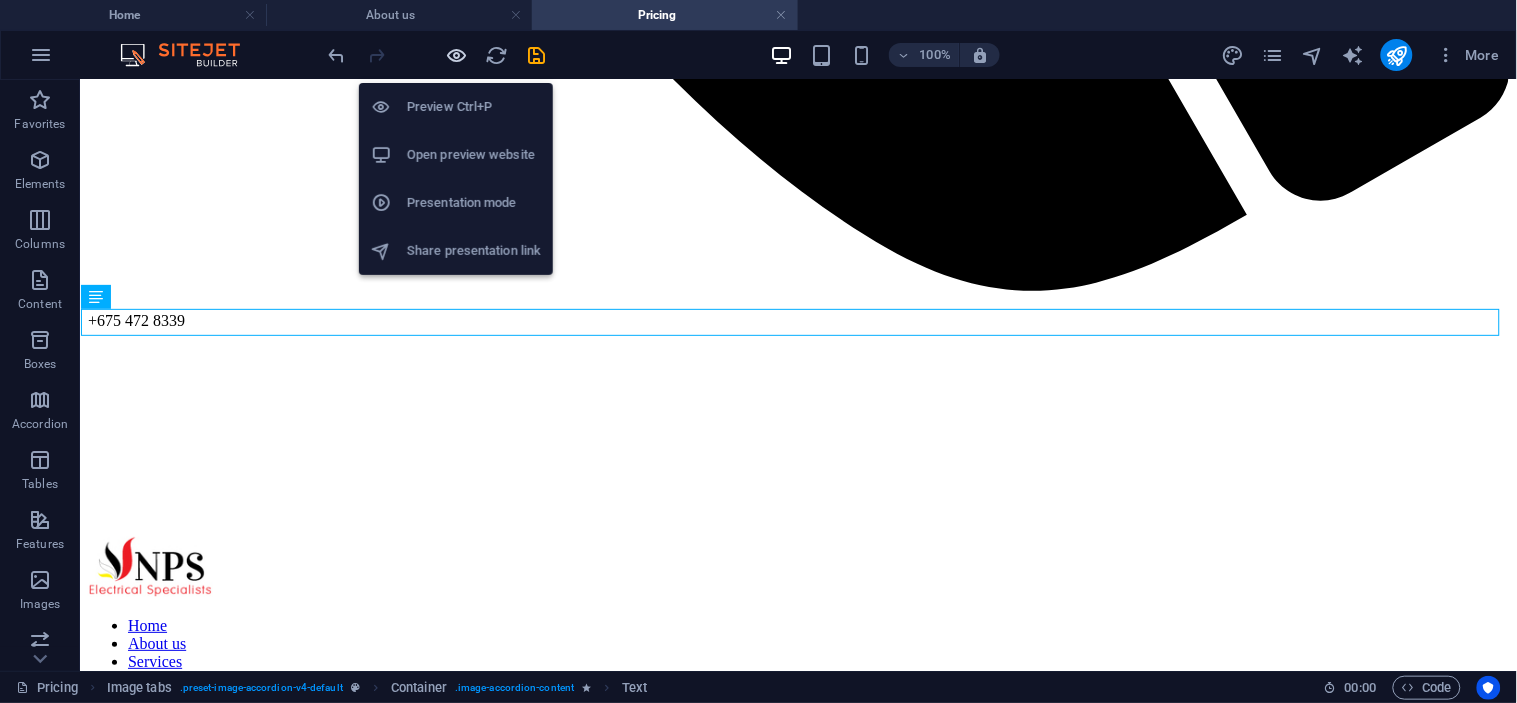 click at bounding box center (457, 55) 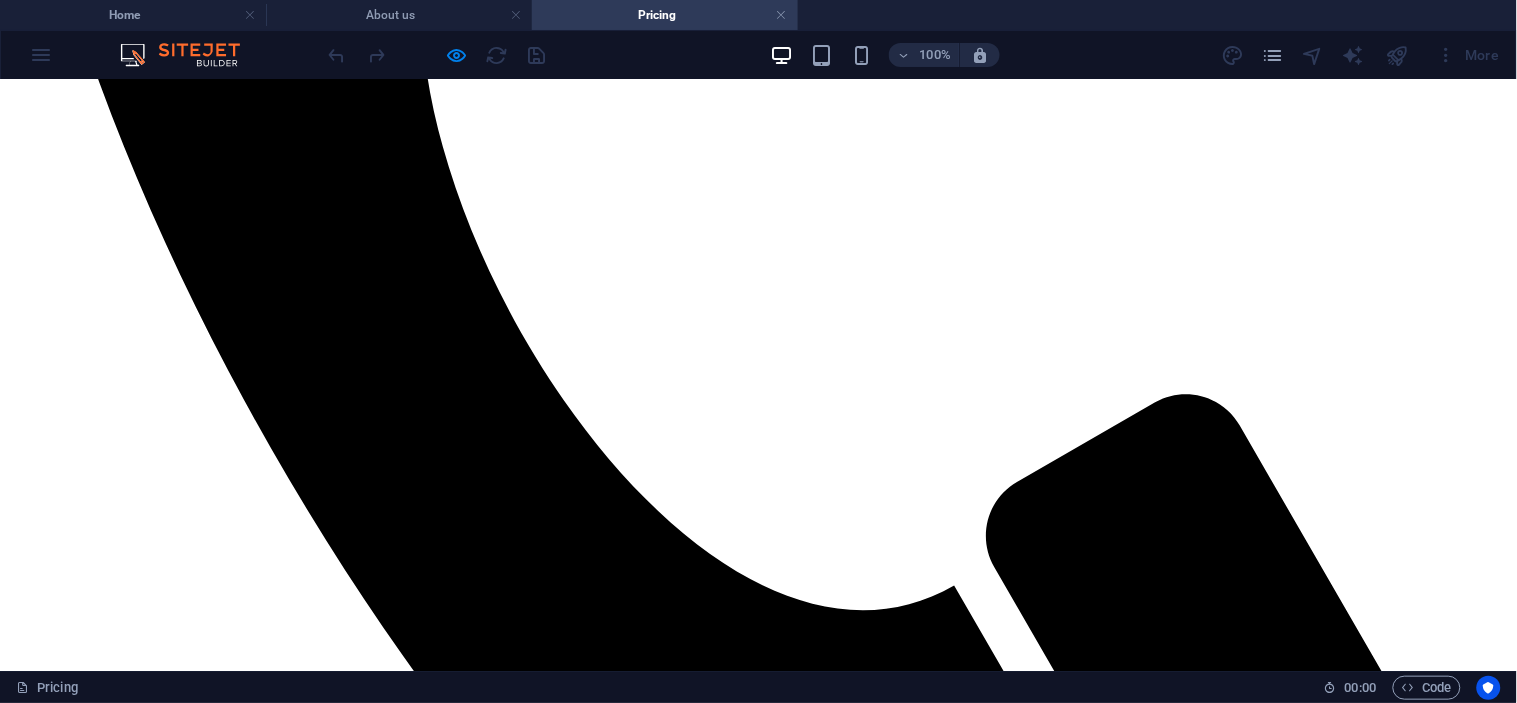 scroll, scrollTop: 923, scrollLeft: 0, axis: vertical 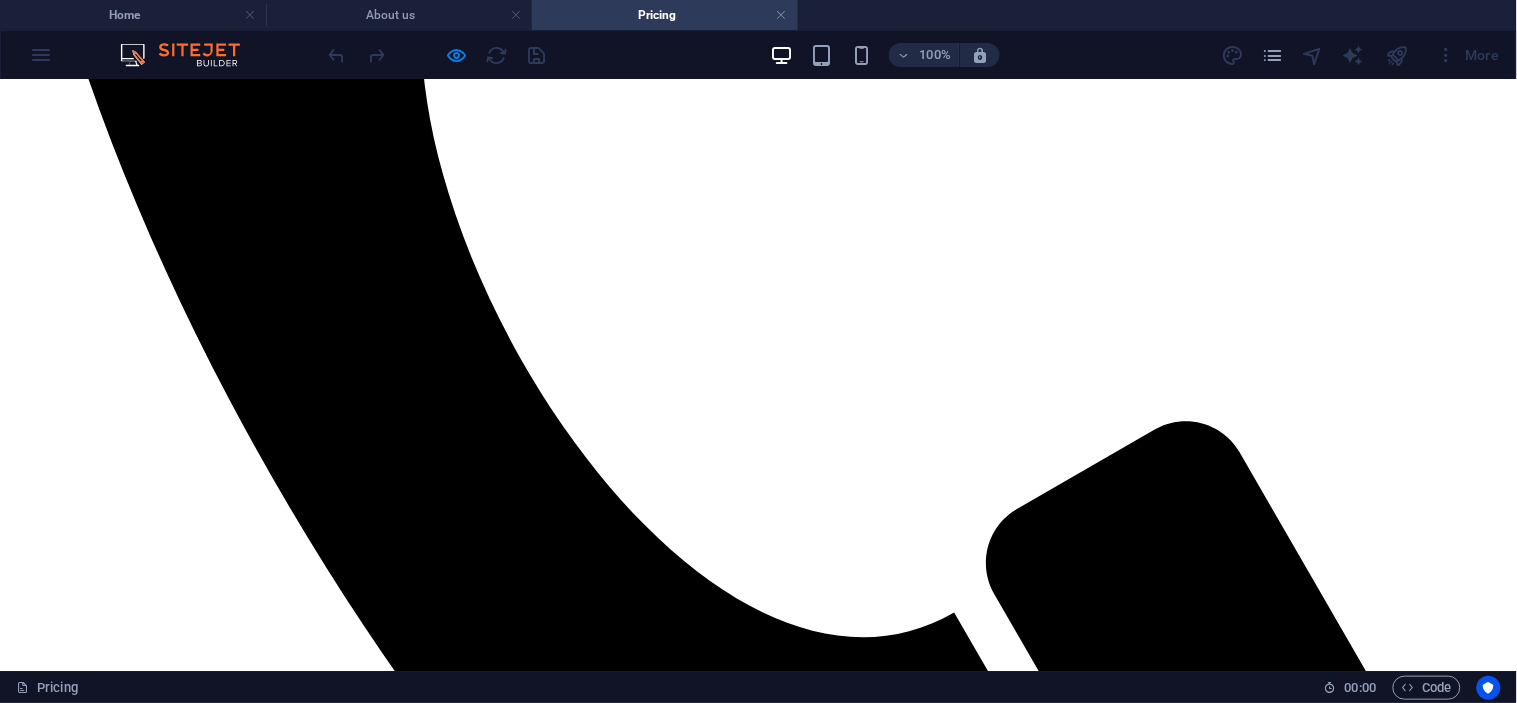 click on "SP BREWERY" at bounding box center [758, 3150] 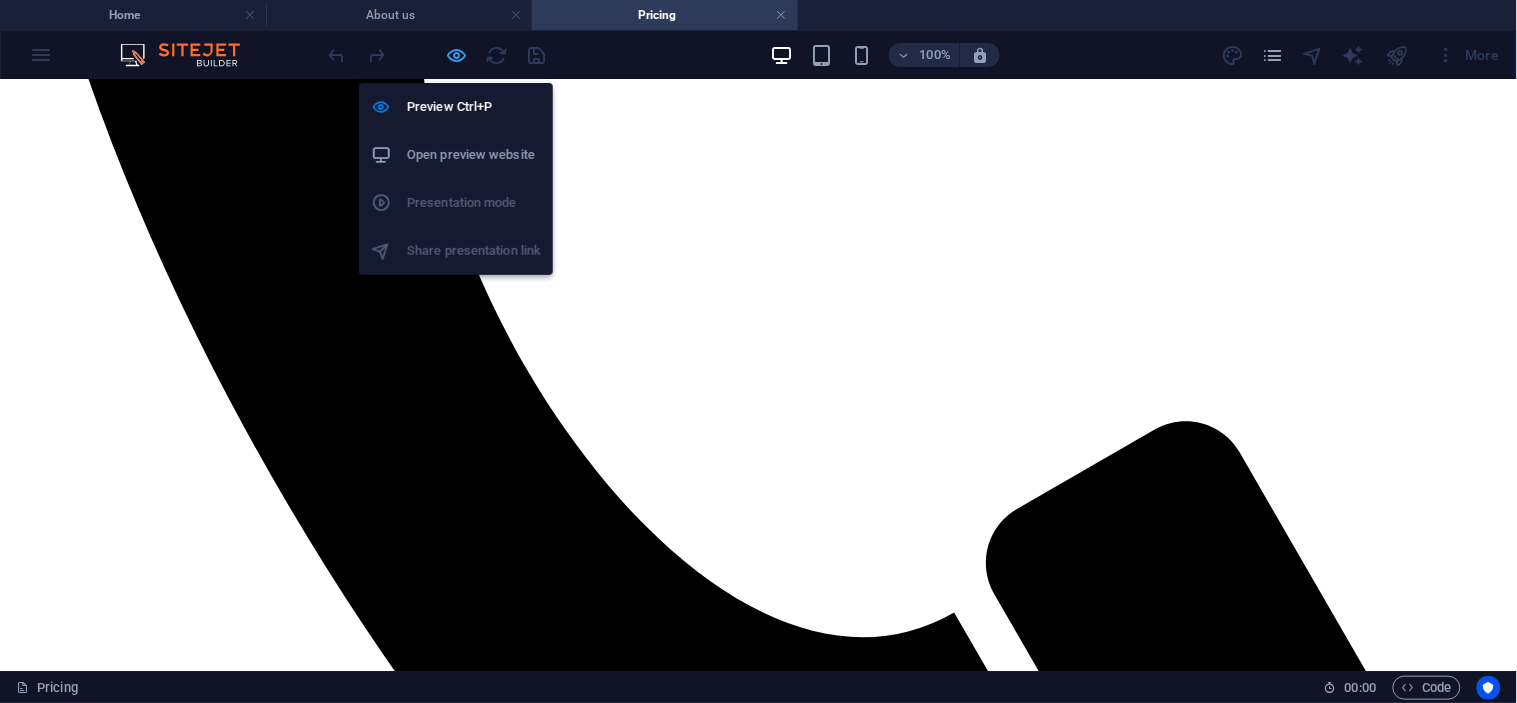 click at bounding box center (457, 55) 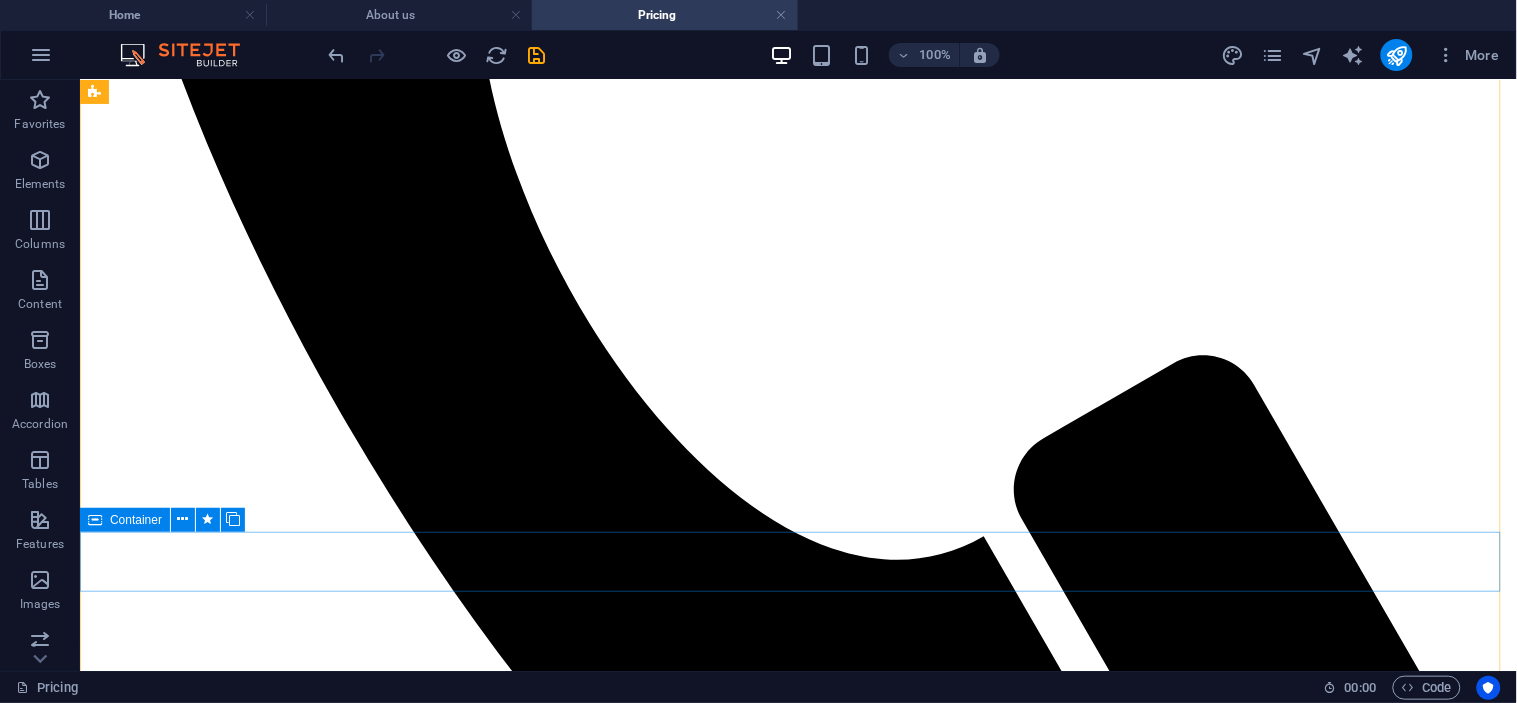 click on "LAE TIDAL BASIN UPGRADE" at bounding box center (797, 2772) 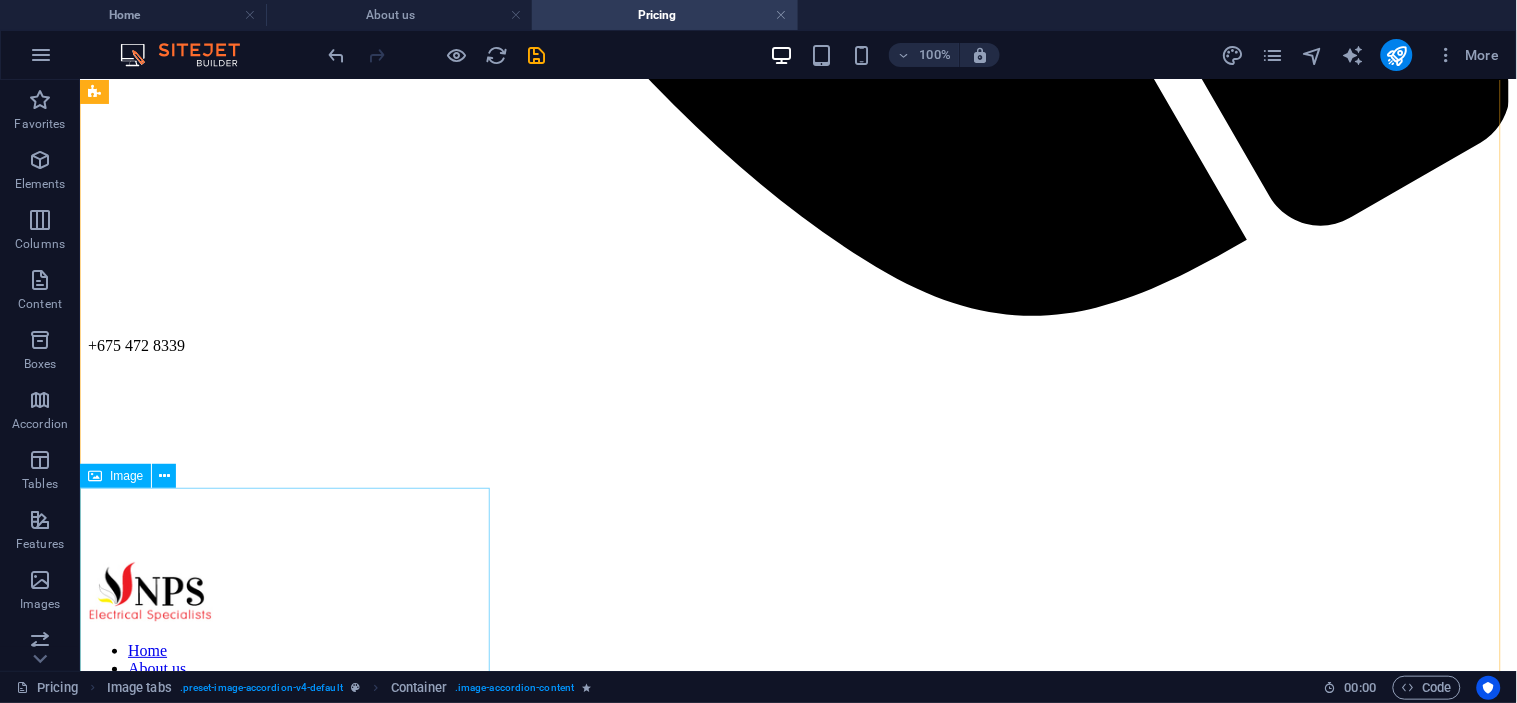 scroll, scrollTop: 1701, scrollLeft: 0, axis: vertical 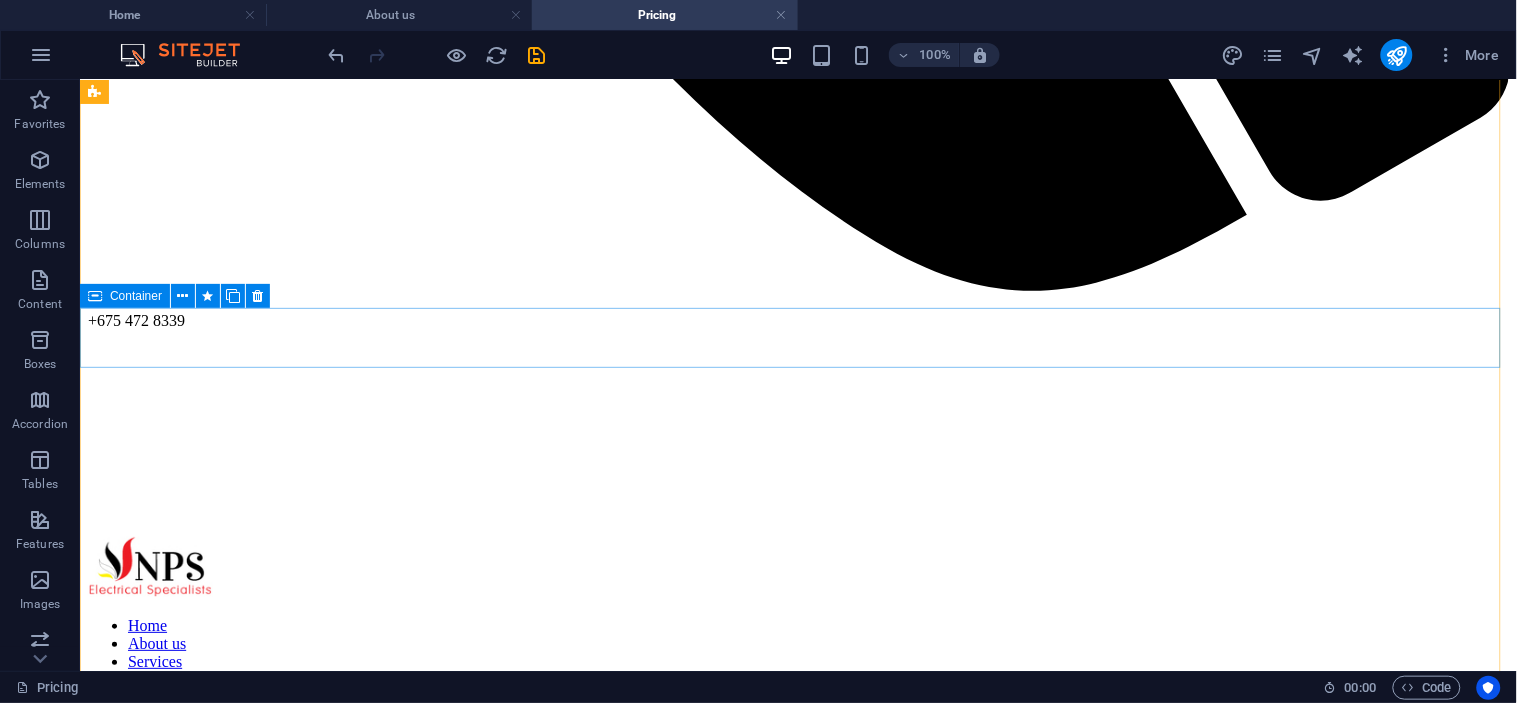 click on "UPGRADED GENERATOR INSTALLATION" at bounding box center [797, 2488] 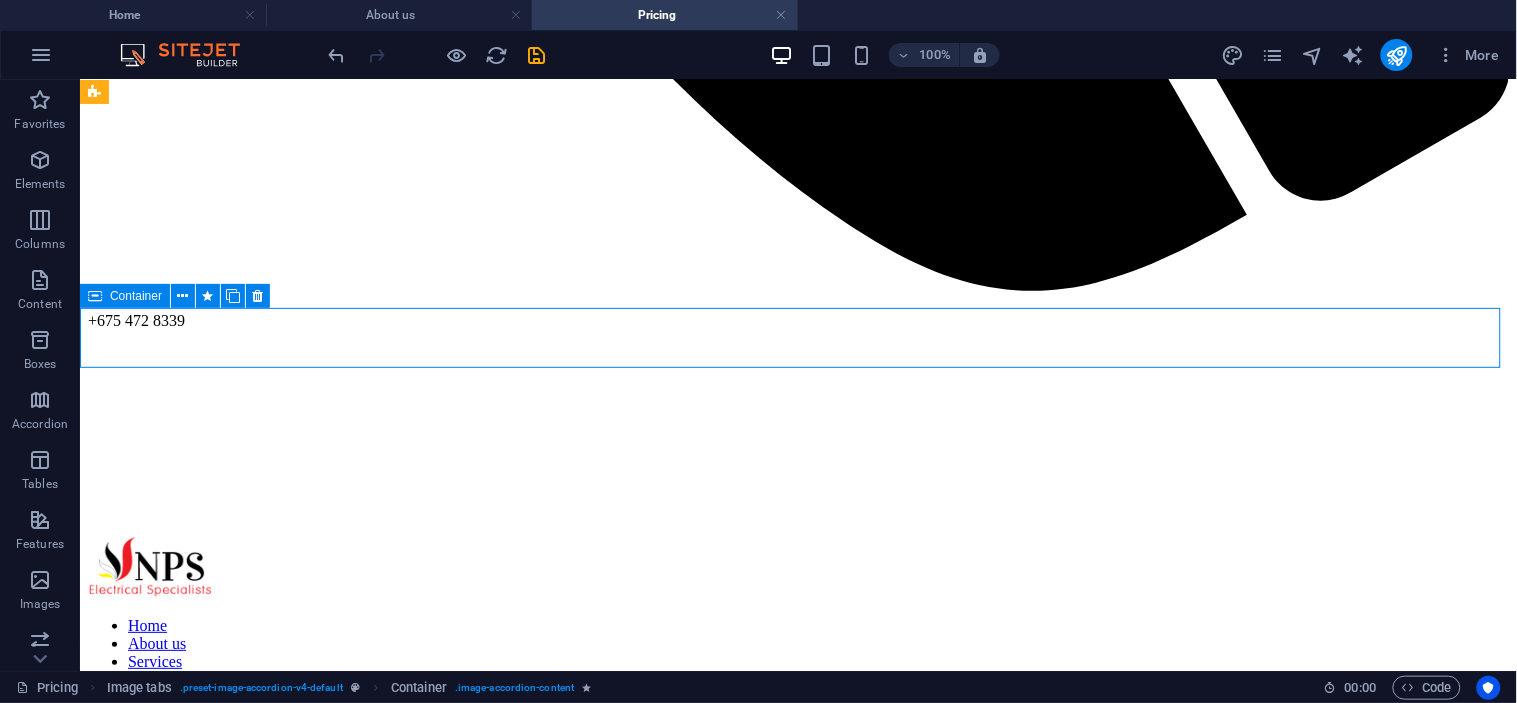 click on "UPGRADED GENERATOR INSTALLATION" at bounding box center [797, 2488] 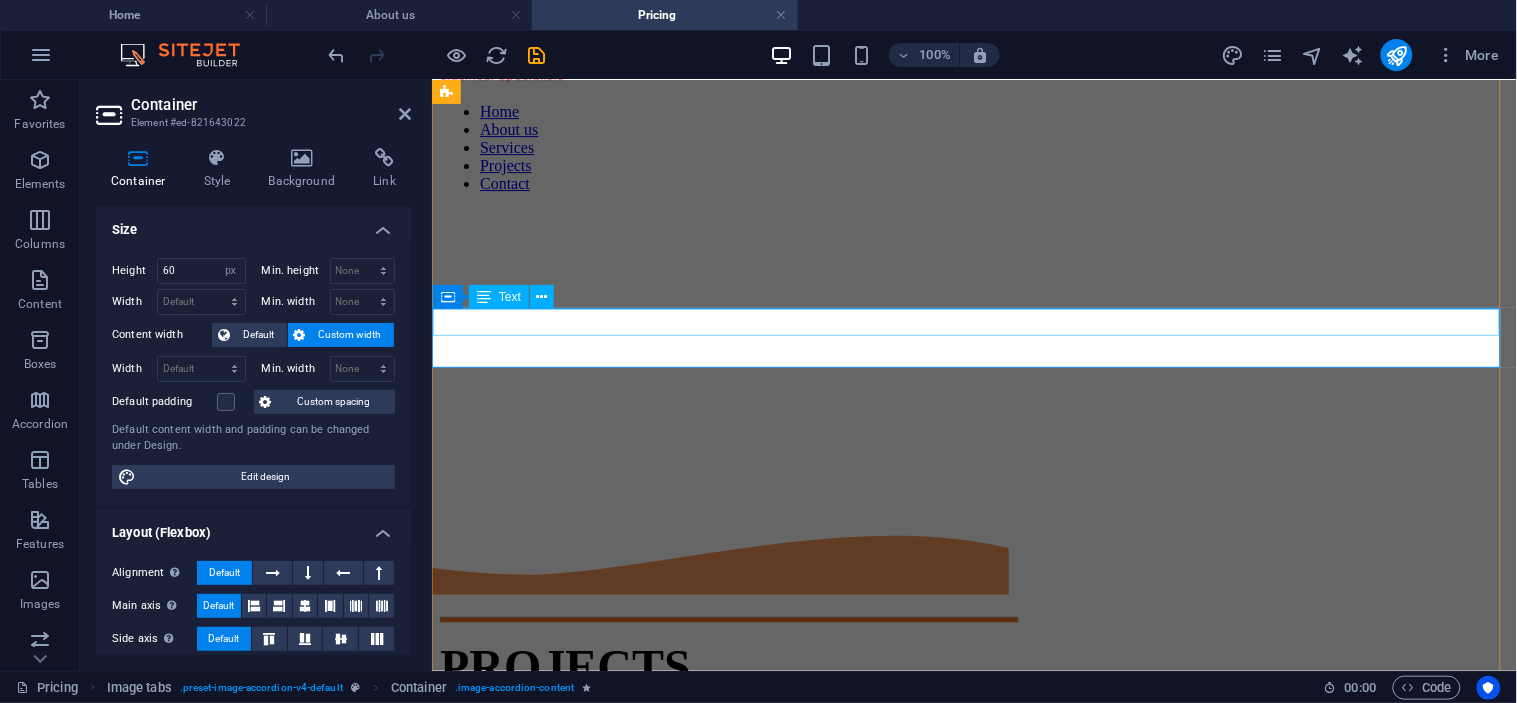 click on "UPGRADED GENERATOR INSTALLATION" at bounding box center (973, 1978) 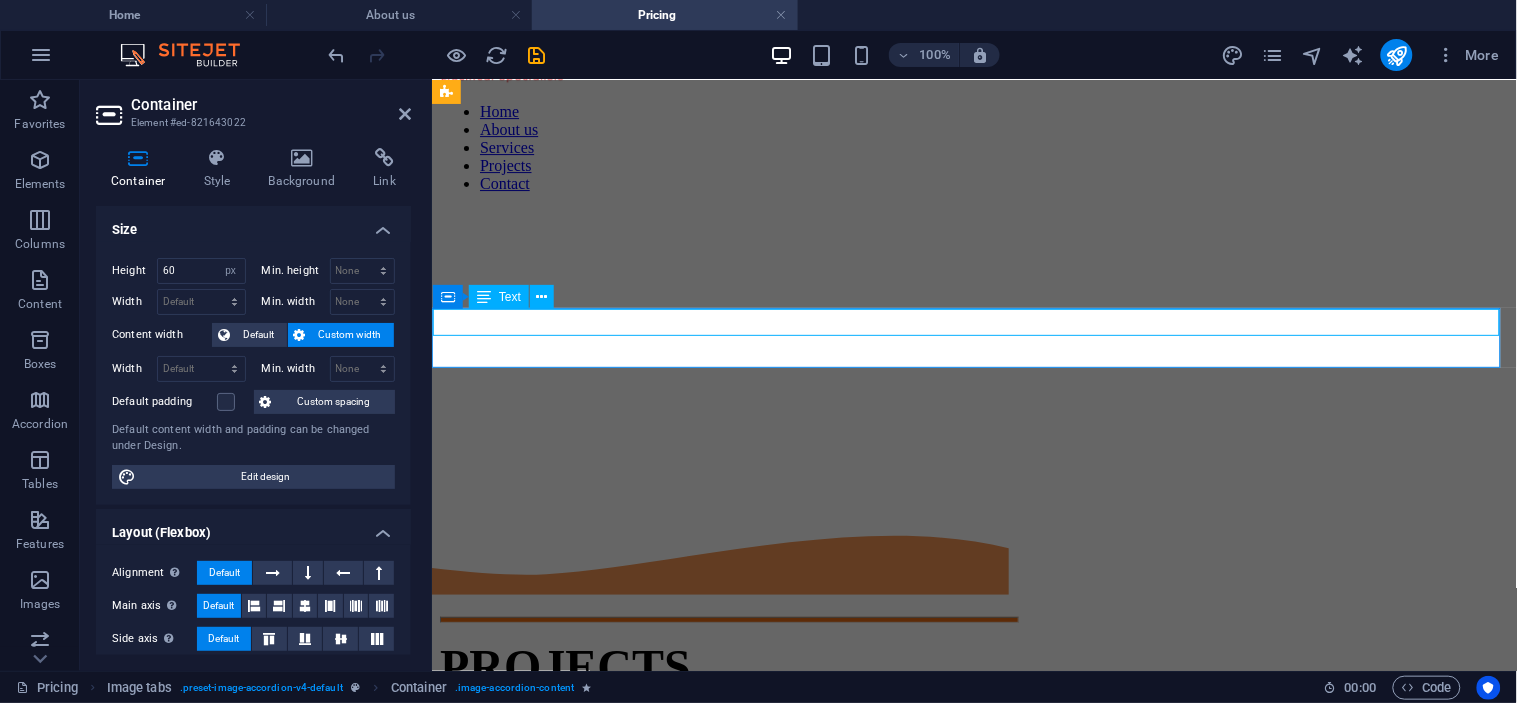 click on "UPGRADED GENERATOR INSTALLATION" at bounding box center (973, 1978) 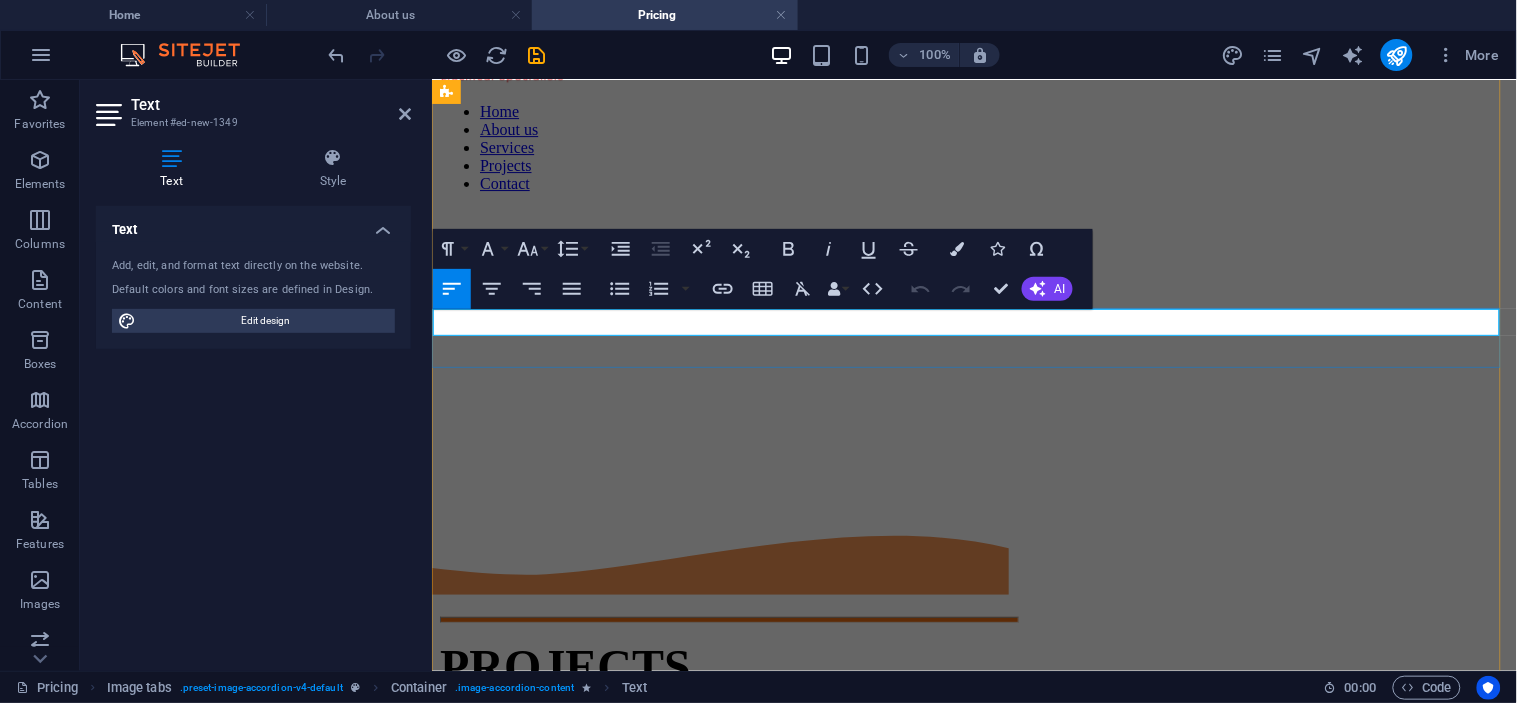 click on "UPGRADED GENERATOR INSTALLATION" at bounding box center [973, 1978] 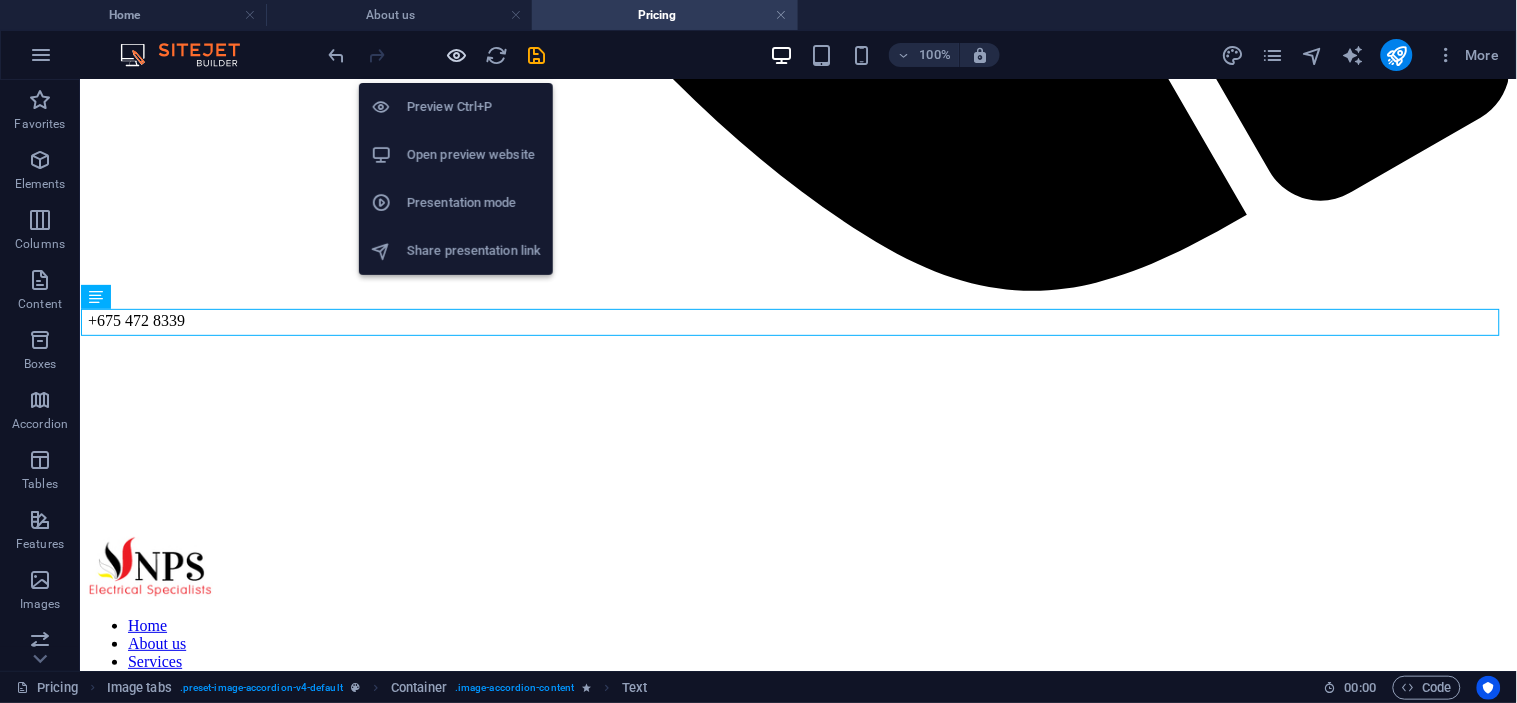 click at bounding box center (457, 55) 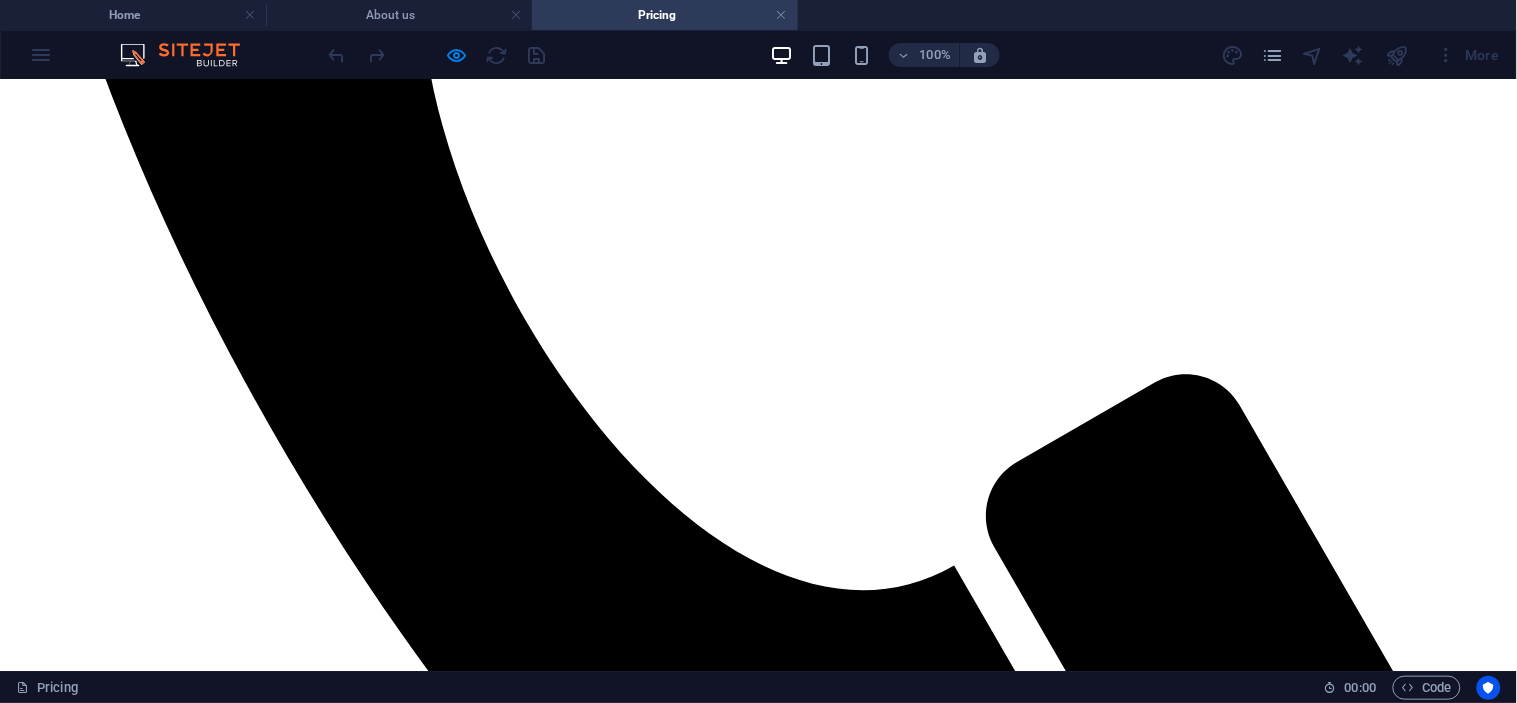 scroll, scrollTop: 923, scrollLeft: 0, axis: vertical 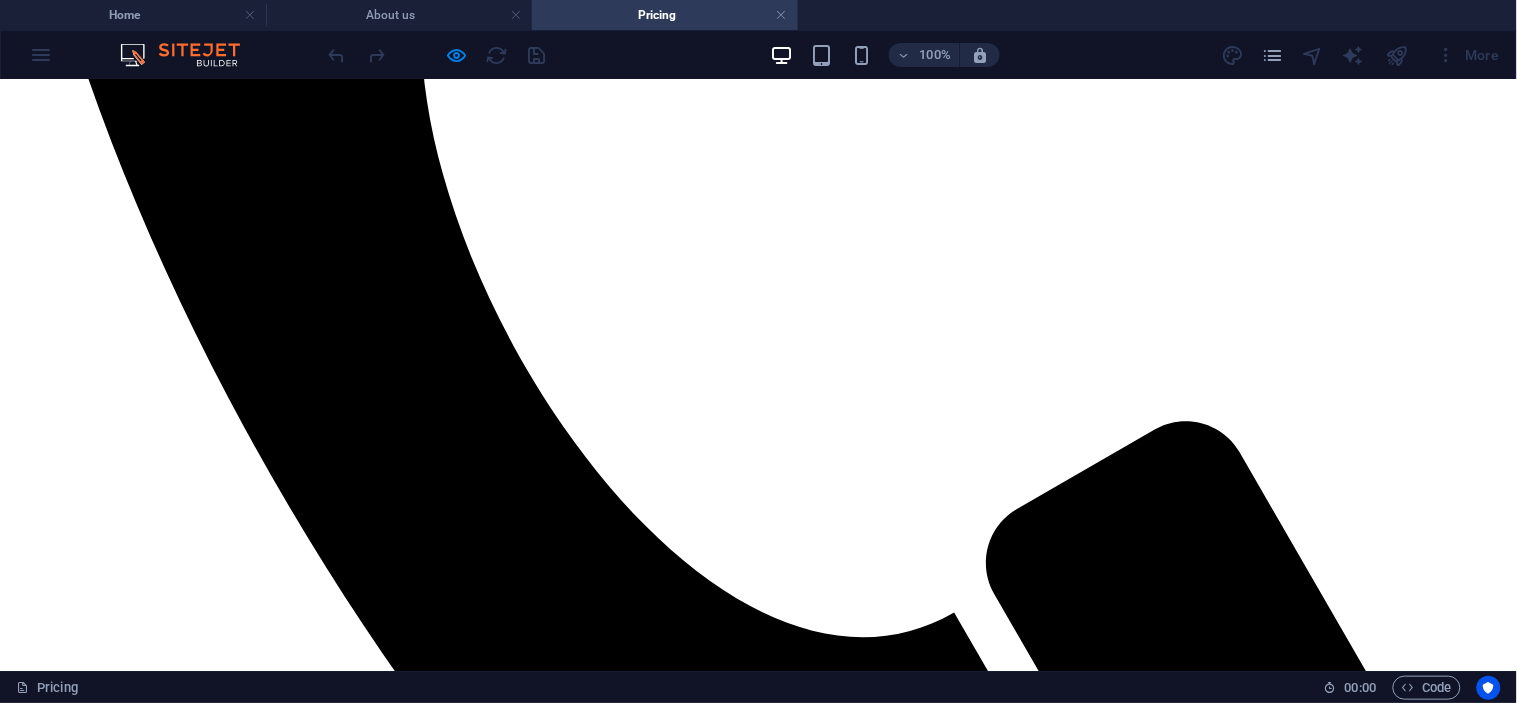 click on "SP BREWERY" at bounding box center [758, 3150] 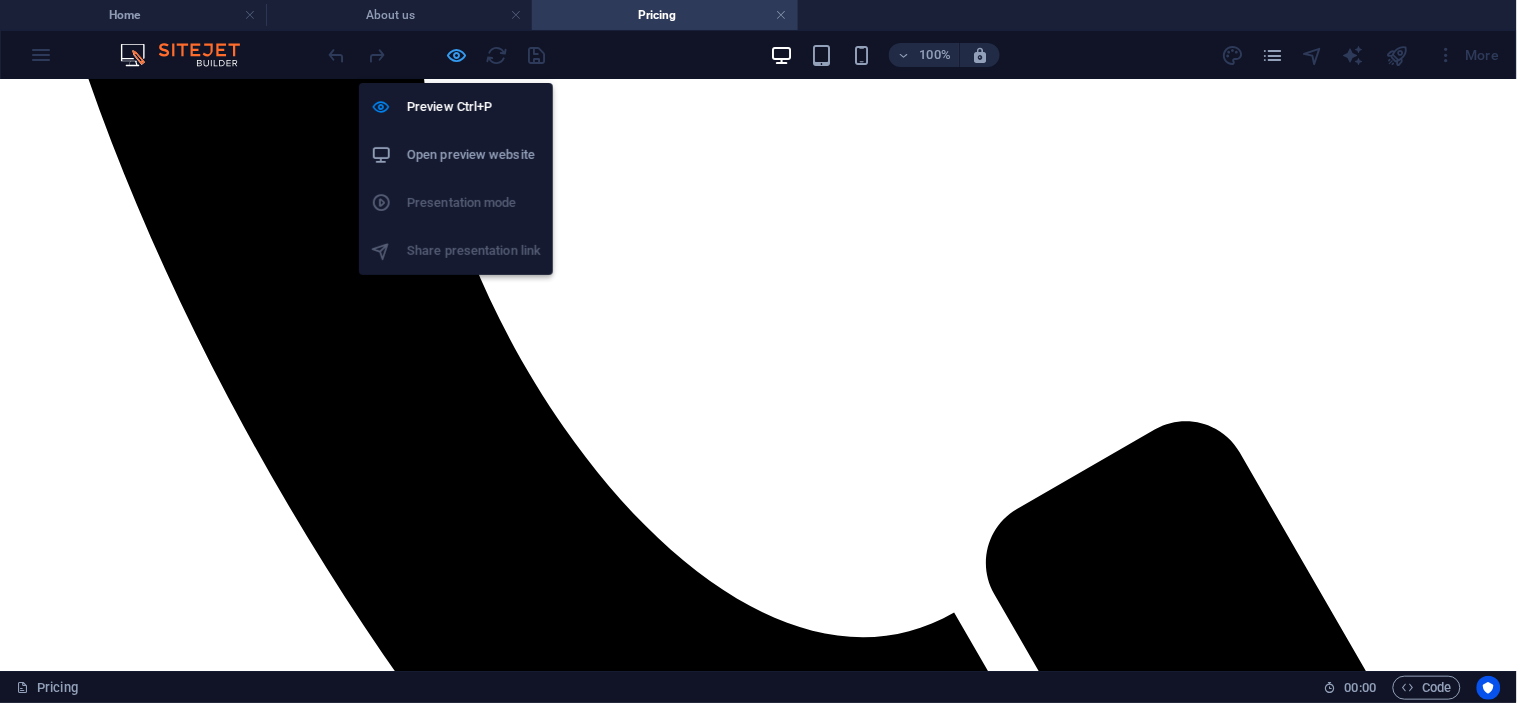 drag, startPoint x: 452, startPoint y: 52, endPoint x: 494, endPoint y: 244, distance: 196.54007 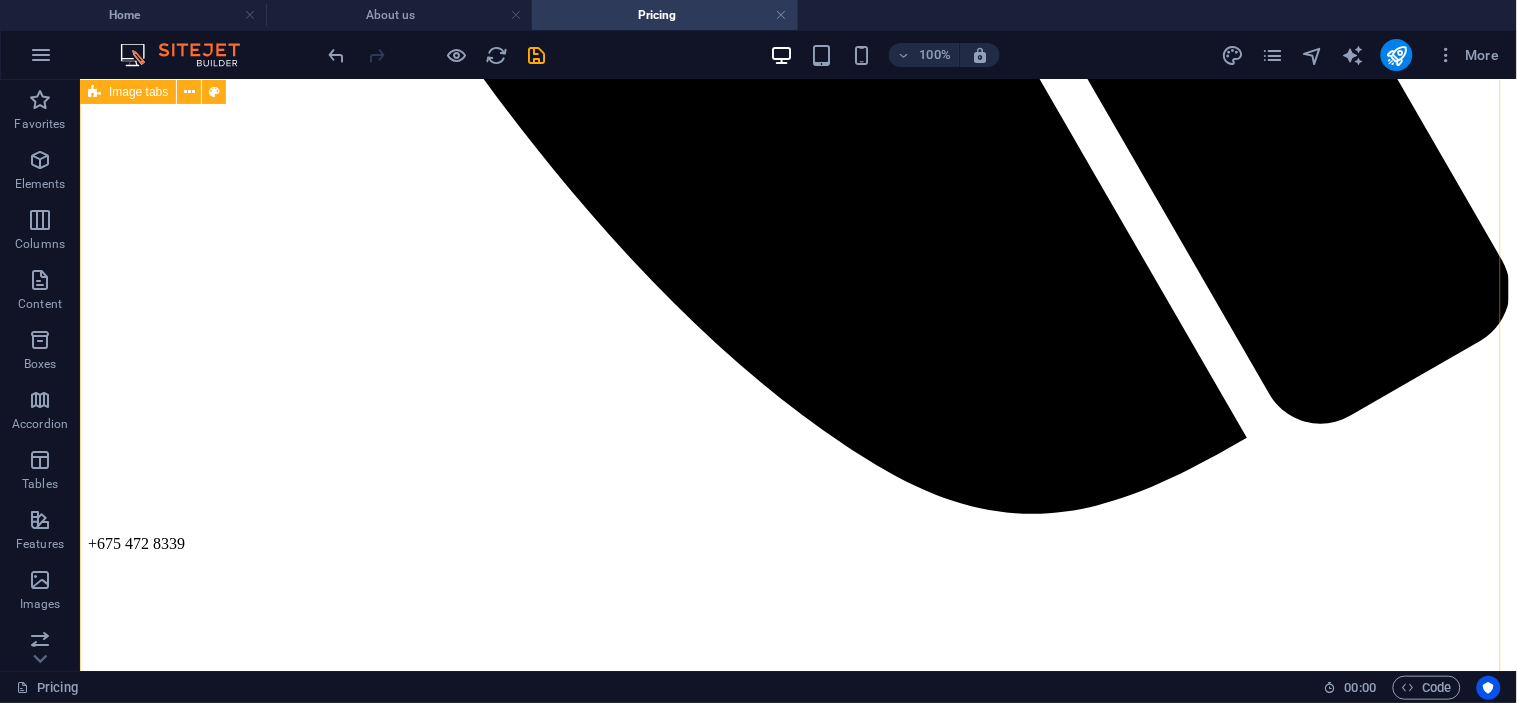 scroll, scrollTop: 1590, scrollLeft: 0, axis: vertical 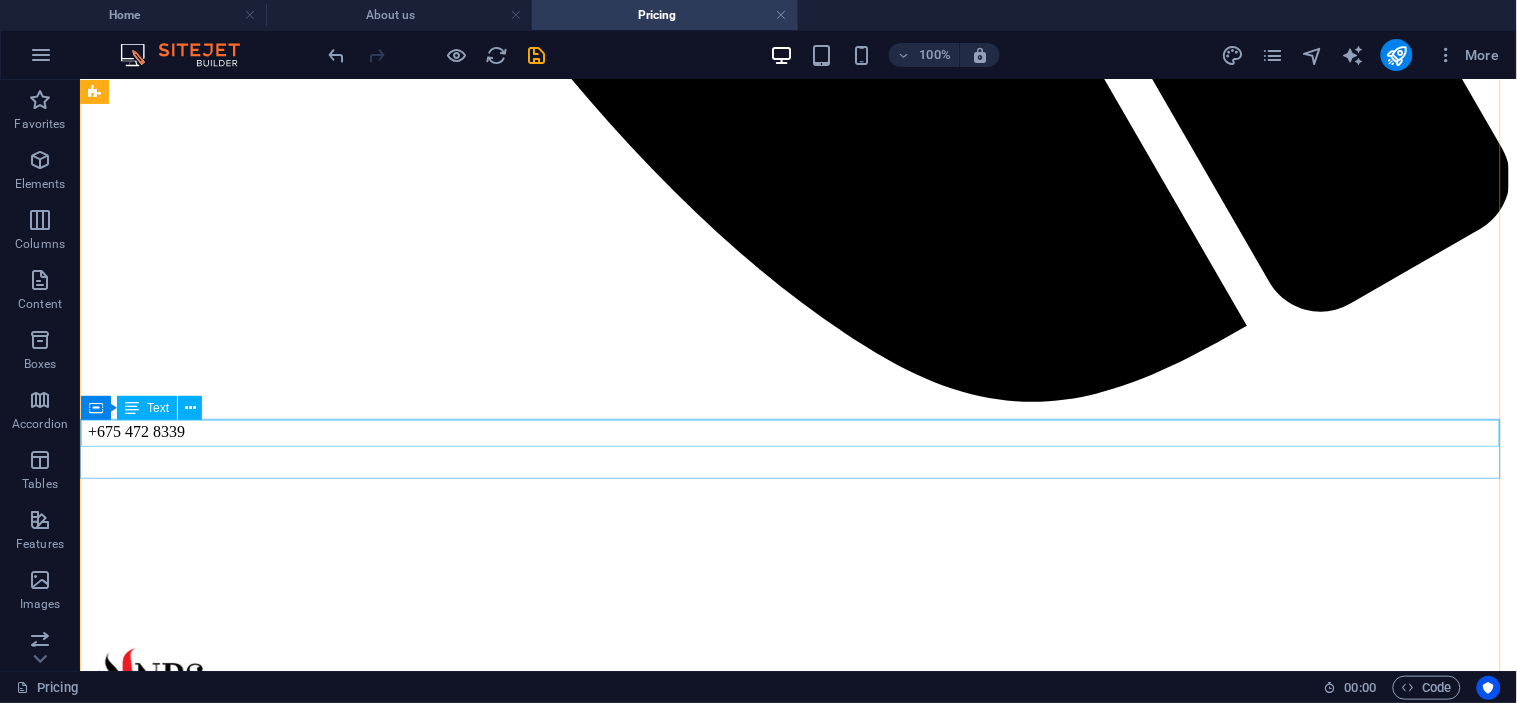 click on "UPGRADED GENERATOR INSTALLATION" at bounding box center [797, 2578] 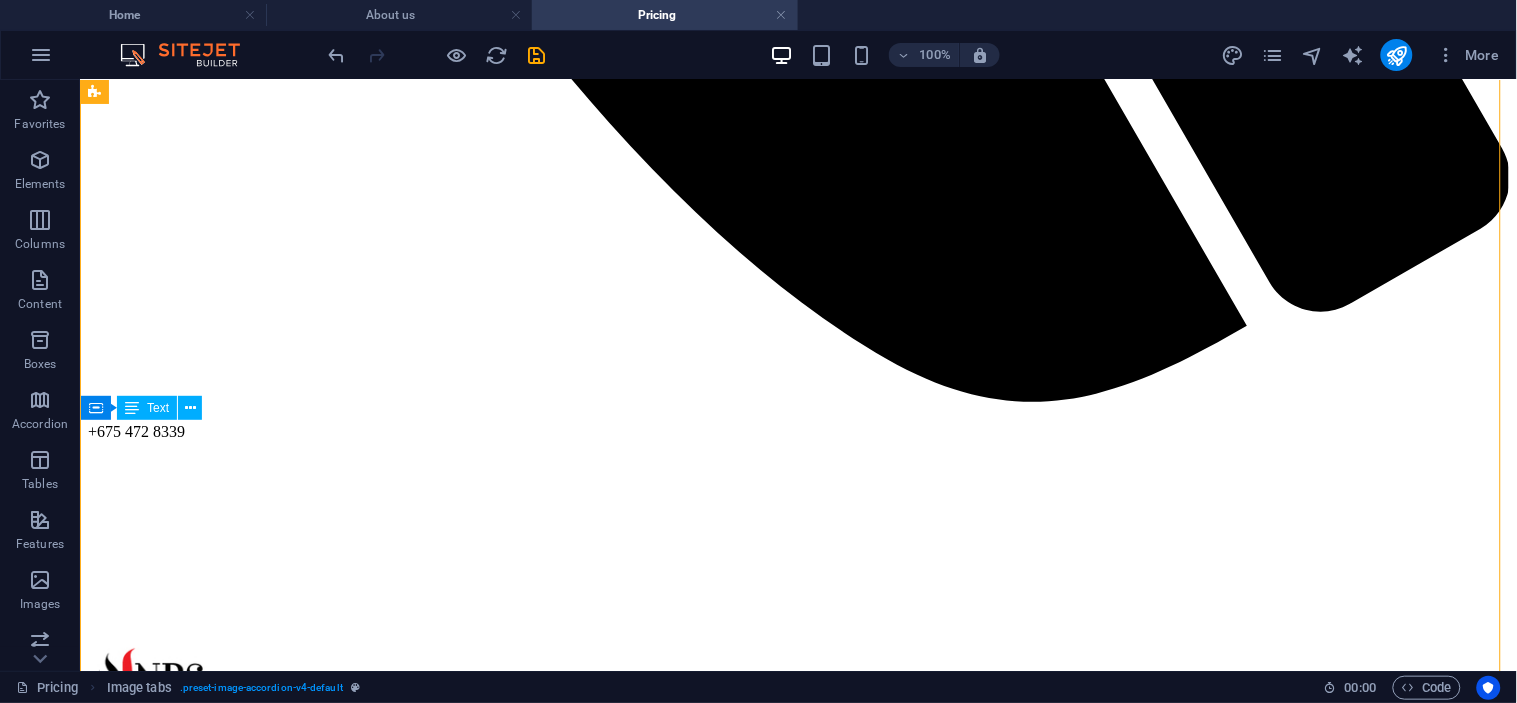 click on "UPGRADED GENERATOR INSTALLATION" at bounding box center (797, 2578) 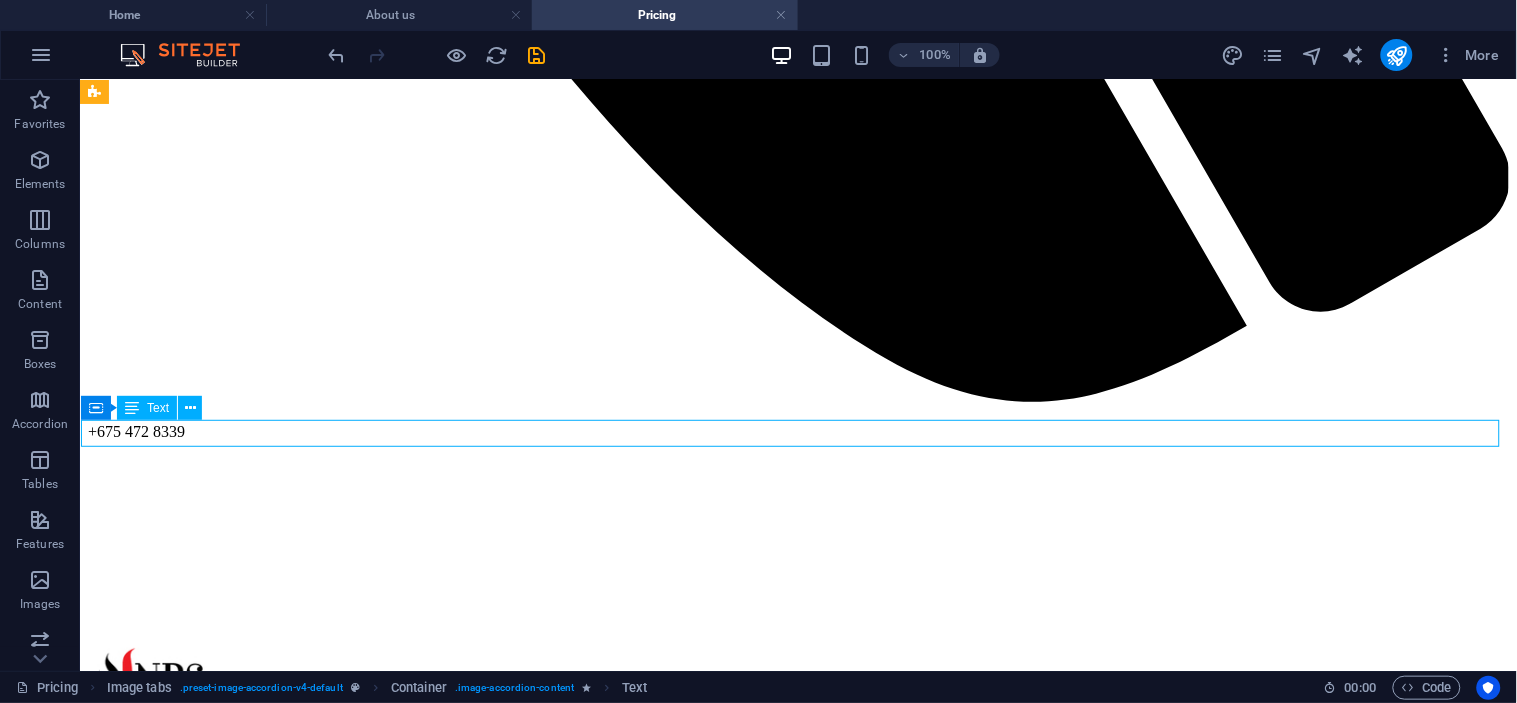 click on "UPGRADED GENERATOR INSTALLATION" at bounding box center (797, 2578) 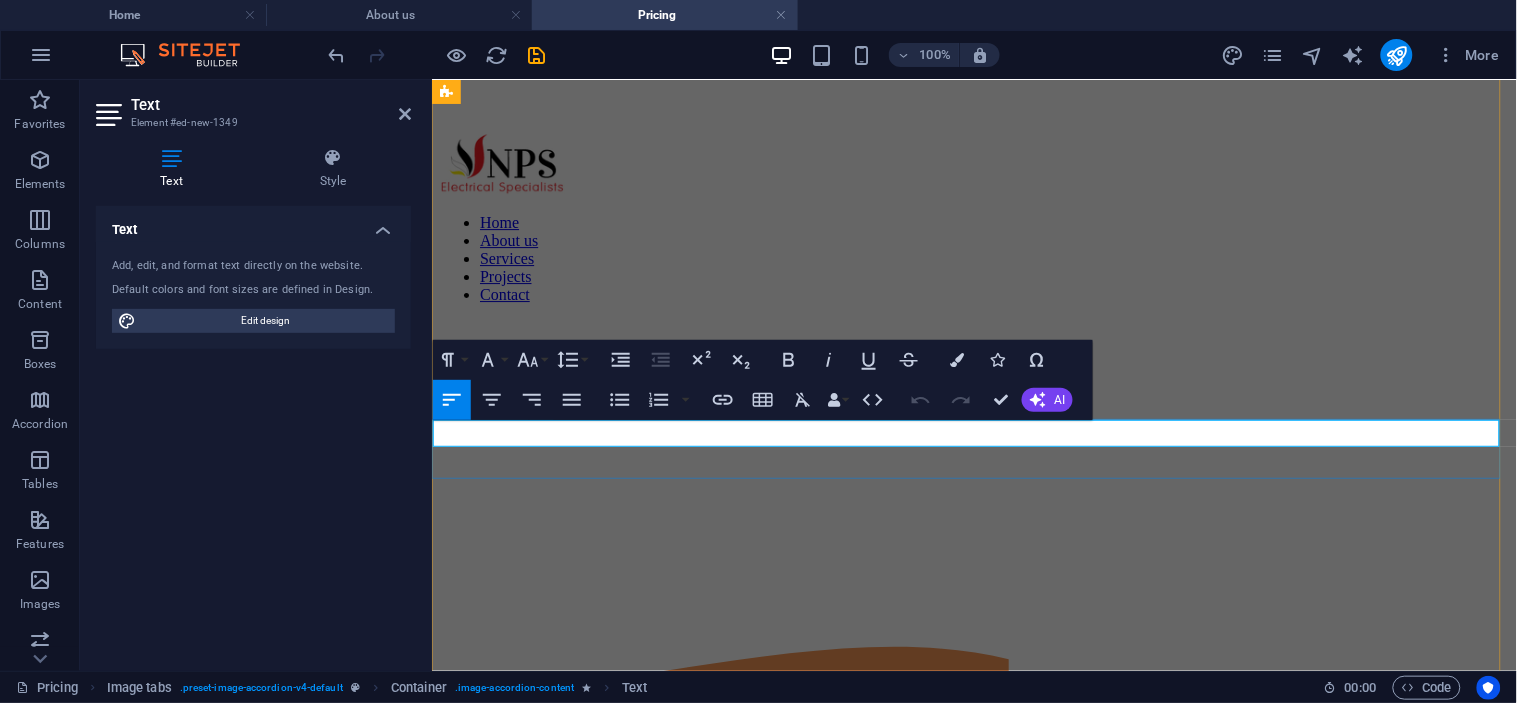 click on "UPGRADED GENERATOR INSTALLATION" at bounding box center [973, 2089] 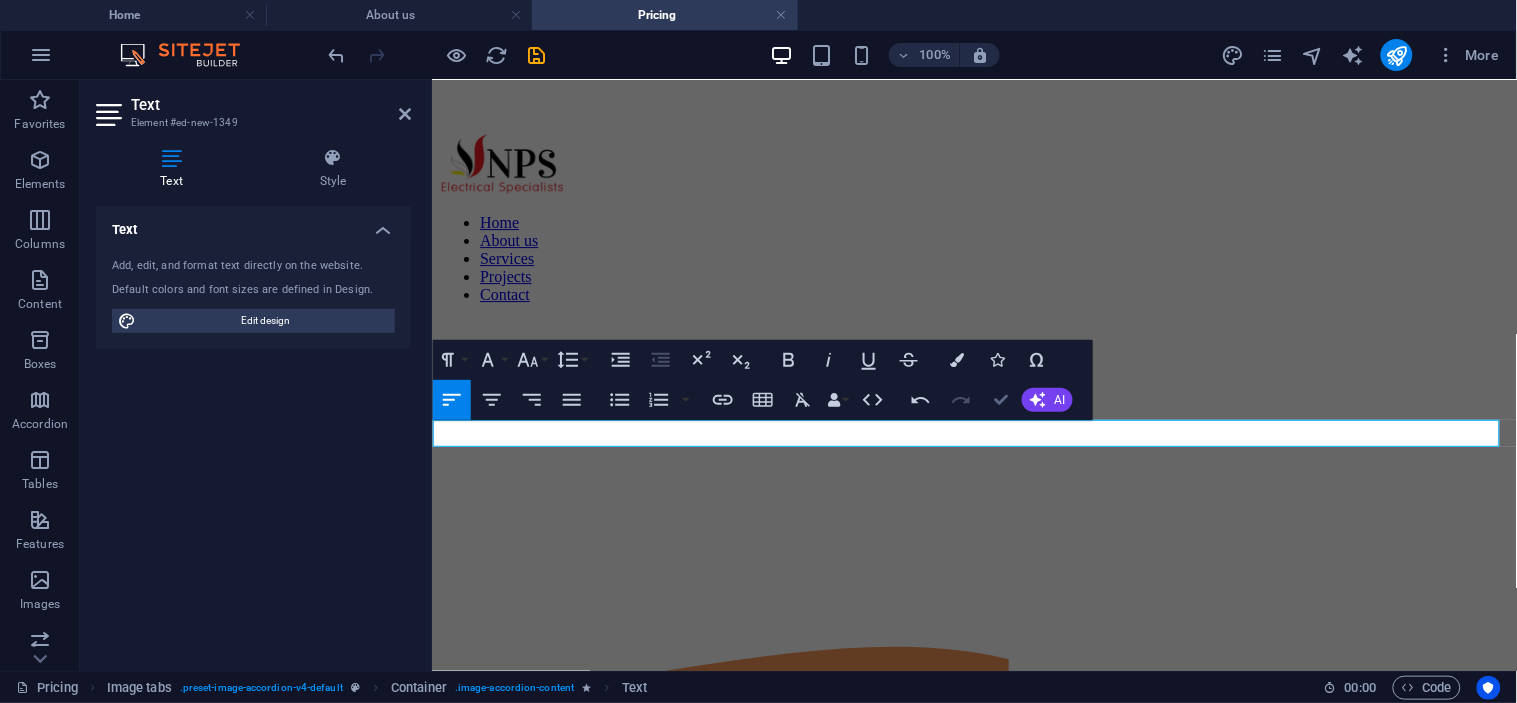 drag, startPoint x: 996, startPoint y: 407, endPoint x: 913, endPoint y: 310, distance: 127.66362 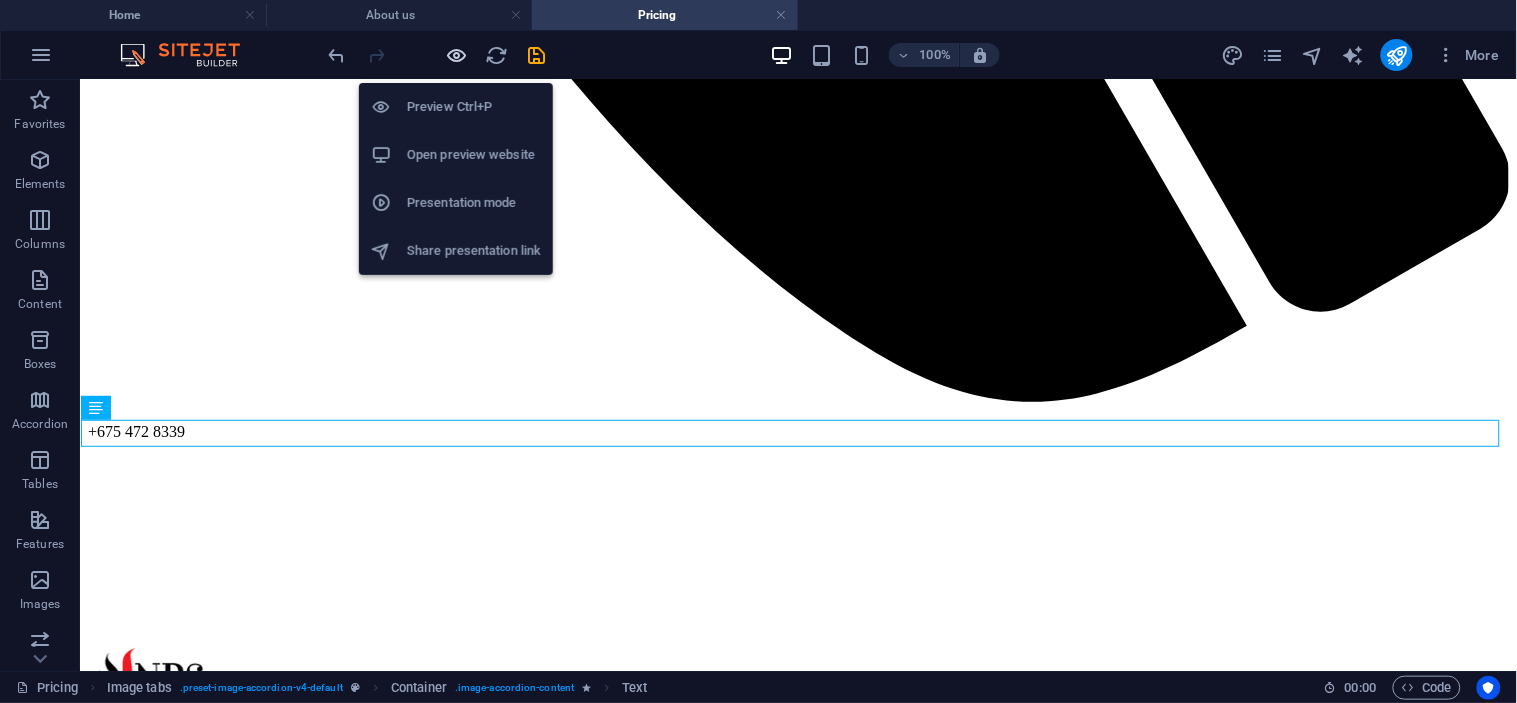 click at bounding box center [457, 55] 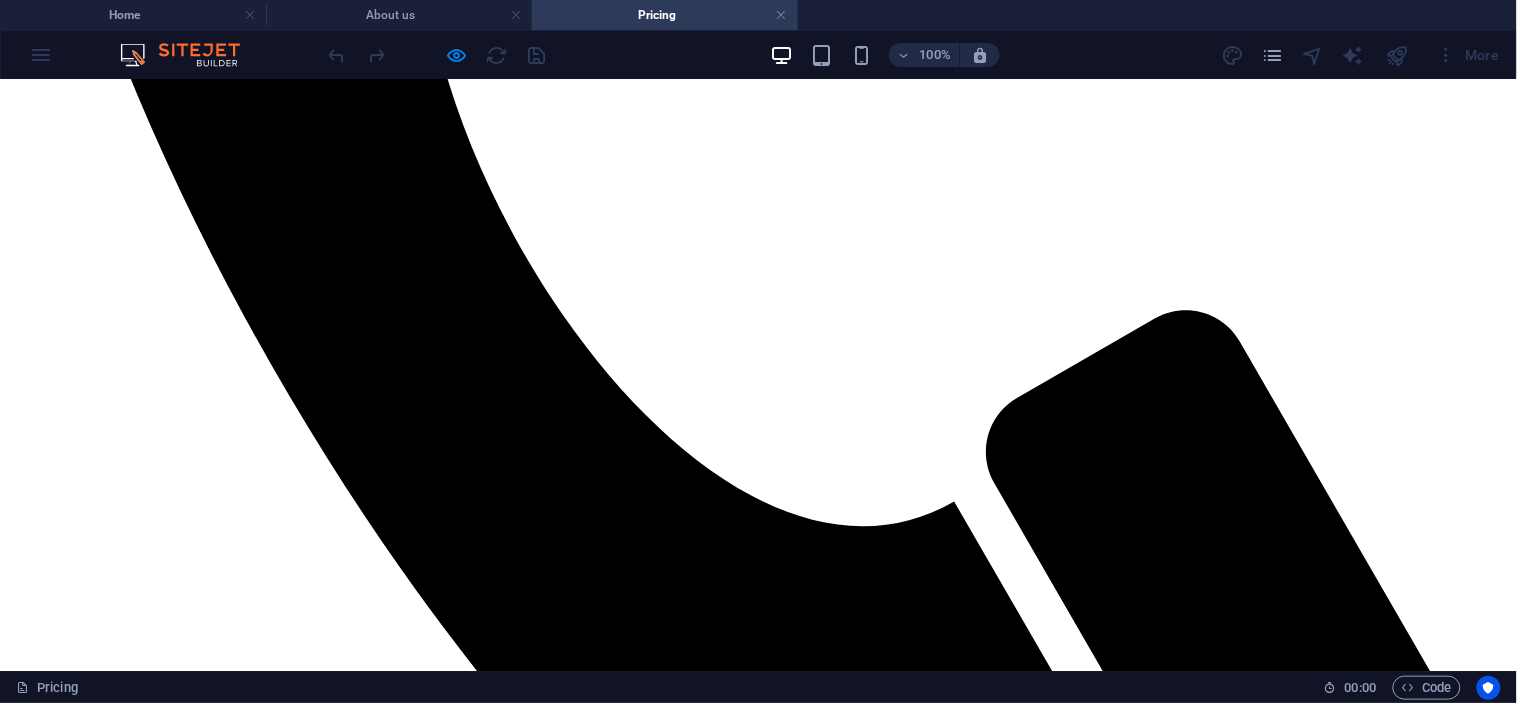 click at bounding box center (758, 1219) 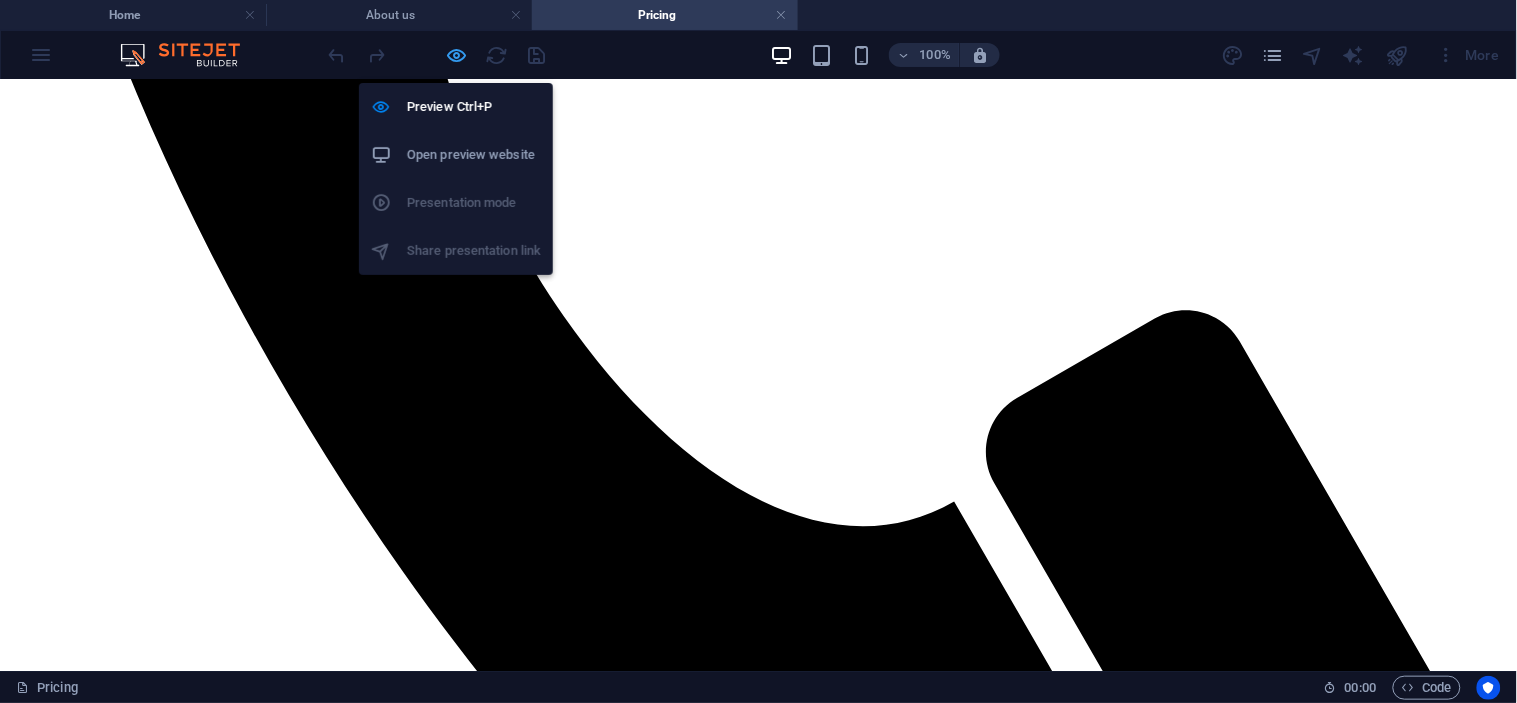 click at bounding box center [457, 55] 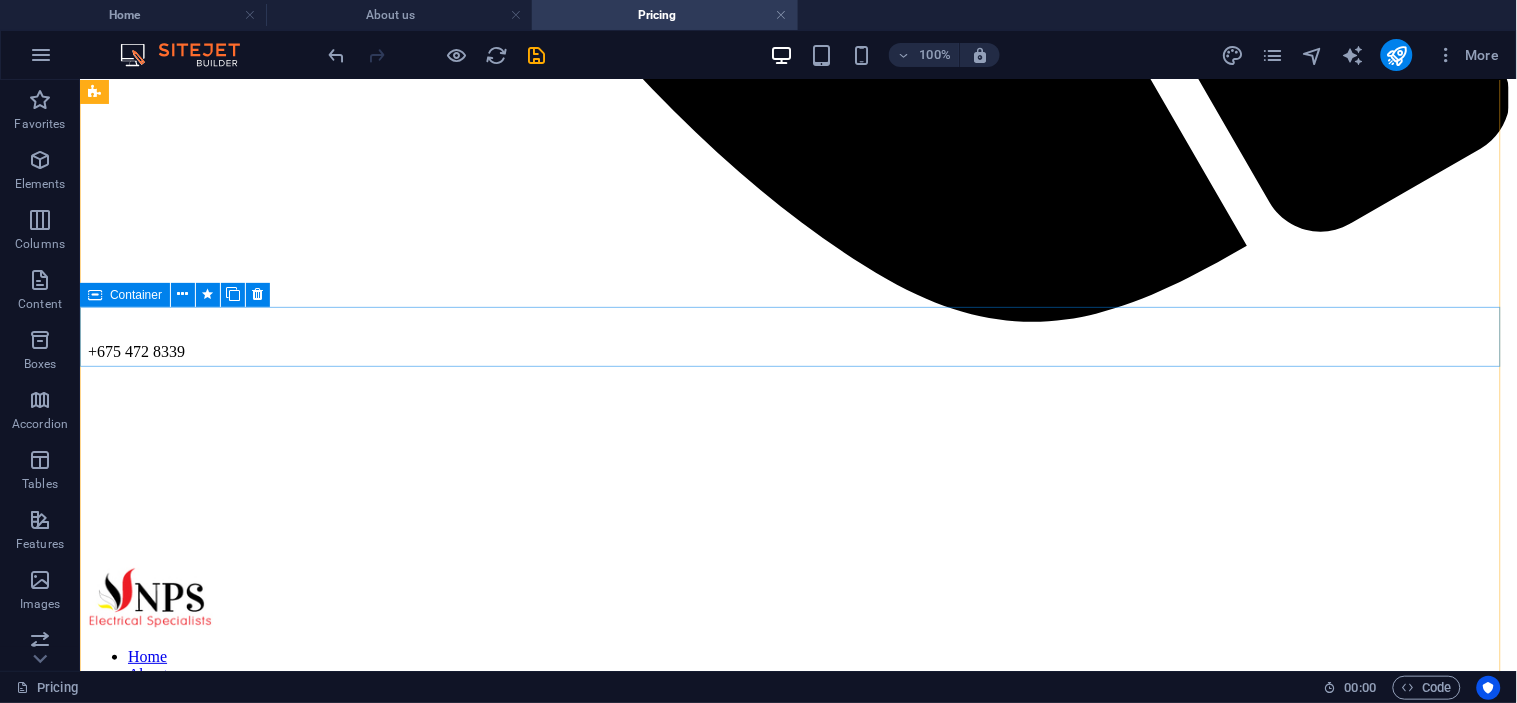 scroll, scrollTop: 1702, scrollLeft: 0, axis: vertical 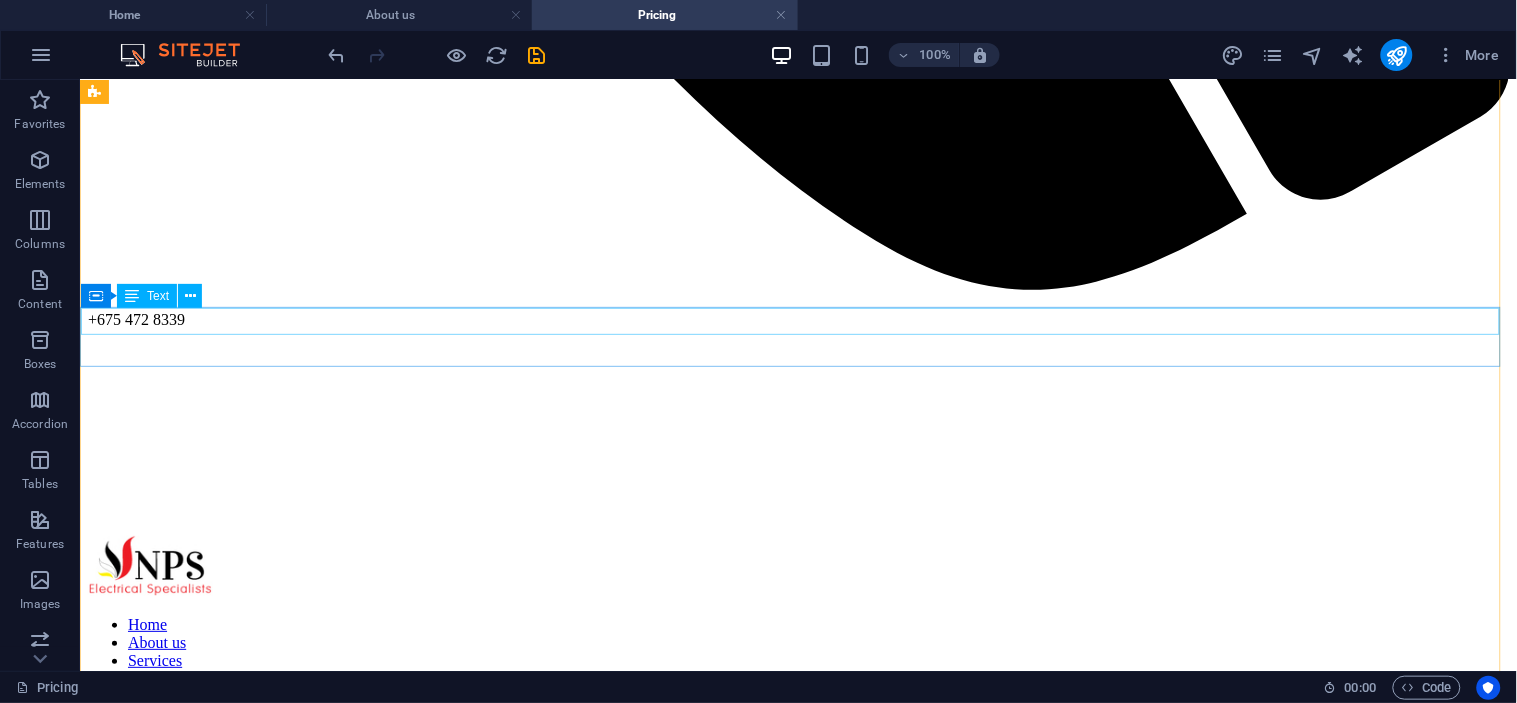 click on "UPGRADED GENERATOR INSTALLATION" at bounding box center [797, 2466] 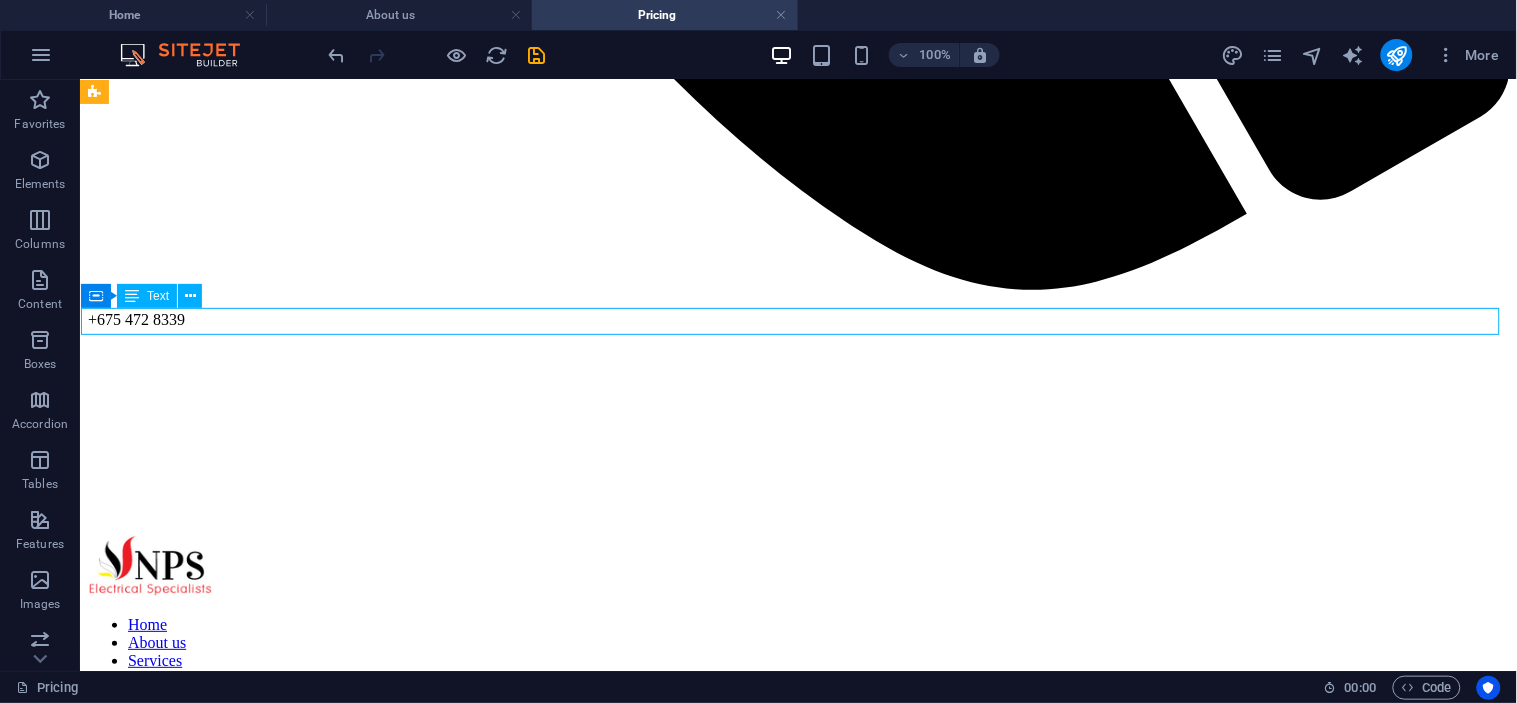 click on "UPGRADED GENERATOR INSTALLATION" at bounding box center (797, 2466) 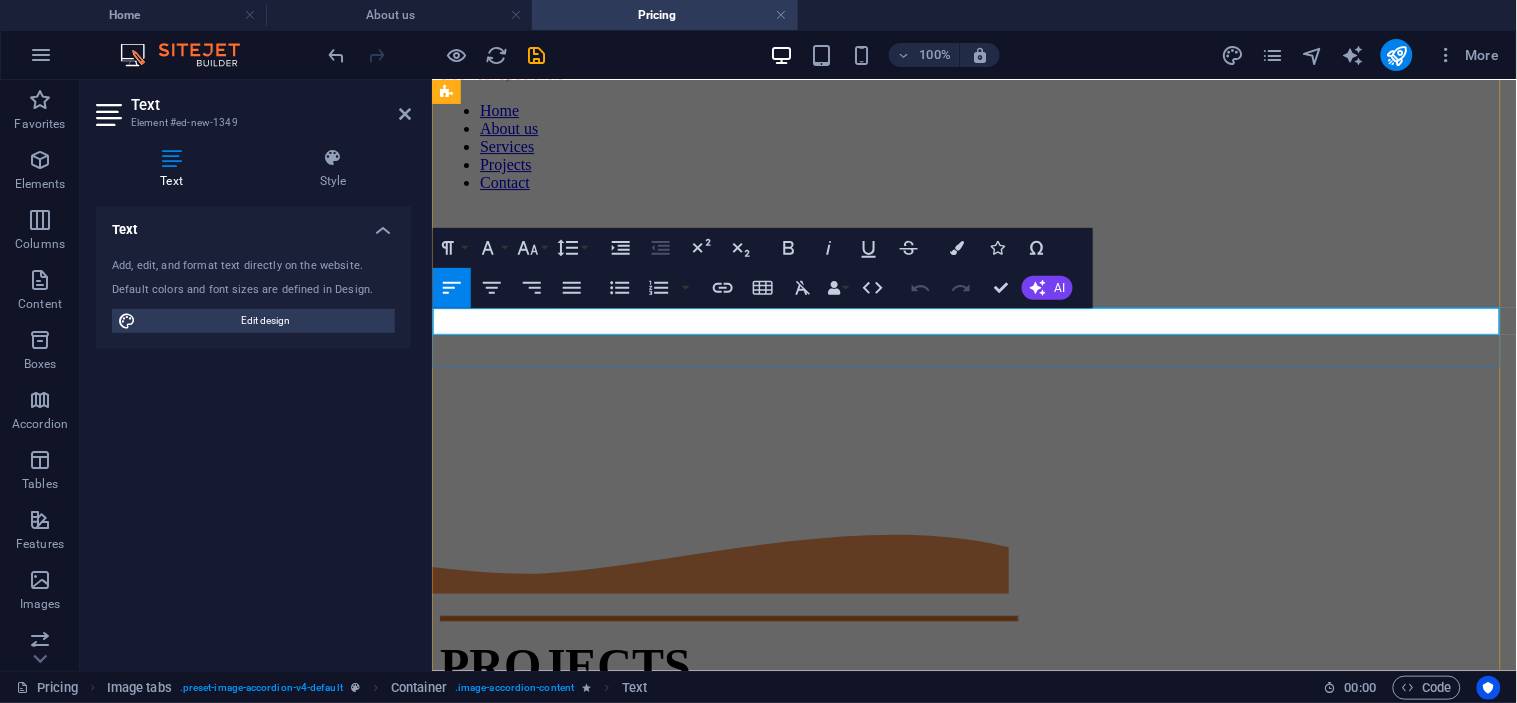 click on "UPGRADED GENERATOR INSTALLATION" at bounding box center (973, 1977) 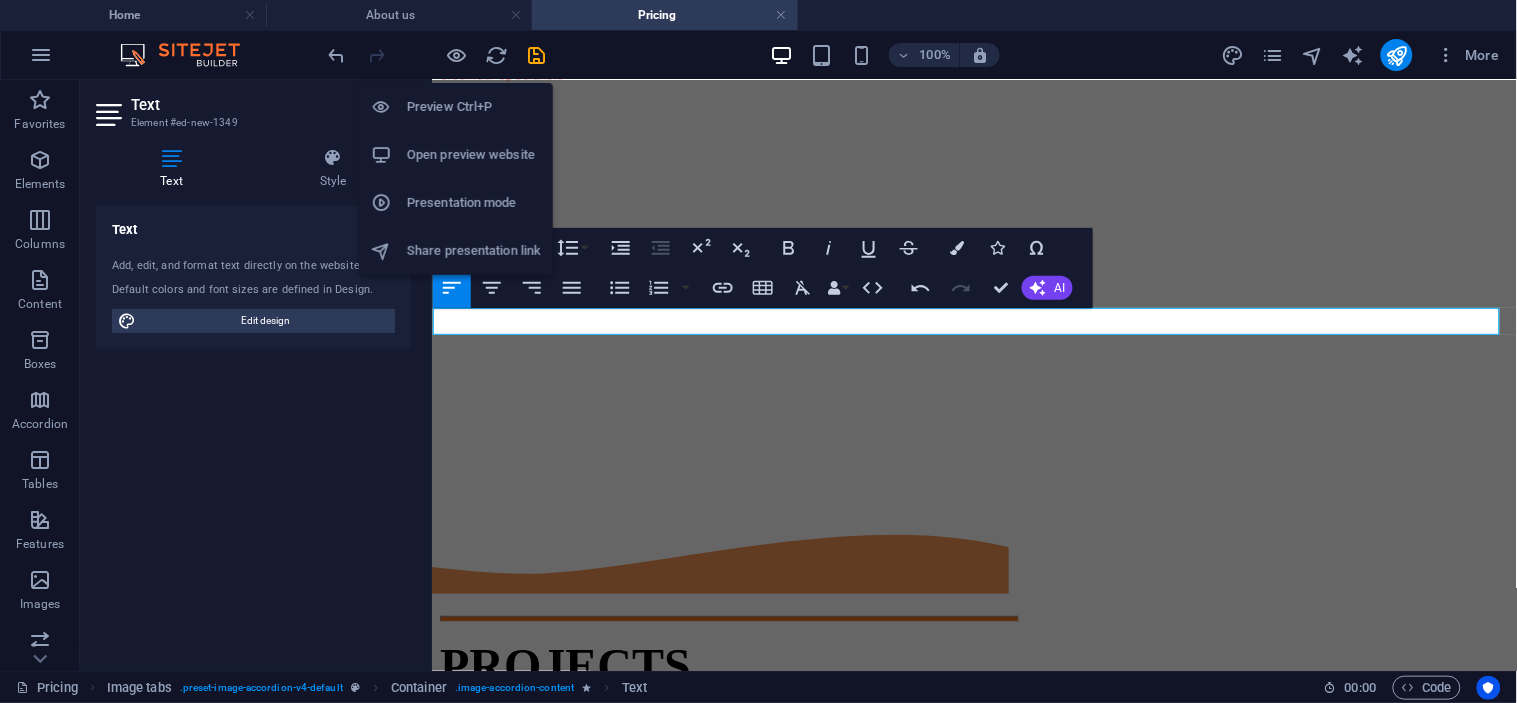 click at bounding box center (437, 55) 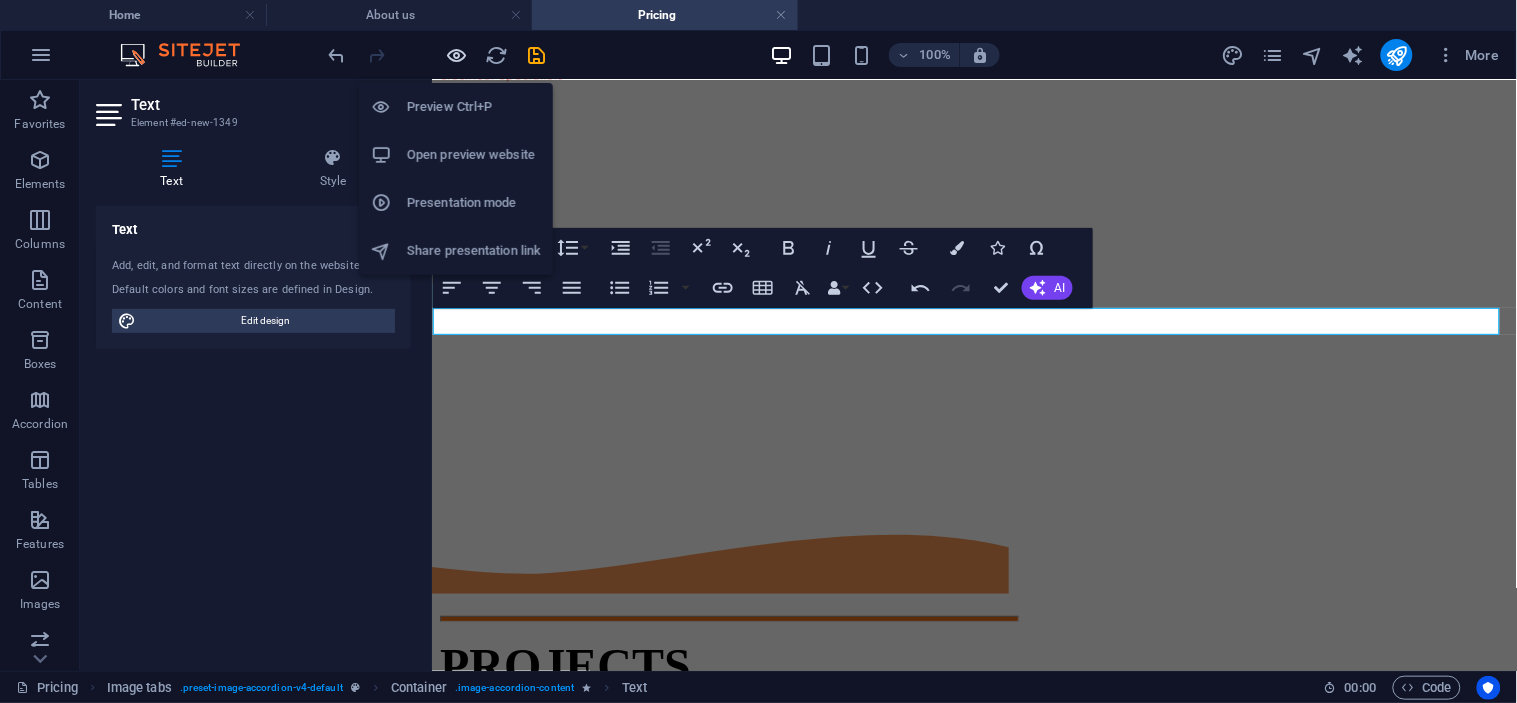 click at bounding box center (457, 55) 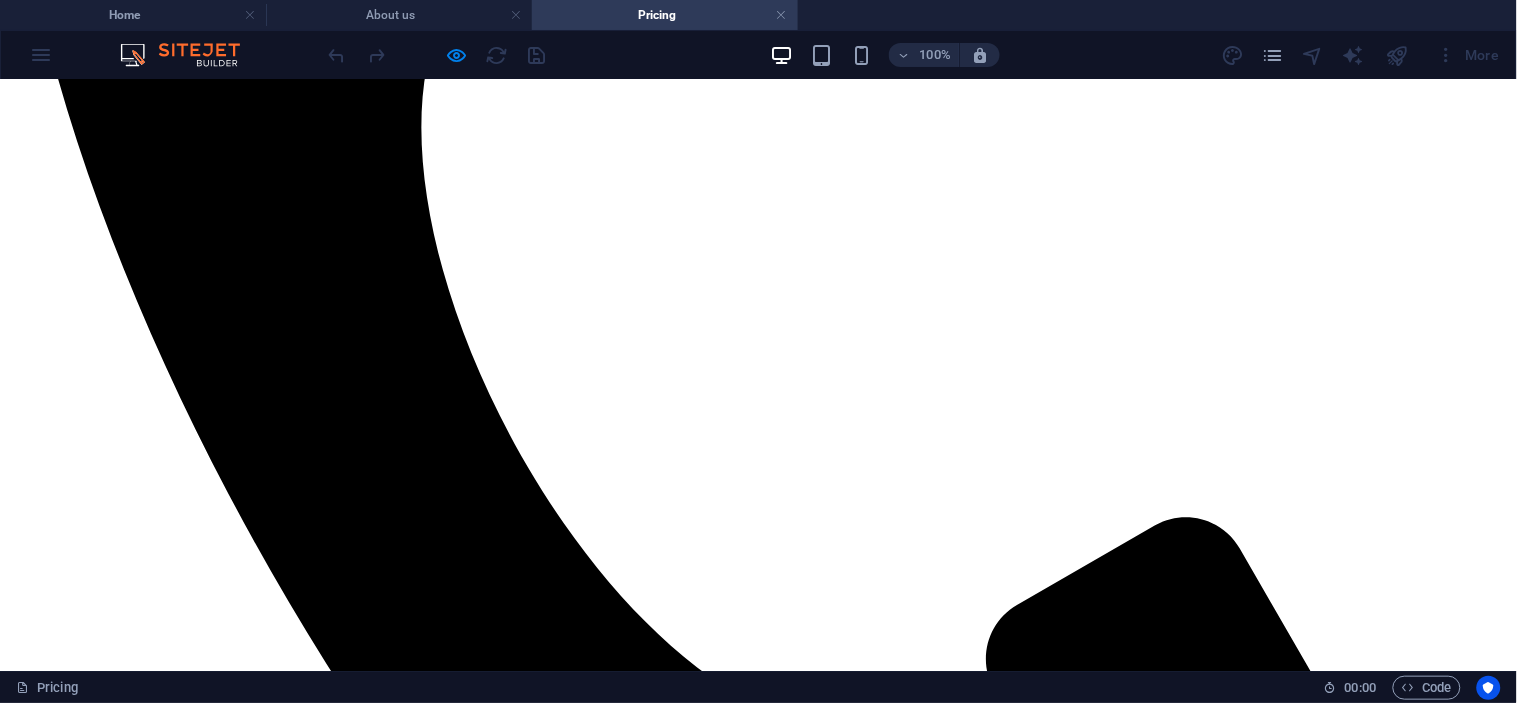scroll, scrollTop: 813, scrollLeft: 0, axis: vertical 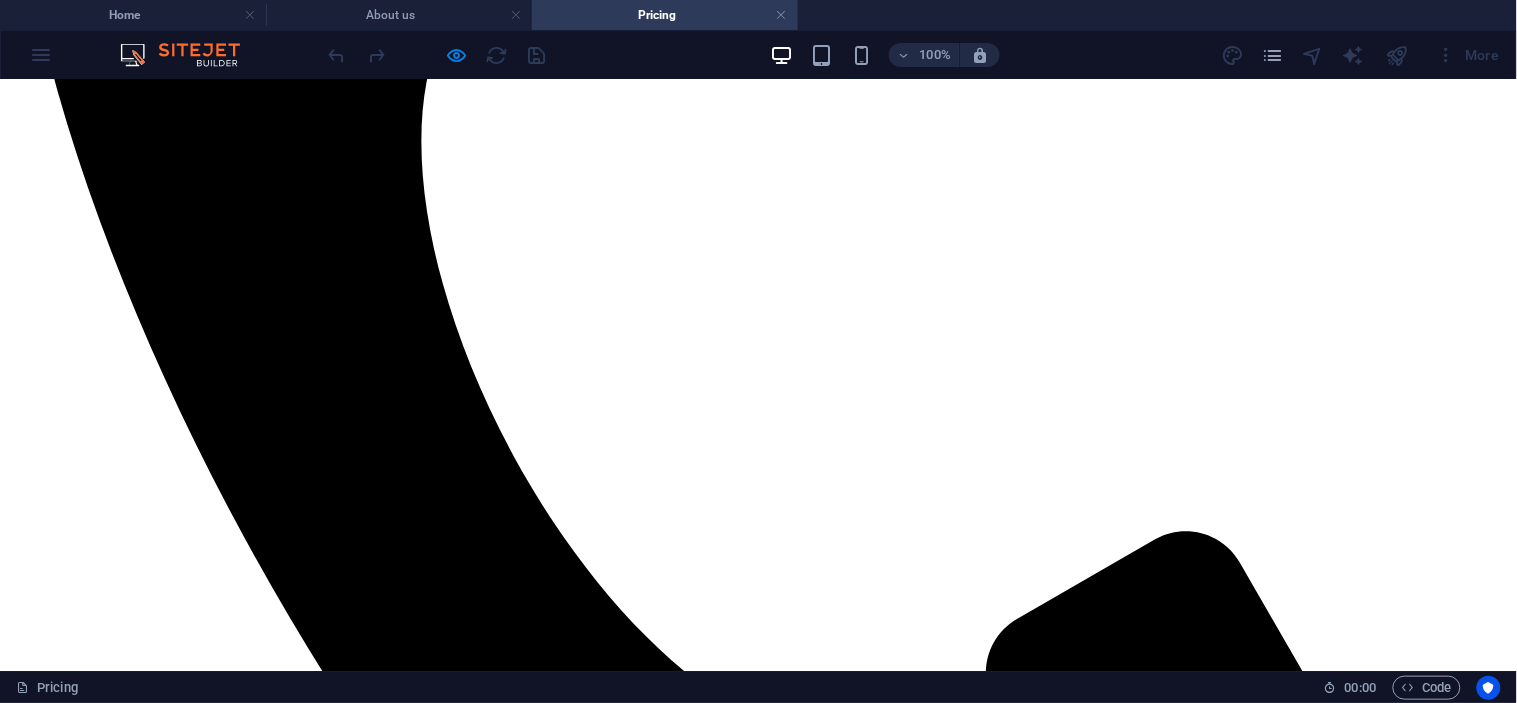 click at bounding box center [758, 2702] 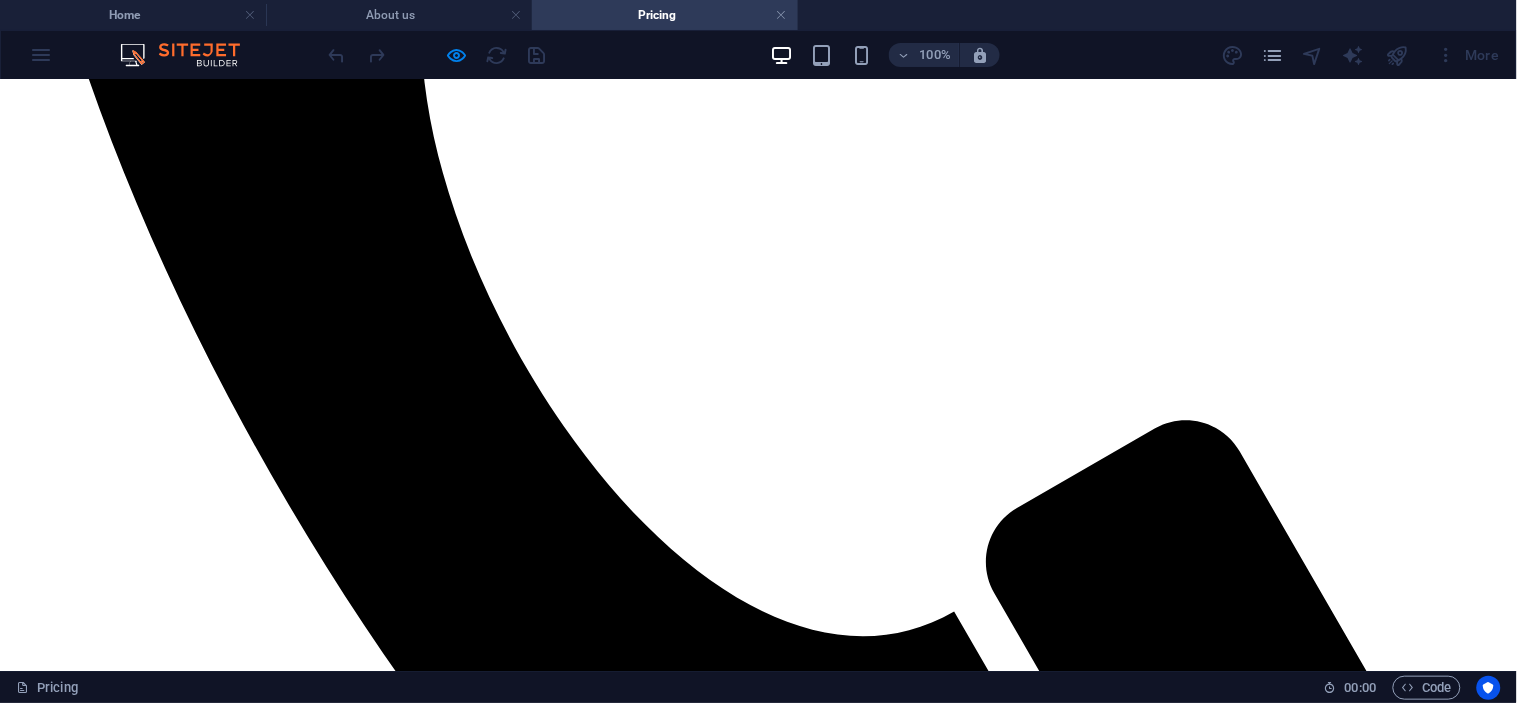 click on "SP BREWERY" at bounding box center (759, 3288) 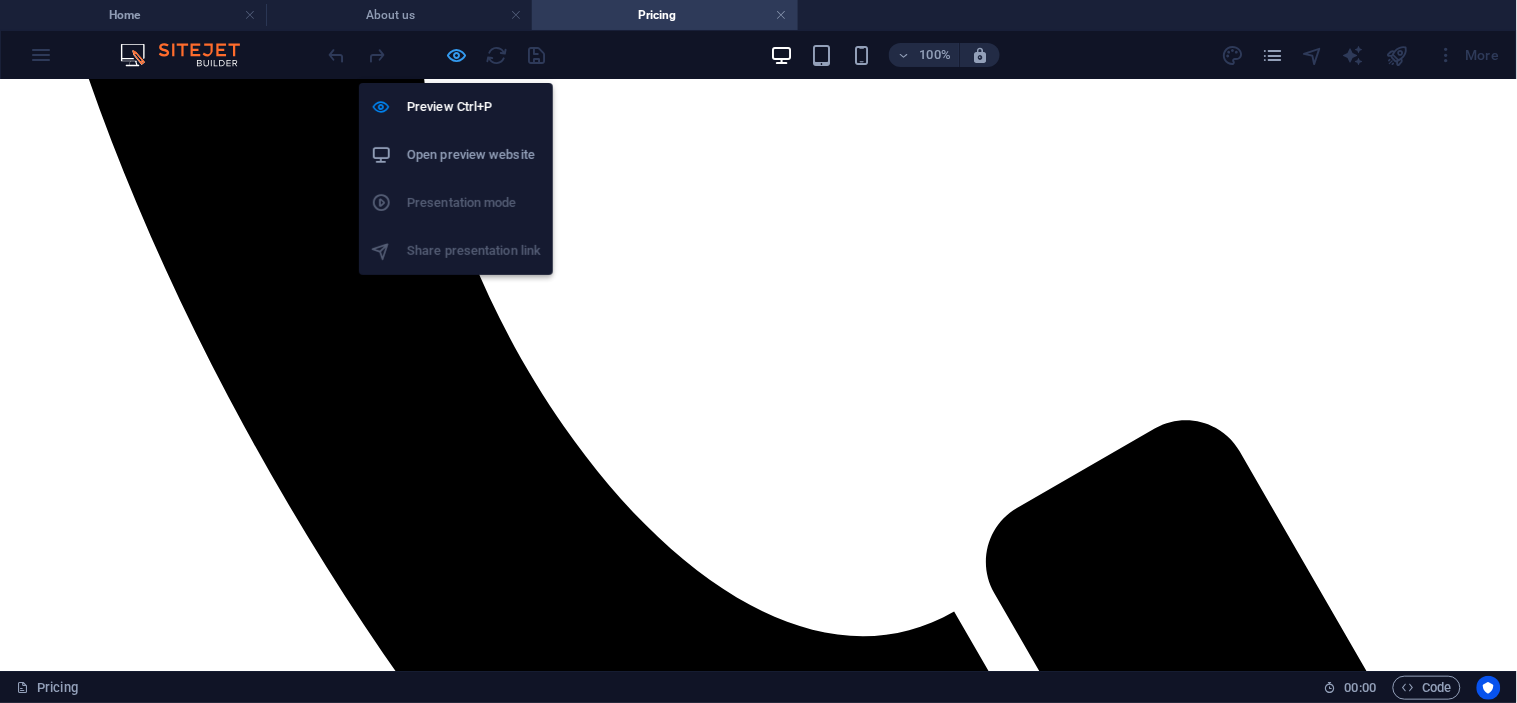 click at bounding box center (457, 55) 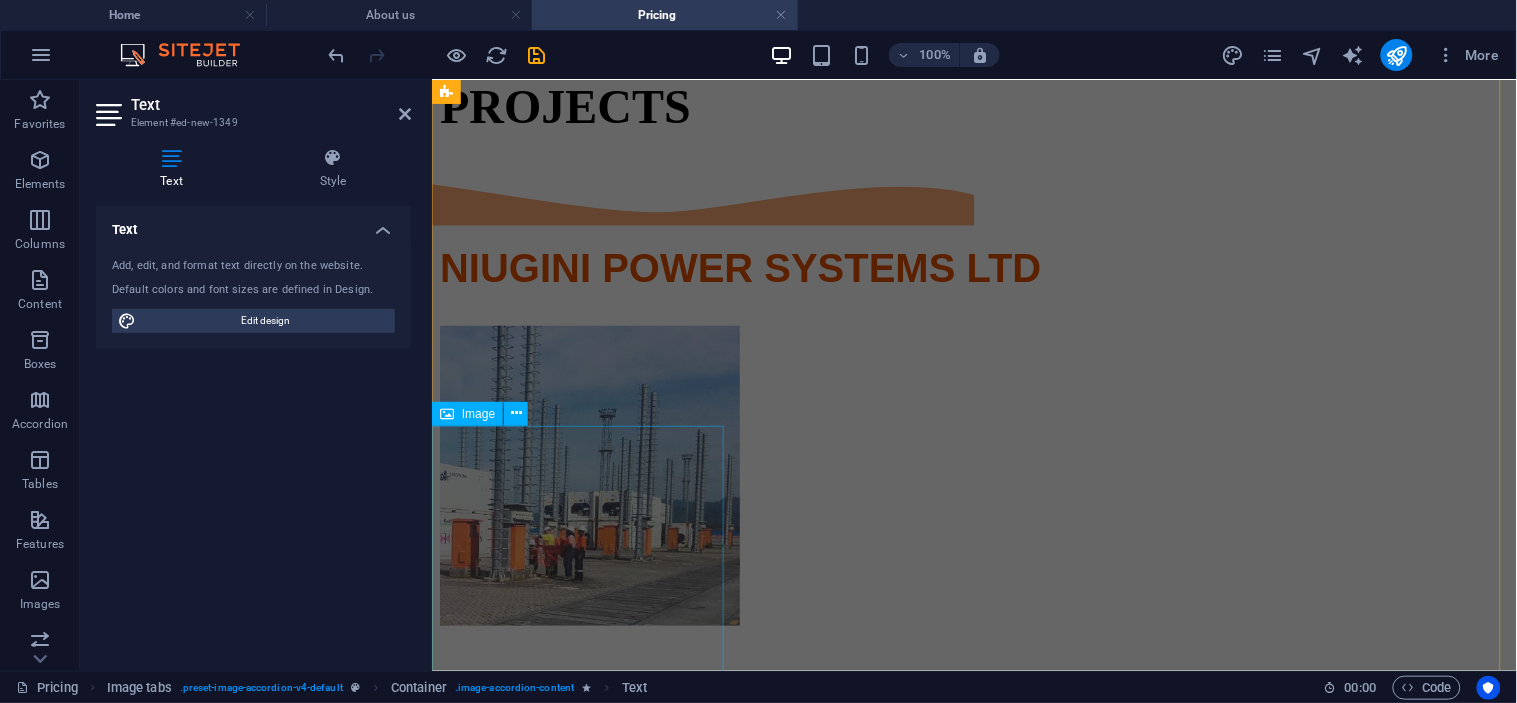 scroll, scrollTop: 2301, scrollLeft: 0, axis: vertical 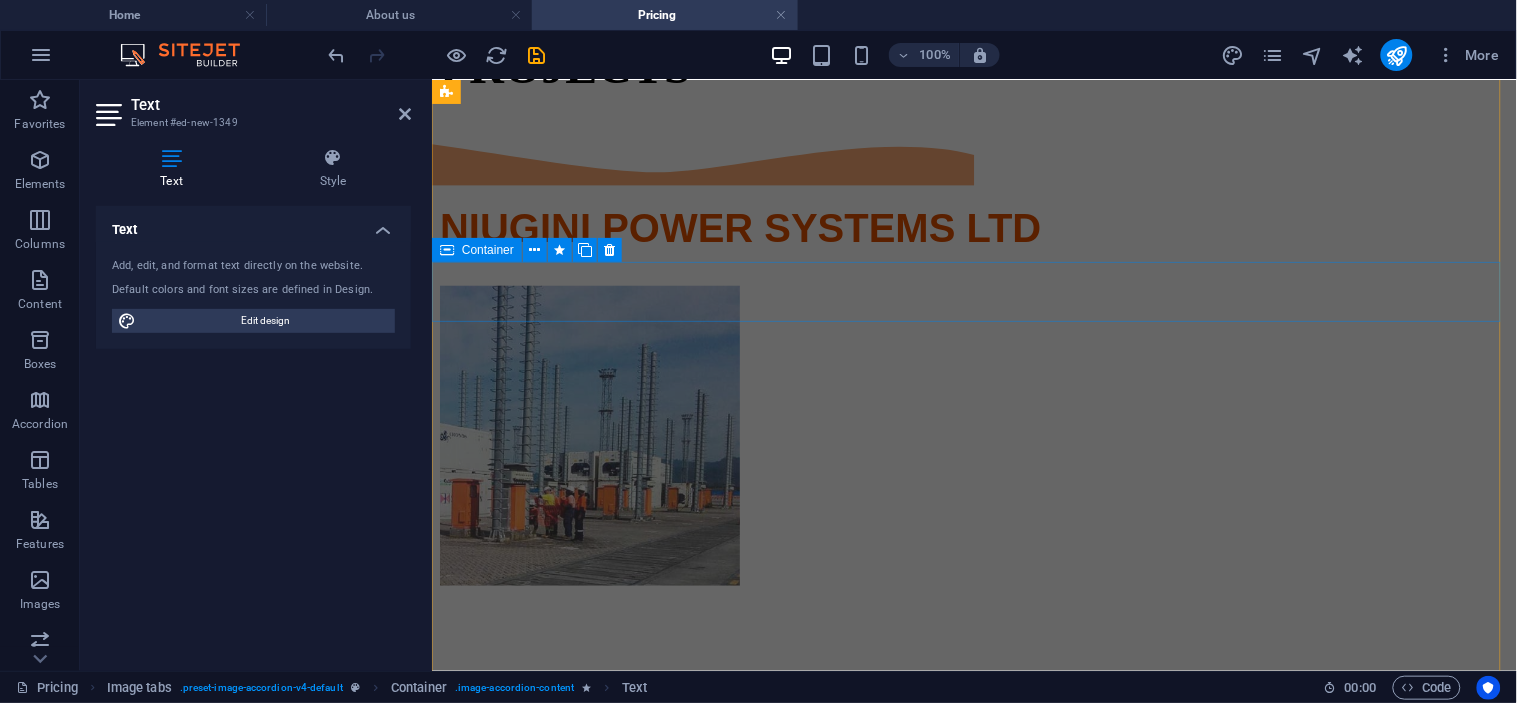 click on "Drop content here or  Add elements  Paste clipboard" at bounding box center [973, 1934] 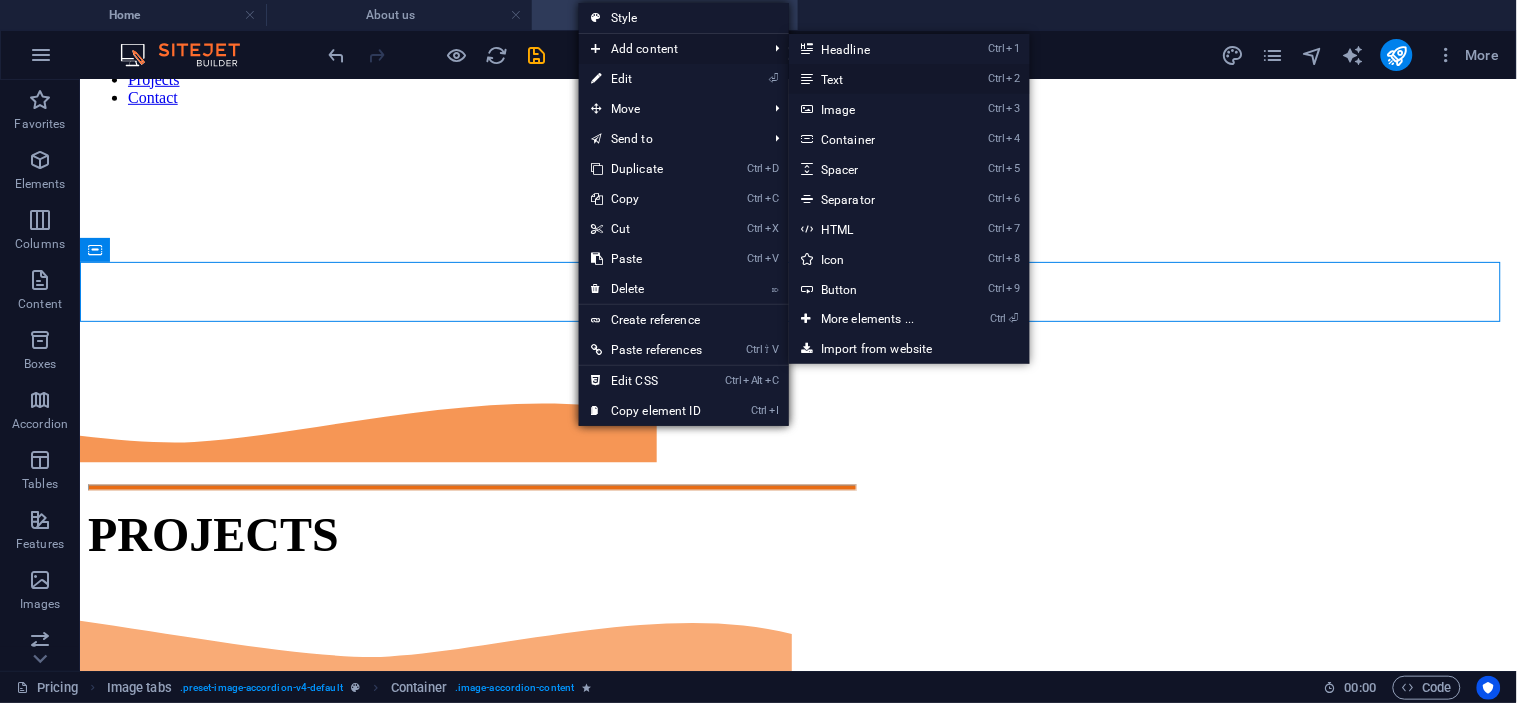 drag, startPoint x: 852, startPoint y: 85, endPoint x: 421, endPoint y: 75, distance: 431.116 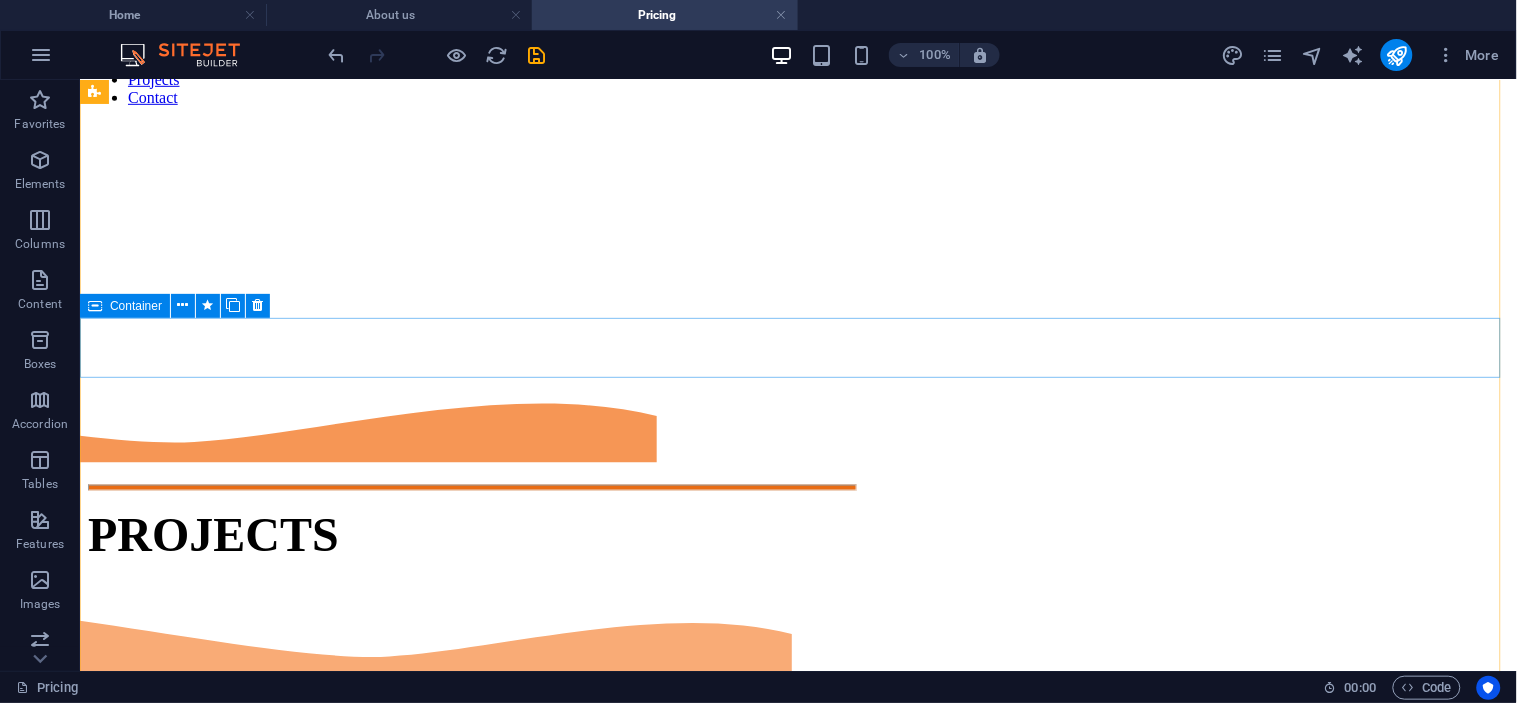 scroll, scrollTop: 2190, scrollLeft: 0, axis: vertical 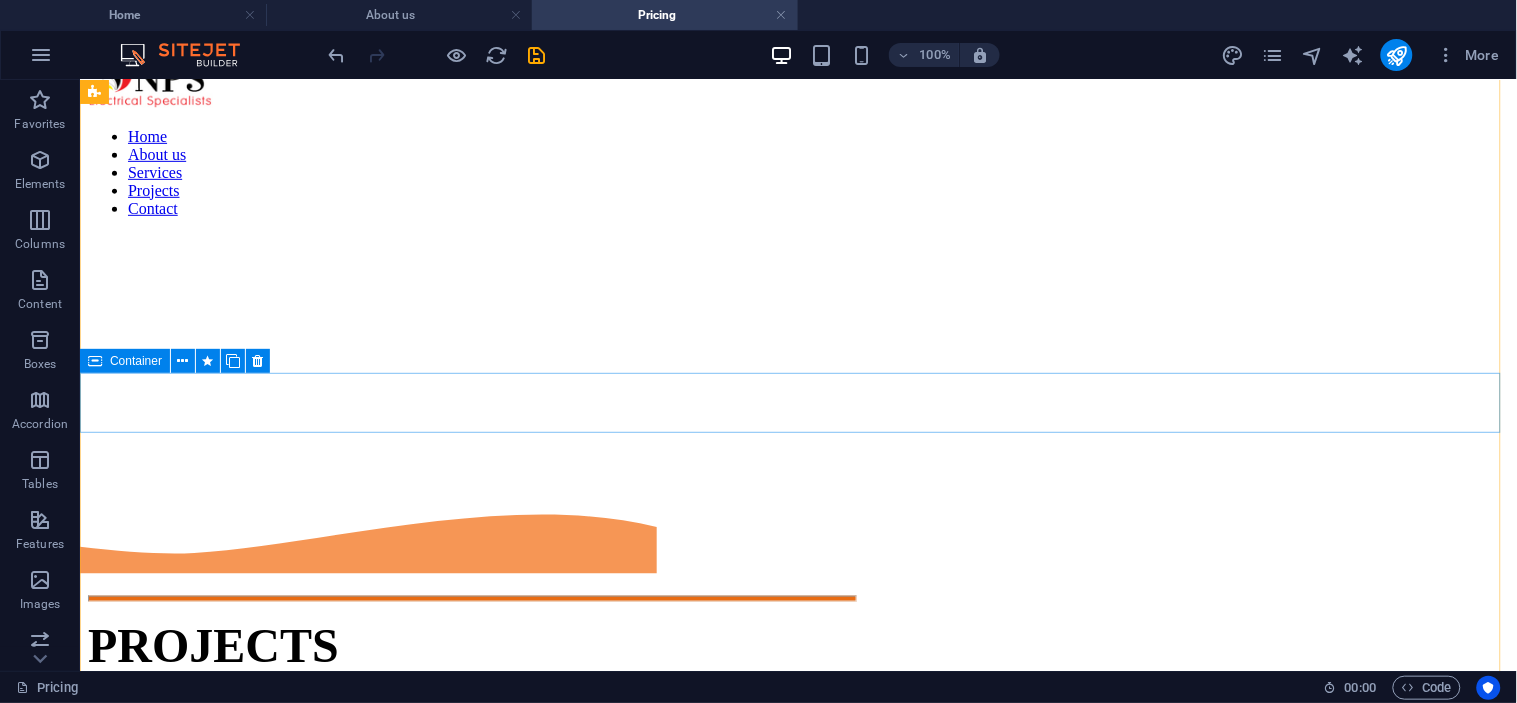 click on "Drop content here or  Add elements  Paste clipboard" at bounding box center [797, 2534] 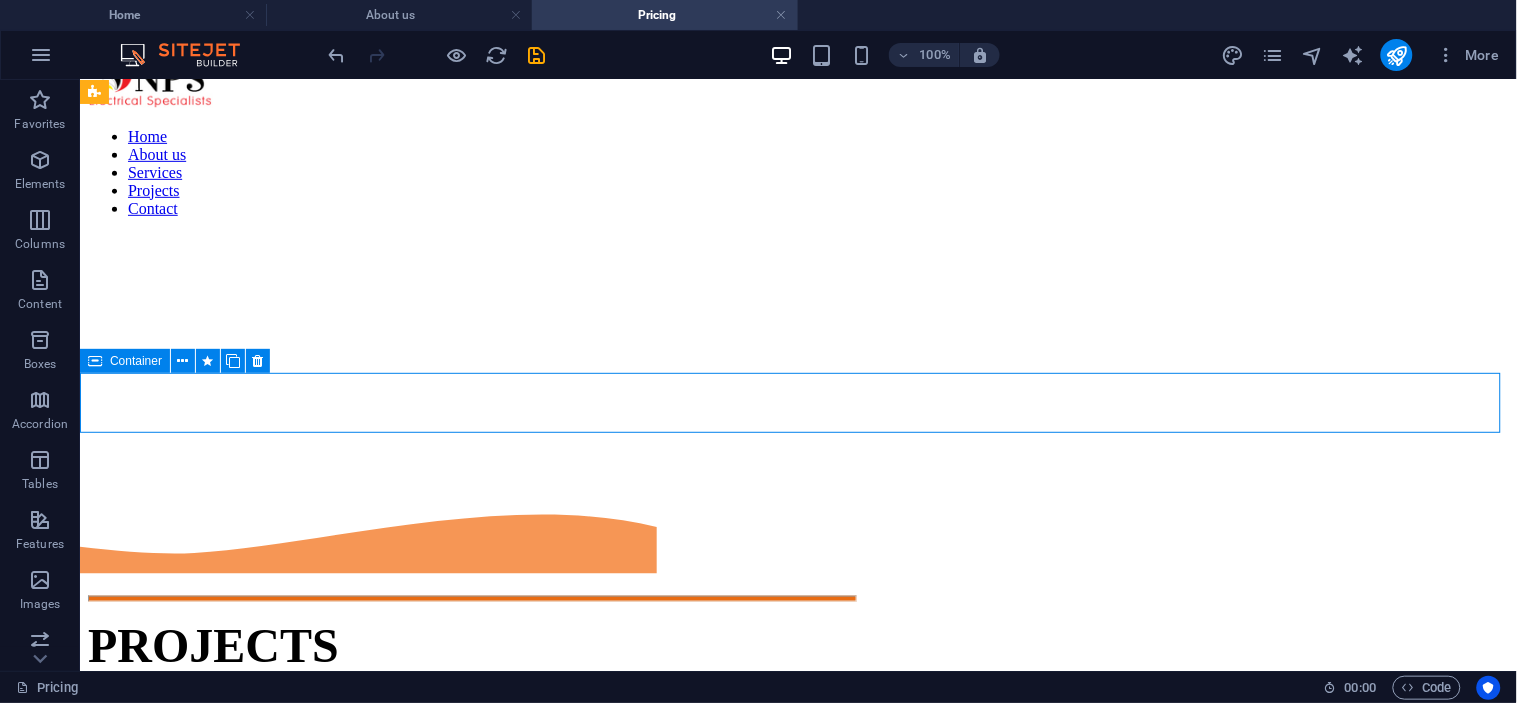 click on "Drop content here or  Add elements  Paste clipboard" at bounding box center (797, 2534) 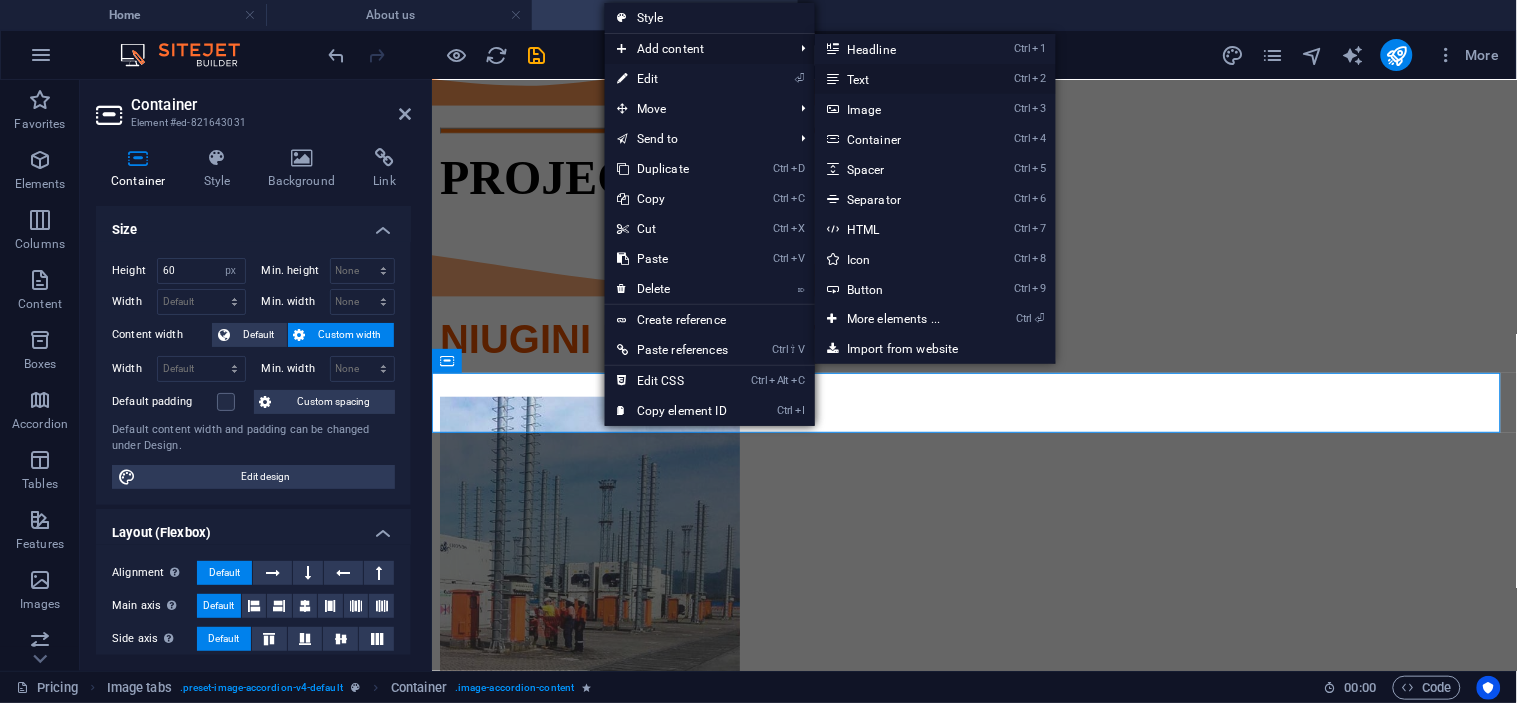 click on "Ctrl 2  Text" at bounding box center (897, 79) 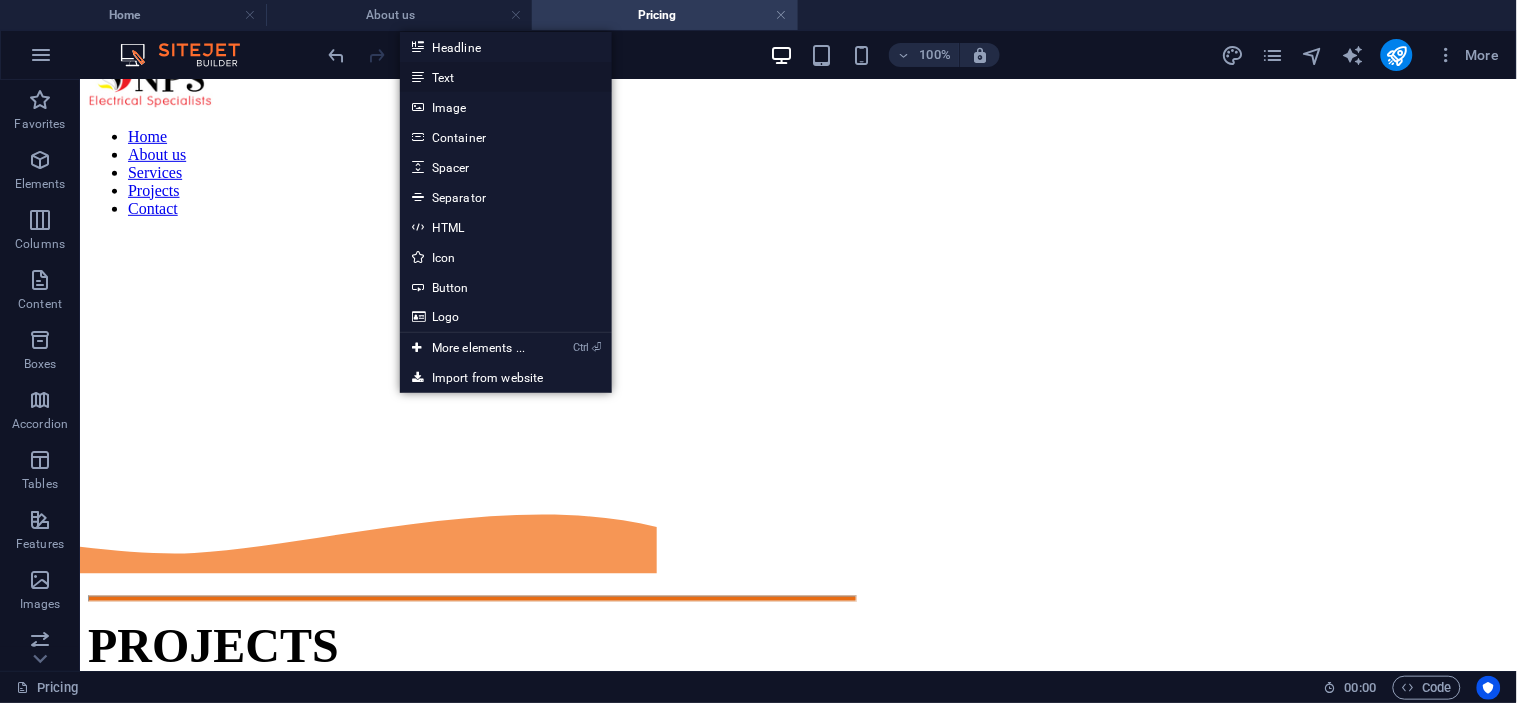click on "Text" at bounding box center (506, 77) 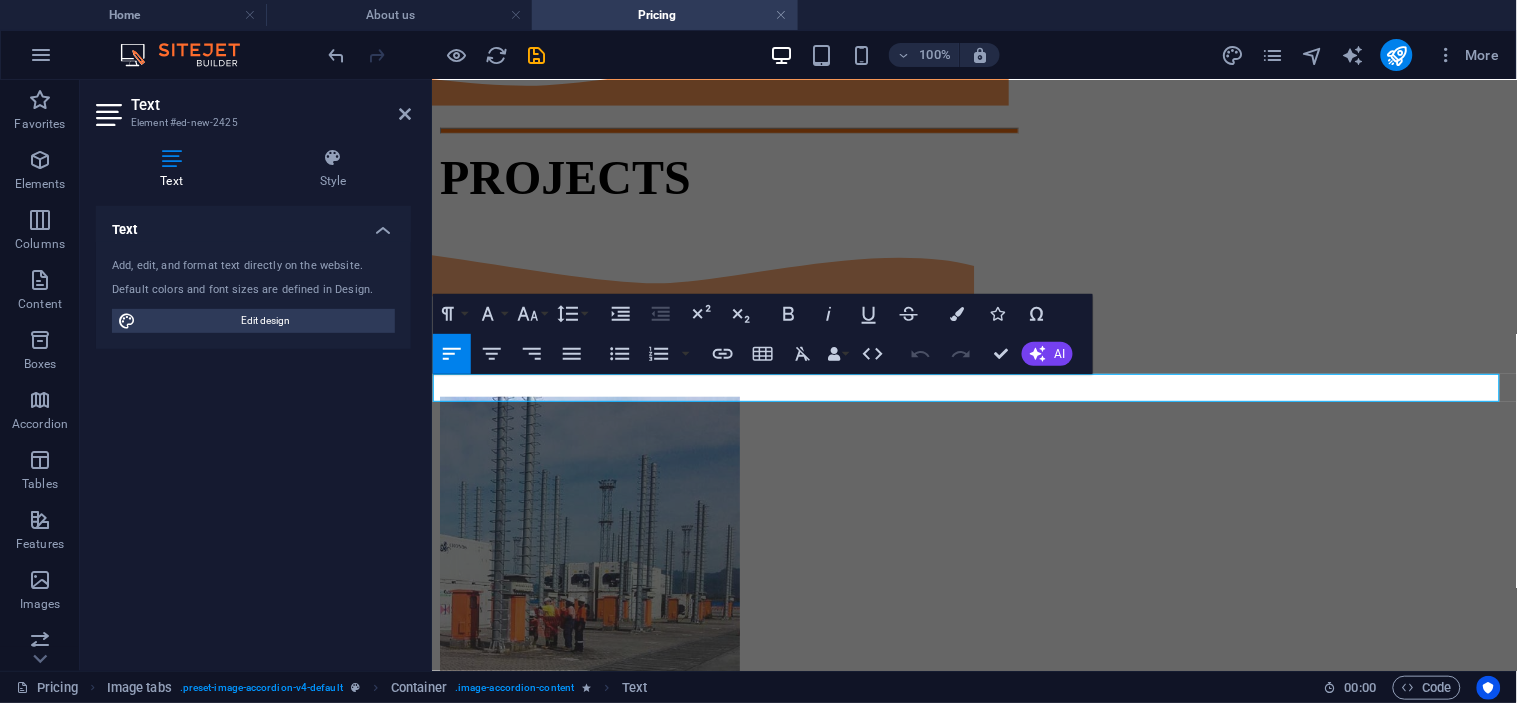 type 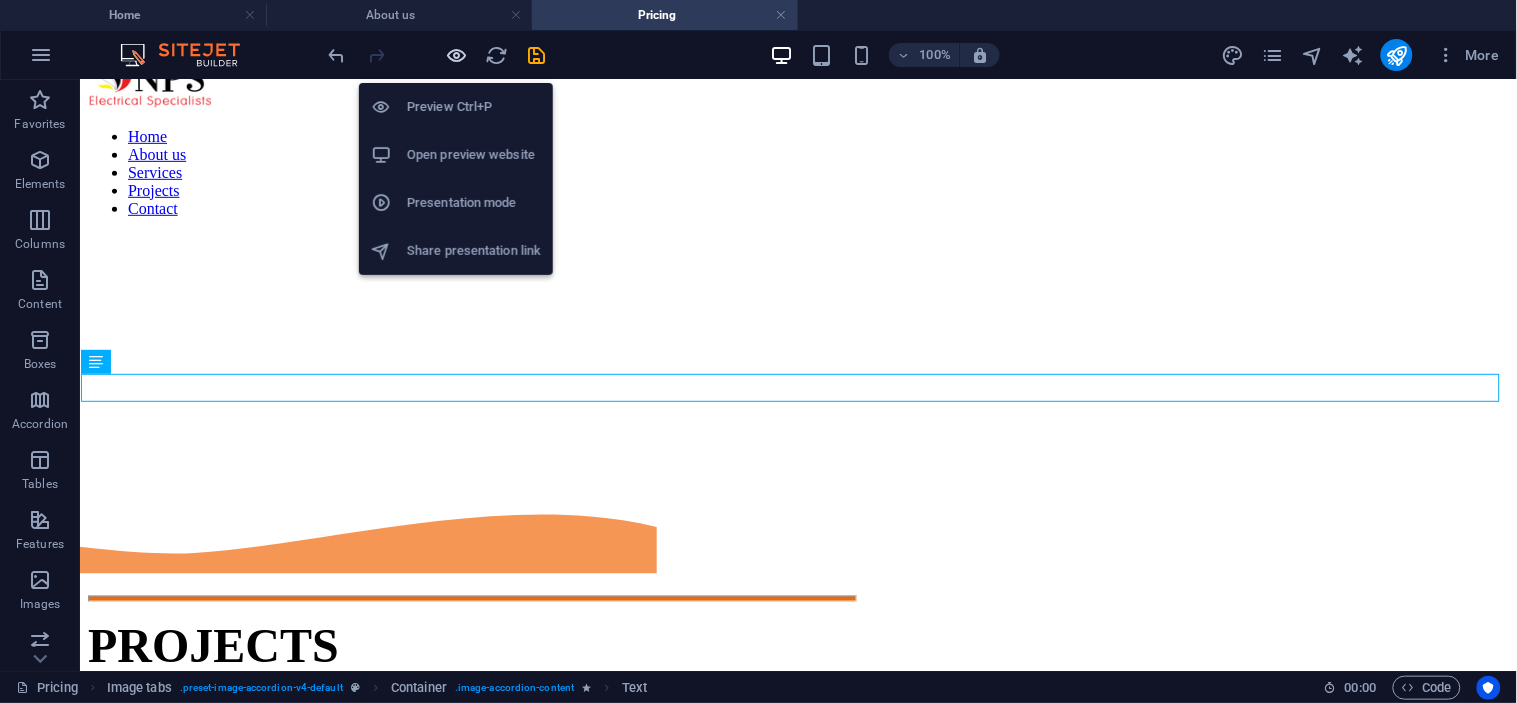 click at bounding box center (457, 55) 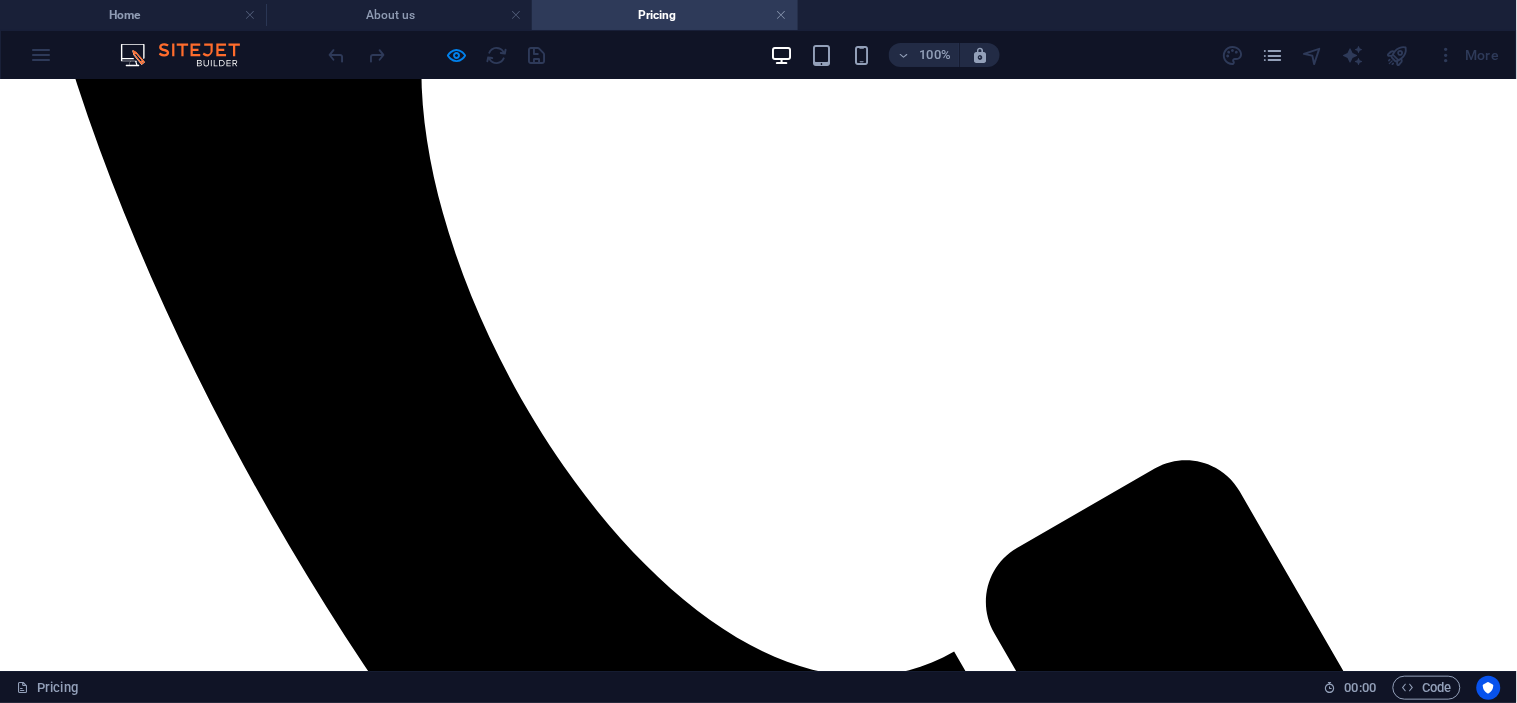 scroll, scrollTop: 857, scrollLeft: 0, axis: vertical 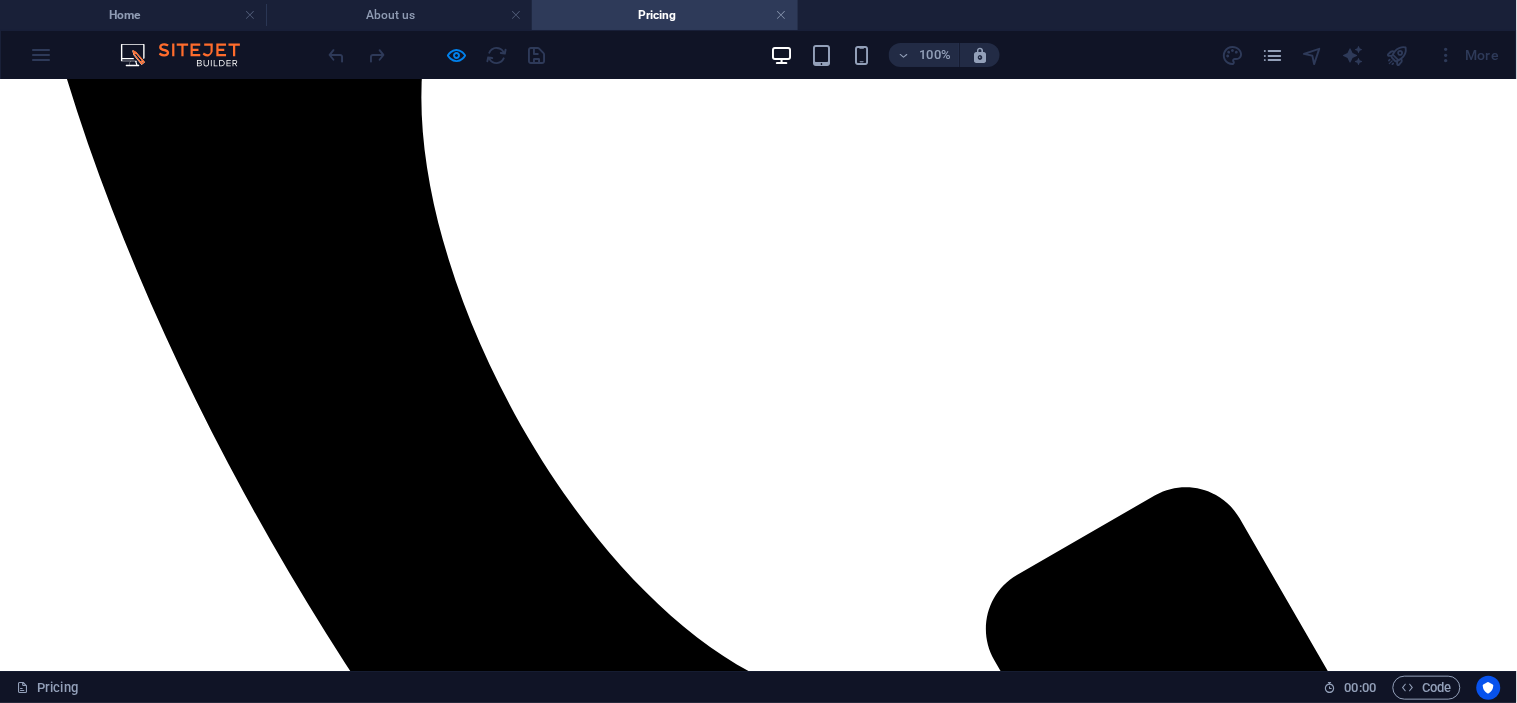 click on "NKW, [CITY]" at bounding box center (758, 3569) 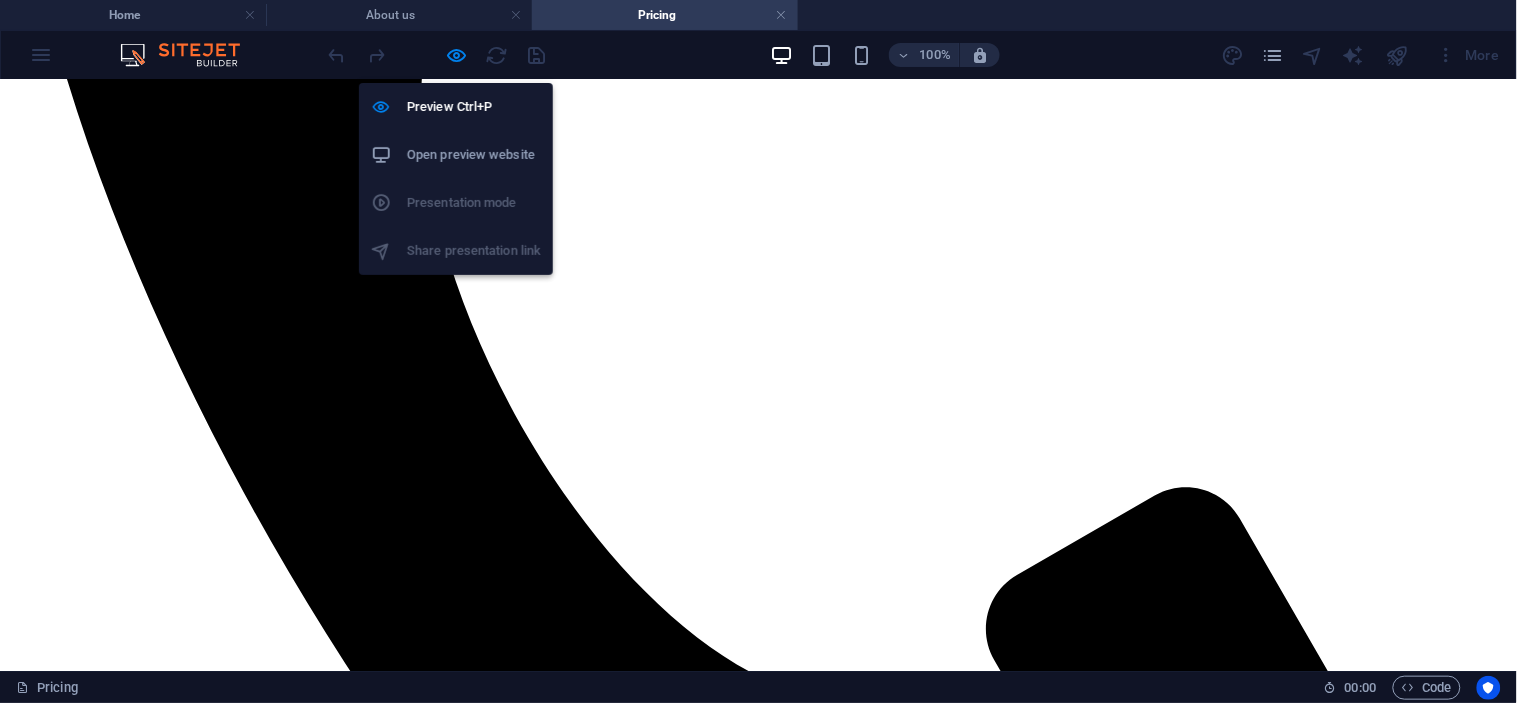 click at bounding box center [437, 55] 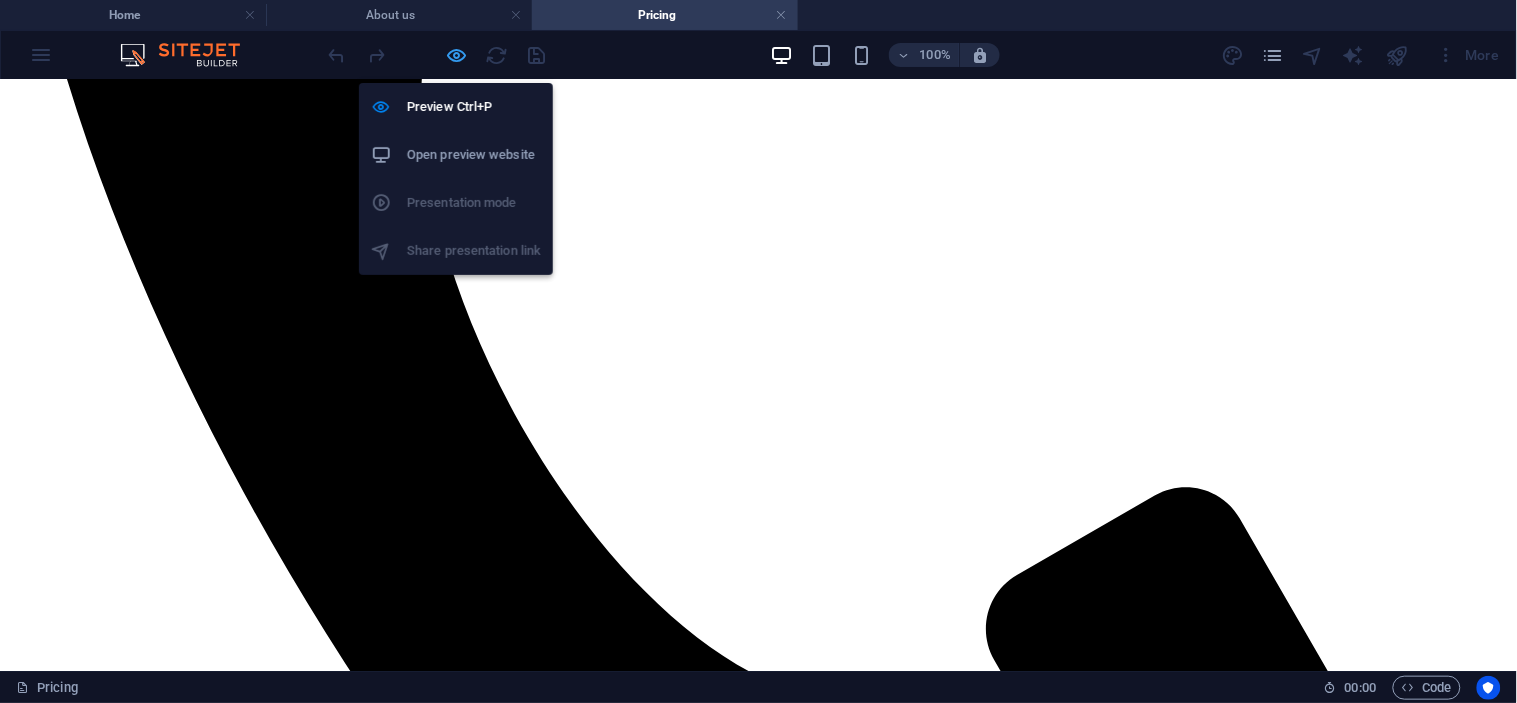 click at bounding box center [457, 55] 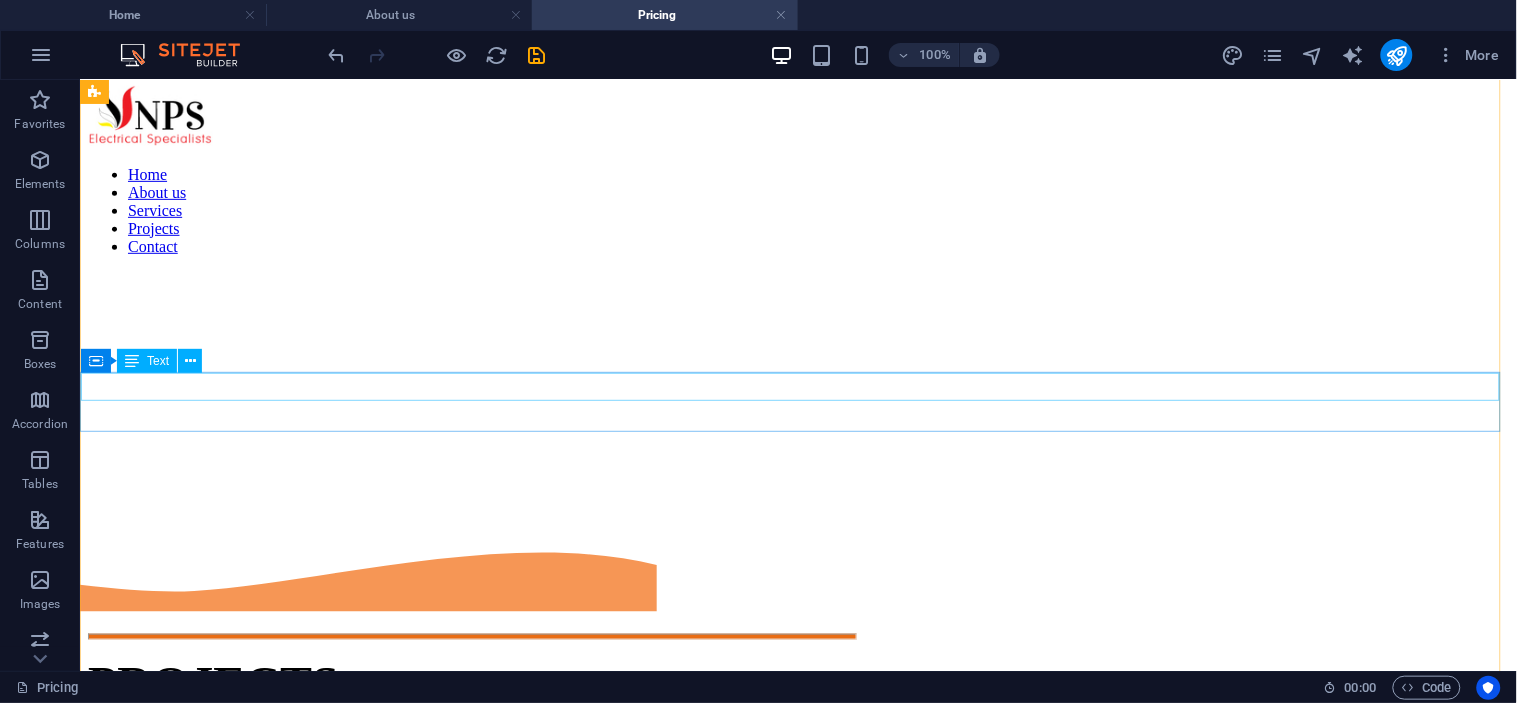 scroll, scrollTop: 2302, scrollLeft: 0, axis: vertical 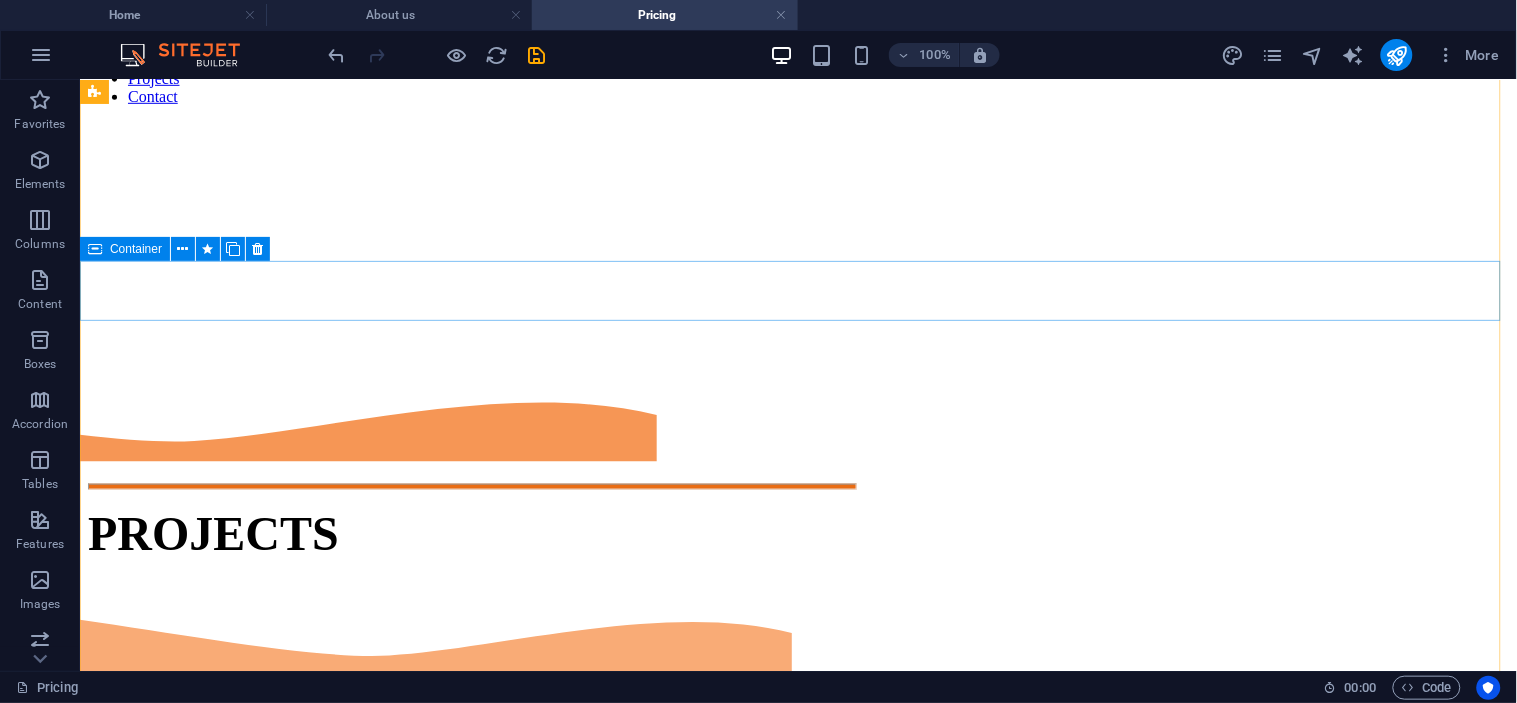 click on "S                                                                                                                                                                                                            SQUADRAN FACILITY" at bounding box center [797, 2381] 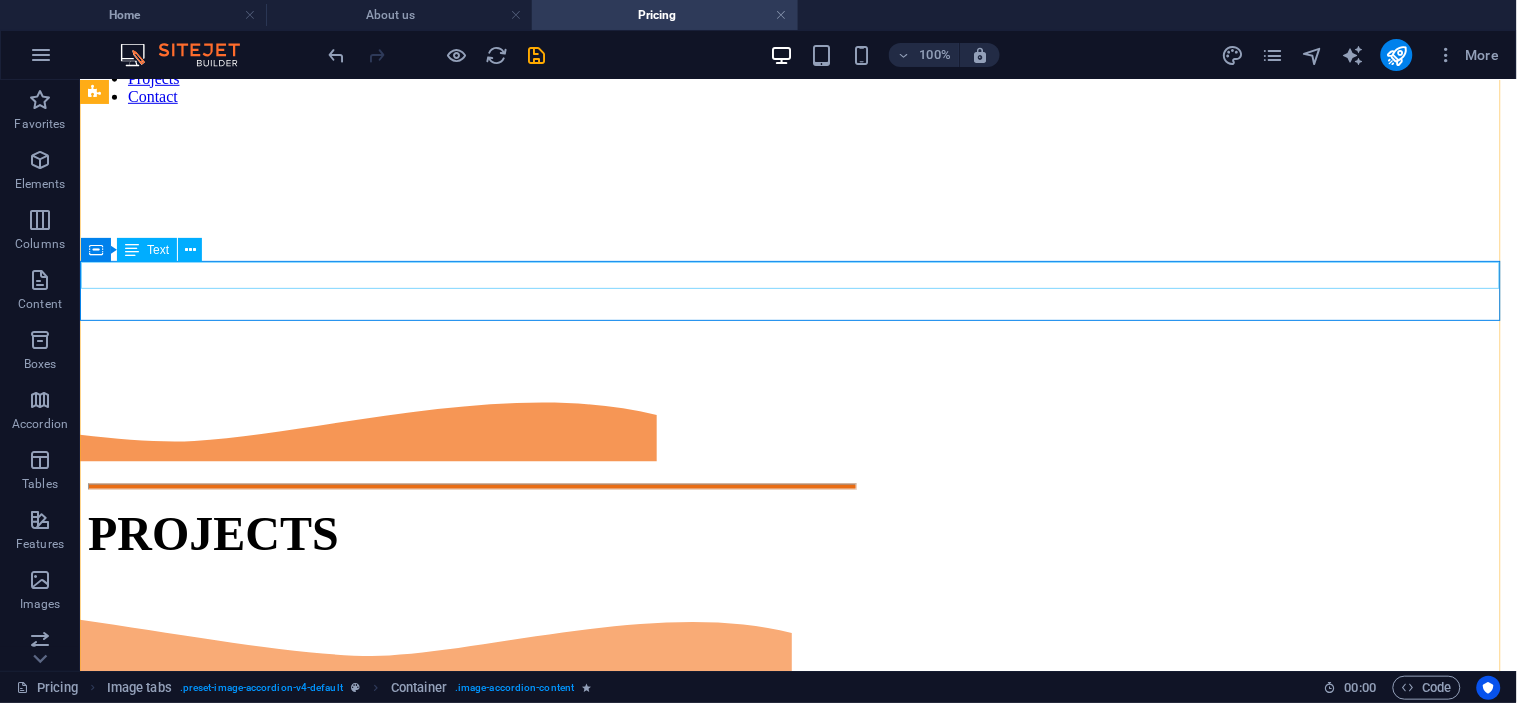 click on "S                                                                                                                                                                                                            SQUADRAN FACILITY" at bounding box center (797, 2360) 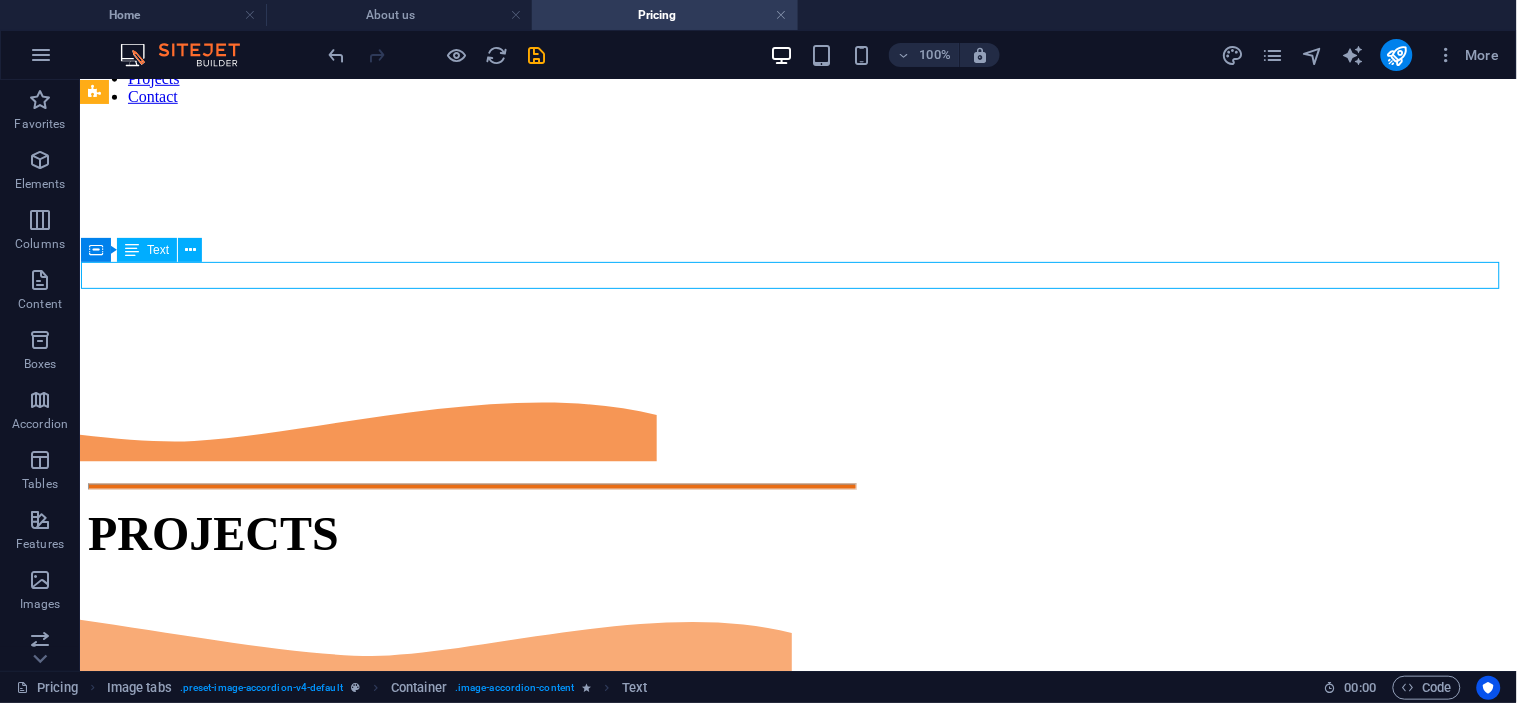 click on "S                                                                                                                                                                                                            SQUADRAN FACILITY" at bounding box center (797, 2360) 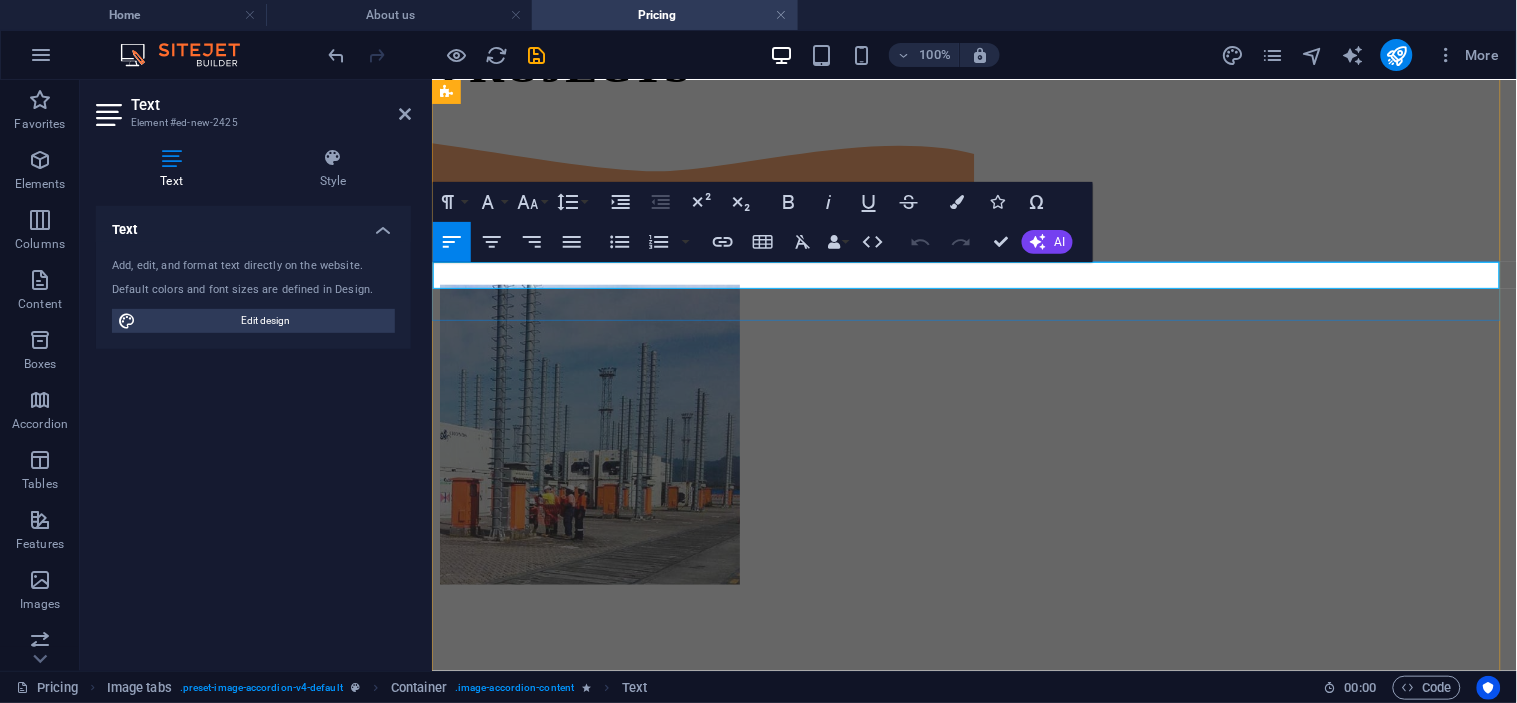 click on "S                                                                                                                                                                                                            SQUADRAN FACILITY" at bounding box center (973, 1871) 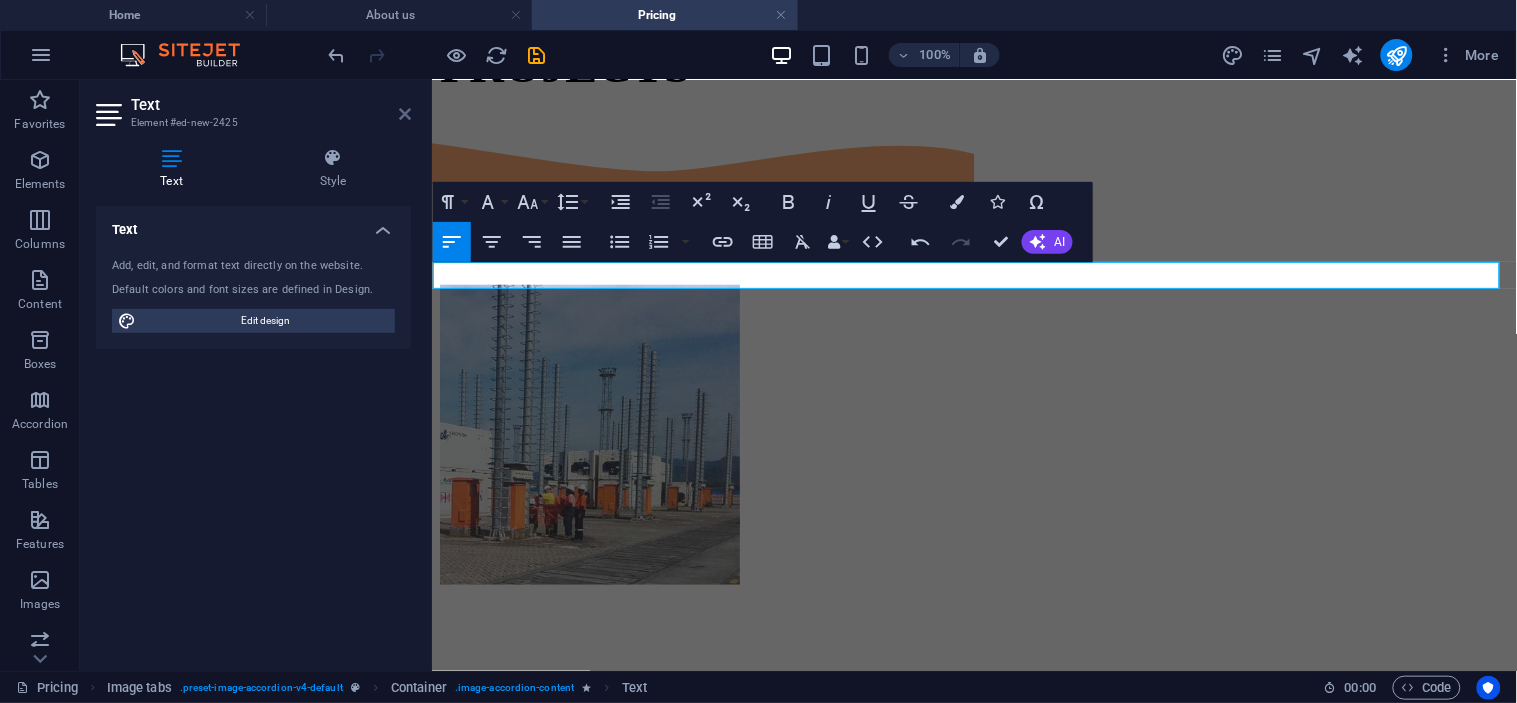 click at bounding box center [405, 114] 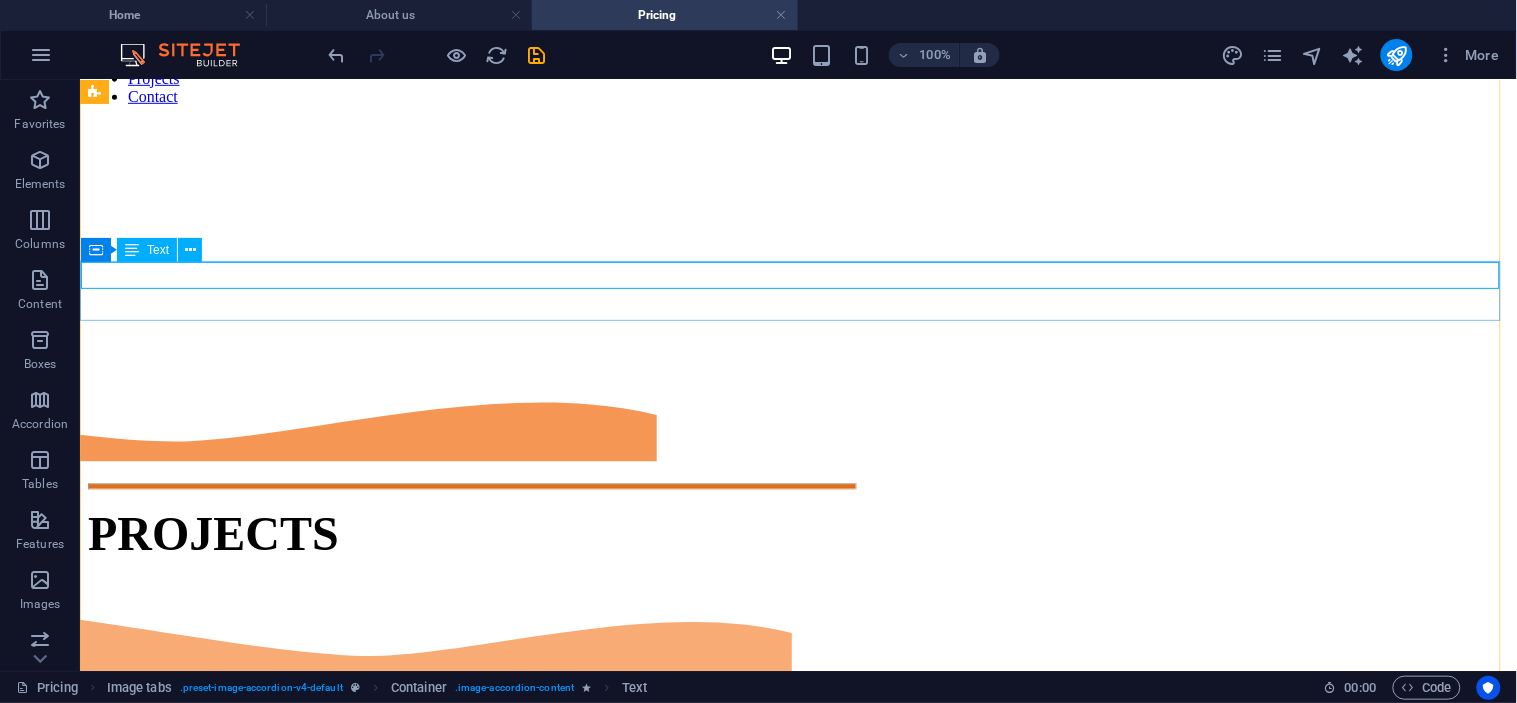 click on "S                                                                                                                                                                                                         SQUADRAN FACILITY" at bounding box center (797, 2360) 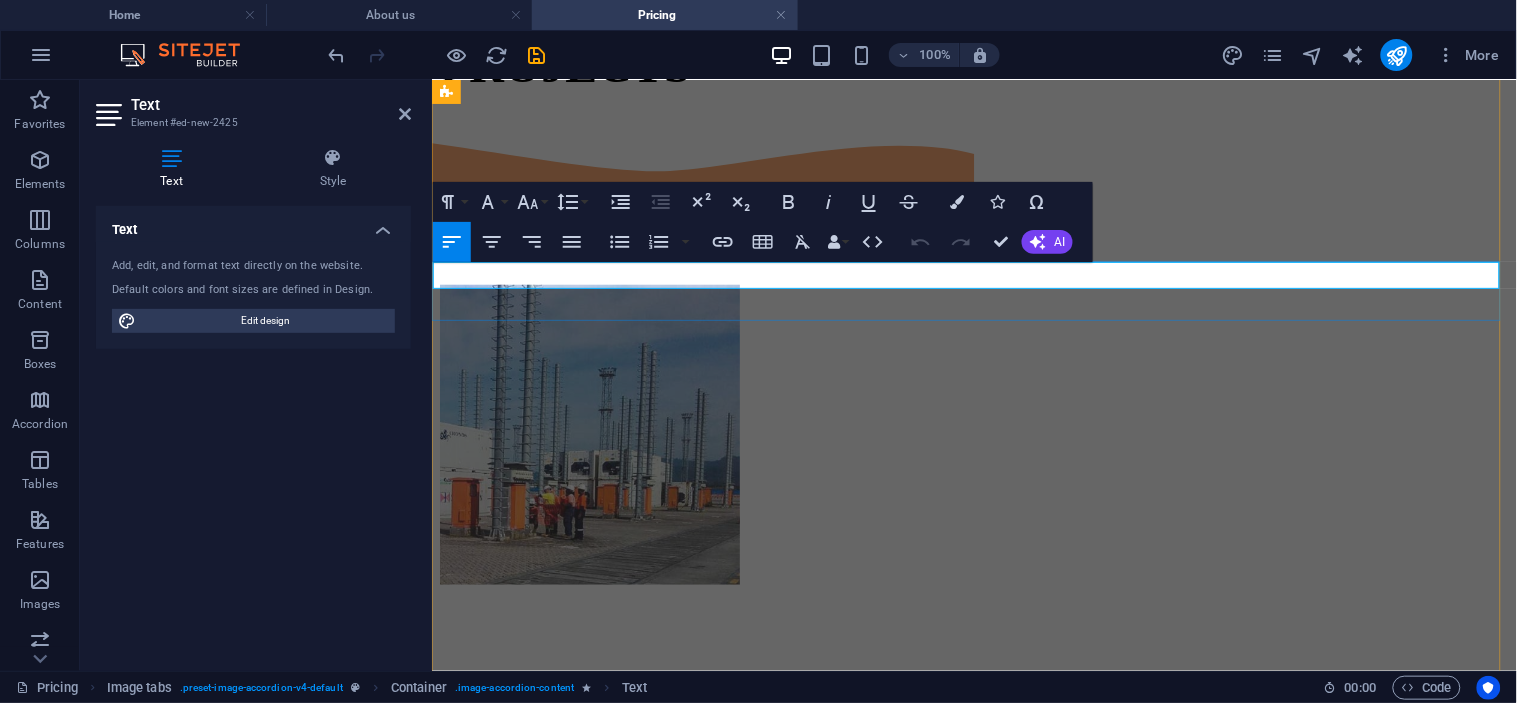 click on "S                                                                                                                                                                                                         SQUADRAN FACILITY" at bounding box center [973, 1871] 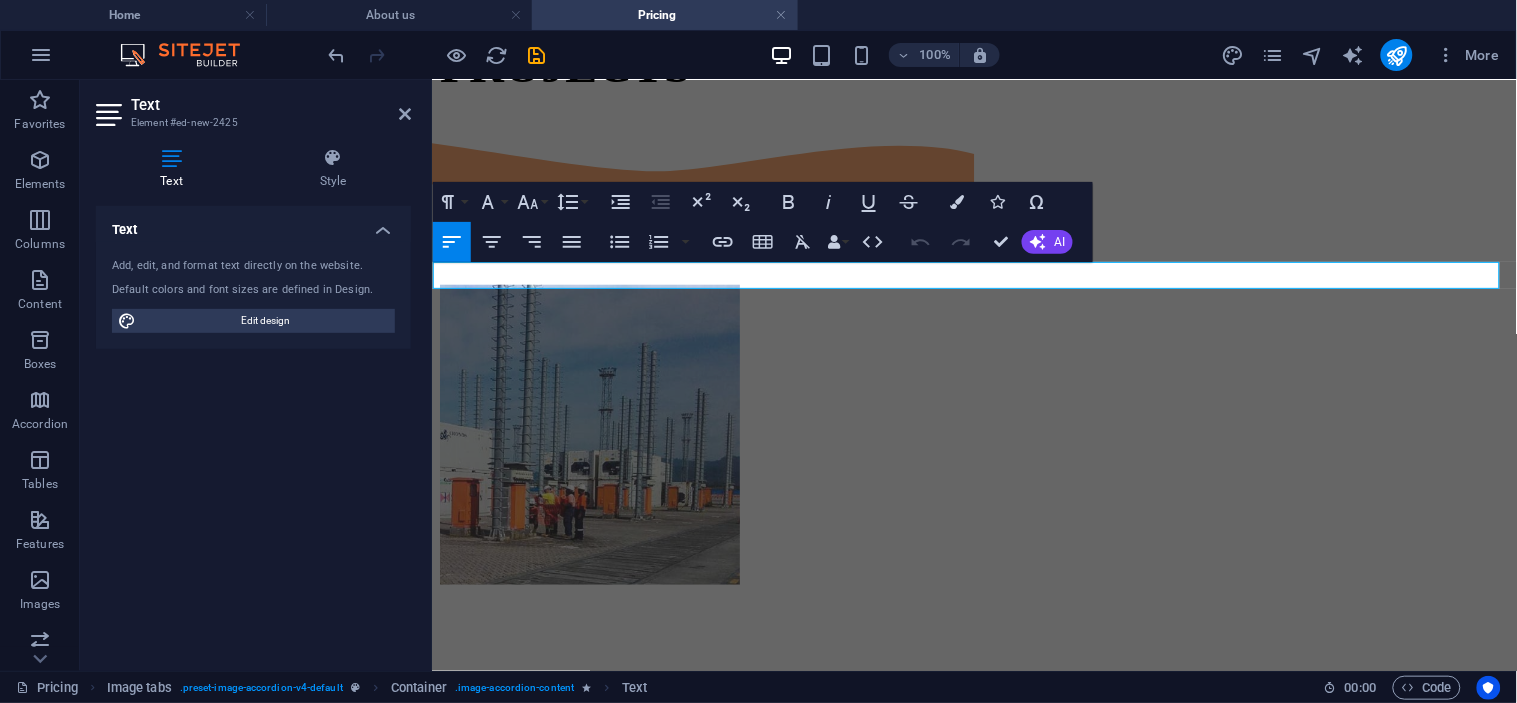 type 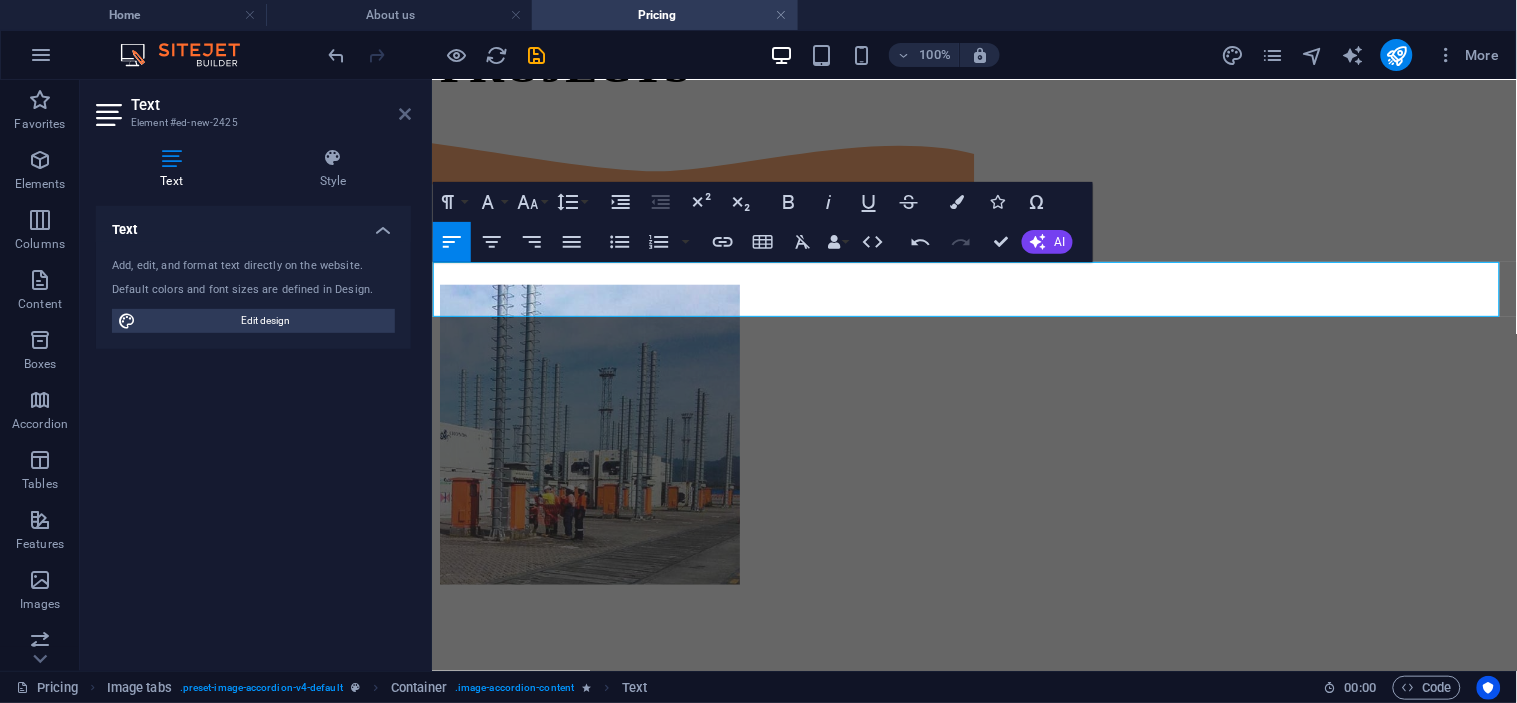 click at bounding box center [405, 114] 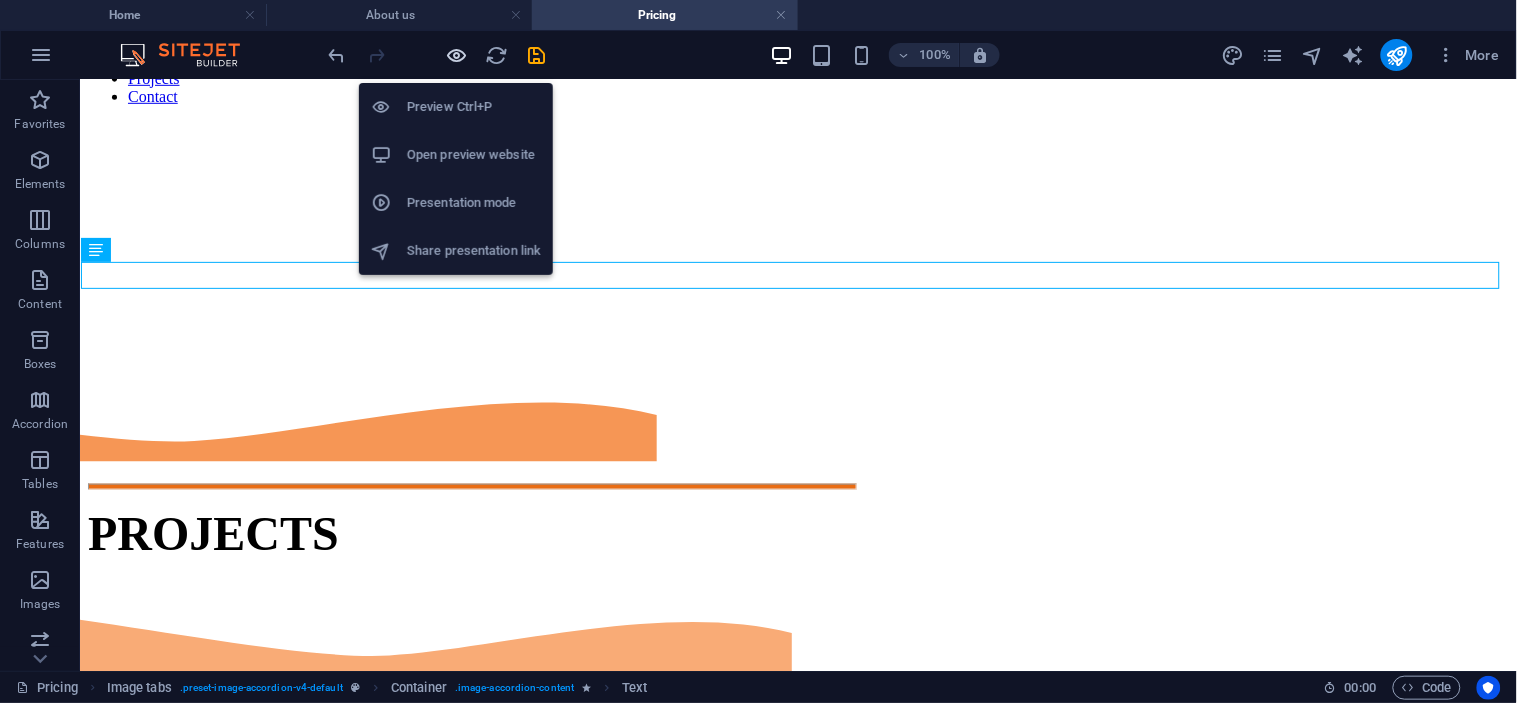 drag, startPoint x: 464, startPoint y: 51, endPoint x: 870, endPoint y: 120, distance: 411.82156 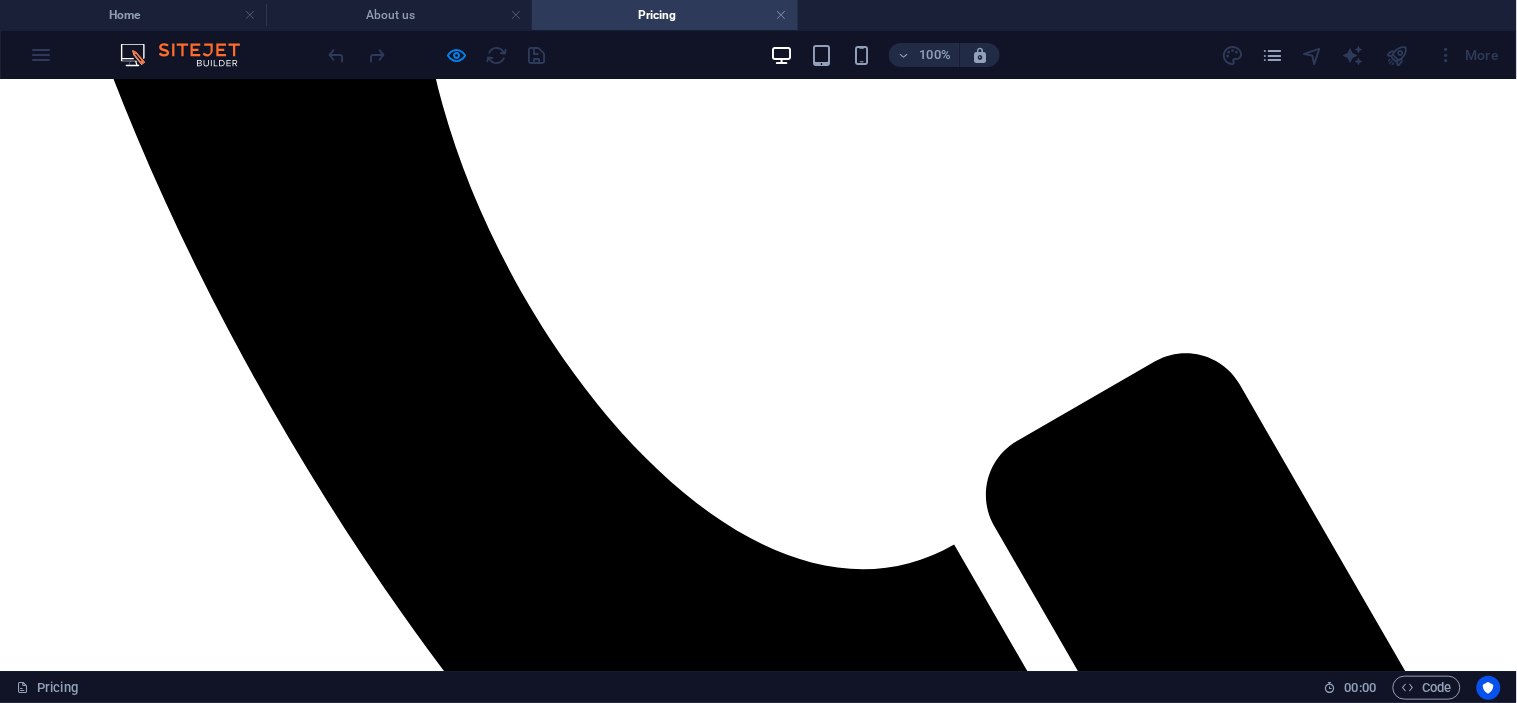 scroll, scrollTop: 970, scrollLeft: 0, axis: vertical 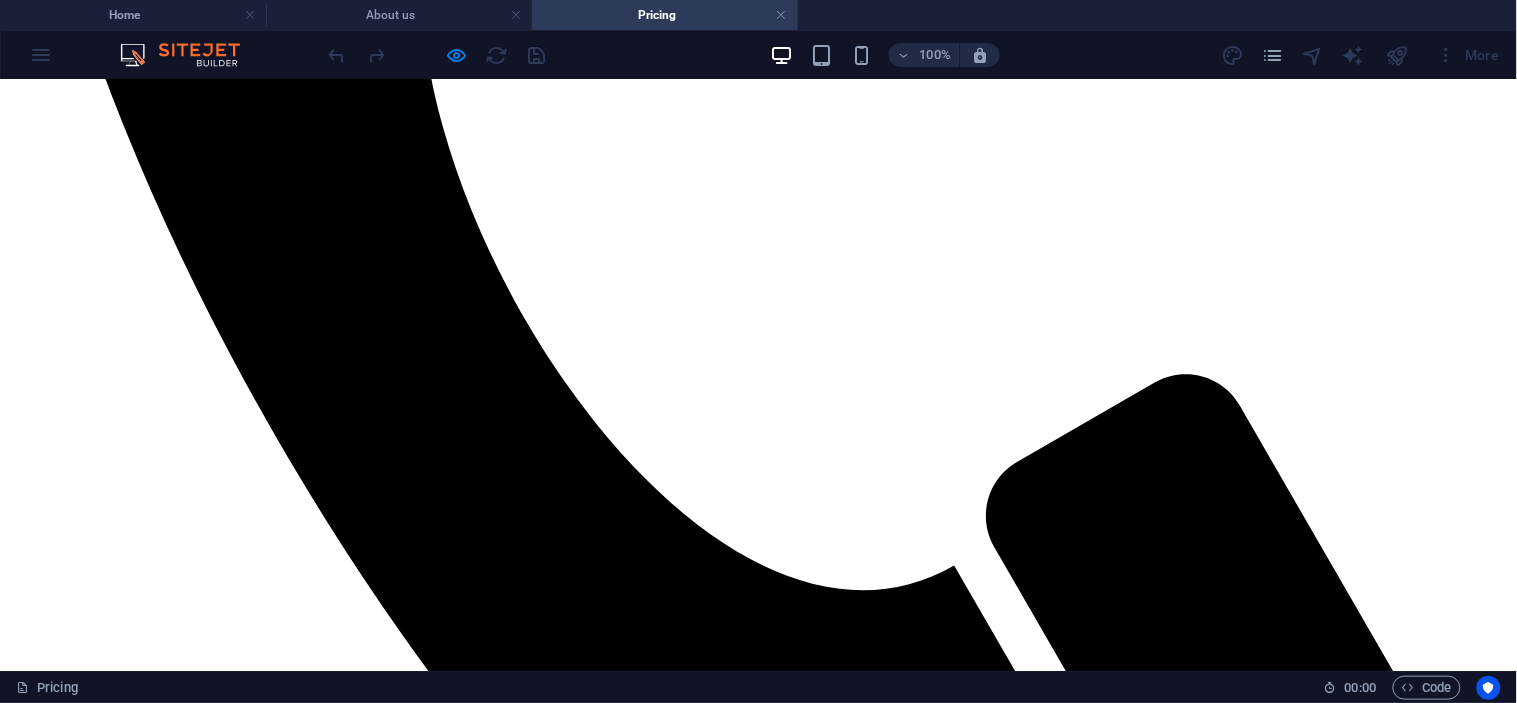 click on "NKW, [CITY]" at bounding box center [758, 3457] 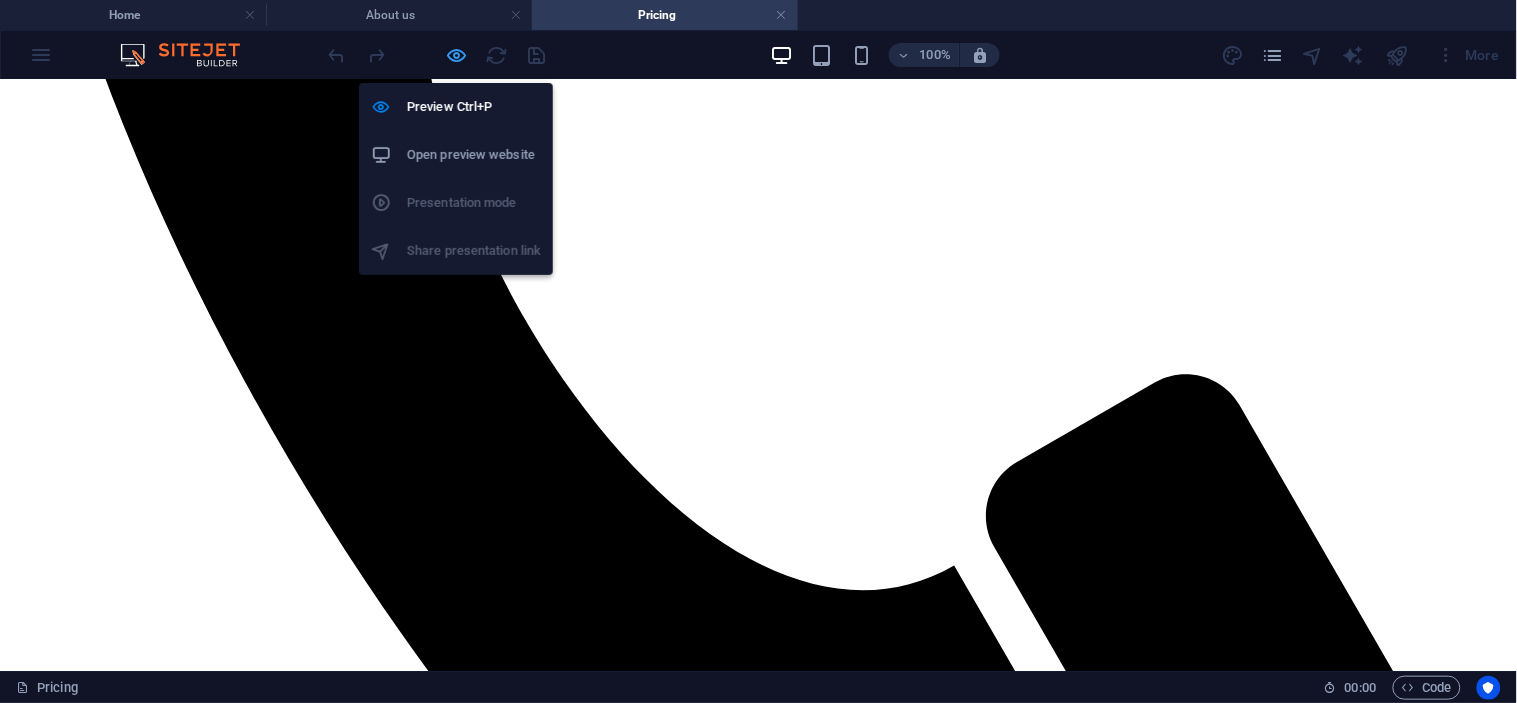 click at bounding box center [457, 55] 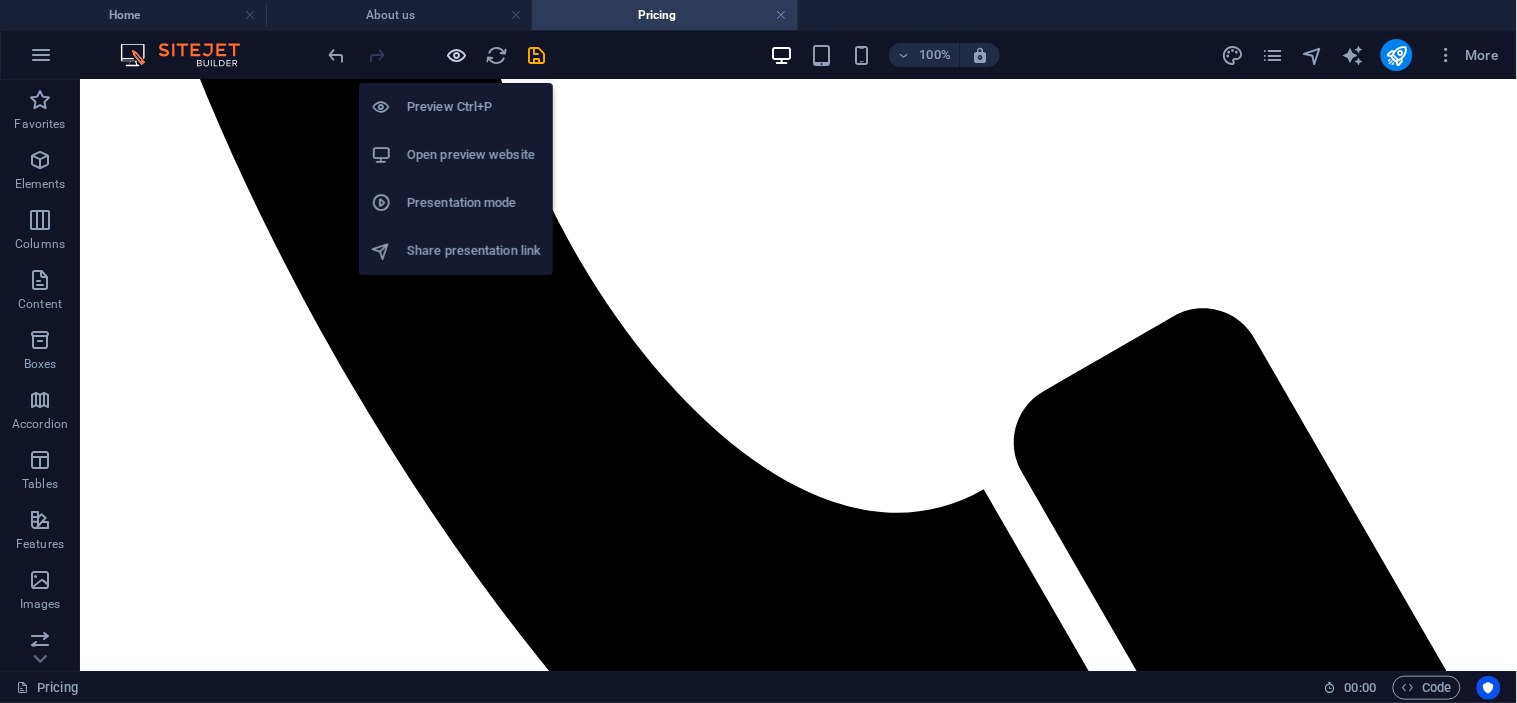 click at bounding box center [457, 55] 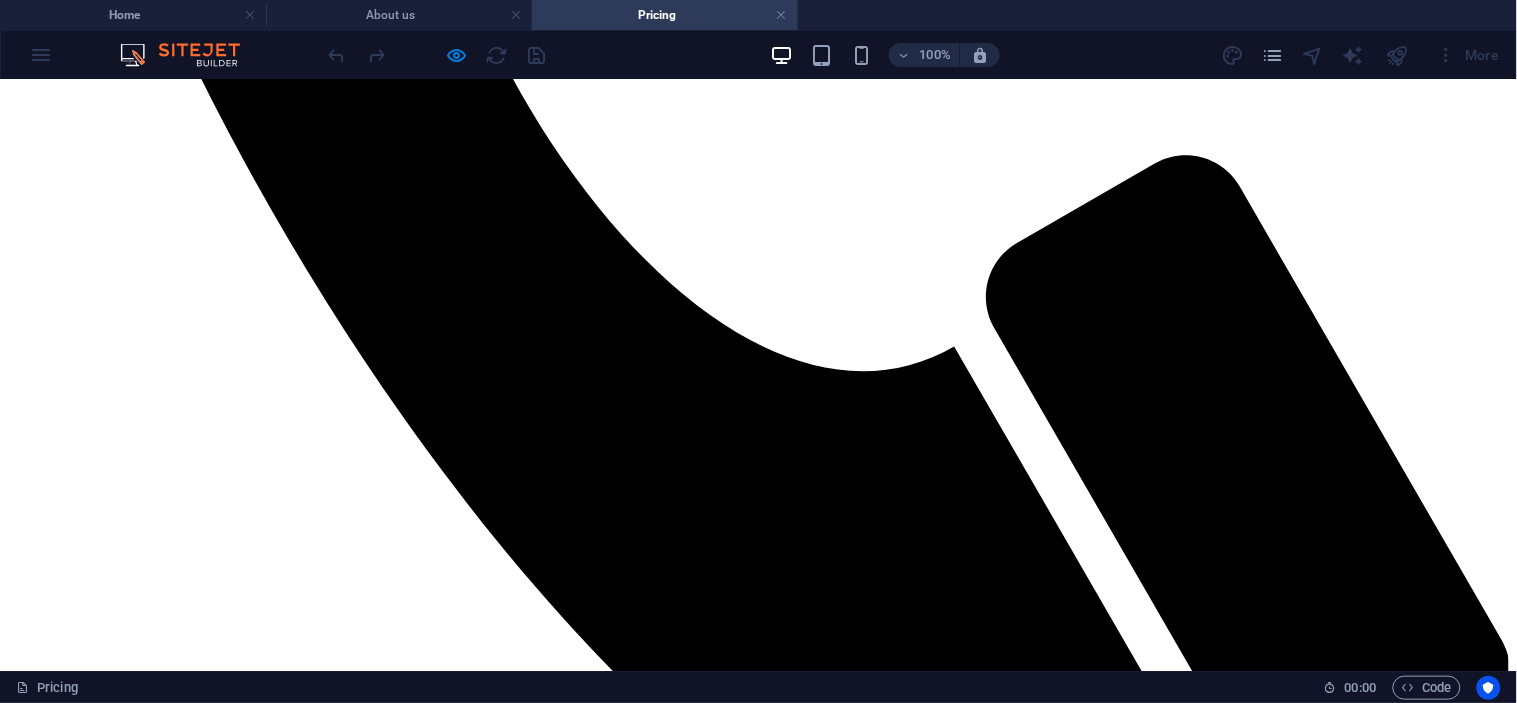 scroll, scrollTop: 1192, scrollLeft: 0, axis: vertical 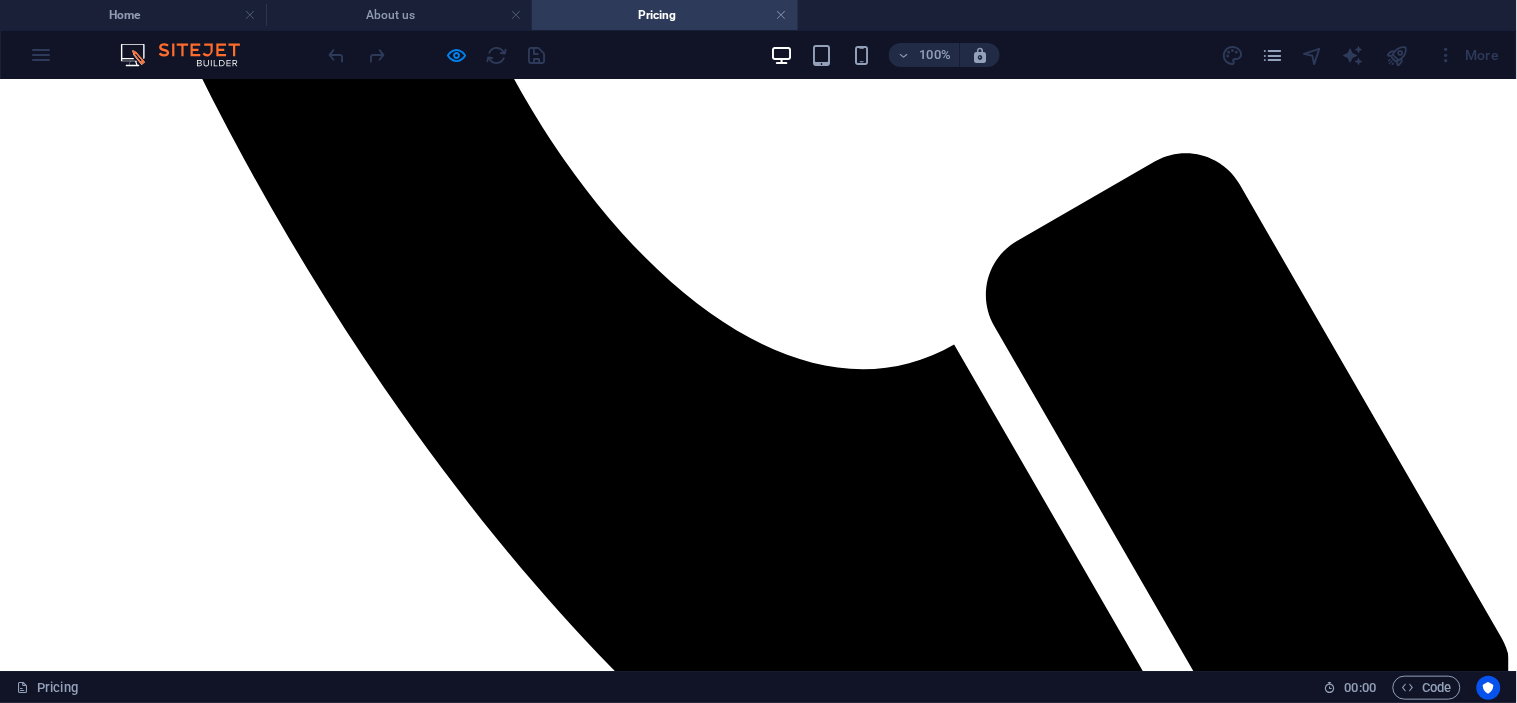 click on "KAINANTU" at bounding box center [758, 4297] 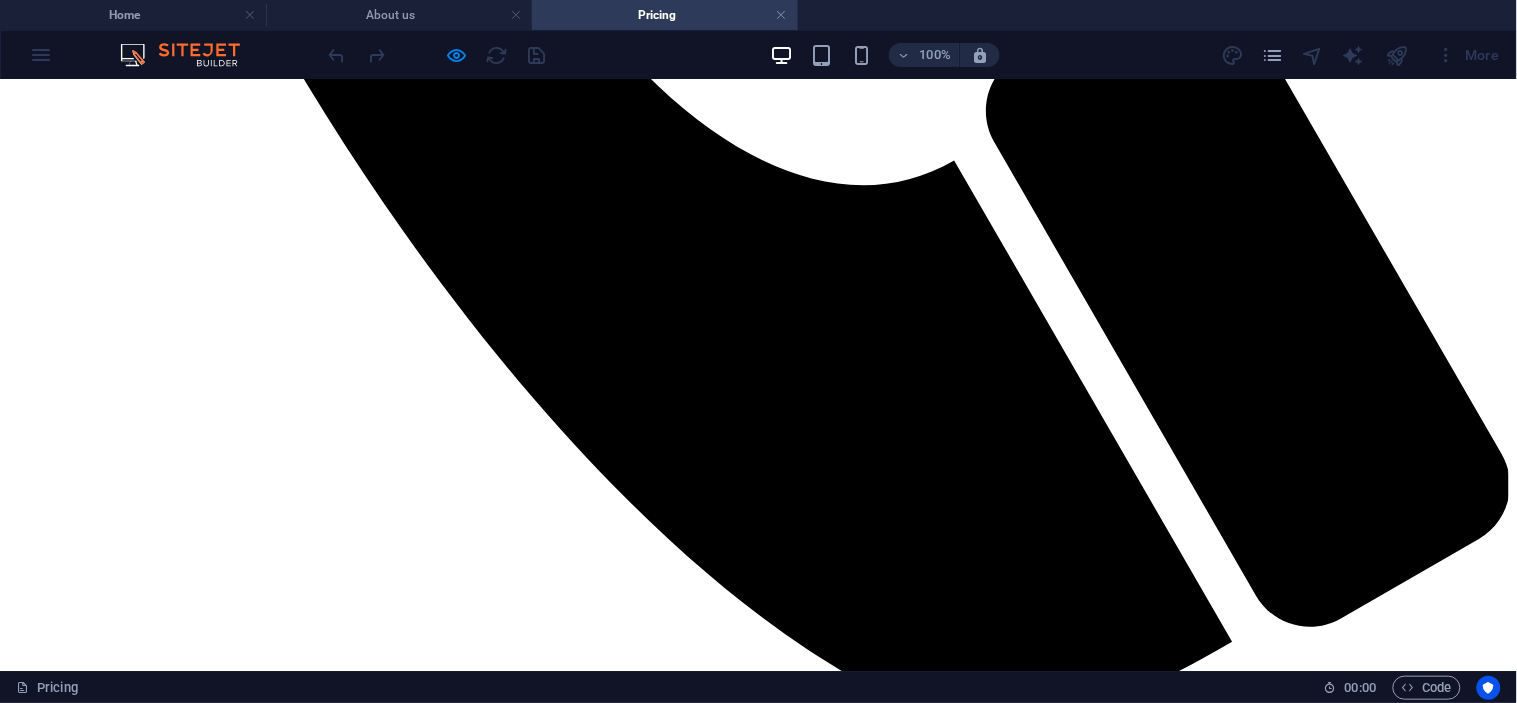 scroll, scrollTop: 1525, scrollLeft: 0, axis: vertical 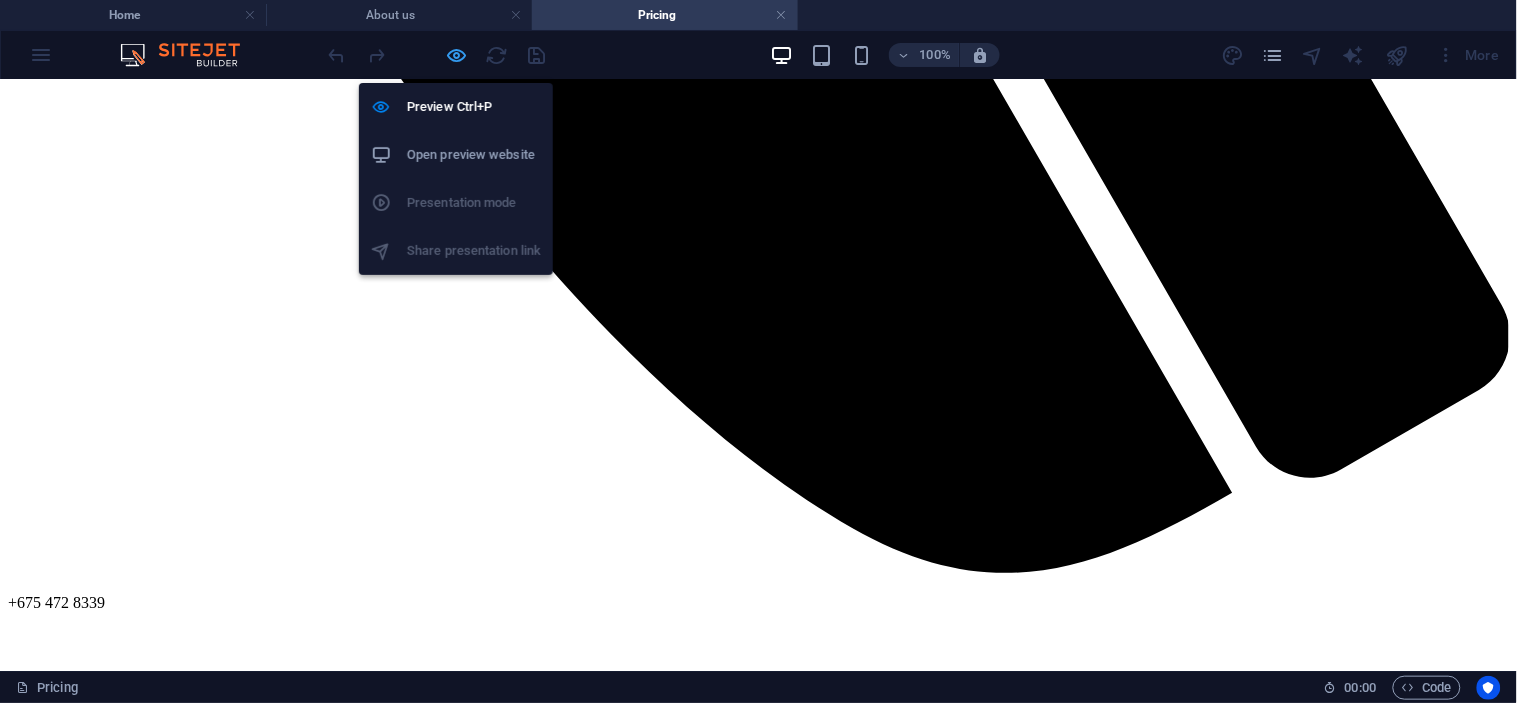 click at bounding box center (457, 55) 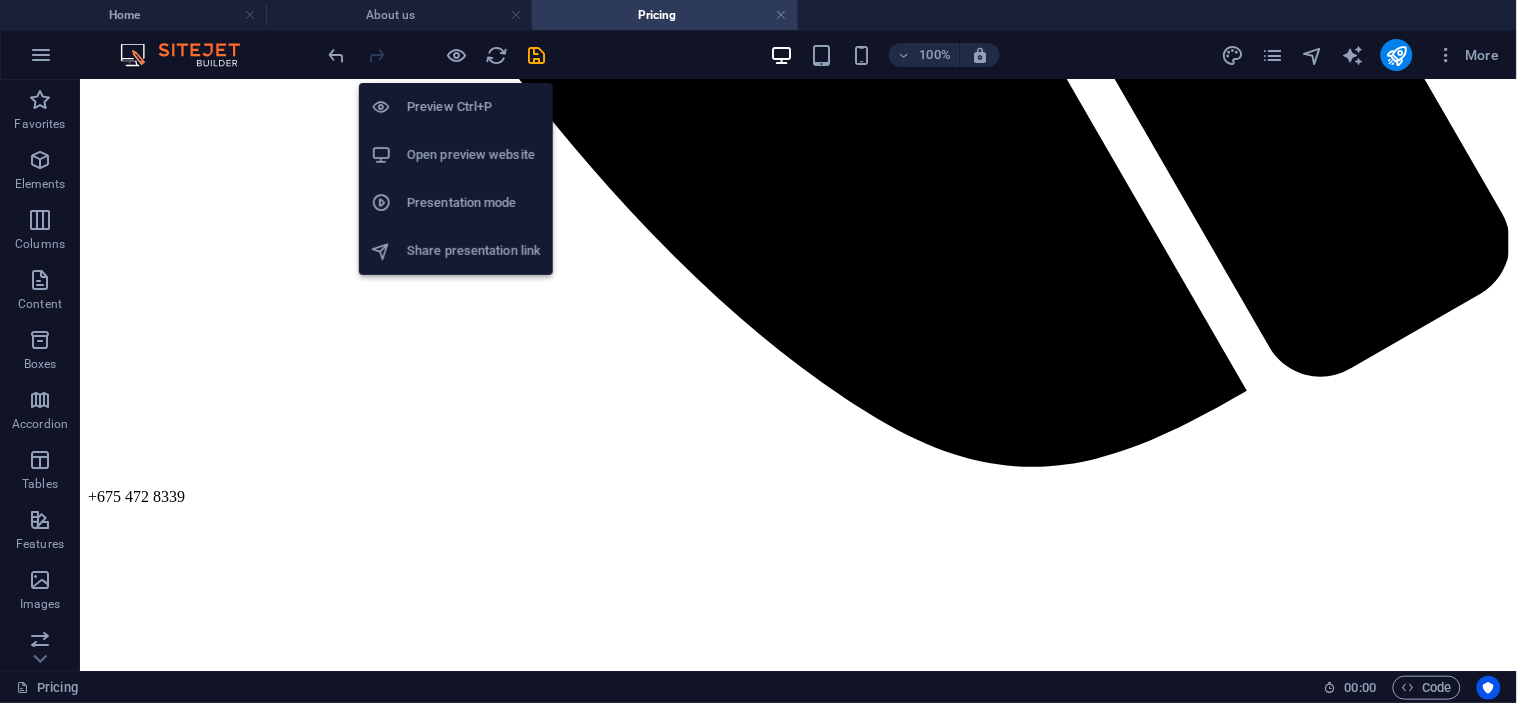 scroll, scrollTop: 2793, scrollLeft: 0, axis: vertical 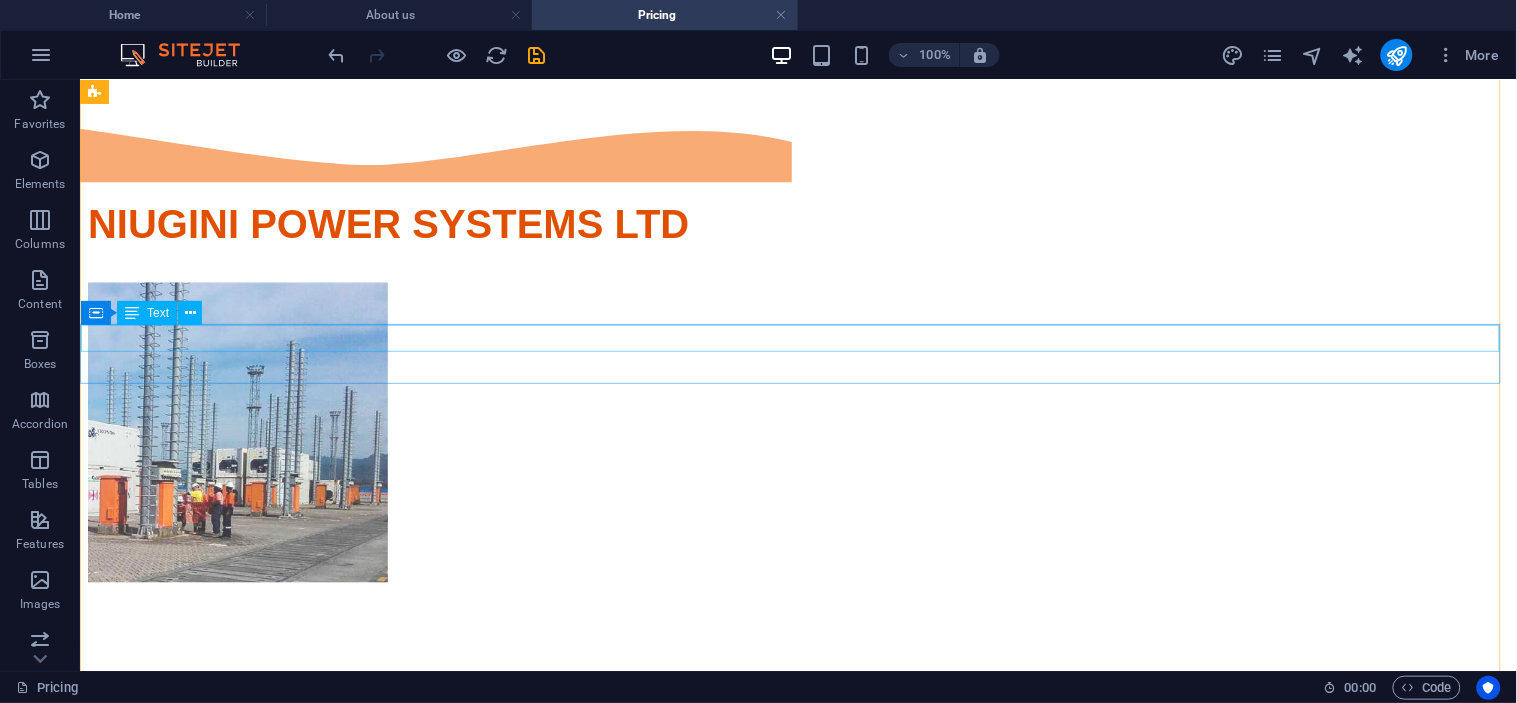 click on "SOLAR PANEL INSTALLATION ON ZENAG WAREHOUSE" at bounding box center [797, 2363] 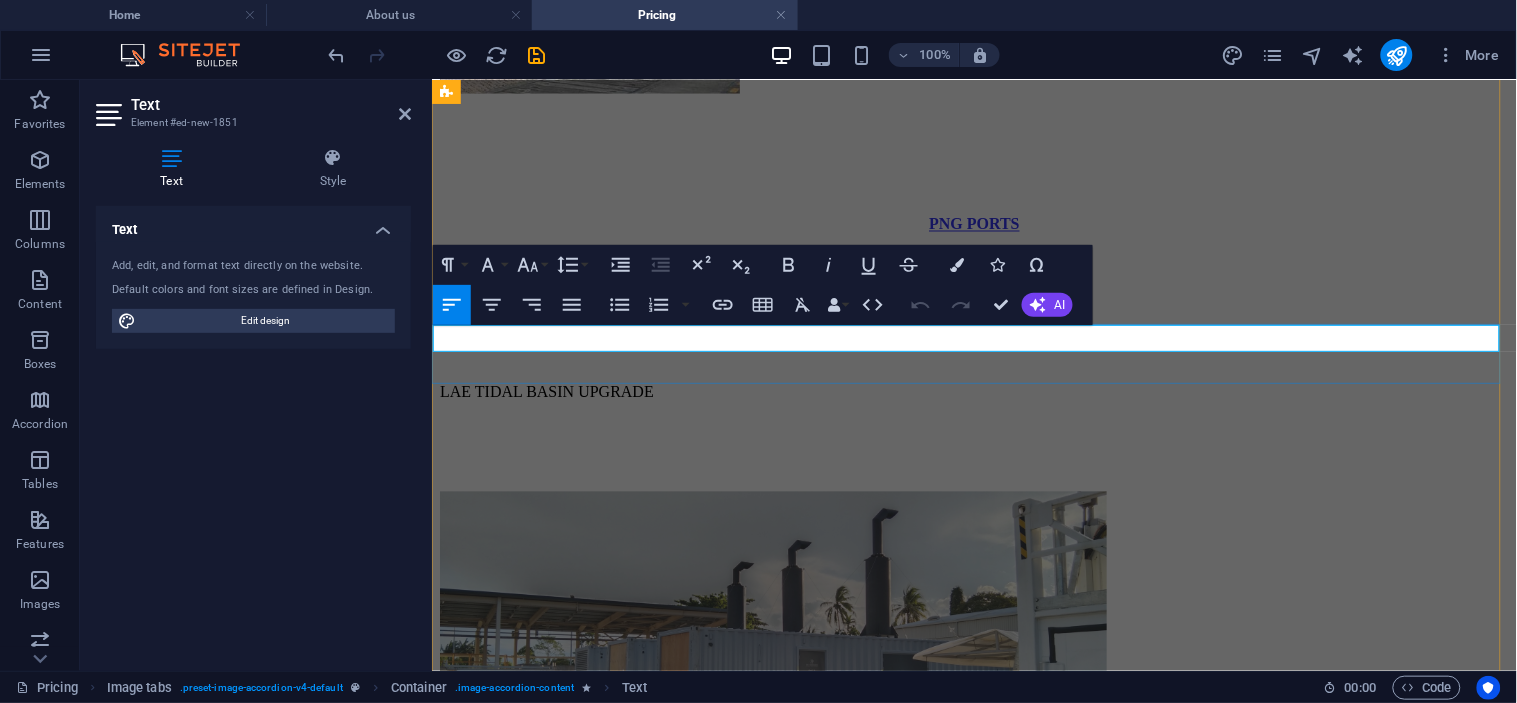 click on "SOLAR PANEL INSTALLATION ON ZENAG WAREHOUSE" at bounding box center (973, 1874) 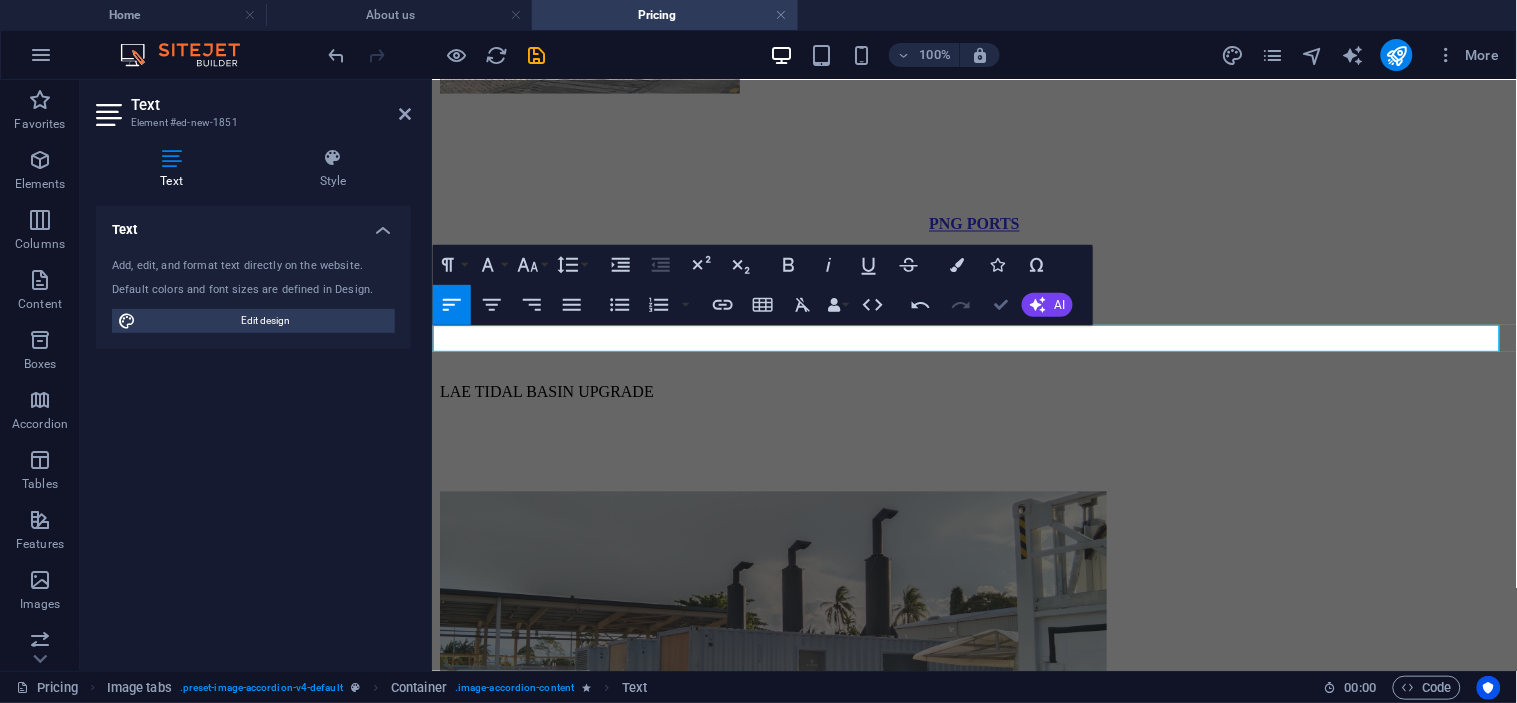 drag, startPoint x: 1002, startPoint y: 306, endPoint x: 908, endPoint y: 234, distance: 118.40608 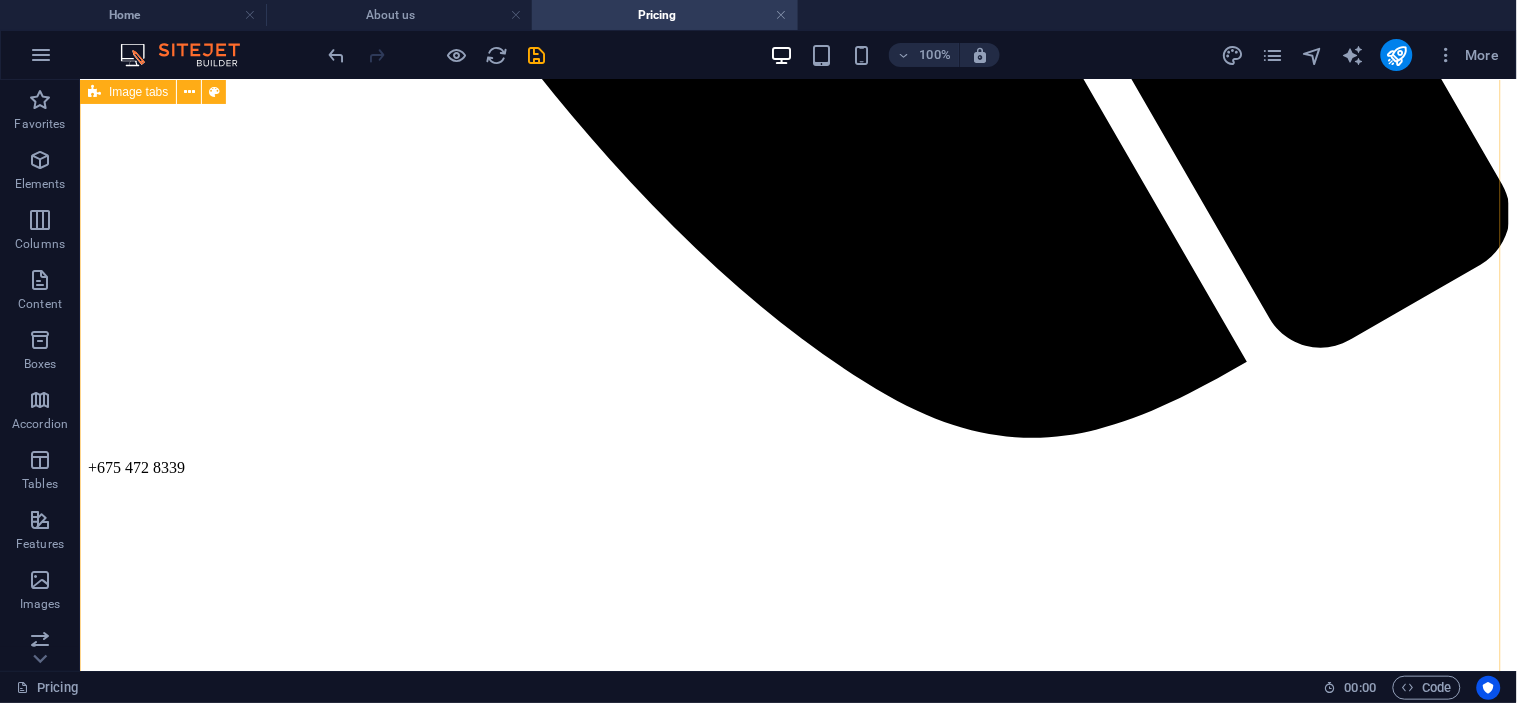 scroll, scrollTop: 1571, scrollLeft: 0, axis: vertical 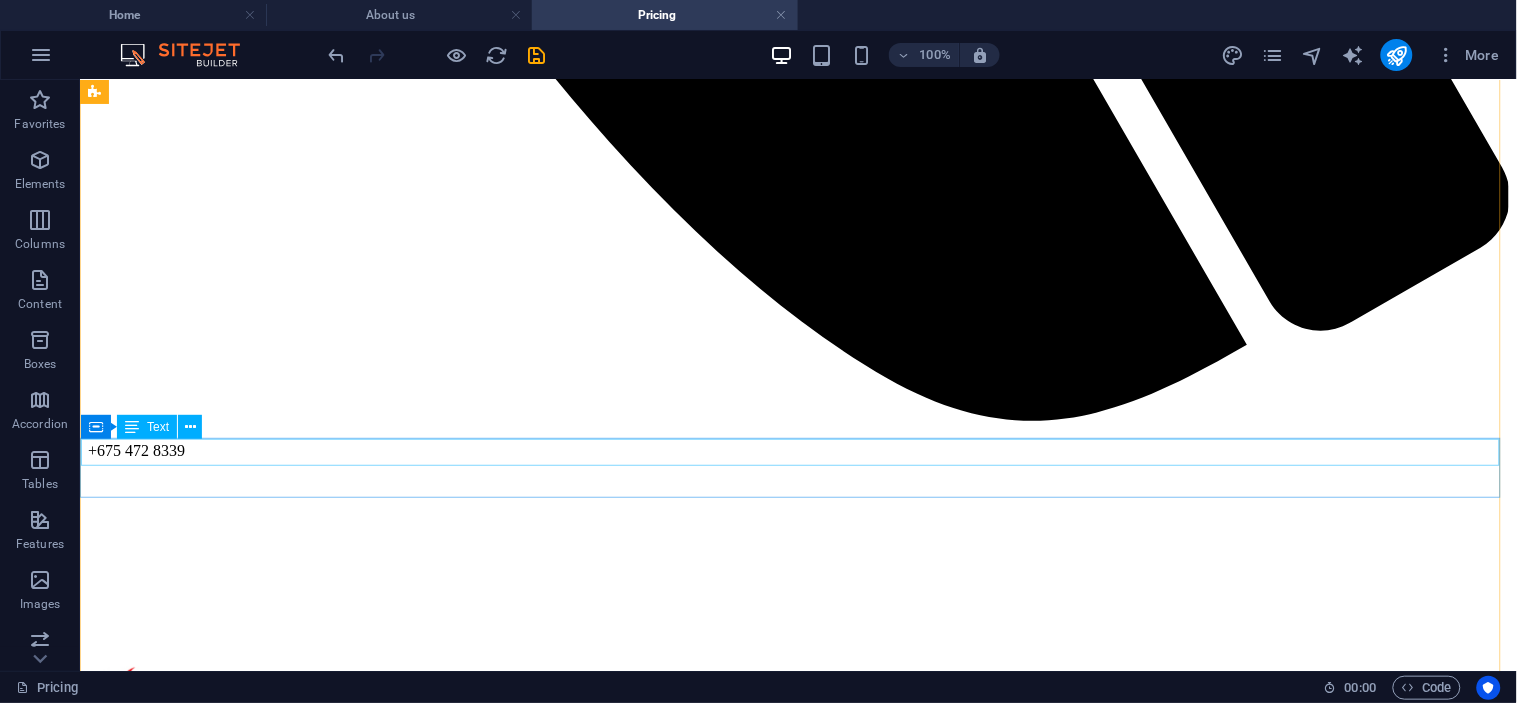 click on "UPGRADED GENERATOR INSTALLATION" at bounding box center [797, 2597] 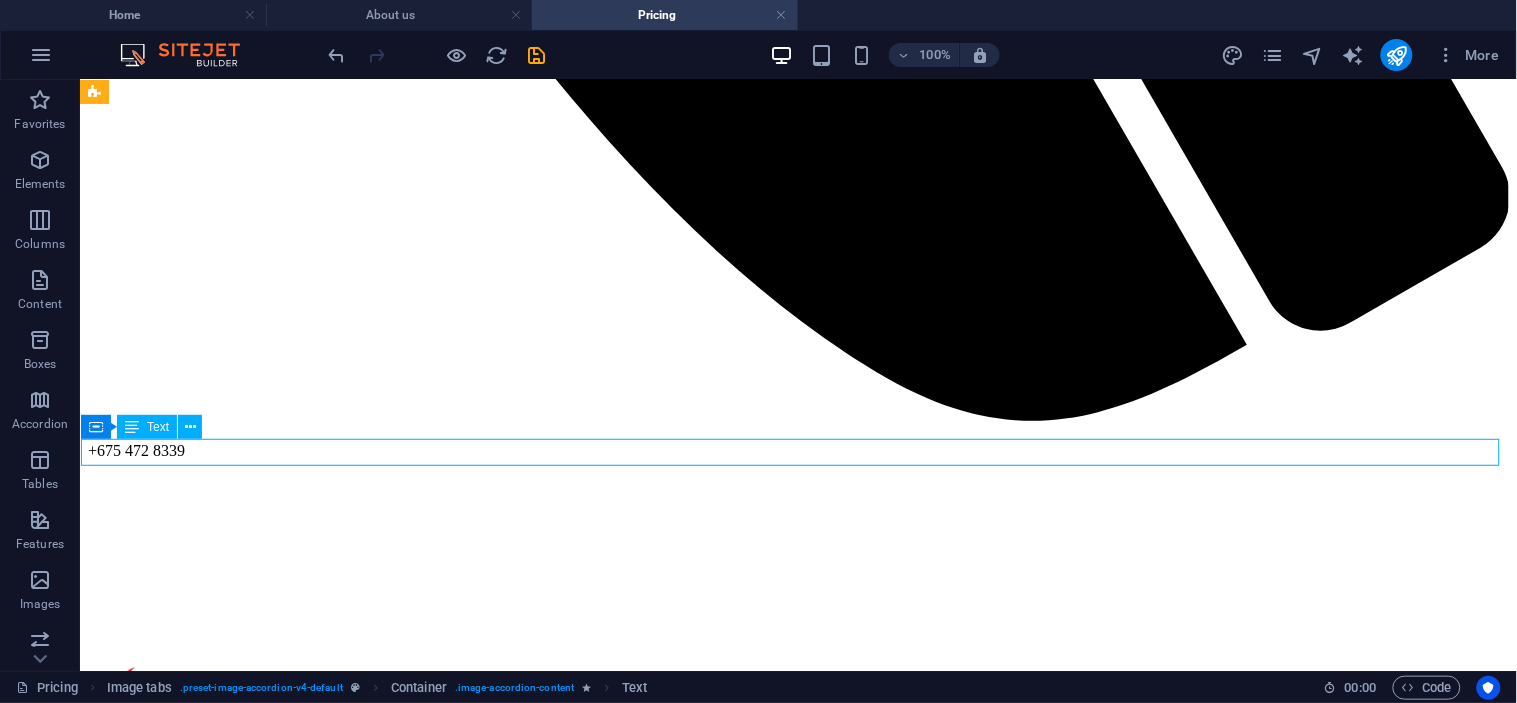 click on "UPGRADED GENERATOR INSTALLATION" at bounding box center (797, 2597) 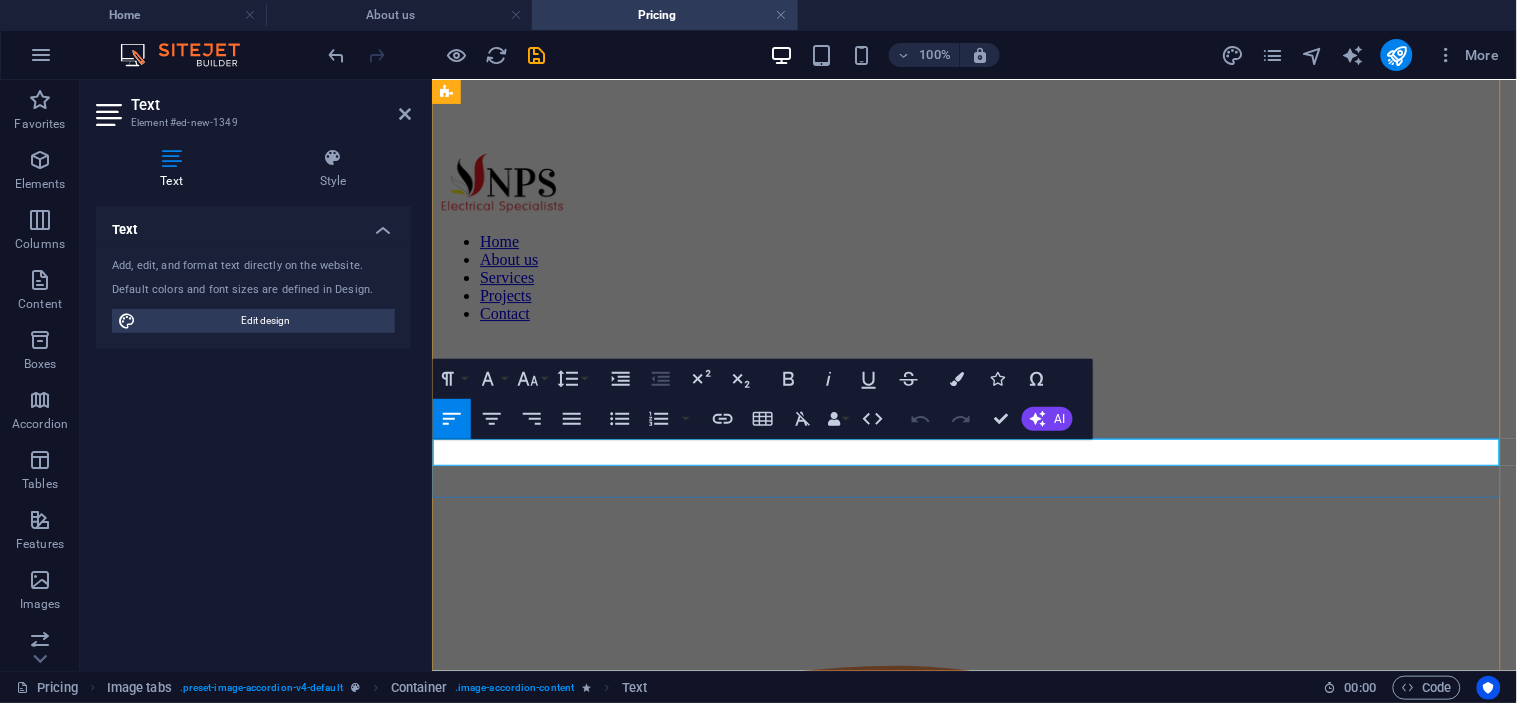 click on "UPGRADED GENERATOR INSTALLATION" at bounding box center (973, 2108) 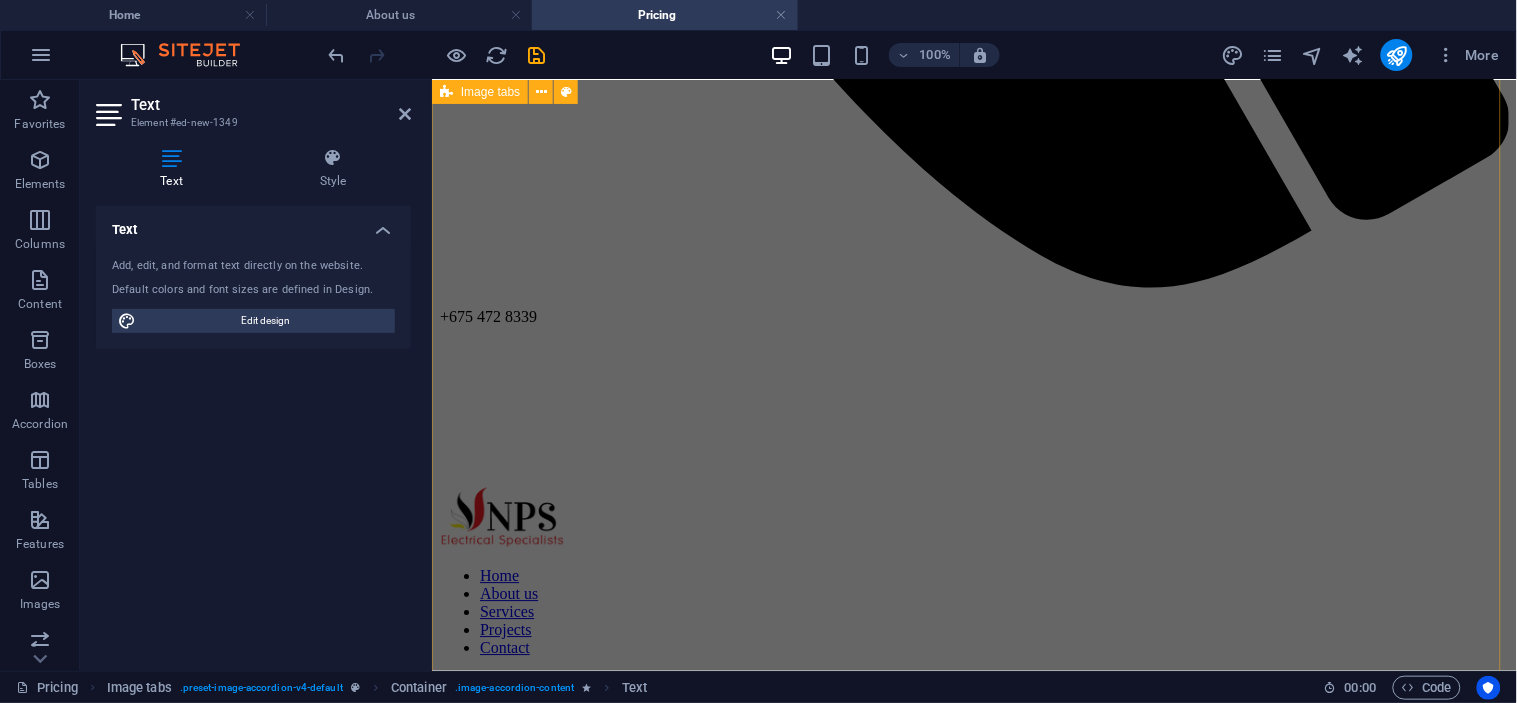 scroll, scrollTop: 904, scrollLeft: 0, axis: vertical 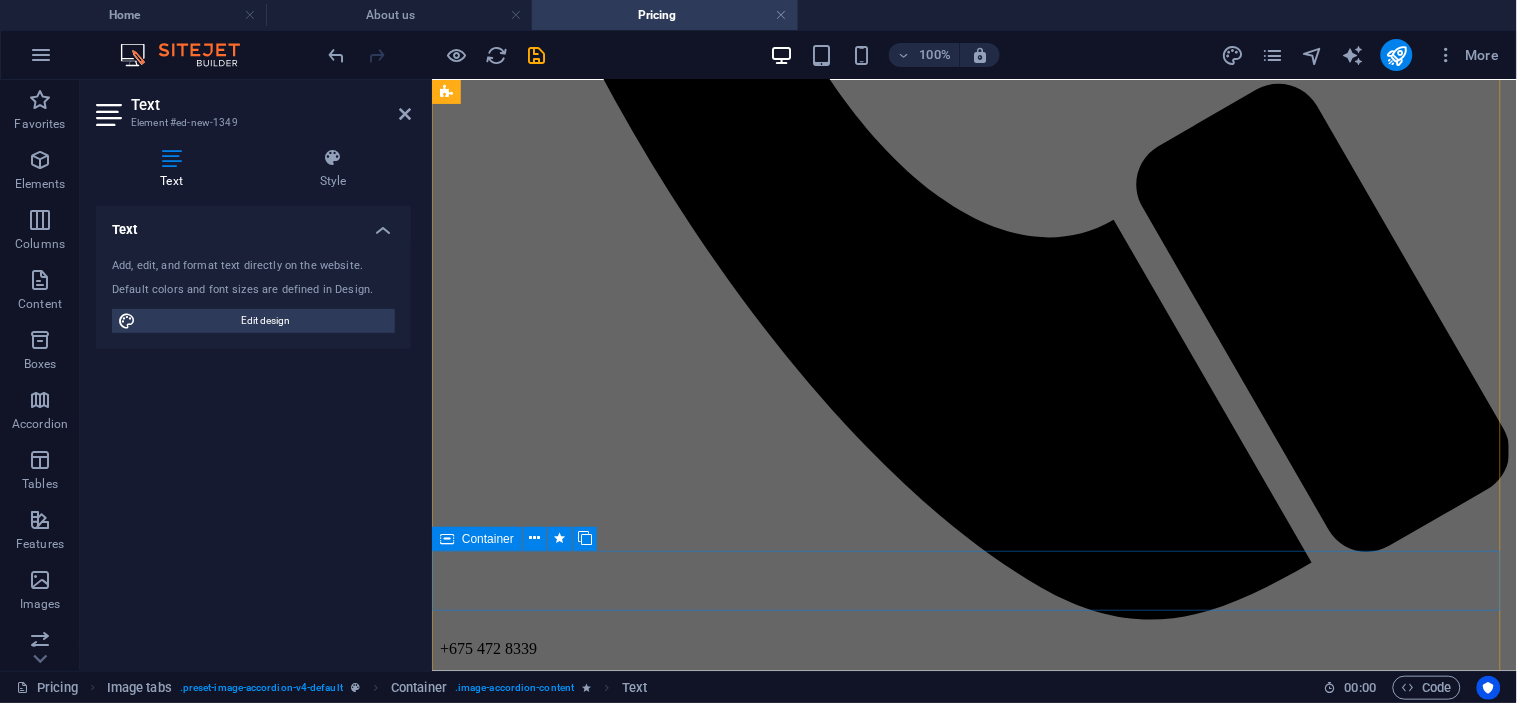 click on "LAE TIDAL BASIN UPGRADE" at bounding box center [973, 2302] 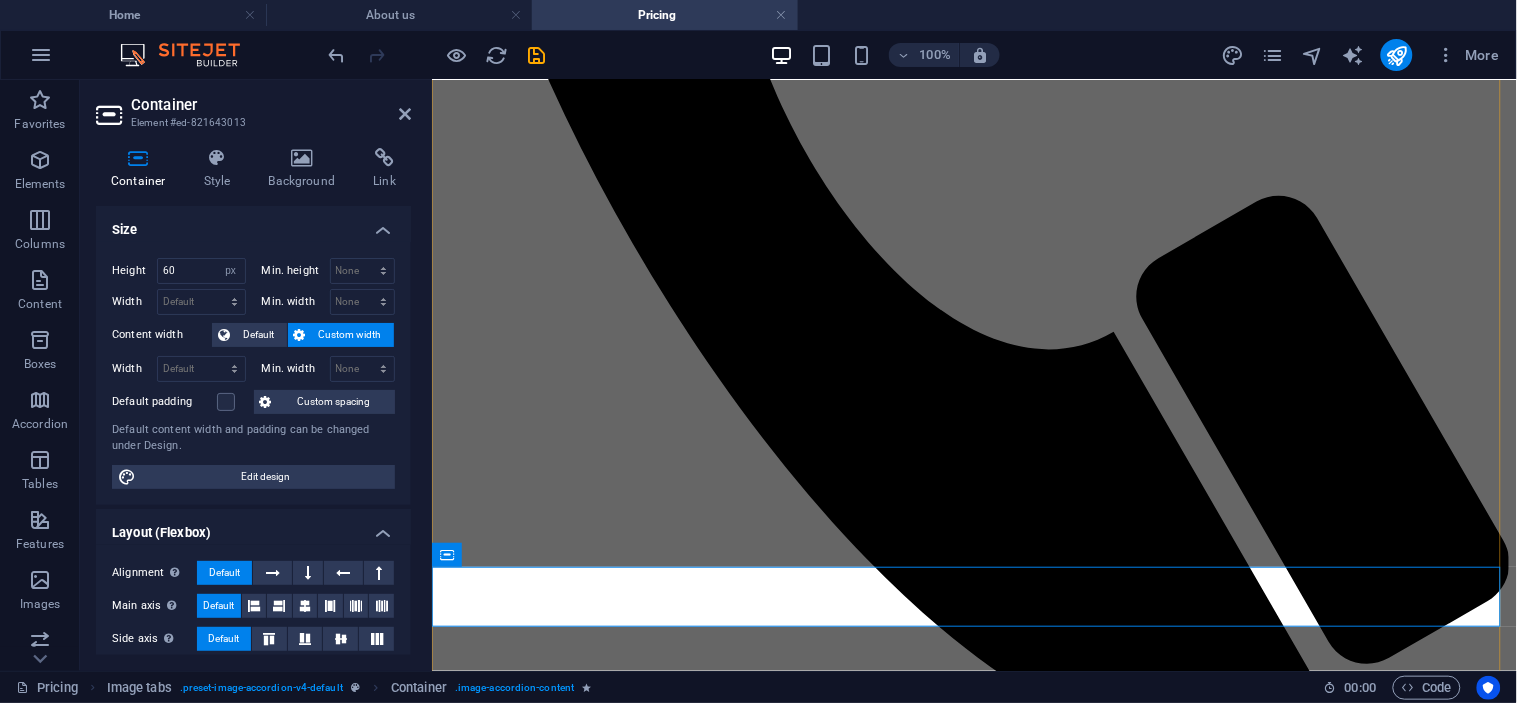scroll, scrollTop: 887, scrollLeft: 0, axis: vertical 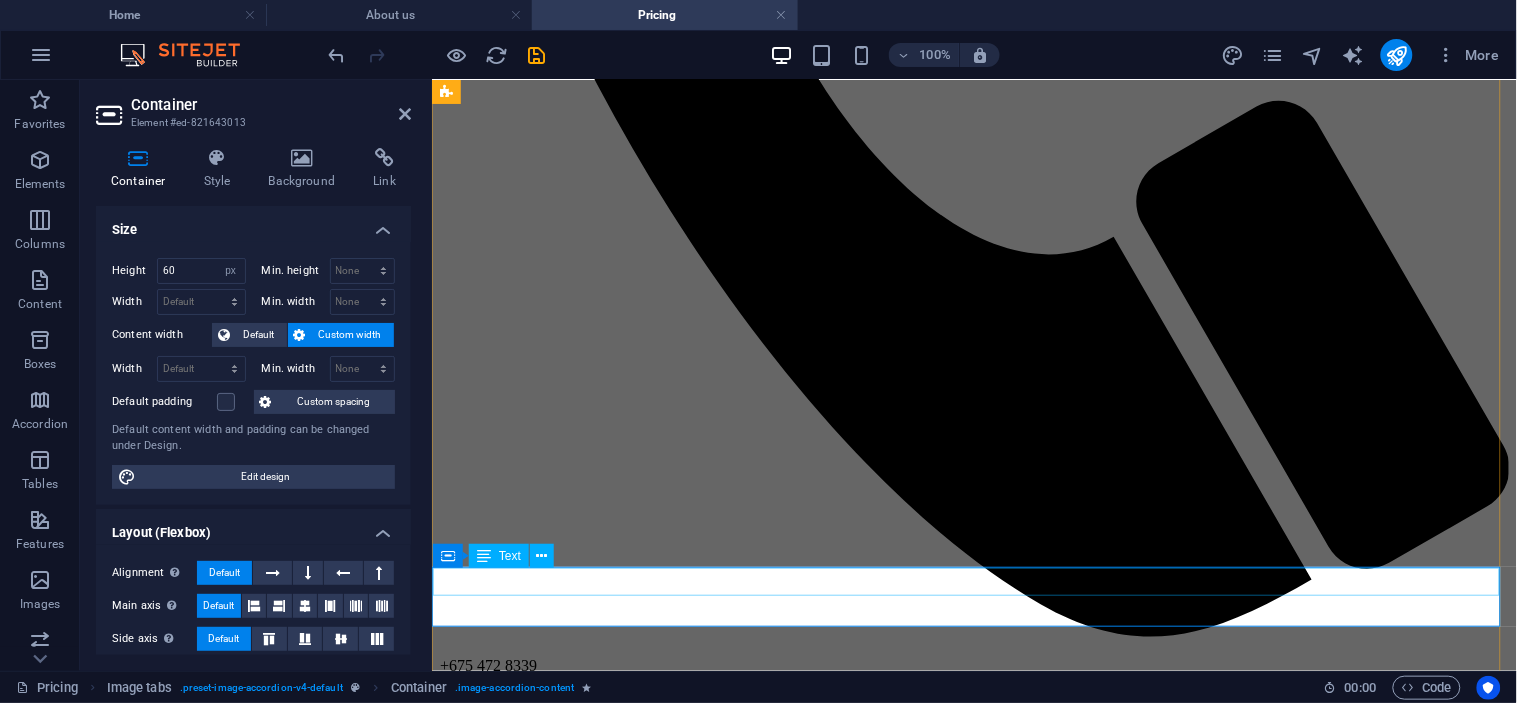 click on "LAE TIDAL BASIN UPGRADE" at bounding box center (973, 2298) 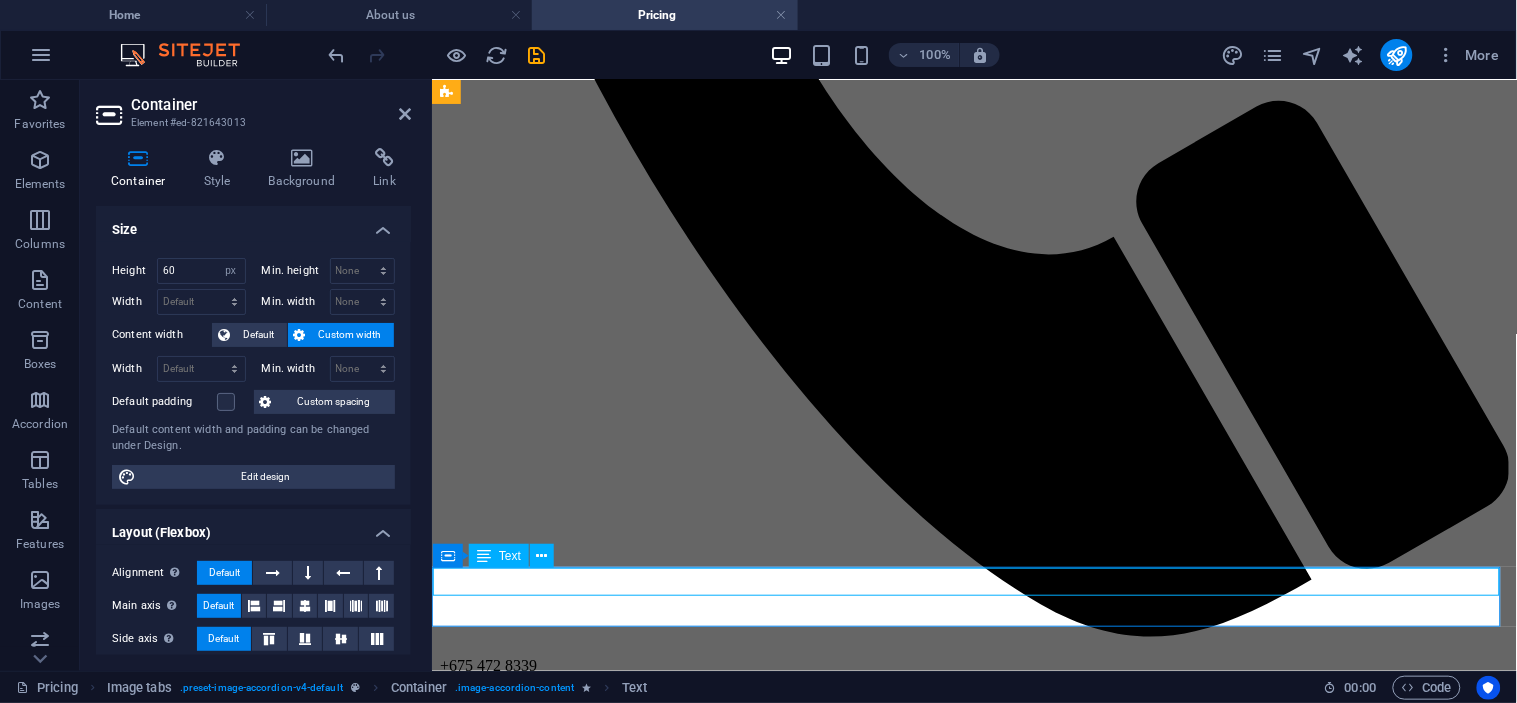 click on "LAE TIDAL BASIN UPGRADE" at bounding box center [973, 2298] 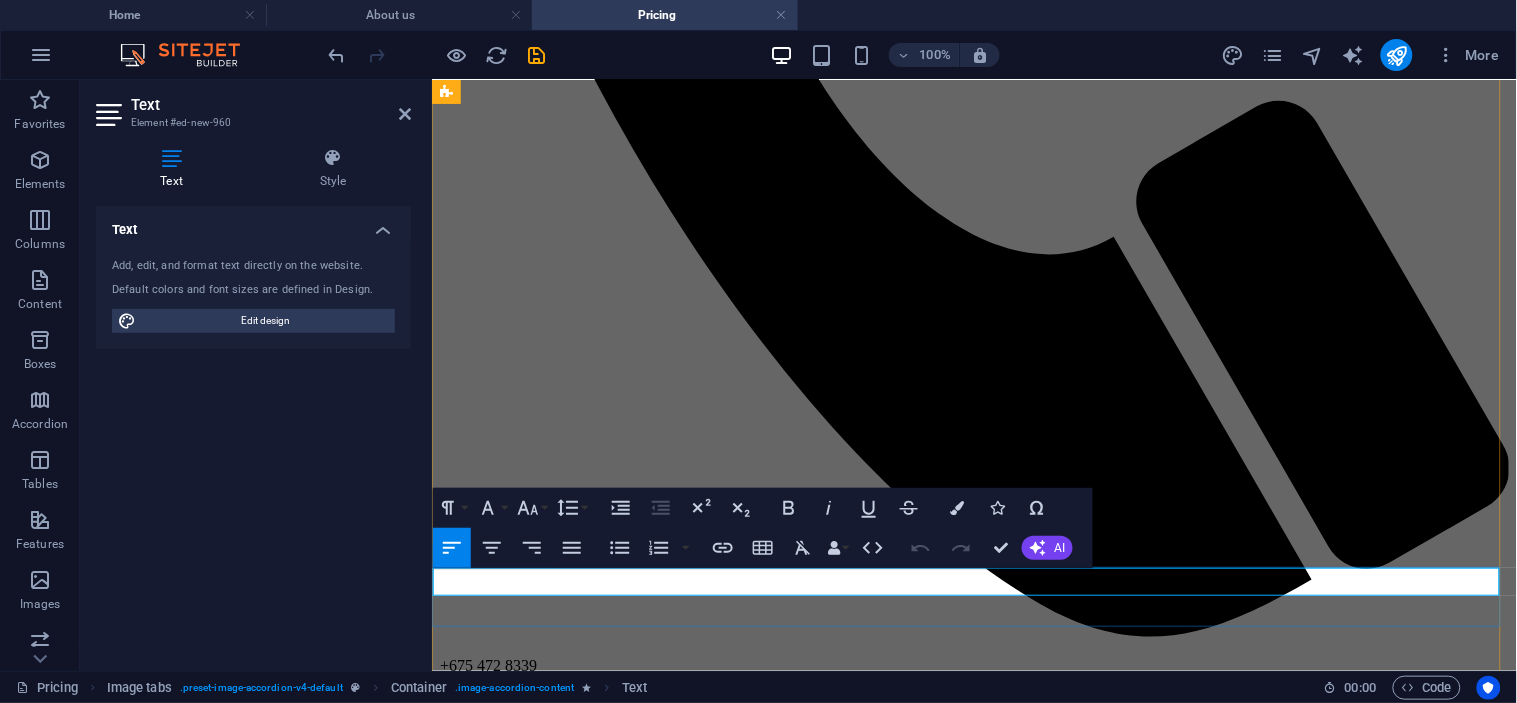 click on "LAE TIDAL BASIN UPGRADE" at bounding box center (973, 2298) 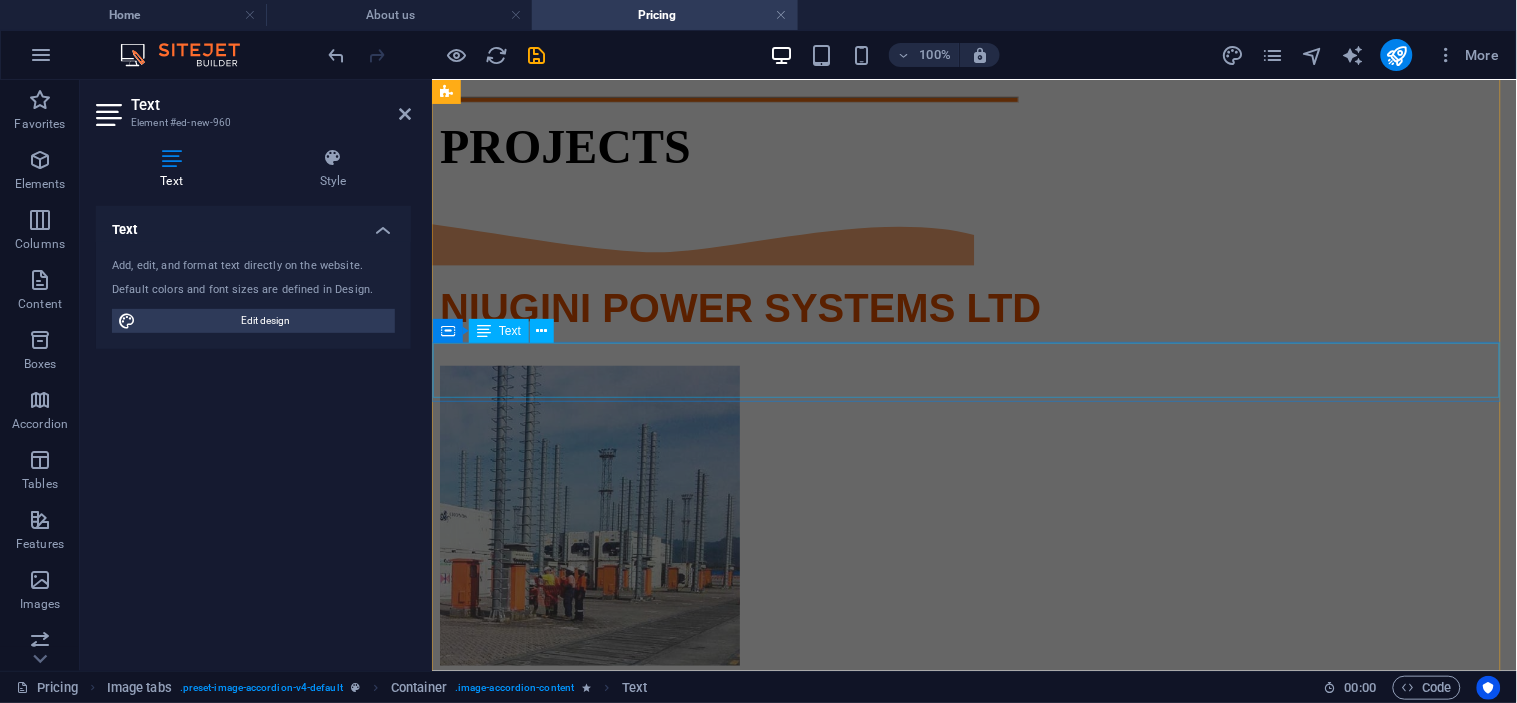 click on "S SQUADRAN FACILITY" at bounding box center (973, 1952) 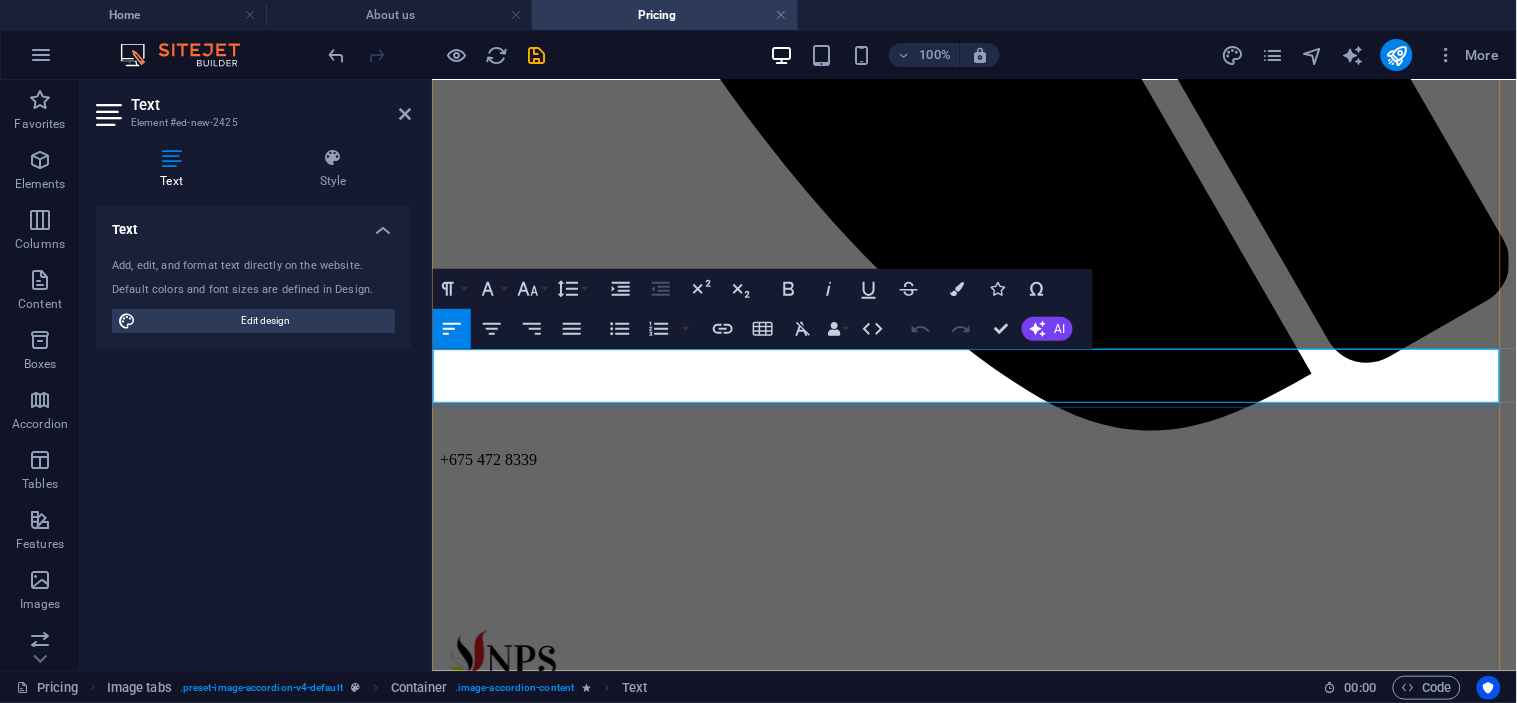 scroll, scrollTop: 2215, scrollLeft: 0, axis: vertical 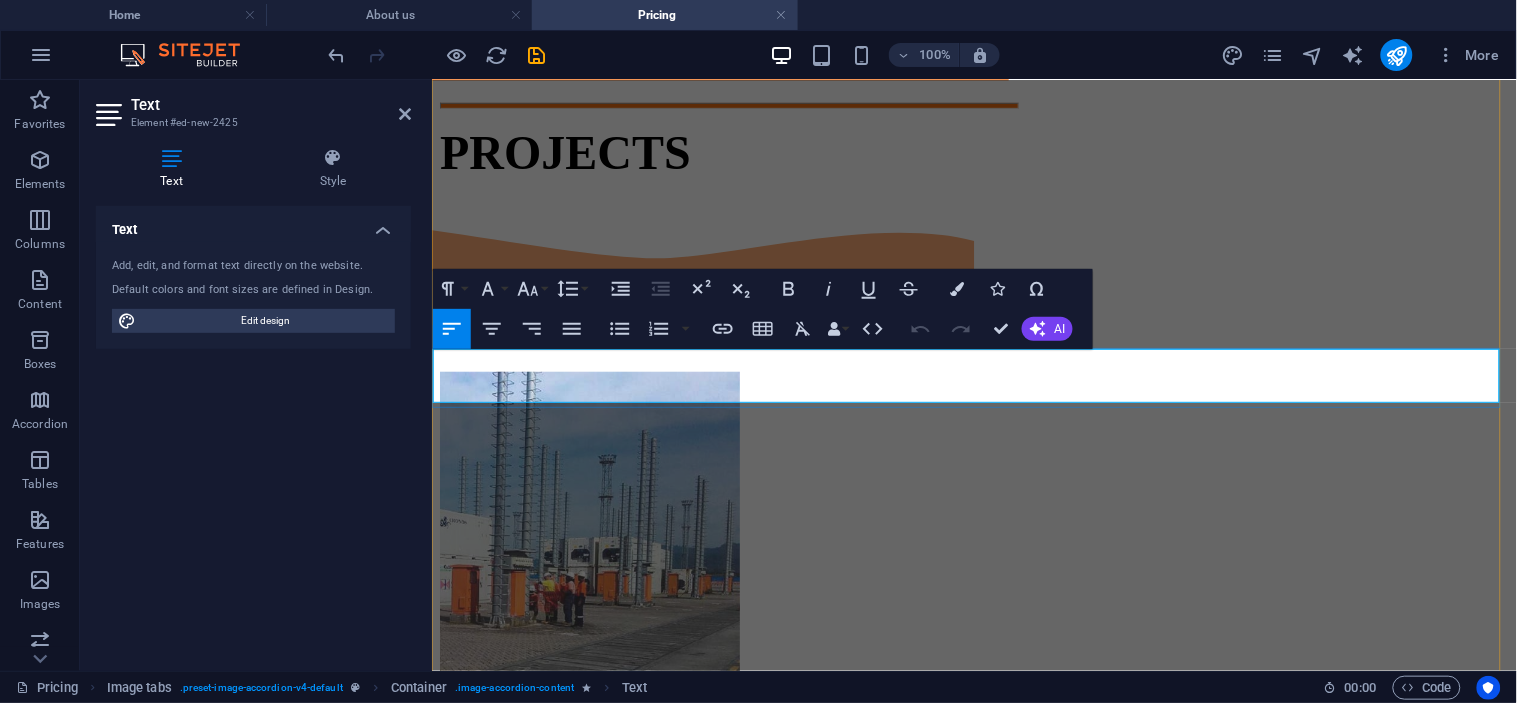 click on "S SQUADRAN FACILITY" at bounding box center [973, 1958] 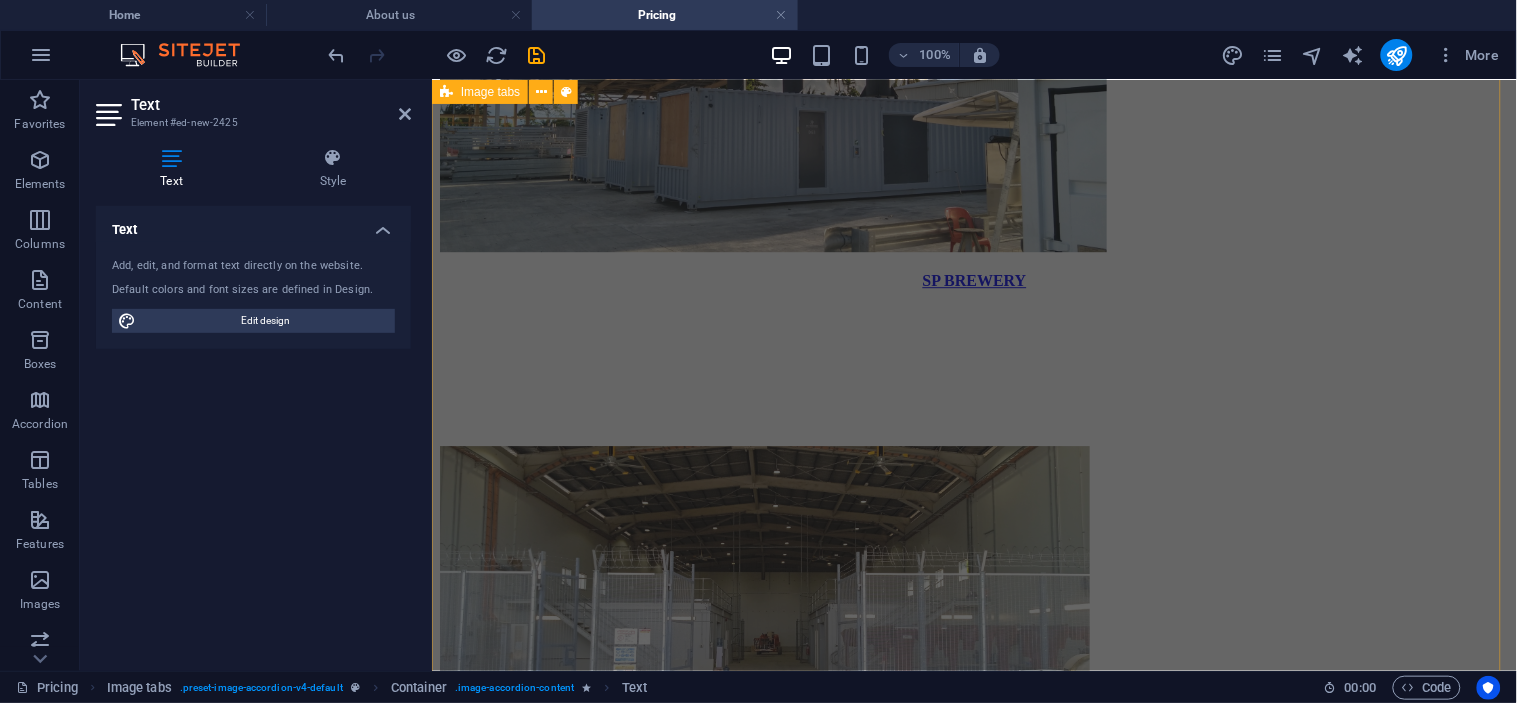 scroll, scrollTop: 3326, scrollLeft: 0, axis: vertical 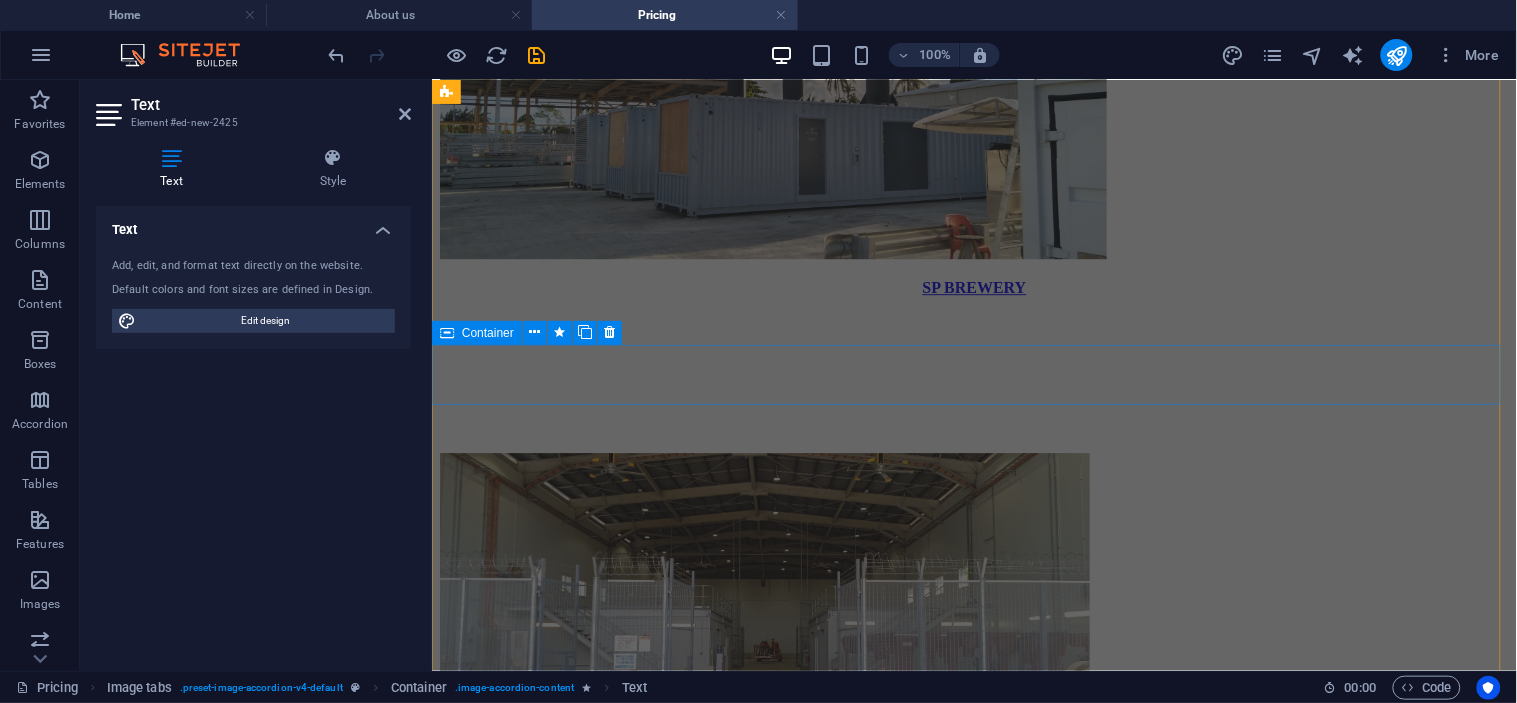 click on "FLOOD LIGHT UPGRADE AND INSTALLATION AROUND PREMISIS" at bounding box center [973, 1856] 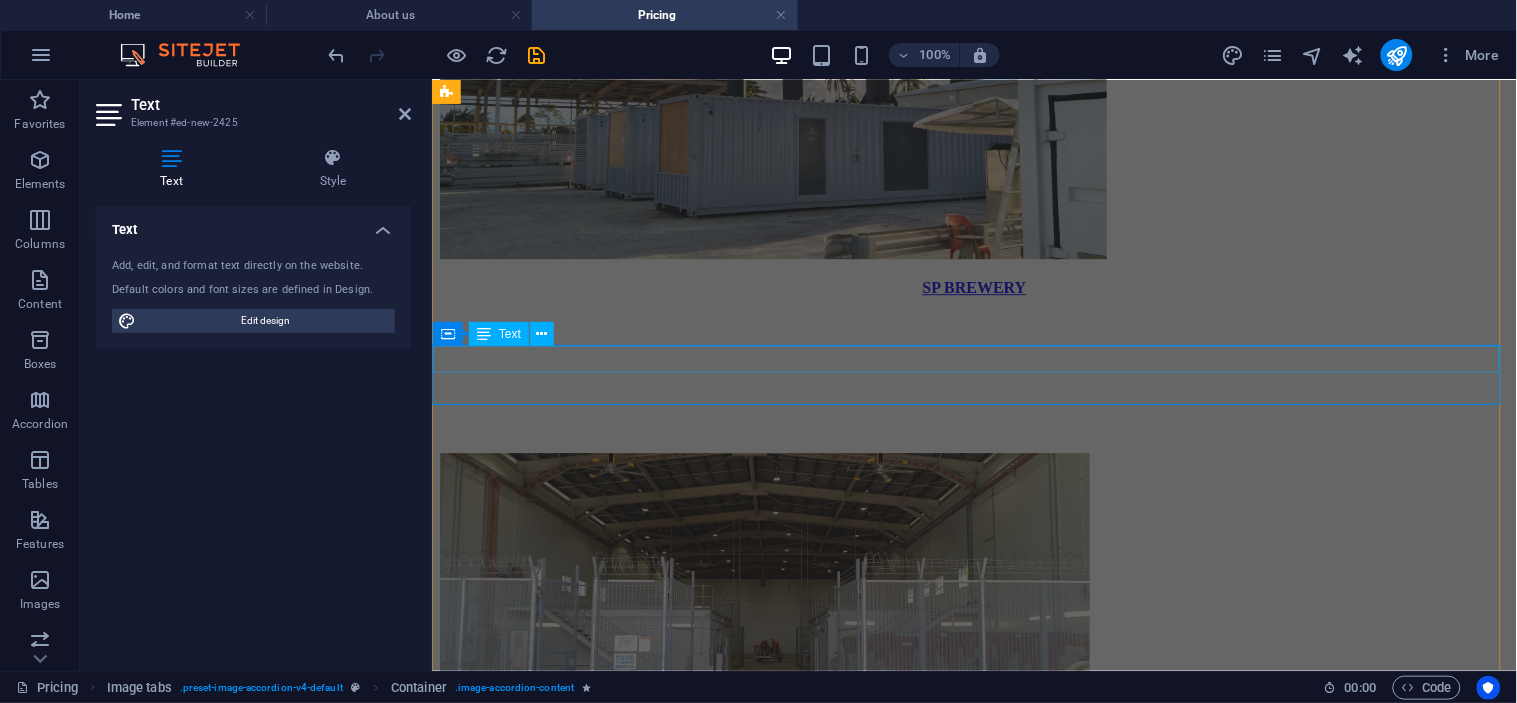 click on "FLOOD LIGHT UPGRADE AND INSTALLATION AROUND PREMISIS" at bounding box center [973, 1856] 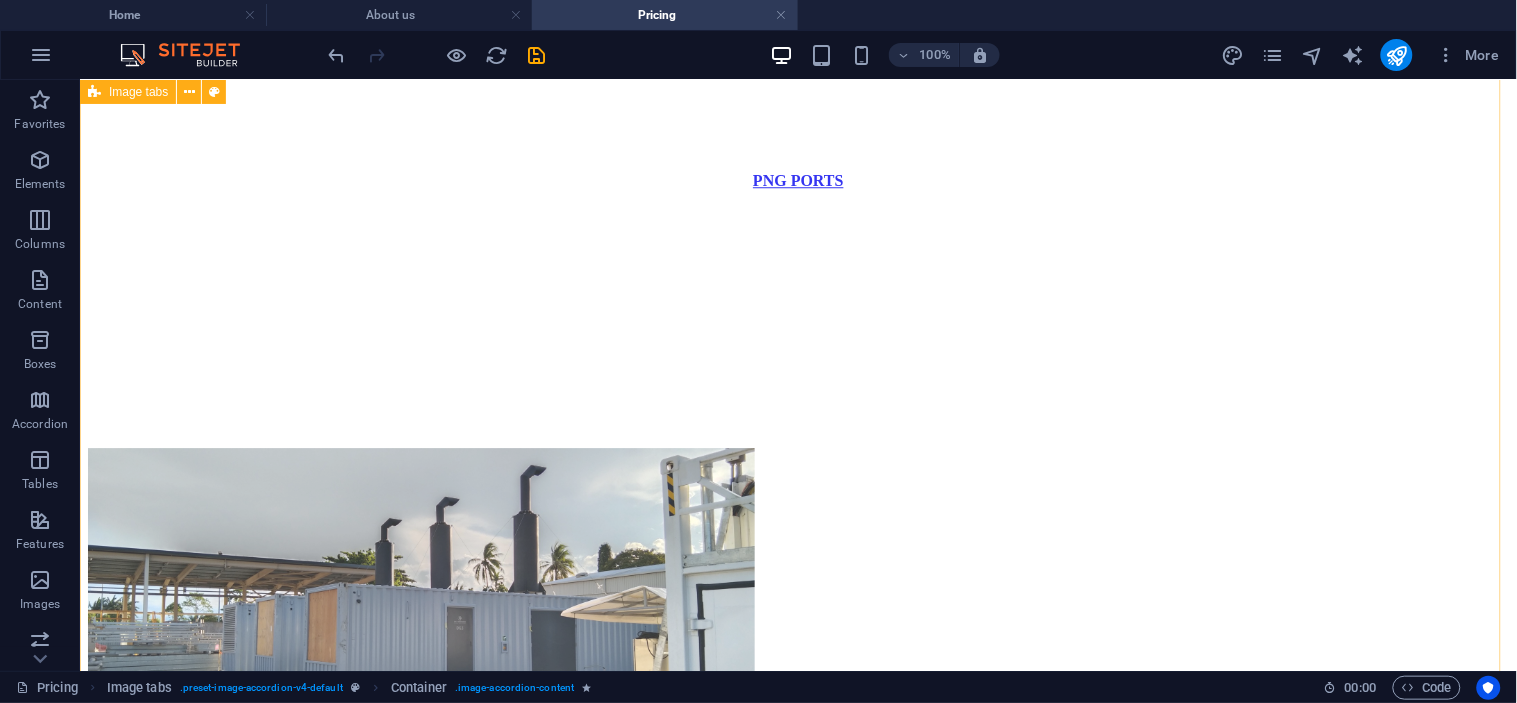 click on "PNG PORTS   SP BREWERY                                                                                                                         NKW, [CITY] Drop content here or  Add elements  Paste clipboard ZENAG Drop content here or  Add elements  Paste clipboard EAST WEST TRANSPORT FLOOD LIGHT UPGRADE AND INSTALLATION AROUND PREMISIS KAINANTU Drop content here or  Add elements  Paste clipboard" at bounding box center [797, 1309] 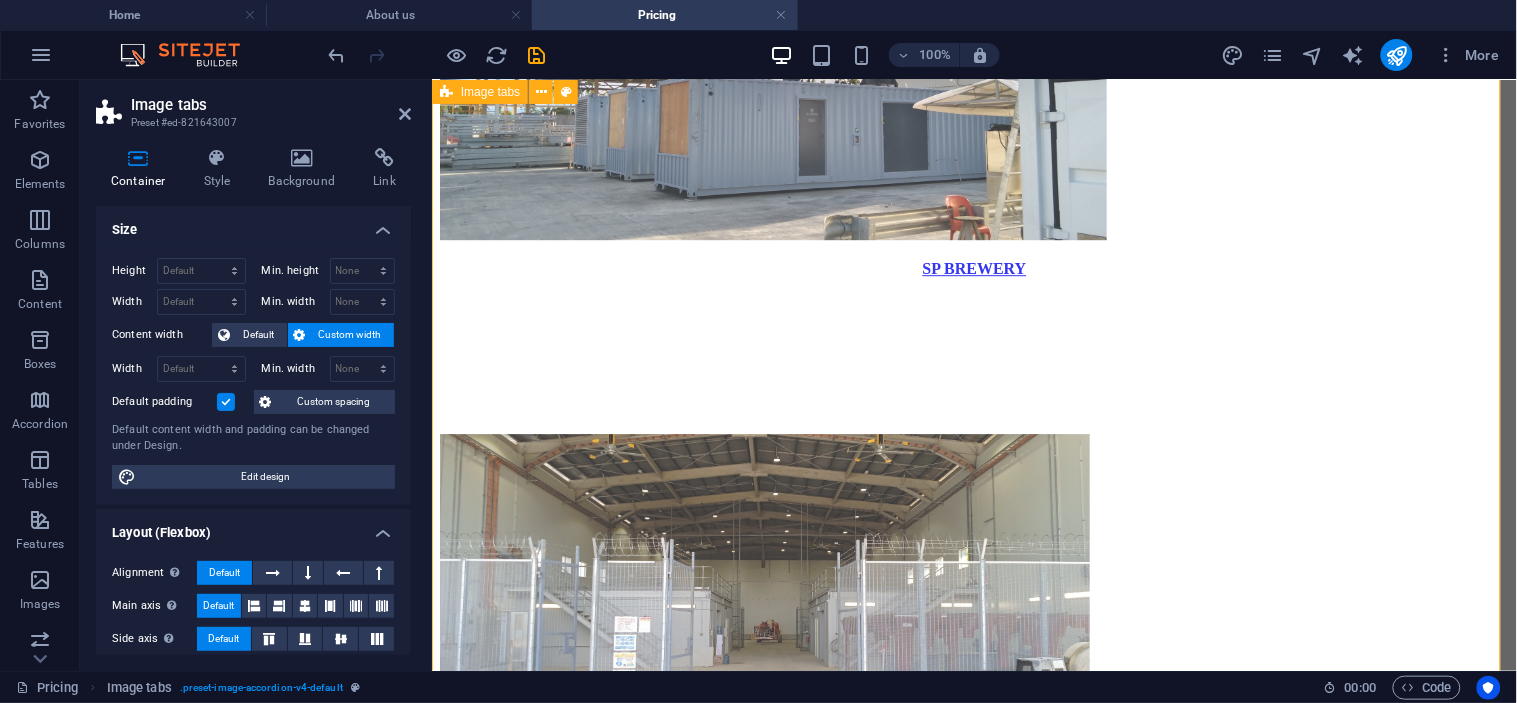 scroll, scrollTop: 3313, scrollLeft: 0, axis: vertical 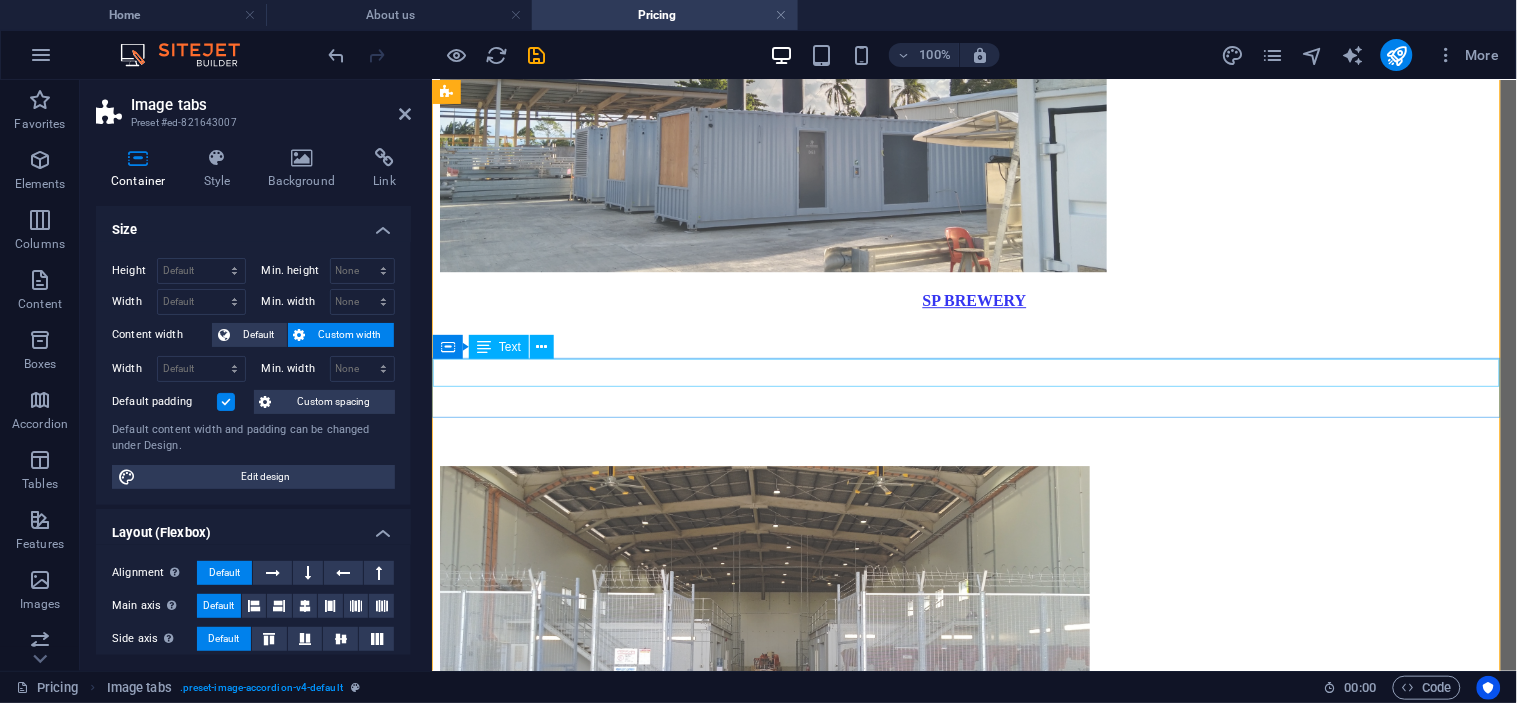 click on "FLOOD LIGHT UPGRADE AND INSTALLATION AROUND PREMISIS" at bounding box center [973, 1848] 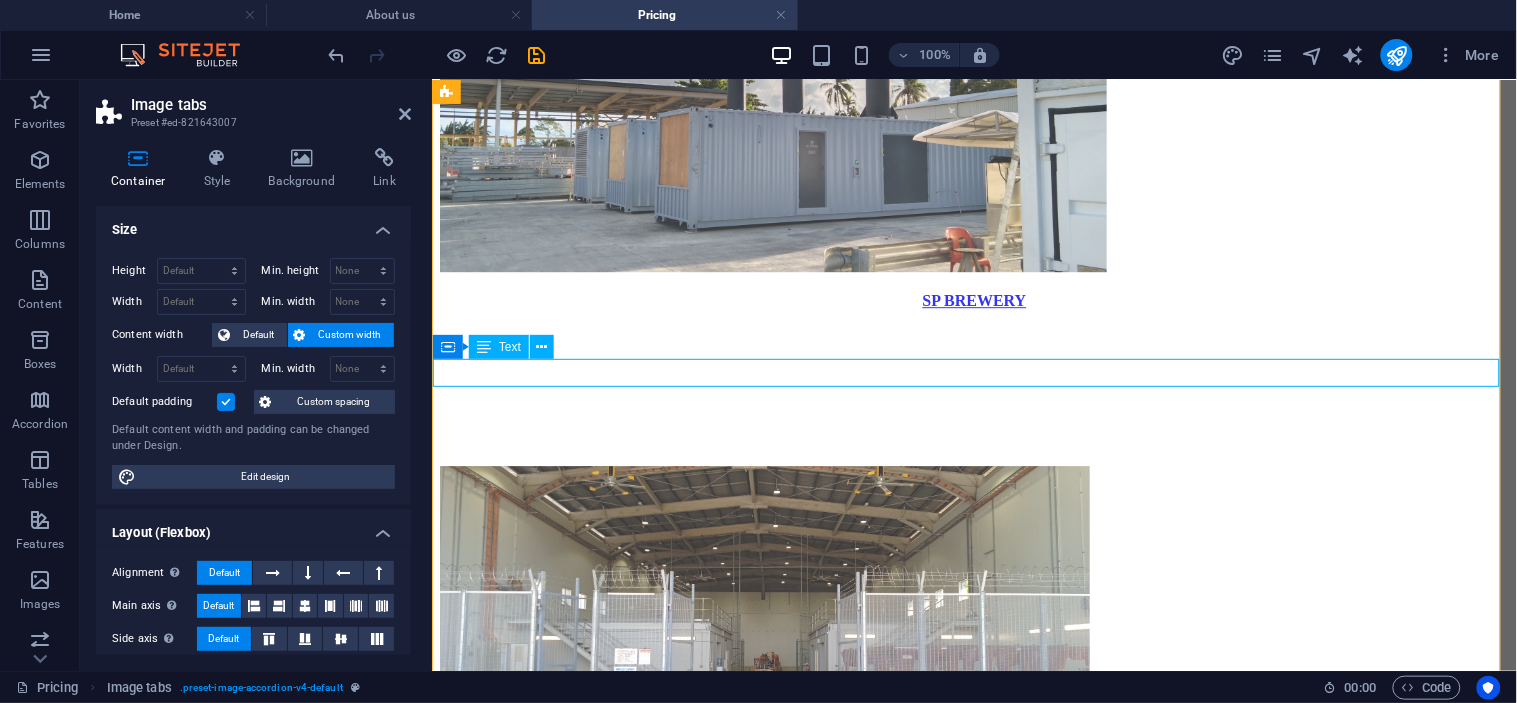 click on "FLOOD LIGHT UPGRADE AND INSTALLATION AROUND PREMISIS" at bounding box center [973, 1848] 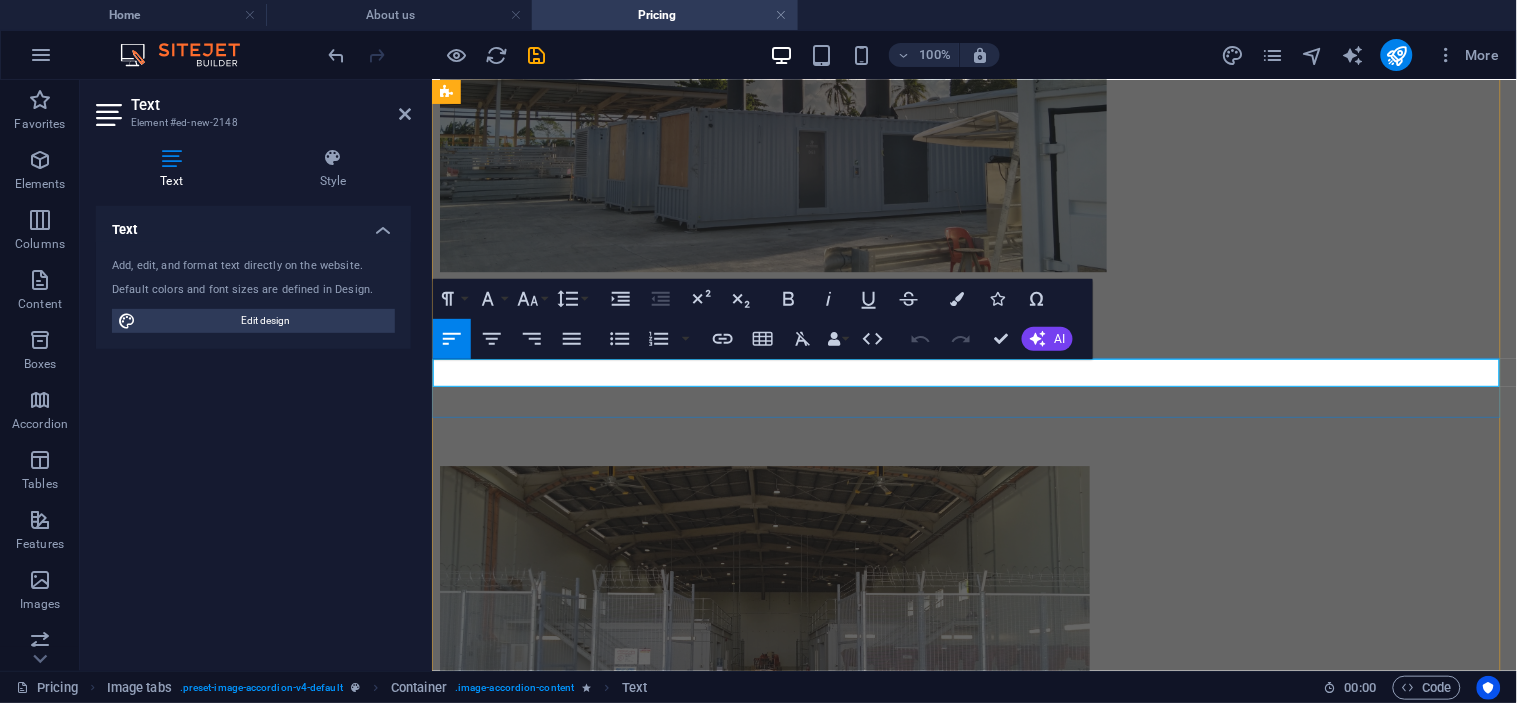 click on "FLOOD LIGHT UPGRADE AND INSTALLATION AROUND PREMISIS" at bounding box center (973, 1848) 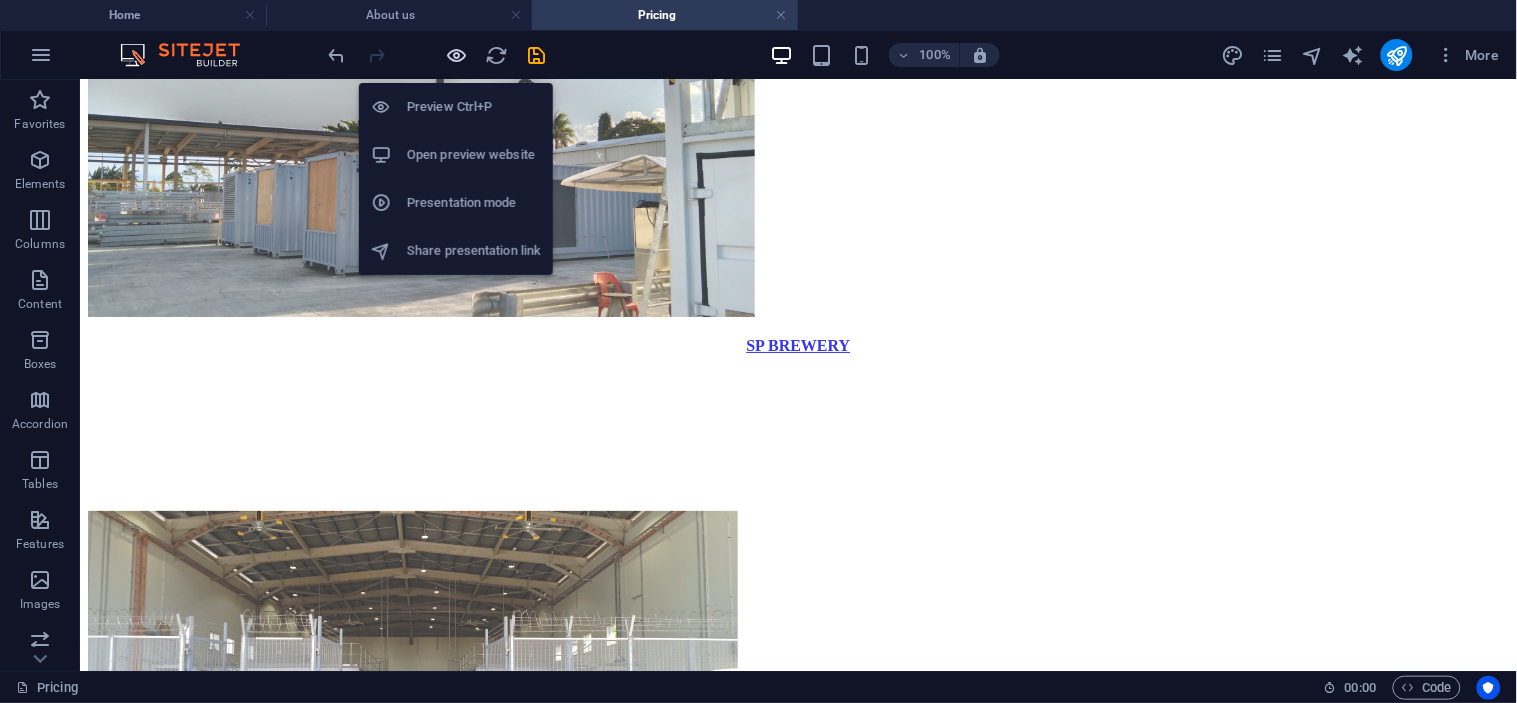 drag, startPoint x: 453, startPoint y: 53, endPoint x: 632, endPoint y: 174, distance: 216.06018 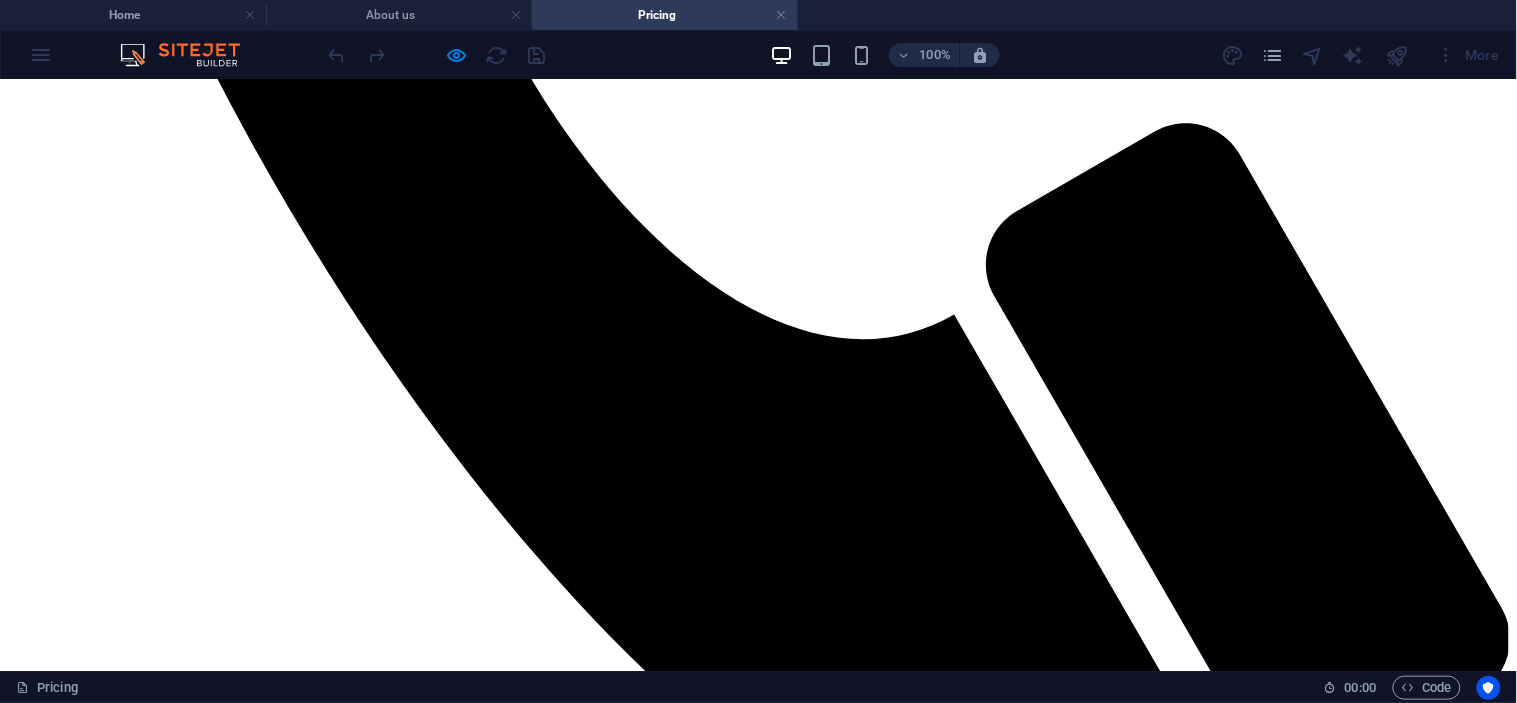 scroll, scrollTop: 1047, scrollLeft: 0, axis: vertical 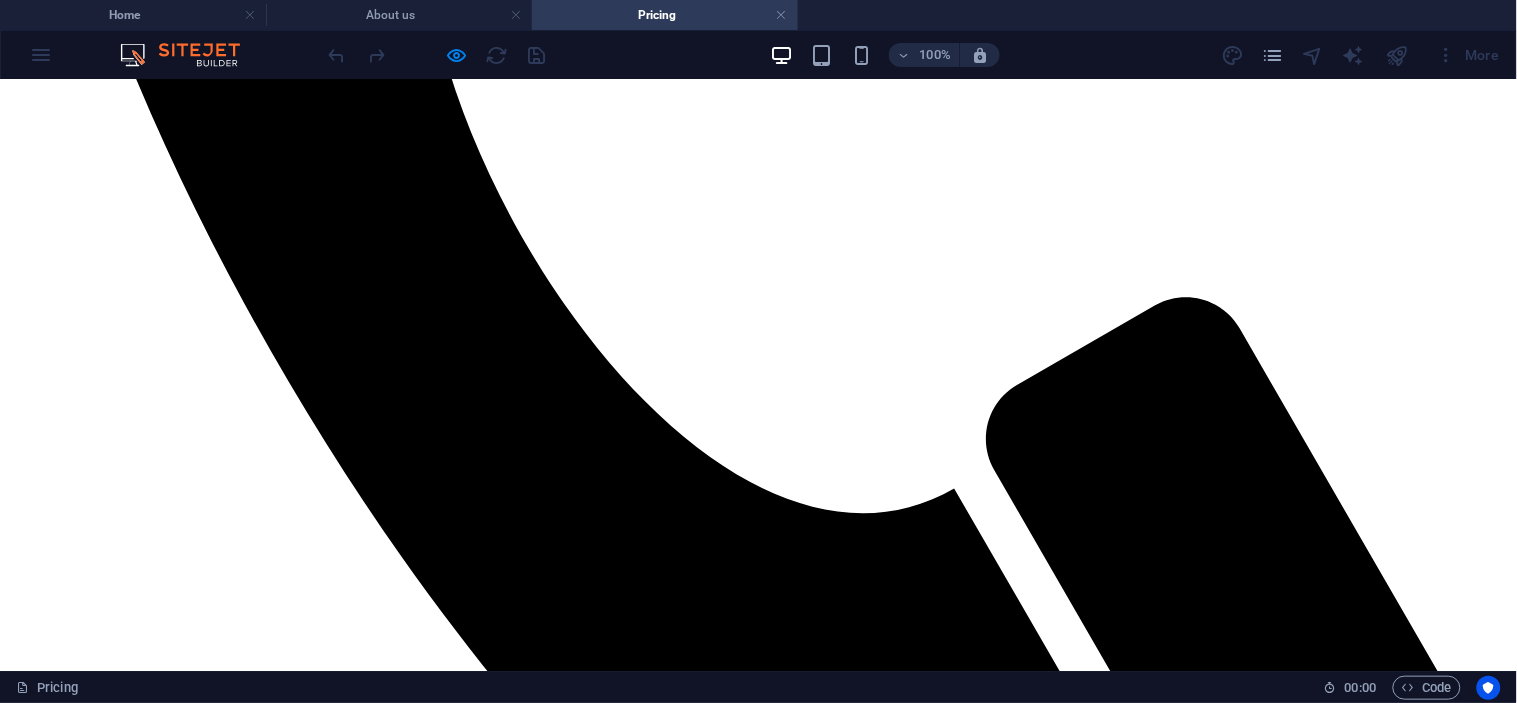 click on "PNG PORTS" at bounding box center (758, 2553) 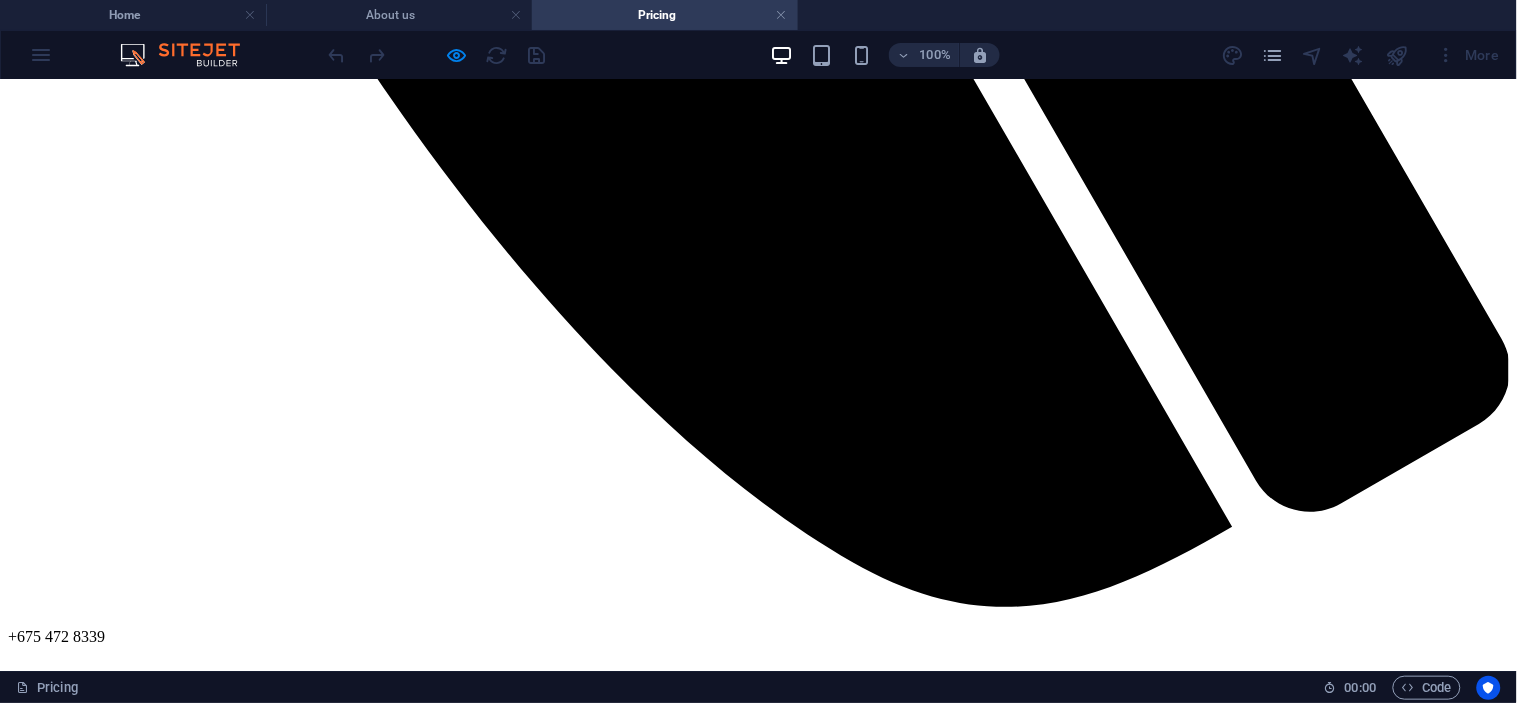 click on "ZENAG" at bounding box center [758, 3430] 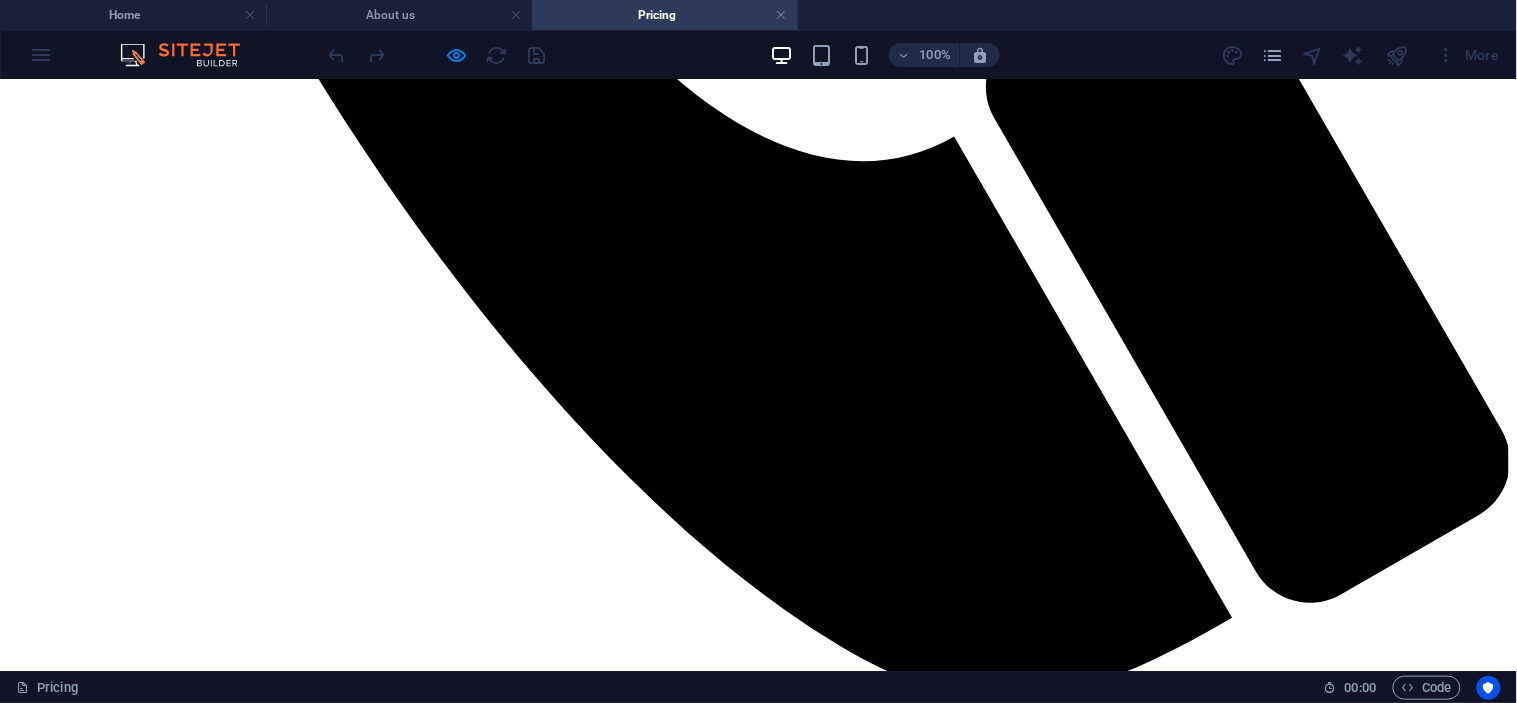 scroll, scrollTop: 1334, scrollLeft: 0, axis: vertical 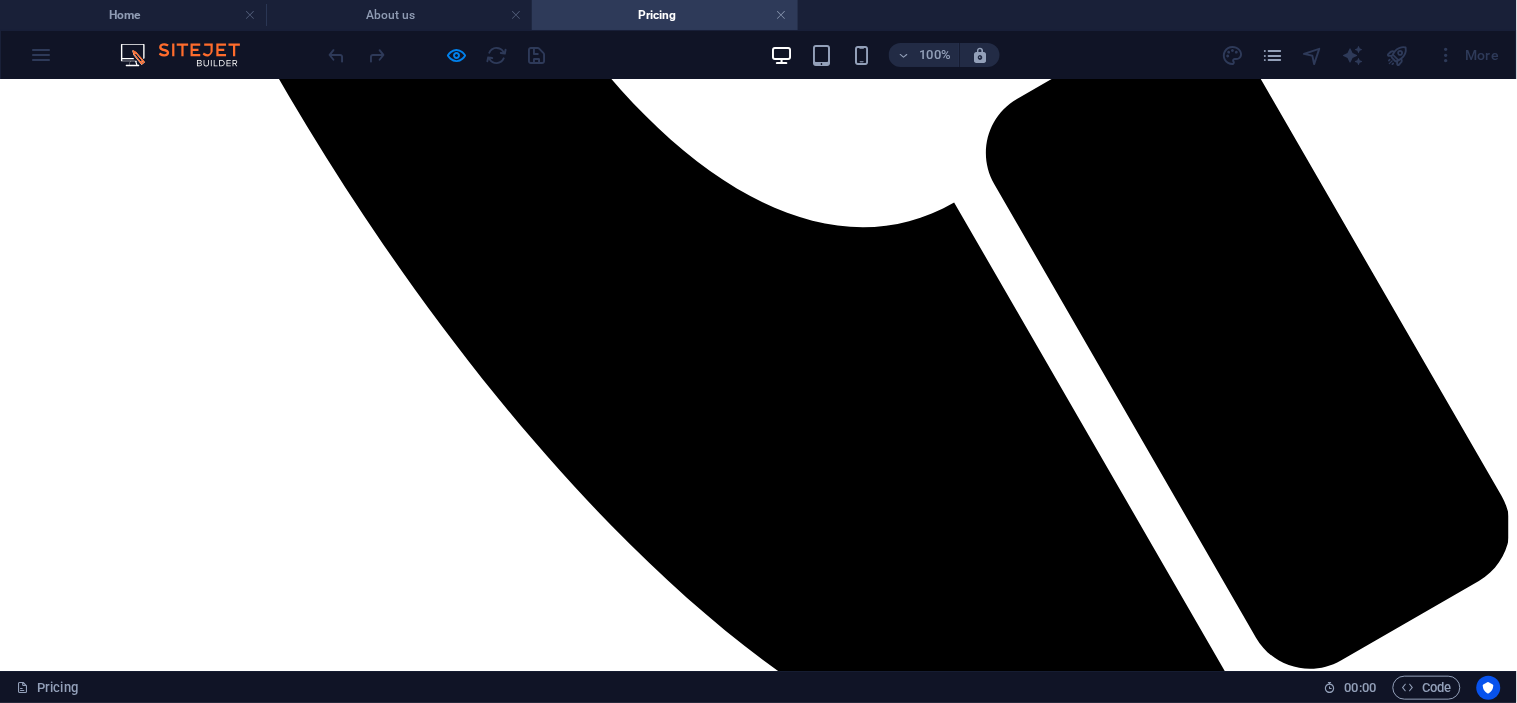 click on "EAST WEST TRANSPORT" at bounding box center (758, 3941) 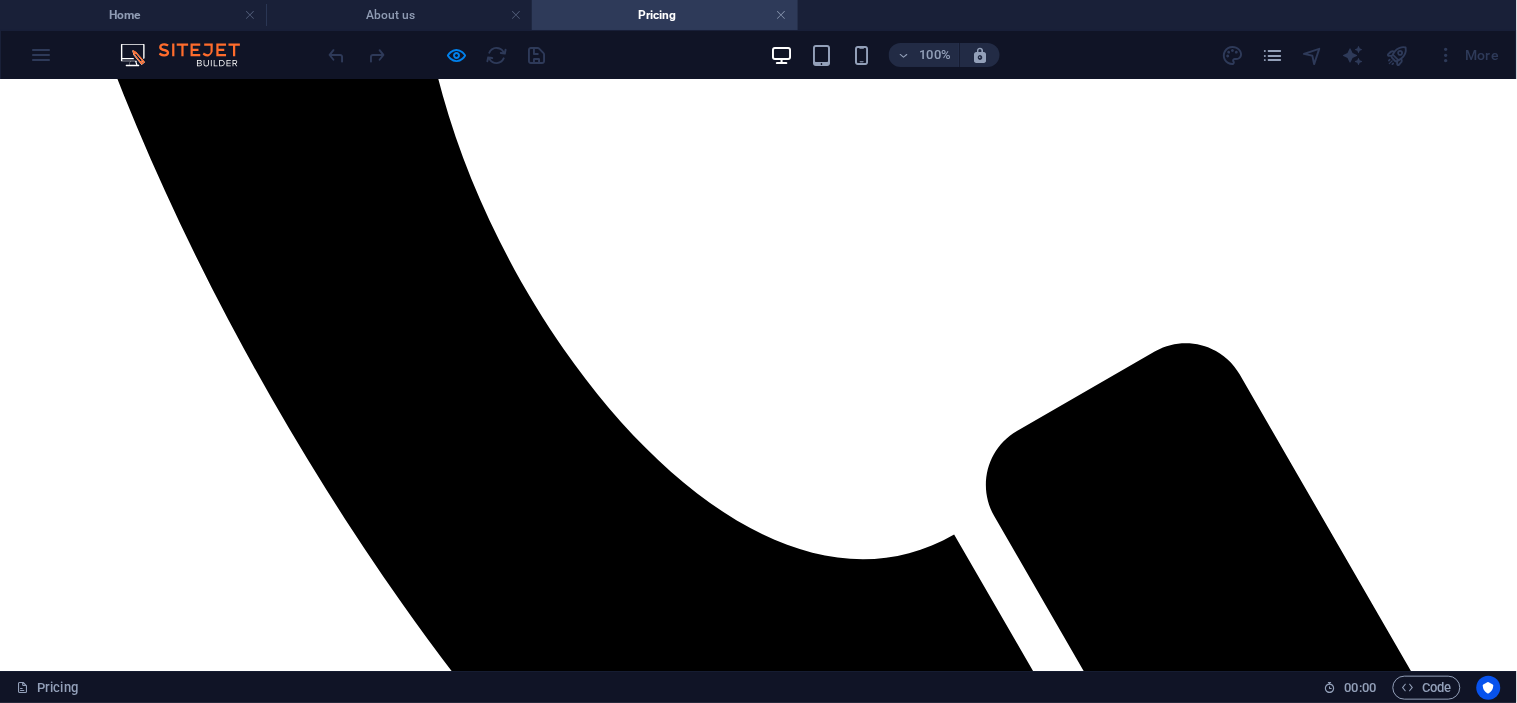 scroll, scrollTop: 890, scrollLeft: 0, axis: vertical 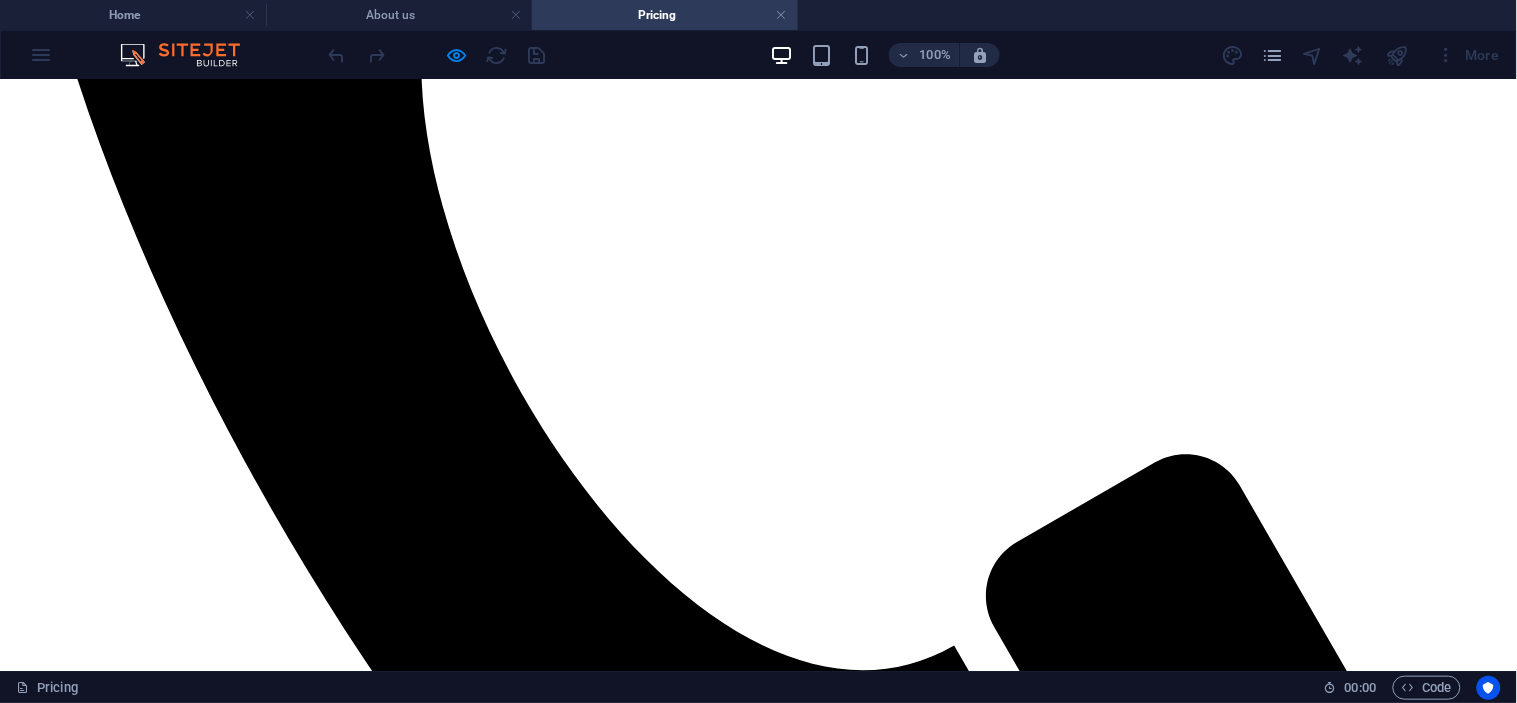 click at bounding box center (758, 2795) 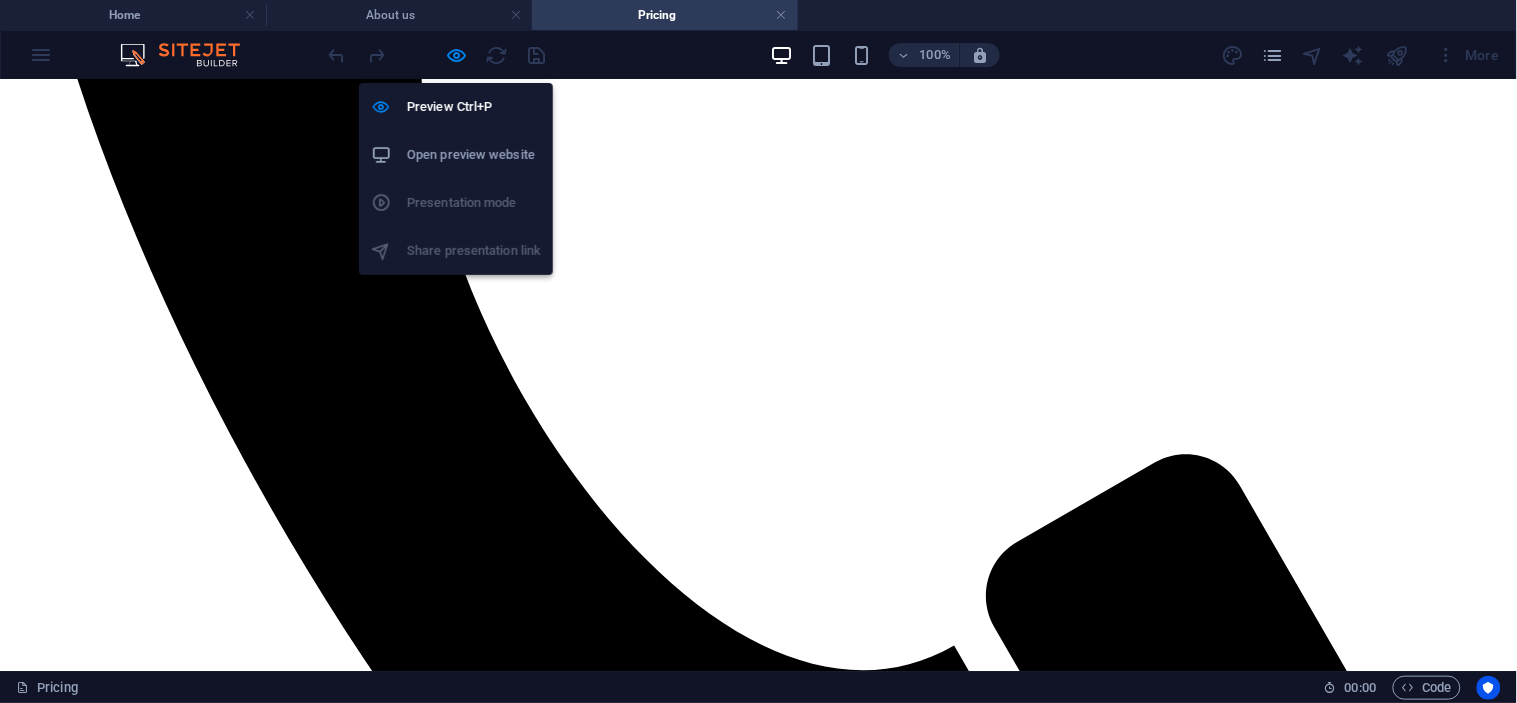 click at bounding box center (437, 55) 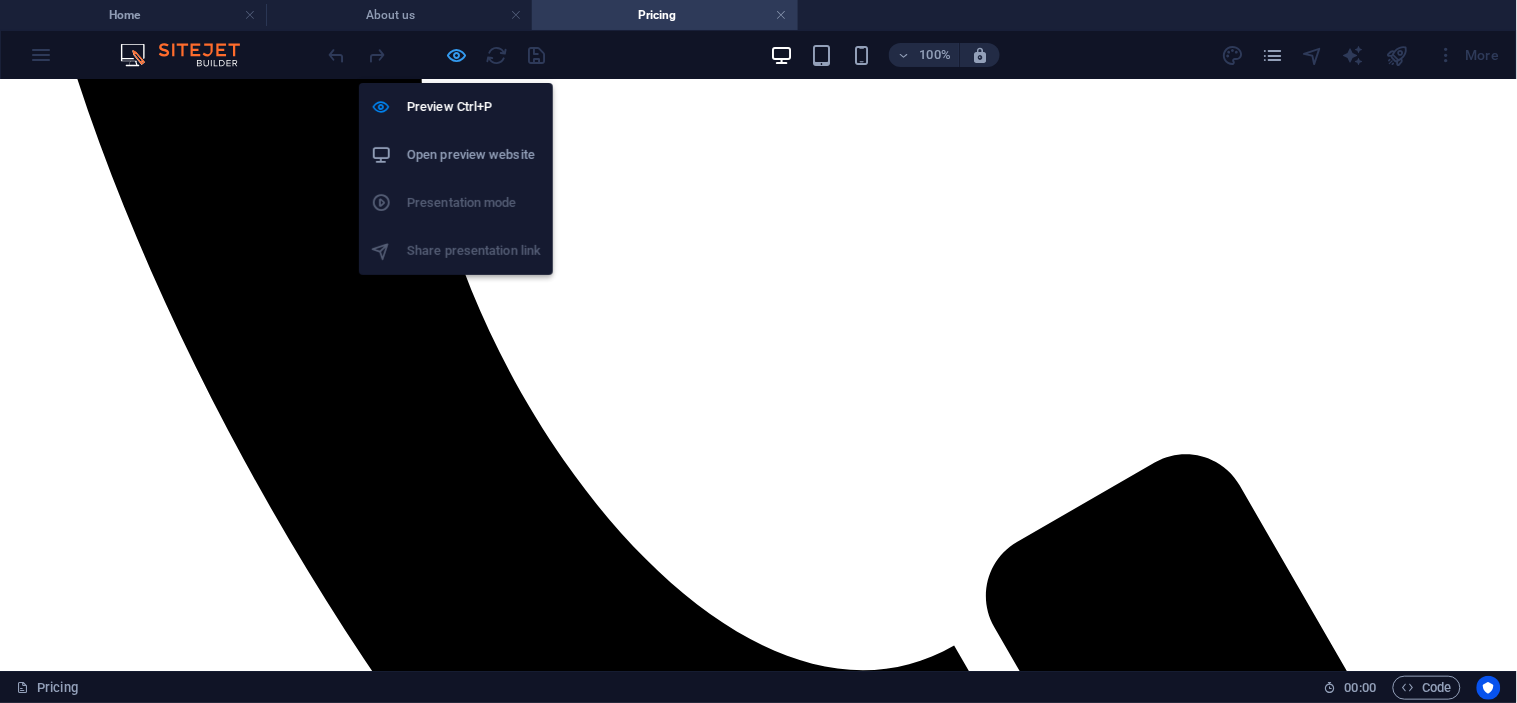 click at bounding box center [457, 55] 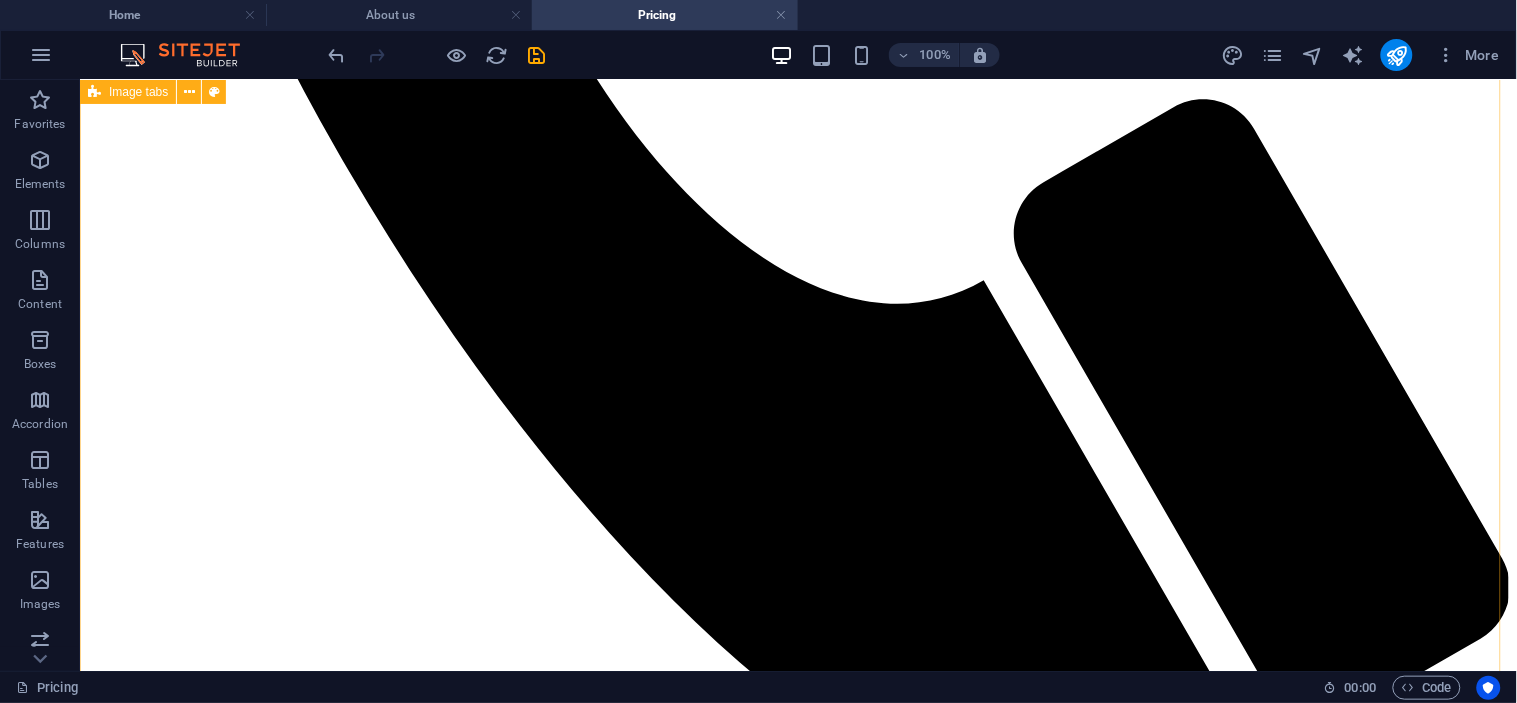 scroll, scrollTop: 1112, scrollLeft: 0, axis: vertical 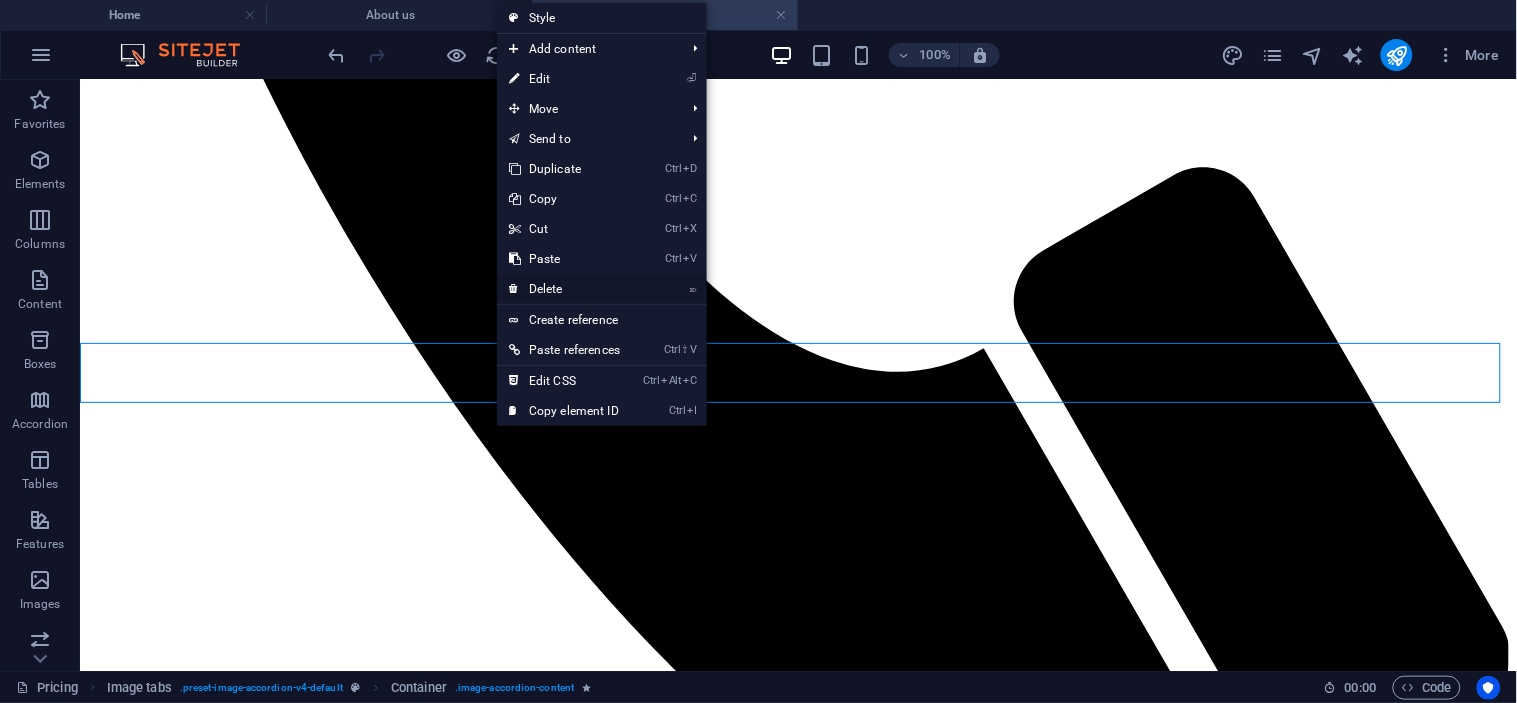 click on "⌦  Delete" at bounding box center [564, 289] 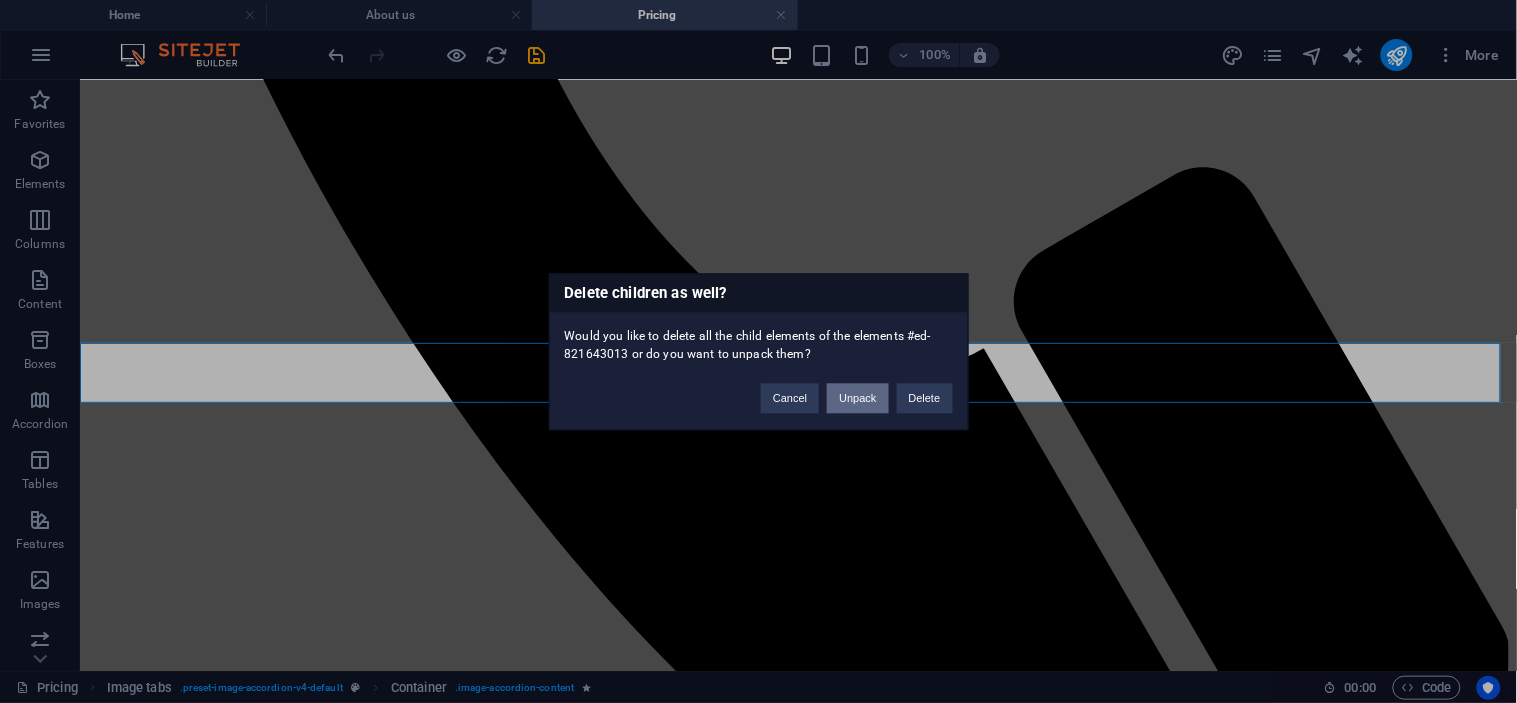 click on "Unpack" at bounding box center [857, 398] 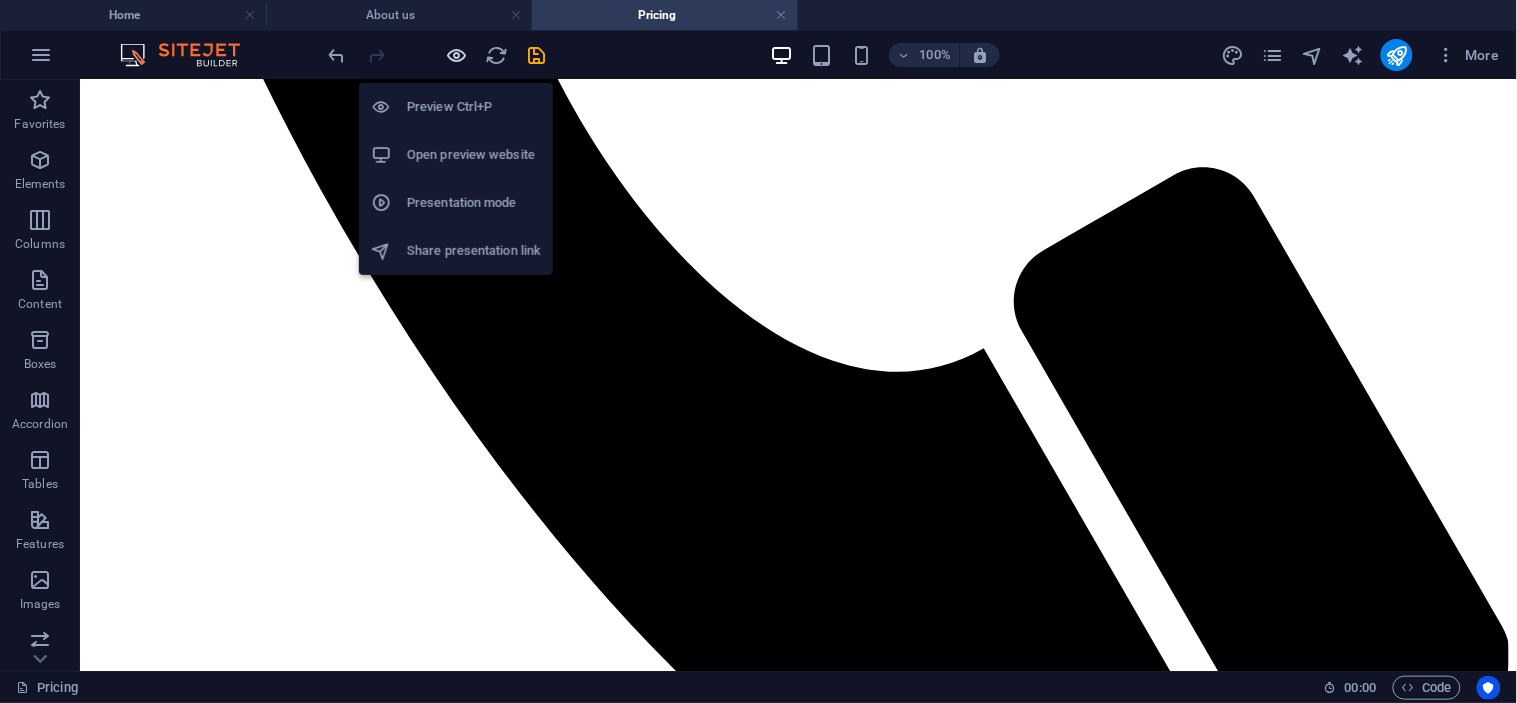 click at bounding box center [457, 55] 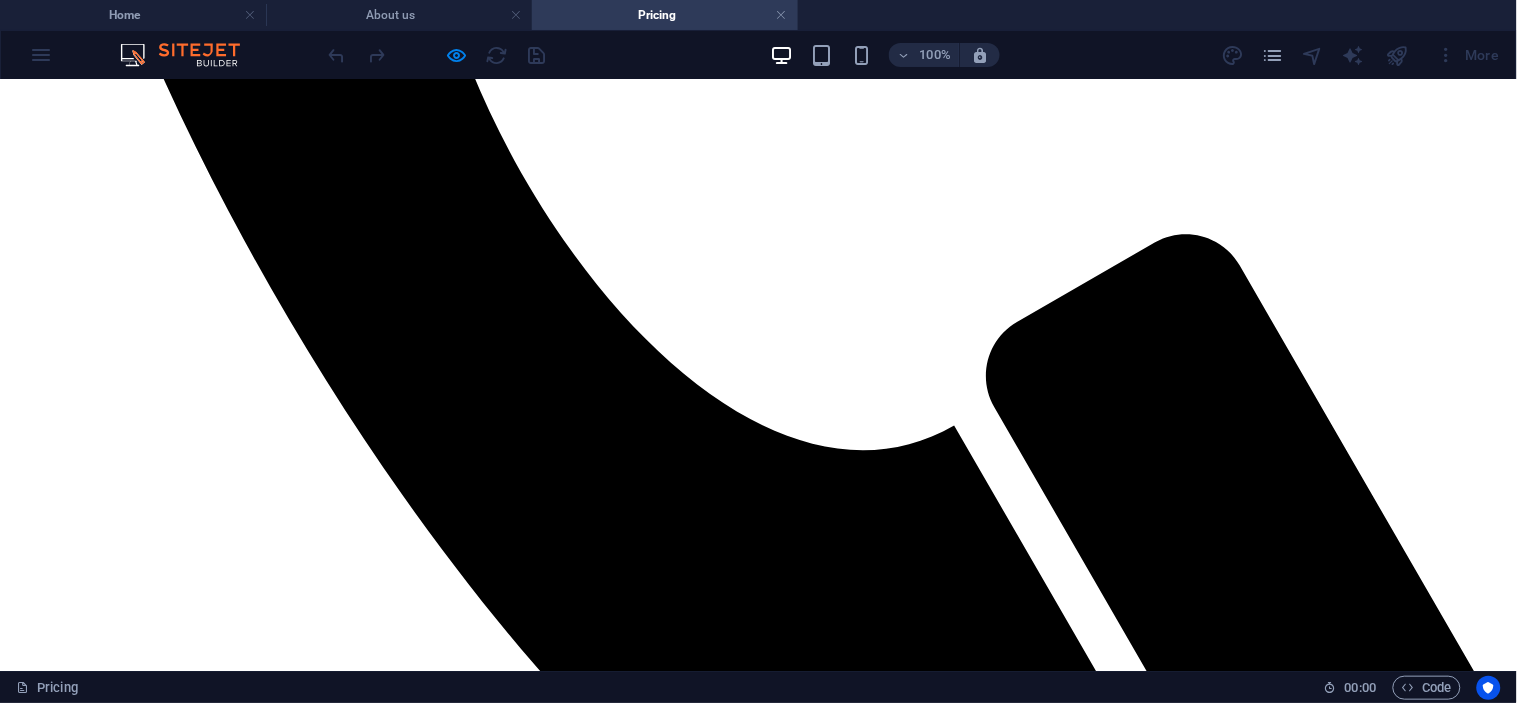 scroll, scrollTop: 888, scrollLeft: 0, axis: vertical 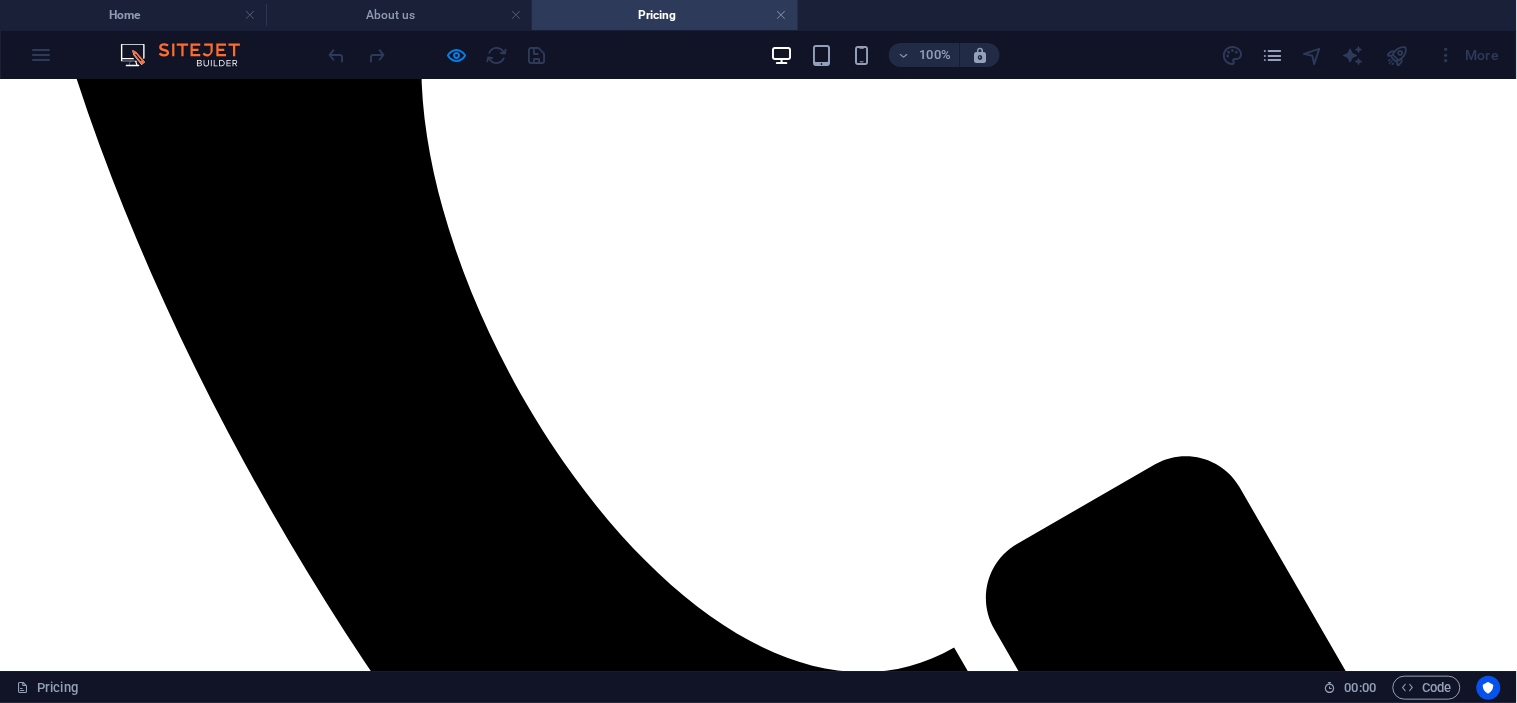click on "SP BREWERY" at bounding box center [758, 3219] 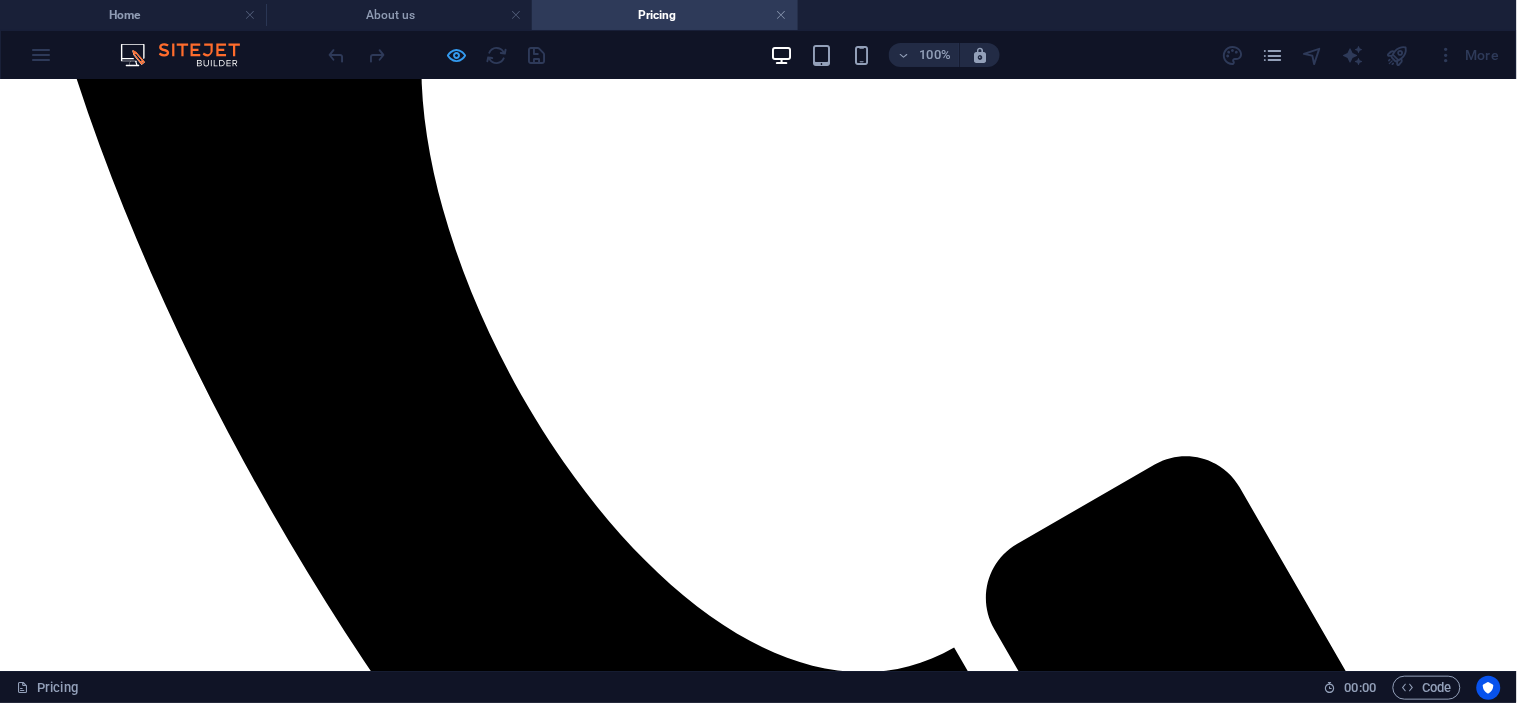 click at bounding box center (457, 55) 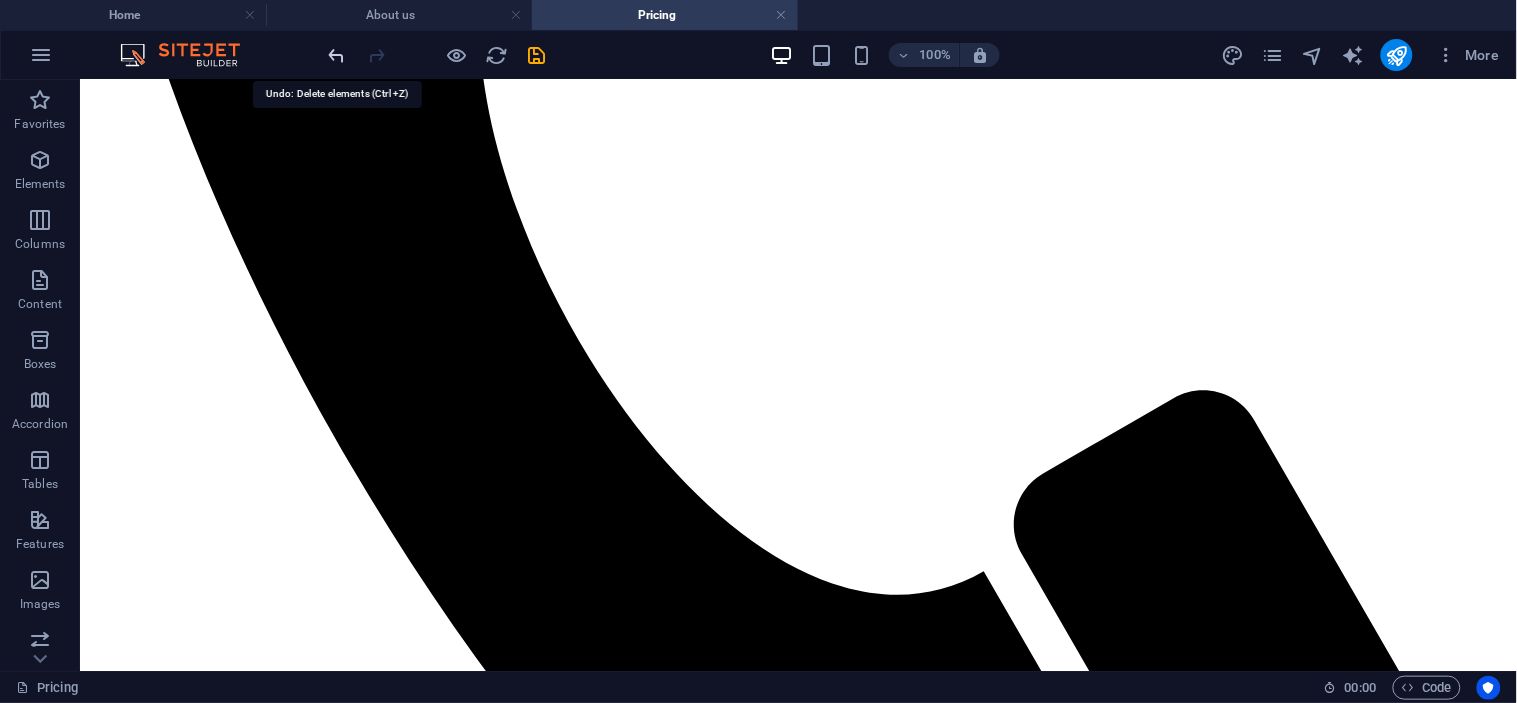 click at bounding box center (337, 55) 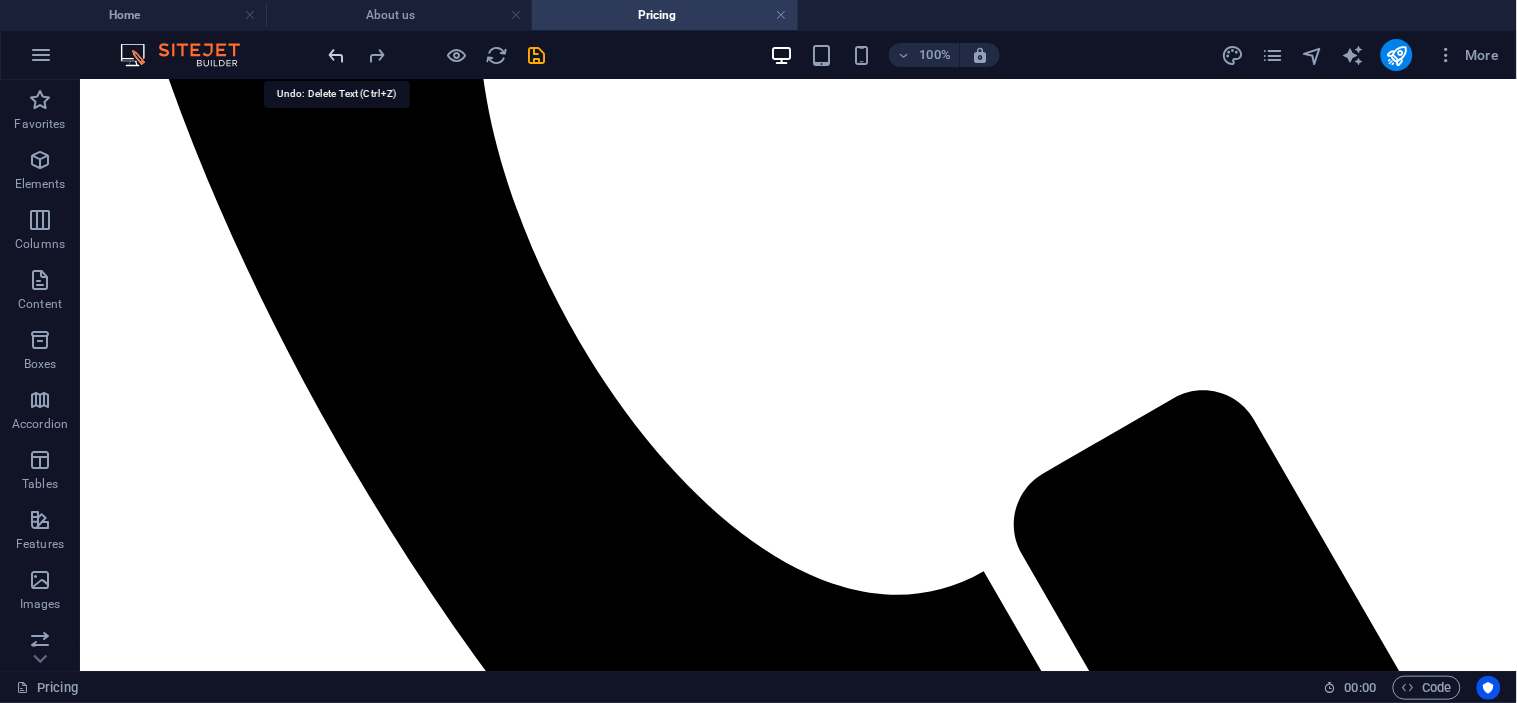 click at bounding box center [337, 55] 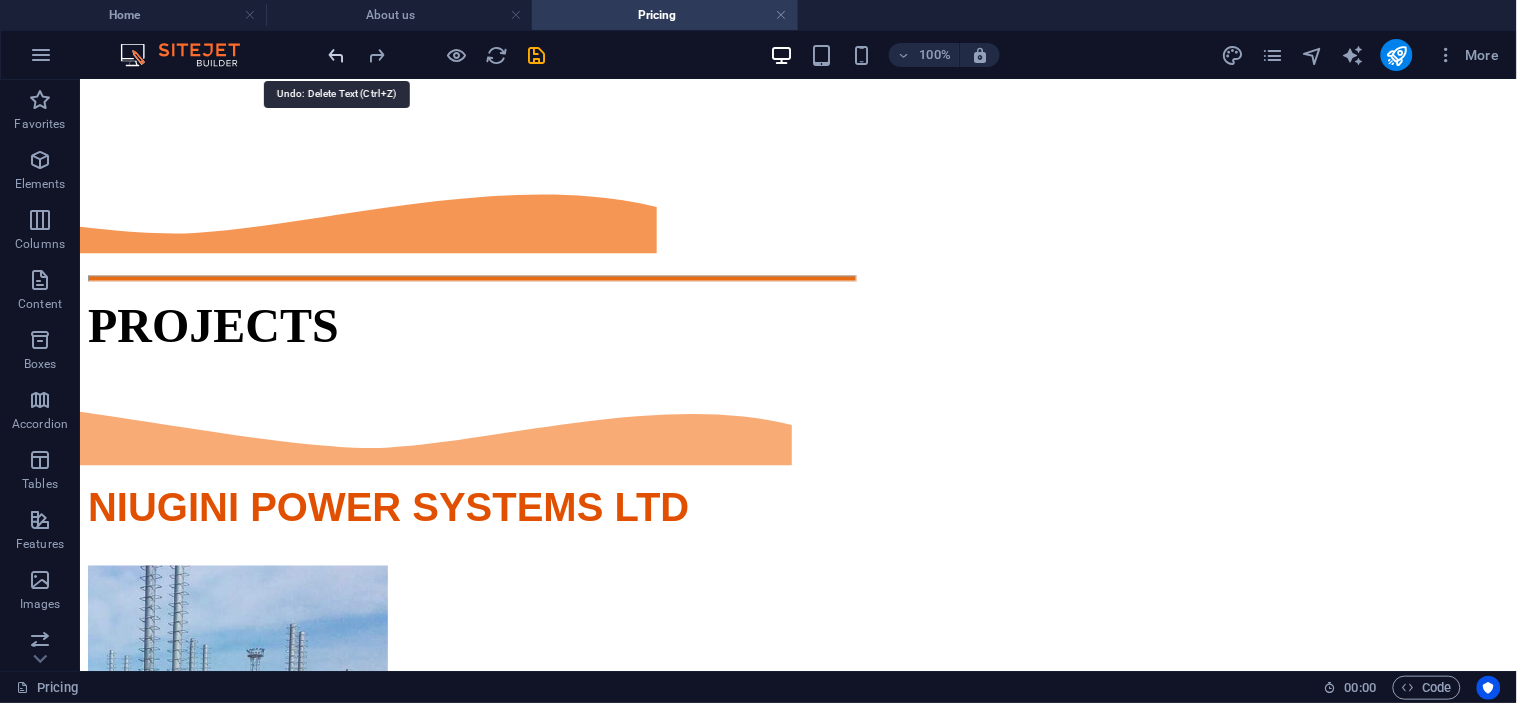 scroll, scrollTop: 3311, scrollLeft: 0, axis: vertical 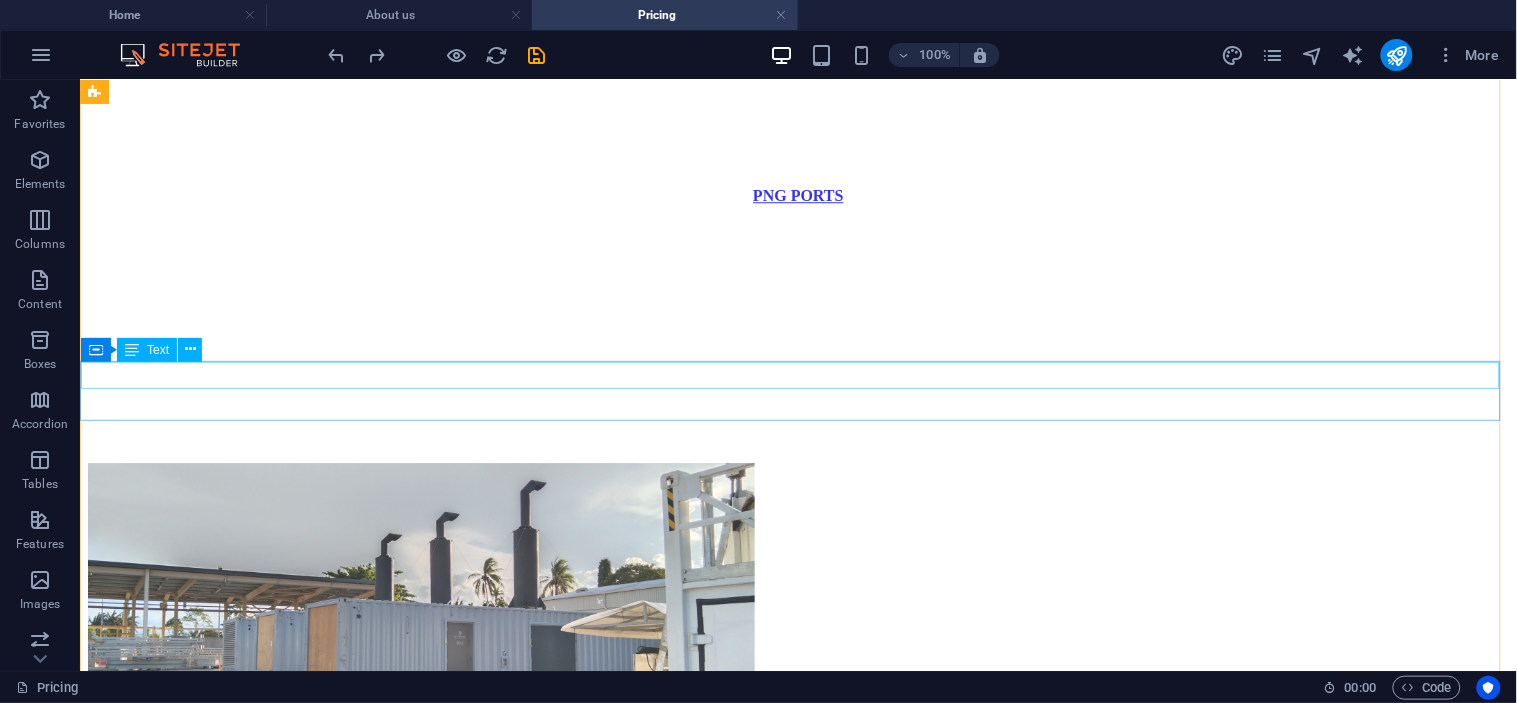 click on "FLOOD LIGHT UPGRADE AND INSTALLATION AROUND PREMISIS" at bounding box center (797, 2360) 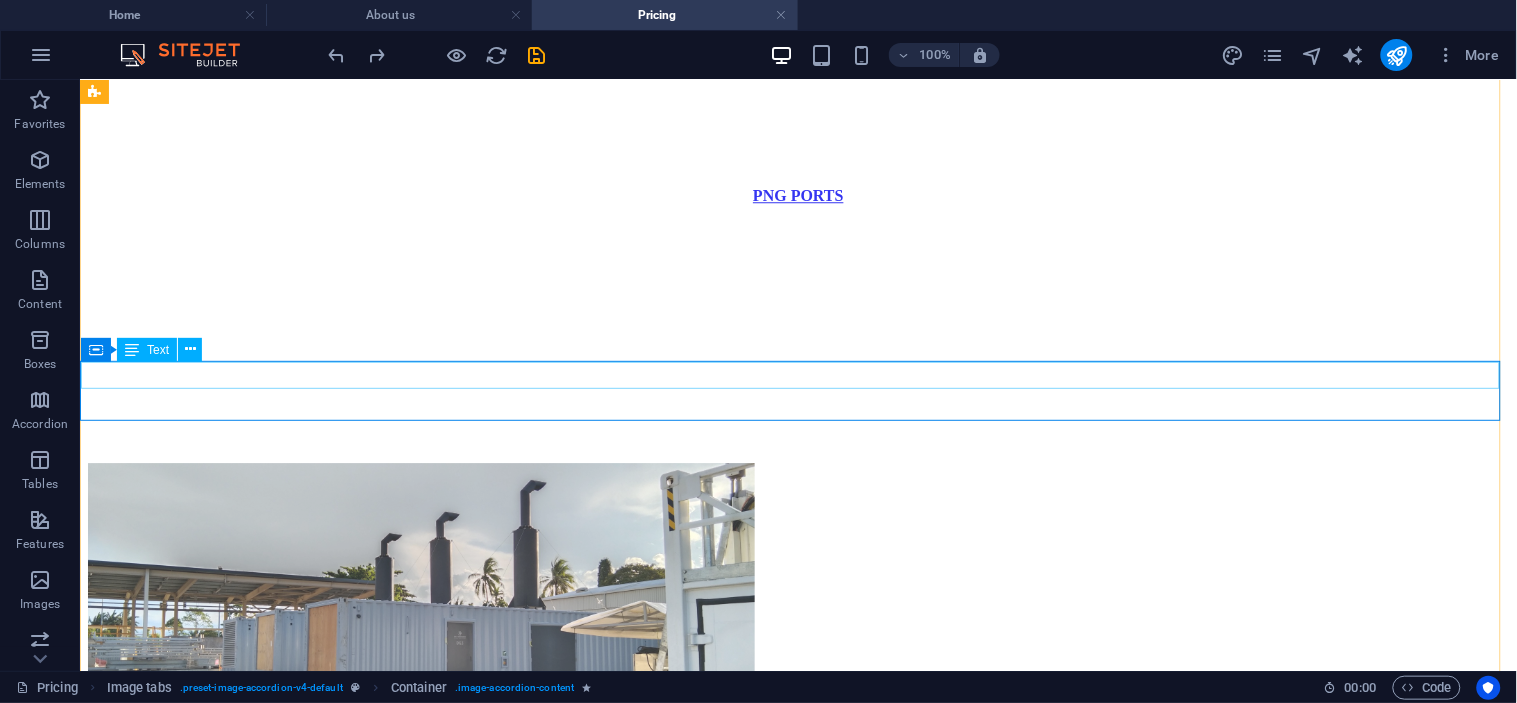 click on "FLOOD LIGHT UPGRADE AND INSTALLATION AROUND PREMISIS" at bounding box center (797, 2339) 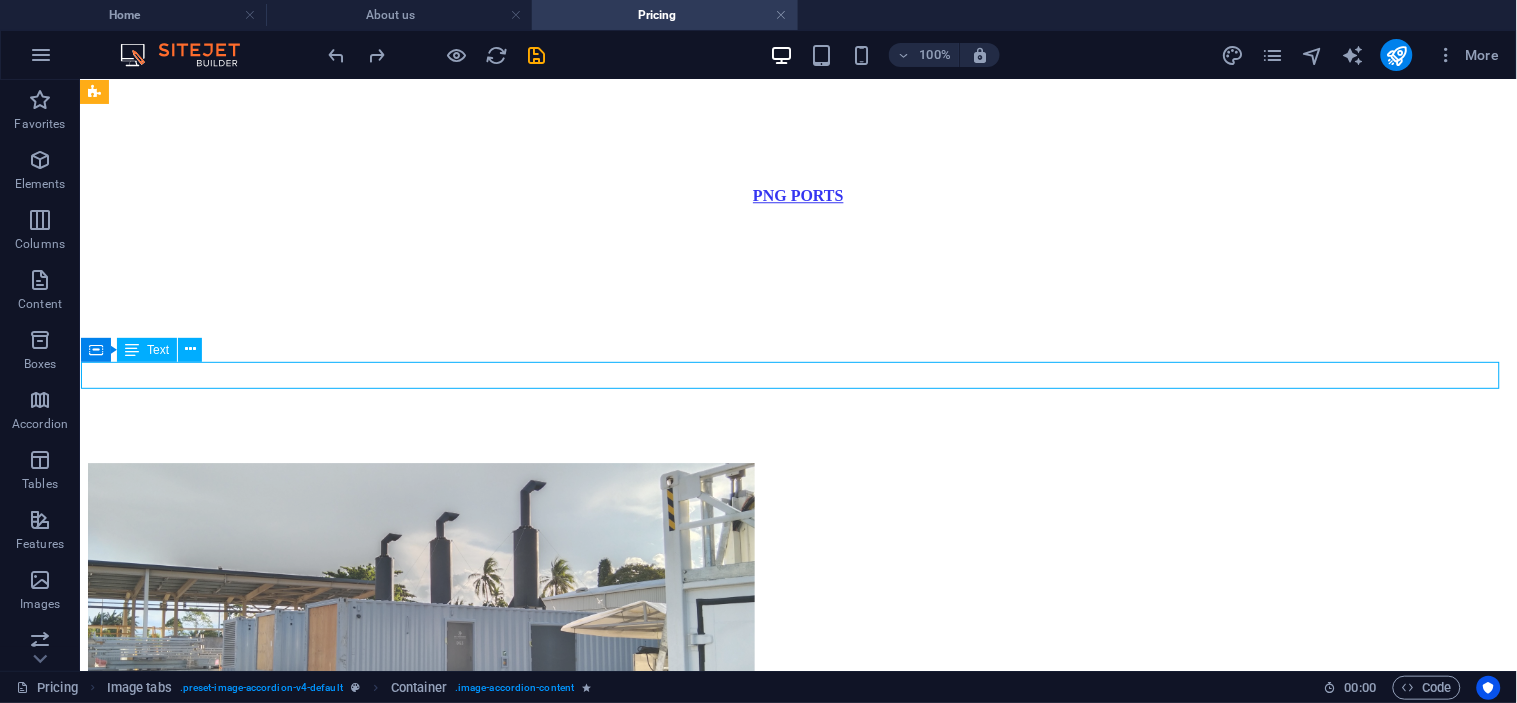 click on "FLOOD LIGHT UPGRADE AND INSTALLATION AROUND PREMISIS" at bounding box center [797, 2339] 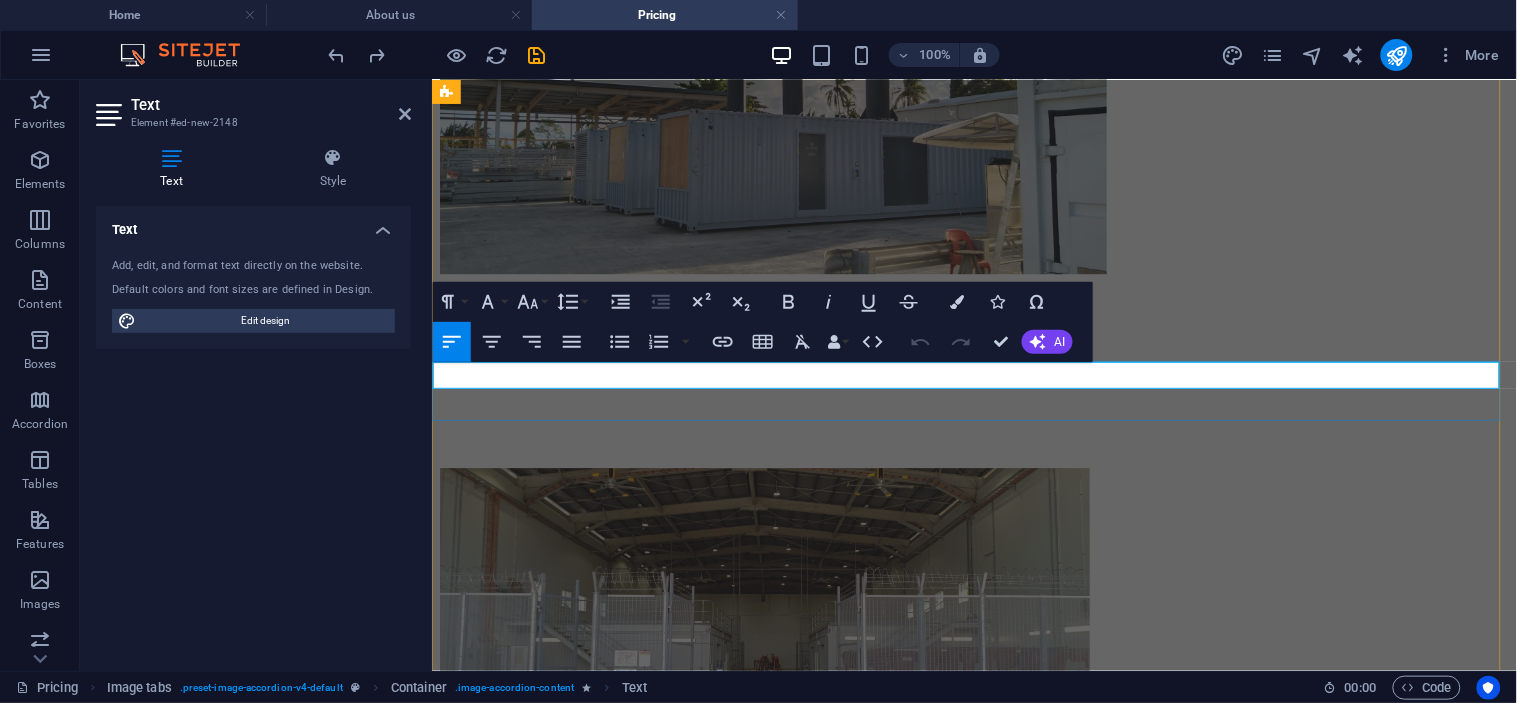 click on "FLOOD LIGHT UPGRADE AND INSTALLATION AROUND PREMISIS" at bounding box center [973, 1850] 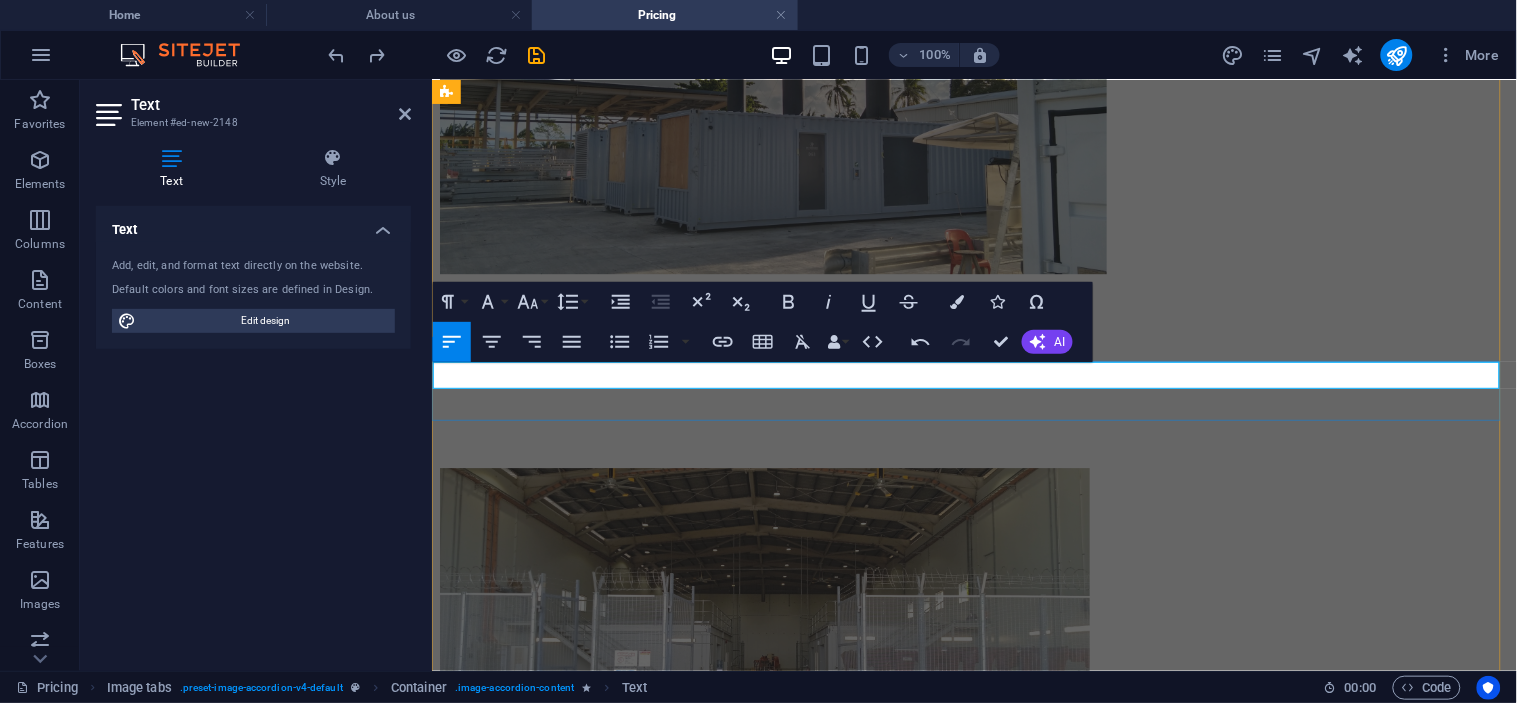 click at bounding box center (973, 1871) 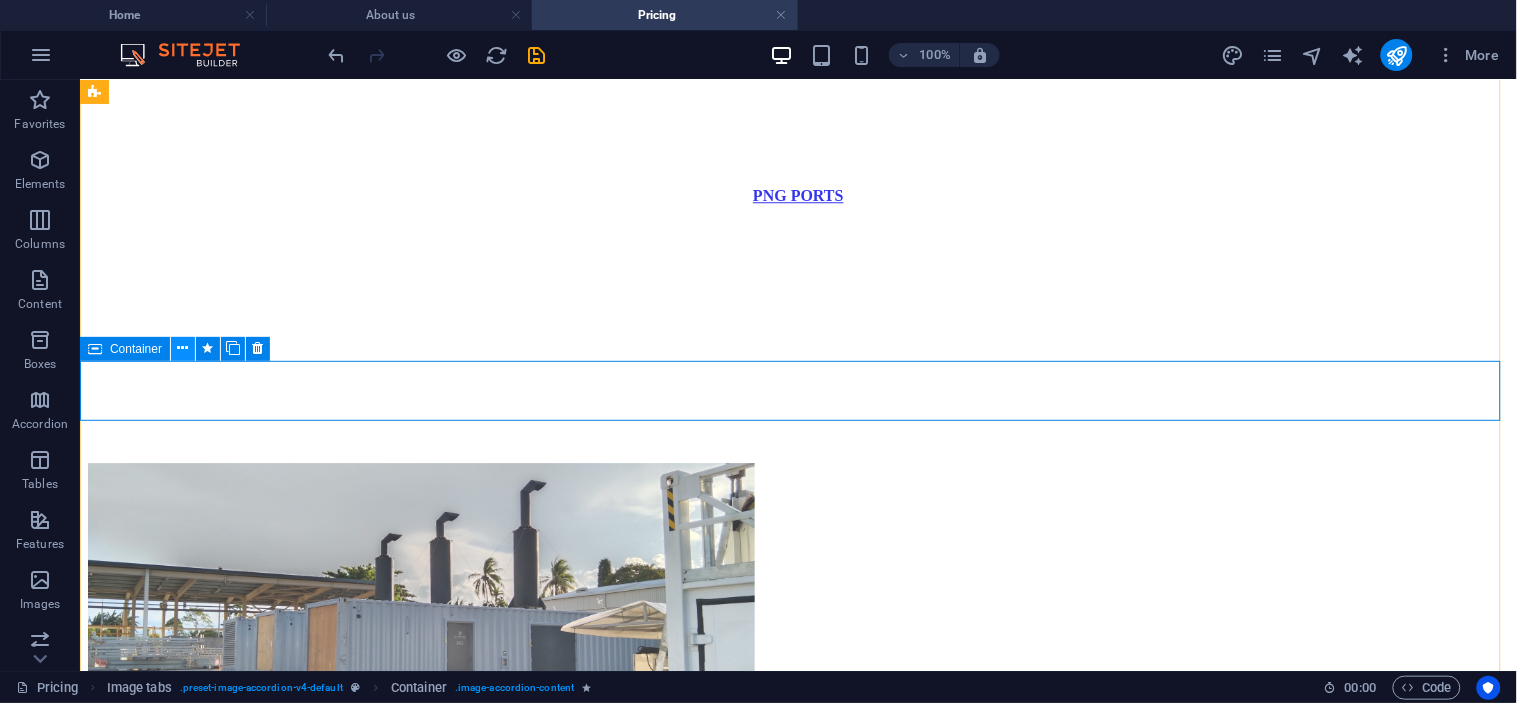 click at bounding box center (183, 348) 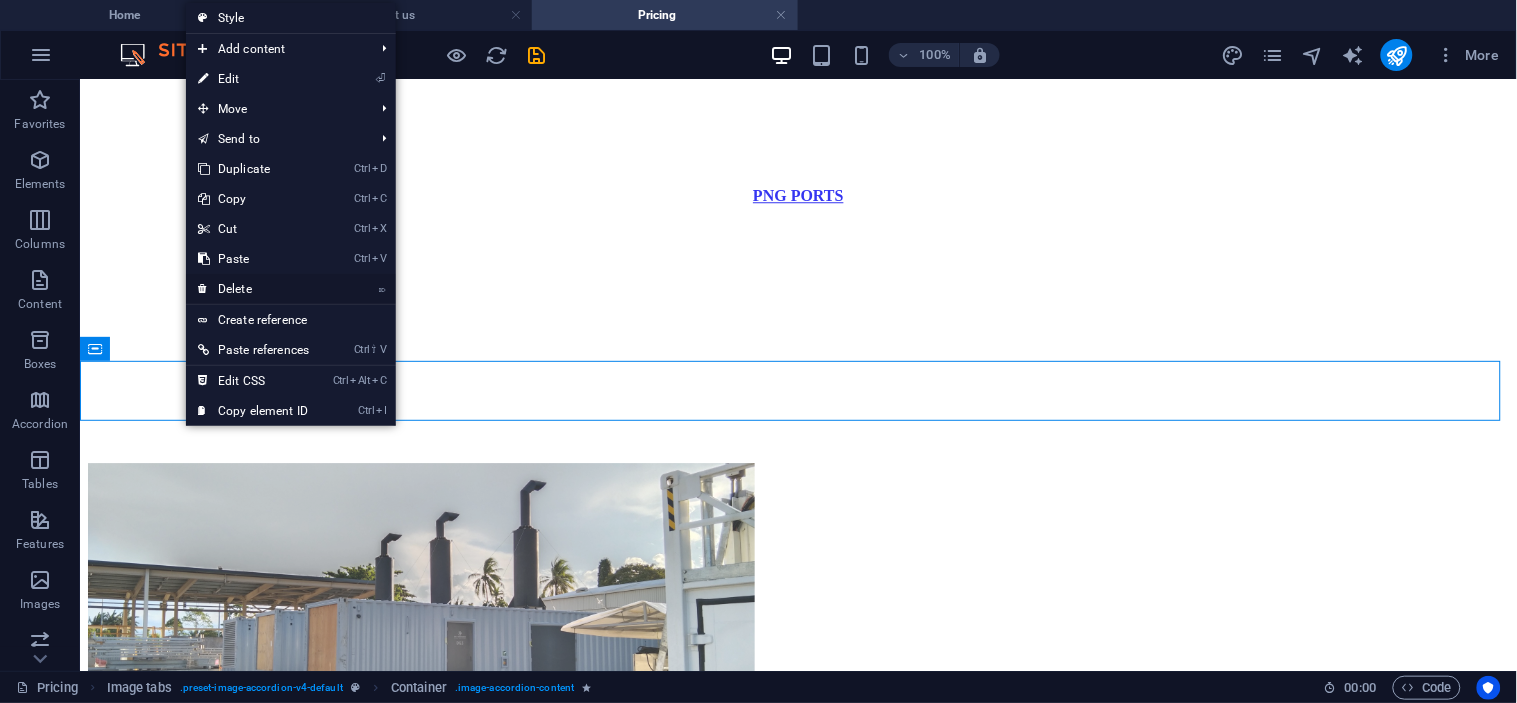 click on "⌦  Delete" at bounding box center [253, 289] 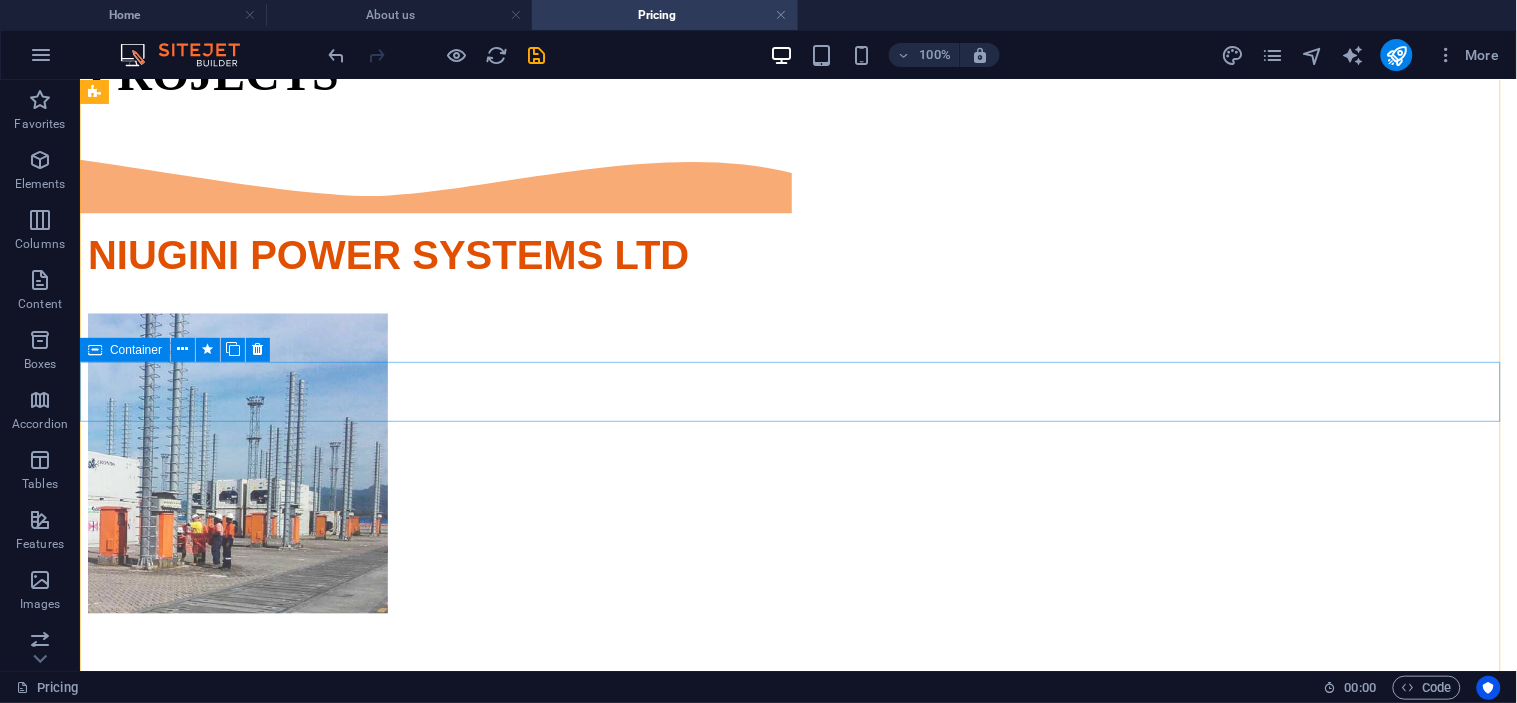 scroll, scrollTop: 2755, scrollLeft: 0, axis: vertical 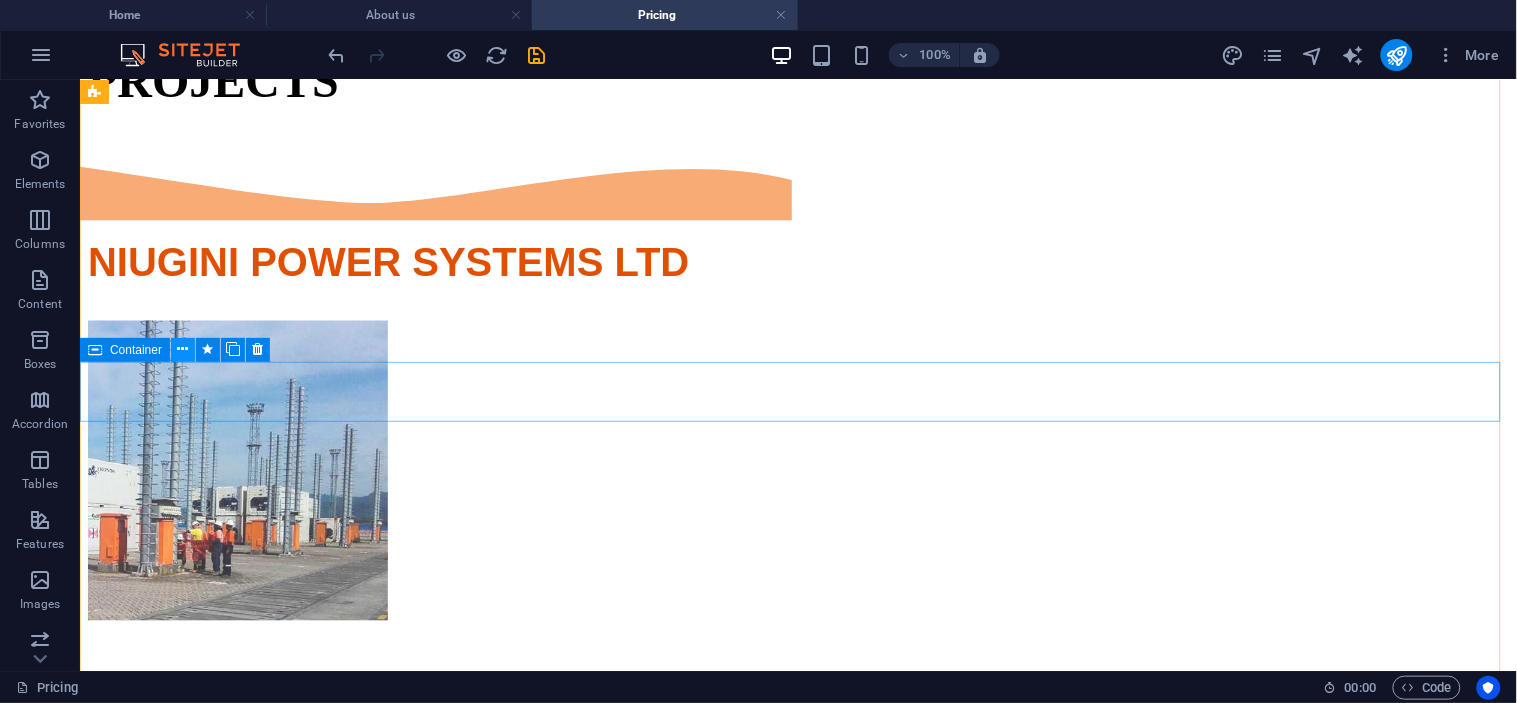 click at bounding box center (183, 349) 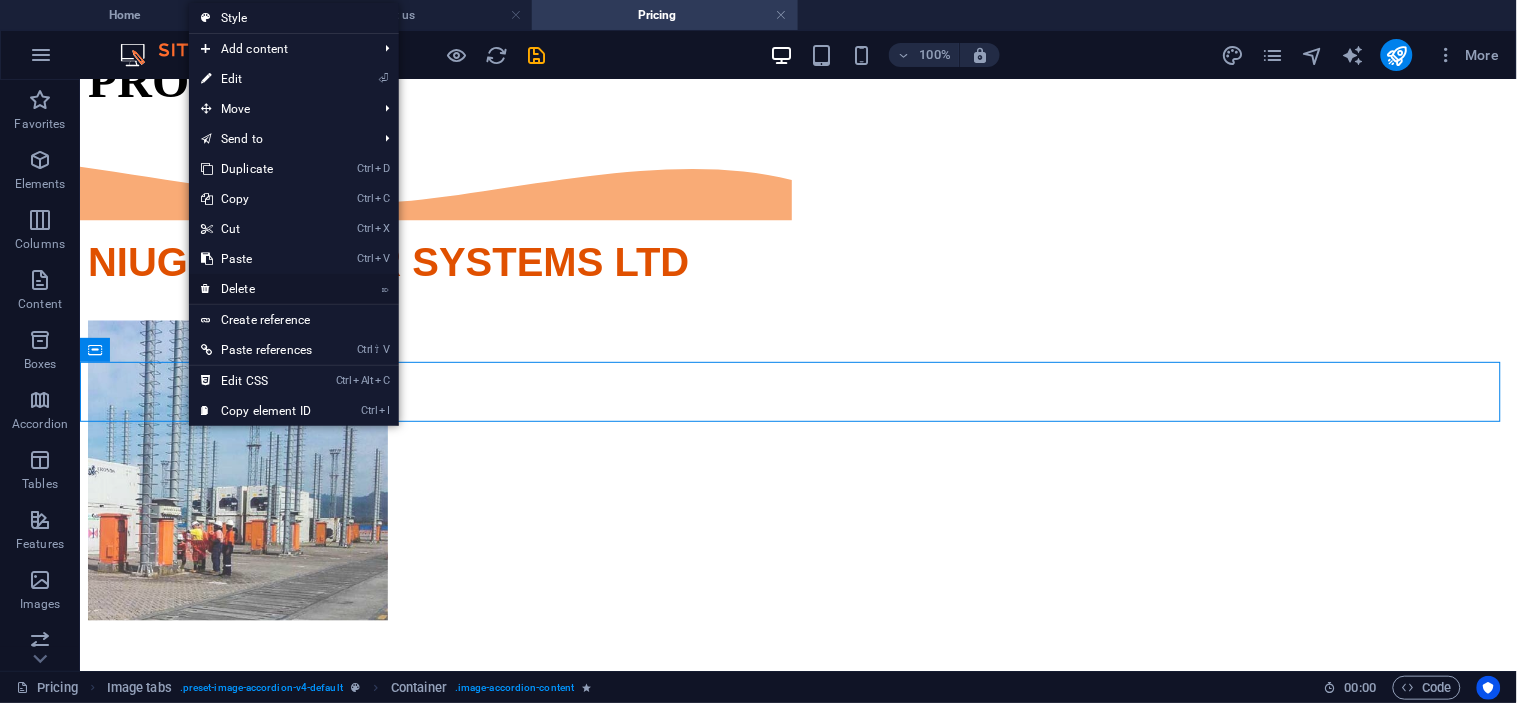 click on "⌦  Delete" at bounding box center [256, 289] 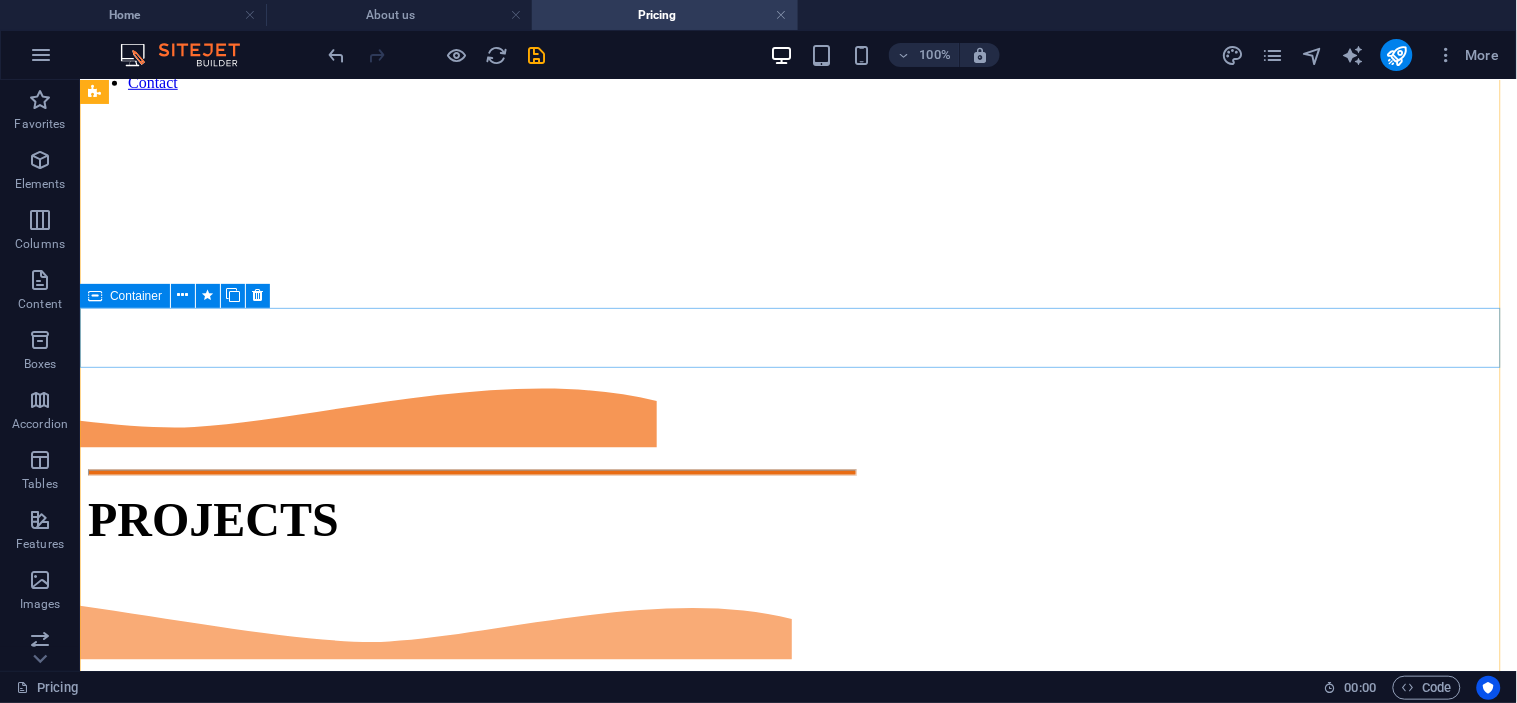 scroll, scrollTop: 2200, scrollLeft: 0, axis: vertical 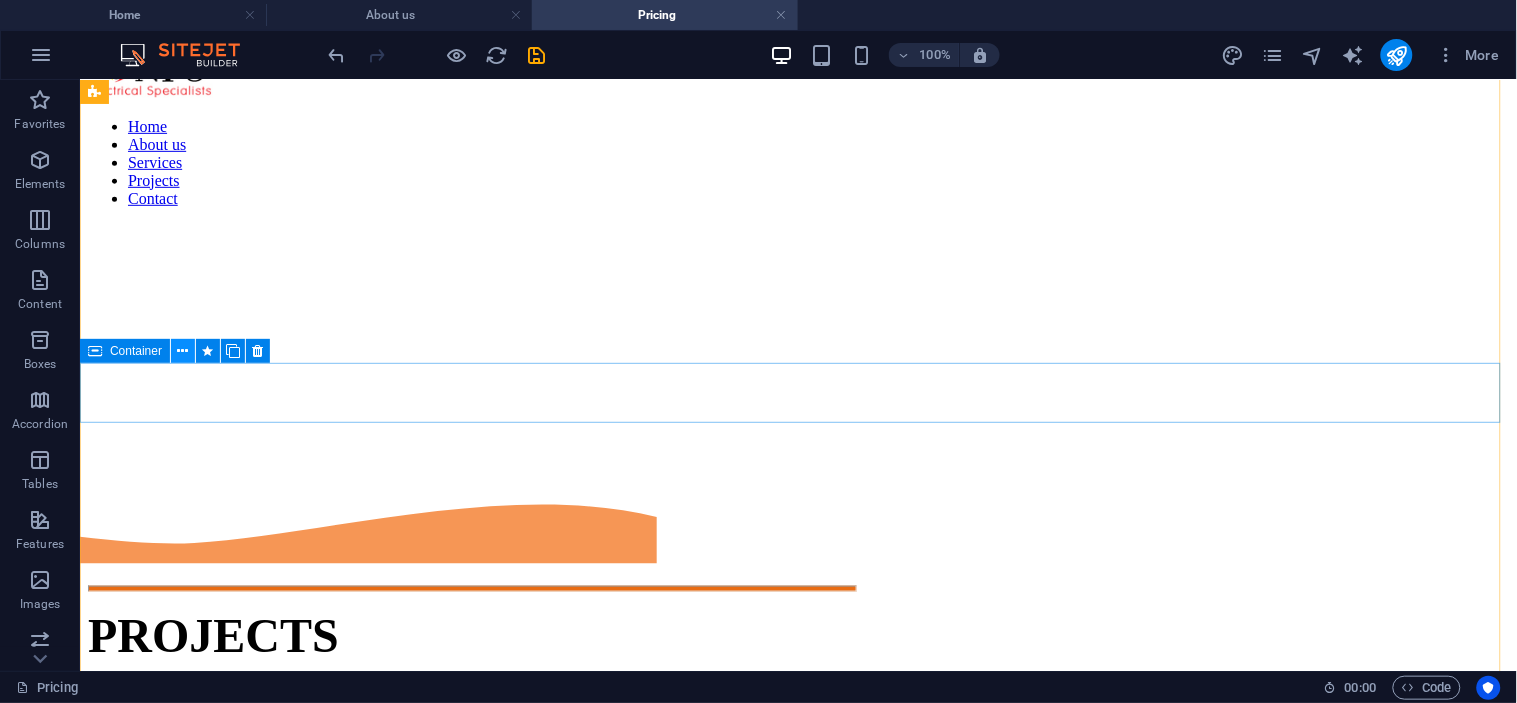 click at bounding box center (183, 351) 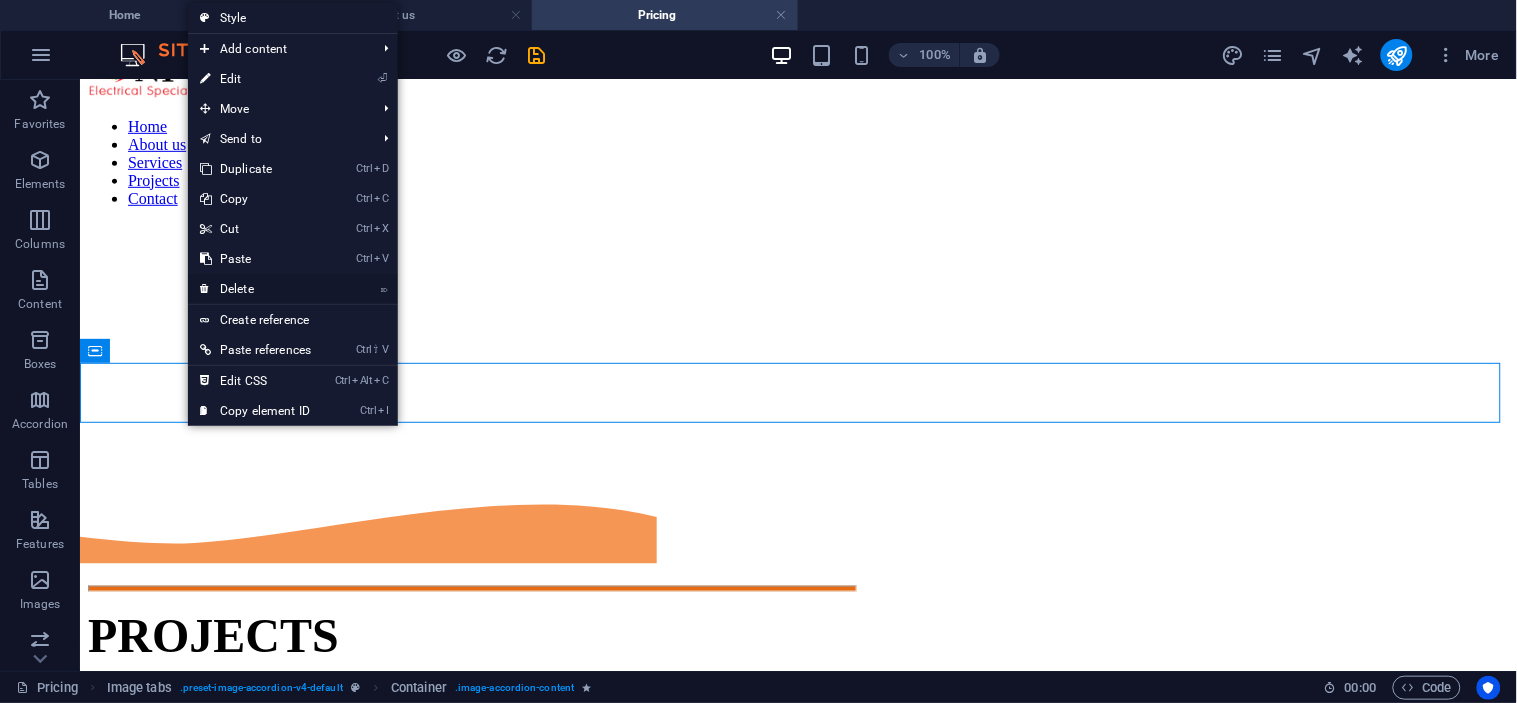 drag, startPoint x: 253, startPoint y: 290, endPoint x: 174, endPoint y: 213, distance: 110.317726 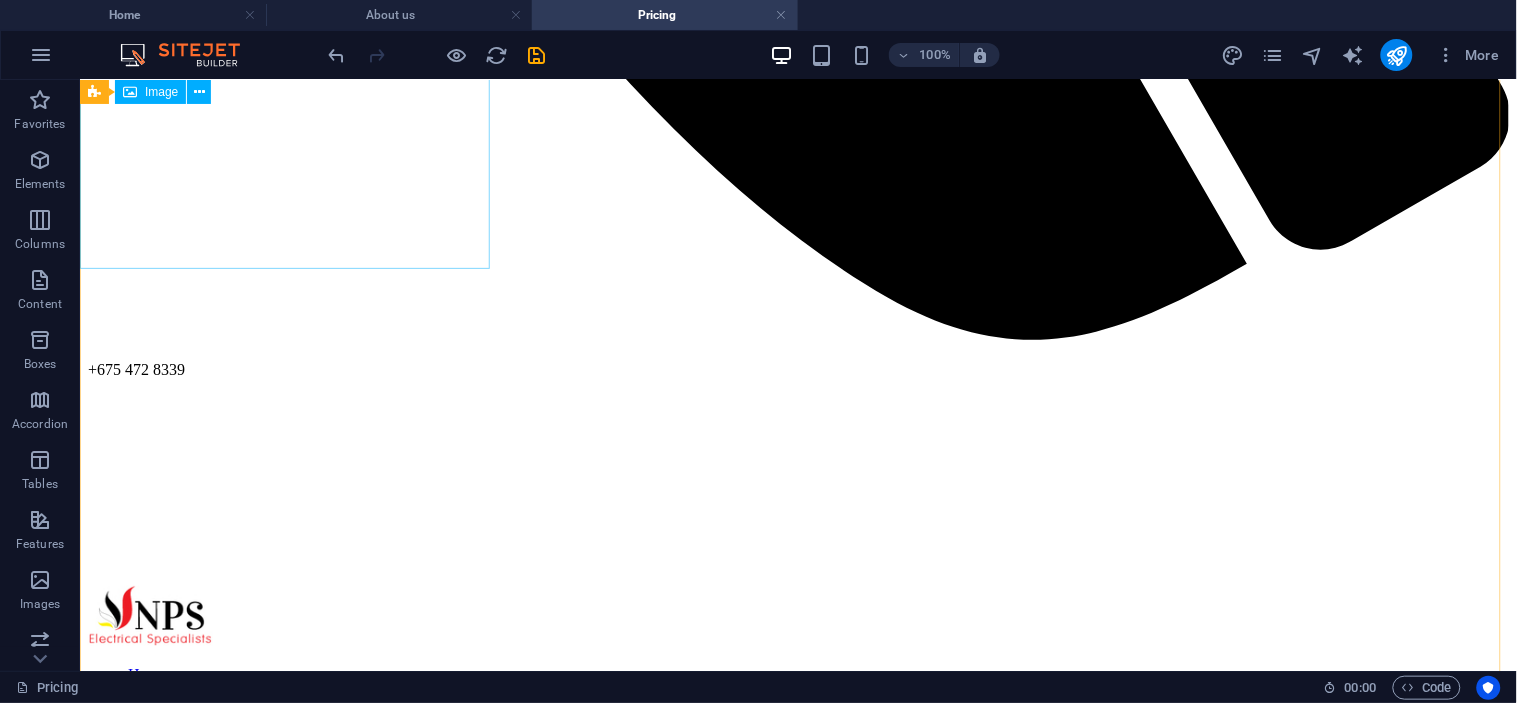 scroll, scrollTop: 1644, scrollLeft: 0, axis: vertical 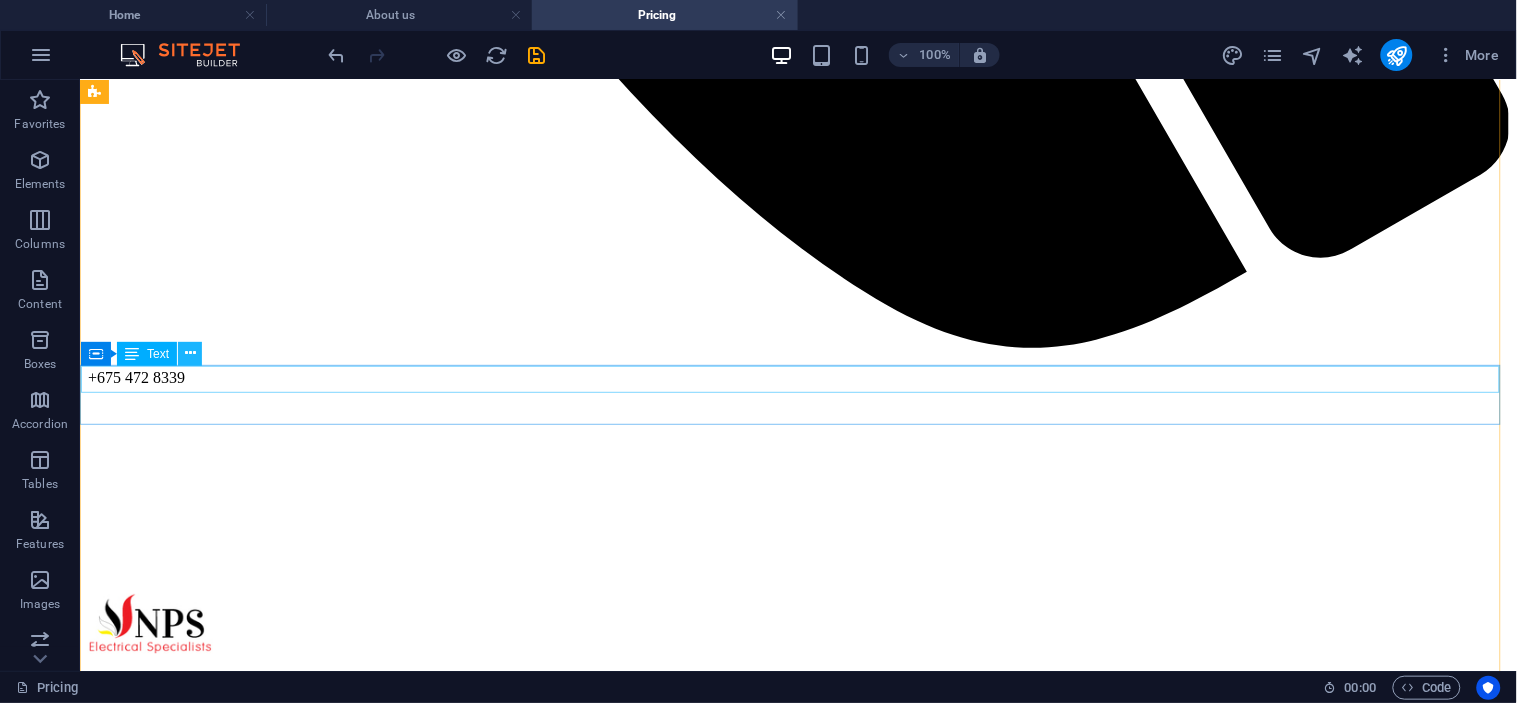 click at bounding box center [190, 353] 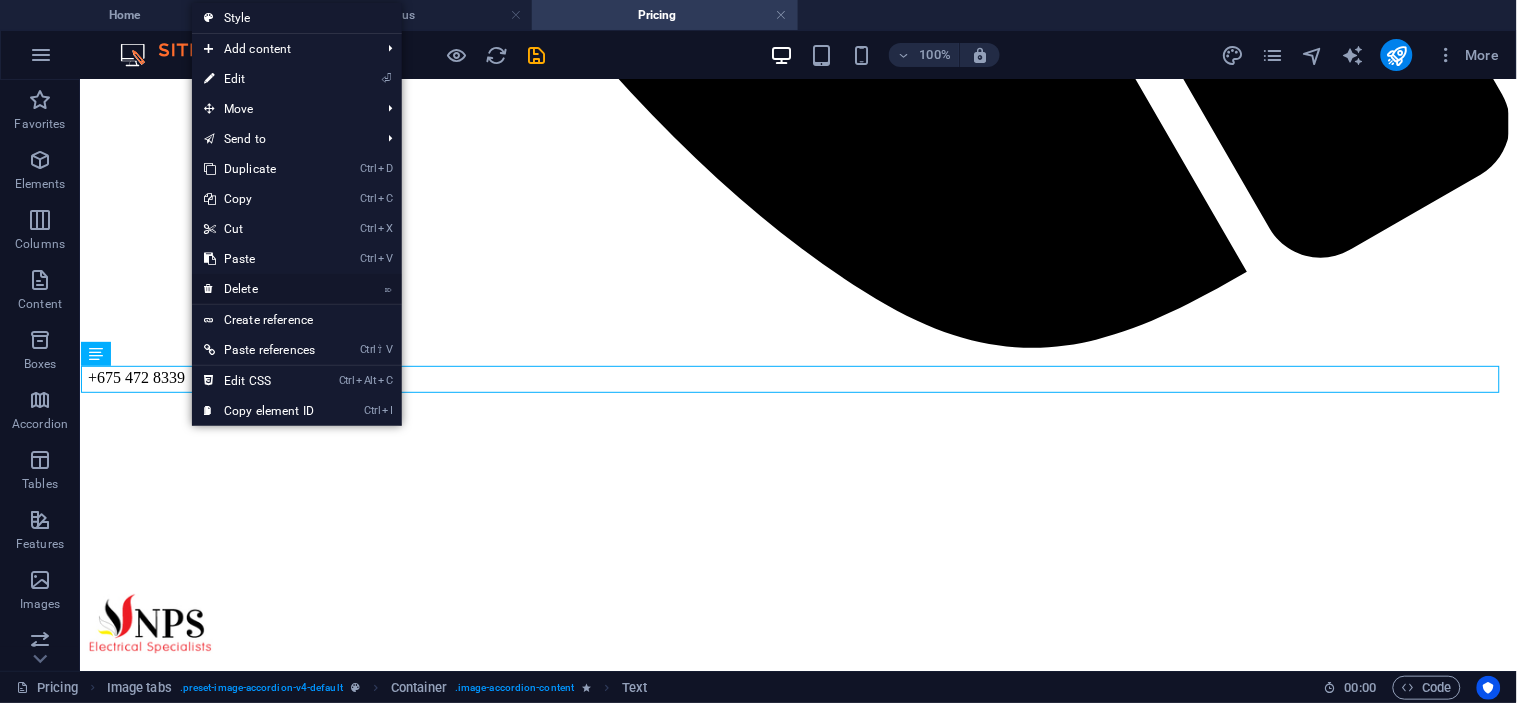 click on "⌦  Delete" at bounding box center (259, 289) 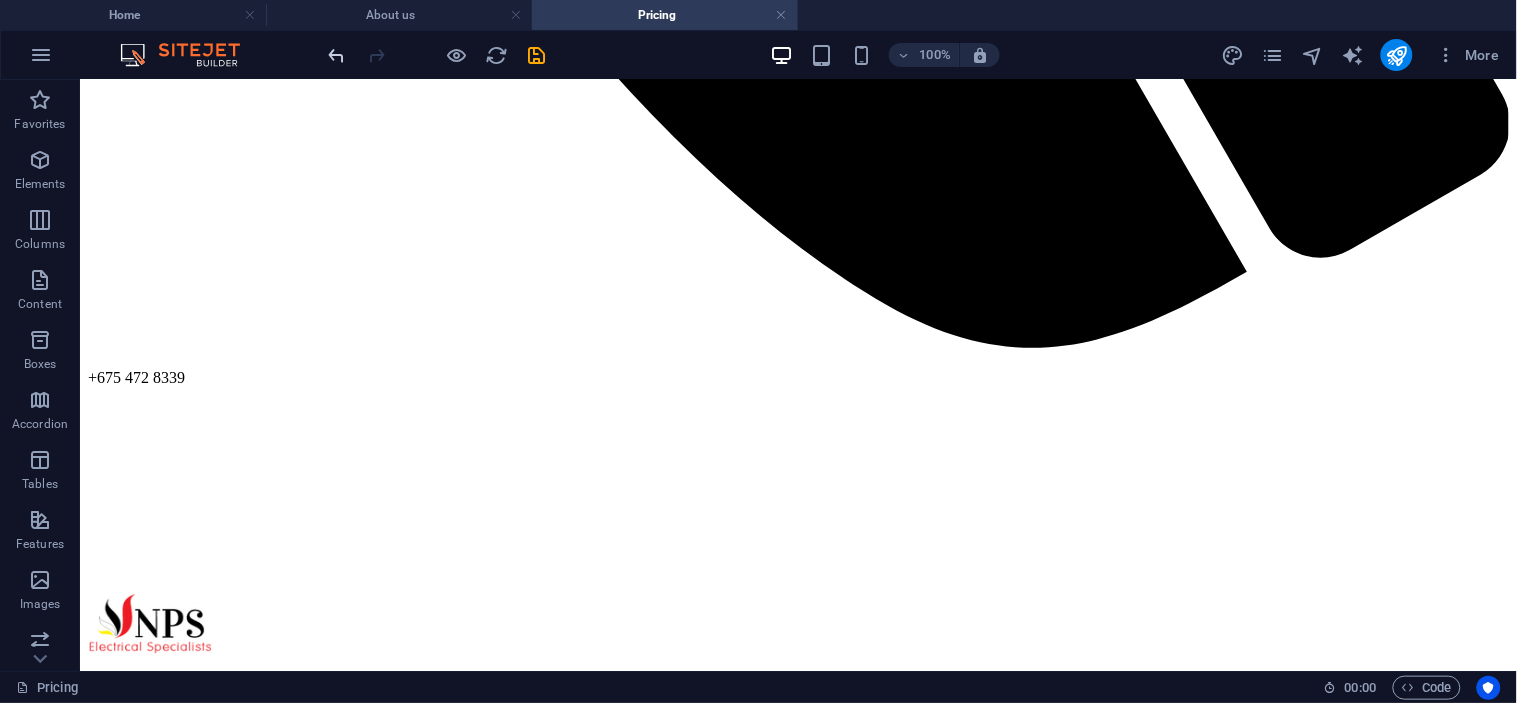 click at bounding box center [337, 55] 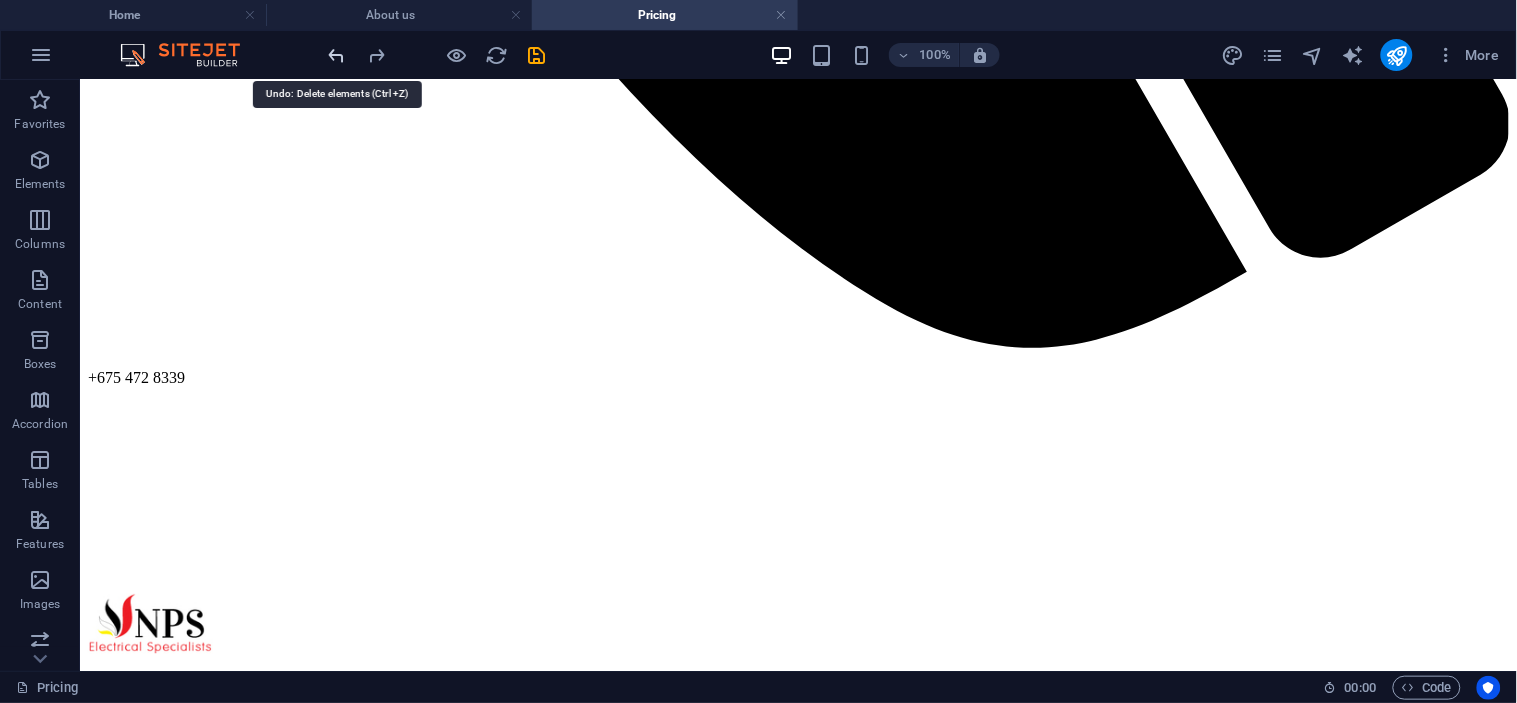 click at bounding box center [337, 55] 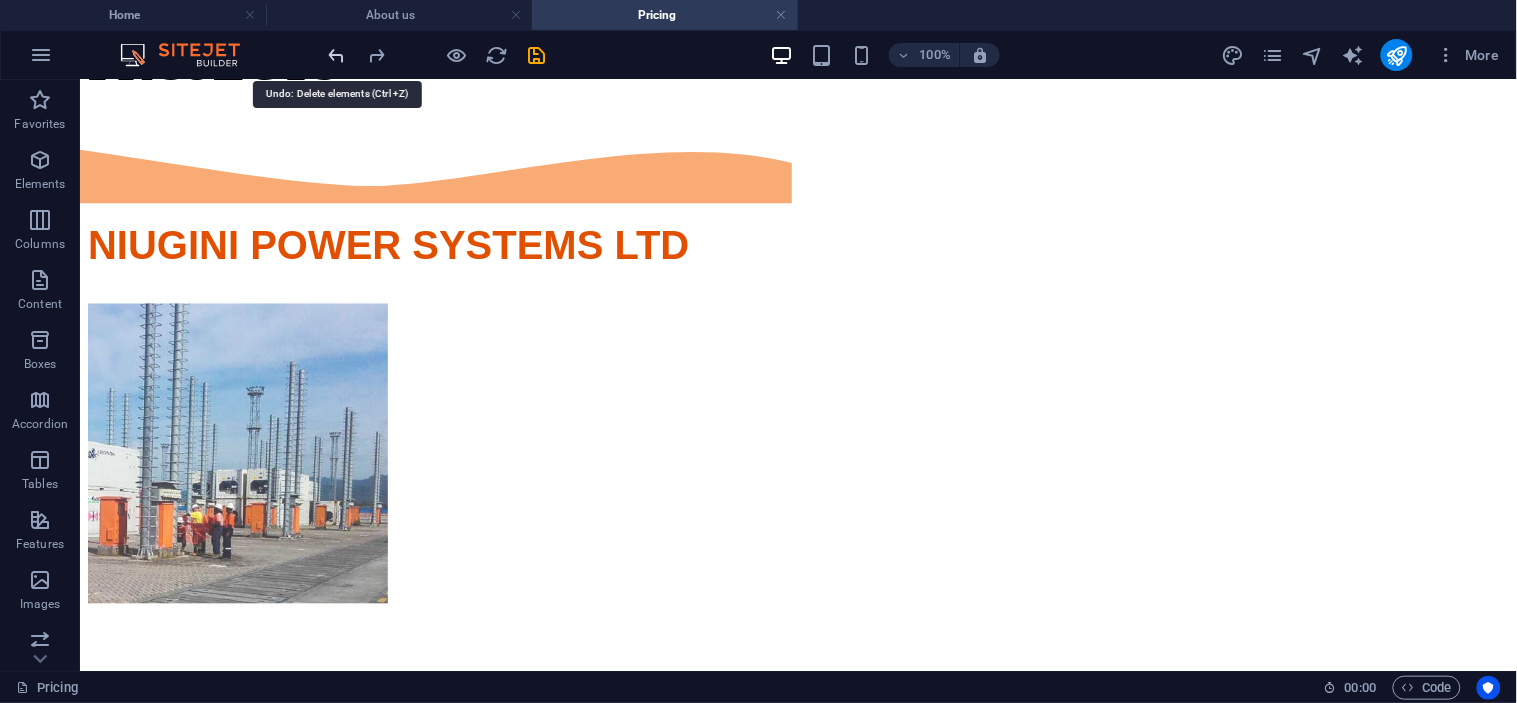 click at bounding box center [337, 55] 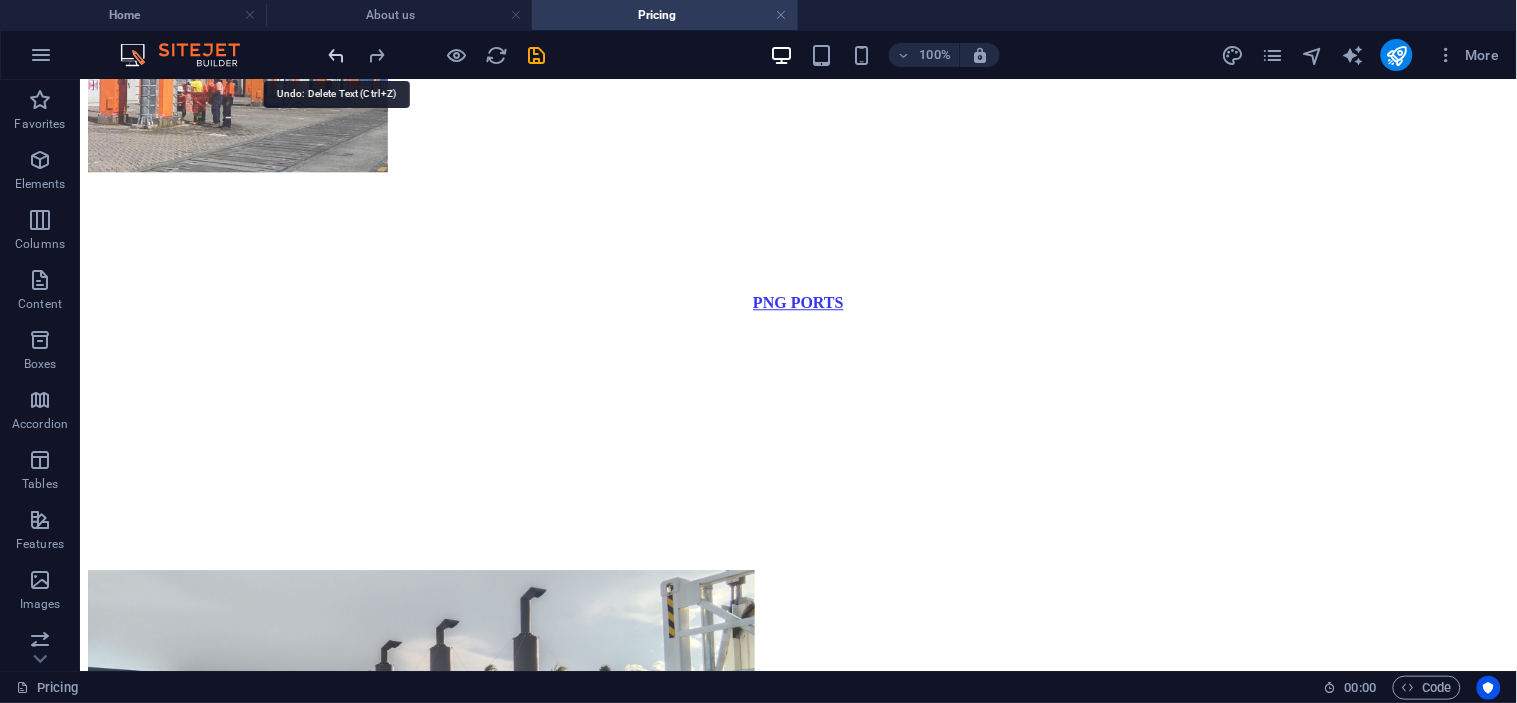 scroll, scrollTop: 3326, scrollLeft: 0, axis: vertical 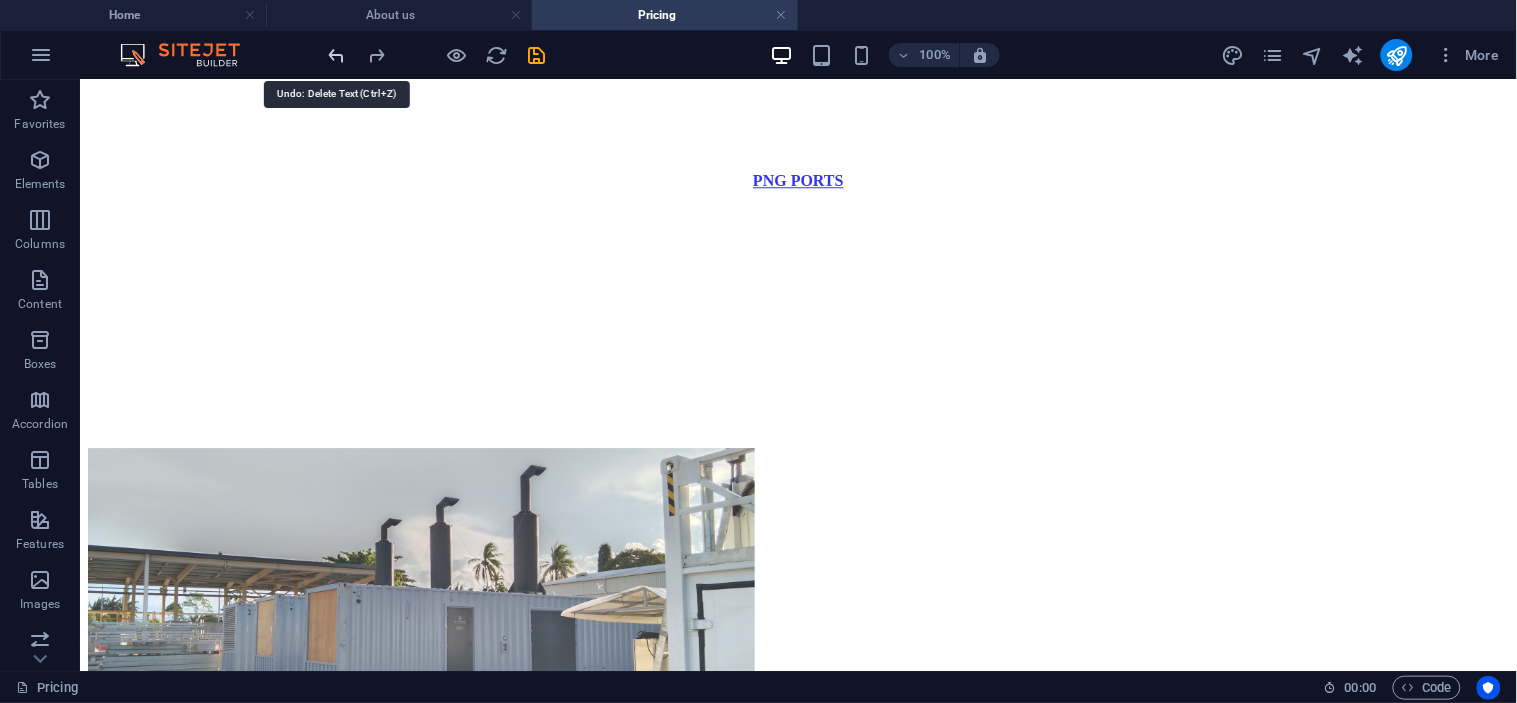 click at bounding box center (337, 55) 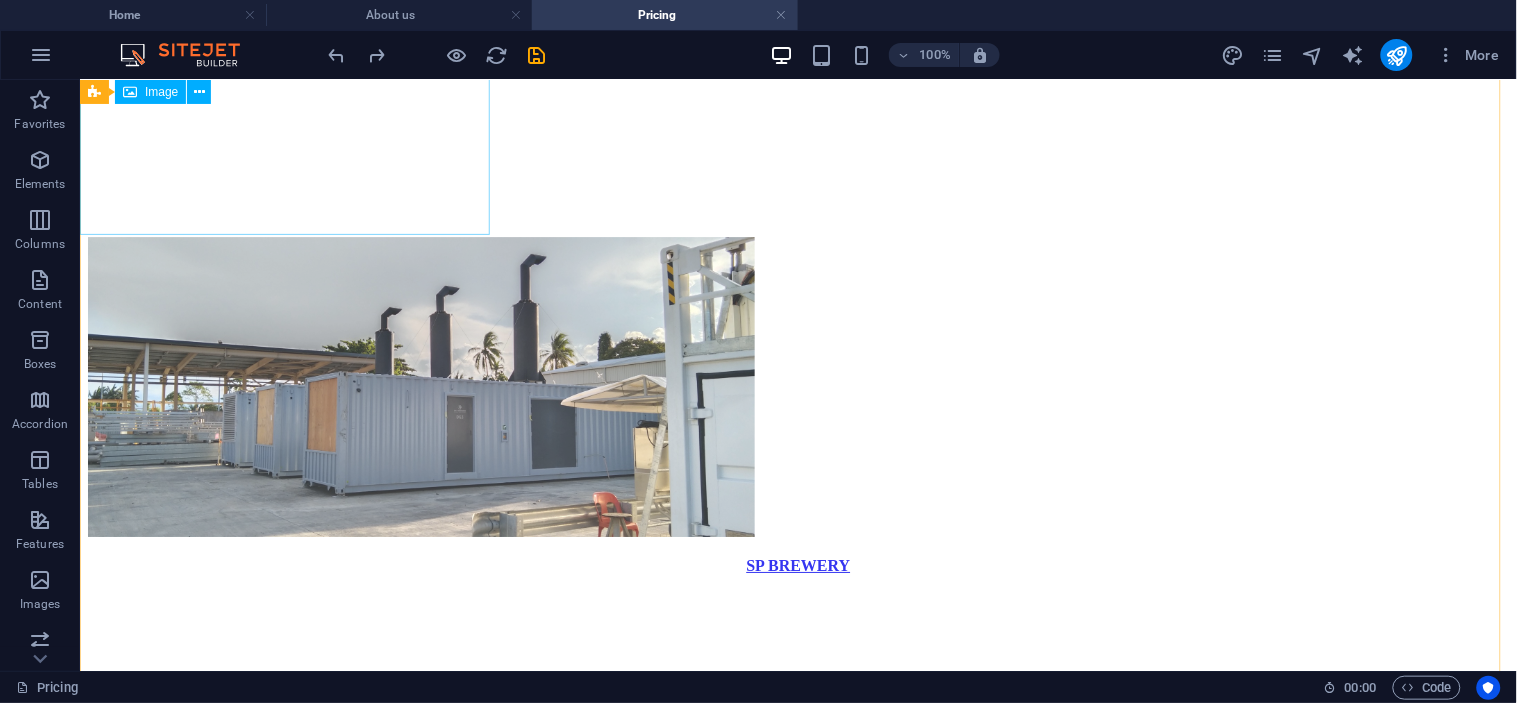 scroll, scrollTop: 3341, scrollLeft: 0, axis: vertical 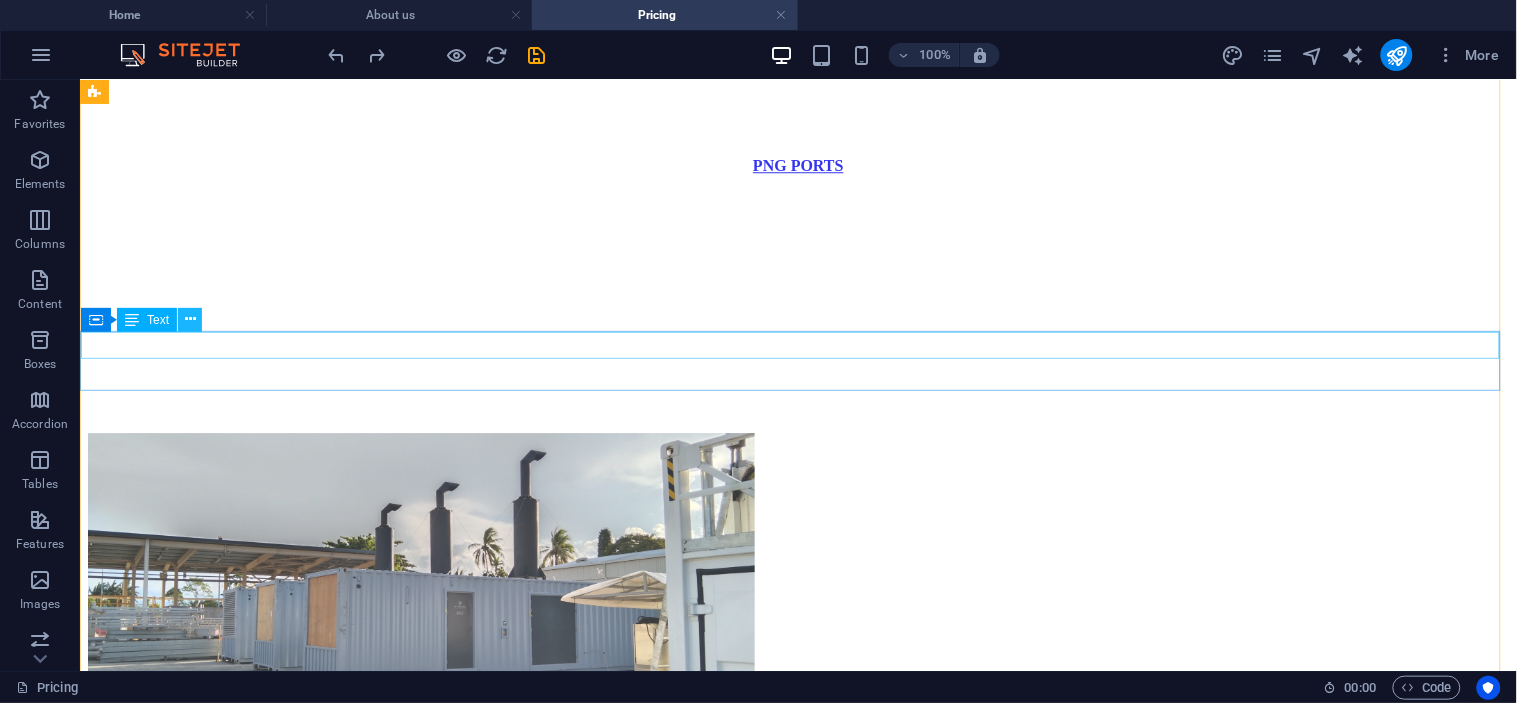 click at bounding box center (190, 320) 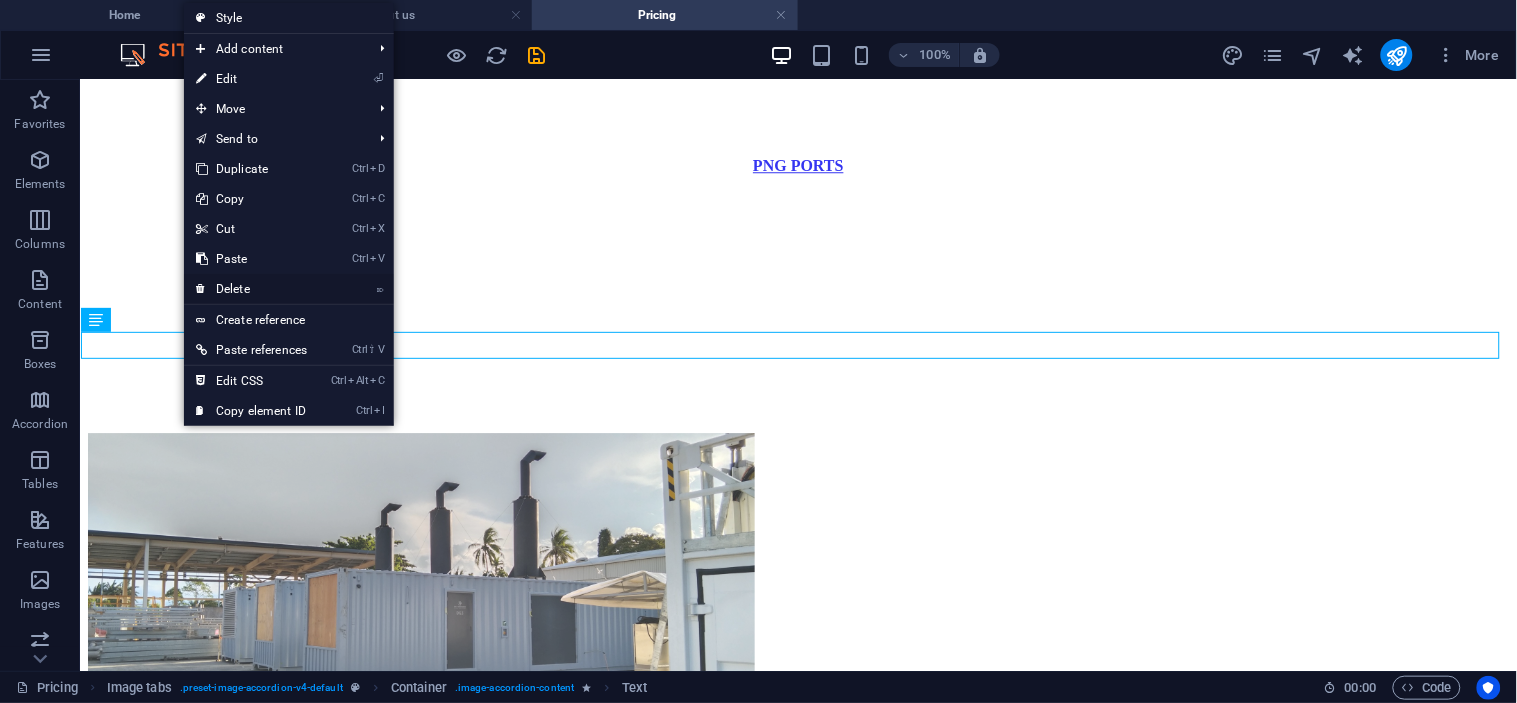 click on "⌦  Delete" at bounding box center (251, 289) 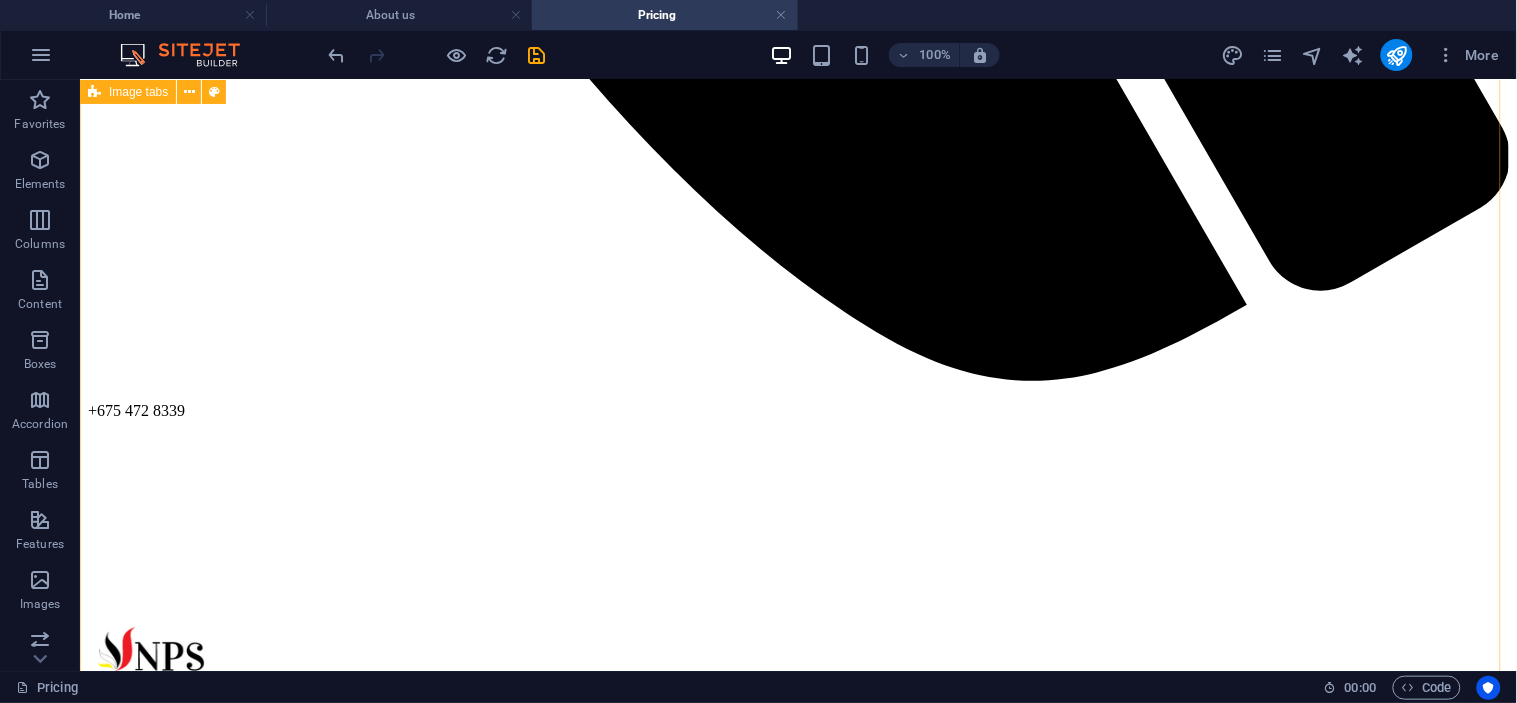 scroll, scrollTop: 1563, scrollLeft: 0, axis: vertical 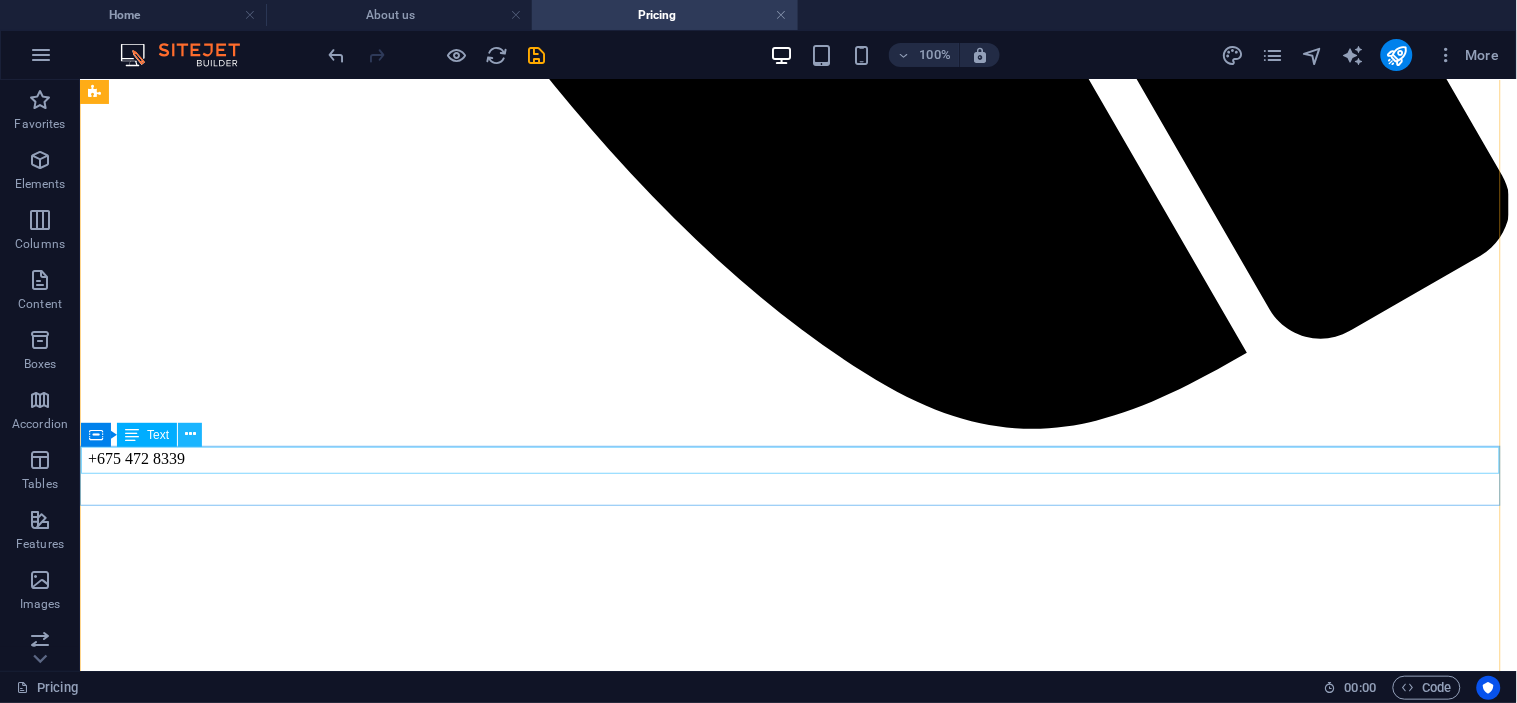 click at bounding box center (190, 435) 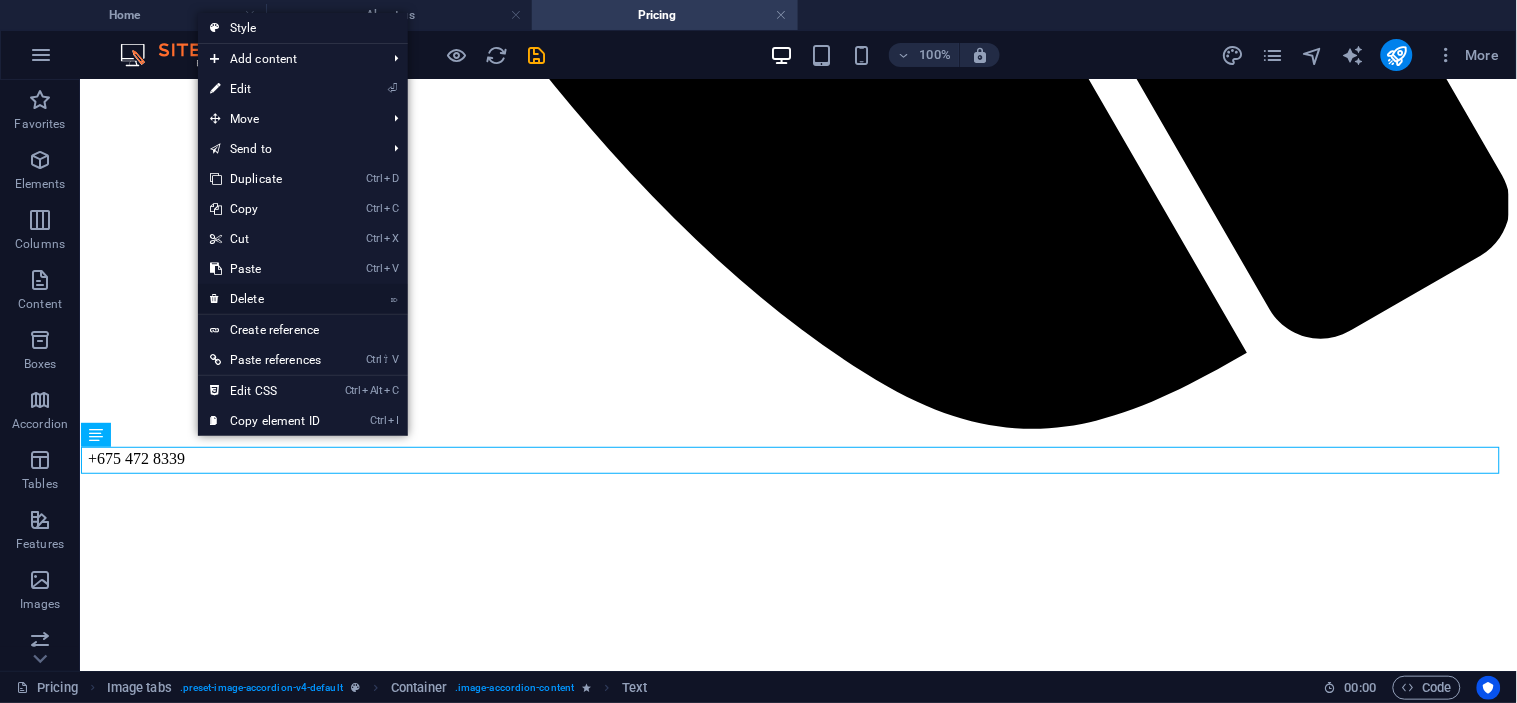 click on "⌦  Delete" at bounding box center [265, 299] 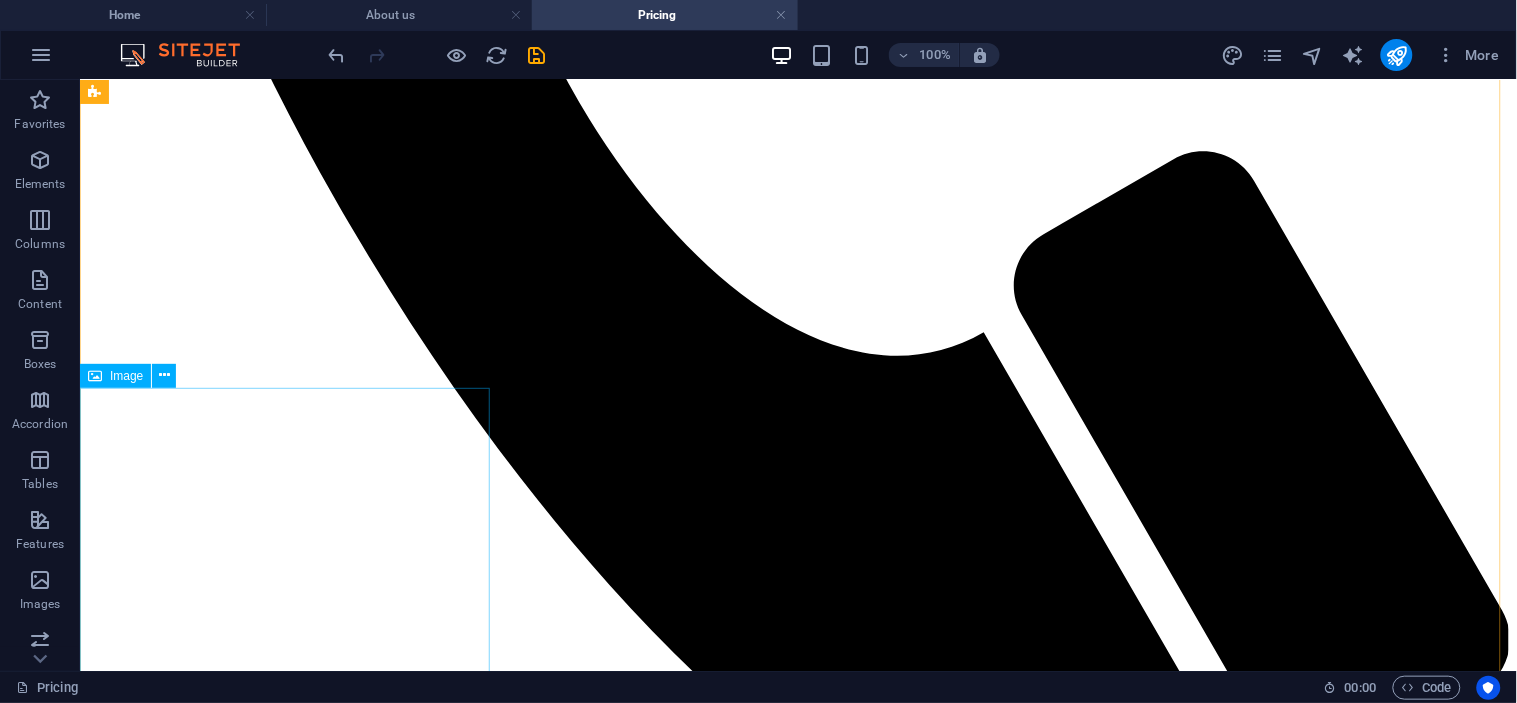 scroll, scrollTop: 1007, scrollLeft: 0, axis: vertical 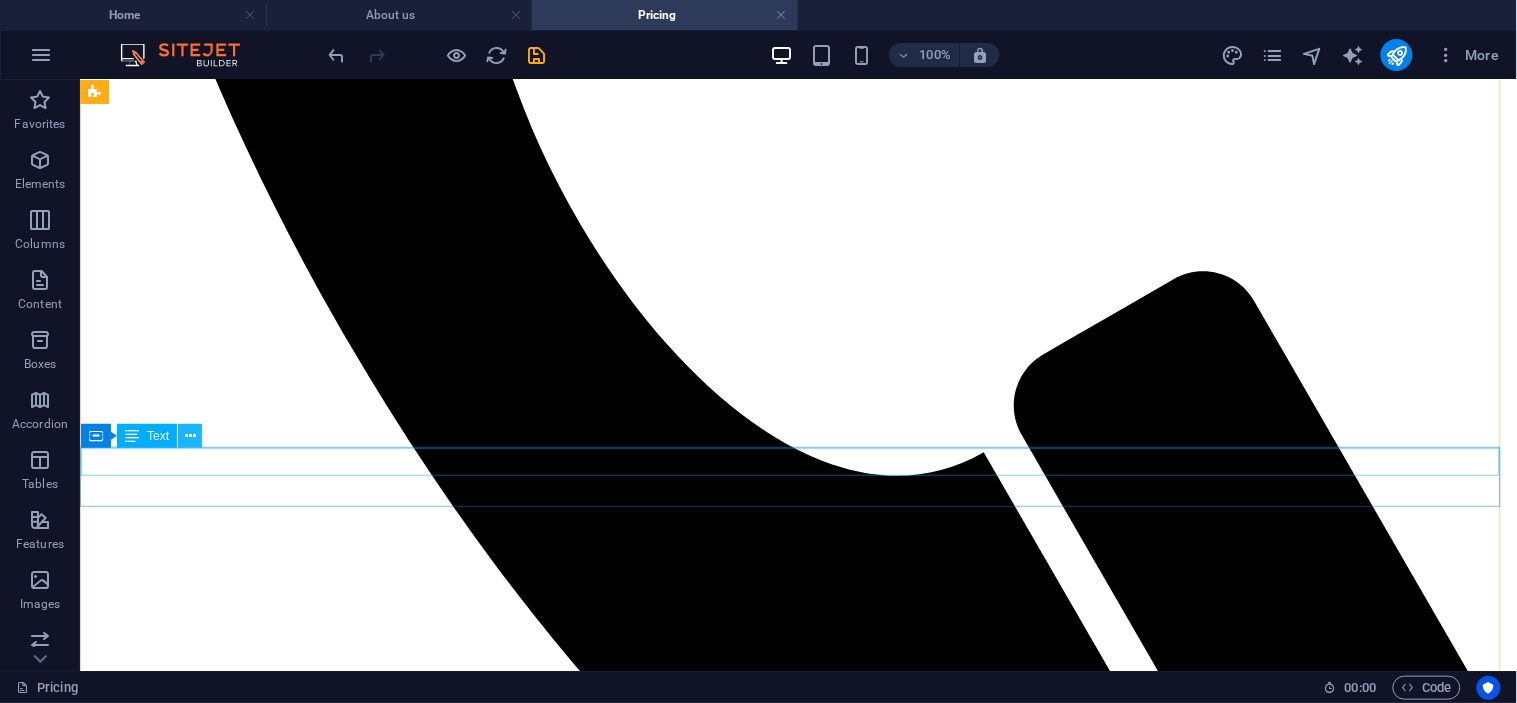 click at bounding box center [190, 436] 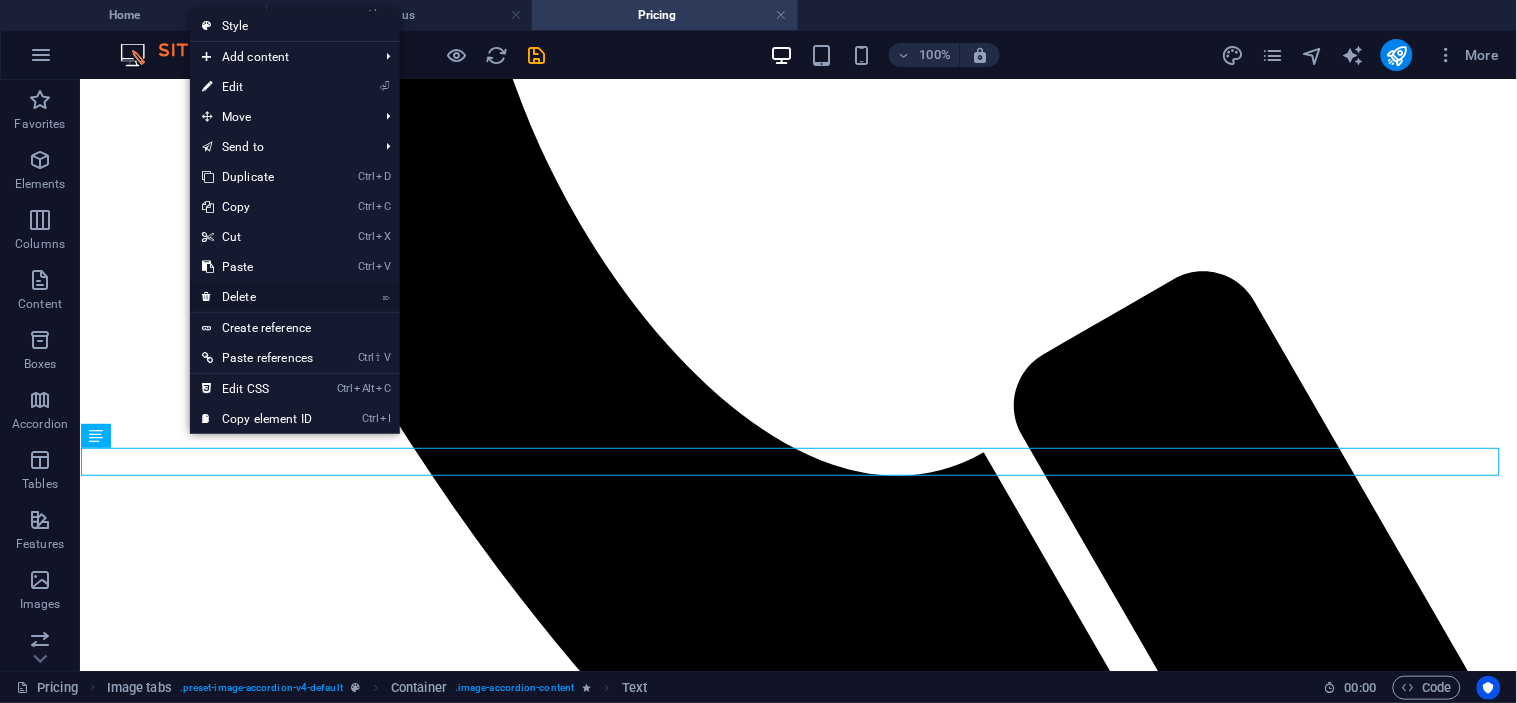 click on "⌦  Delete" at bounding box center (257, 297) 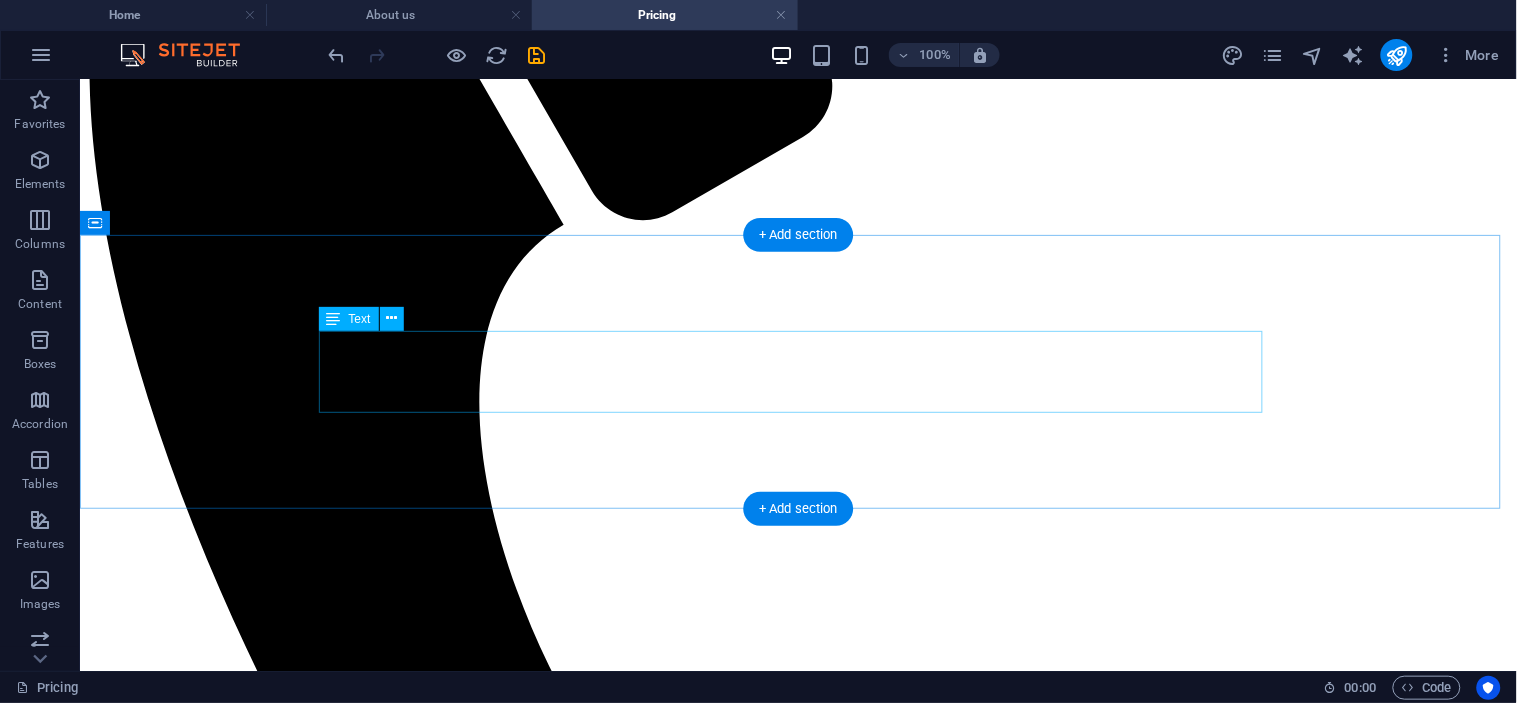 scroll, scrollTop: 452, scrollLeft: 0, axis: vertical 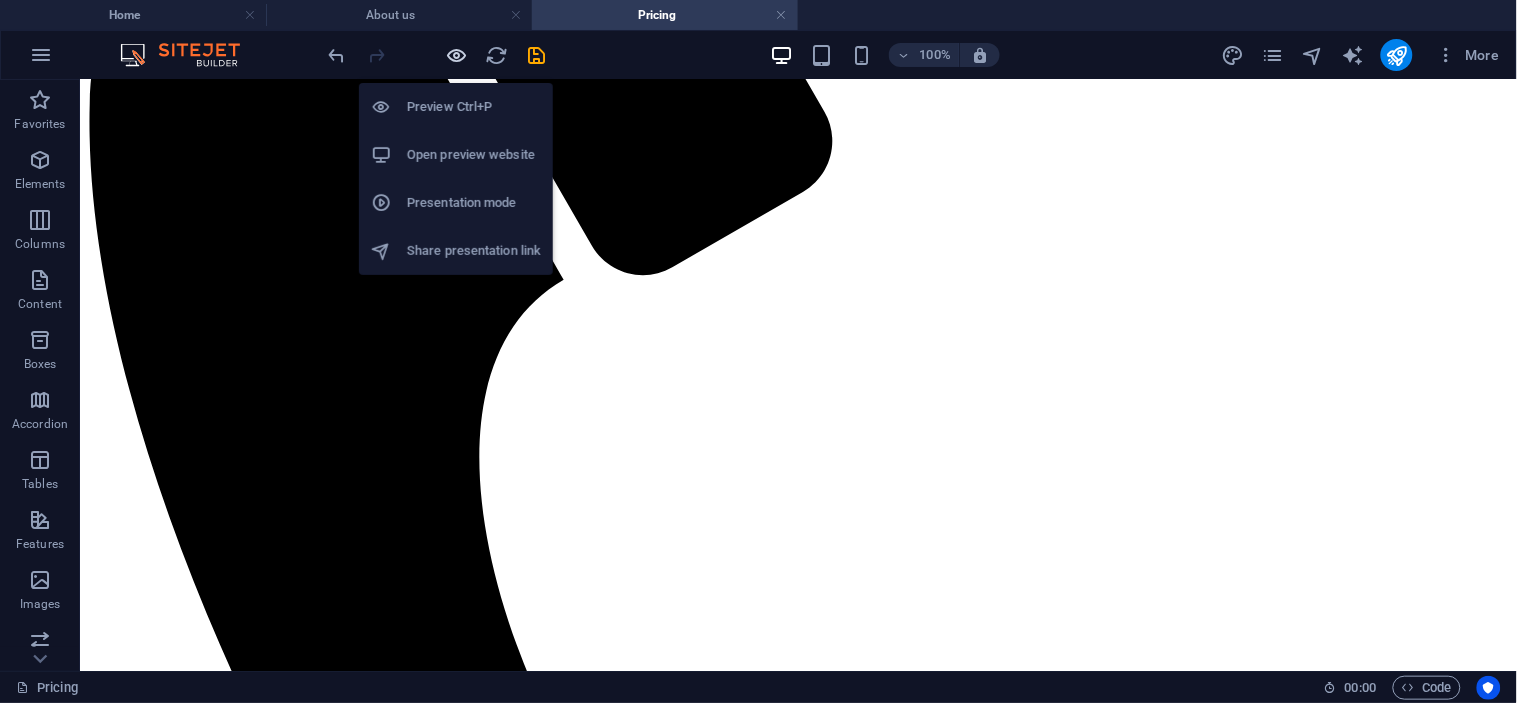 click at bounding box center (457, 55) 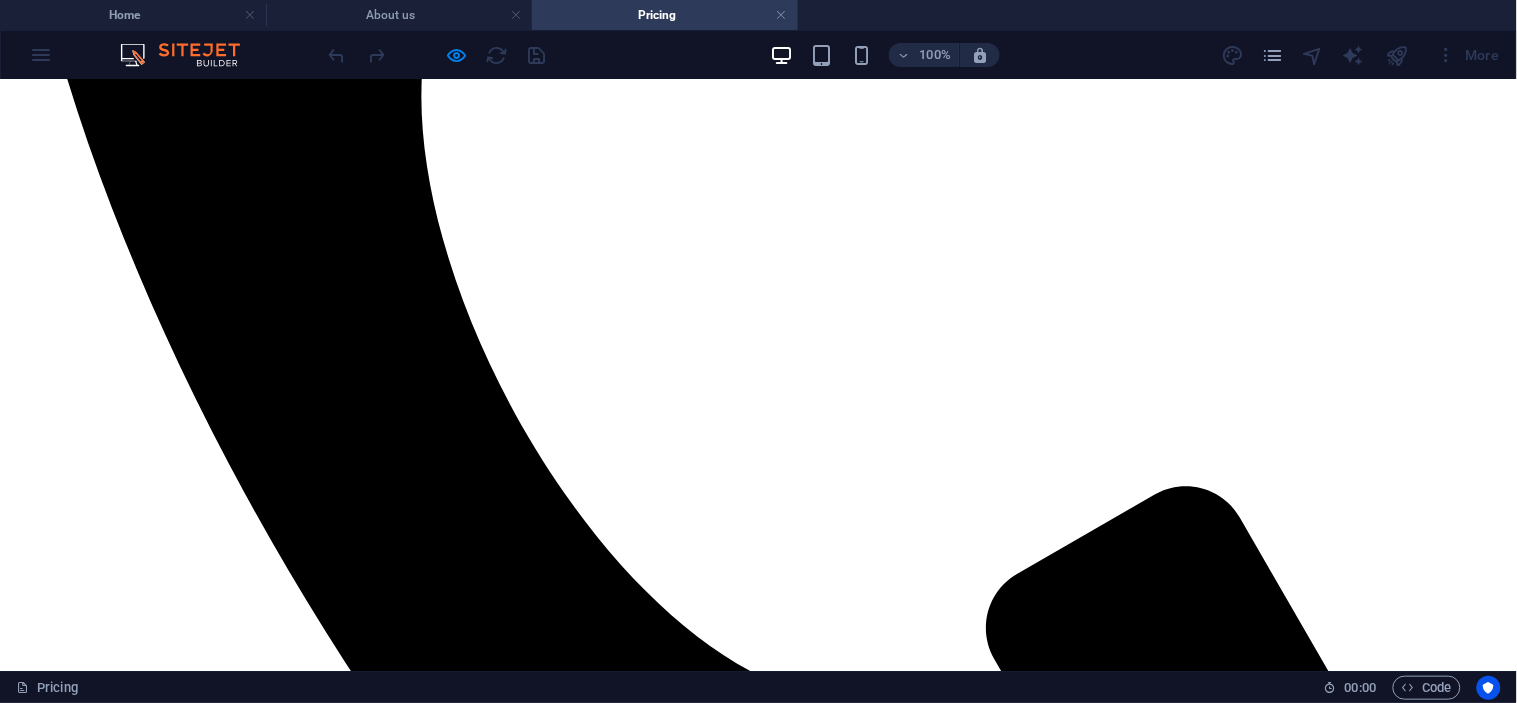 scroll, scrollTop: 896, scrollLeft: 0, axis: vertical 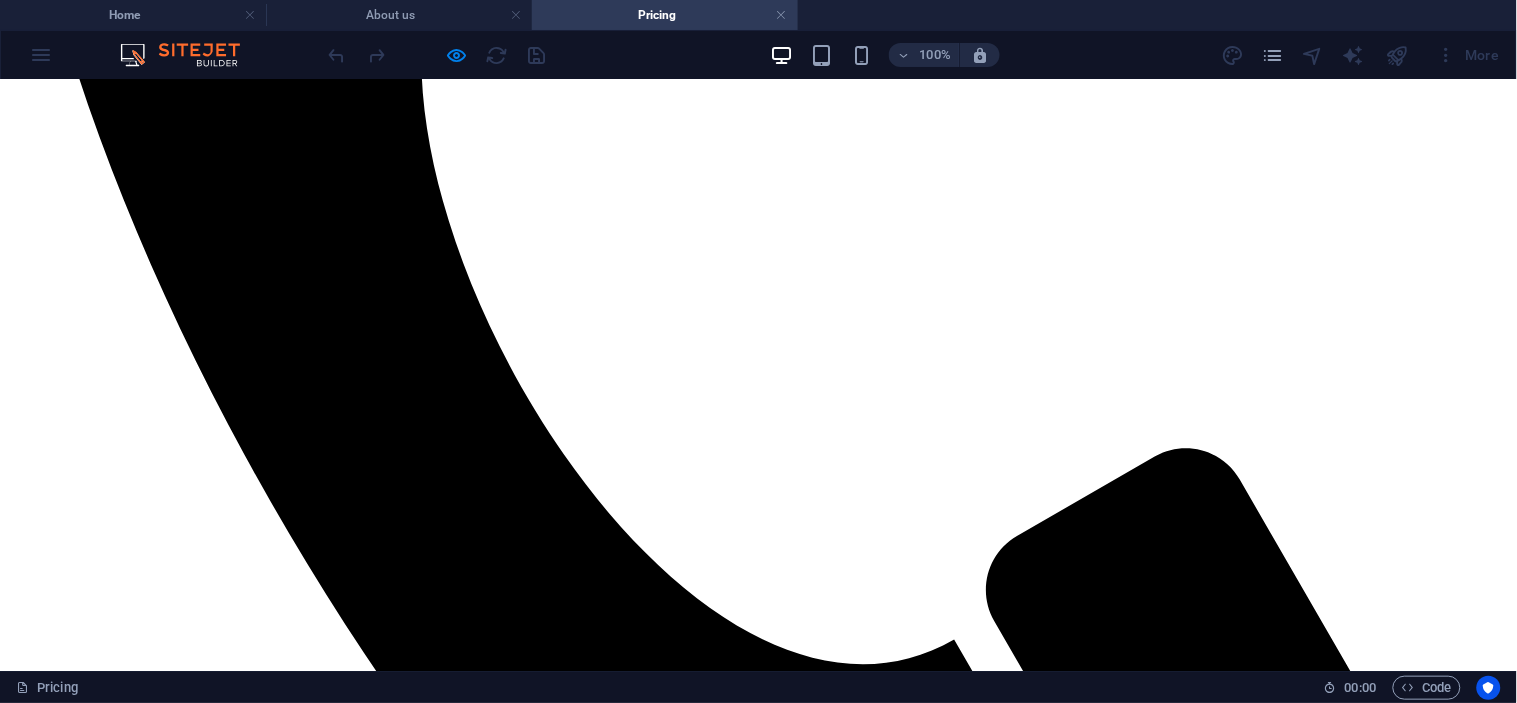click at bounding box center [758, 2823] 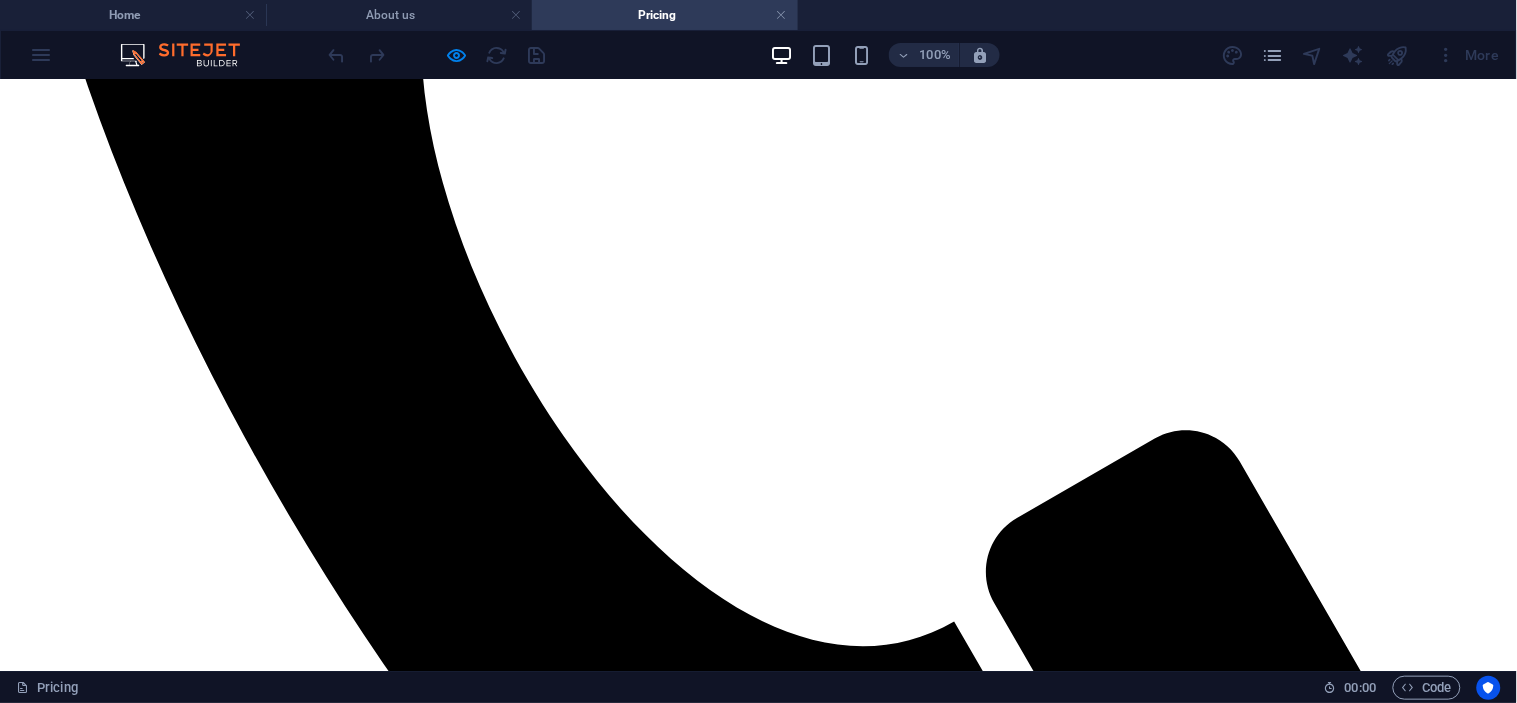 scroll, scrollTop: 1341, scrollLeft: 0, axis: vertical 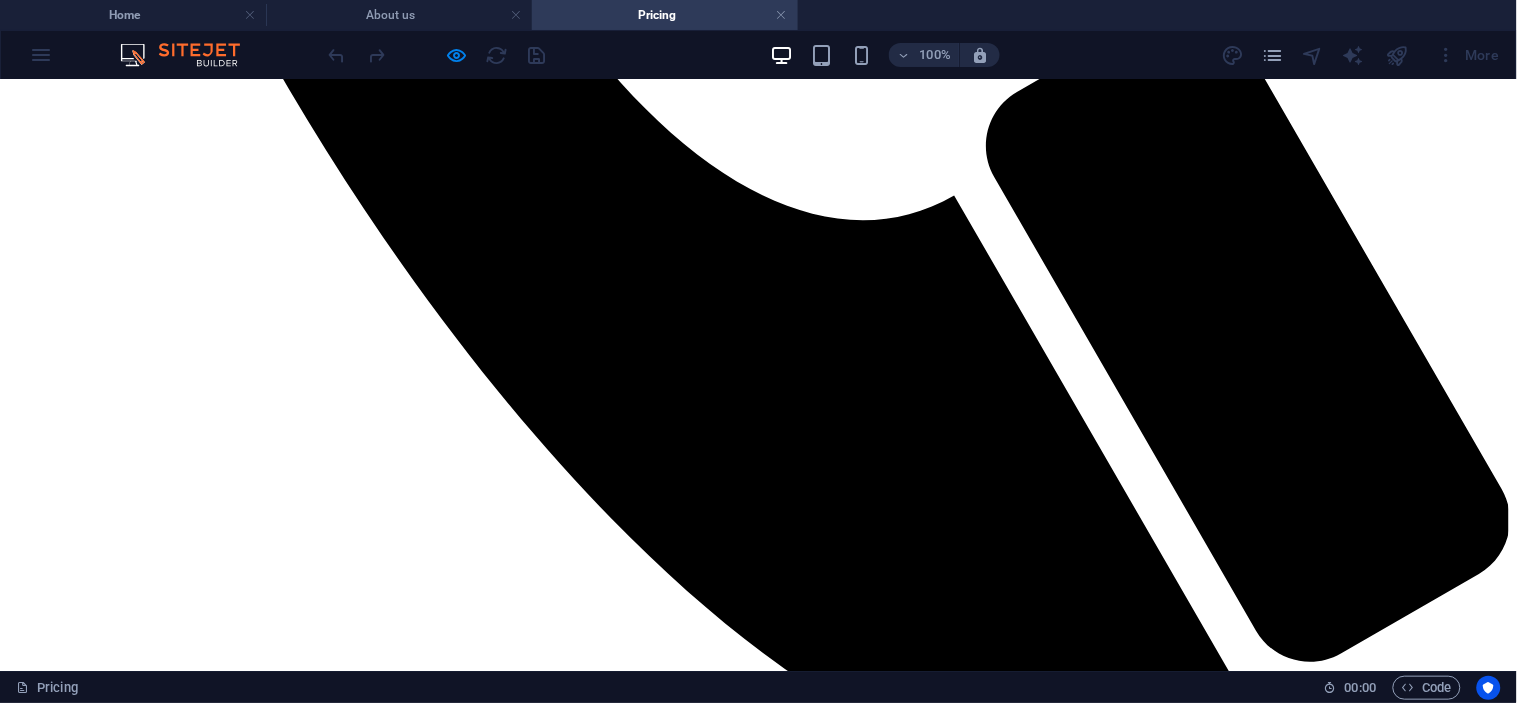 click on "ZENAG" at bounding box center [758, 3580] 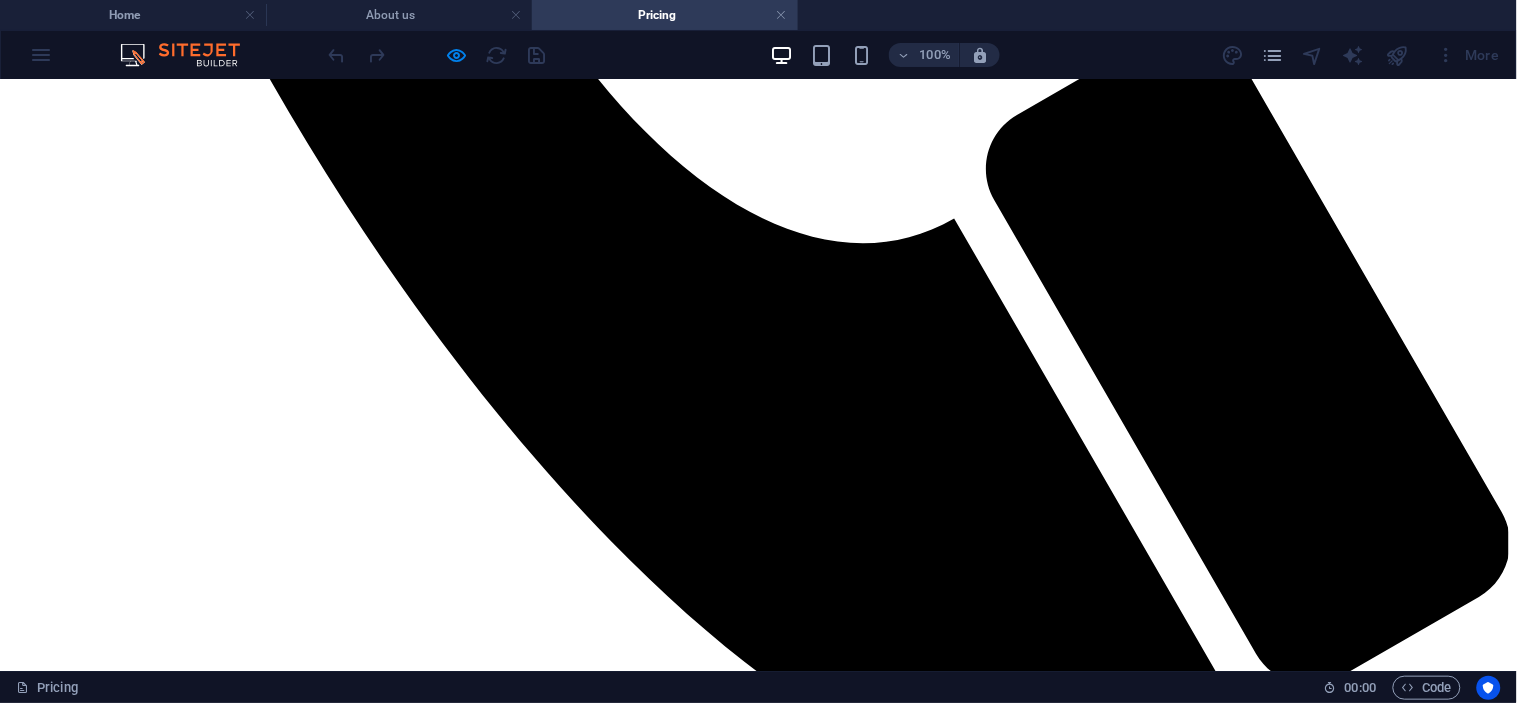 click on "KAINANTU" at bounding box center [758, 4311] 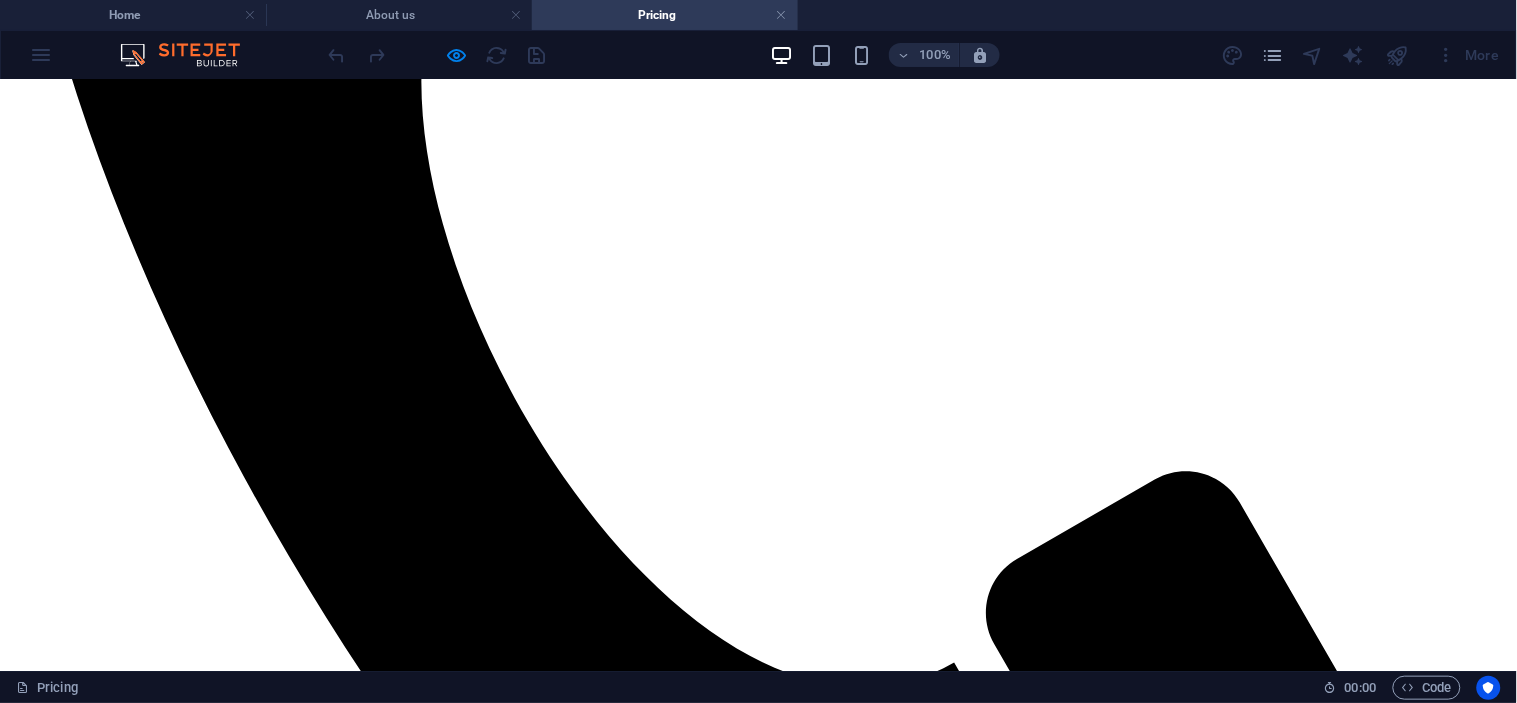 scroll, scrollTop: 874, scrollLeft: 0, axis: vertical 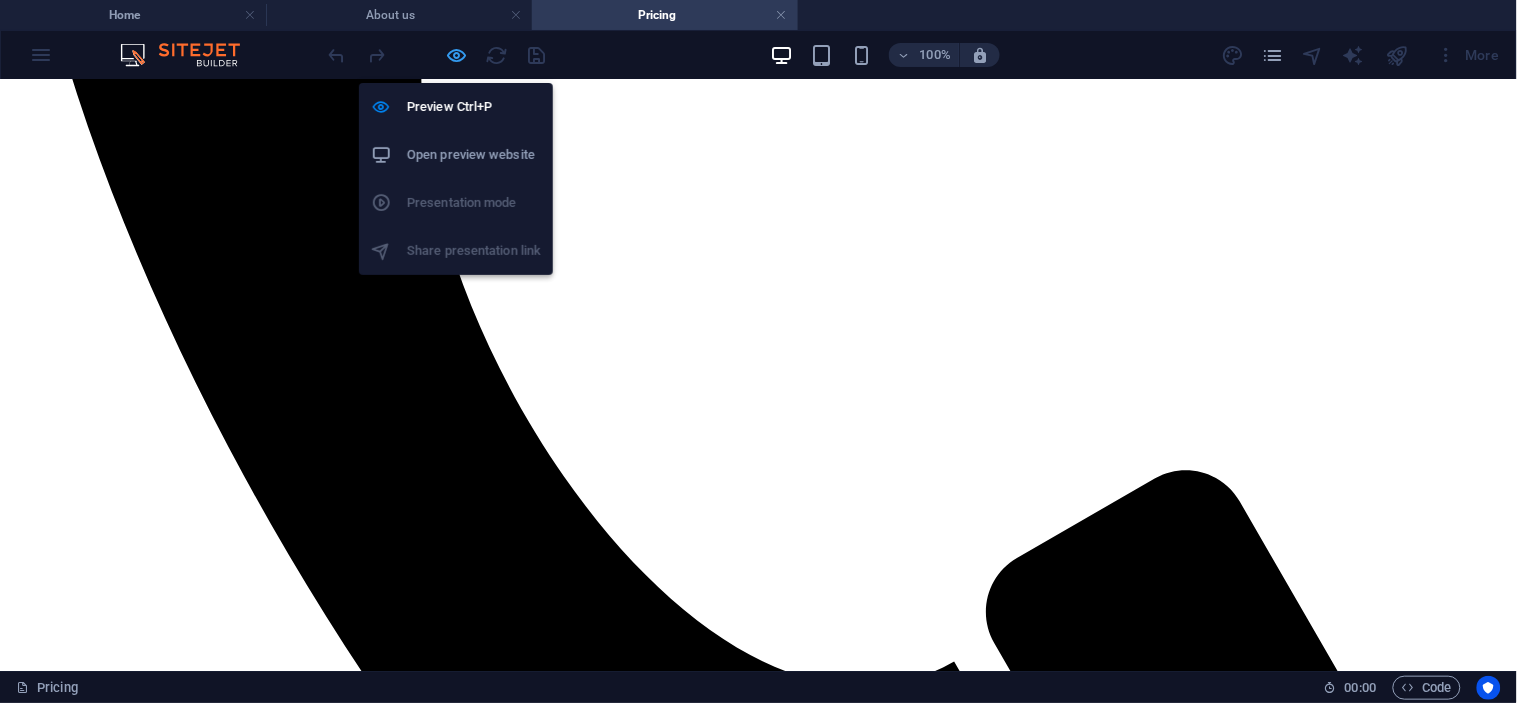 click at bounding box center [457, 55] 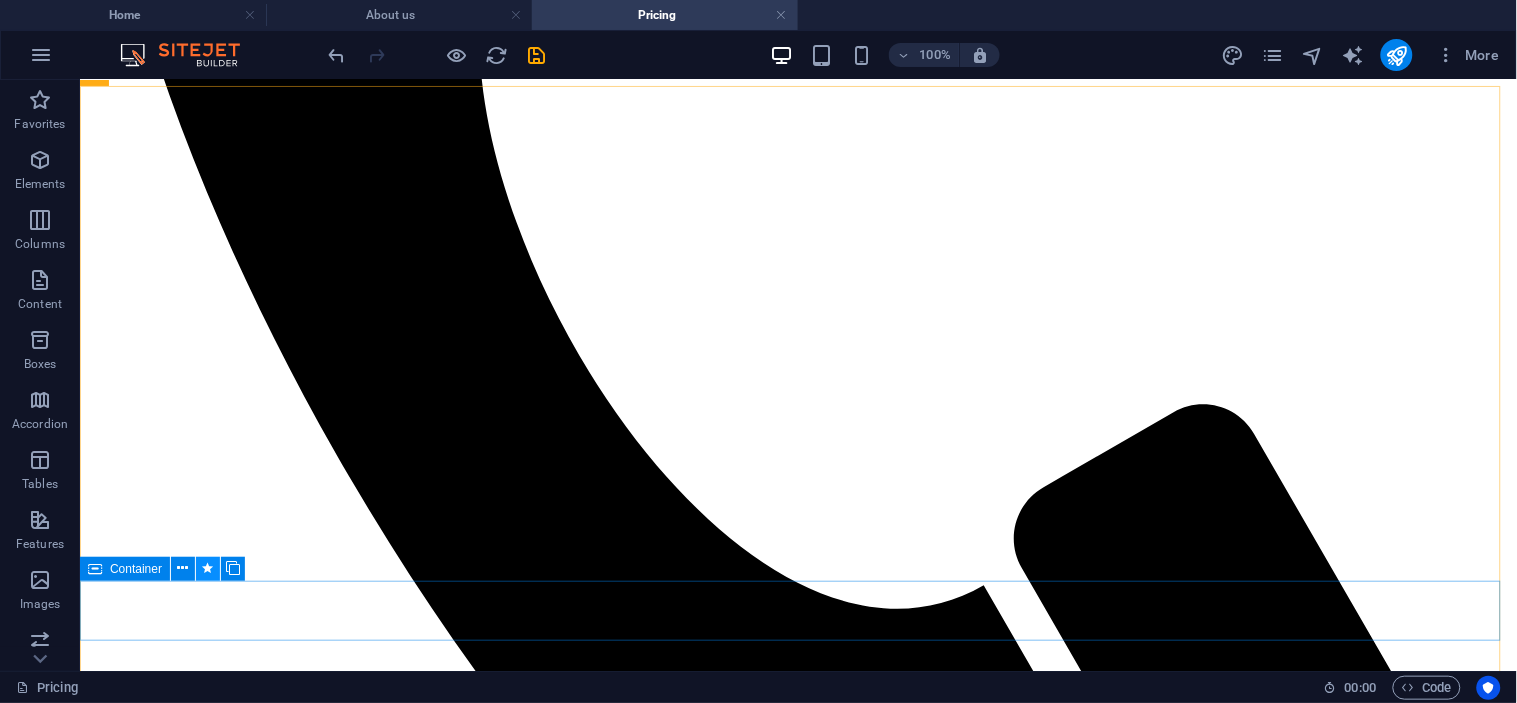 click at bounding box center (208, 568) 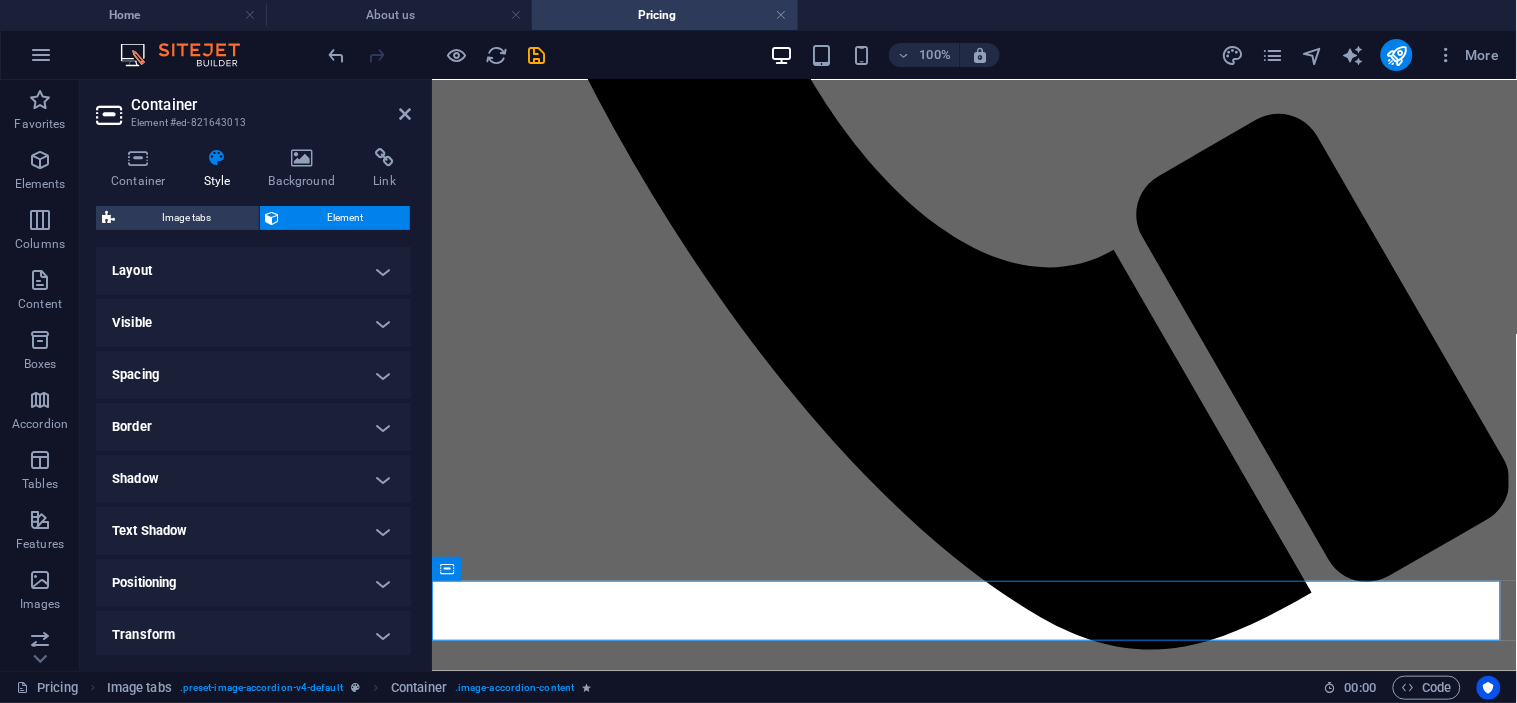click on "Layout" at bounding box center (253, 271) 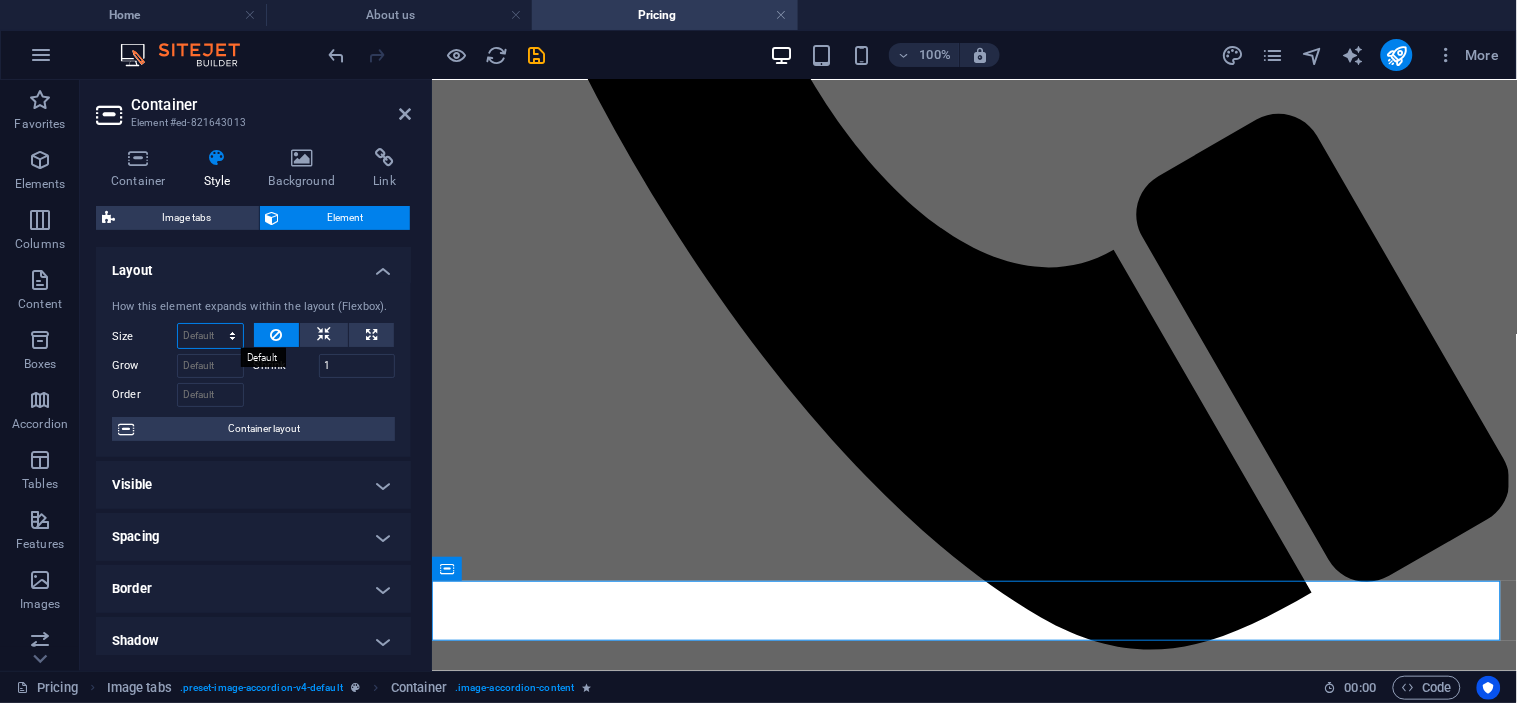 click on "Default auto px % 1/1 1/2 1/3 1/4 1/5 1/6 1/7 1/8 1/9 1/10" at bounding box center [210, 336] 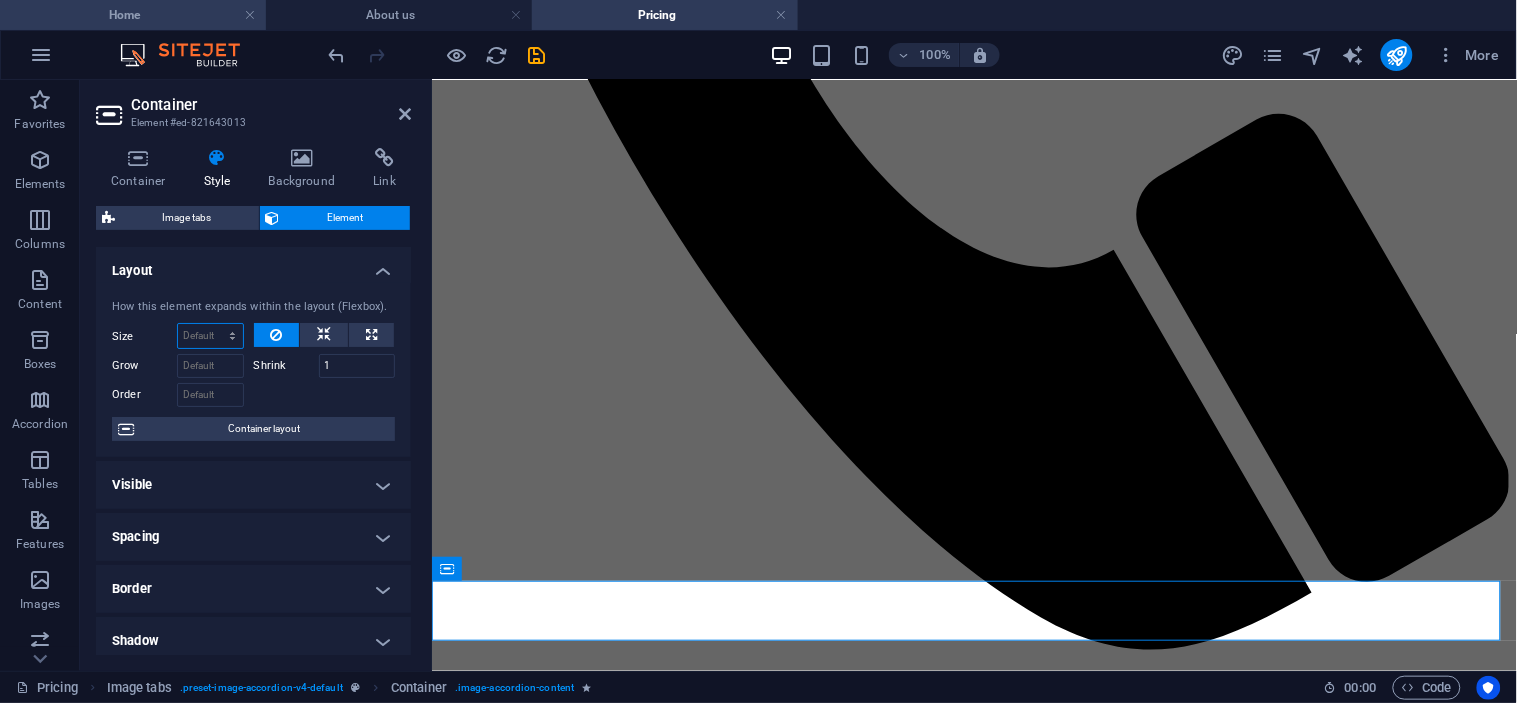 select on "1/1" 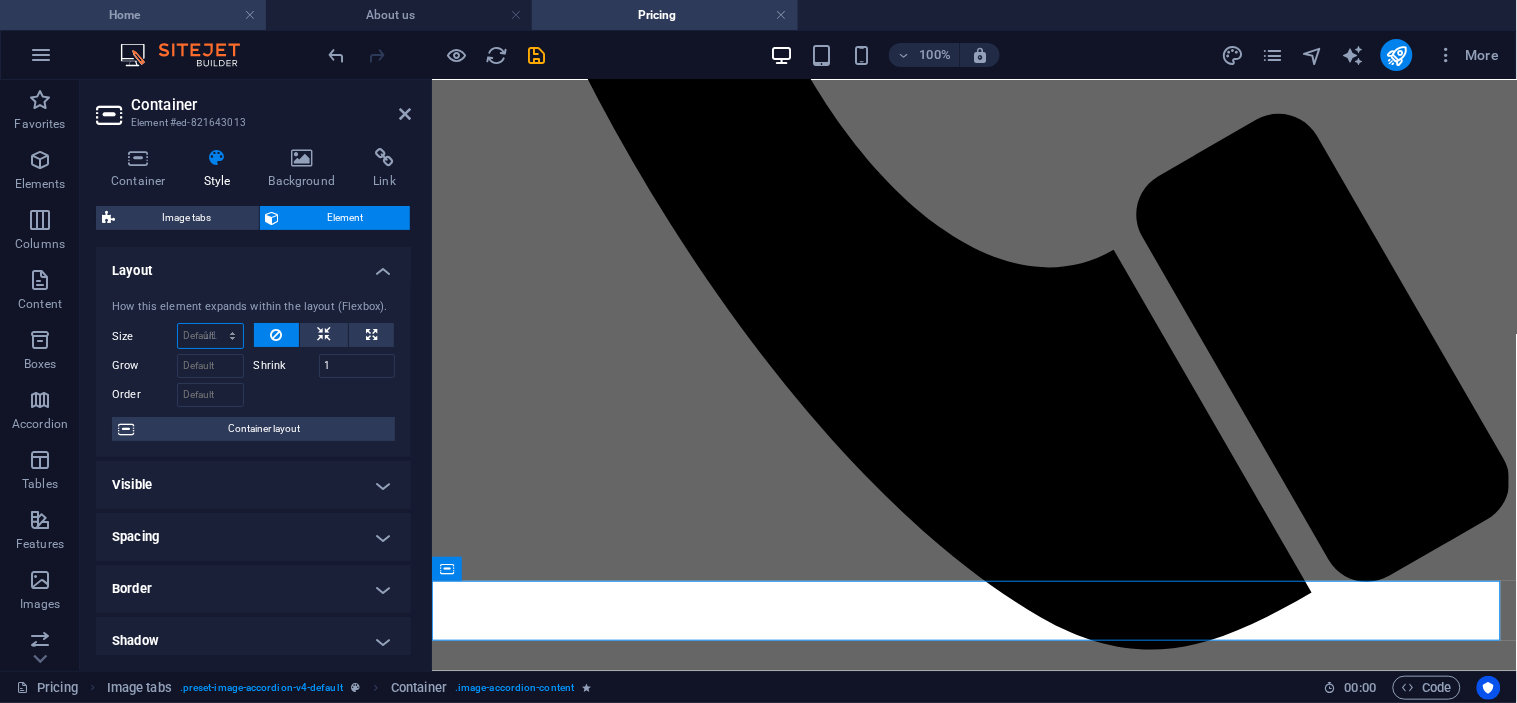 click on "Default auto px % 1/1 1/2 1/3 1/4 1/5 1/6 1/7 1/8 1/9 1/10" at bounding box center (210, 336) 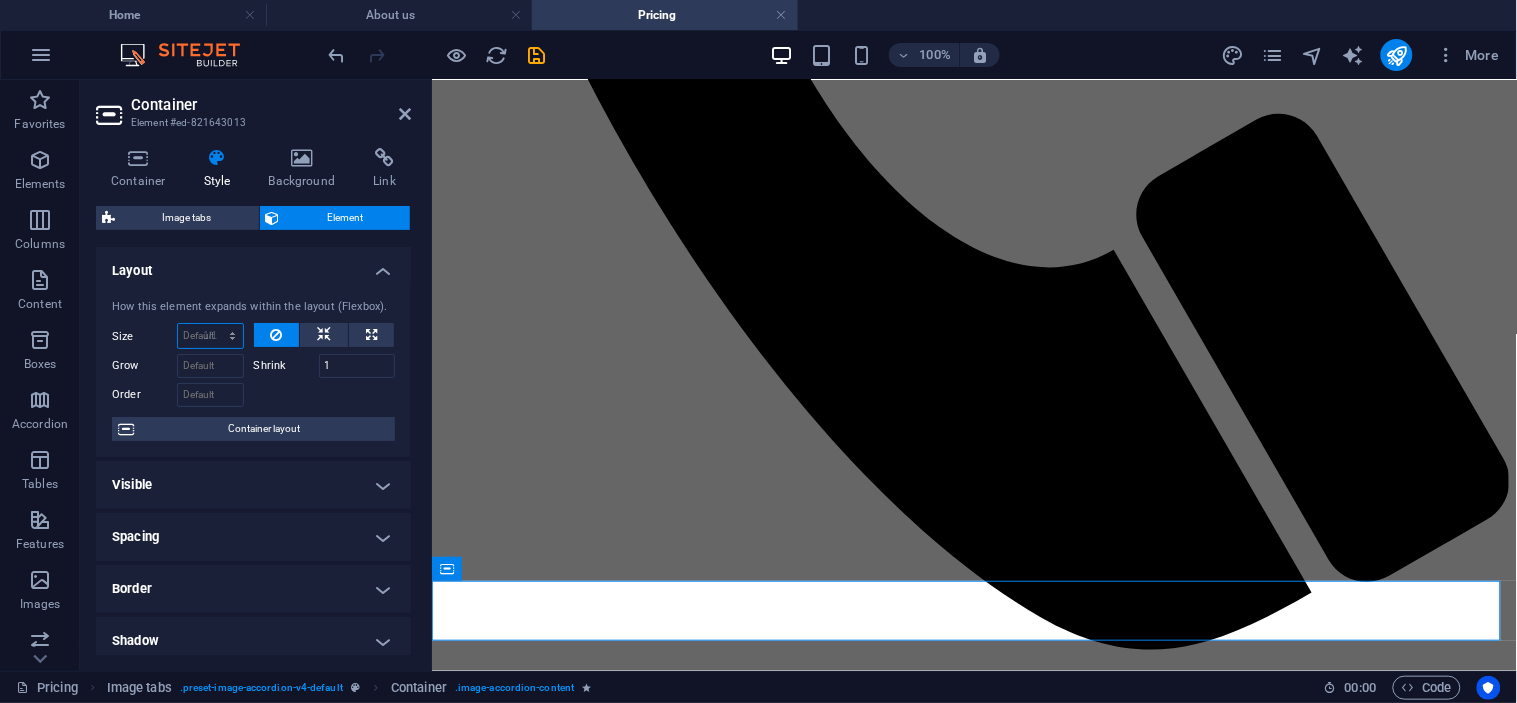 type on "100" 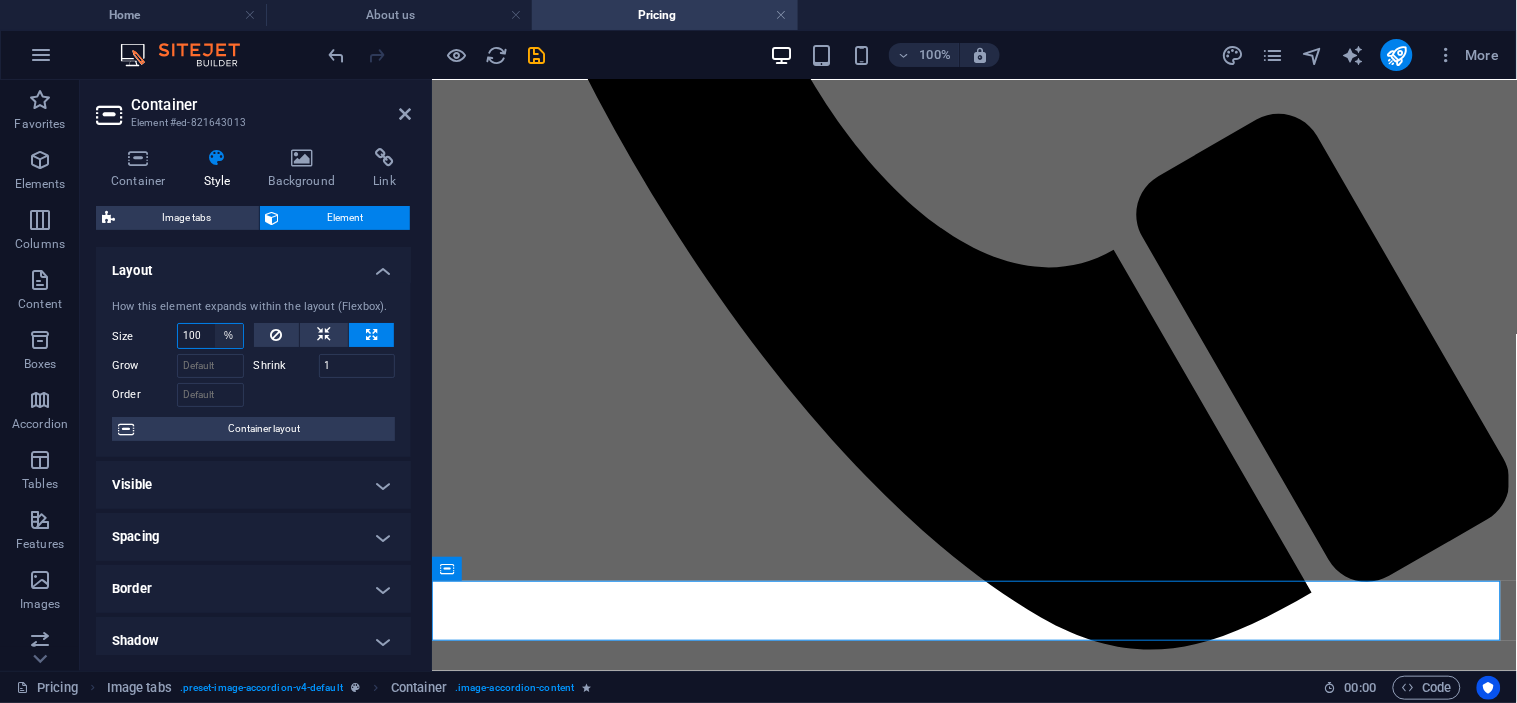 click on "Default auto px % 1/1 1/2 1/3 1/4 1/5 1/6 1/7 1/8 1/9 1/10" at bounding box center (229, 336) 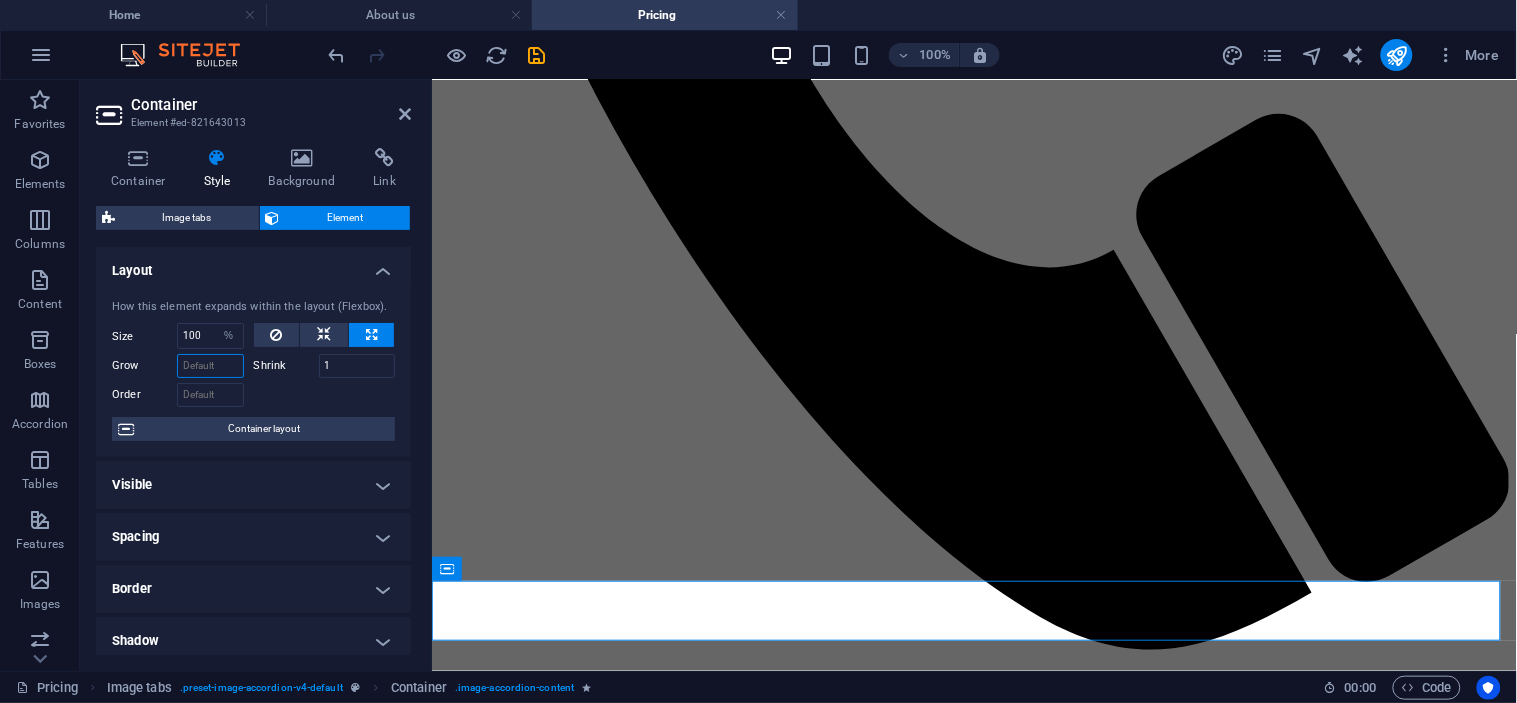 click on "Grow" at bounding box center (210, 366) 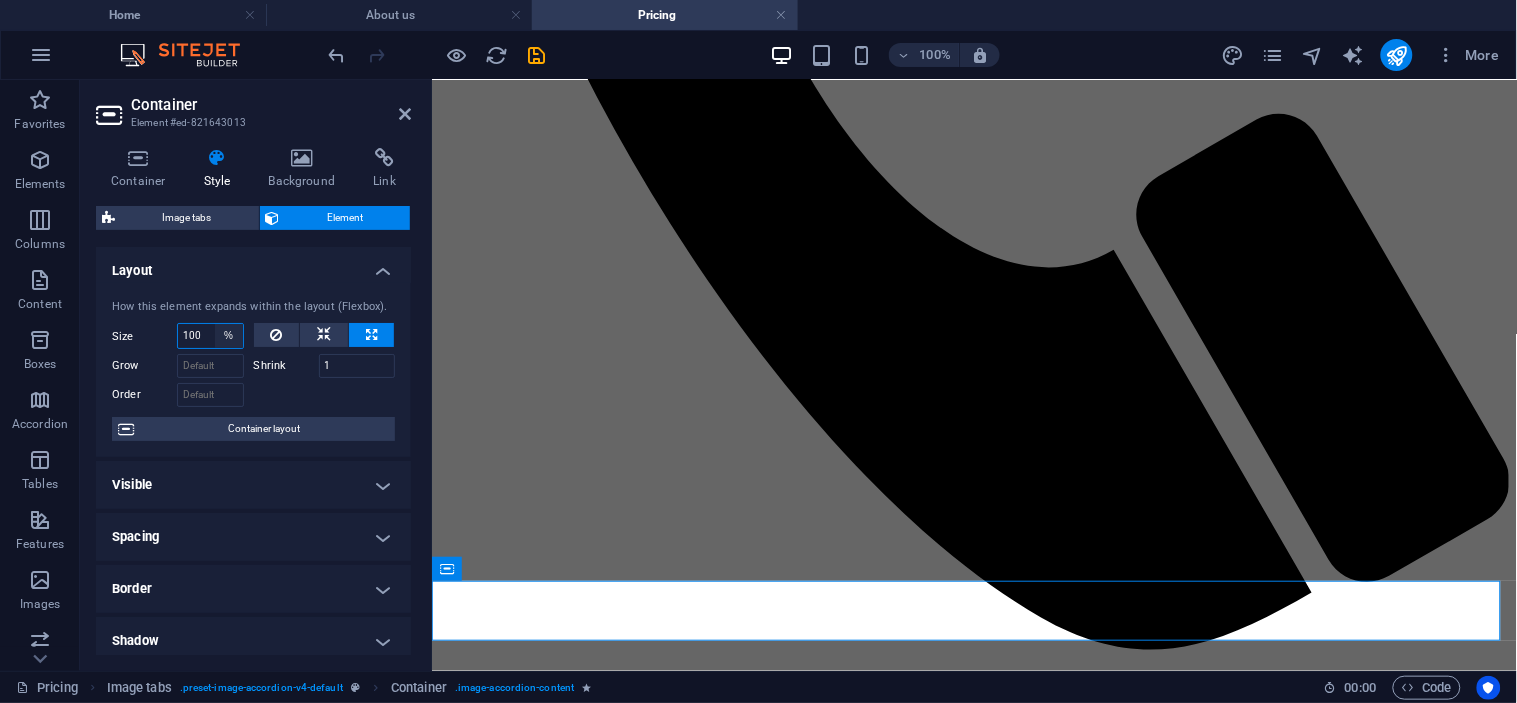 click on "Default auto px % 1/1 1/2 1/3 1/4 1/5 1/6 1/7 1/8 1/9 1/10" at bounding box center (229, 336) 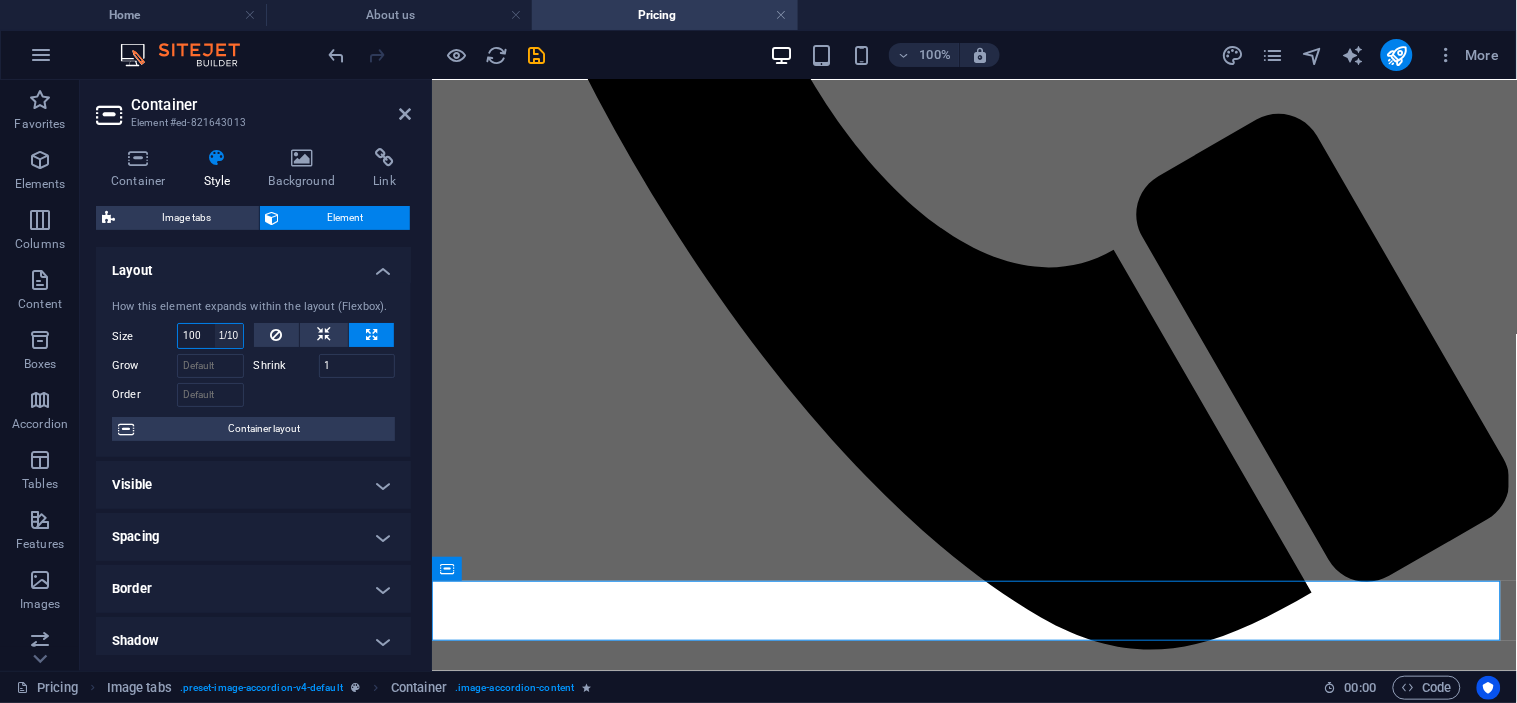 click on "Default auto px % 1/1 1/2 1/3 1/4 1/5 1/6 1/7 1/8 1/9 1/10" at bounding box center (229, 336) 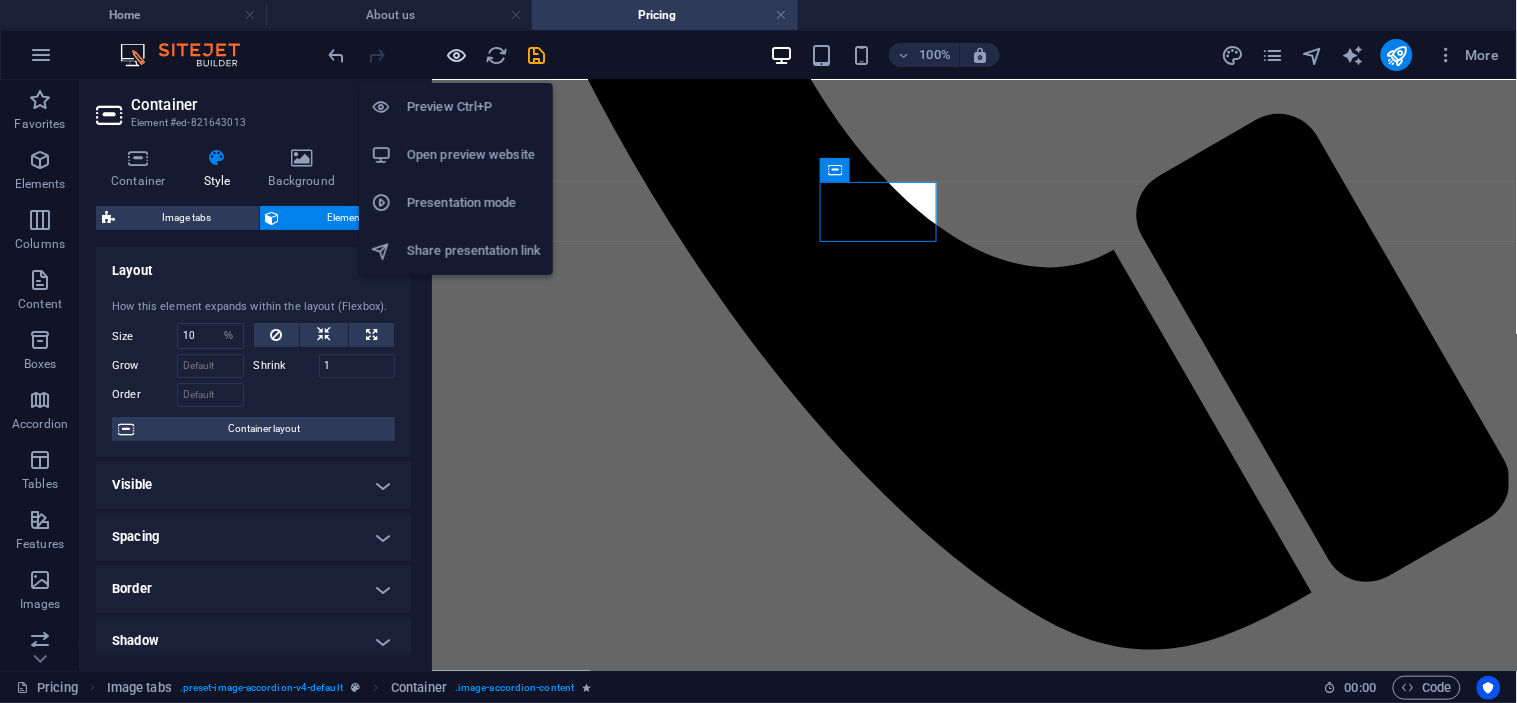 click at bounding box center [457, 55] 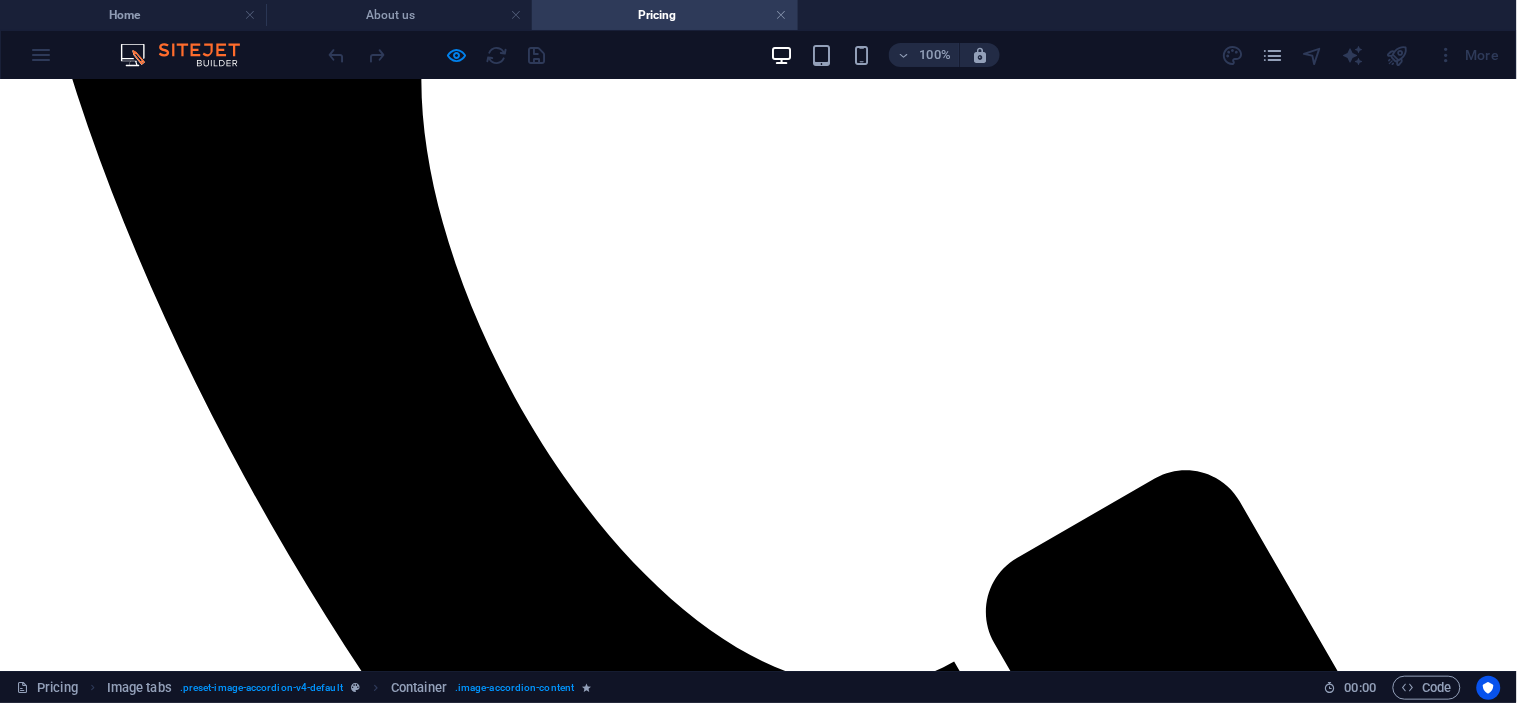 click at bounding box center (758, 2777) 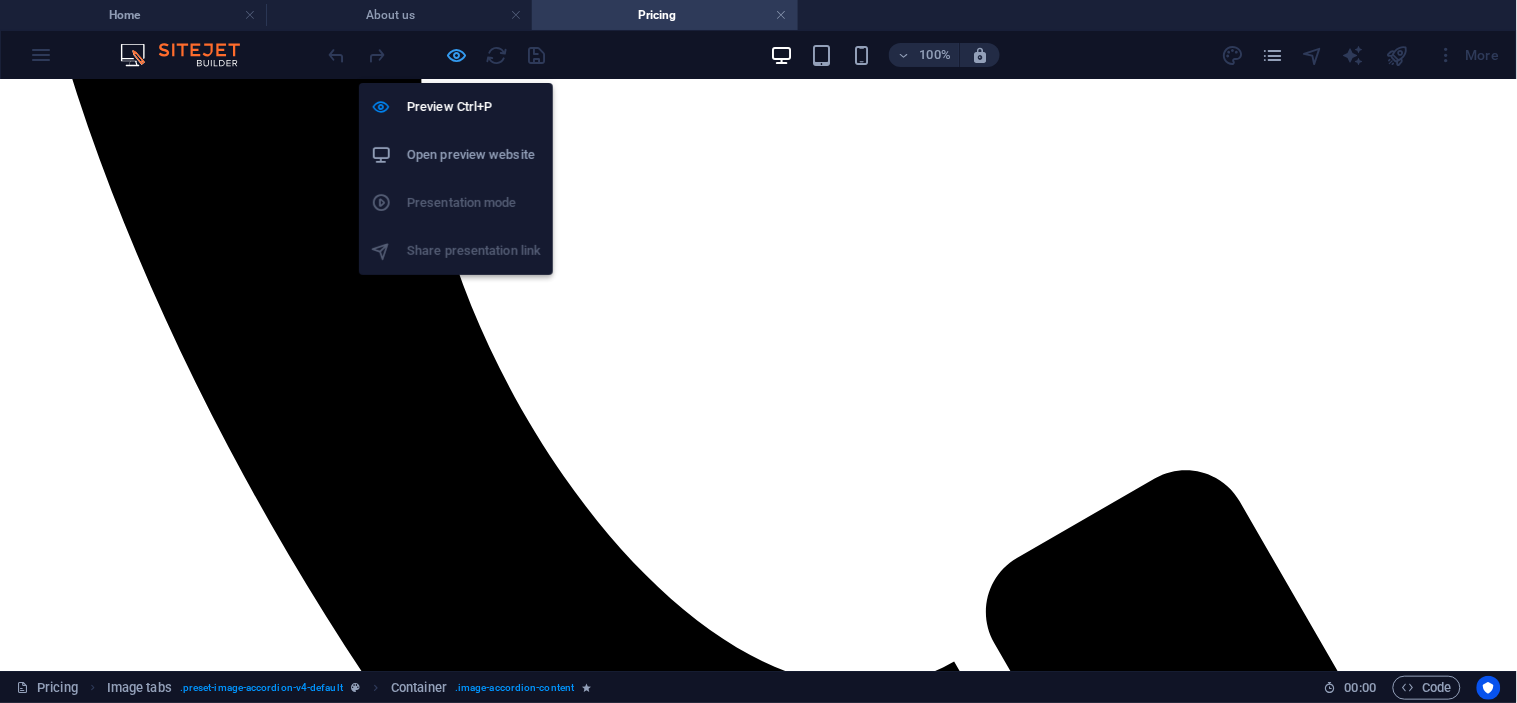 click at bounding box center (457, 55) 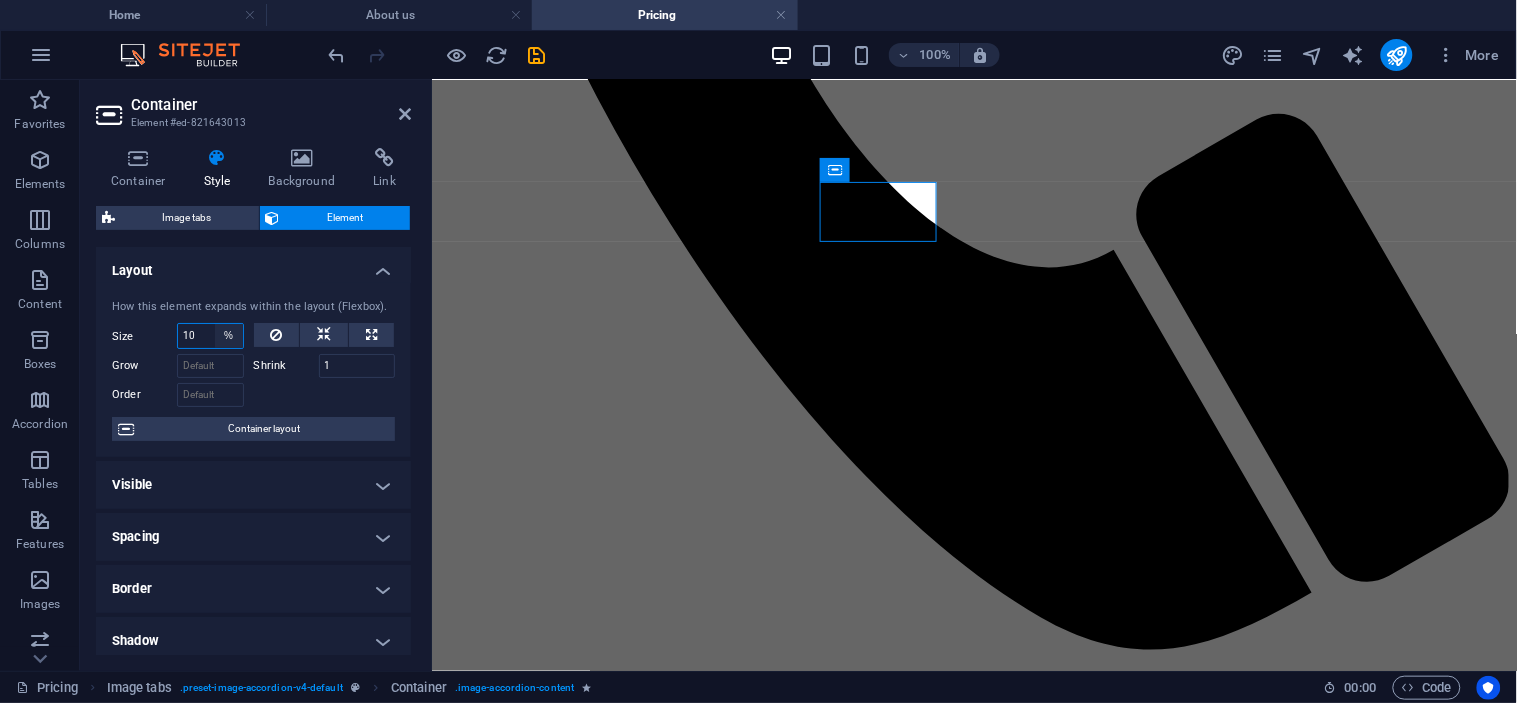 click on "Default auto px % 1/1 1/2 1/3 1/4 1/5 1/6 1/7 1/8 1/9 1/10" at bounding box center (229, 336) 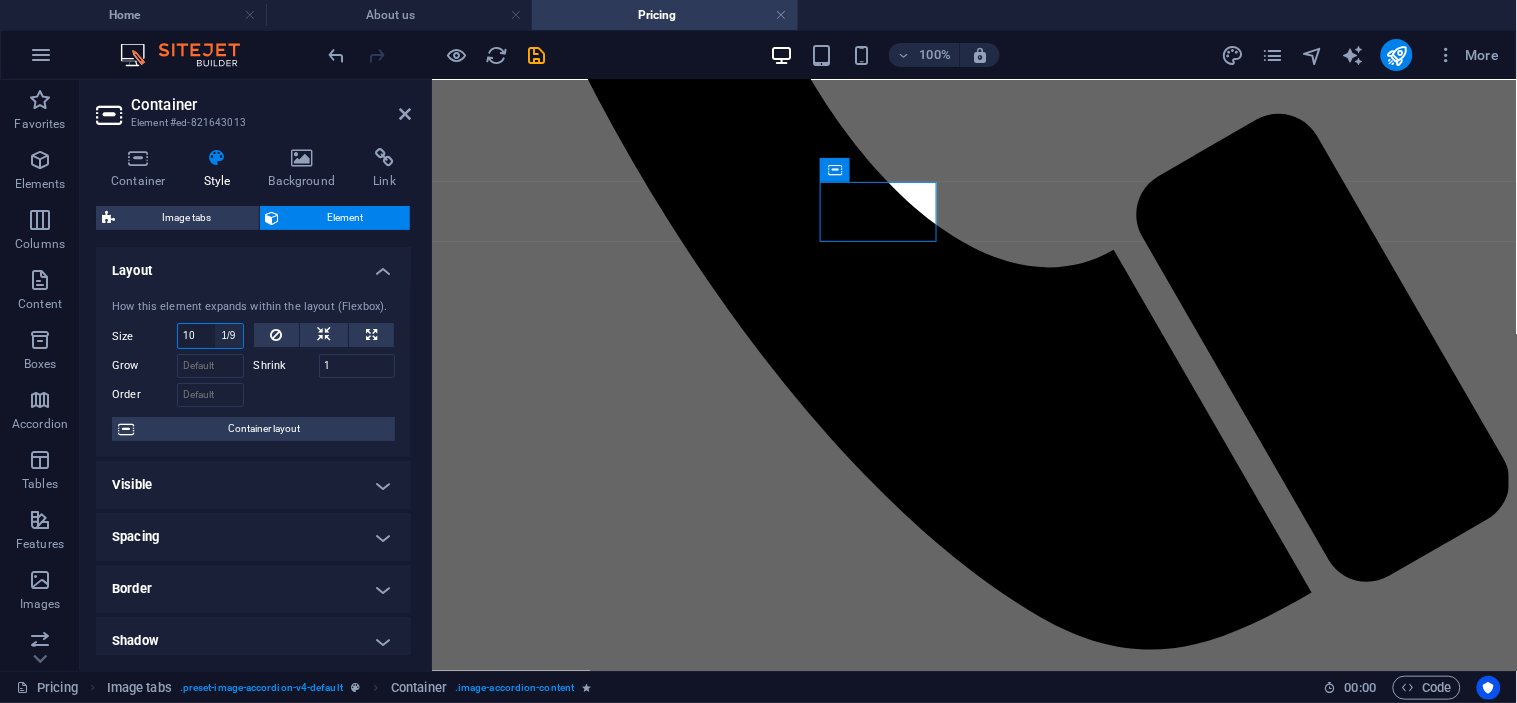 click on "Default auto px % 1/1 1/2 1/3 1/4 1/5 1/6 1/7 1/8 1/9 1/10" at bounding box center (229, 336) 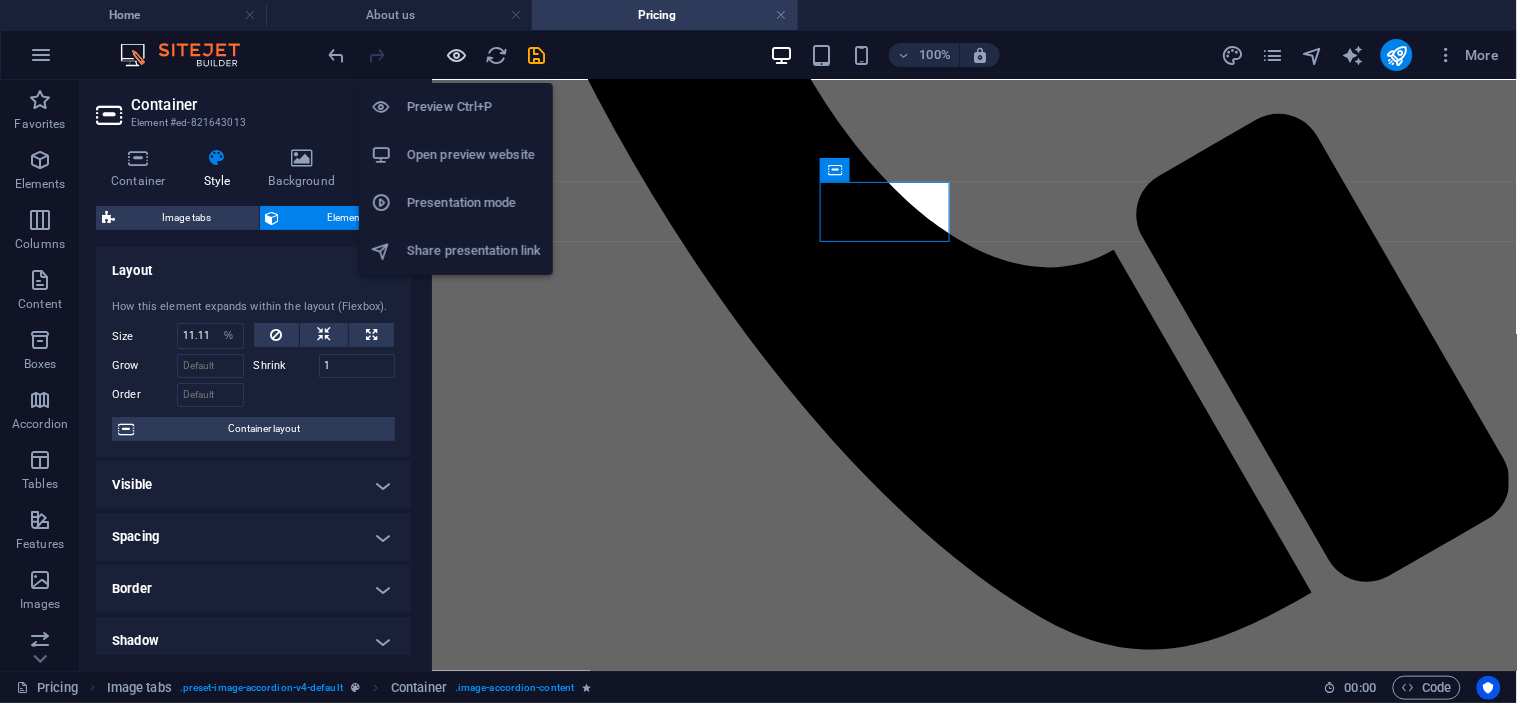 click at bounding box center (457, 55) 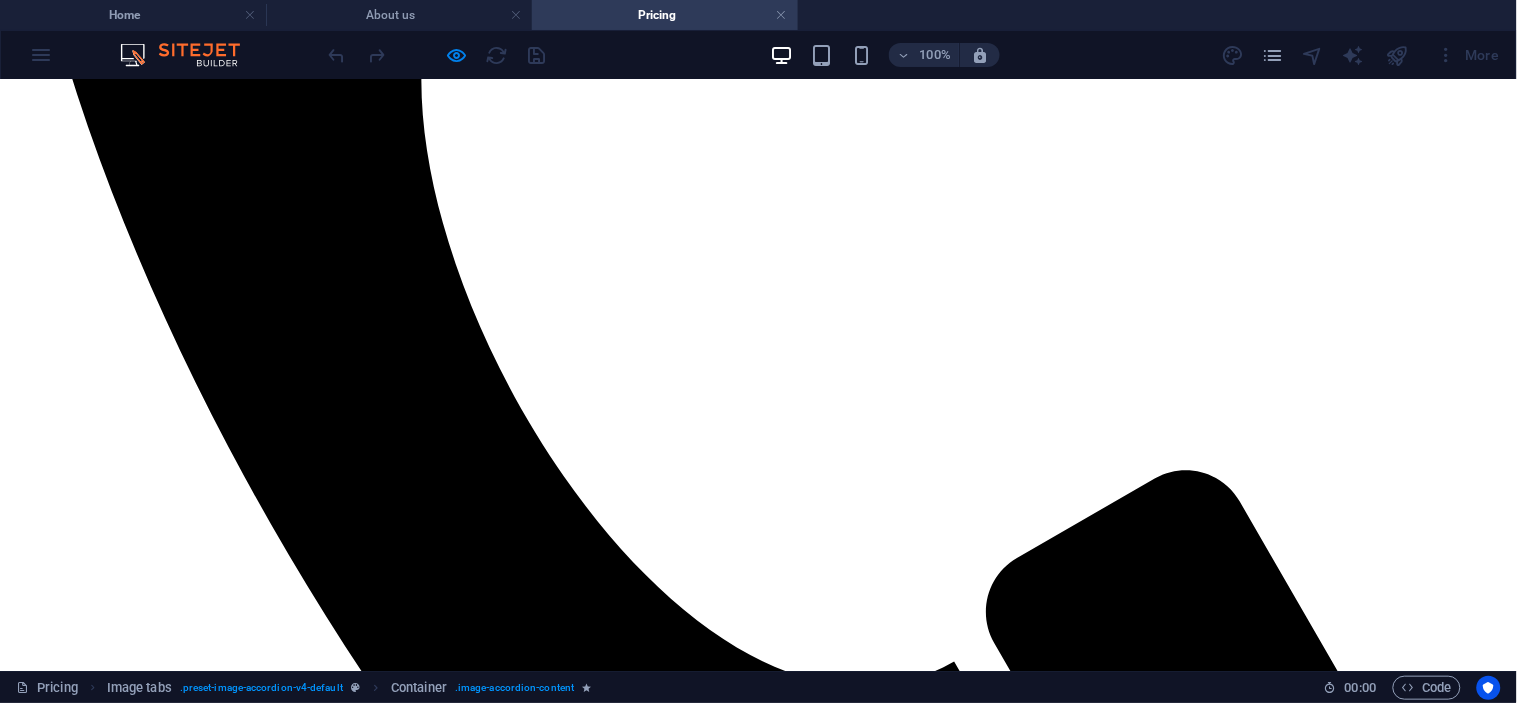 click on "PNG PORTS" at bounding box center [758, 2743] 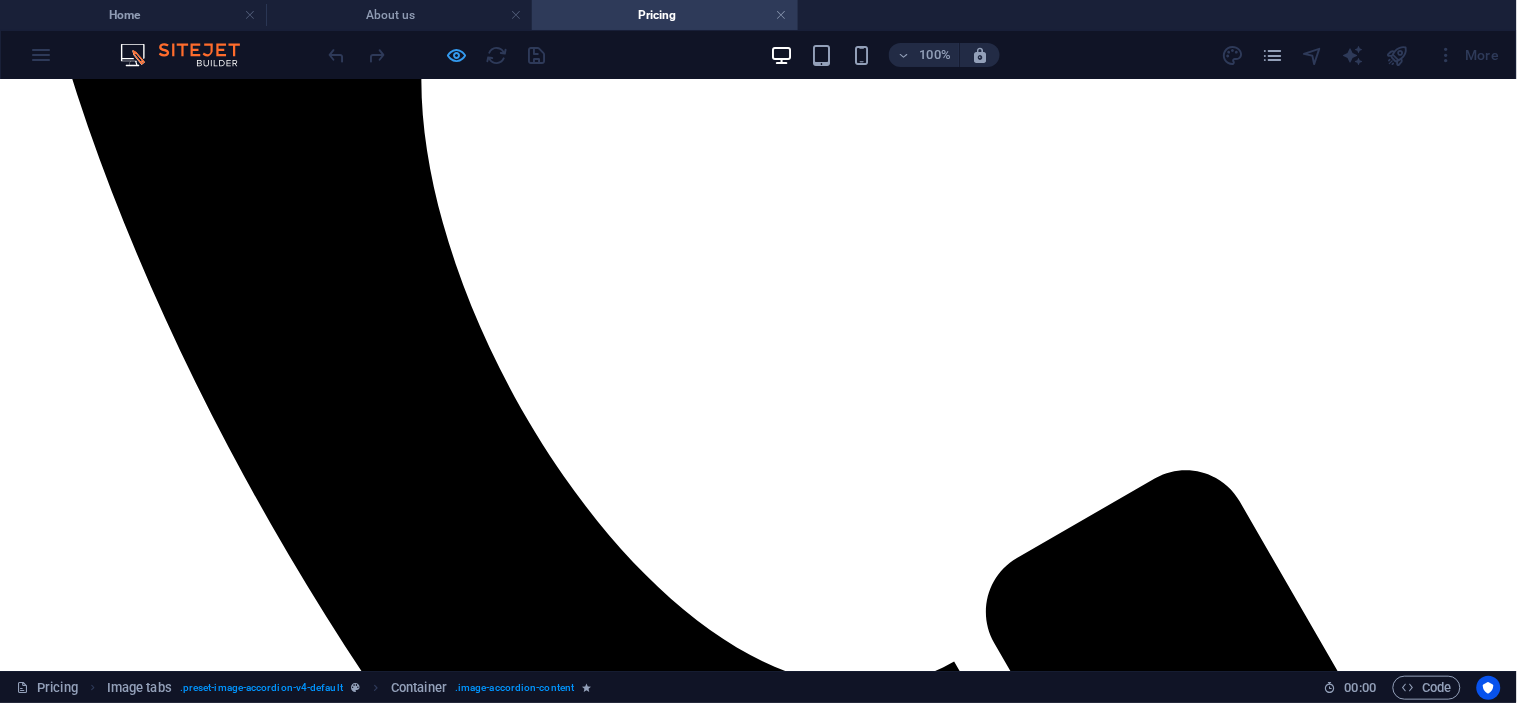 drag, startPoint x: 474, startPoint y: 57, endPoint x: 446, endPoint y: 60, distance: 28.160255 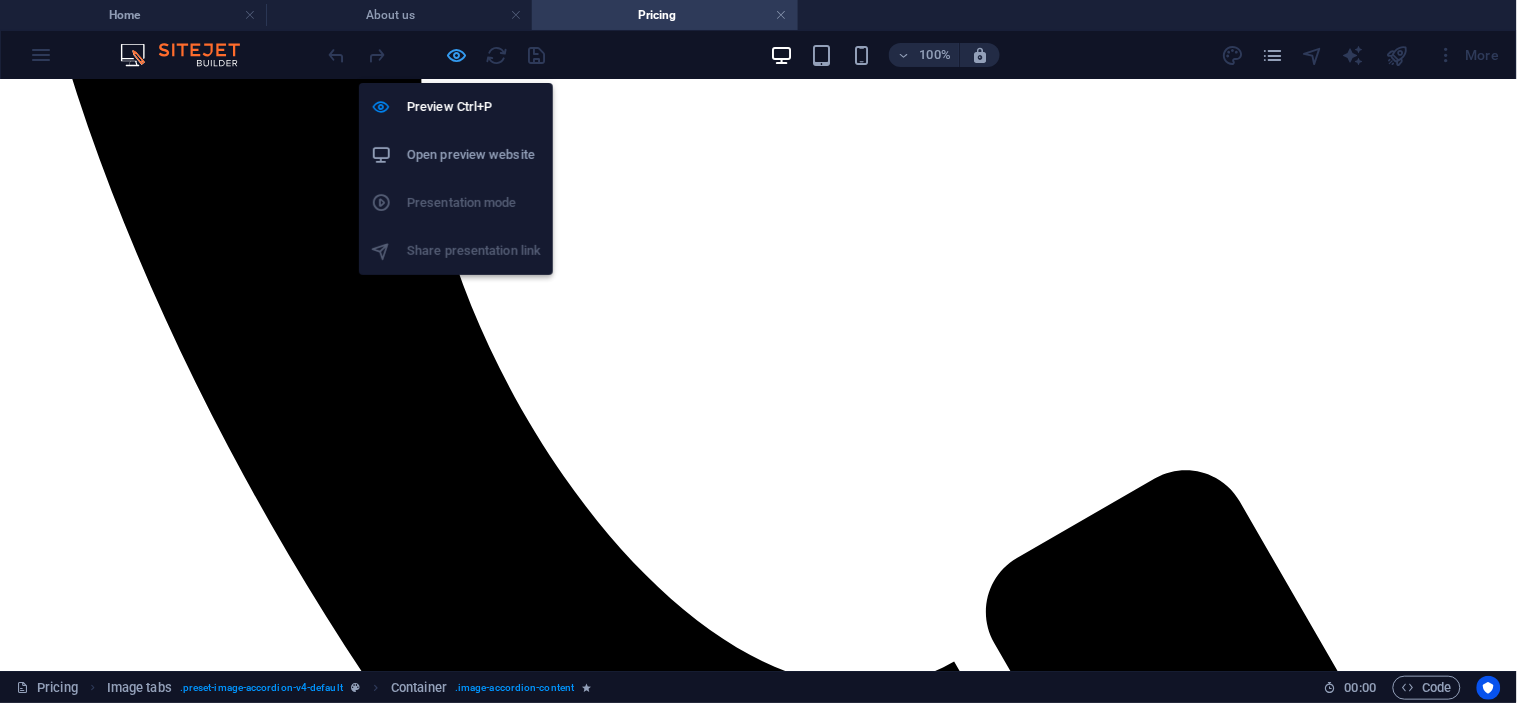 click at bounding box center [457, 55] 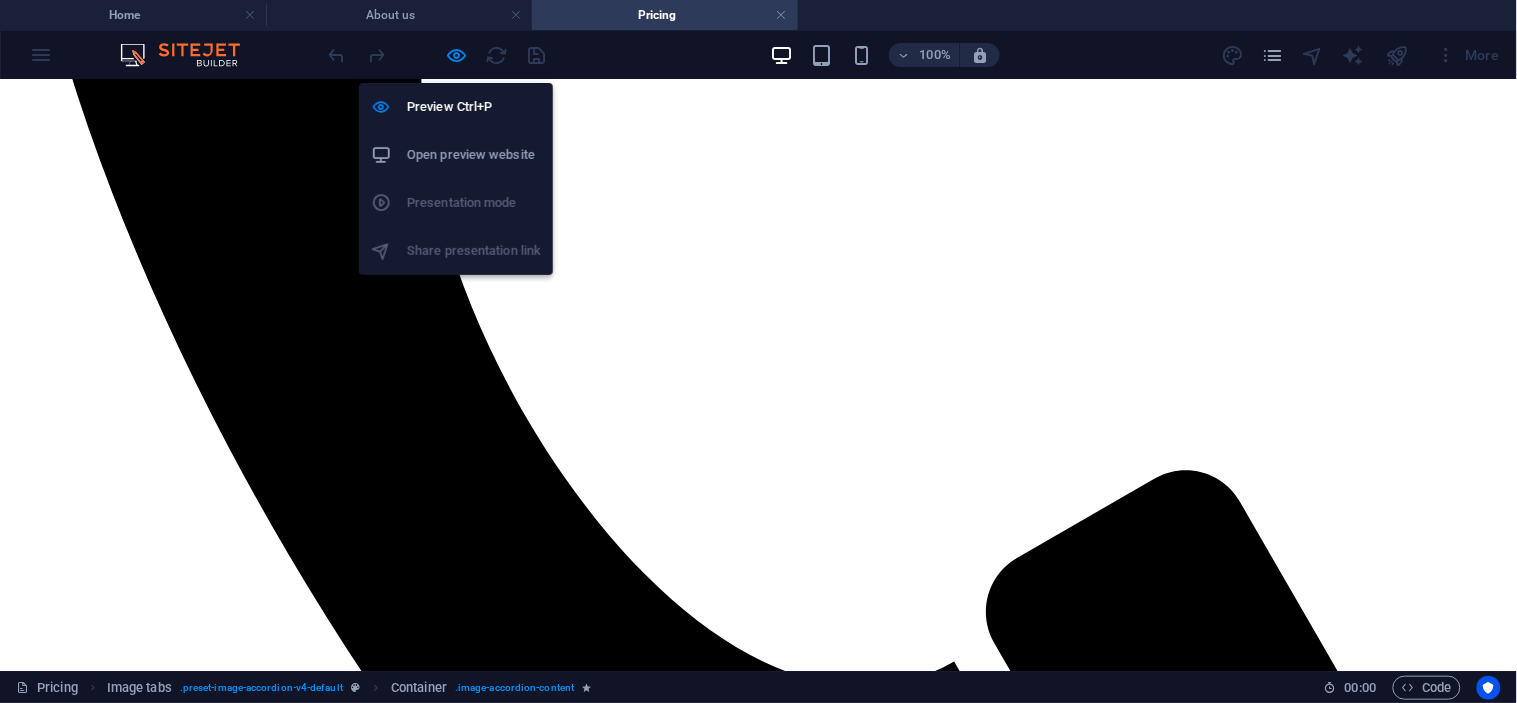select on "%" 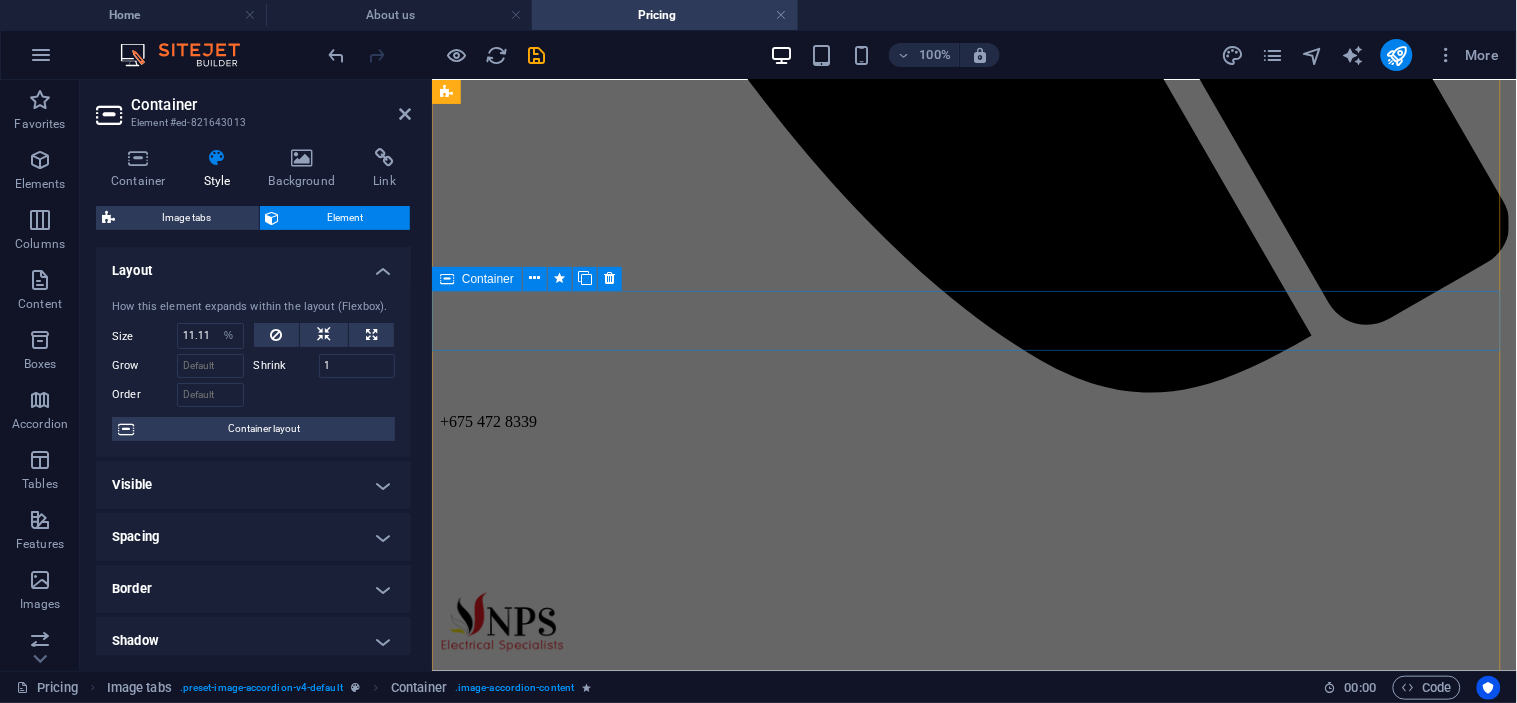scroll, scrollTop: 1207, scrollLeft: 0, axis: vertical 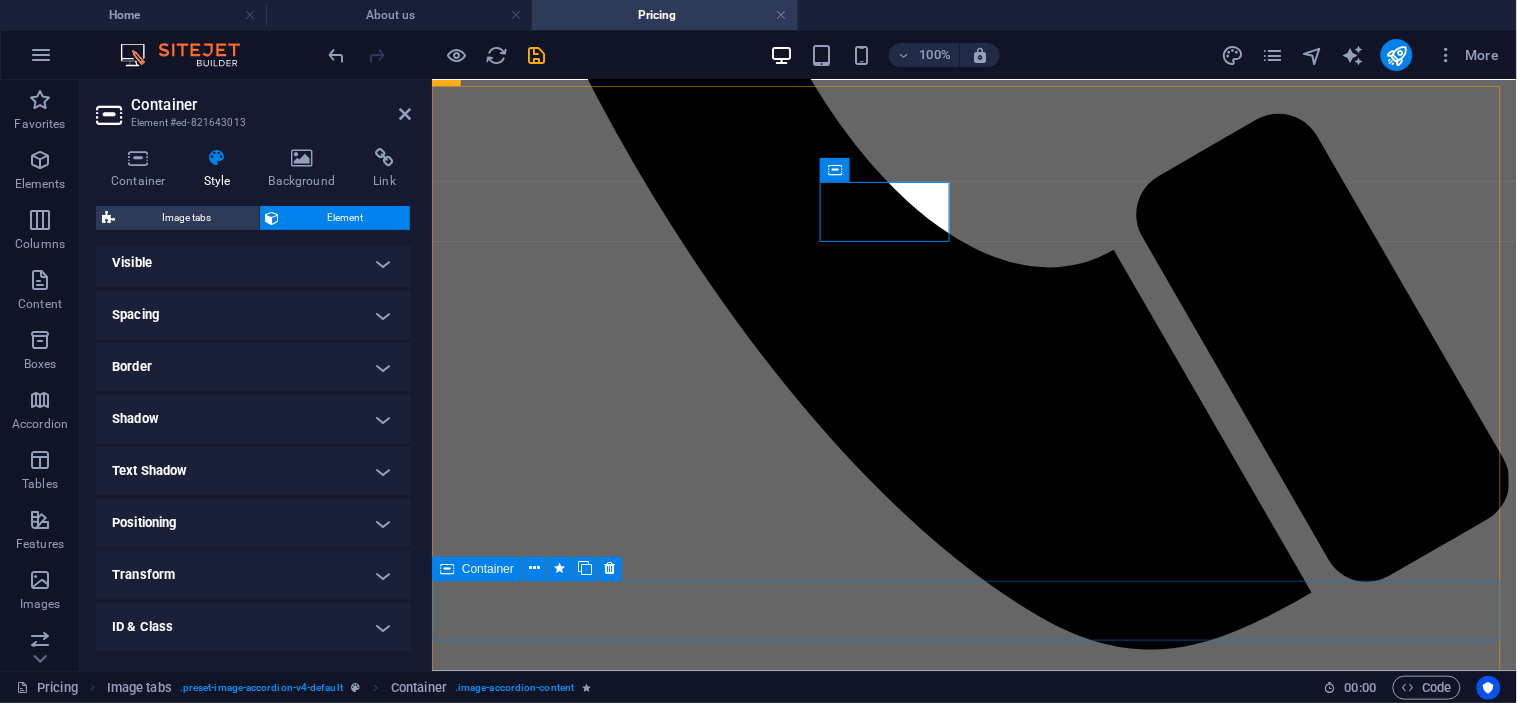 click on "Drop content here or  Add elements  Paste clipboard" at bounding box center (973, 2867) 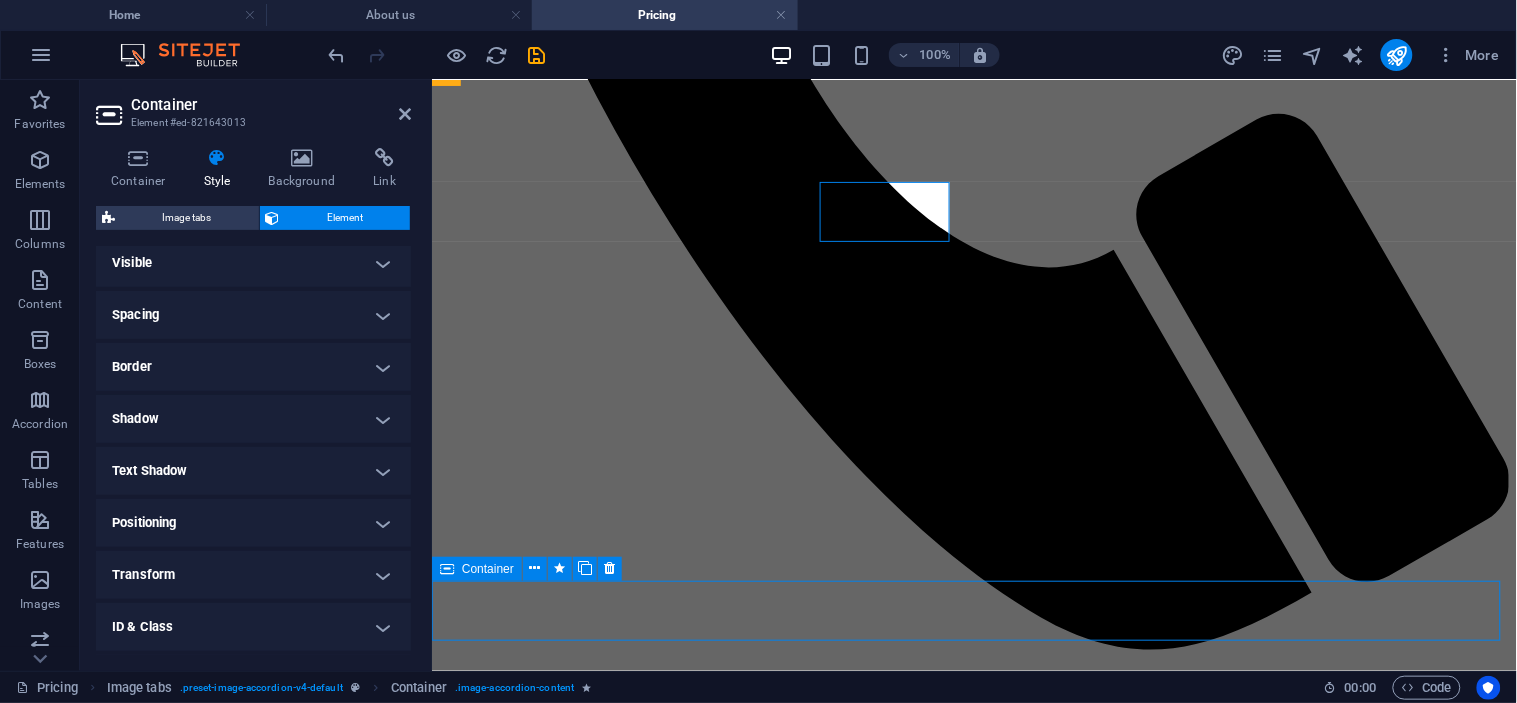 click on "Drop content here or  Add elements  Paste clipboard" at bounding box center (973, 2867) 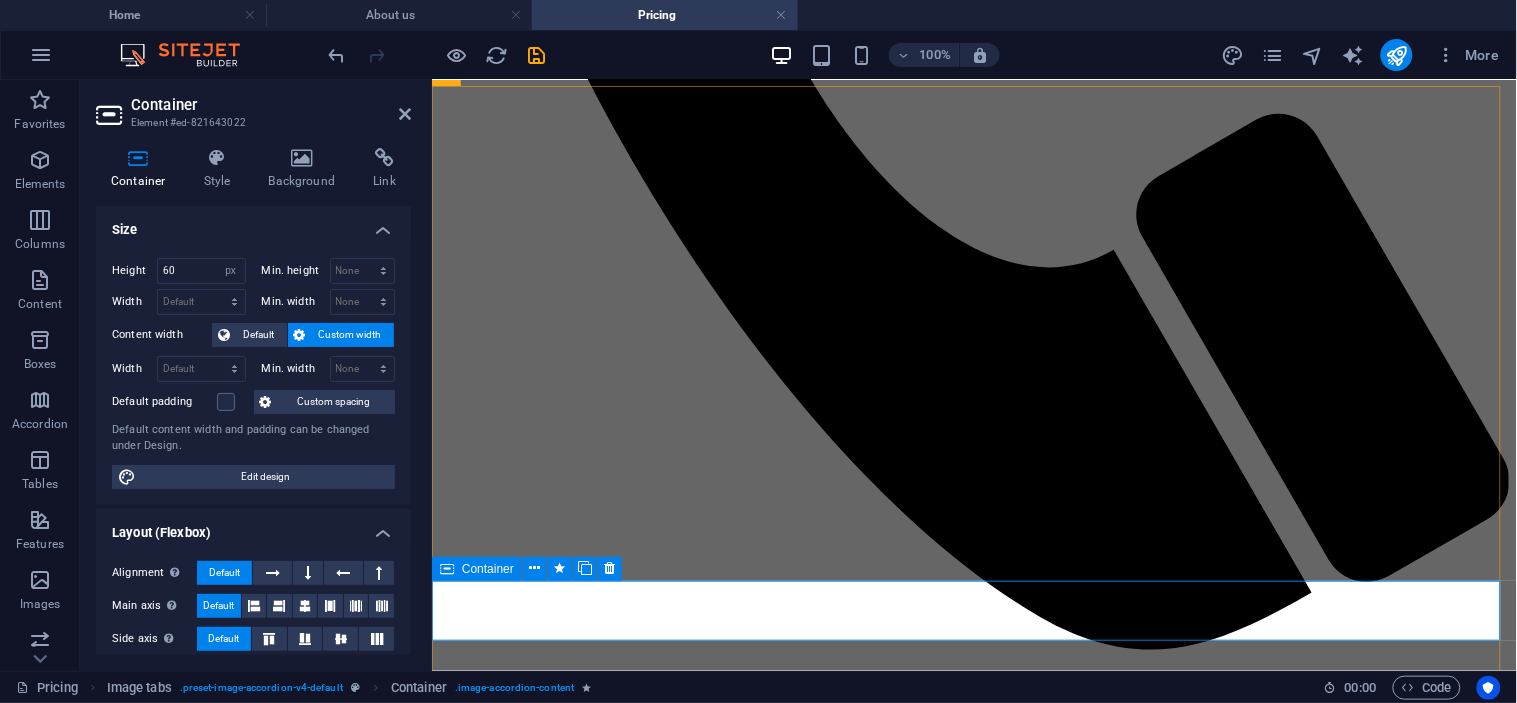 click on "Drop content here or  Add elements  Paste clipboard" at bounding box center (973, 2867) 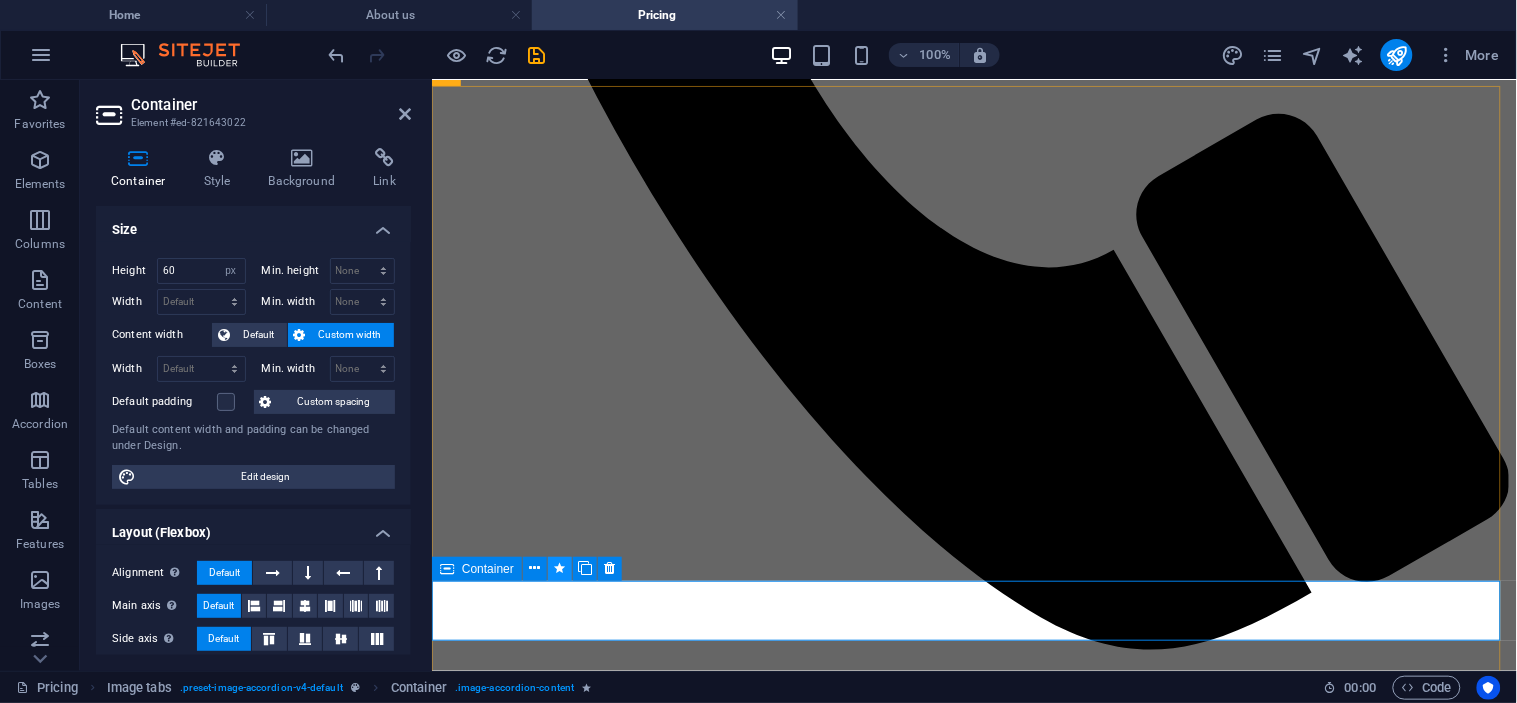 click at bounding box center (560, 568) 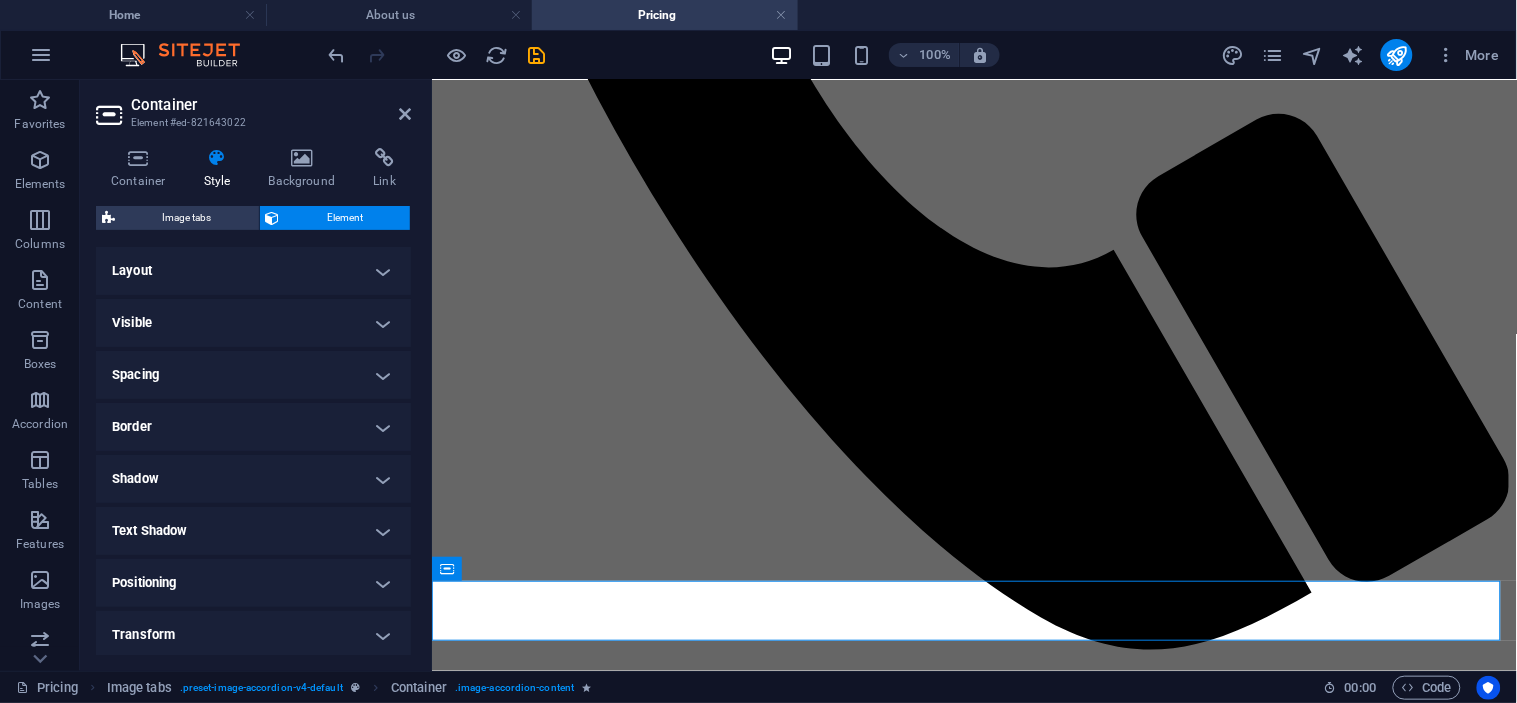 click on "Layout" at bounding box center (253, 271) 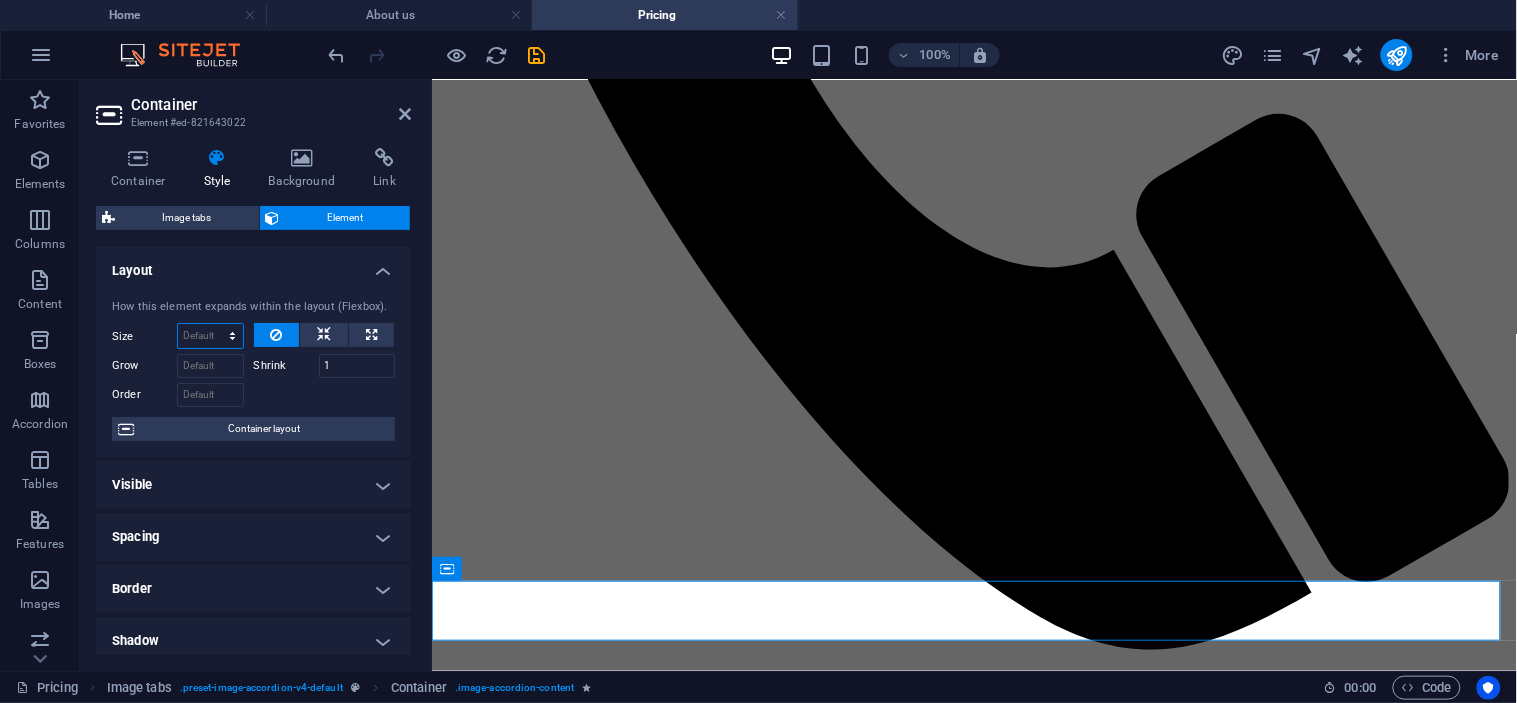 click on "Default auto px % 1/1 1/2 1/3 1/4 1/5 1/6 1/7 1/8 1/9 1/10" at bounding box center [210, 336] 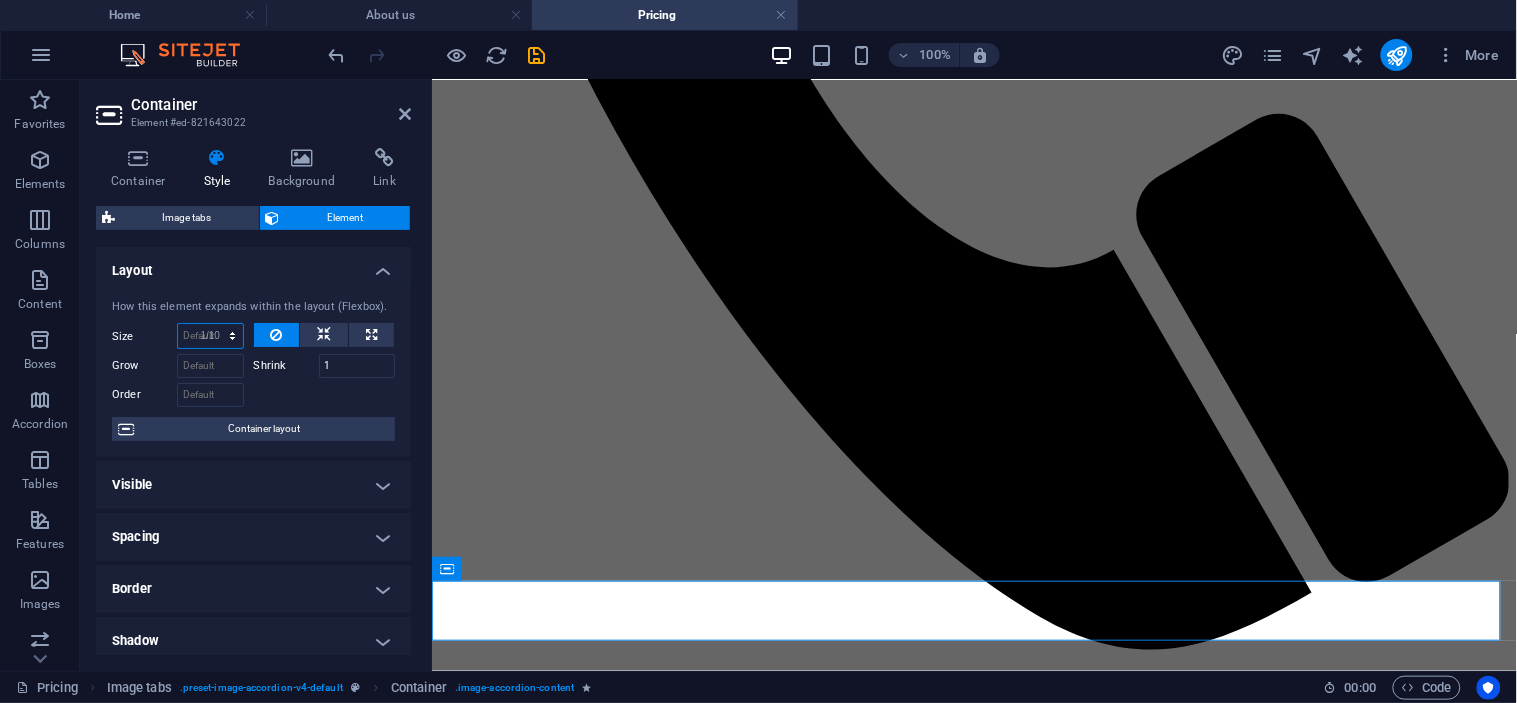 click on "Default auto px % 1/1 1/2 1/3 1/4 1/5 1/6 1/7 1/8 1/9 1/10" at bounding box center [210, 336] 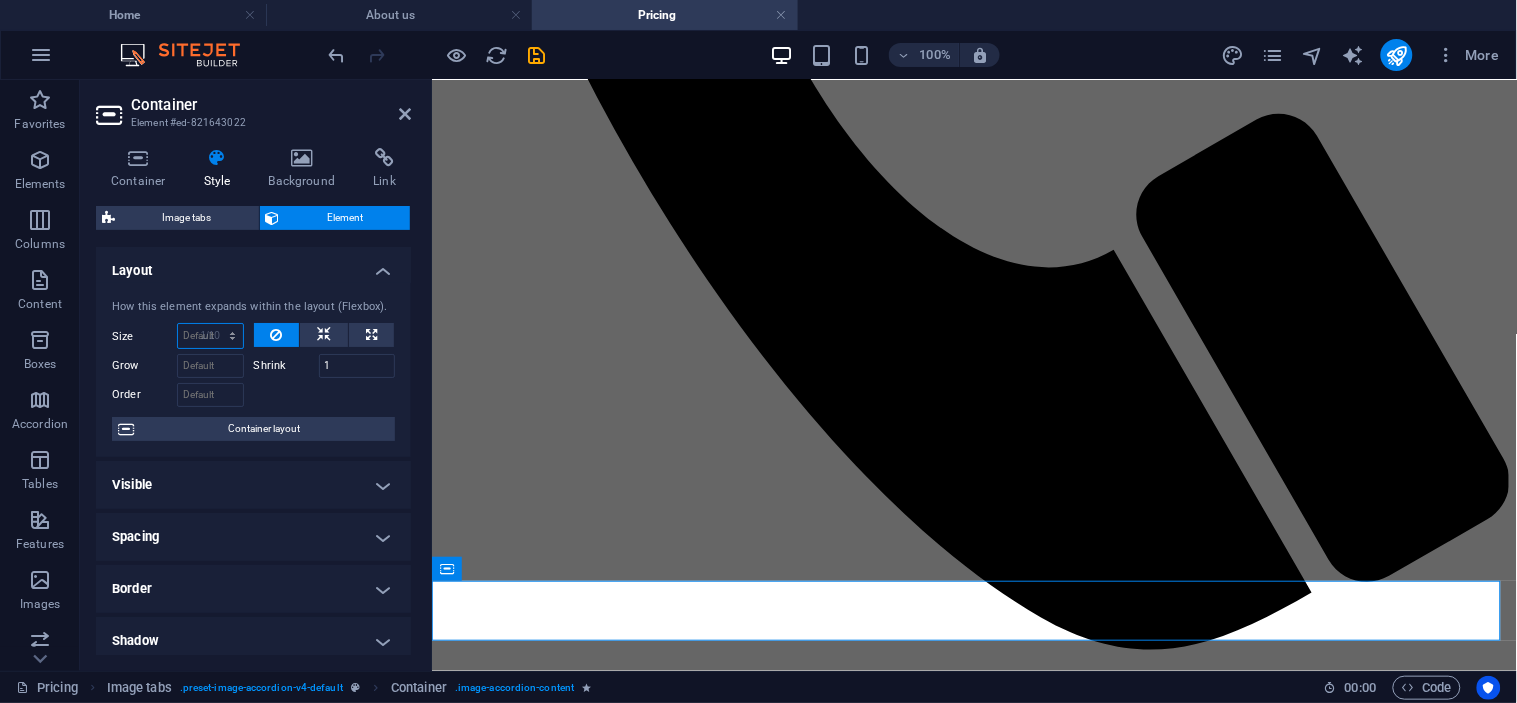 type on "10" 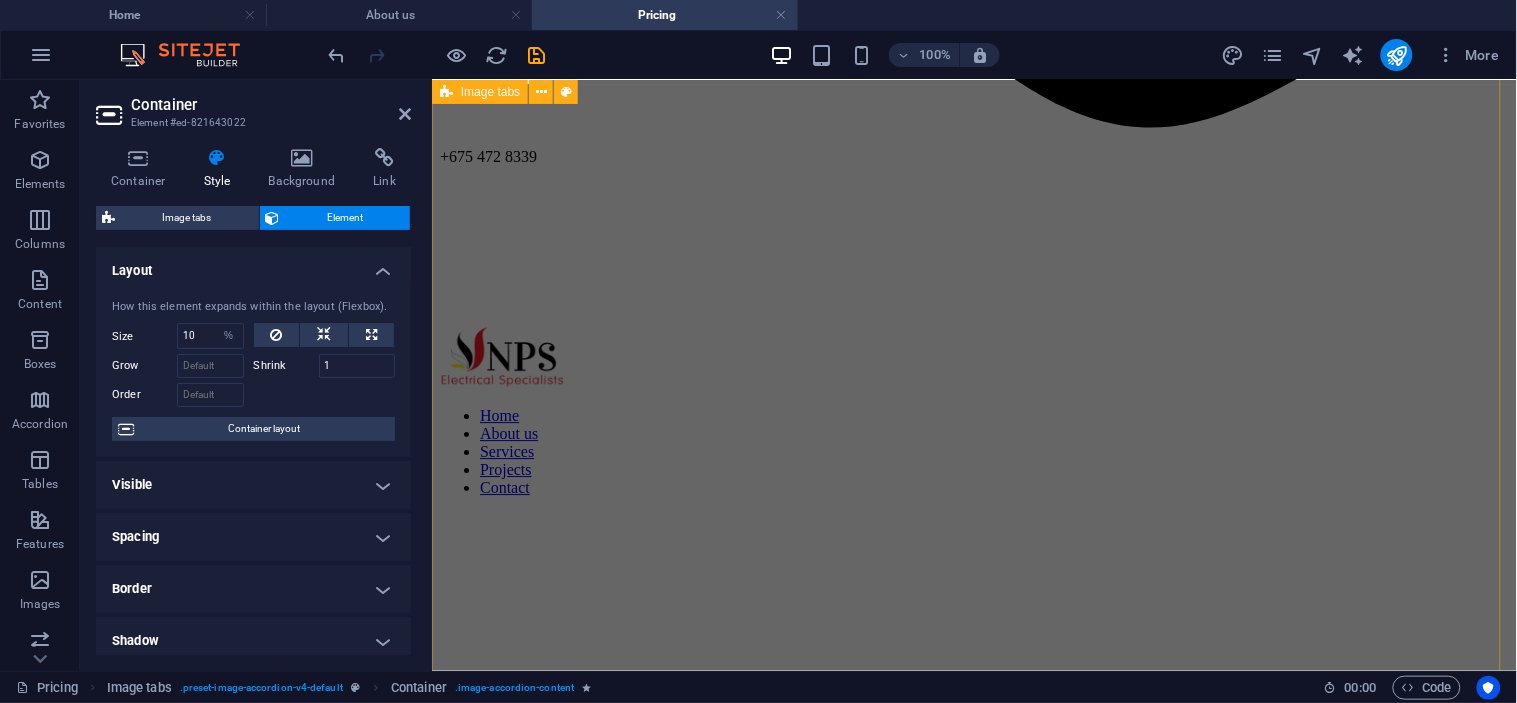 scroll, scrollTop: 1430, scrollLeft: 0, axis: vertical 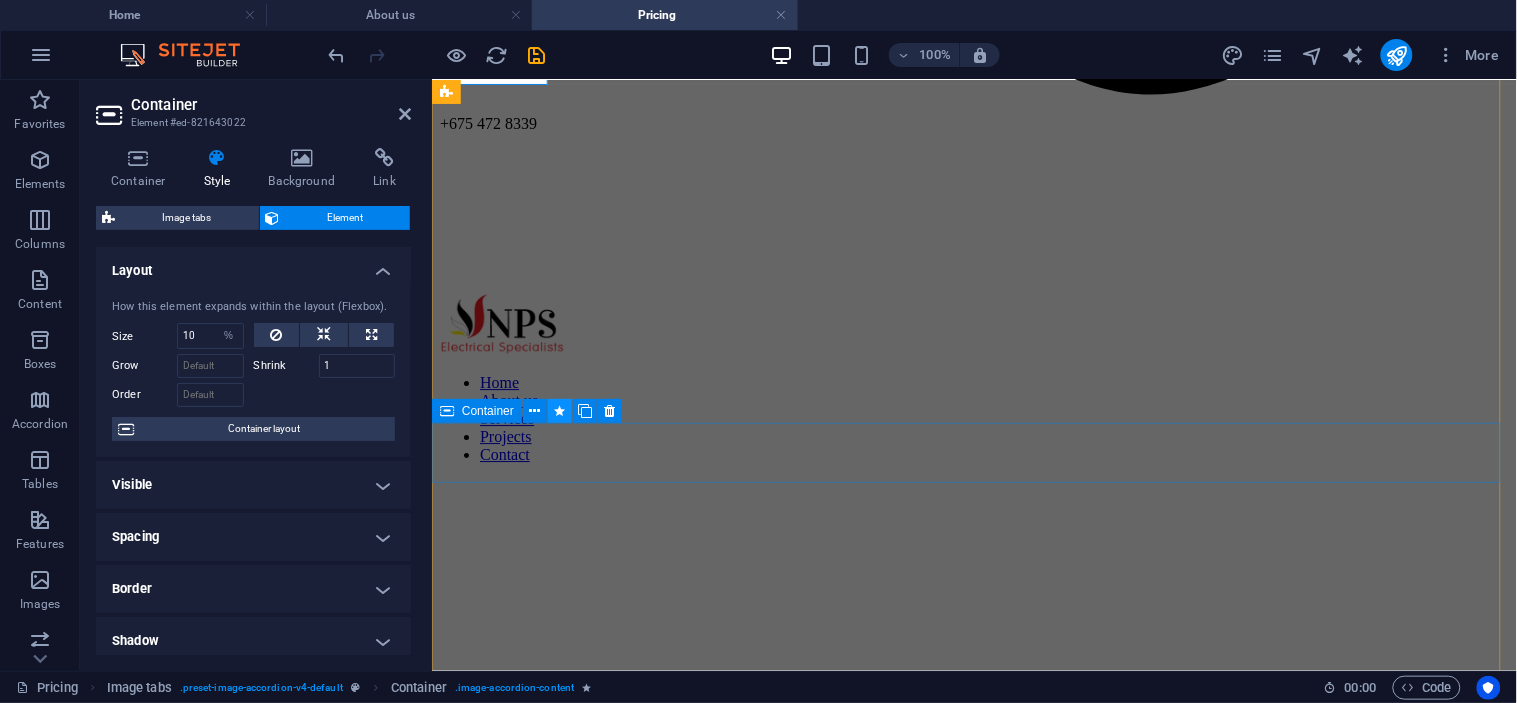 click at bounding box center (560, 411) 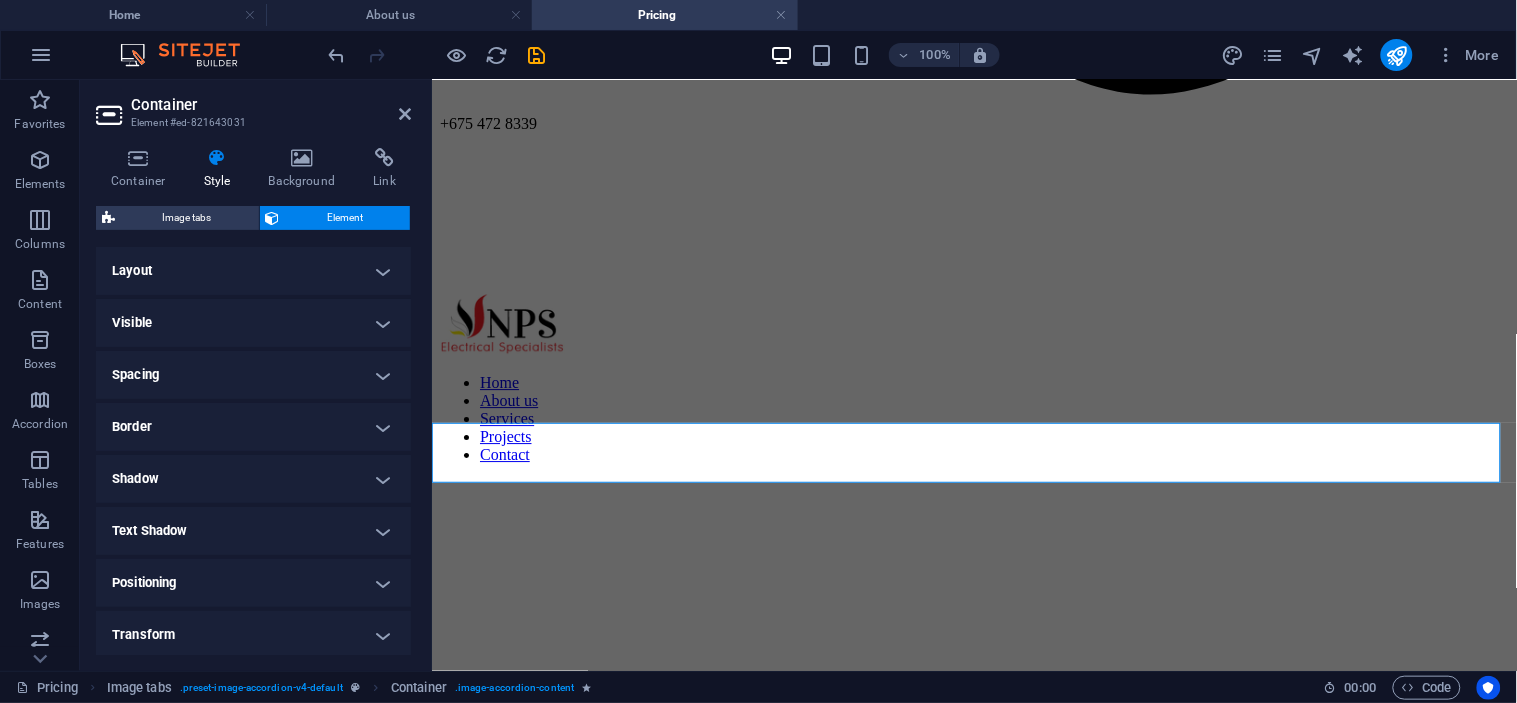 click on "Layout" at bounding box center (253, 271) 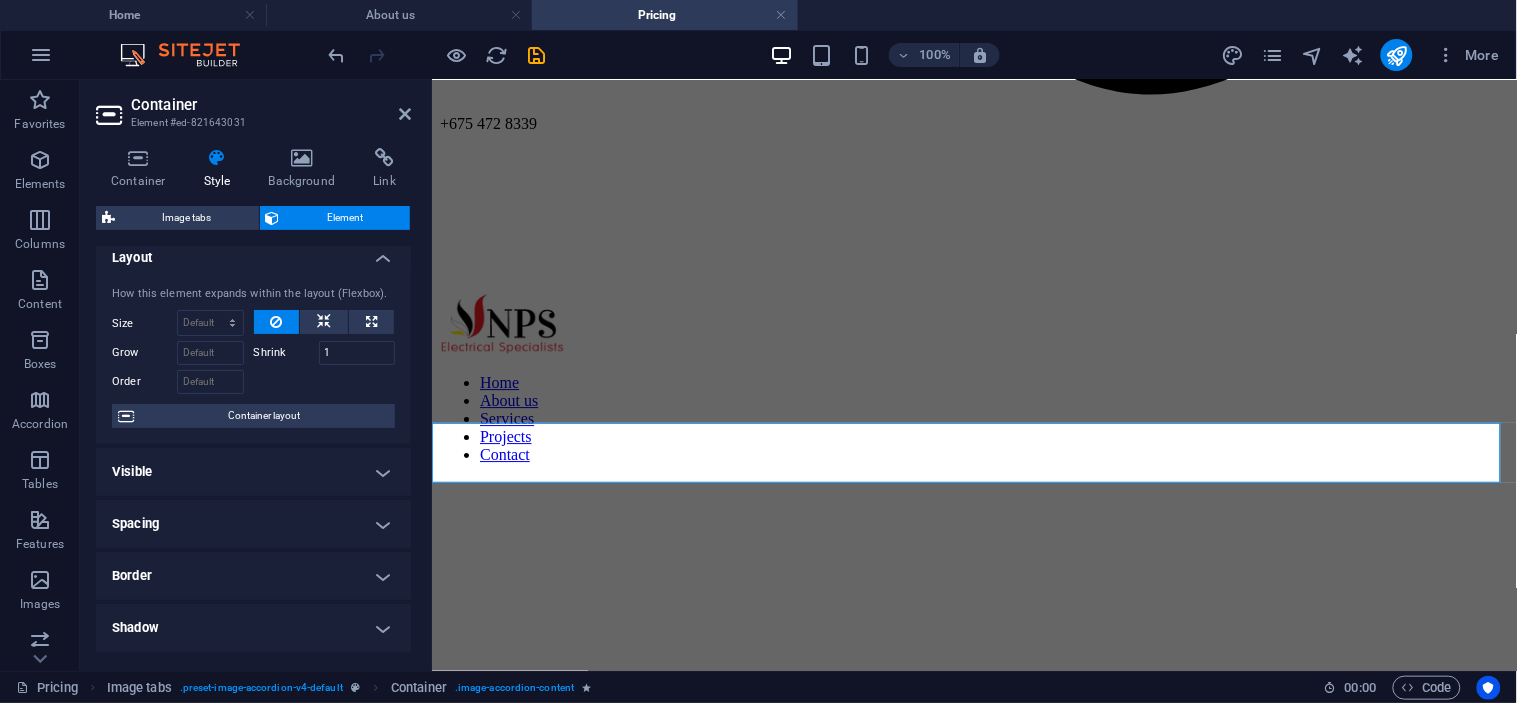scroll, scrollTop: 0, scrollLeft: 0, axis: both 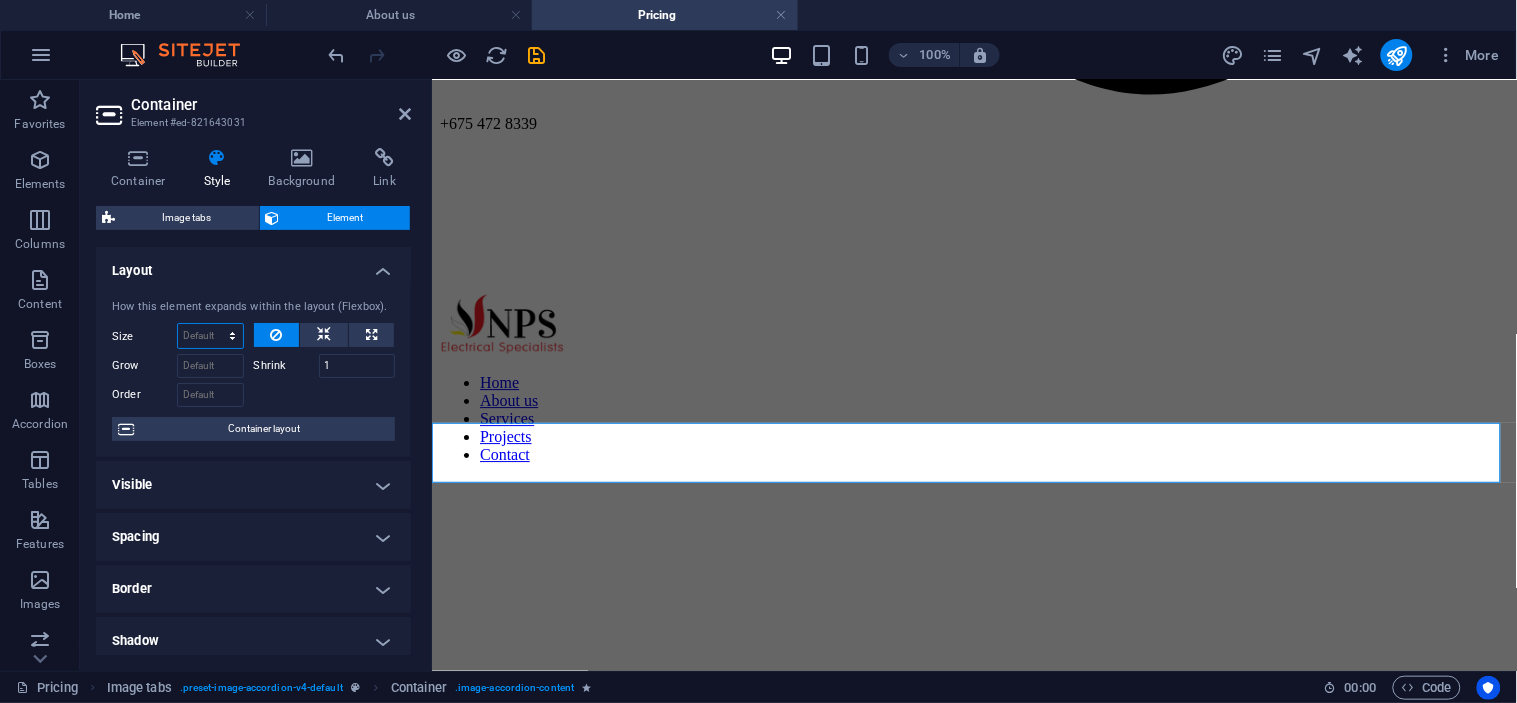 click on "Default auto px % 1/1 1/2 1/3 1/4 1/5 1/6 1/7 1/8 1/9 1/10" at bounding box center (210, 336) 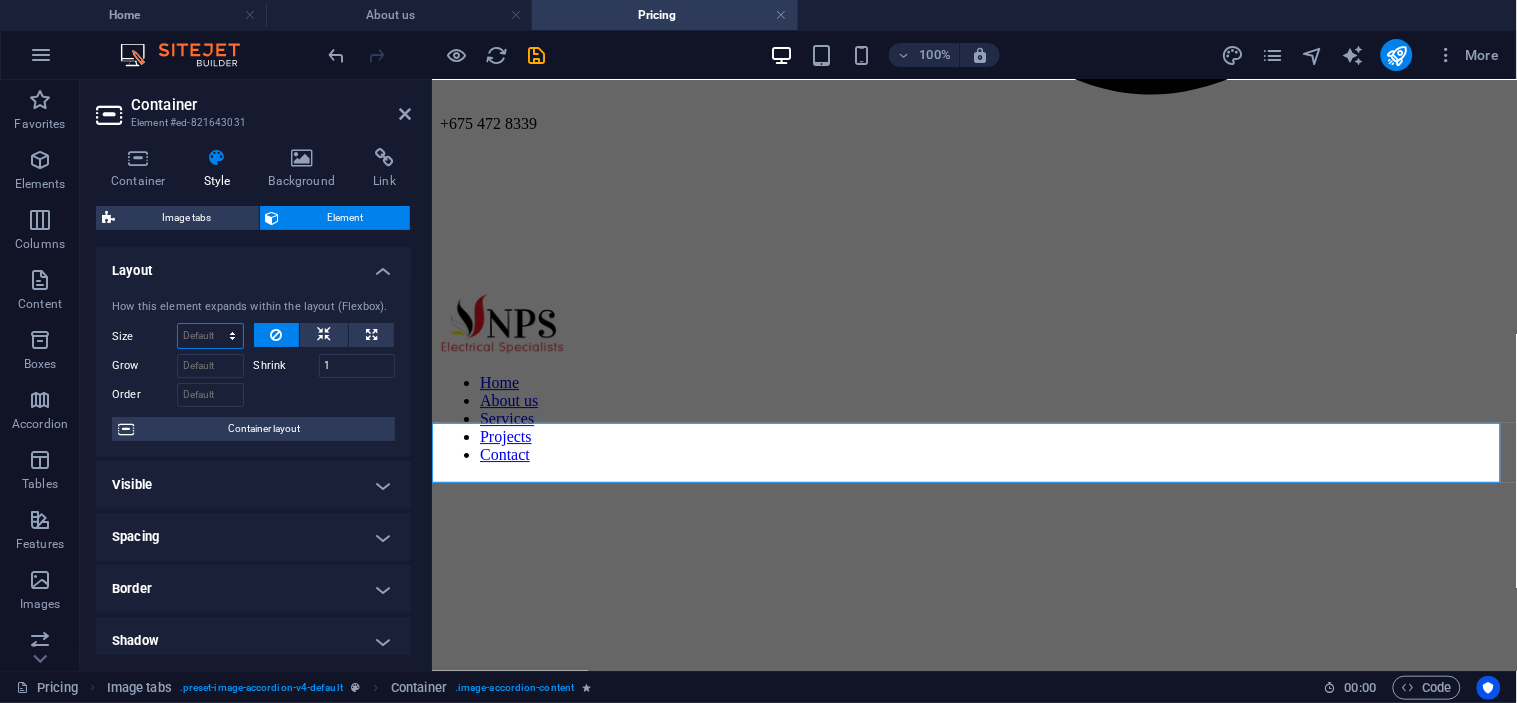 select on "1/10" 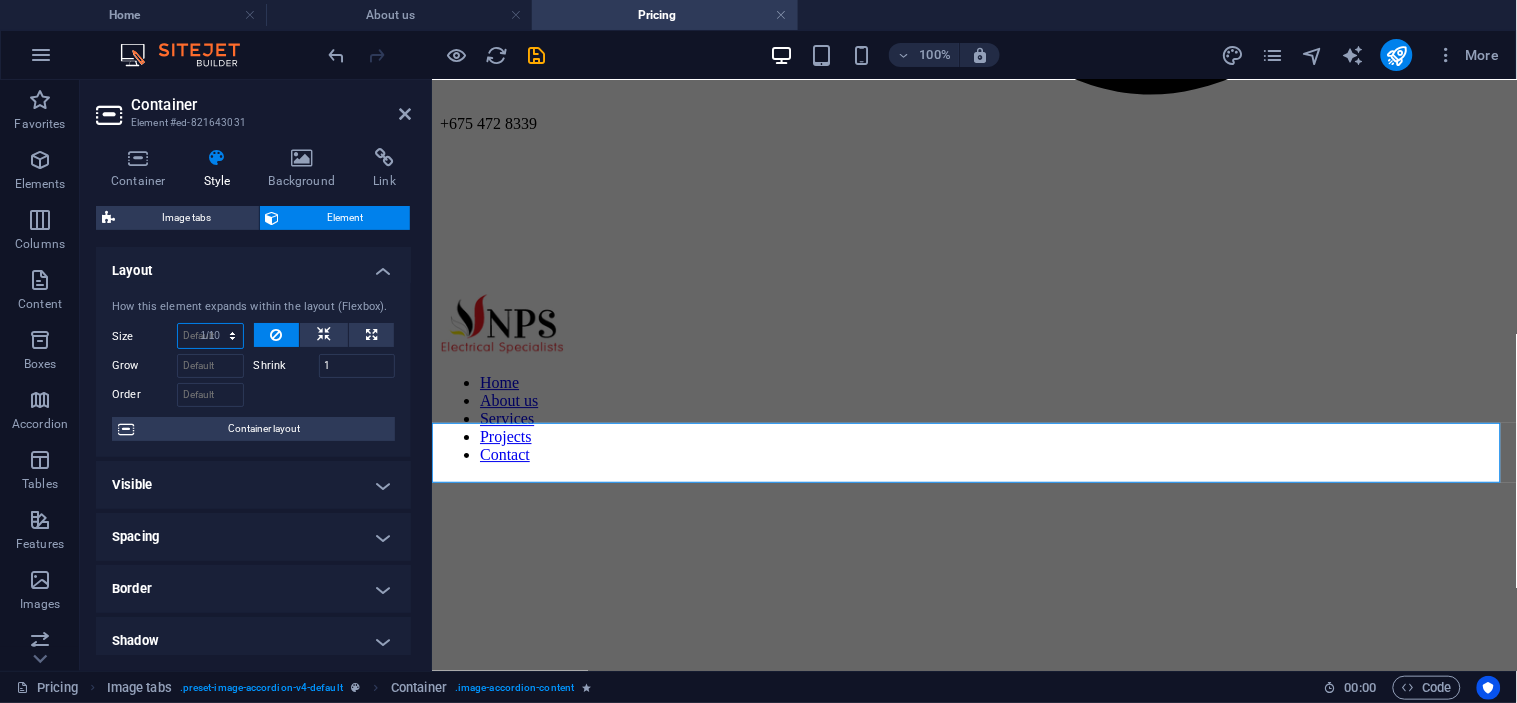 click on "Default auto px % 1/1 1/2 1/3 1/4 1/5 1/6 1/7 1/8 1/9 1/10" at bounding box center (210, 336) 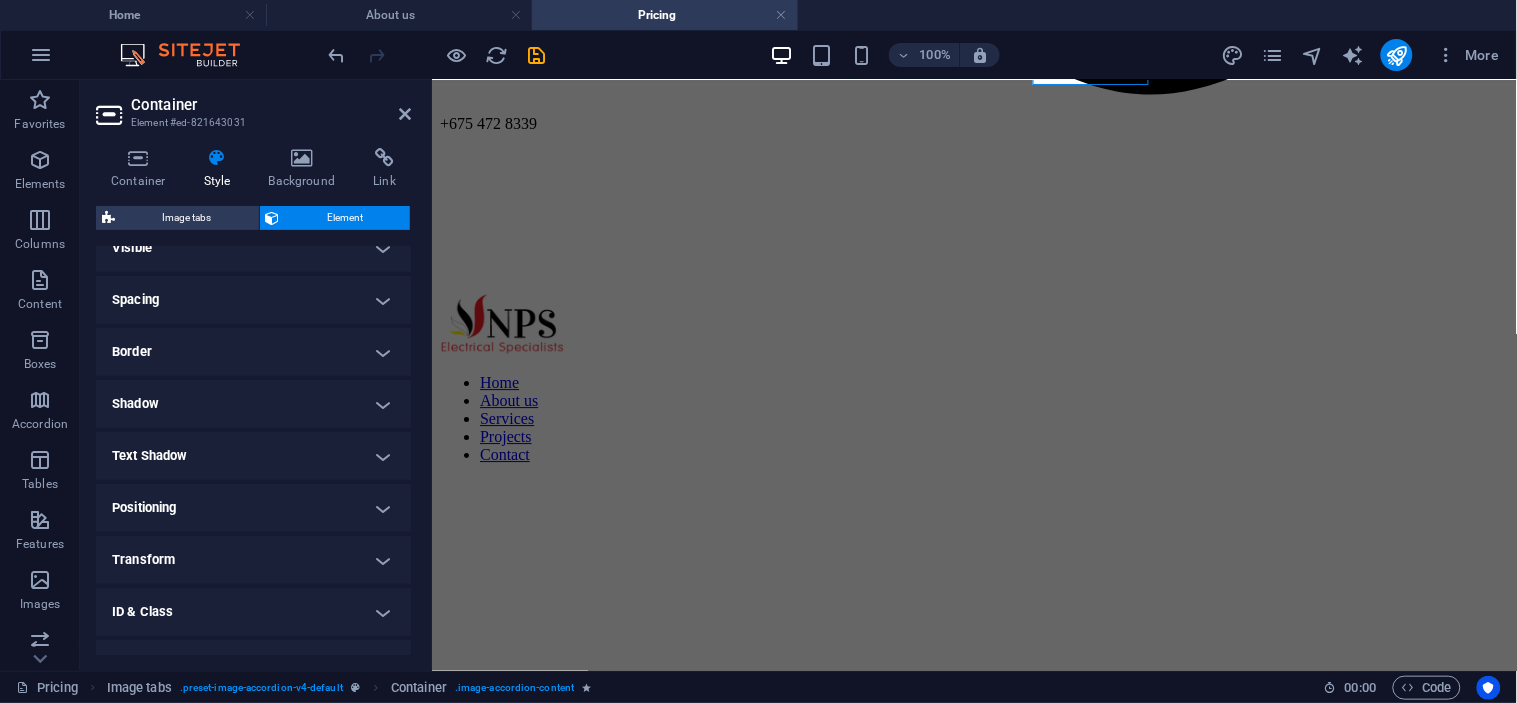 scroll, scrollTop: 333, scrollLeft: 0, axis: vertical 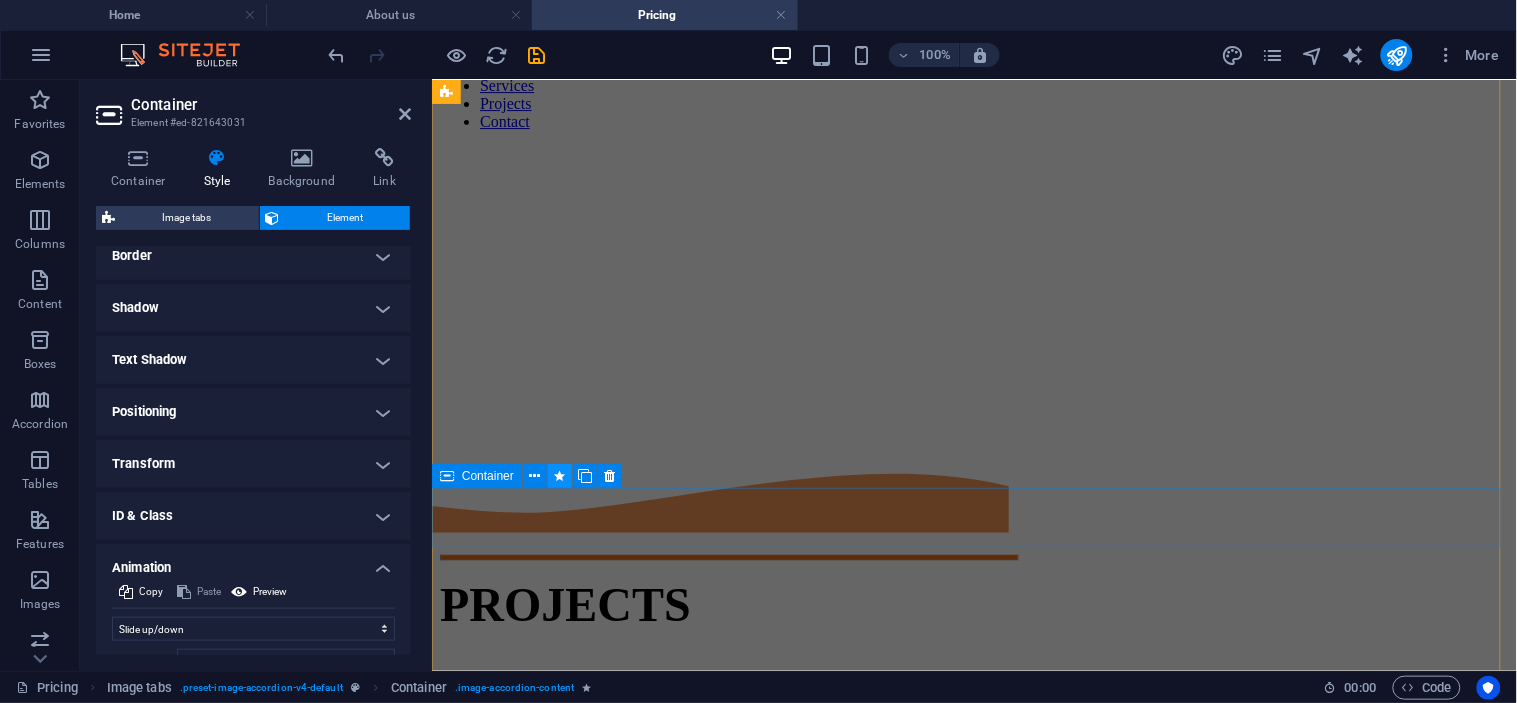 click at bounding box center (560, 476) 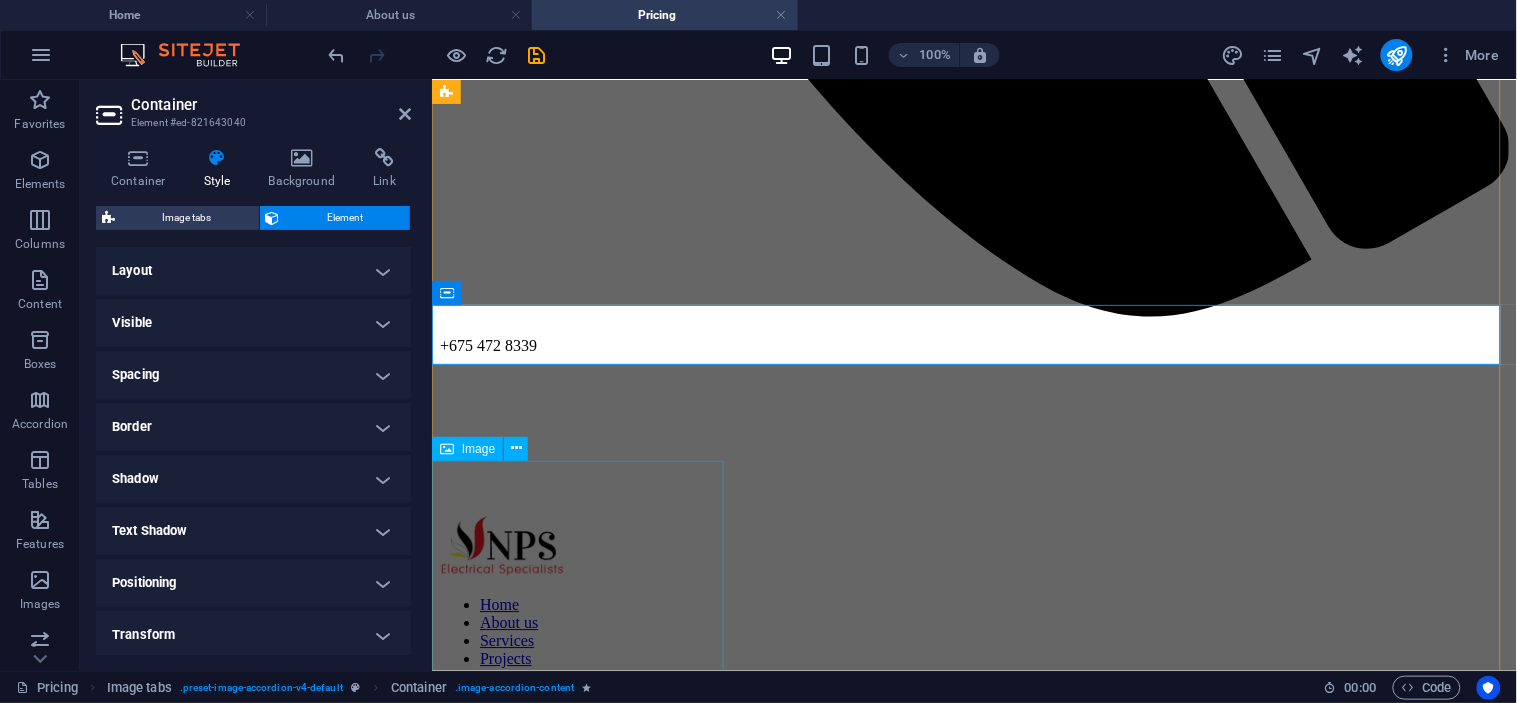 scroll, scrollTop: 1946, scrollLeft: 0, axis: vertical 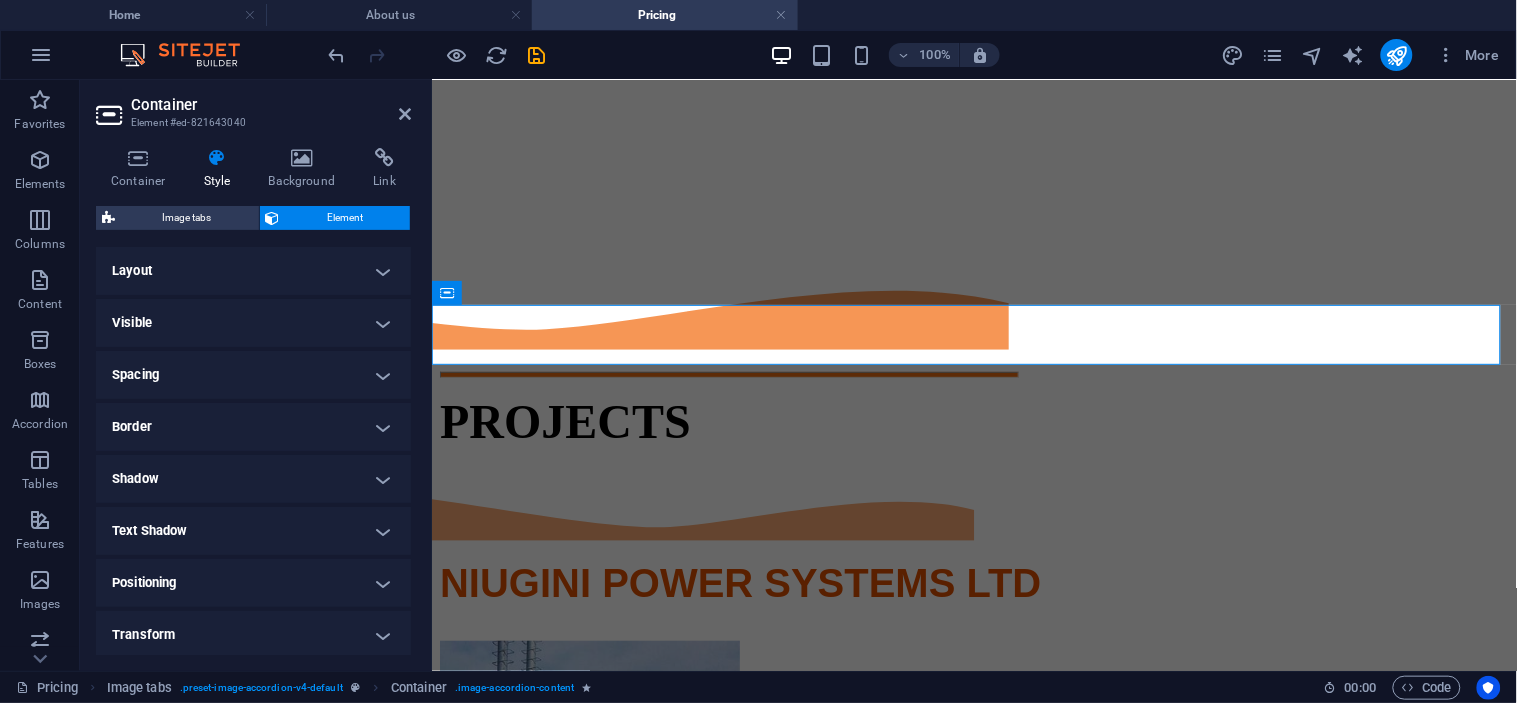 click on "Layout" at bounding box center [253, 271] 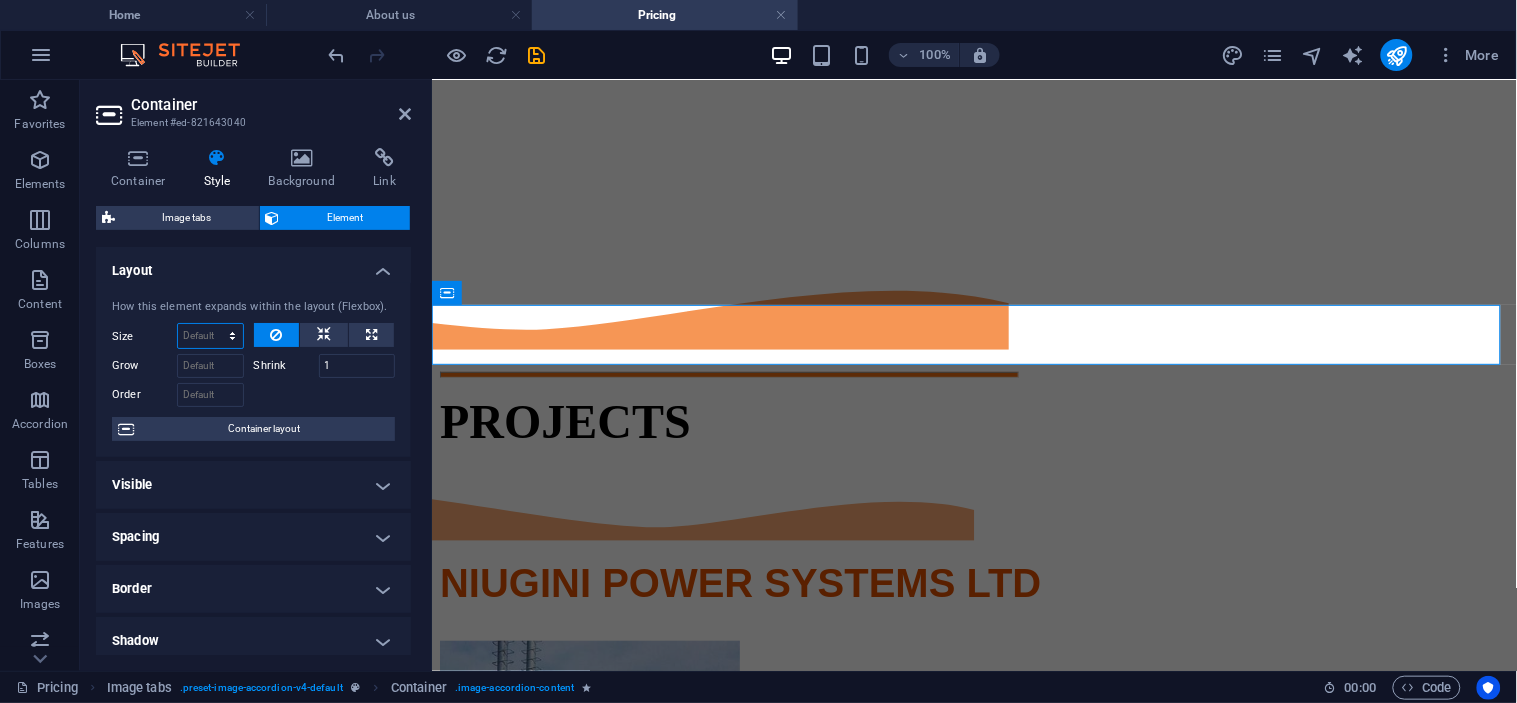 click on "Default auto px % 1/1 1/2 1/3 1/4 1/5 1/6 1/7 1/8 1/9 1/10" at bounding box center [210, 336] 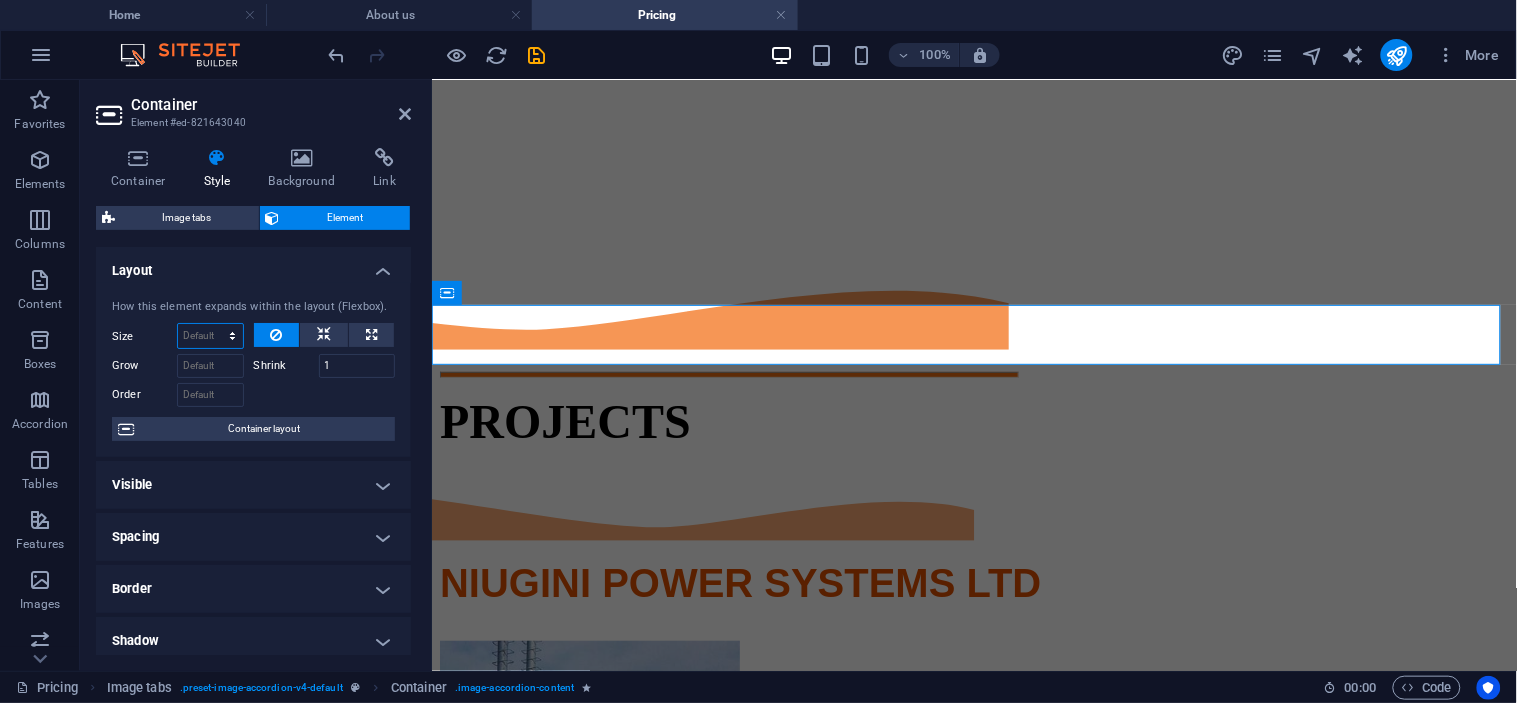 select on "1/10" 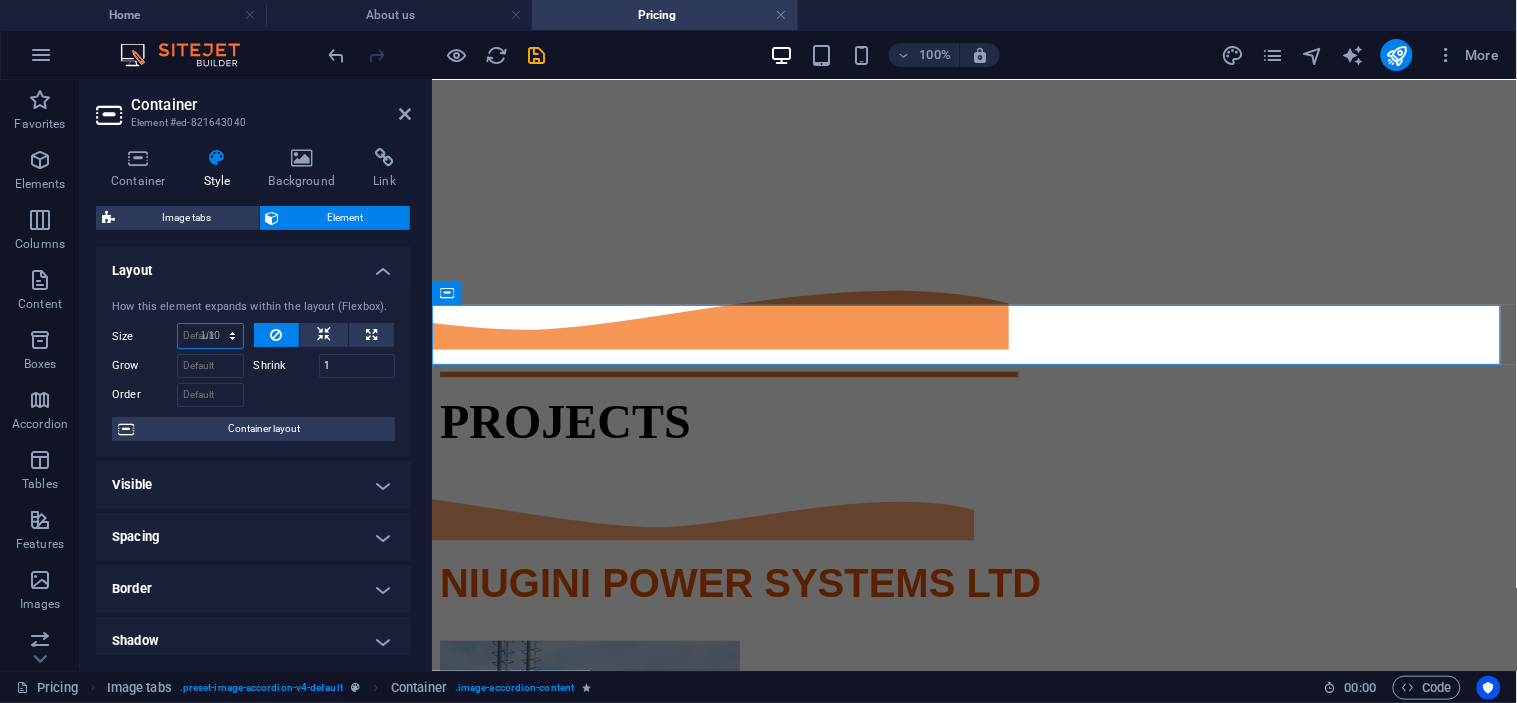click on "Default auto px % 1/1 1/2 1/3 1/4 1/5 1/6 1/7 1/8 1/9 1/10" at bounding box center (210, 336) 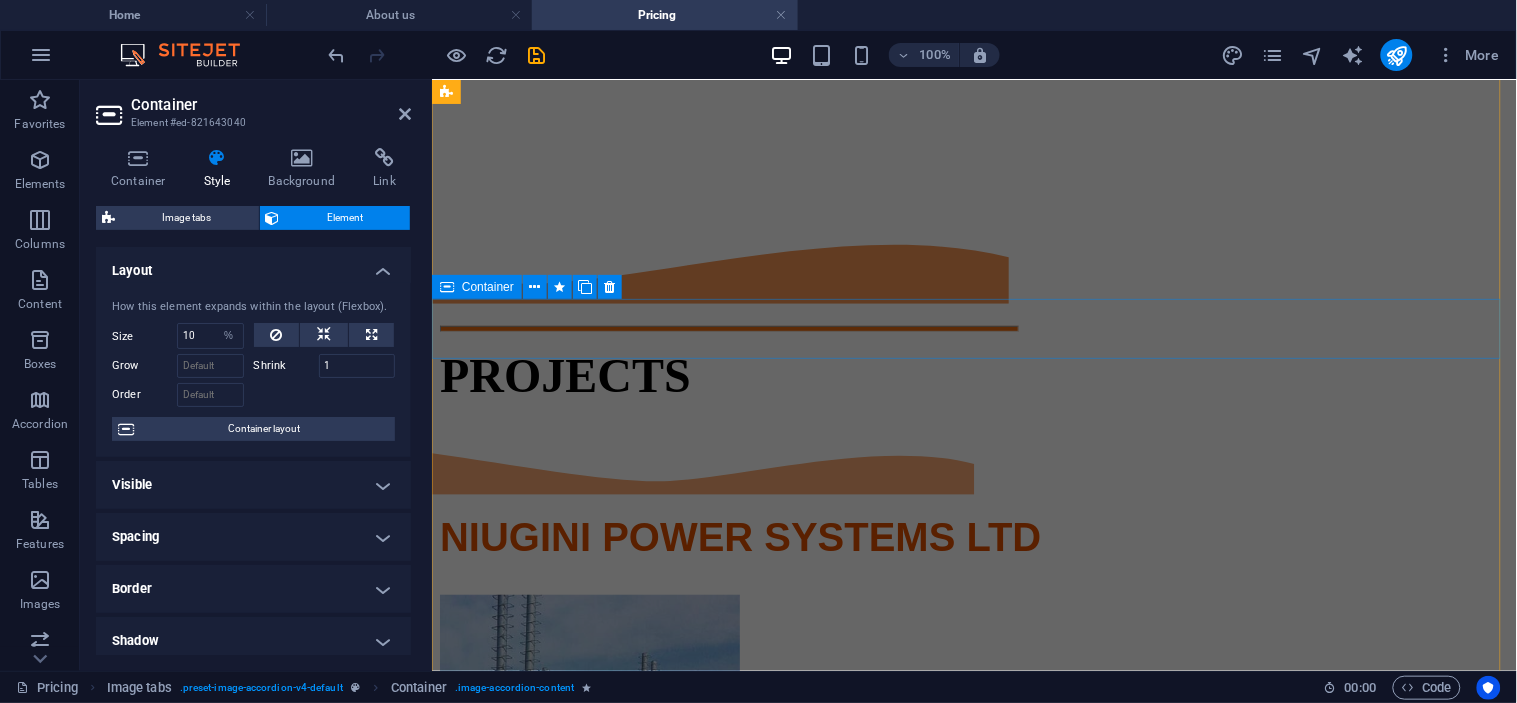 scroll, scrollTop: 1952, scrollLeft: 0, axis: vertical 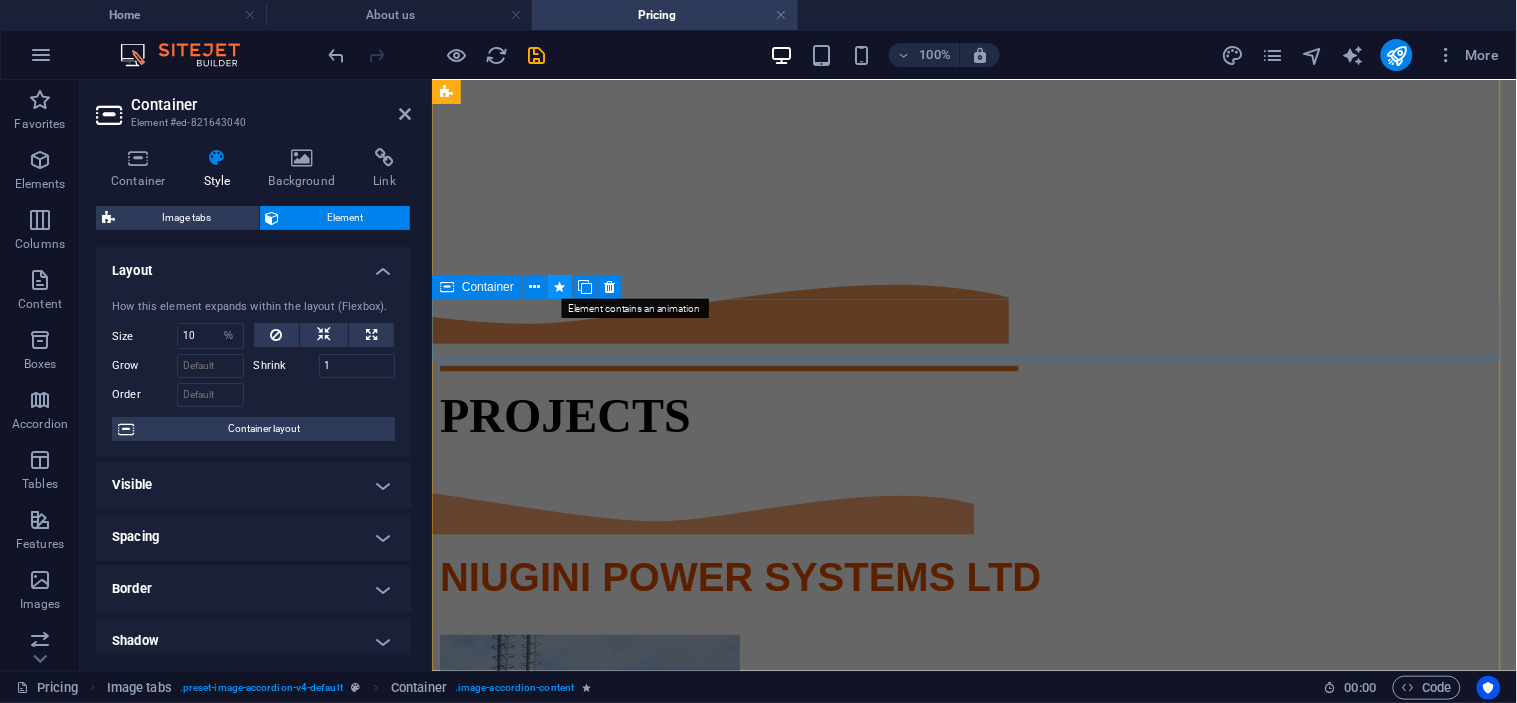 click at bounding box center [560, 287] 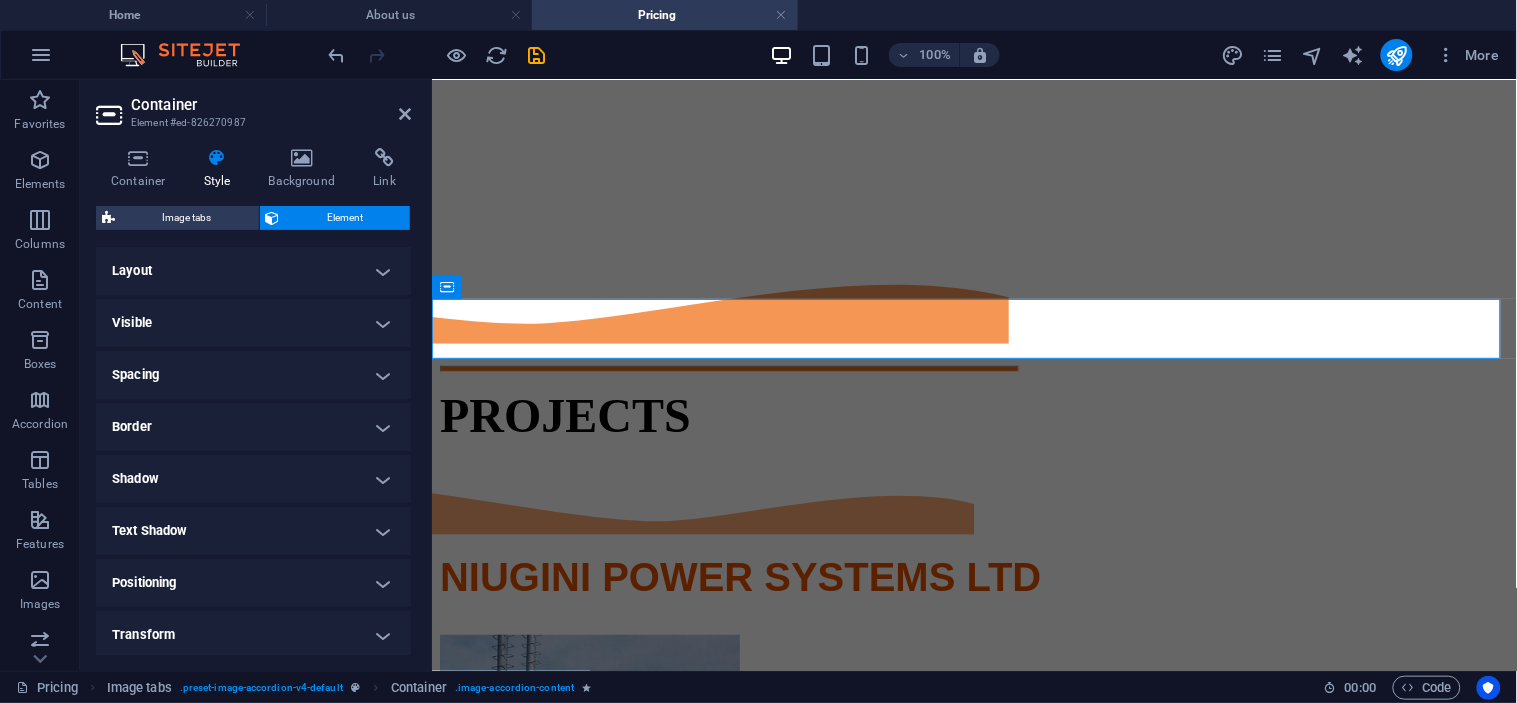 click on "Layout" at bounding box center [253, 271] 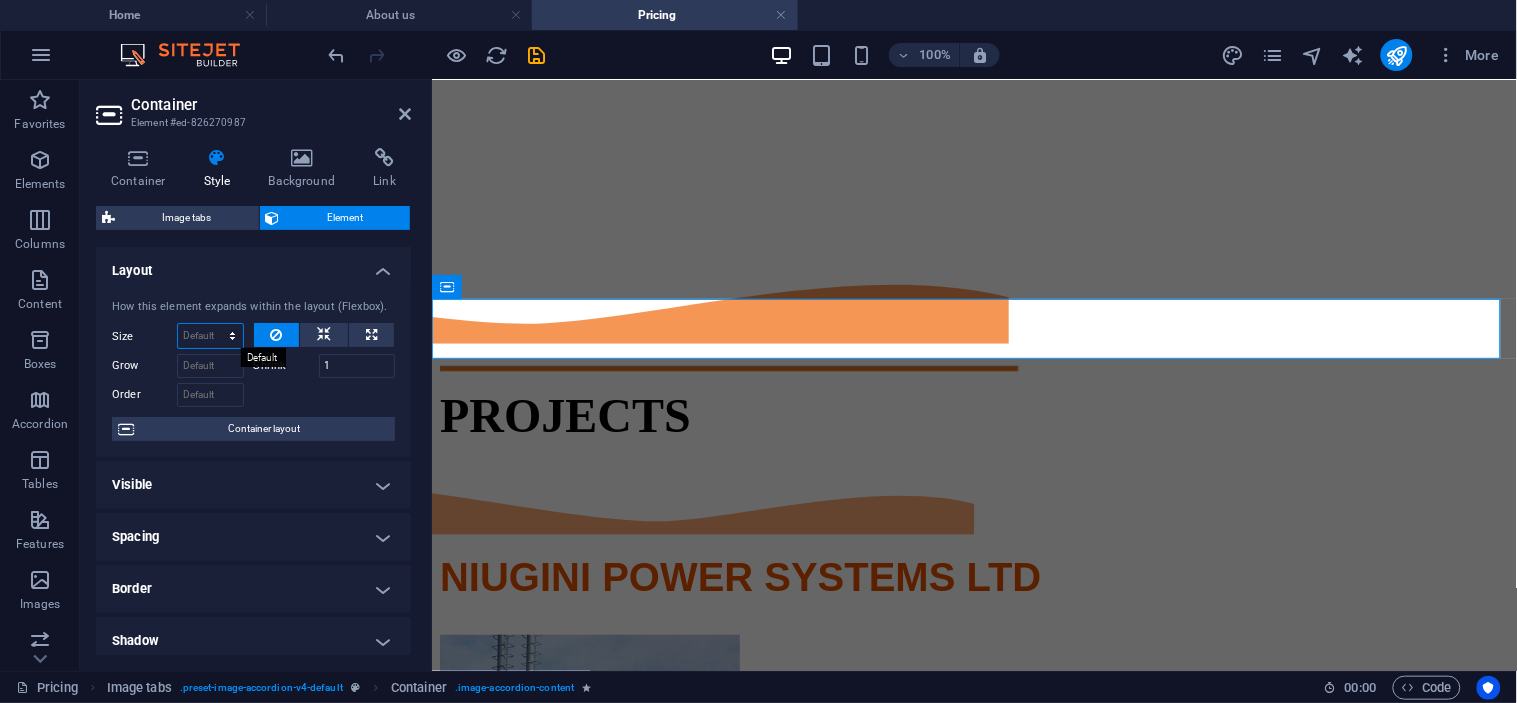 click on "Default auto px % 1/1 1/2 1/3 1/4 1/5 1/6 1/7 1/8 1/9 1/10" at bounding box center [210, 336] 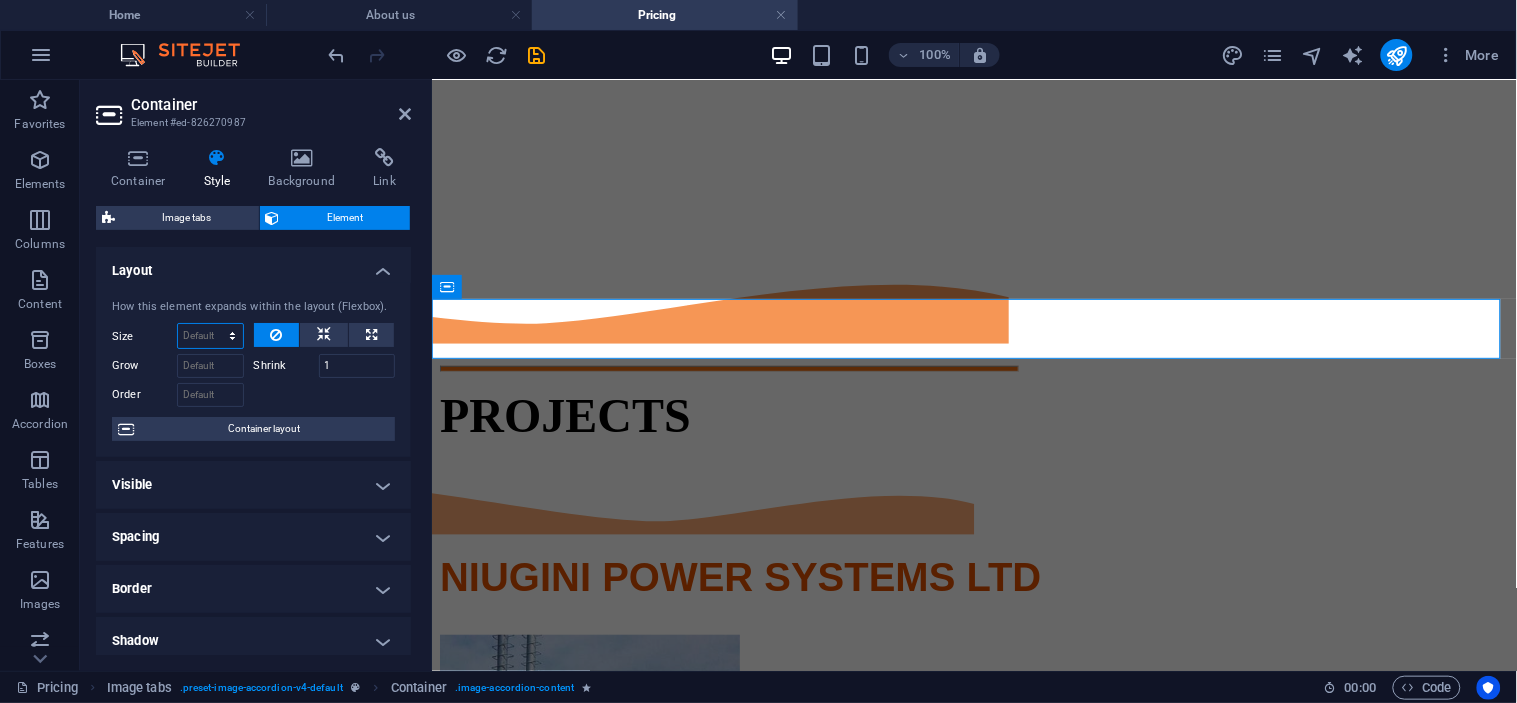 select on "1/10" 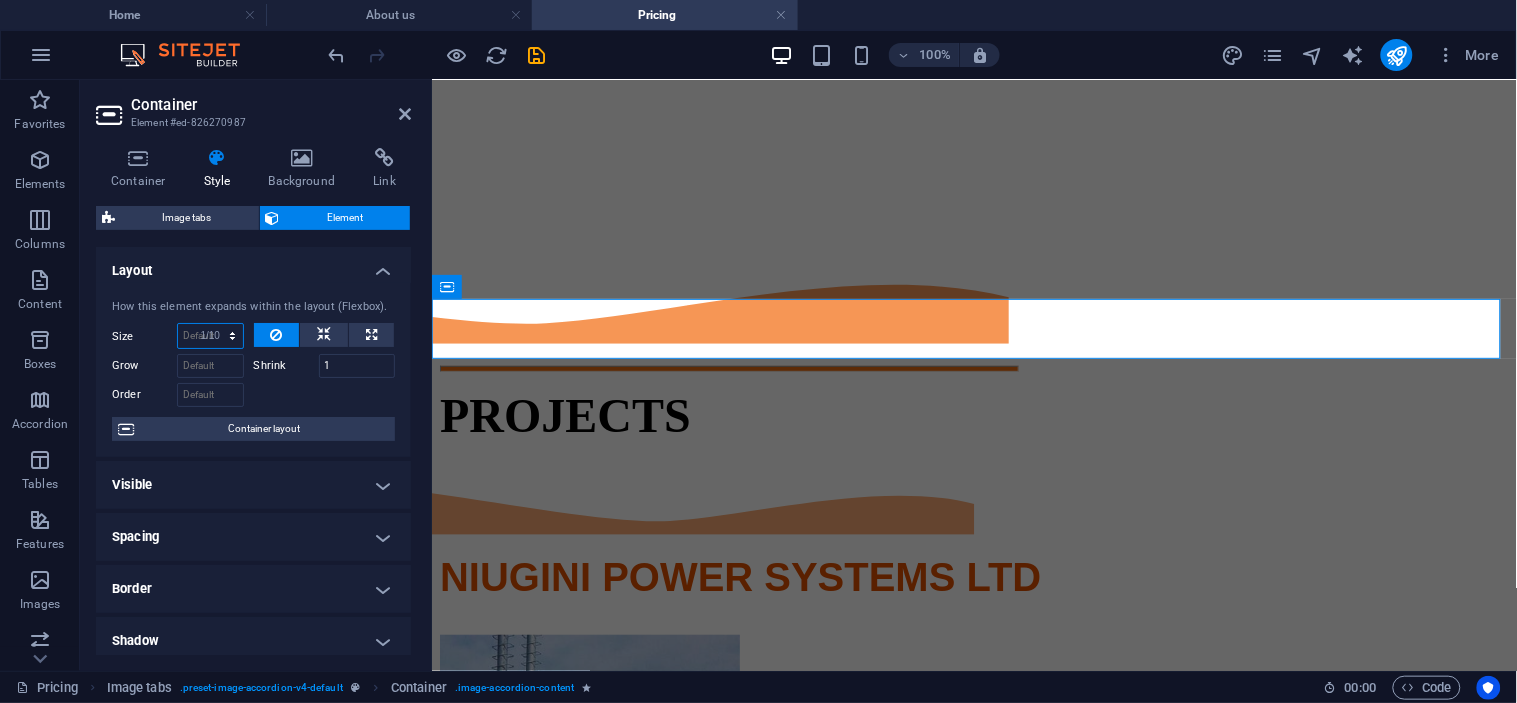 click on "Default auto px % 1/1 1/2 1/3 1/4 1/5 1/6 1/7 1/8 1/9 1/10" at bounding box center (210, 336) 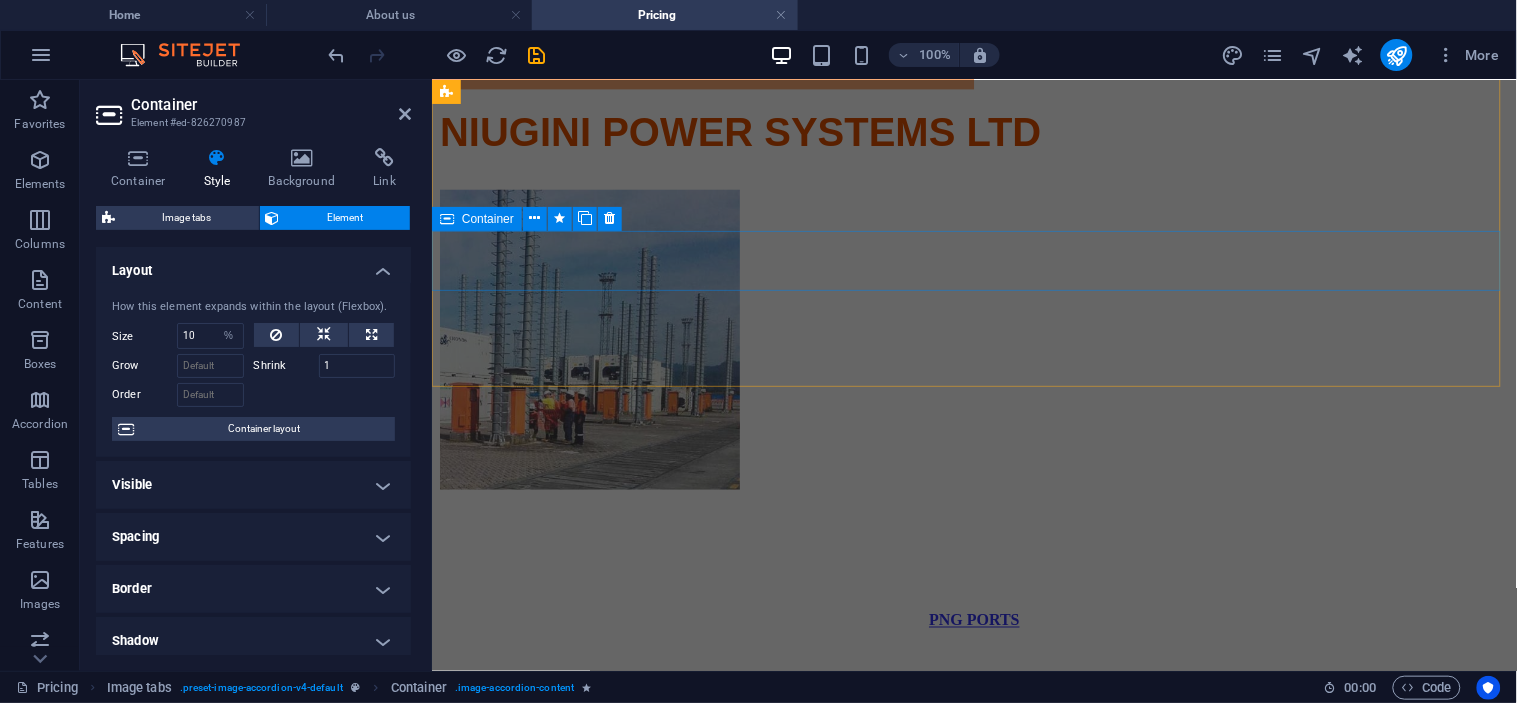 scroll, scrollTop: 2432, scrollLeft: 0, axis: vertical 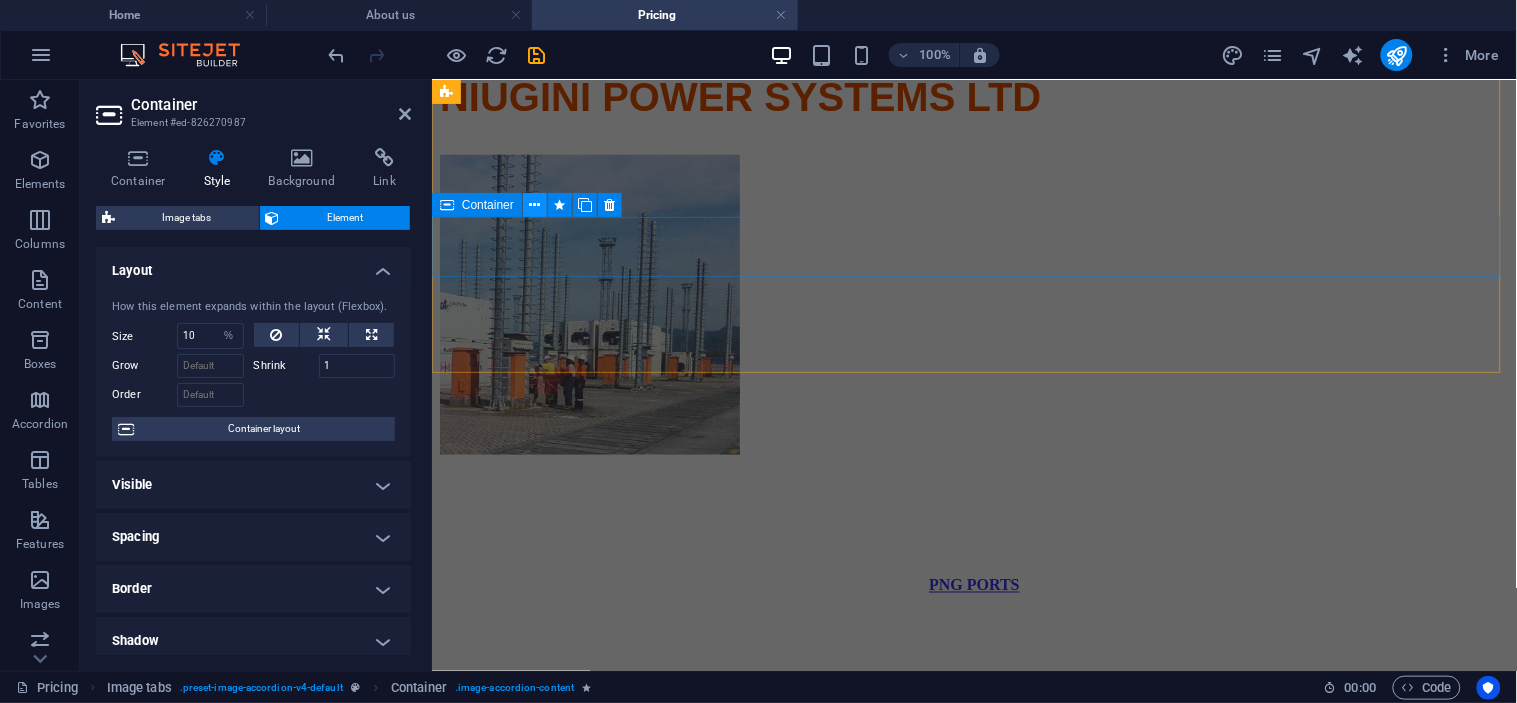 click at bounding box center (535, 205) 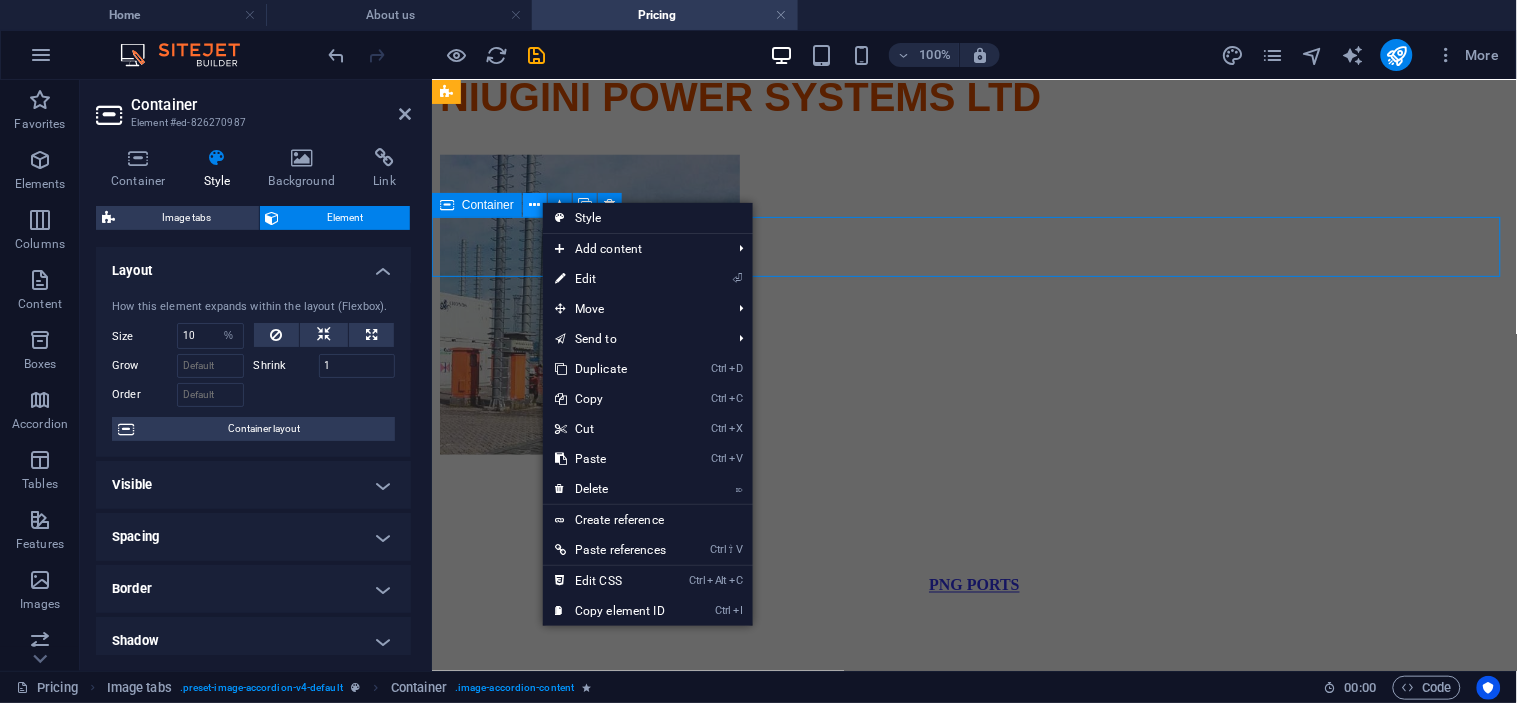 scroll, scrollTop: 2033, scrollLeft: 0, axis: vertical 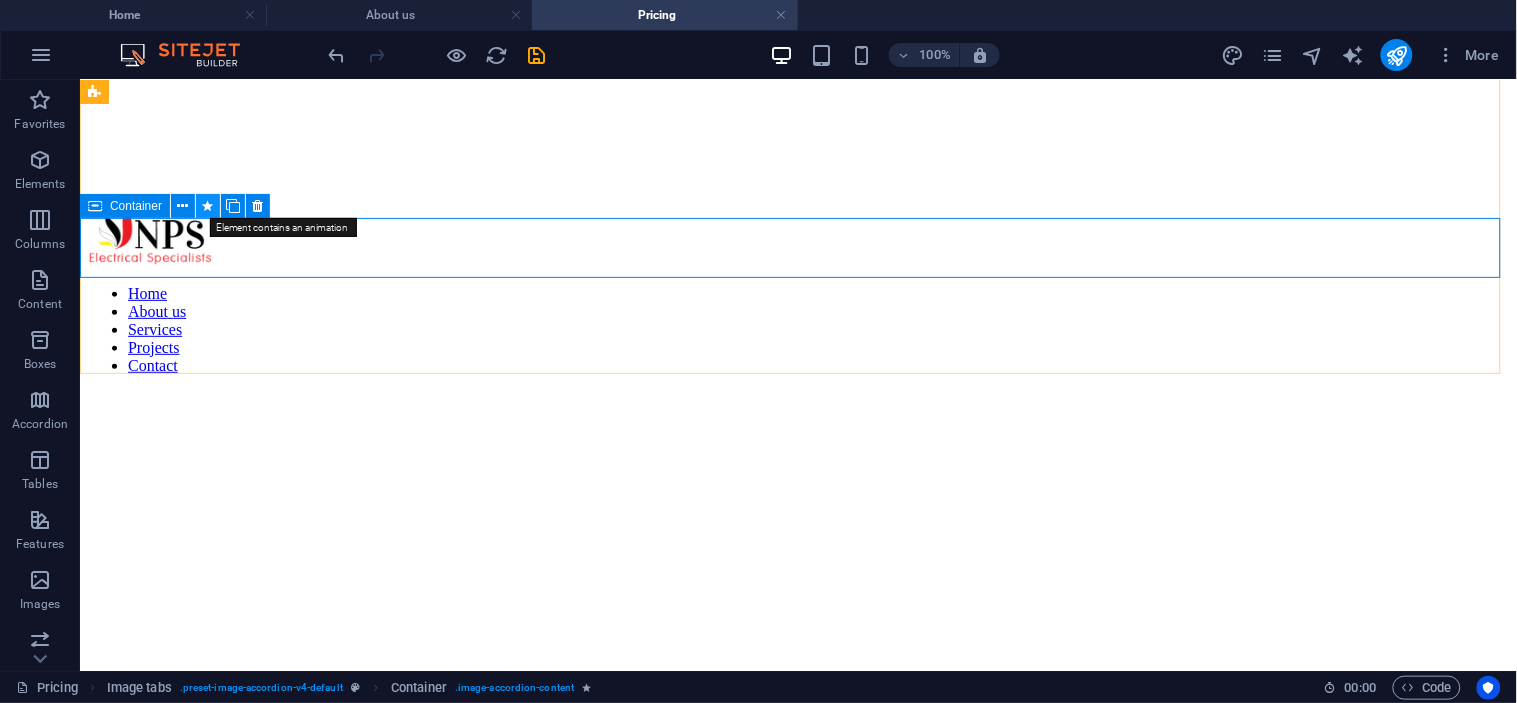 click at bounding box center (208, 206) 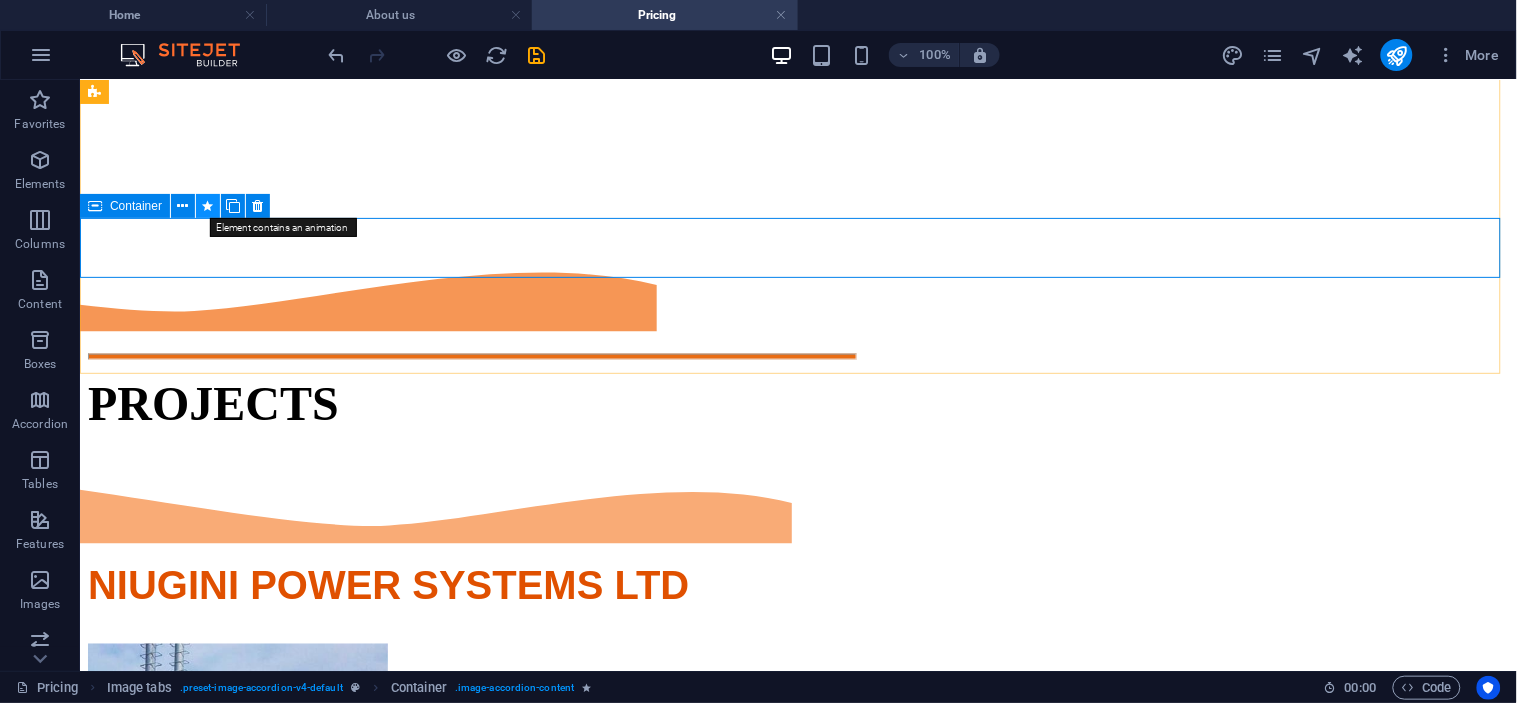 select on "slide" 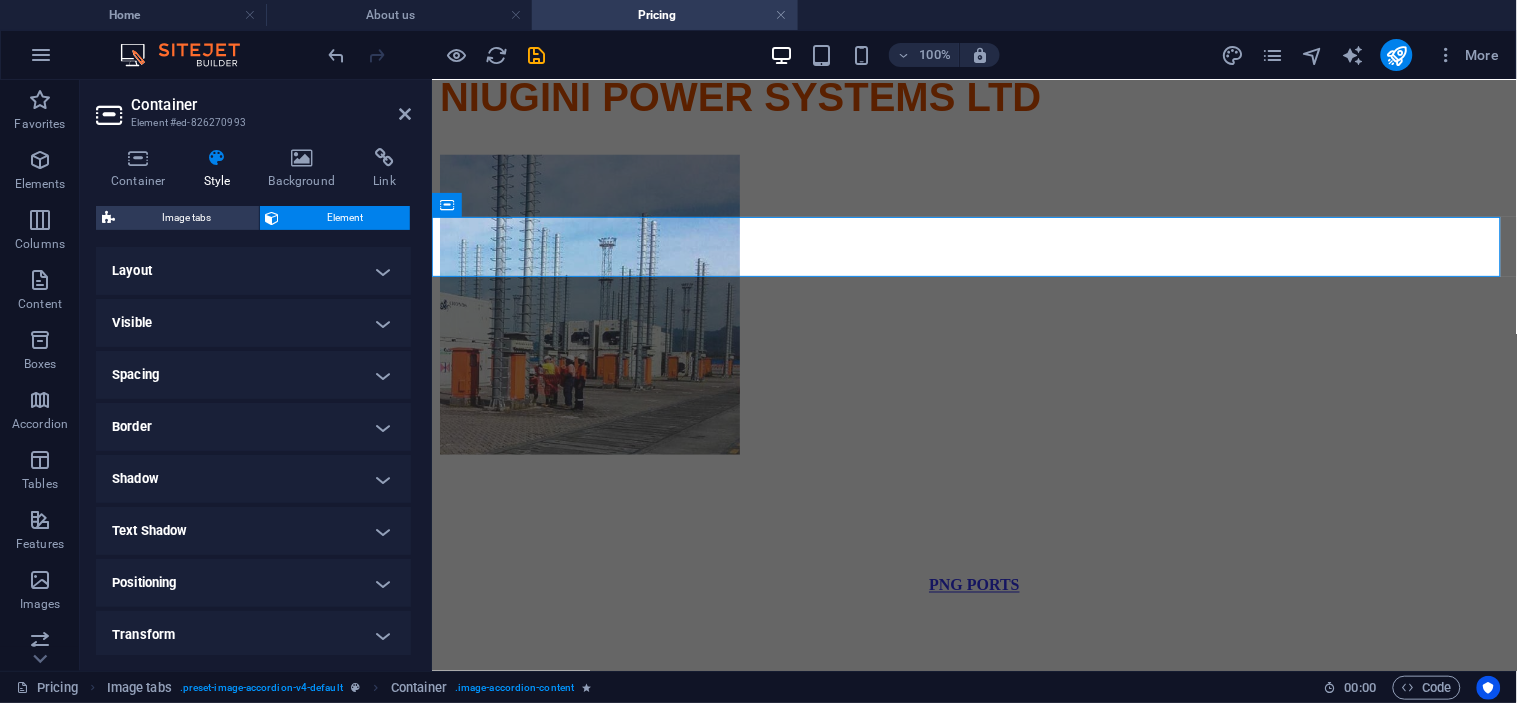 click on "Layout" at bounding box center [253, 271] 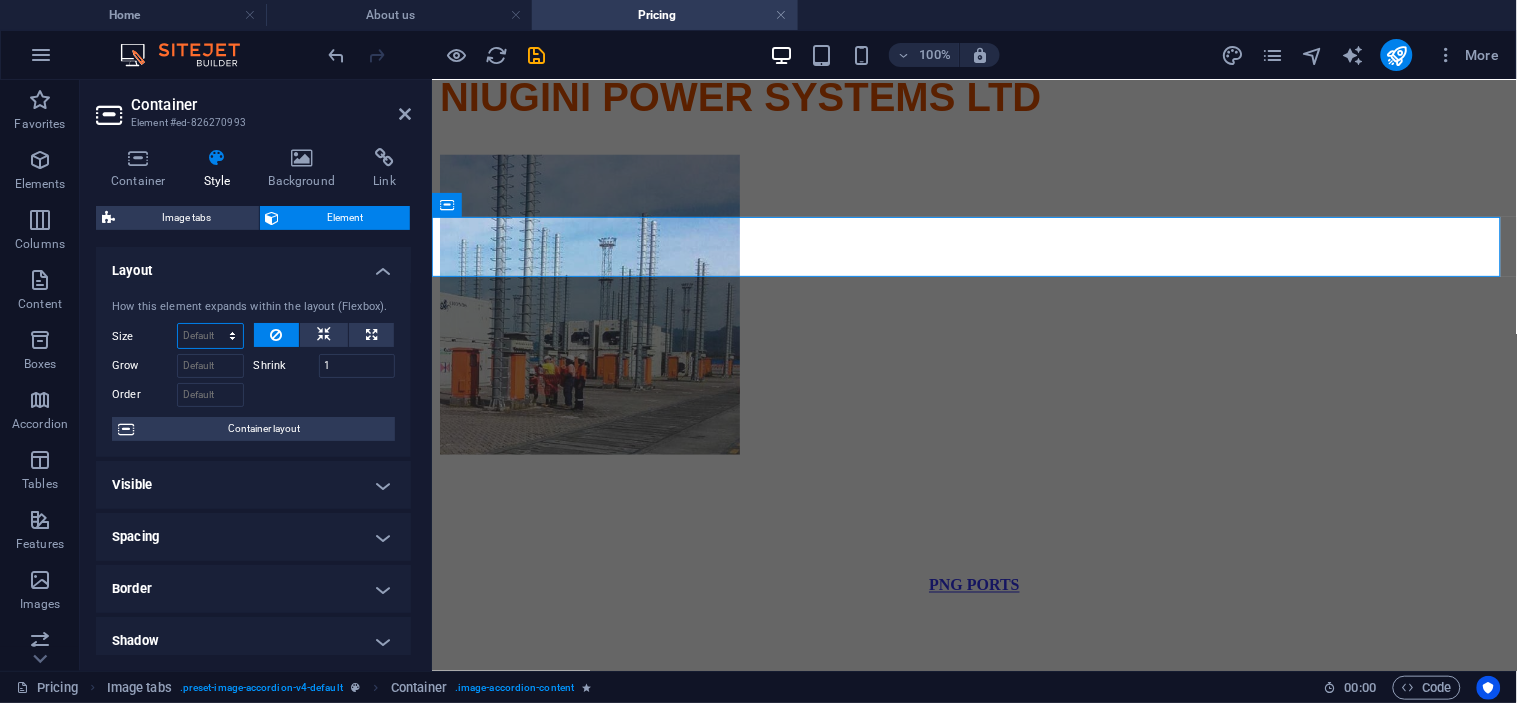 click on "Default auto px % 1/1 1/2 1/3 1/4 1/5 1/6 1/7 1/8 1/9 1/10" at bounding box center [210, 336] 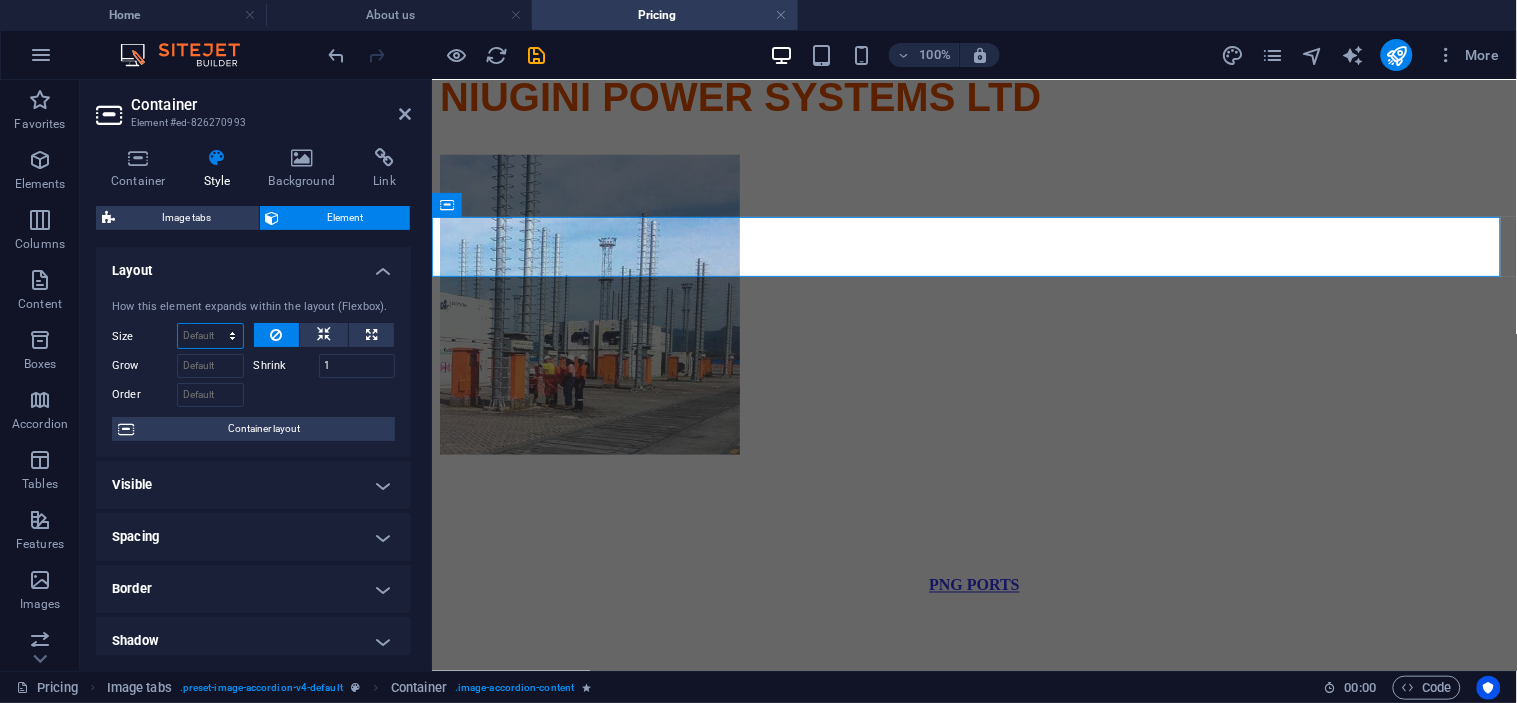 select on "1/10" 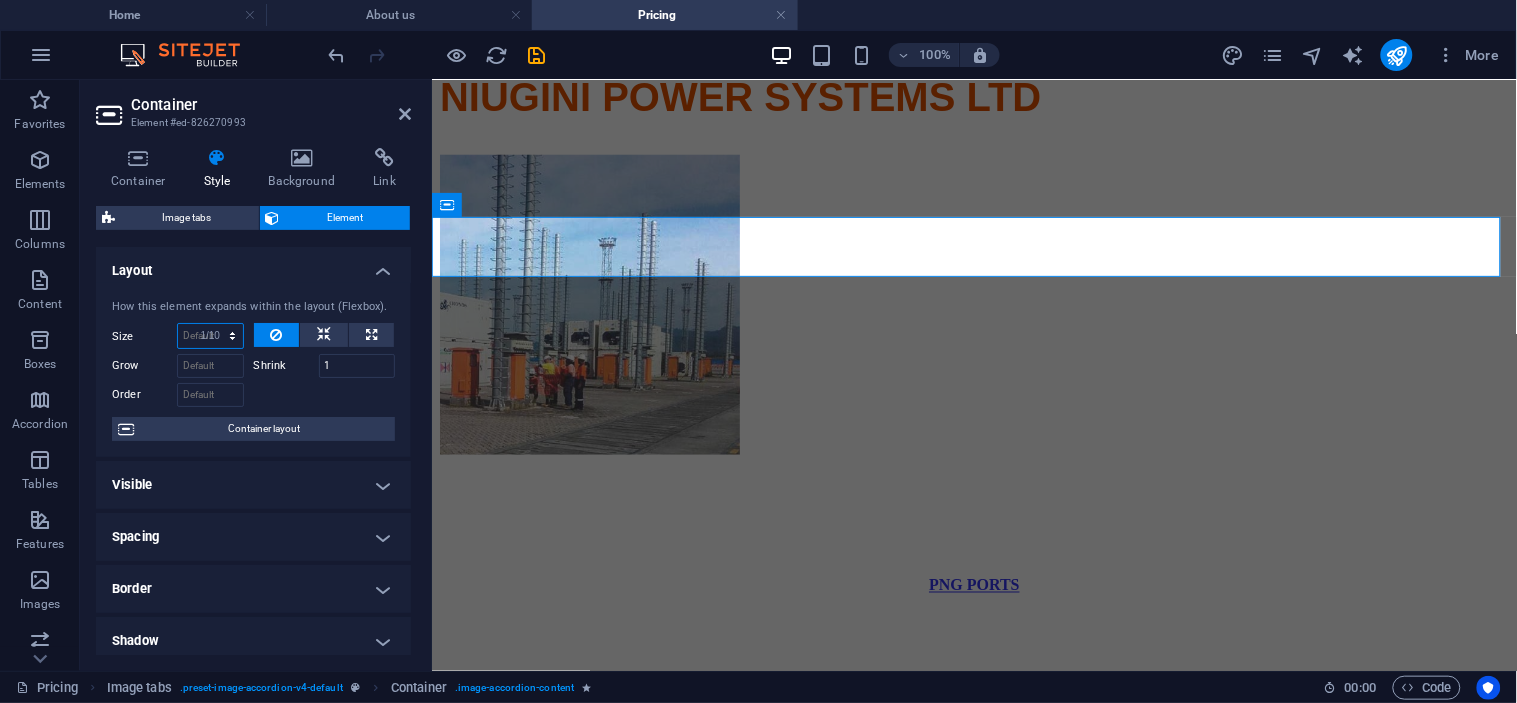 click on "Default auto px % 1/1 1/2 1/3 1/4 1/5 1/6 1/7 1/8 1/9 1/10" at bounding box center [210, 336] 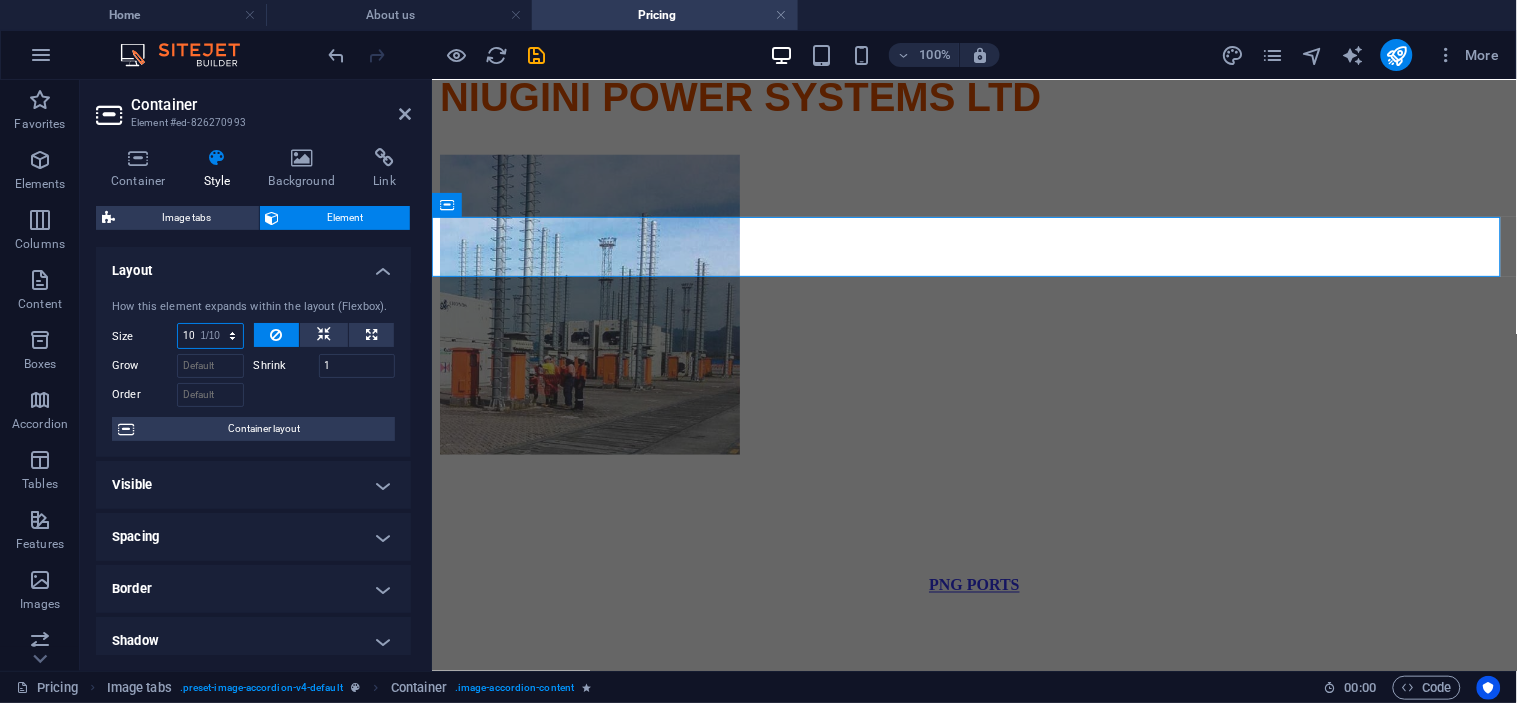 select on "%" 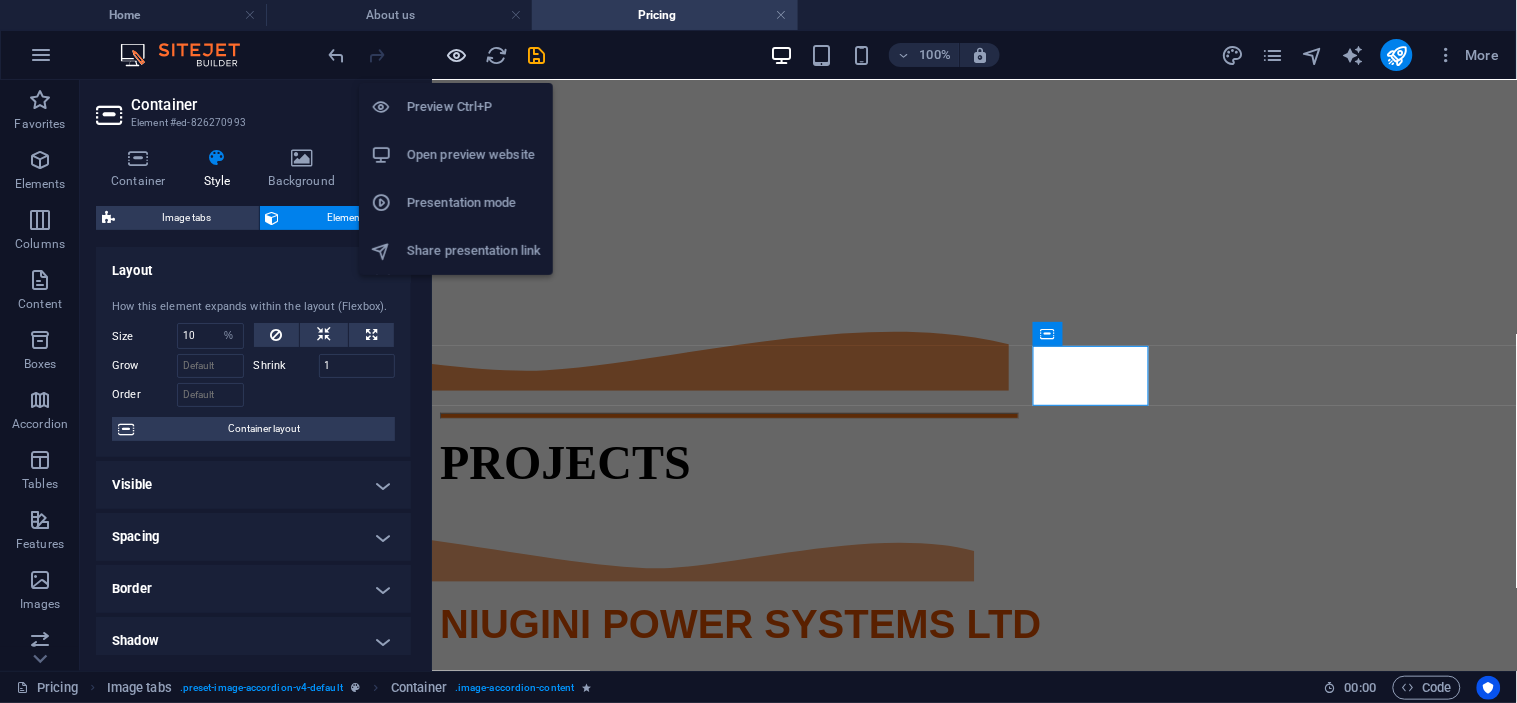 click at bounding box center (457, 55) 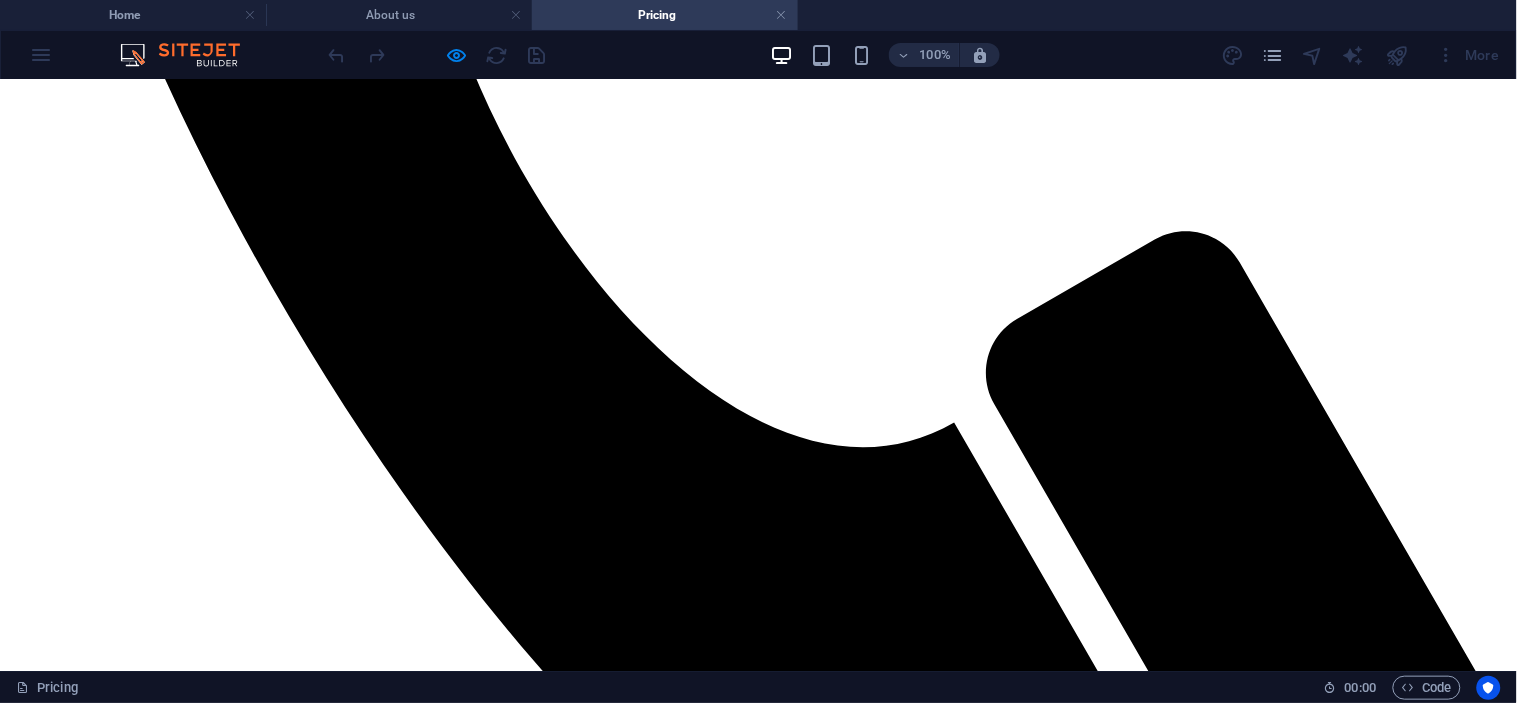 scroll, scrollTop: 808, scrollLeft: 0, axis: vertical 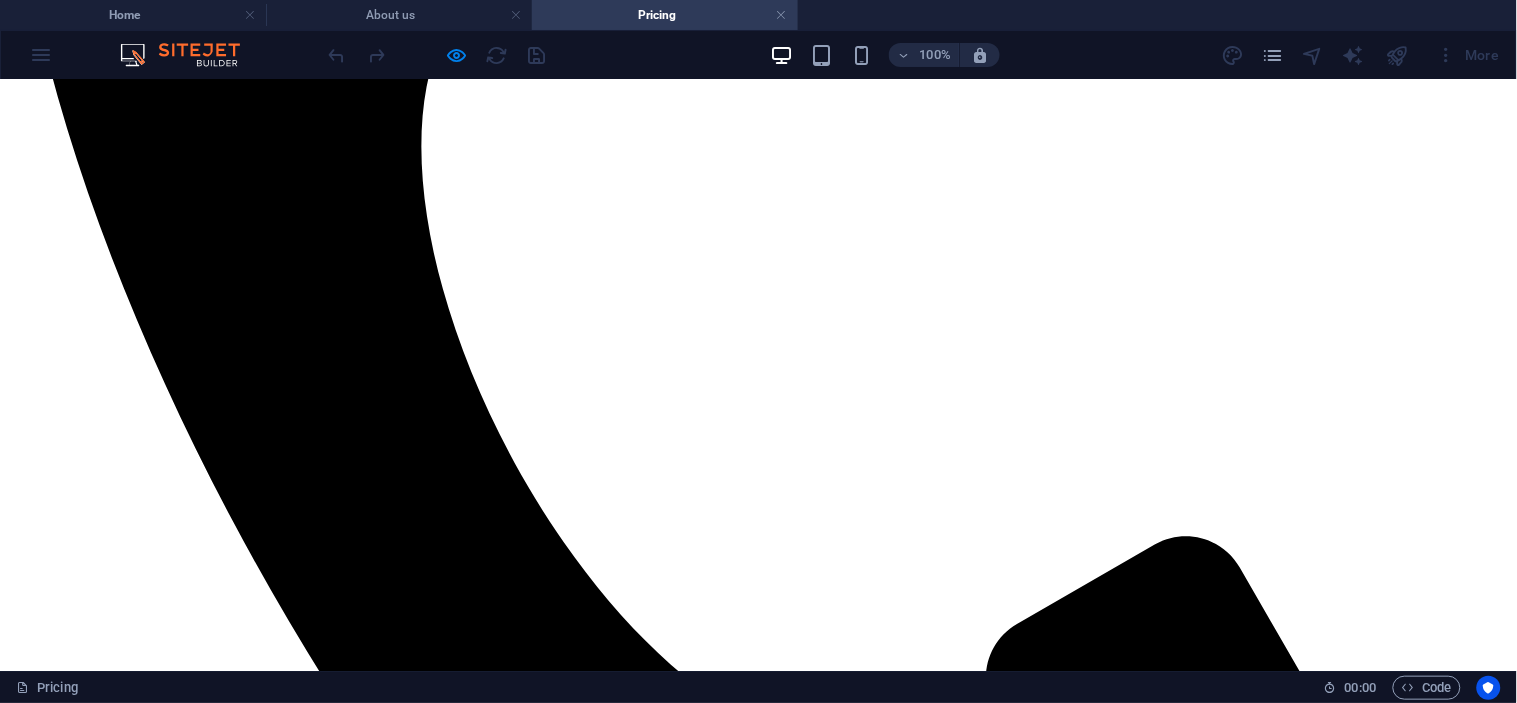 click on "PNG PORTS" at bounding box center [758, 2809] 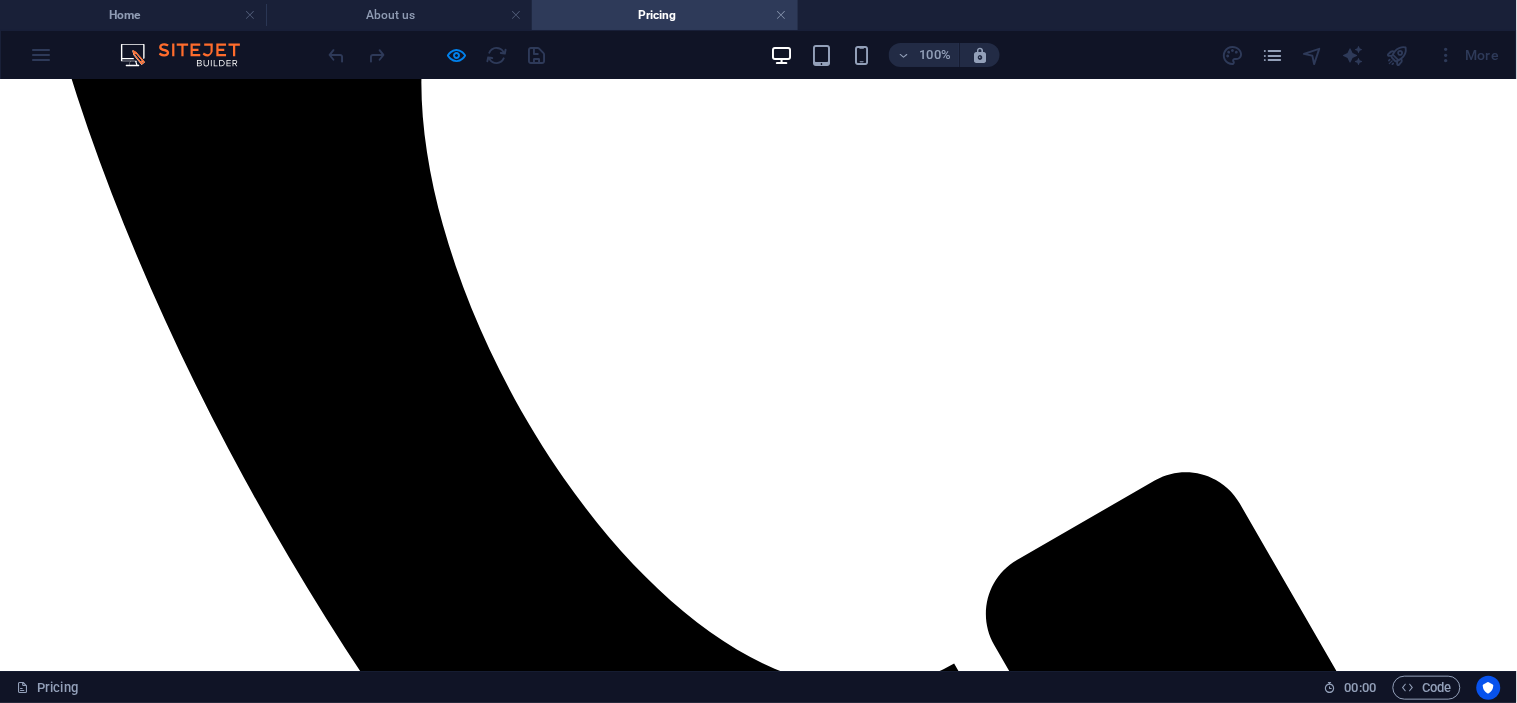scroll, scrollTop: 1031, scrollLeft: 0, axis: vertical 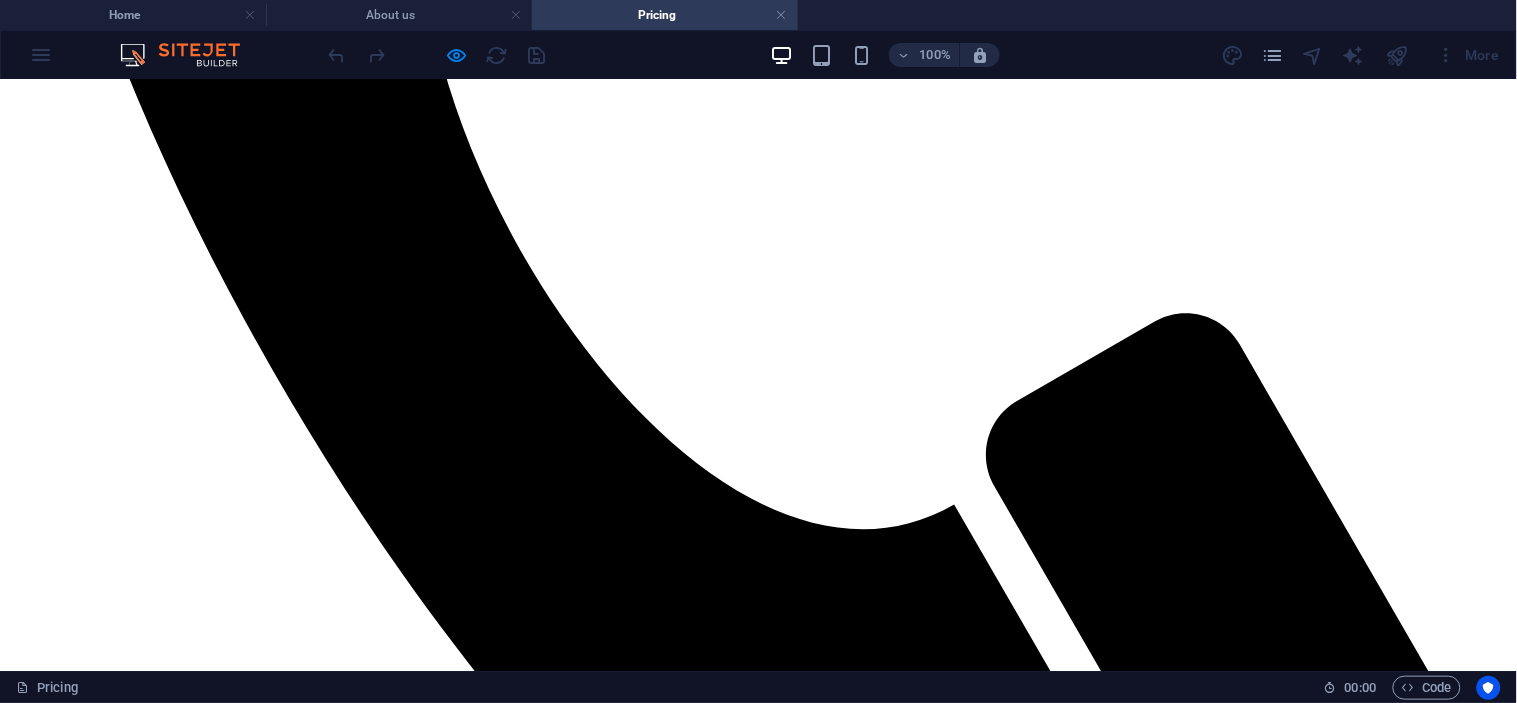 click on "ZENAG" at bounding box center (758, 3890) 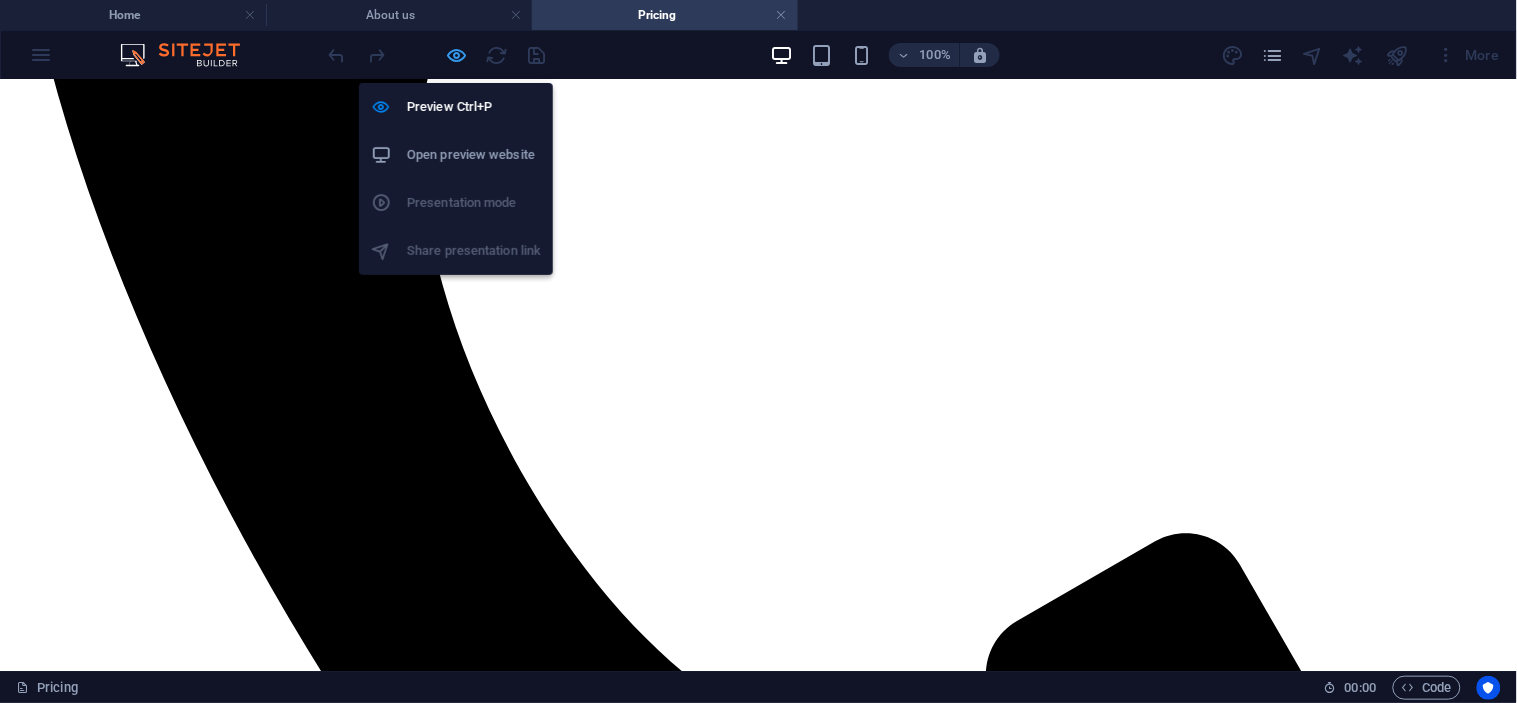 click at bounding box center [457, 55] 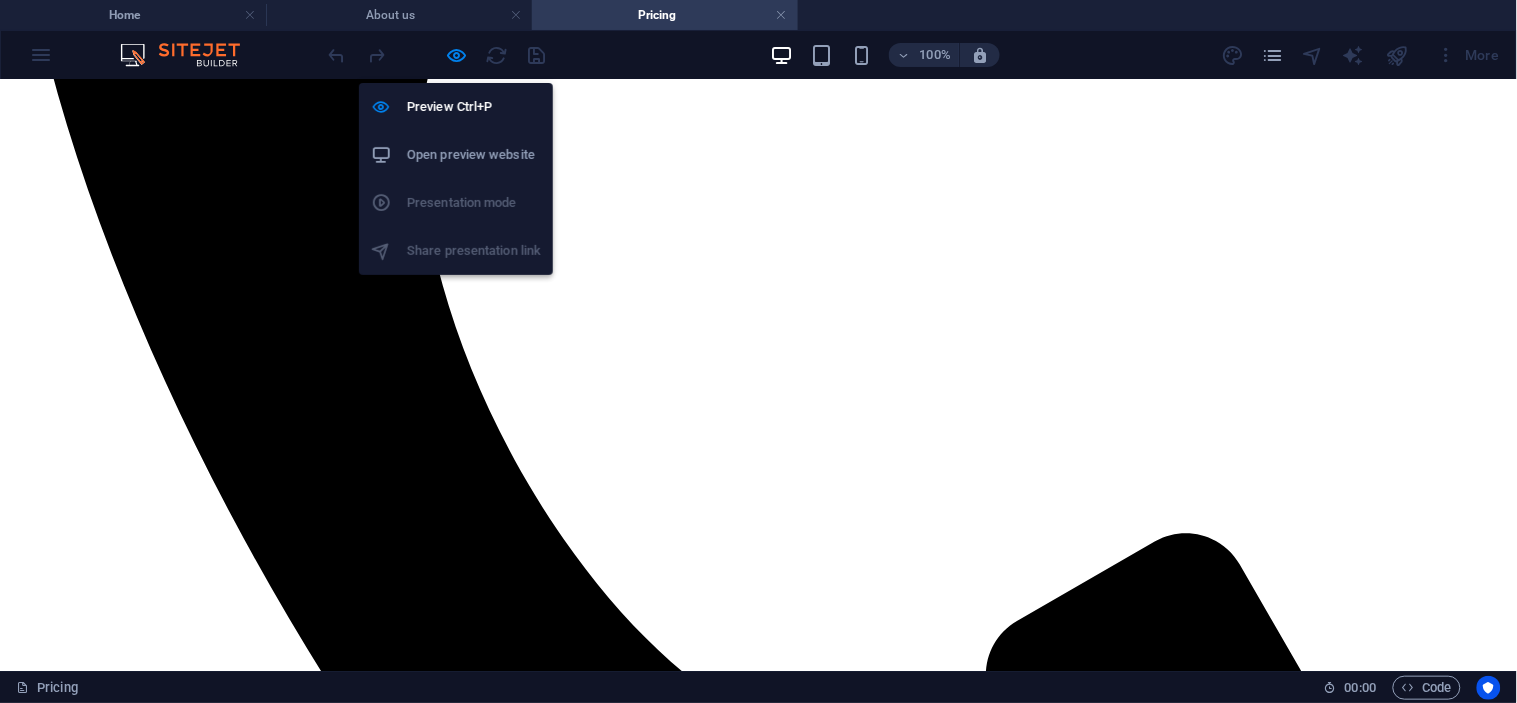 select on "%" 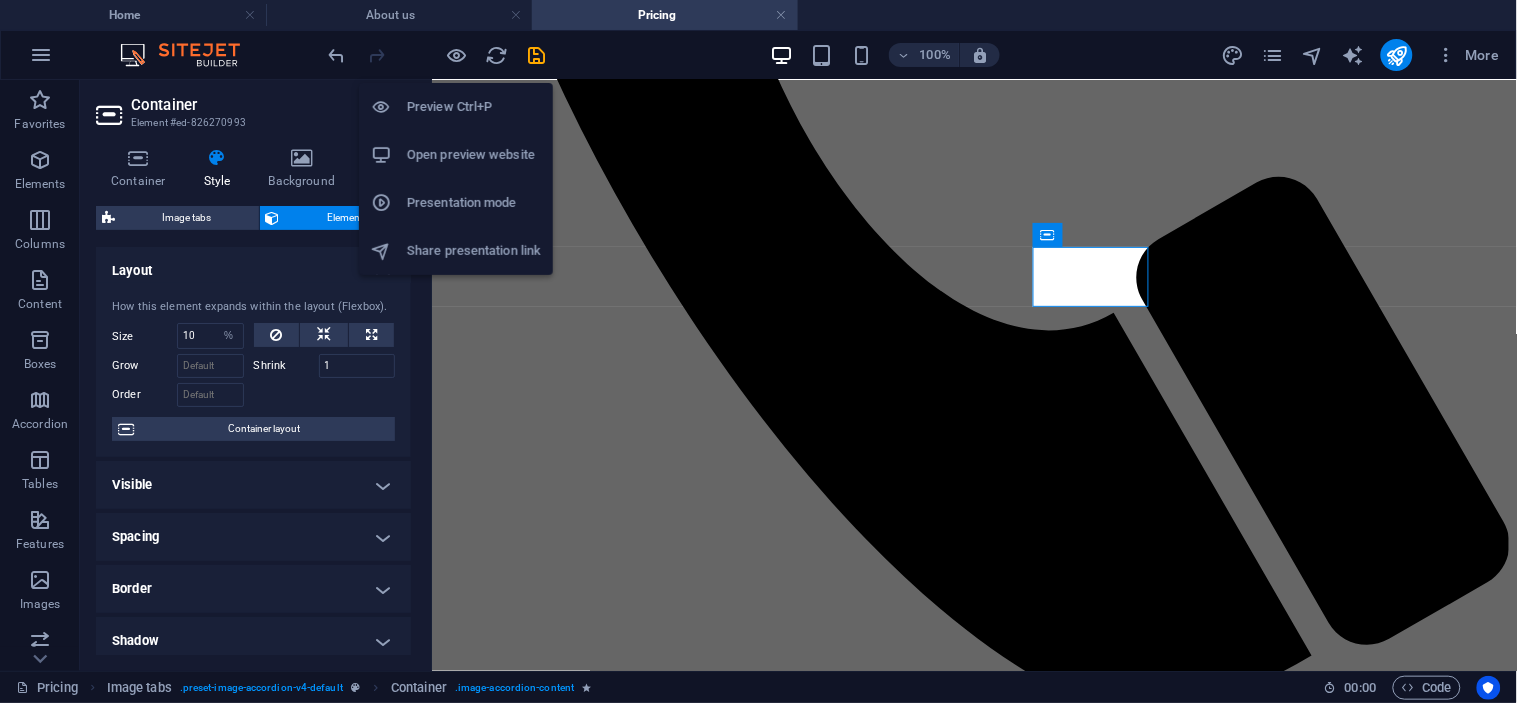 scroll, scrollTop: 2004, scrollLeft: 0, axis: vertical 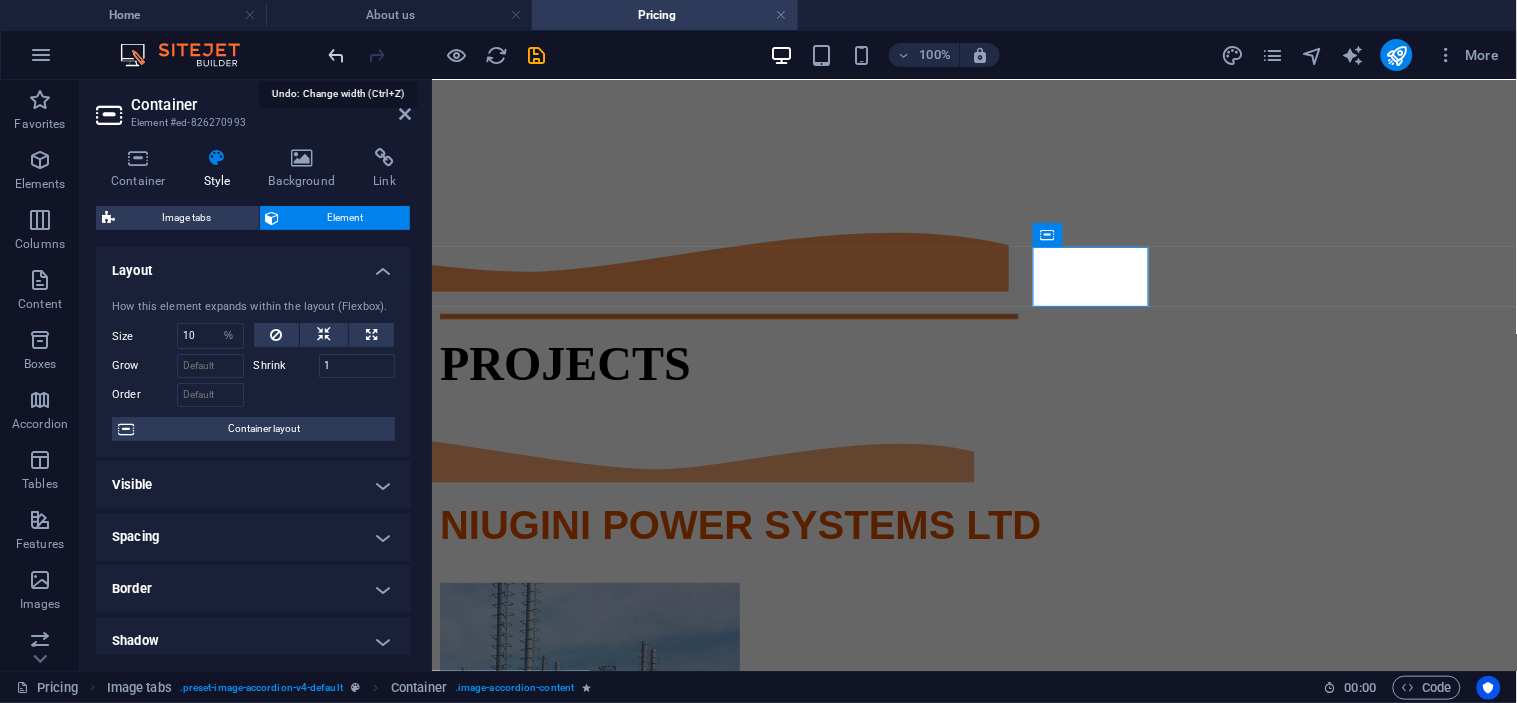 click at bounding box center (337, 55) 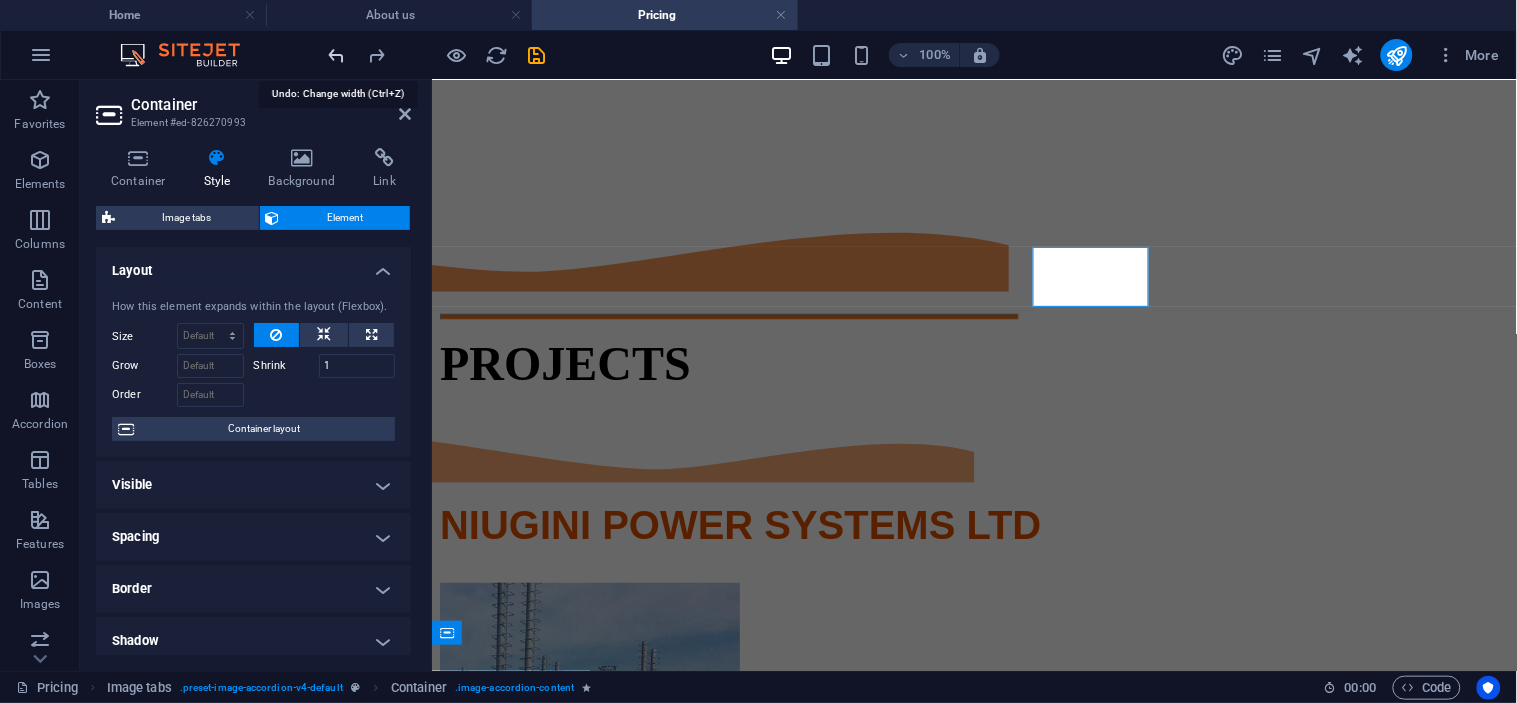 click at bounding box center (337, 55) 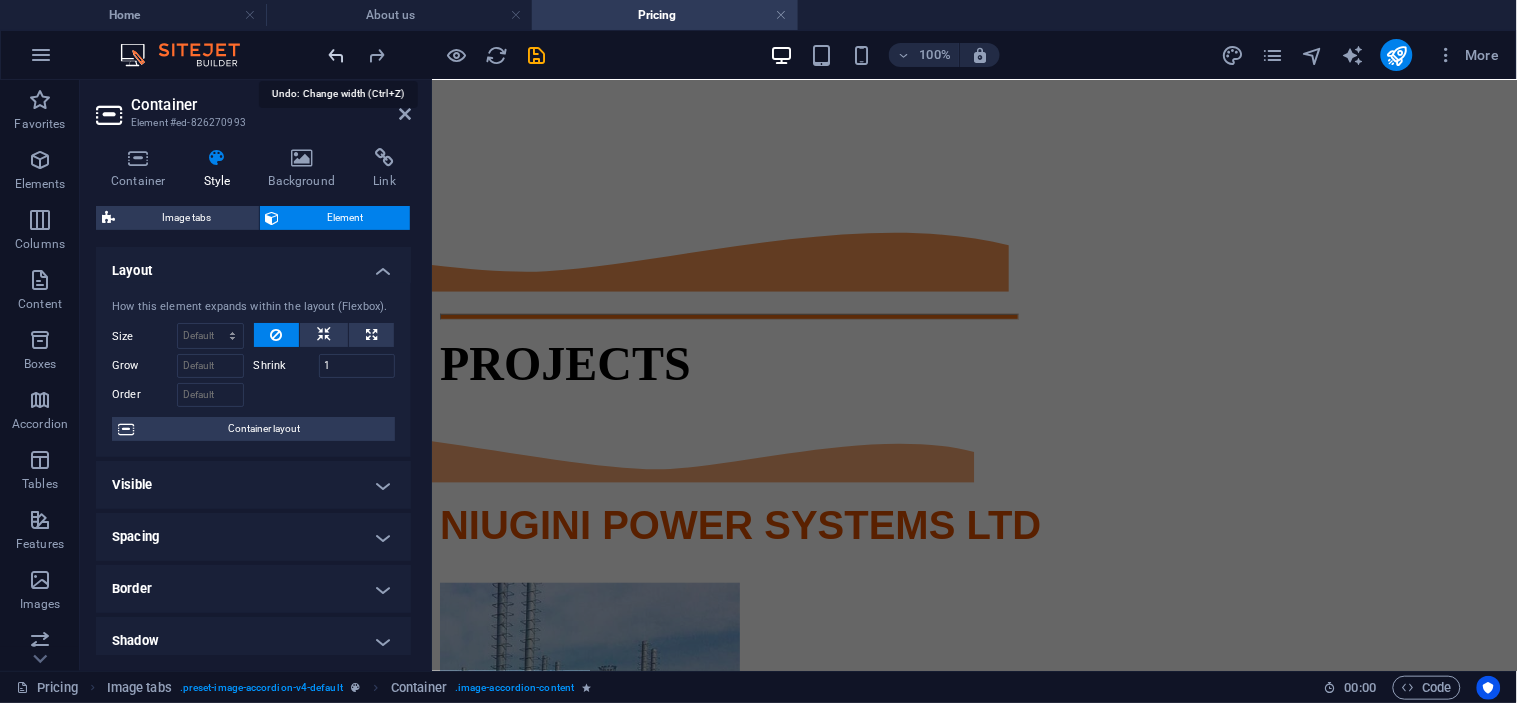 click at bounding box center [337, 55] 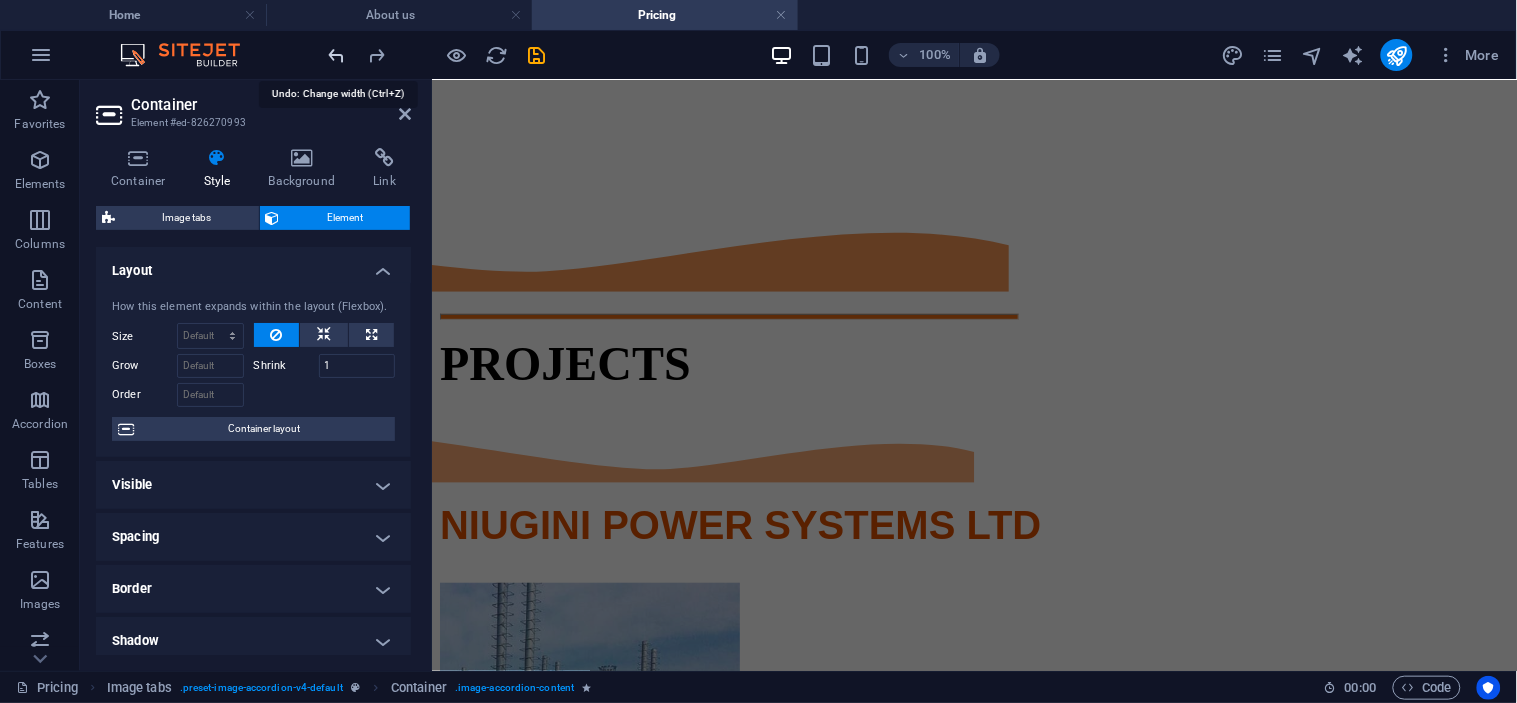 click at bounding box center [337, 55] 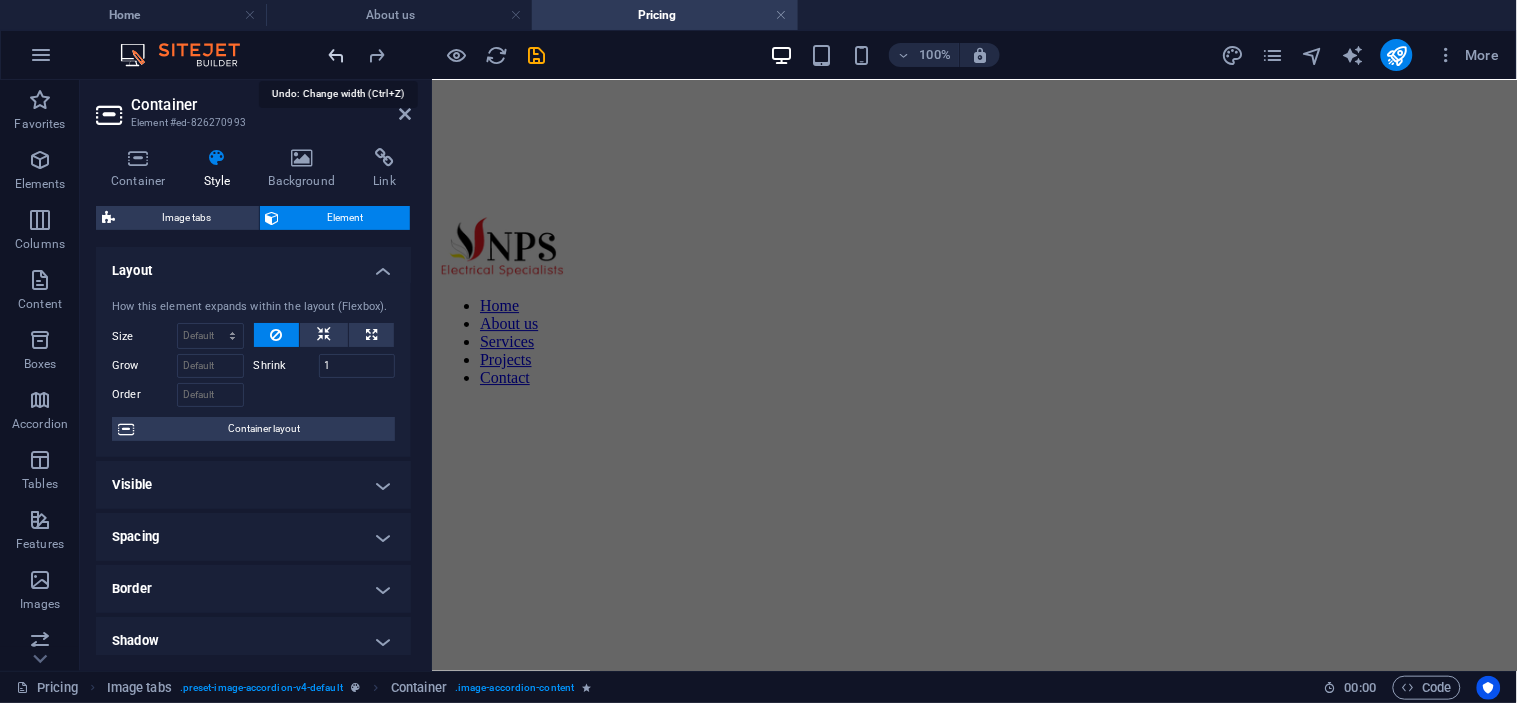 click at bounding box center (337, 55) 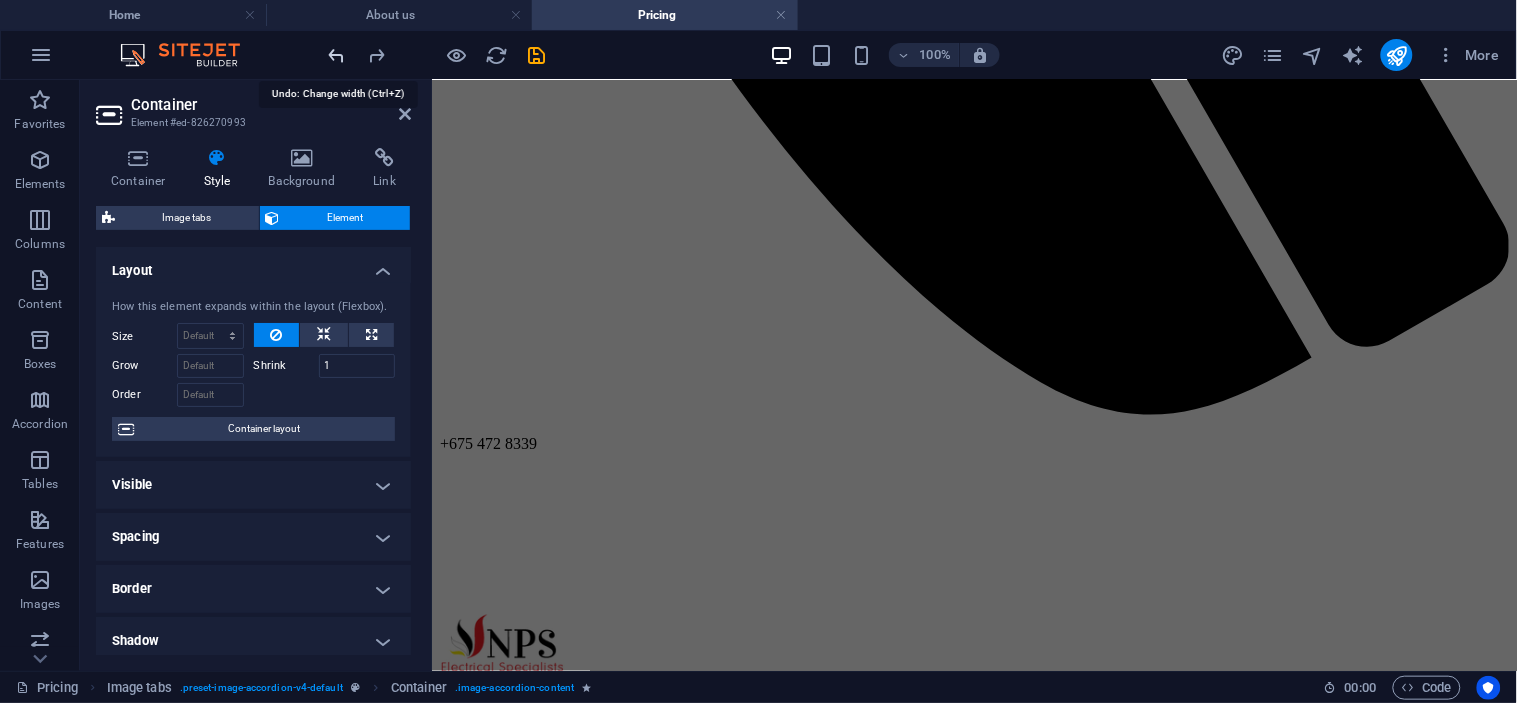 click at bounding box center (337, 55) 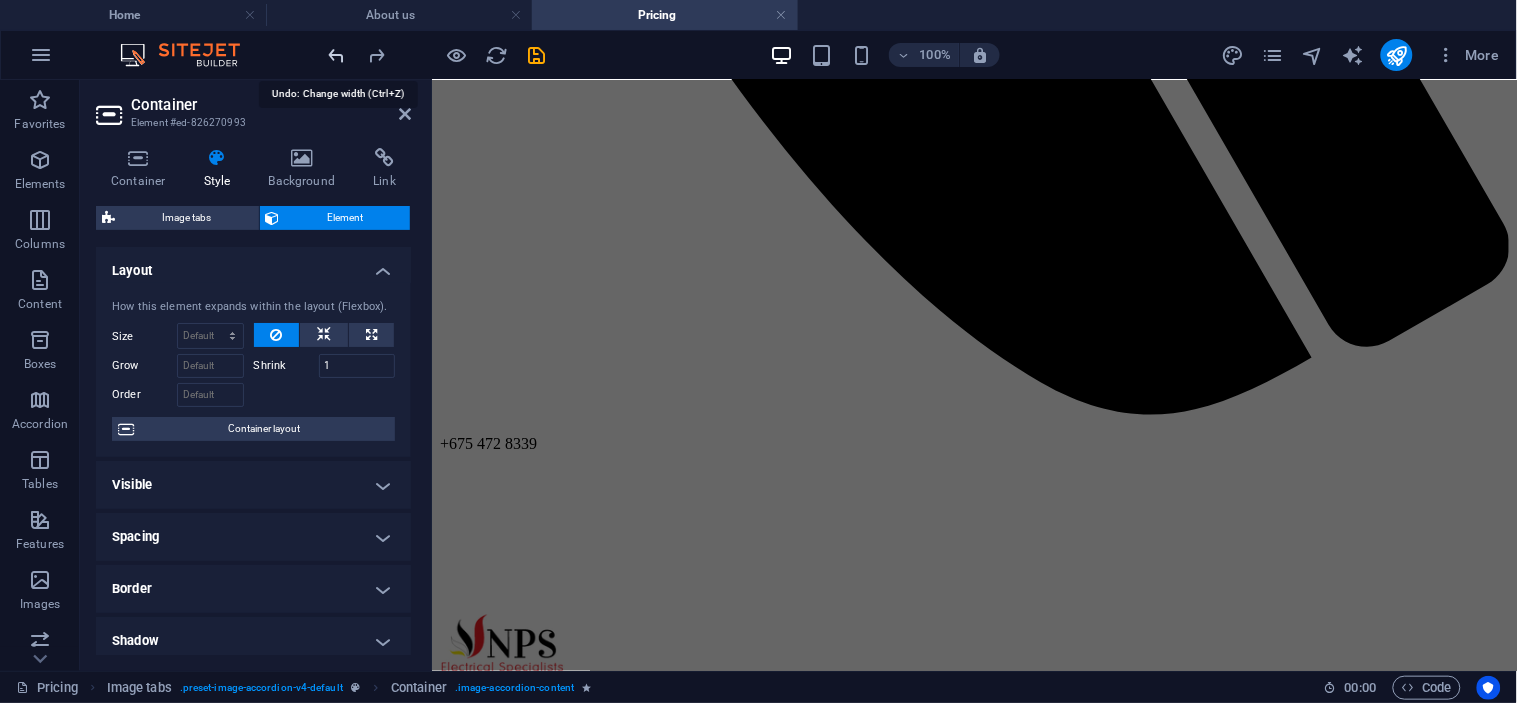 scroll, scrollTop: 711, scrollLeft: 0, axis: vertical 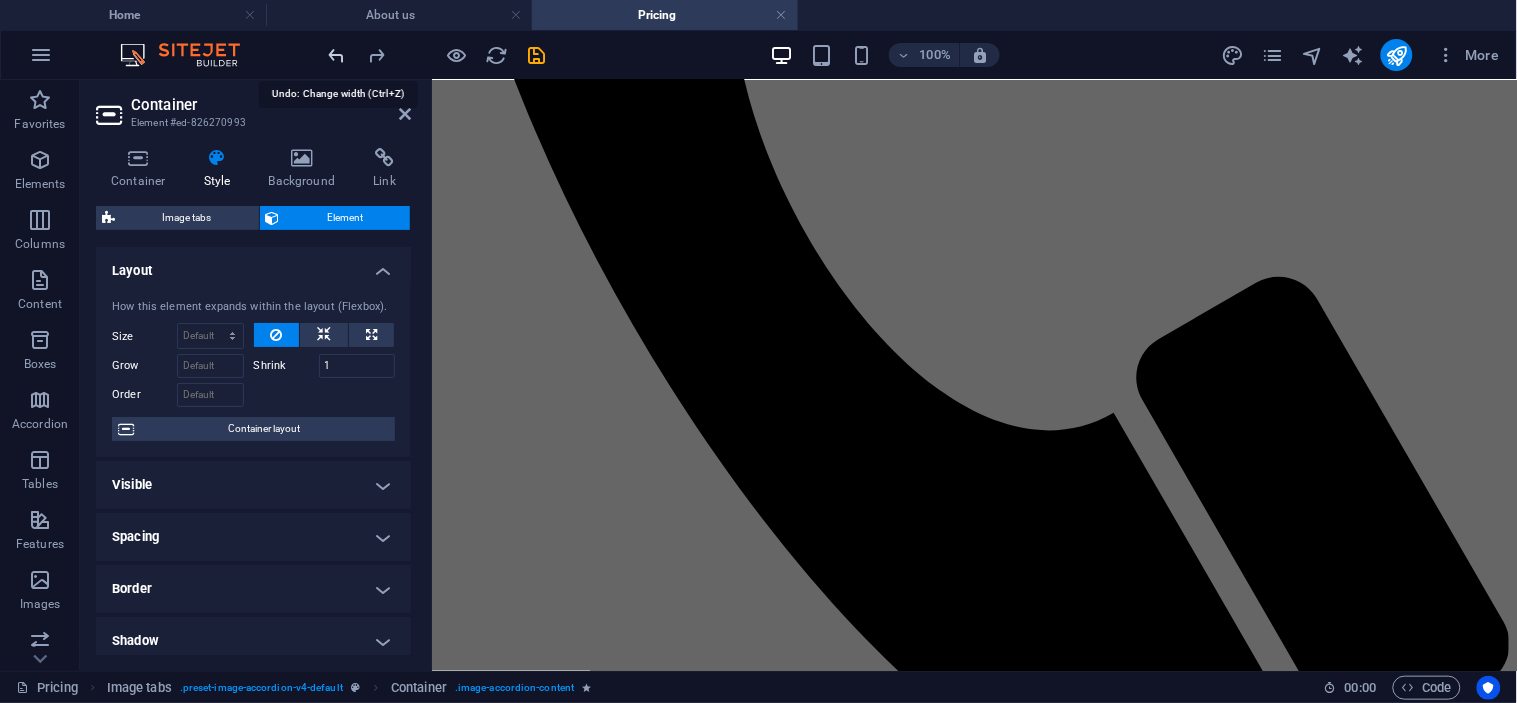 click at bounding box center (337, 55) 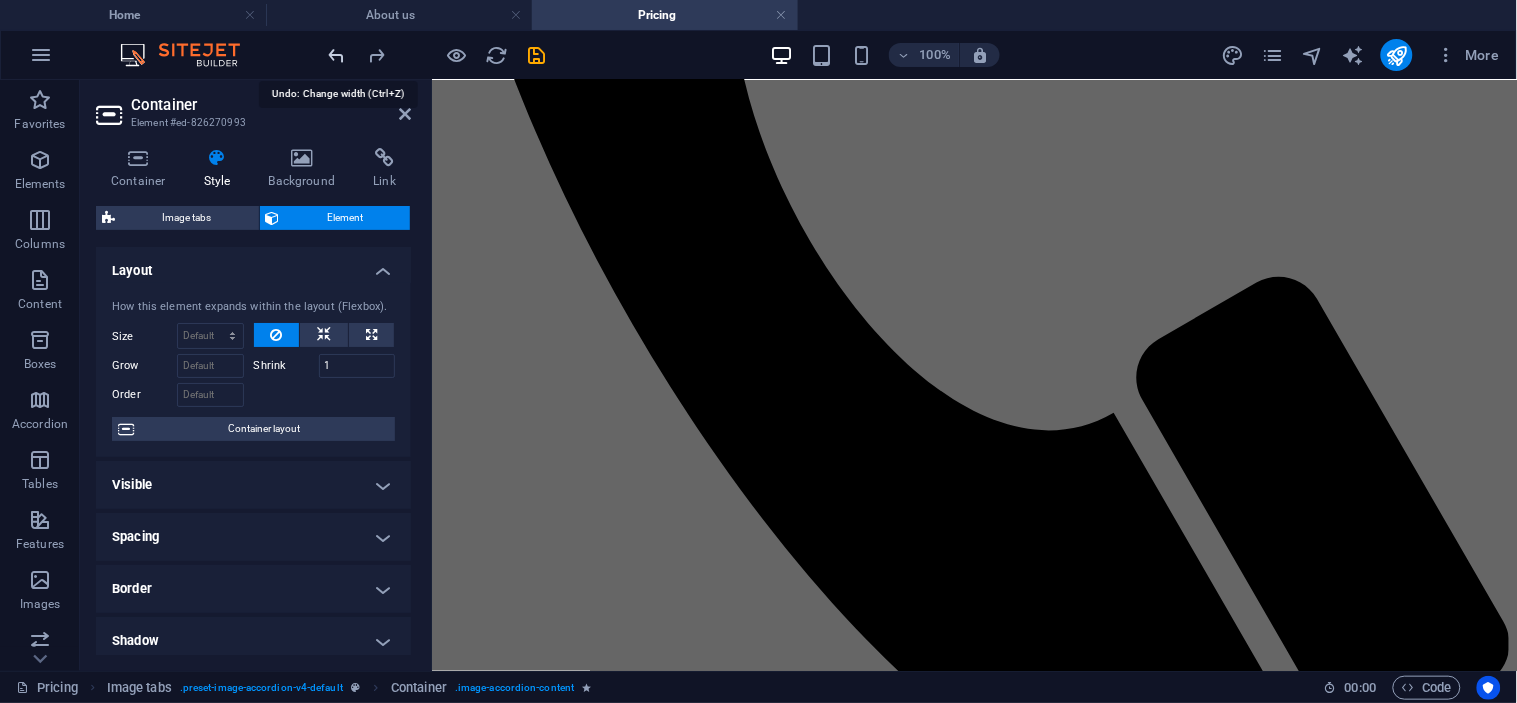 click at bounding box center (337, 55) 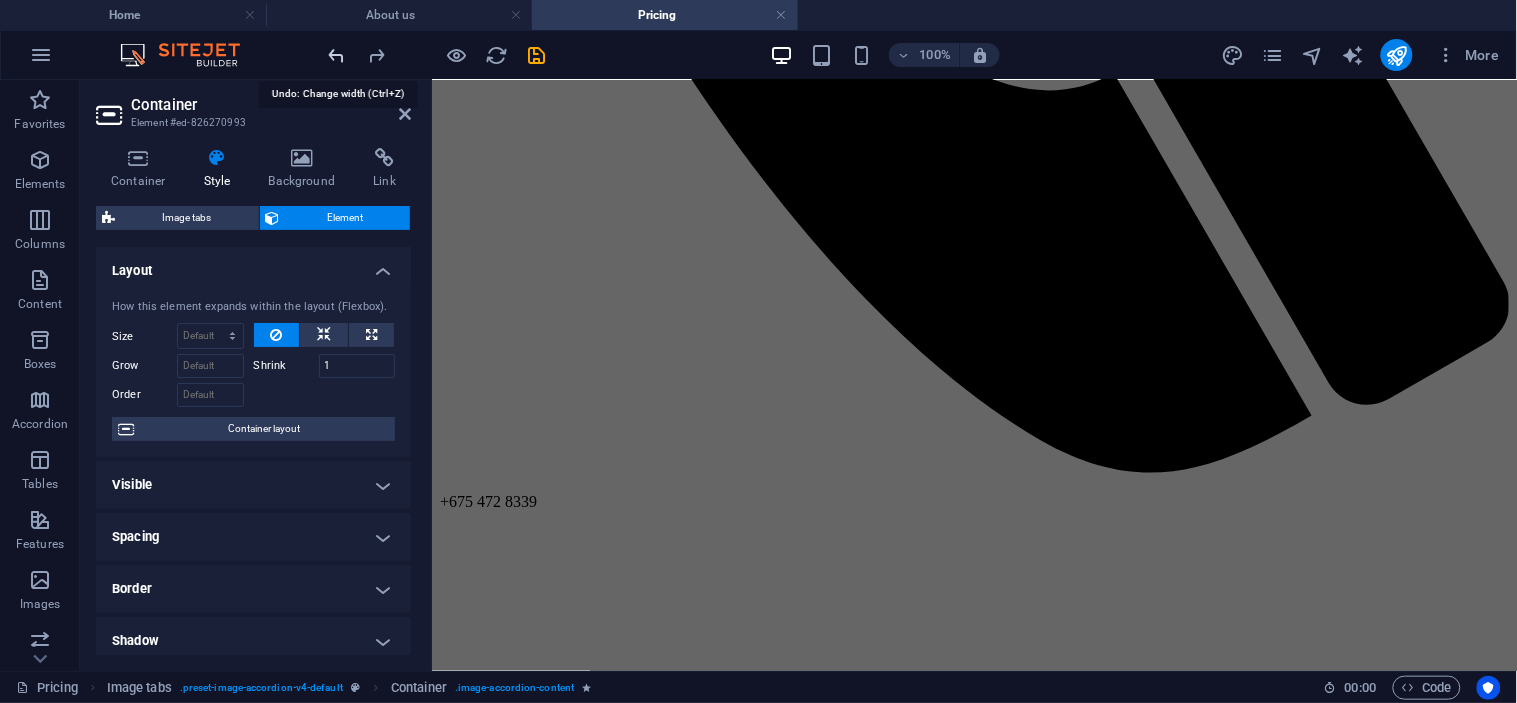 scroll, scrollTop: 1110, scrollLeft: 0, axis: vertical 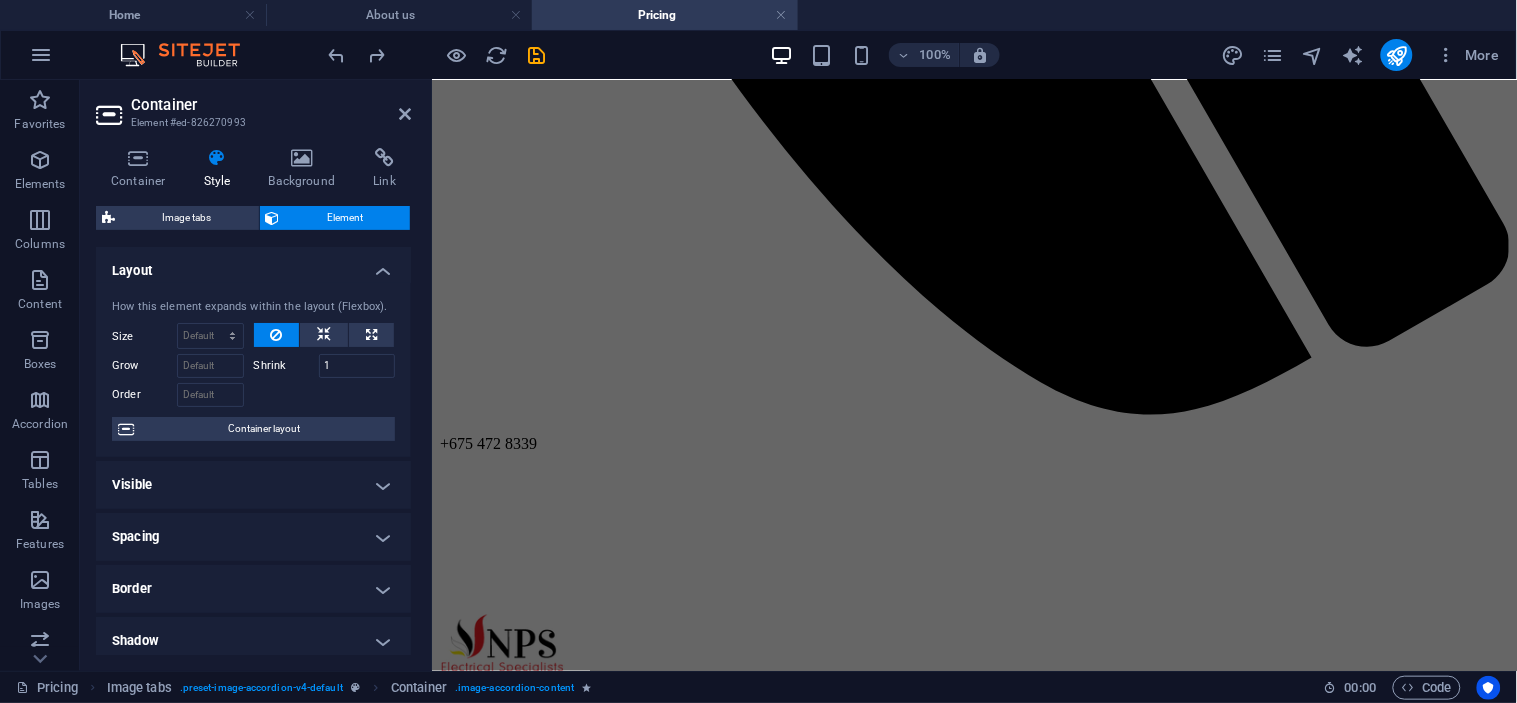 click on "Visible" at bounding box center [253, 485] 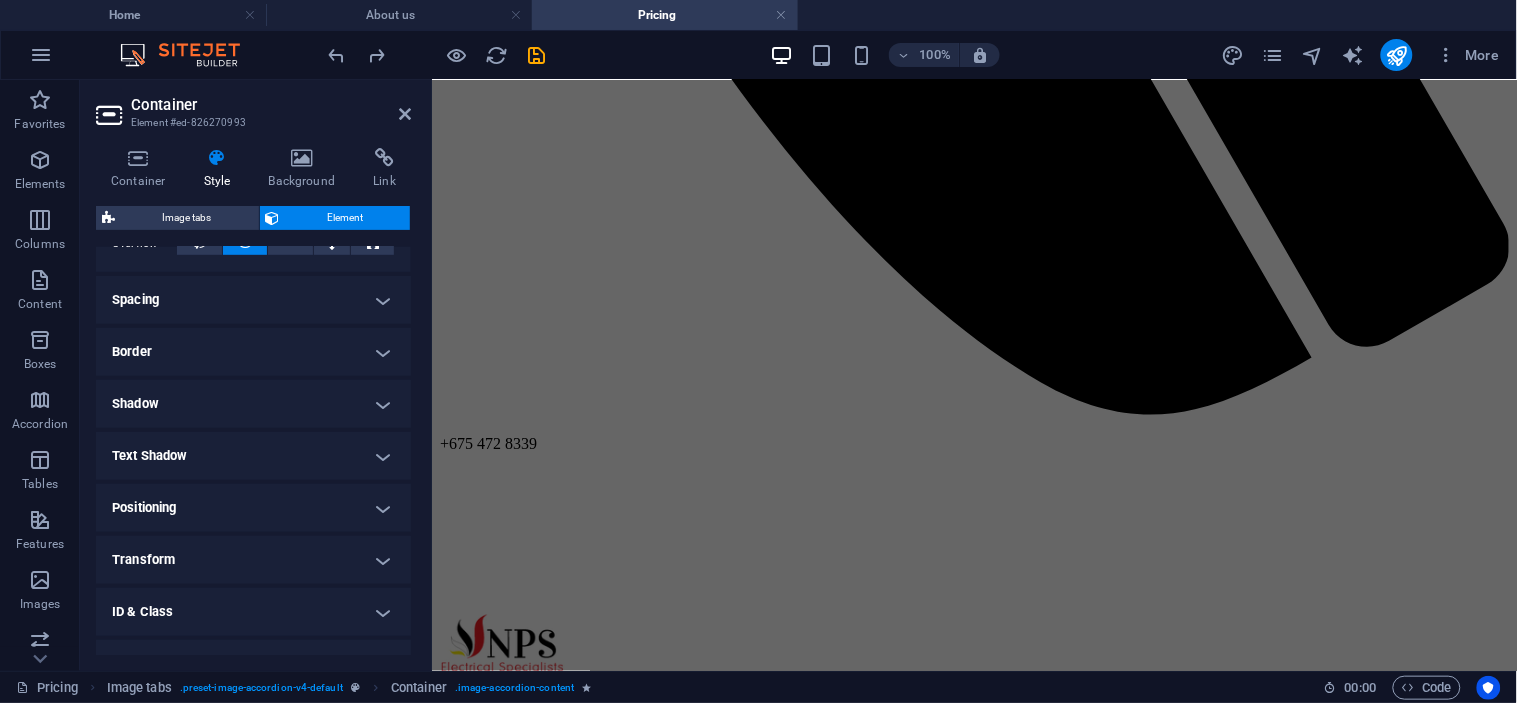 scroll, scrollTop: 444, scrollLeft: 0, axis: vertical 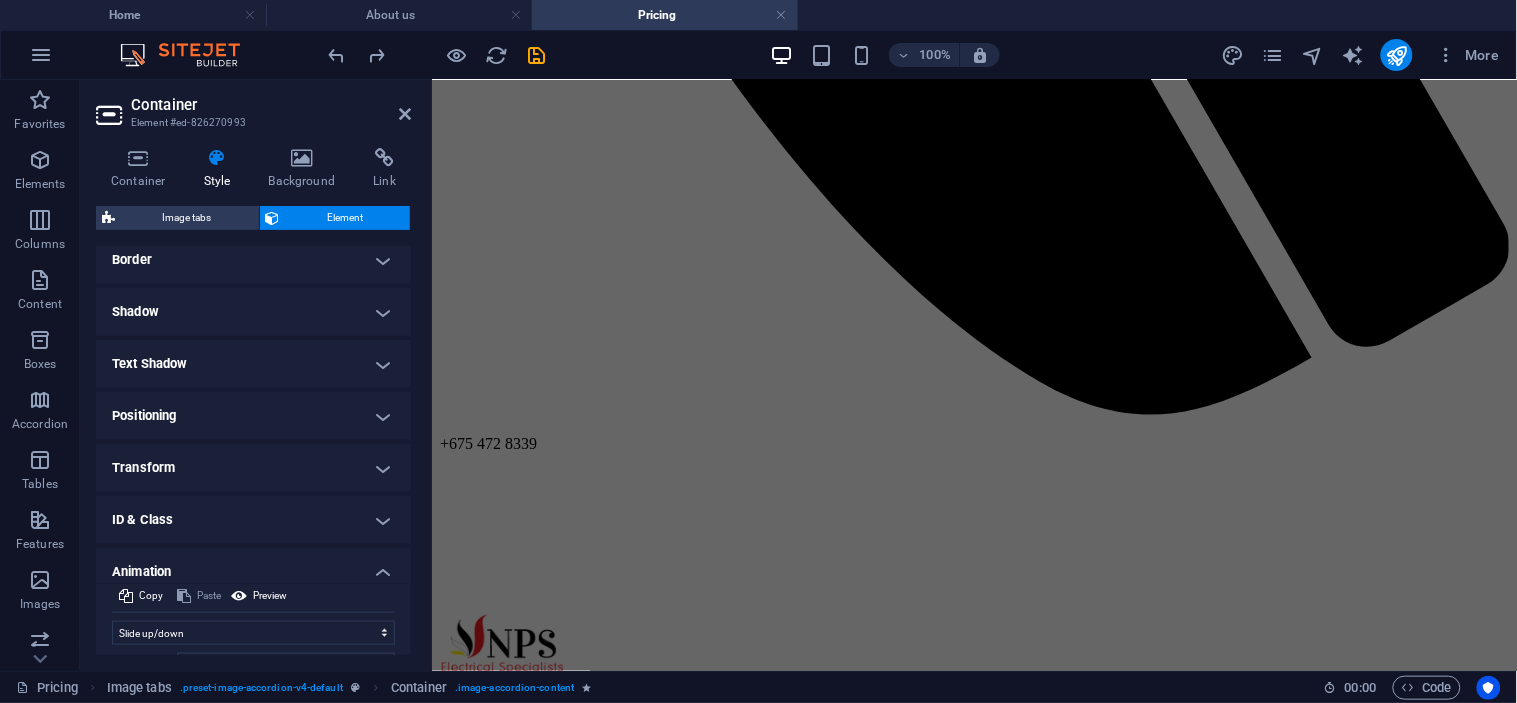 click on "Transform" at bounding box center [253, 468] 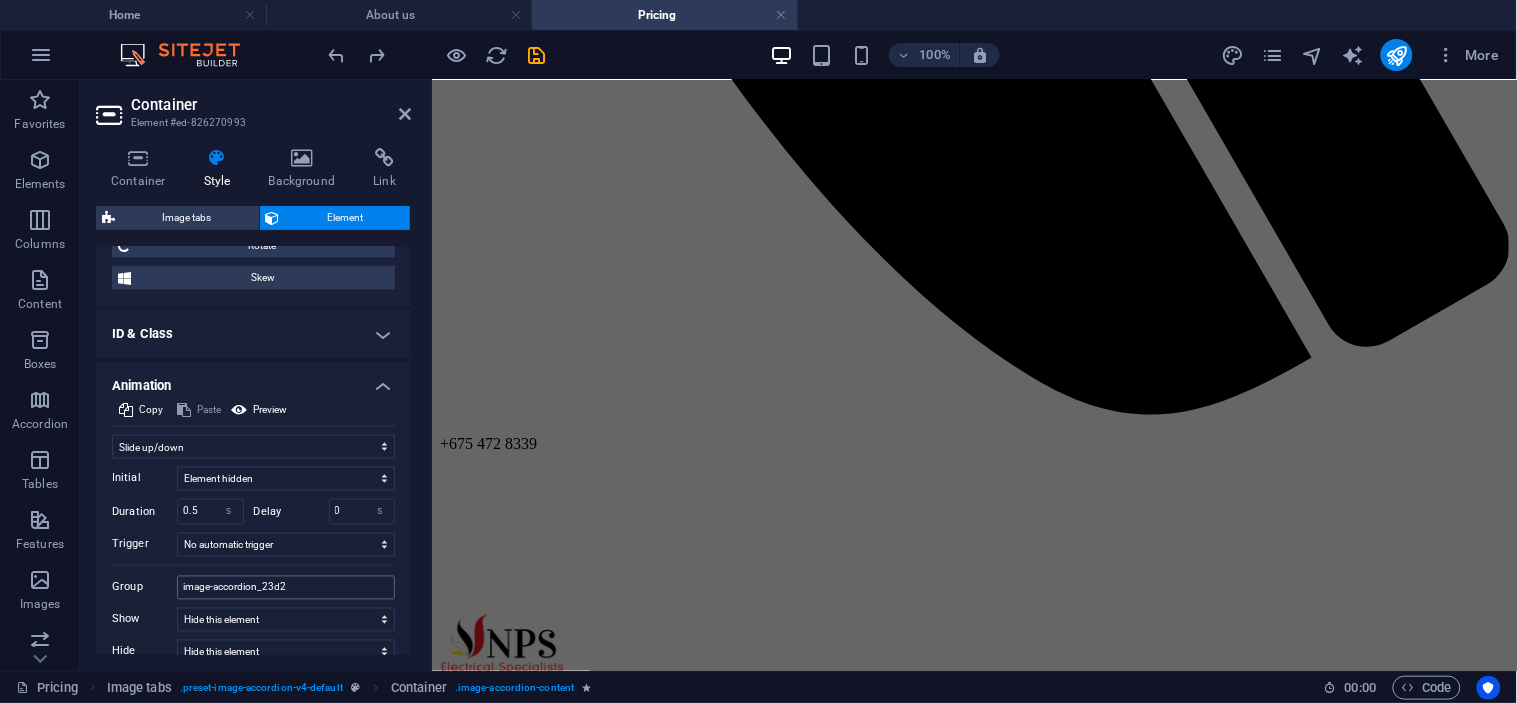 scroll, scrollTop: 846, scrollLeft: 0, axis: vertical 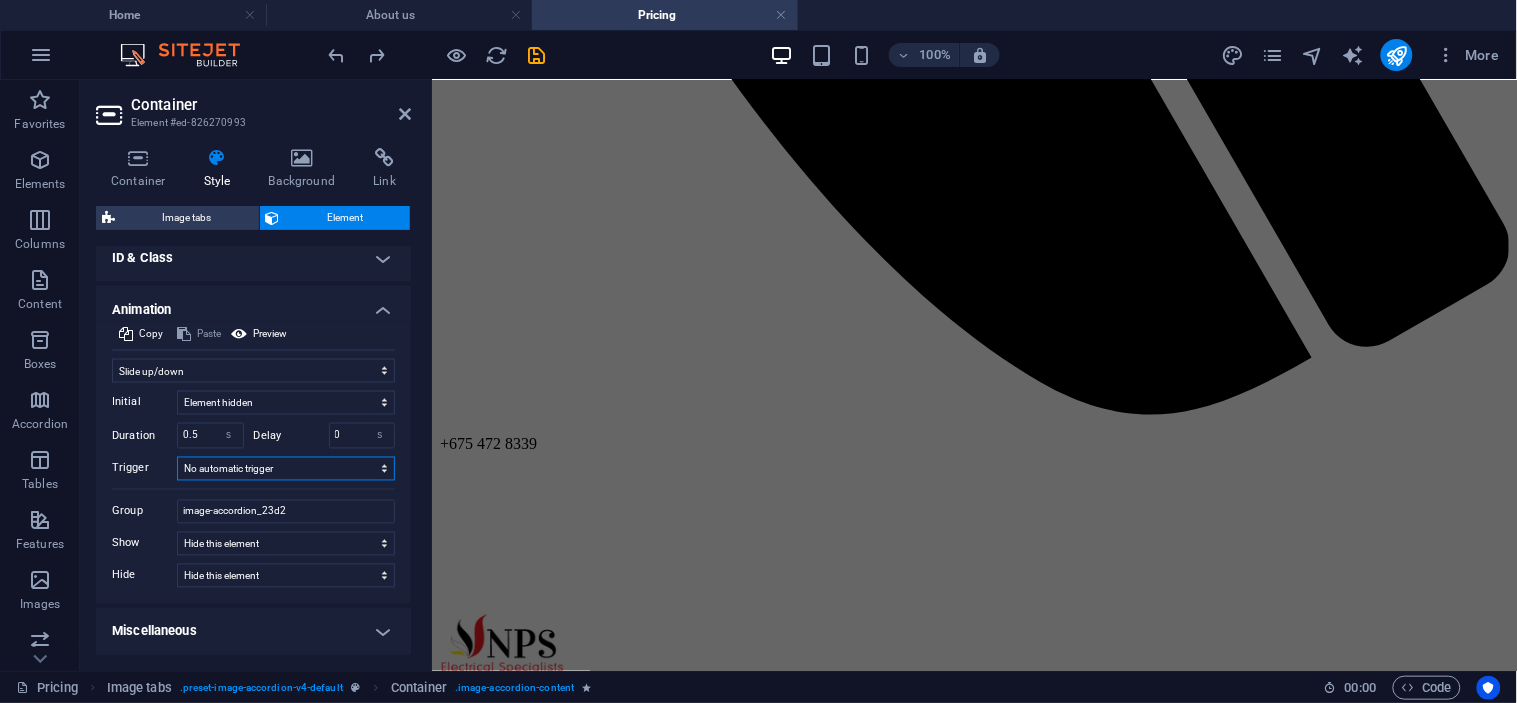 click on "No automatic trigger On page load Element scrolled into view" at bounding box center [286, 469] 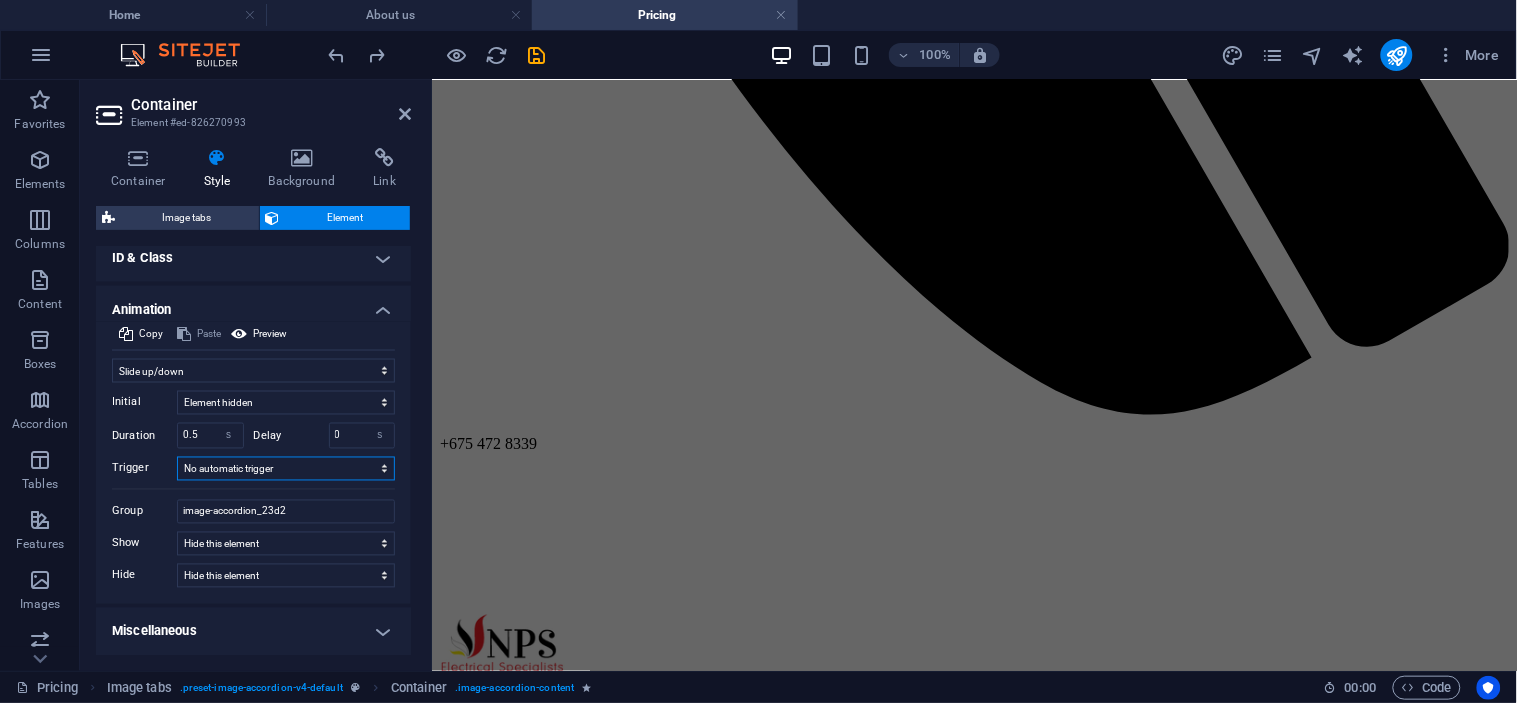 select on "onload" 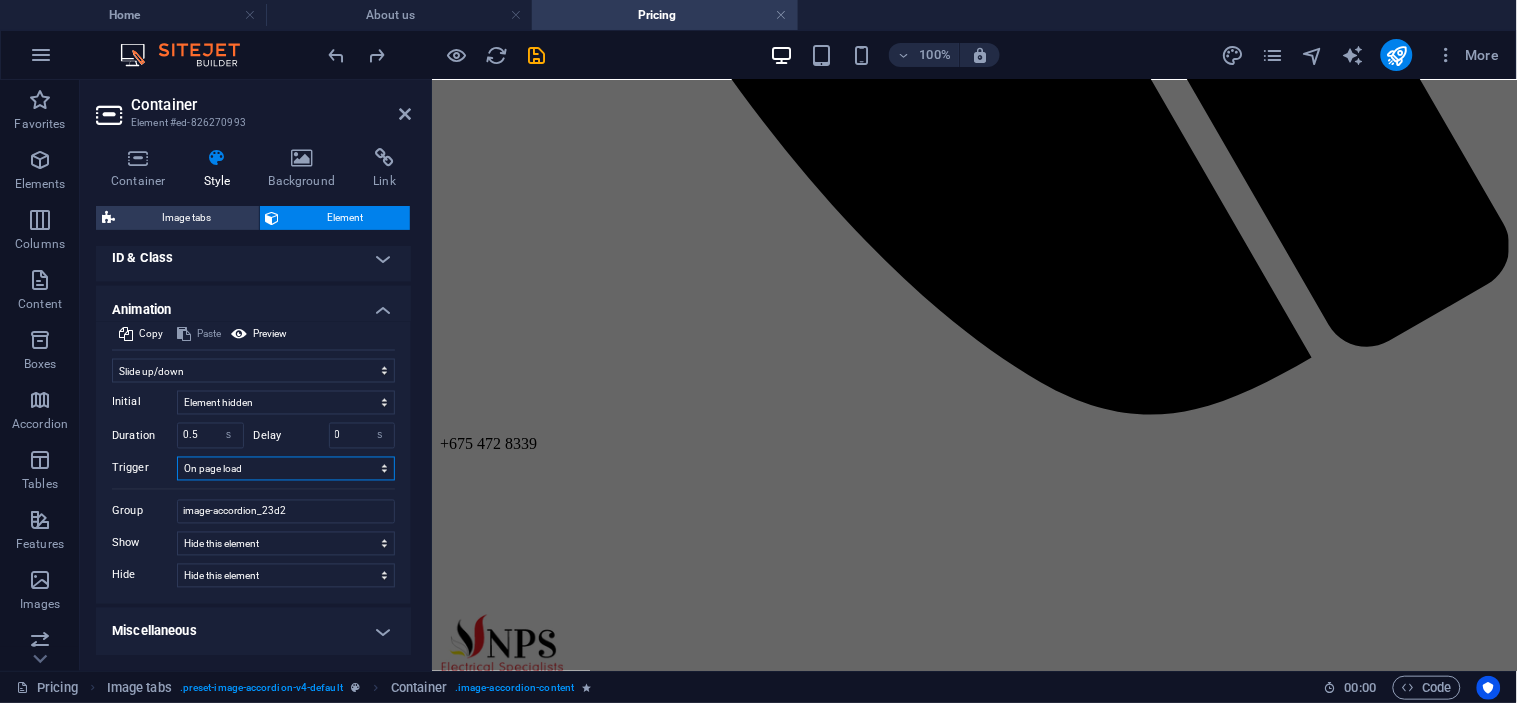 click on "No automatic trigger On page load Element scrolled into view" at bounding box center (286, 469) 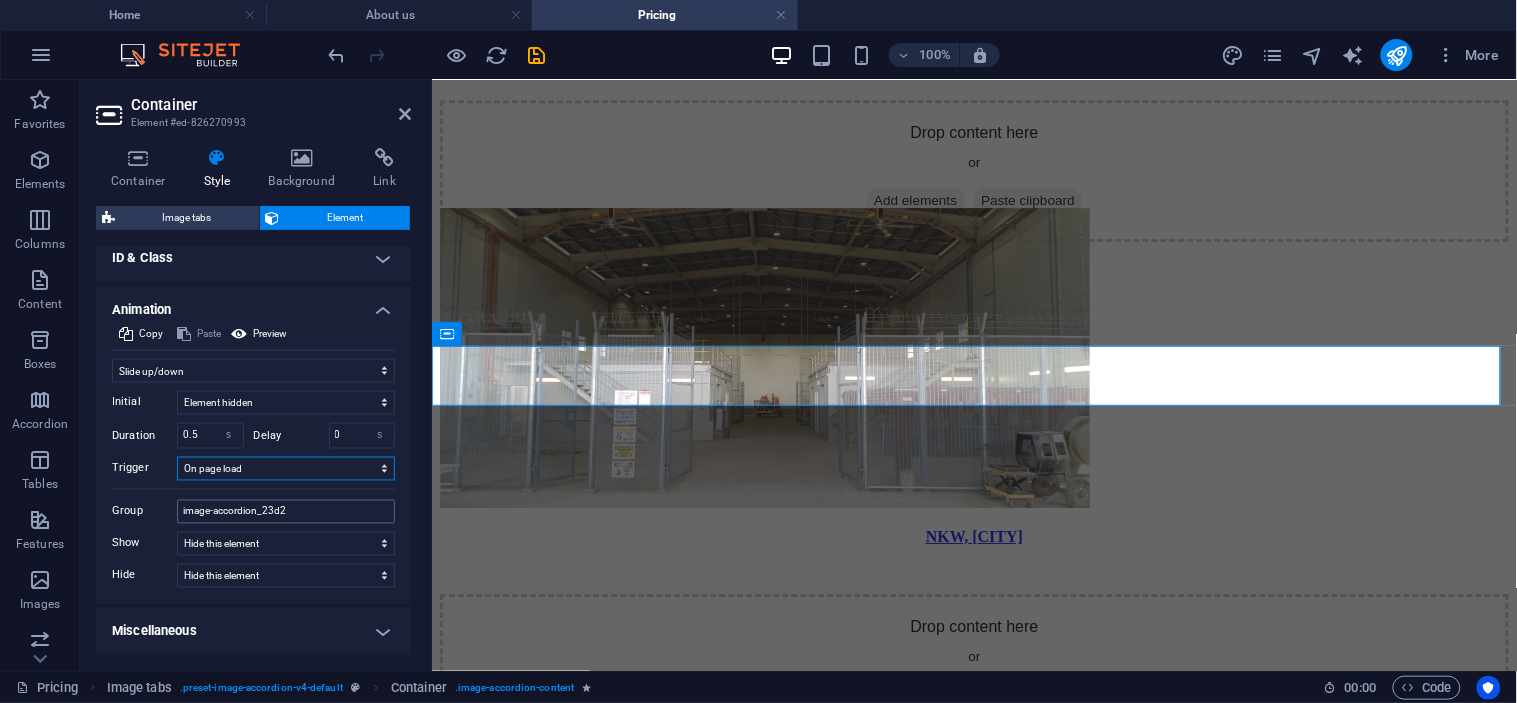 scroll, scrollTop: 3880, scrollLeft: 0, axis: vertical 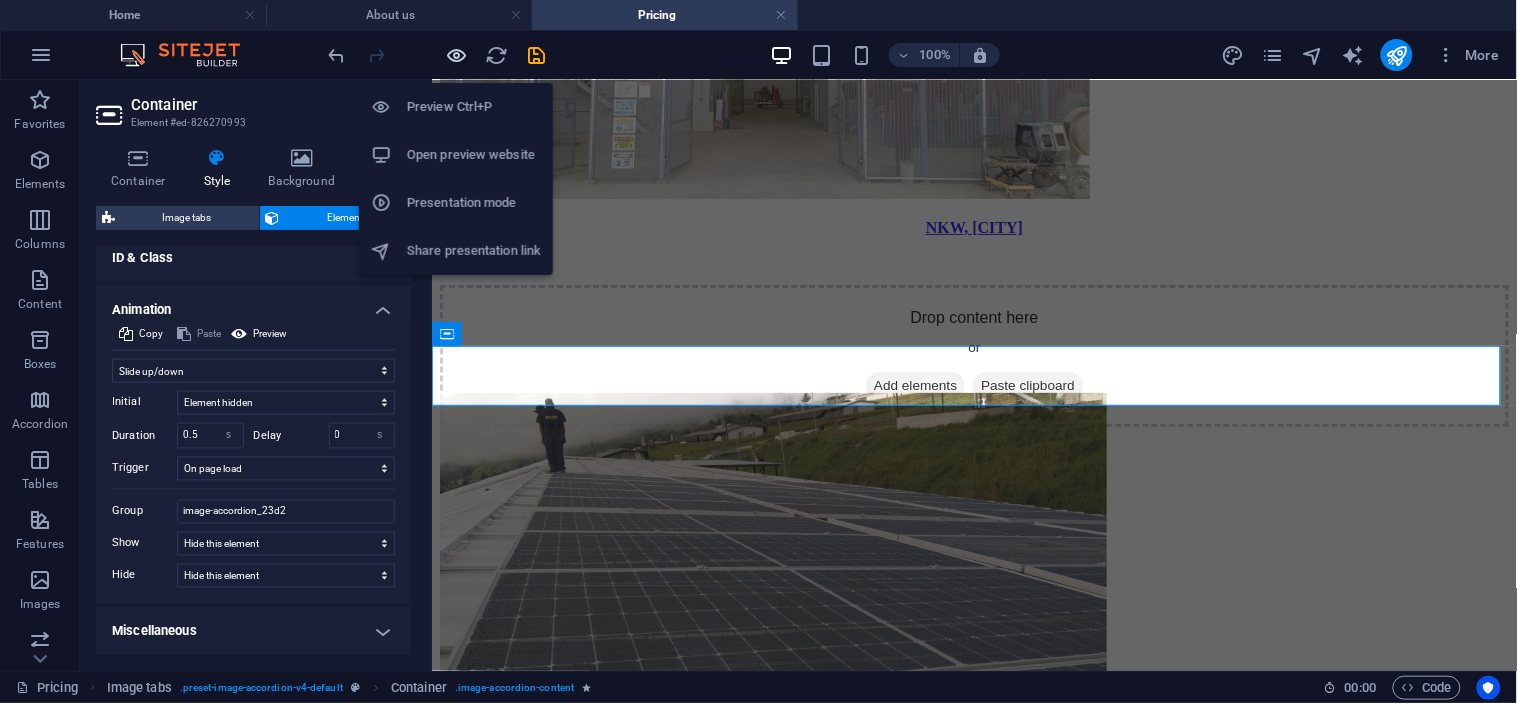 click at bounding box center (457, 55) 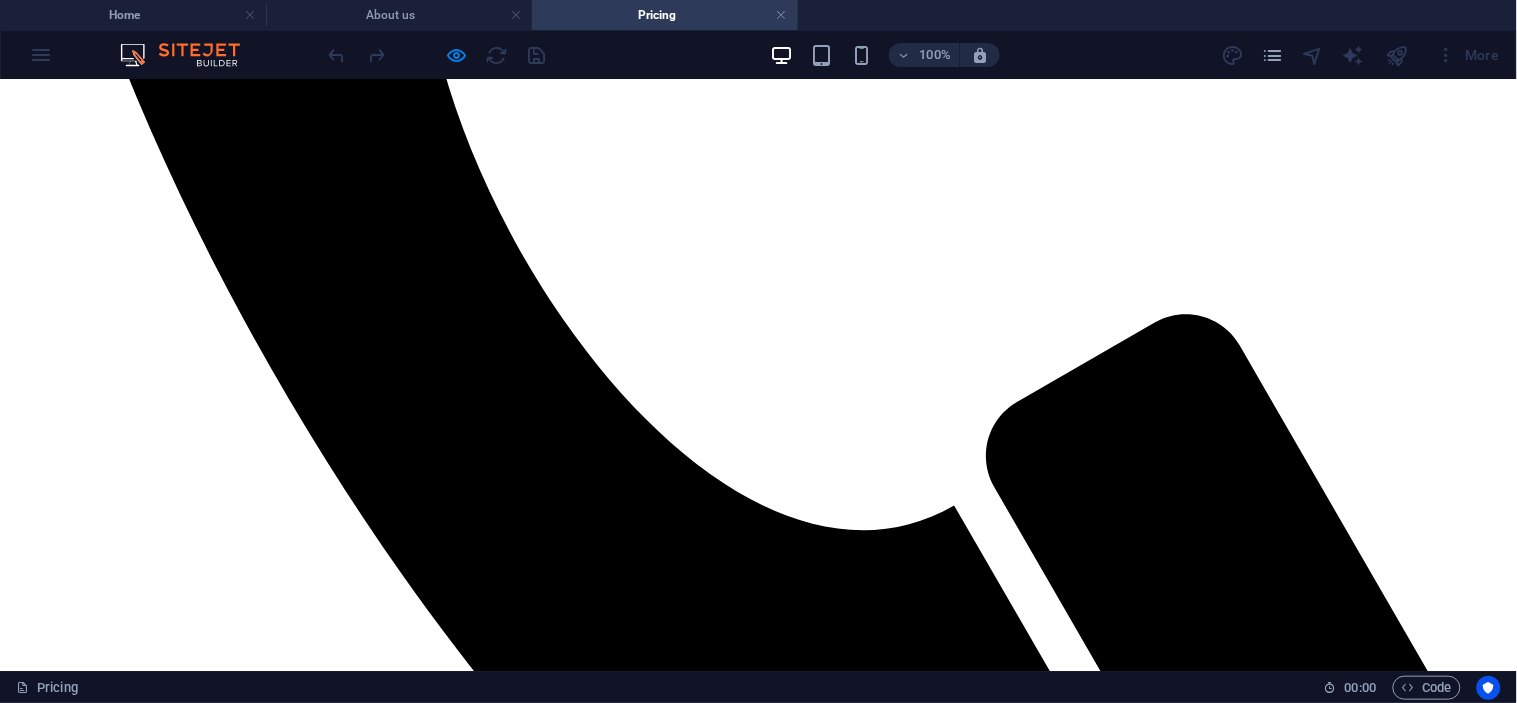 scroll, scrollTop: 1031, scrollLeft: 0, axis: vertical 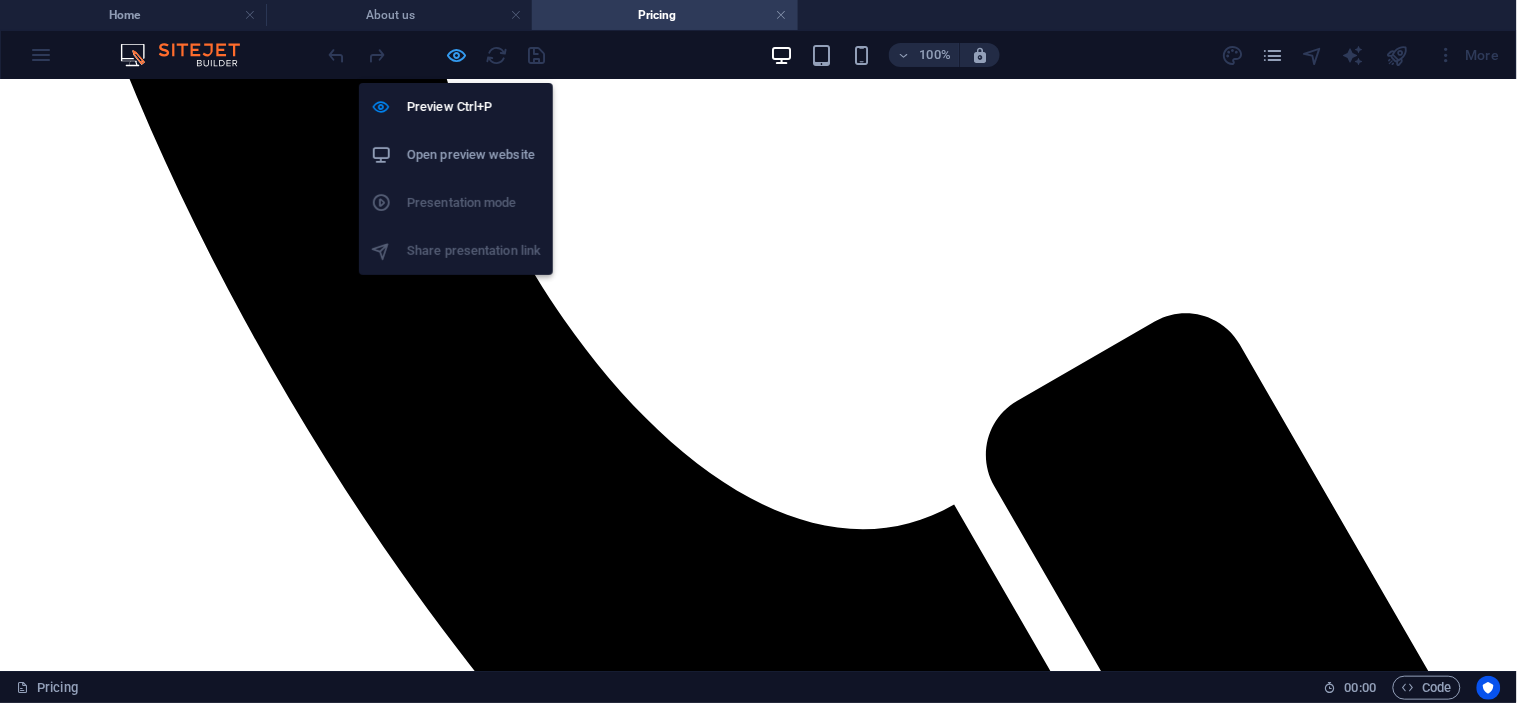 click at bounding box center (457, 55) 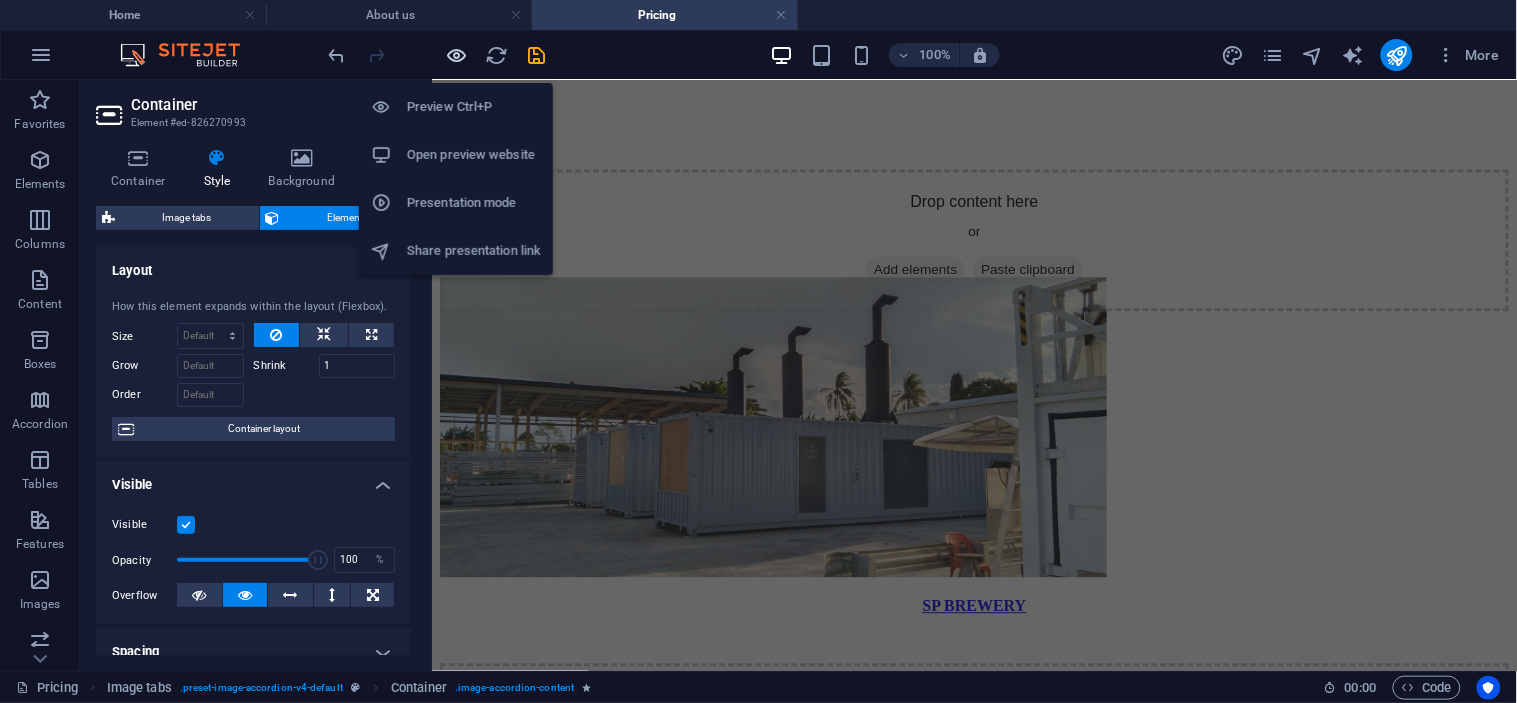 click at bounding box center (457, 55) 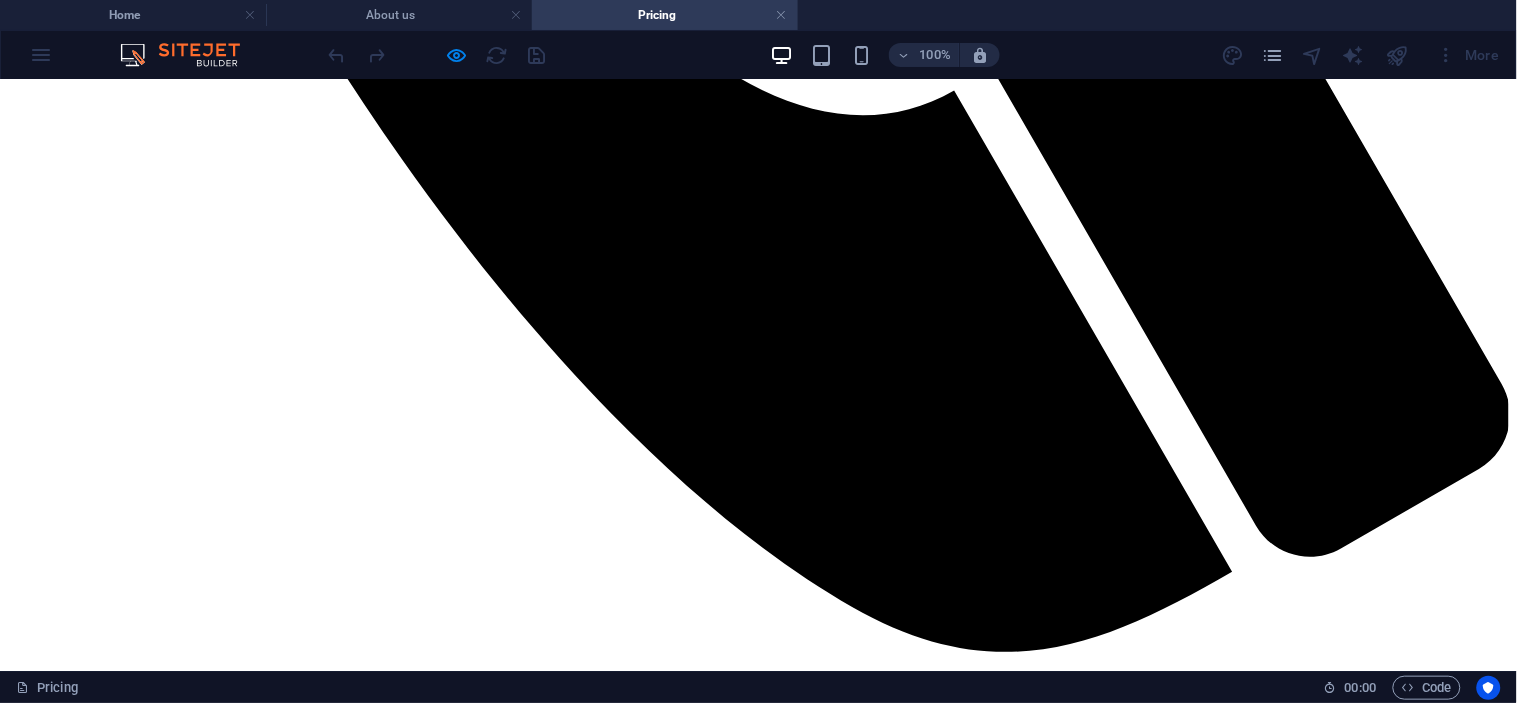 scroll, scrollTop: 1211, scrollLeft: 0, axis: vertical 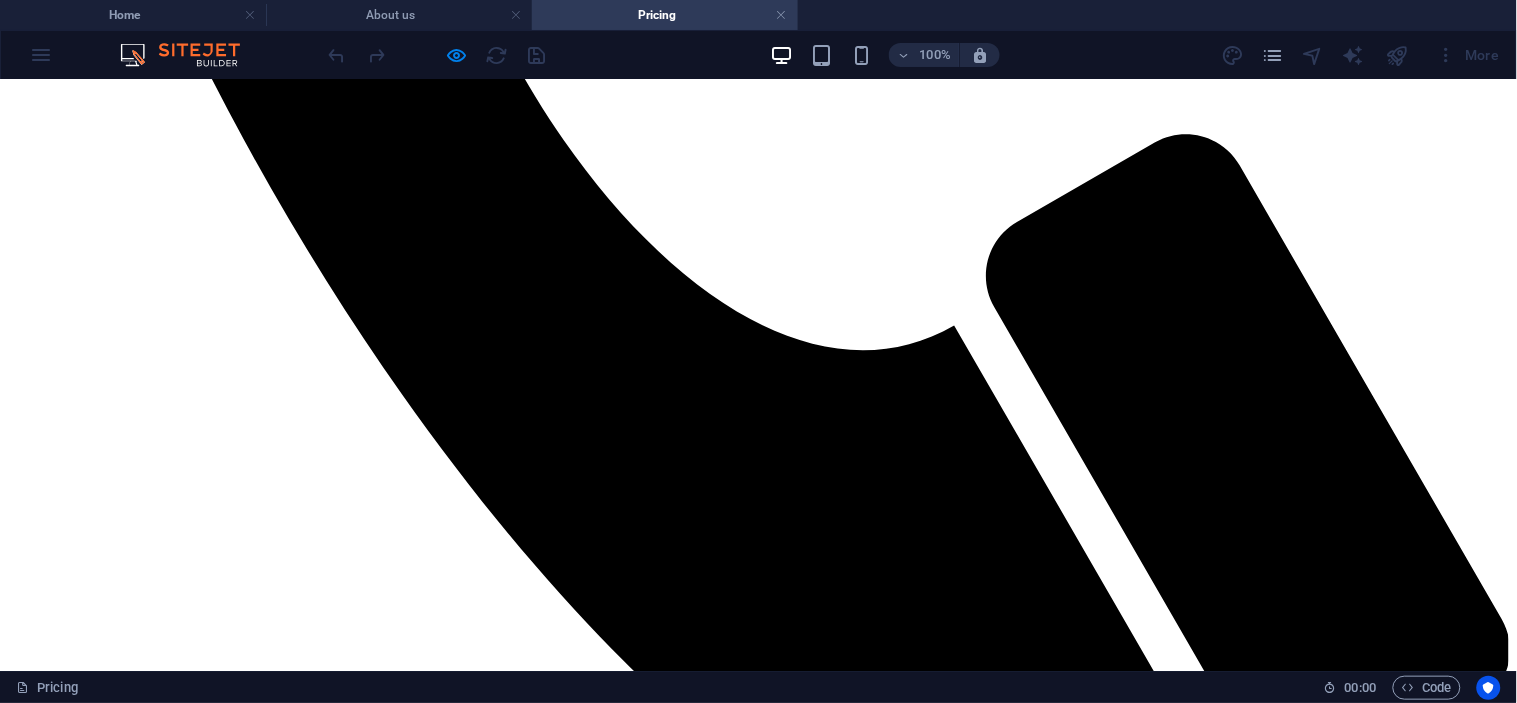 click on "KAINANTU" at bounding box center [758, 4278] 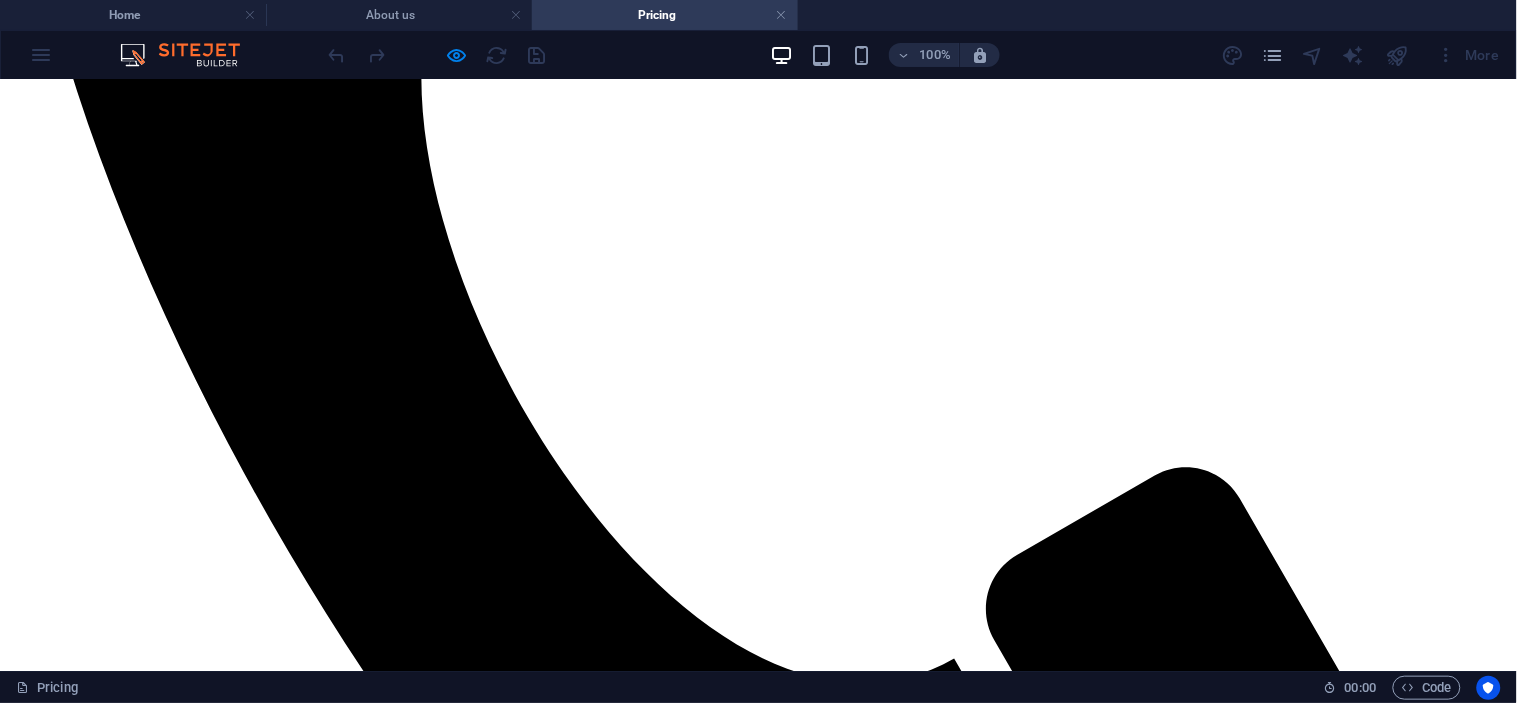 click on "PNG PORTS" at bounding box center (758, 2740) 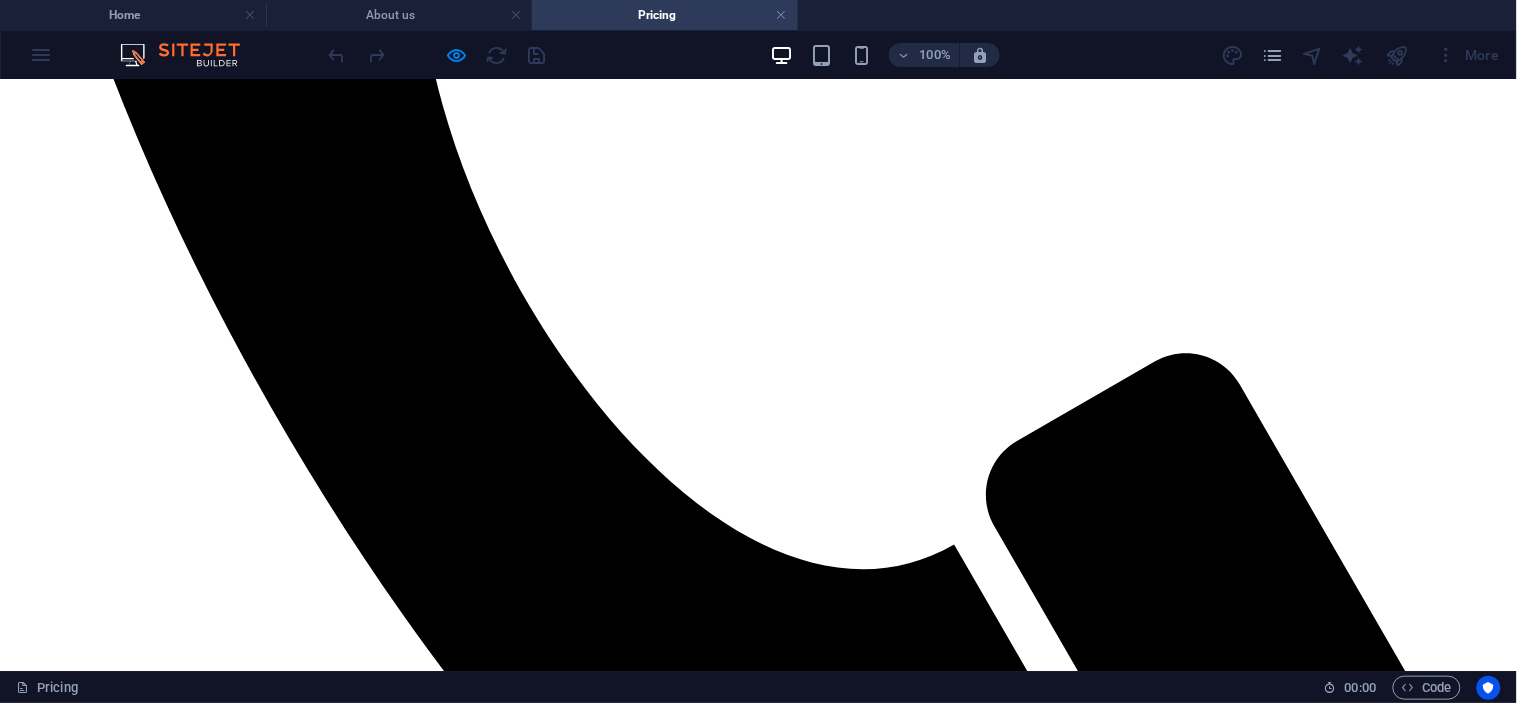 scroll, scrollTop: 988, scrollLeft: 0, axis: vertical 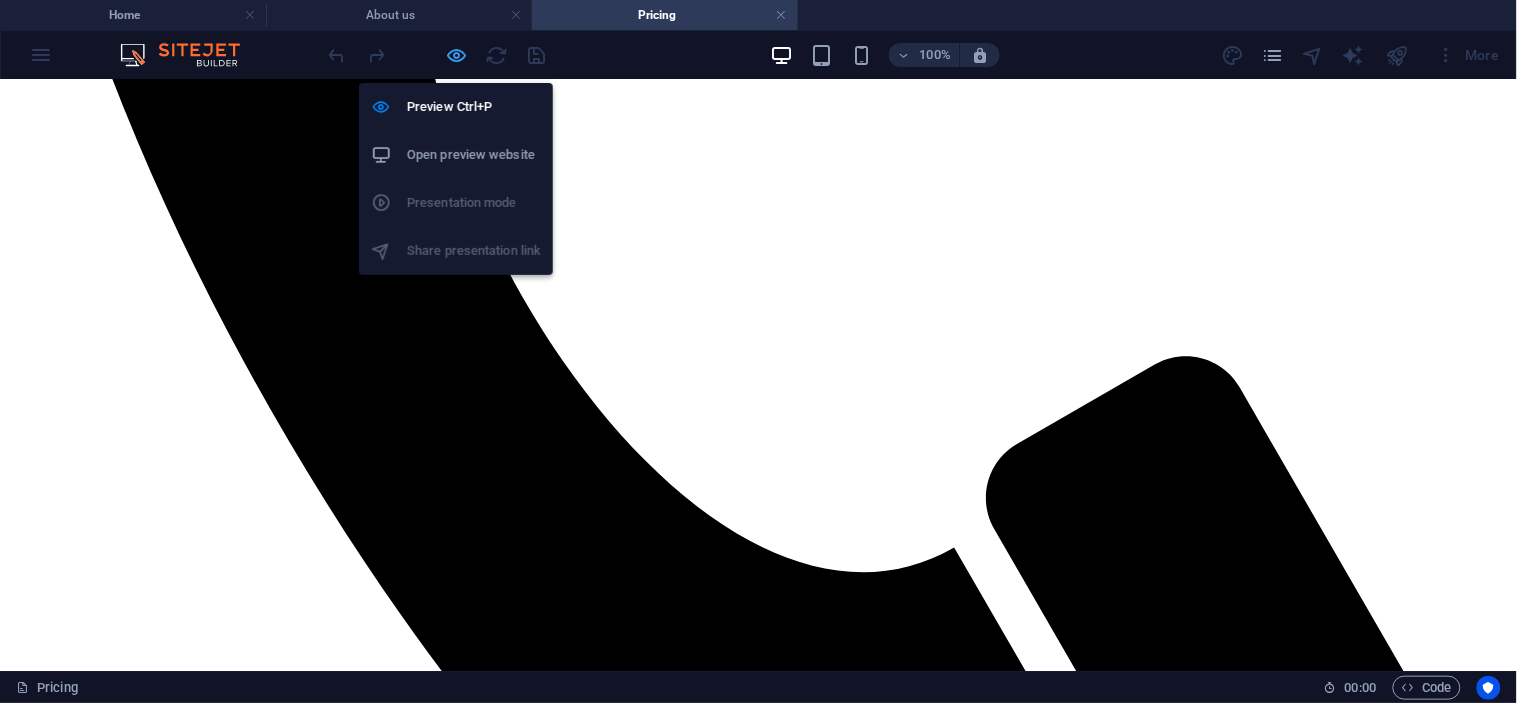 click at bounding box center (457, 55) 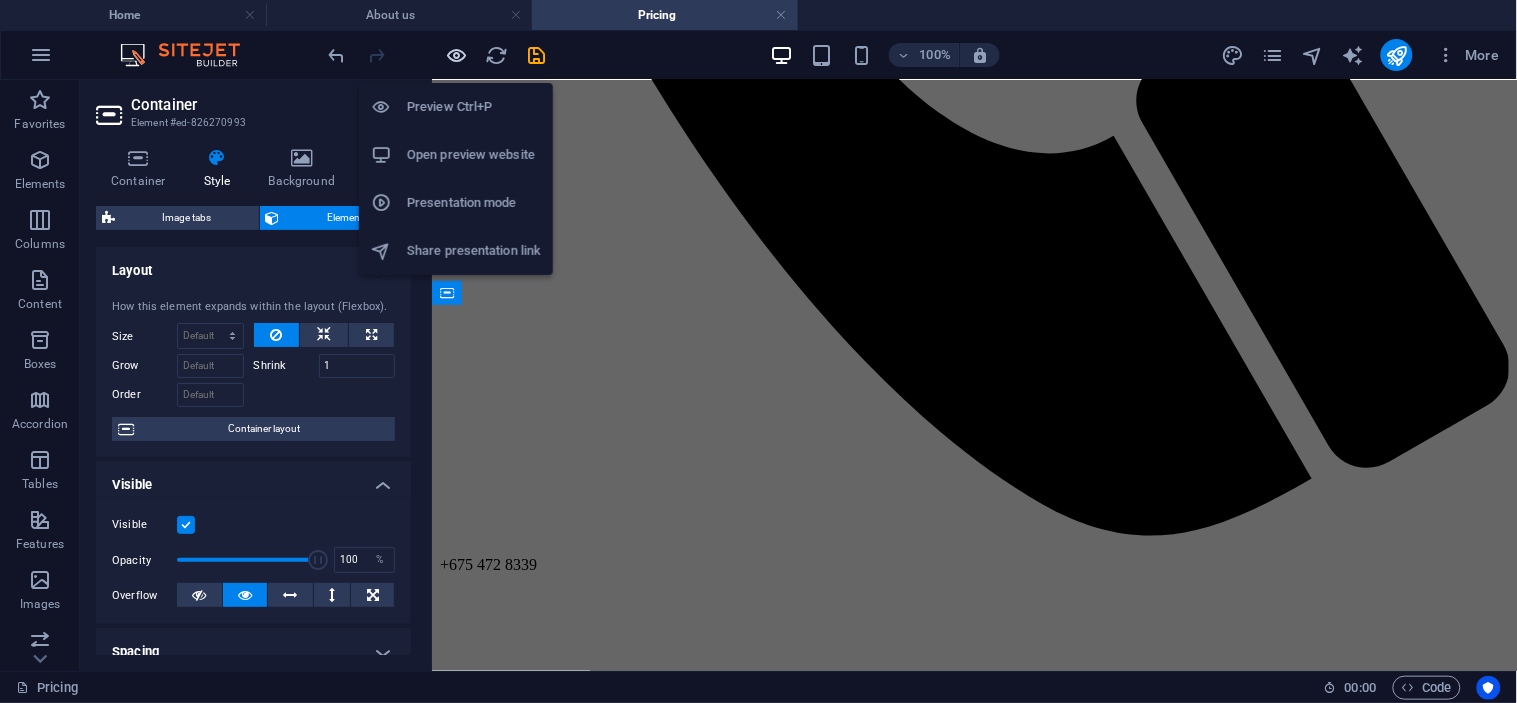 scroll, scrollTop: 3921, scrollLeft: 0, axis: vertical 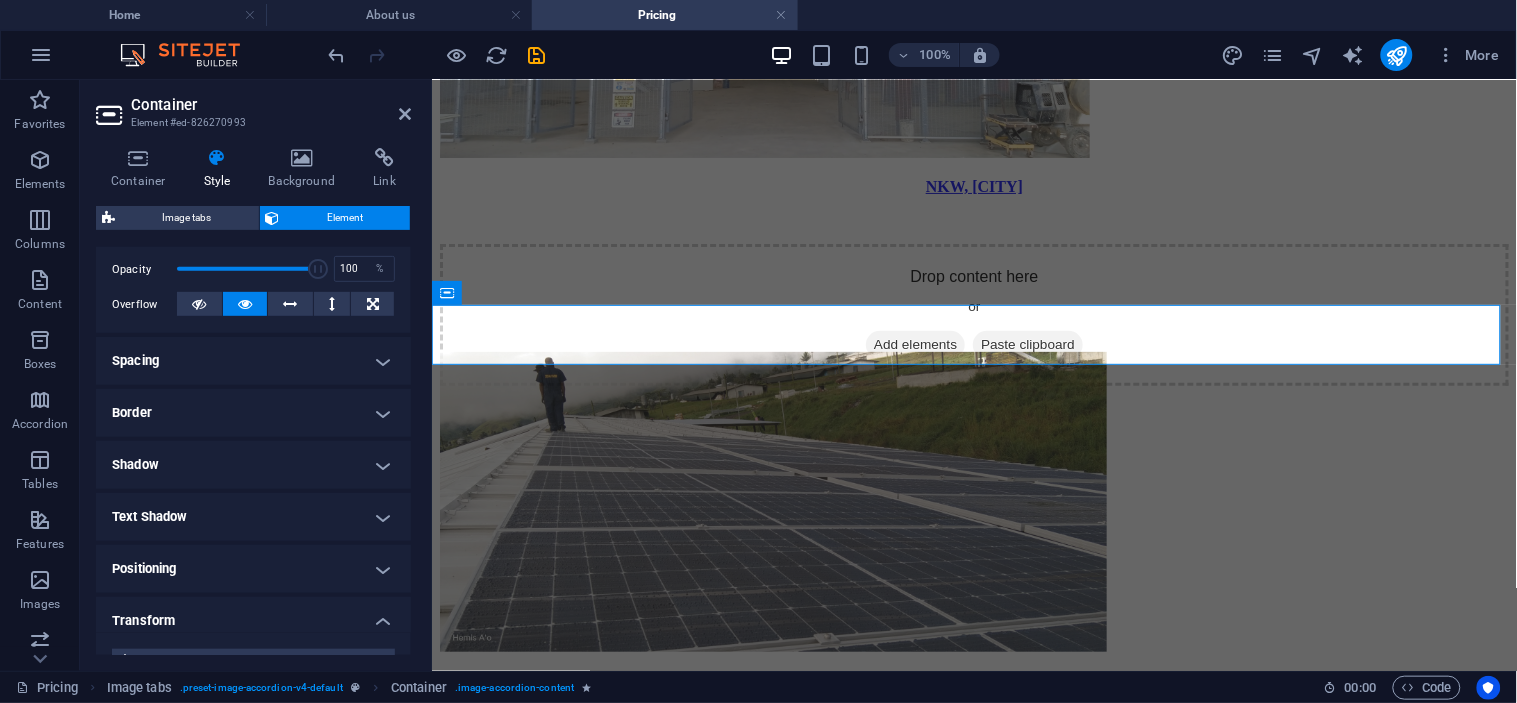 click on "Positioning" at bounding box center (253, 569) 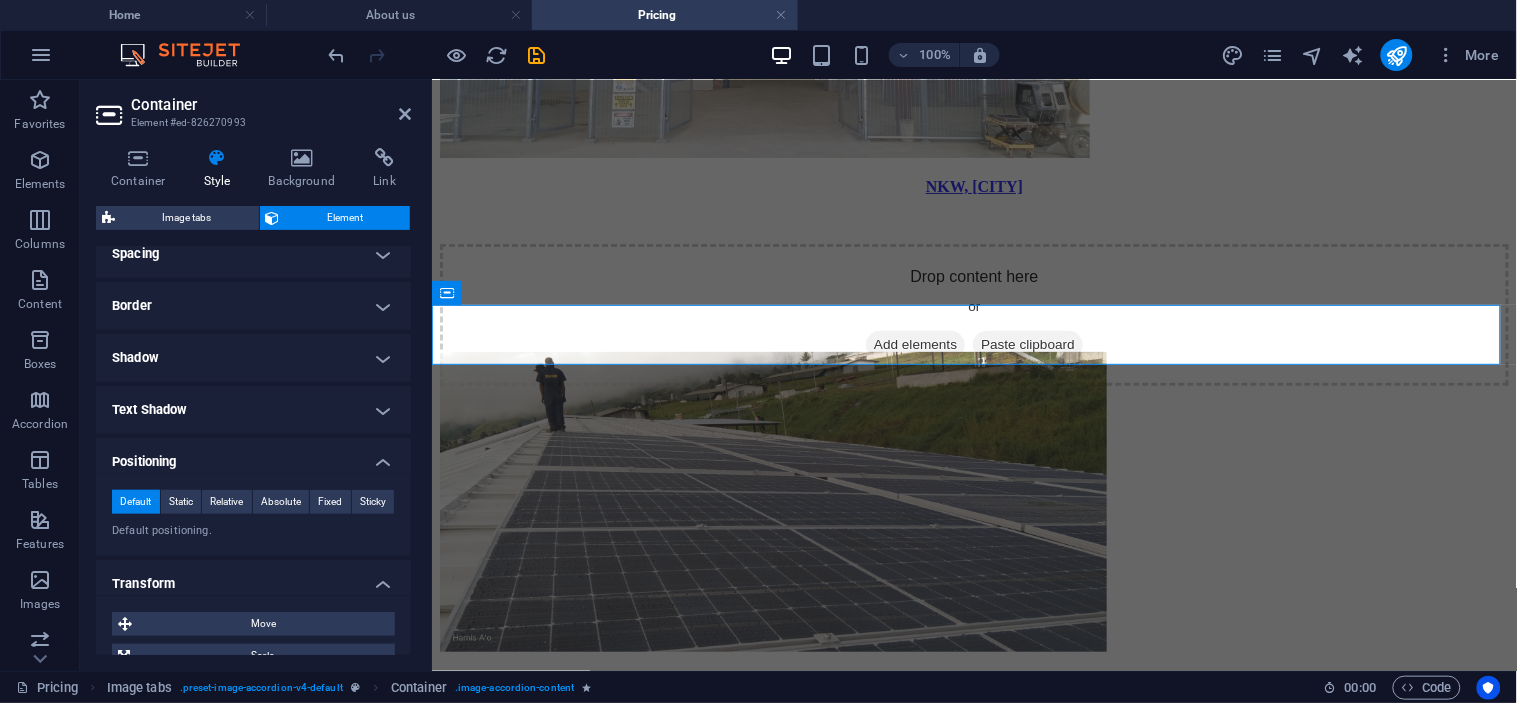 scroll, scrollTop: 402, scrollLeft: 0, axis: vertical 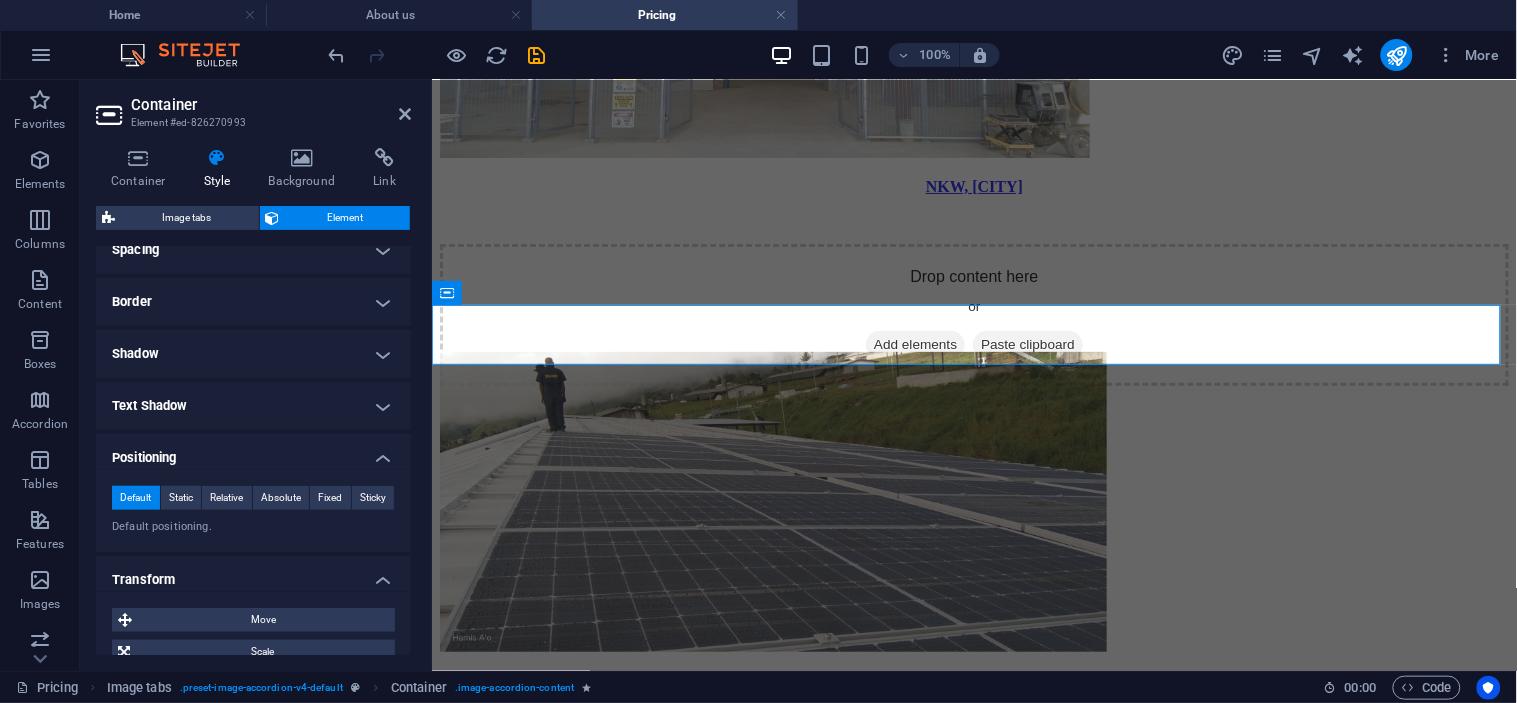 click on "Default positioning." at bounding box center (253, 527) 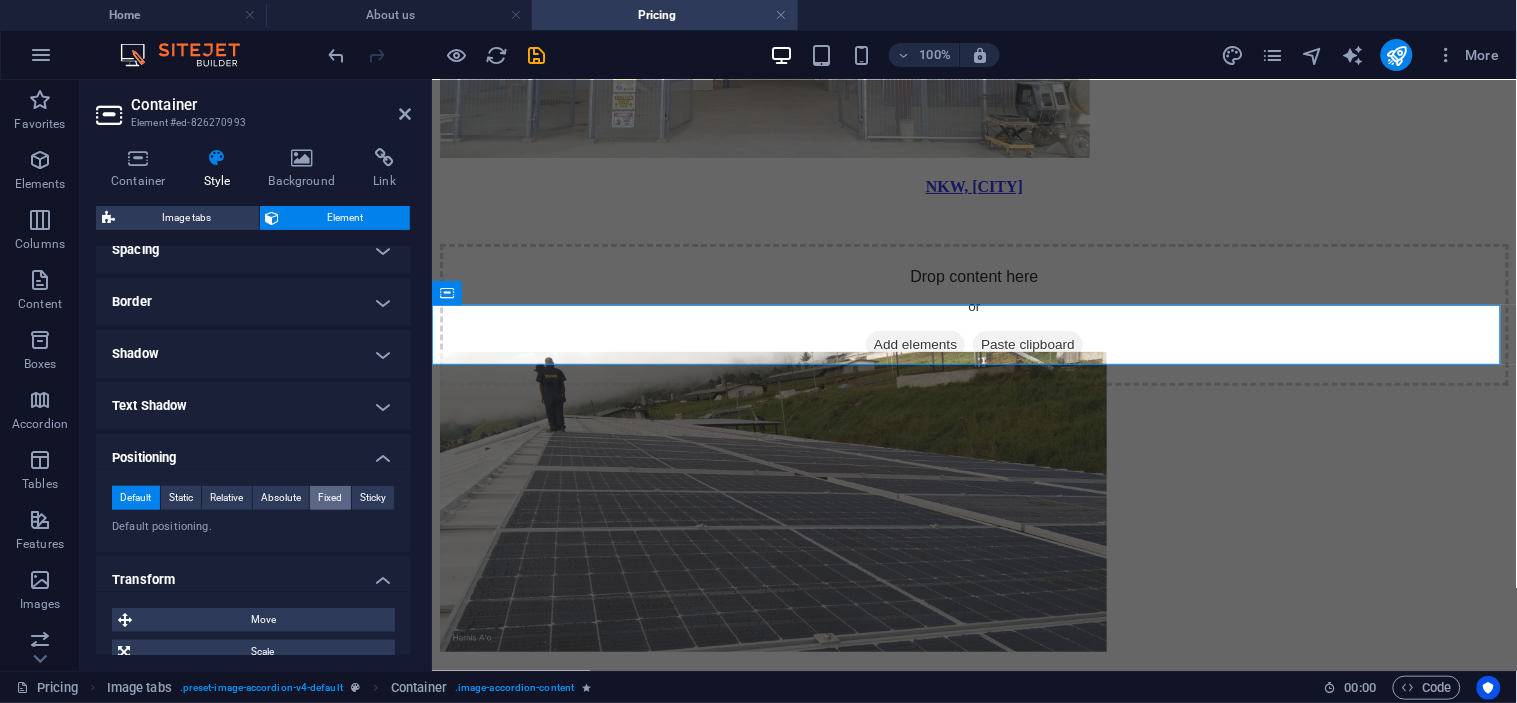 click on "Fixed" at bounding box center [330, 498] 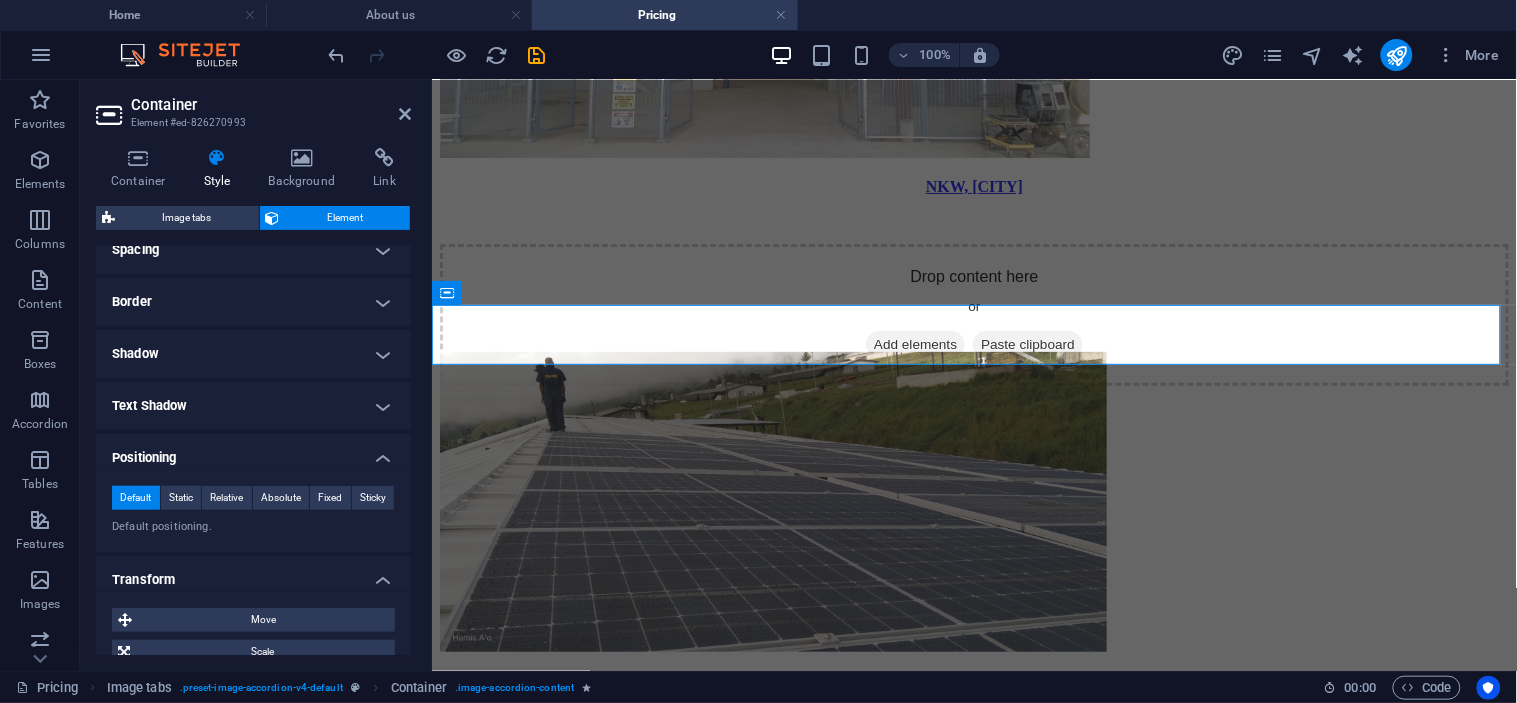 scroll, scrollTop: 3852, scrollLeft: 0, axis: vertical 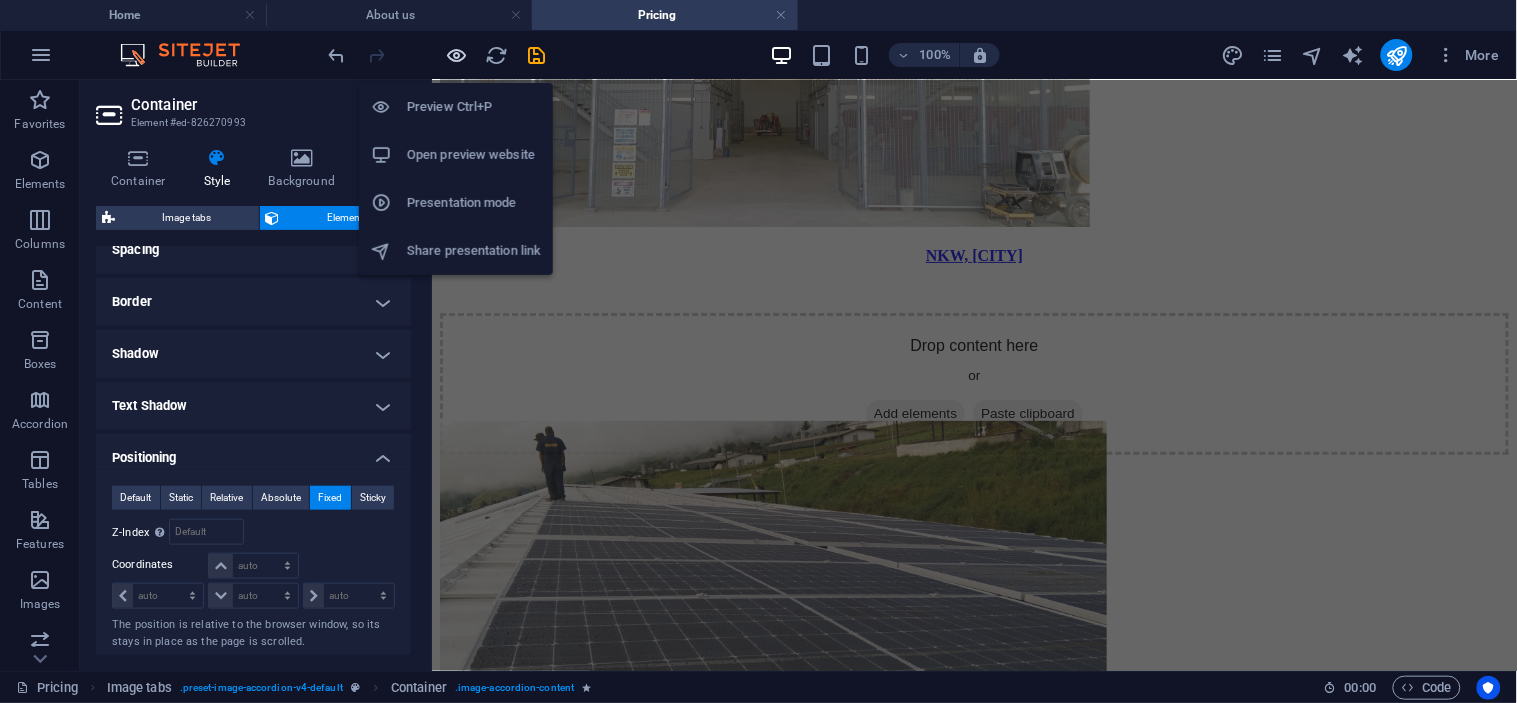 click at bounding box center [457, 55] 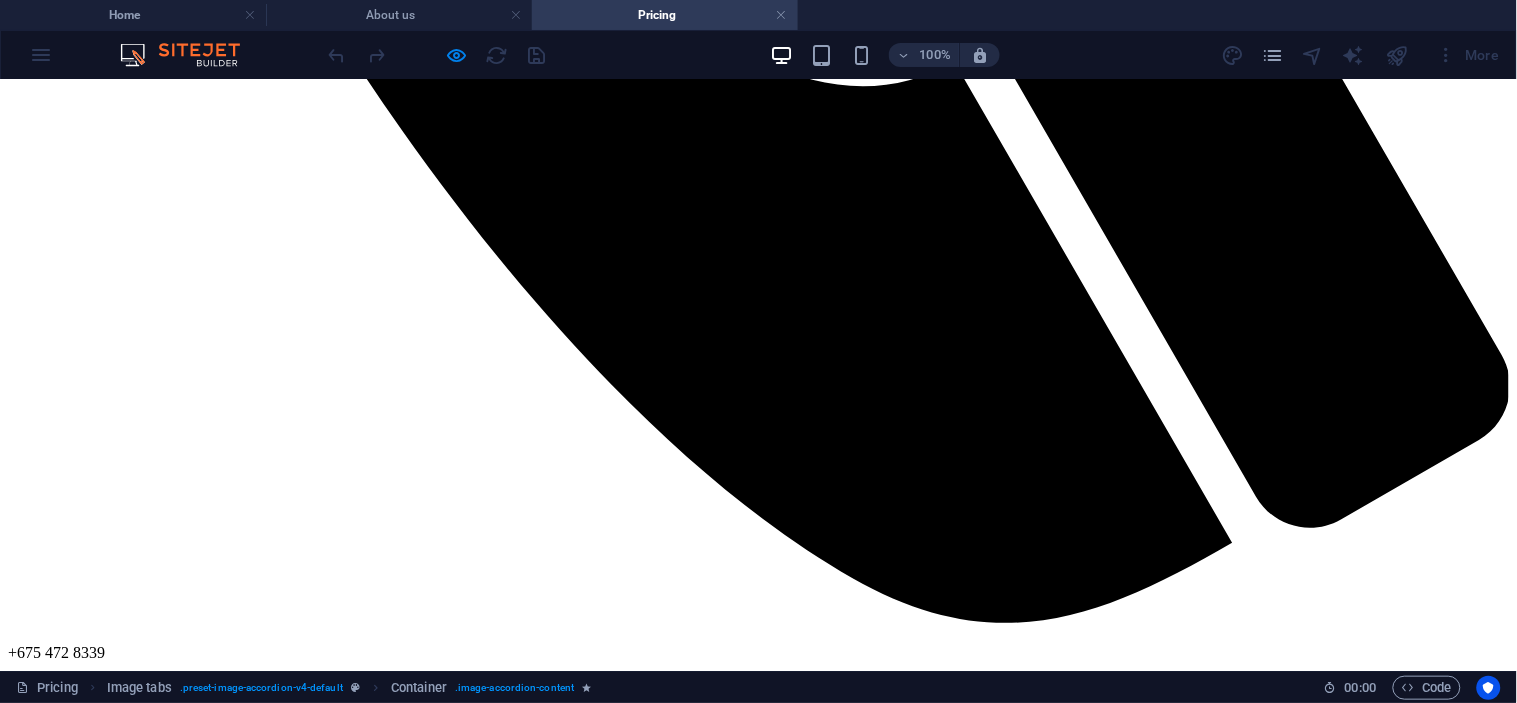 scroll, scrollTop: 1253, scrollLeft: 0, axis: vertical 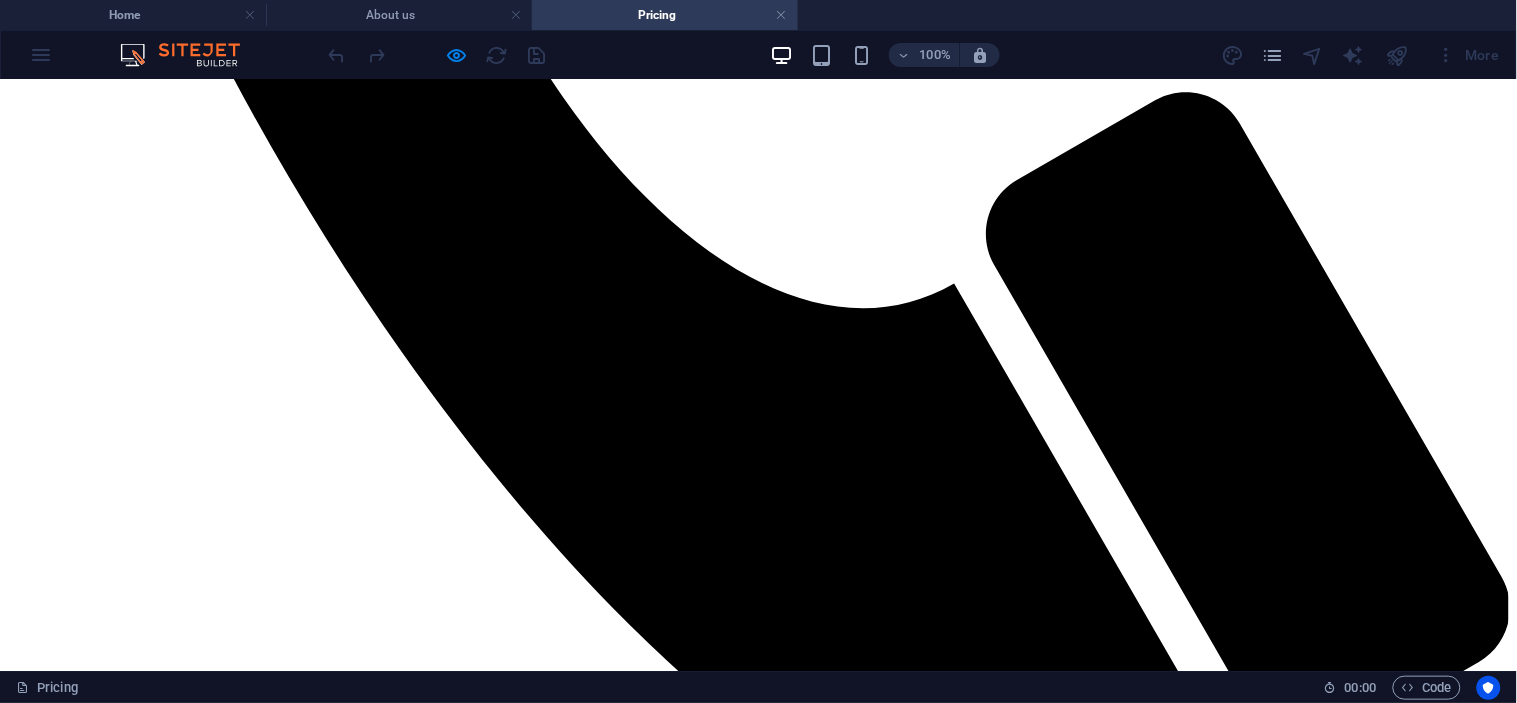 click on "ZENAG" at bounding box center [758, 3528] 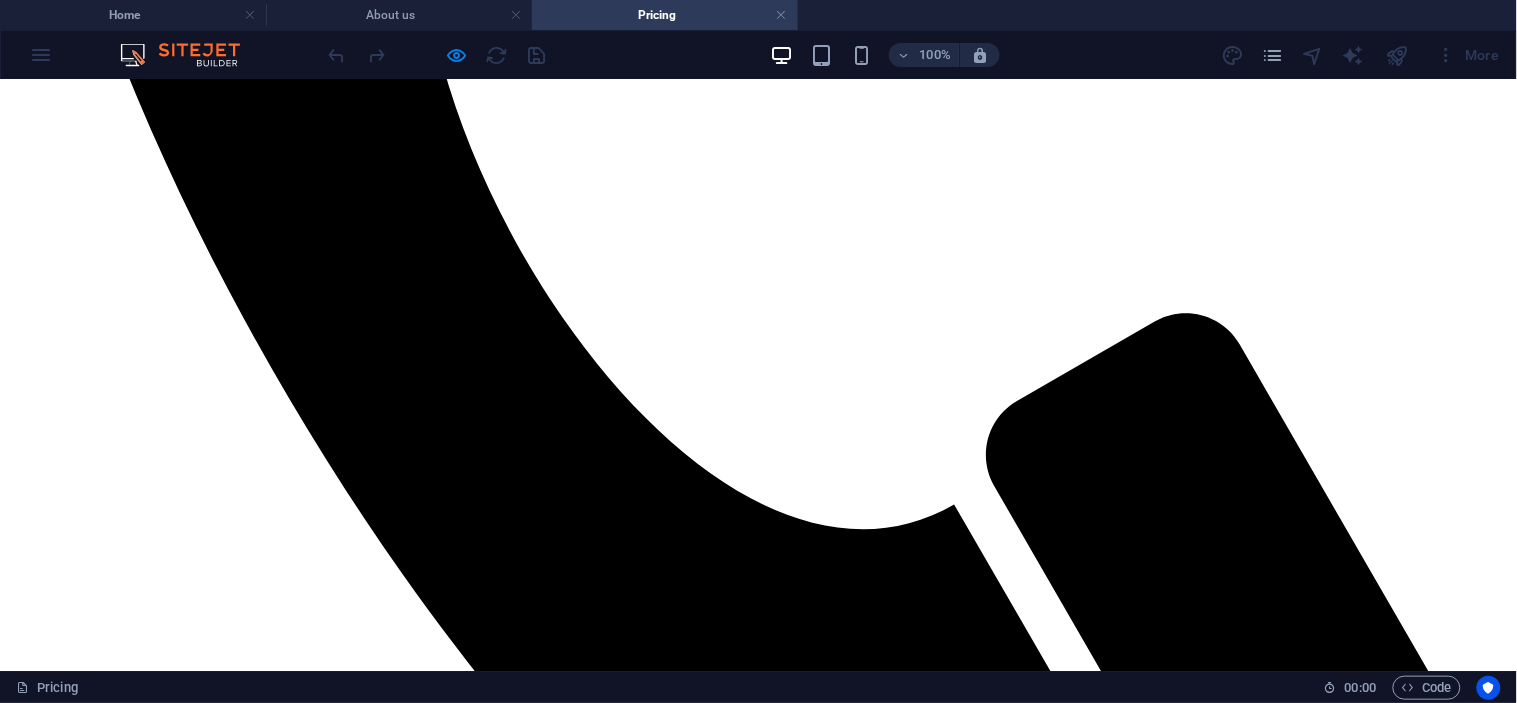 scroll, scrollTop: 920, scrollLeft: 0, axis: vertical 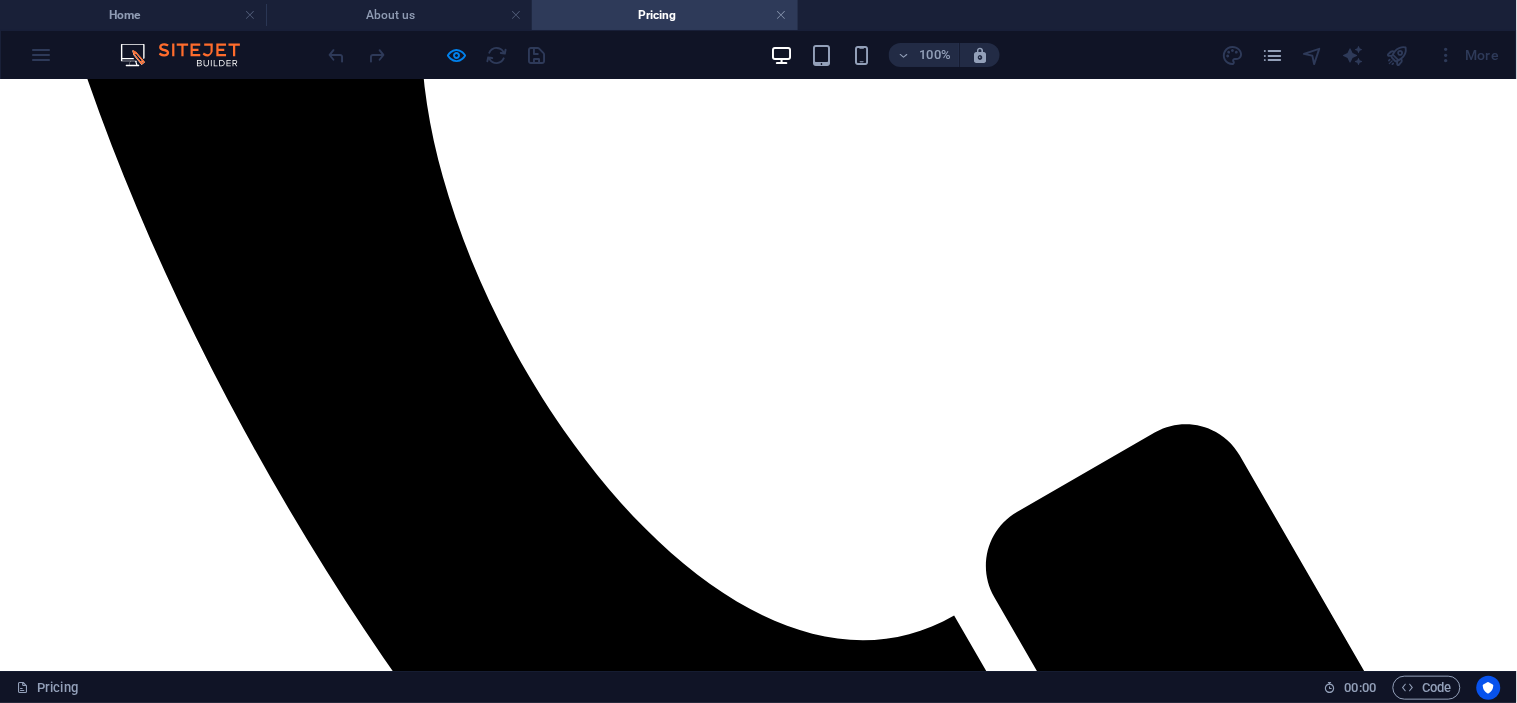click at bounding box center [758, 2731] 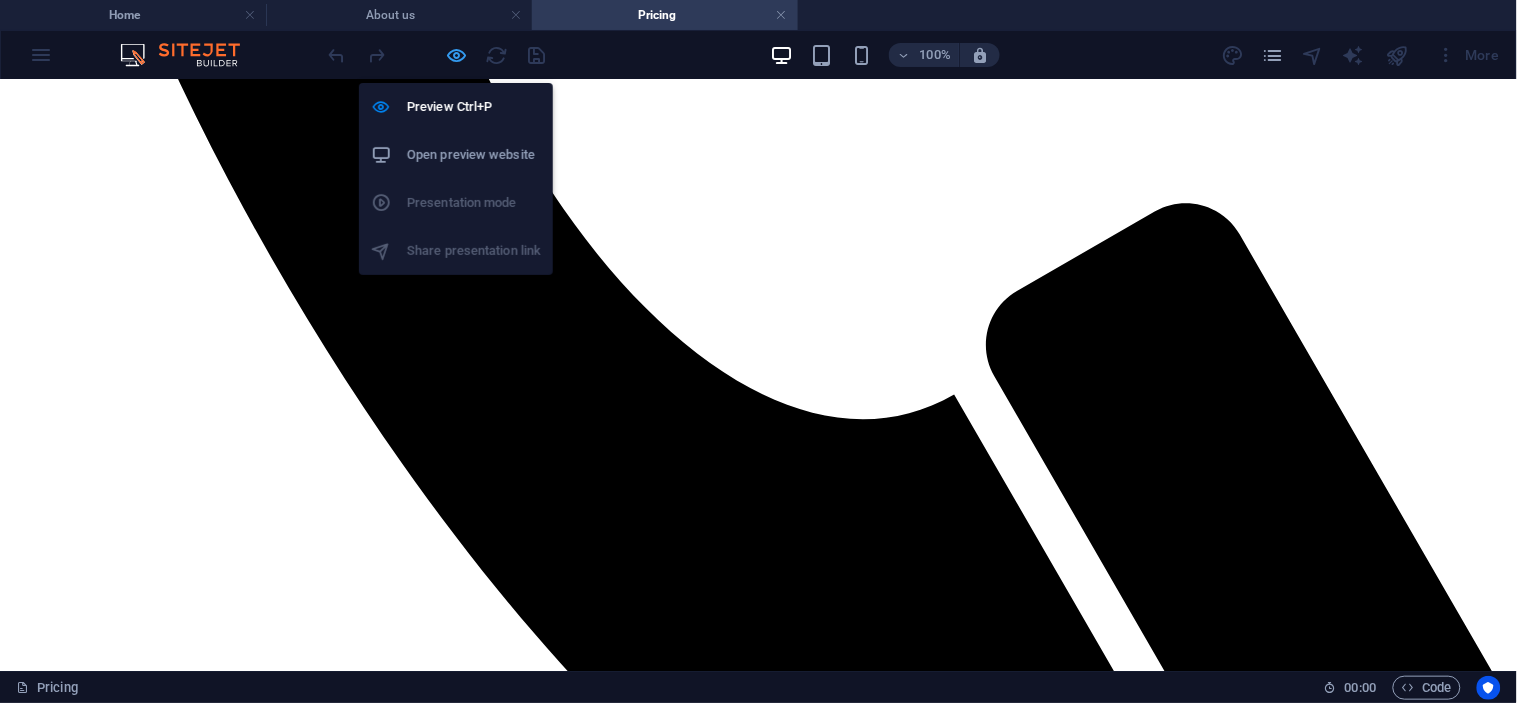 click at bounding box center [457, 55] 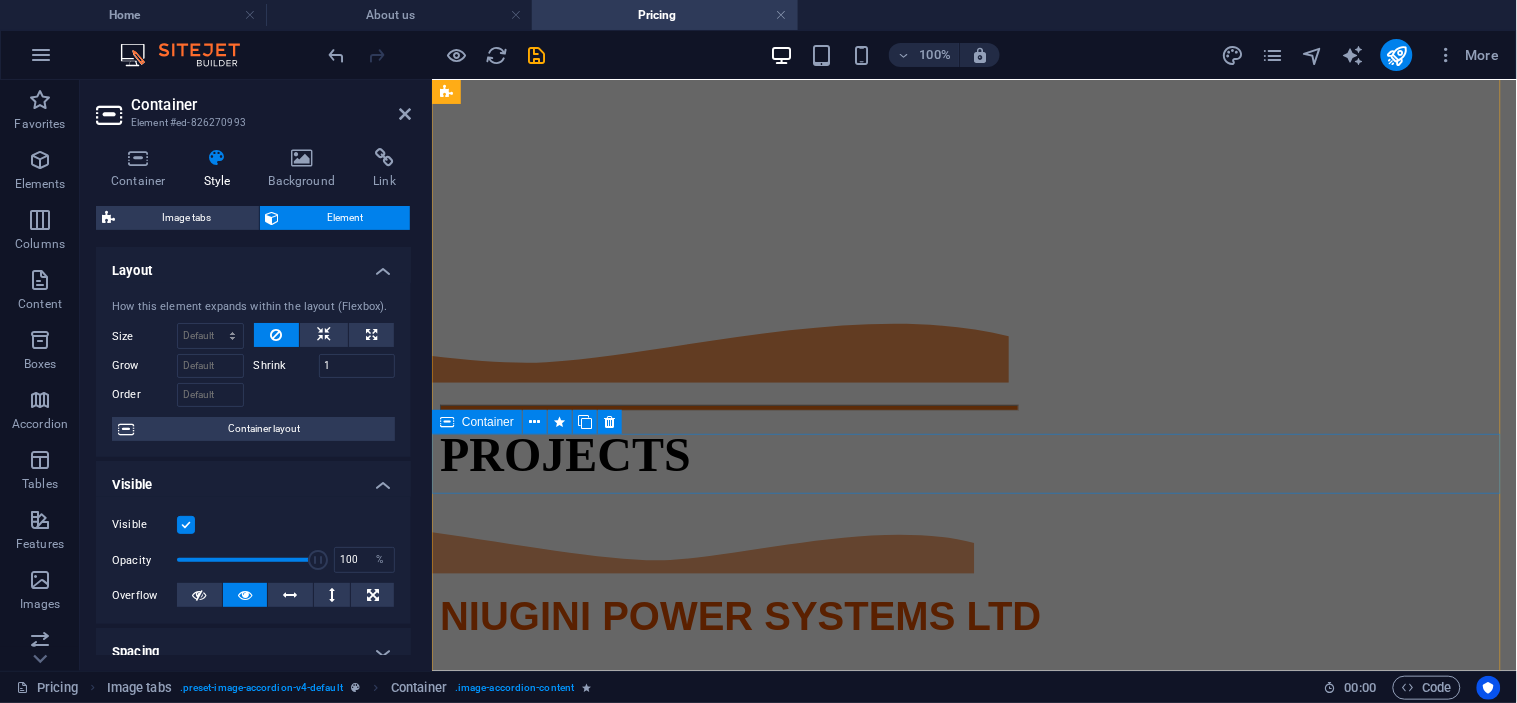 scroll, scrollTop: 2683, scrollLeft: 0, axis: vertical 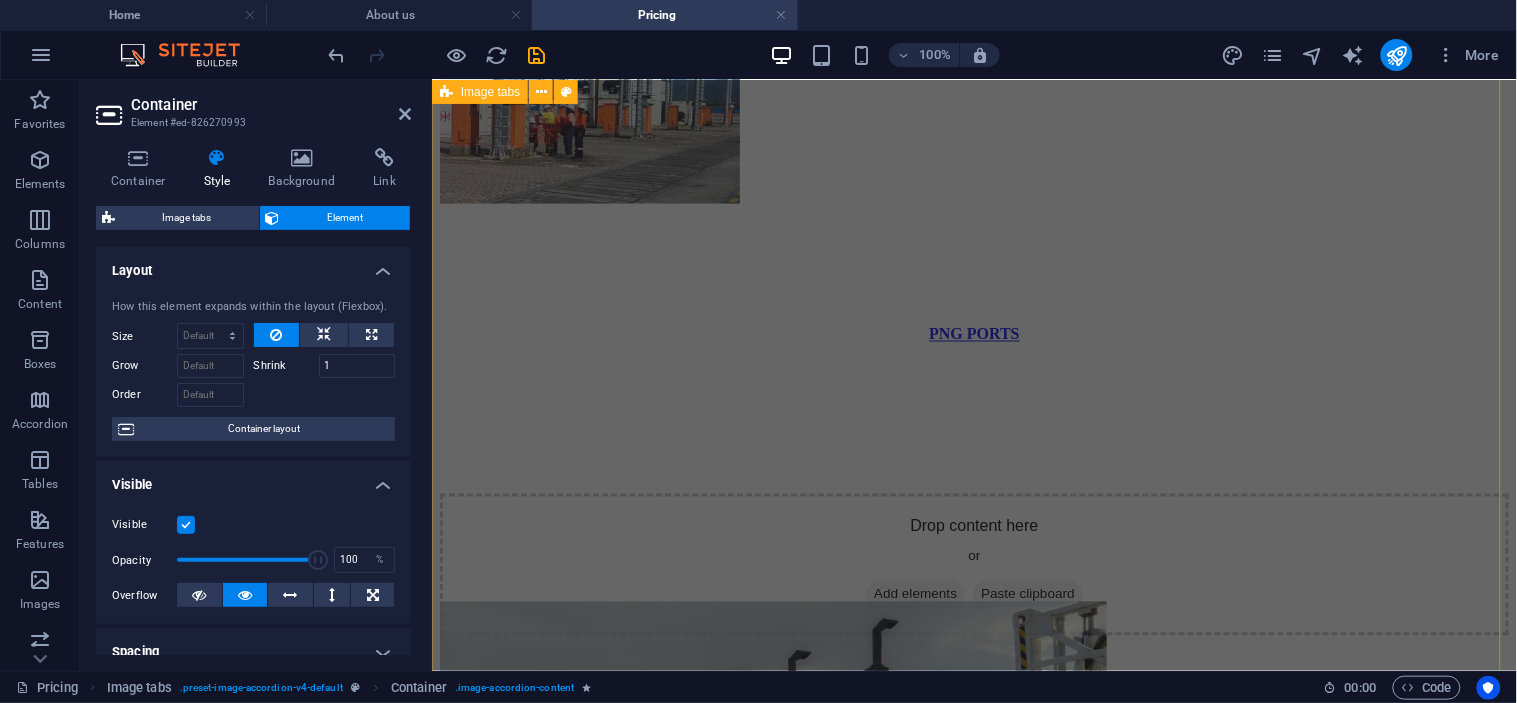 click on "PNG PORTS Drop content here or  Add elements  Paste clipboard SP BREWERY Drop content here or  Add elements  Paste clipboard NKW, [CITY] Drop content here or  Add elements  Paste clipboard ZENAG Drop content here or  Add elements  Paste clipboard EAST WEST TRANSPORT Drop content here or  Add elements  Paste clipboard KAINANTU Drop content here or  Add elements  Paste clipboard" at bounding box center [973, 1409] 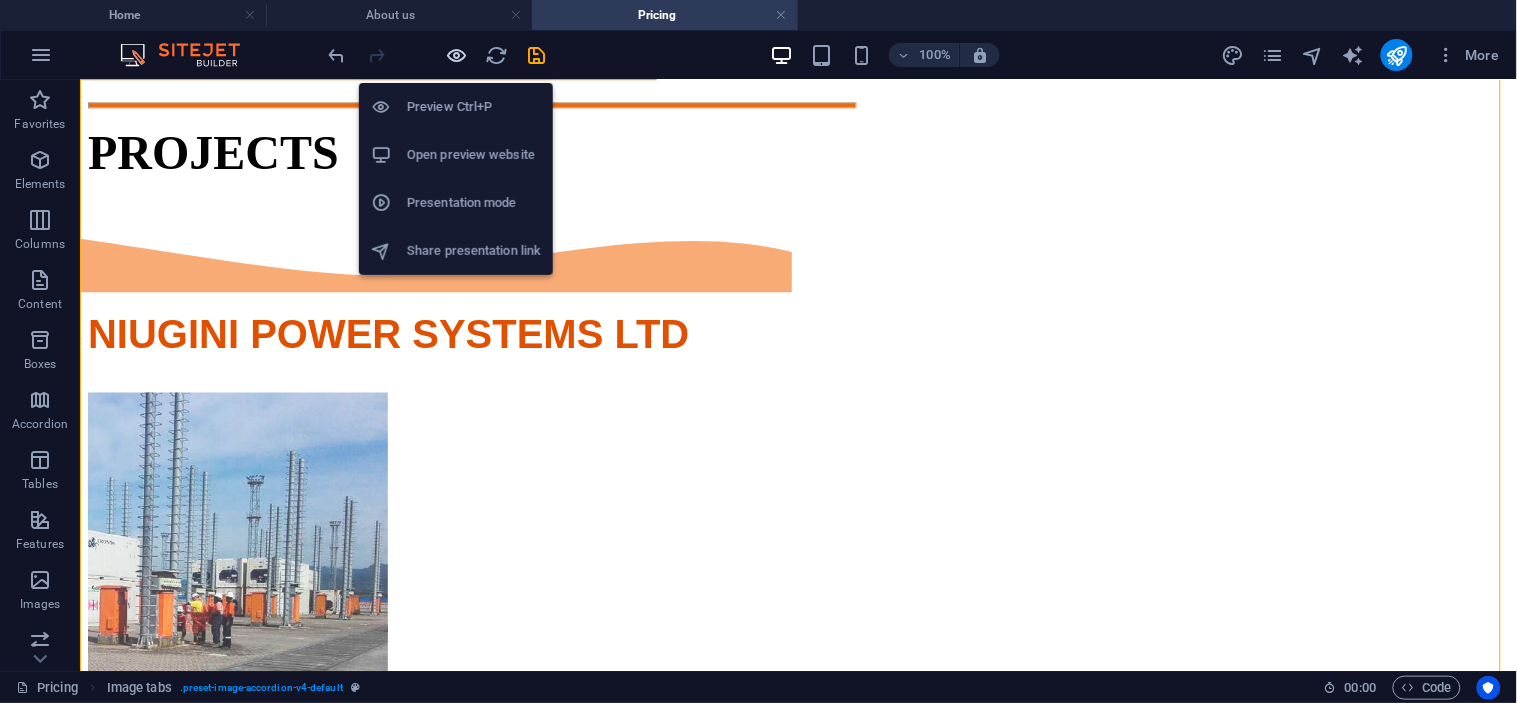 click at bounding box center (457, 55) 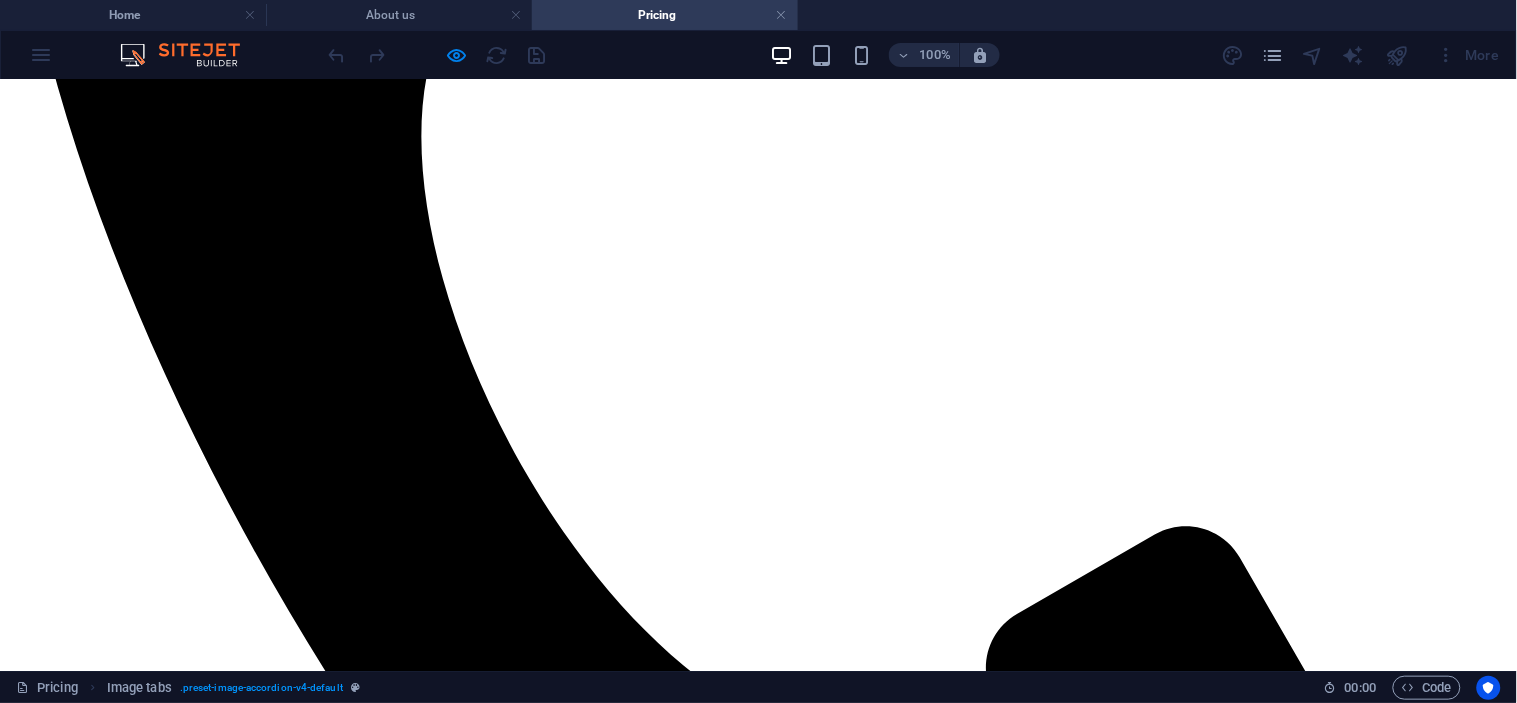 scroll, scrollTop: 808, scrollLeft: 0, axis: vertical 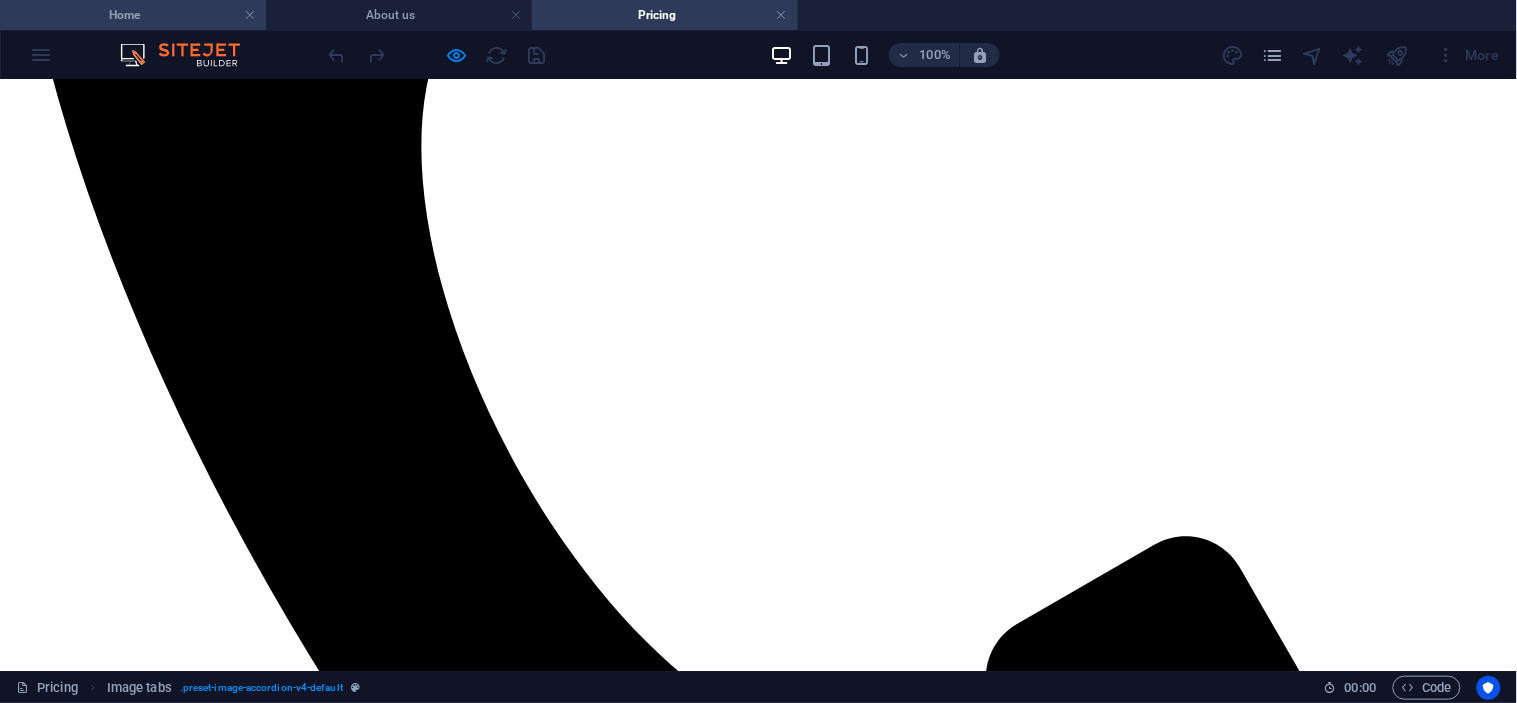 click on "Home" at bounding box center (133, 15) 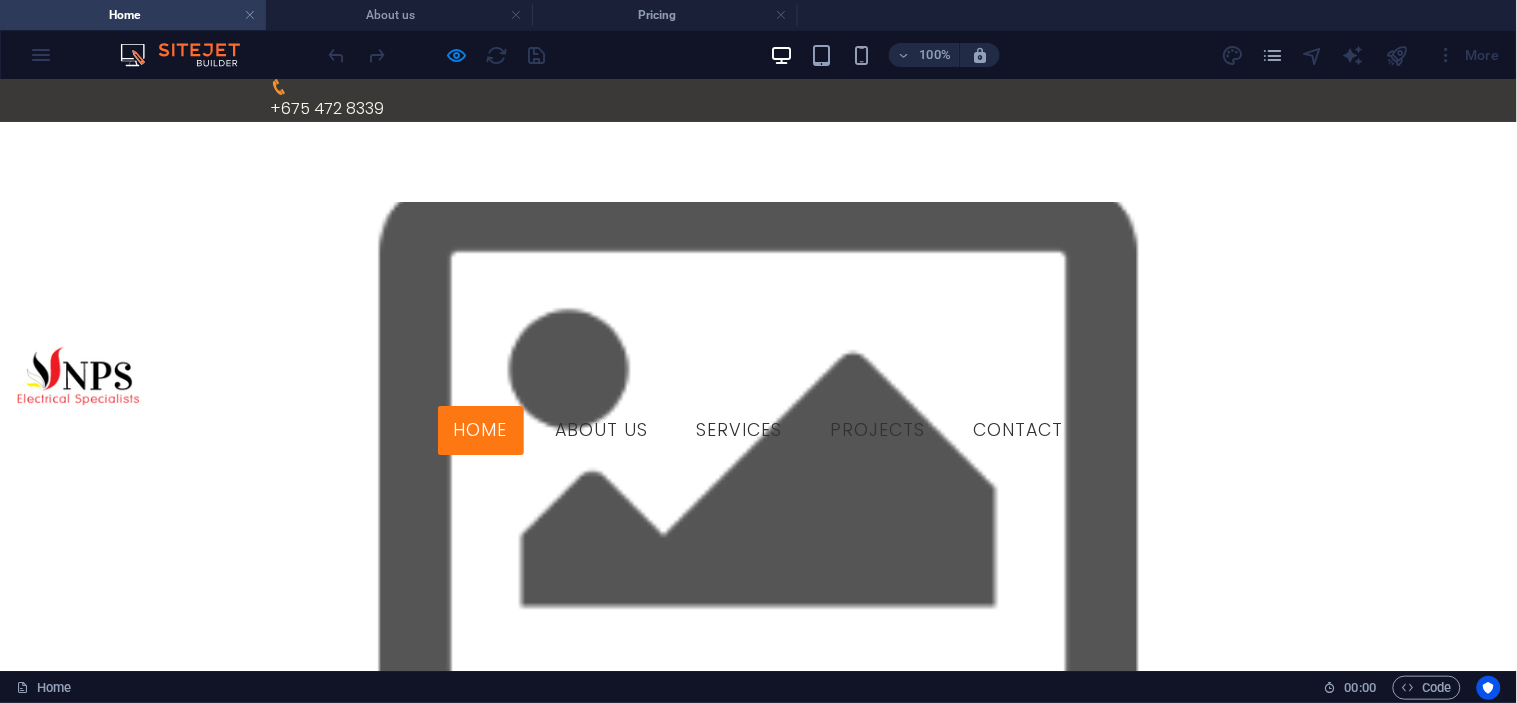 scroll, scrollTop: 0, scrollLeft: 0, axis: both 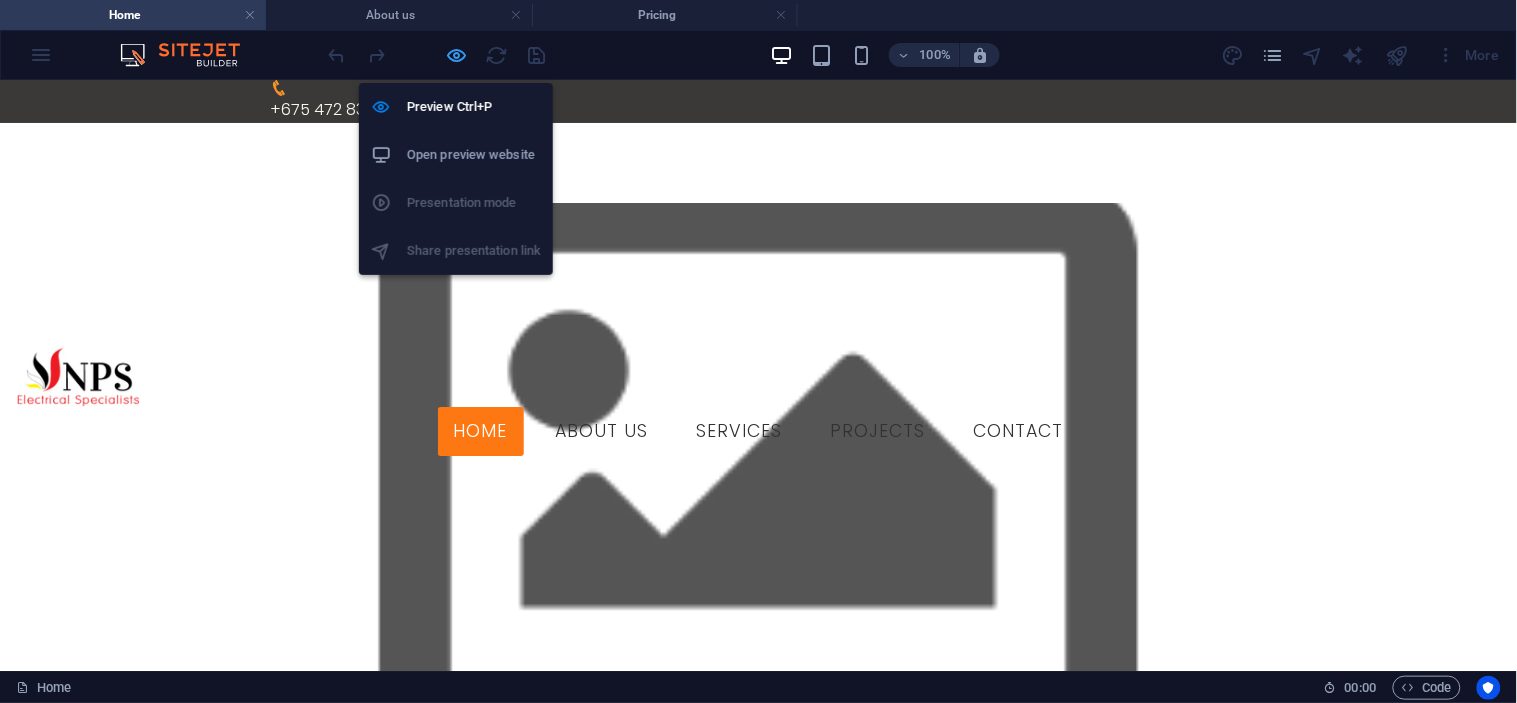 click at bounding box center (457, 55) 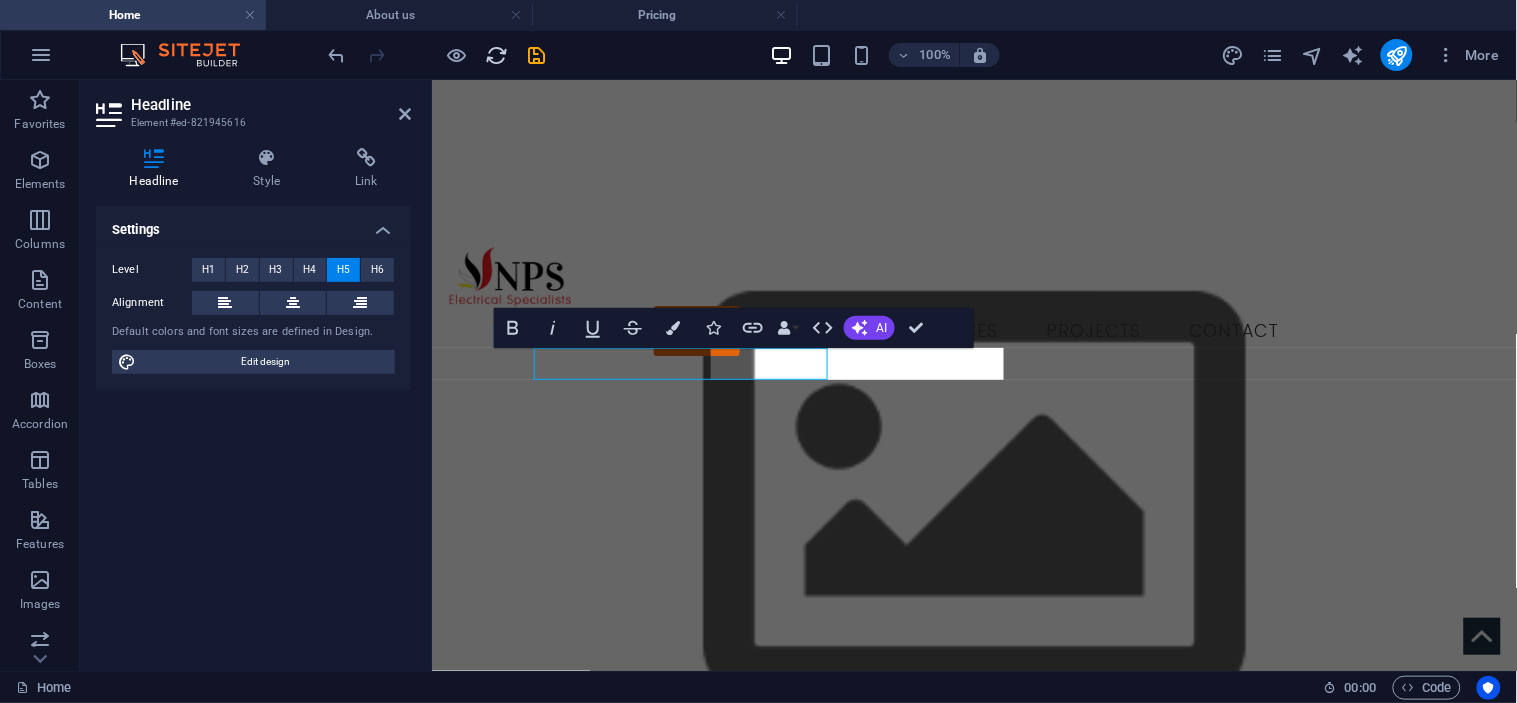 scroll, scrollTop: 1333, scrollLeft: 0, axis: vertical 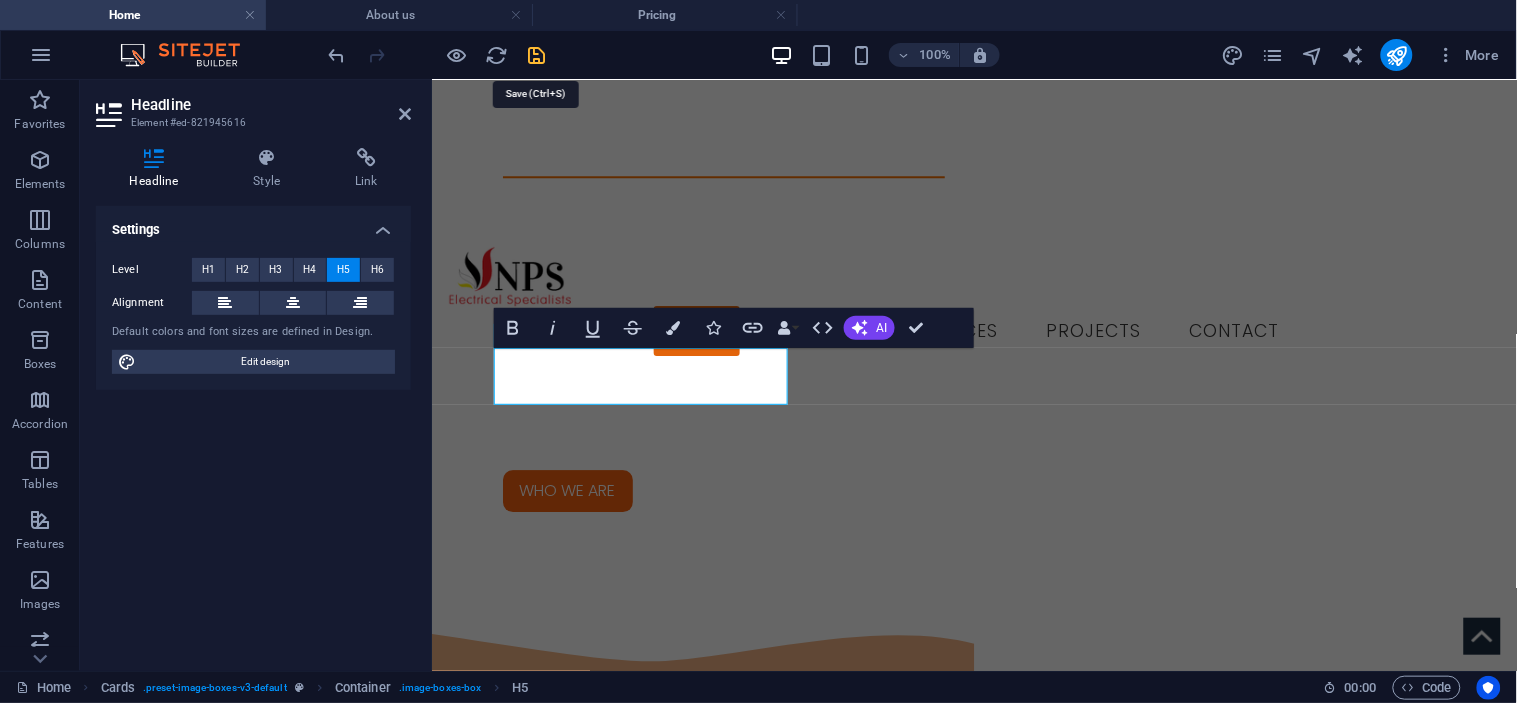 click at bounding box center [537, 55] 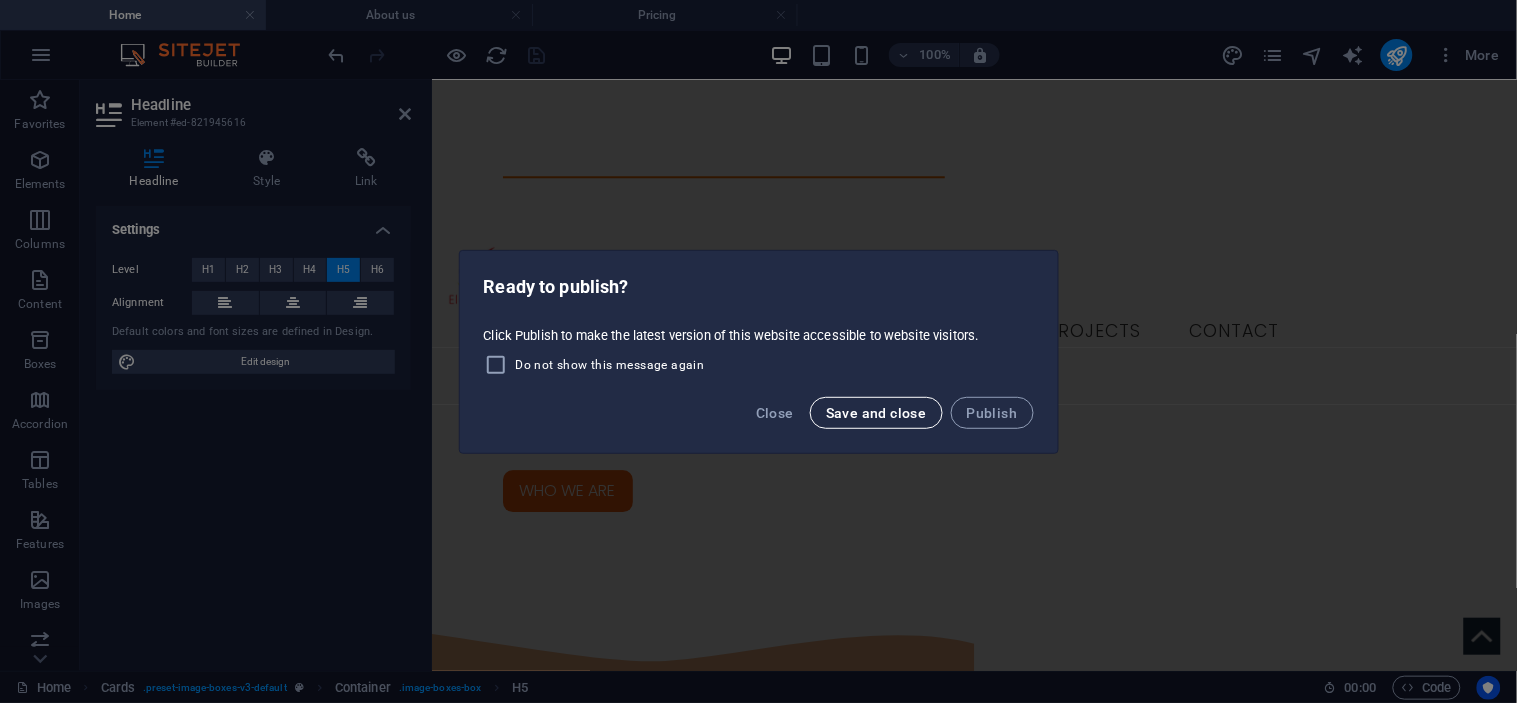click on "Save and close" at bounding box center [876, 413] 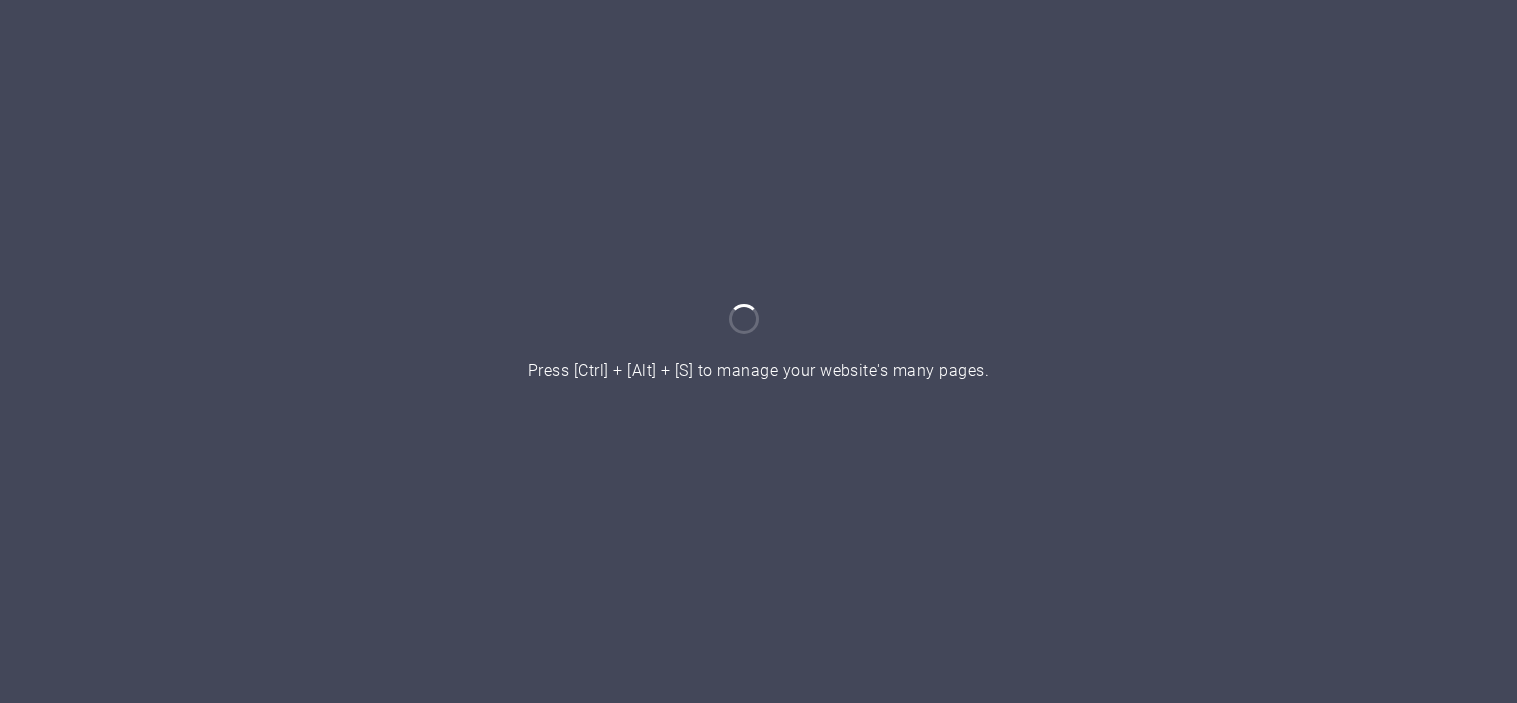 scroll, scrollTop: 0, scrollLeft: 0, axis: both 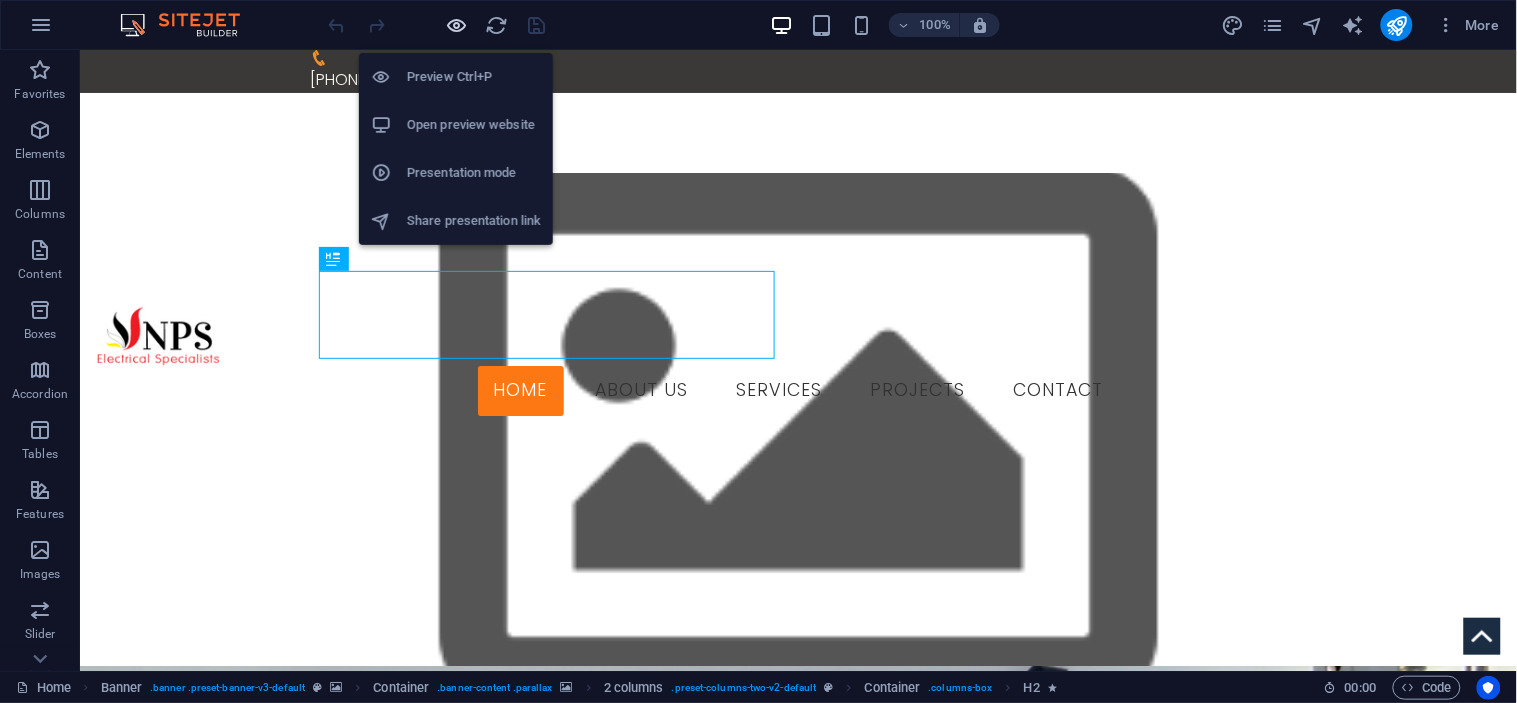 click at bounding box center (457, 25) 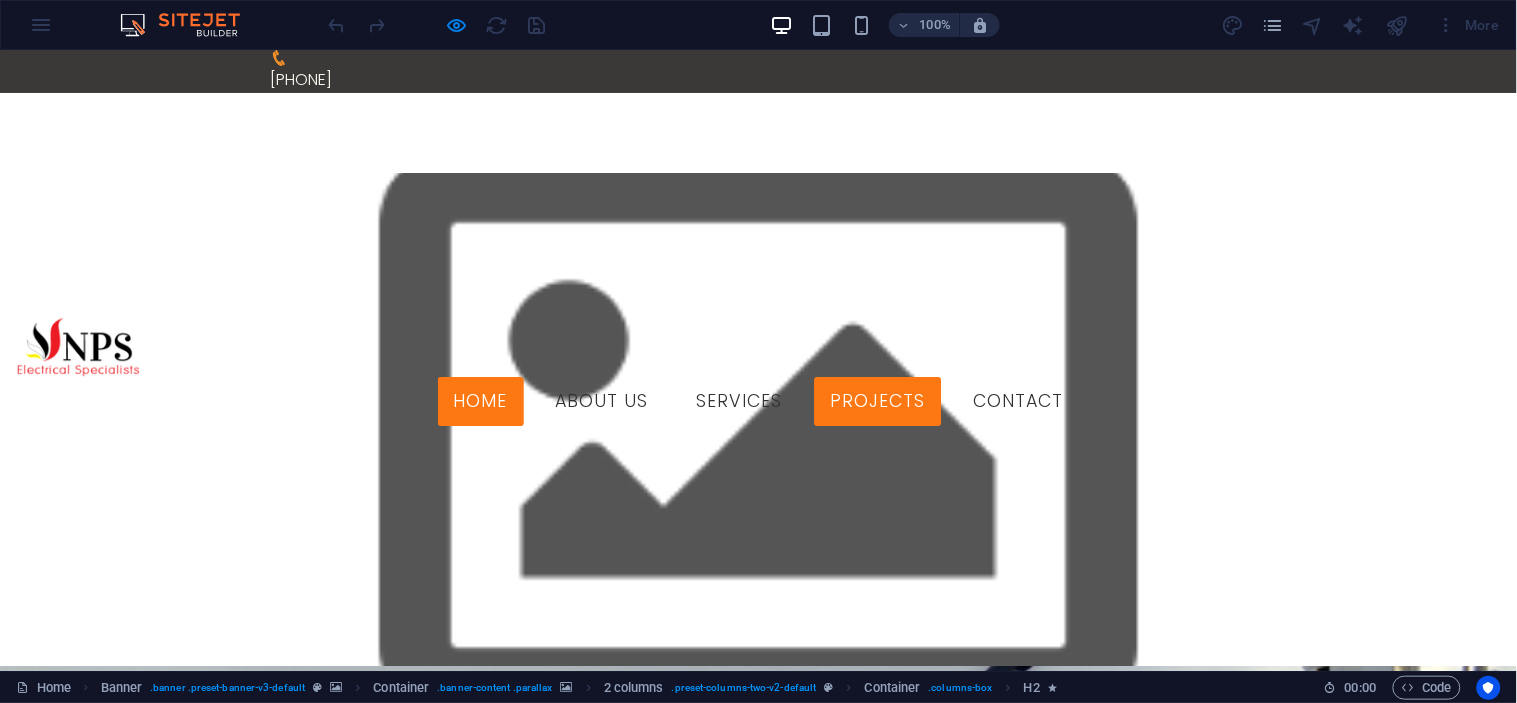 click on "Projects" at bounding box center [878, 401] 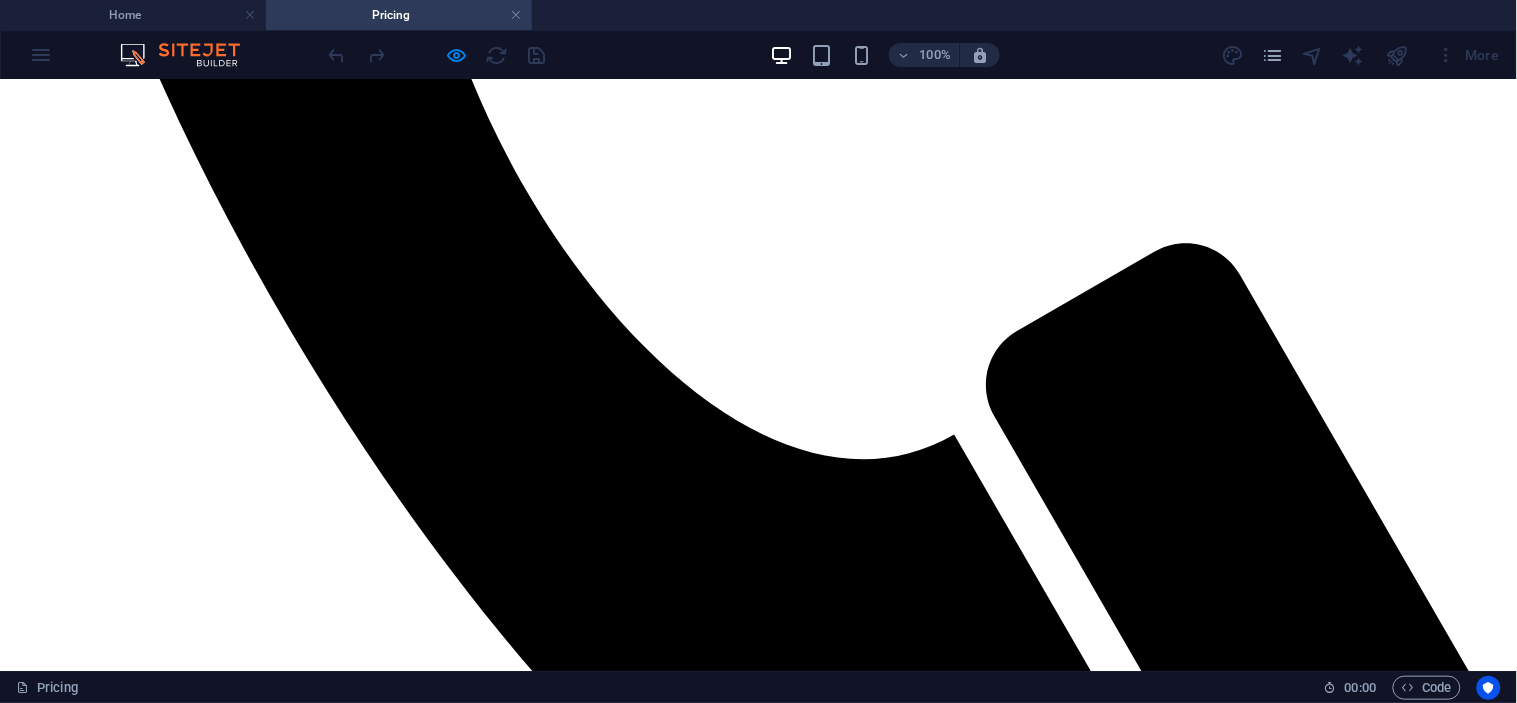 scroll, scrollTop: 1111, scrollLeft: 0, axis: vertical 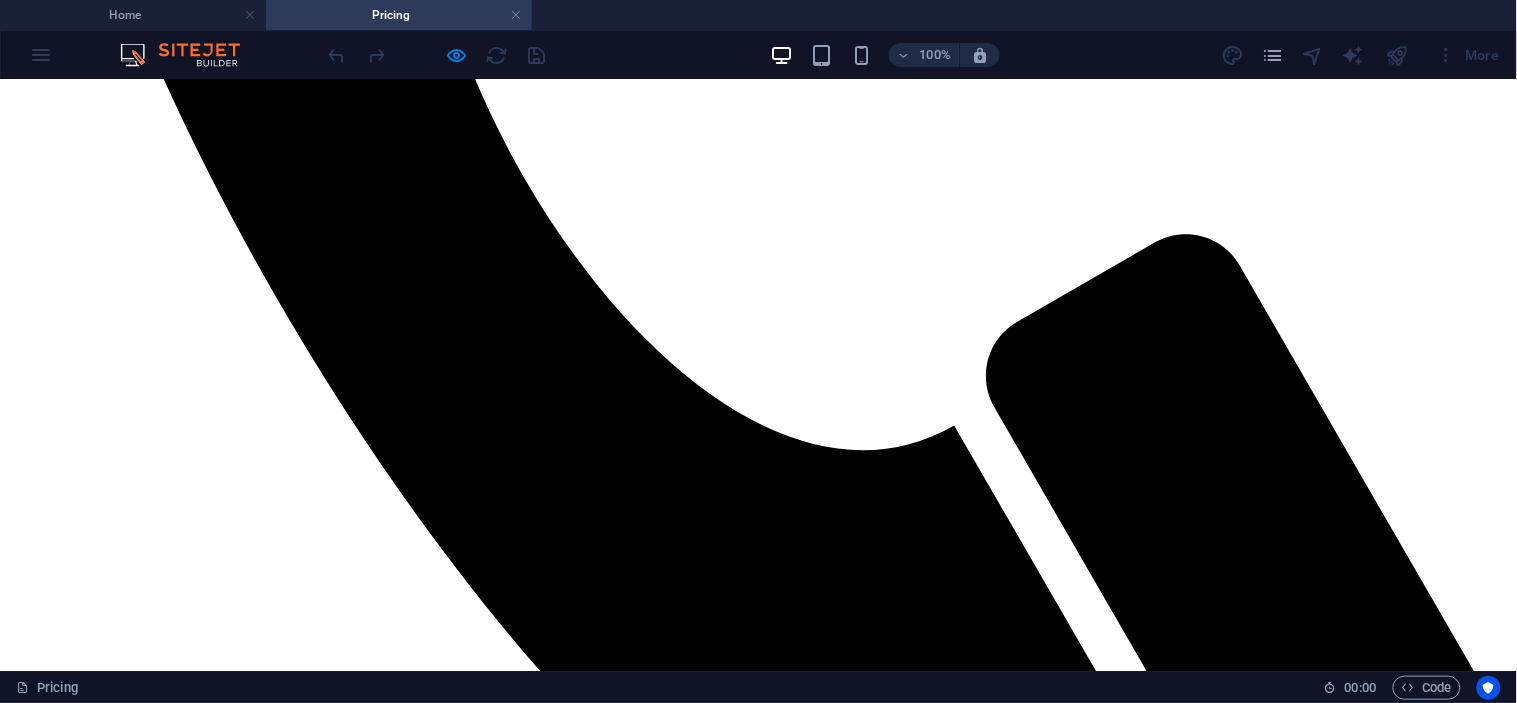 click on "EAST WEST TRANSPORT" at bounding box center (758, 3864) 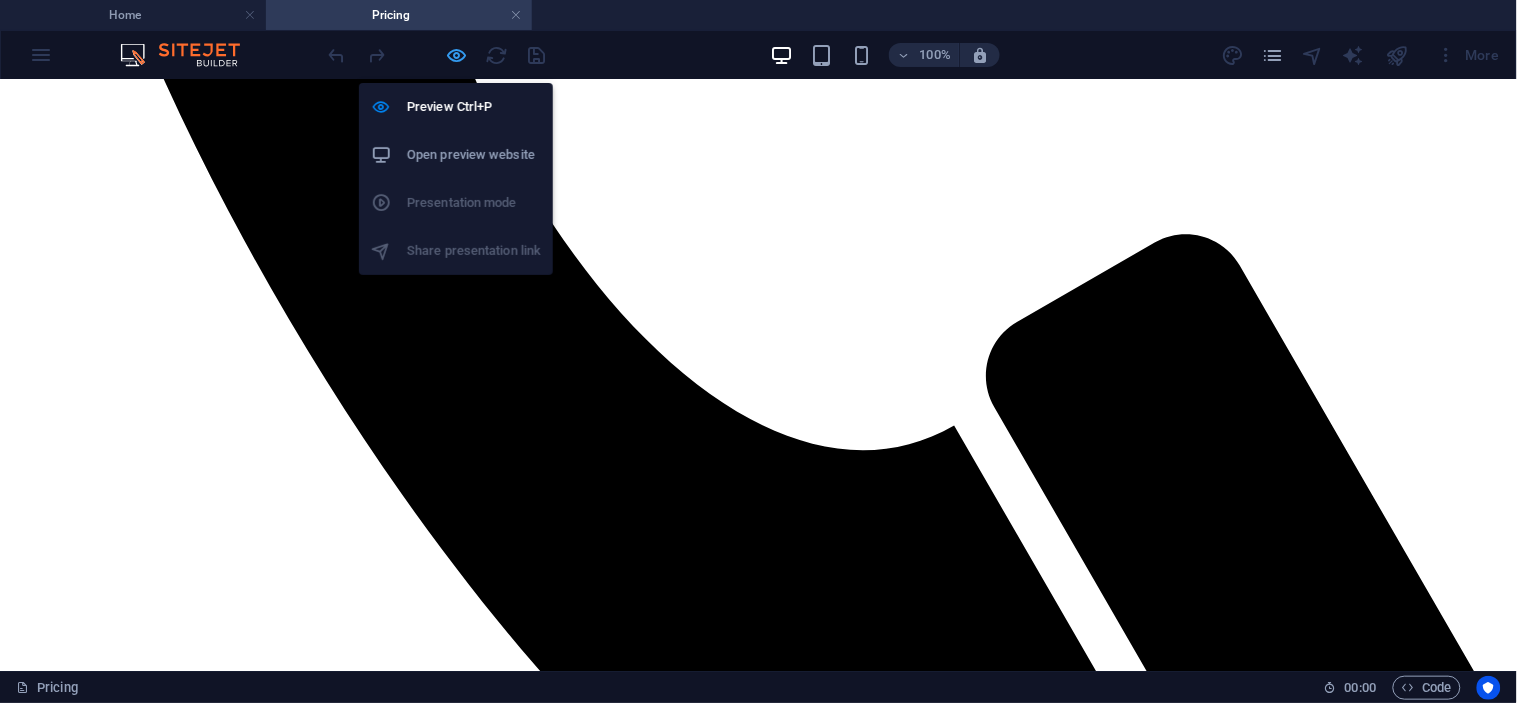 click at bounding box center [457, 55] 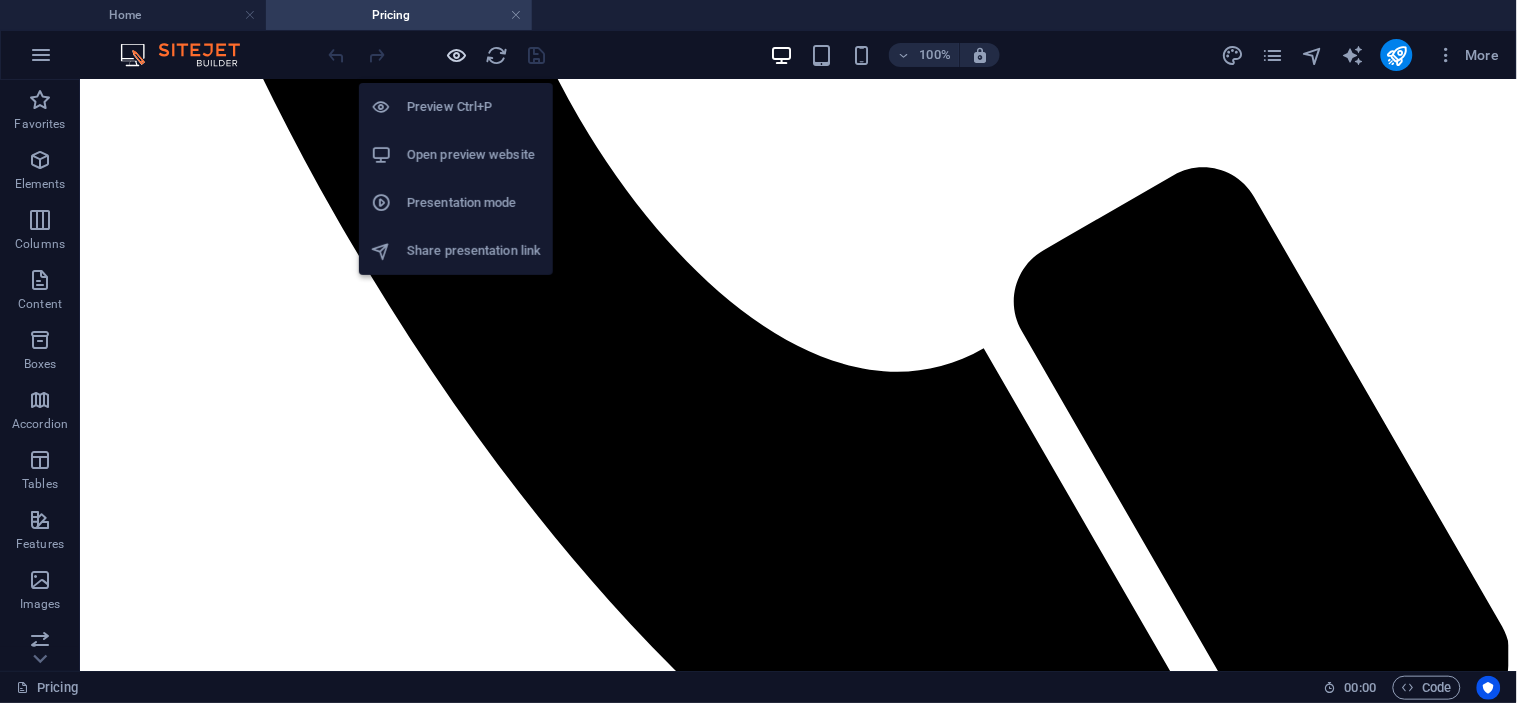 click at bounding box center (457, 55) 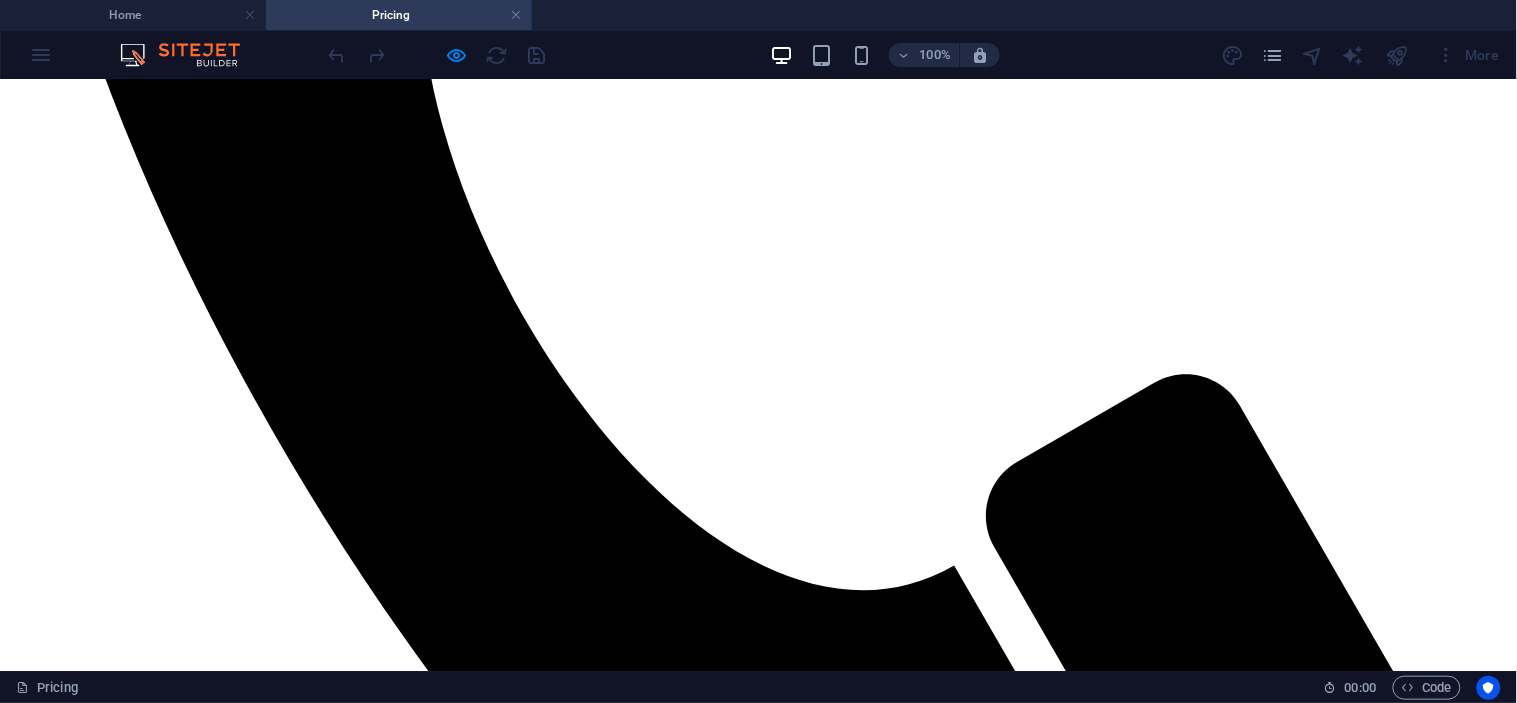 scroll, scrollTop: 888, scrollLeft: 0, axis: vertical 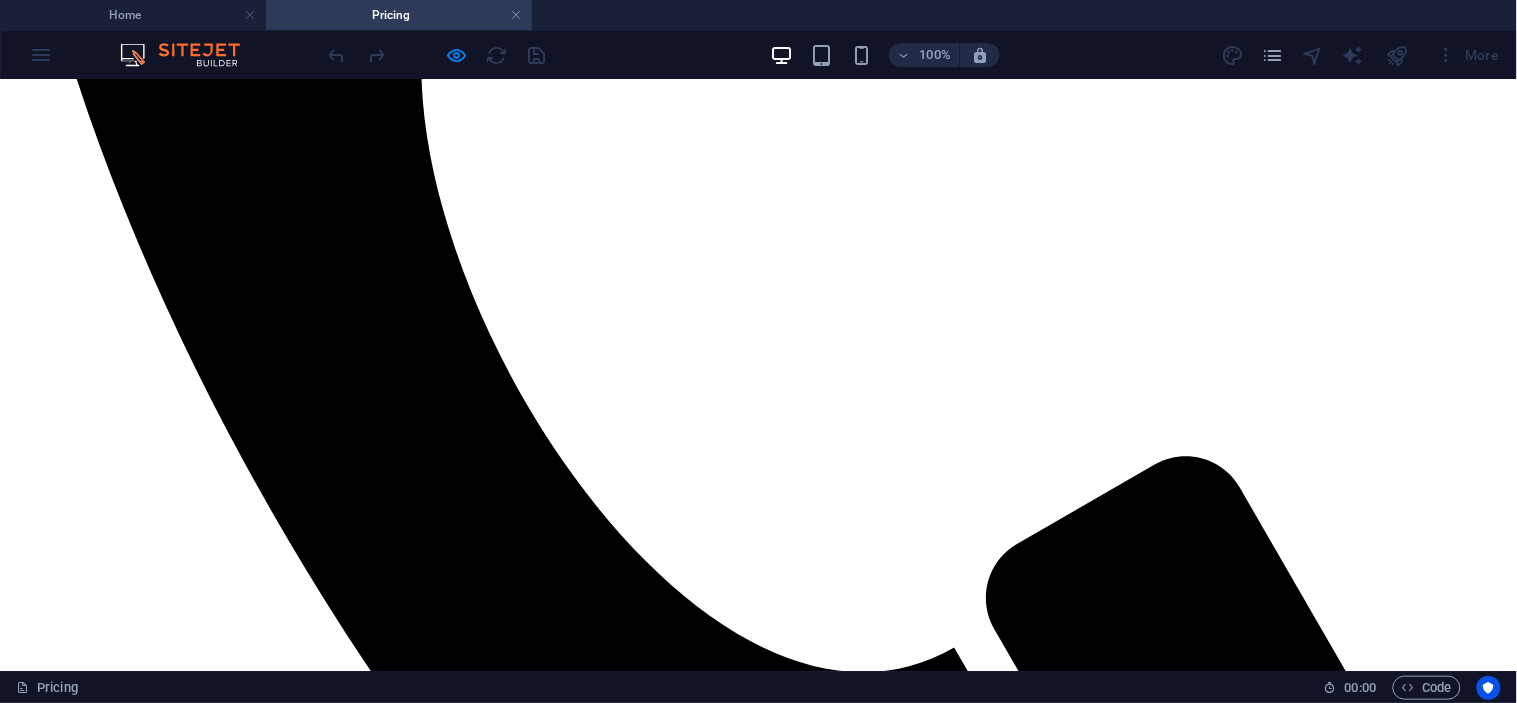 click on "About us" at bounding box center (77, 1571) 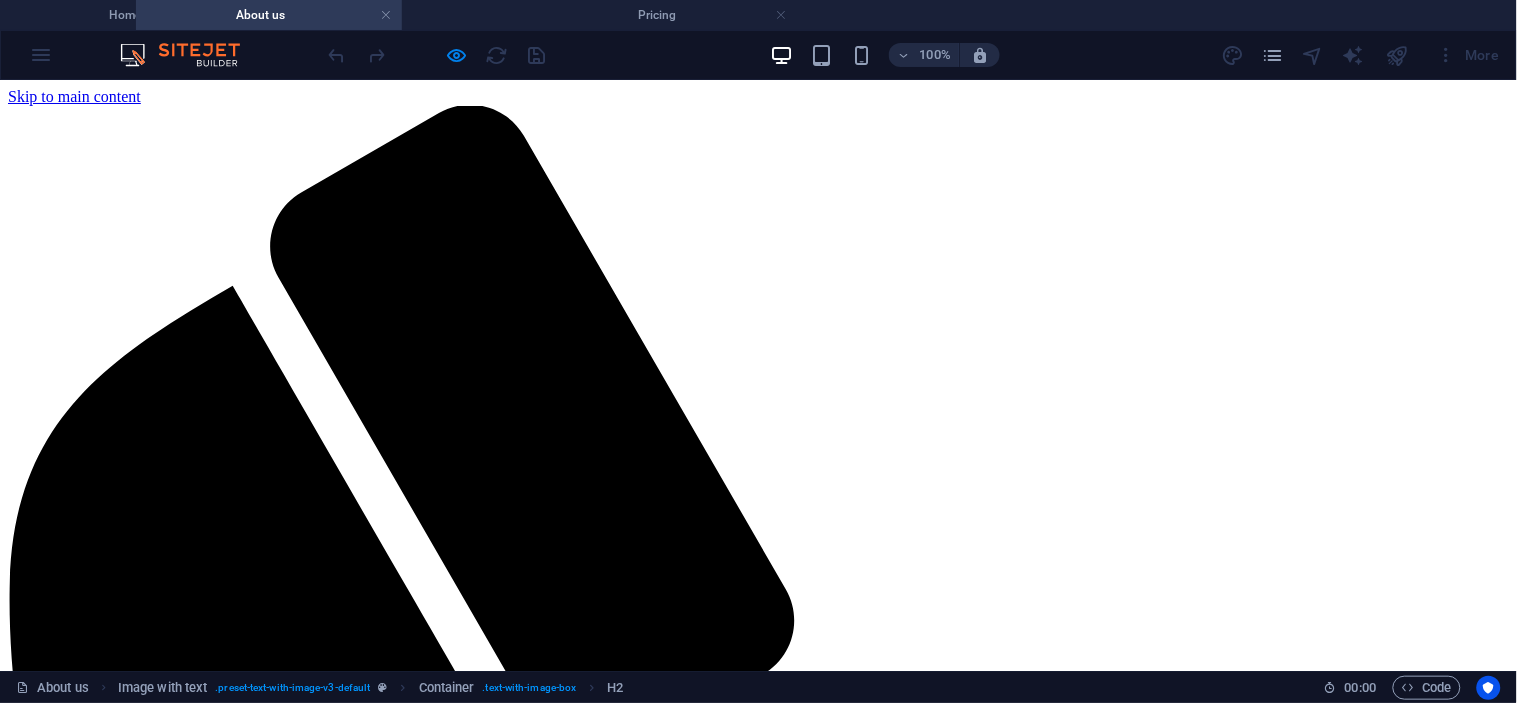 scroll, scrollTop: 500, scrollLeft: 0, axis: vertical 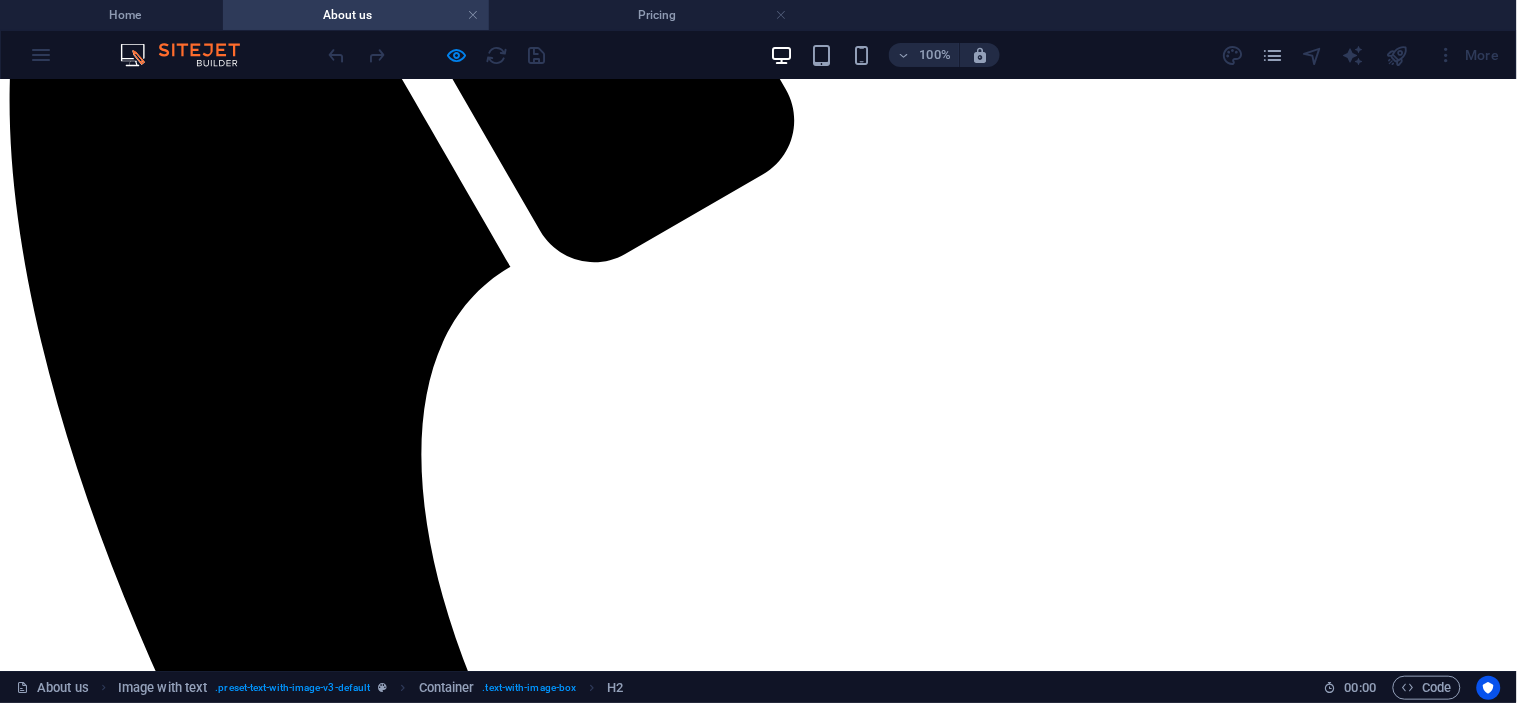 drag, startPoint x: 704, startPoint y: 25, endPoint x: 403, endPoint y: 37, distance: 301.2391 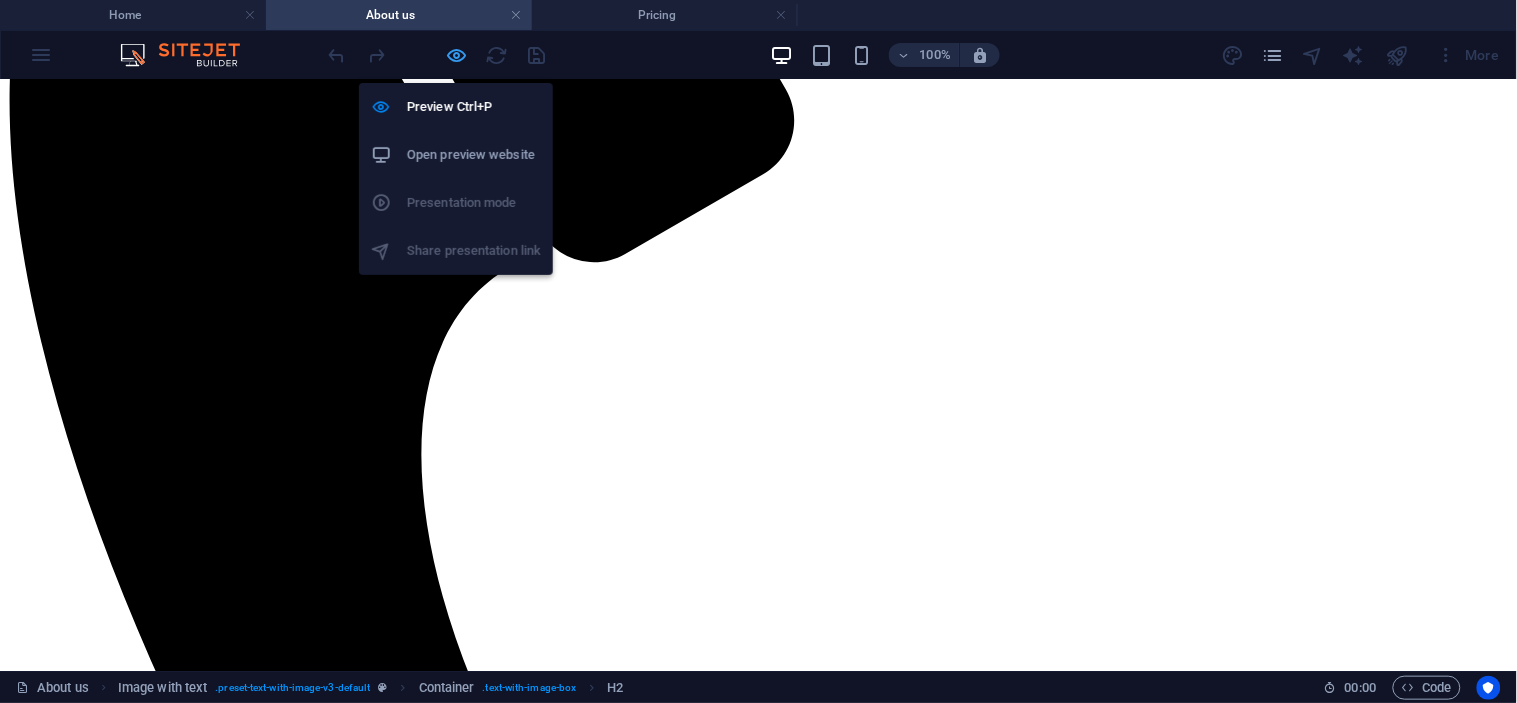 click at bounding box center [457, 55] 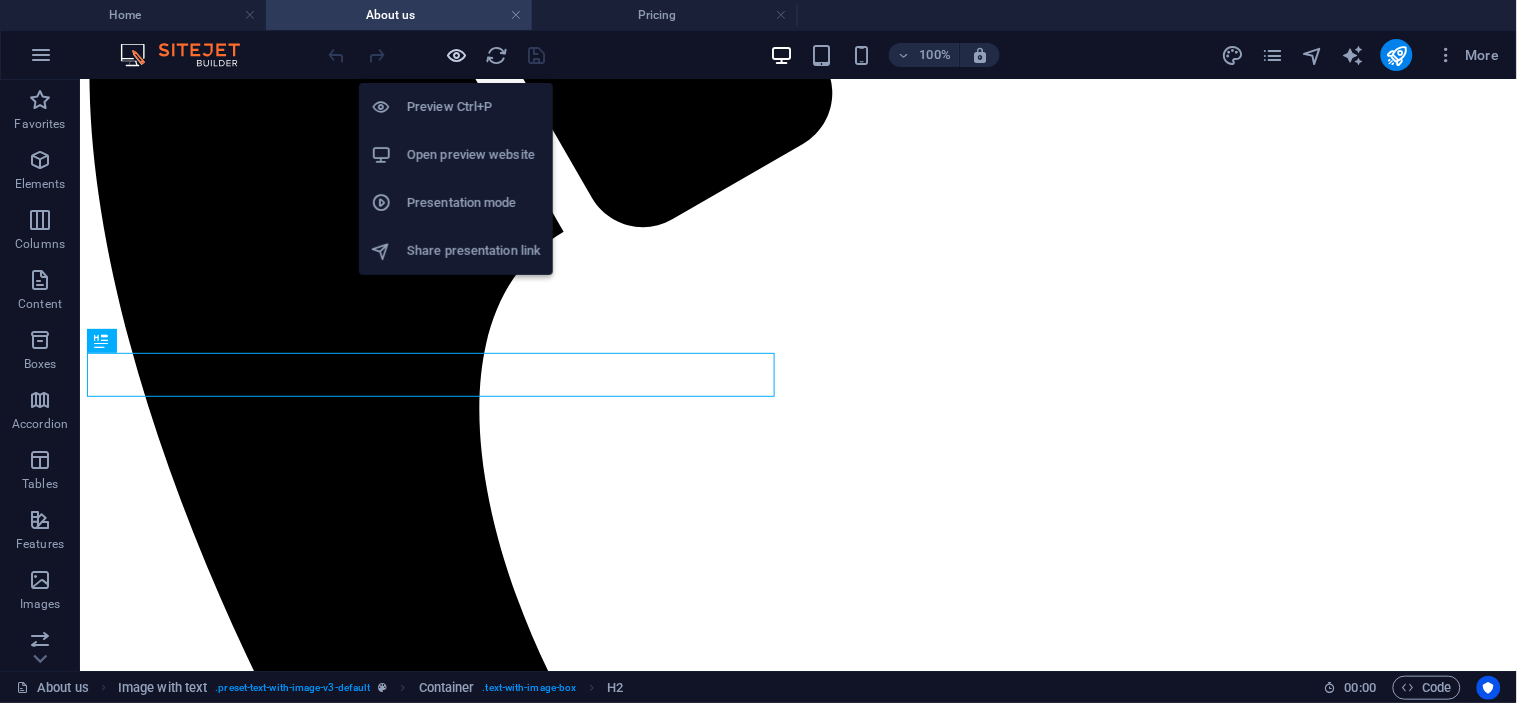 click at bounding box center [457, 55] 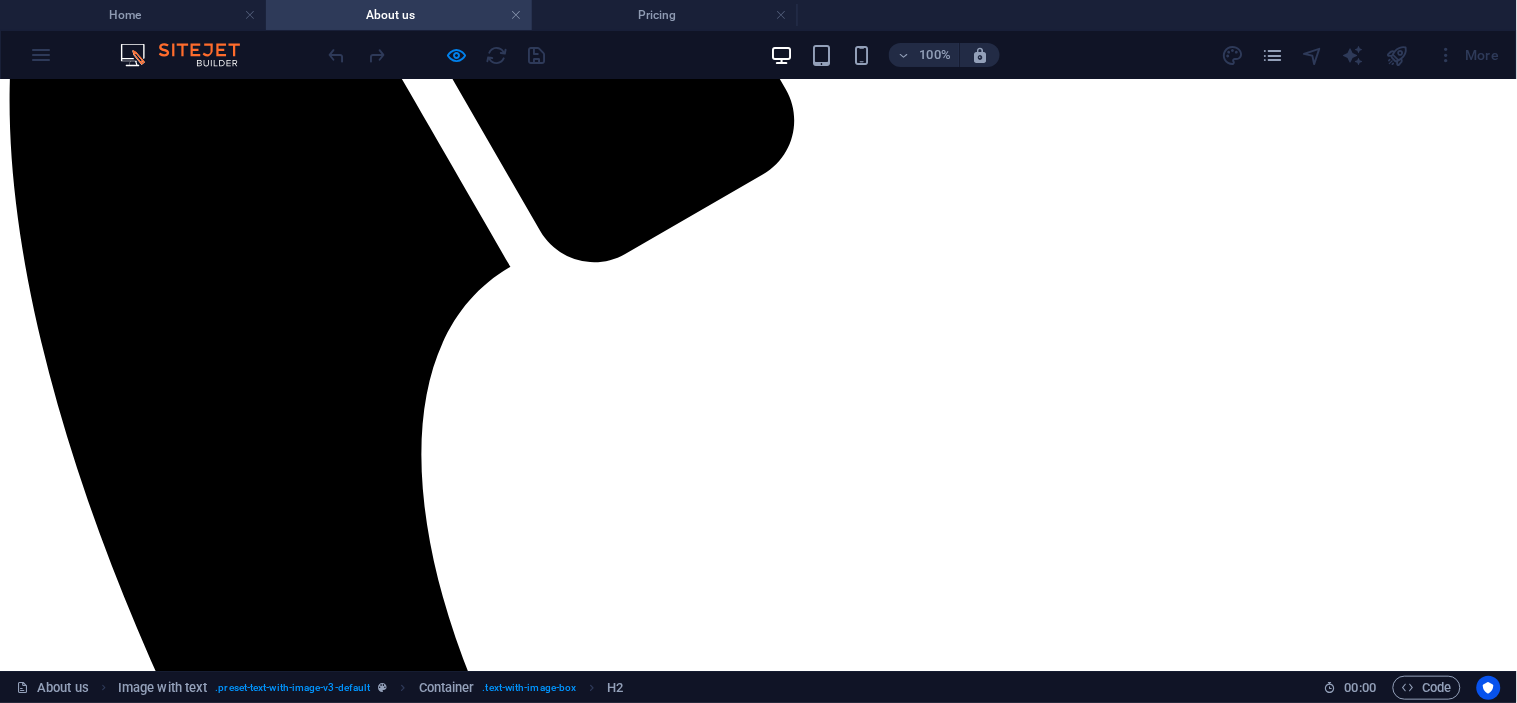 click on "Services" at bounding box center (75, 1977) 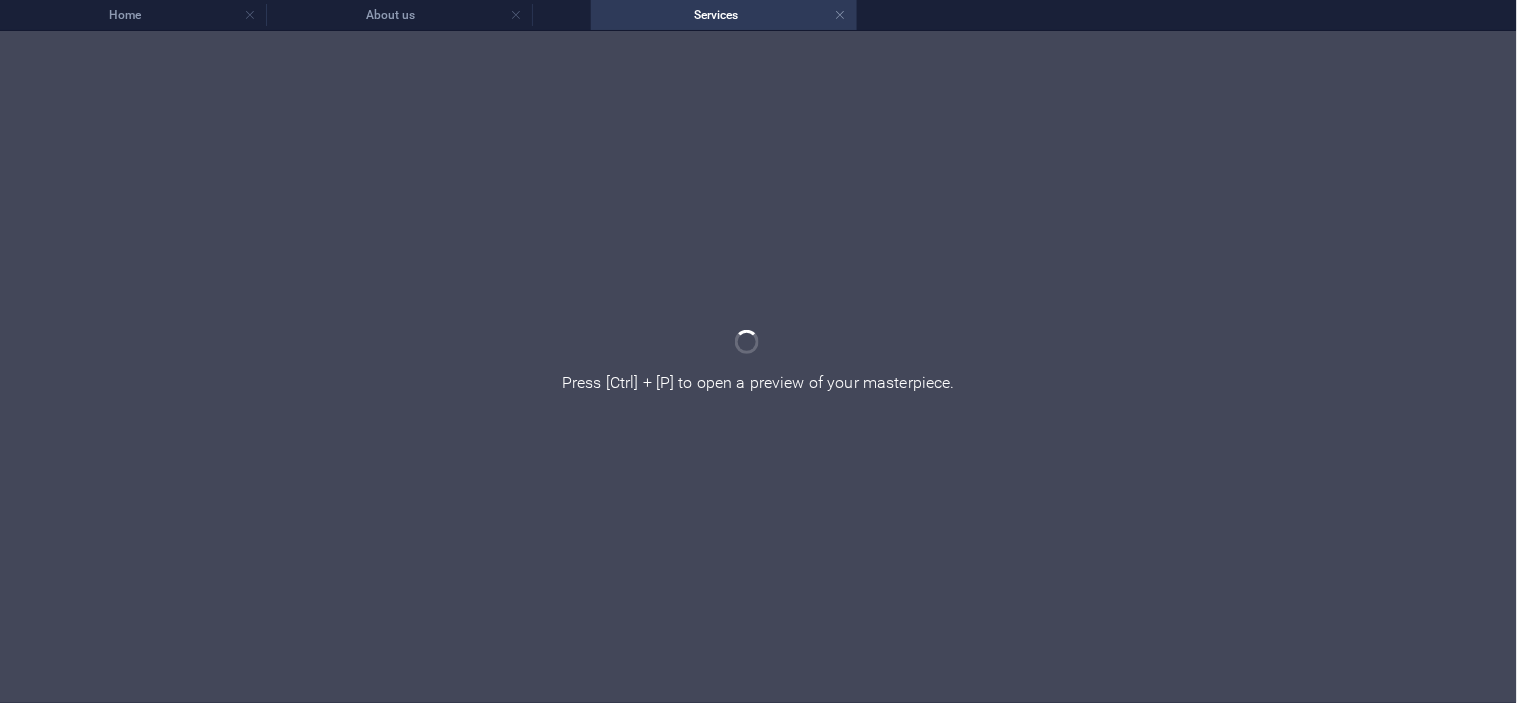scroll, scrollTop: 623, scrollLeft: 0, axis: vertical 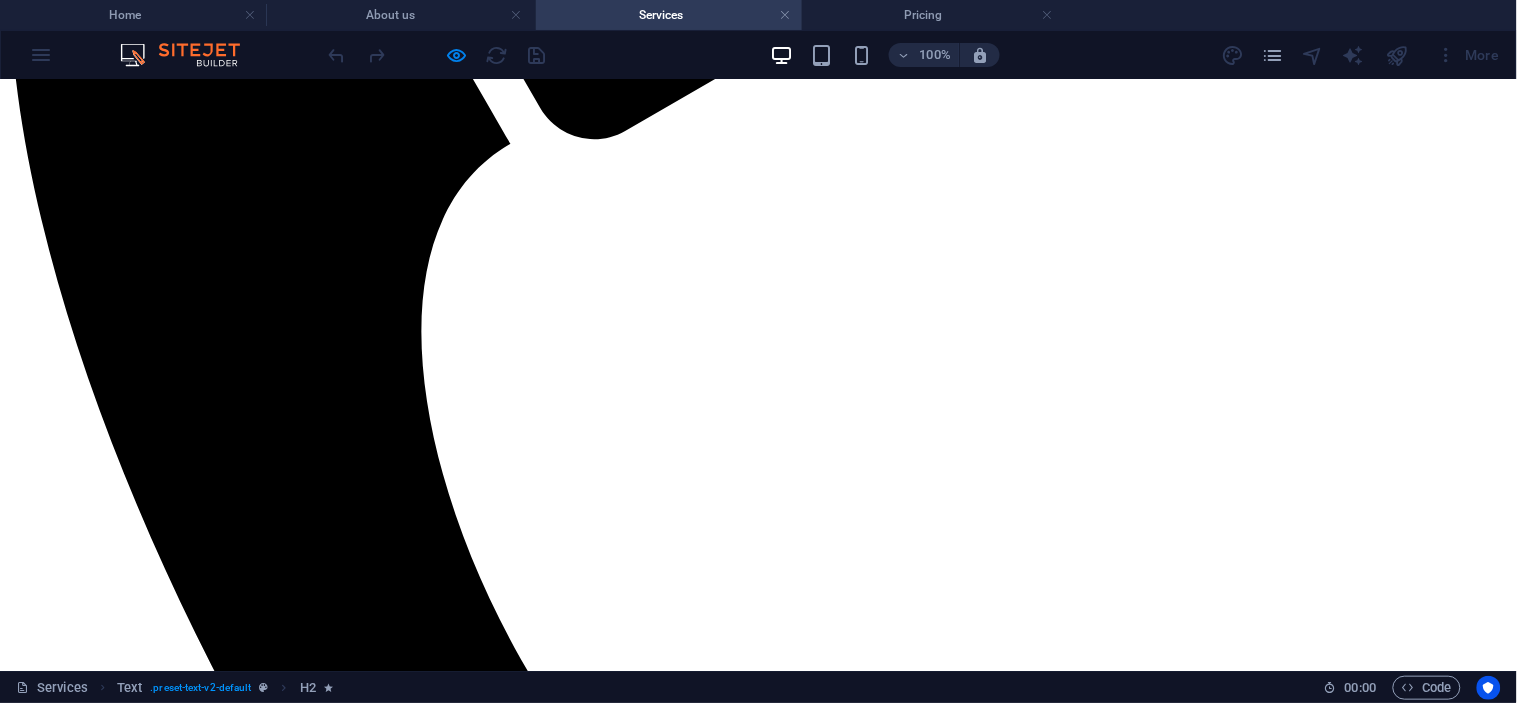 drag, startPoint x: 982, startPoint y: 6, endPoint x: 740, endPoint y: 58, distance: 247.52374 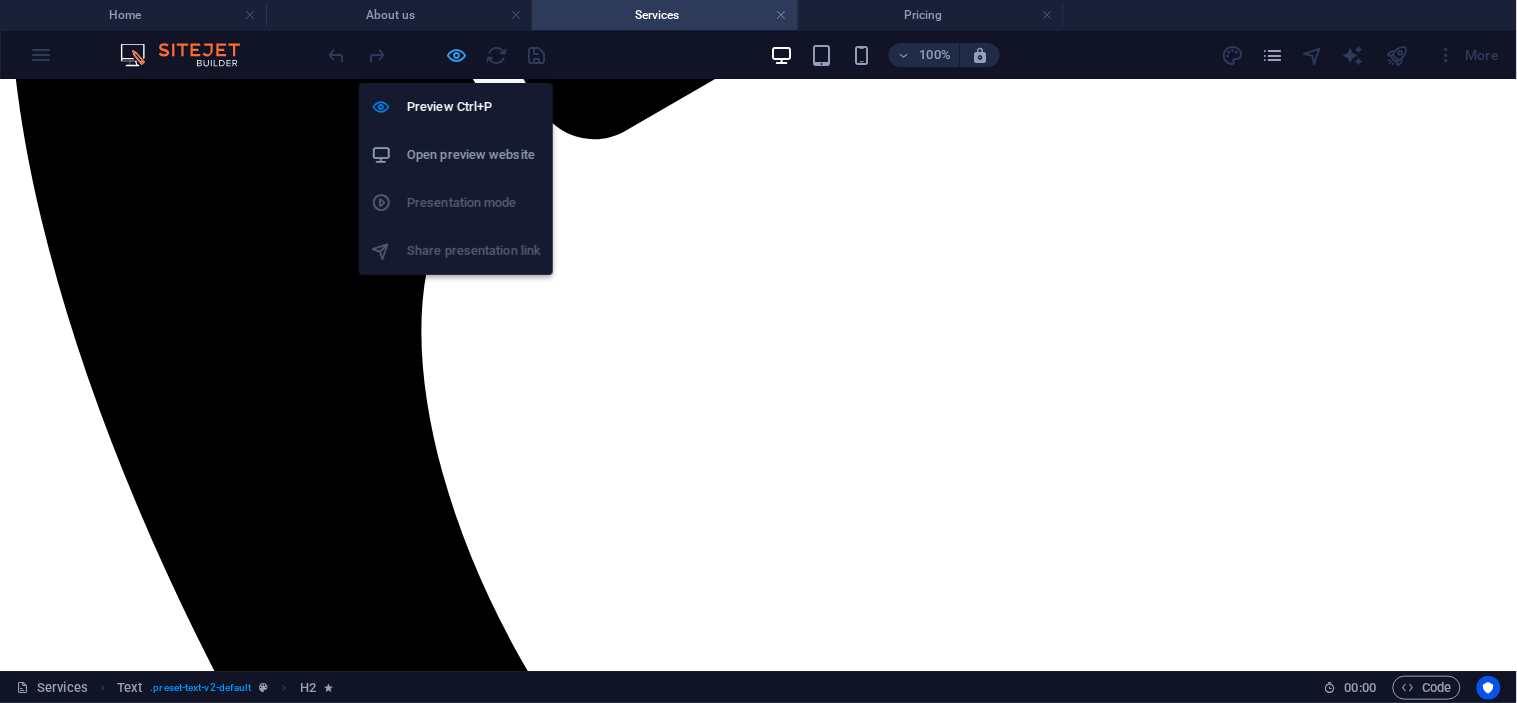 click at bounding box center [457, 55] 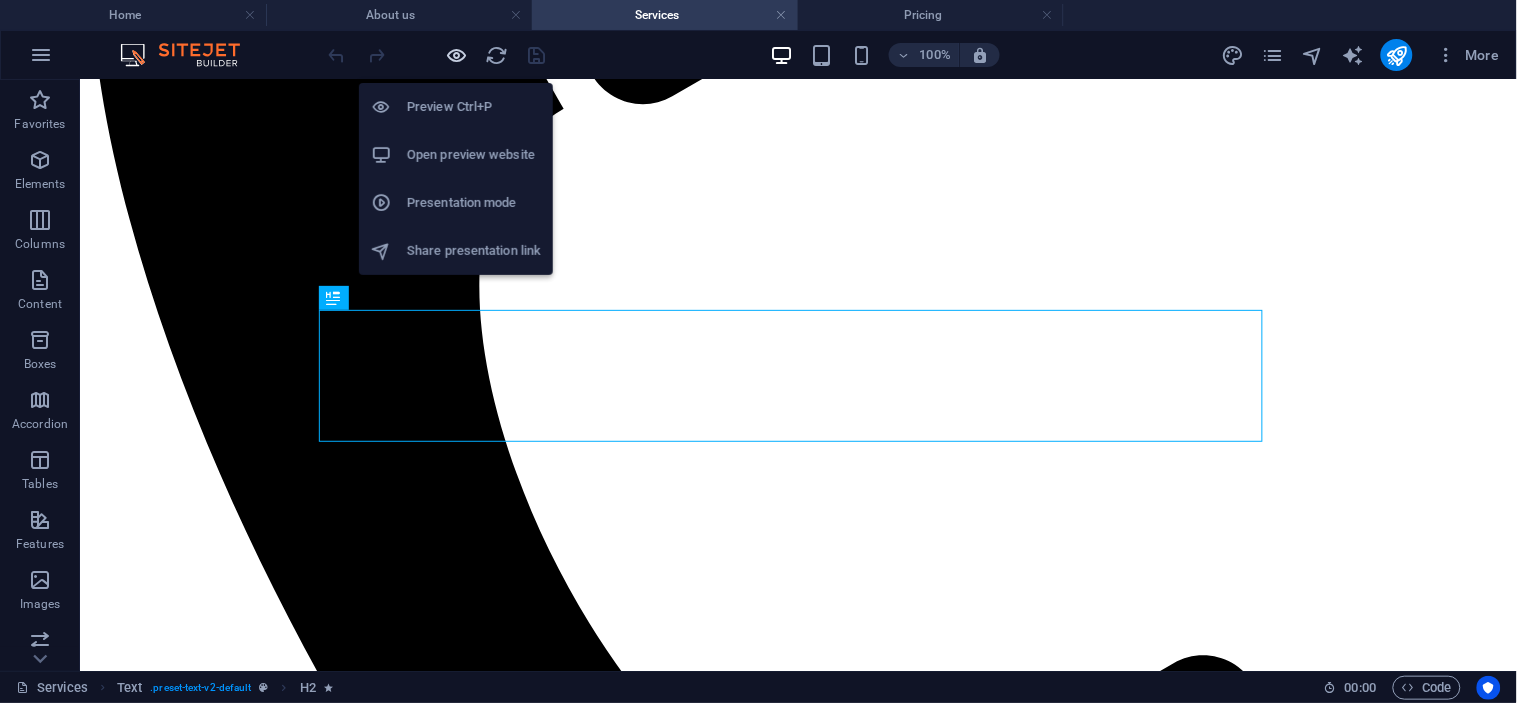 click at bounding box center (457, 55) 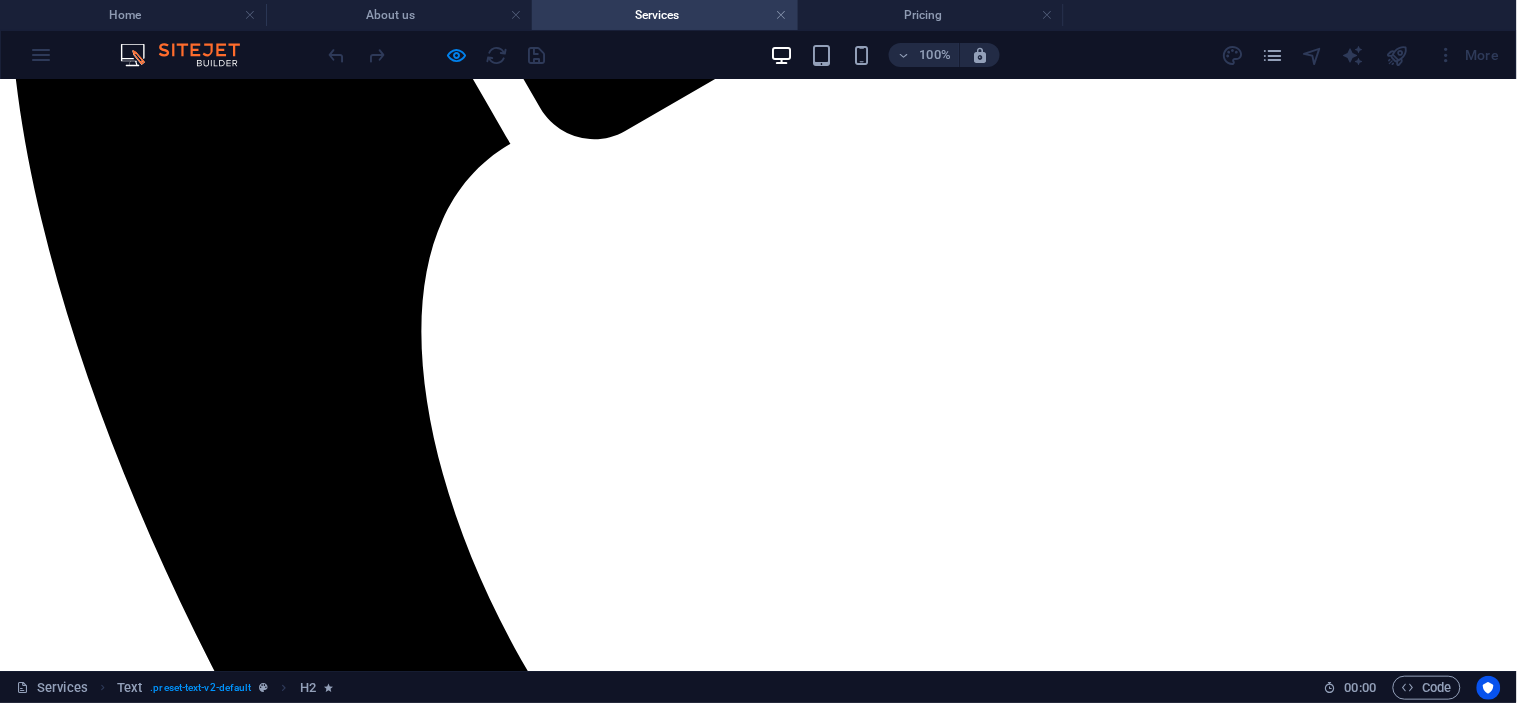 click on "Contact" at bounding box center [73, 1890] 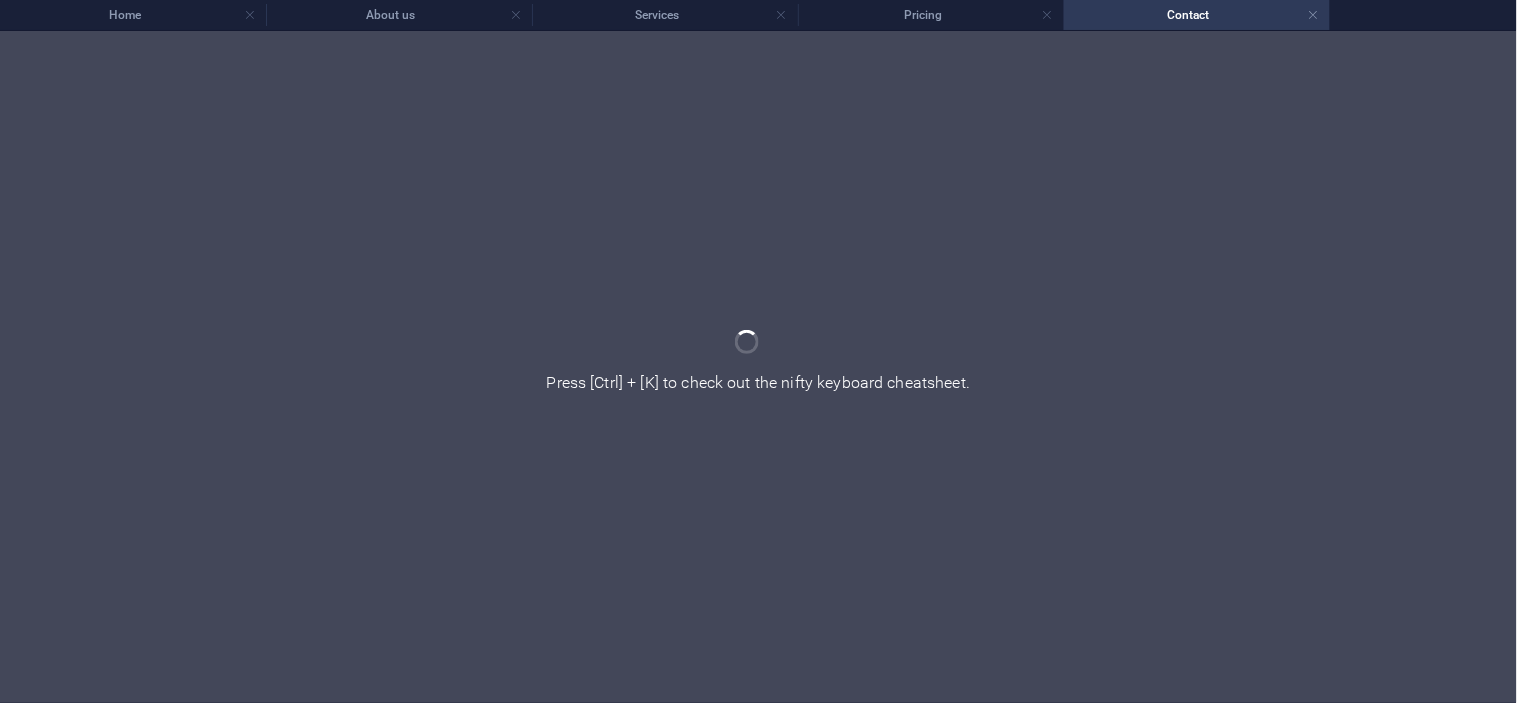 scroll, scrollTop: 0, scrollLeft: 0, axis: both 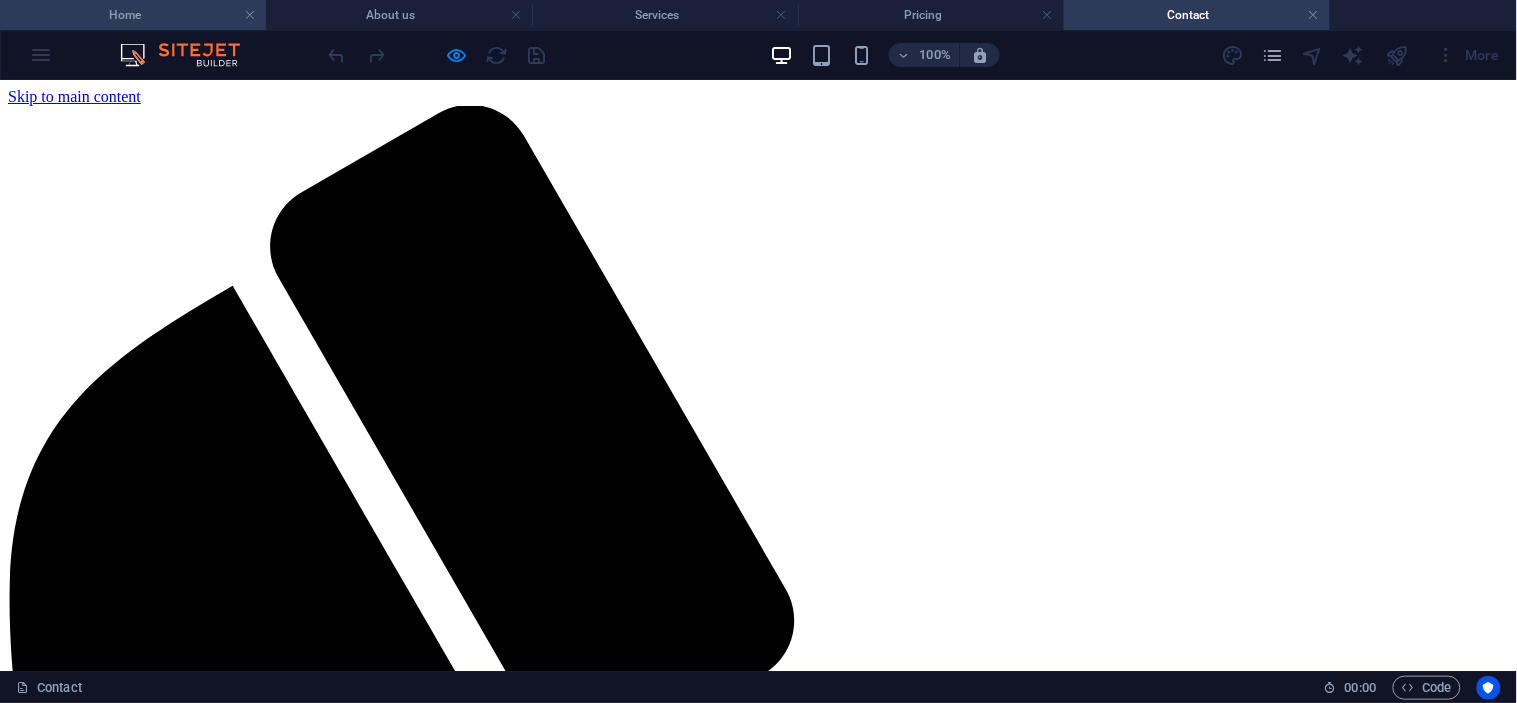 click on "Home" at bounding box center (133, 15) 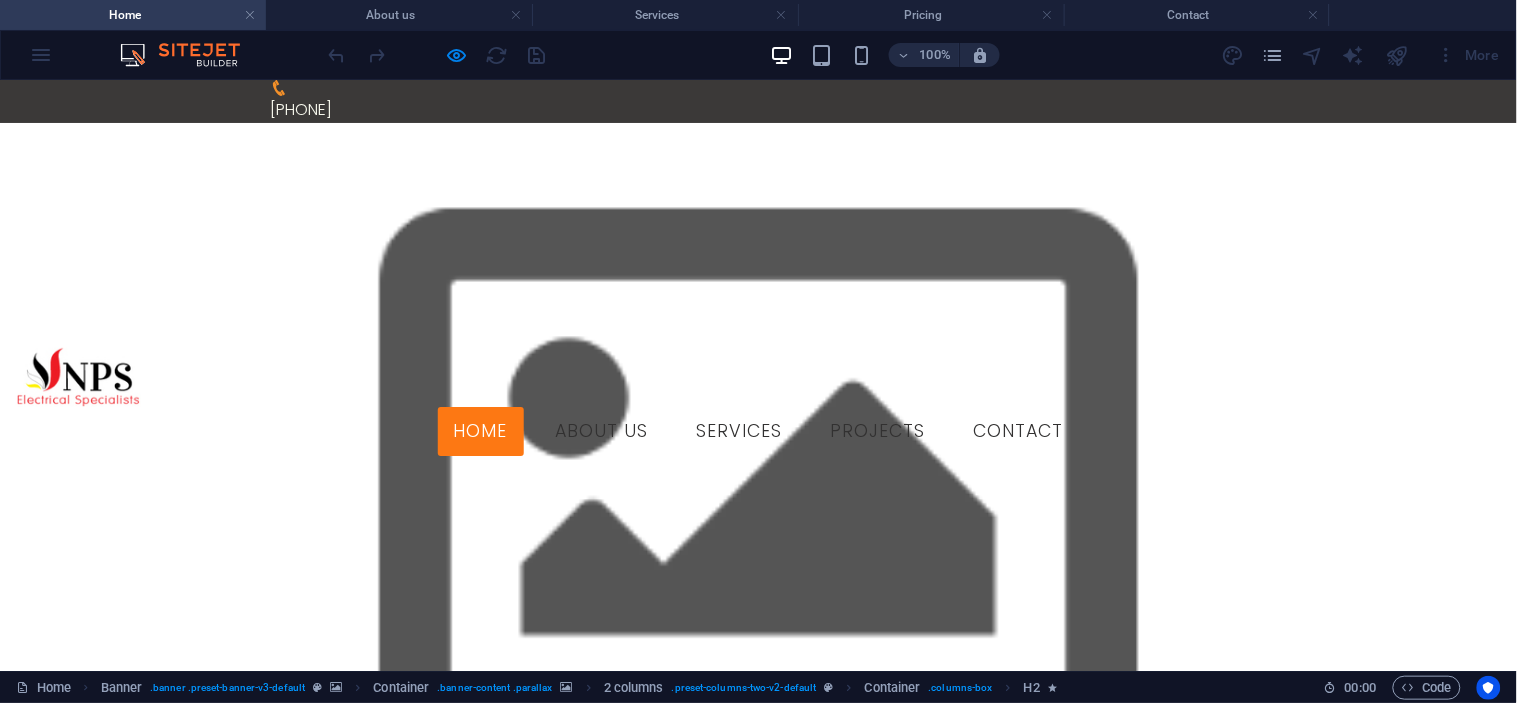 click on "100% More" at bounding box center (758, 55) 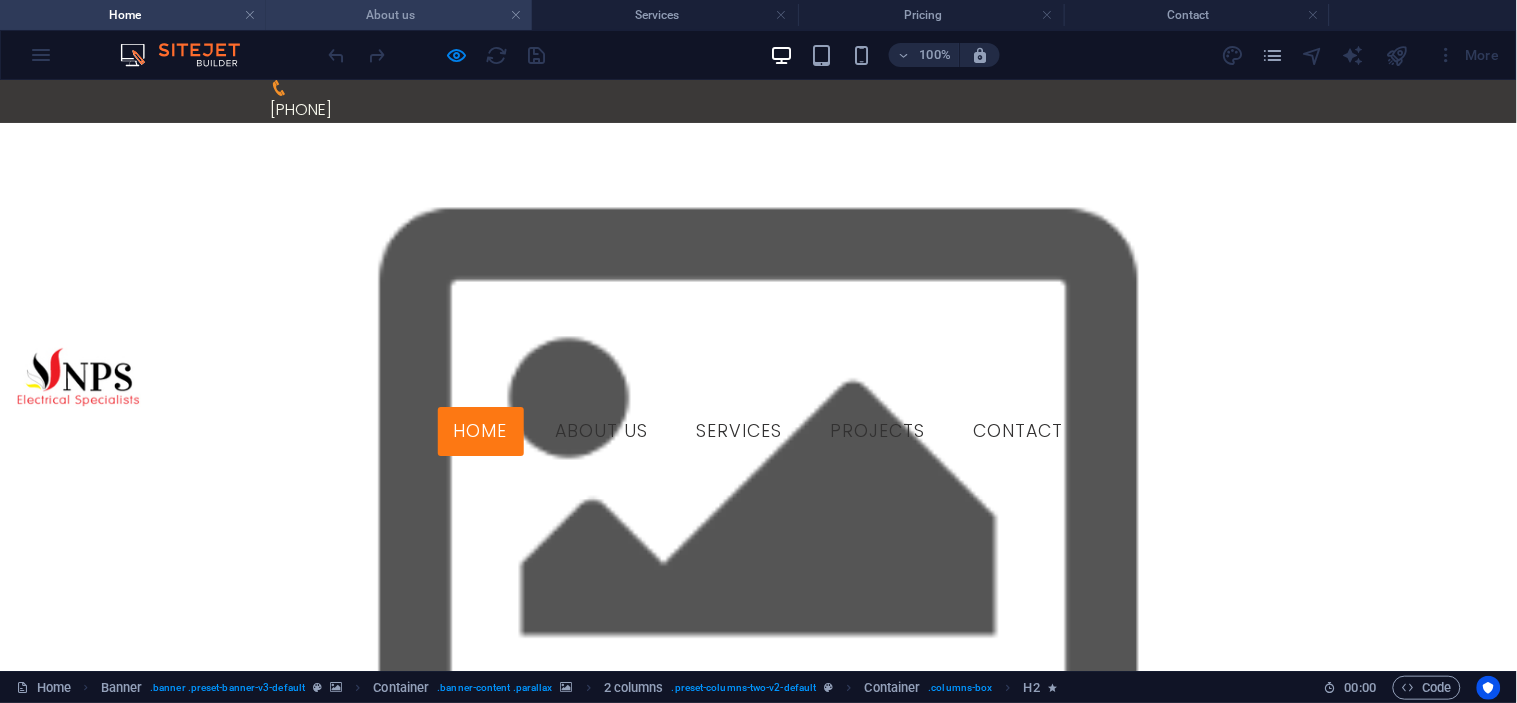 click on "About us" at bounding box center (399, 15) 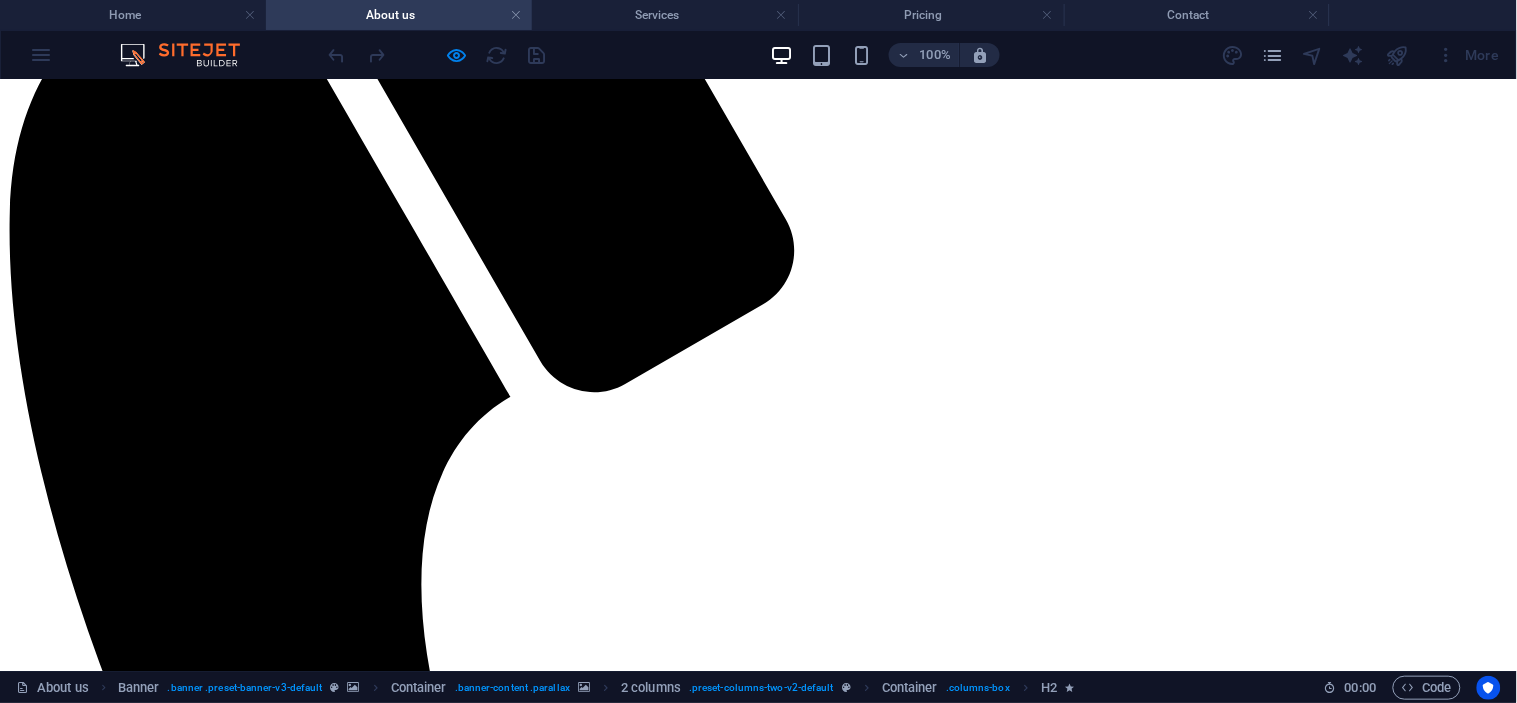 scroll, scrollTop: 388, scrollLeft: 0, axis: vertical 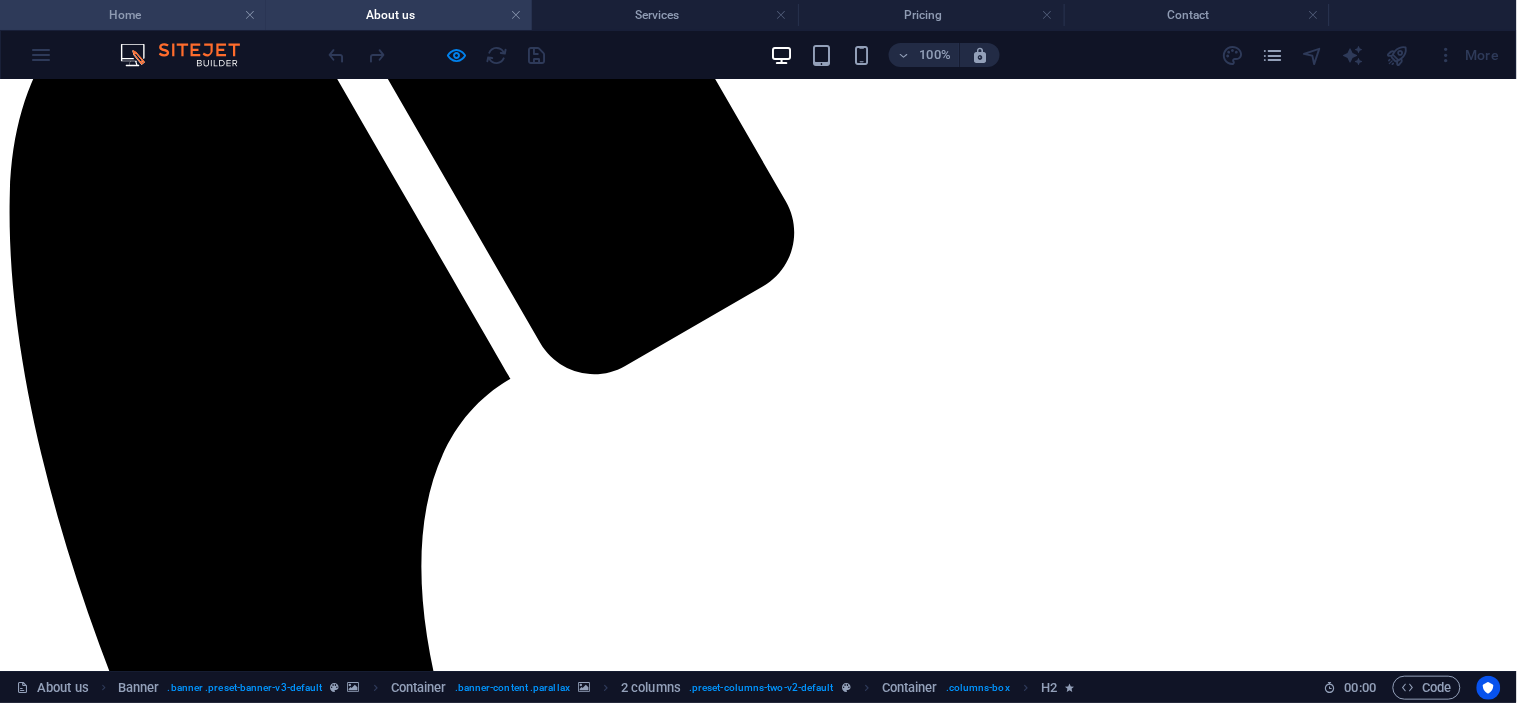 click on "Home" at bounding box center (133, 15) 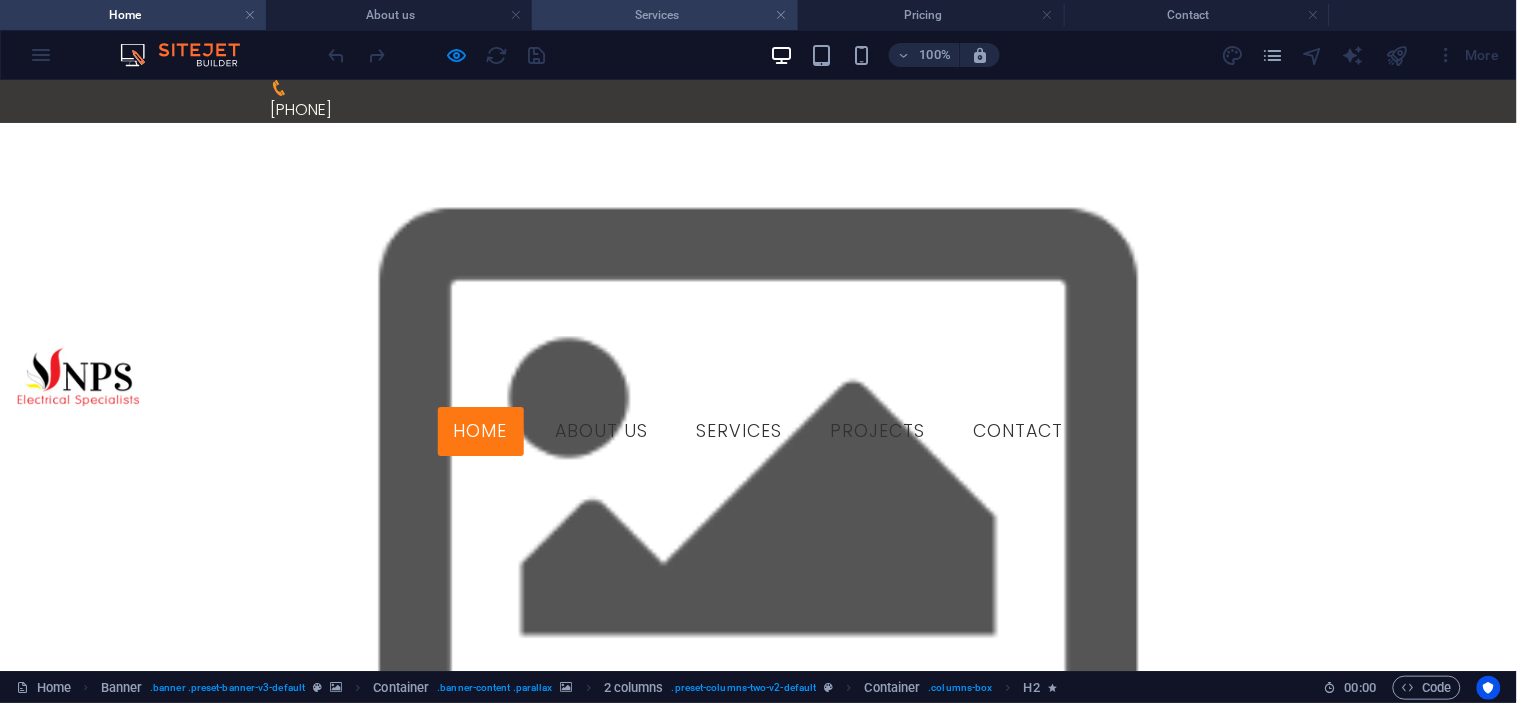 click on "Services" at bounding box center [665, 15] 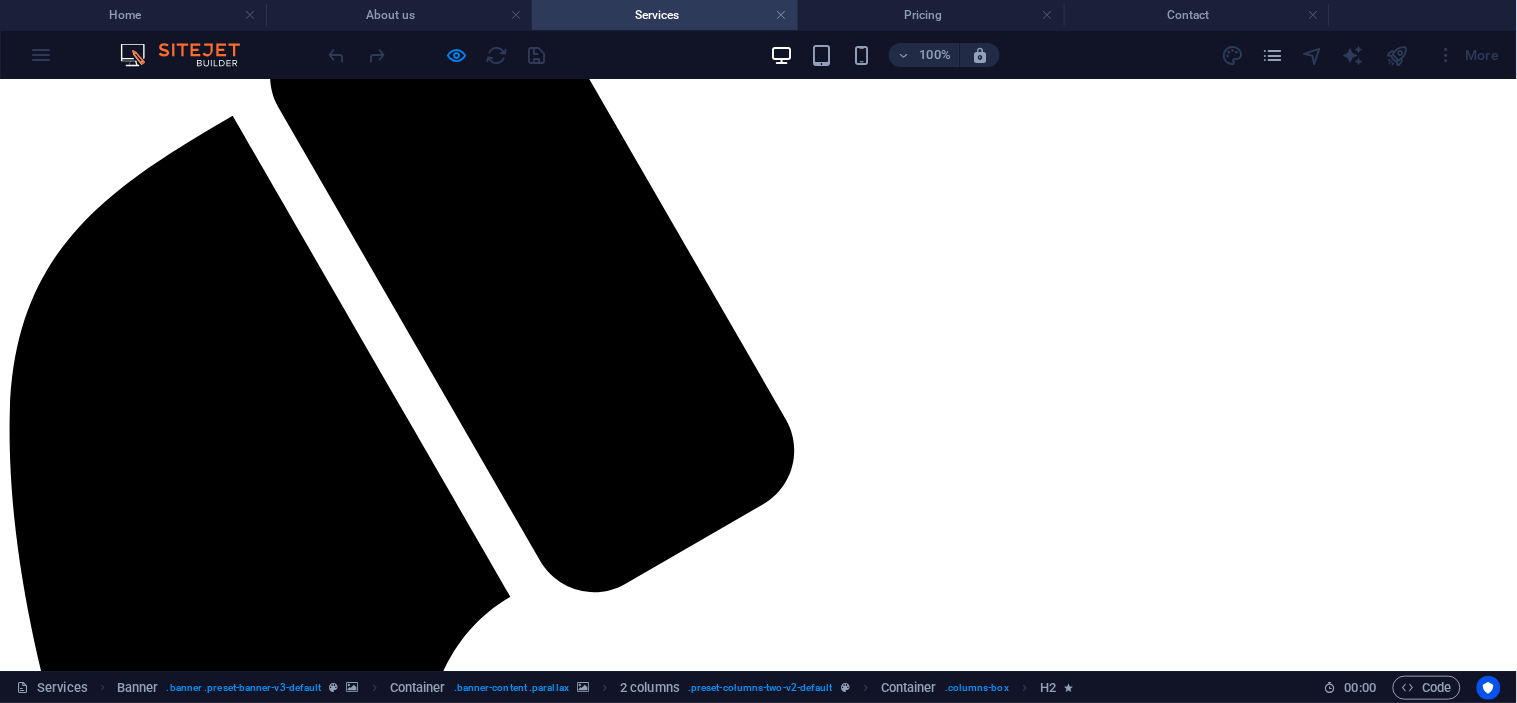 scroll, scrollTop: 290, scrollLeft: 0, axis: vertical 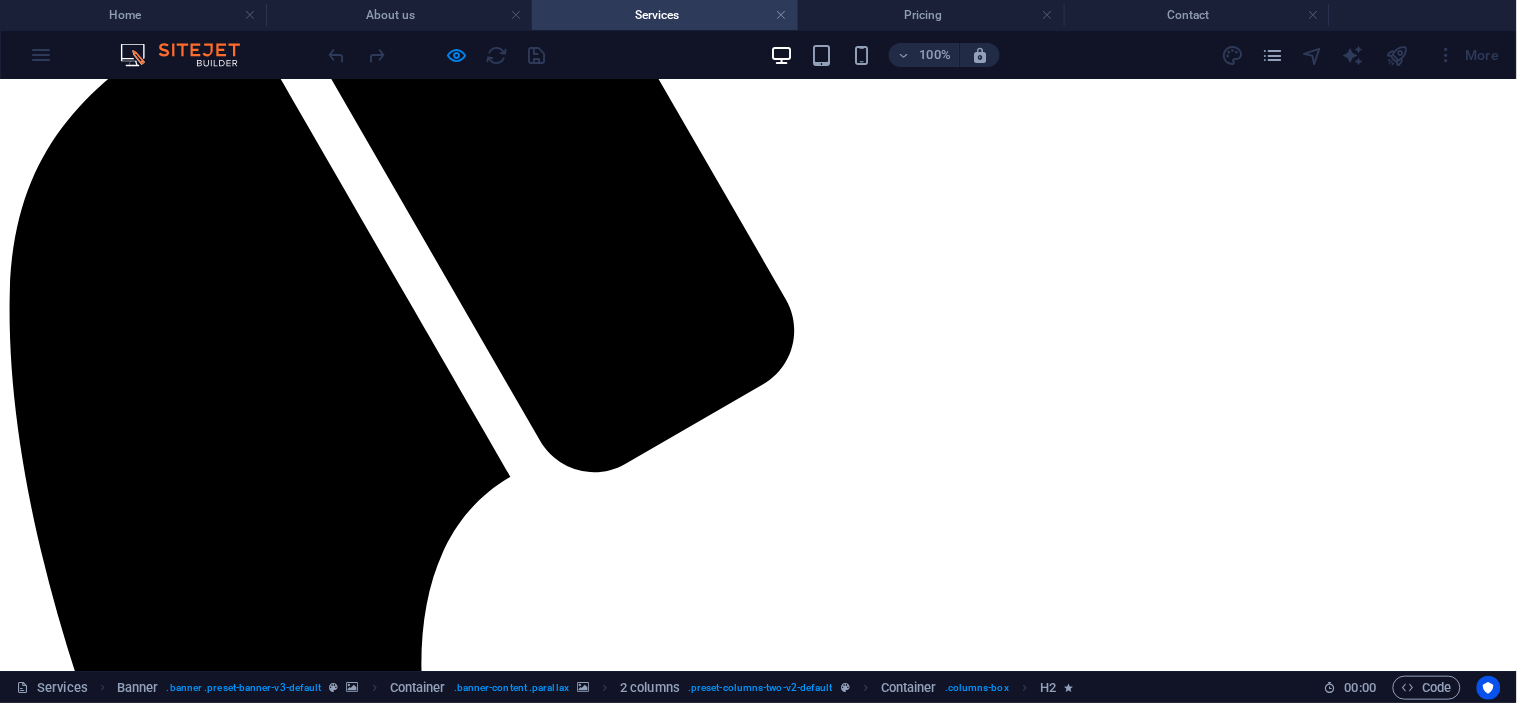 click on "Projects" at bounding box center (74, 2205) 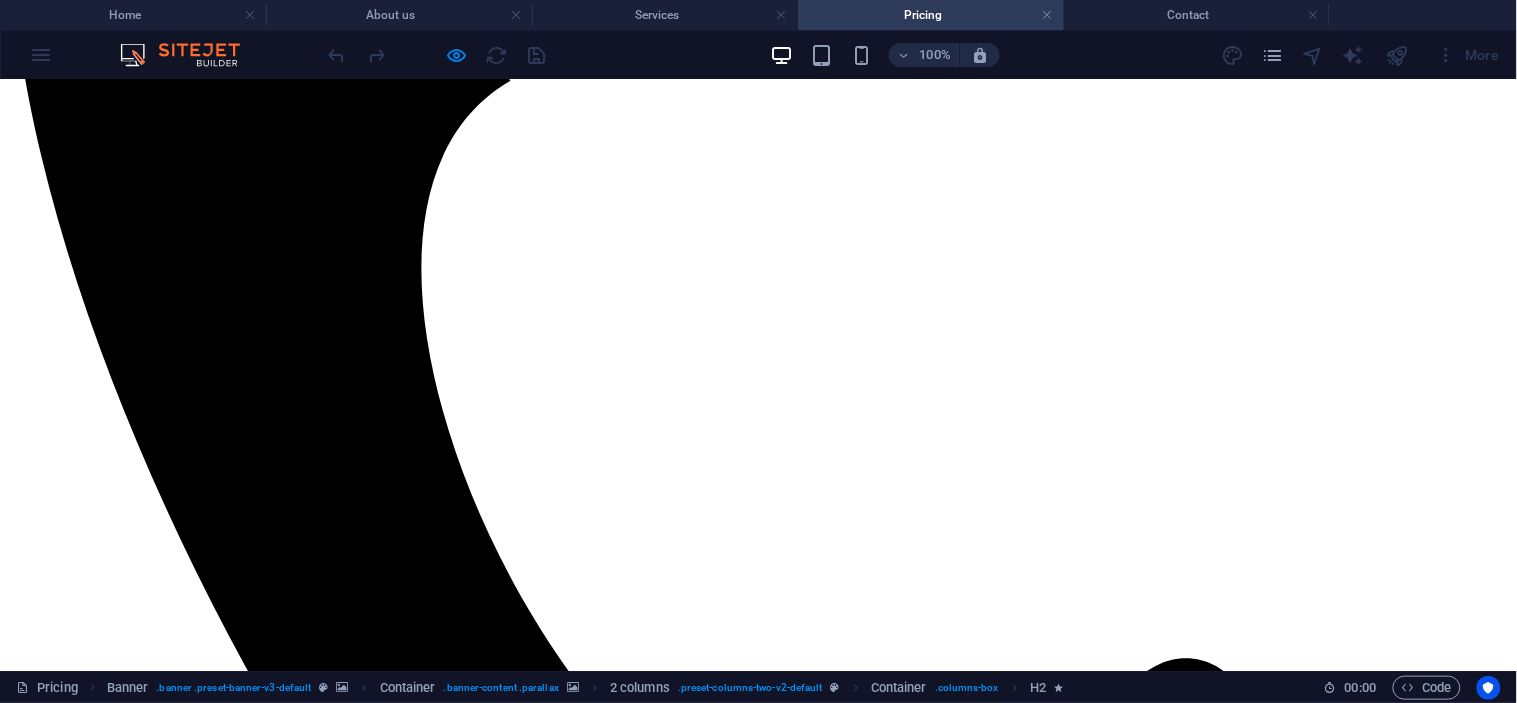 scroll, scrollTop: 1000, scrollLeft: 0, axis: vertical 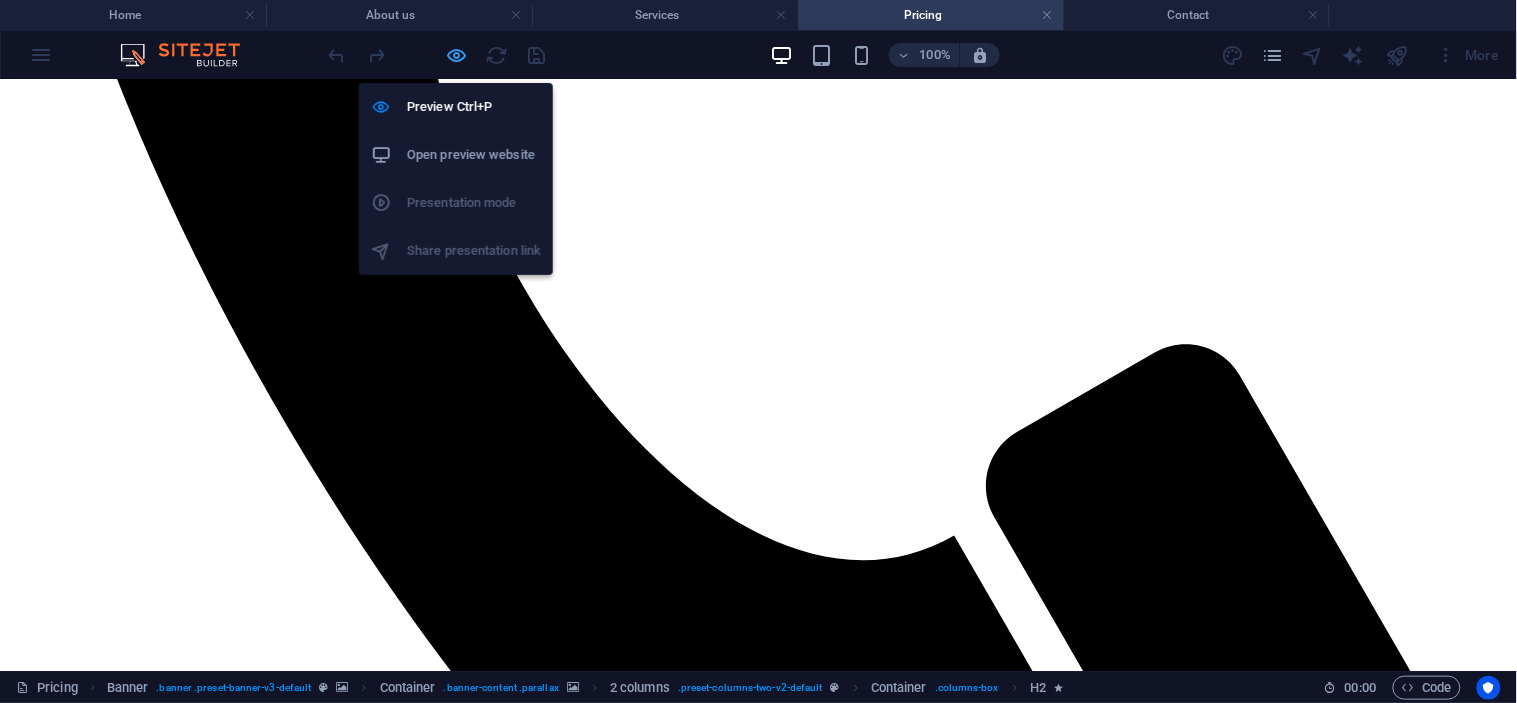 click at bounding box center (457, 55) 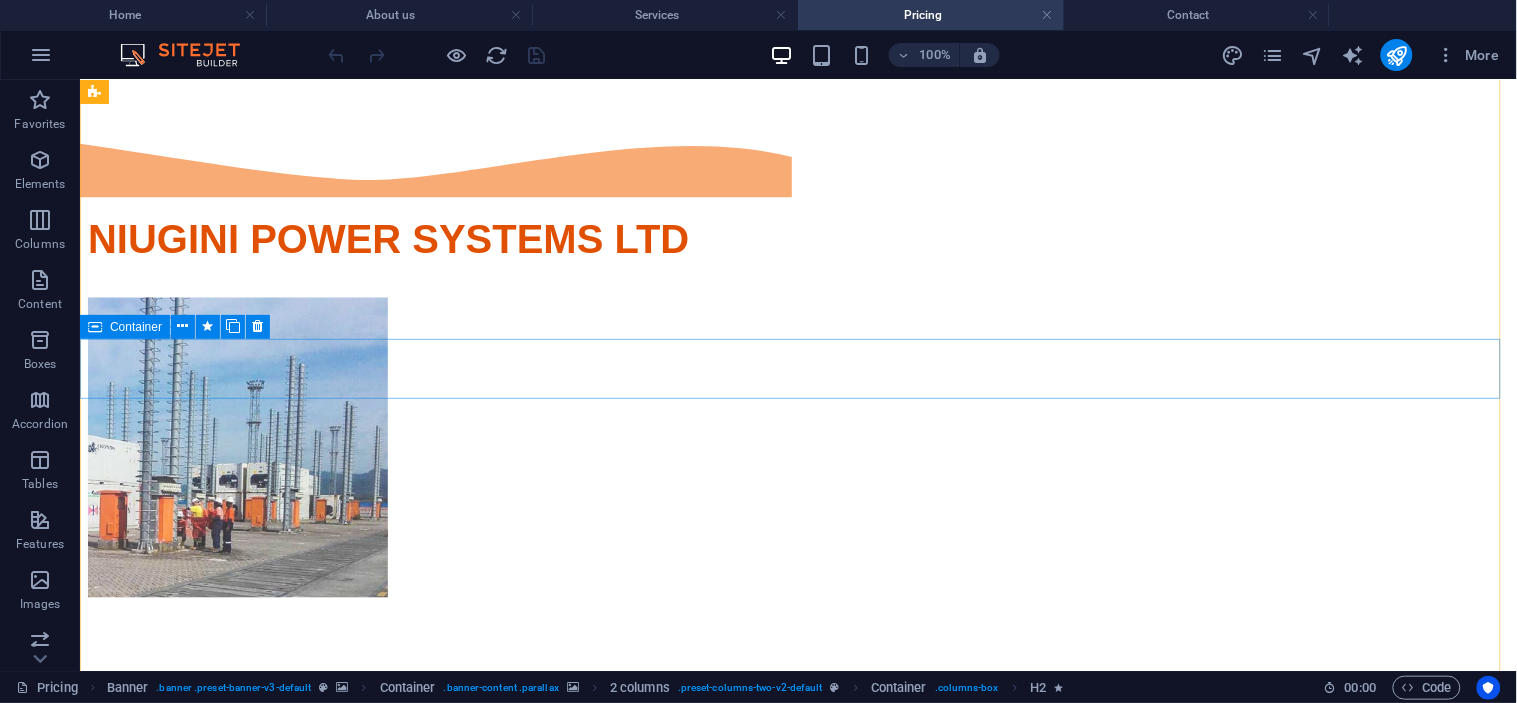 scroll, scrollTop: 2334, scrollLeft: 0, axis: vertical 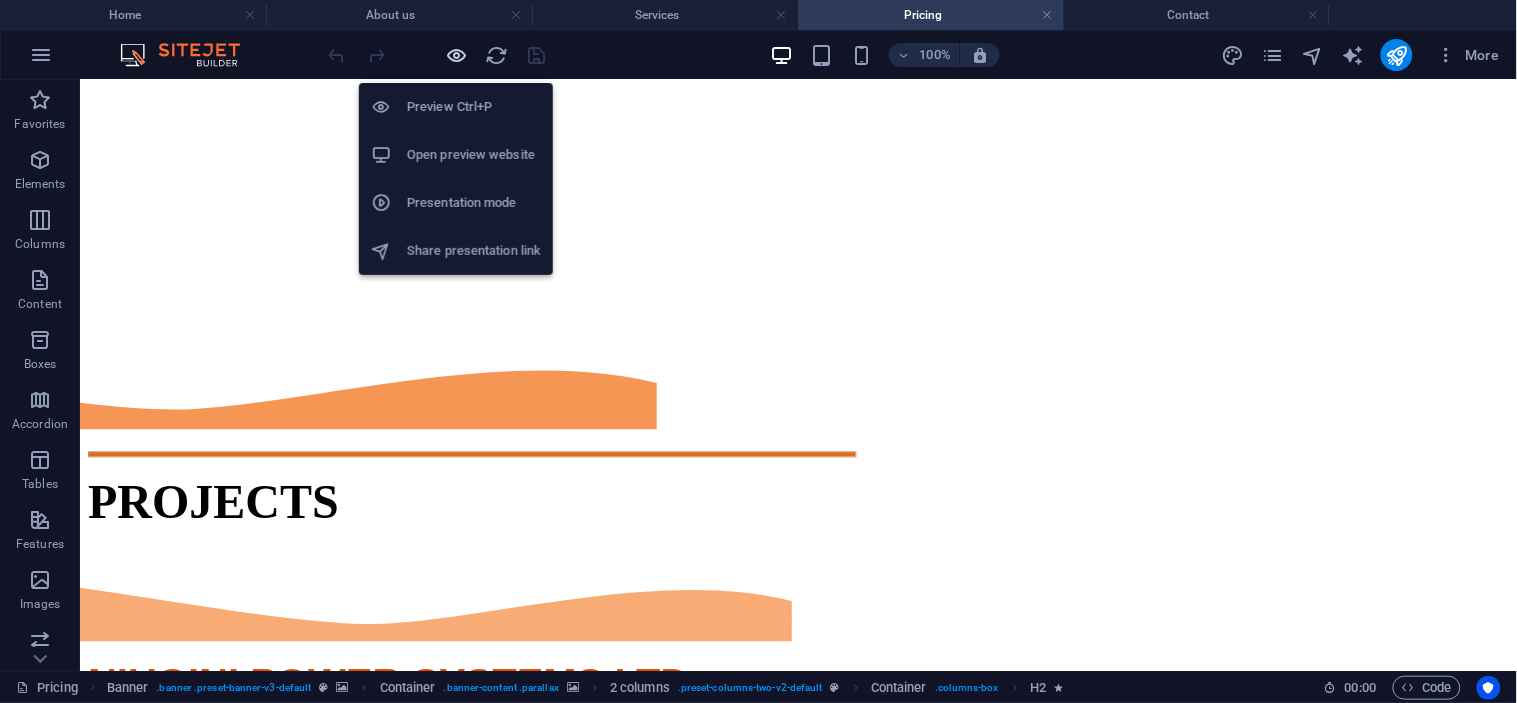 click at bounding box center [457, 55] 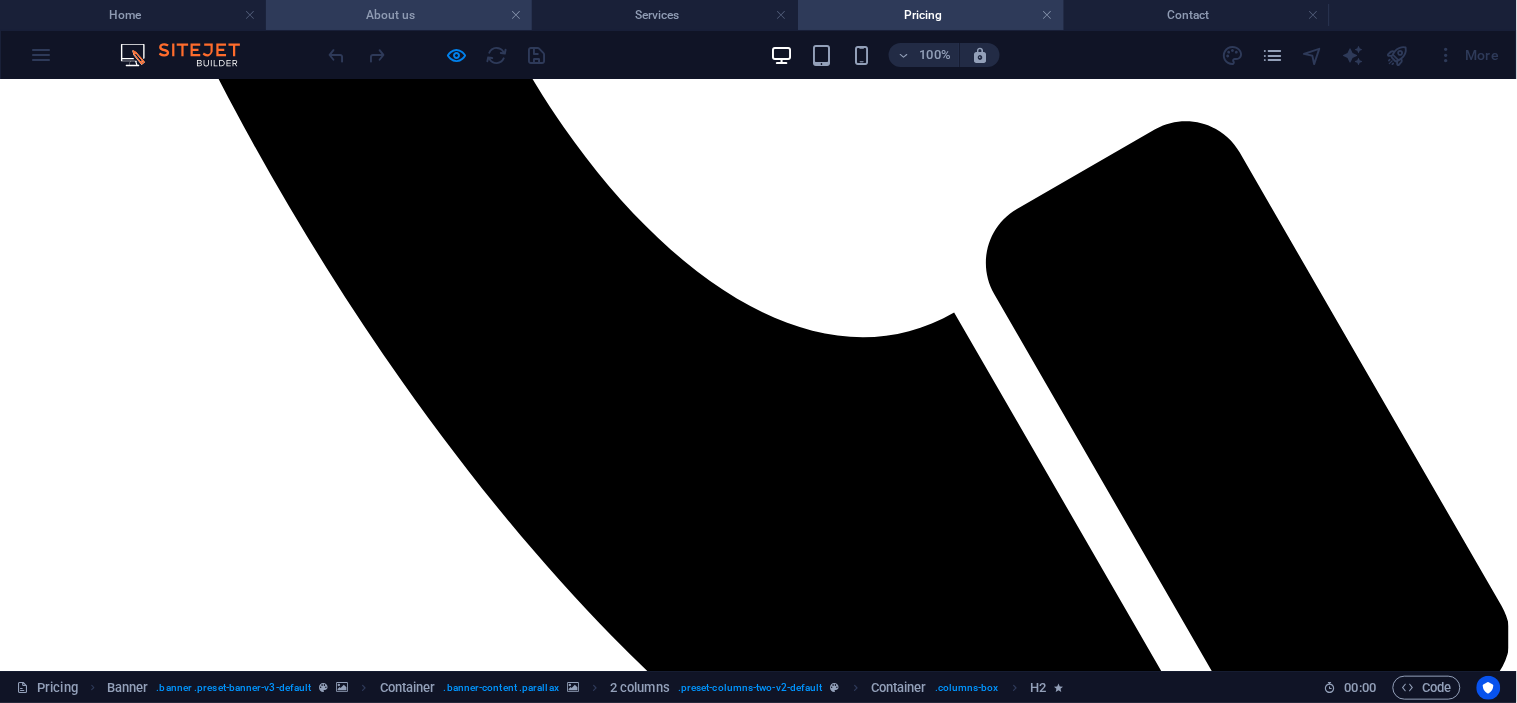 click on "About us" at bounding box center (399, 15) 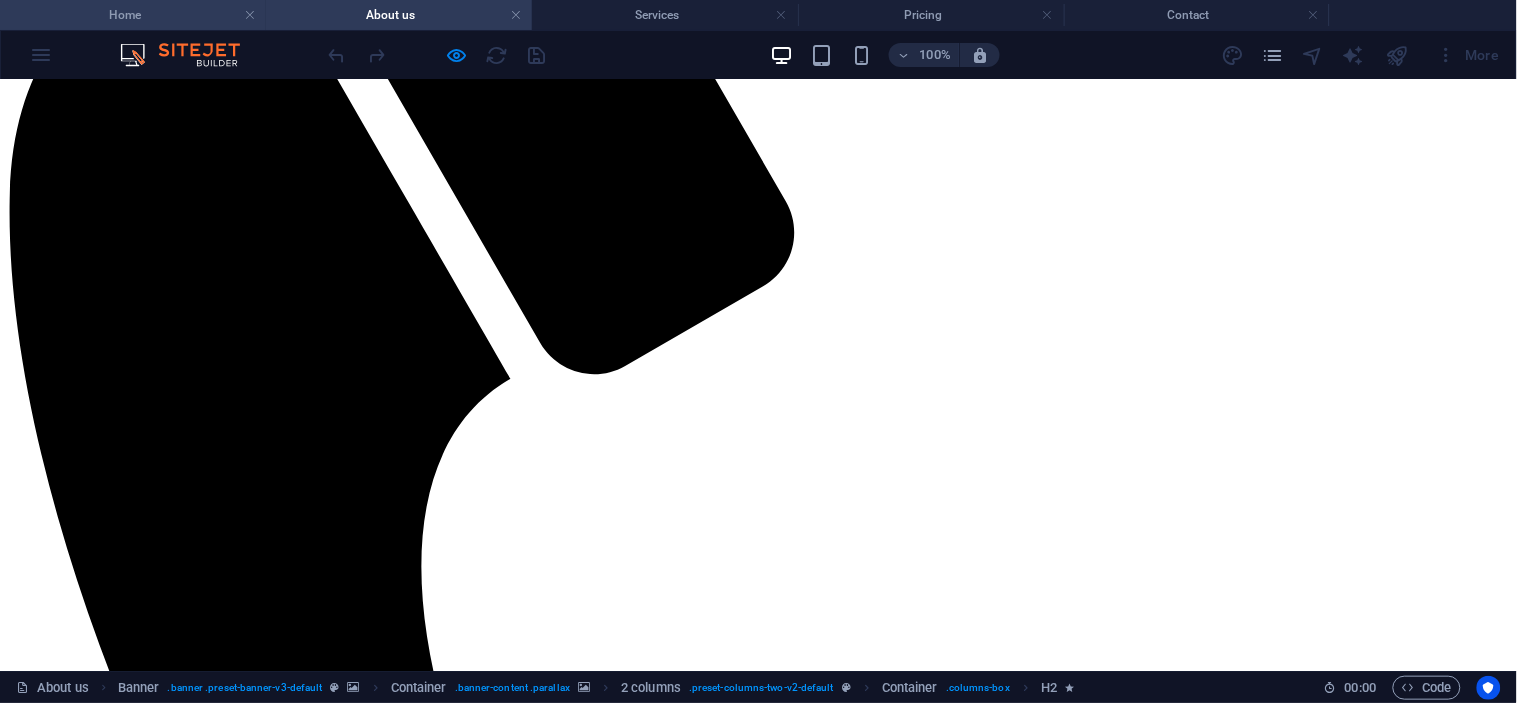 click on "Home" at bounding box center [133, 15] 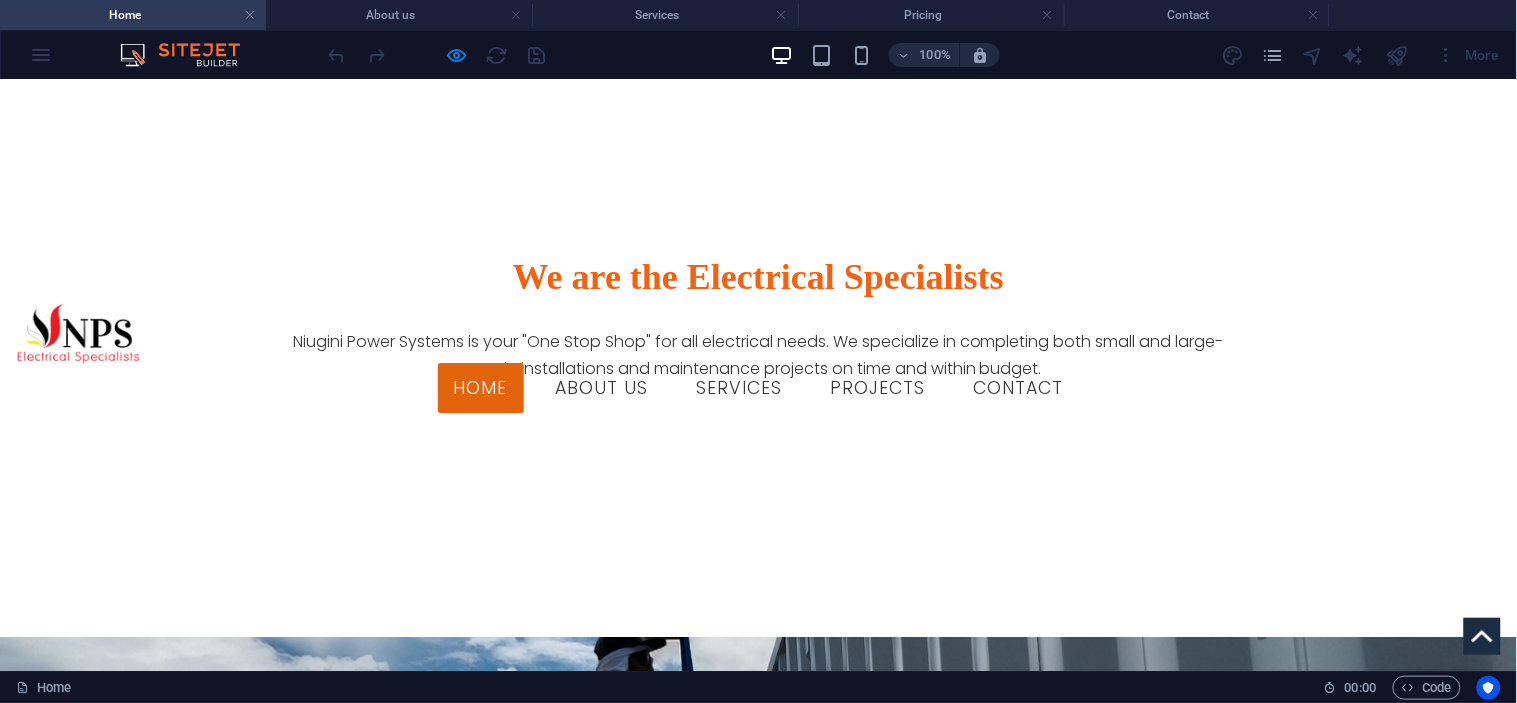scroll, scrollTop: 1893, scrollLeft: 0, axis: vertical 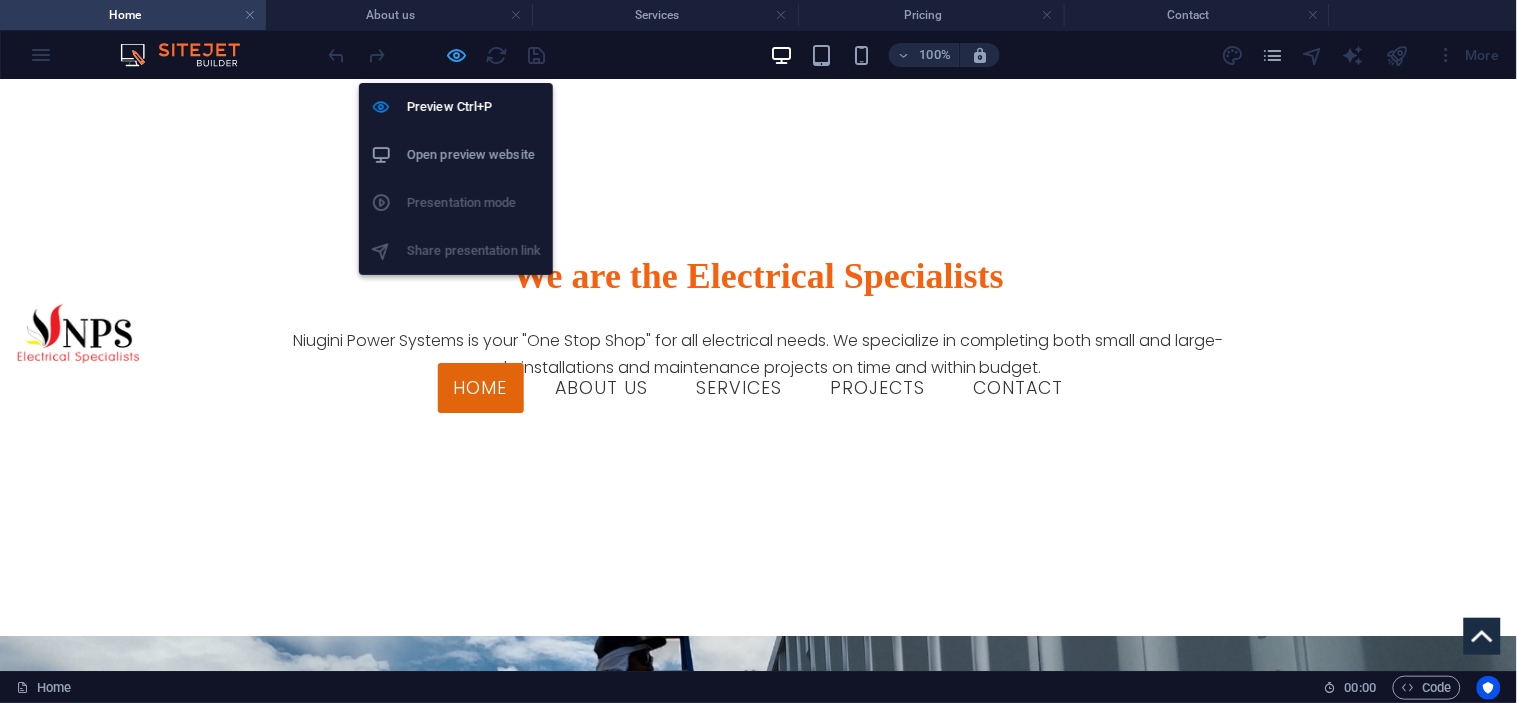 click at bounding box center [457, 55] 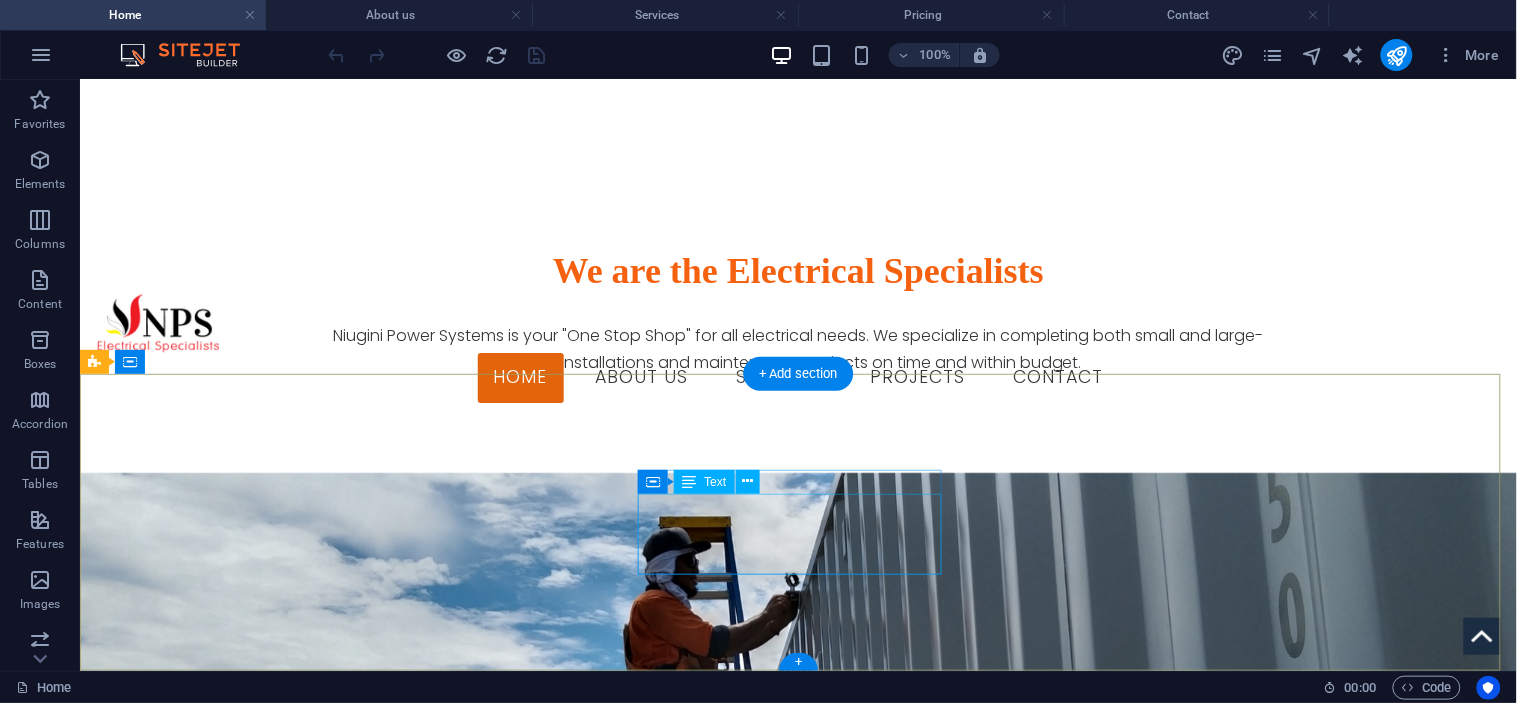 click on "npspng.com Montoro Street Lae   411" at bounding box center (247, 3443) 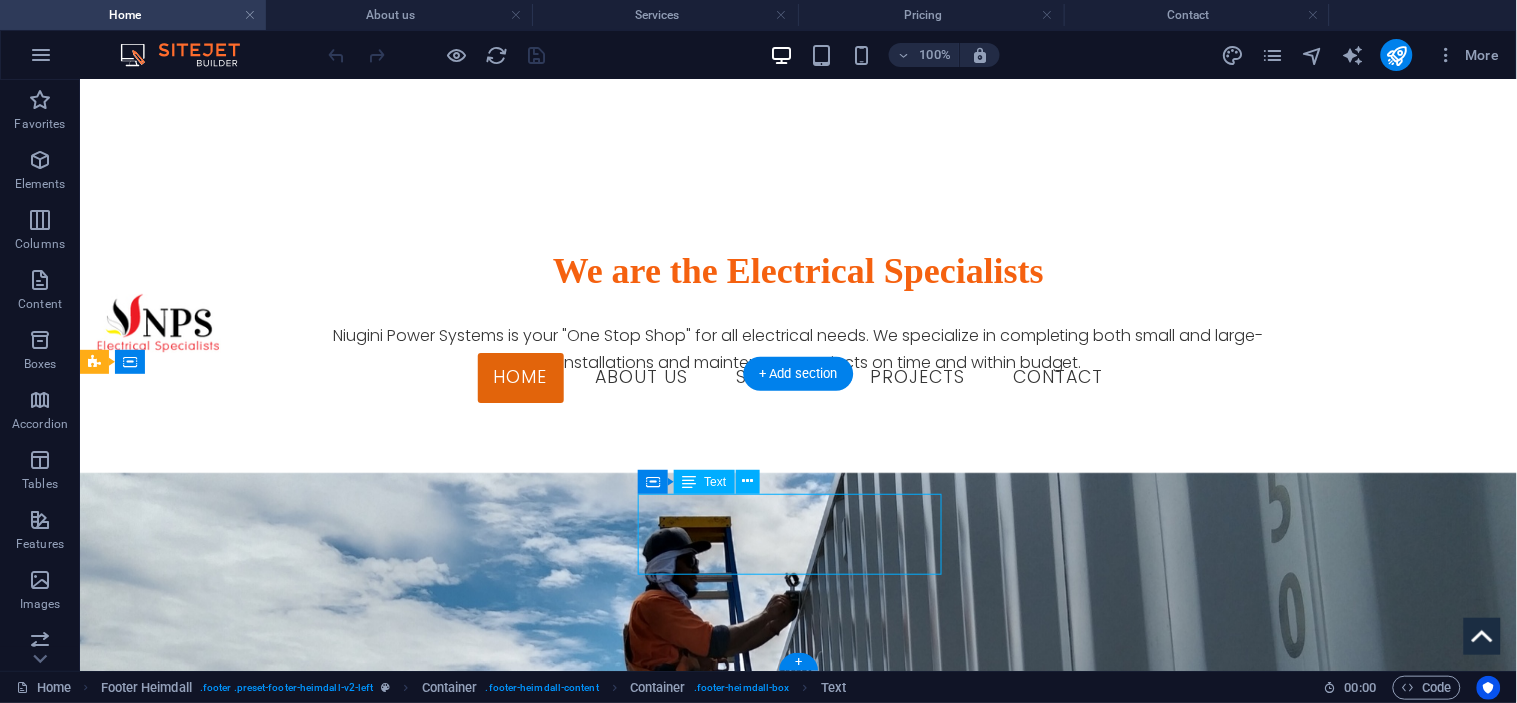 click on "npspng.com Montoro Street Lae   411" at bounding box center (247, 3443) 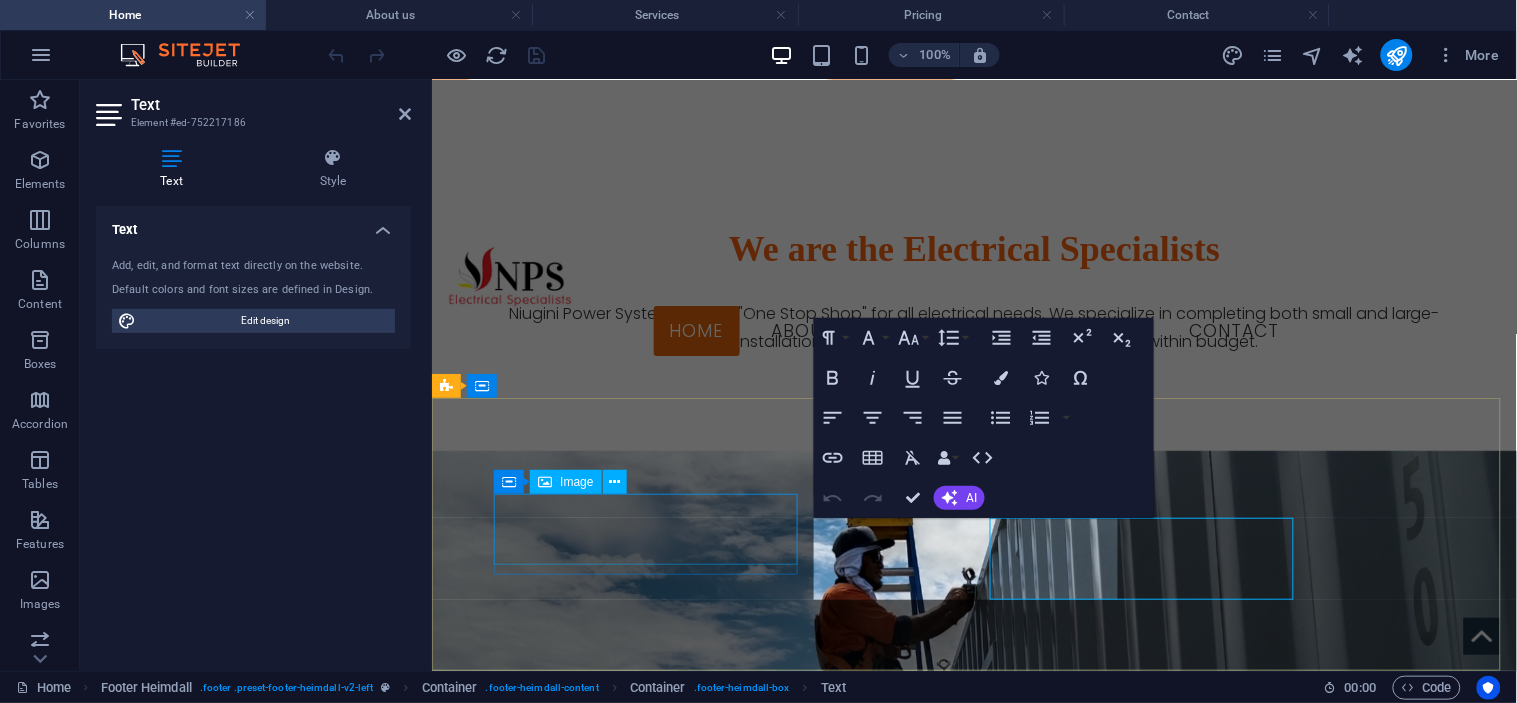 scroll, scrollTop: 1868, scrollLeft: 0, axis: vertical 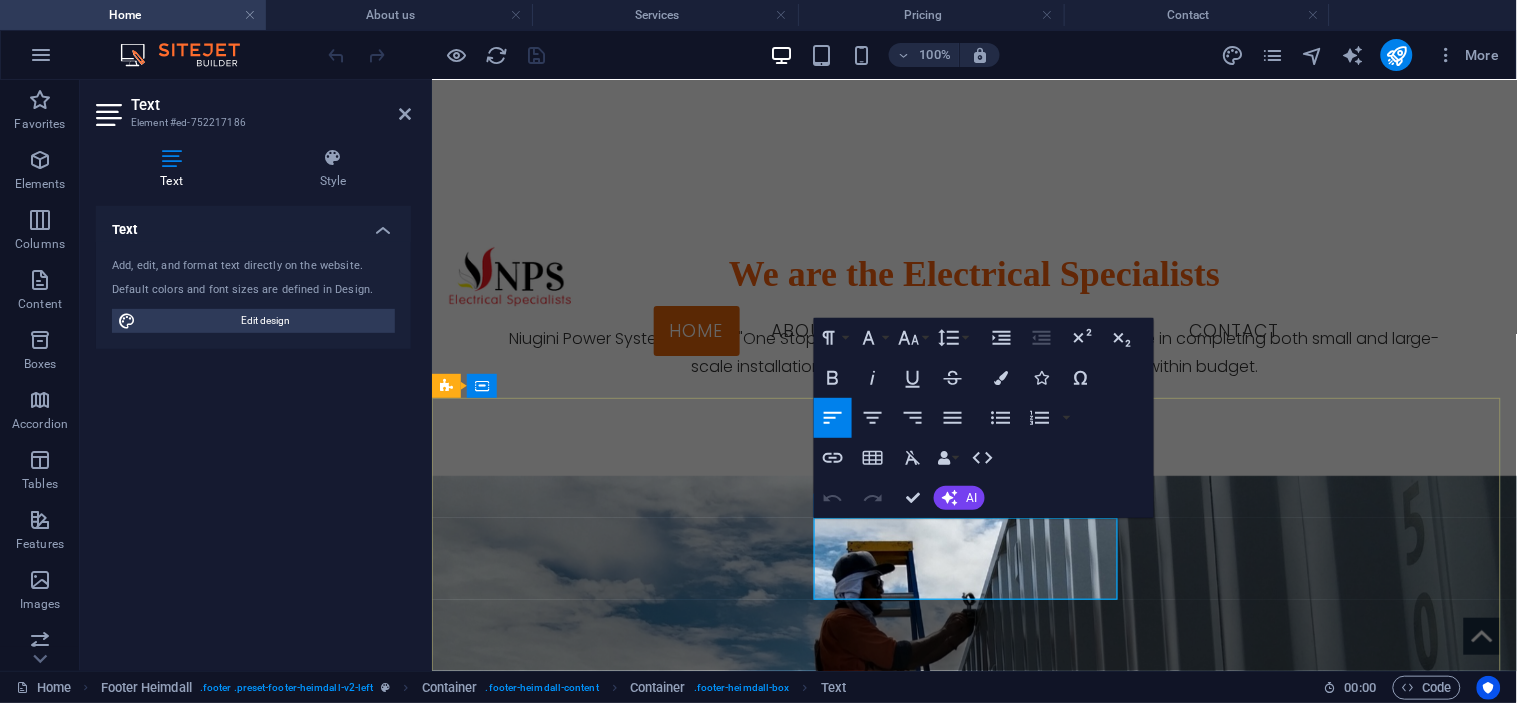 click on "Lae   411" at bounding box center [599, 3472] 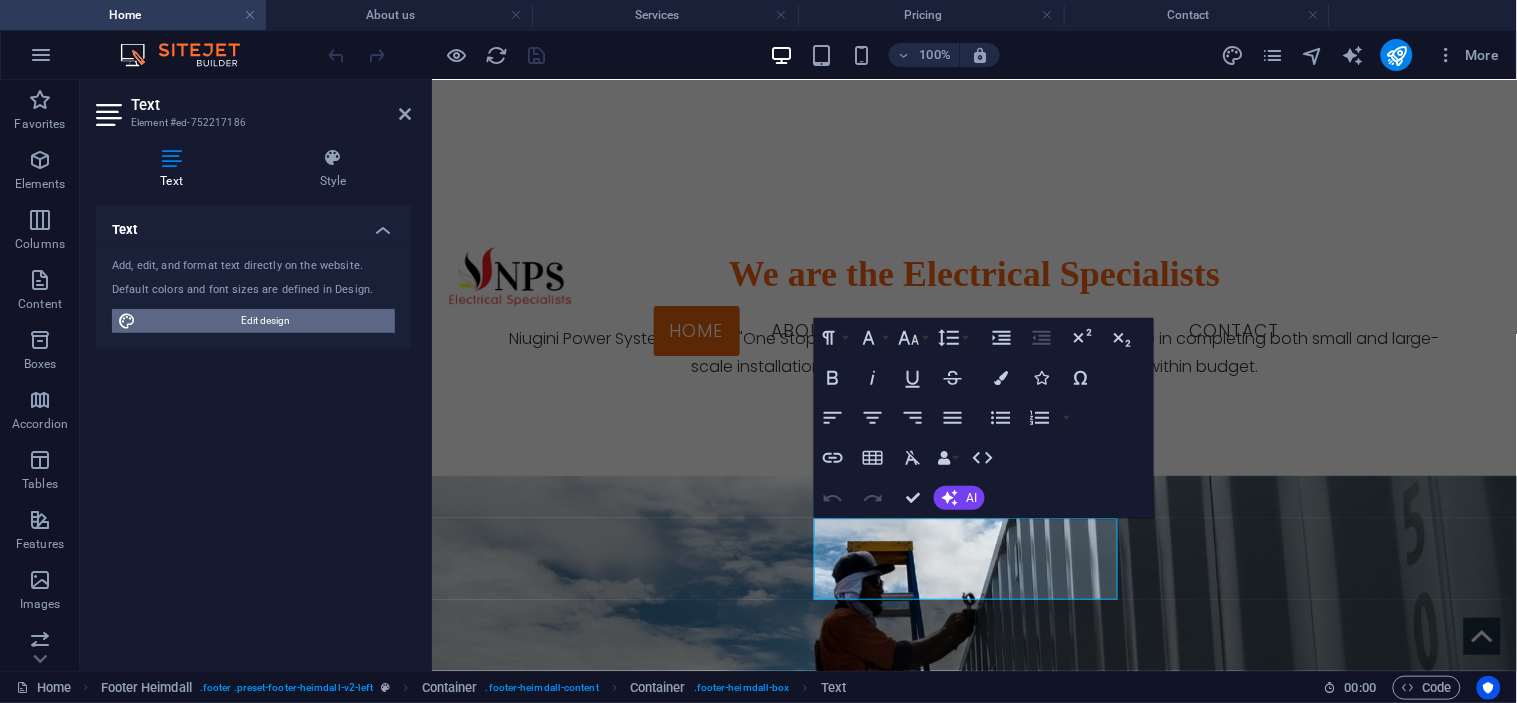 click on "Edit design" at bounding box center [265, 321] 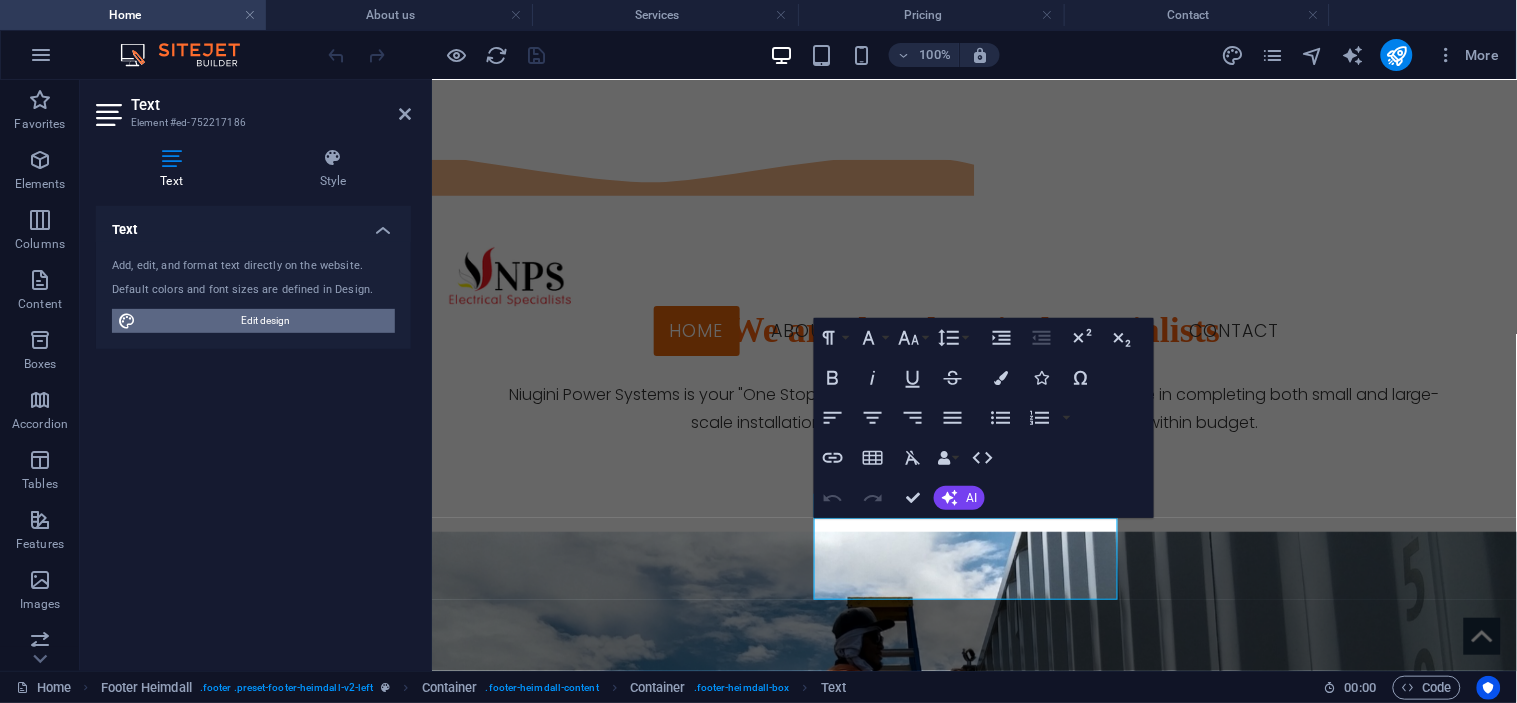 select on "linear" 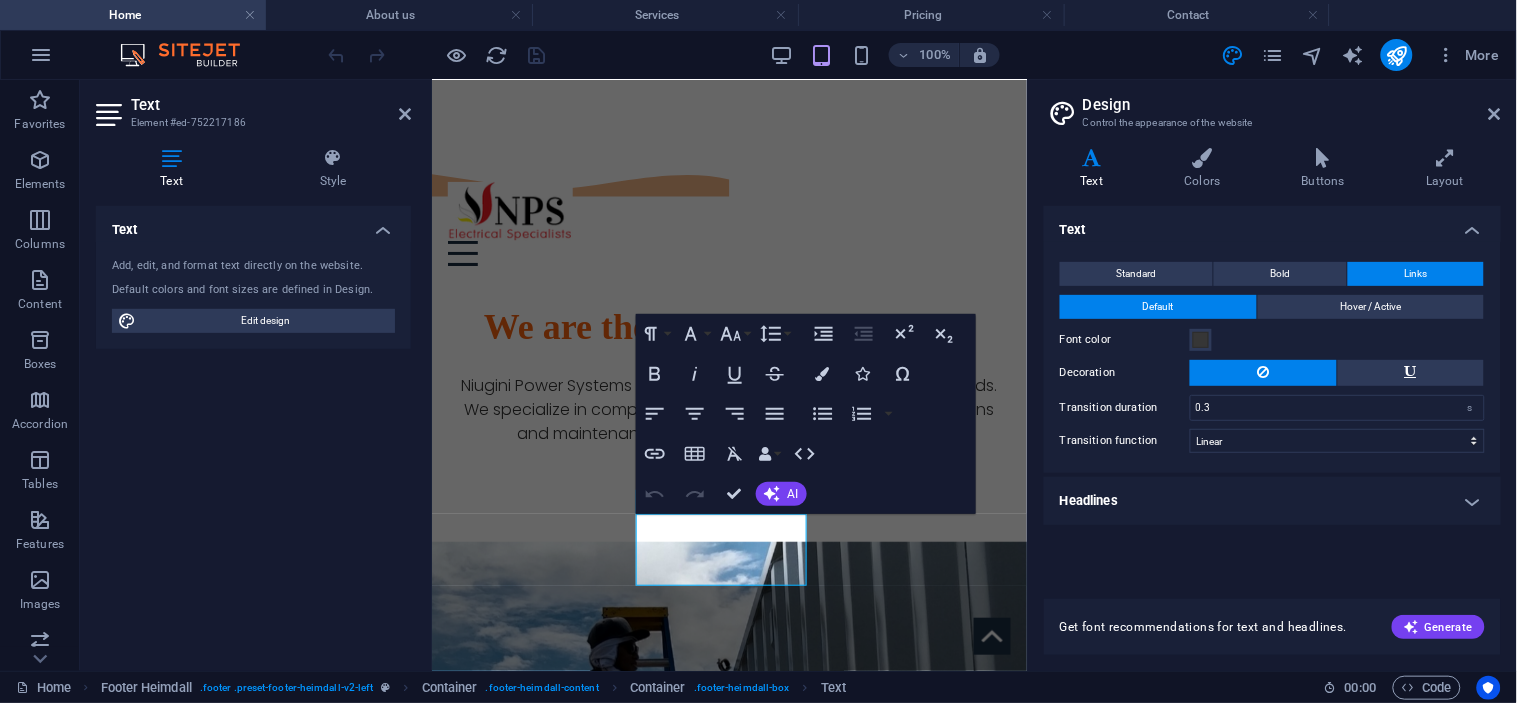 scroll, scrollTop: 1907, scrollLeft: 0, axis: vertical 